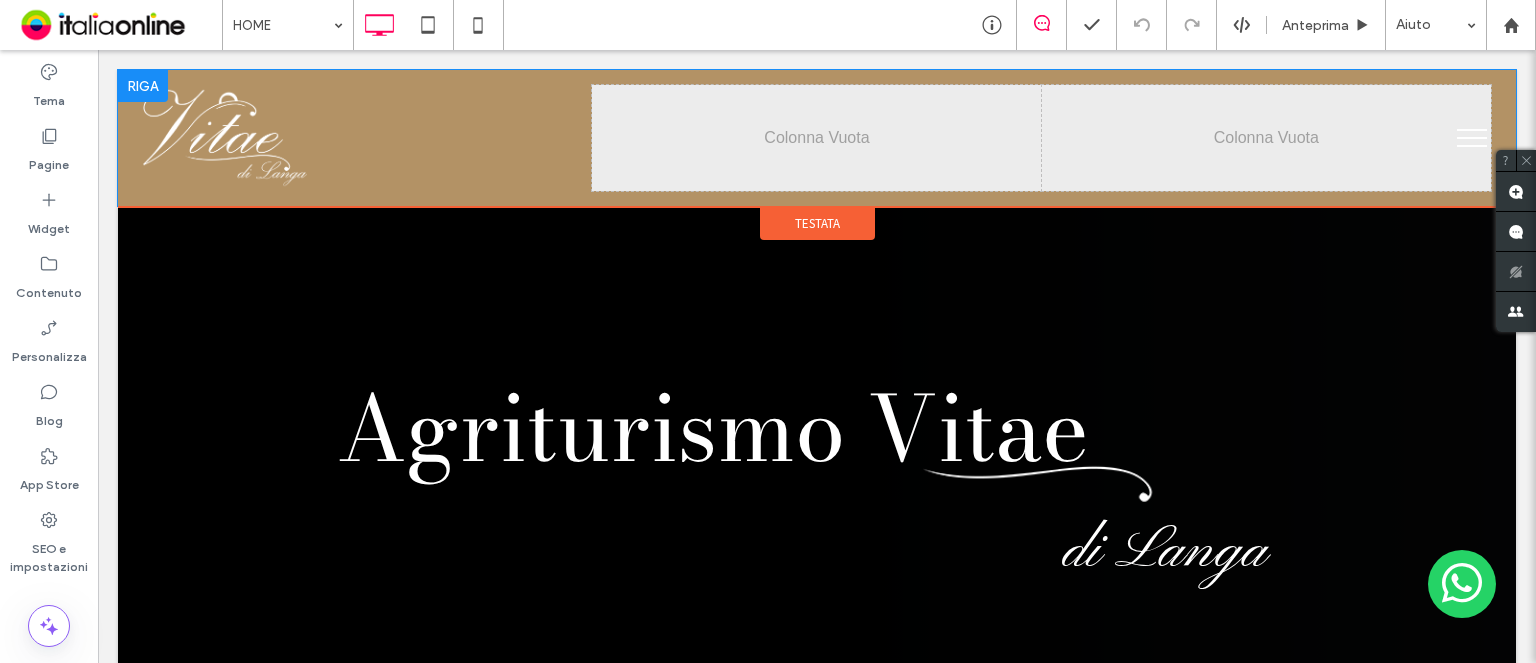 scroll, scrollTop: 1100, scrollLeft: 0, axis: vertical 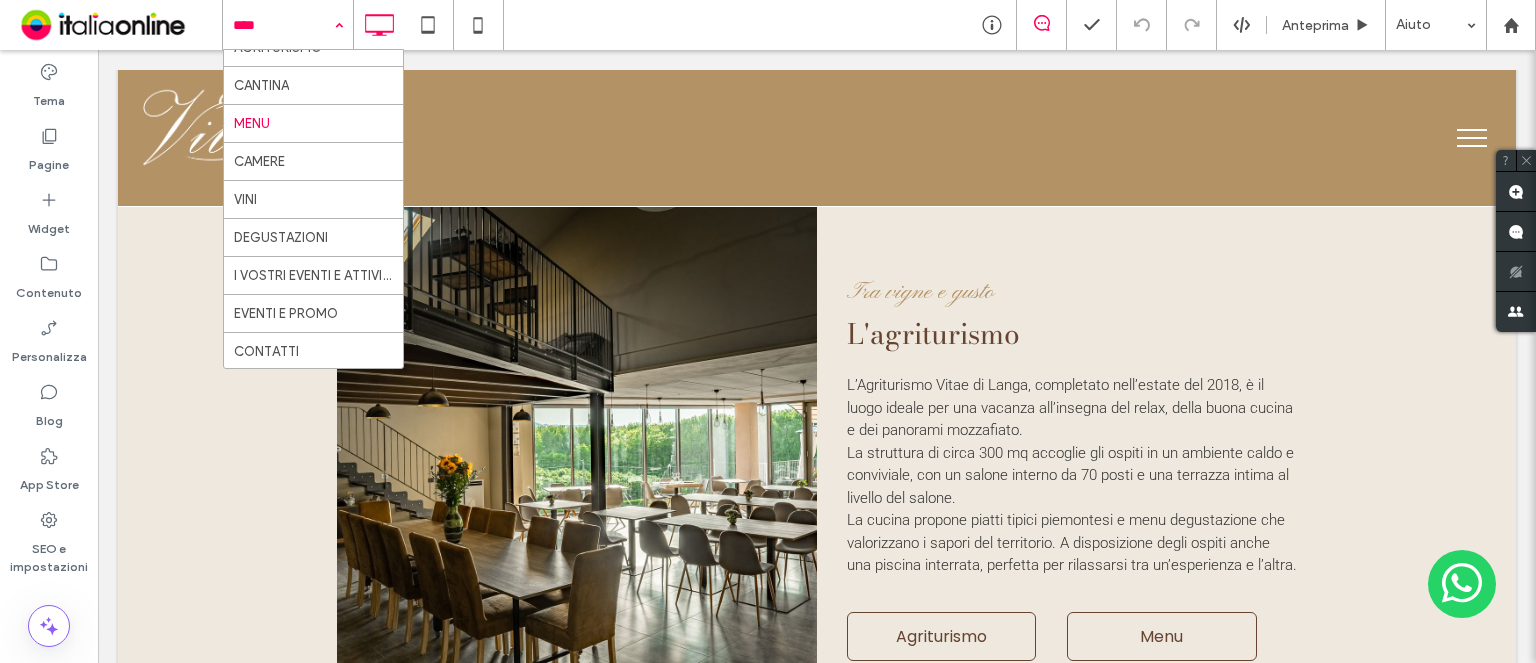 drag, startPoint x: 289, startPoint y: 128, endPoint x: 628, endPoint y: 219, distance: 351.00143 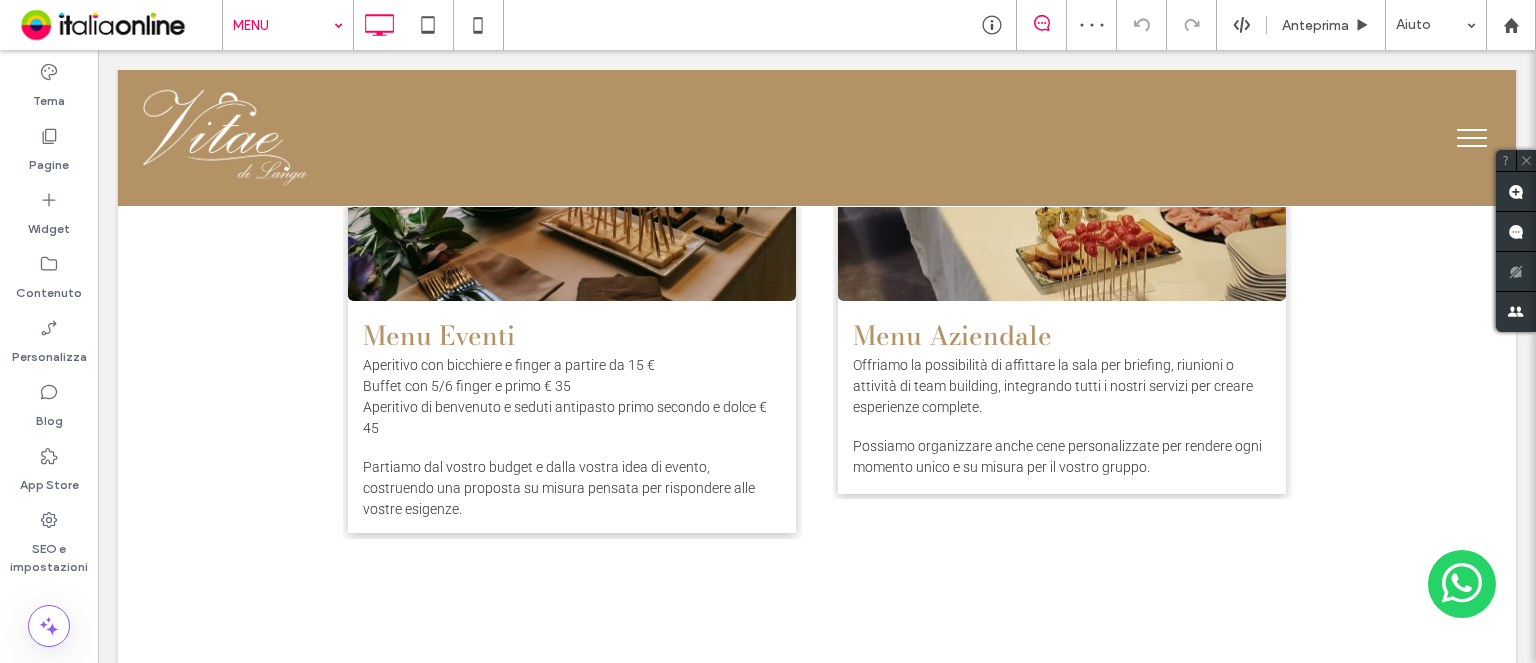 scroll, scrollTop: 1500, scrollLeft: 0, axis: vertical 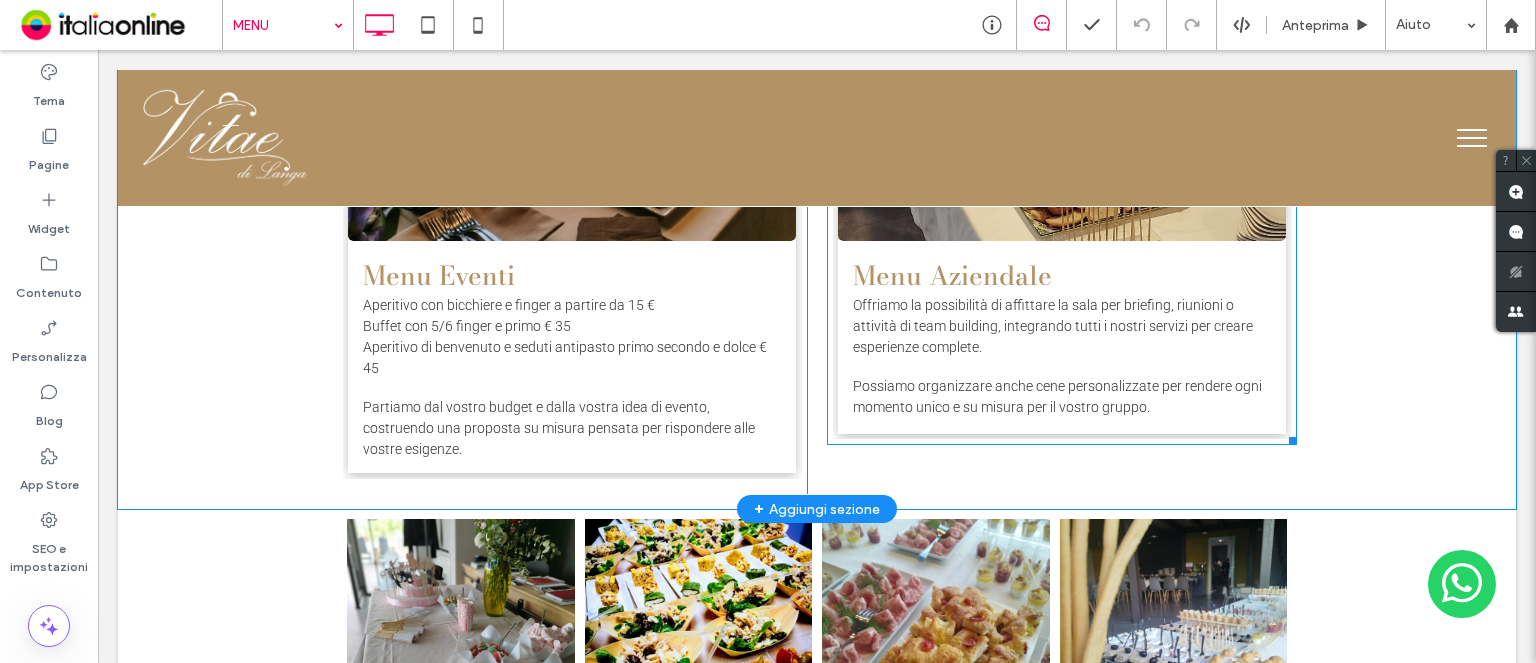 click on "Possiamo organizzare anche cene personalizzate per rendere ogni momento unico e su misura per il vostro gruppo." at bounding box center (1062, 397) 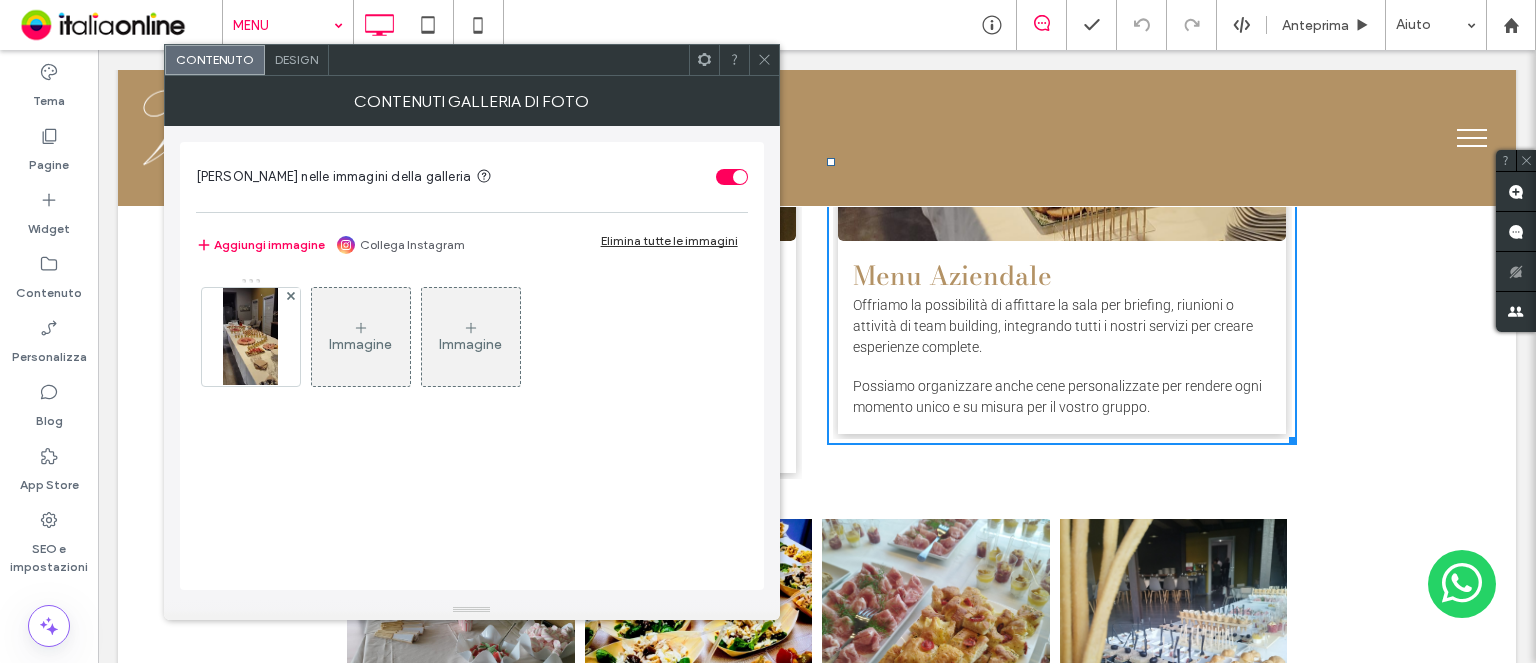click at bounding box center [764, 60] 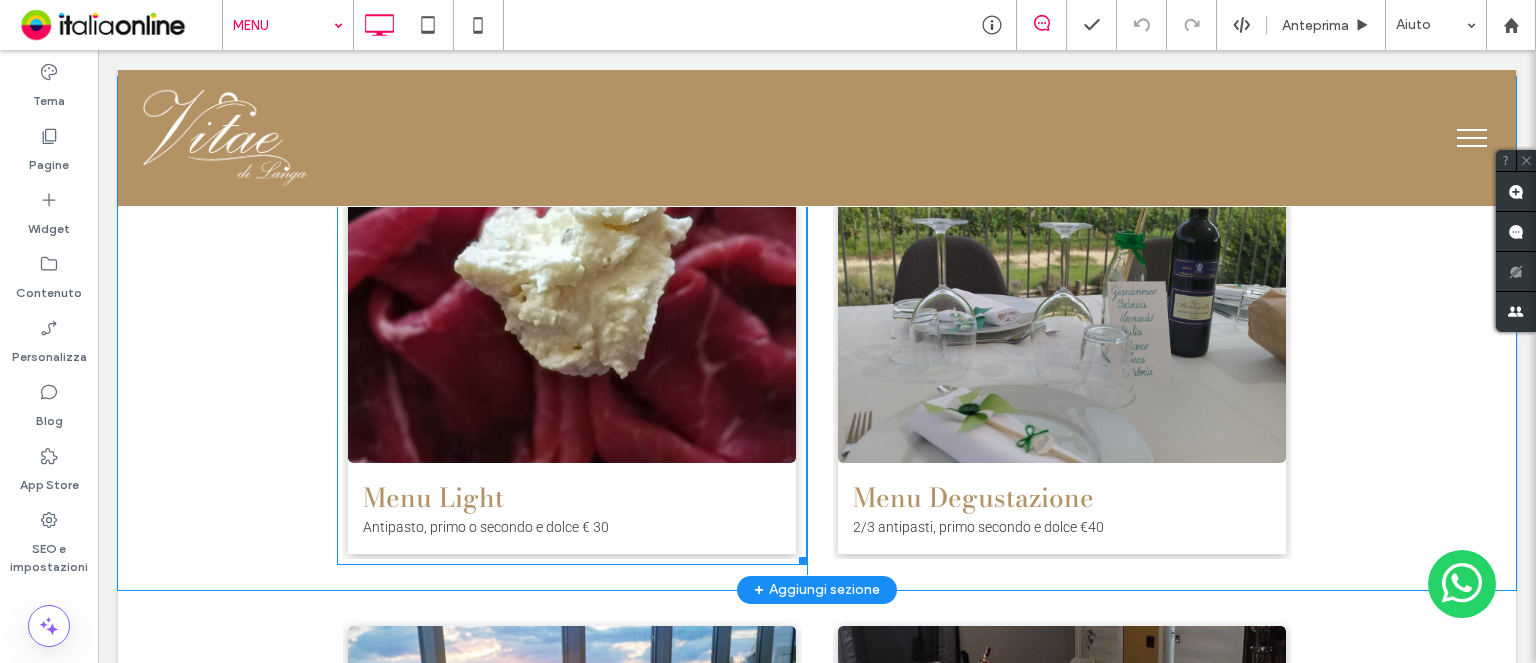 scroll, scrollTop: 800, scrollLeft: 0, axis: vertical 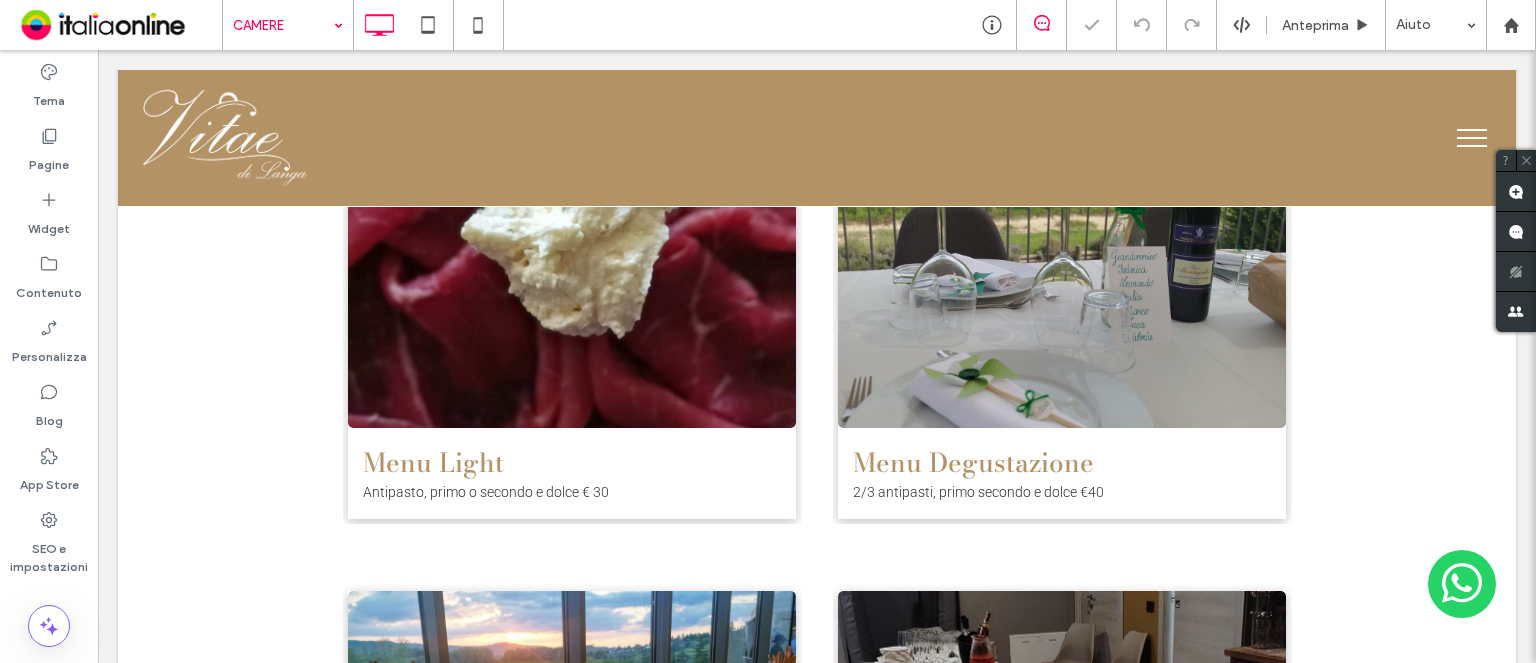 click at bounding box center [283, 25] 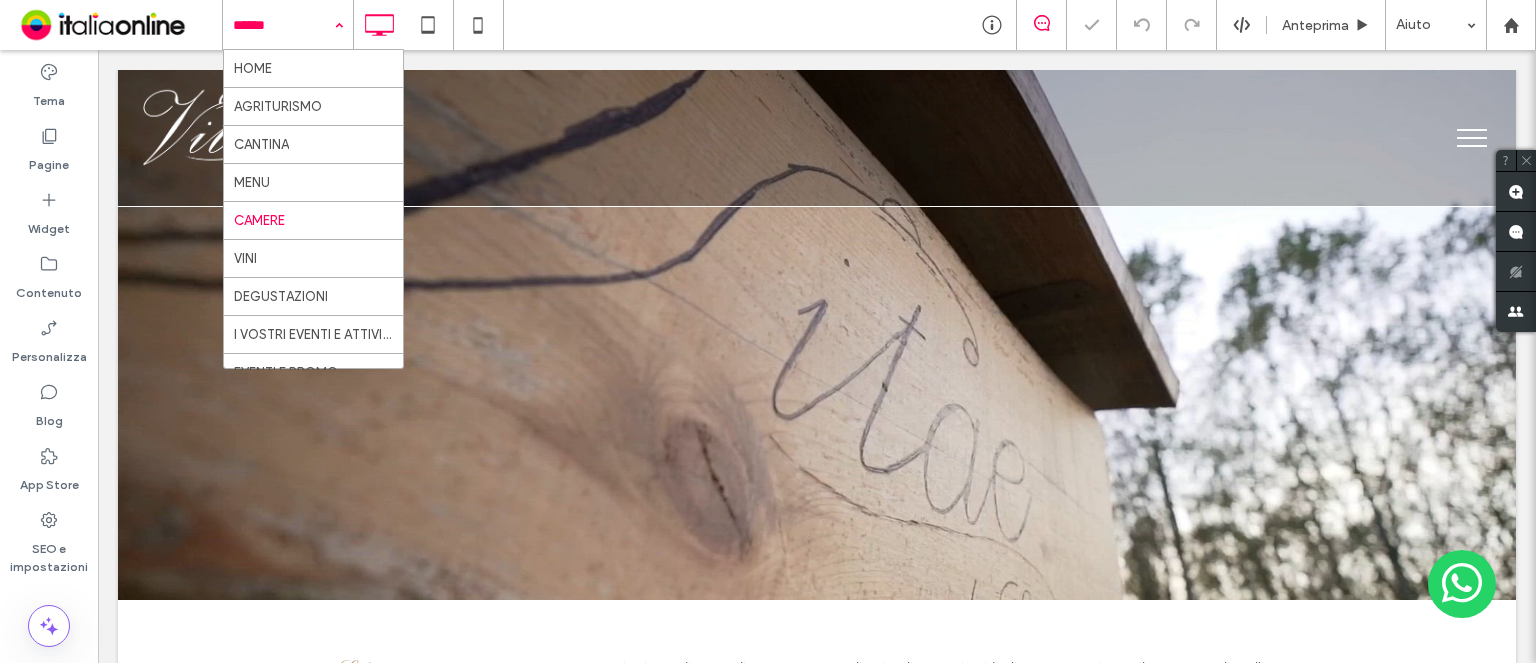 scroll, scrollTop: 0, scrollLeft: 0, axis: both 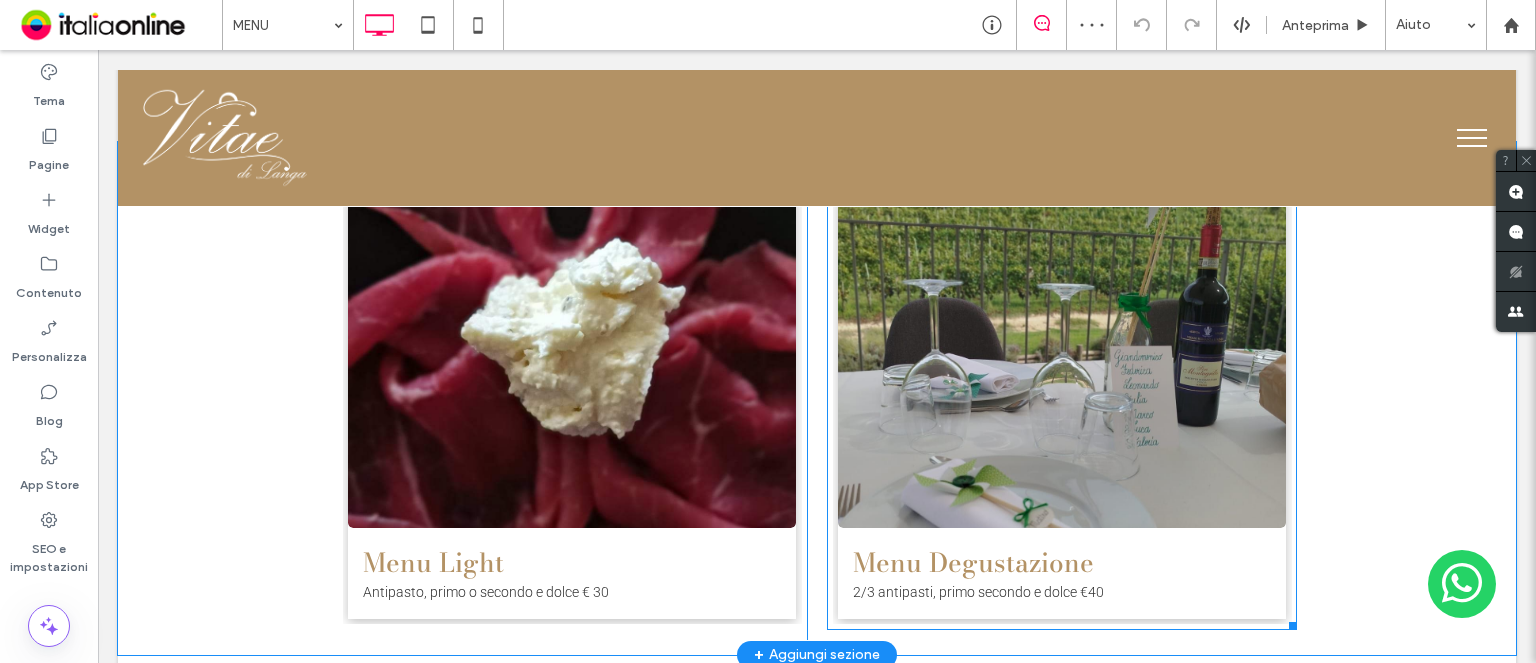 click at bounding box center [1062, 352] 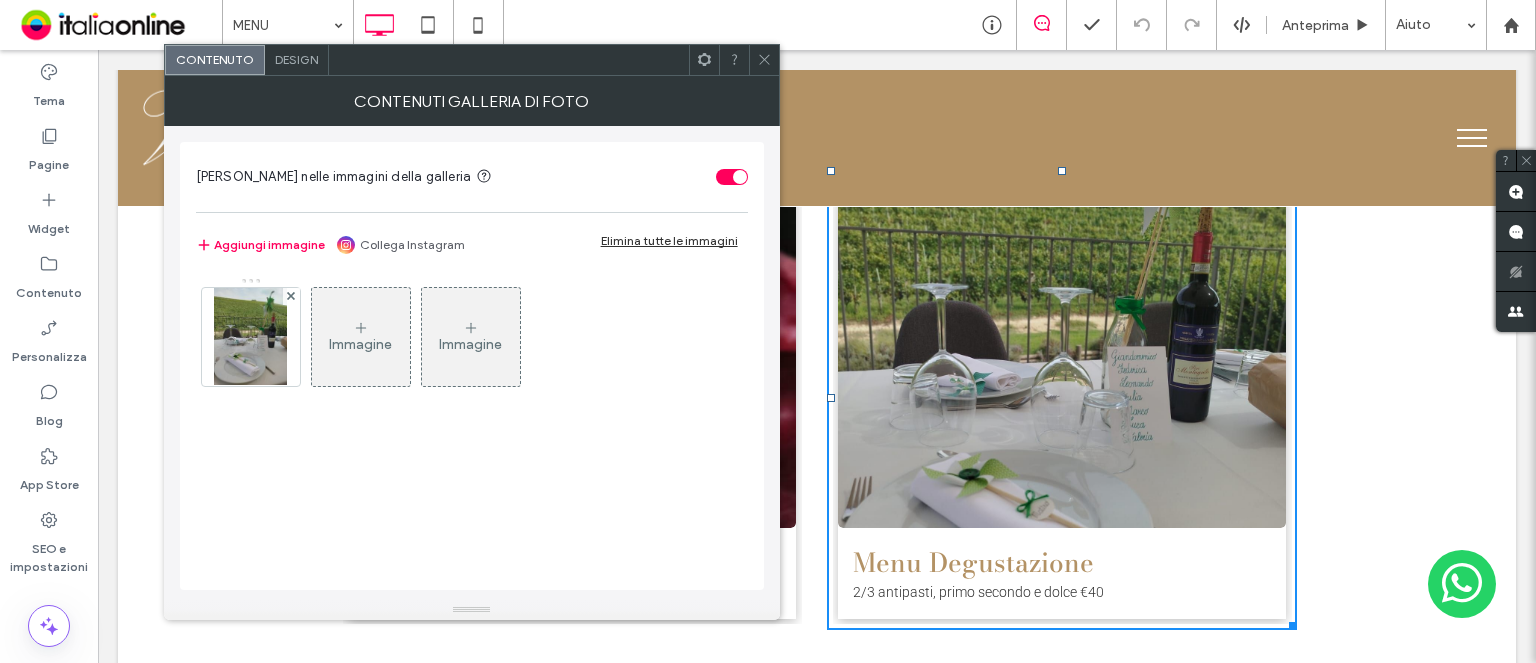 drag, startPoint x: 258, startPoint y: 322, endPoint x: 335, endPoint y: 313, distance: 77.52419 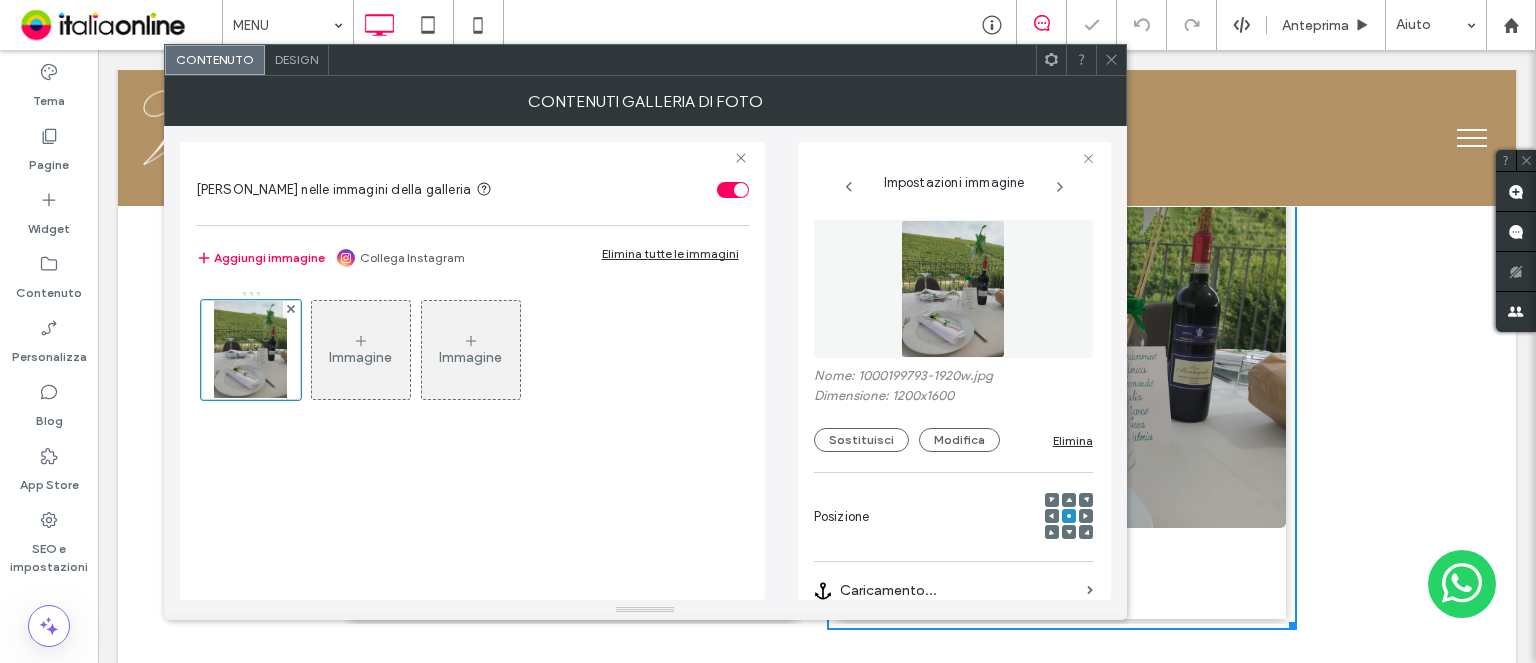 scroll, scrollTop: 0, scrollLeft: 5, axis: horizontal 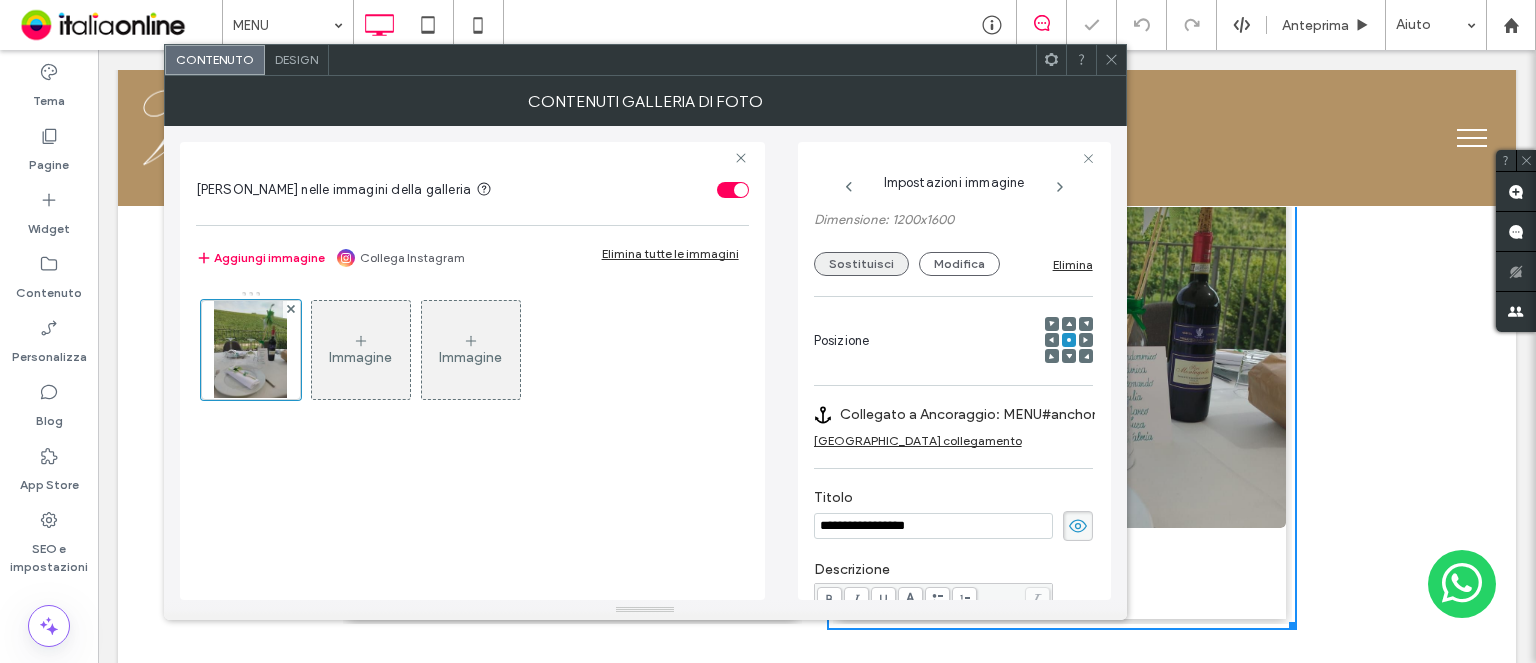 click on "Sostituisci" at bounding box center [861, 264] 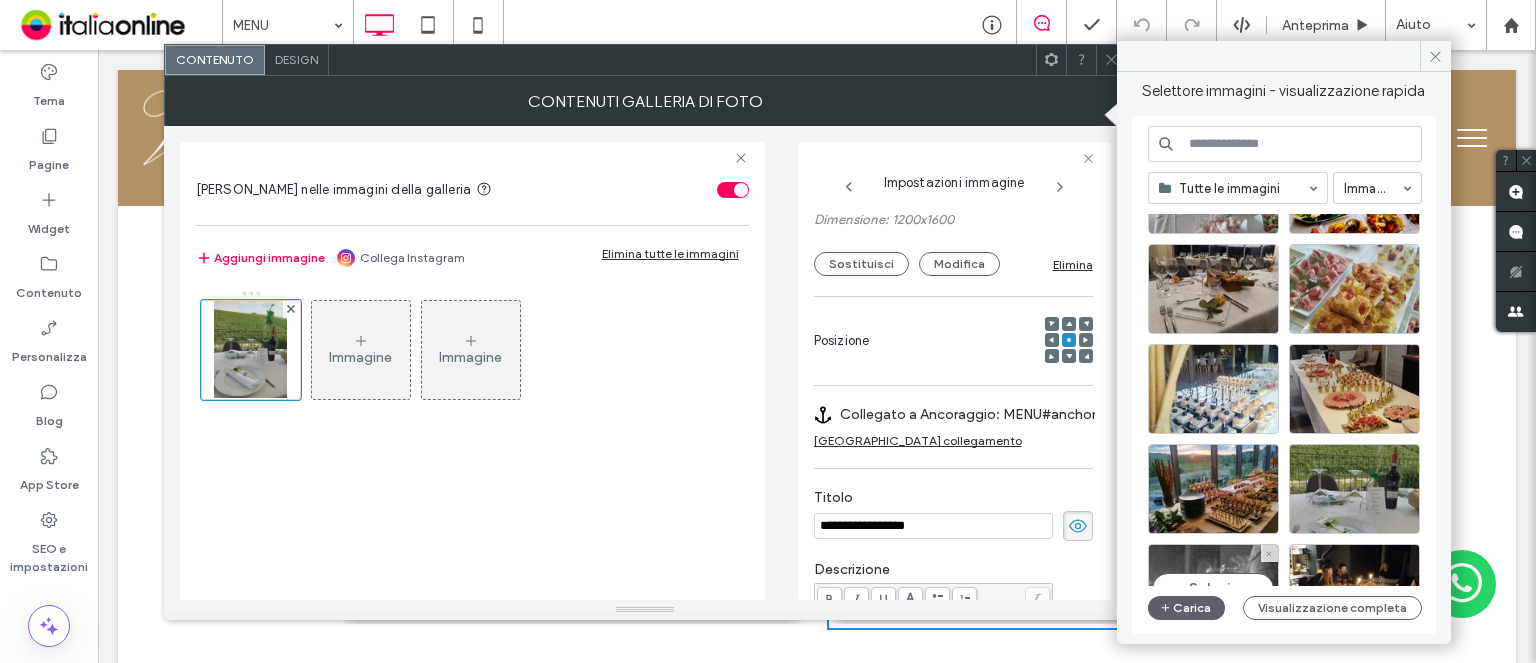 scroll, scrollTop: 0, scrollLeft: 0, axis: both 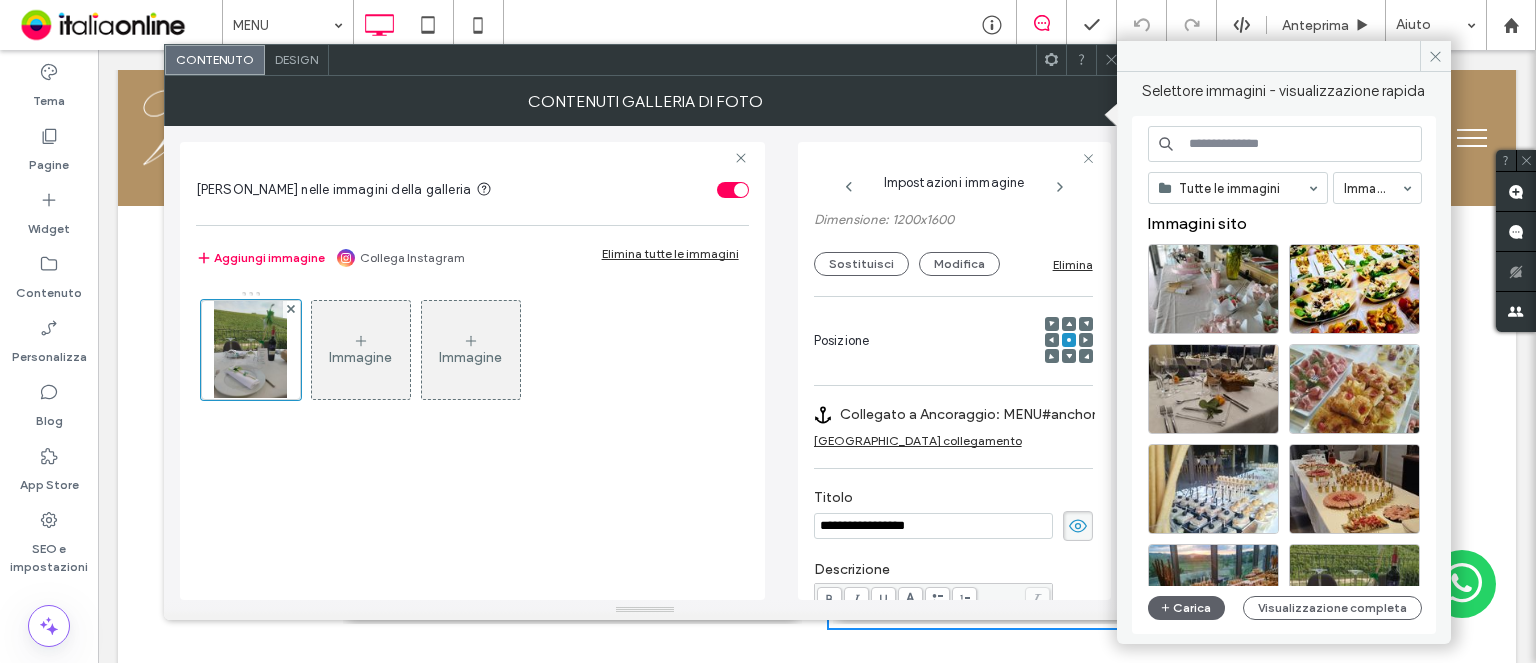 click at bounding box center (1111, 60) 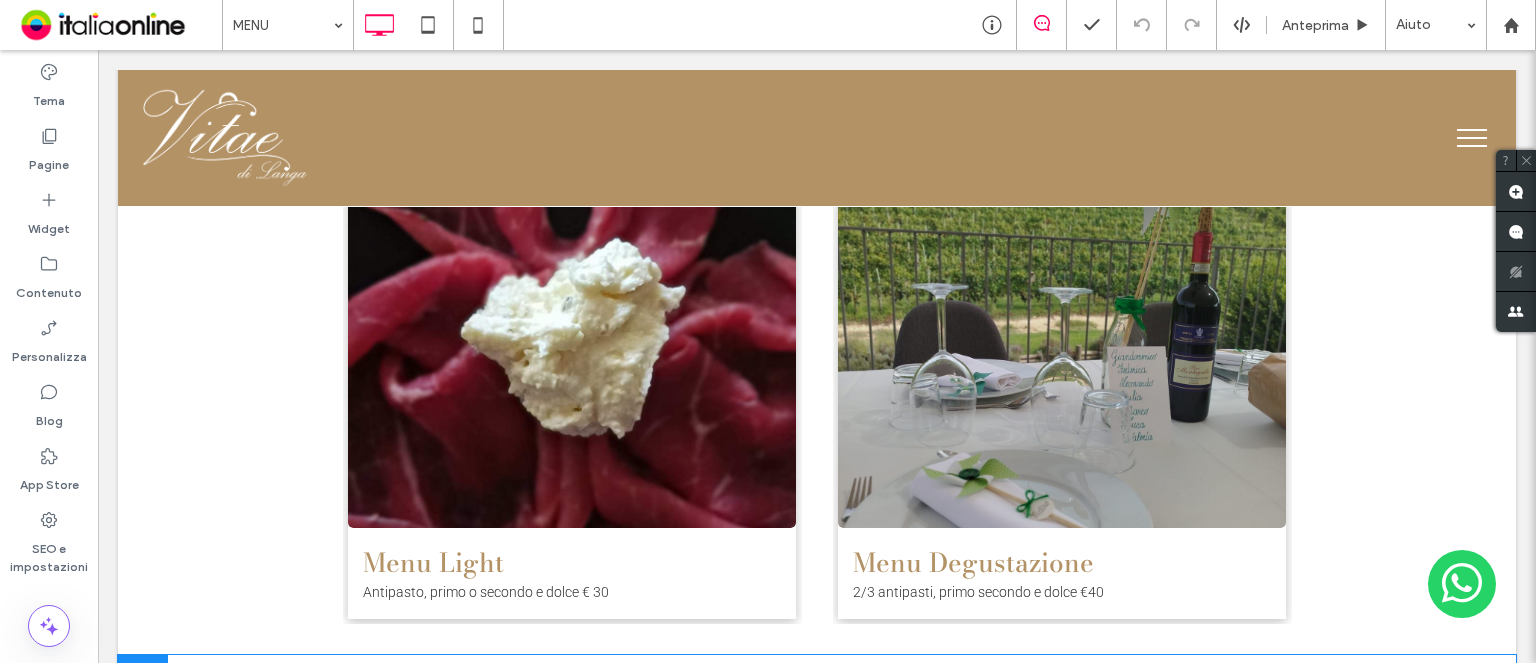 scroll, scrollTop: 700, scrollLeft: 0, axis: vertical 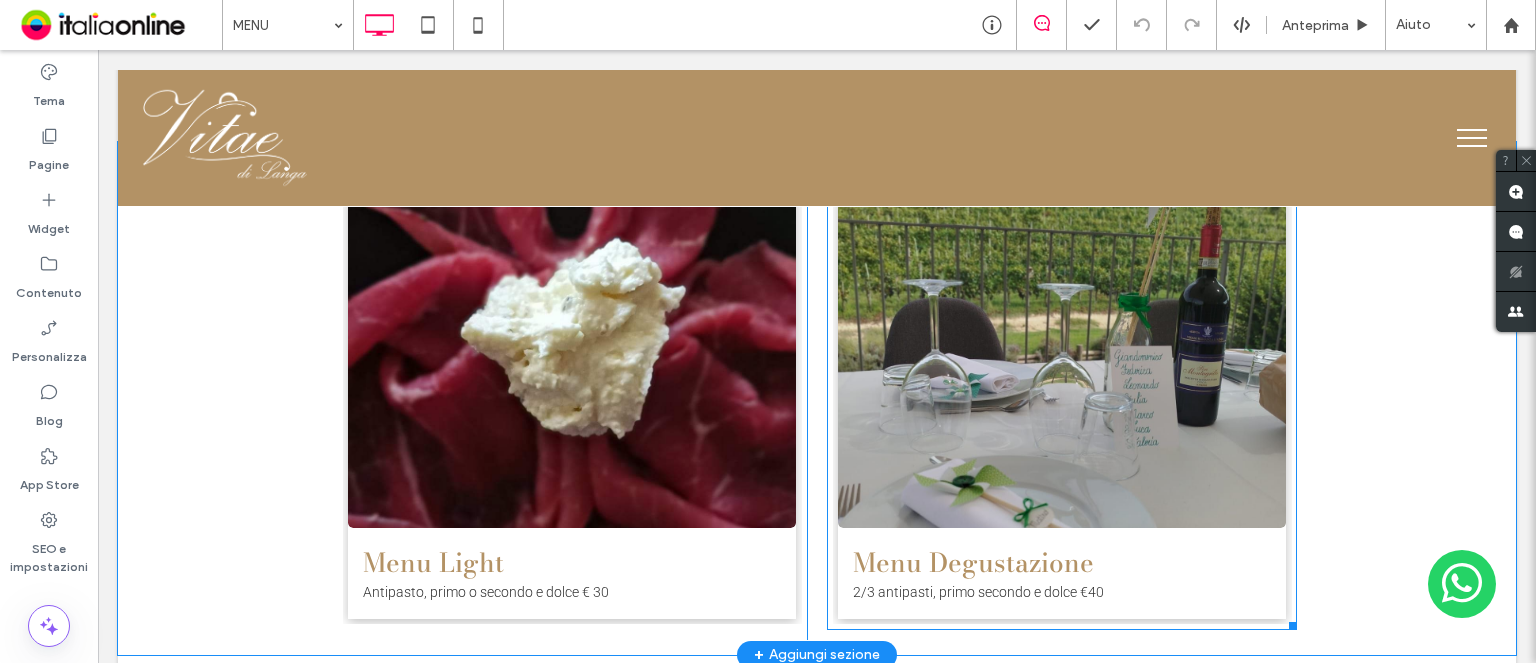click at bounding box center (1062, 352) 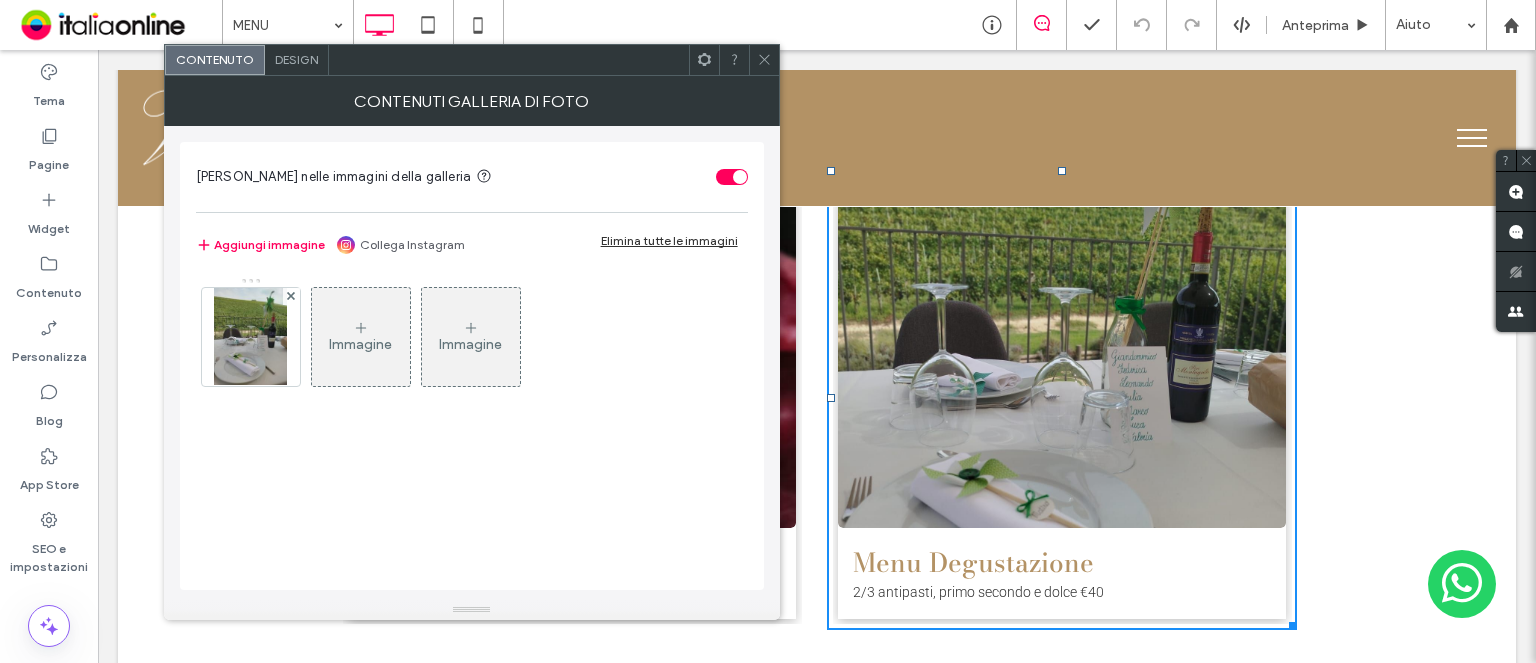 drag, startPoint x: 217, startPoint y: 326, endPoint x: 369, endPoint y: 340, distance: 152.64337 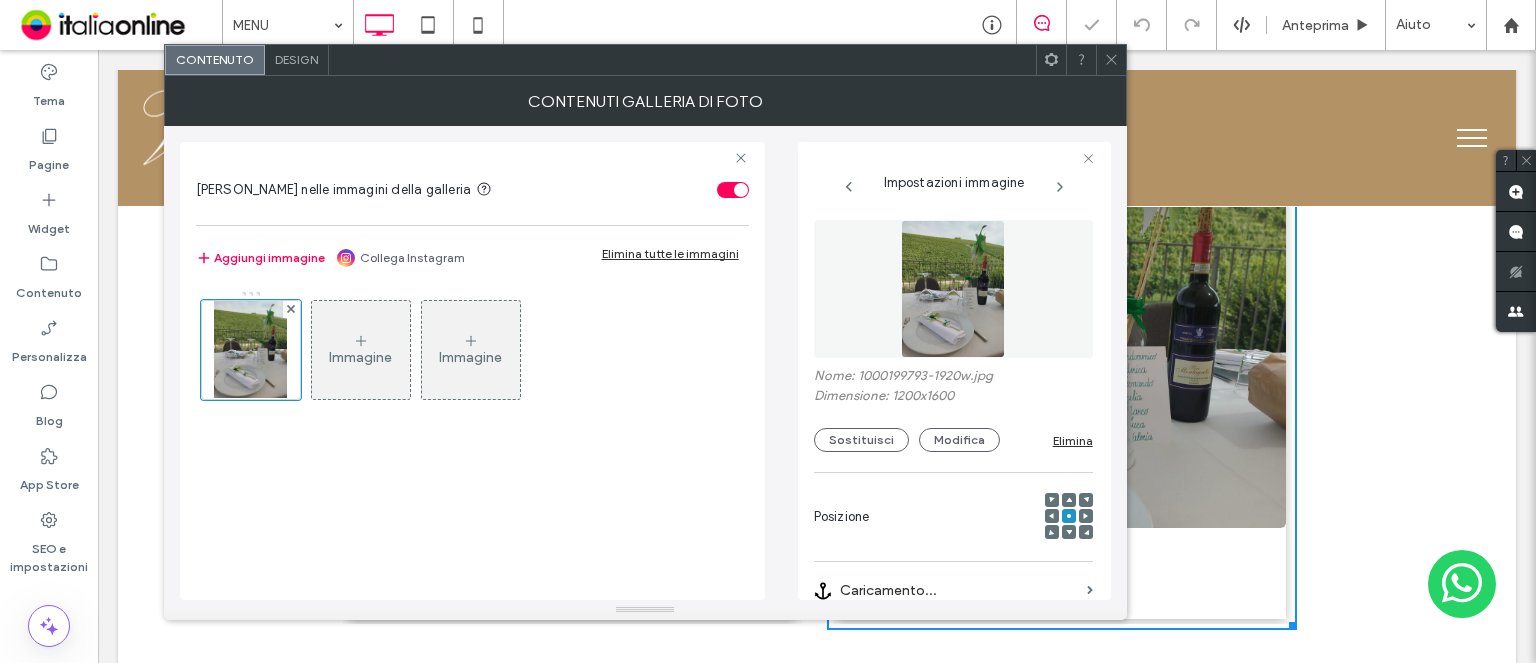 scroll, scrollTop: 0, scrollLeft: 26, axis: horizontal 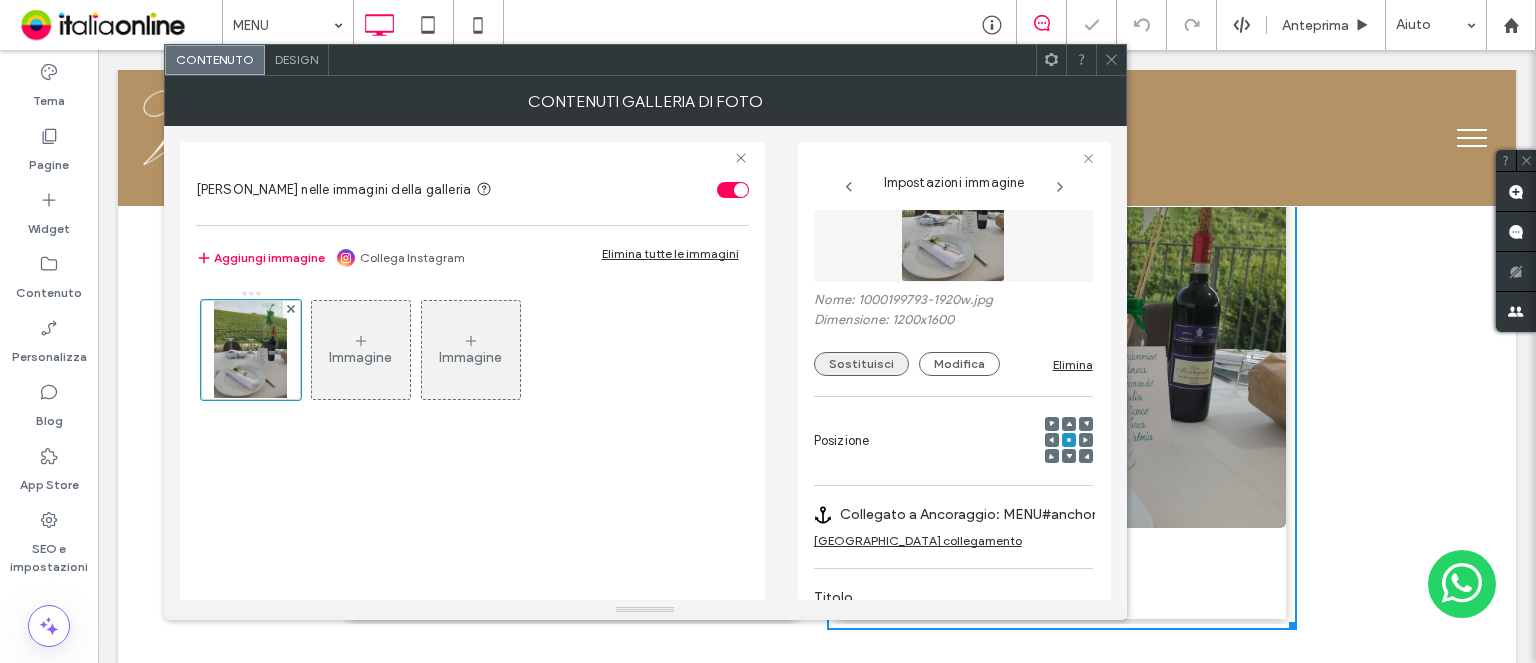 click on "Sostituisci" at bounding box center [861, 364] 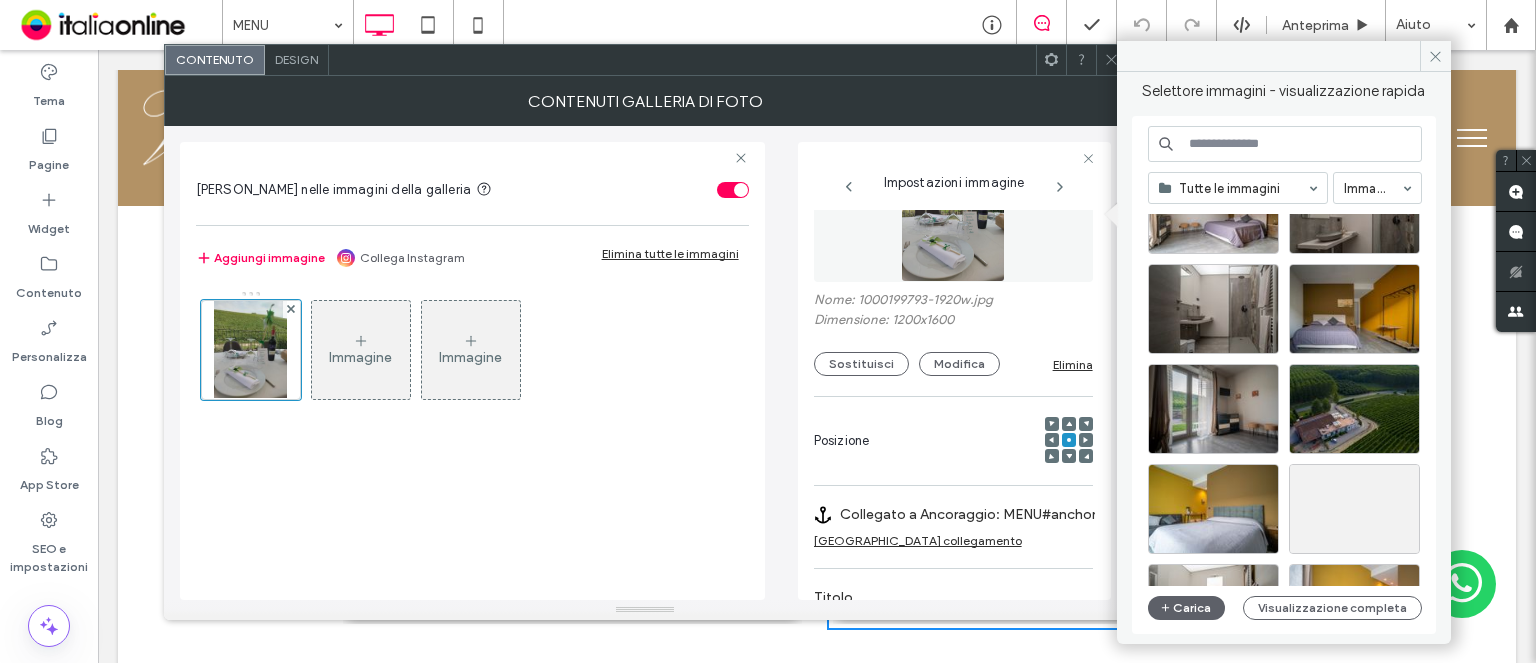 scroll, scrollTop: 5257, scrollLeft: 0, axis: vertical 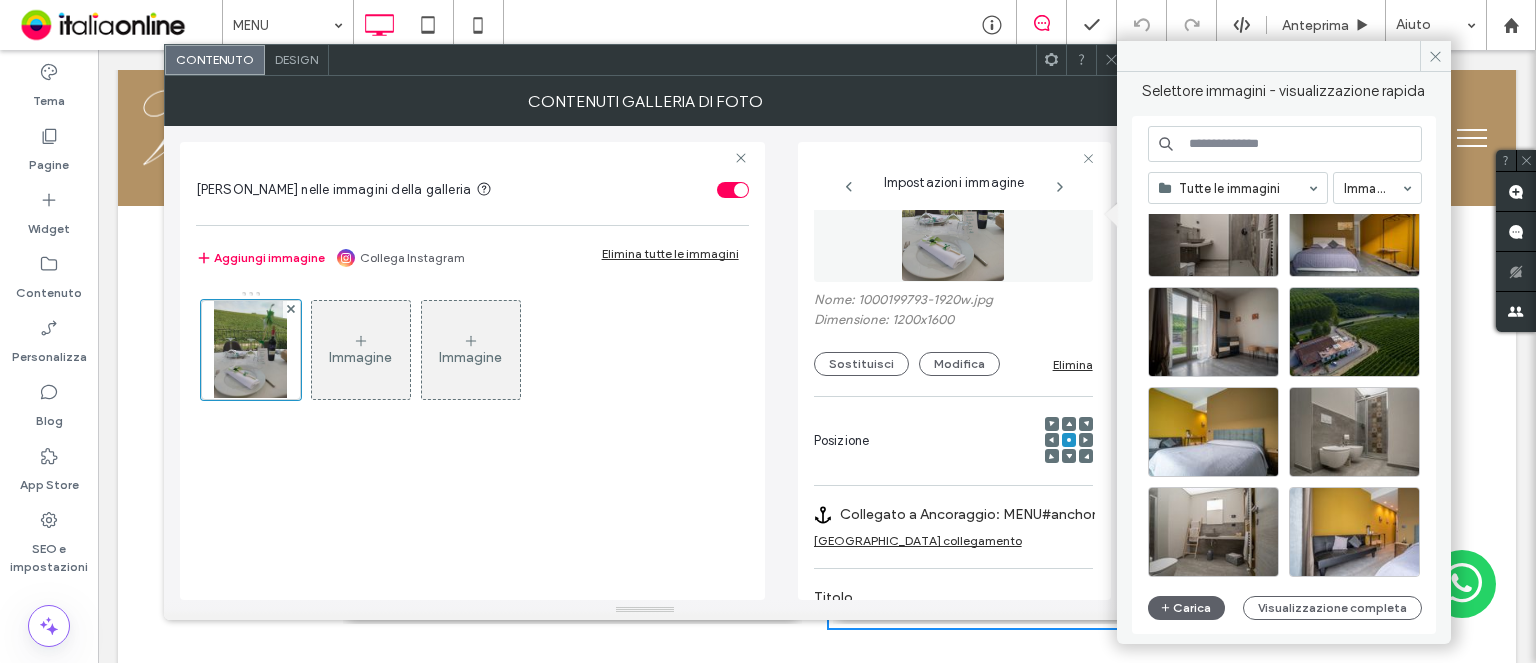 click at bounding box center (1111, 60) 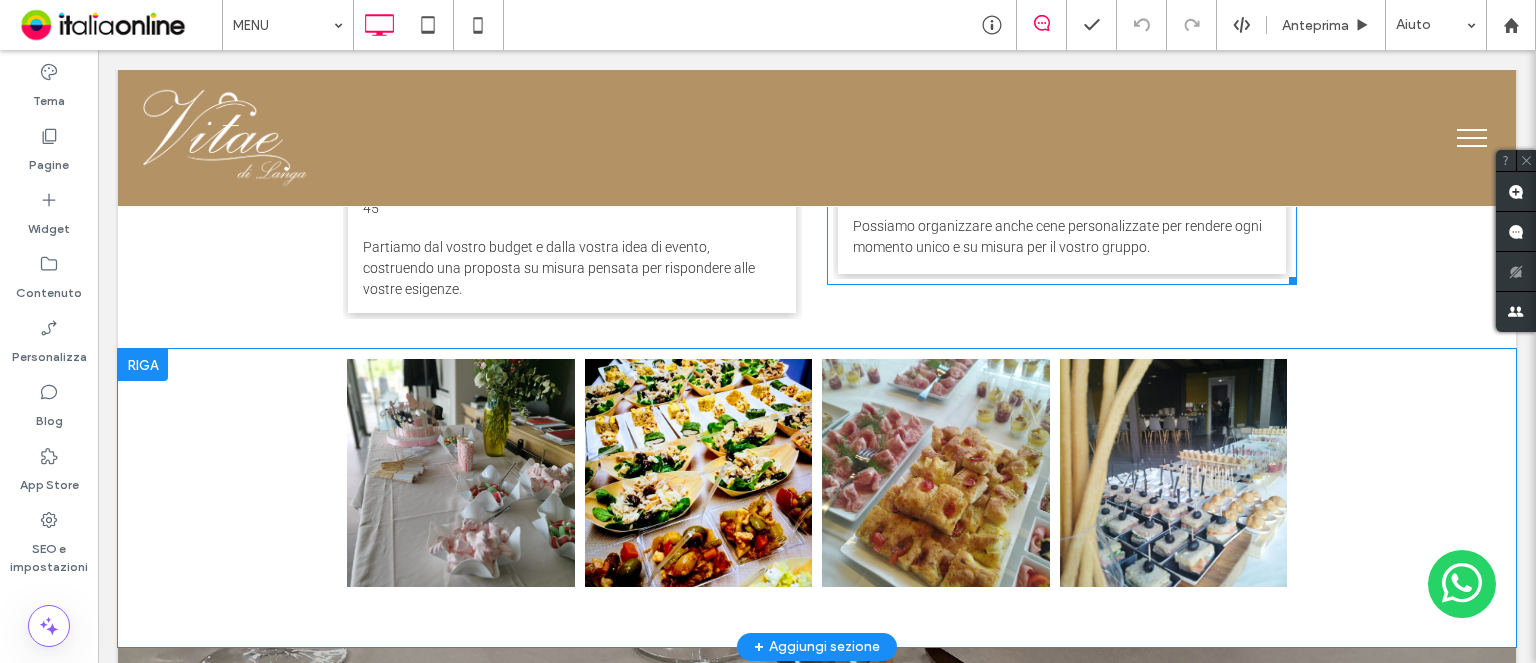 scroll, scrollTop: 1900, scrollLeft: 0, axis: vertical 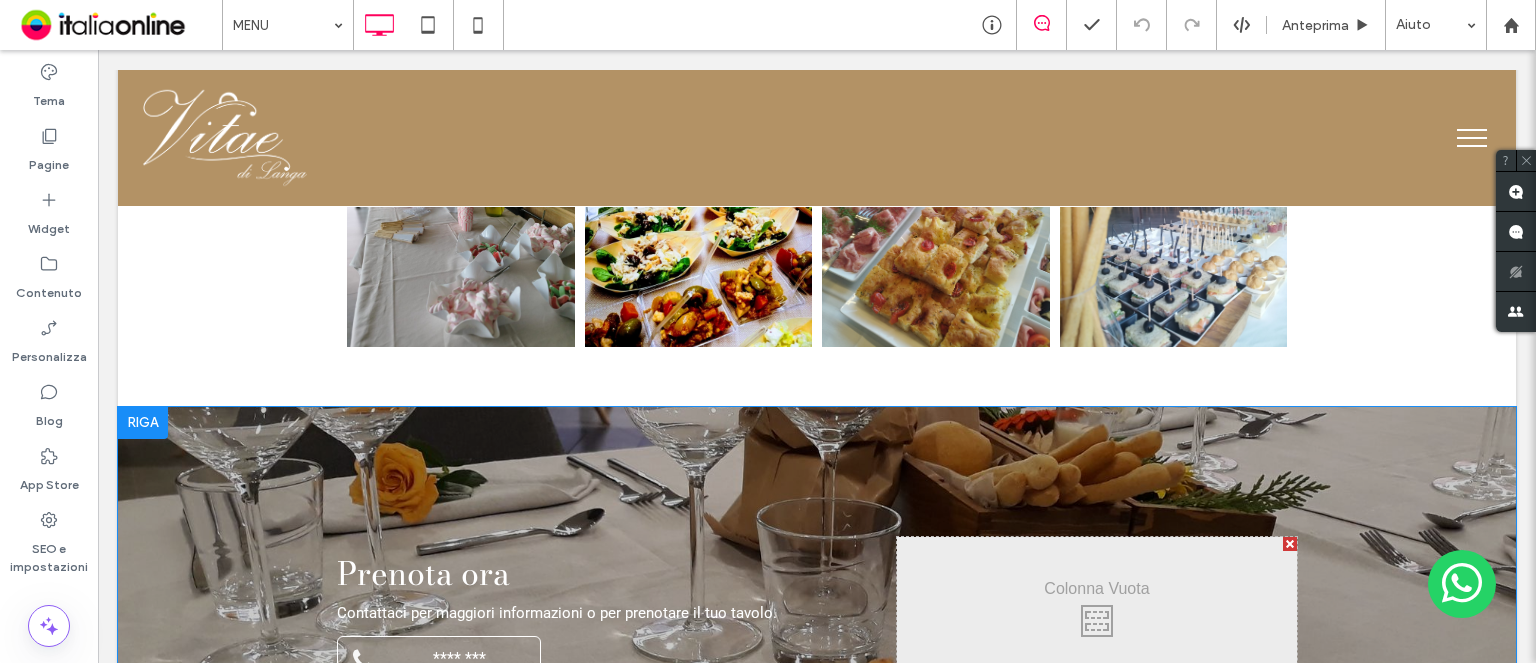 click on "**********" at bounding box center (817, 616) 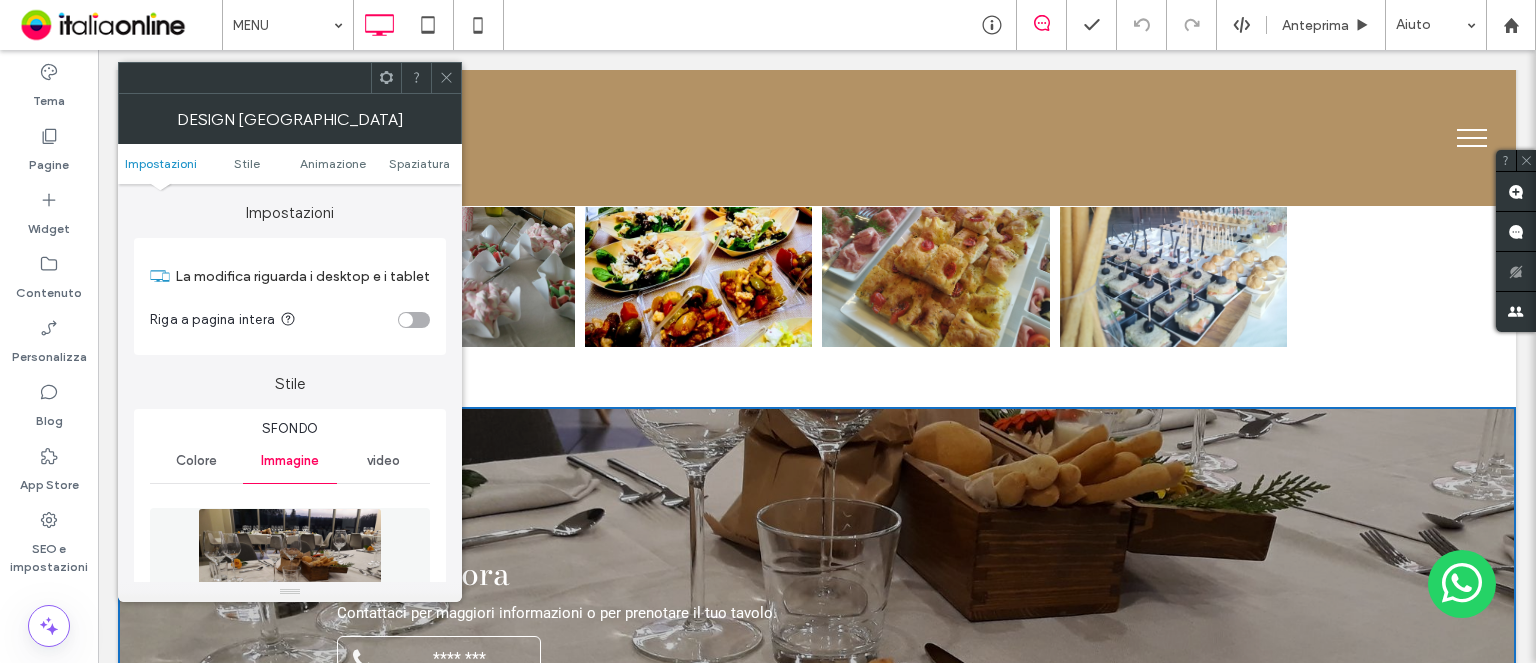 scroll, scrollTop: 300, scrollLeft: 0, axis: vertical 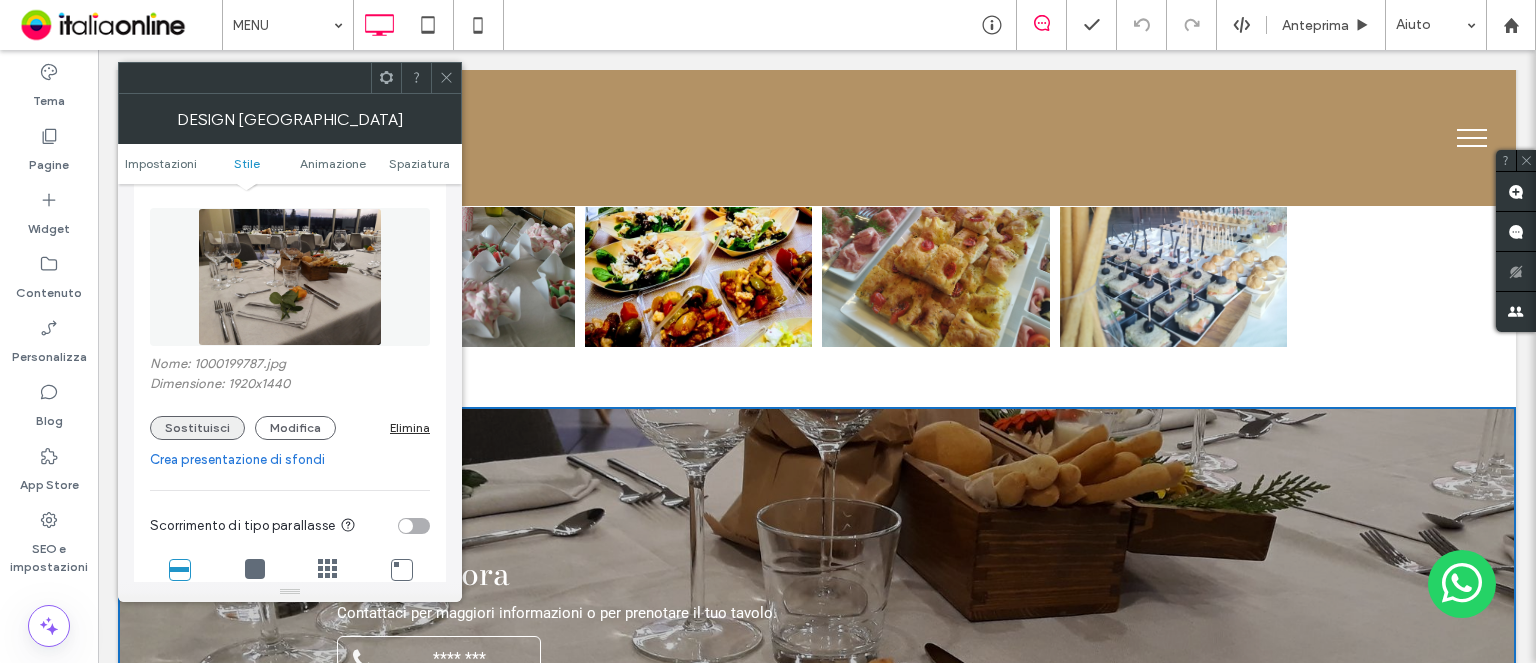 click on "Sostituisci" at bounding box center [197, 428] 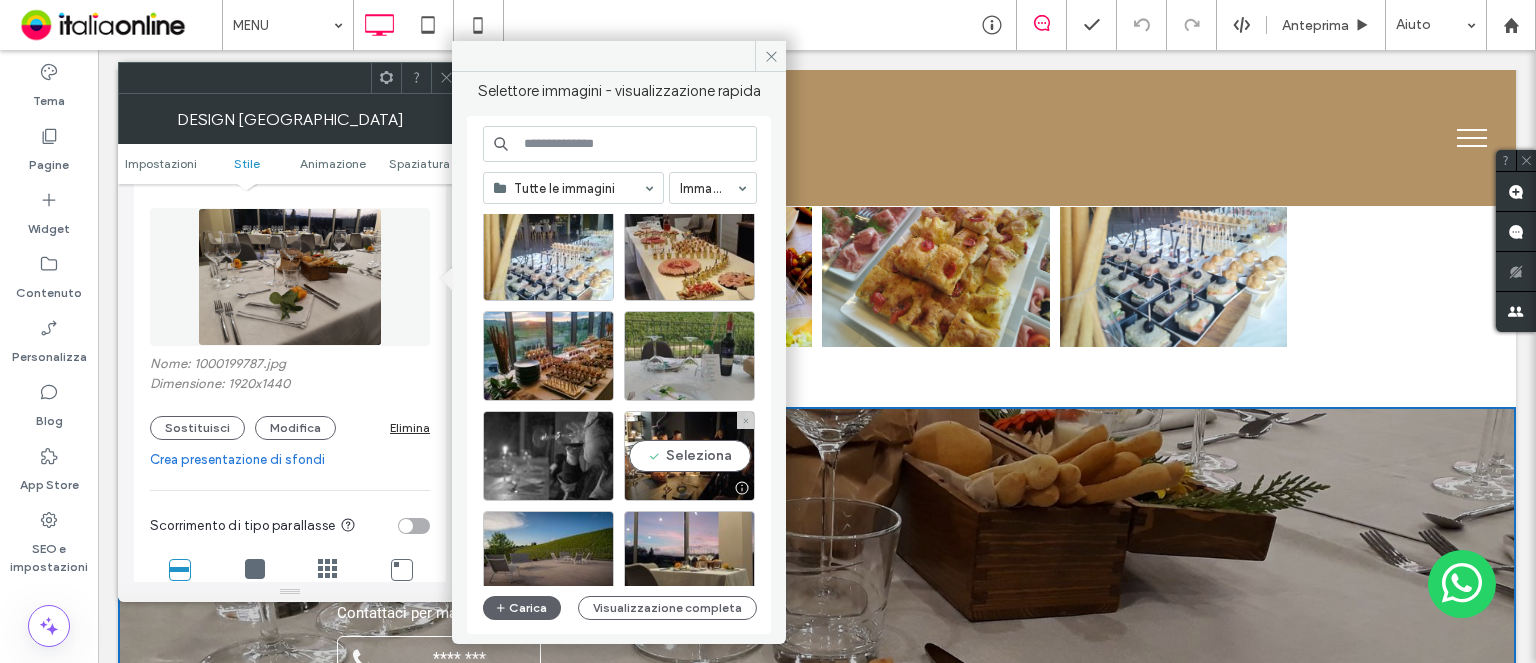 scroll, scrollTop: 200, scrollLeft: 0, axis: vertical 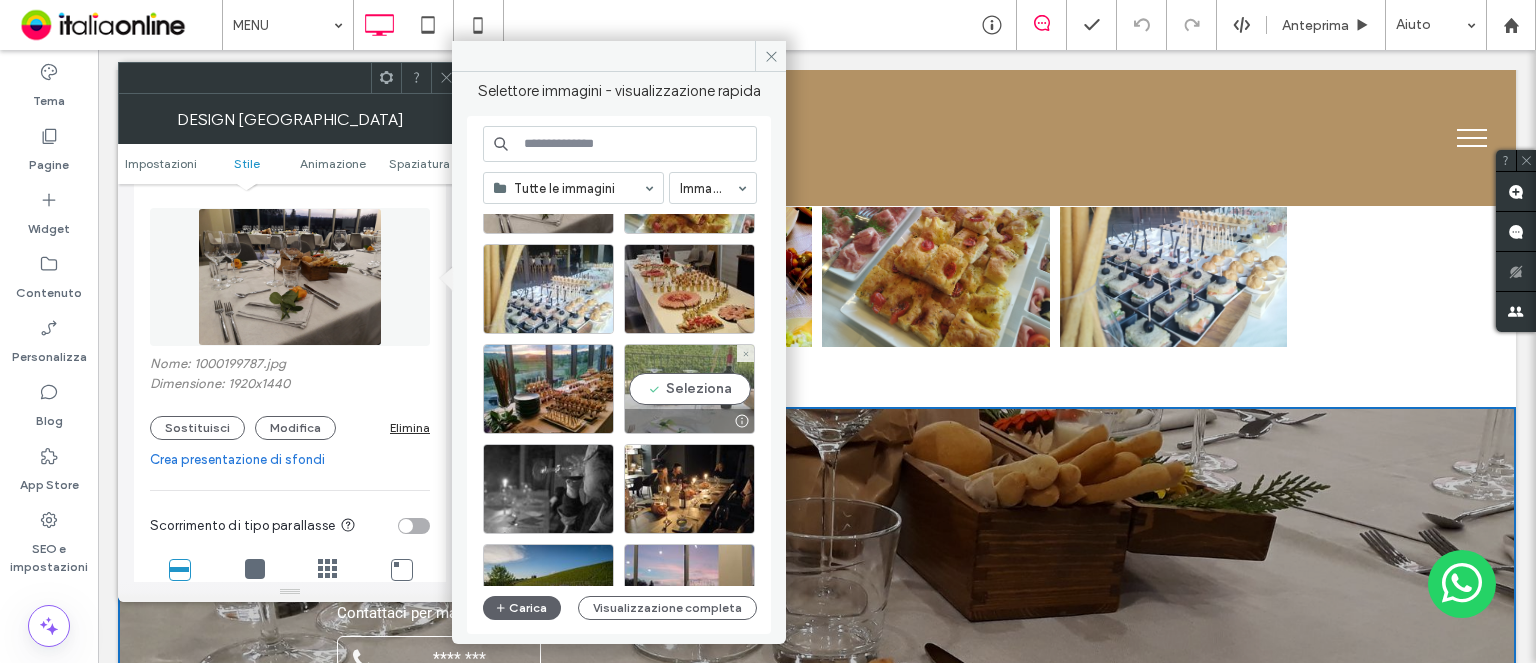 click on "Seleziona" at bounding box center [689, 389] 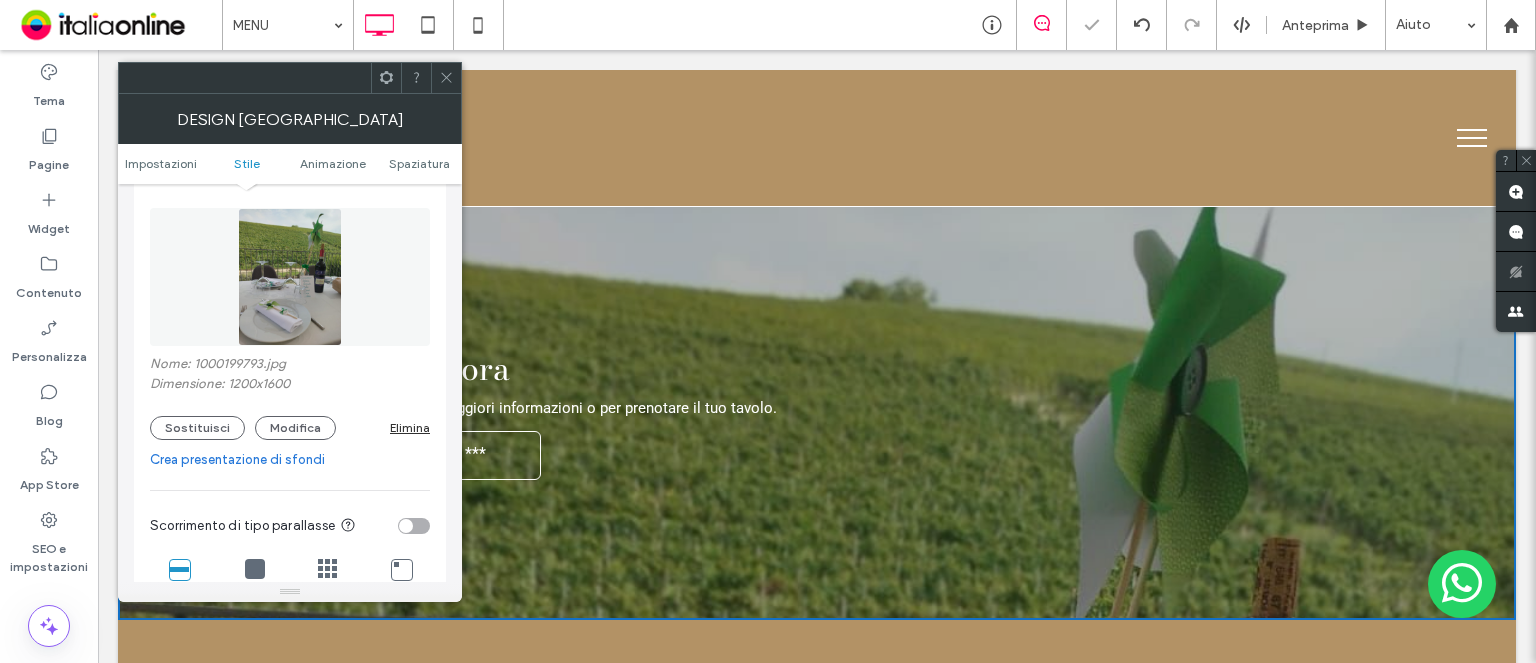 scroll, scrollTop: 2200, scrollLeft: 0, axis: vertical 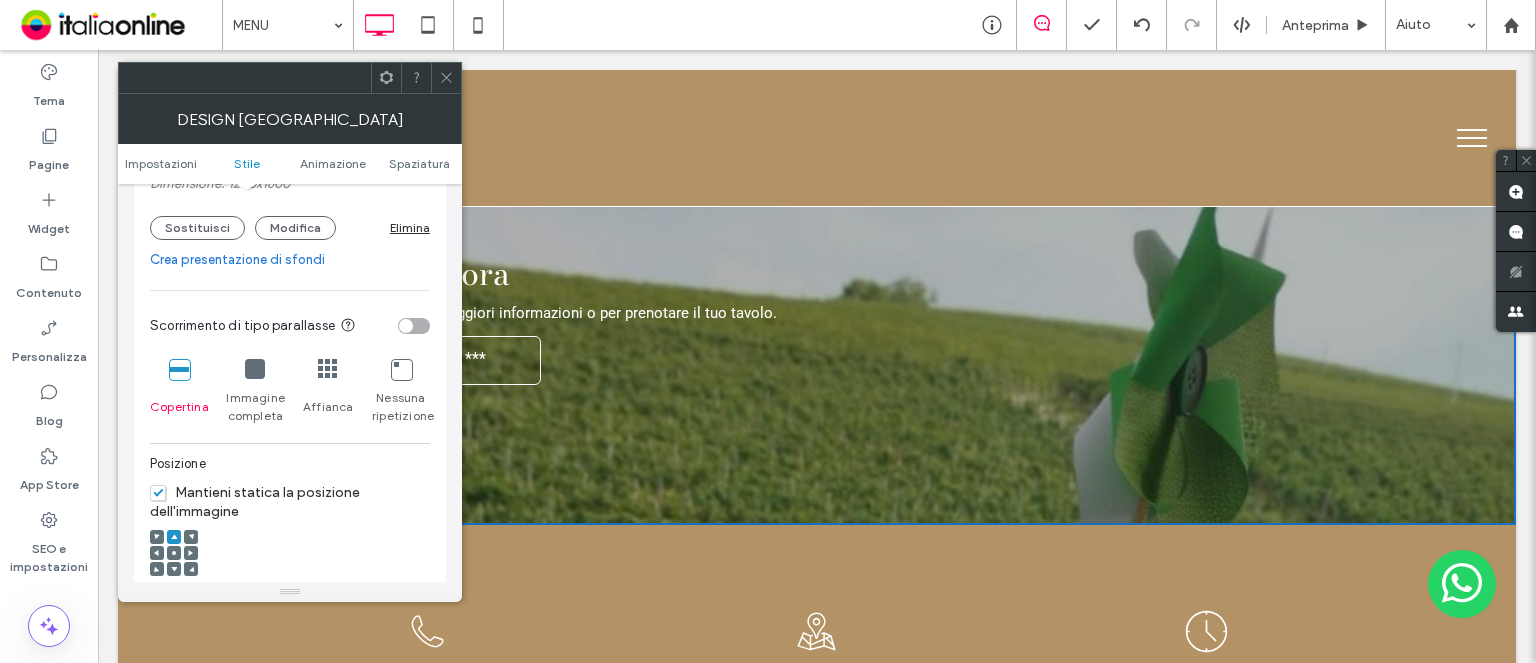 click at bounding box center (174, 553) 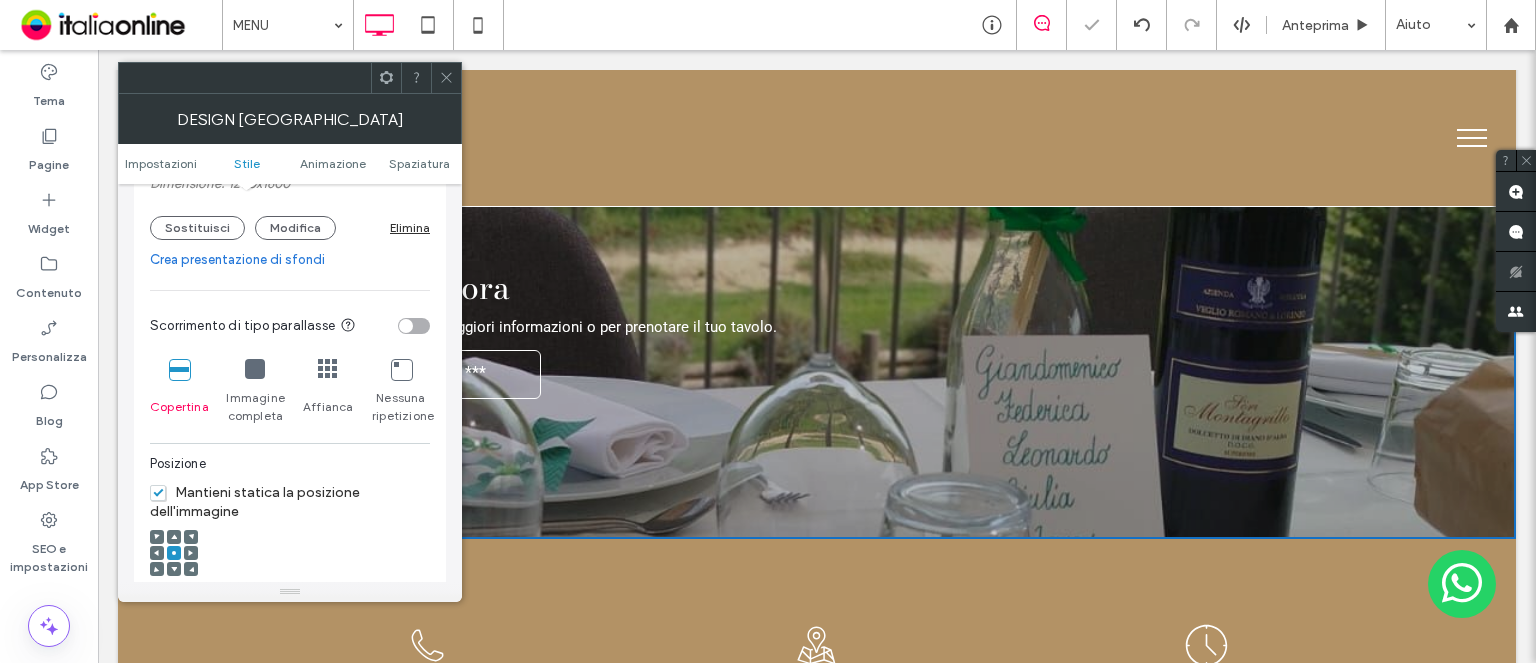 scroll, scrollTop: 2200, scrollLeft: 0, axis: vertical 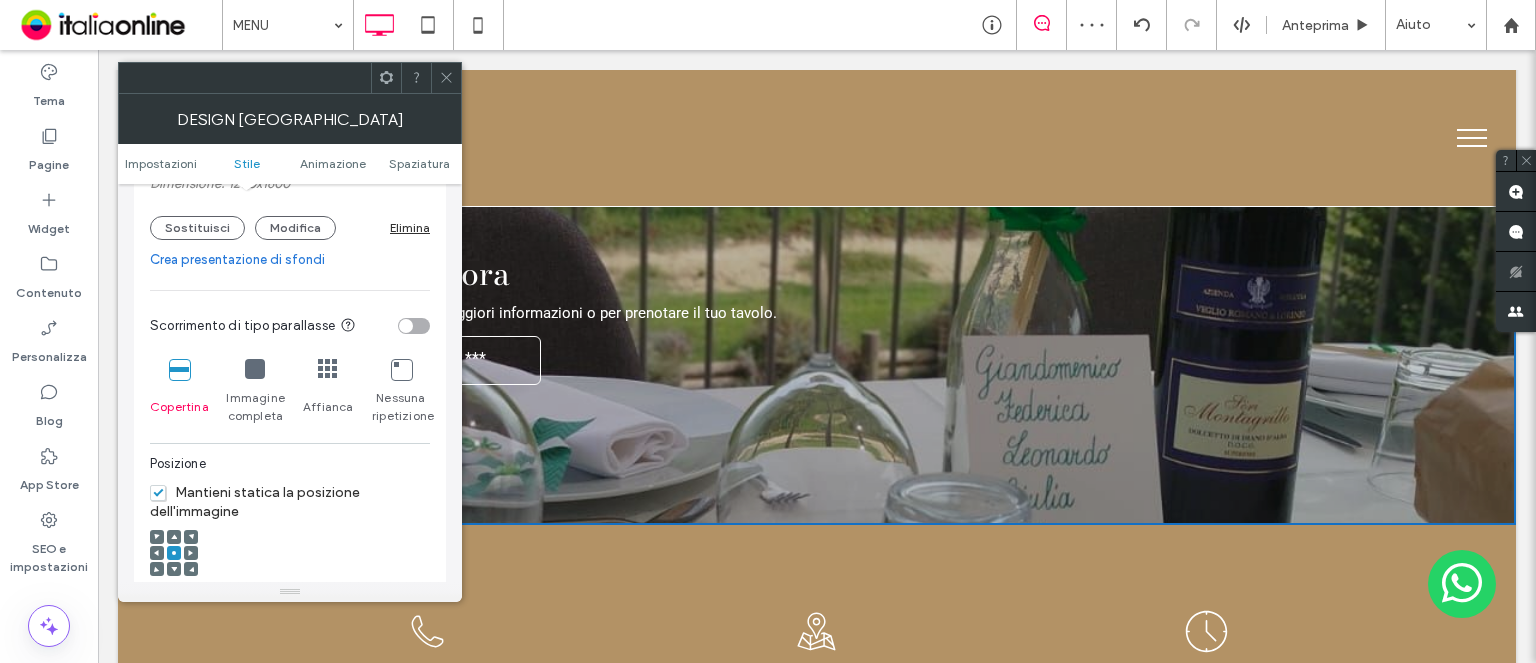 click 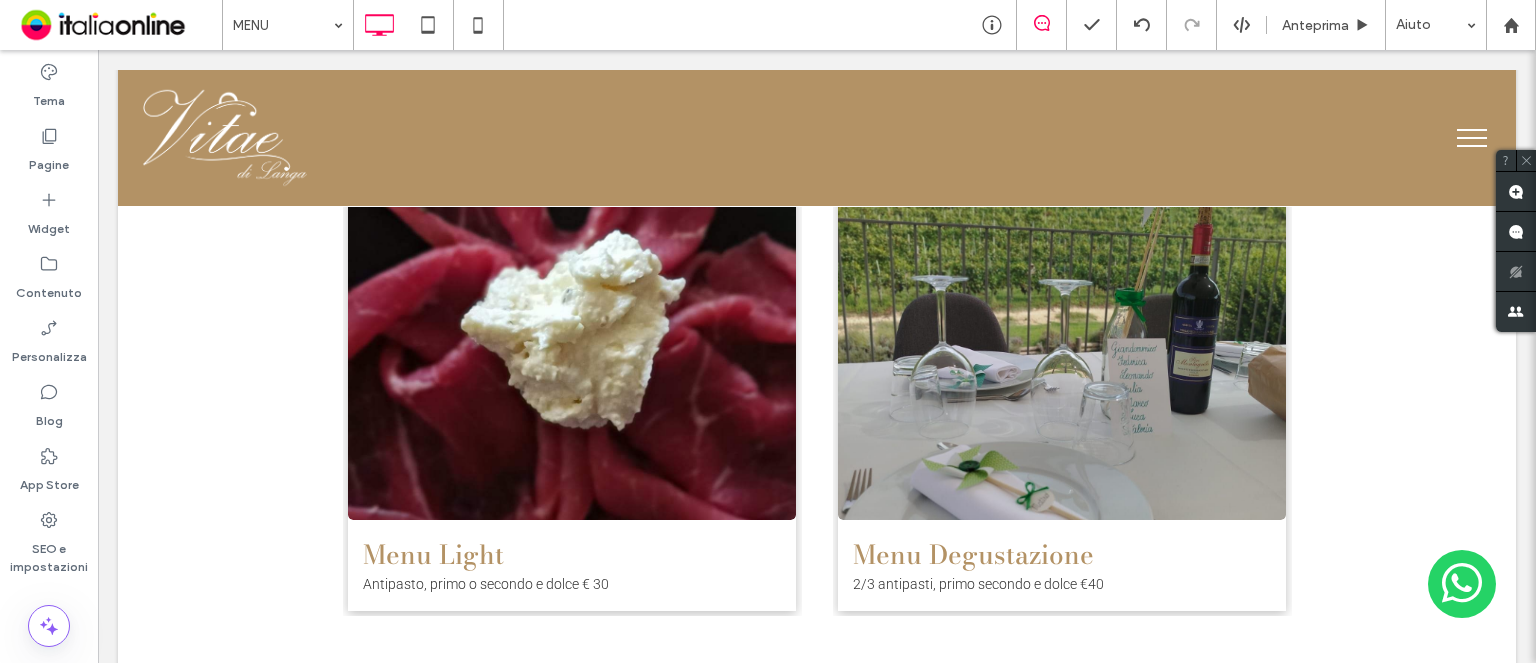 scroll, scrollTop: 700, scrollLeft: 0, axis: vertical 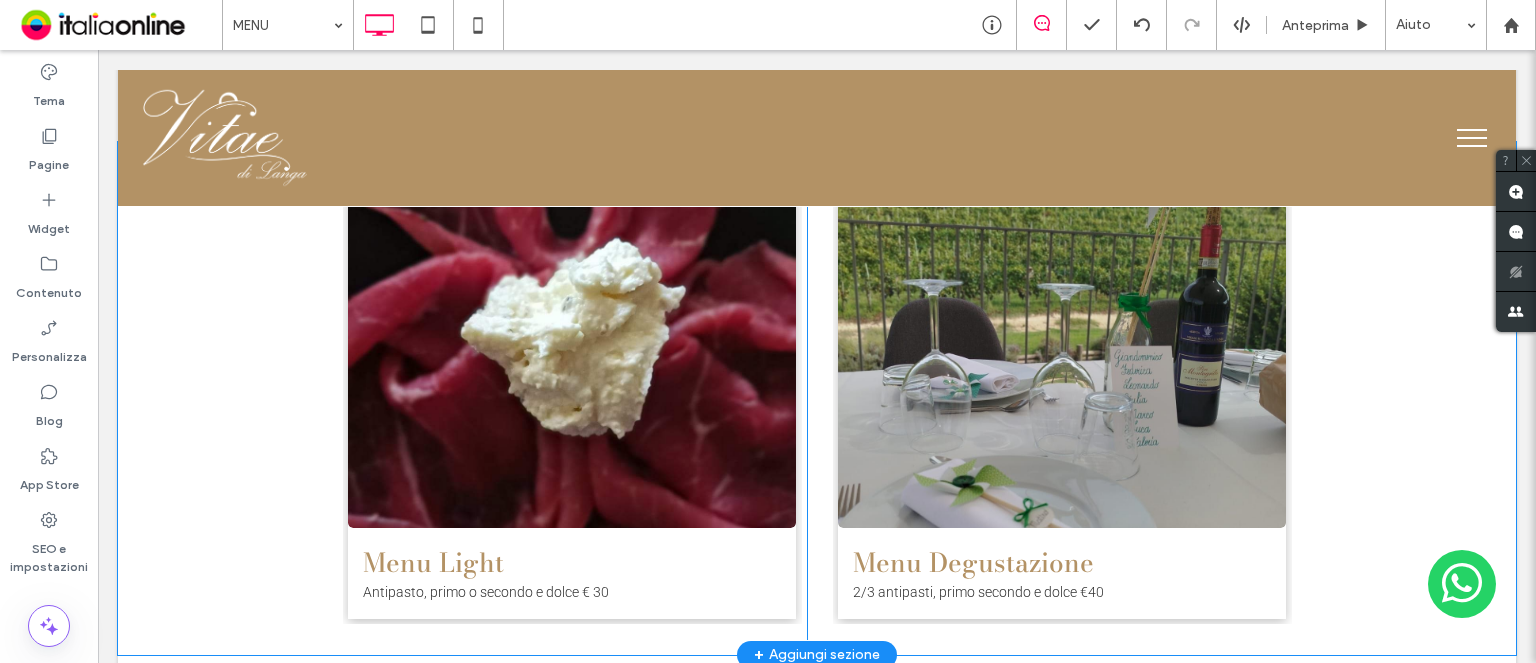 click at bounding box center [1062, 352] 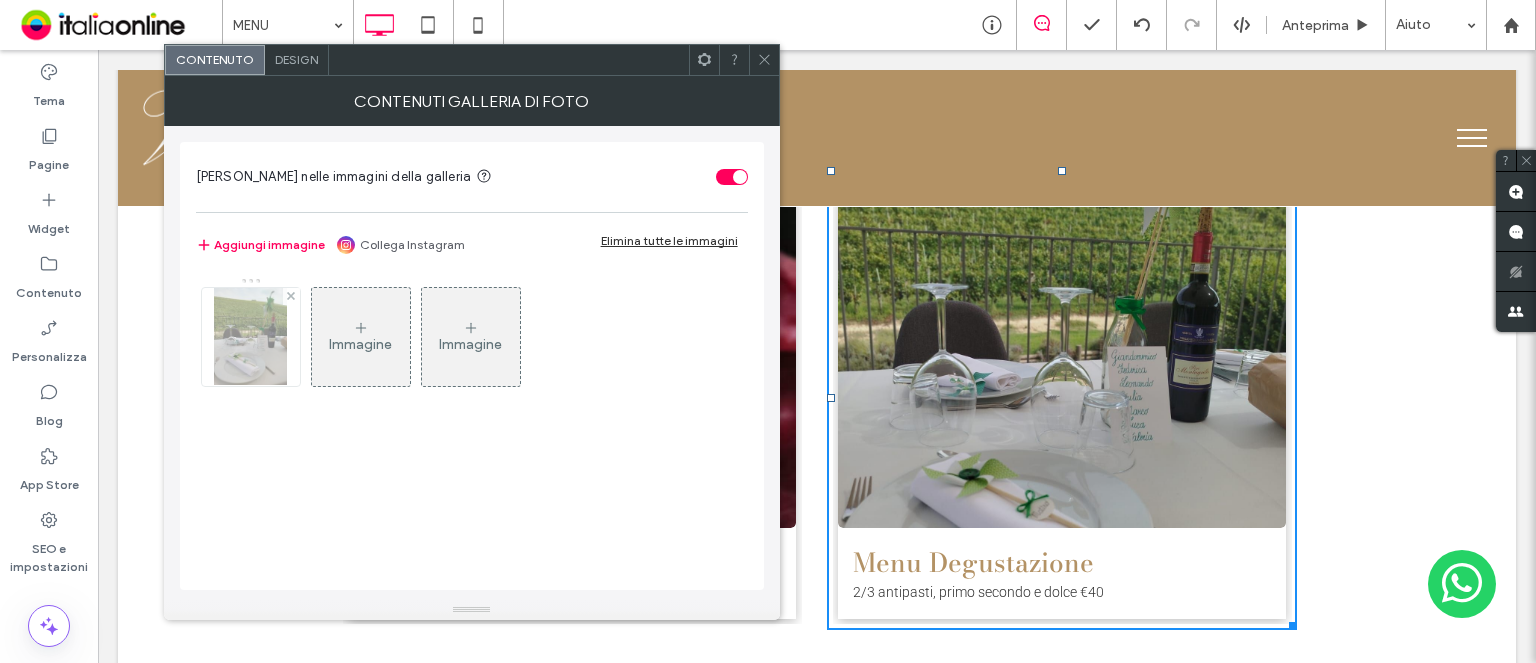 click at bounding box center [251, 337] 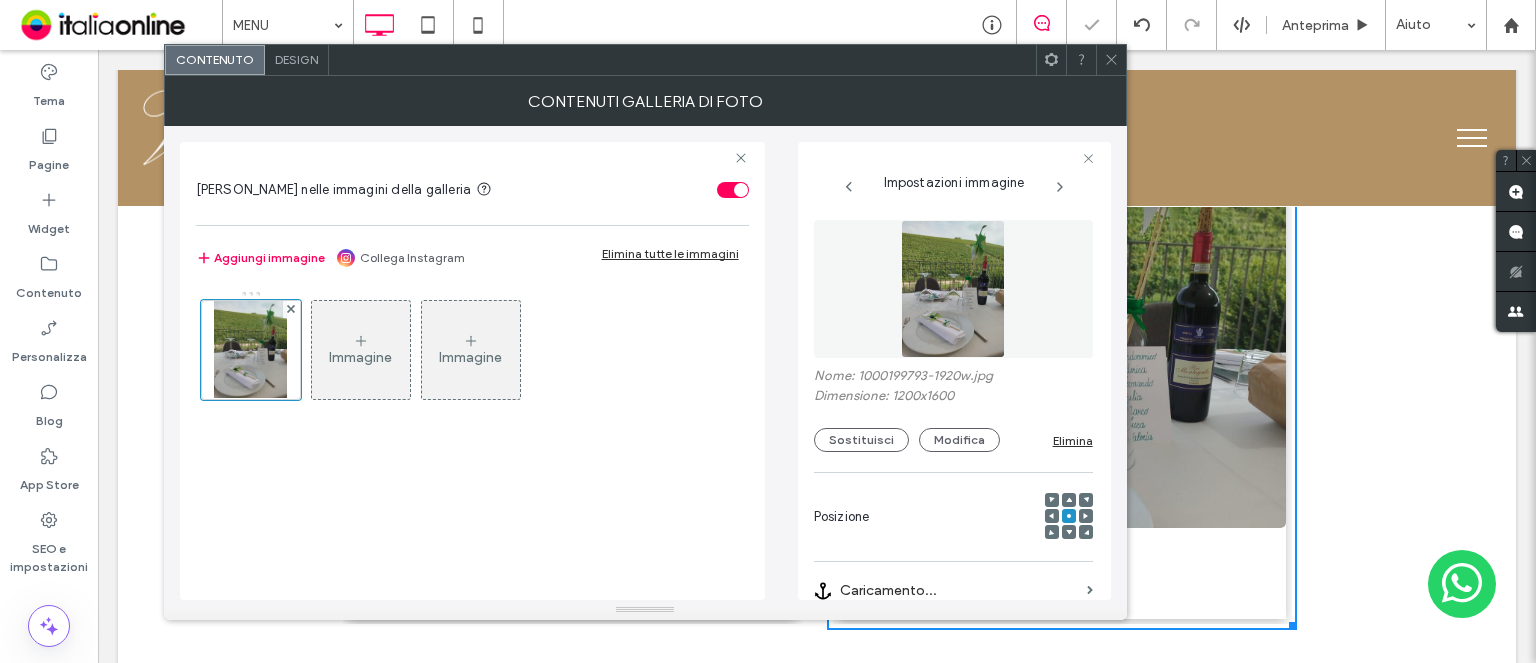 scroll, scrollTop: 0, scrollLeft: 0, axis: both 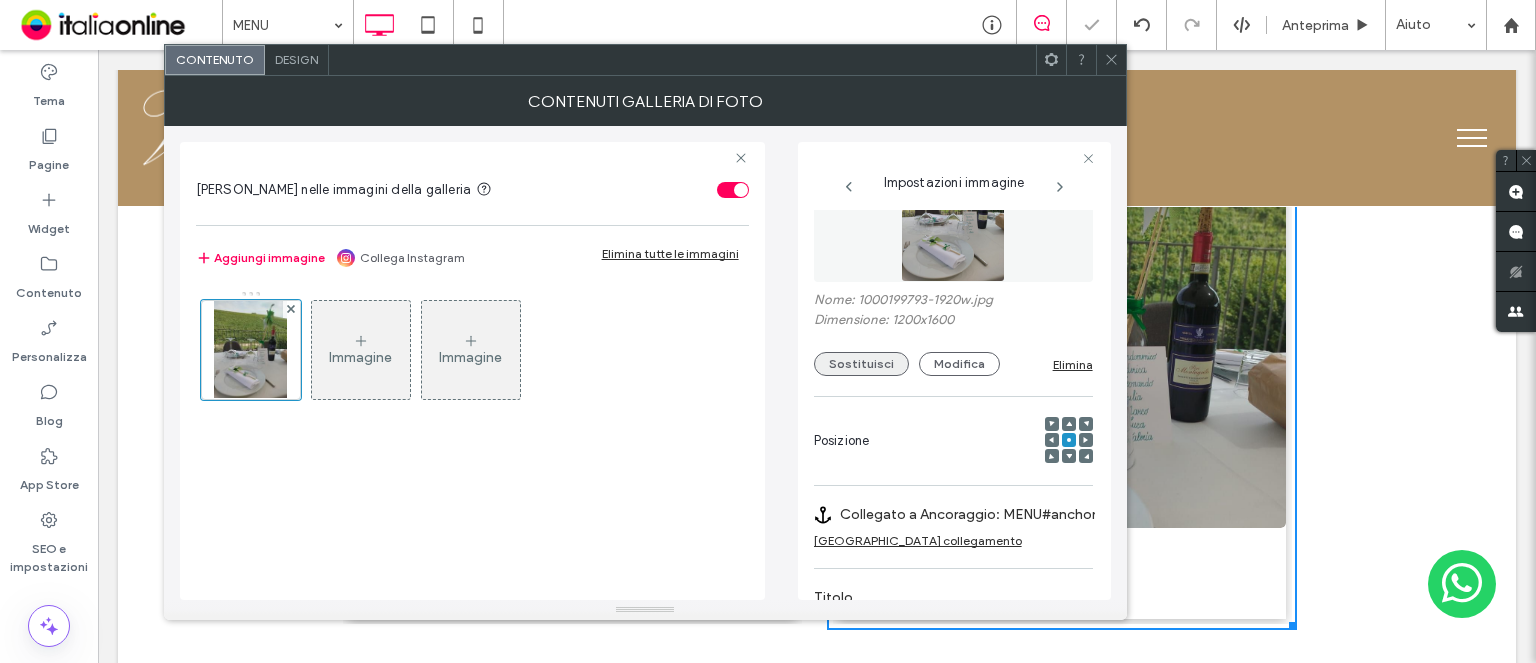 click on "Sostituisci" at bounding box center [861, 364] 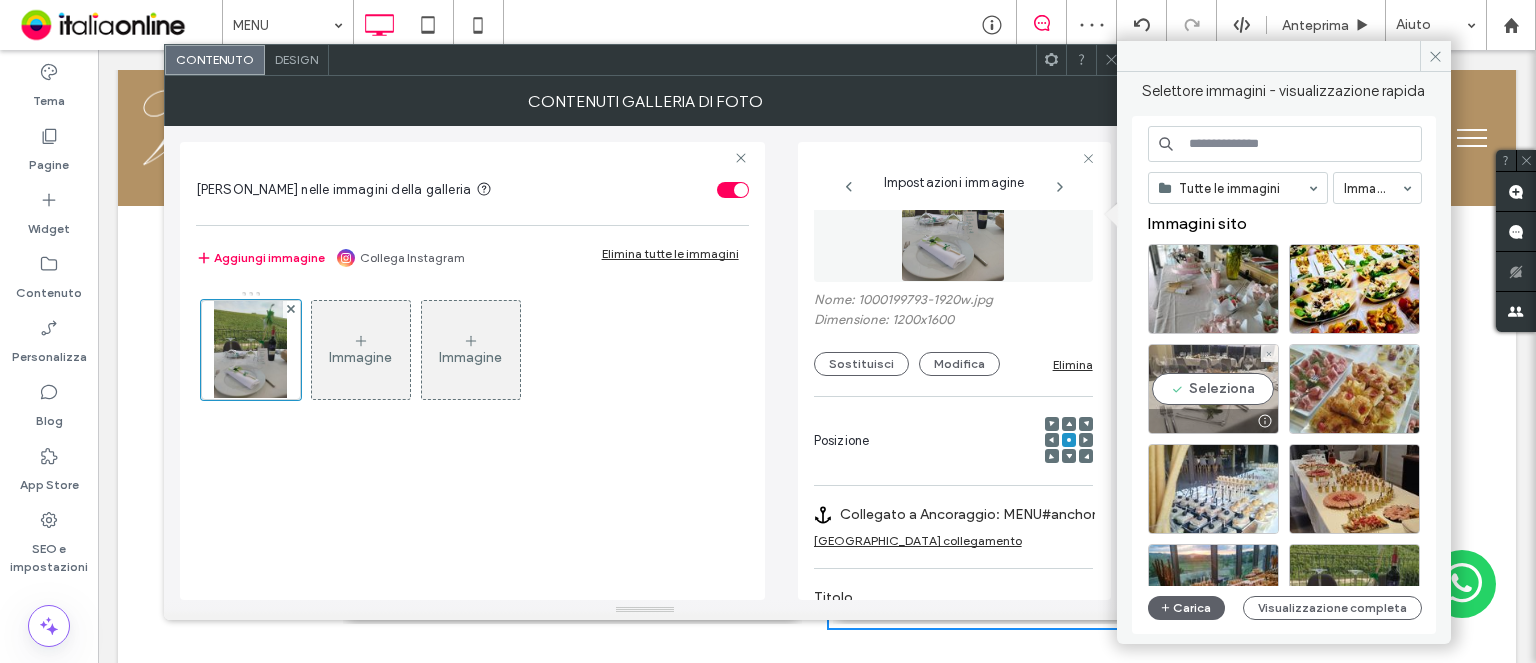 click on "Seleziona" at bounding box center [1213, 389] 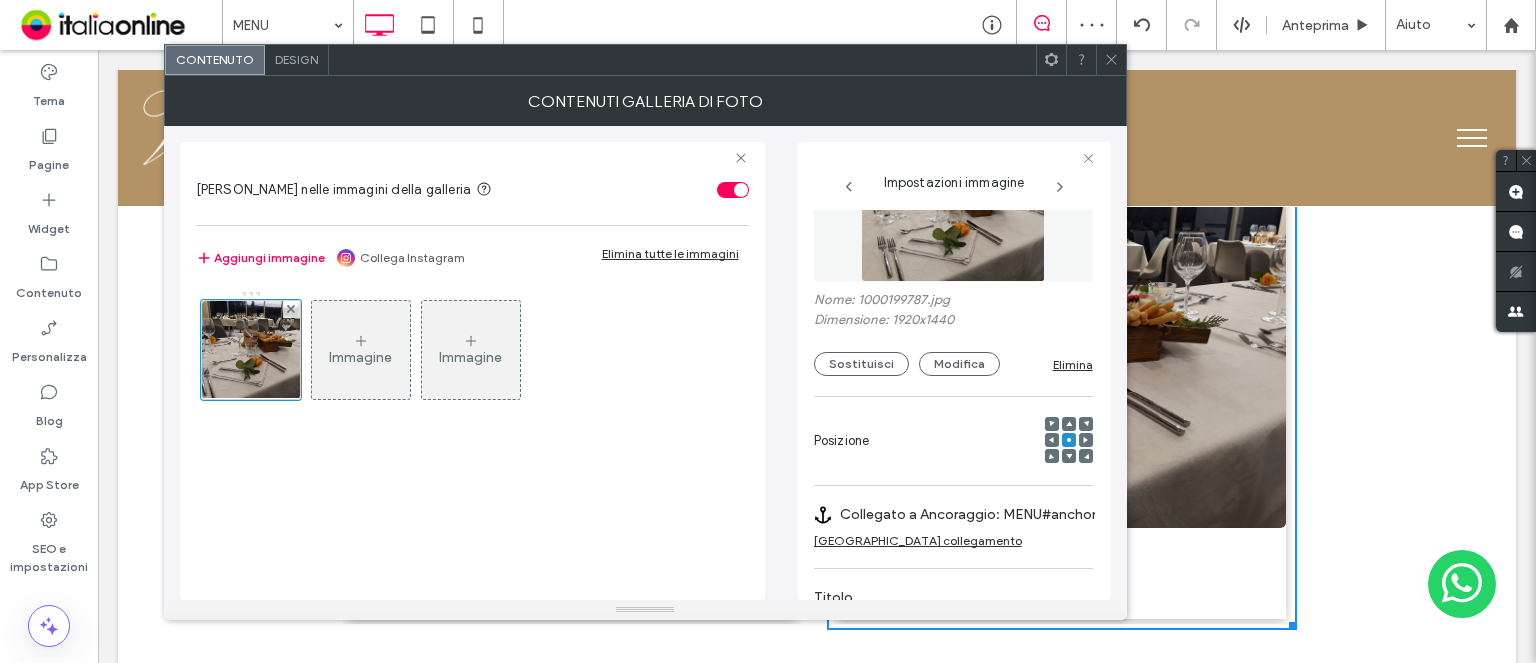 click 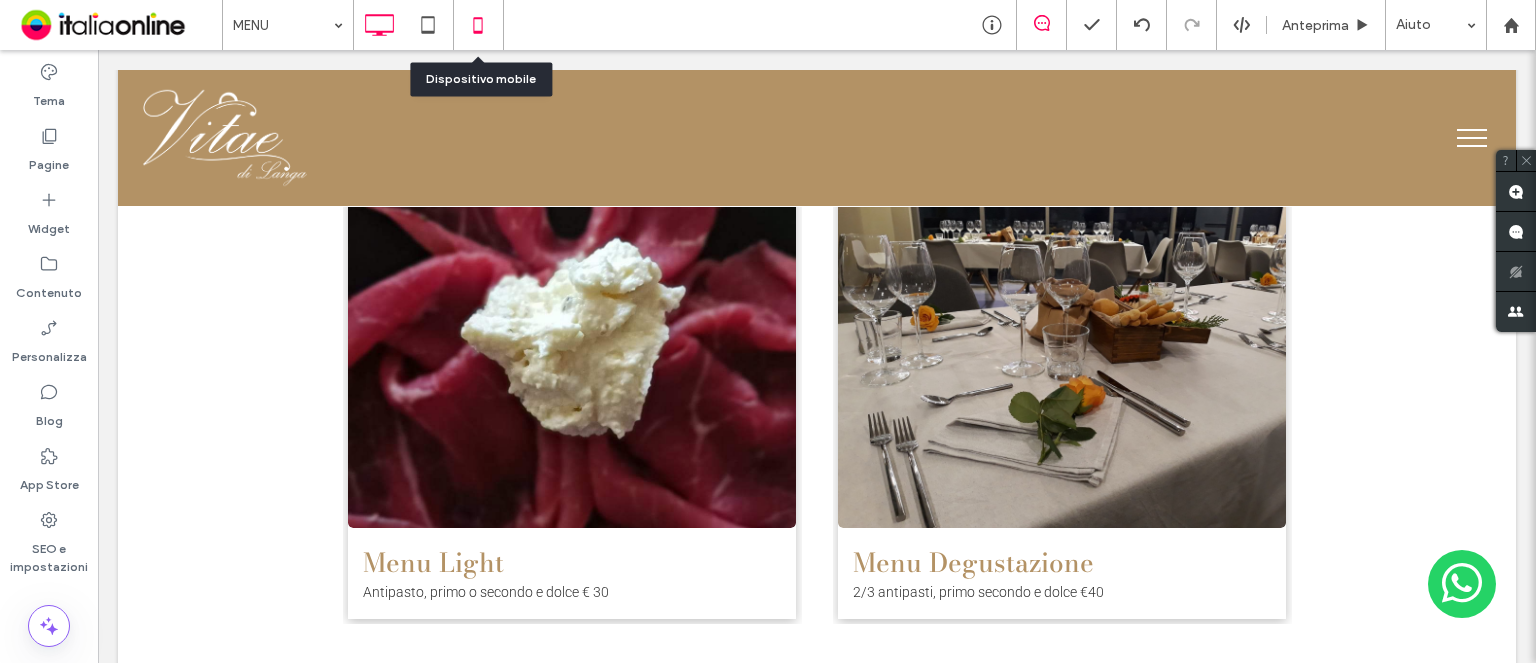 click 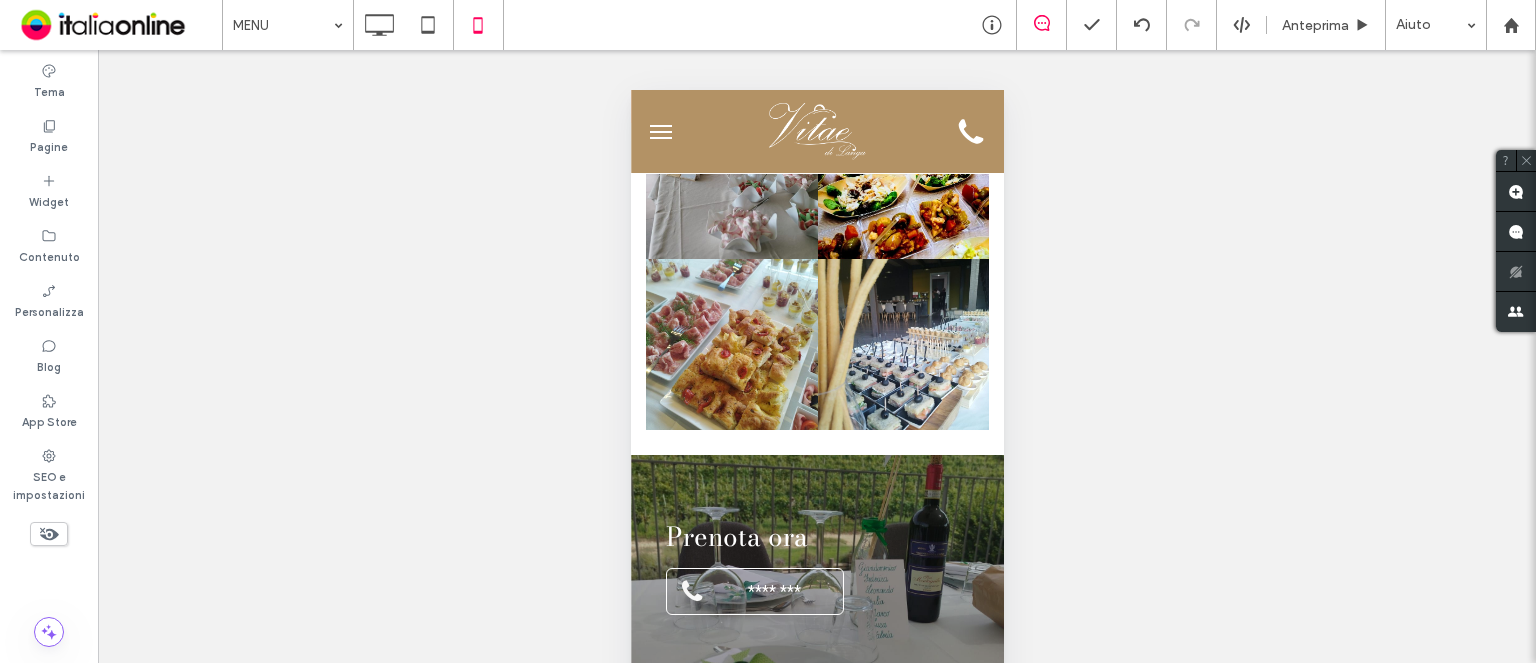 scroll, scrollTop: 2600, scrollLeft: 0, axis: vertical 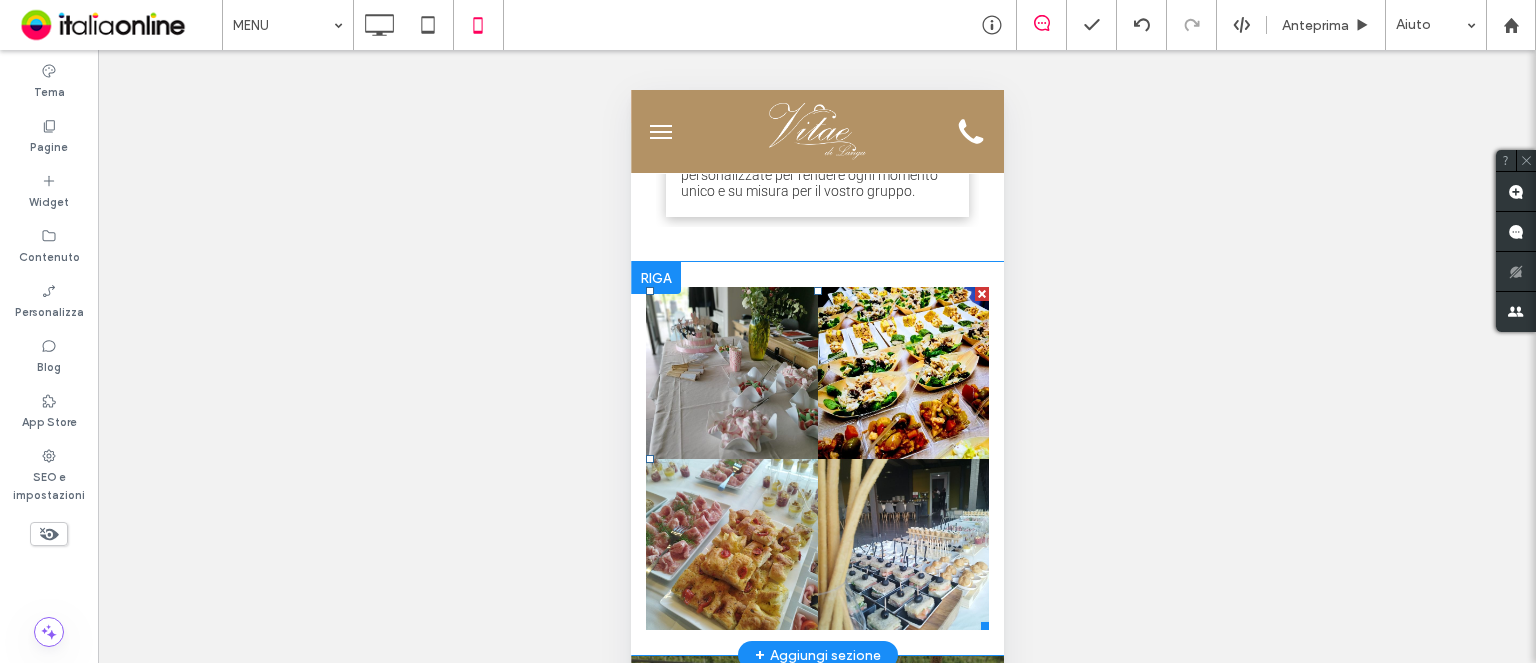 click at bounding box center (903, 373) 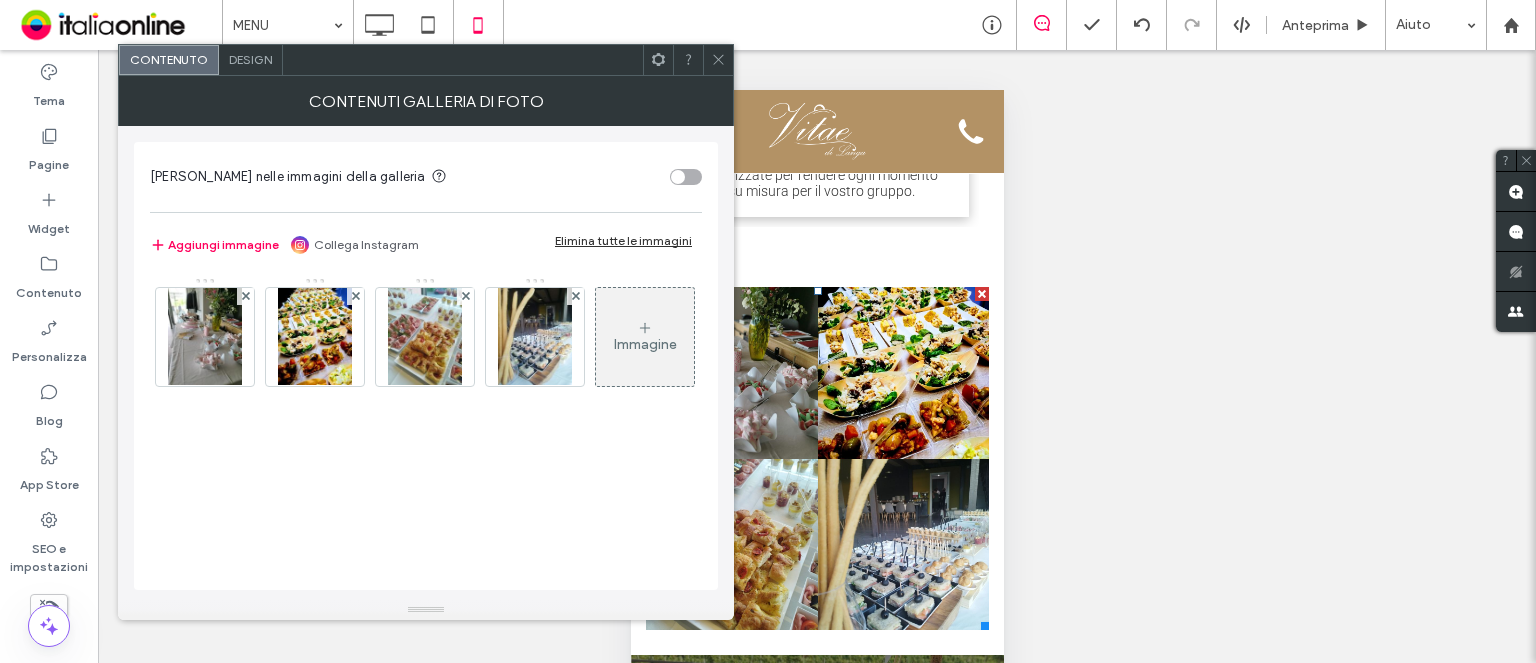 click on "Design" at bounding box center [251, 60] 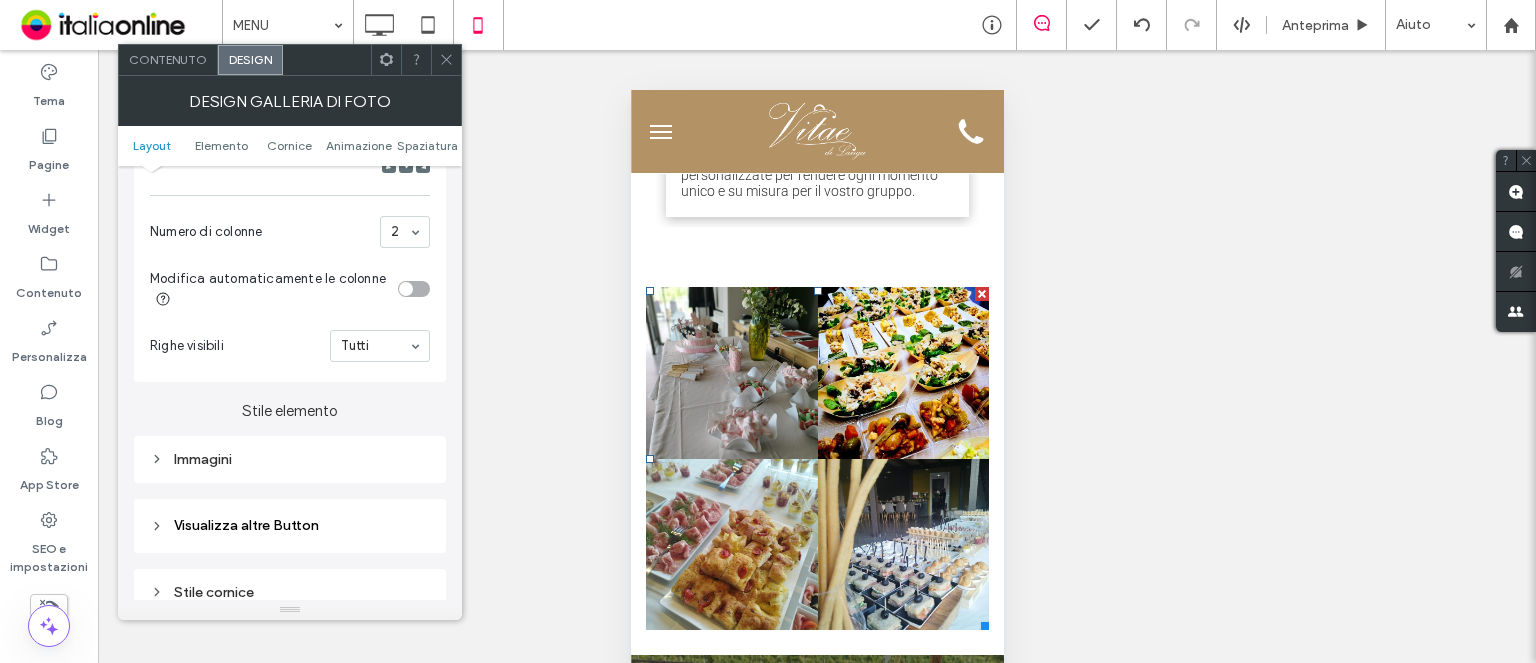 scroll, scrollTop: 600, scrollLeft: 0, axis: vertical 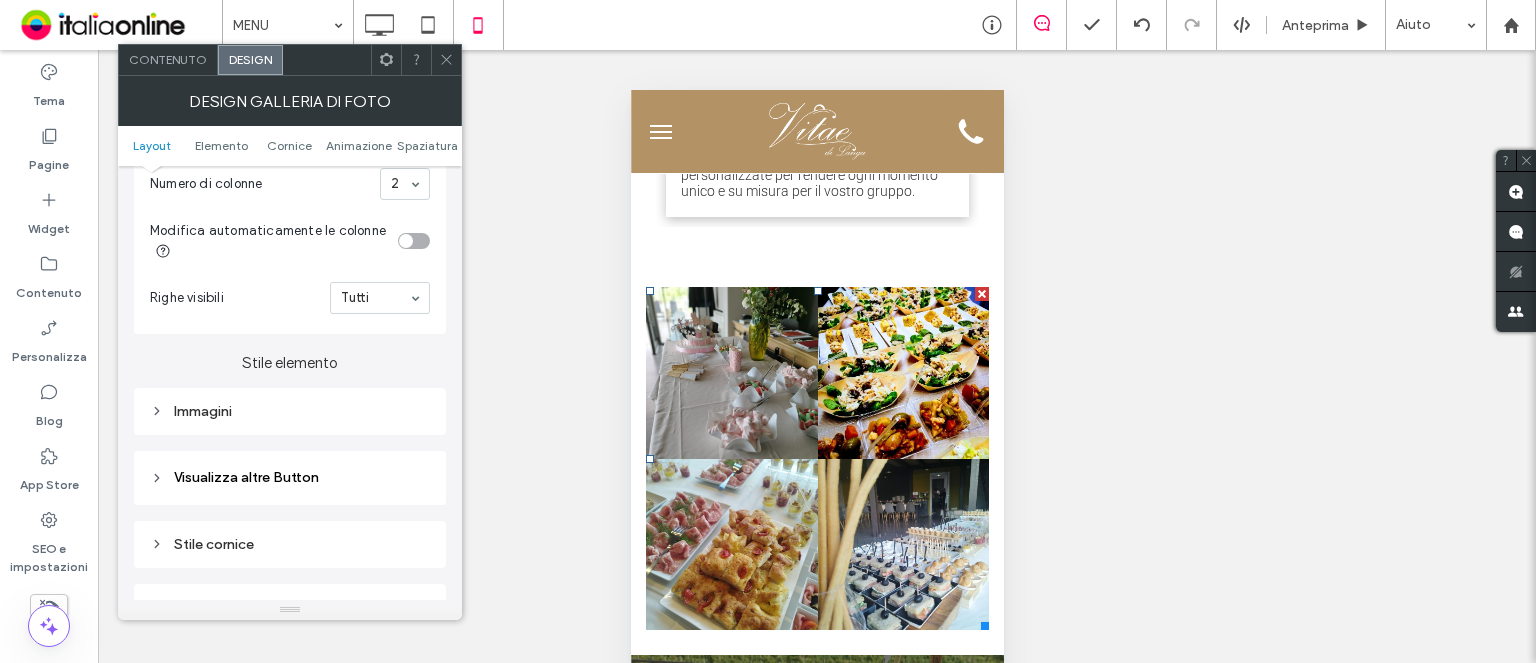 click on "Immagini" at bounding box center (290, 411) 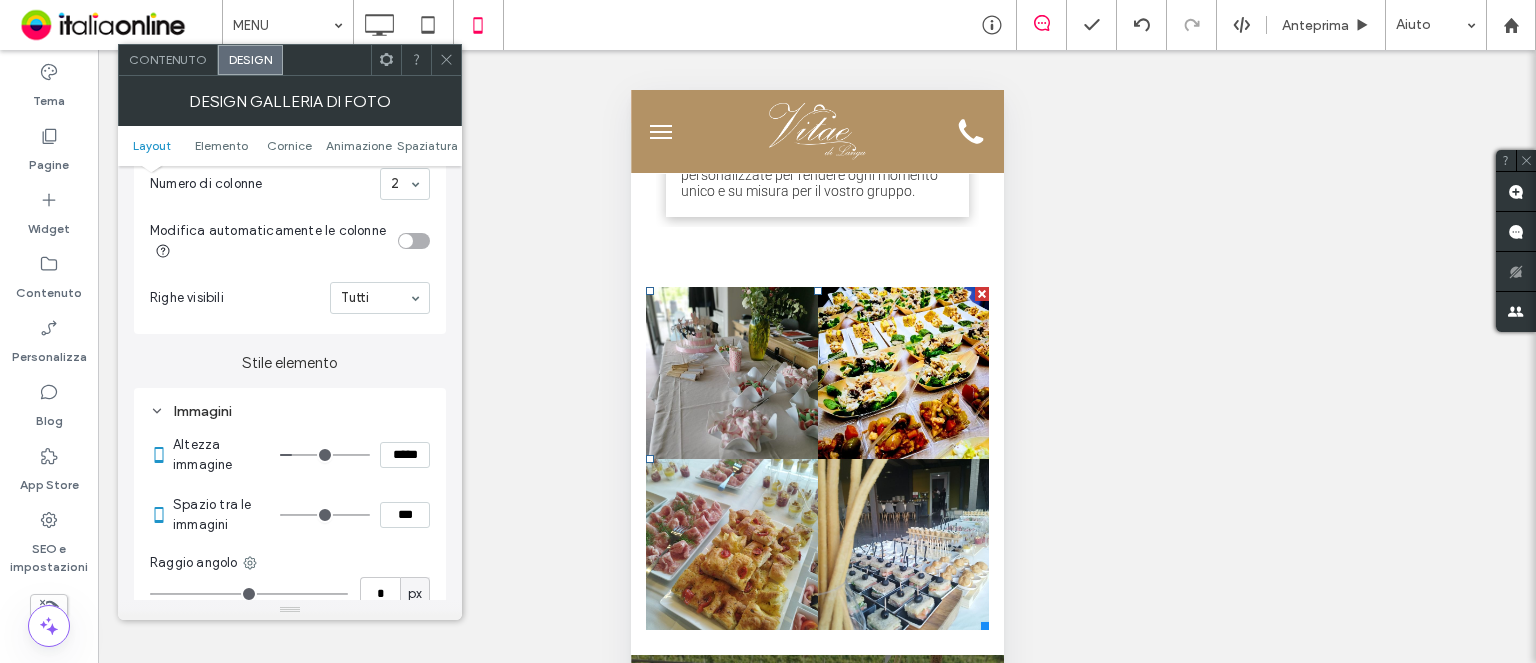 type on "*" 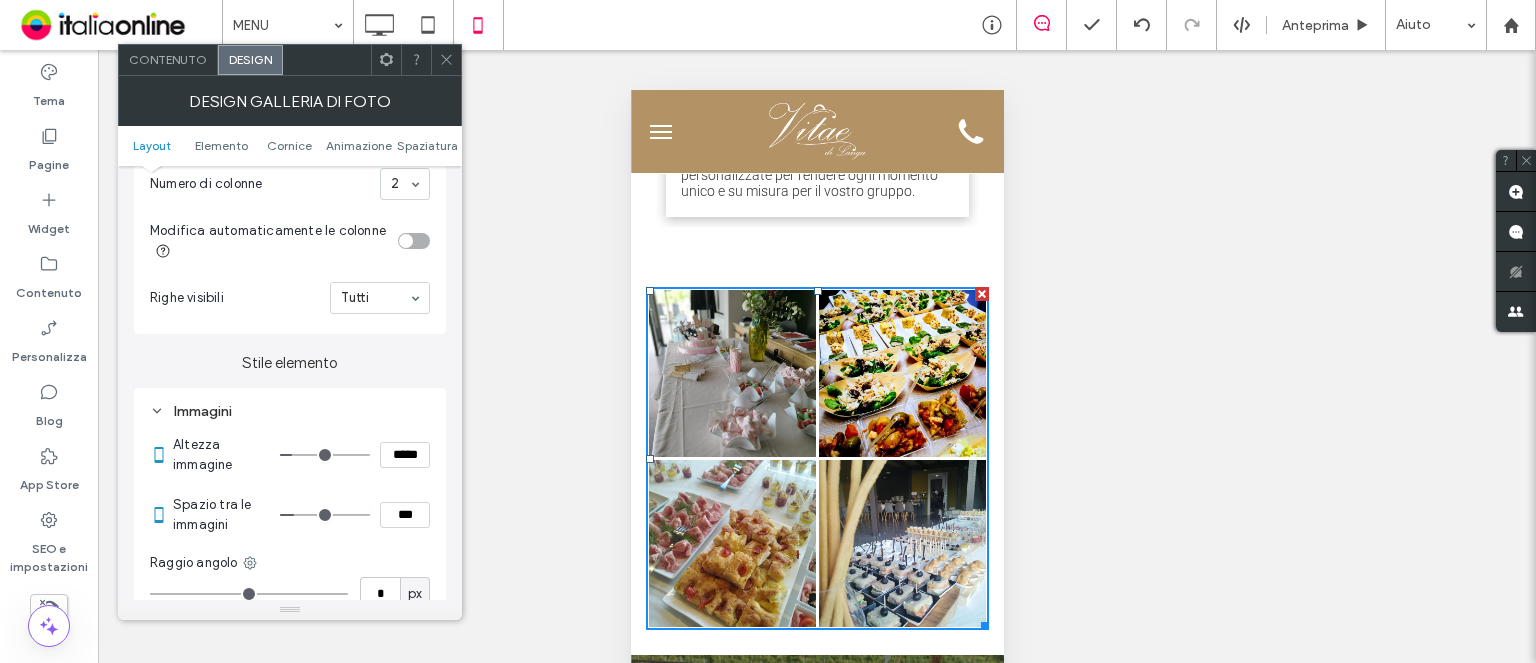type on "*" 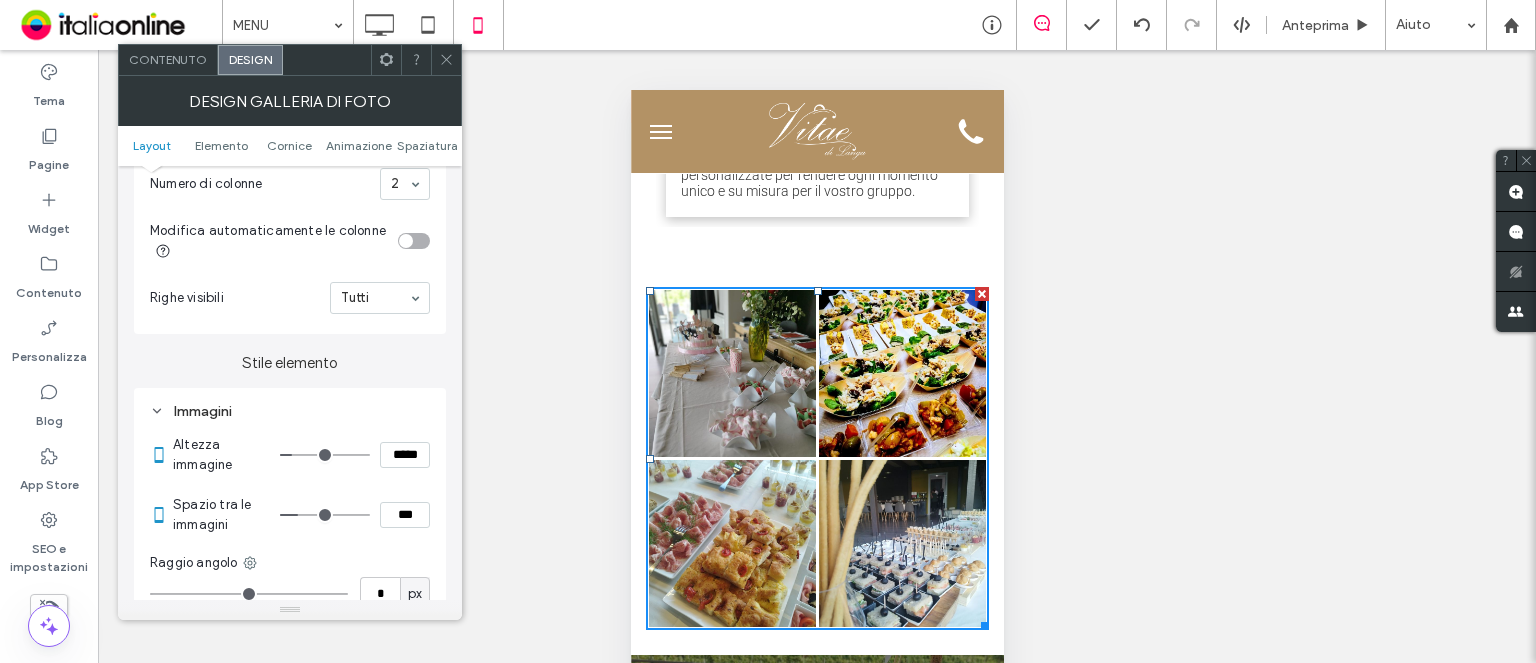 type on "*" 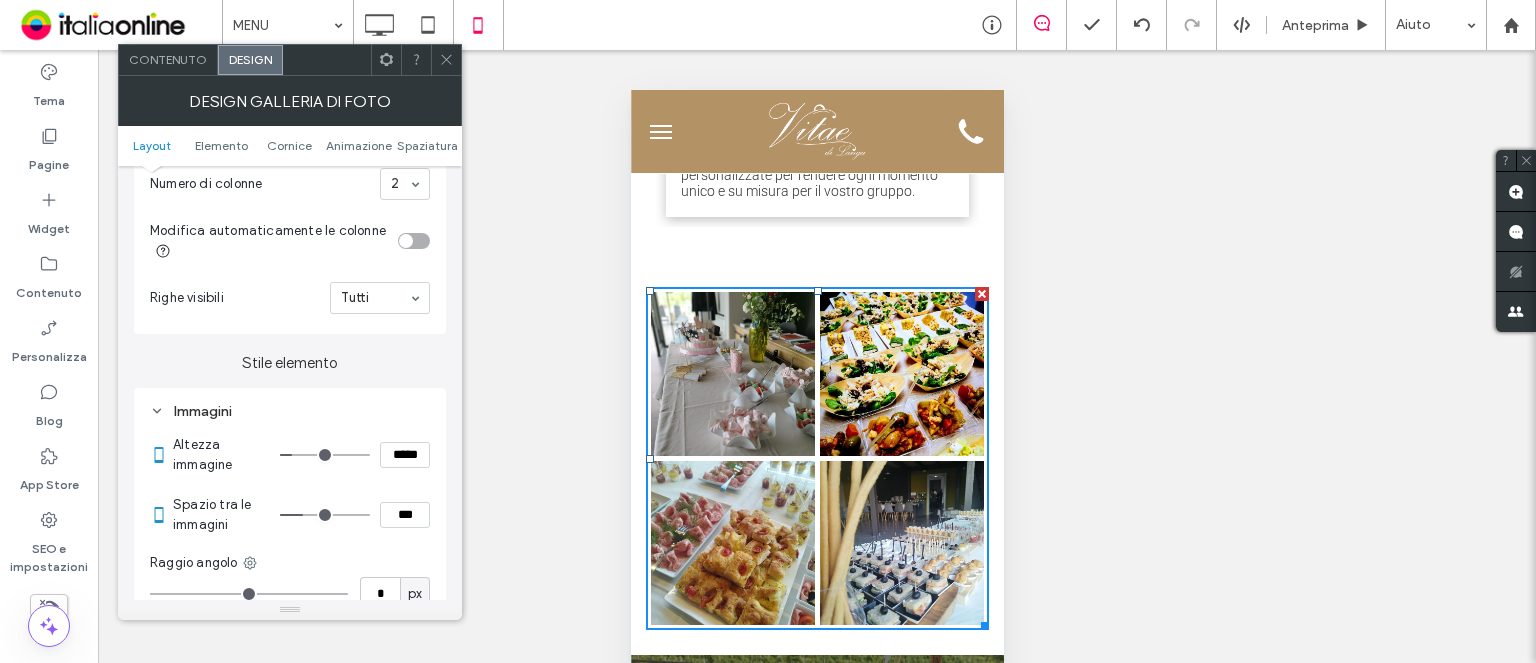 type on "*" 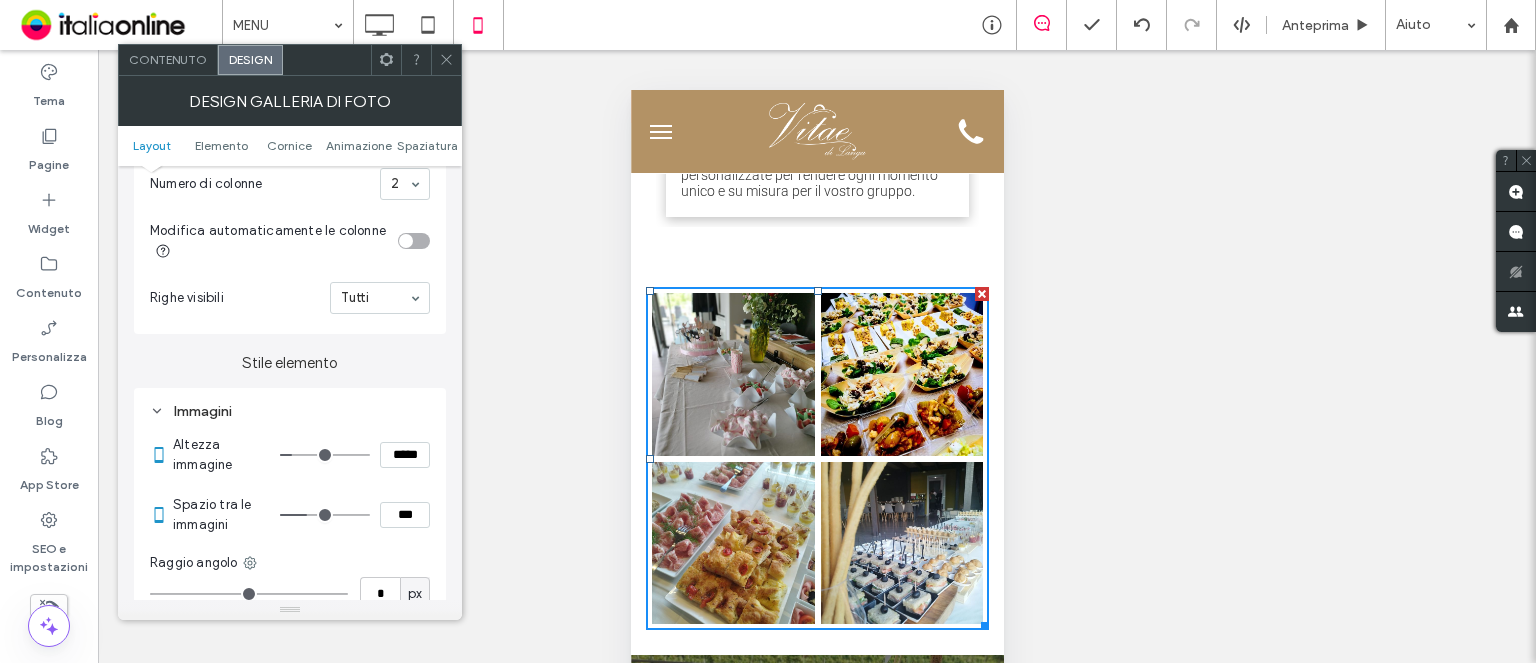 drag, startPoint x: 288, startPoint y: 517, endPoint x: 308, endPoint y: 513, distance: 20.396078 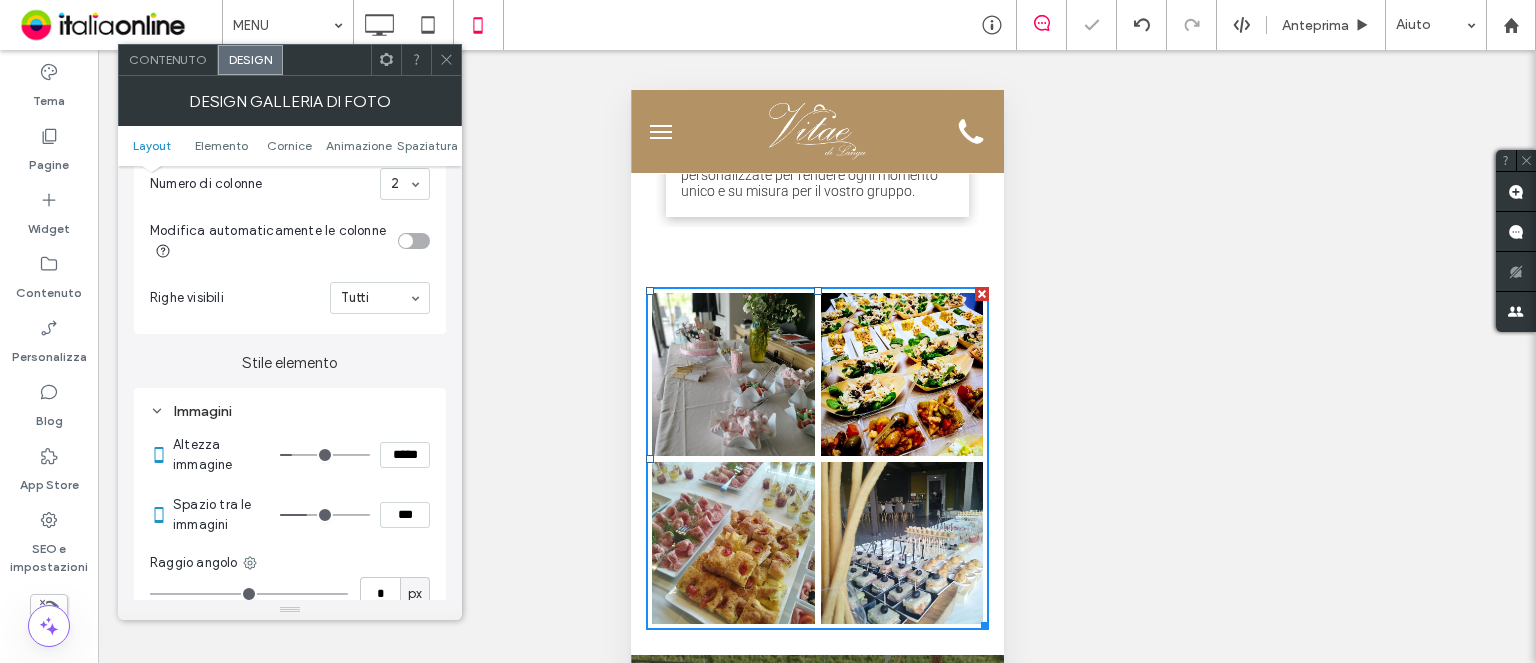 click 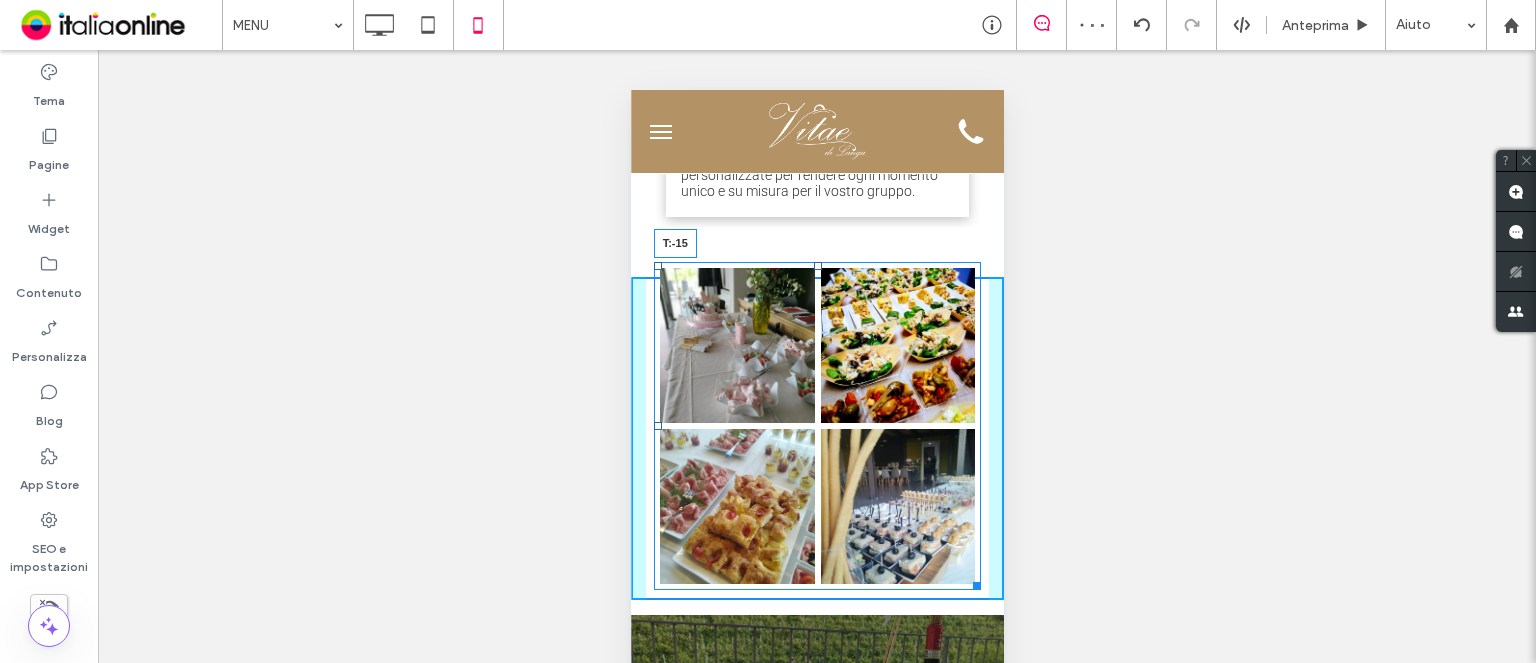 drag, startPoint x: 808, startPoint y: 253, endPoint x: 809, endPoint y: 179, distance: 74.00676 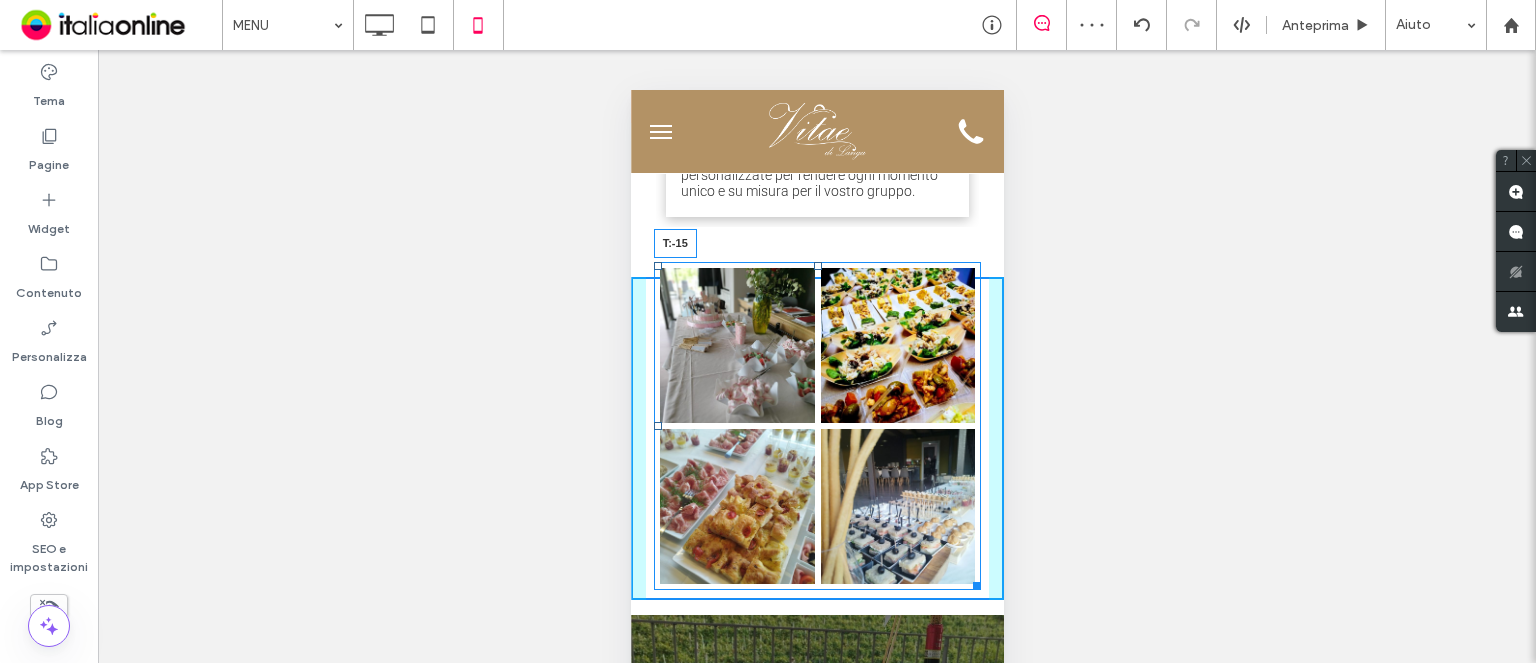 click on "Click To Paste
Riga
Menu
I nostri piatti raccontano la tradizione piemontese, con un tocco creativo che li rende unici. Tra i must have da non perdere: la cruda all’Albese con la nostra salsina Vitae a base di tonno, capperi e acciughe; il classico vitello tonnato, la giardiniera fatta in casa, i flan di stagione e il sorprendente tonnato di suino. Tra i primi spiccano i plin verdi con salsa allo zafferano e i tradizionali tajarin al ragù, mentre tra i secondi puoi lasciarti conquistare dallo stracotto di vitello o dalla guancia brasata. Ogni settimana il menu cambia, seguendo la stagionalità e la disponibilità dei prodotti locali, per offrirti sempre sapori freschi e autentici. Click To Paste
Riga + Aggiungi sezione
Menu Light
Antipasto, primo o secondo e dolce € 30
Button
Mostra altri
Click To Paste
Menu Degustazione
Button" at bounding box center (816, -838) 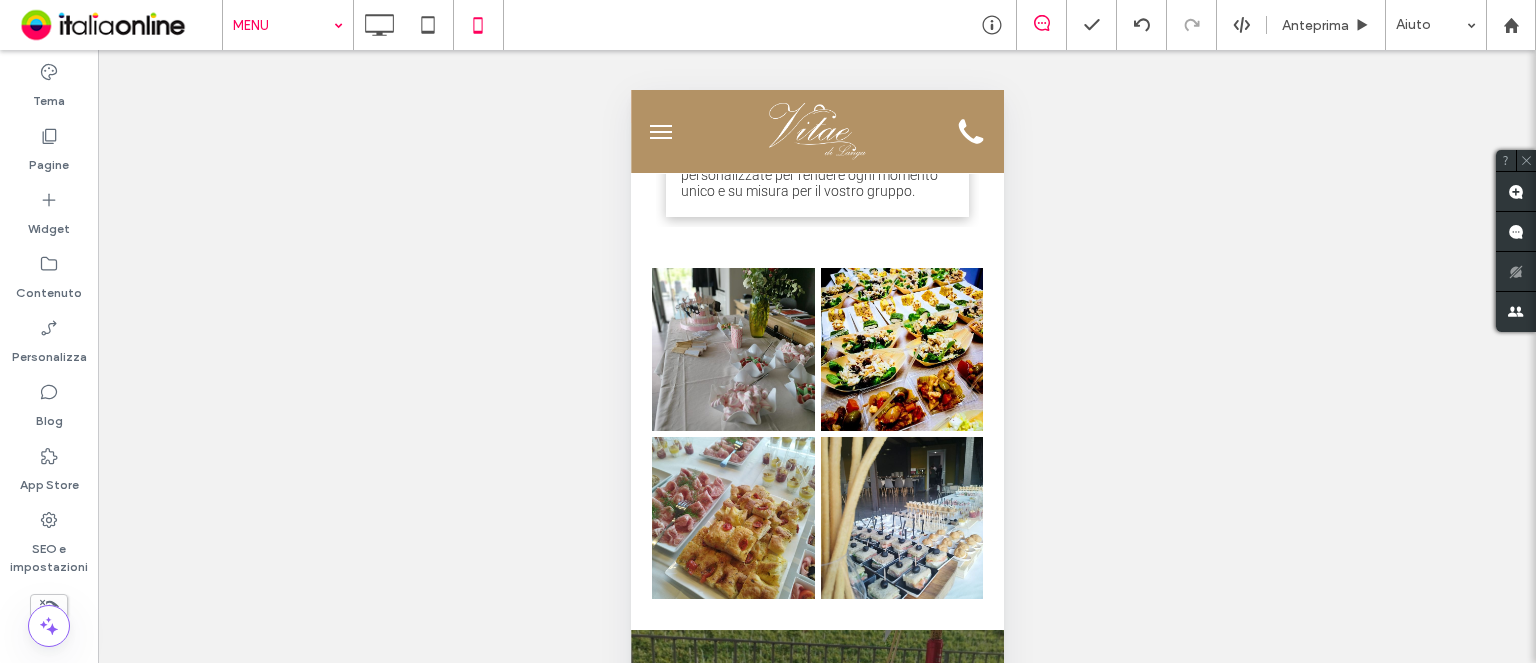 drag, startPoint x: 518, startPoint y: 147, endPoint x: 296, endPoint y: 1, distance: 265.7066 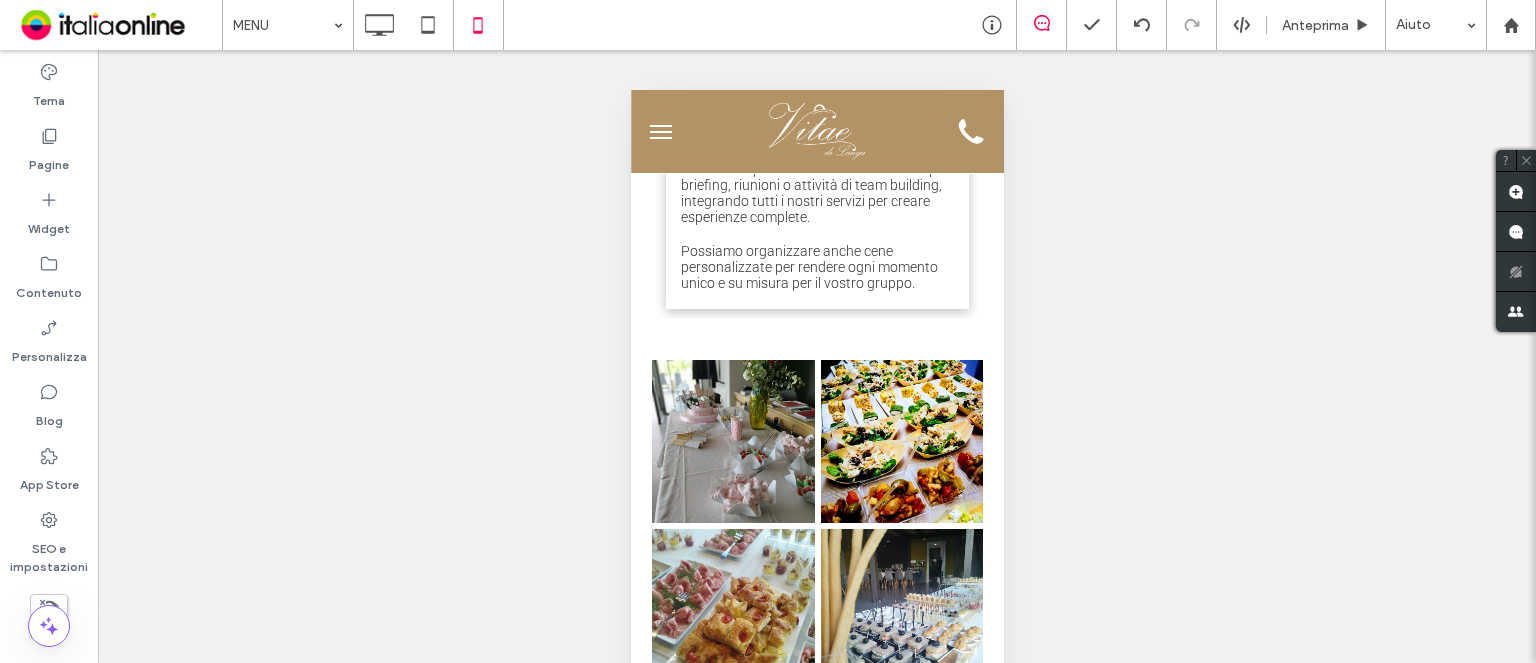 scroll, scrollTop: 2400, scrollLeft: 0, axis: vertical 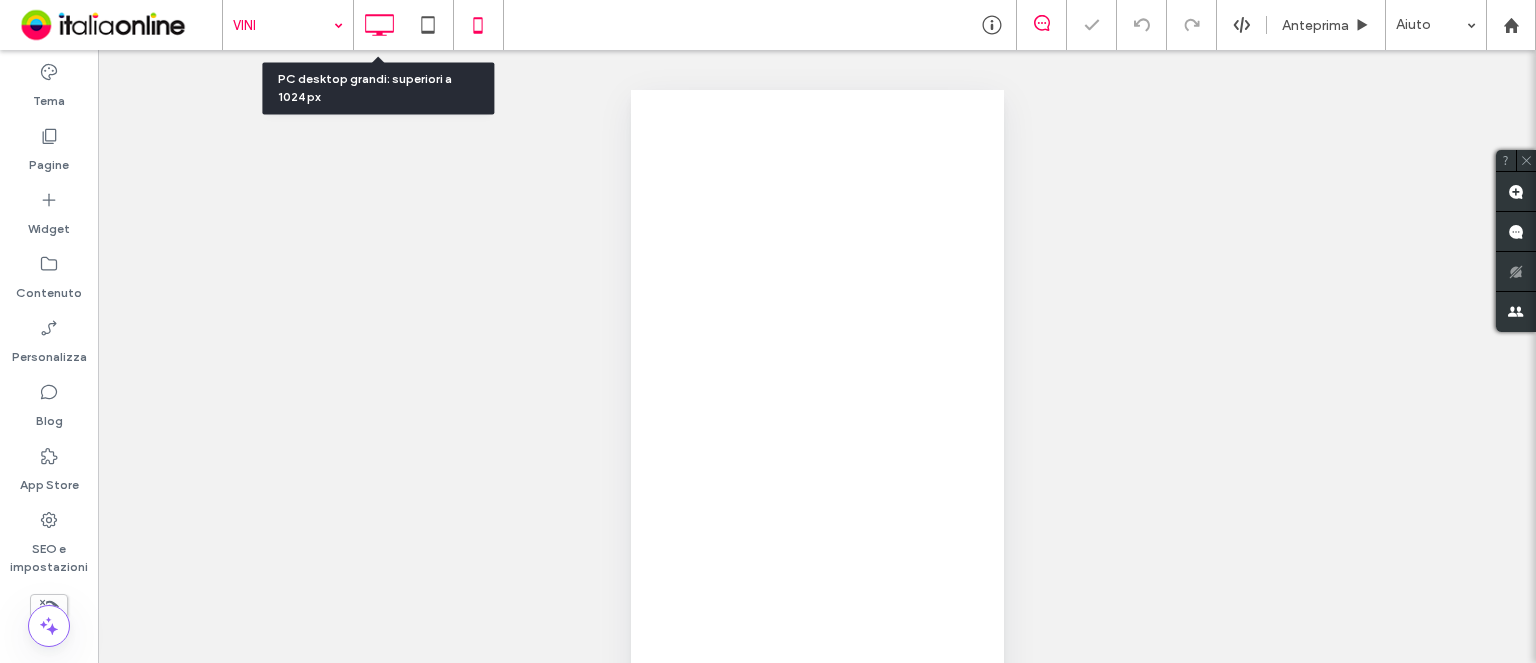 click 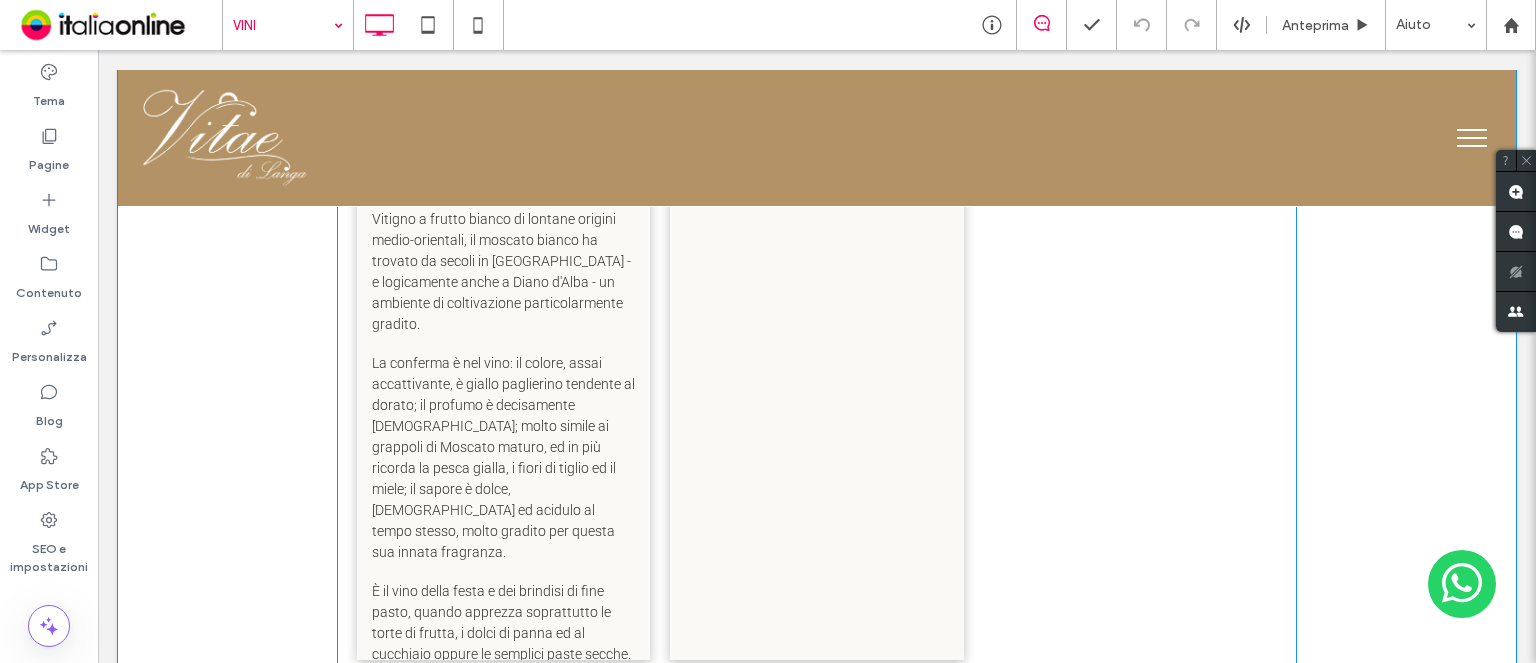scroll, scrollTop: 2200, scrollLeft: 0, axis: vertical 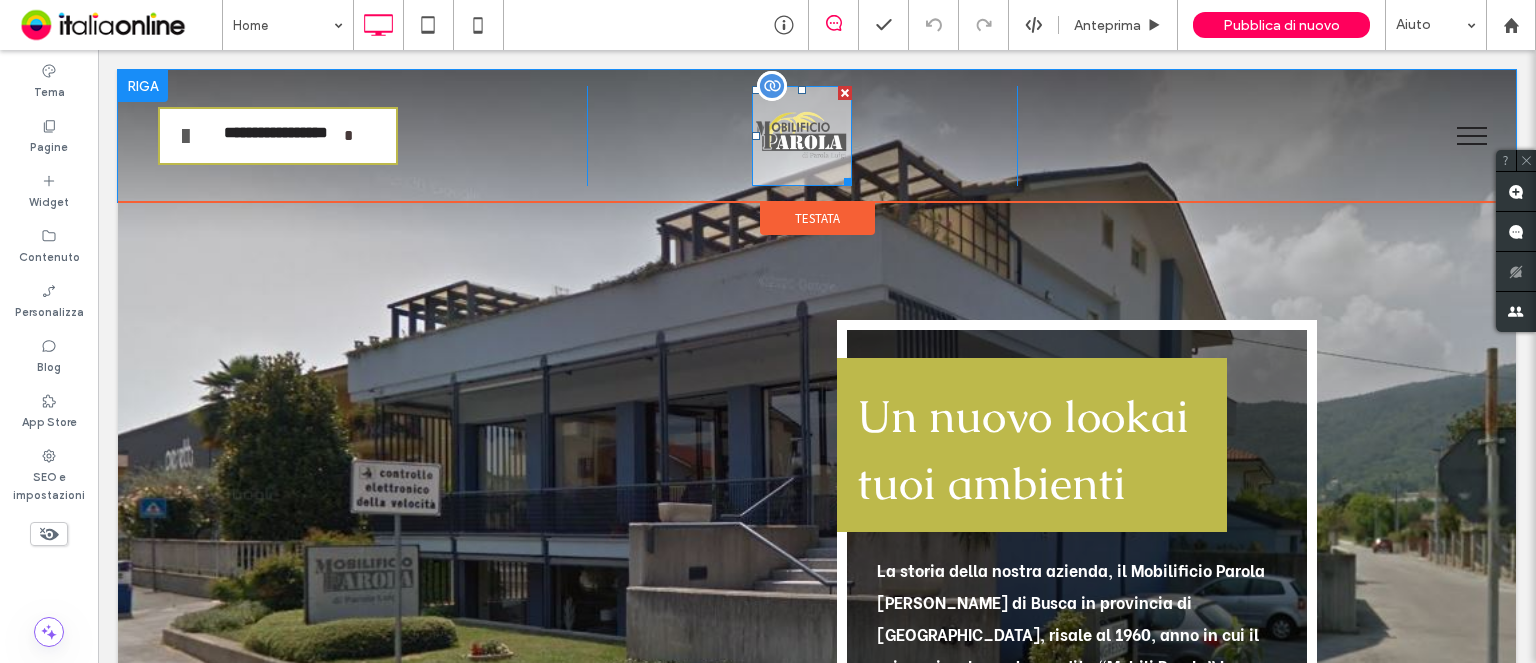 click at bounding box center [802, 136] 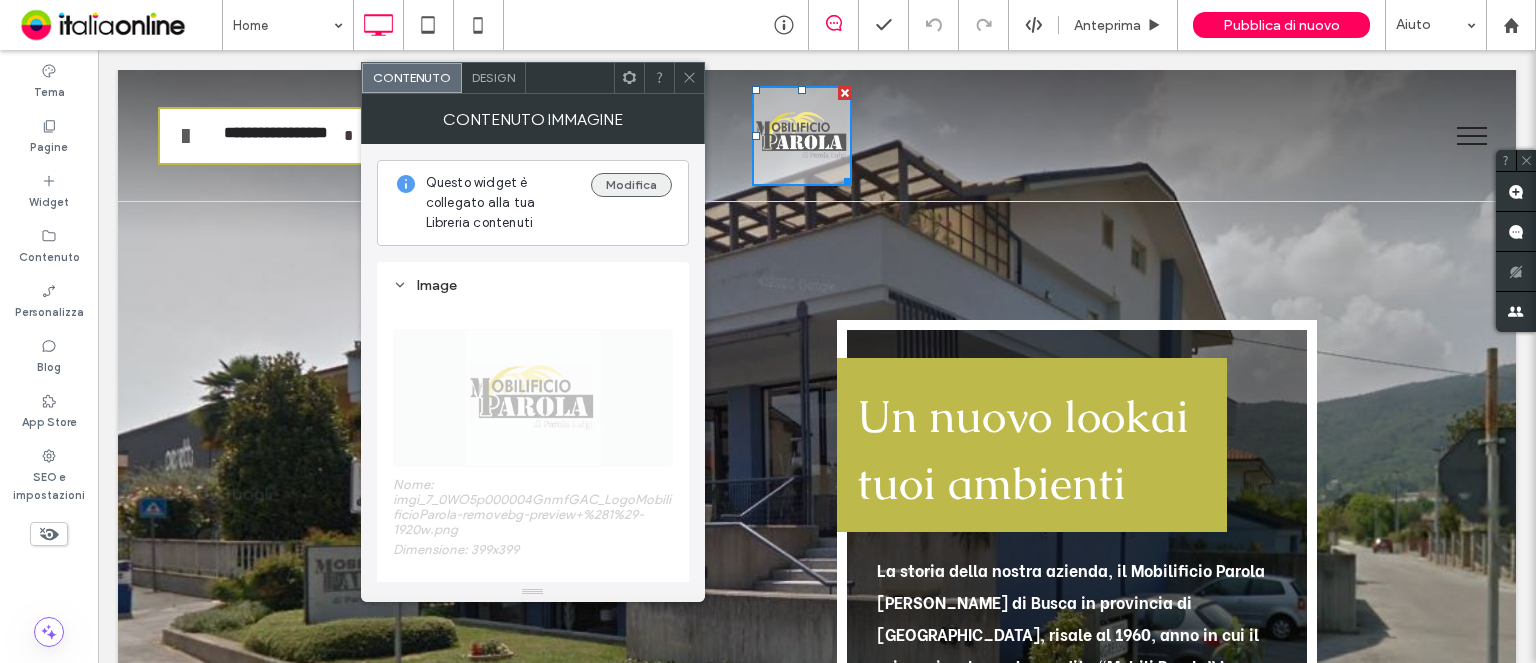 click on "Modifica" at bounding box center (631, 185) 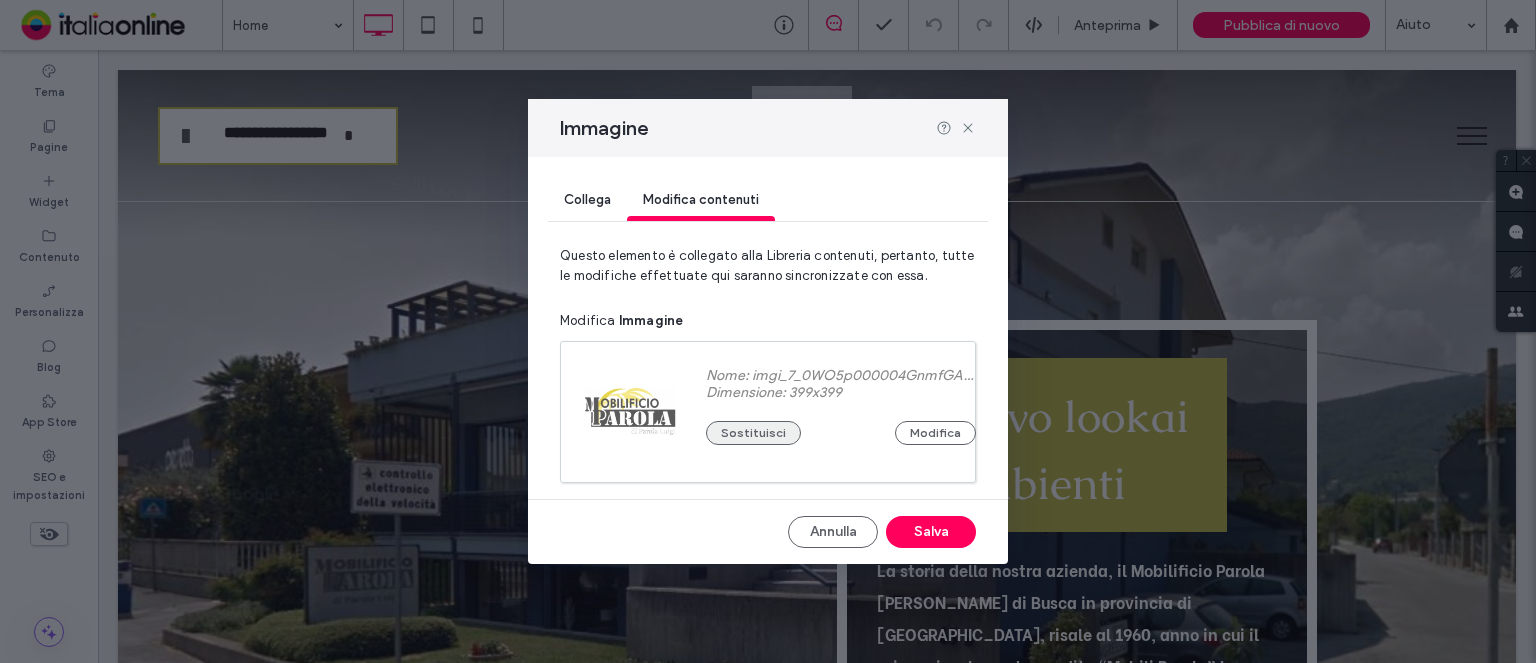 click on "Sostituisci" at bounding box center [753, 433] 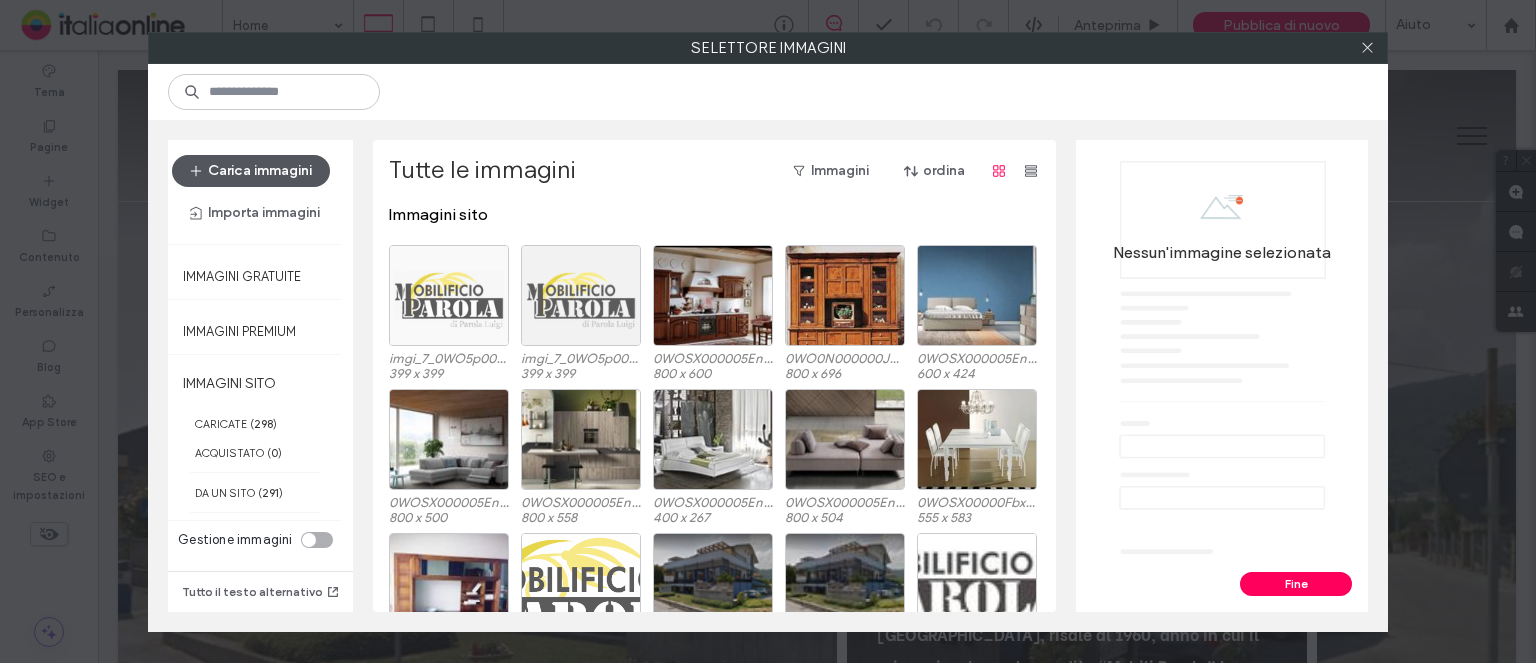 click on "Carica immagini" at bounding box center (251, 171) 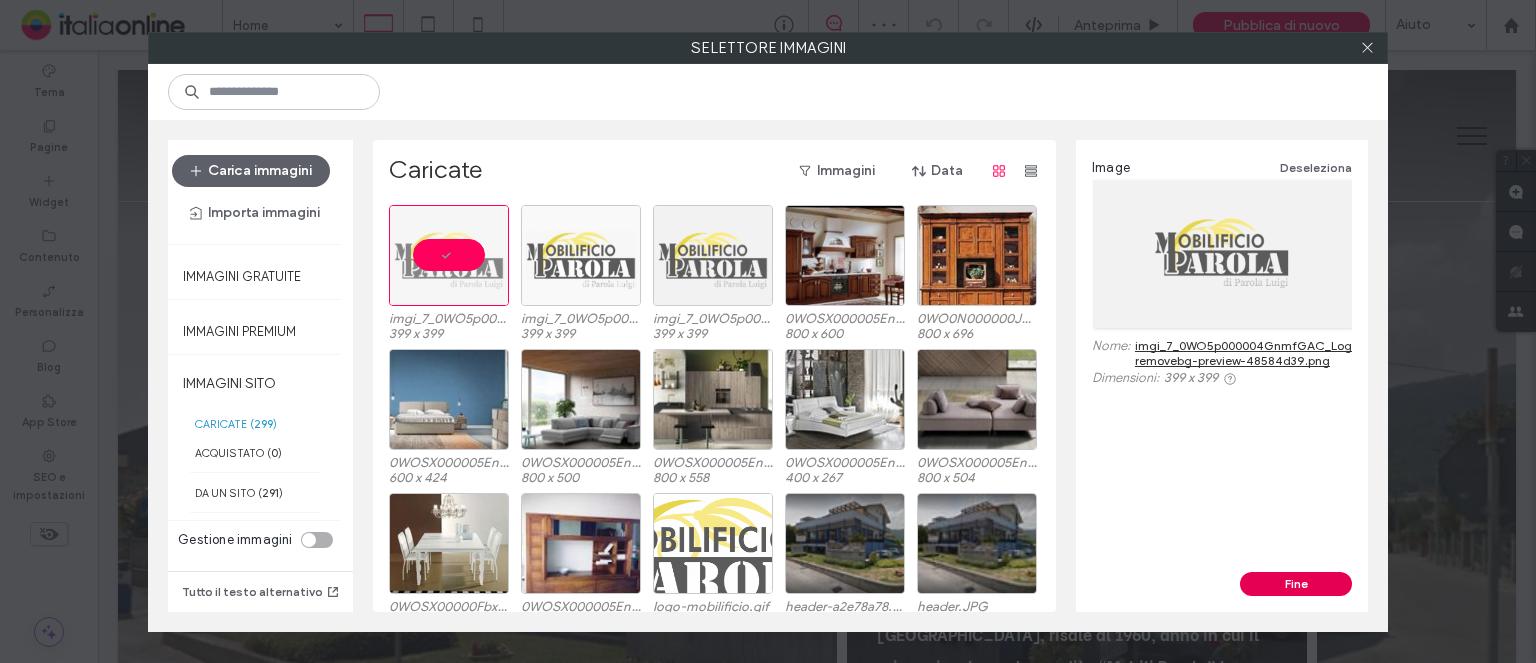 click on "Fine" at bounding box center (1296, 584) 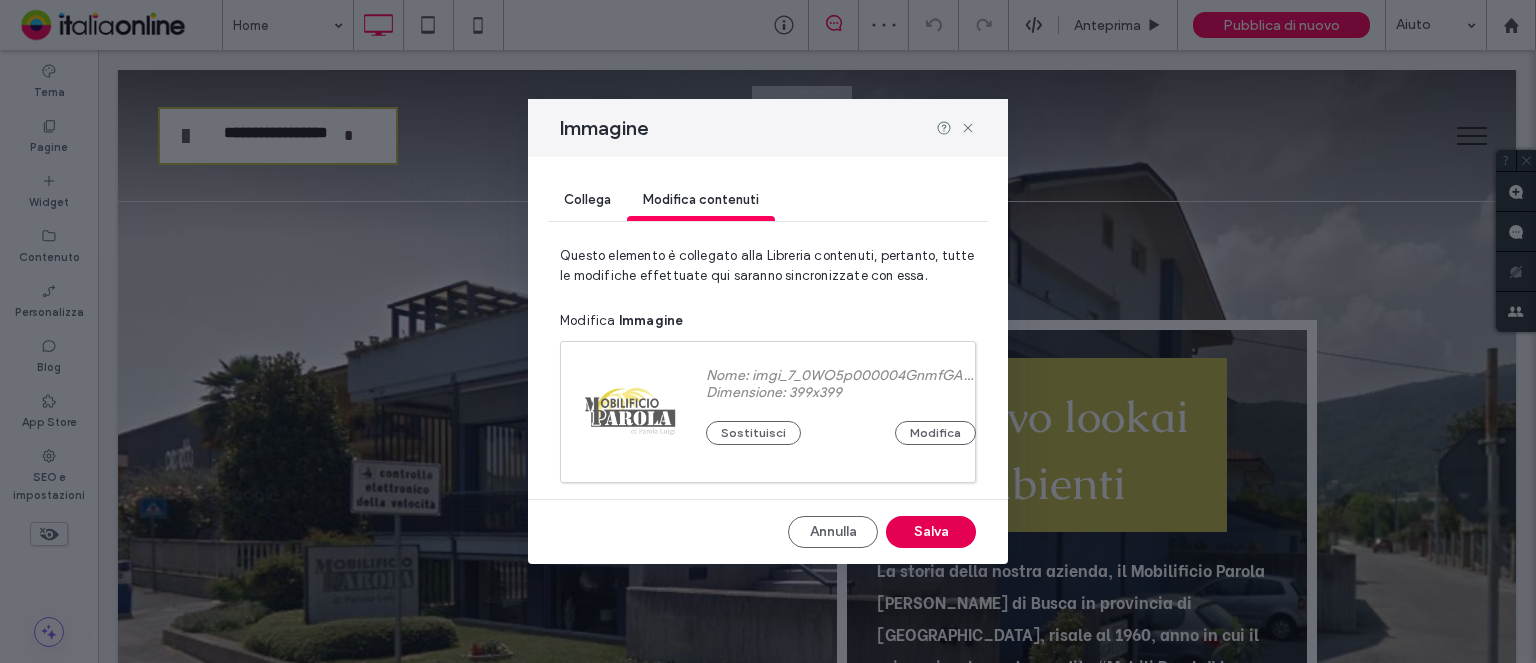 click on "Salva" at bounding box center (931, 532) 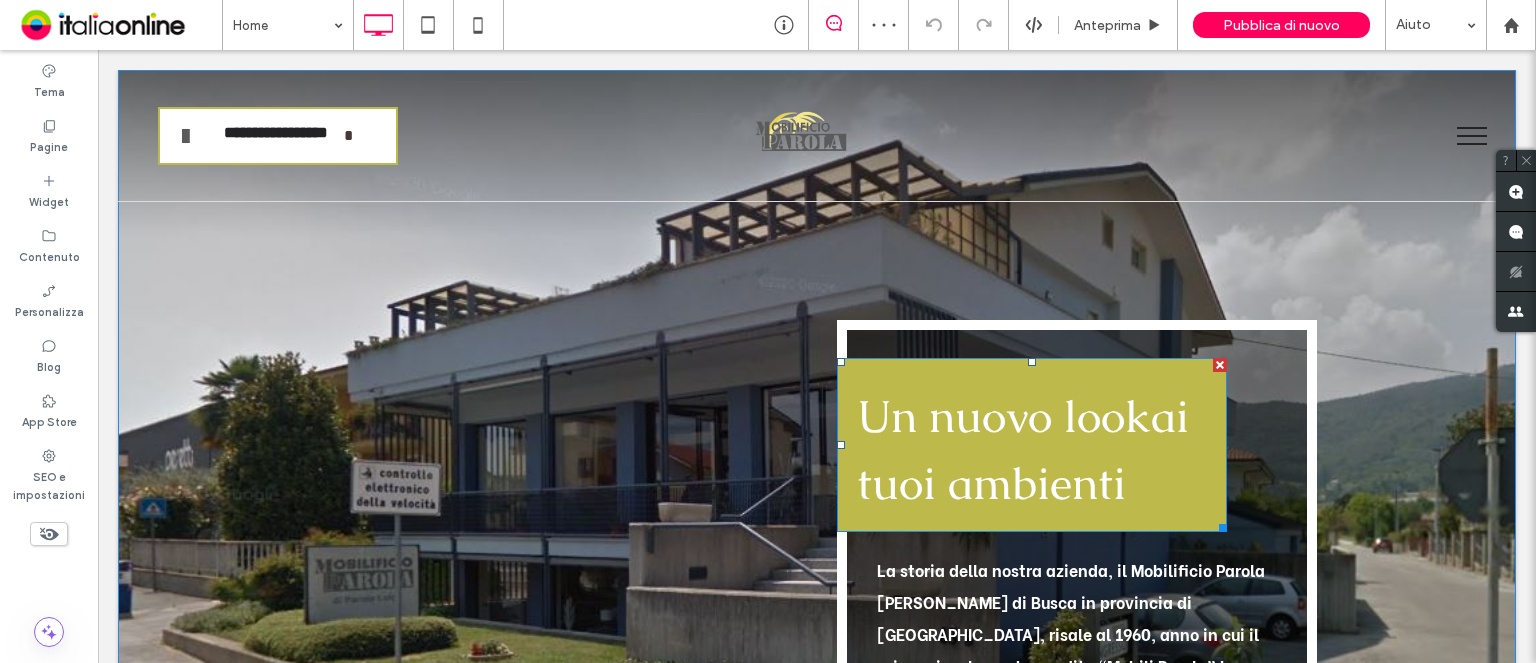 scroll, scrollTop: 0, scrollLeft: 0, axis: both 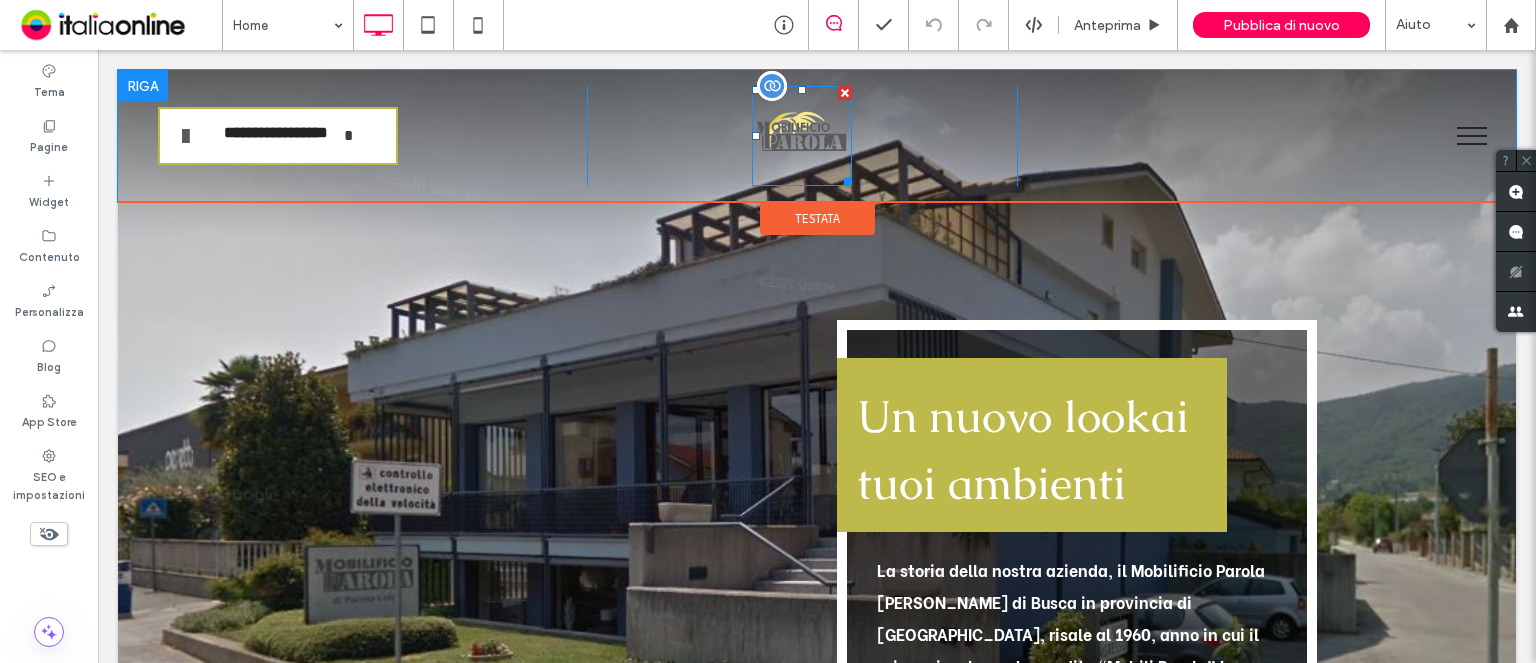 click at bounding box center (802, 136) 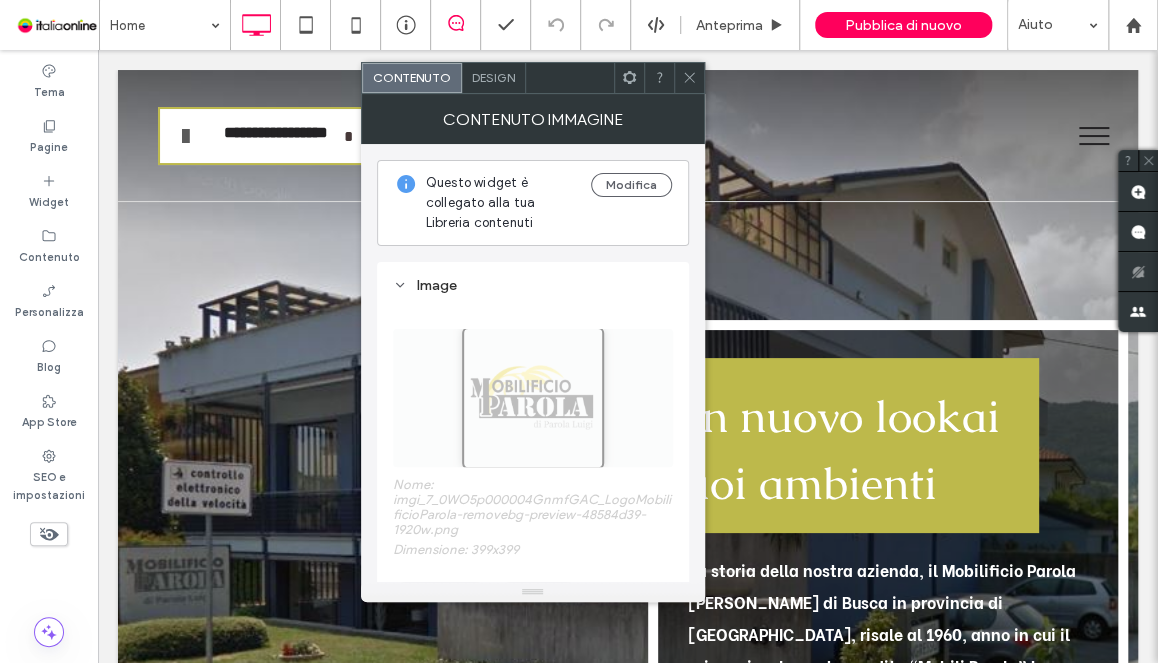 click at bounding box center [689, 78] 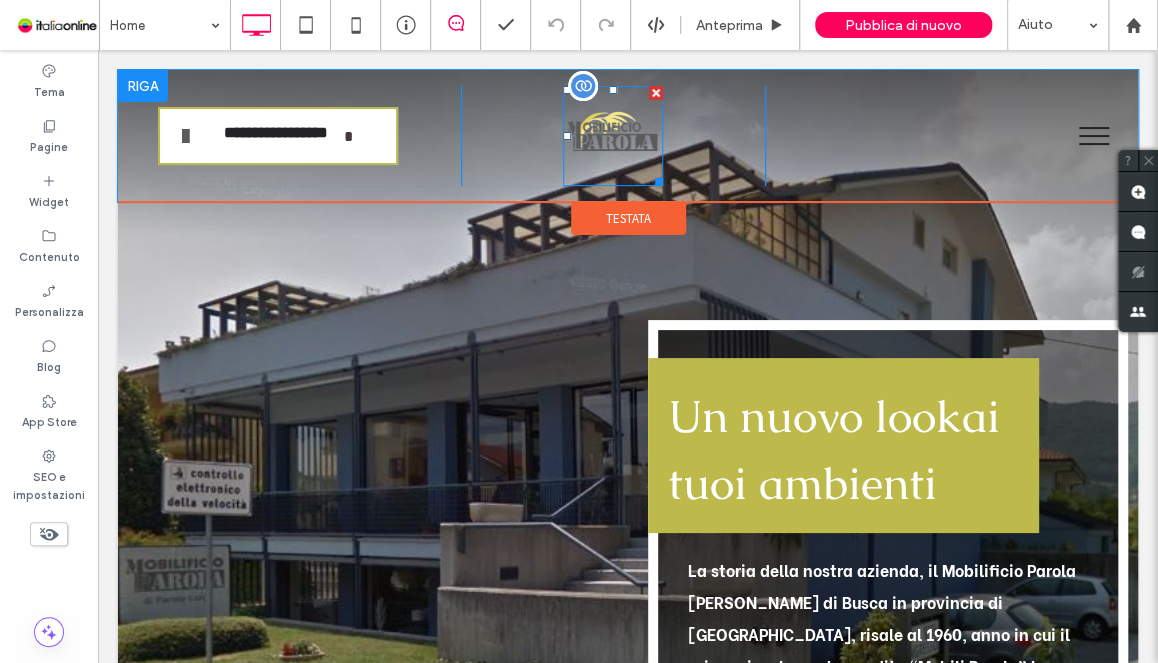 click at bounding box center (613, 136) 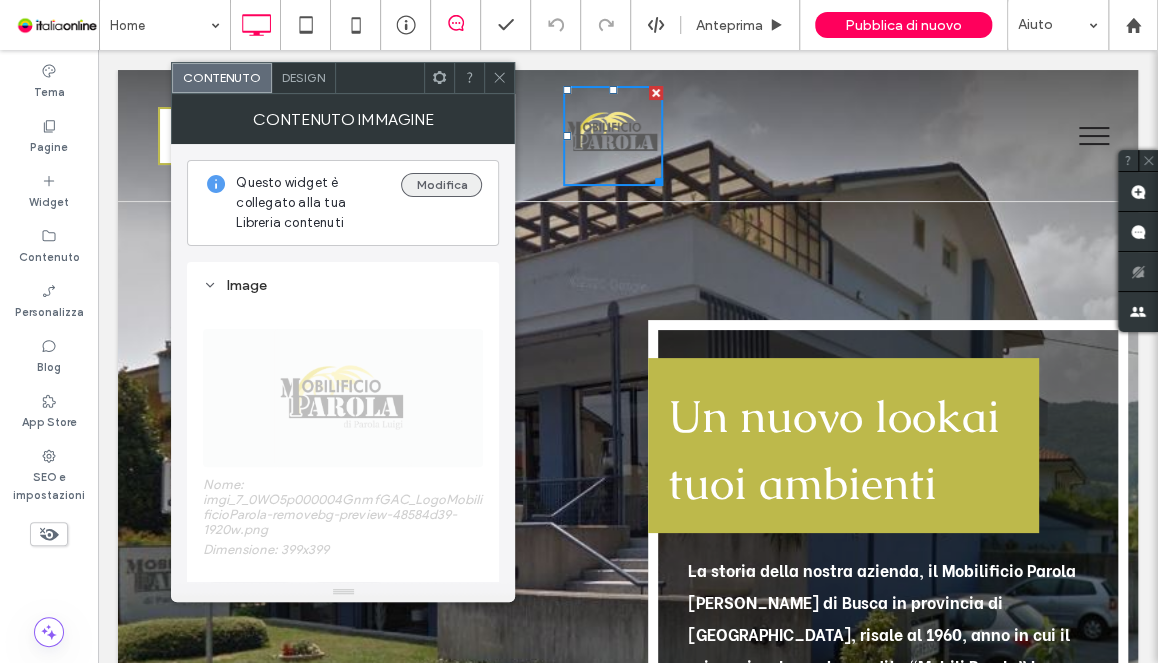 click on "Modifica" at bounding box center [441, 185] 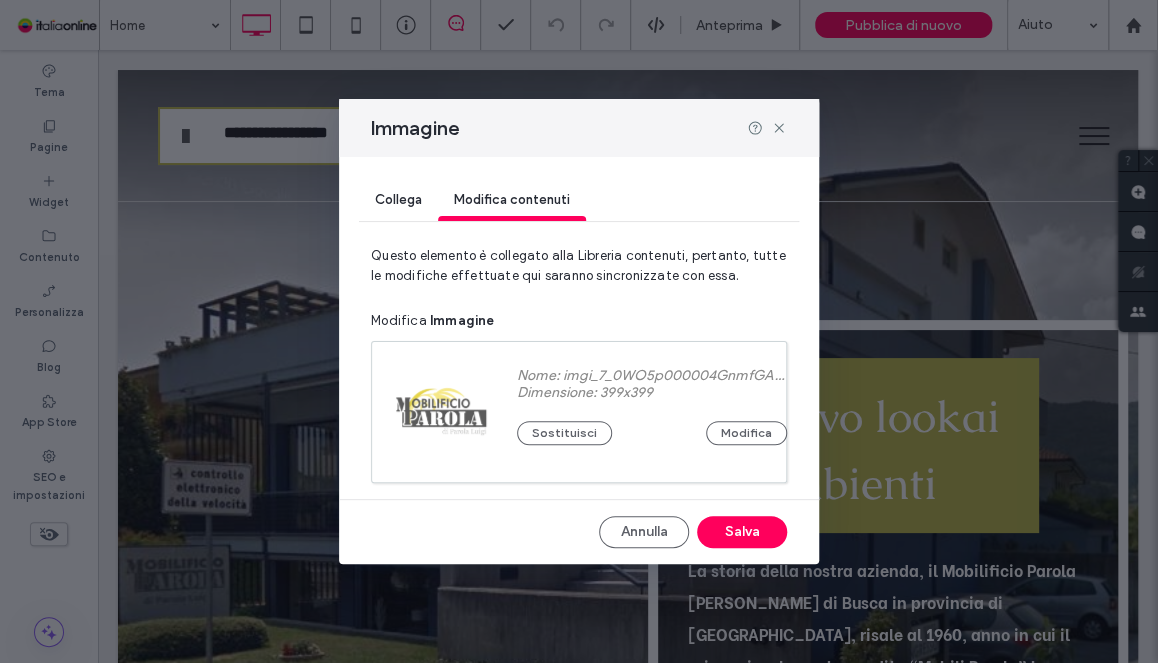 click on "Nome: imgi_7_0WO5p000004GnmfGAC_LogoMobilificioParola-removebg-preview-48584d39.png Dimensione: 399x399 Sostituisci Modifica" at bounding box center [652, 412] 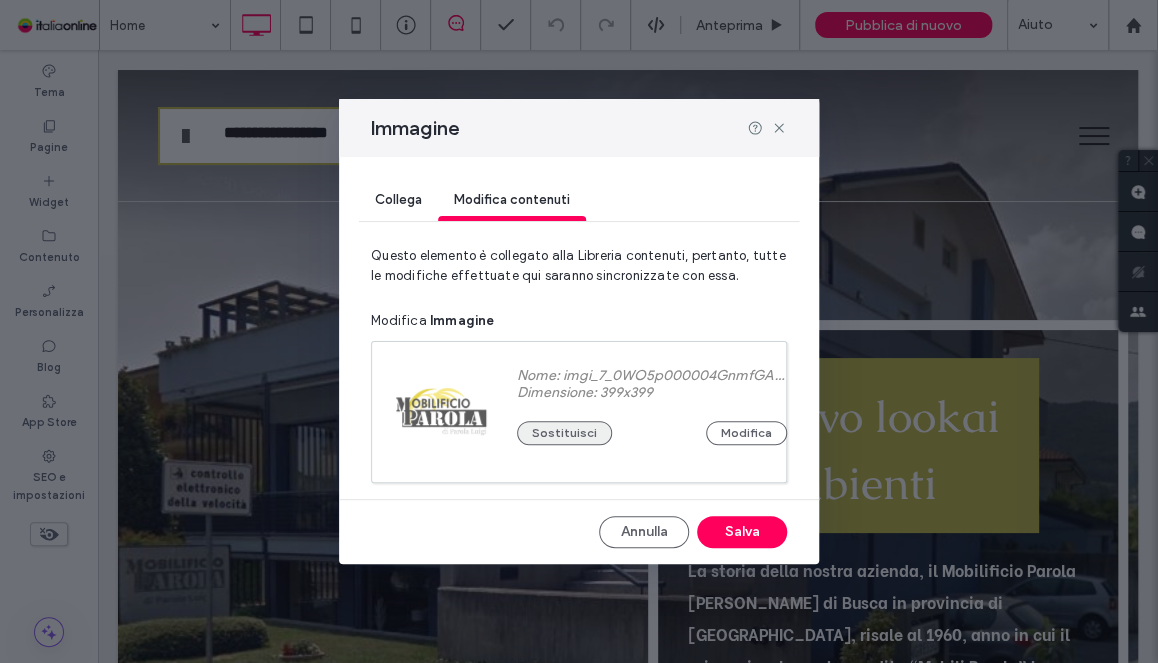 click on "Sostituisci" at bounding box center (564, 433) 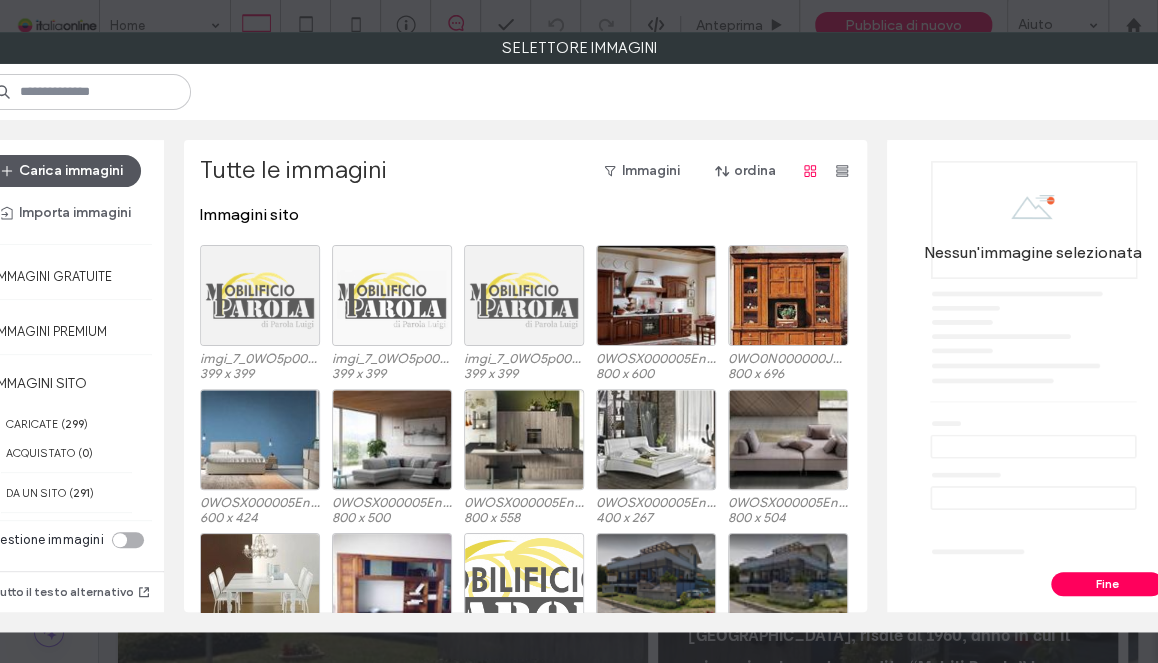 click on "Carica immagini" at bounding box center [62, 171] 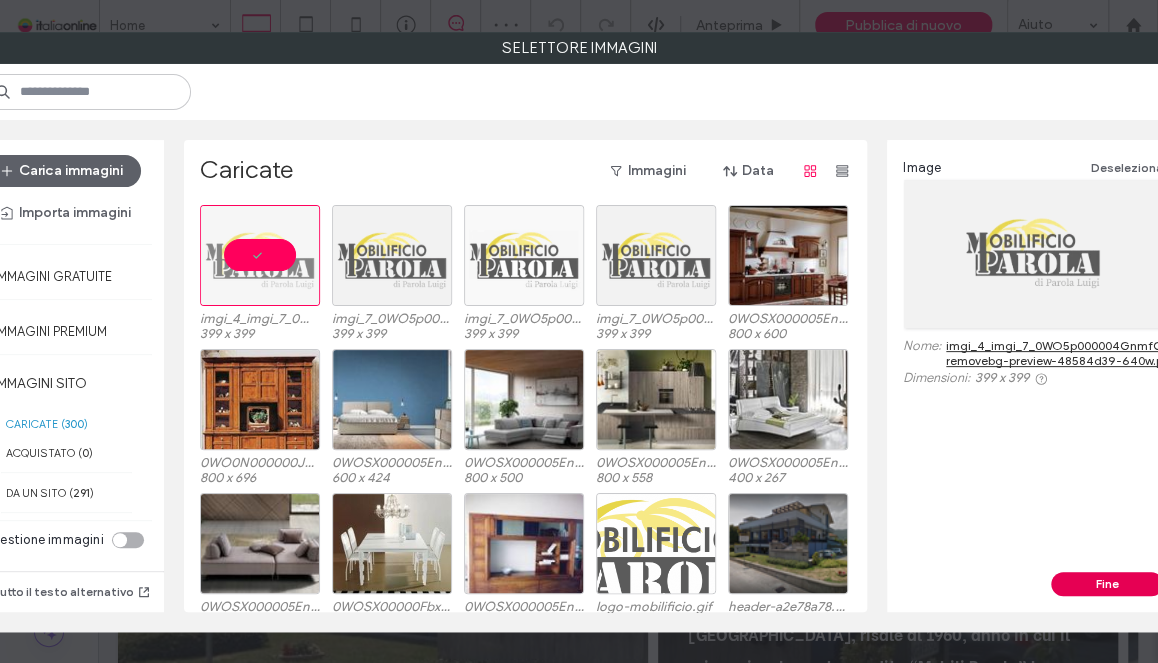 click on "Fine" at bounding box center [1107, 584] 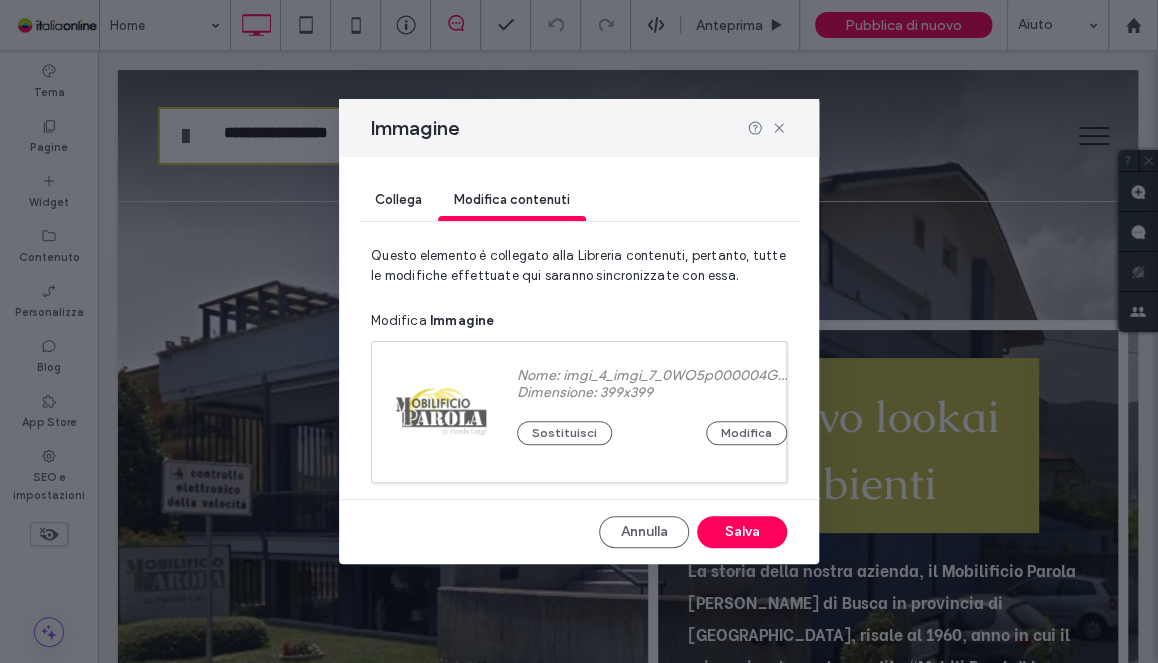 click on "Immagine Collega Modifica contenuti Questo elemento è collegato alla Libreria contenuti, pertanto, tutte le modifiche effettuate qui saranno sincronizzate con essa. Modifica   Immagine Nome: imgi_4_imgi_7_0WO5p000004GnmfGAC_LogoMobilificioParola-removebg-preview-48584d39-640w.png Dimensione: 399x399 Sostituisci Modifica Annulla Salva" at bounding box center [579, 331] 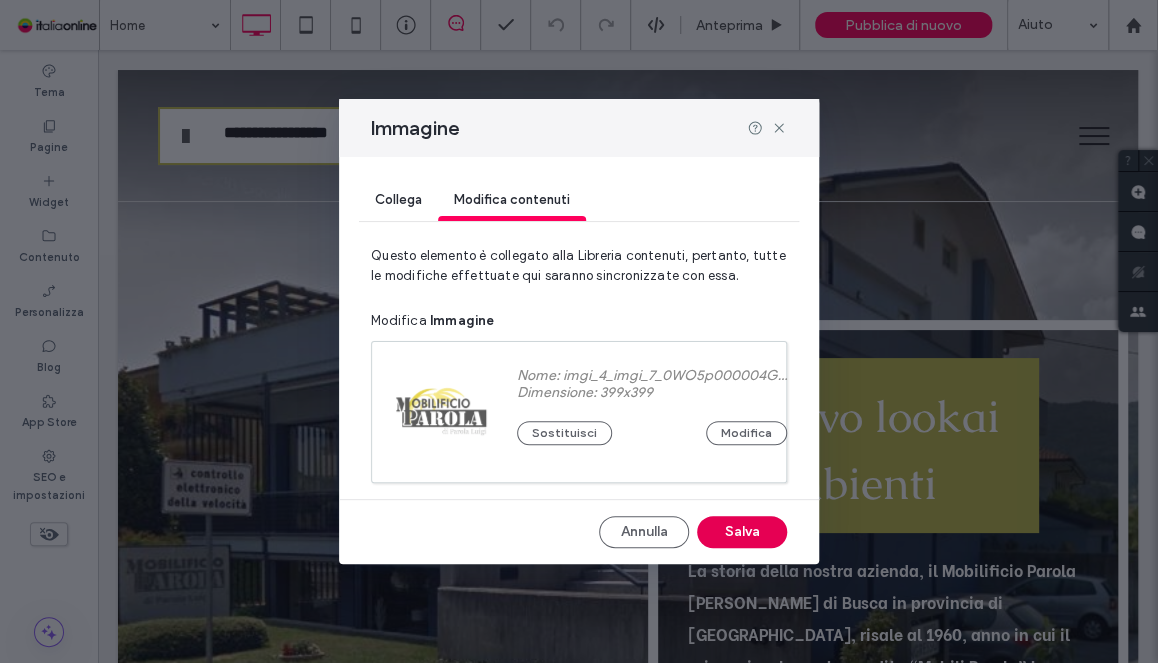 click on "Salva" at bounding box center (742, 532) 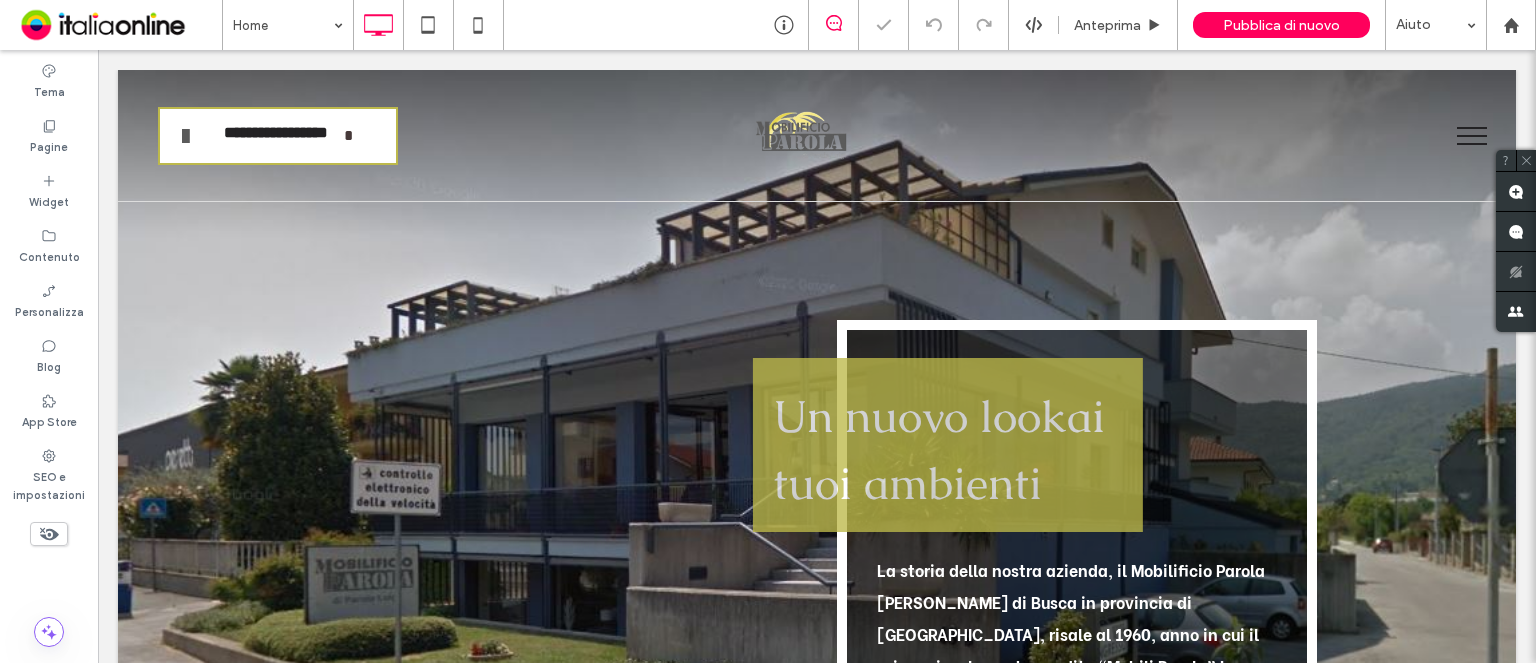 scroll, scrollTop: 0, scrollLeft: 0, axis: both 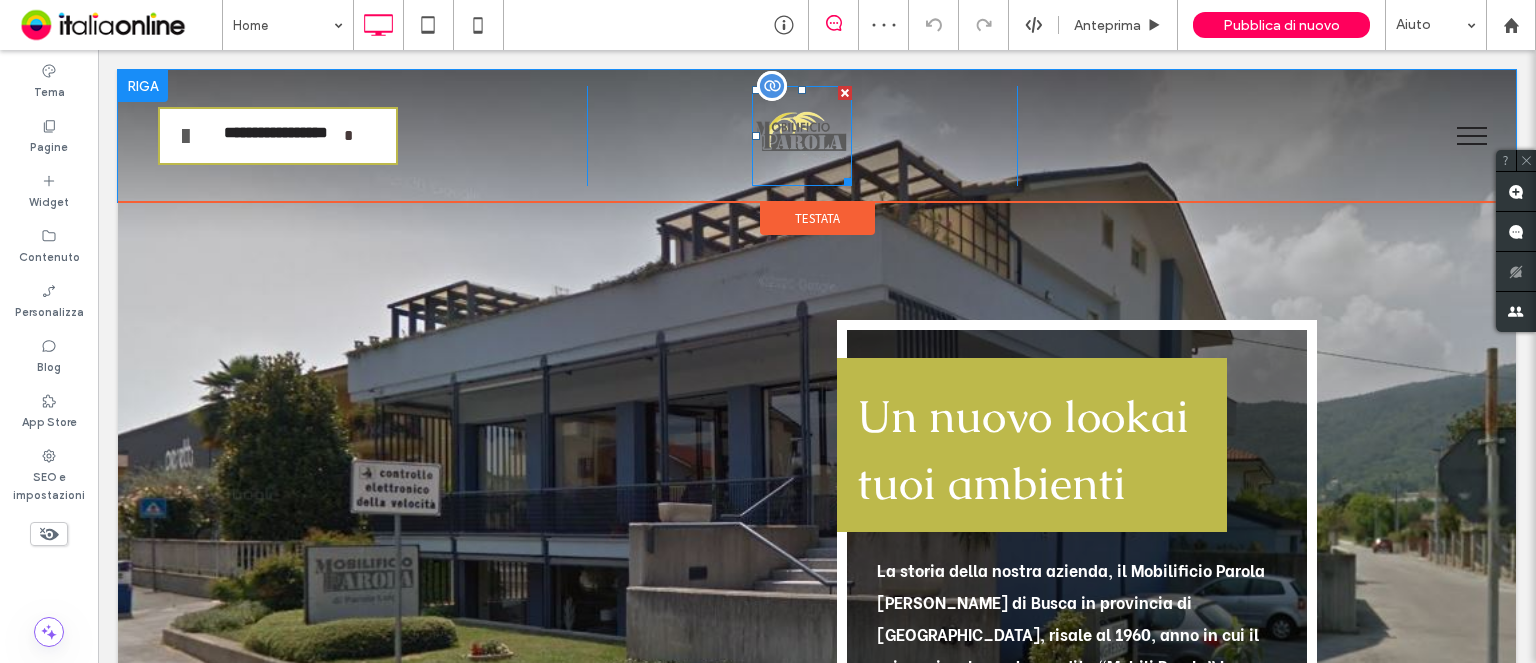 click at bounding box center (802, 136) 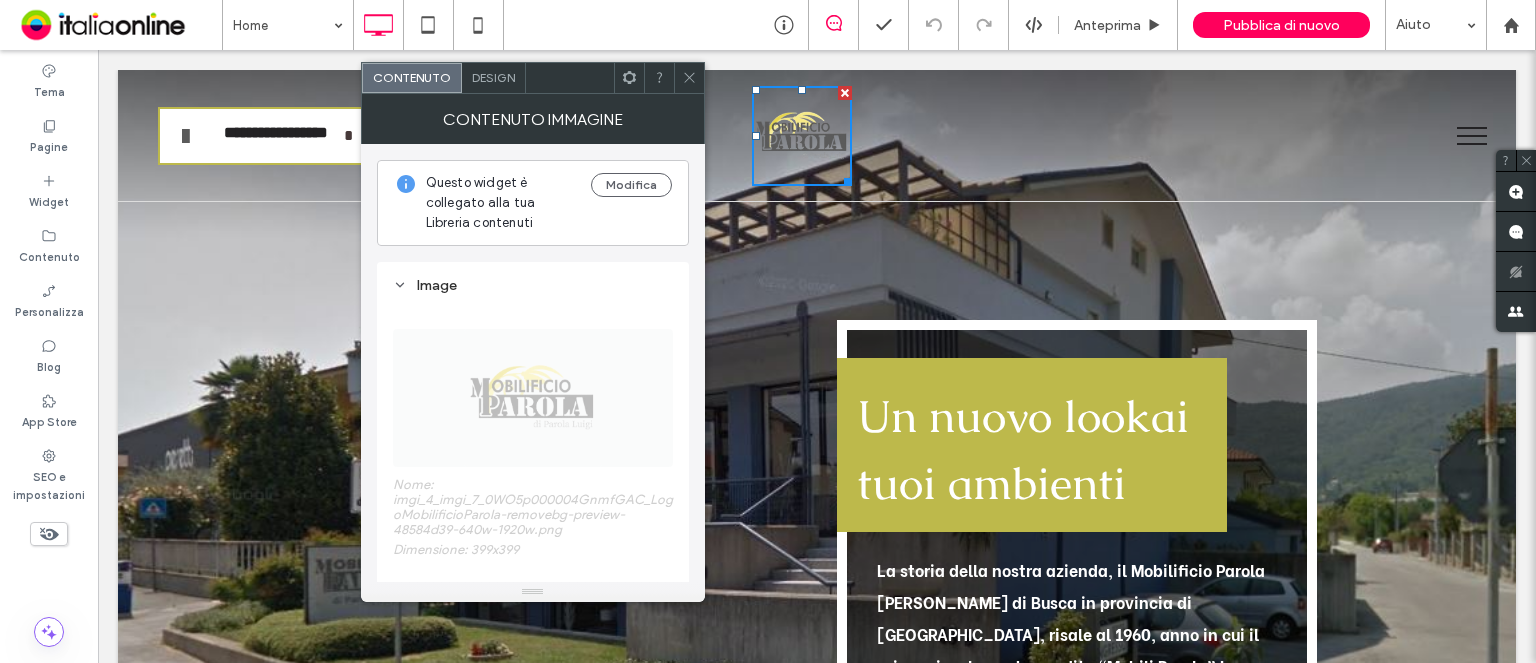 click at bounding box center [629, 78] 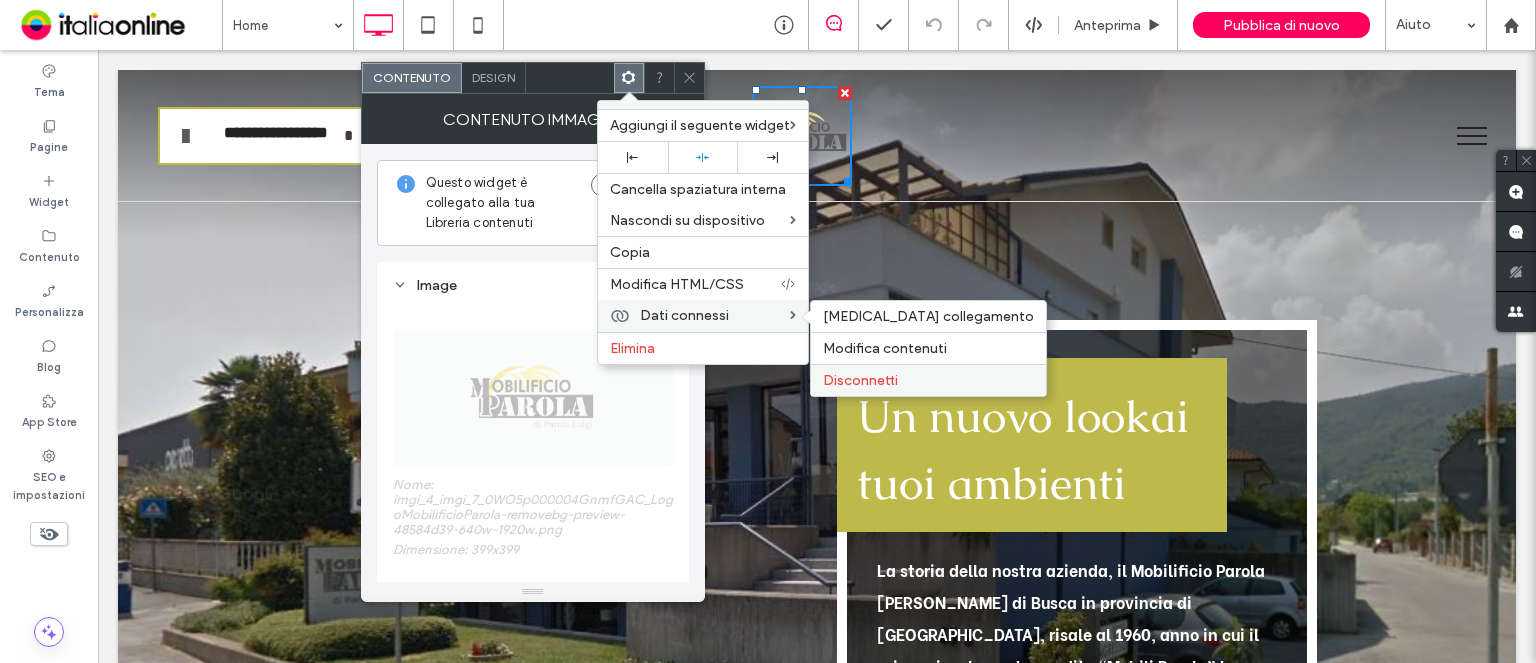 click on "Disconnetti" at bounding box center (860, 380) 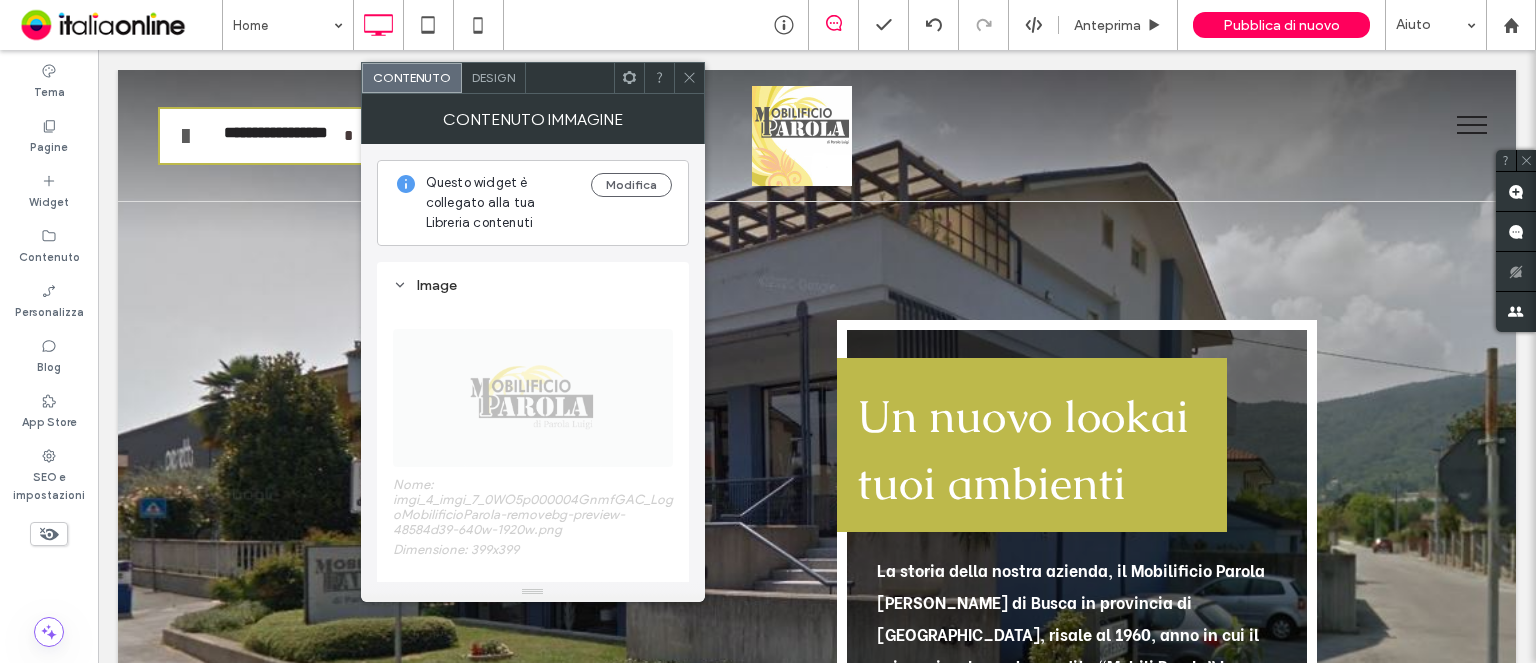 click on "Click To Paste" at bounding box center (801, 136) 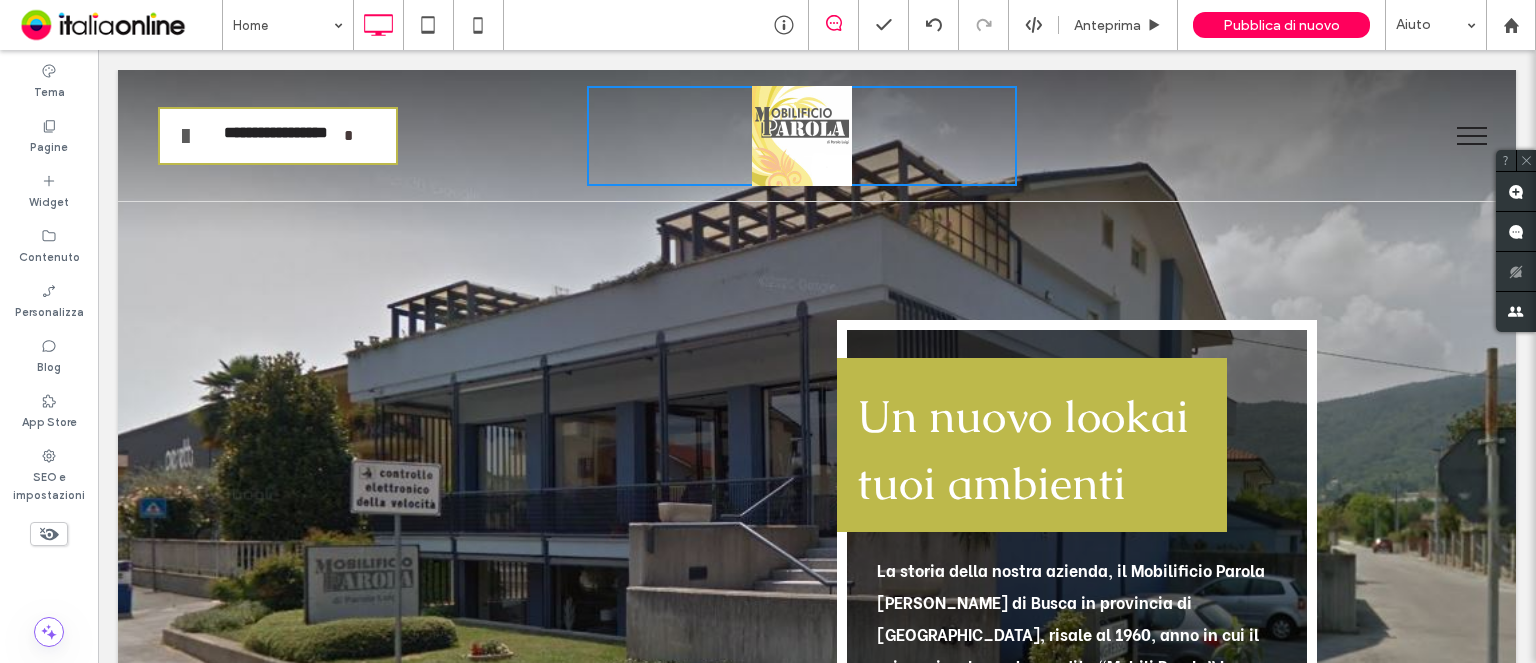 click on "**********" at bounding box center [817, 136] 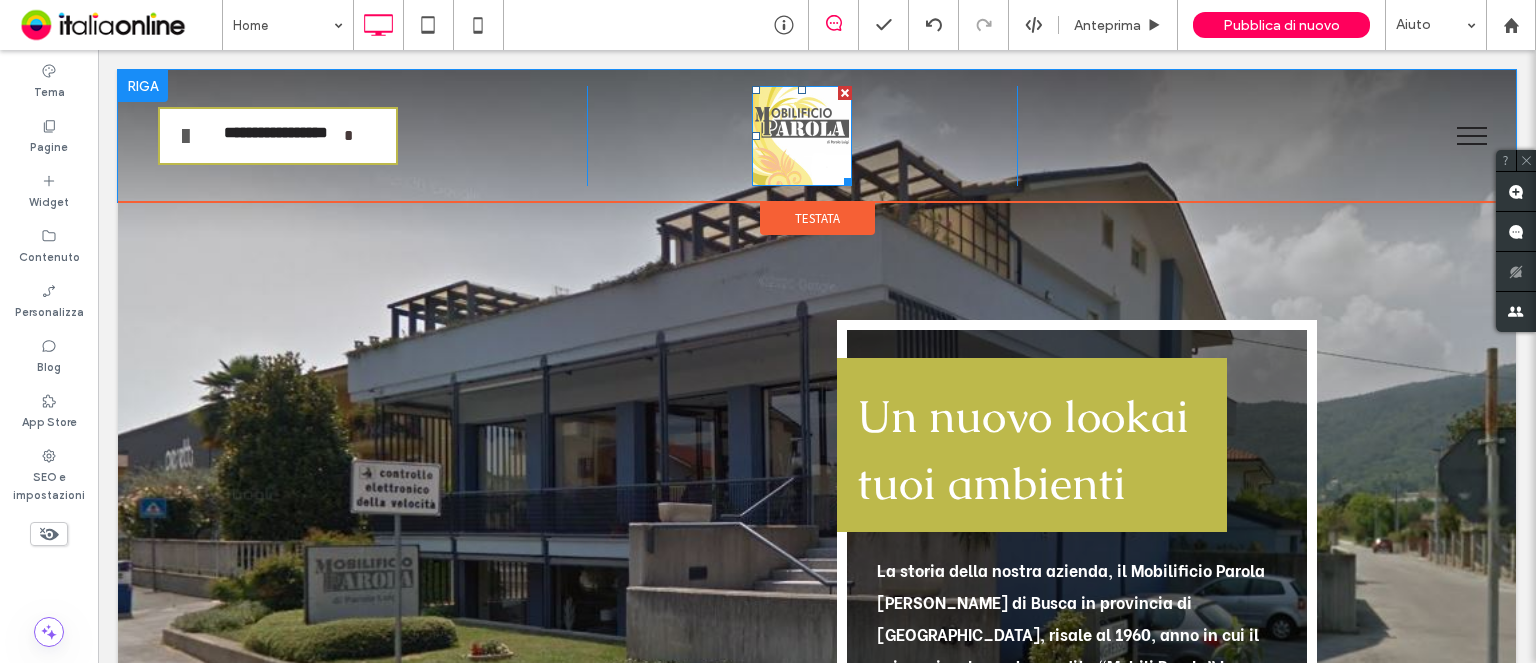 click at bounding box center (802, 136) 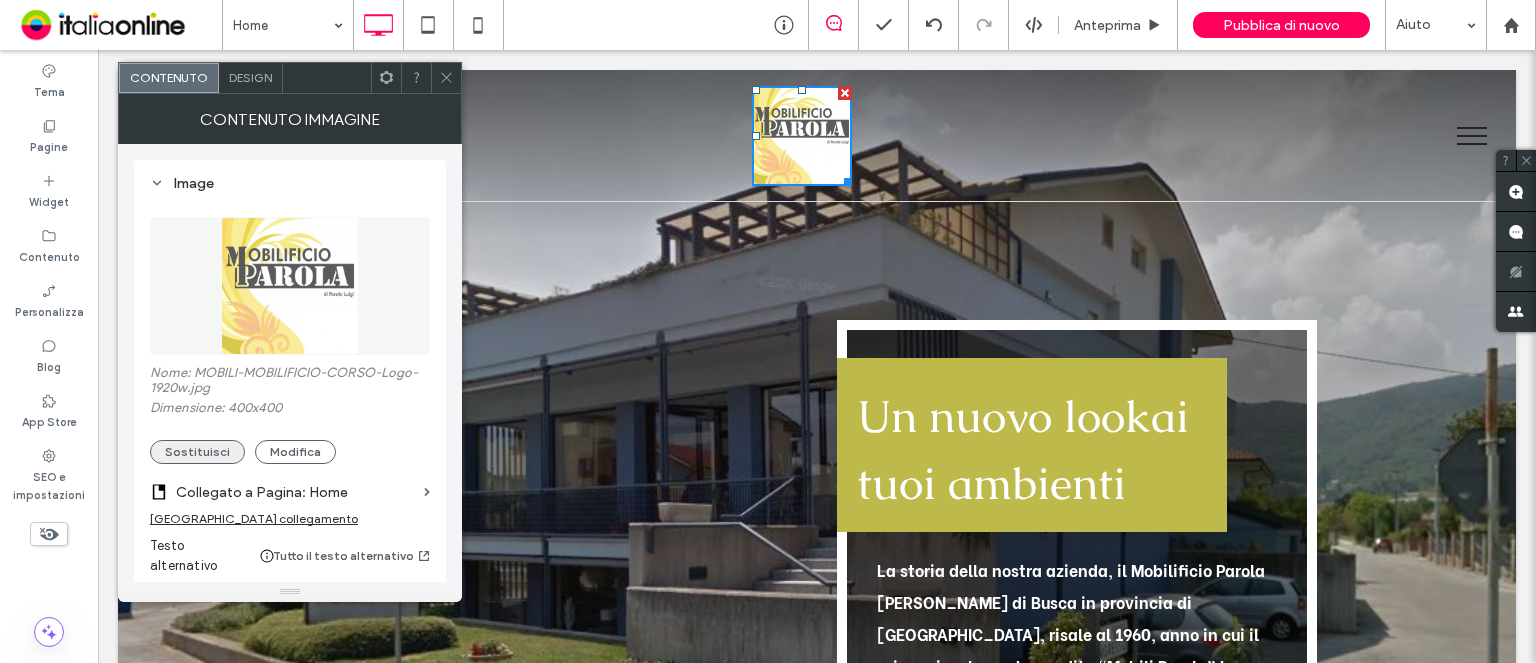 click on "Sostituisci" at bounding box center [197, 452] 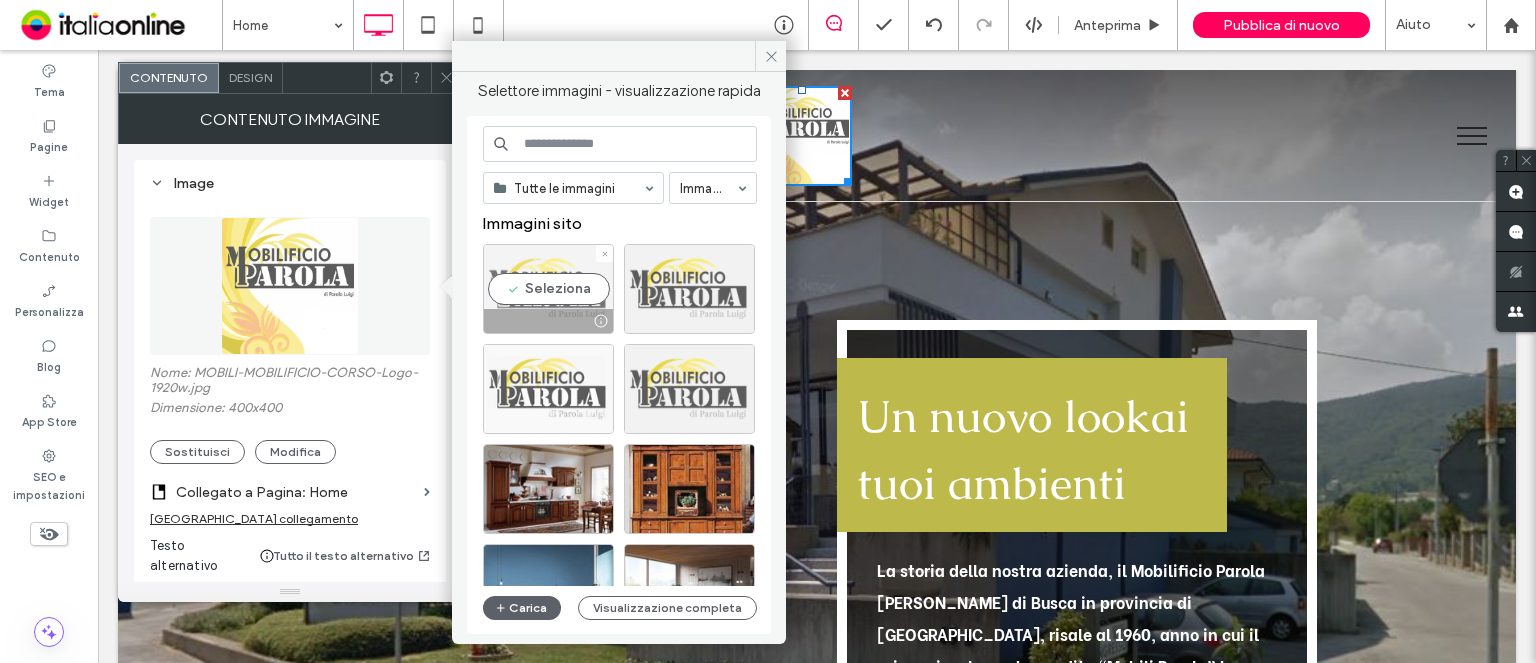click on "Seleziona" at bounding box center [548, 289] 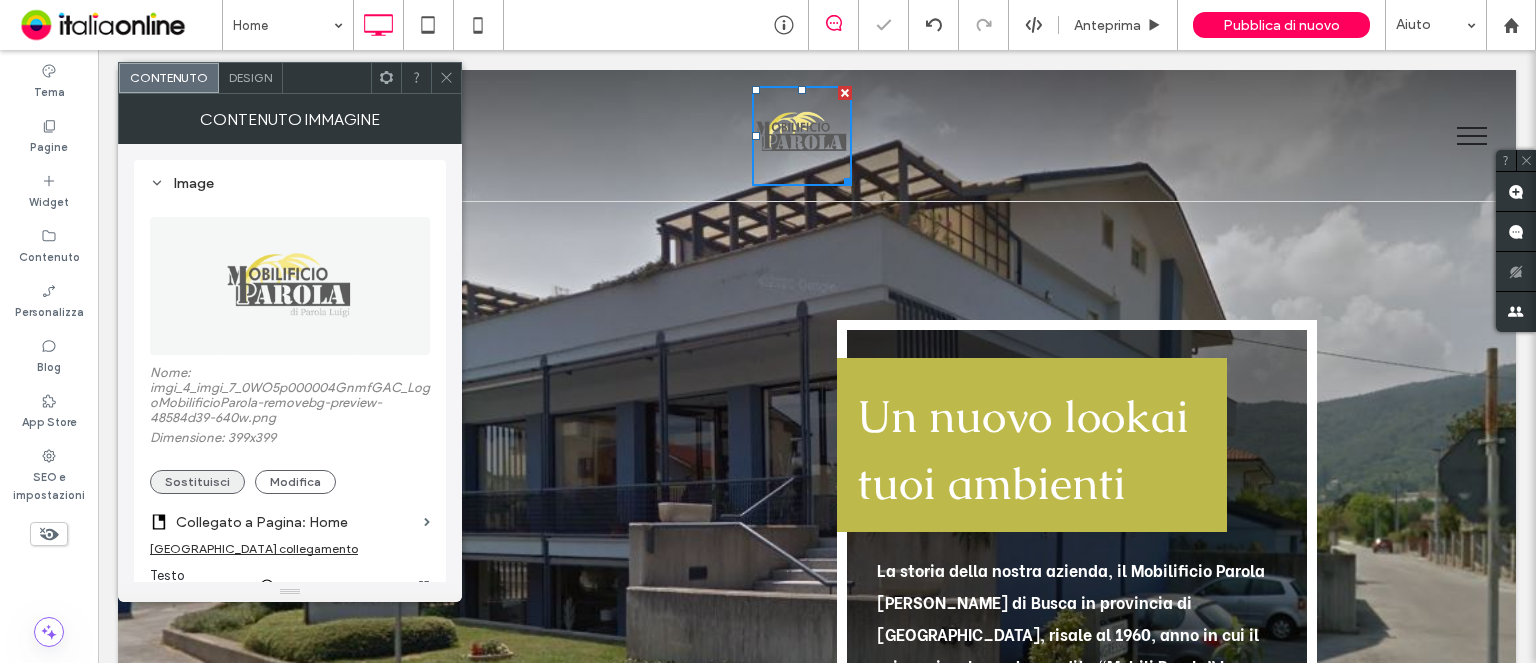 click on "Sostituisci" at bounding box center [197, 482] 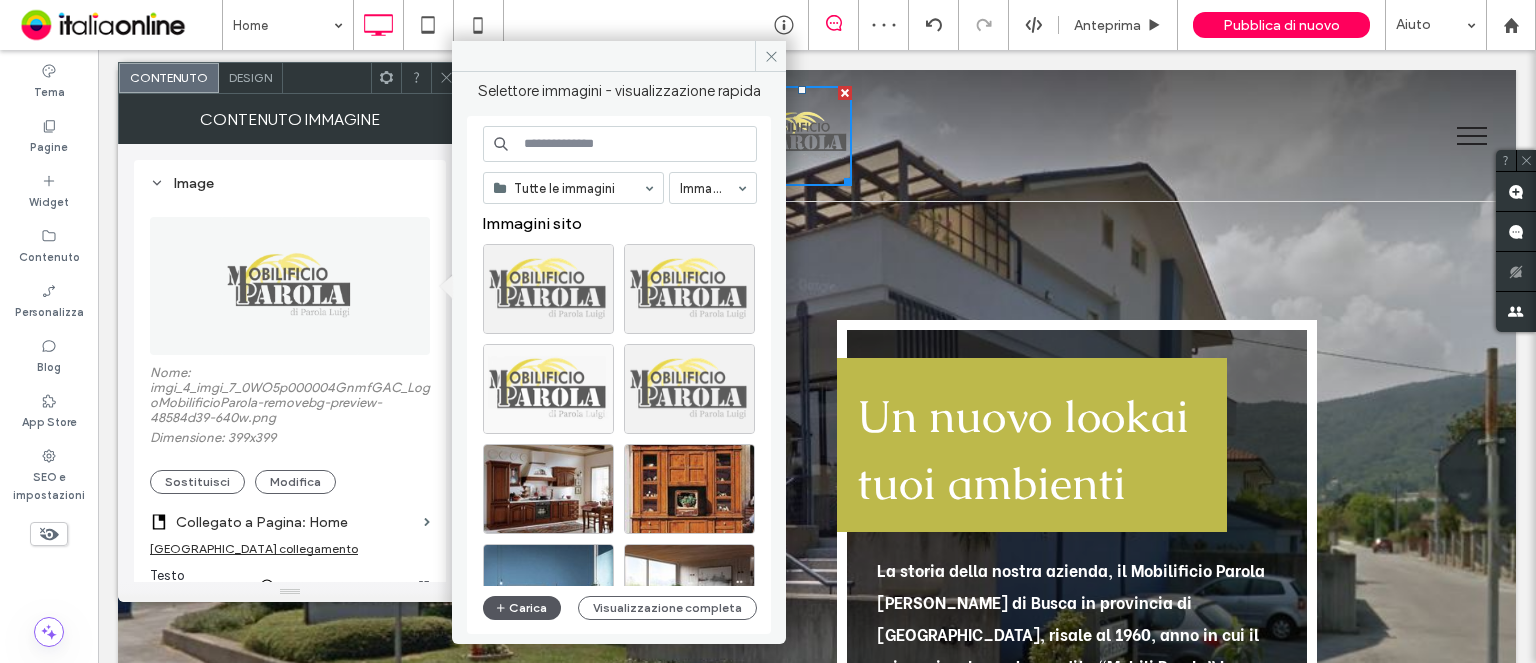 click on "Carica" at bounding box center [522, 608] 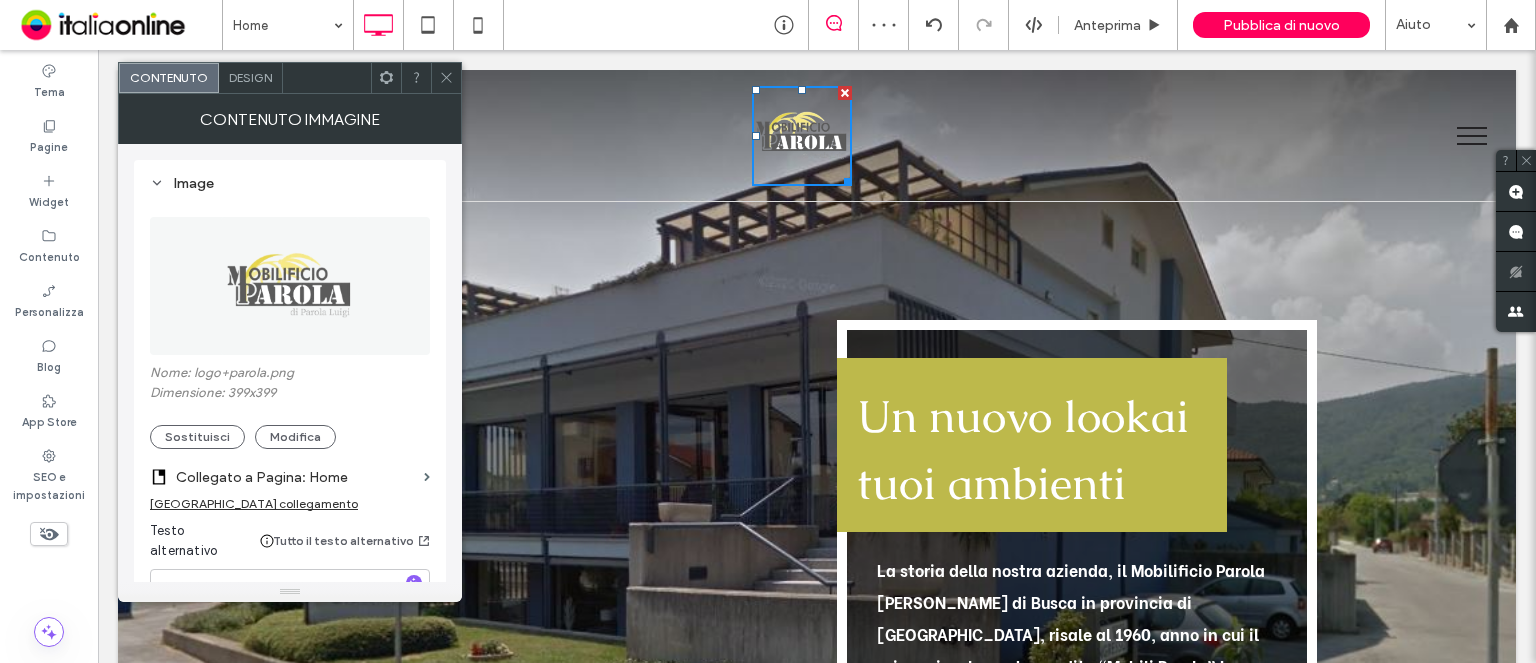 click 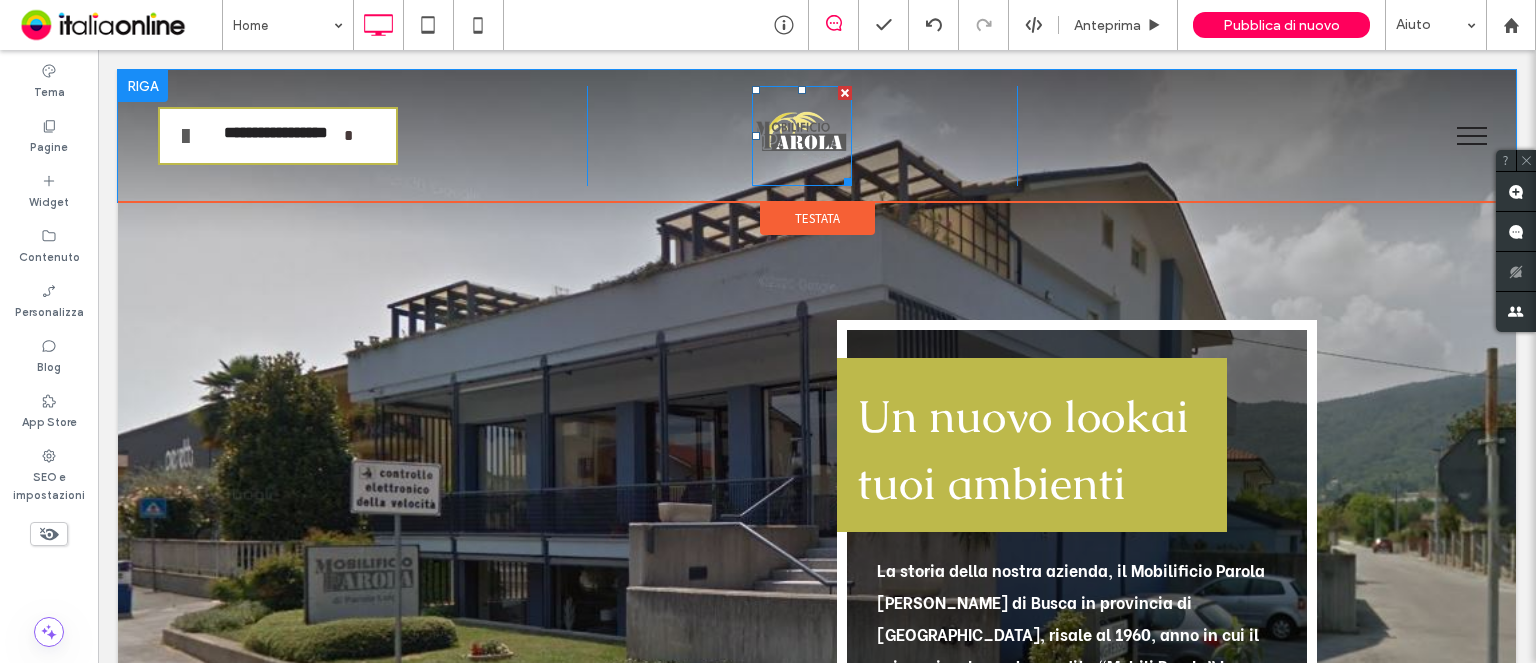 click at bounding box center (802, 136) 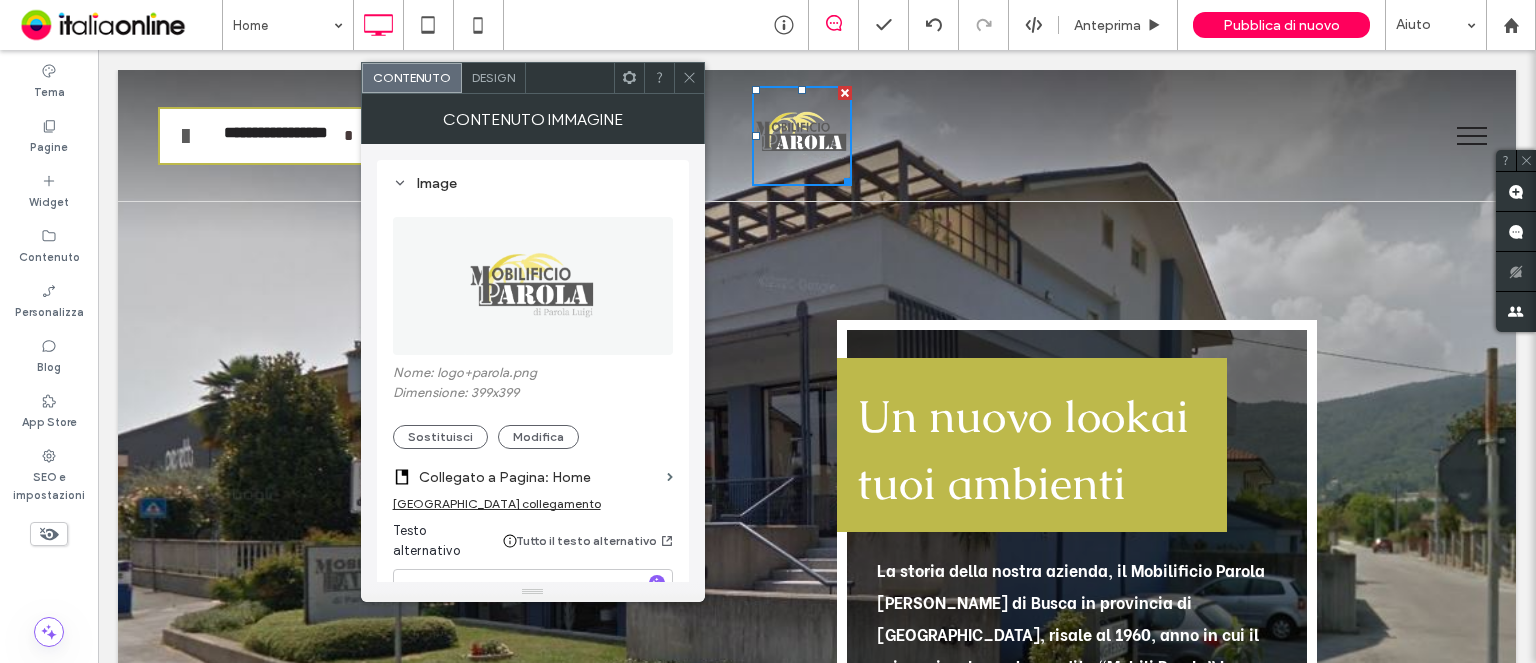 click at bounding box center (689, 78) 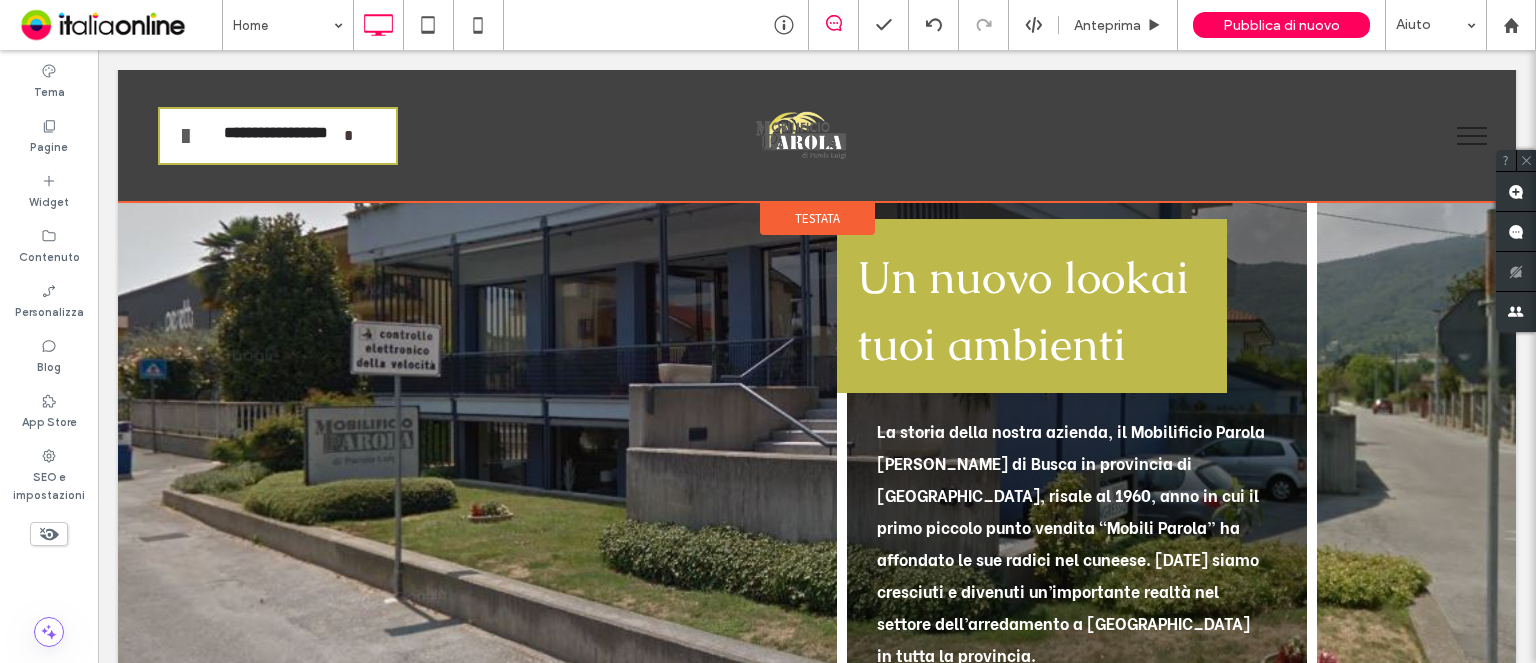 scroll, scrollTop: 0, scrollLeft: 0, axis: both 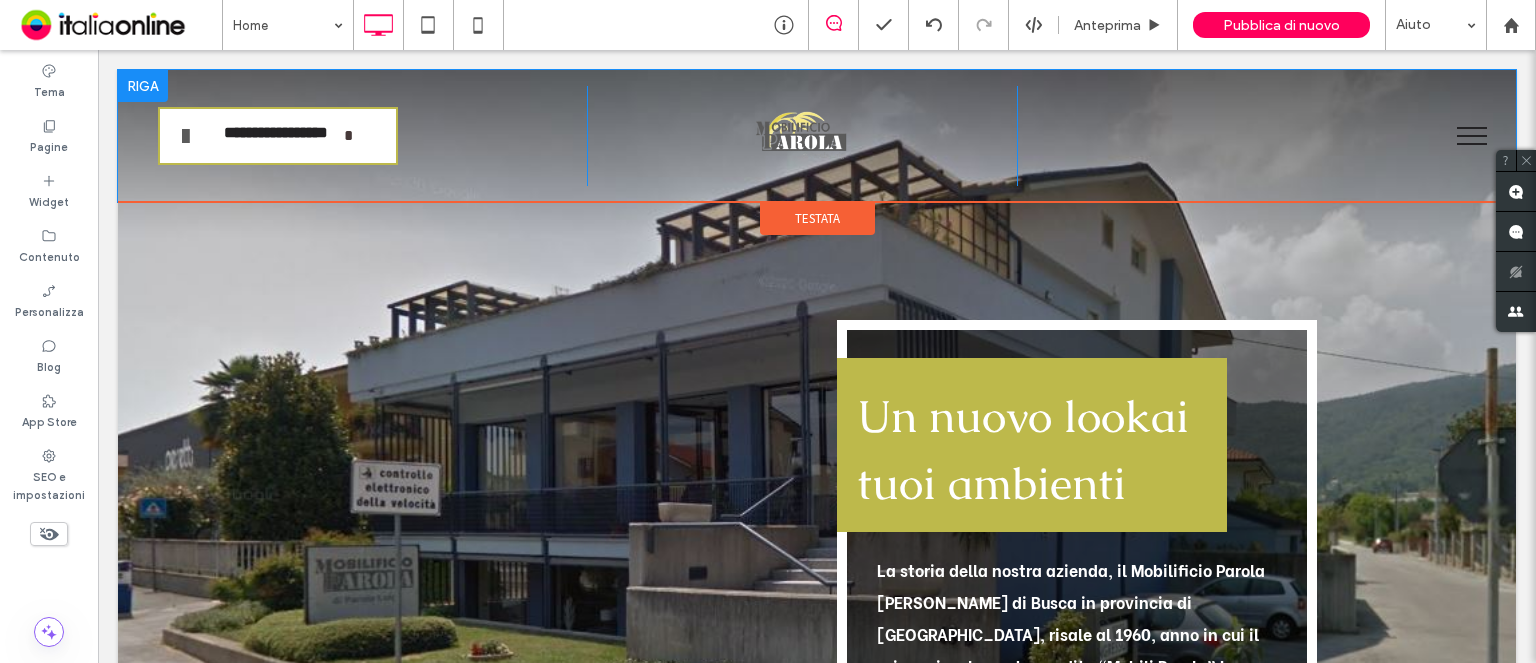 click on "**********" at bounding box center (817, 136) 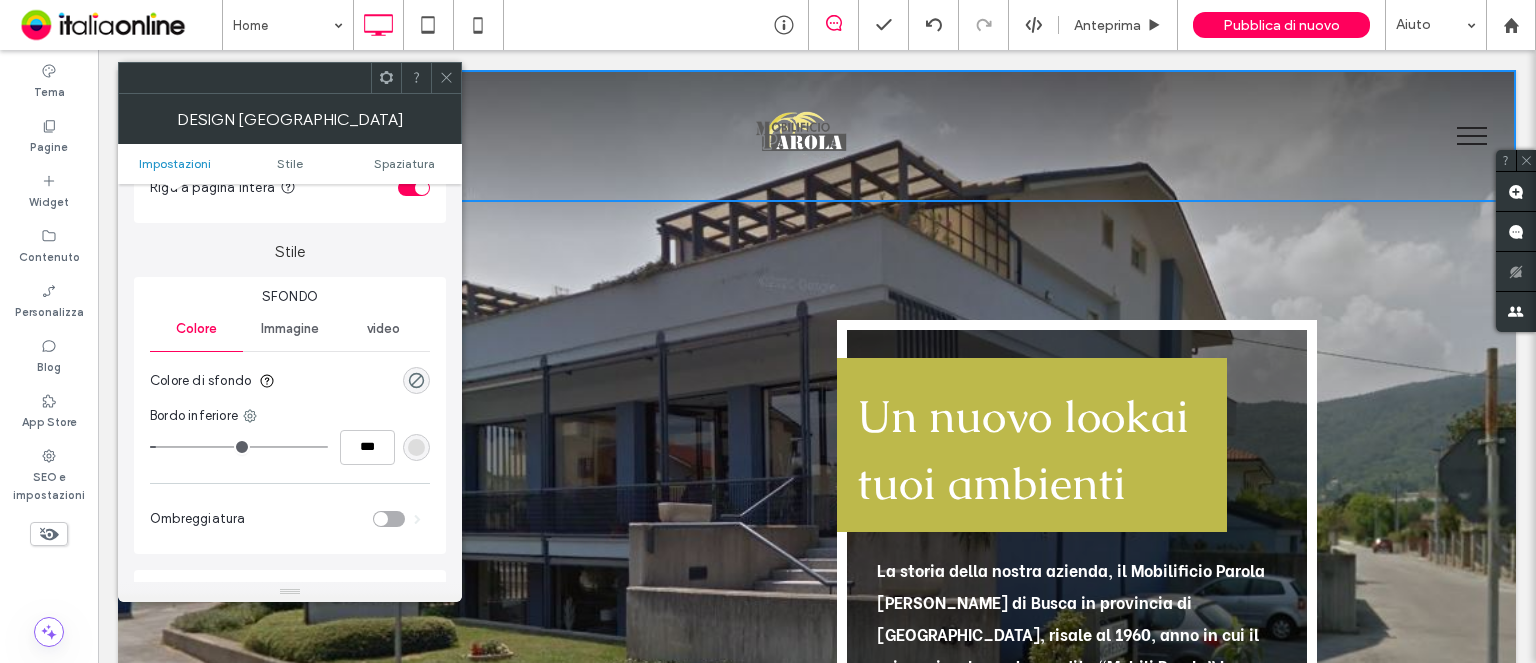 scroll, scrollTop: 138, scrollLeft: 0, axis: vertical 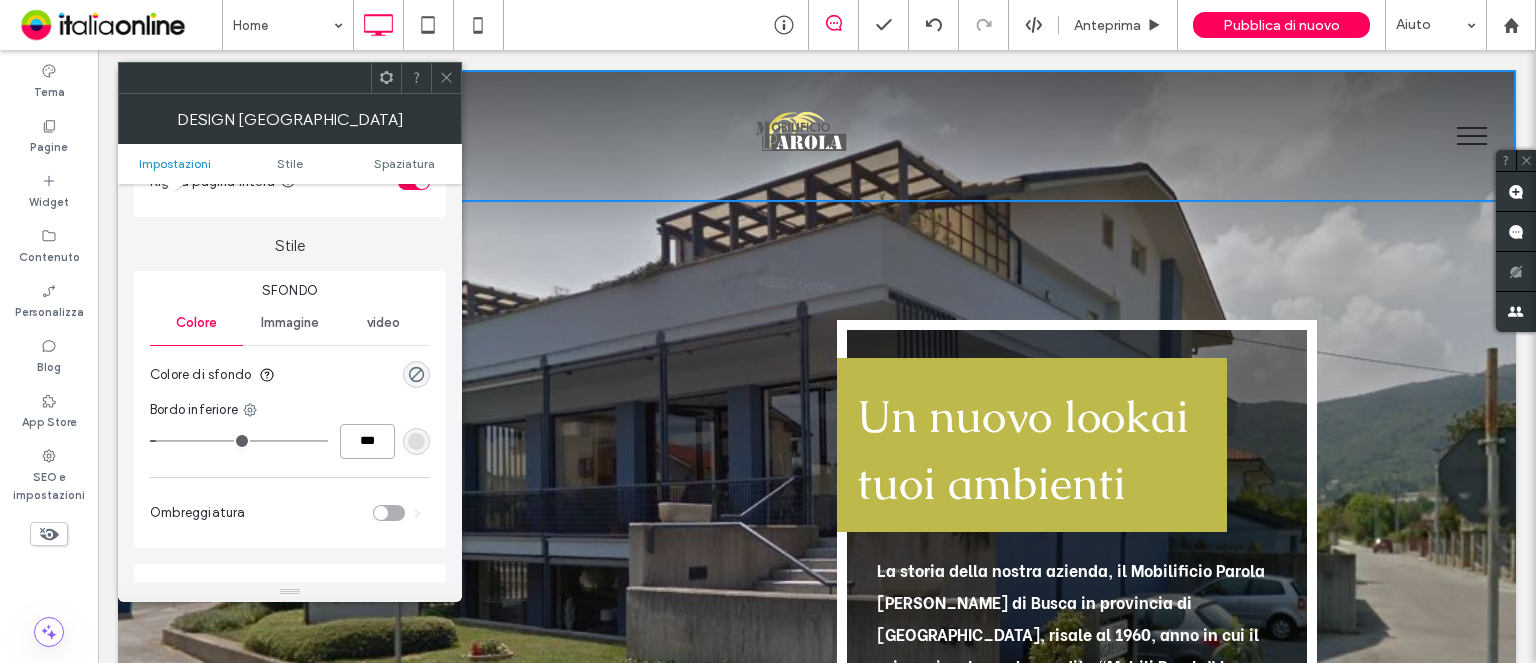 click on "***" at bounding box center (367, 441) 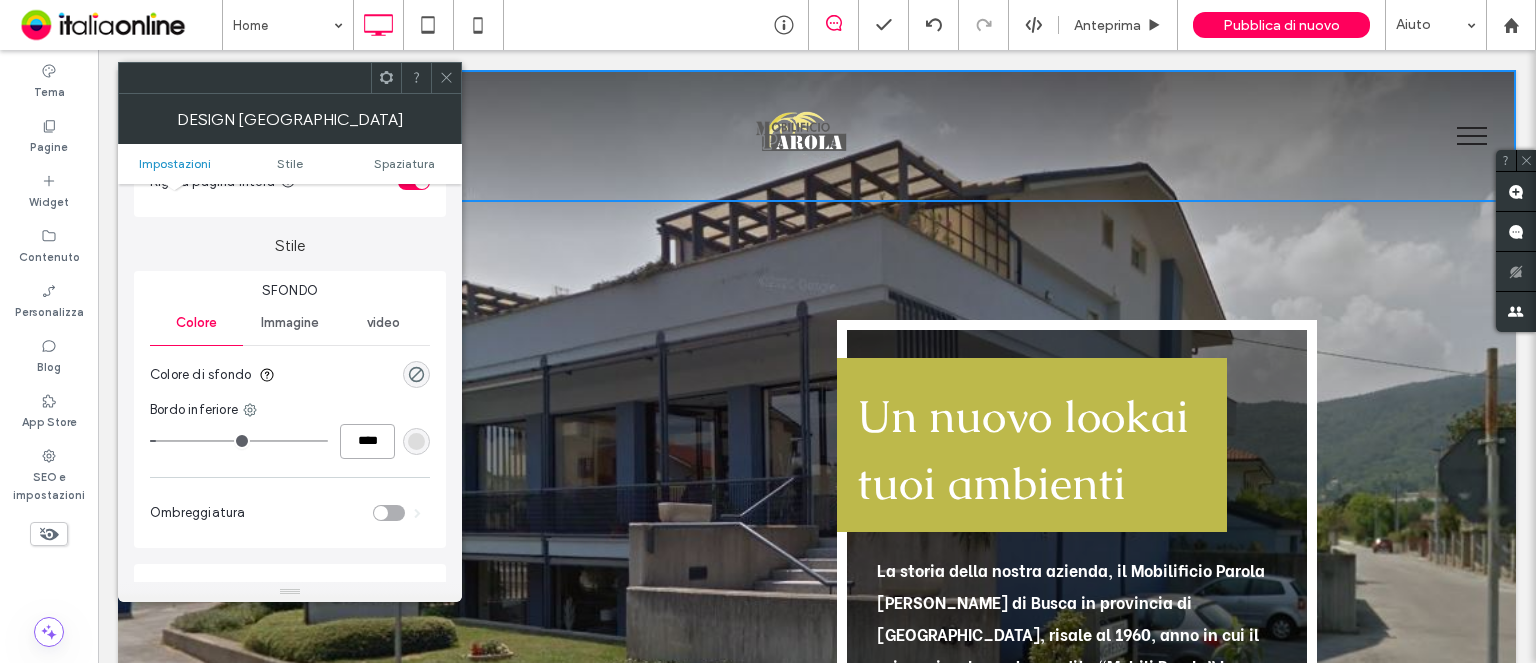 type on "****" 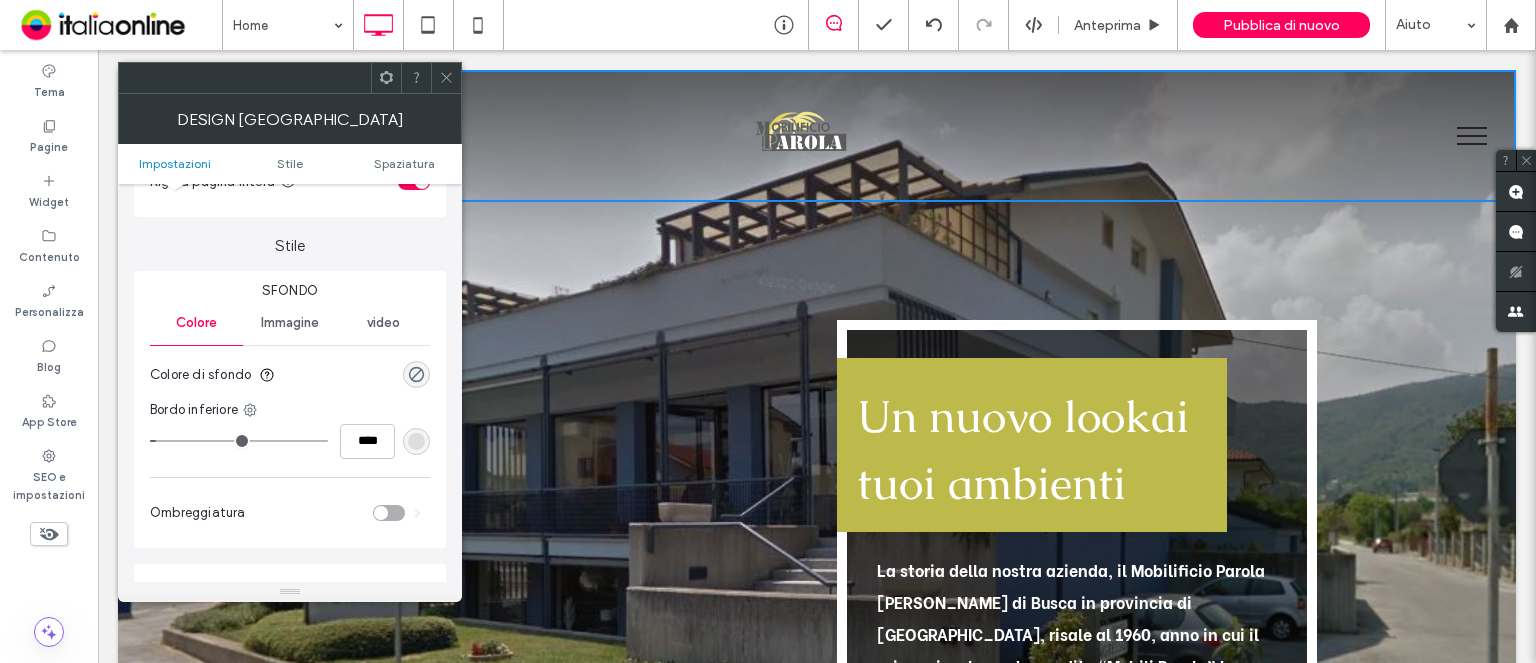 type on "*" 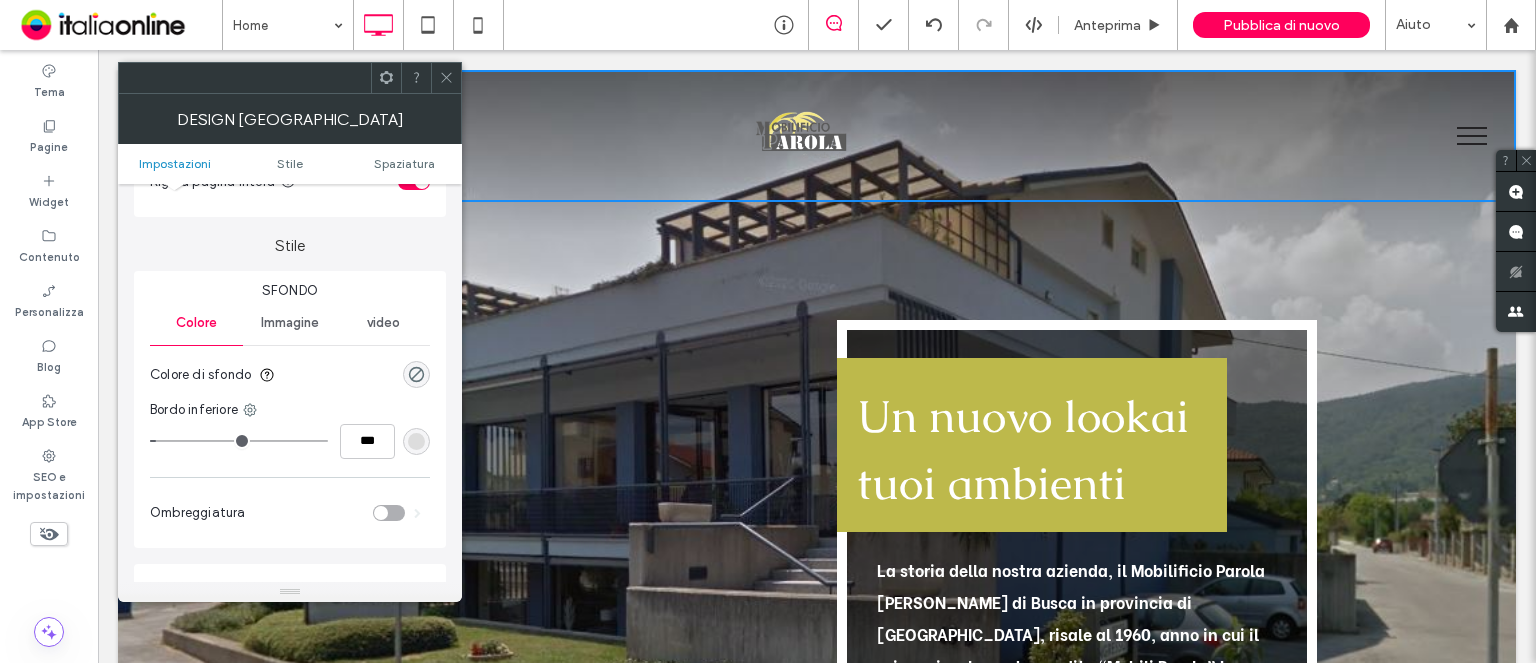 click 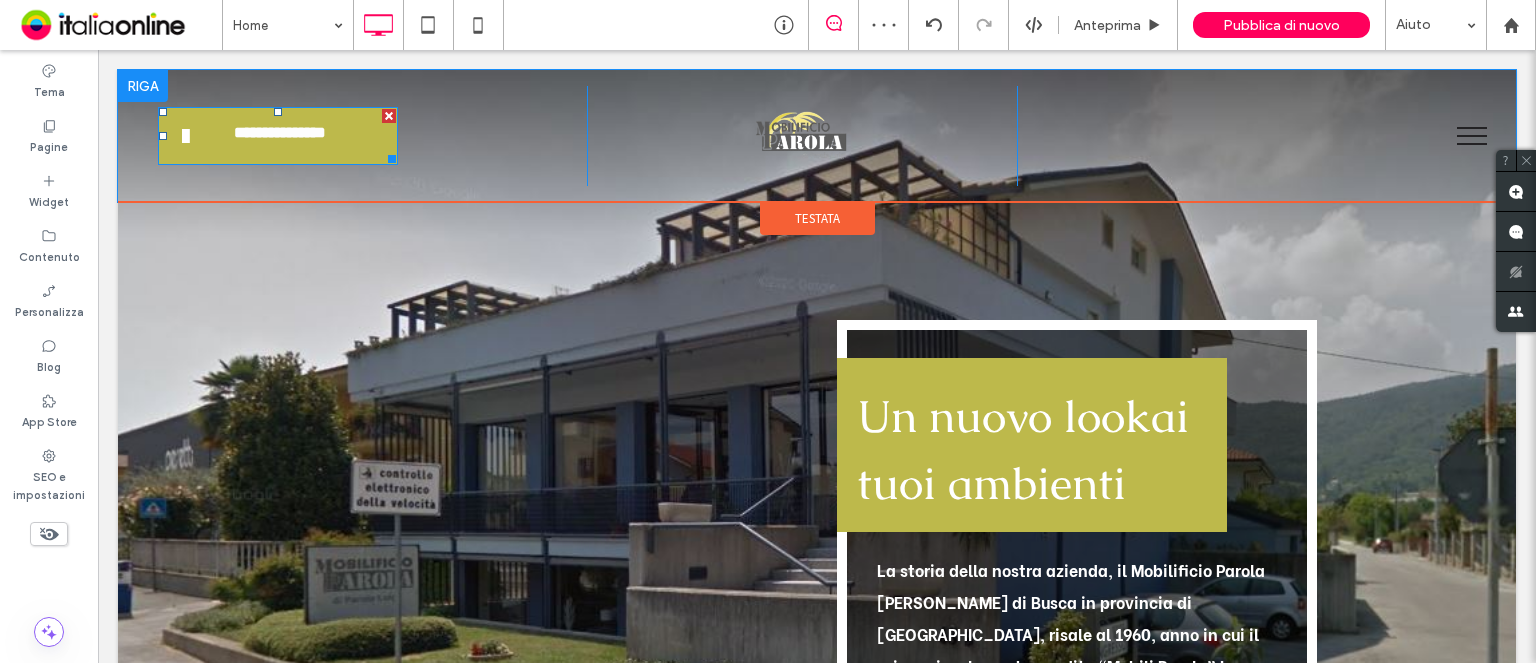 click at bounding box center [389, 116] 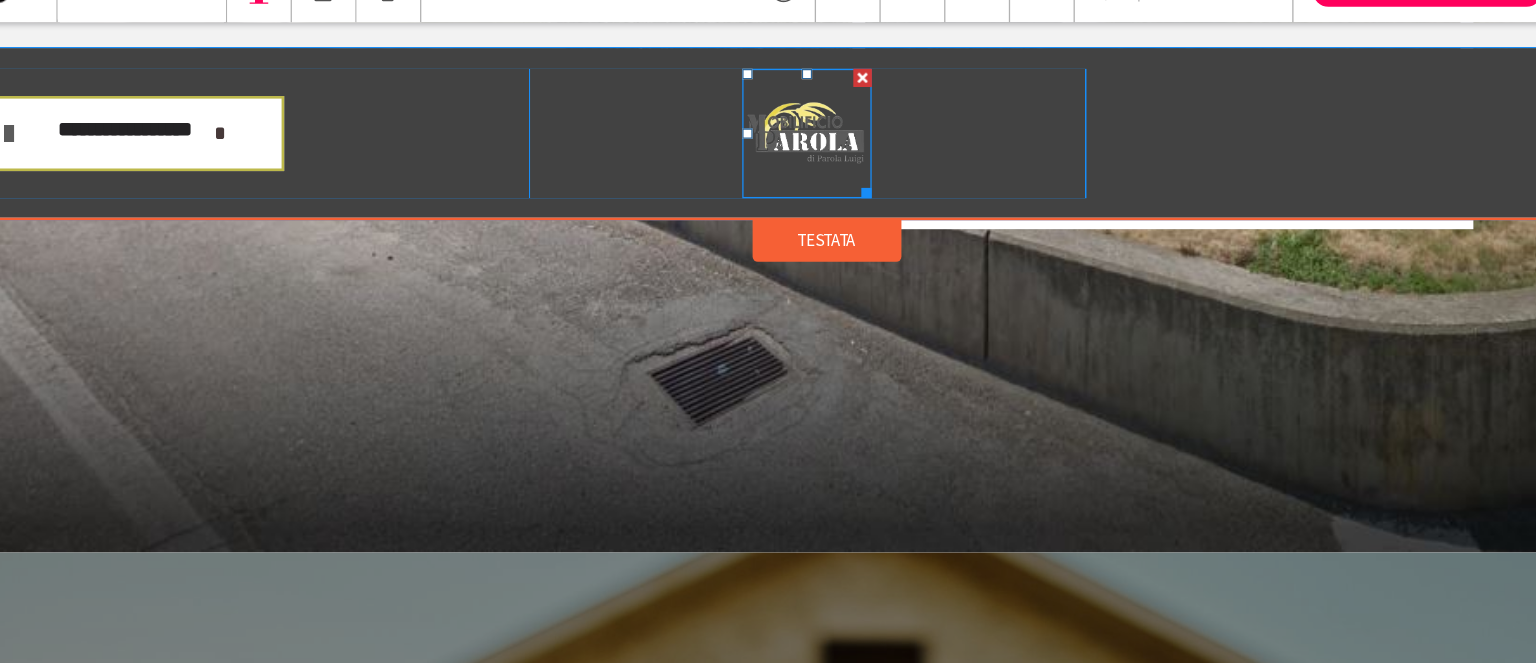 scroll, scrollTop: 0, scrollLeft: 0, axis: both 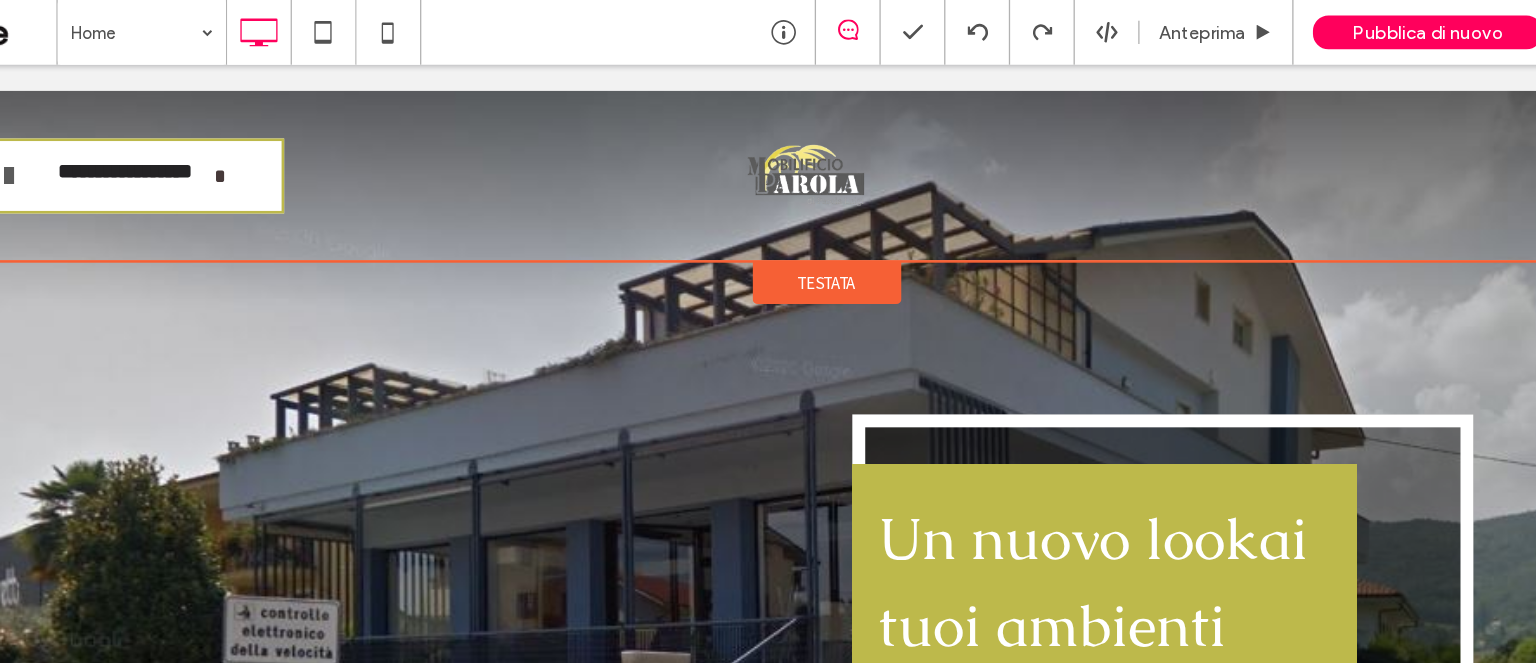 click on "Testata" at bounding box center (615, 232) 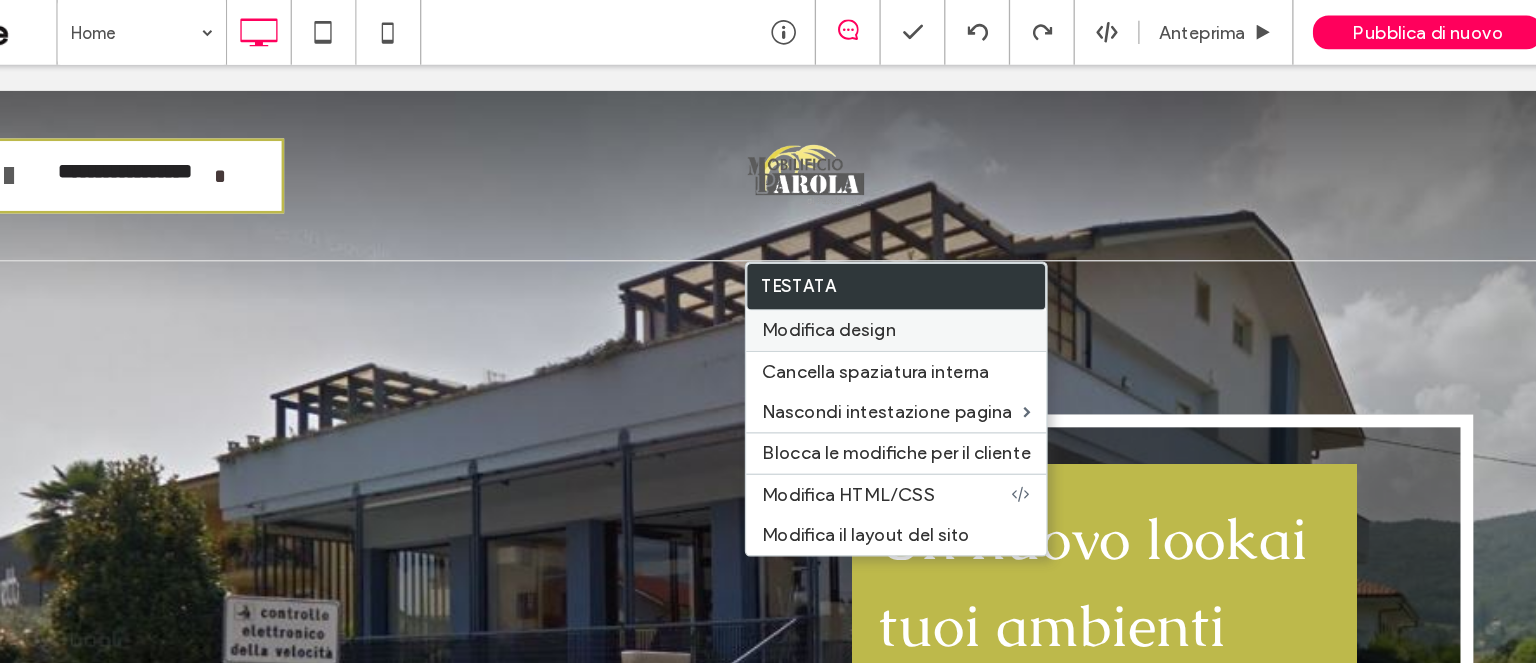 click on "Modifica design" at bounding box center [819, 255] 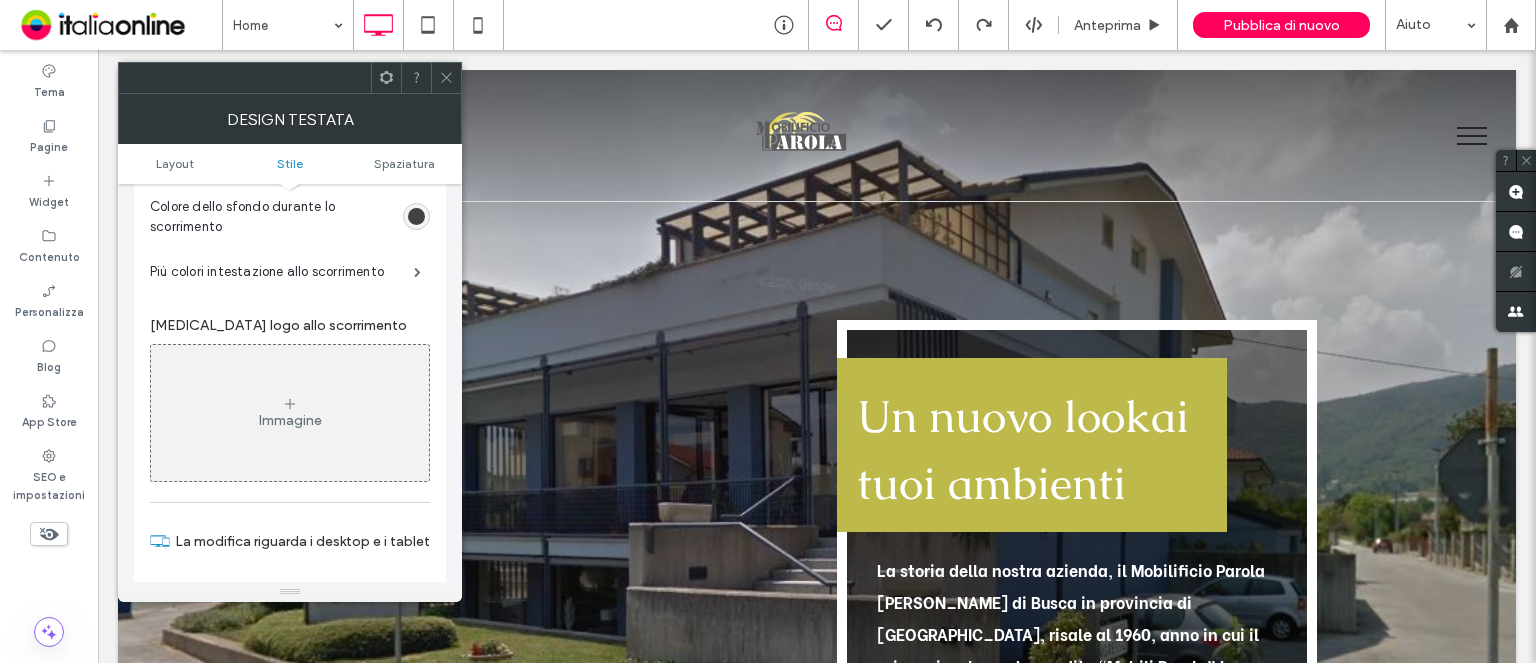 scroll, scrollTop: 600, scrollLeft: 0, axis: vertical 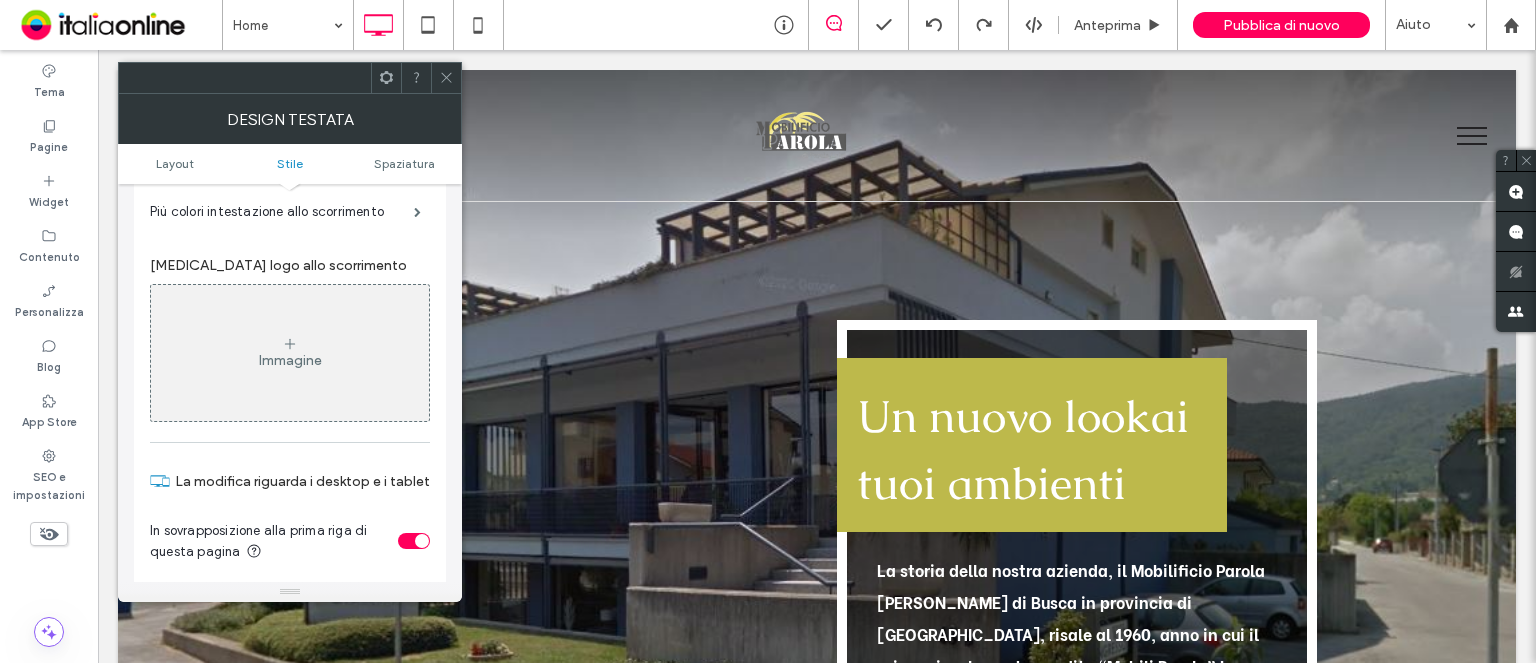 drag, startPoint x: 372, startPoint y: 359, endPoint x: 381, endPoint y: 371, distance: 15 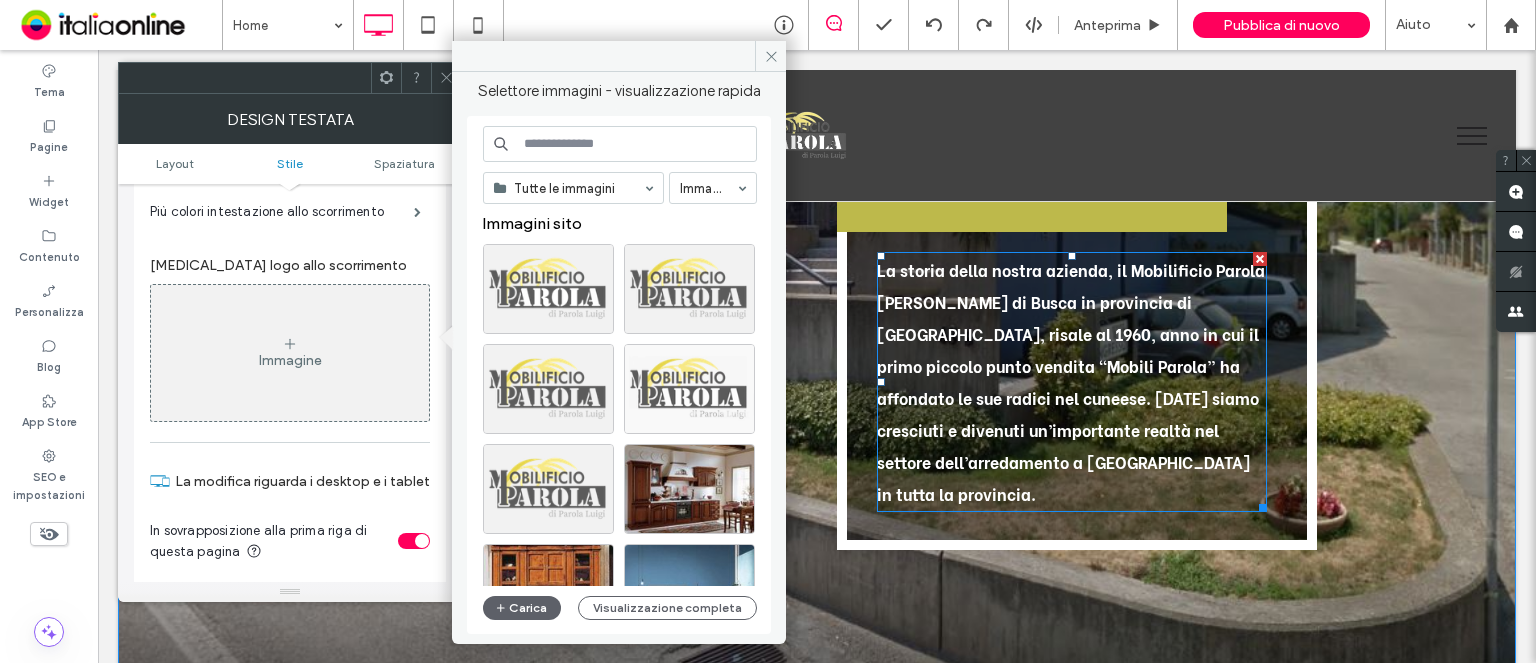 scroll, scrollTop: 400, scrollLeft: 0, axis: vertical 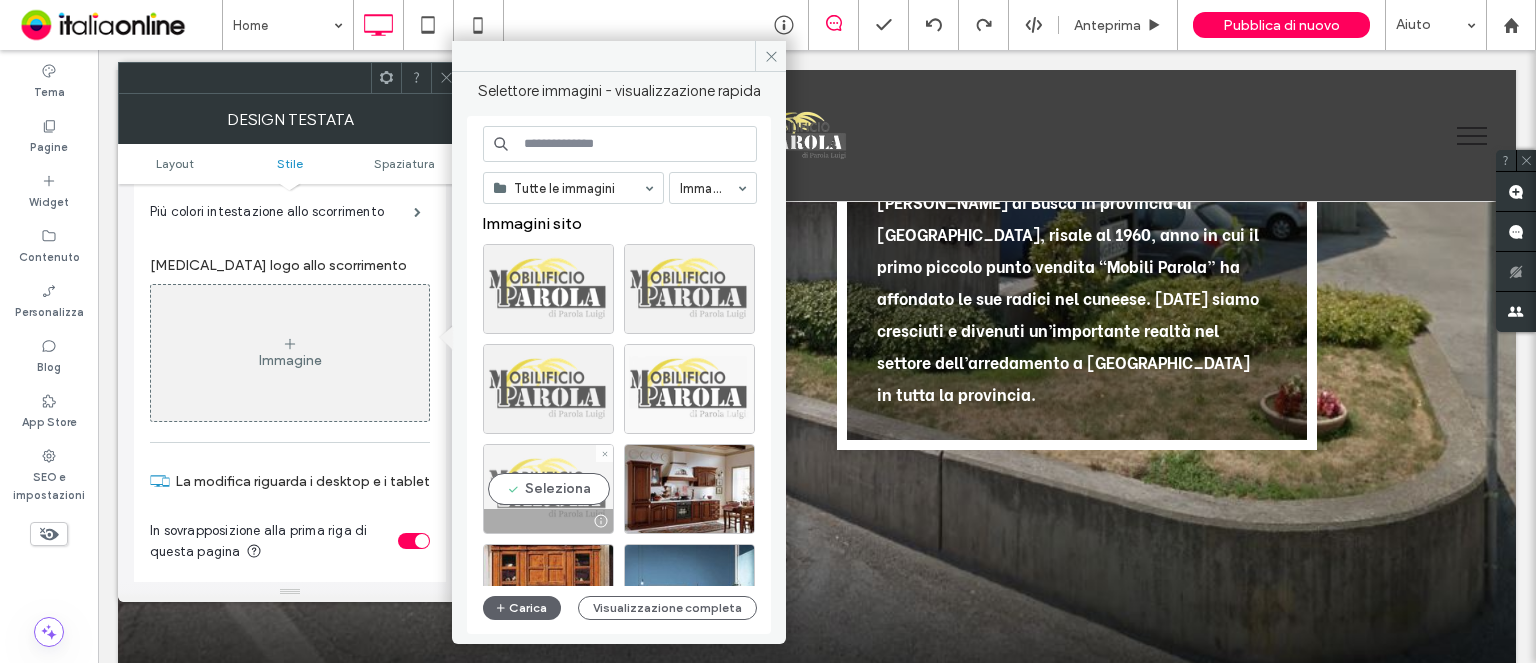 click on "Seleziona" at bounding box center [548, 489] 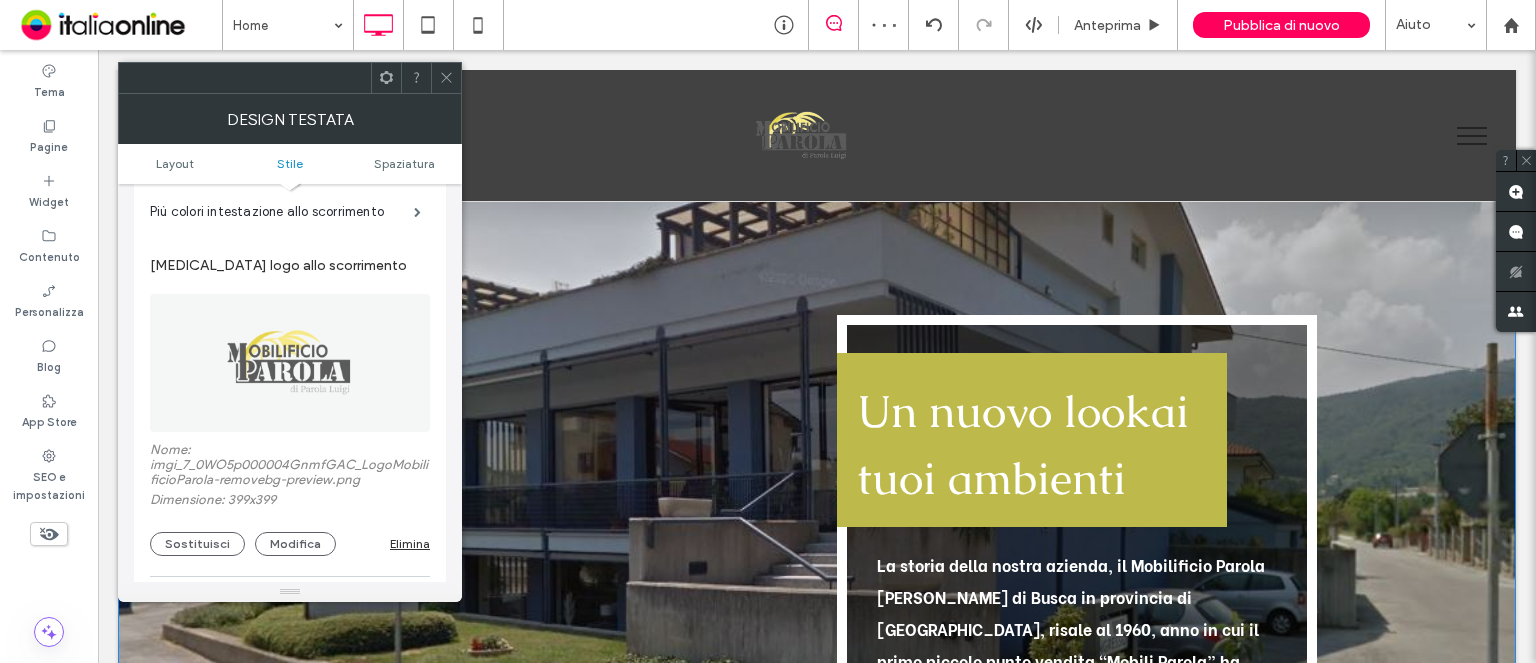scroll, scrollTop: 0, scrollLeft: 0, axis: both 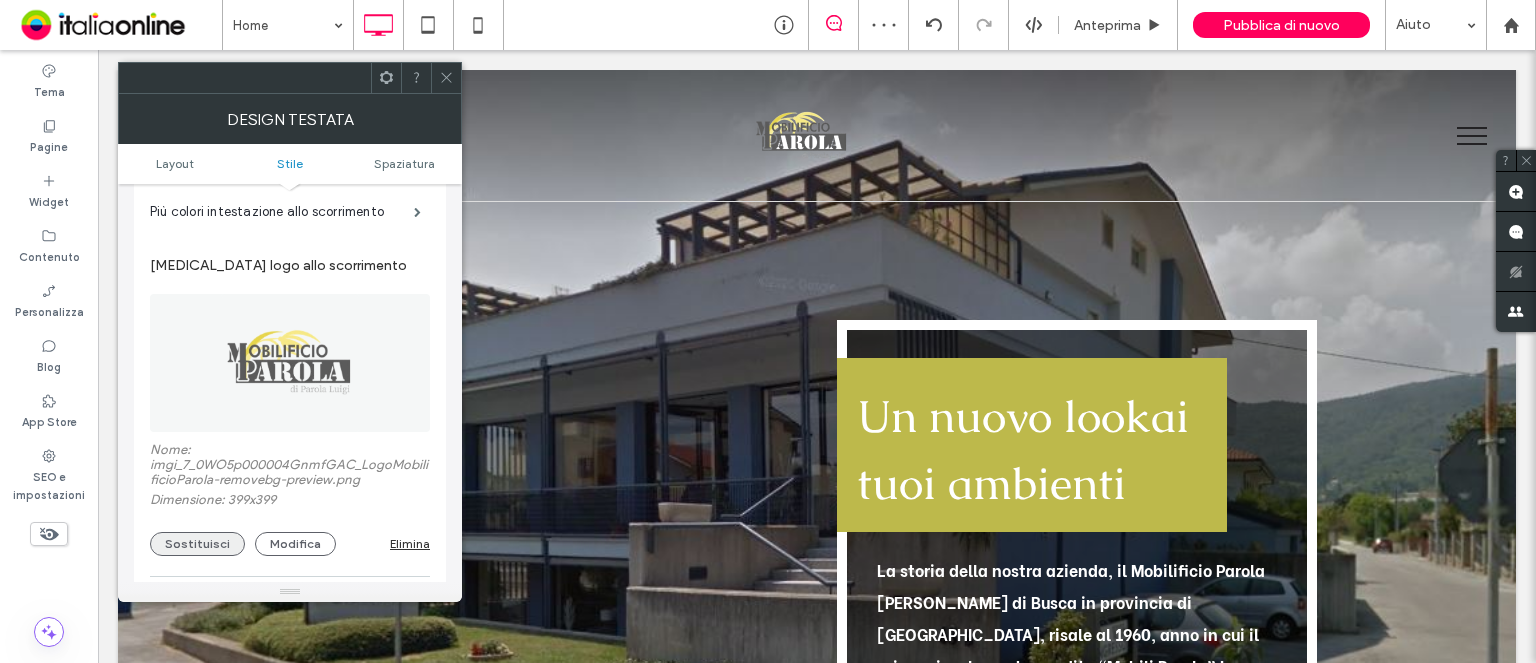 drag, startPoint x: 195, startPoint y: 553, endPoint x: 251, endPoint y: 533, distance: 59.464275 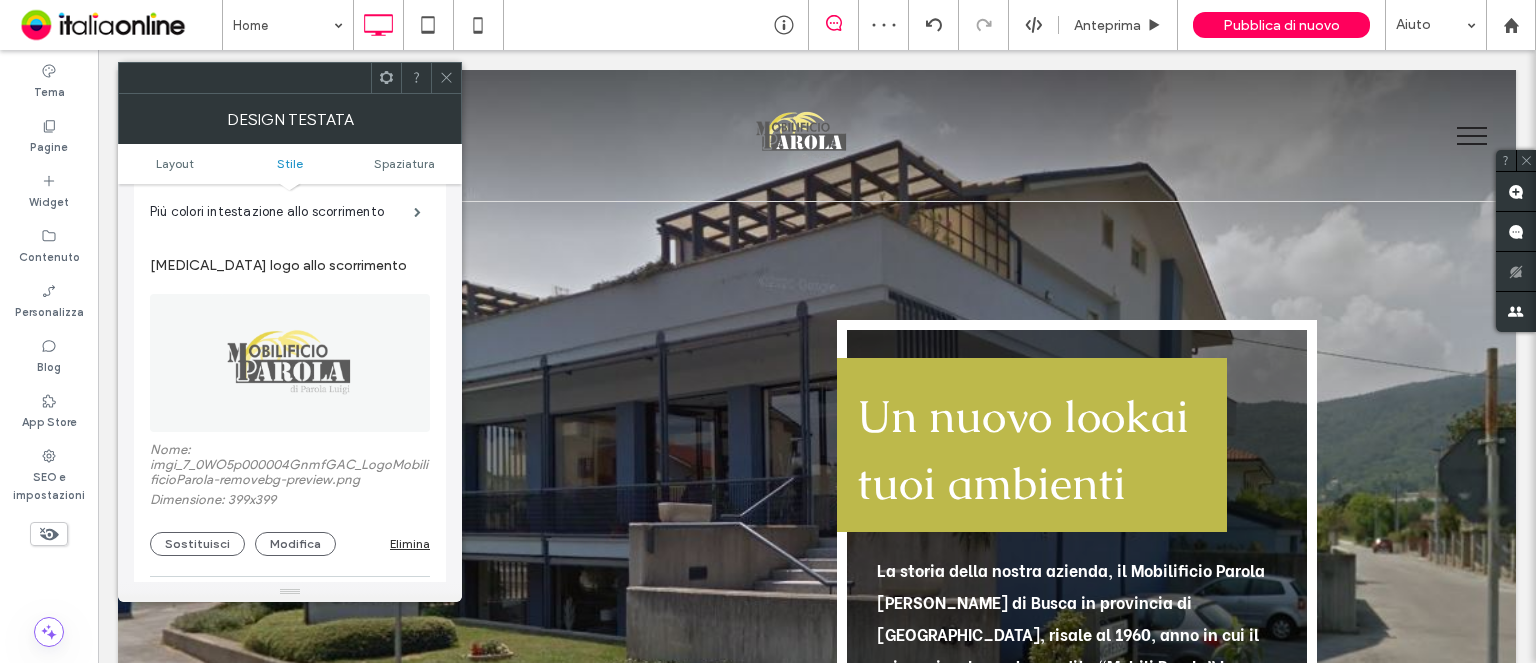 click on "Sostituisci" at bounding box center [197, 544] 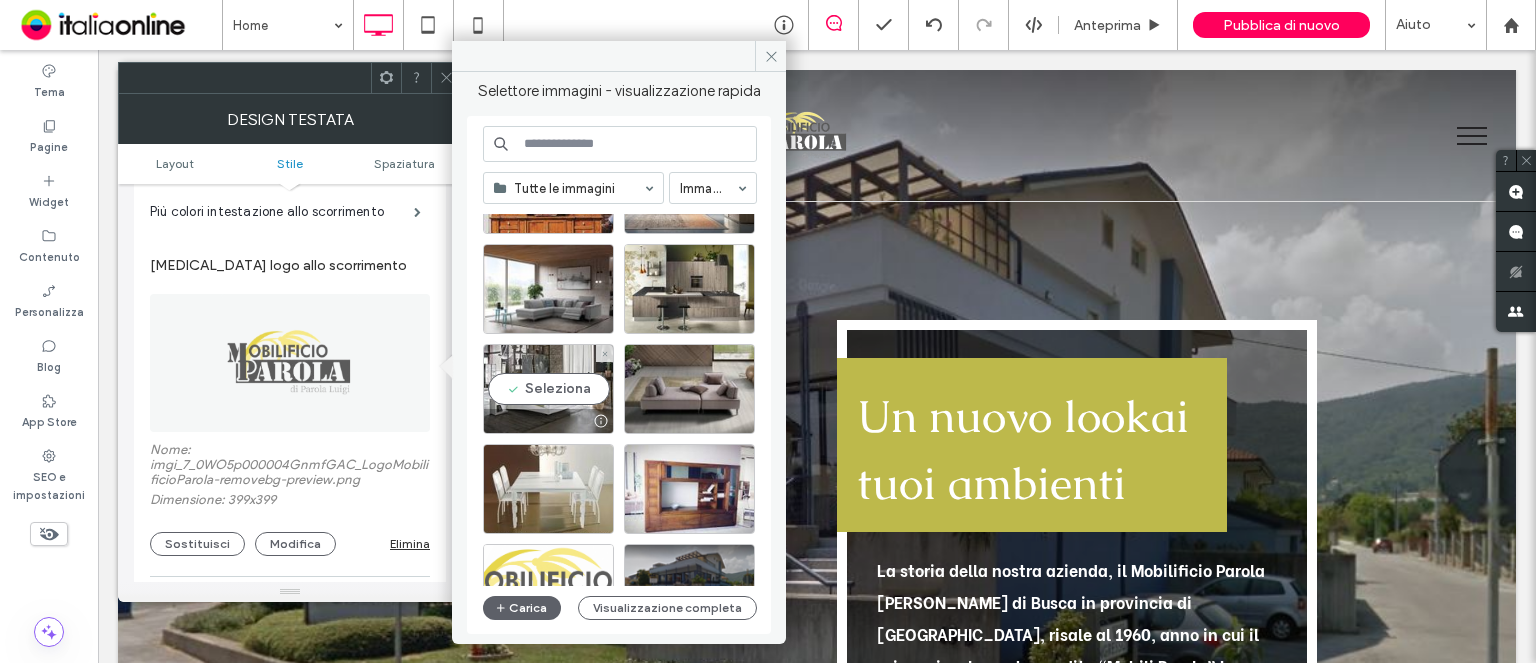 scroll, scrollTop: 500, scrollLeft: 0, axis: vertical 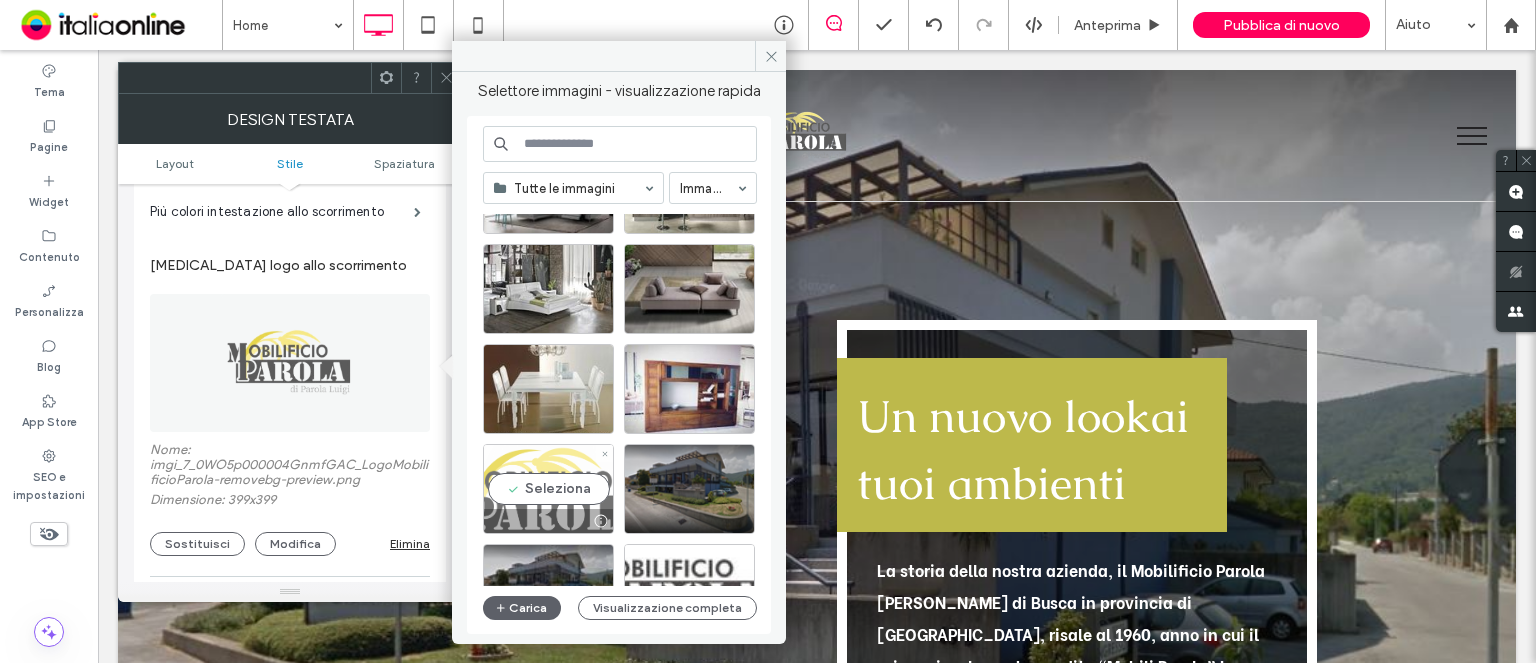 click on "Seleziona" at bounding box center [548, 489] 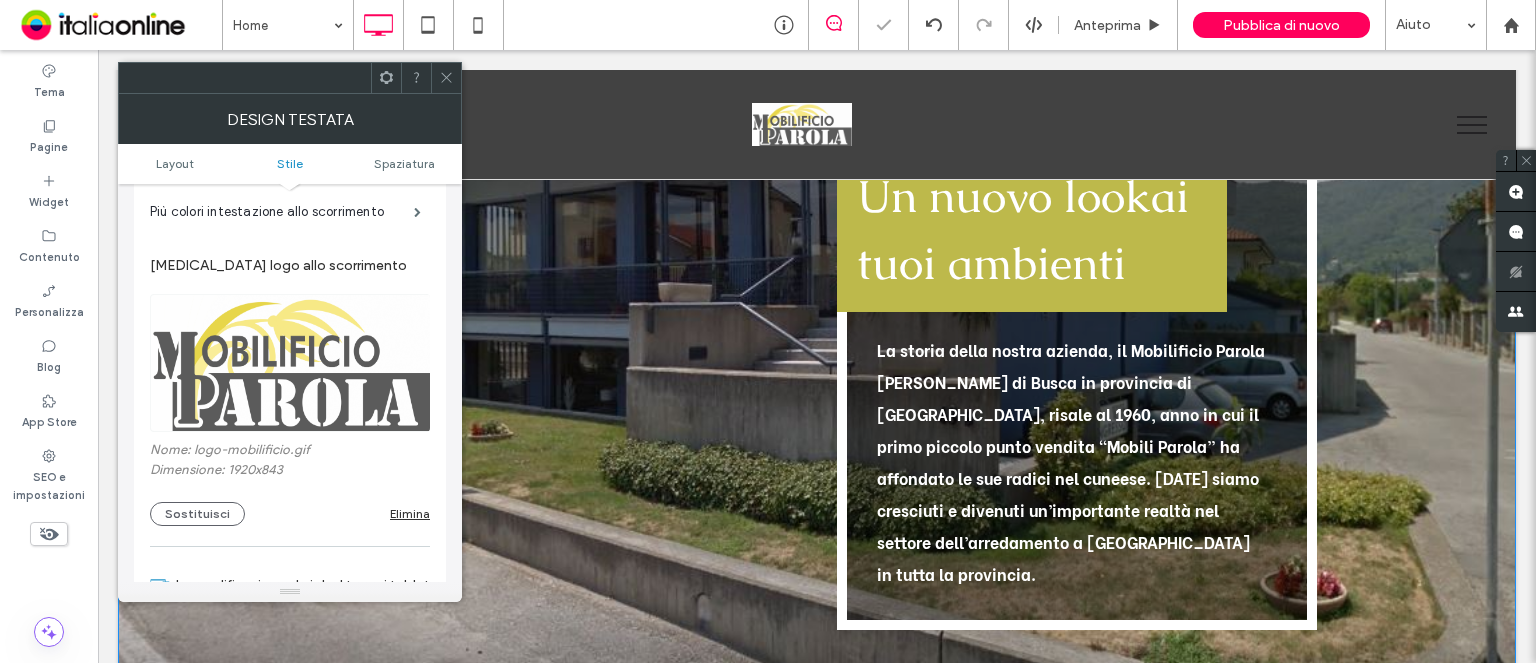 scroll, scrollTop: 400, scrollLeft: 0, axis: vertical 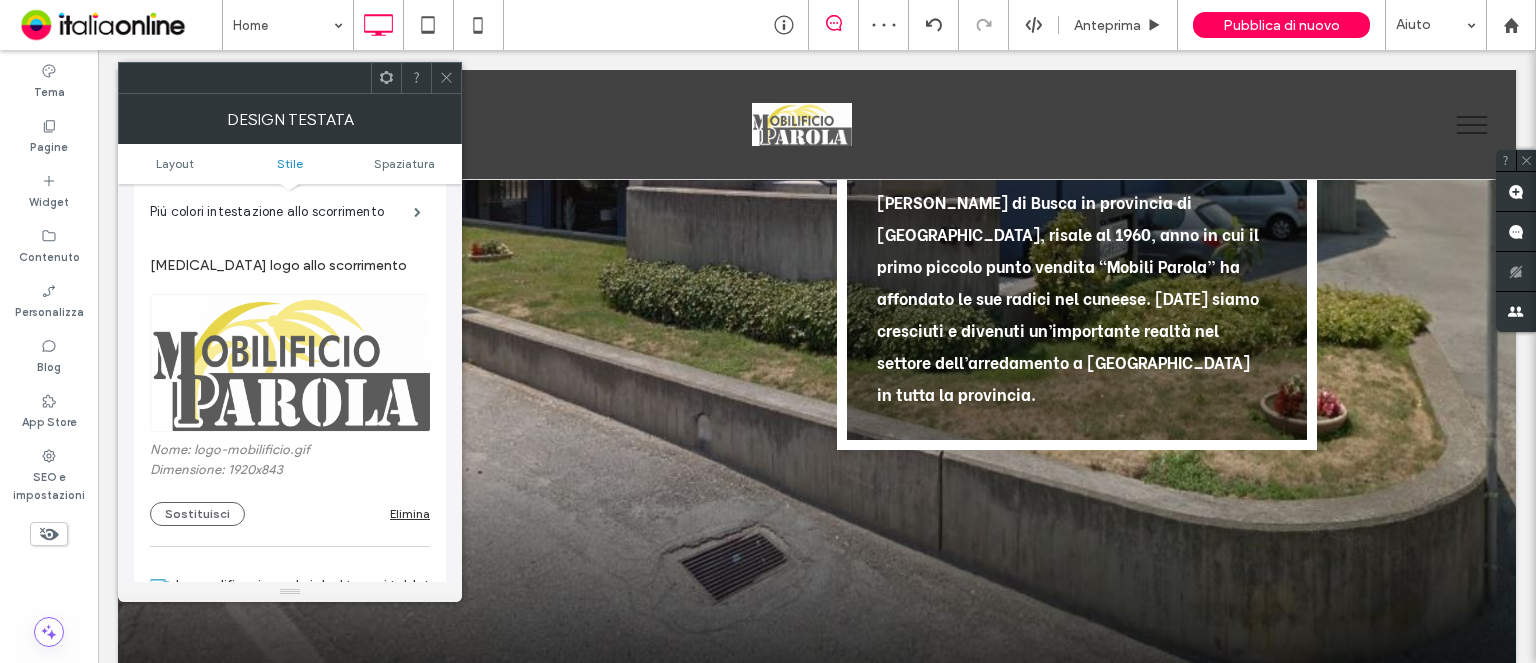 drag, startPoint x: 367, startPoint y: 30, endPoint x: 440, endPoint y: 72, distance: 84.21995 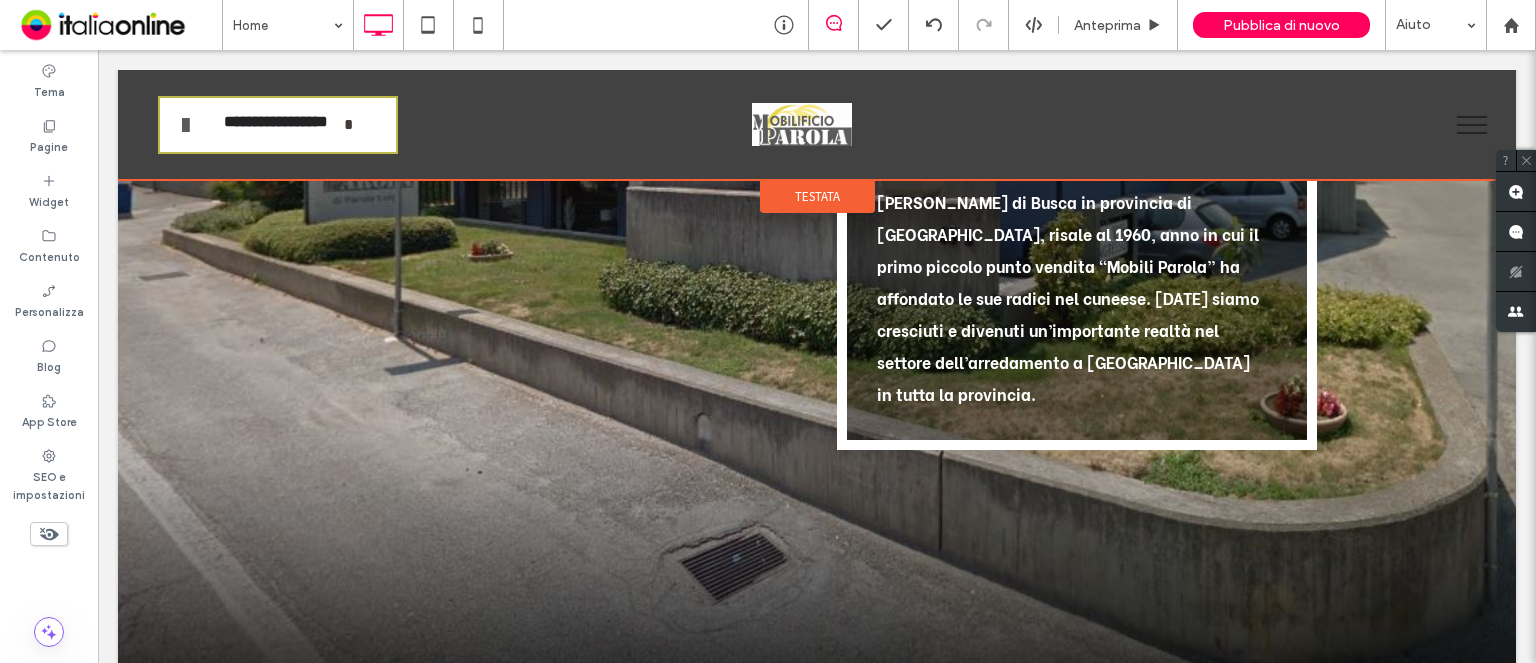 click on "Testata" at bounding box center (817, 196) 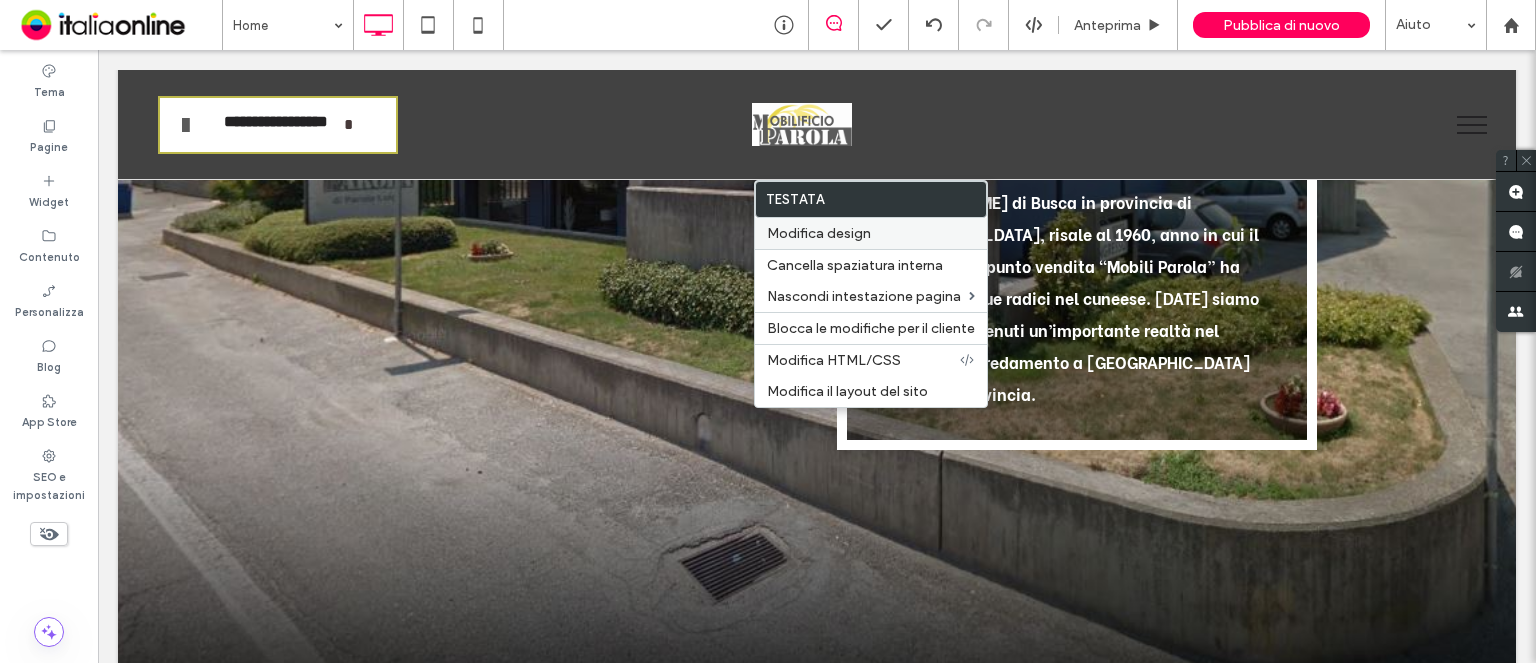 click on "Modifica design" at bounding box center (819, 233) 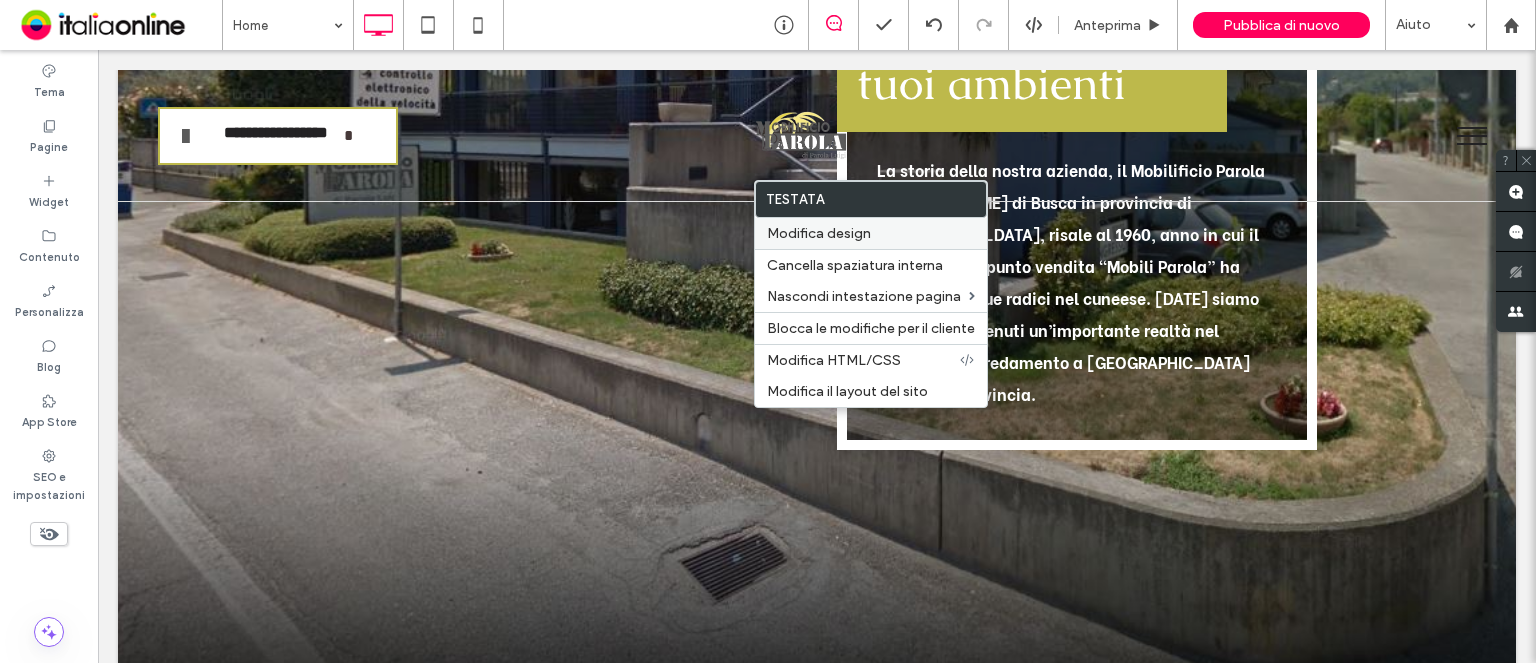 scroll, scrollTop: 0, scrollLeft: 0, axis: both 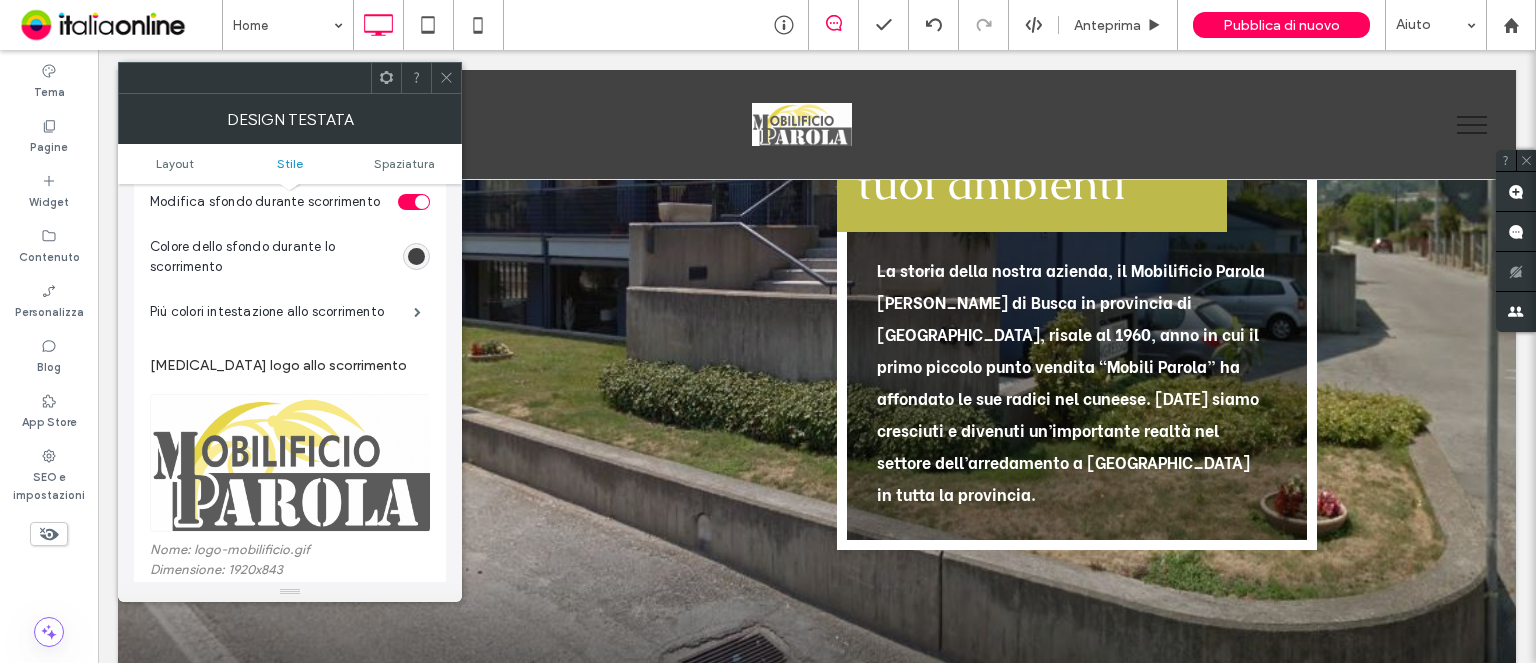 click at bounding box center [416, 256] 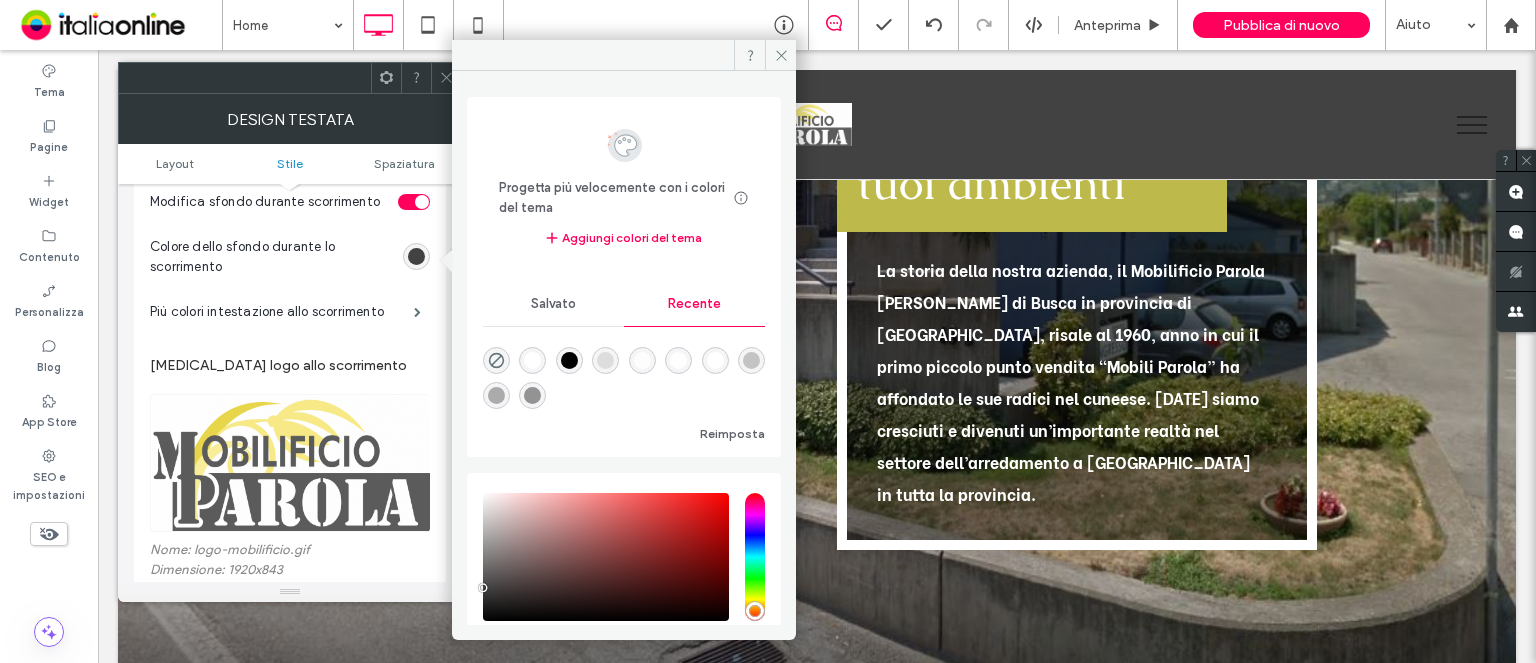click at bounding box center [569, 360] 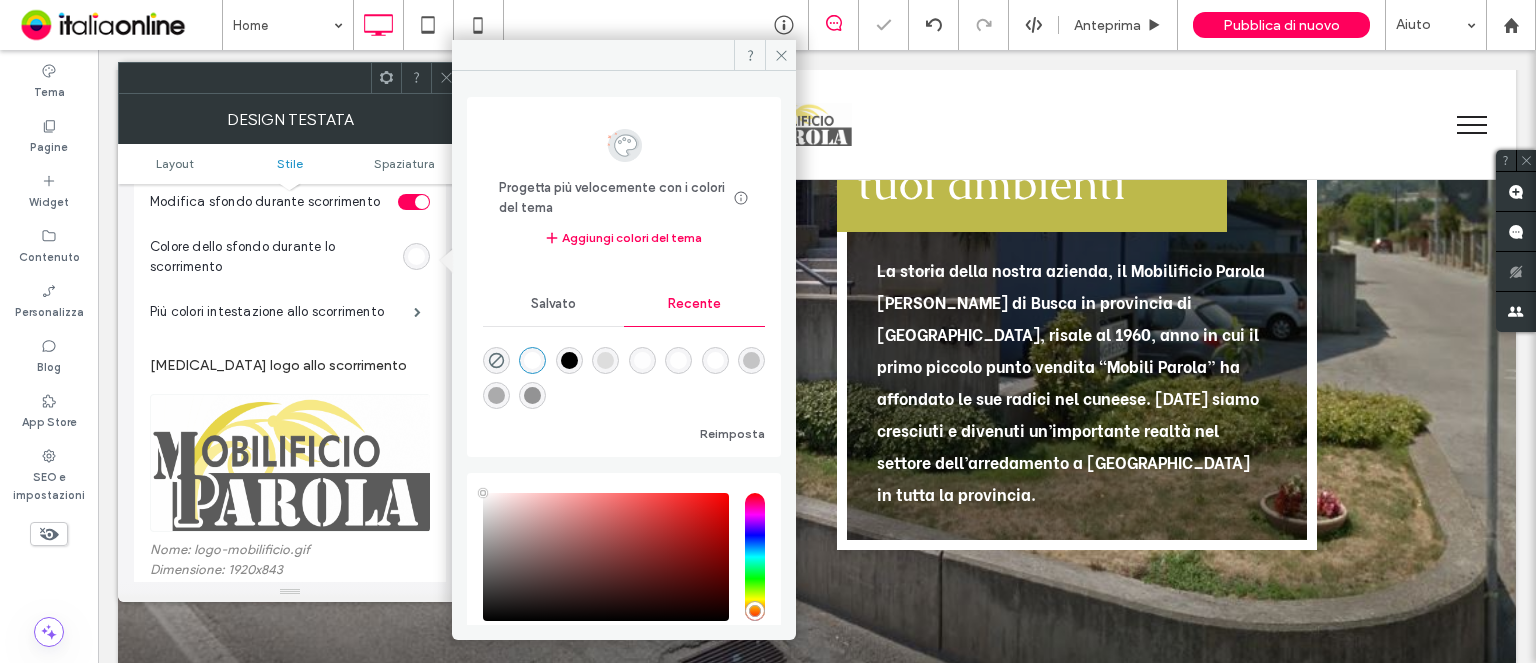 click 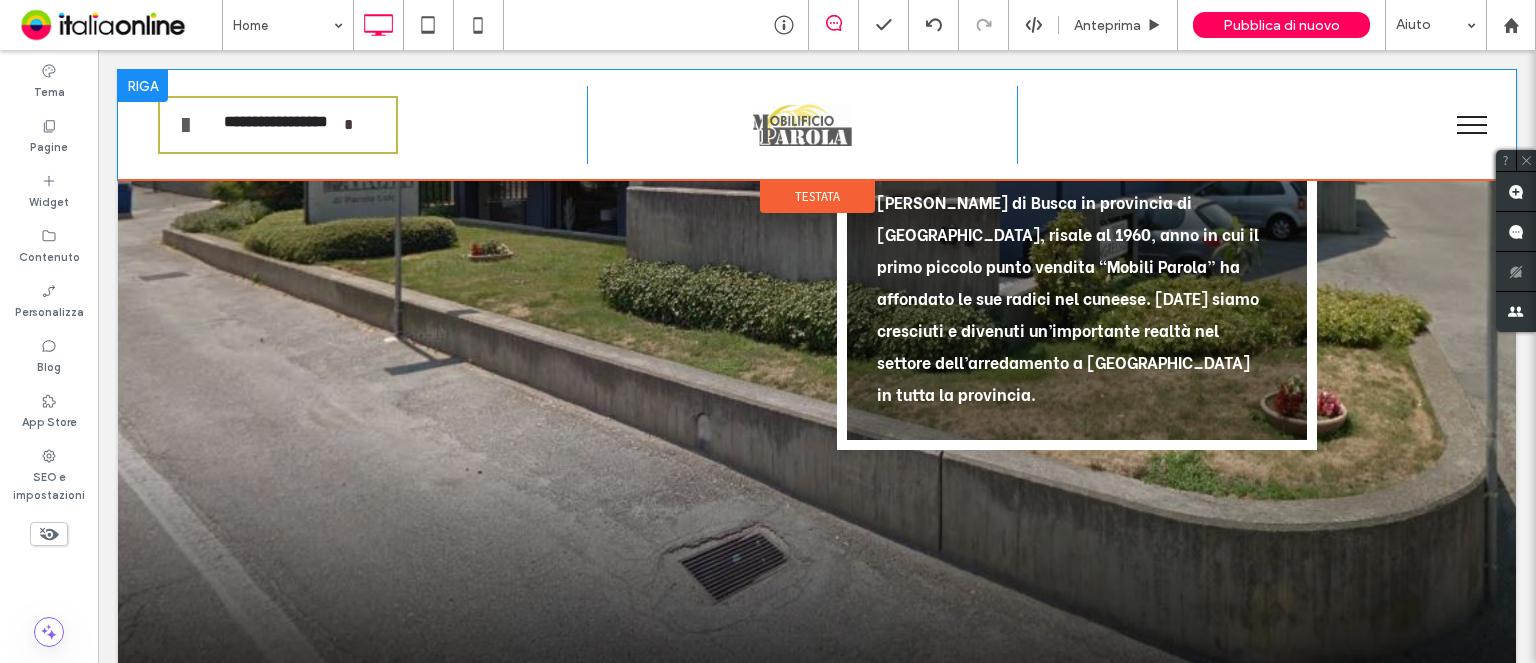 scroll, scrollTop: 0, scrollLeft: 0, axis: both 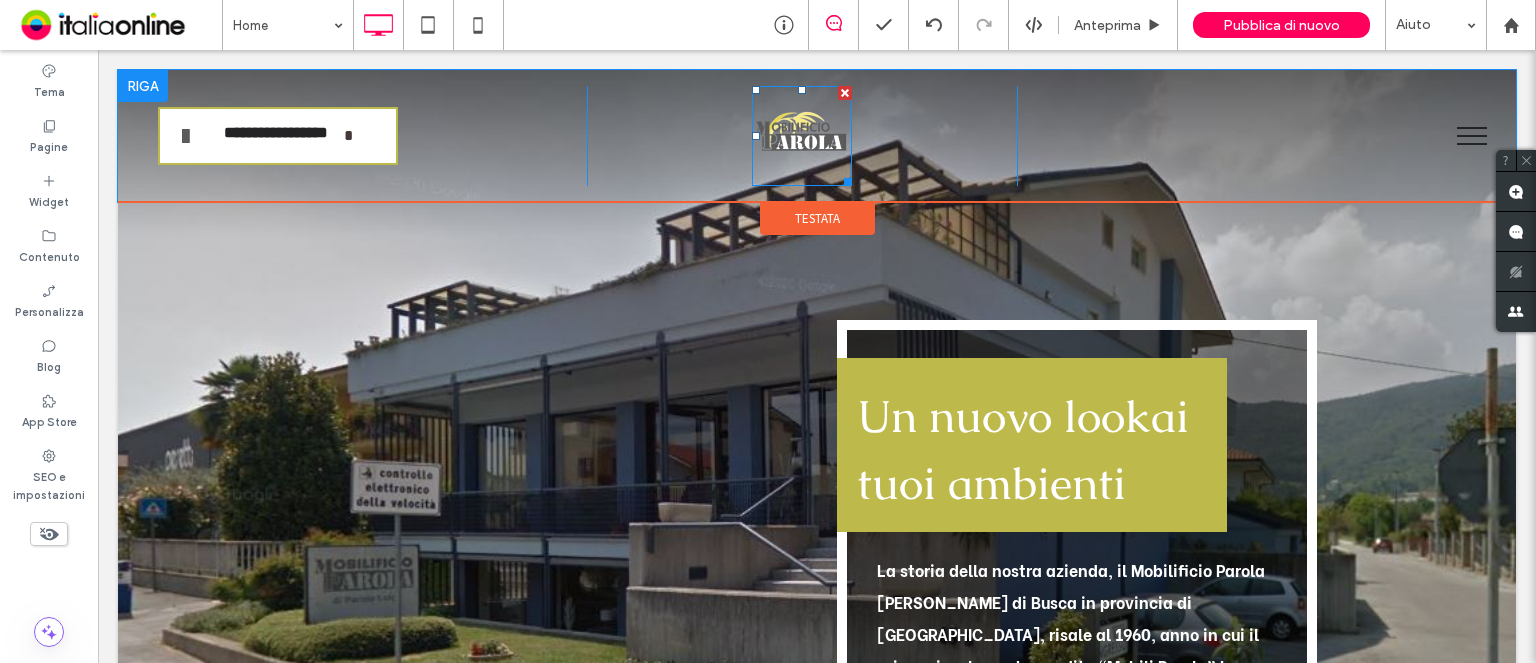 drag, startPoint x: 827, startPoint y: 145, endPoint x: 814, endPoint y: 145, distance: 13 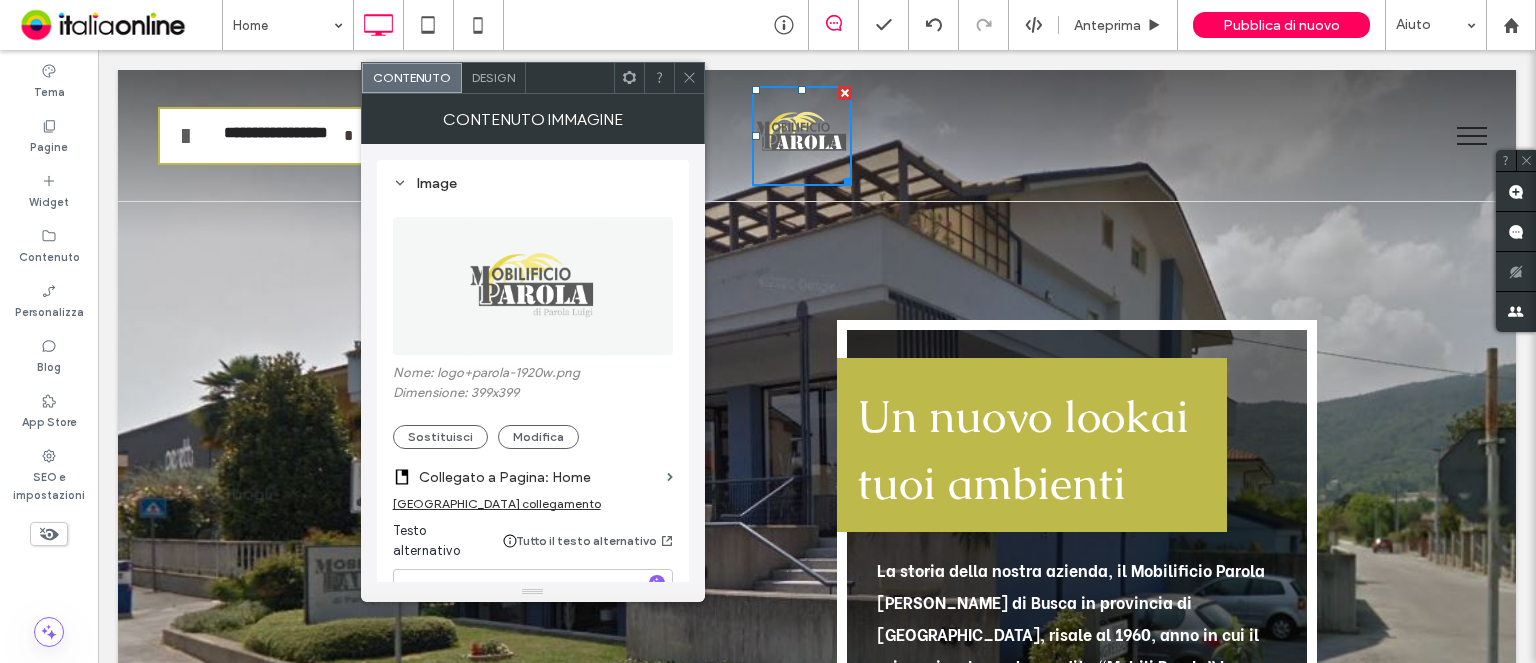 click on "Collegato a Pagina: Home" at bounding box center (533, 472) 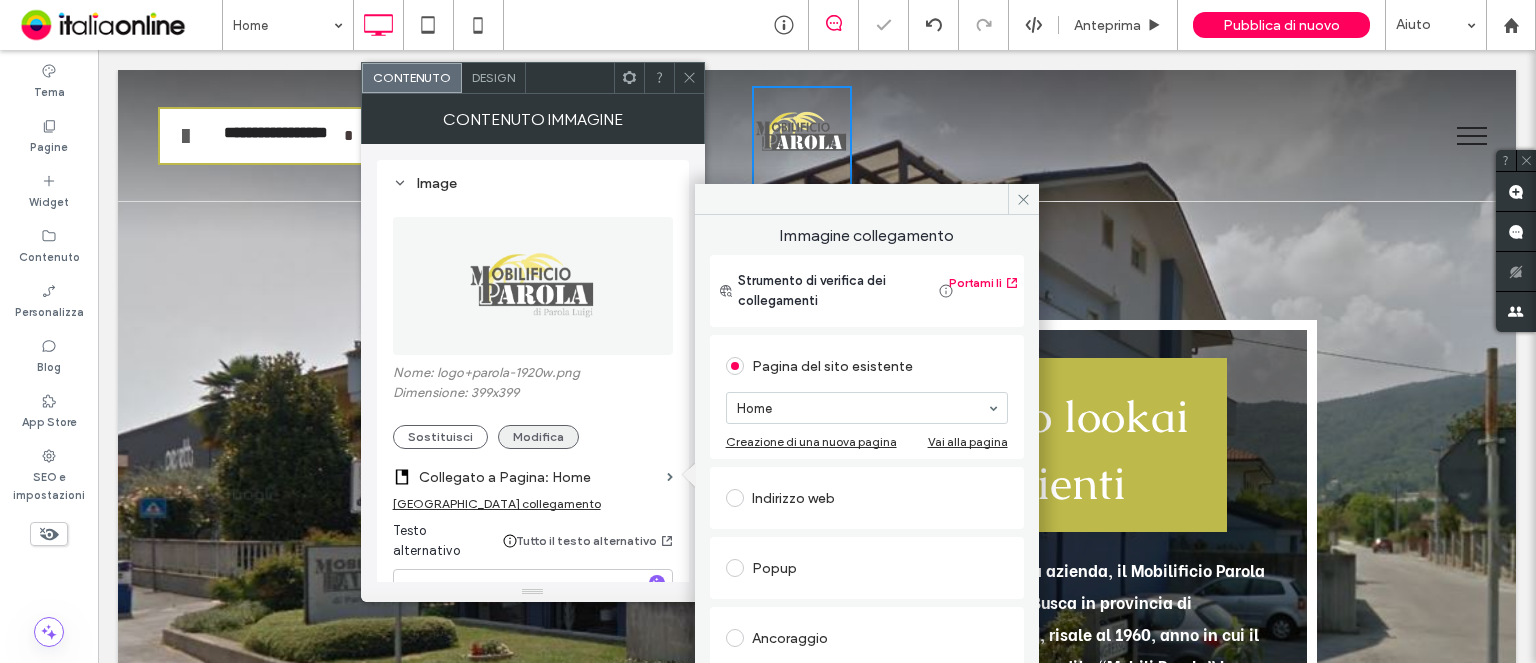 click on "Modifica" at bounding box center [538, 437] 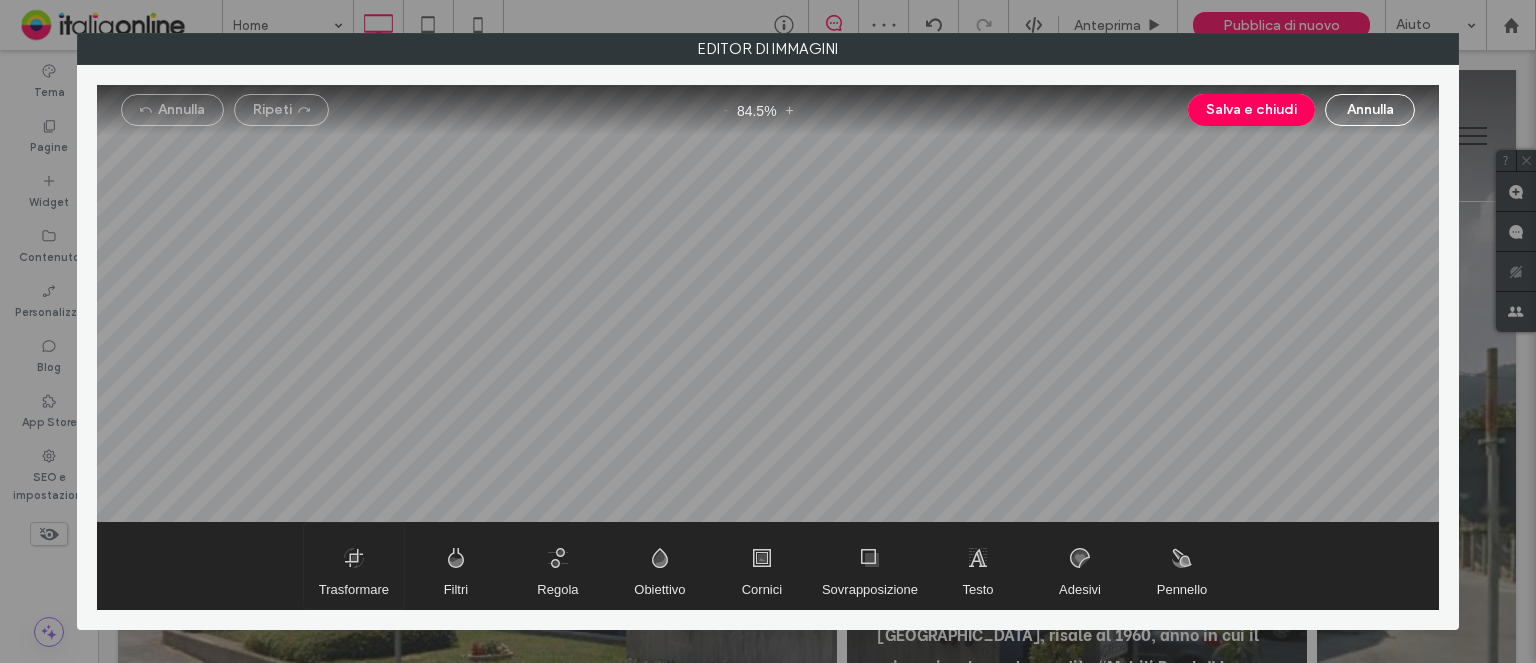 click at bounding box center [354, 566] 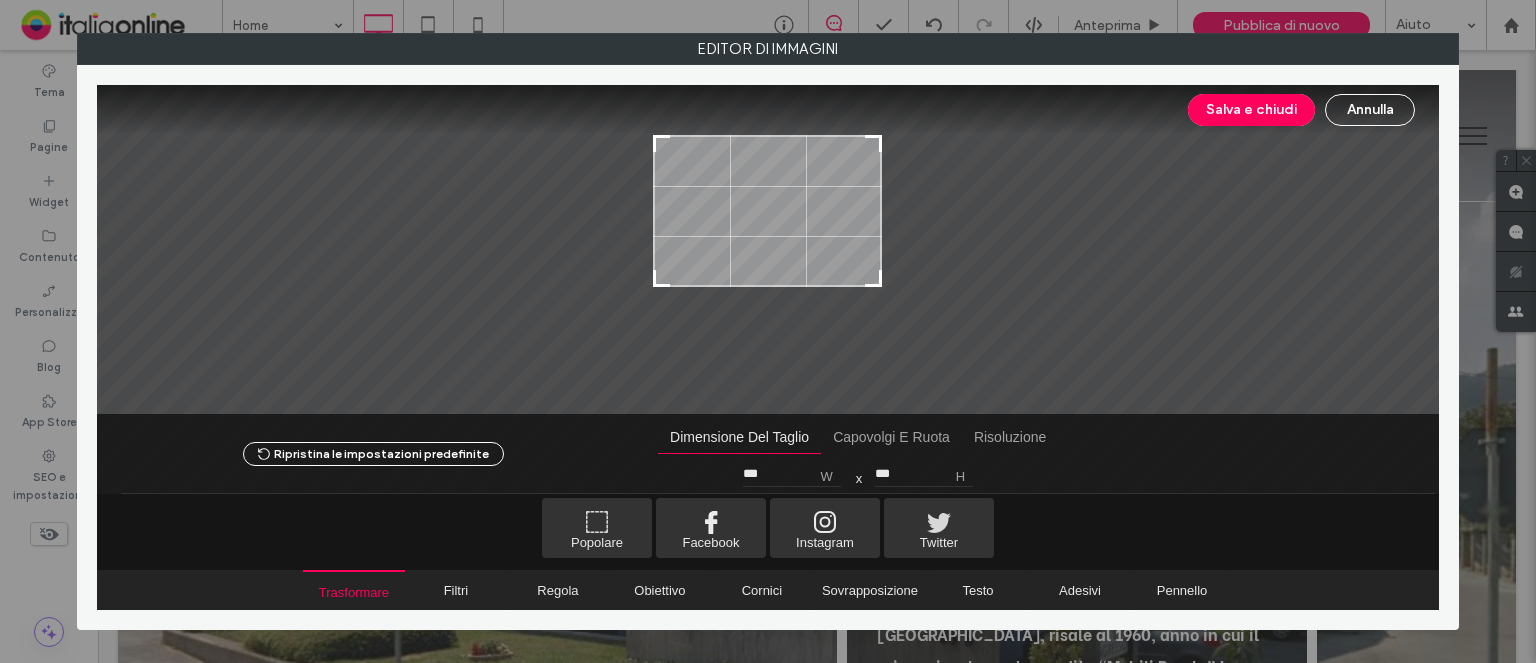 drag, startPoint x: 870, startPoint y: 356, endPoint x: 921, endPoint y: 279, distance: 92.358 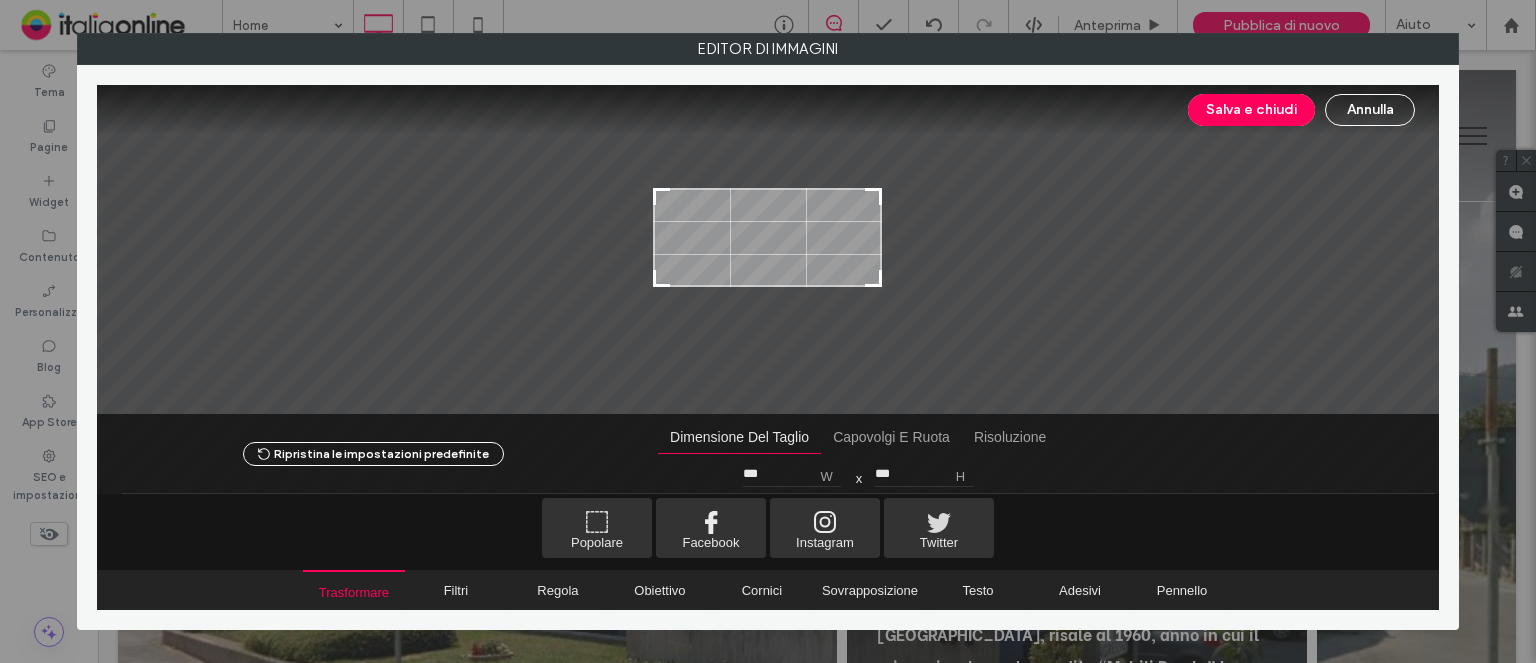 type on "***" 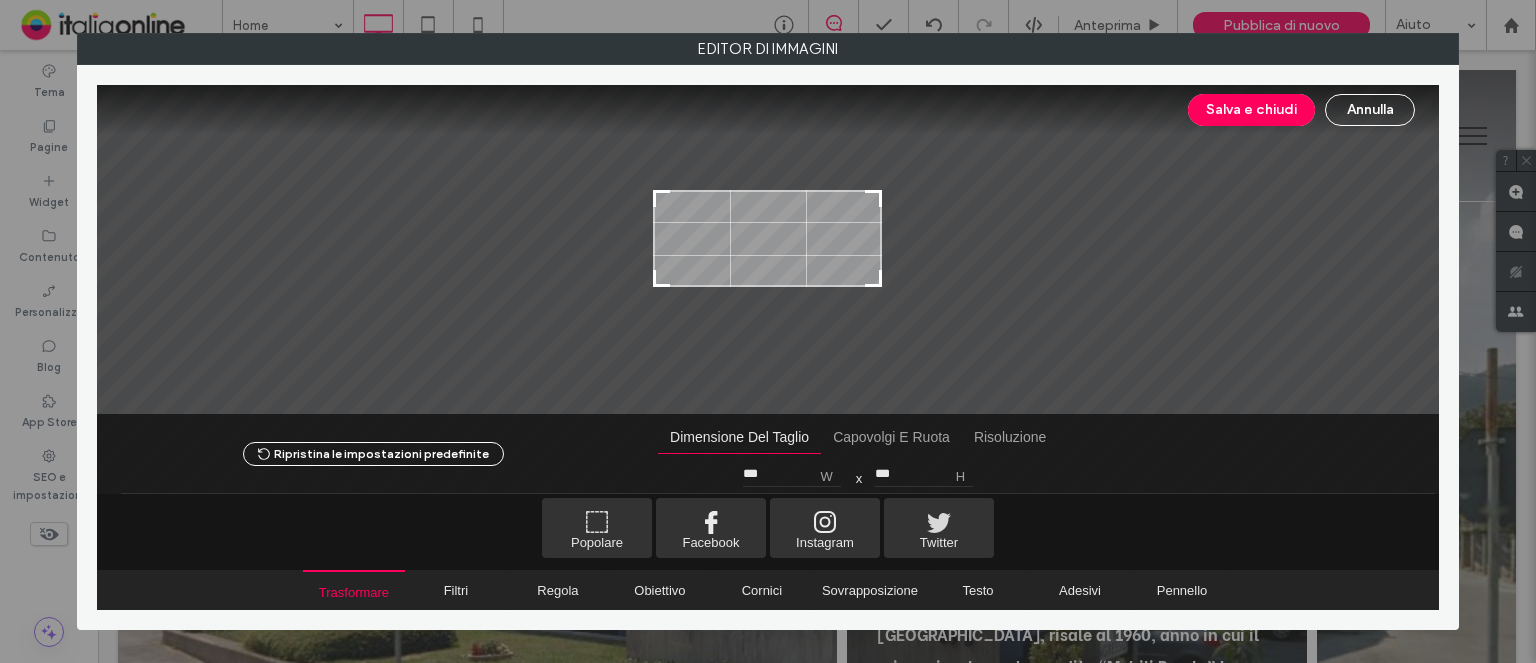 drag, startPoint x: 866, startPoint y: 135, endPoint x: 883, endPoint y: 190, distance: 57.567352 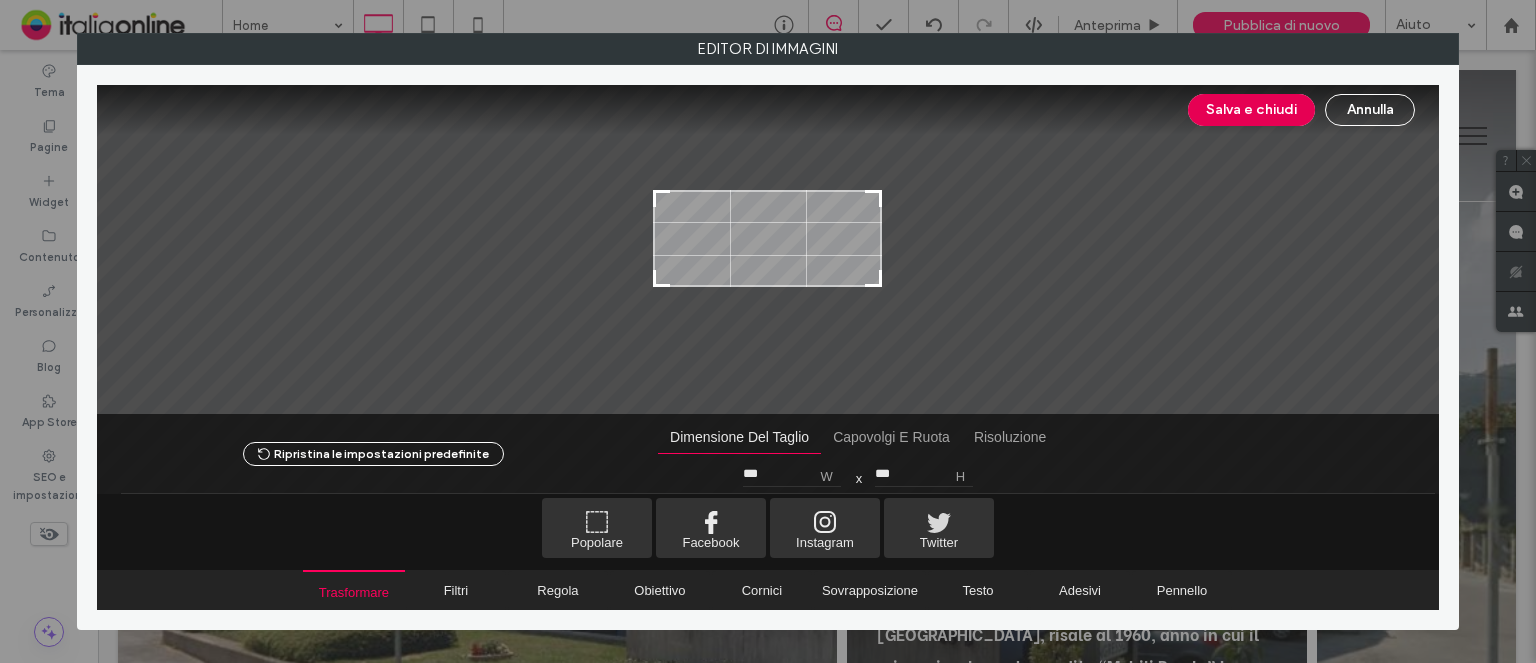 click on "Salva e chiudi" at bounding box center (1251, 110) 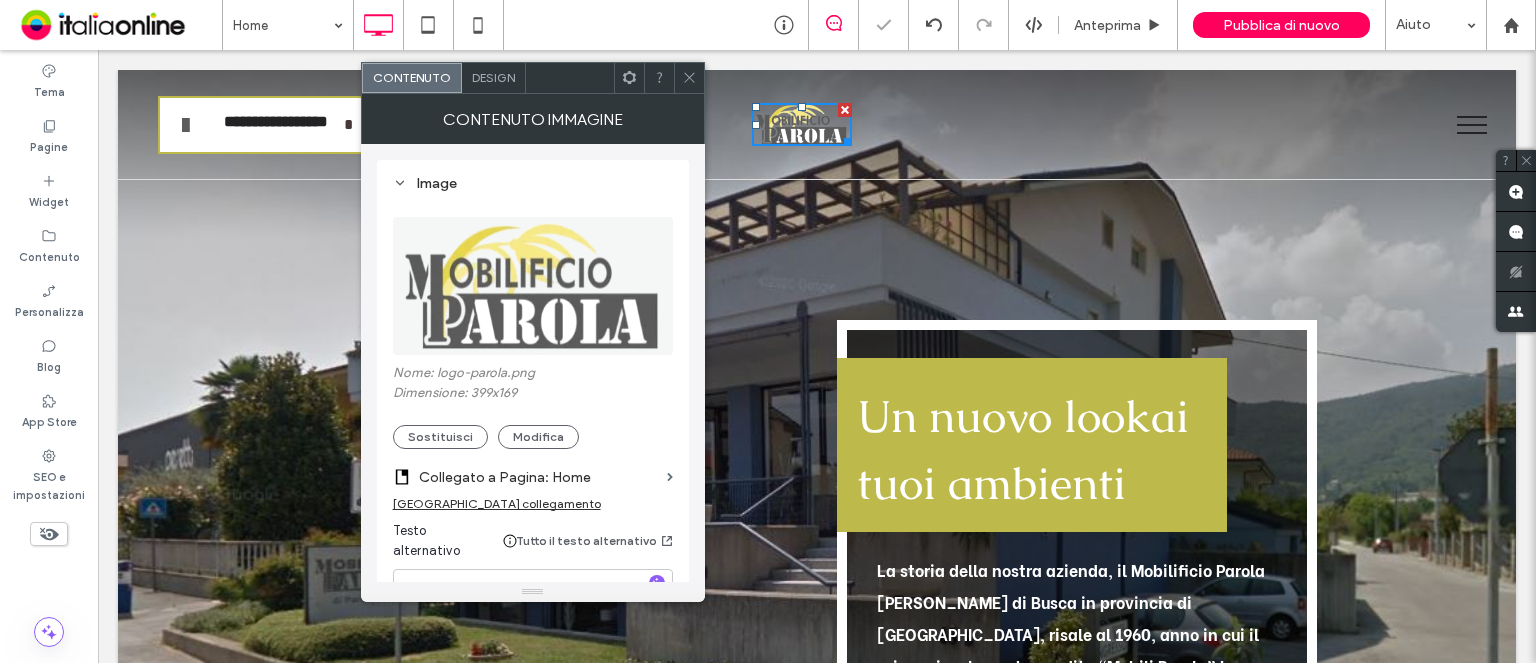 click 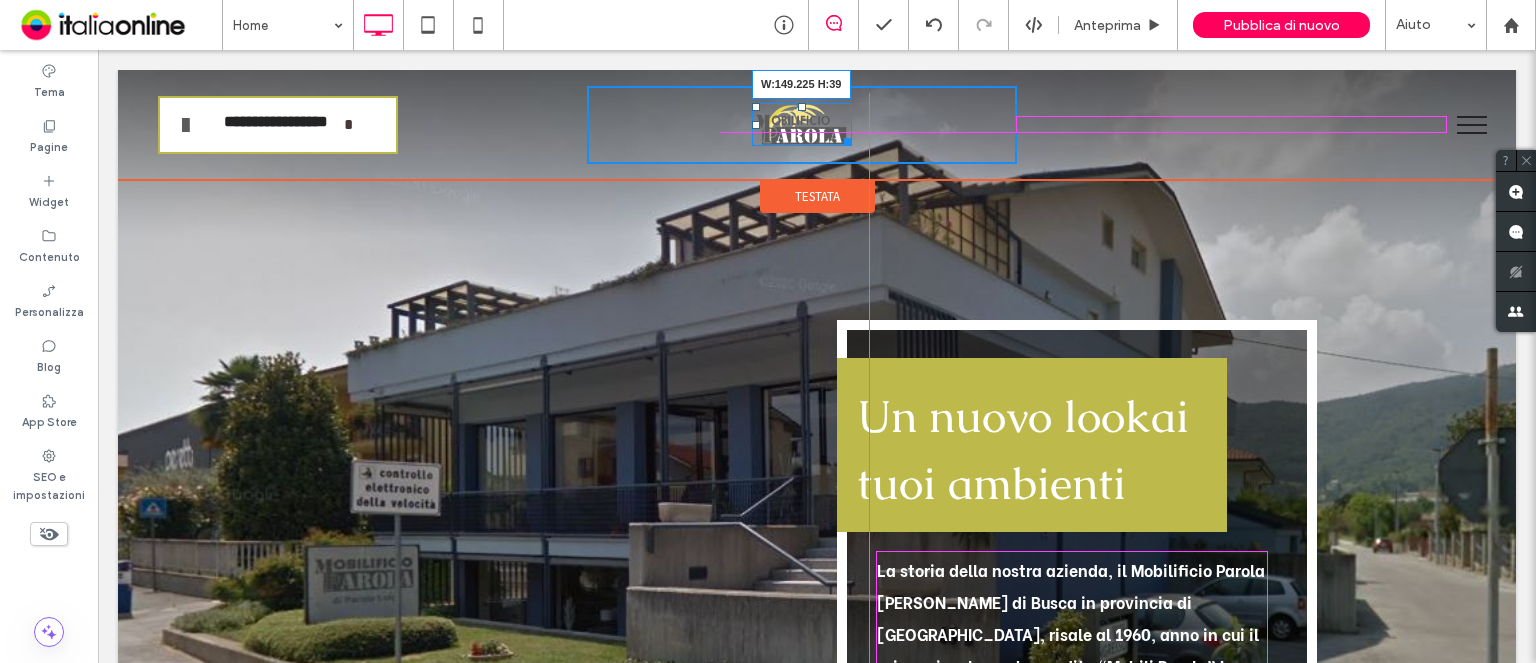 drag, startPoint x: 840, startPoint y: 139, endPoint x: 866, endPoint y: 139, distance: 26 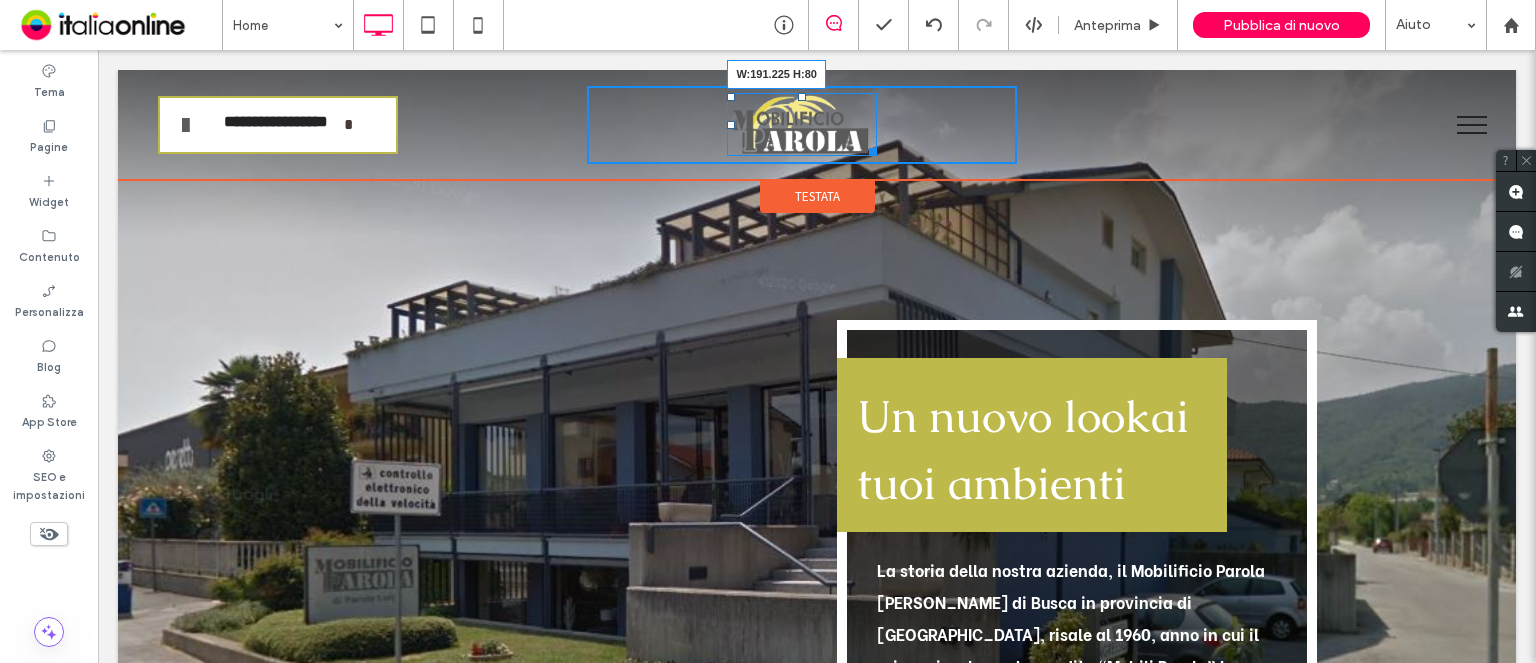drag, startPoint x: 865, startPoint y: 153, endPoint x: 880, endPoint y: 163, distance: 18.027756 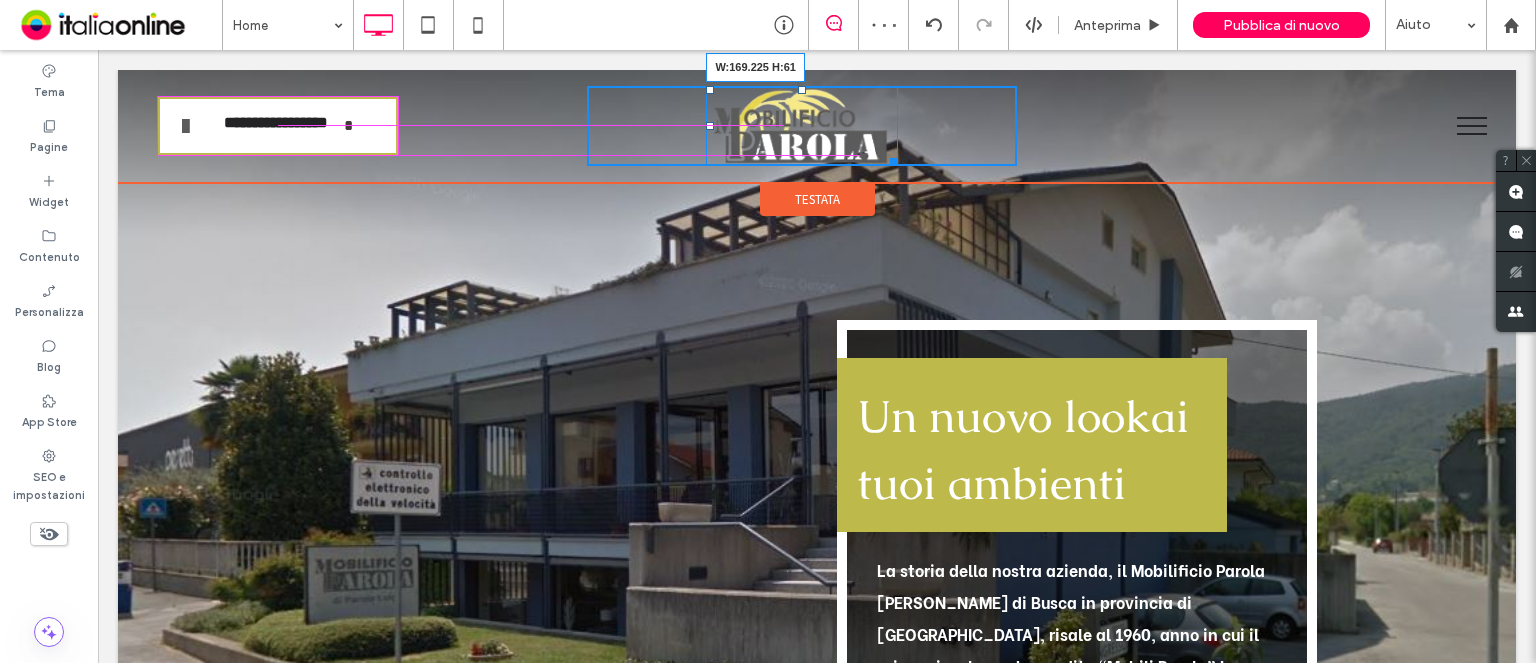 drag, startPoint x: 888, startPoint y: 159, endPoint x: 876, endPoint y: 143, distance: 20 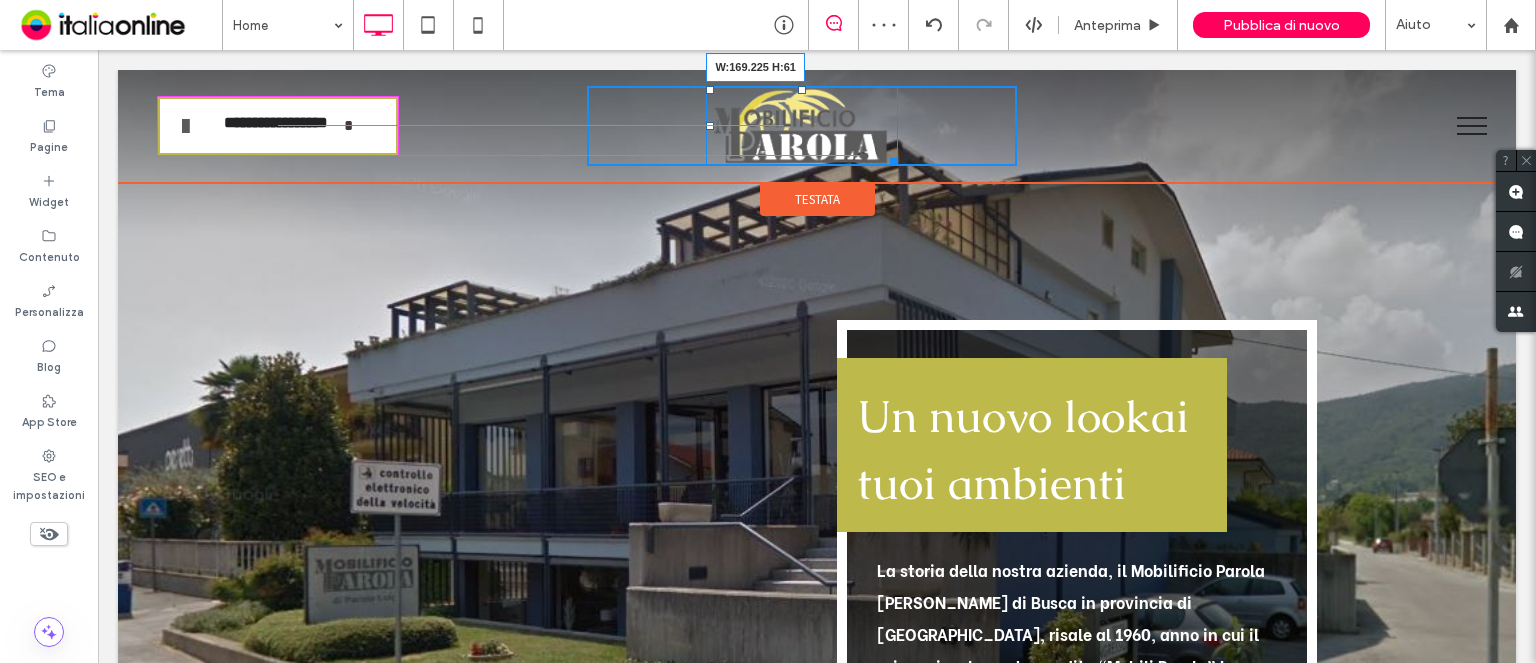 click at bounding box center [890, 158] 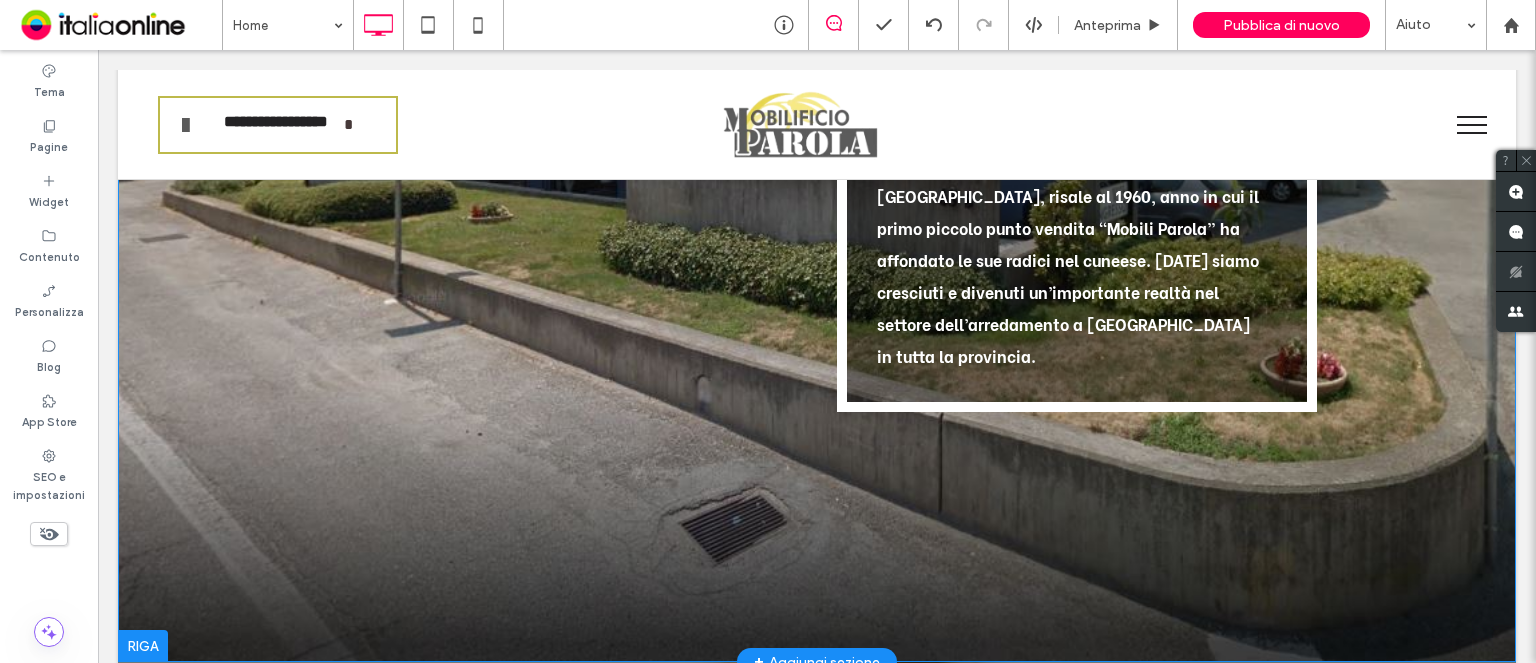 scroll, scrollTop: 500, scrollLeft: 0, axis: vertical 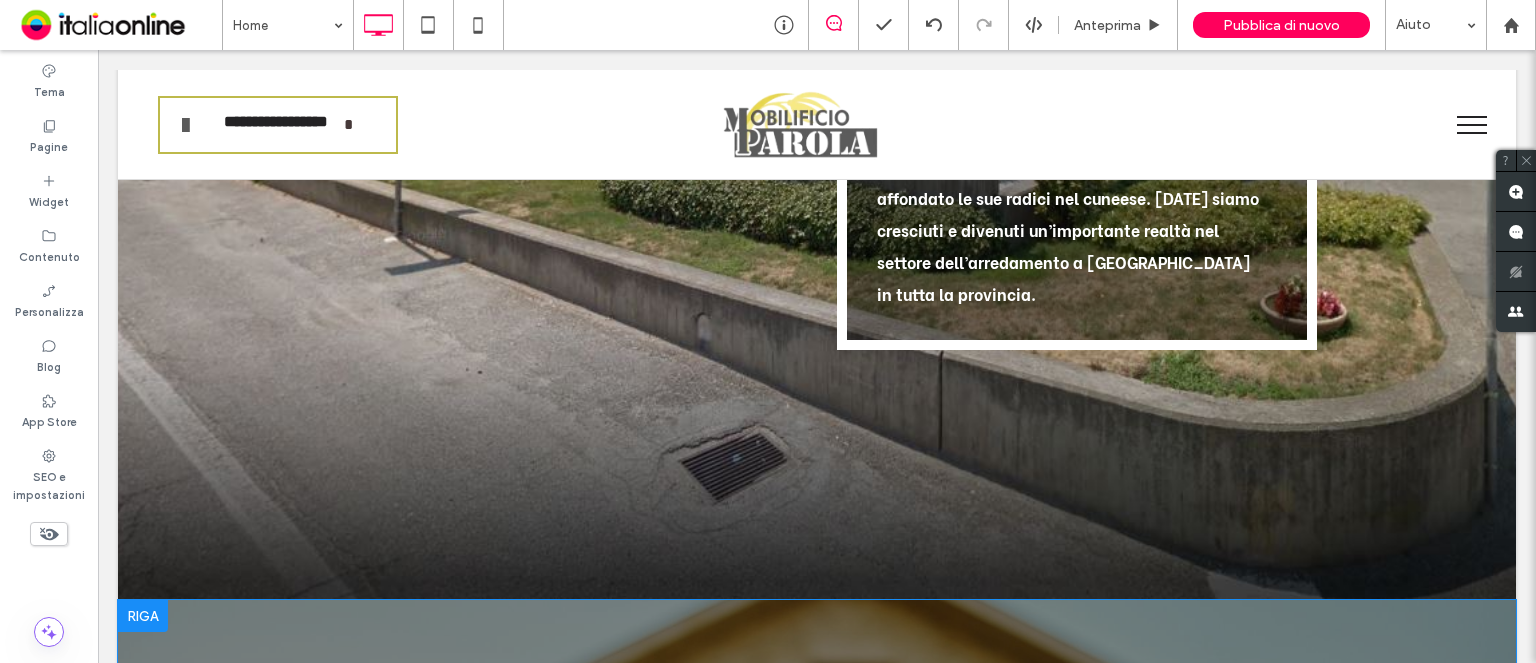 drag, startPoint x: 130, startPoint y: 583, endPoint x: 146, endPoint y: 567, distance: 22.627417 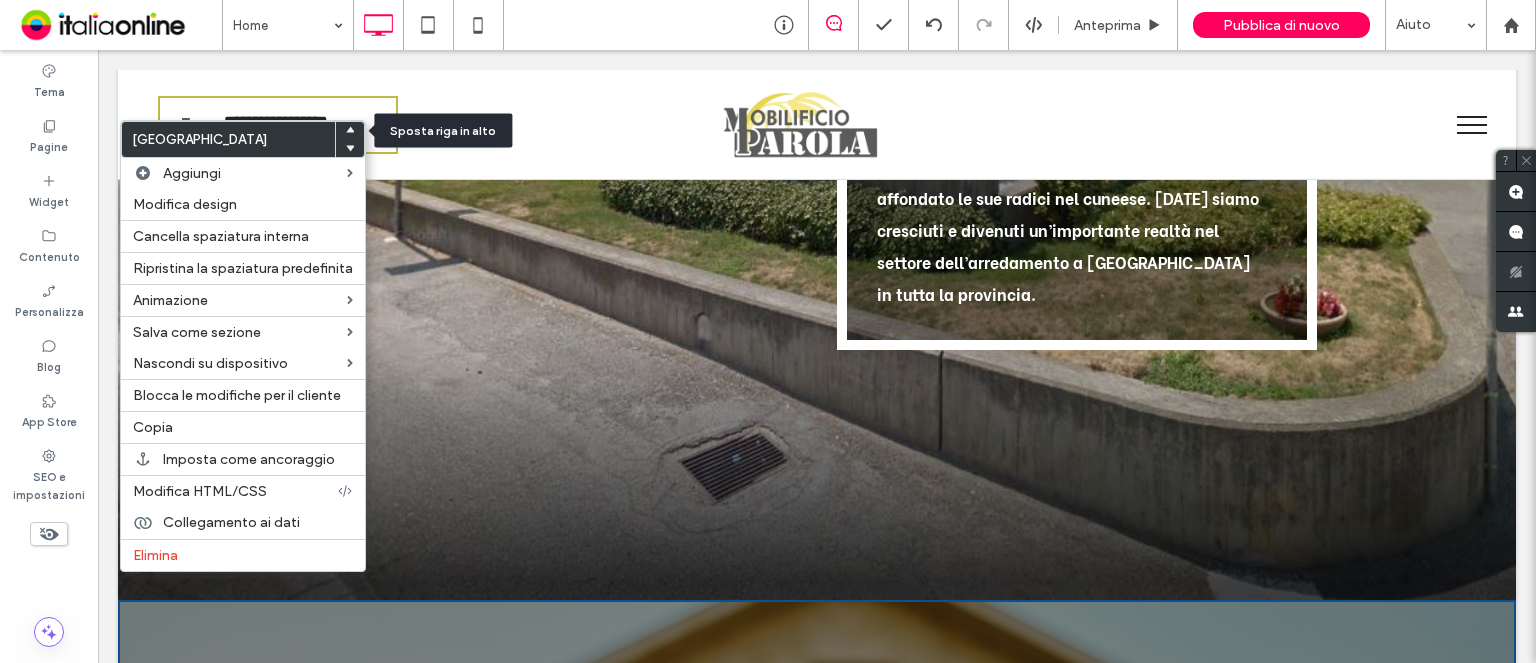 click at bounding box center [350, 131] 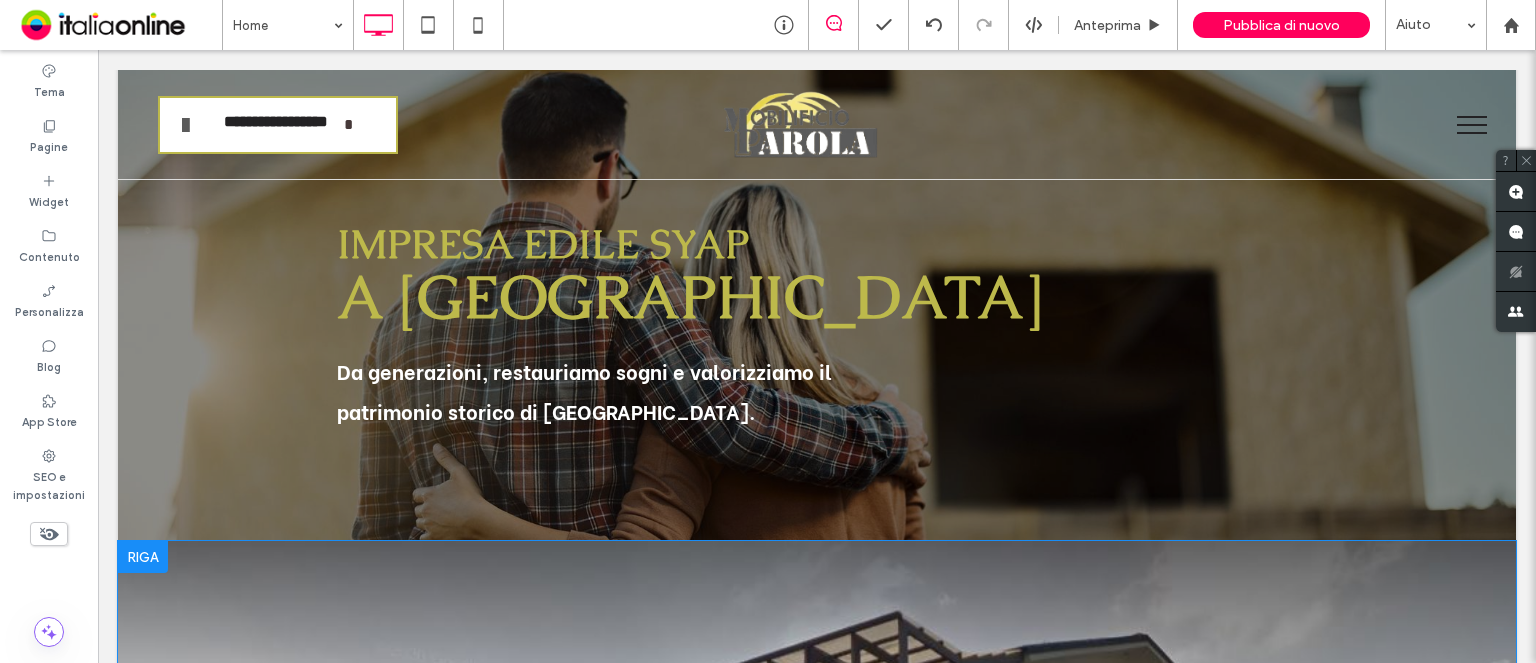 scroll, scrollTop: 0, scrollLeft: 0, axis: both 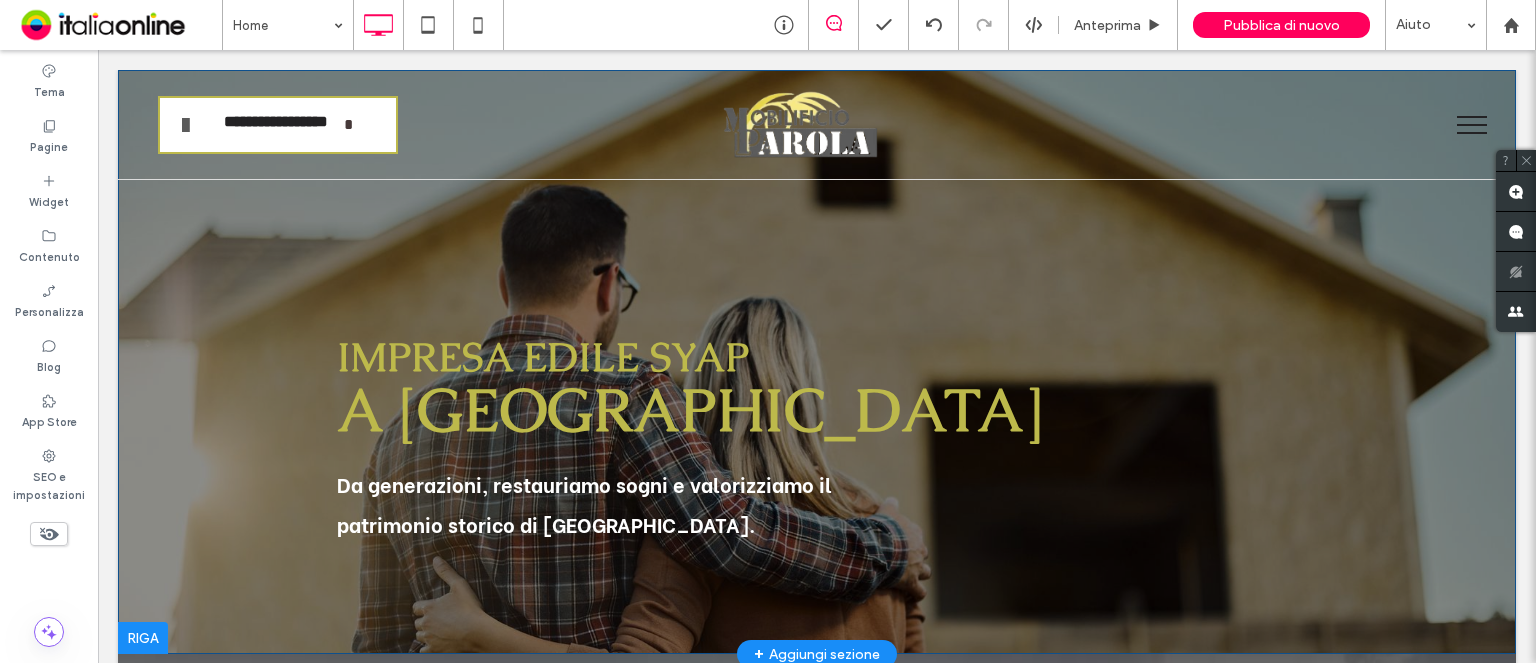 click on "Impresa edile syap
a Trieste
Da generazioni, restauriamo sogni e valorizziamo il patrimonio storico di Trieste. Click To Paste
Riga + Aggiungi sezione" at bounding box center (817, 362) 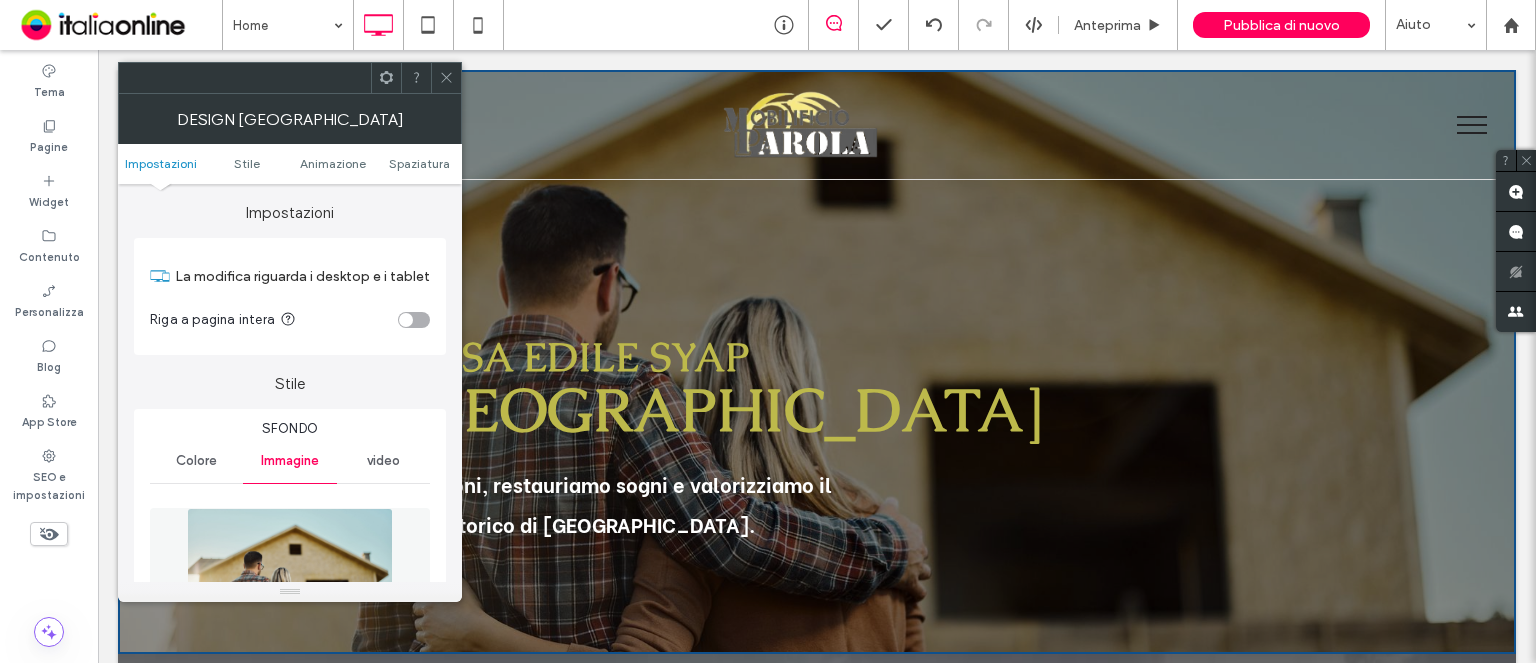 click on "Impostazioni Stile Animazione Spaziatura" at bounding box center [290, 164] 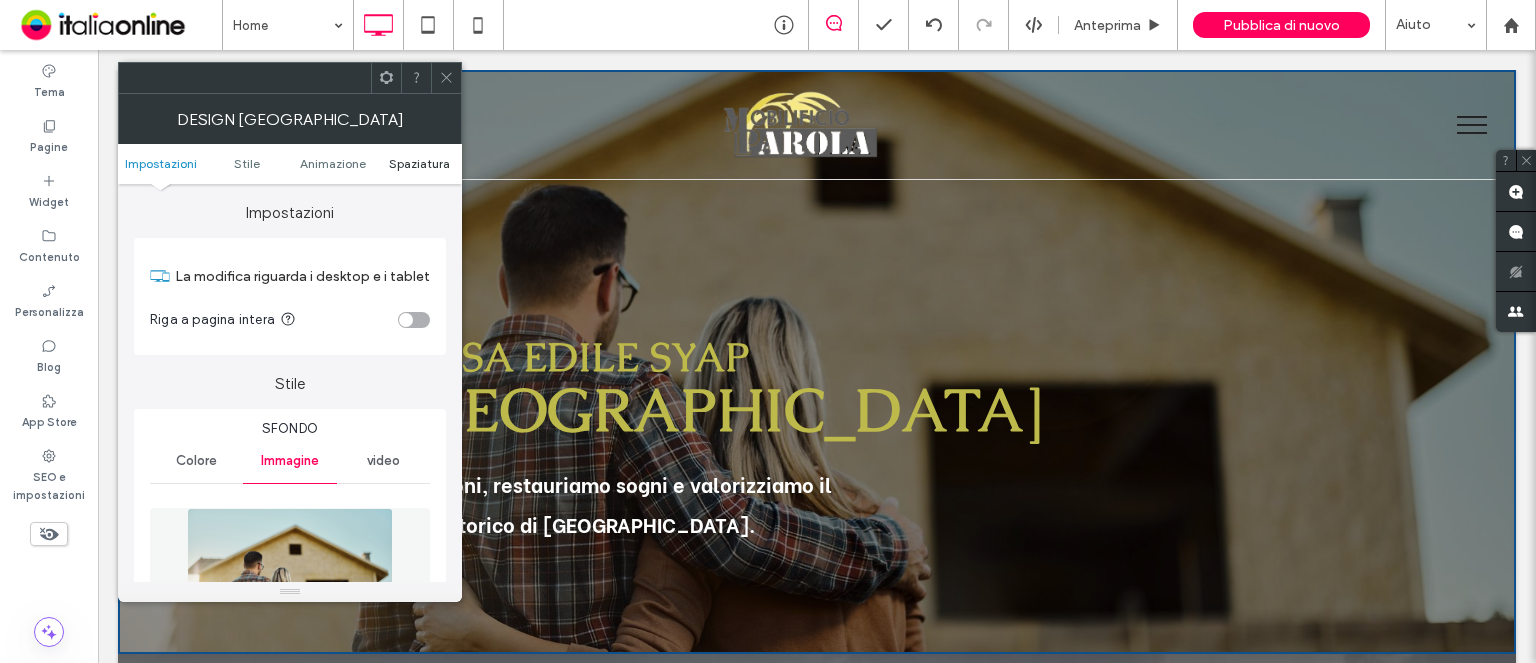click on "Spaziatura" at bounding box center [419, 163] 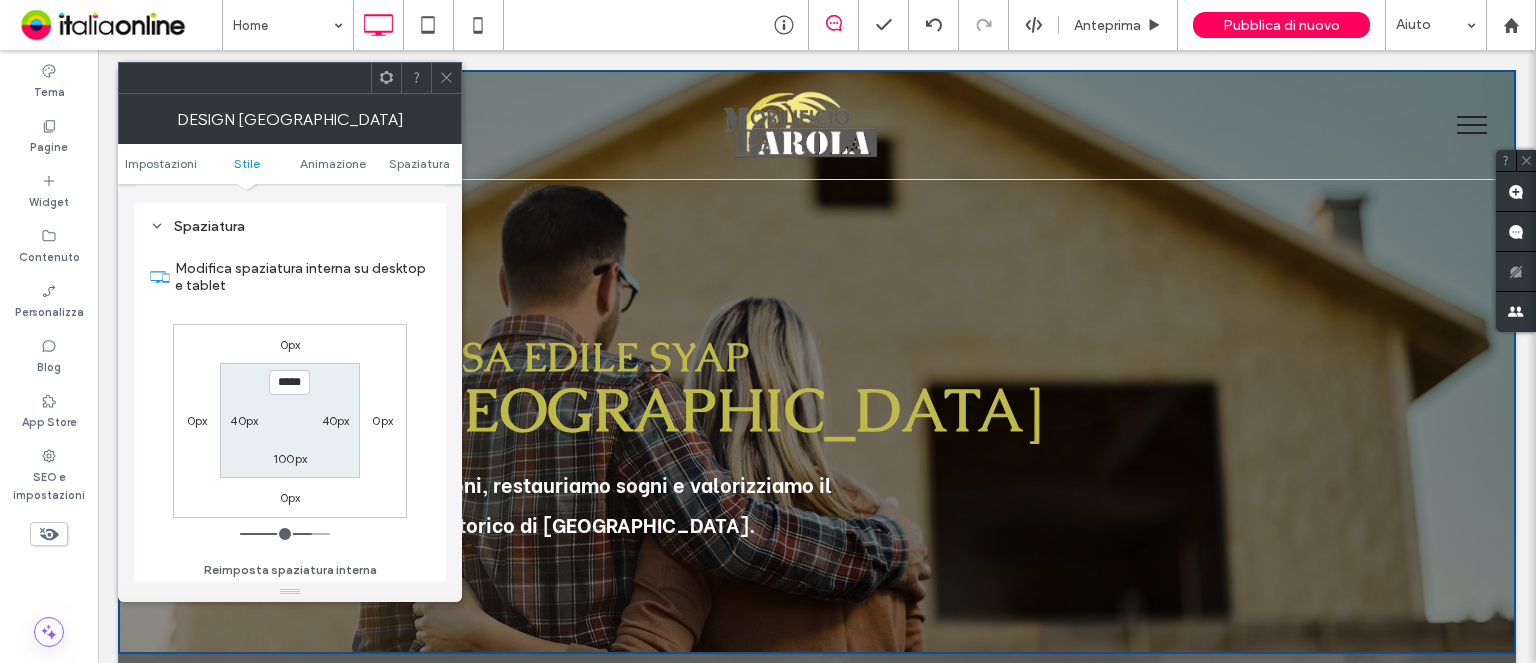 scroll, scrollTop: 1368, scrollLeft: 0, axis: vertical 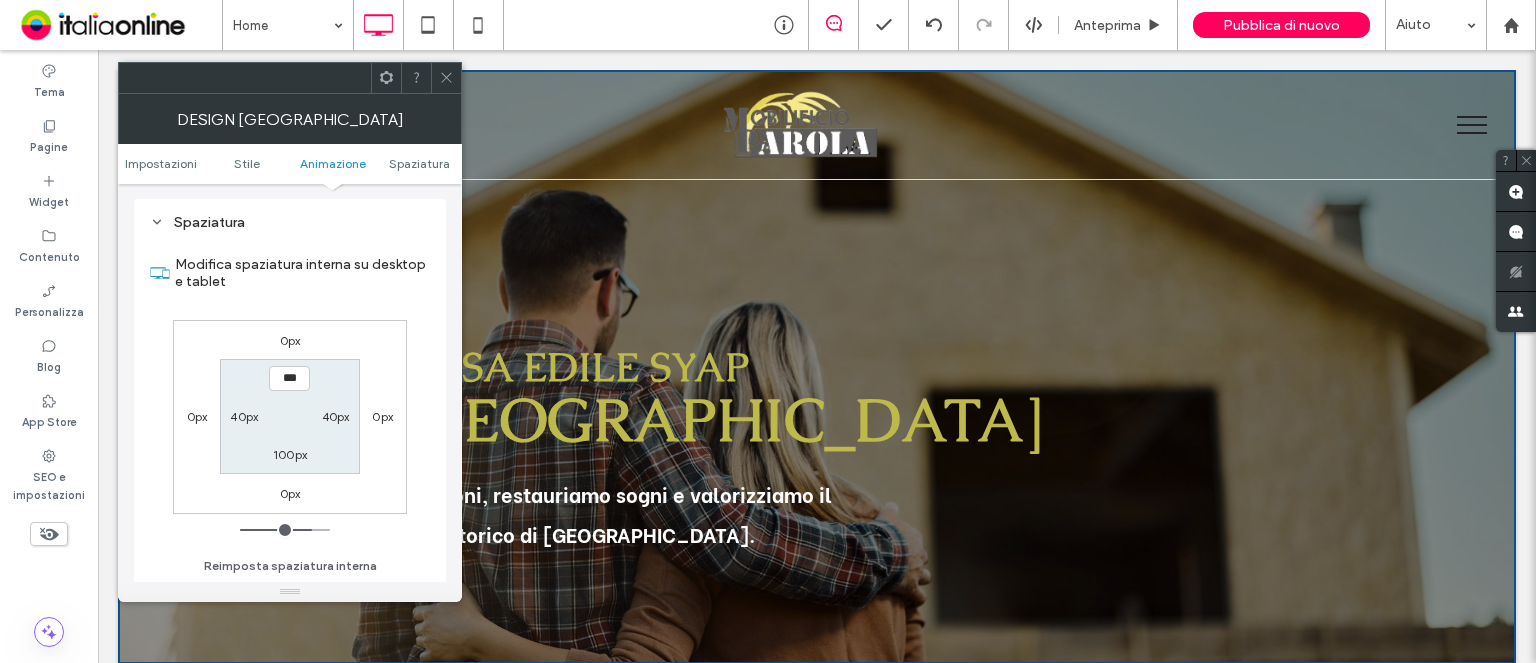 type on "*****" 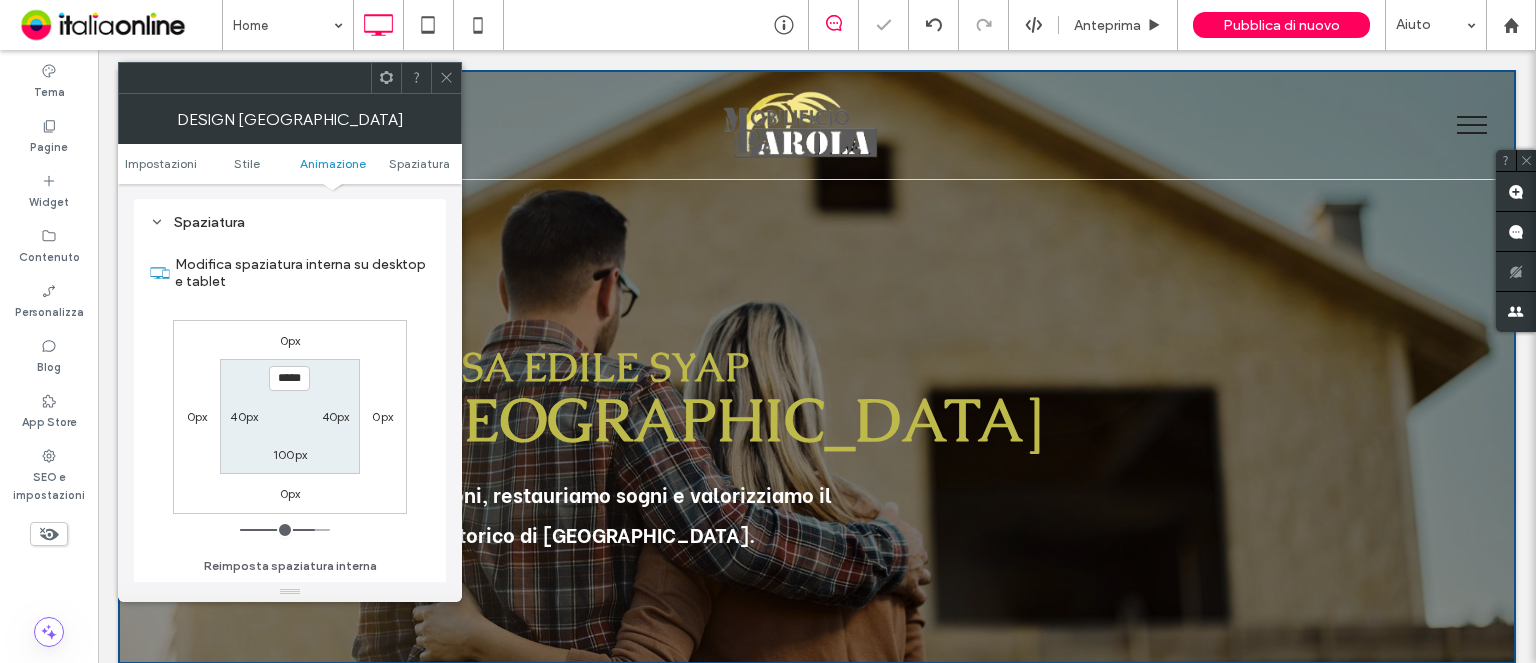 click on "100px" at bounding box center (290, 454) 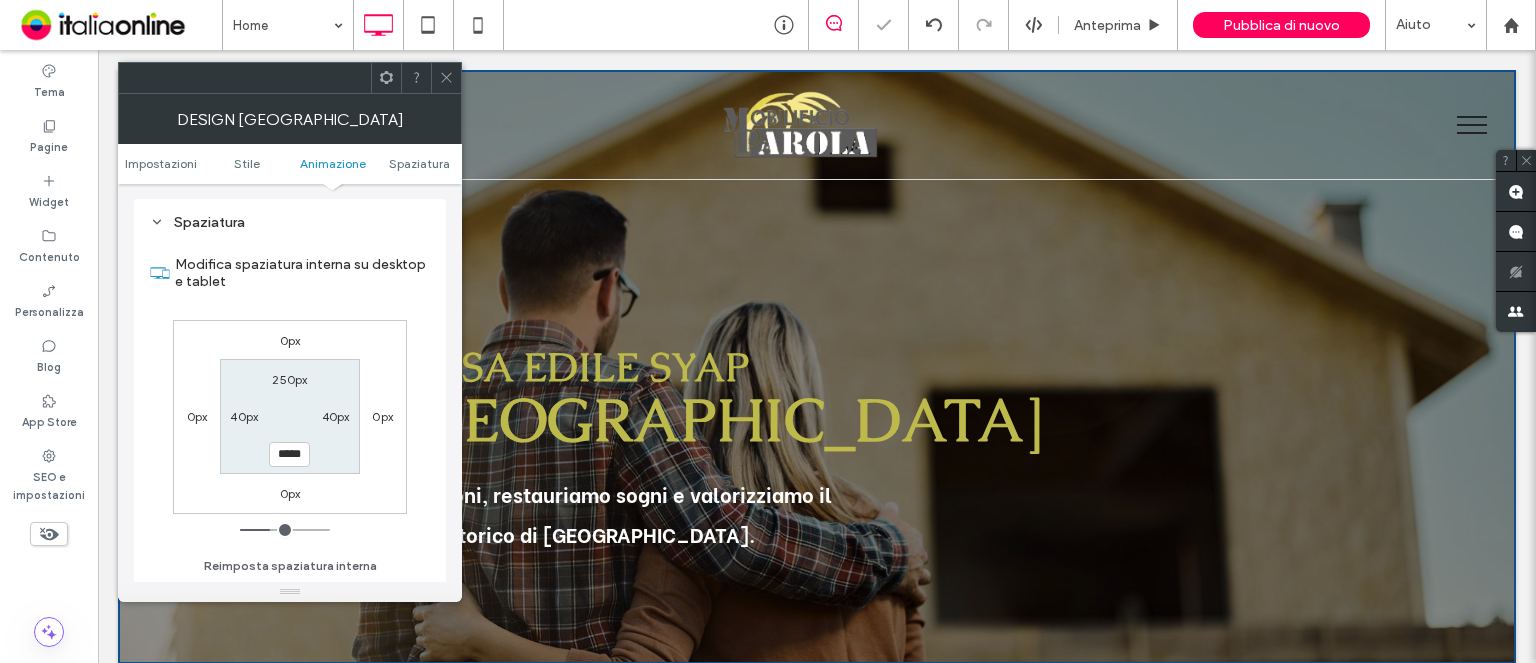 type on "***" 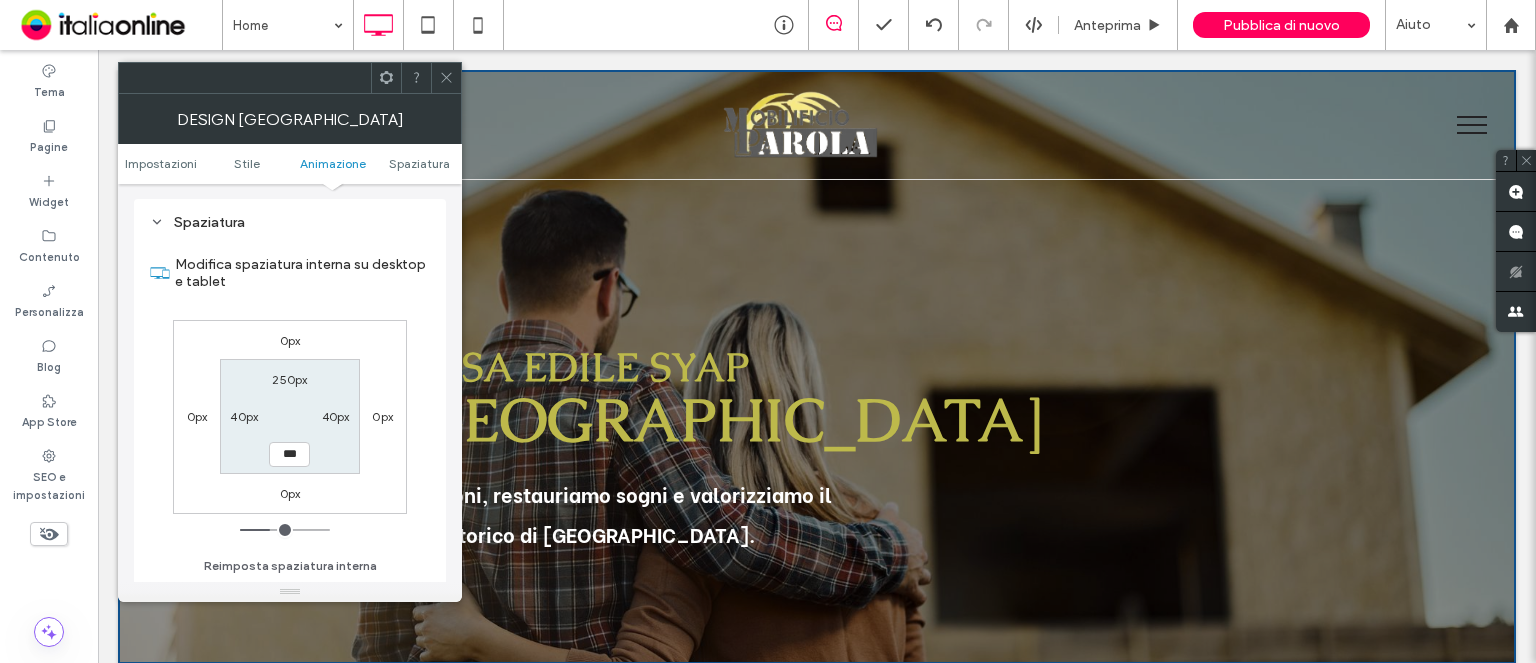 type on "***" 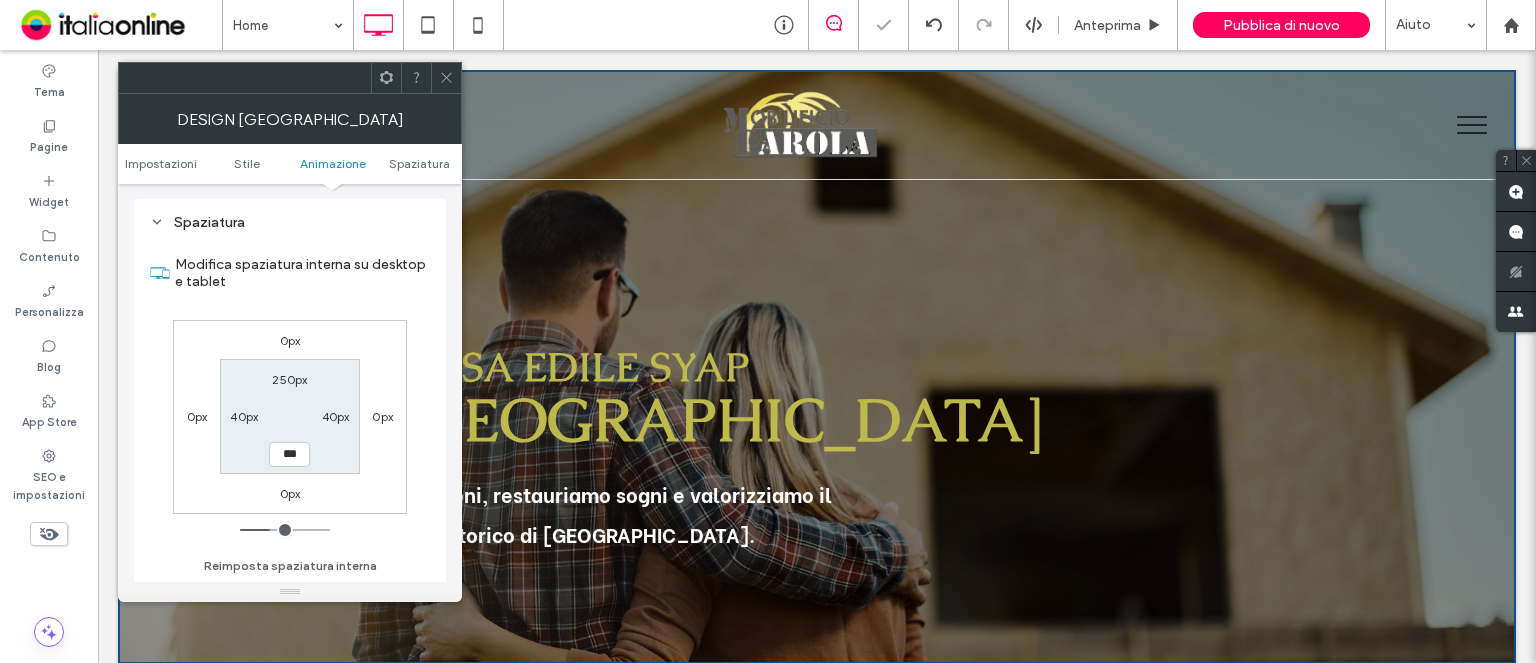 type on "***" 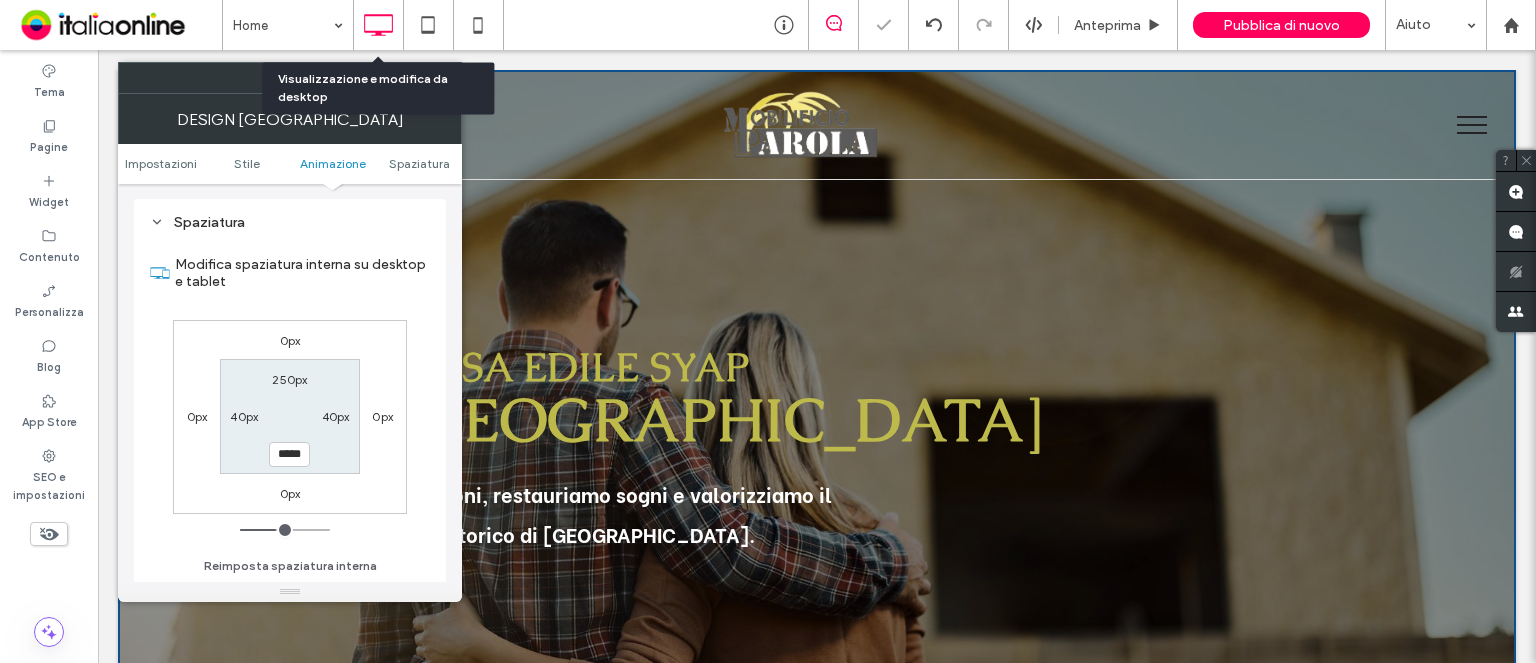 click on "Visualizzazione e modifica da desktop" at bounding box center (378, 88) 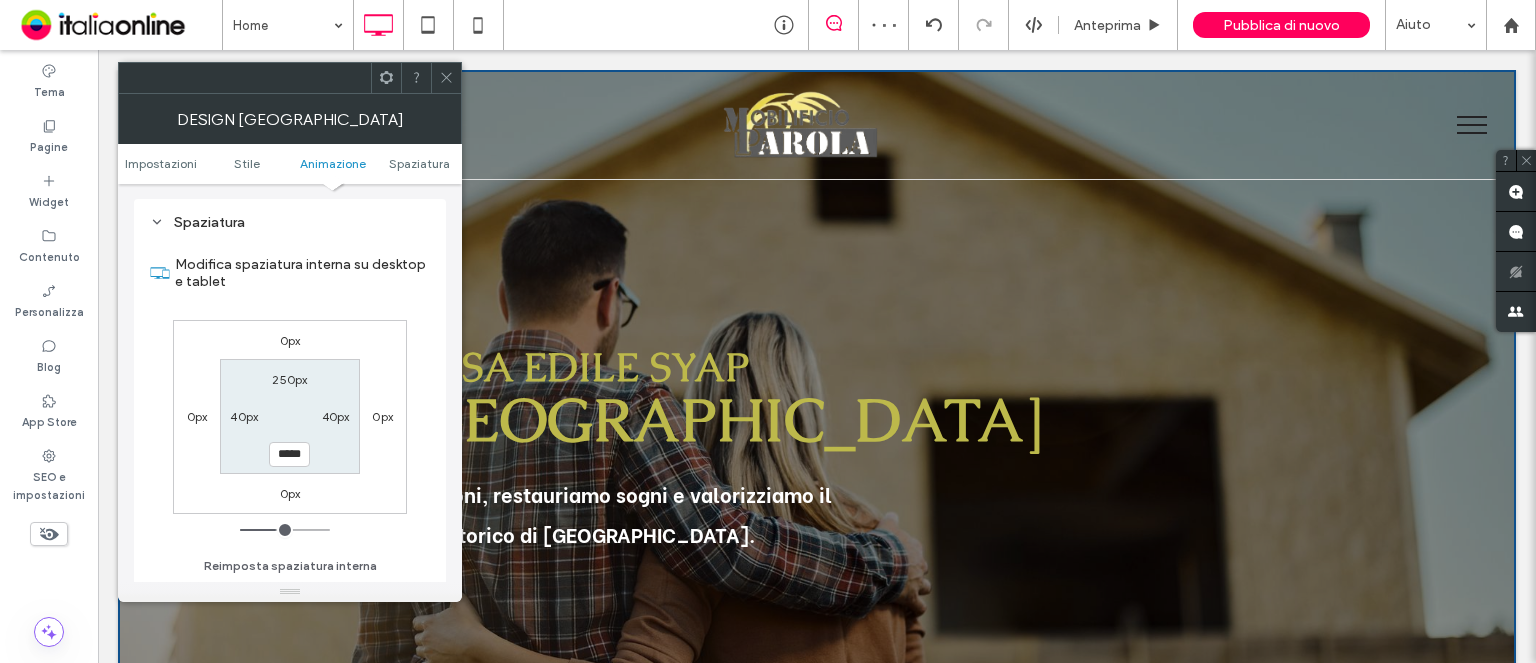 drag, startPoint x: 240, startPoint y: 95, endPoint x: 164, endPoint y: 121, distance: 80.32434 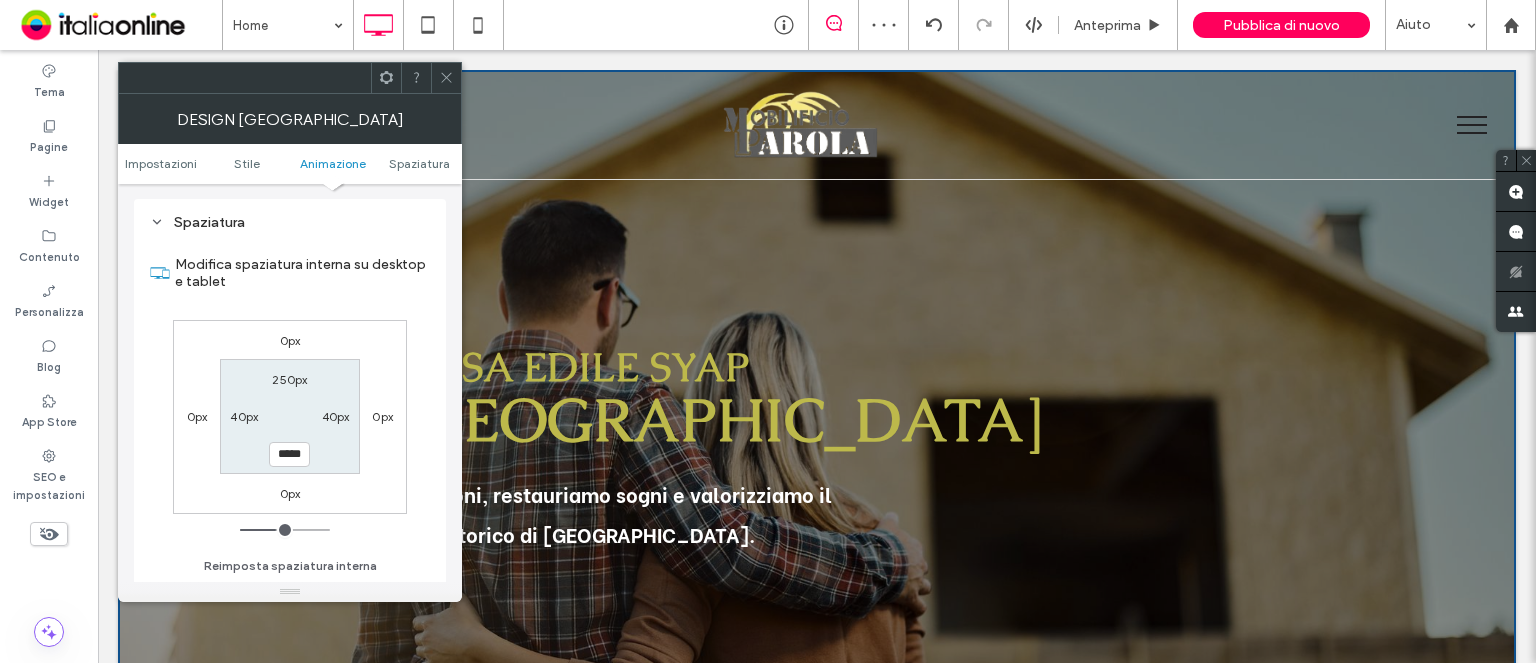 click on "Design riga" at bounding box center [290, 119] 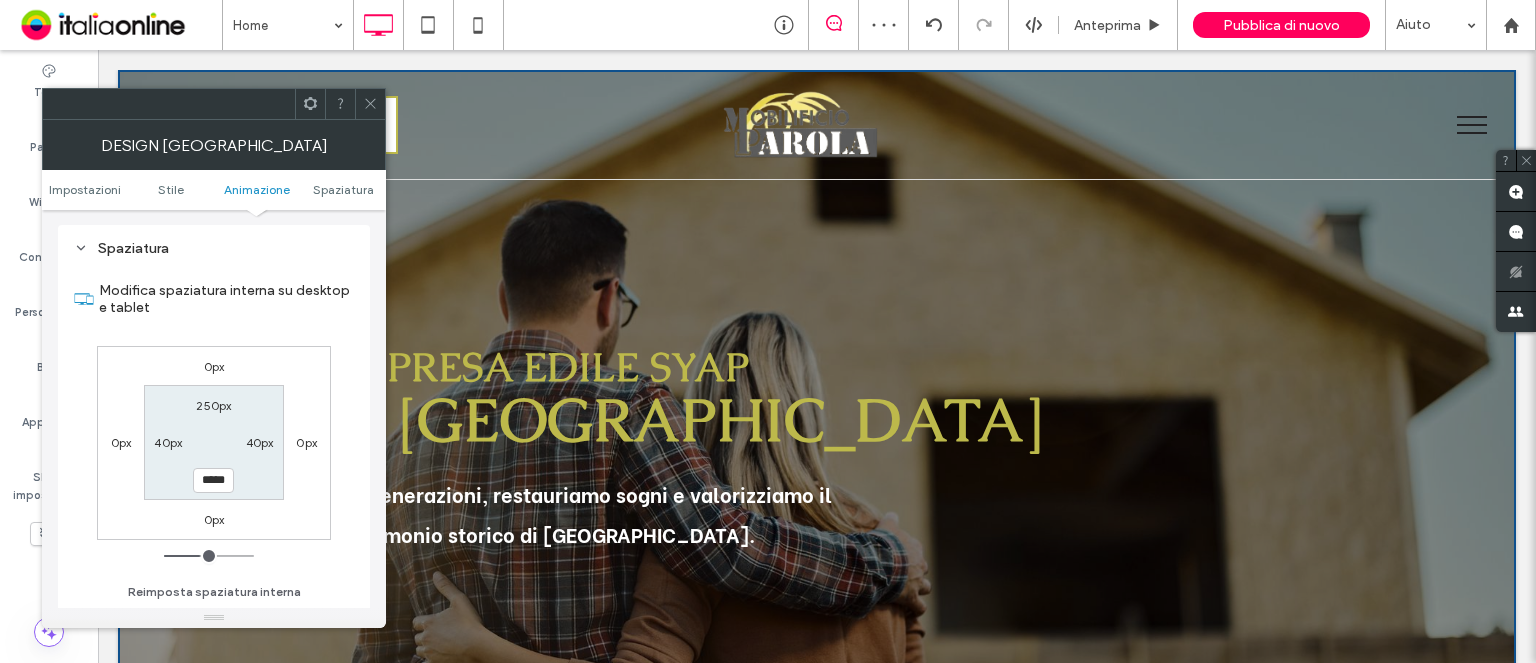 click 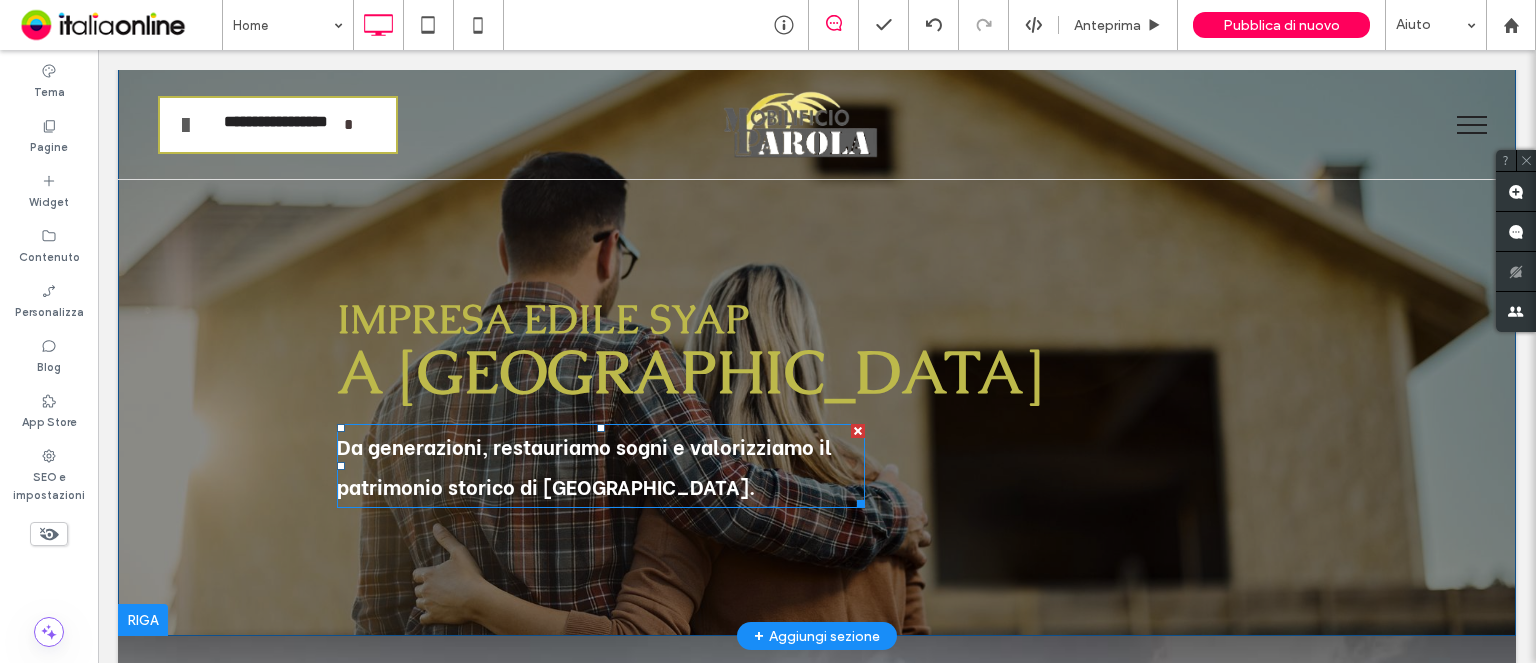 scroll, scrollTop: 0, scrollLeft: 0, axis: both 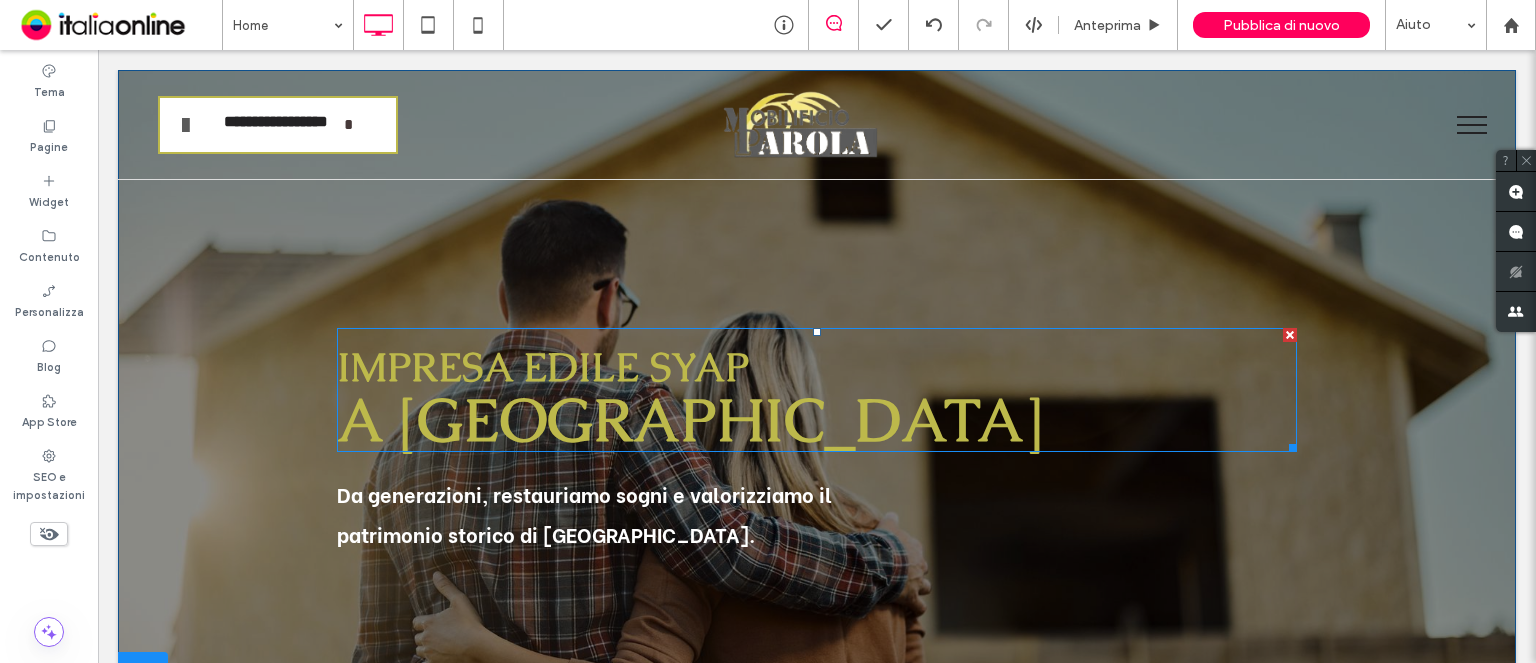 click on "a Trieste" at bounding box center (690, 420) 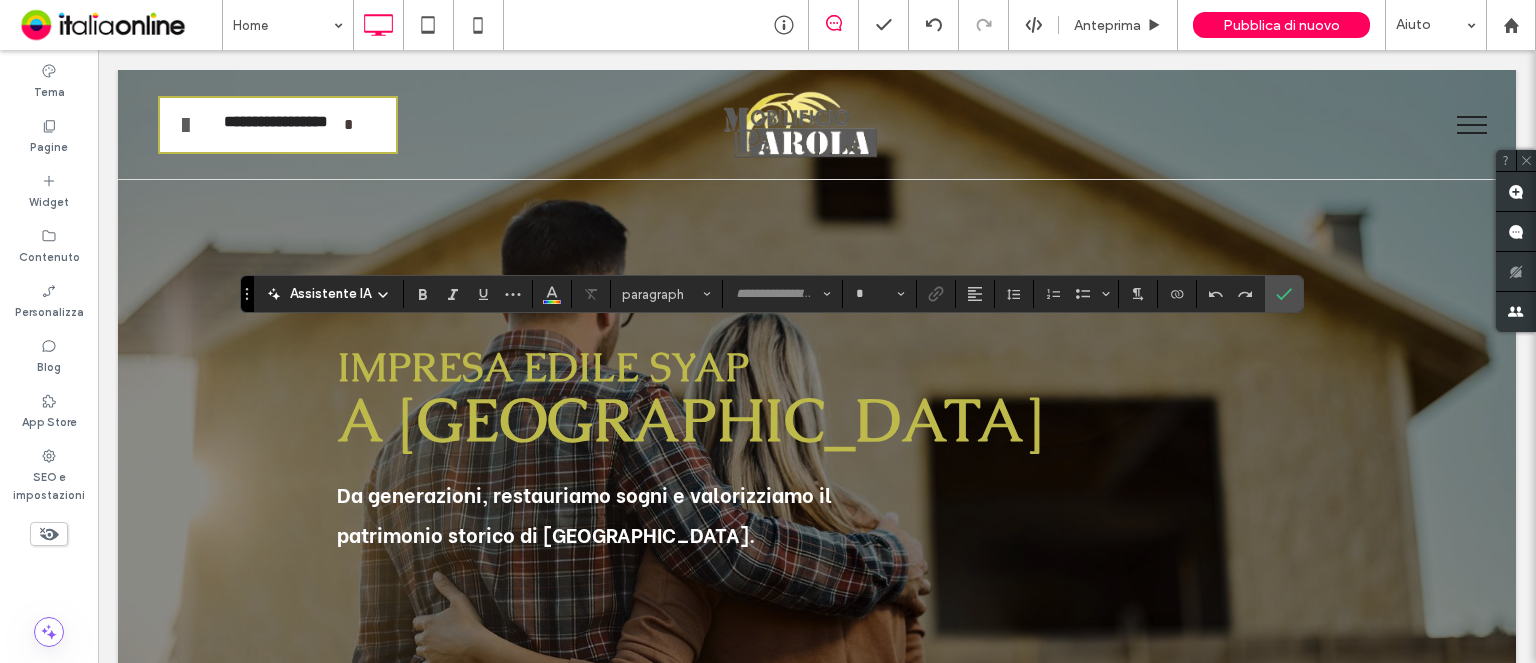 type on "******" 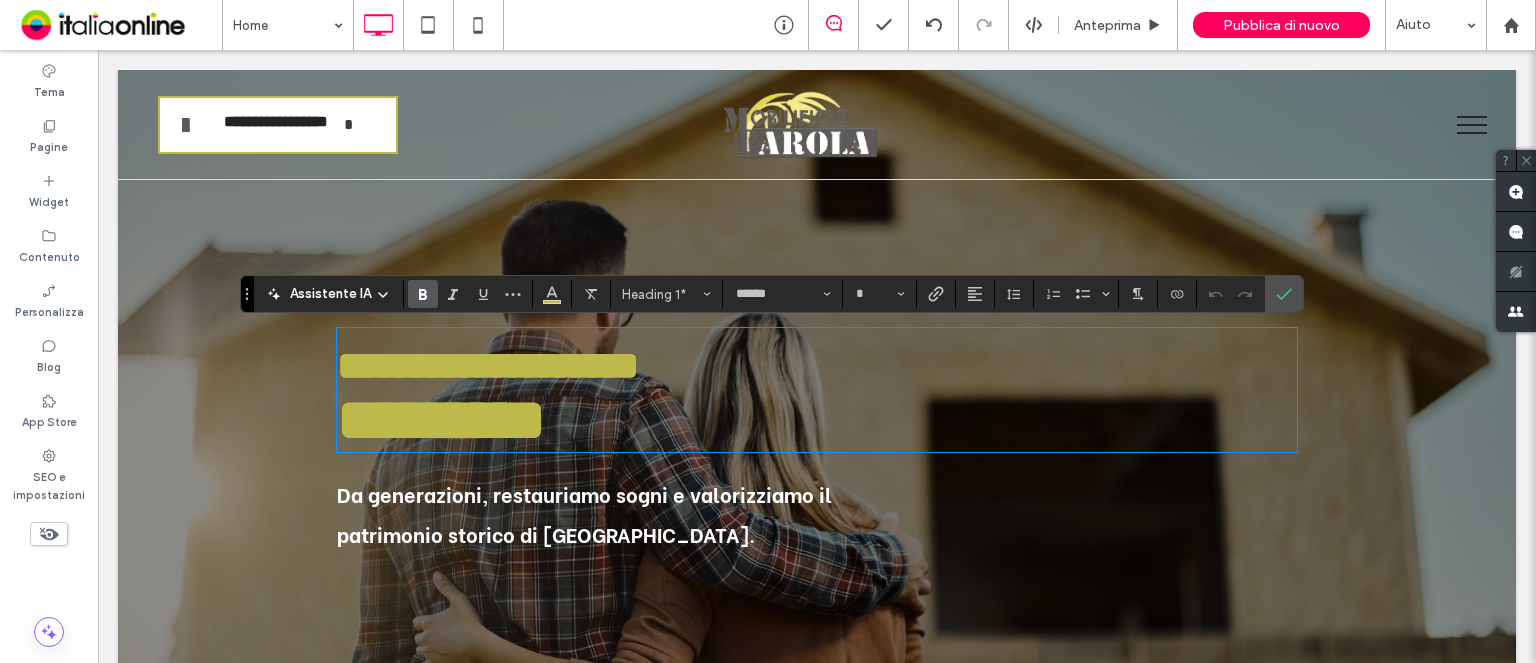 scroll, scrollTop: 8, scrollLeft: 0, axis: vertical 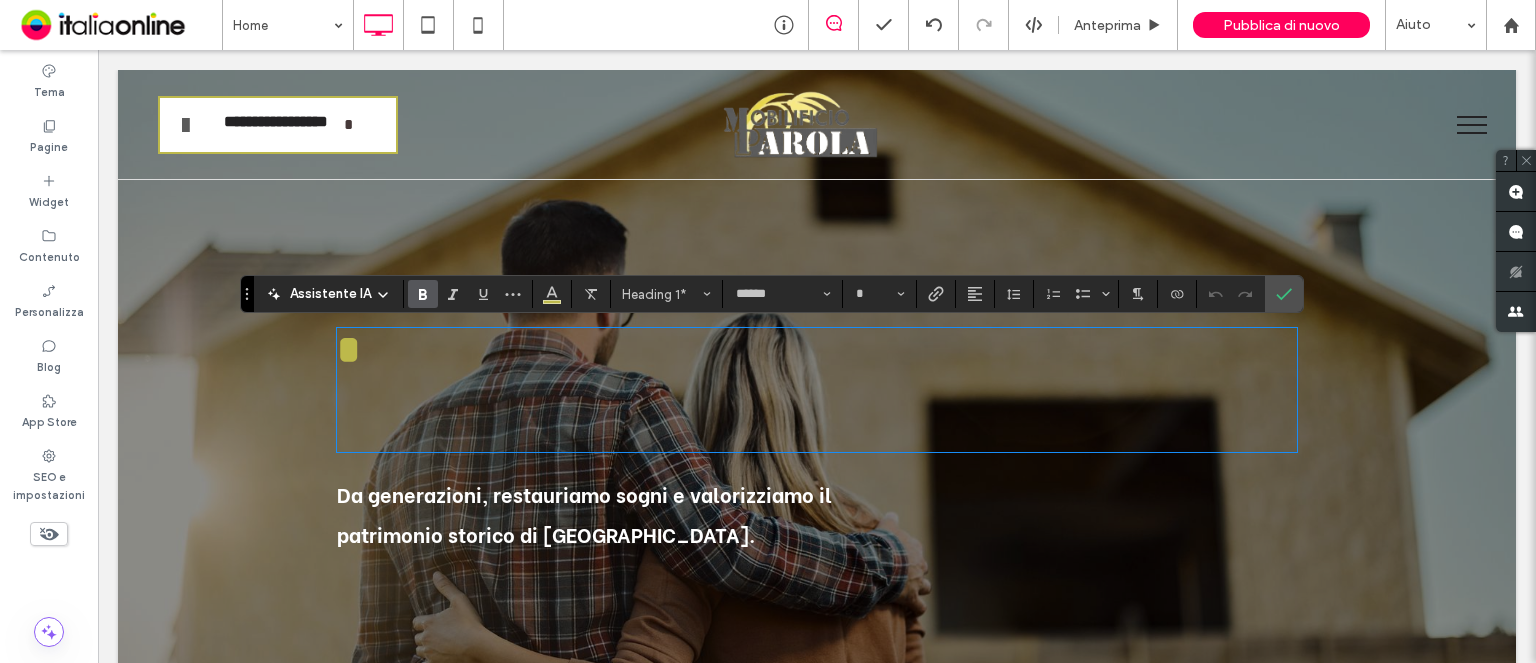 type on "**" 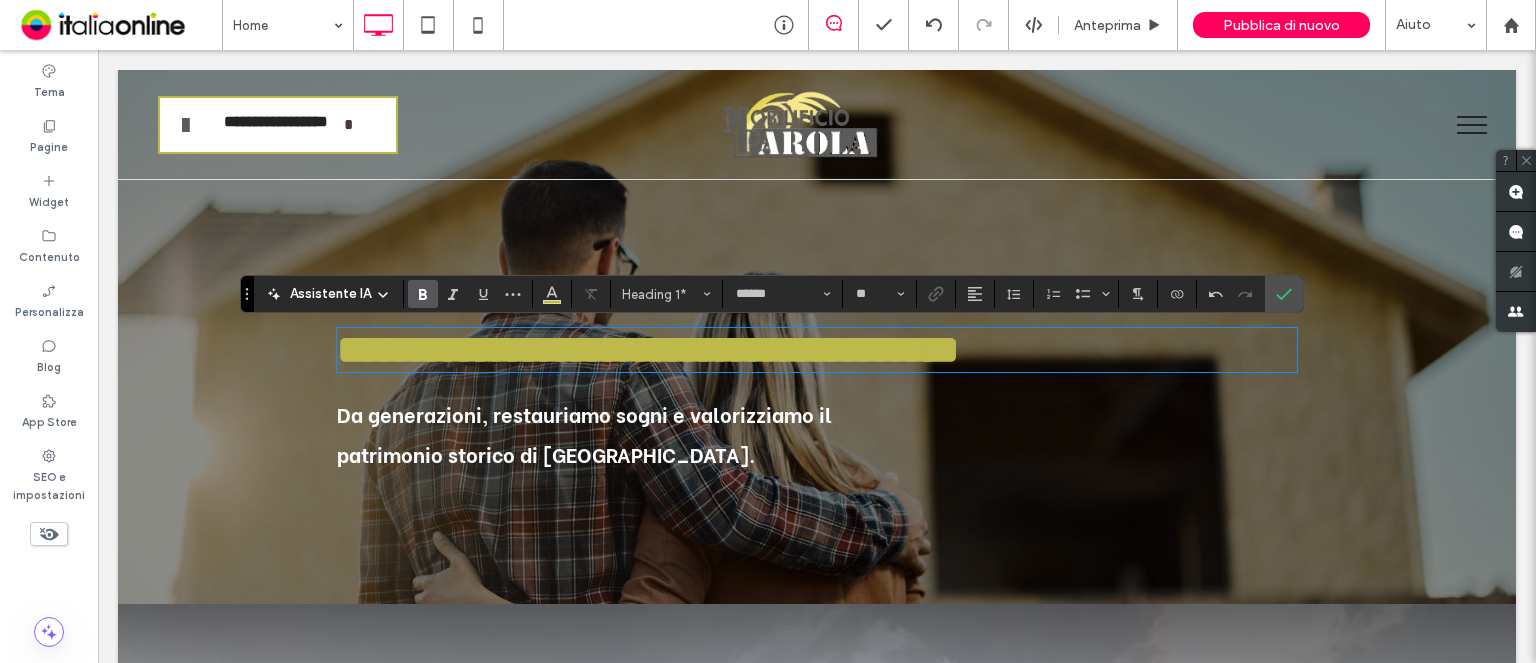 scroll, scrollTop: 5, scrollLeft: 0, axis: vertical 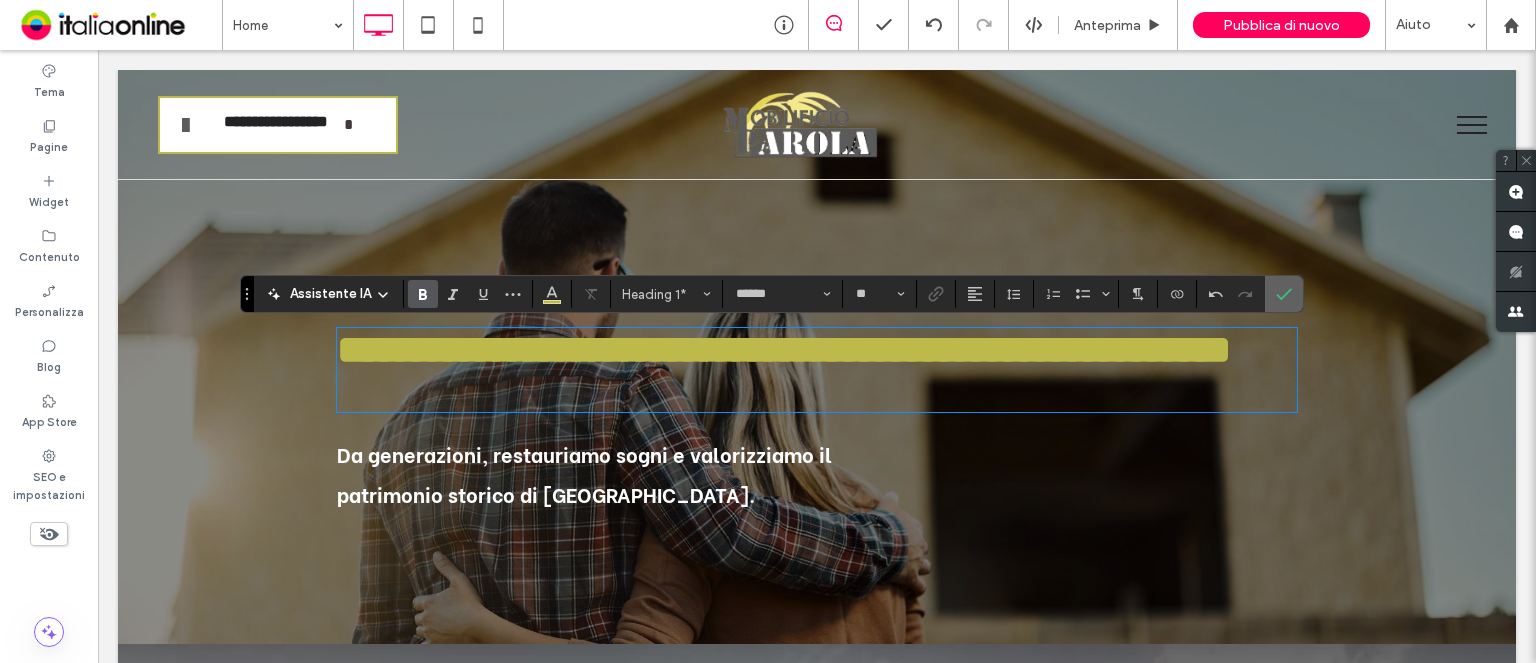 click at bounding box center (1284, 294) 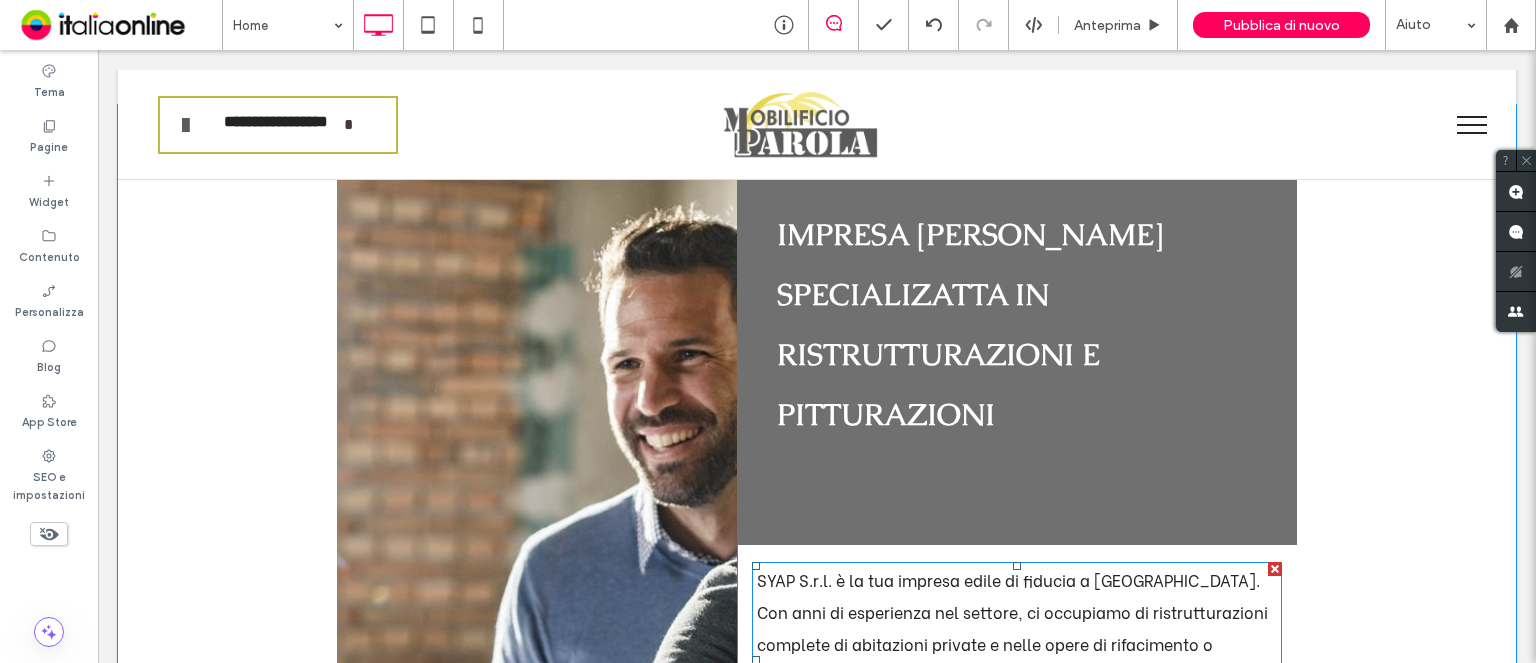 scroll, scrollTop: 1900, scrollLeft: 0, axis: vertical 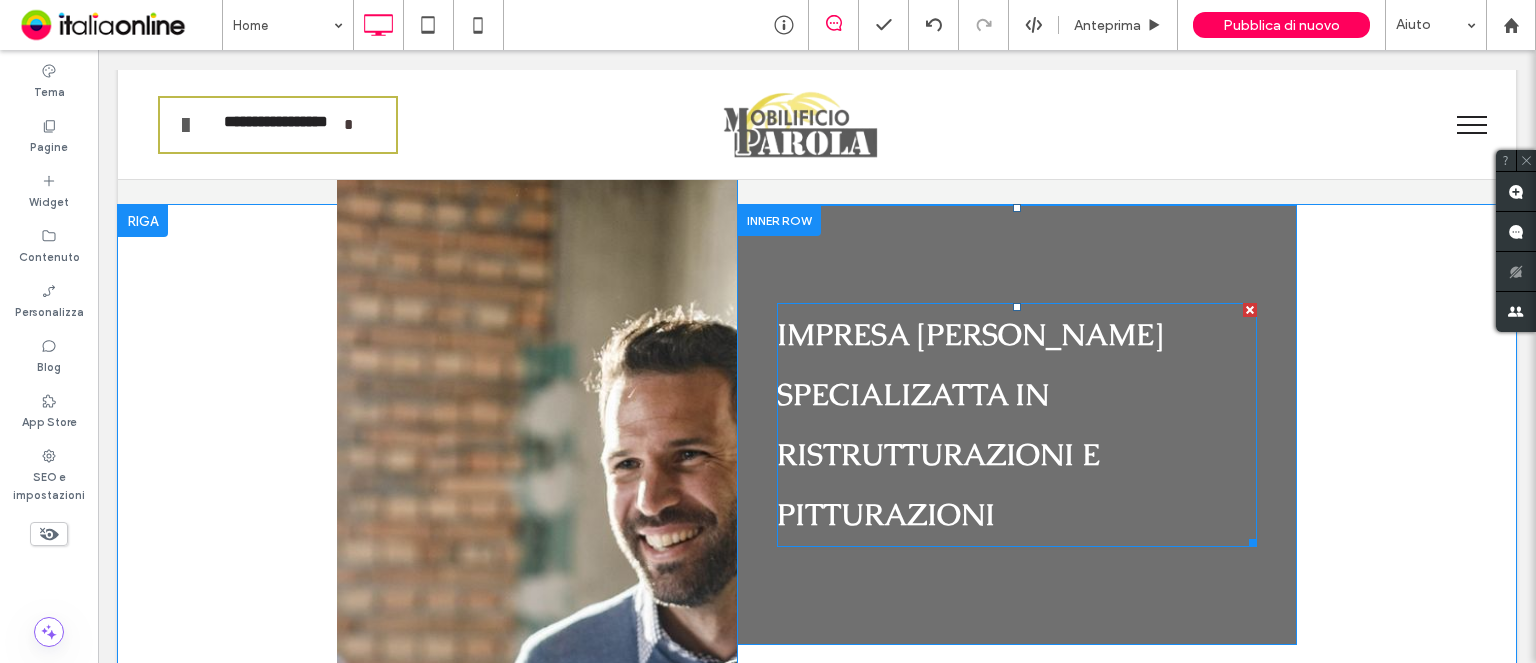 click on "IMPRESA EDILE SPECIALIZATTA IN RISTRUTTURAZIONI E PITTURAZIONI" at bounding box center [970, 424] 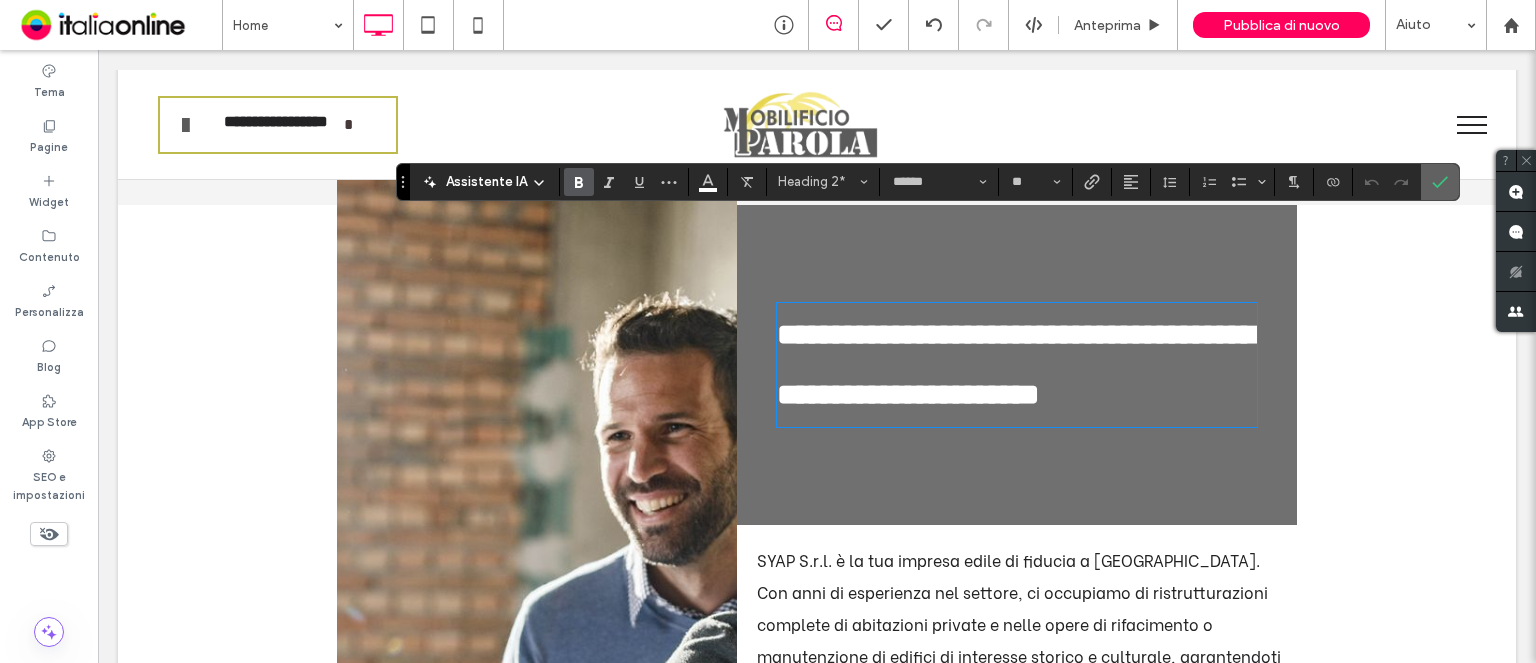 click at bounding box center (1440, 182) 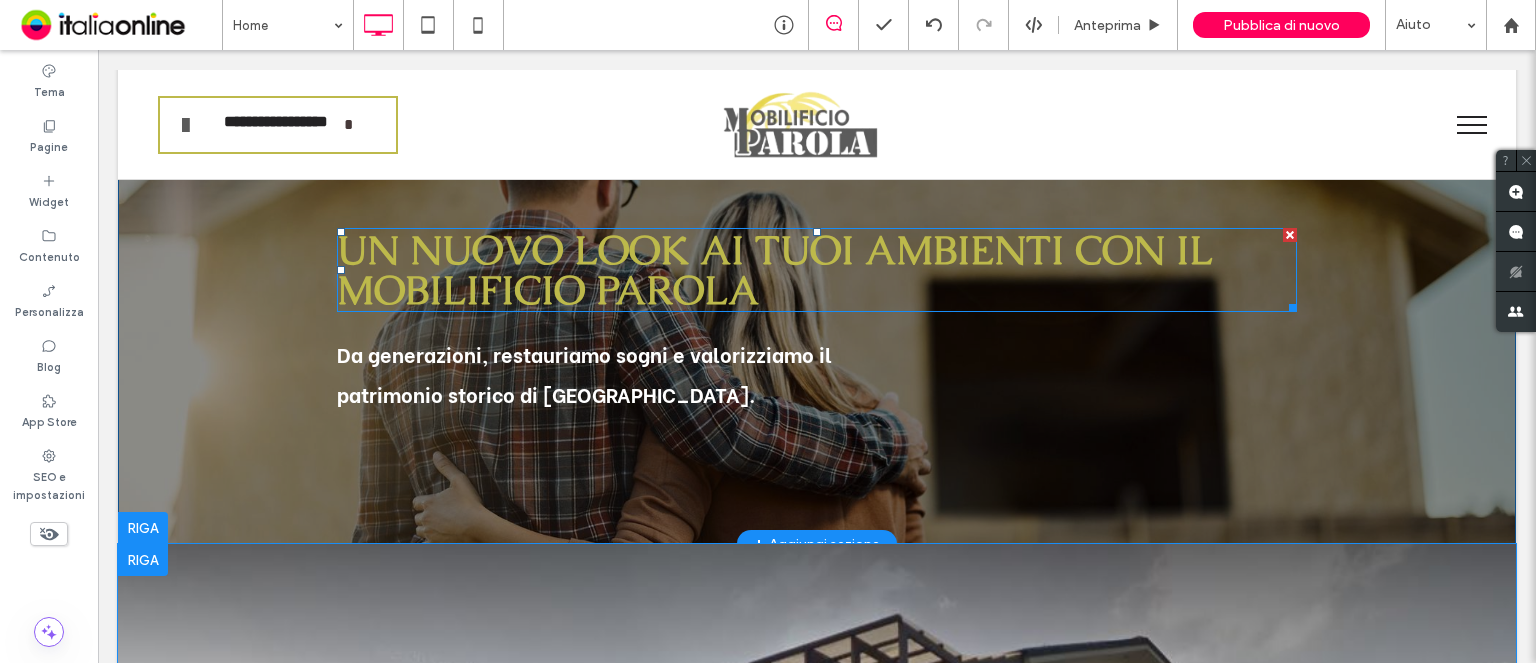 scroll, scrollTop: 0, scrollLeft: 0, axis: both 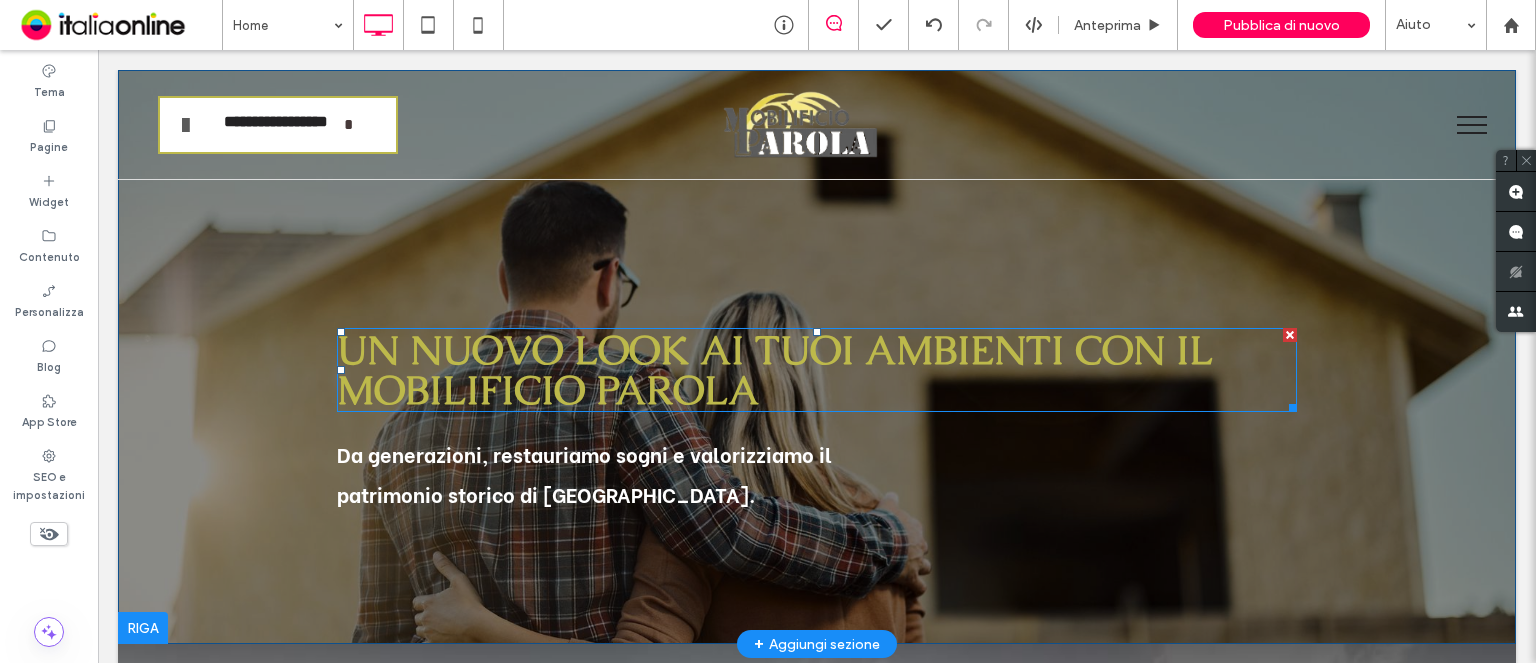 click on "UN NUOVO LOOK AI TUOI AMBIENTI CON IL MO BILIFICIO PAROLA" at bounding box center [817, 370] 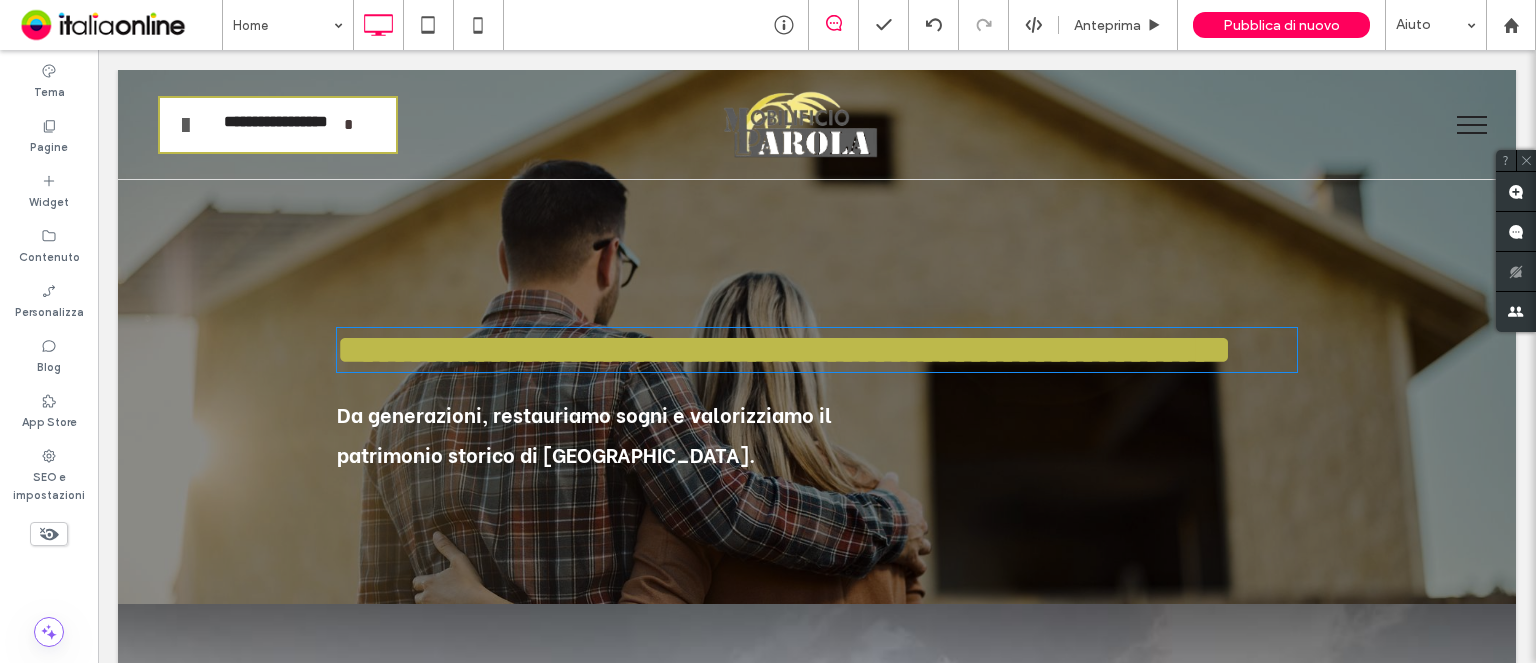 type on "******" 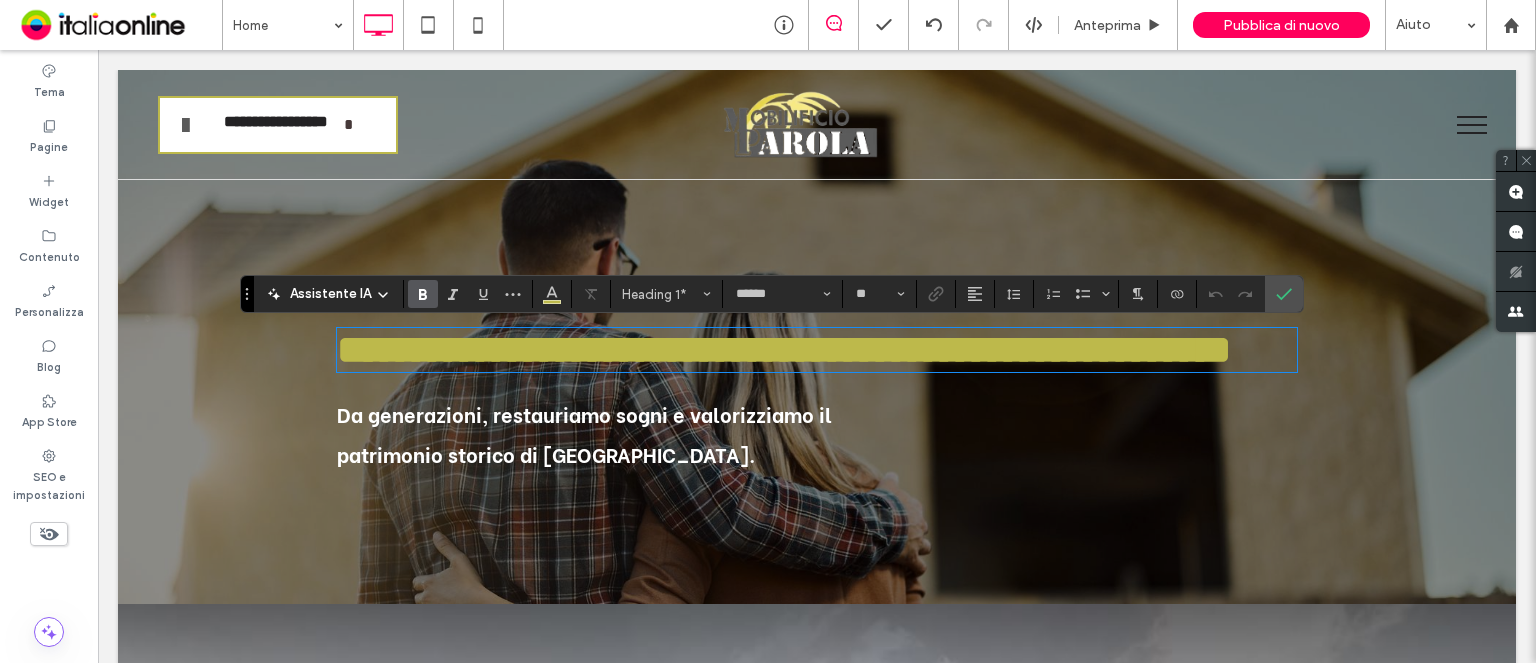 scroll, scrollTop: 5, scrollLeft: 0, axis: vertical 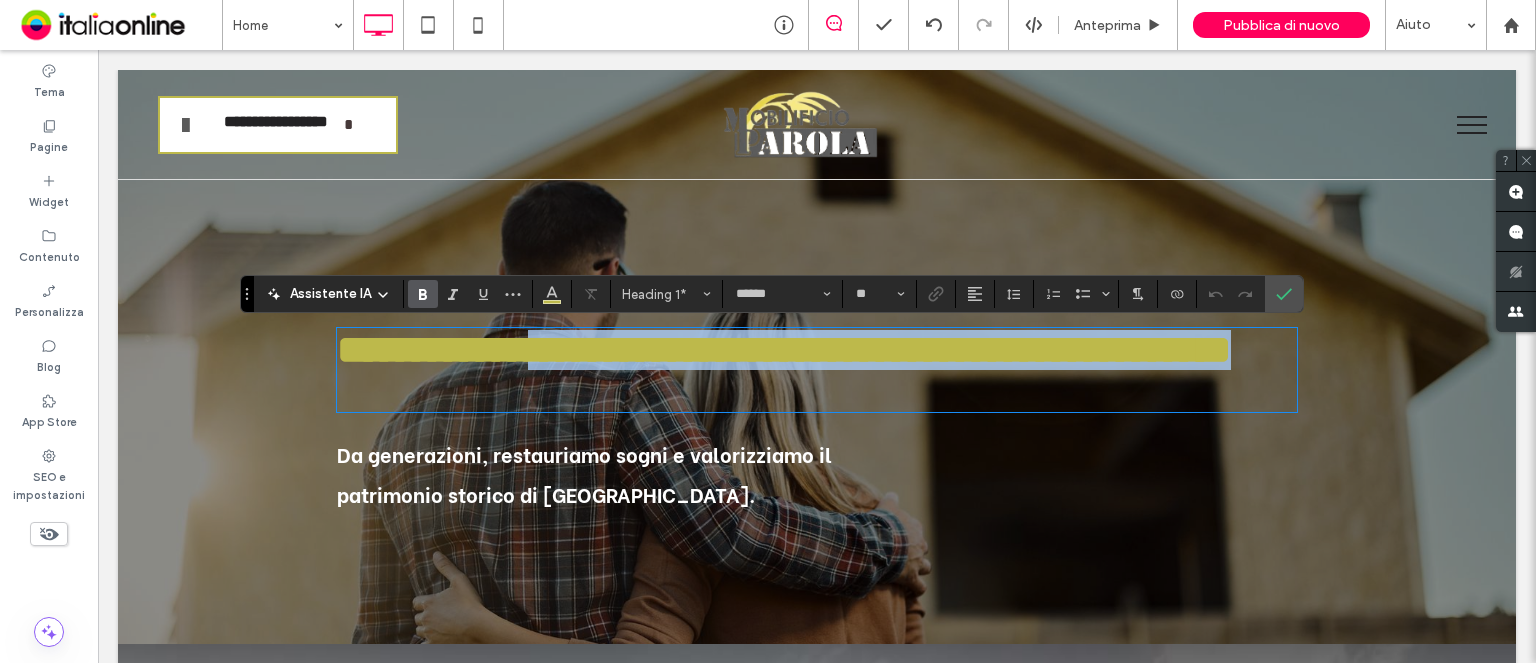 drag, startPoint x: 762, startPoint y: 381, endPoint x: 657, endPoint y: 367, distance: 105.92922 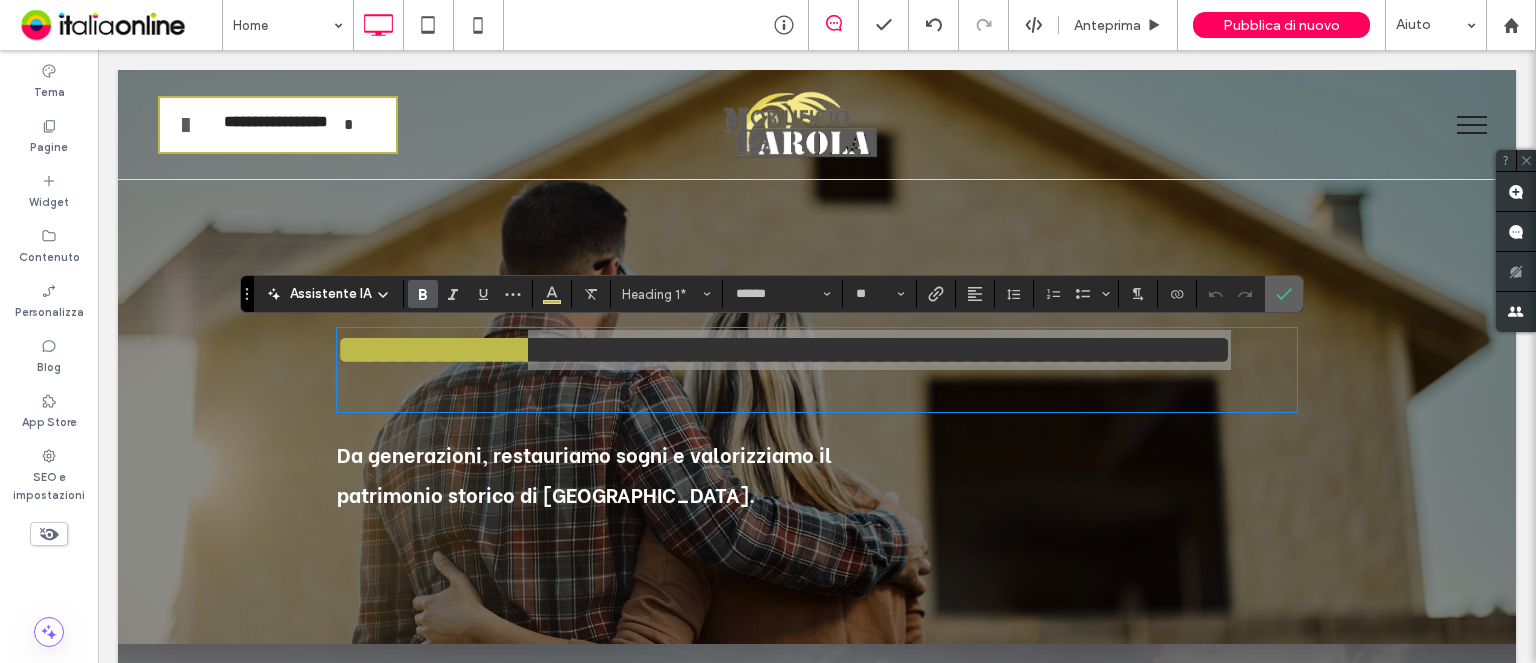 click at bounding box center [1284, 294] 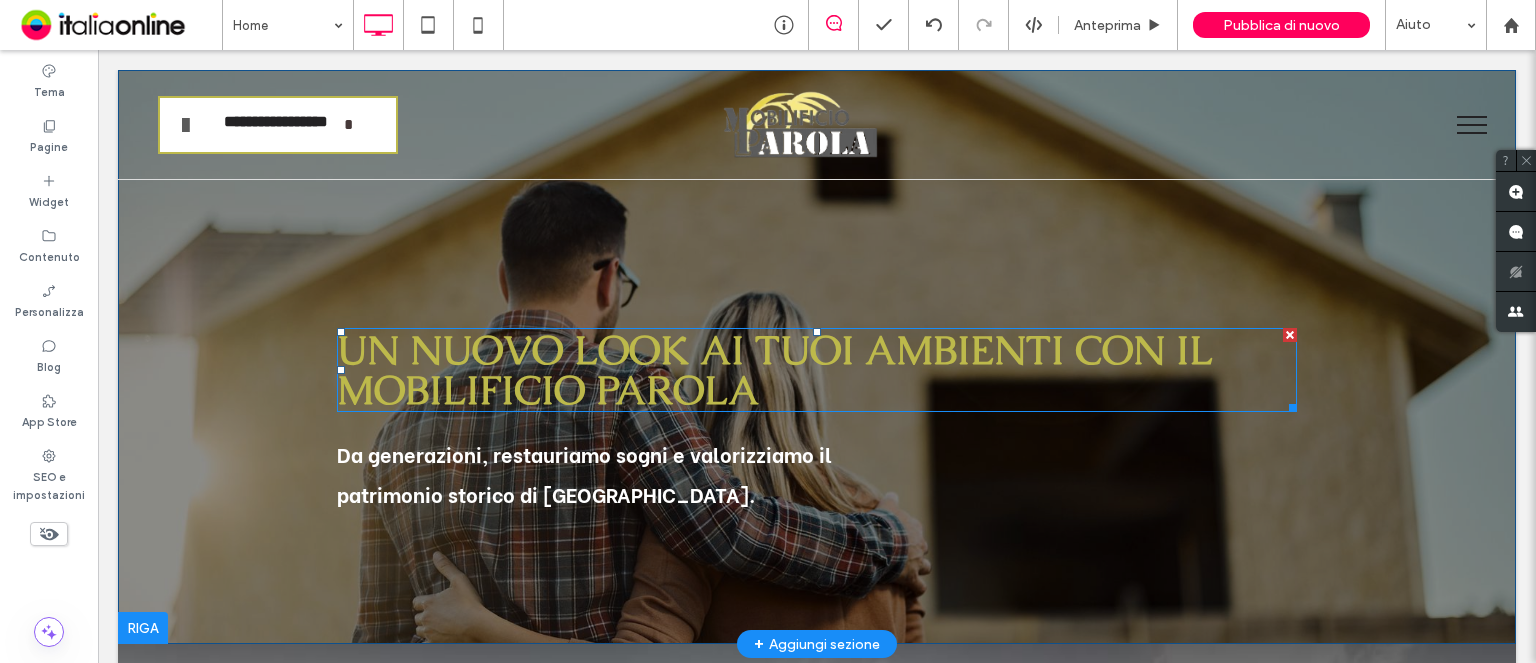 click on "UN NUOVO LOOK AI TUOI AMBIENTI CON IL MOBILIFICIO PAROLA" at bounding box center [817, 370] 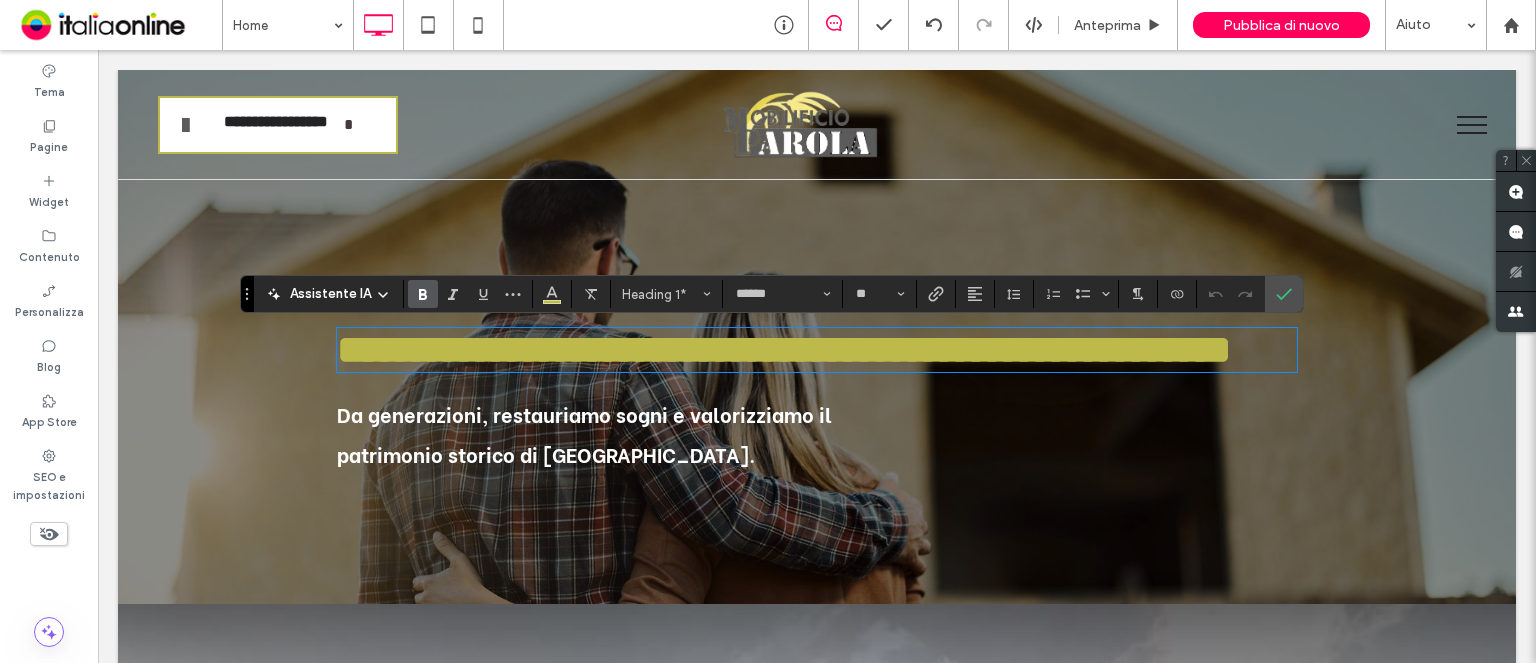 click on "**********" at bounding box center (817, 350) 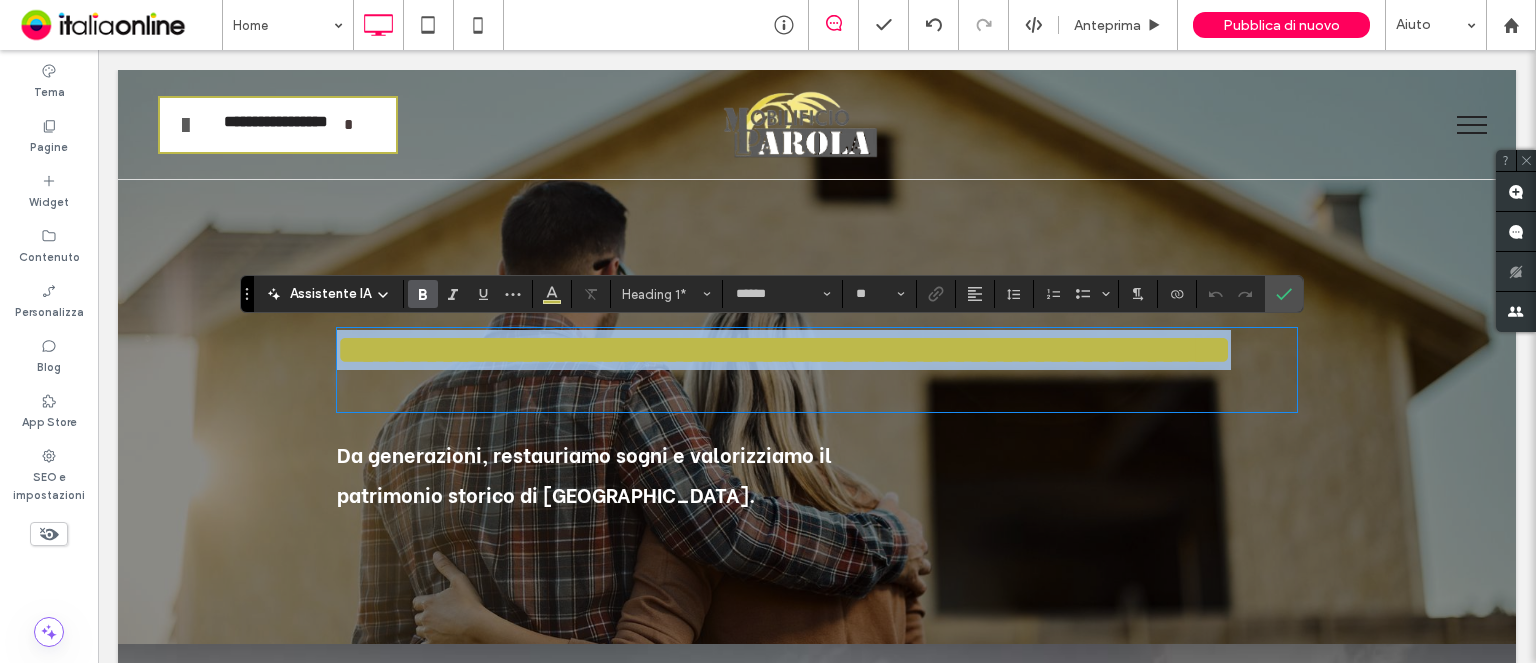 scroll, scrollTop: 0, scrollLeft: 0, axis: both 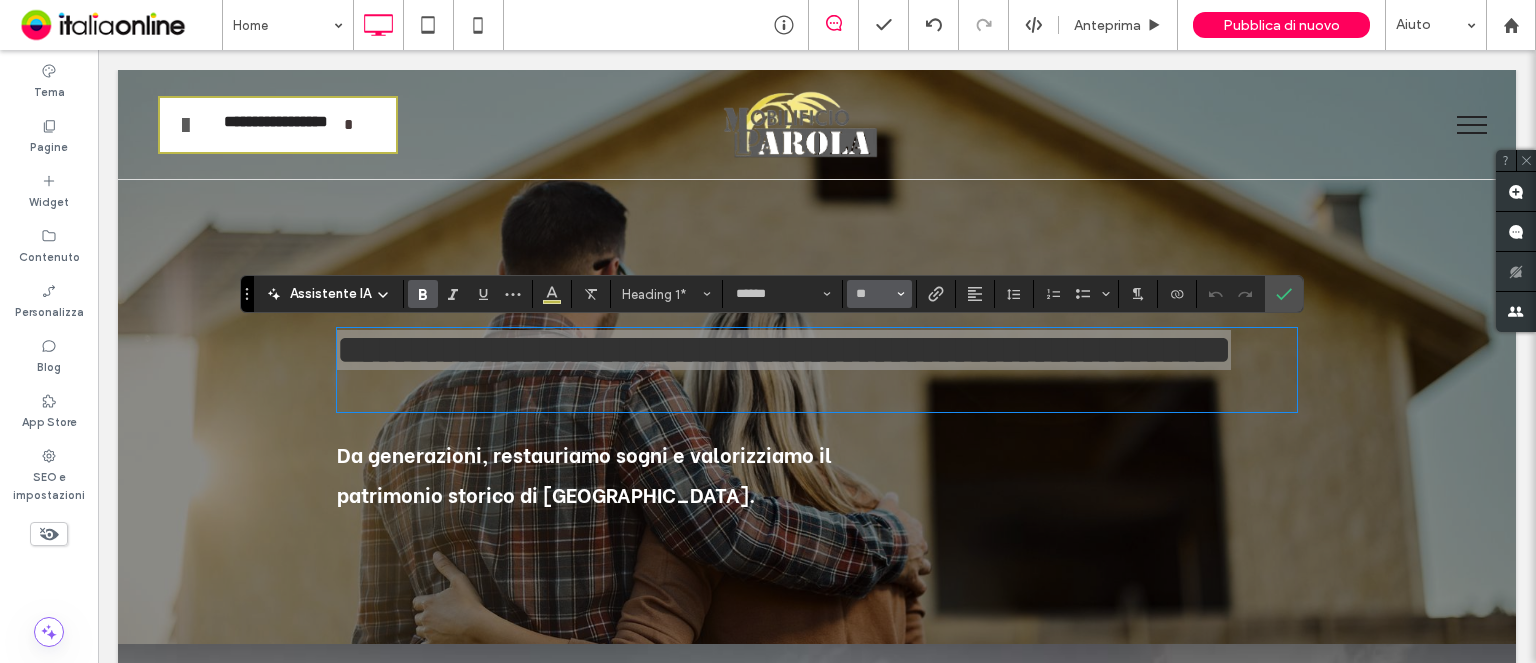 click on "**" at bounding box center (879, 294) 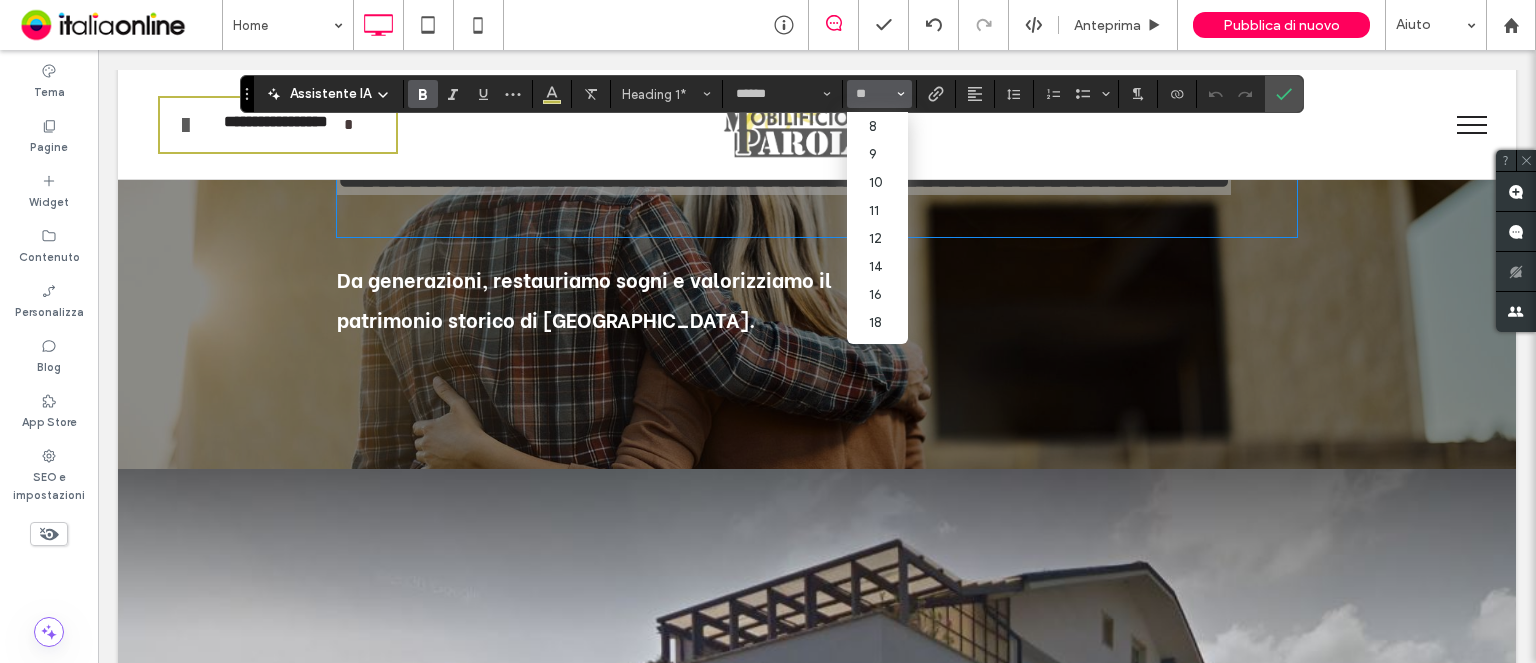 scroll, scrollTop: 200, scrollLeft: 0, axis: vertical 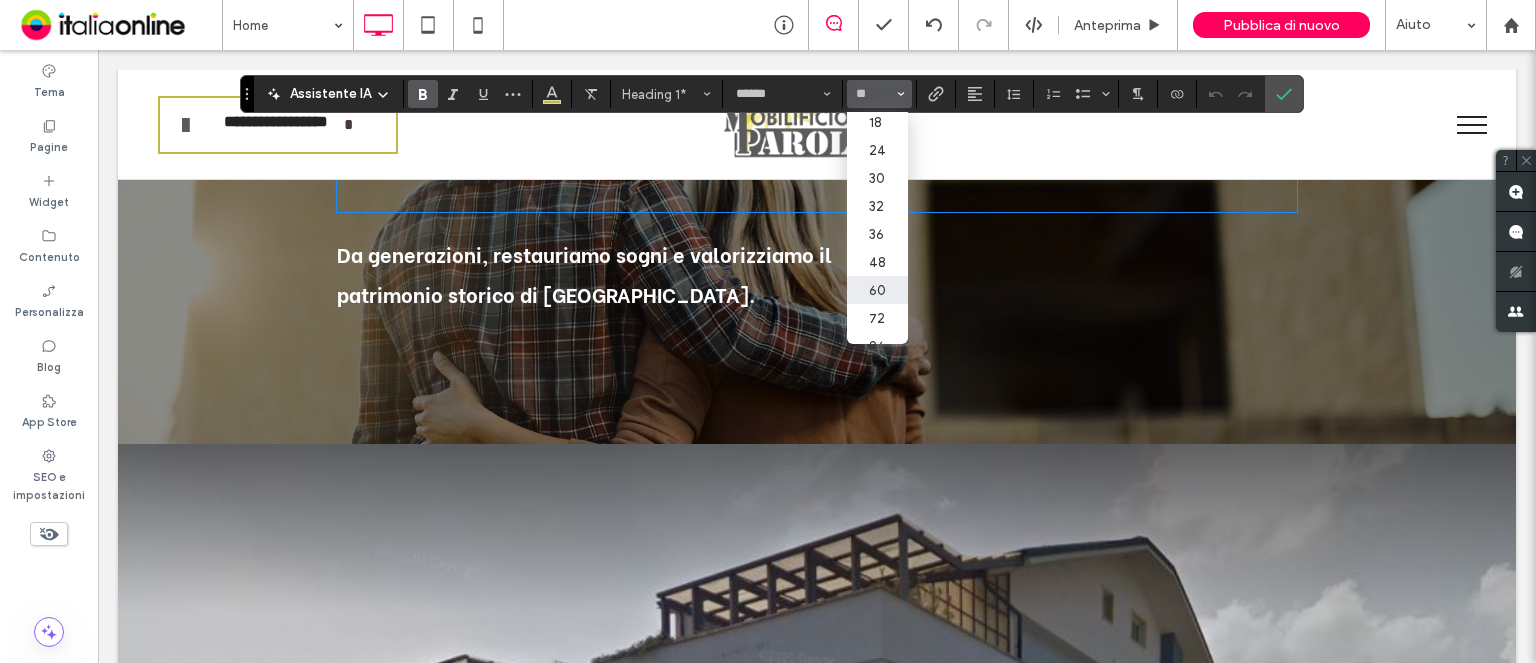click on "60" at bounding box center (877, 290) 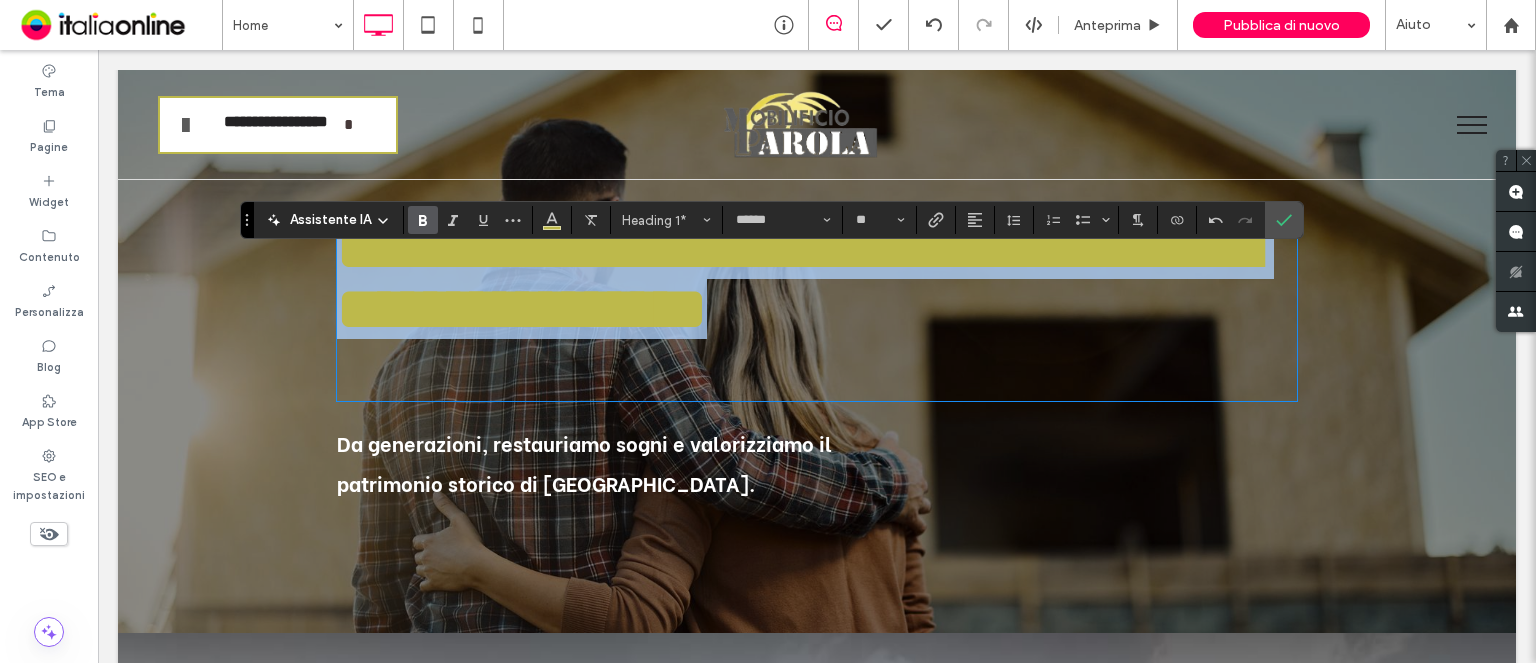 scroll, scrollTop: 0, scrollLeft: 0, axis: both 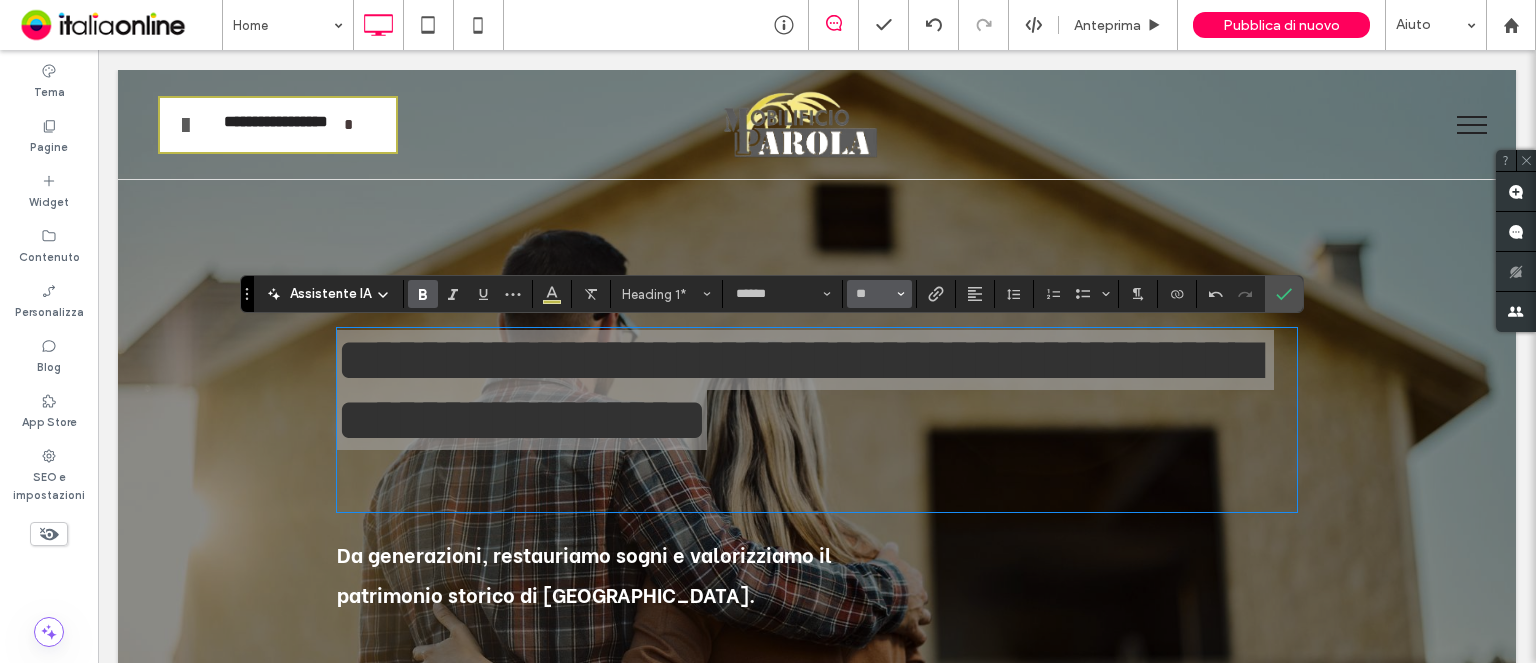 drag, startPoint x: 778, startPoint y: 257, endPoint x: 876, endPoint y: 307, distance: 110.01818 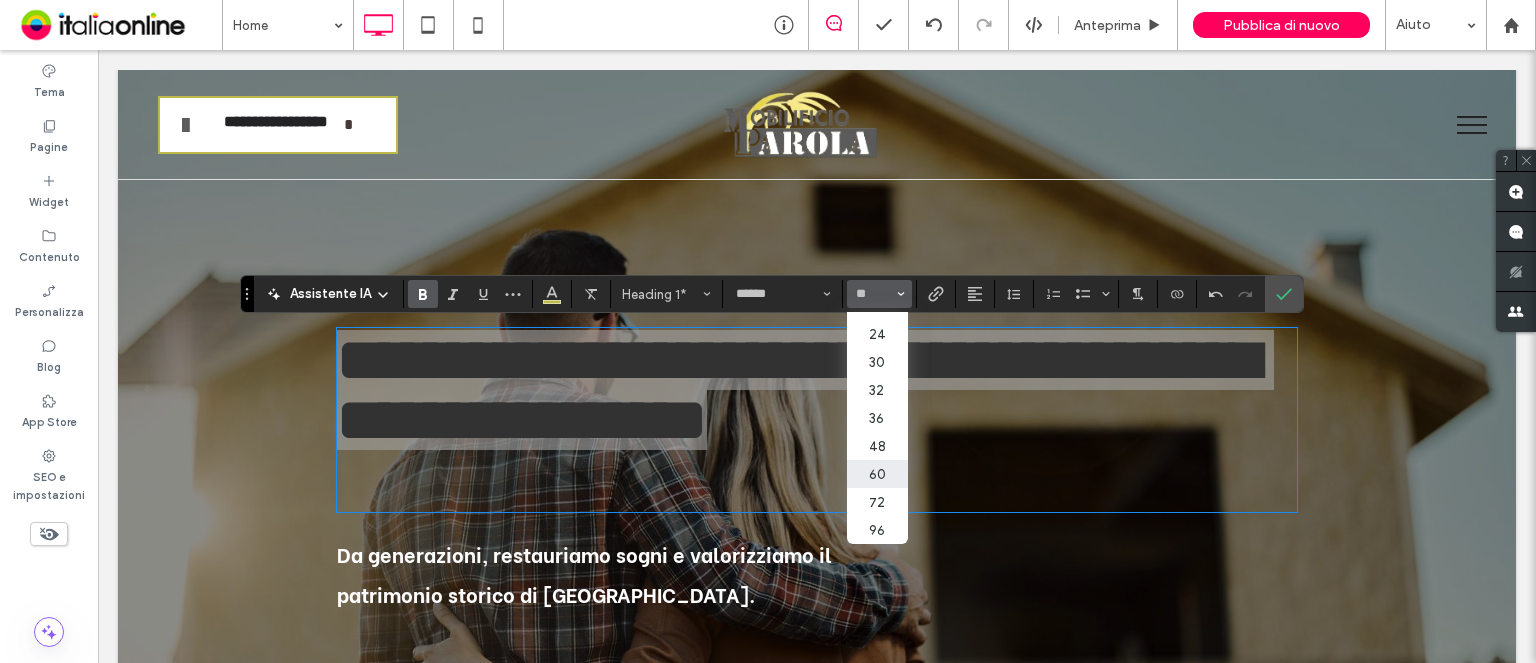 scroll, scrollTop: 232, scrollLeft: 0, axis: vertical 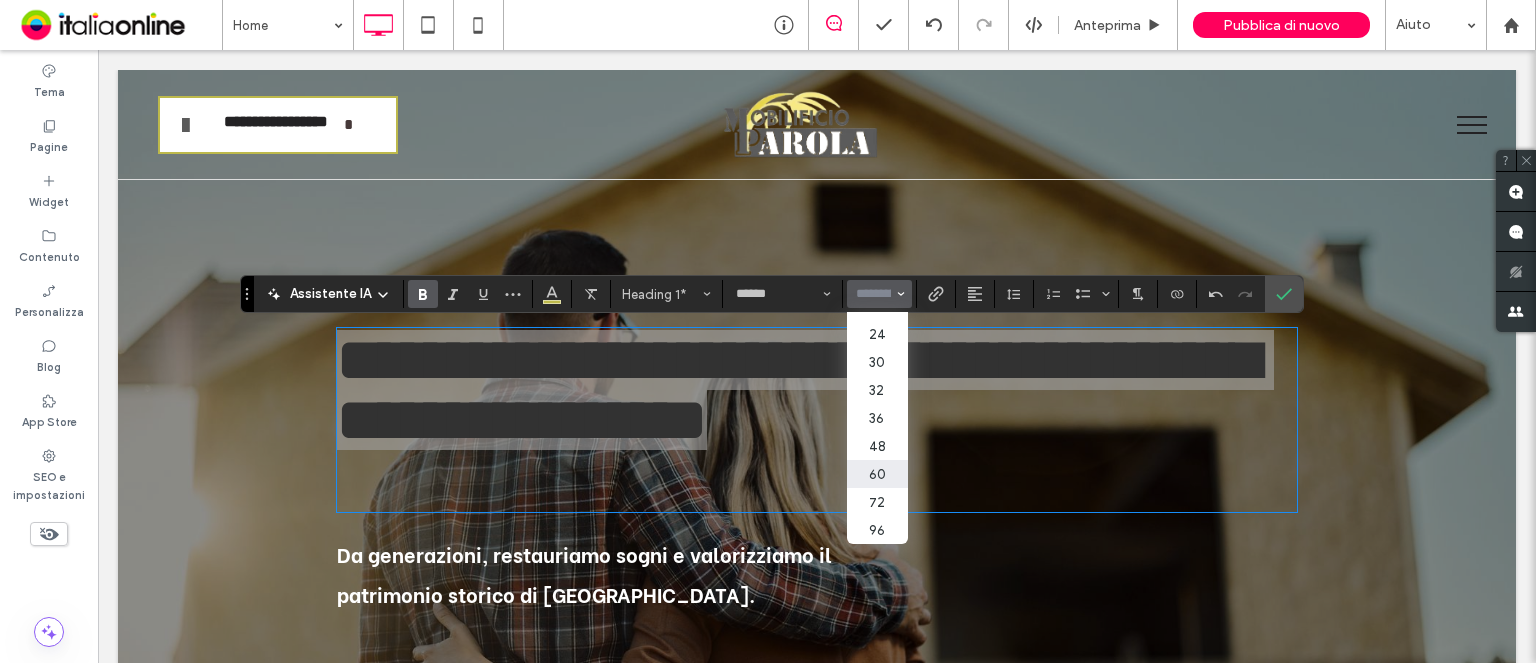 click at bounding box center (873, 294) 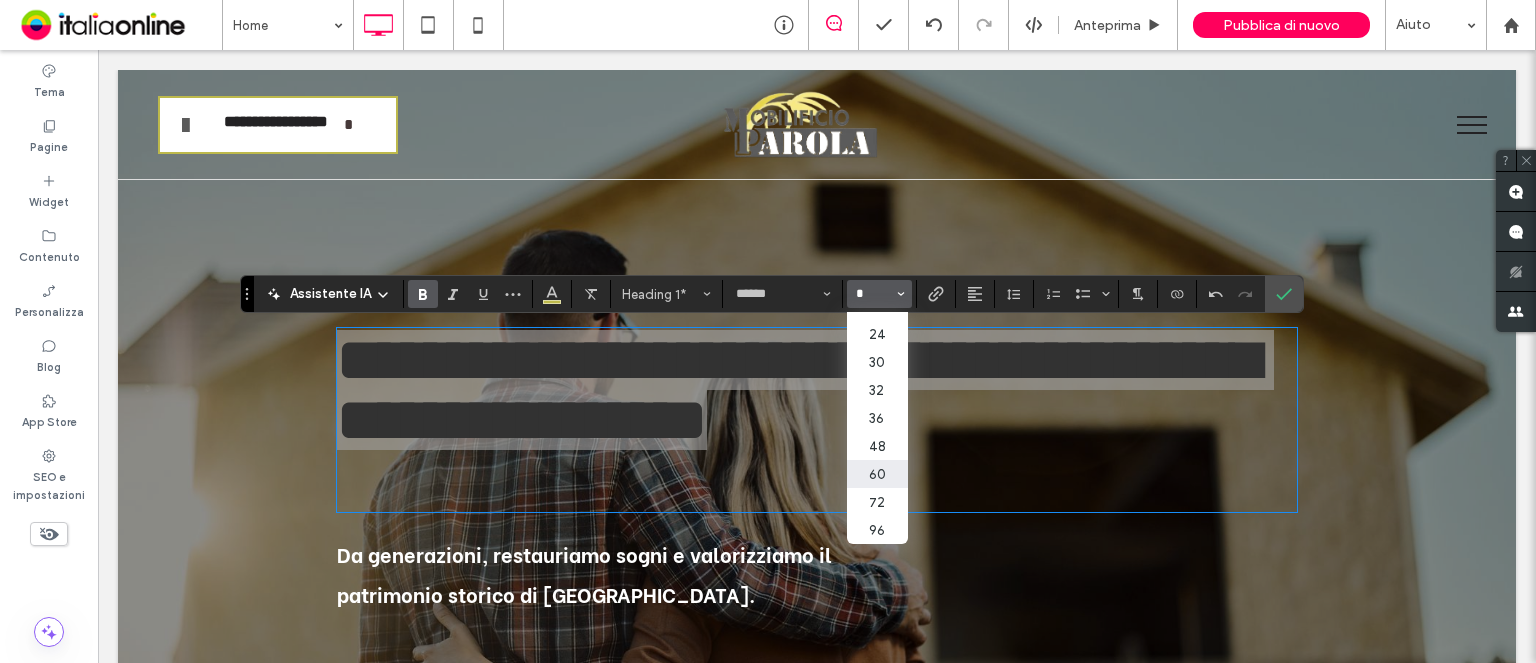 scroll, scrollTop: 0, scrollLeft: 0, axis: both 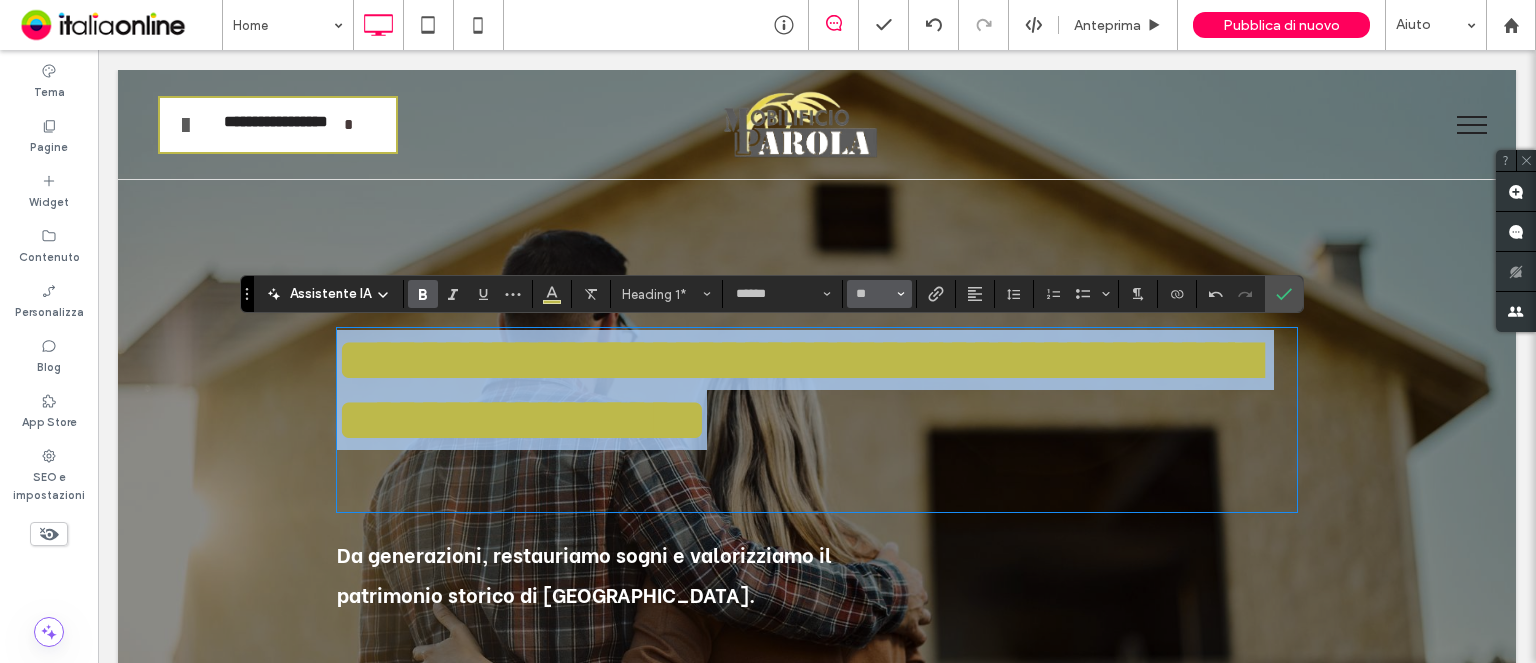 type on "**" 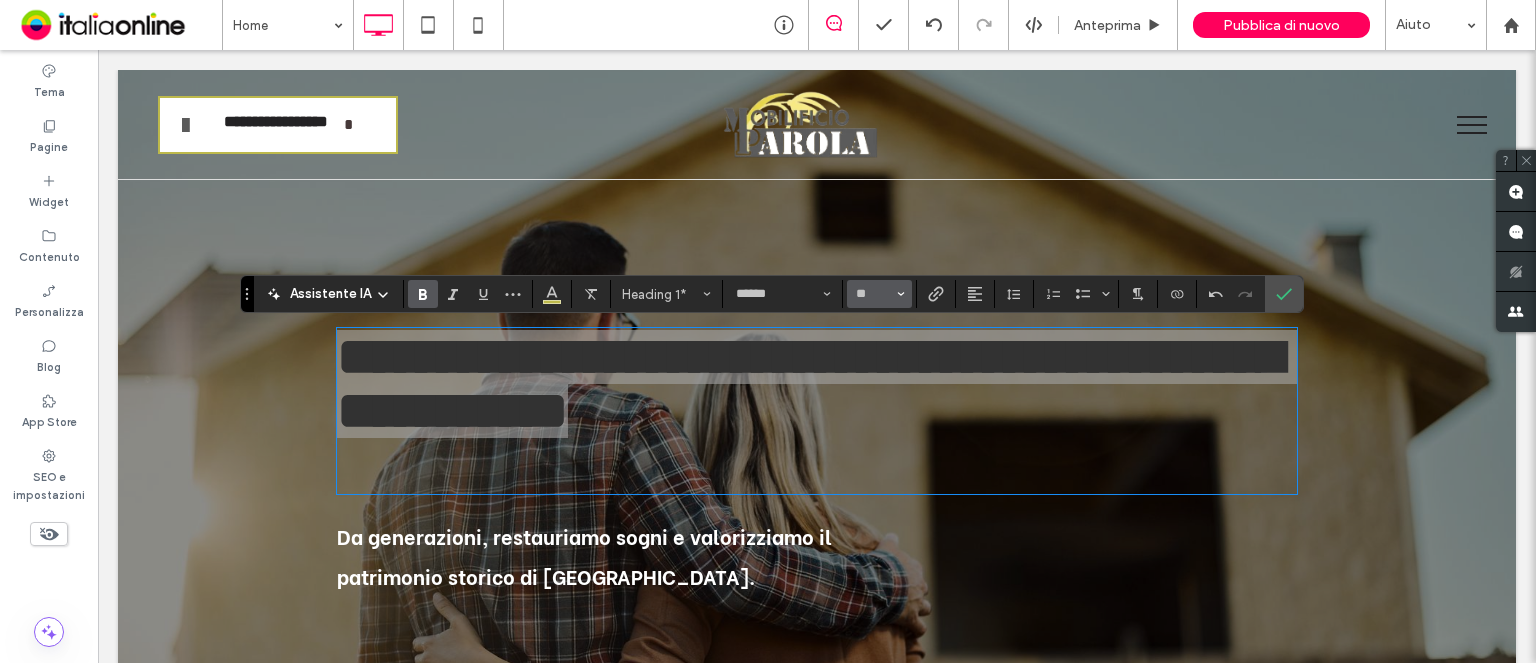 click on "**" at bounding box center [873, 294] 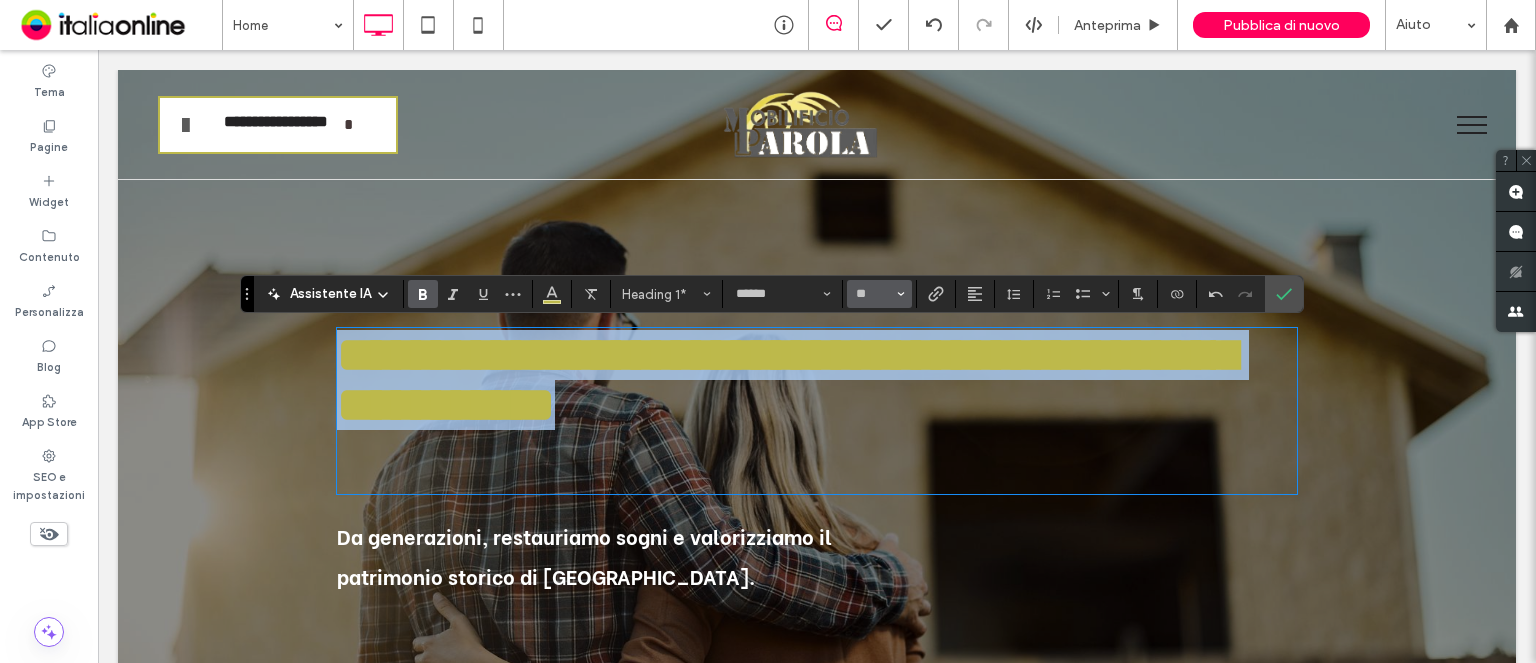 type on "**" 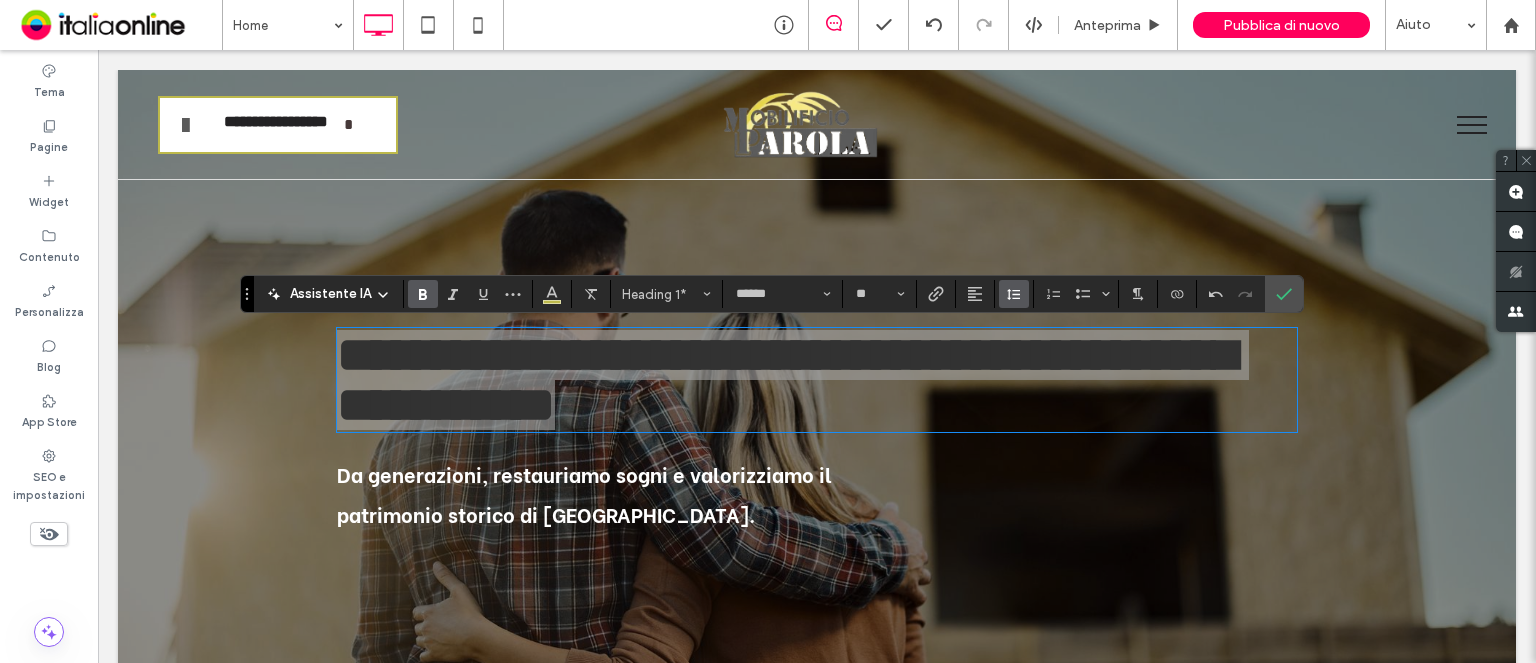 click at bounding box center [1014, 294] 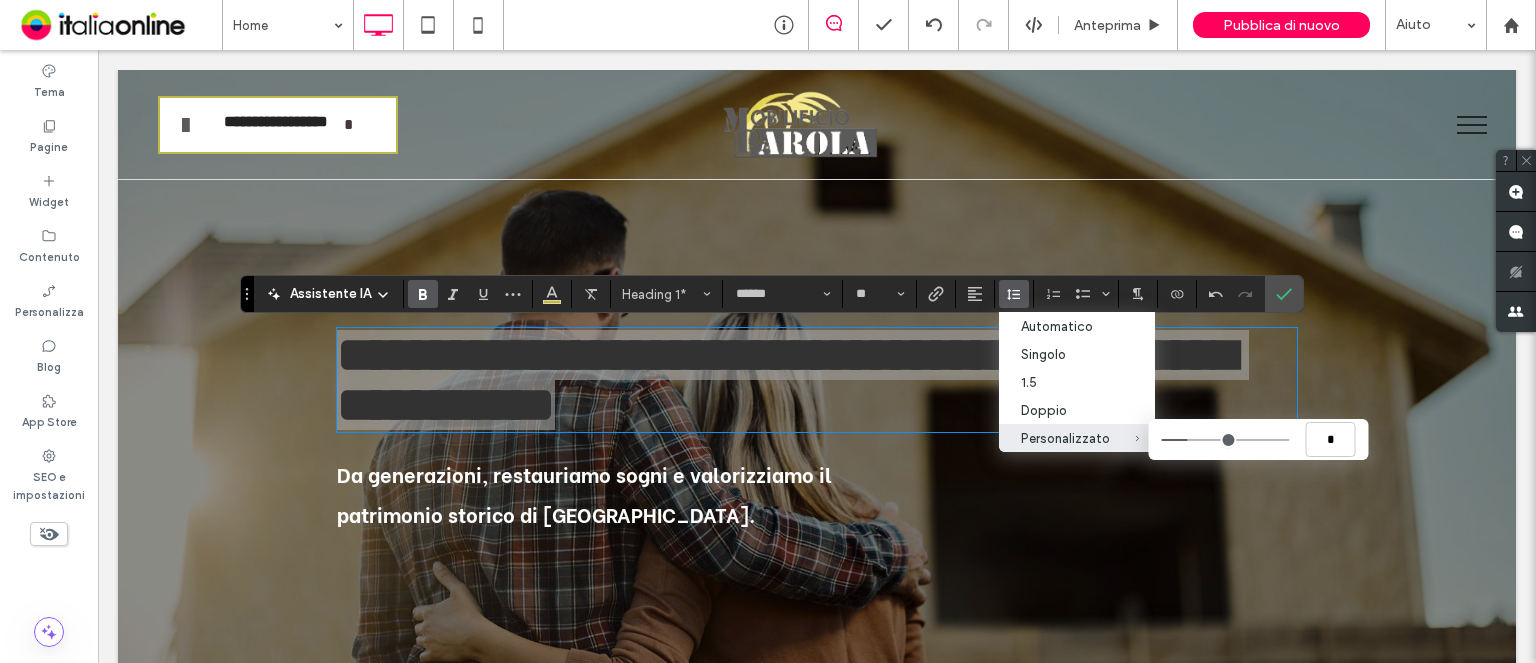 type on "***" 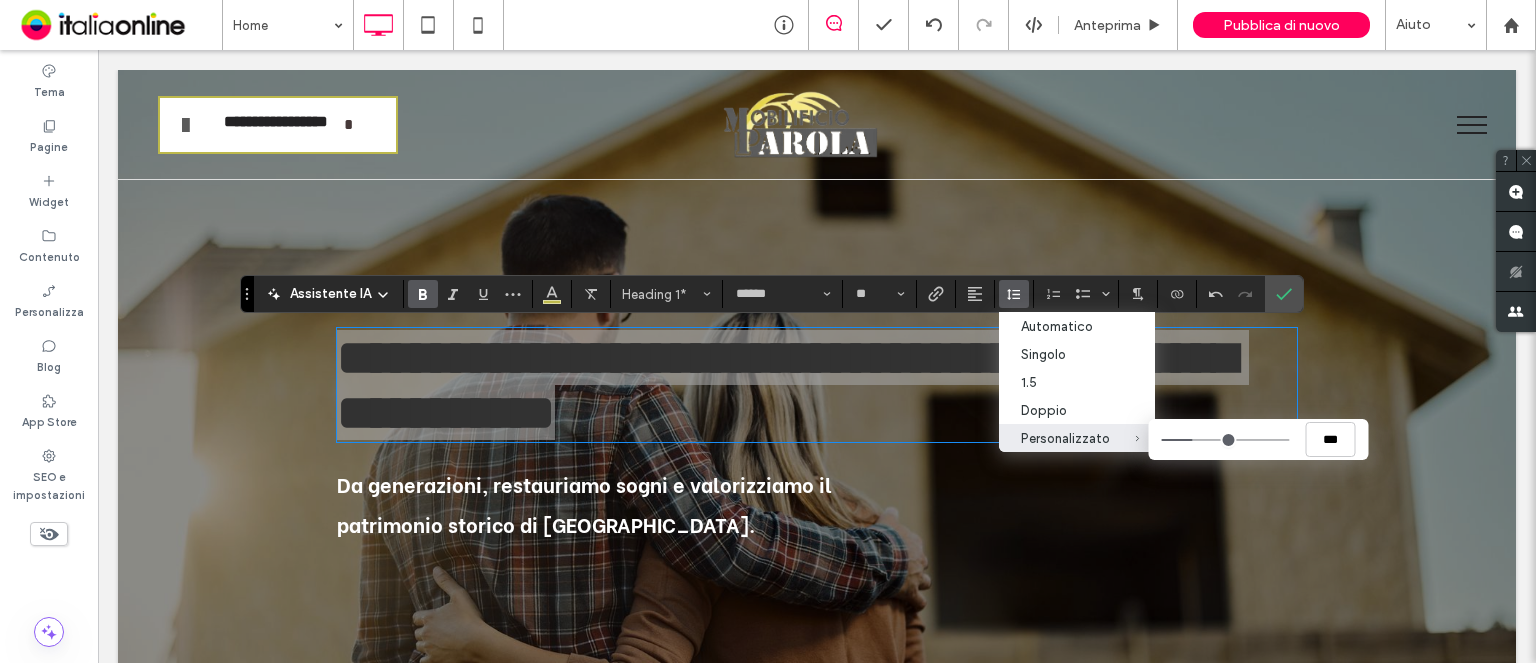 type on "***" 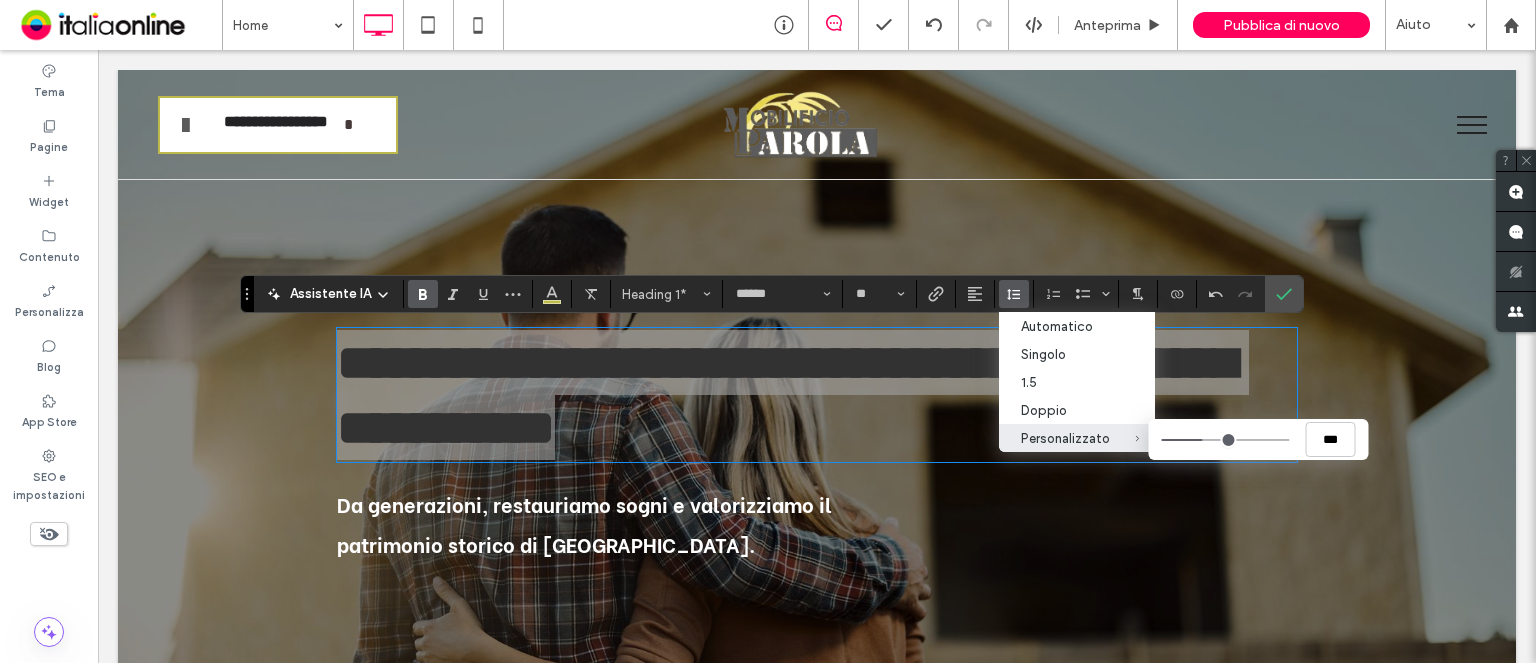 drag, startPoint x: 1186, startPoint y: 440, endPoint x: 1198, endPoint y: 439, distance: 12.0415945 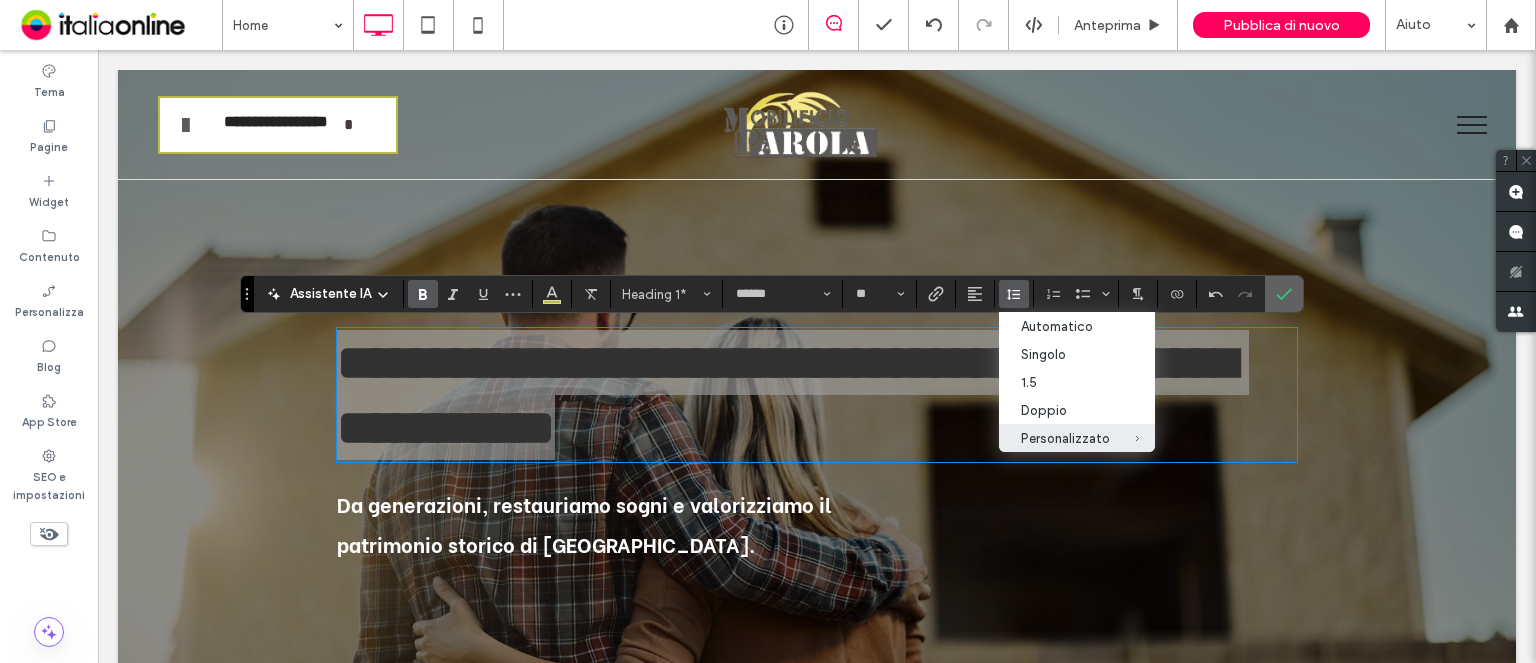 click at bounding box center [1284, 294] 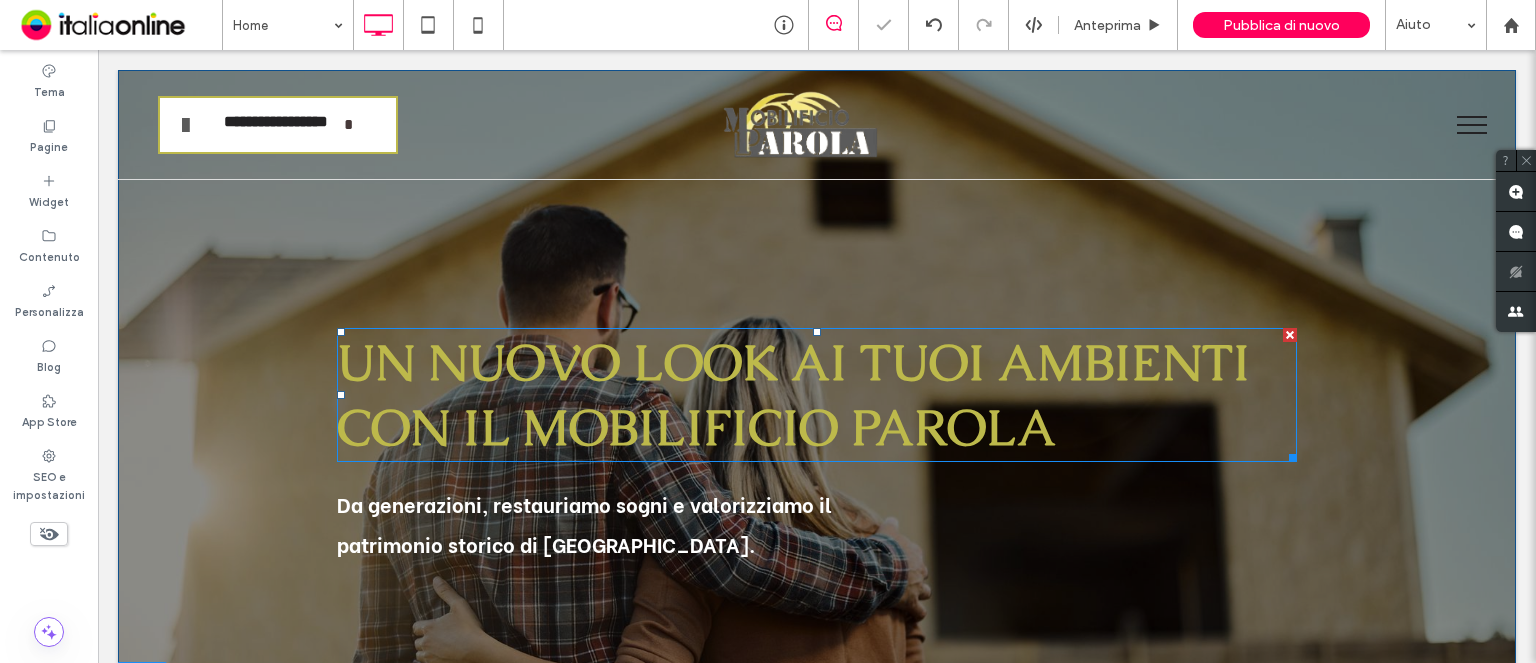 click on "UN NUOVO LOOK AI TUOI AMBIENTI CON IL MOBILIFICIO PAROLA" at bounding box center [817, 395] 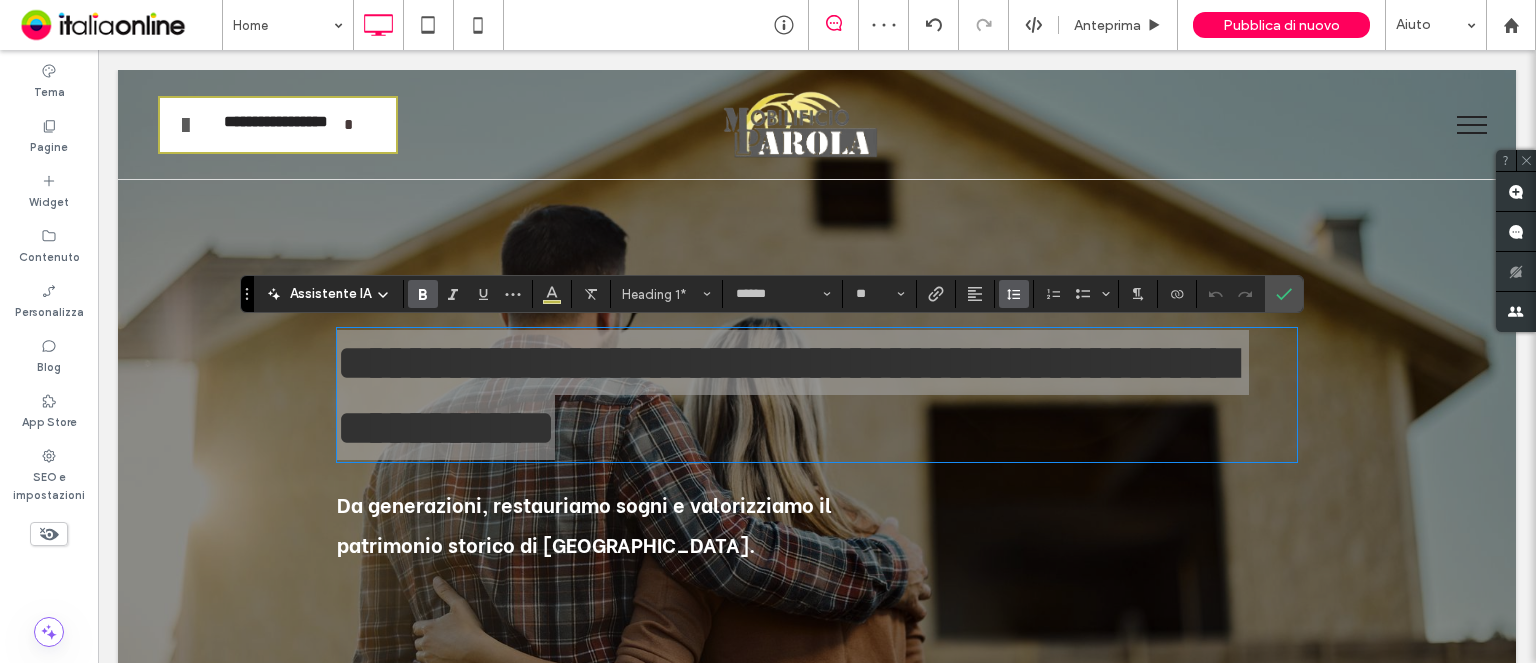 click 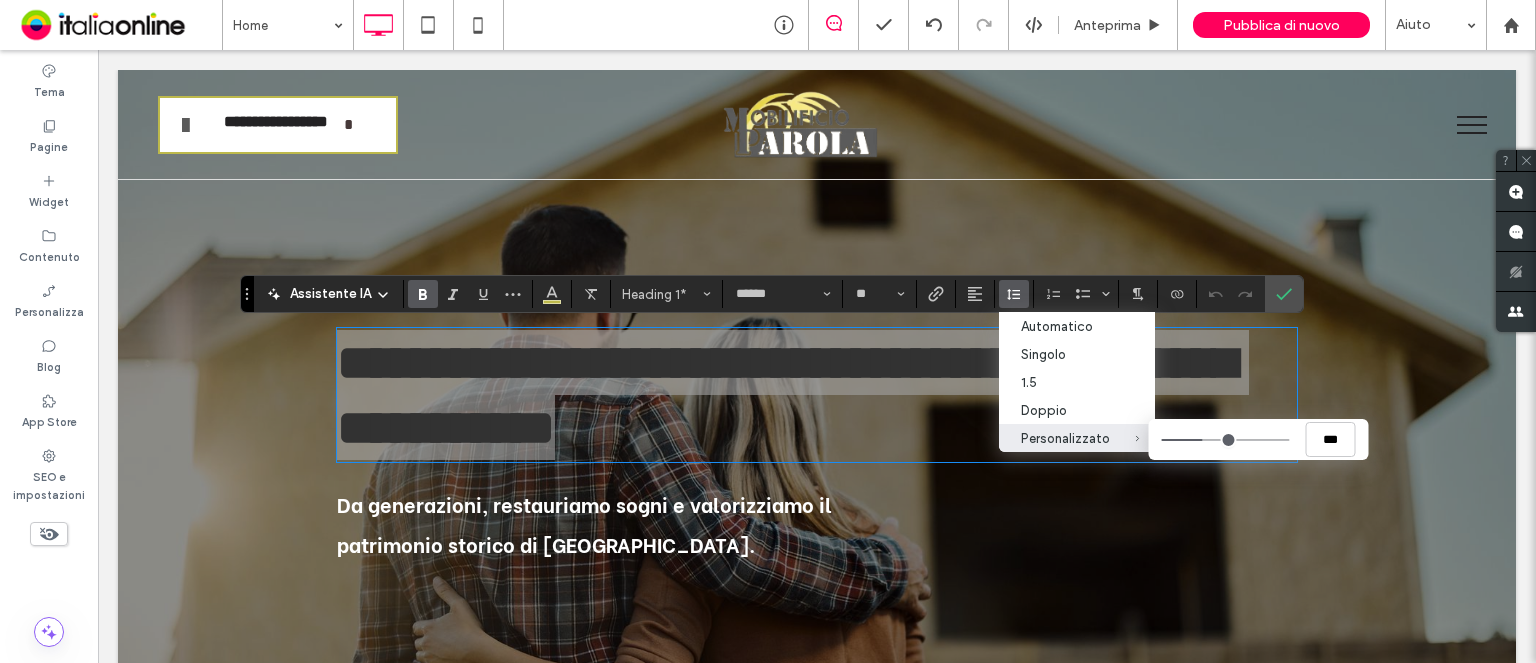 type on "***" 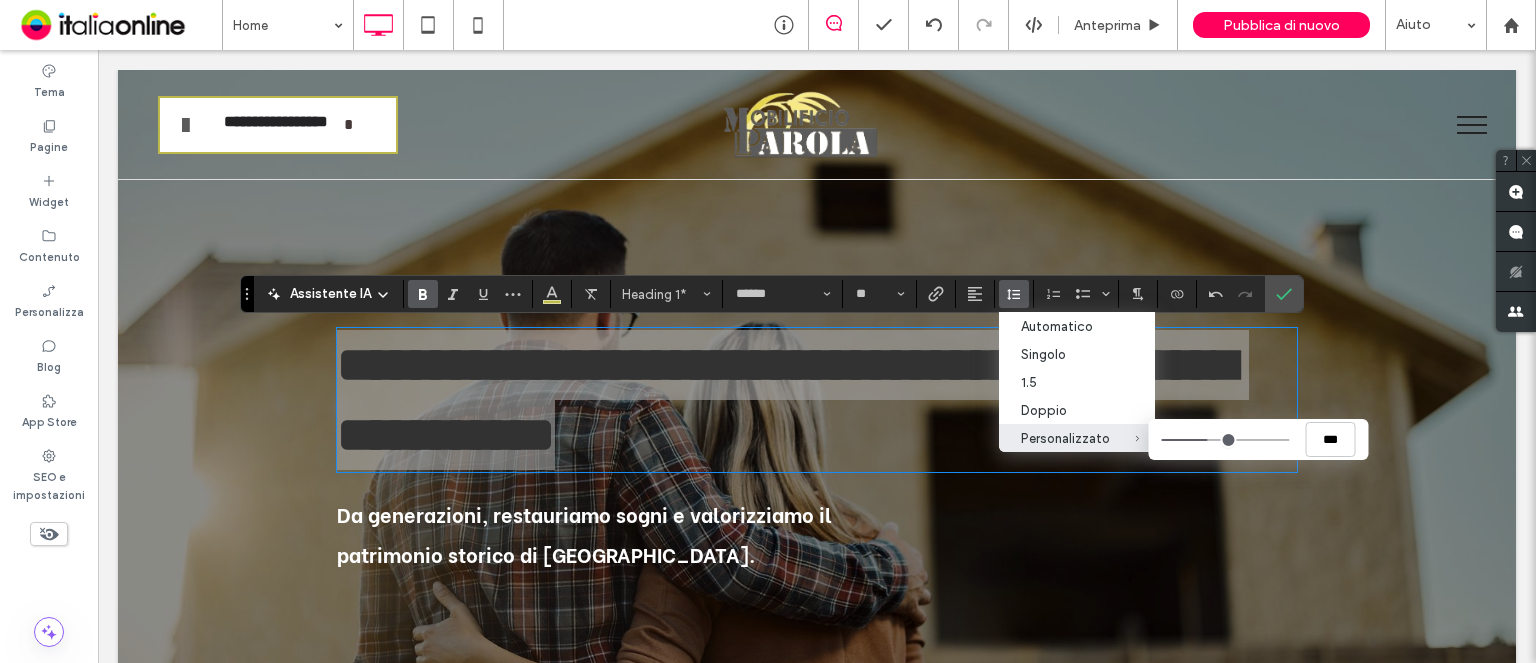 type on "***" 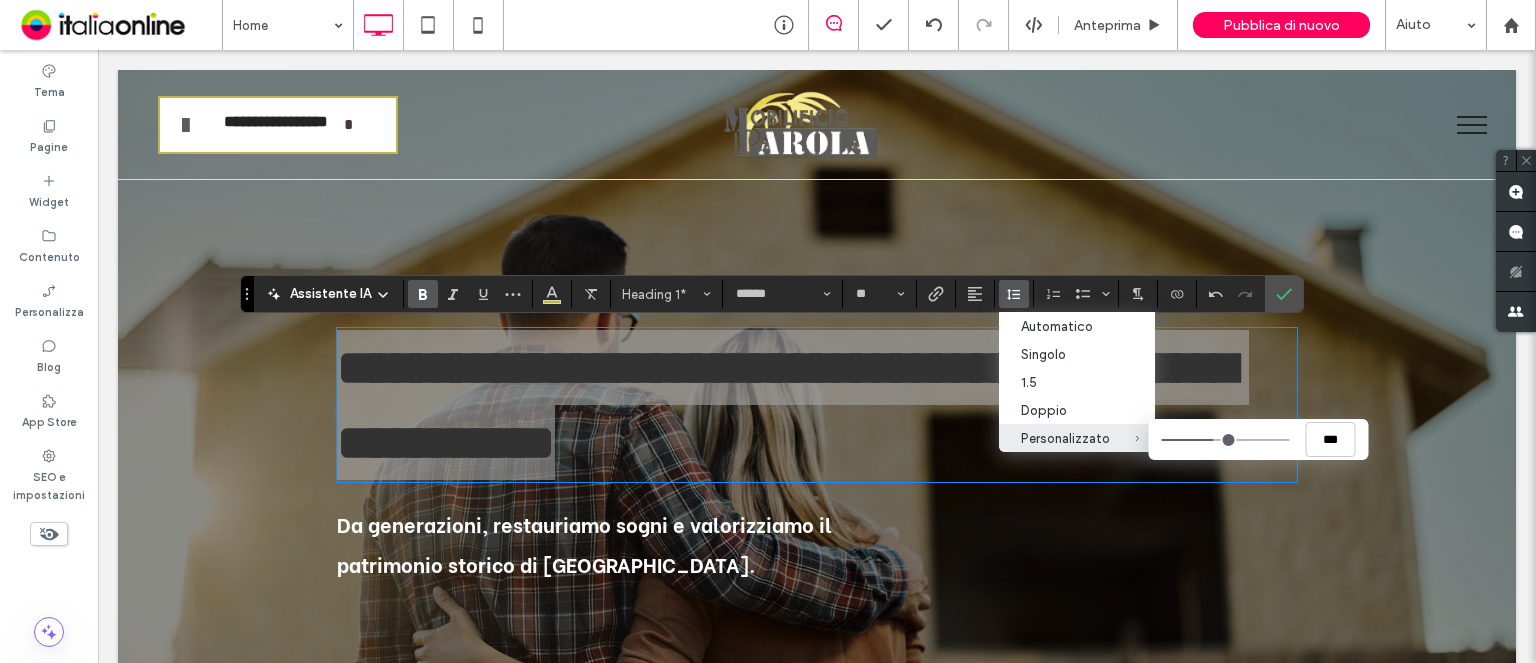 type on "***" 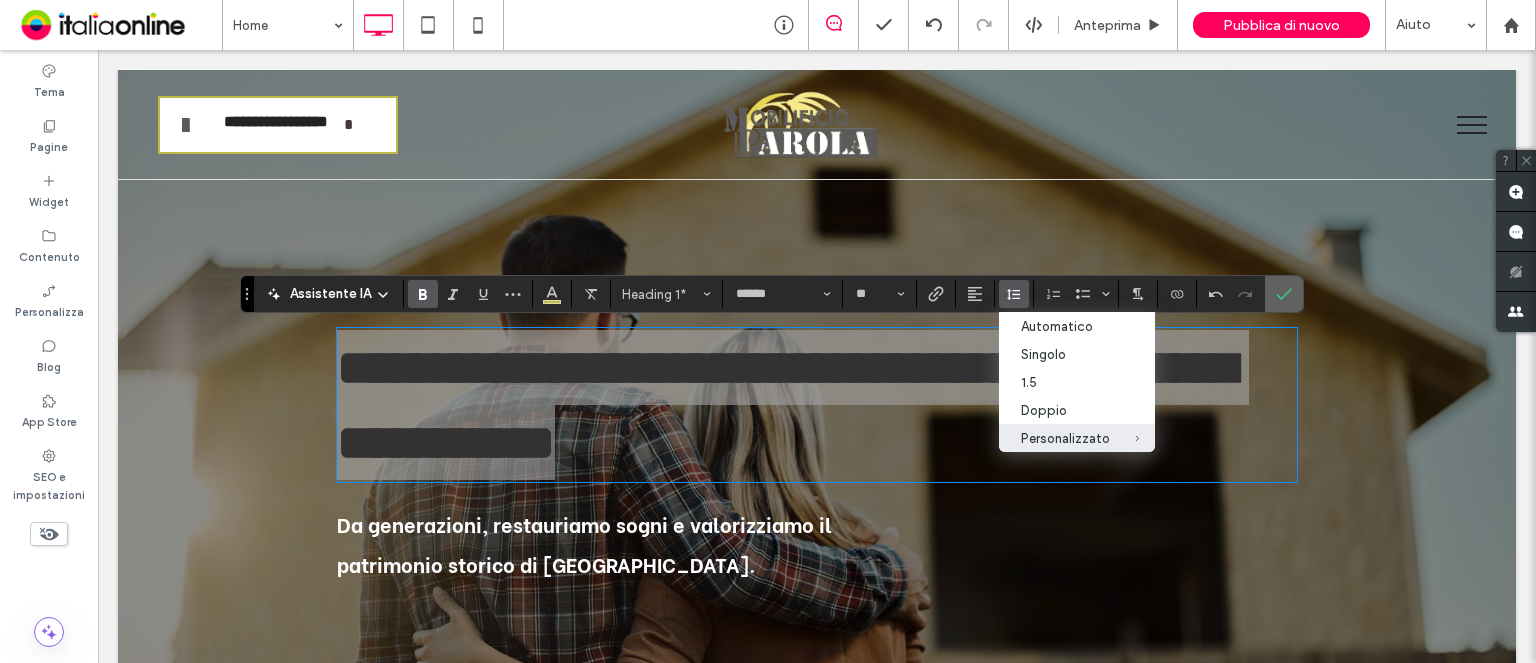 click 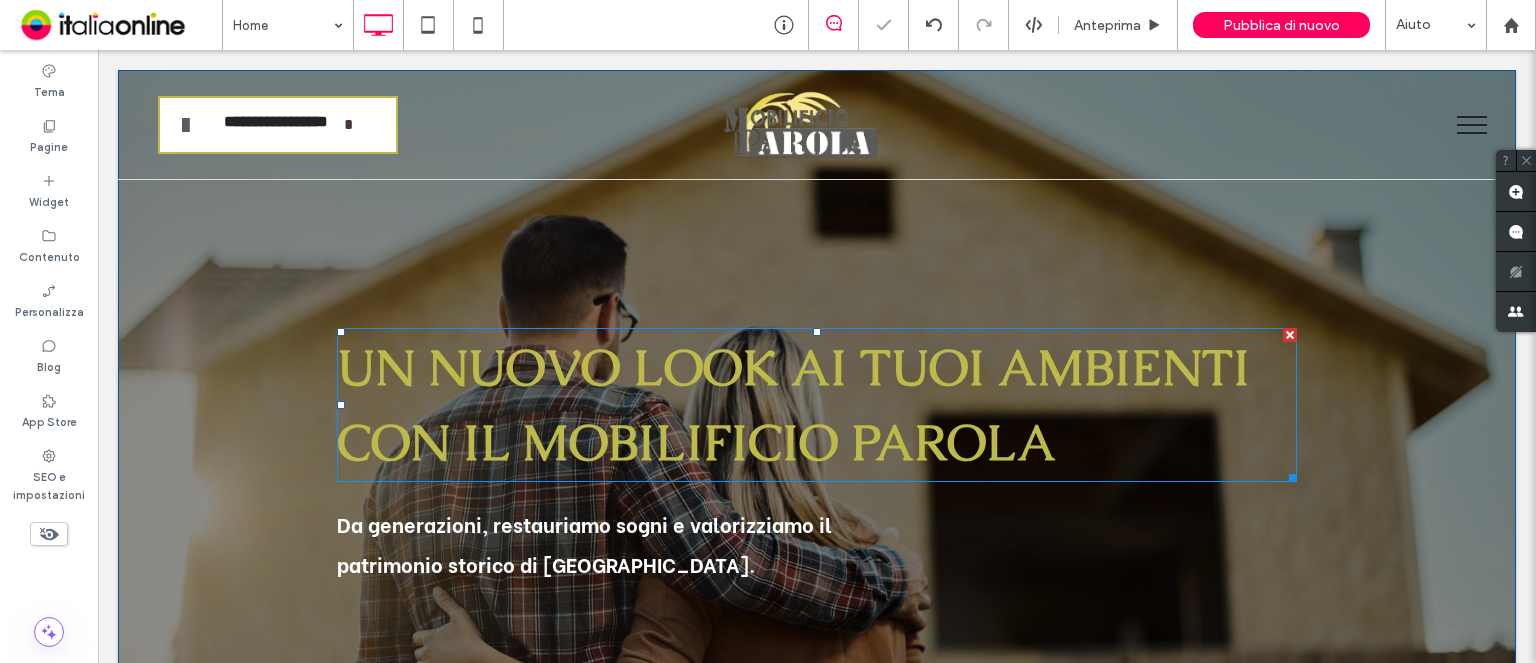click on "UN NUOVO LOOK AI TUOI AMBIENTI CON IL MOBILIFICIO PAROLA" at bounding box center (793, 405) 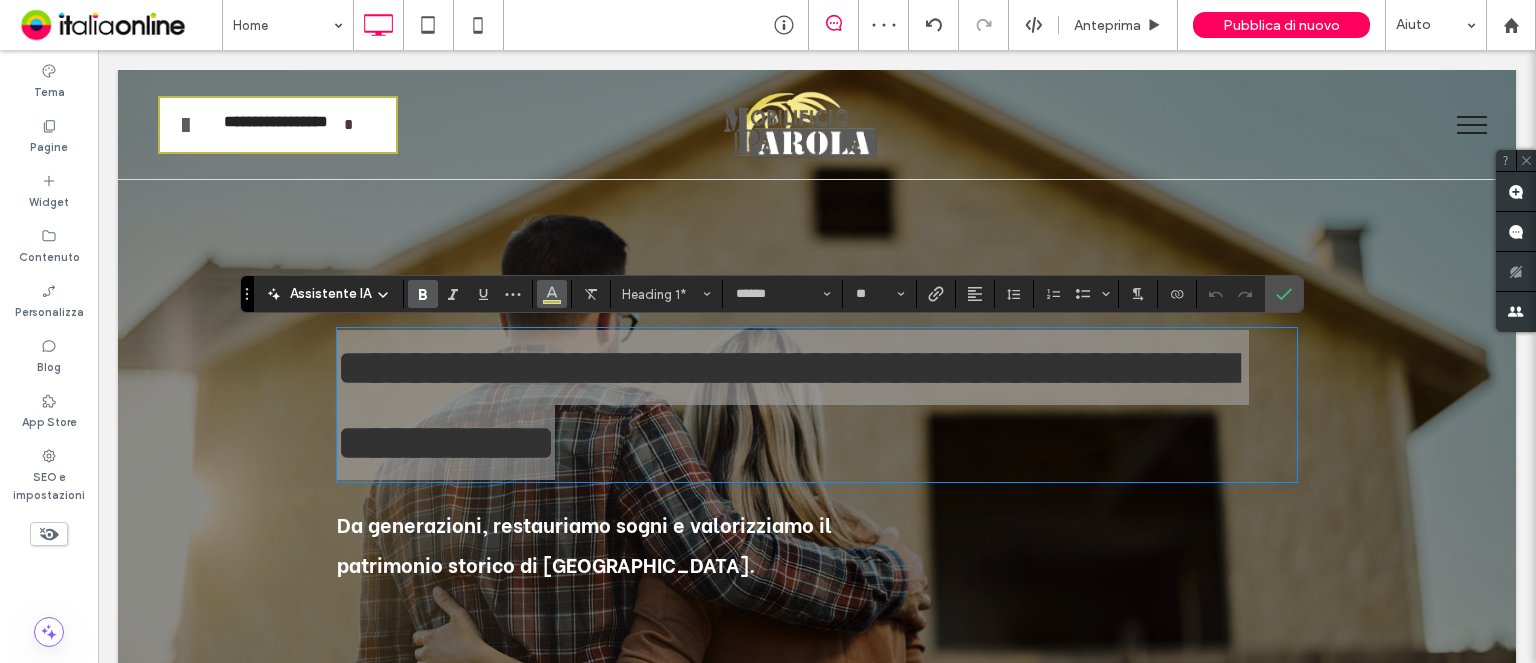 click 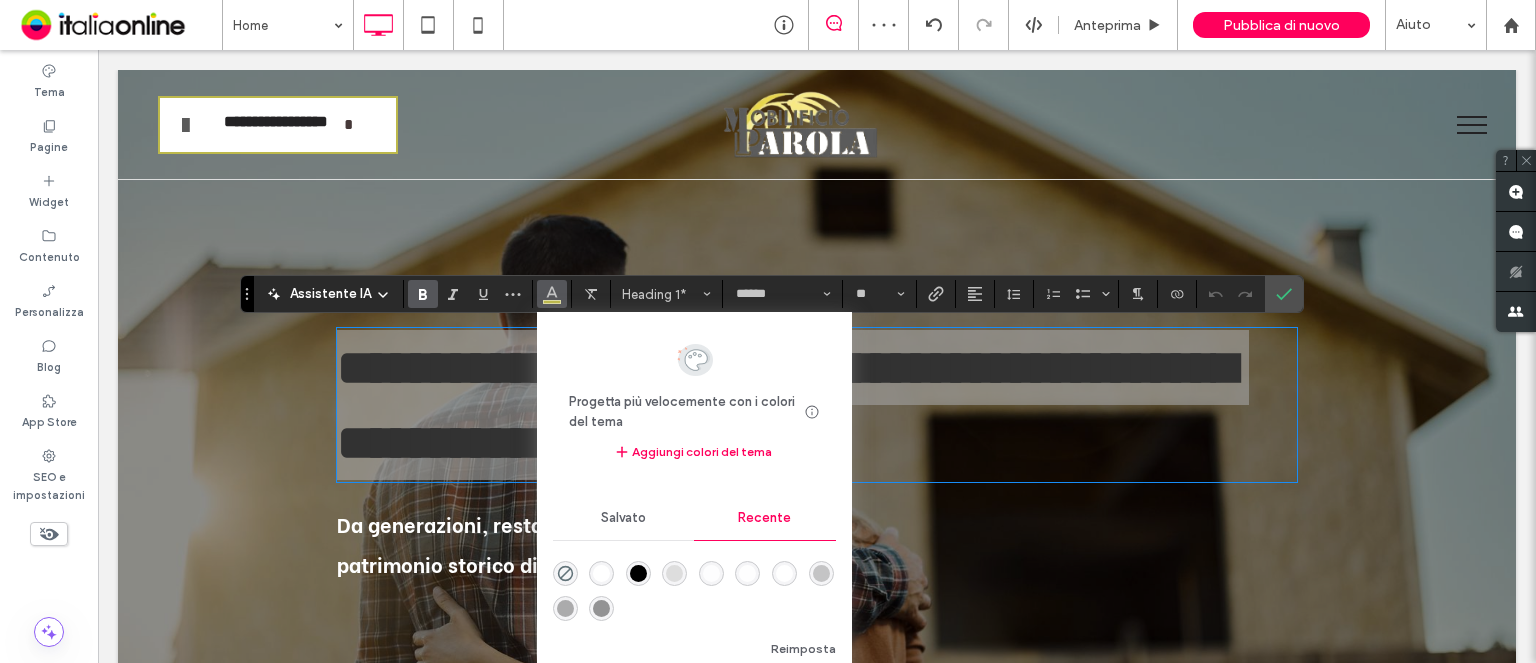 click on "Salvato" at bounding box center (624, 518) 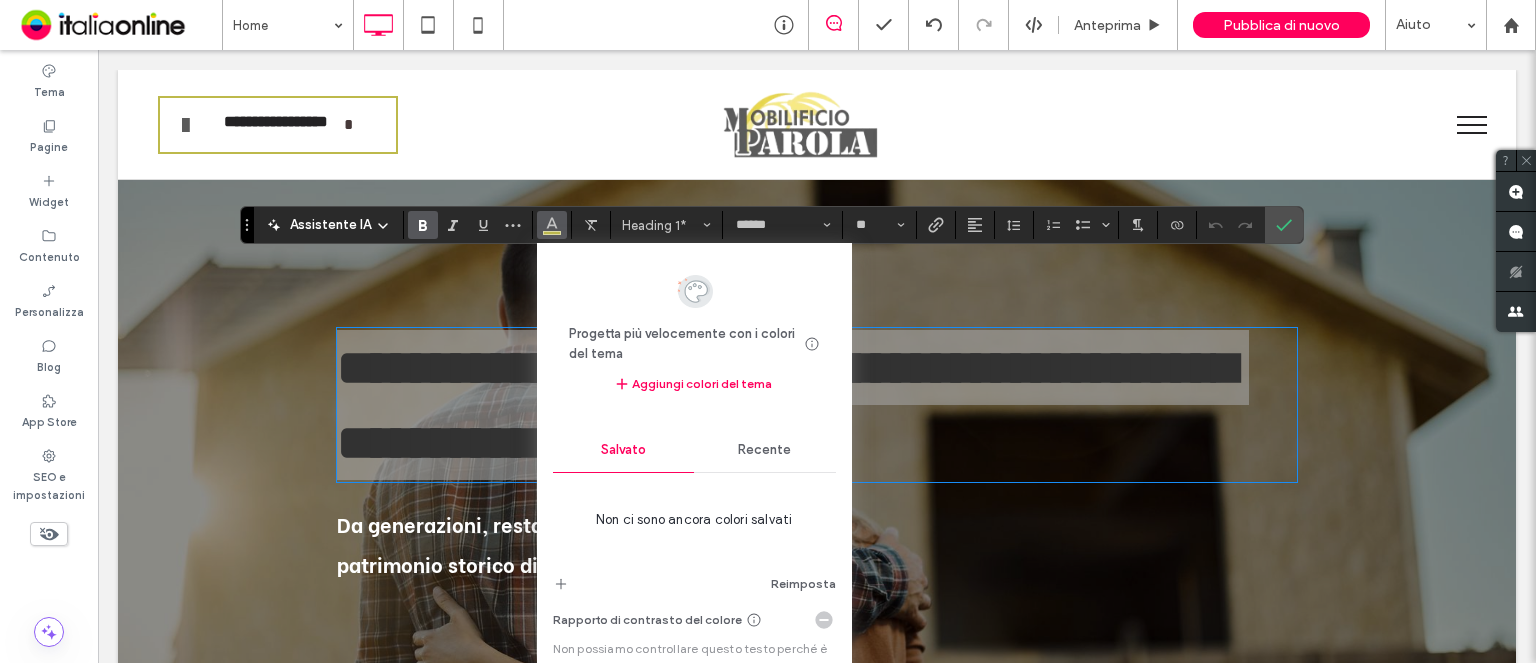 scroll, scrollTop: 300, scrollLeft: 0, axis: vertical 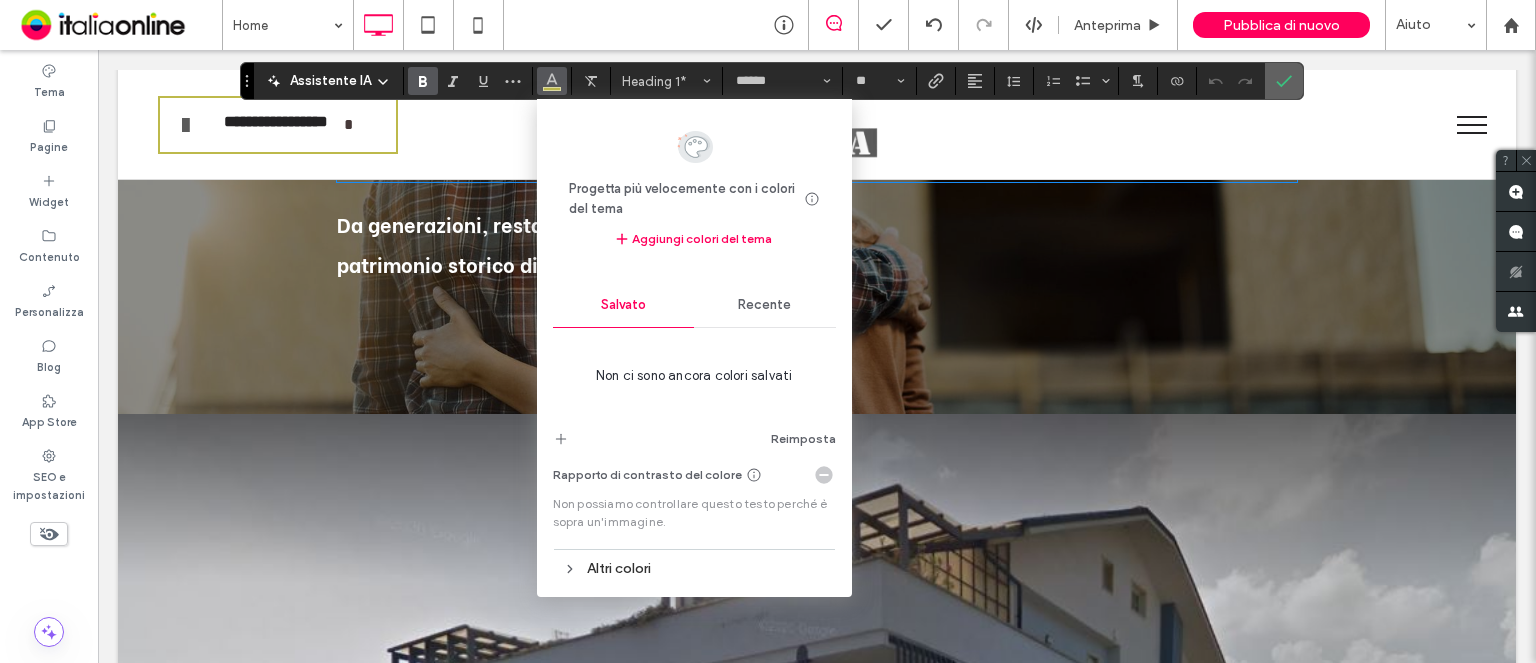 click 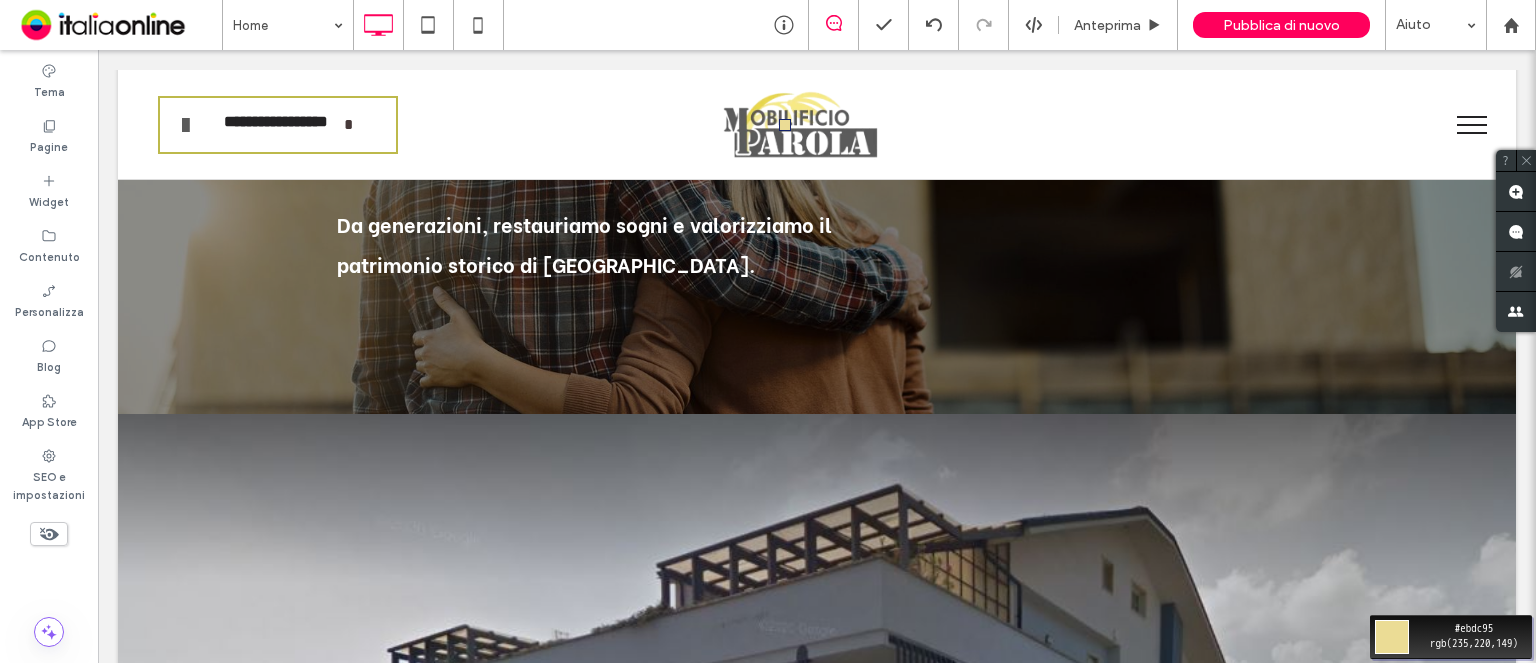 click on "Move your  🖱️  to pick a color #ebdc95 rgb(235,220,149)" at bounding box center (768, 331) 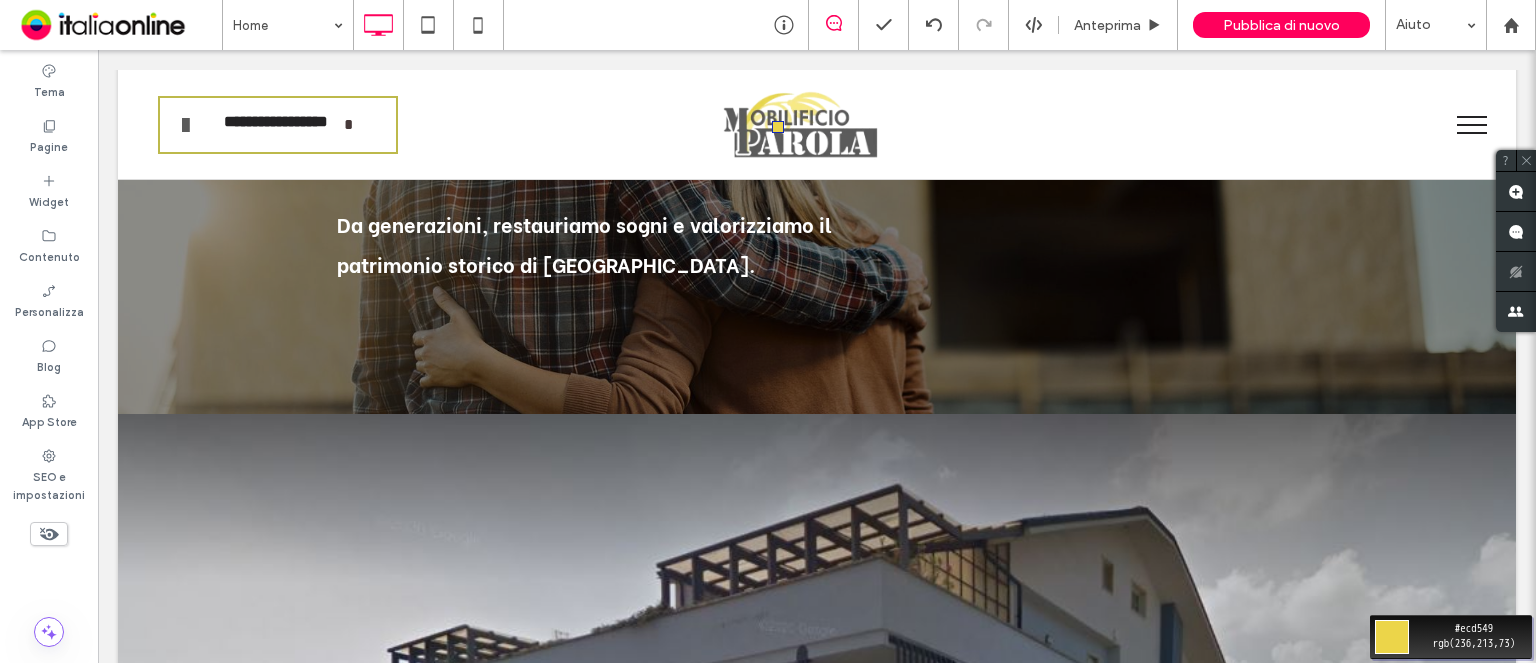 click on "Move your  🖱️  to pick a color #ecd549 rgb(236,213,73)" at bounding box center [768, 331] 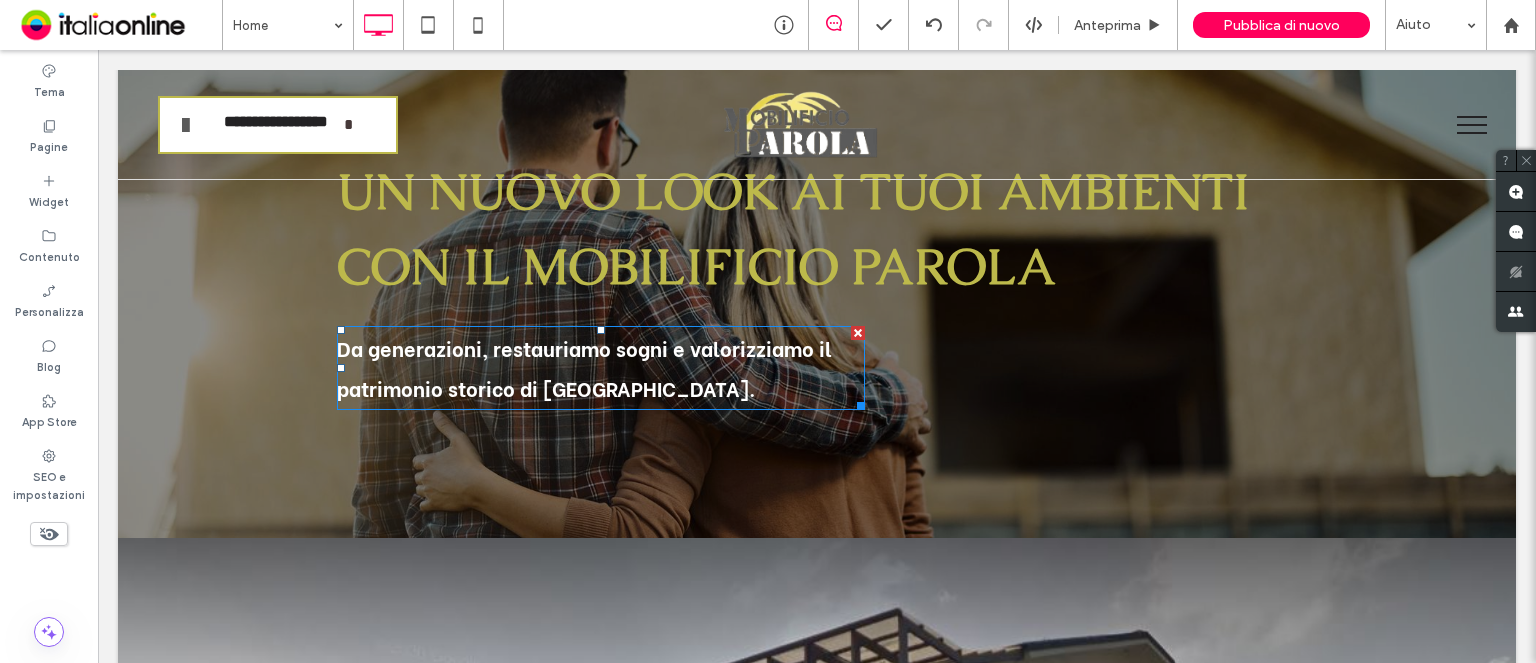 scroll, scrollTop: 0, scrollLeft: 0, axis: both 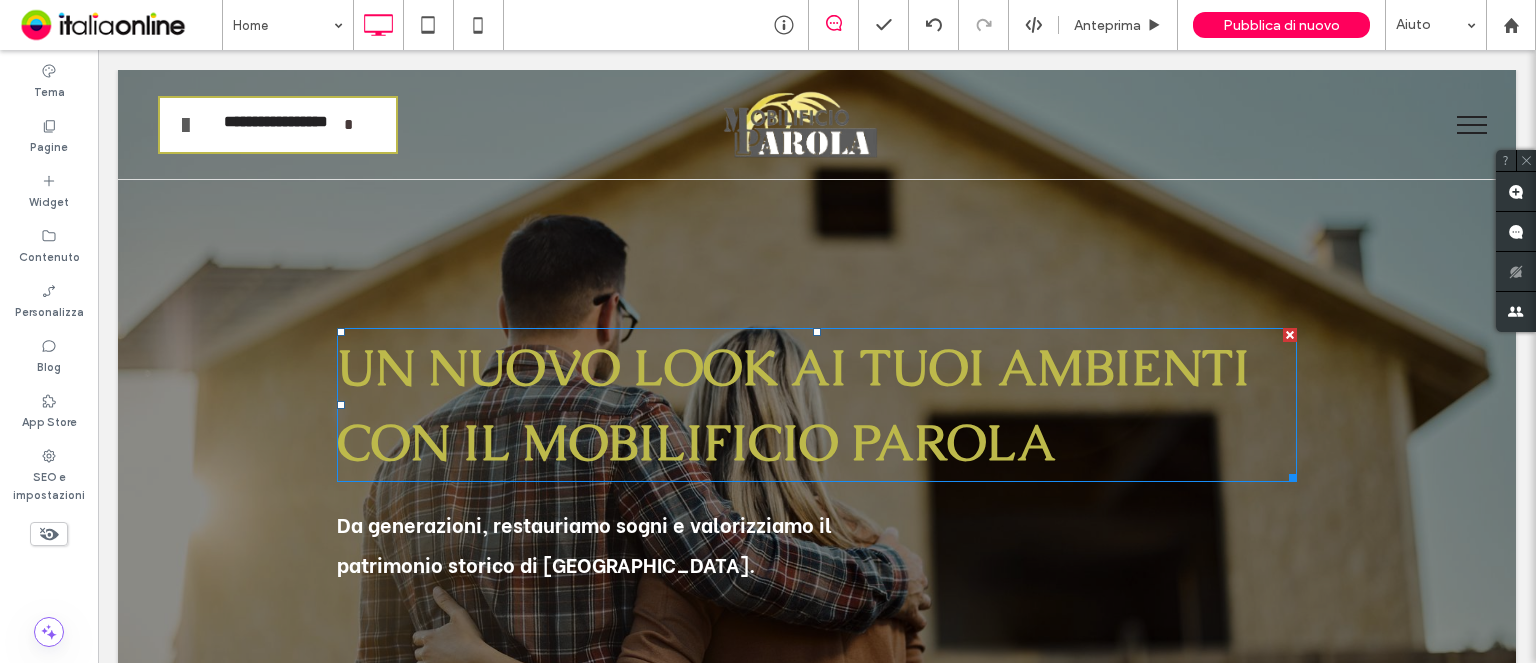 click on "UN NUOVO LOOK AI TUOI AMBIENTI CON IL MOBILIFICIO PAROLA" at bounding box center [793, 405] 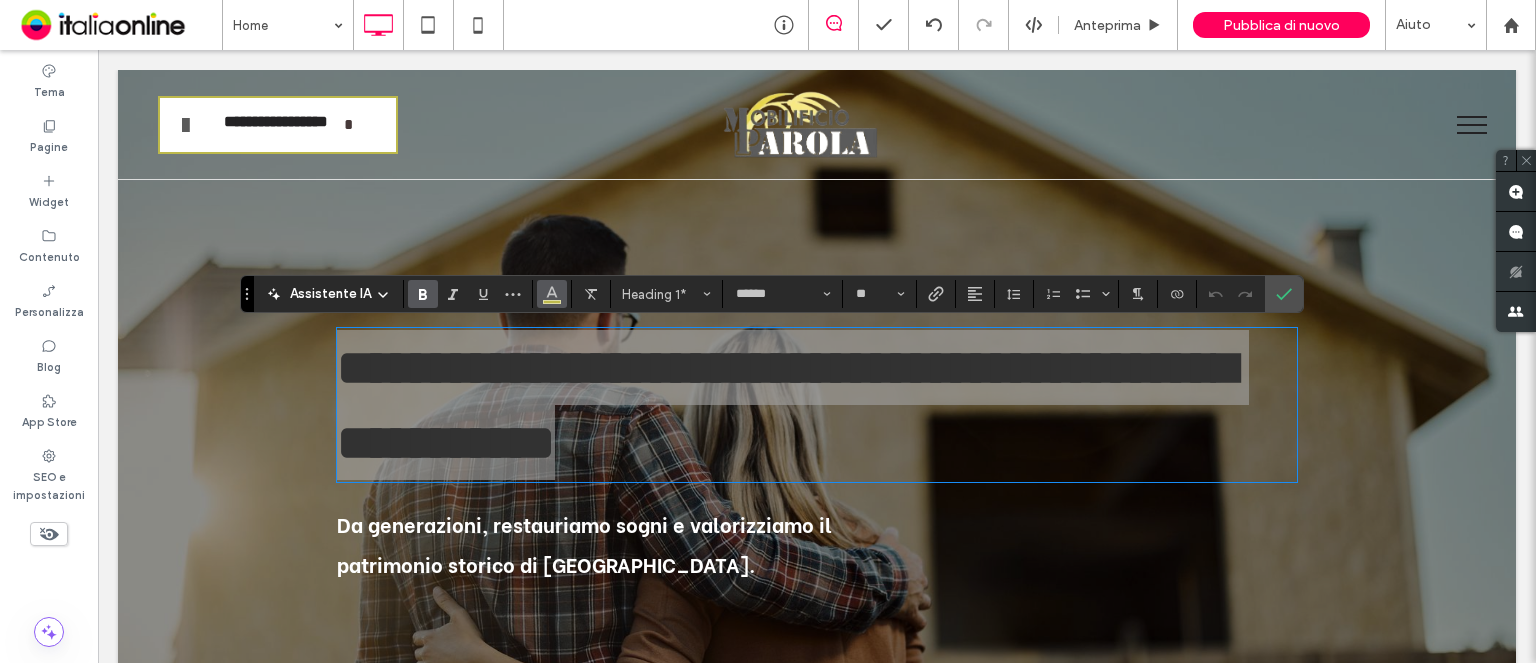 click at bounding box center (552, 294) 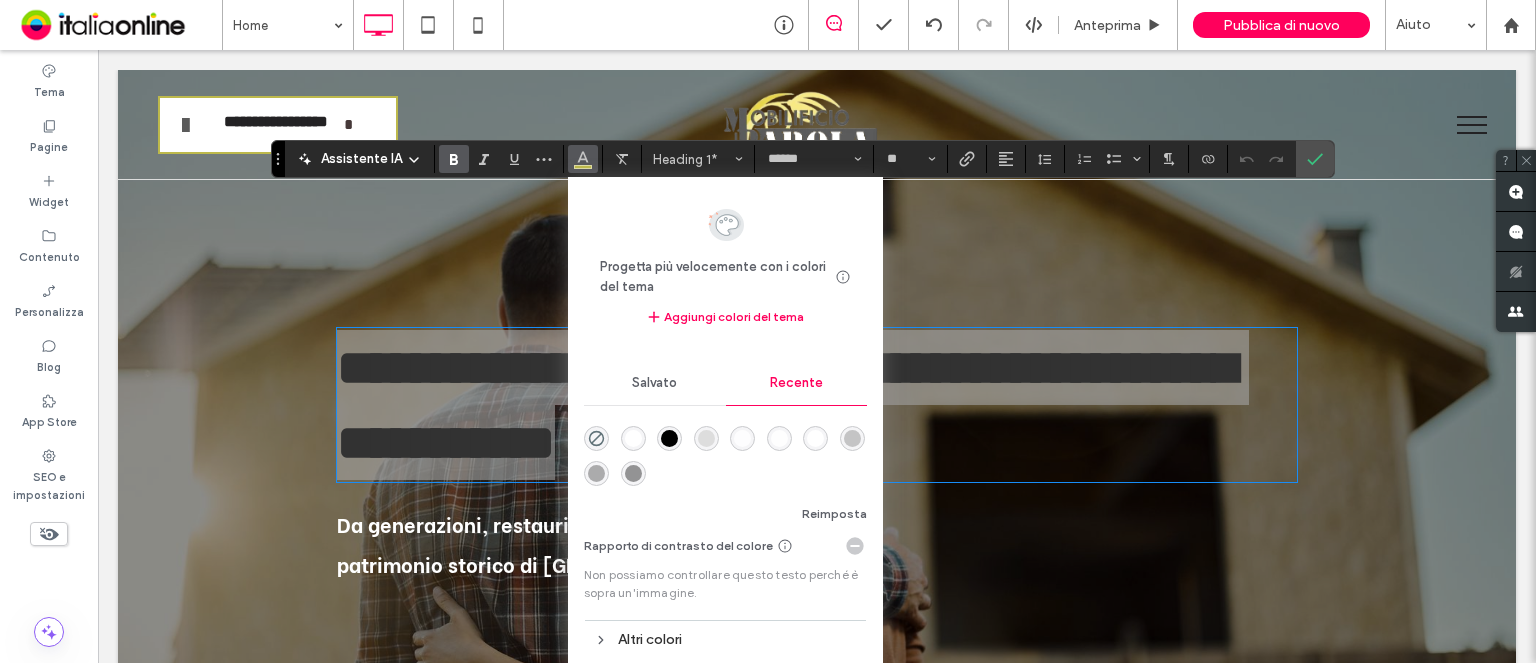 drag, startPoint x: 248, startPoint y: 289, endPoint x: 279, endPoint y: 154, distance: 138.51353 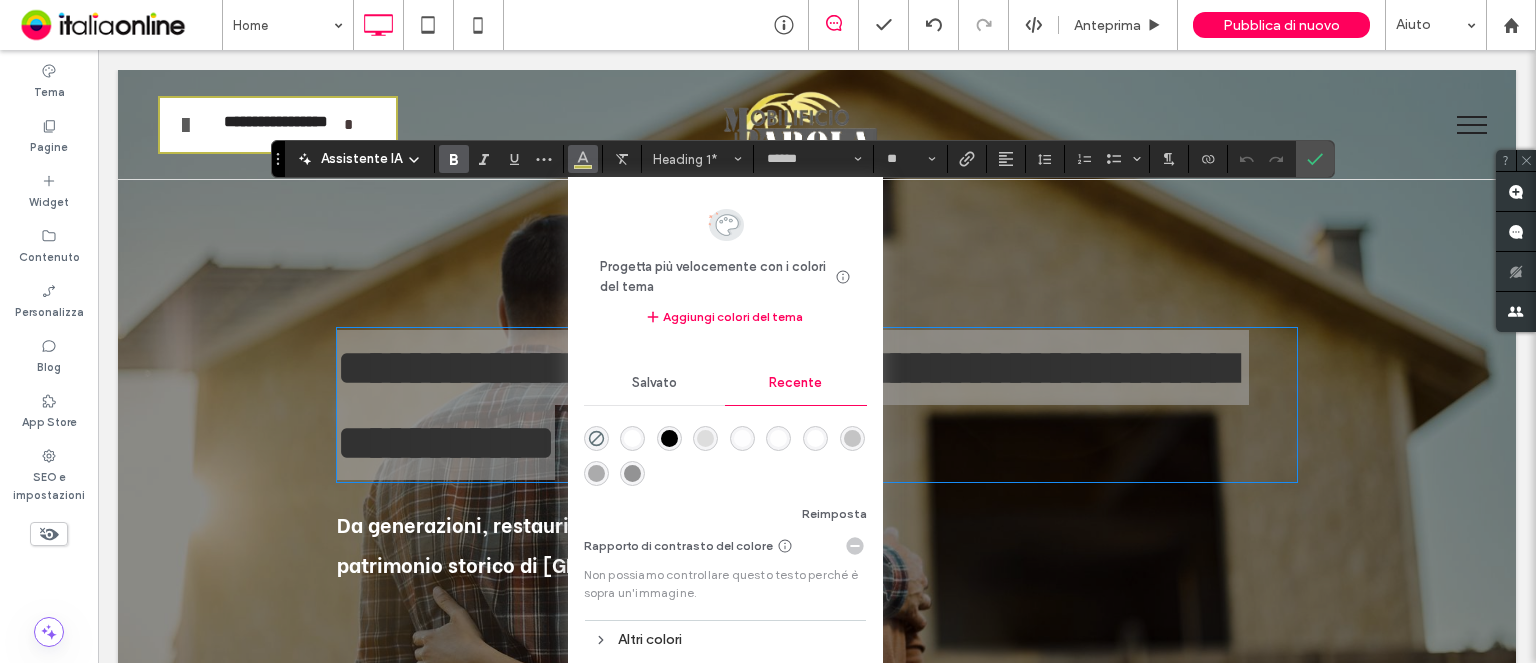 drag, startPoint x: 628, startPoint y: 631, endPoint x: 680, endPoint y: 603, distance: 59.05929 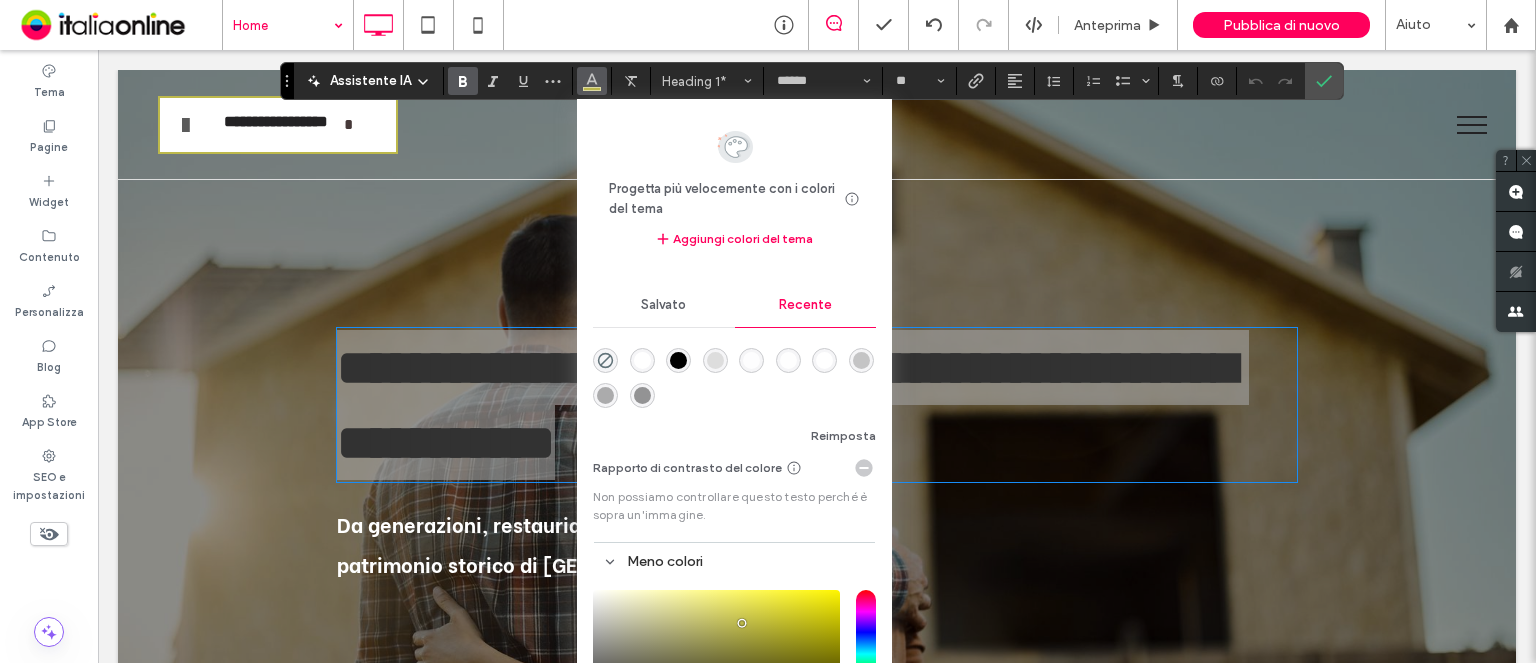 drag, startPoint x: 279, startPoint y: 160, endPoint x: 288, endPoint y: 35, distance: 125.32358 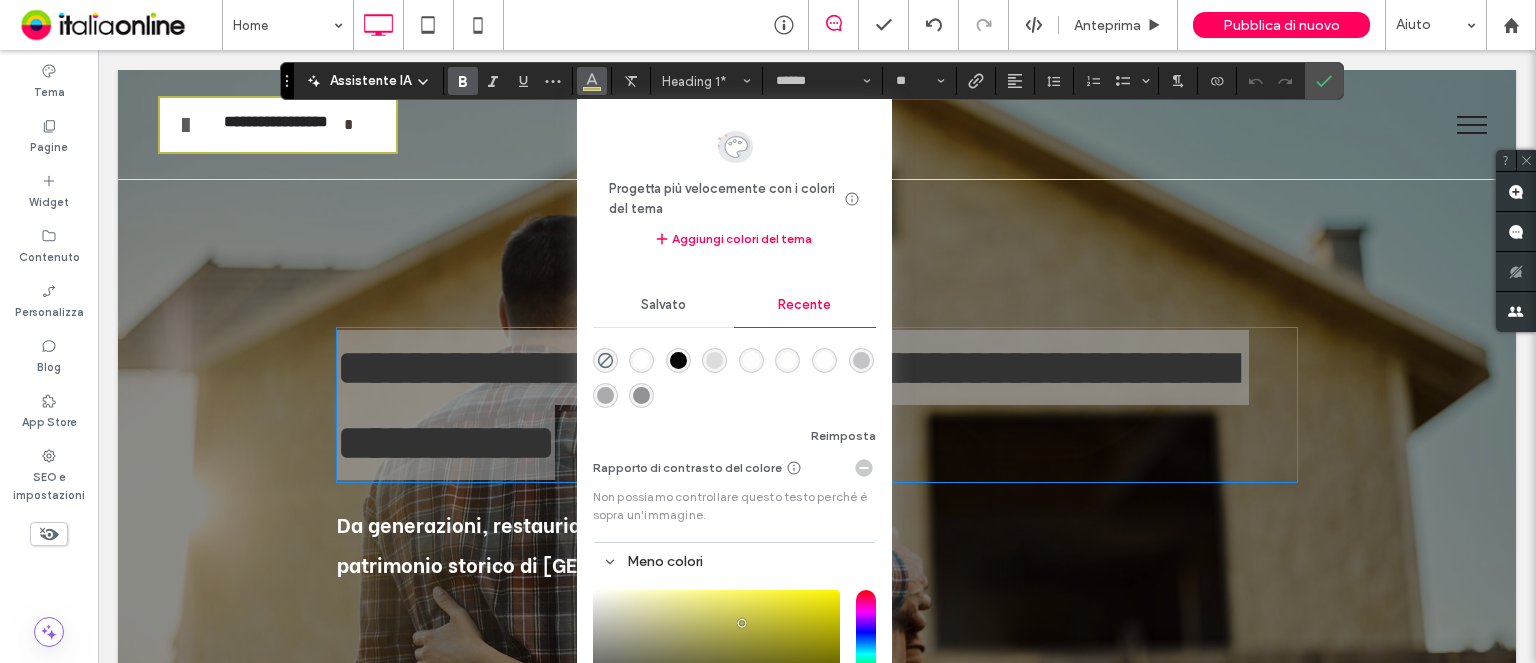 click on "Salvato" at bounding box center [664, 305] 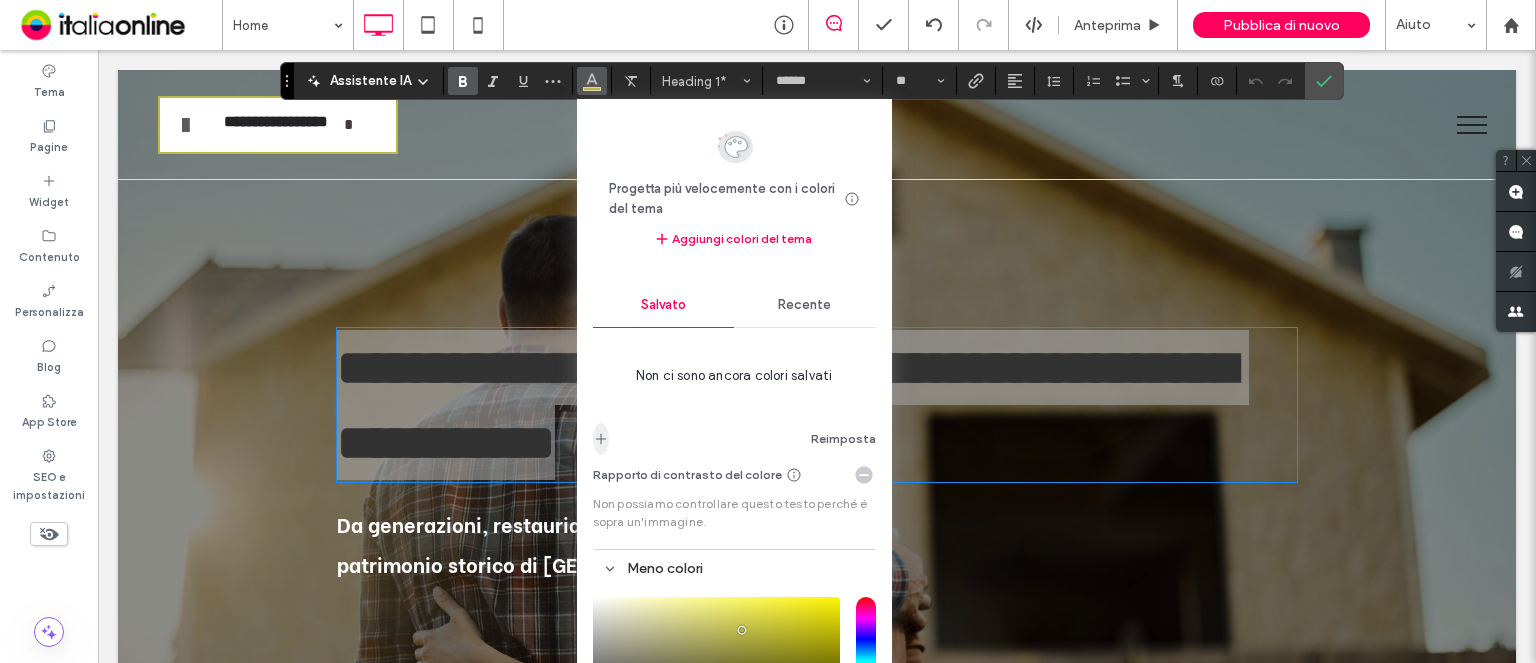 click at bounding box center [601, 439] 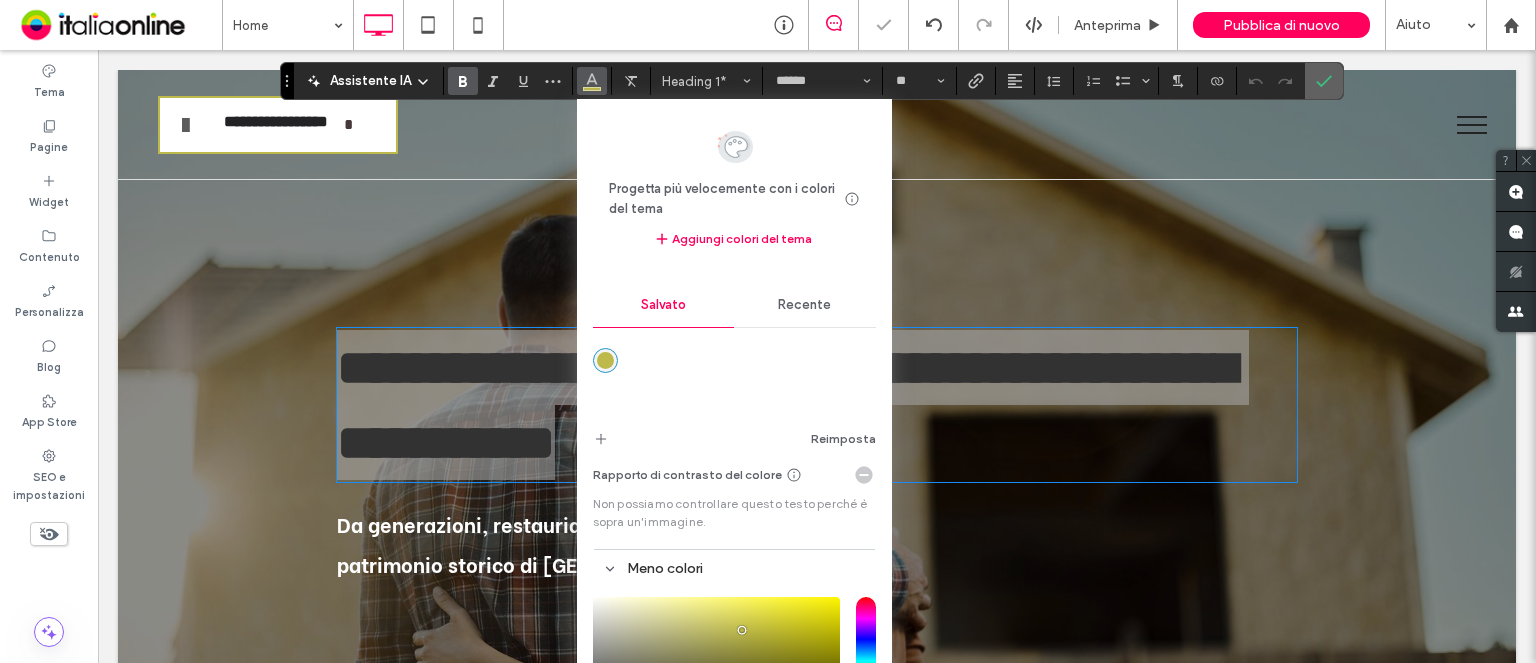 click at bounding box center (1324, 81) 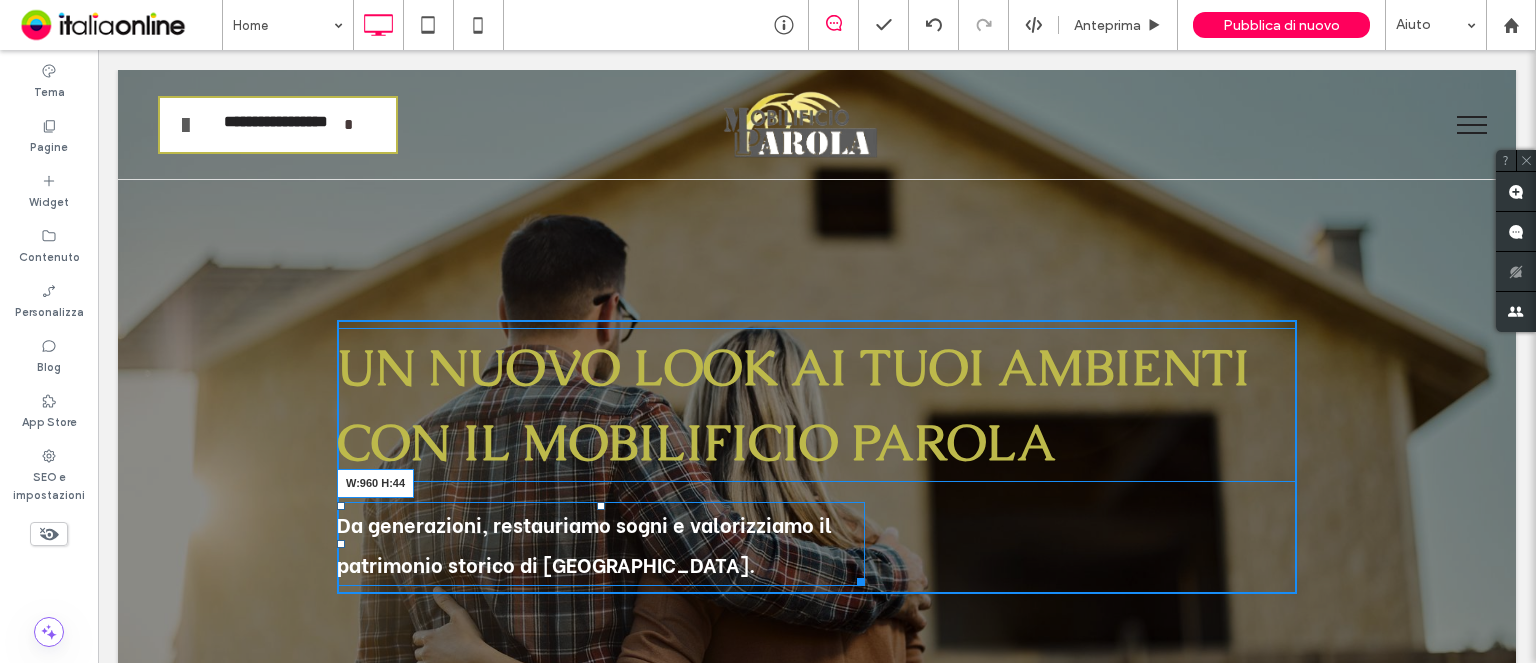 drag, startPoint x: 847, startPoint y: 576, endPoint x: 1393, endPoint y: 549, distance: 546.6672 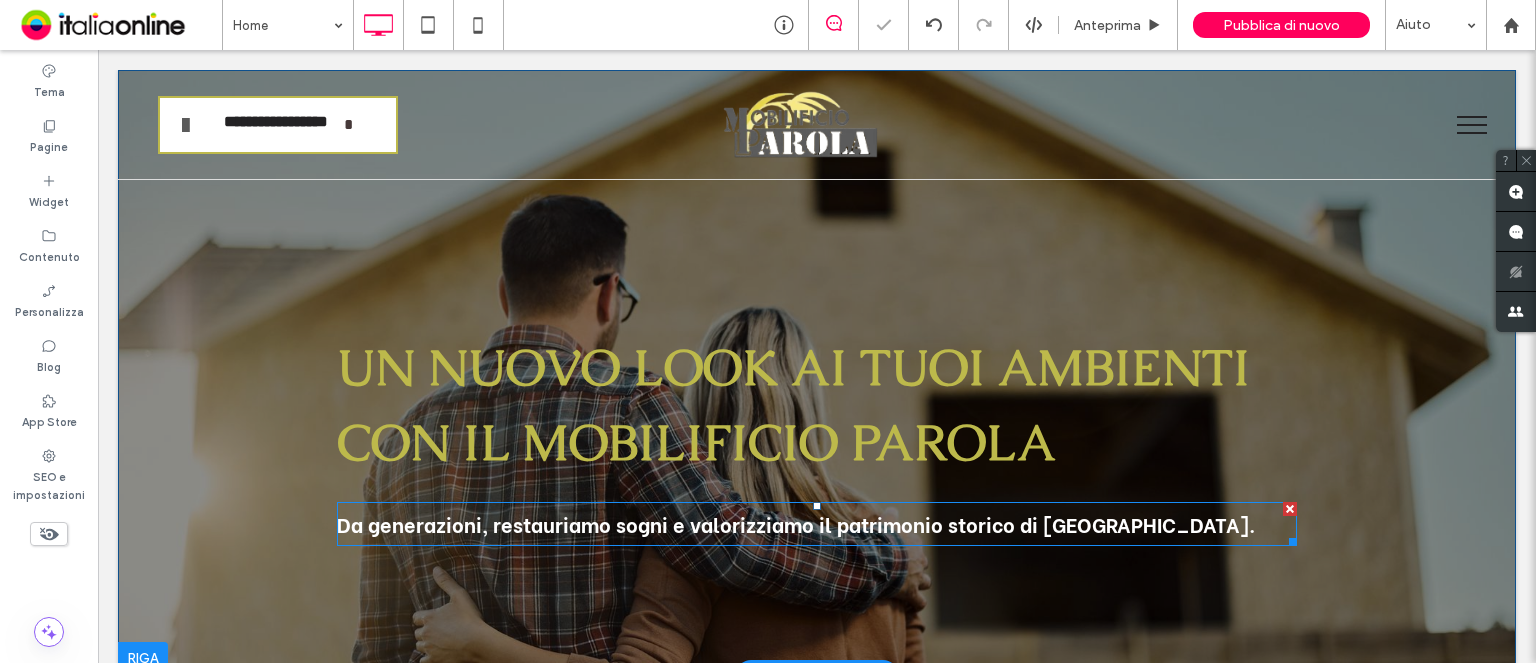 click on "Da generazioni, restauriamo sogni e valorizziamo il patrimonio storico di Trieste." at bounding box center (796, 523) 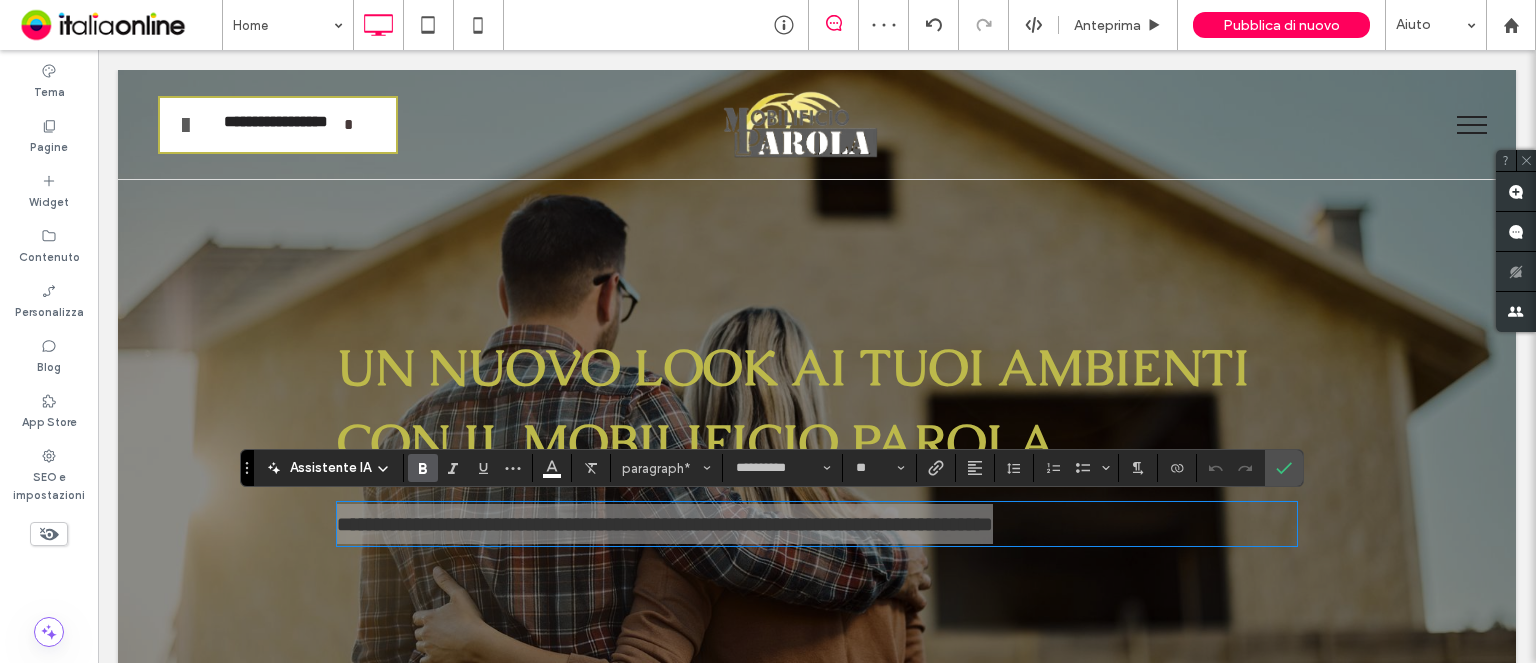 click 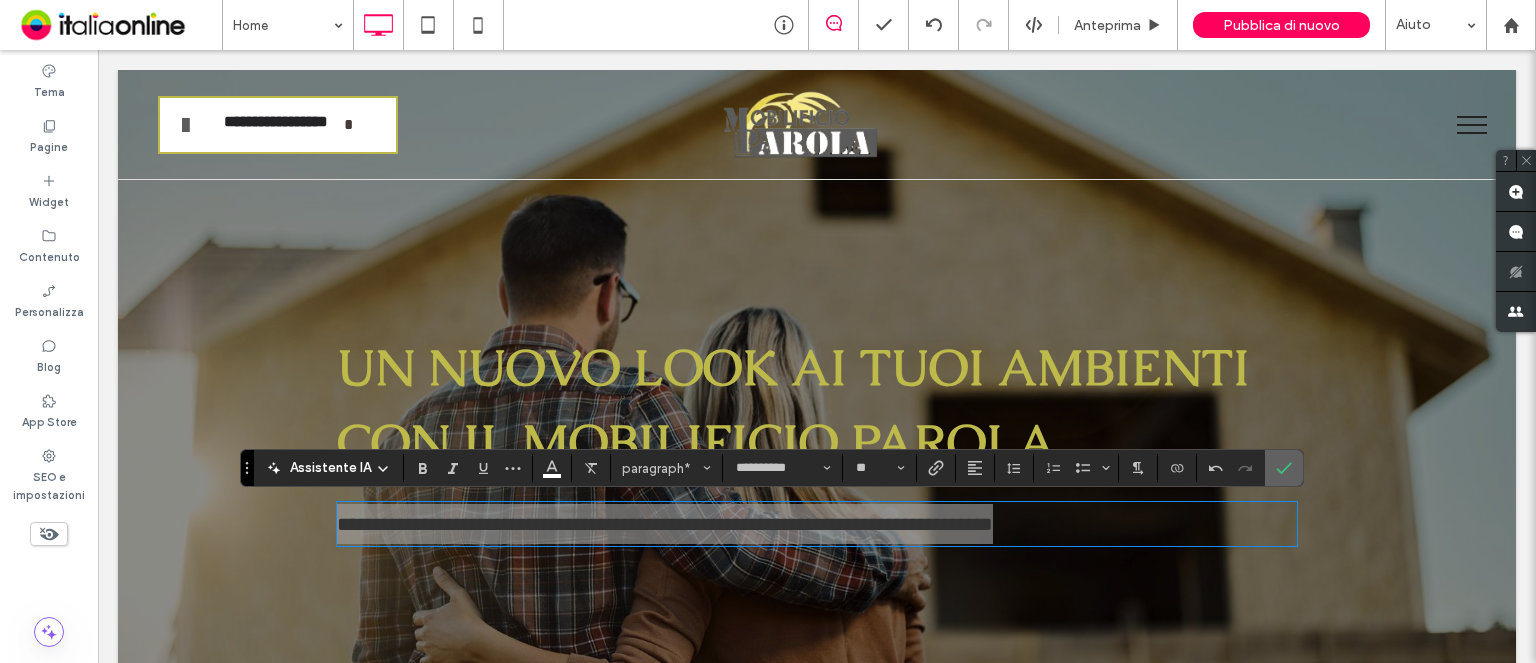 click 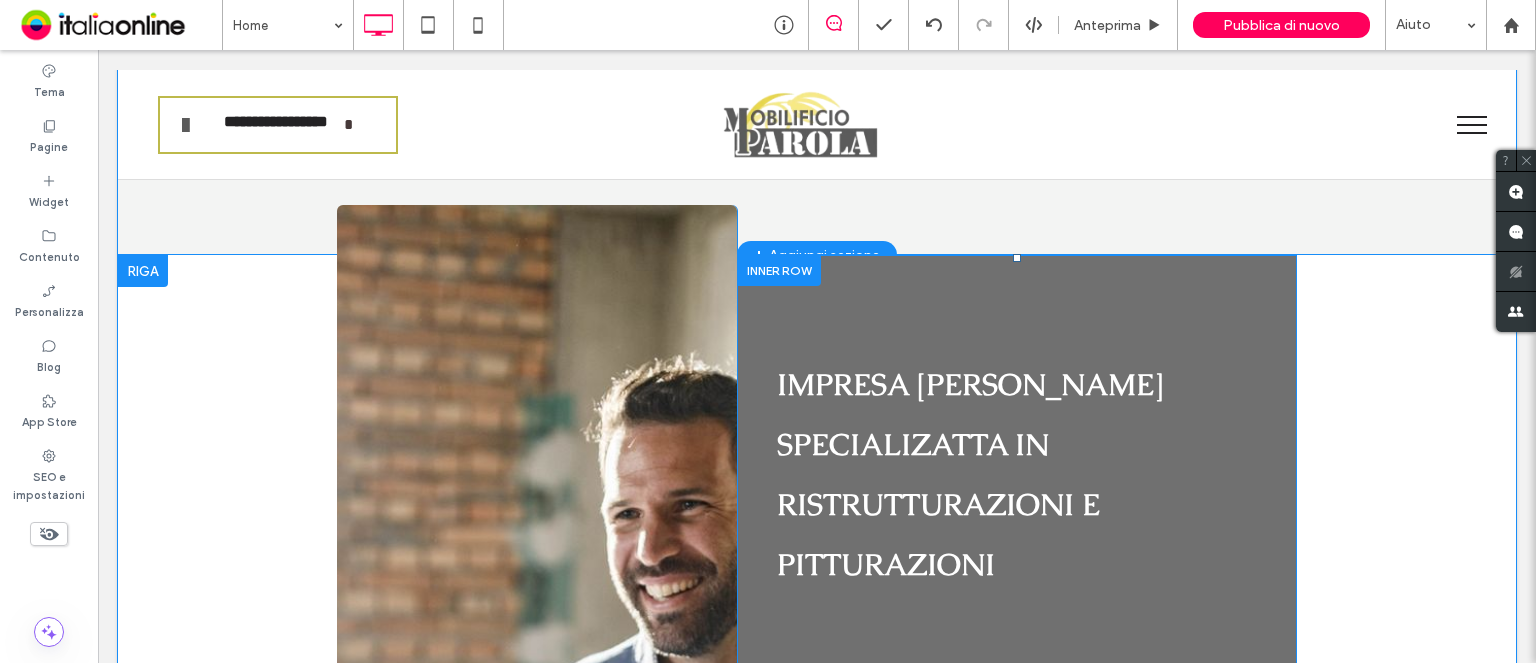 scroll, scrollTop: 2000, scrollLeft: 0, axis: vertical 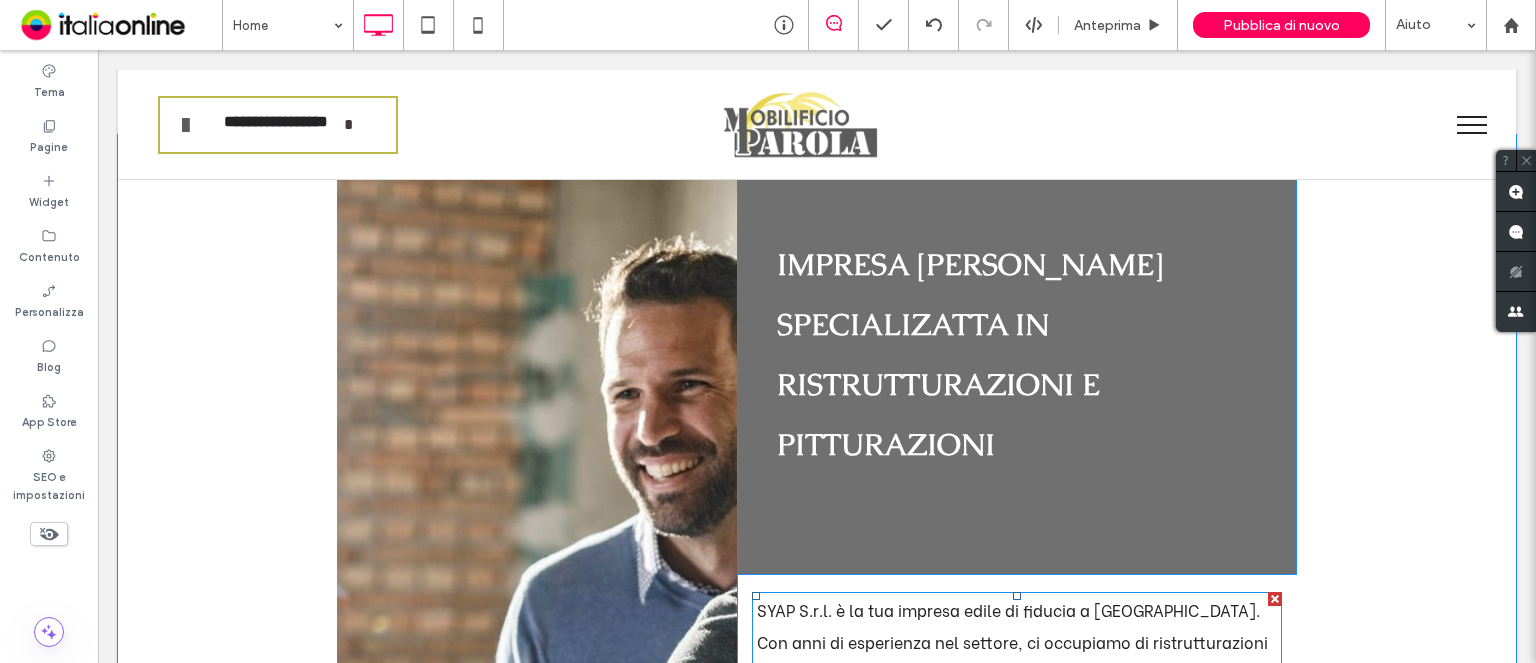 click on "SYAP S.r.l. è la tua impresa edile di fiducia a Trieste. Con anni di esperienza nel settore, ci occupiamo di ristrutturazioni complete di abitazioni private e nelle opere di rifacimento o manutenzione di edifici di interesse storico e culturale, garantendoti un lavoro di alta qualità e curato in ogni dettaglio. Realizziamo progetti su misura, rispettando i tuoi gusti e il tuo budget." at bounding box center (1019, 689) 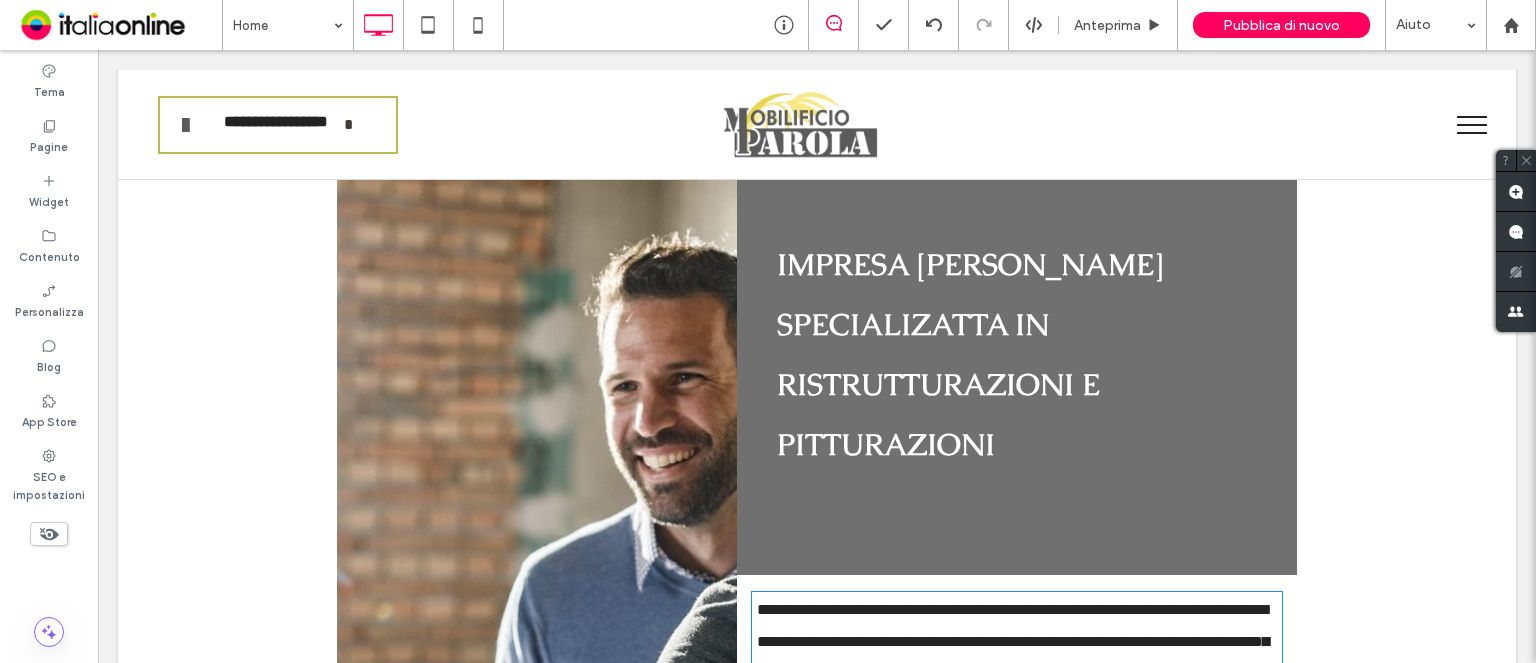 type on "**********" 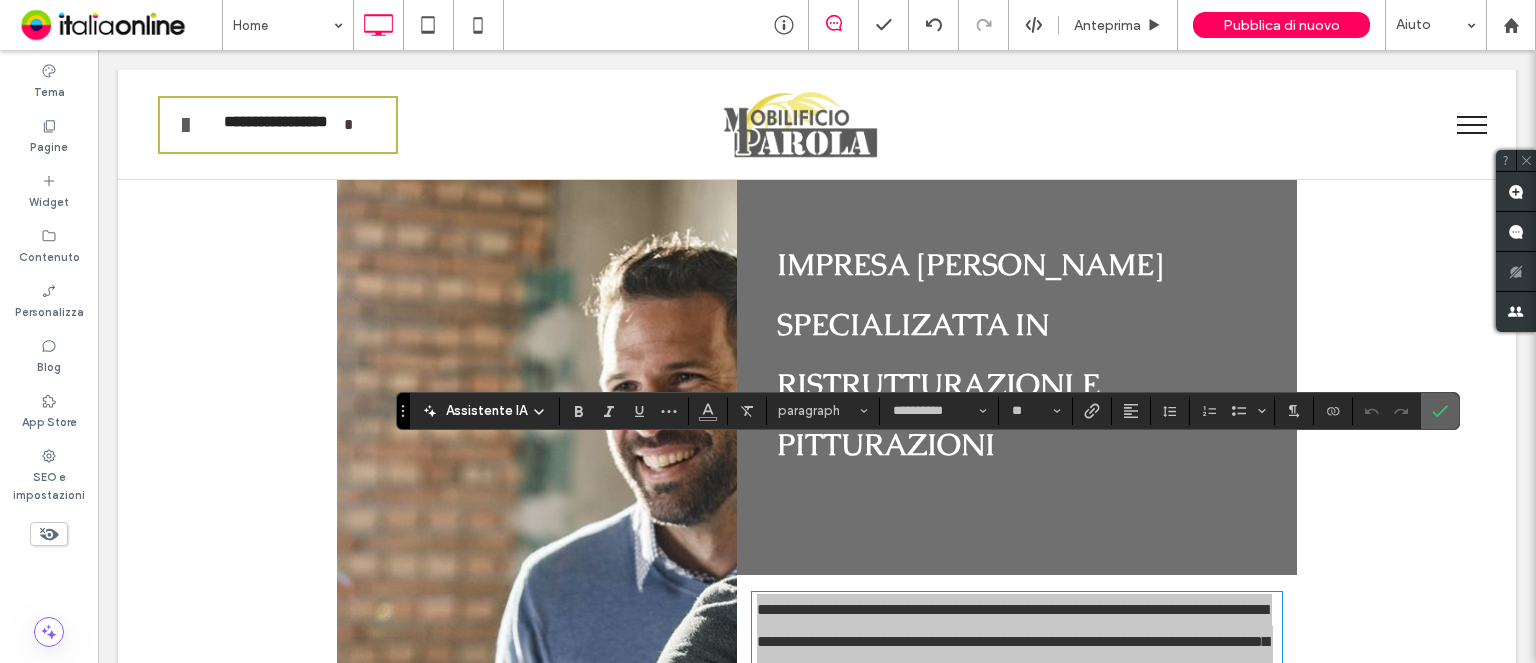 click 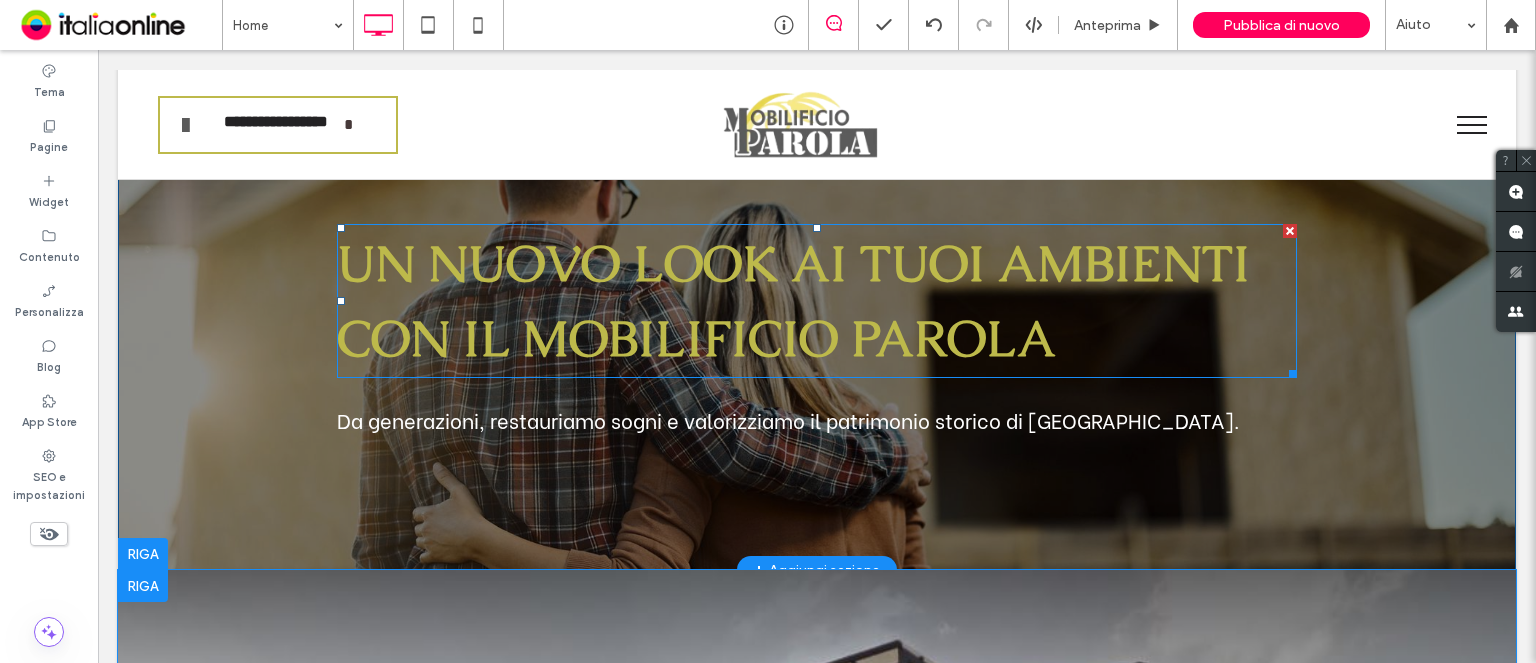 scroll, scrollTop: 100, scrollLeft: 0, axis: vertical 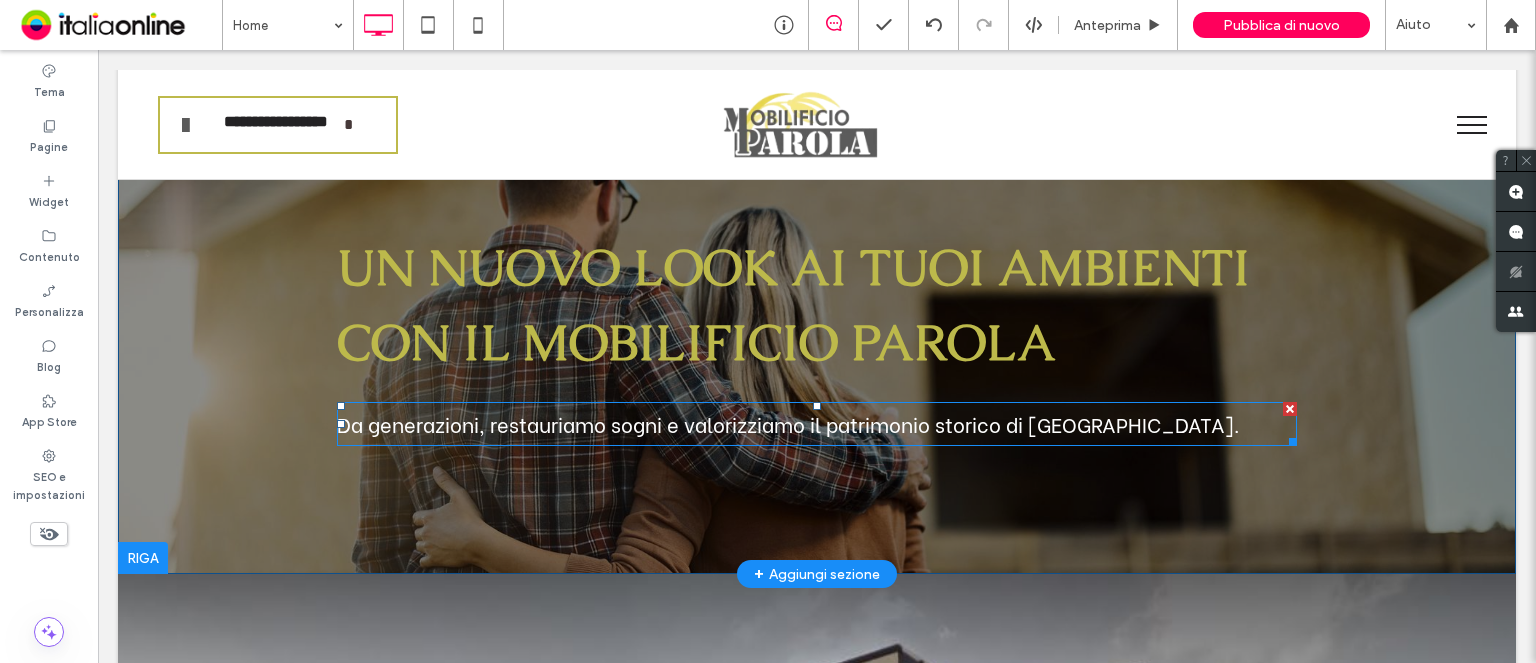 click on "Da generazioni, restauriamo sogni e valorizziamo il patrimonio storico di Trieste." at bounding box center (788, 423) 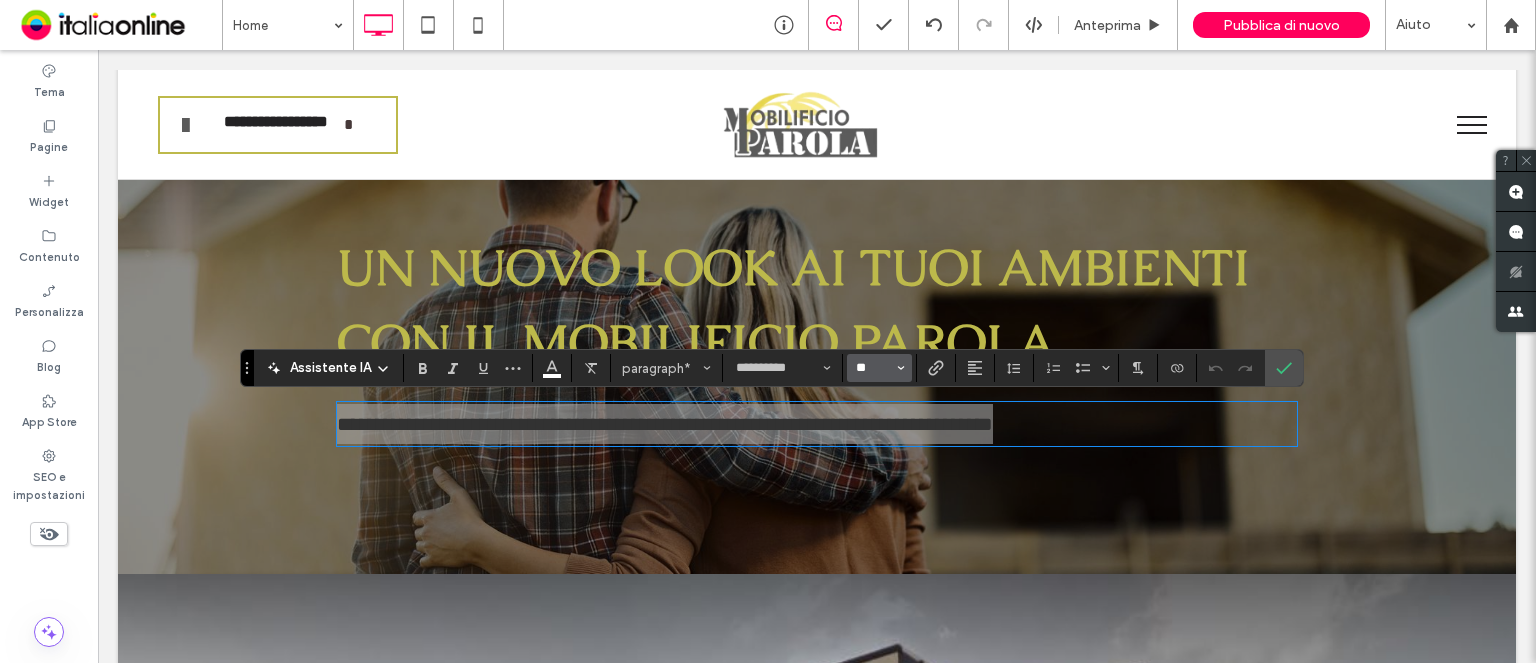 click on "**" at bounding box center [873, 368] 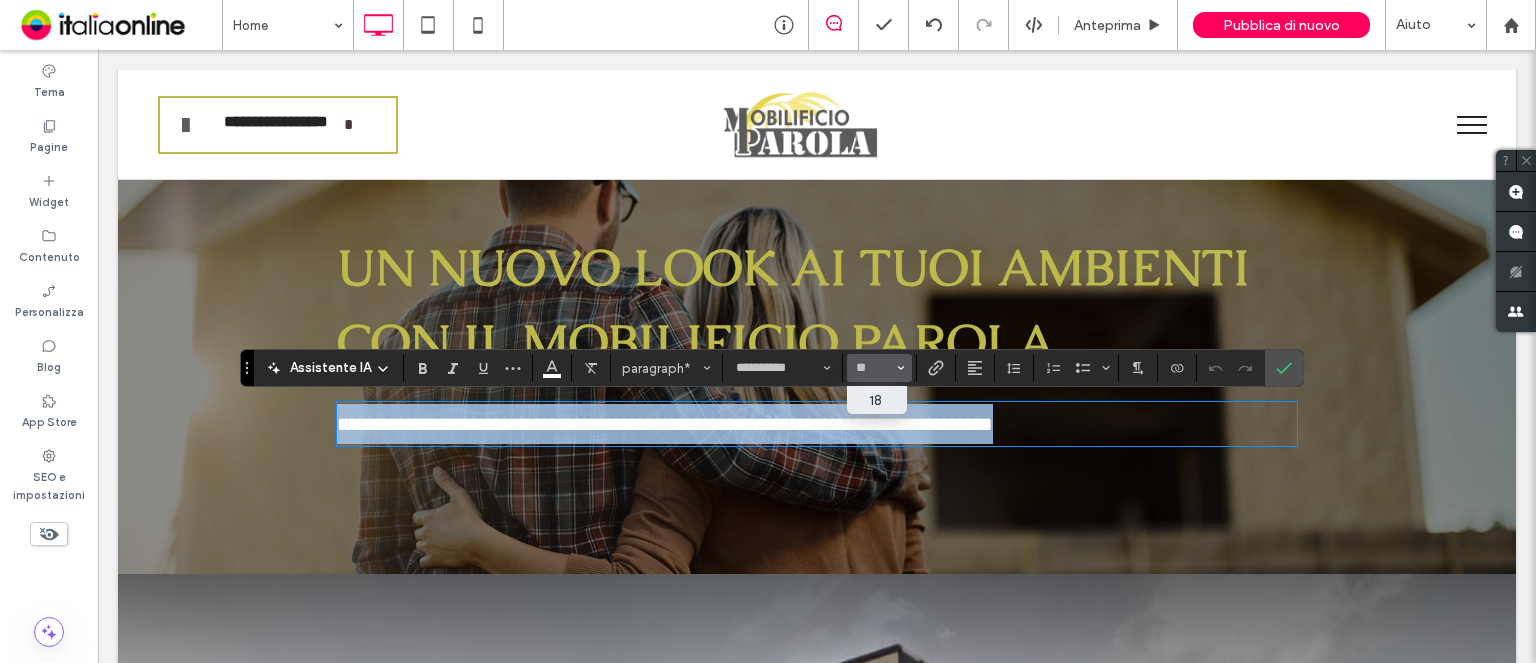 type on "**" 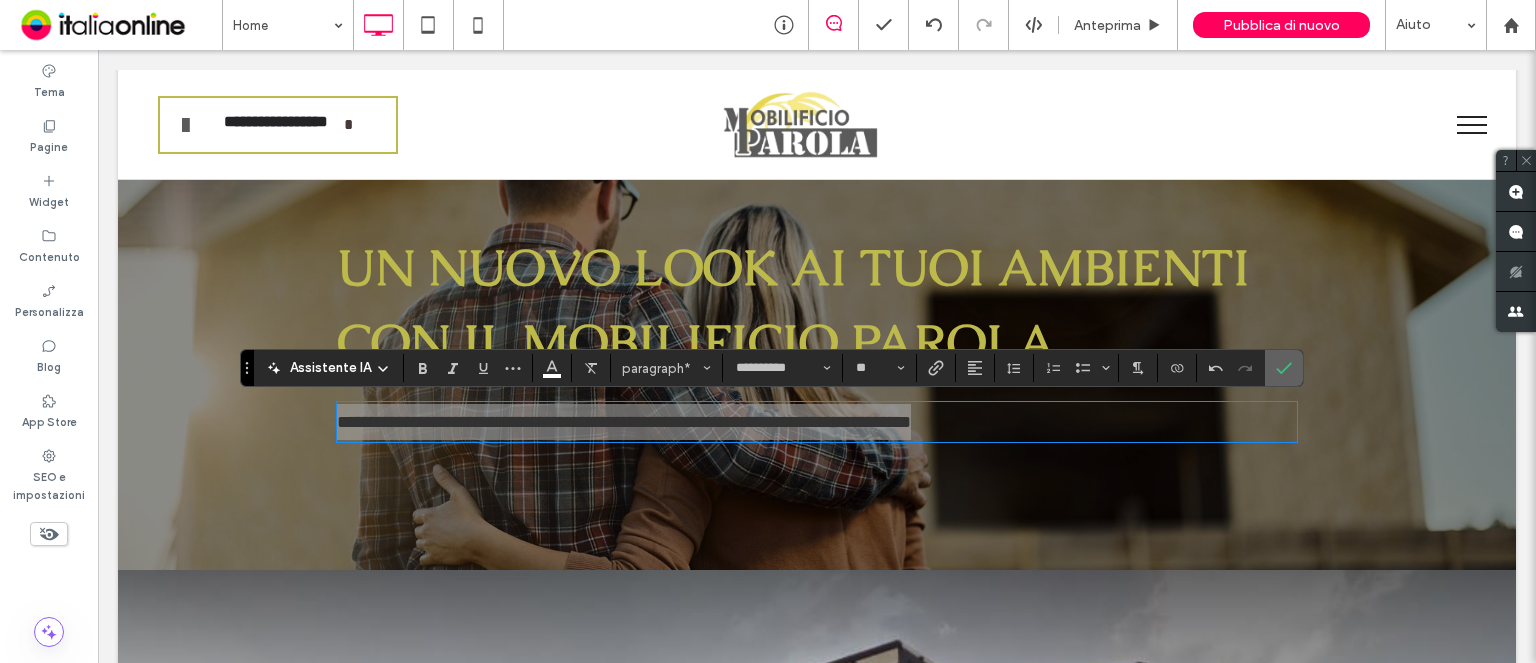 click 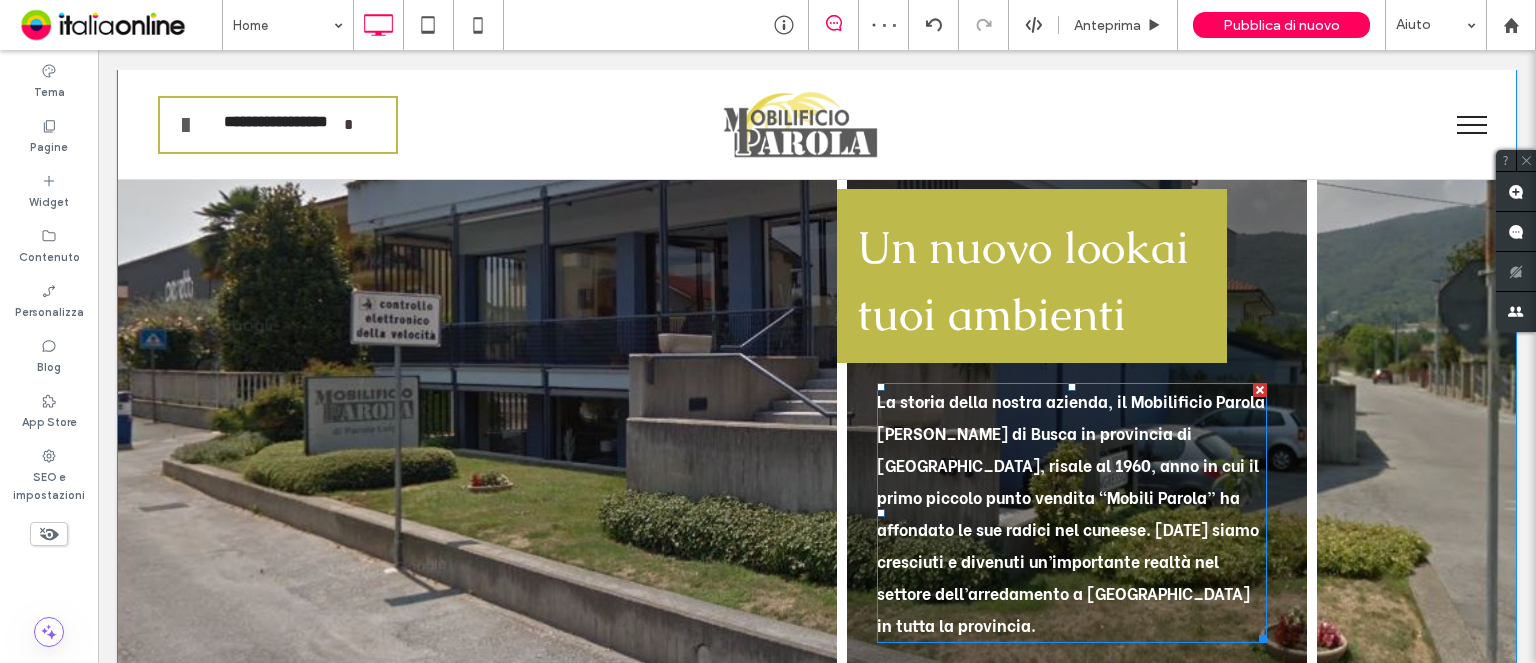 scroll, scrollTop: 800, scrollLeft: 0, axis: vertical 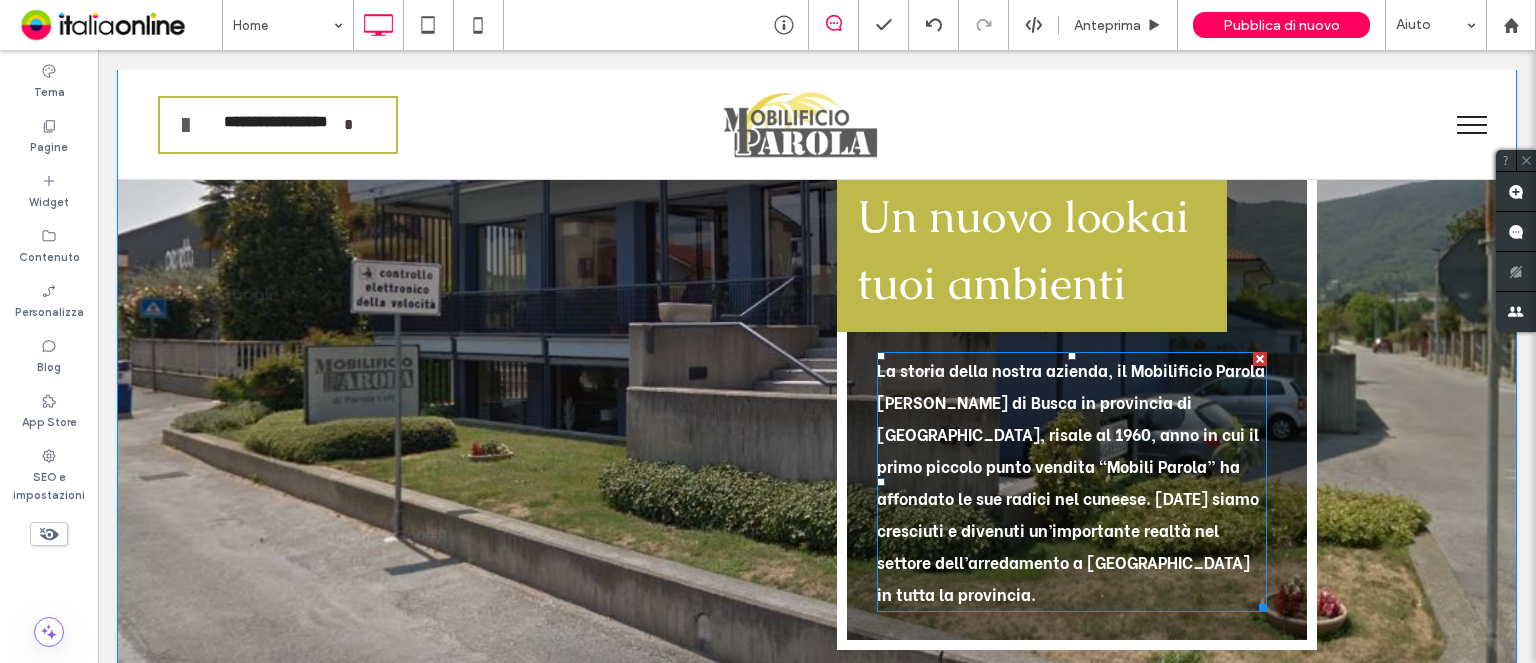 click on "La storia della nostra azienda, il Mobilificio Parola Luigi di Busca in provincia di Cuneo, risale al 1960, anno in cui il primo piccolo punto vendita “Mobili Parola” ha affondato le sue radici nel cuneese. Oggi siamo cresciuti e divenuti un’importante realtà nel settore dell’arredamento a Cuneo in tutta la provincia." at bounding box center (1071, 481) 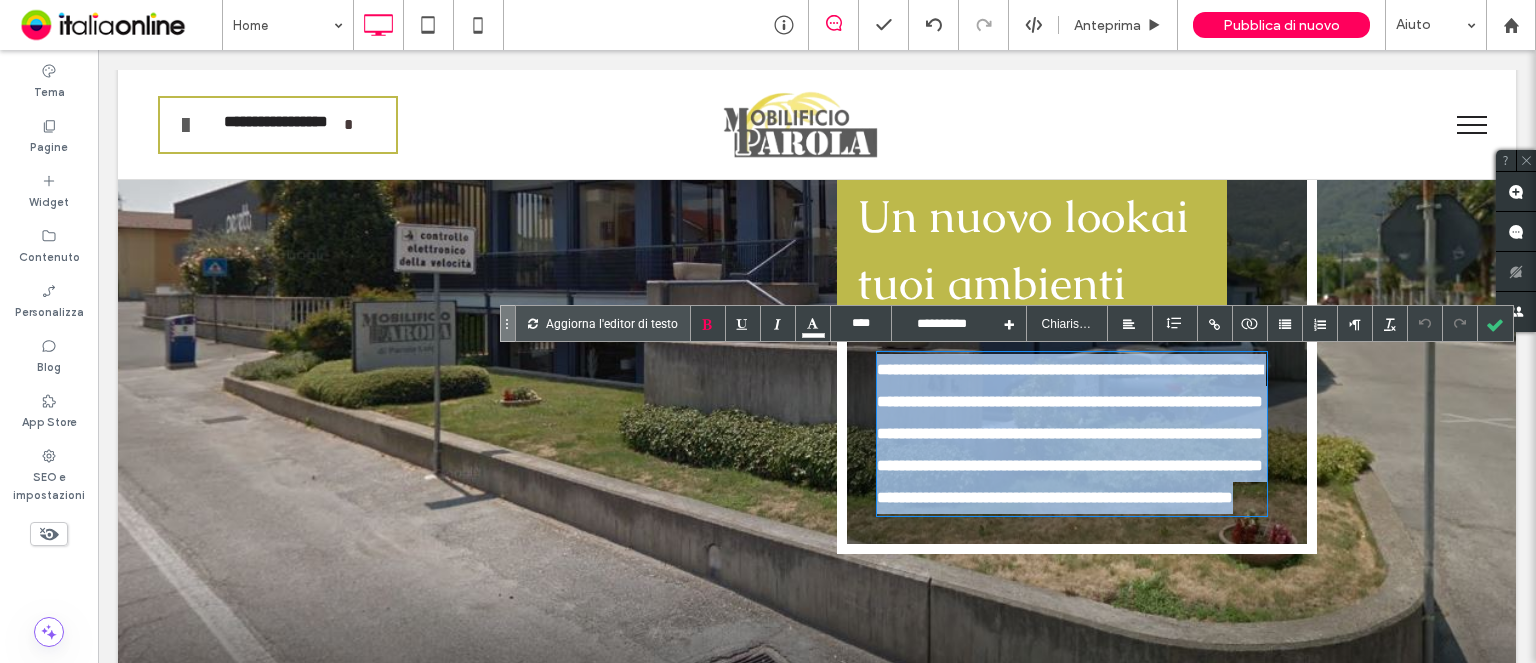 copy on "**********" 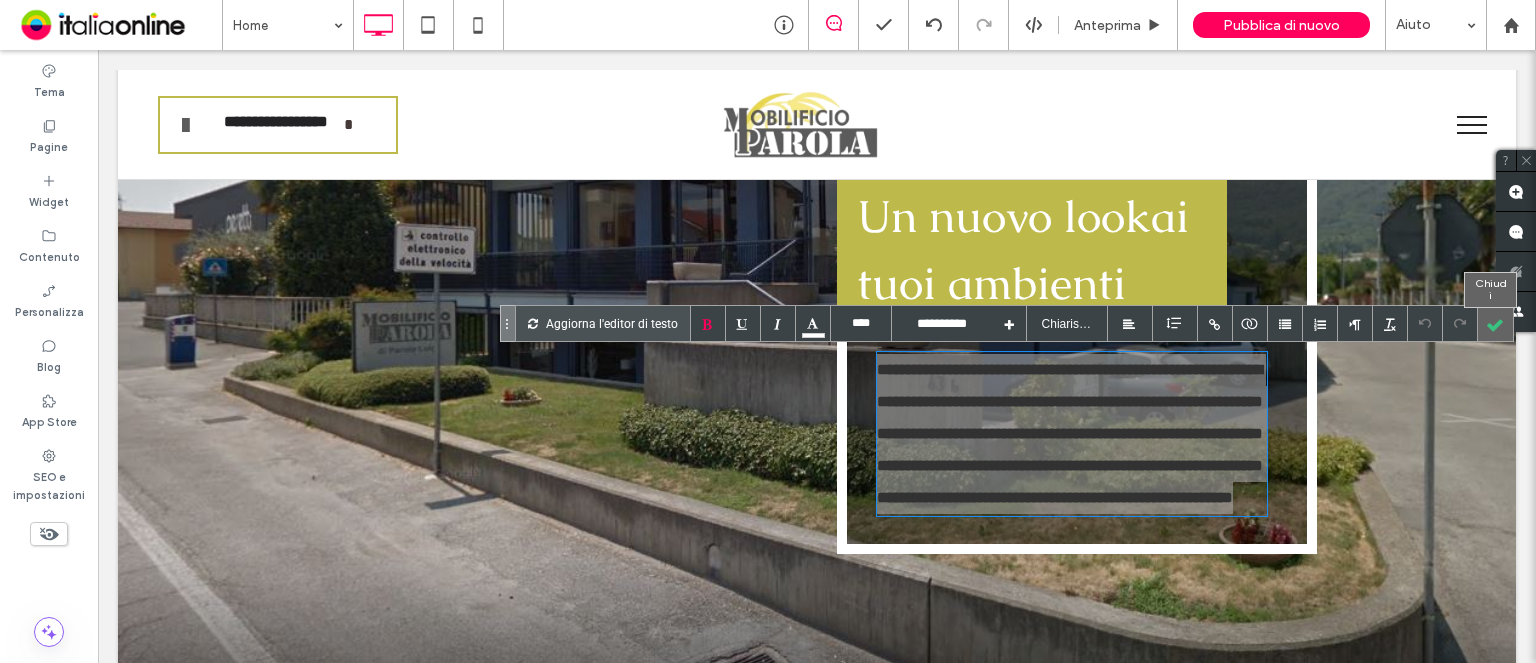 click at bounding box center [1495, 323] 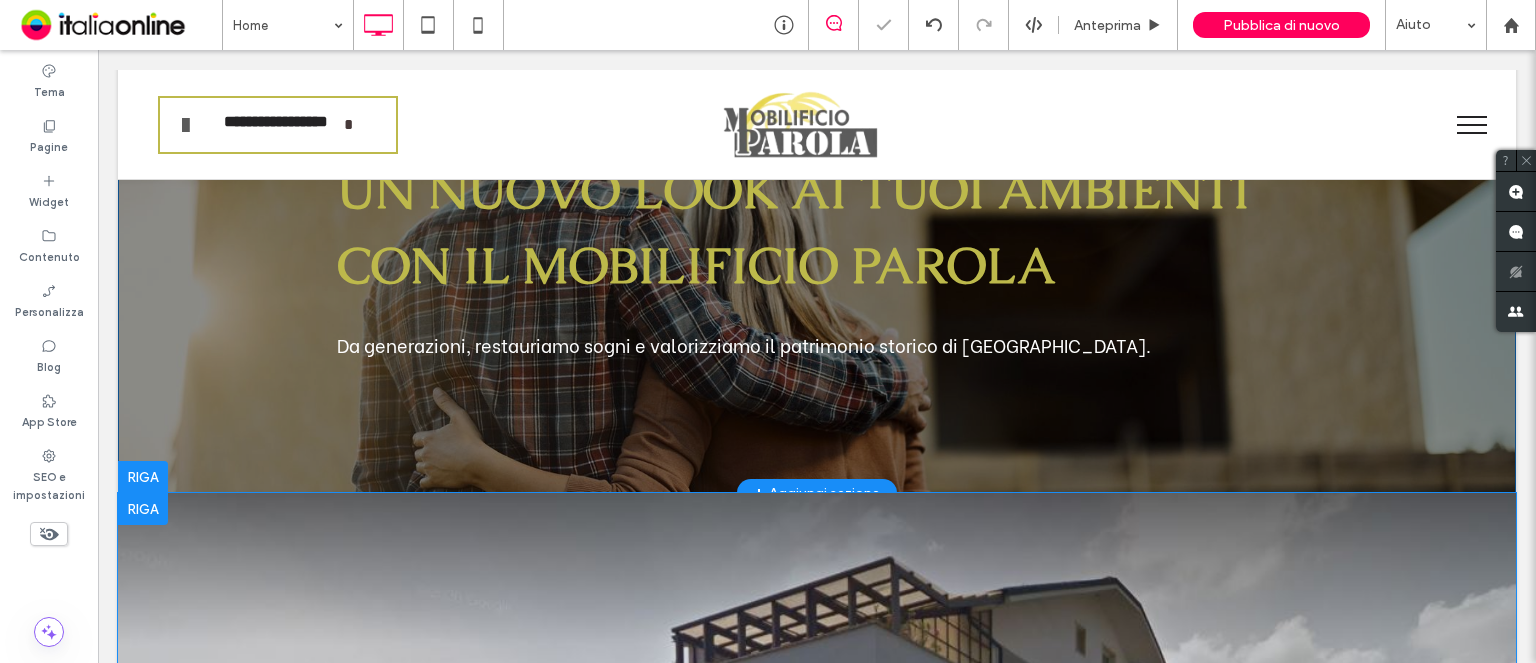 scroll, scrollTop: 100, scrollLeft: 0, axis: vertical 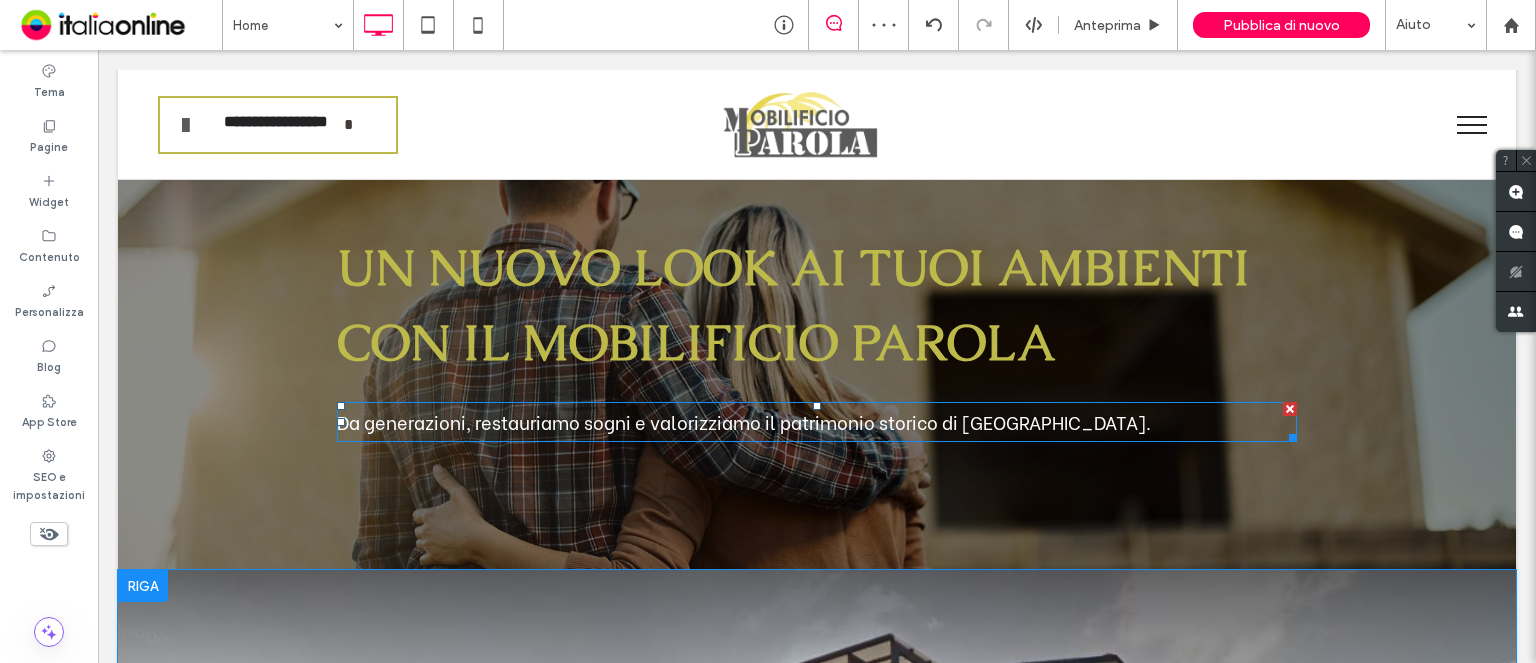click on "Da generazioni, restauriamo sogni e valorizziamo il patrimonio storico di Trieste." at bounding box center [817, 422] 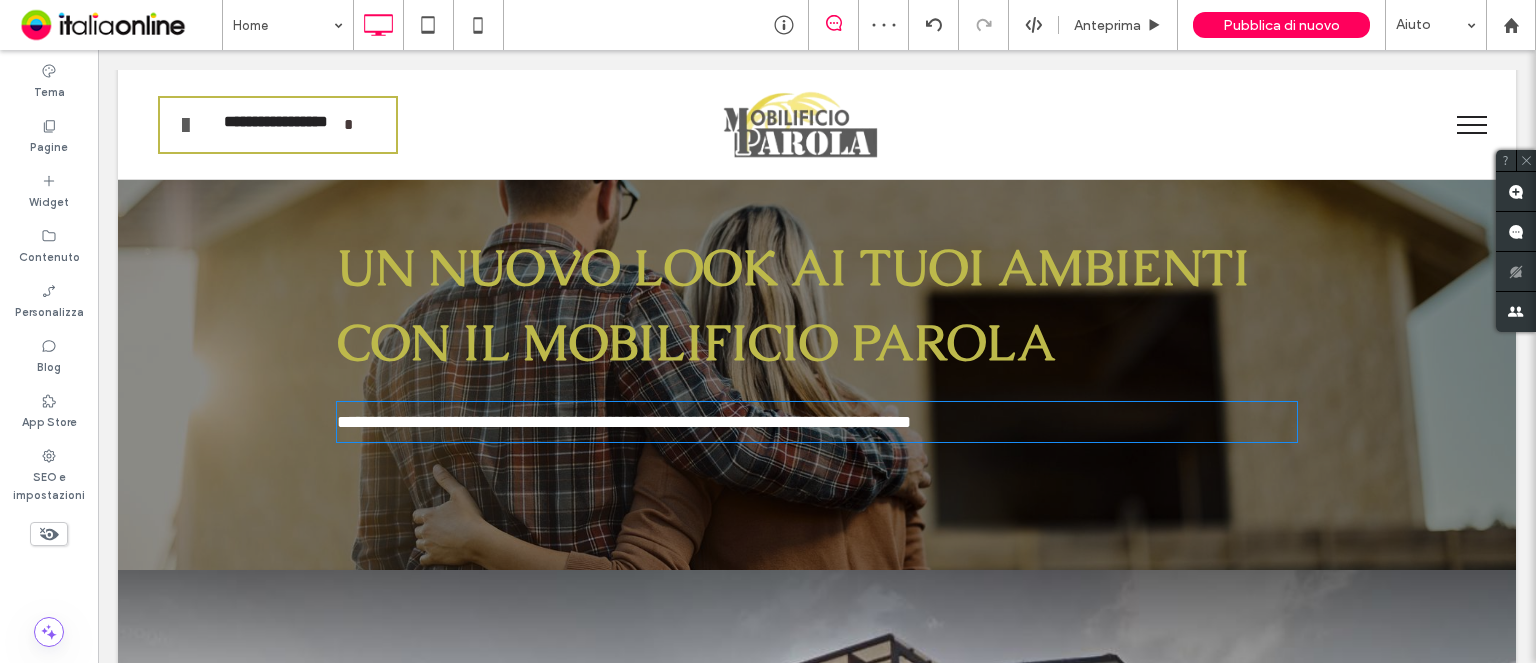 type on "**********" 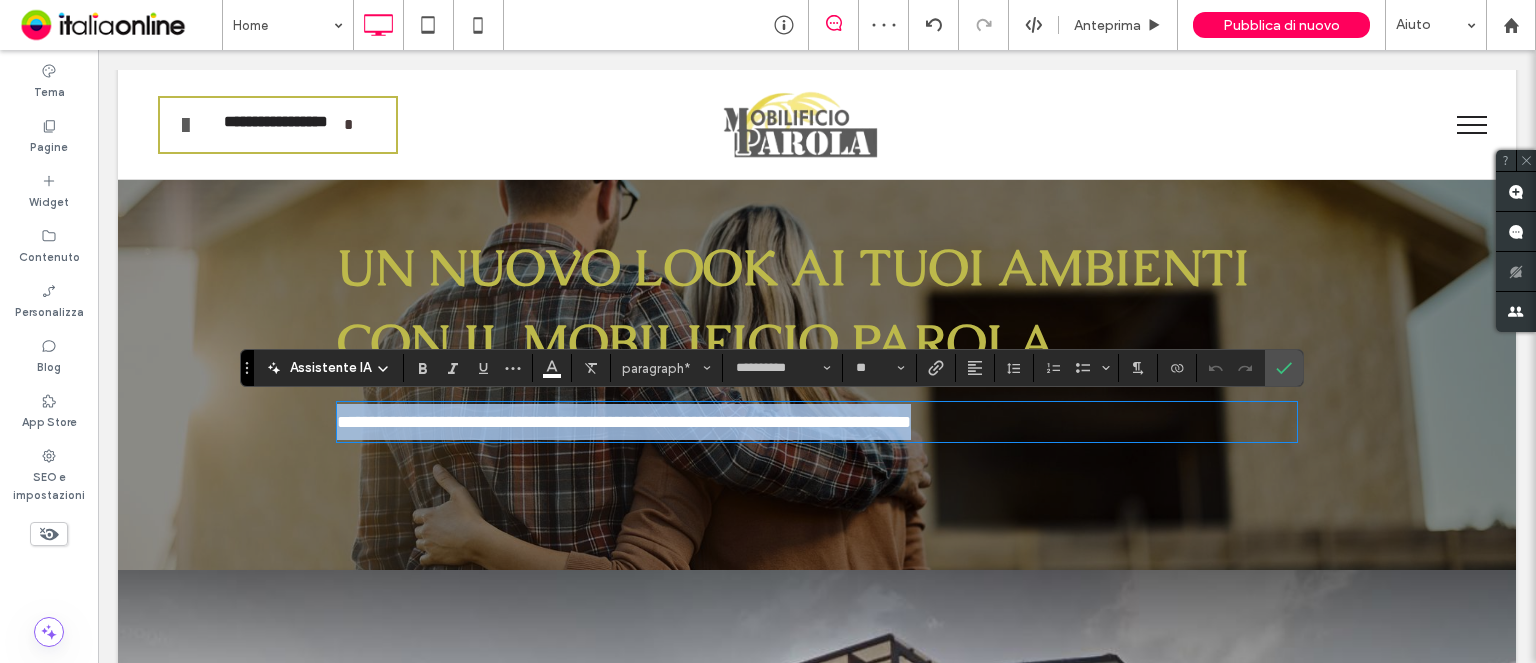 paste 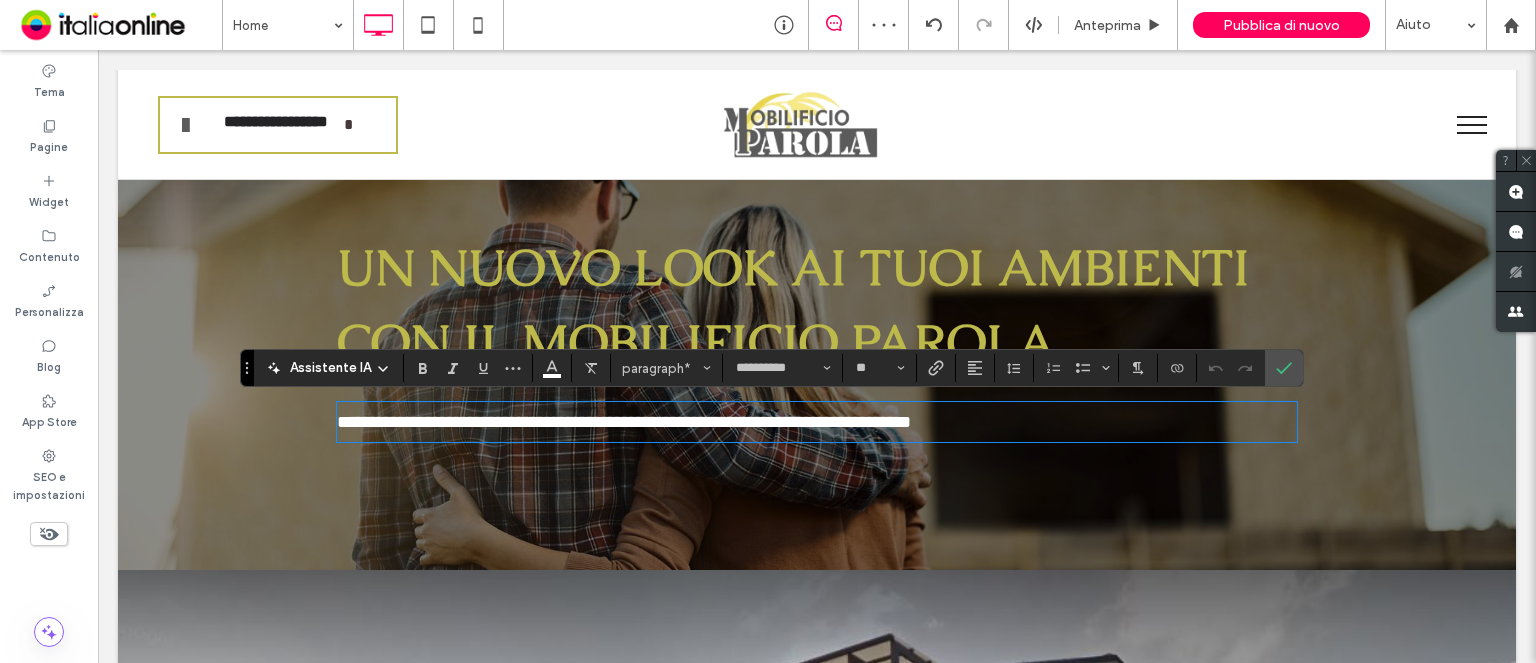 scroll, scrollTop: 0, scrollLeft: 0, axis: both 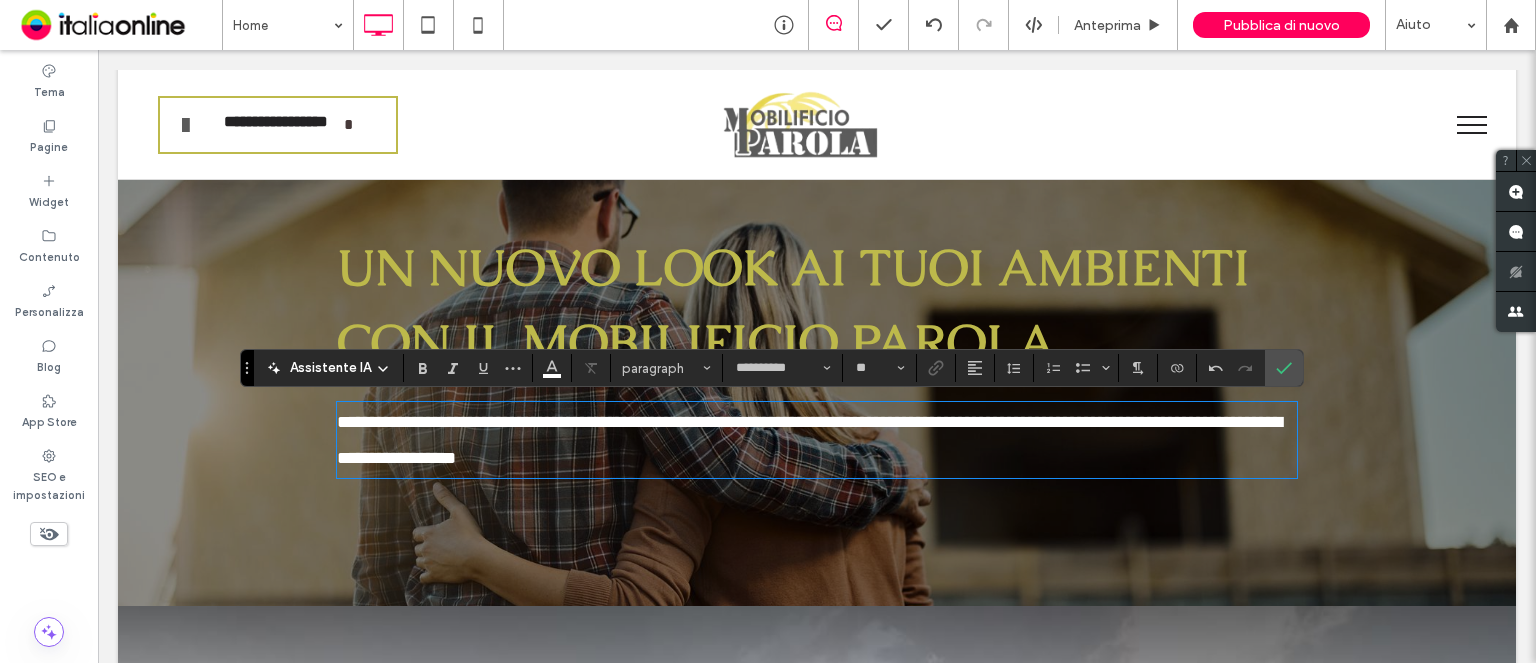 click on "**********" at bounding box center (809, 440) 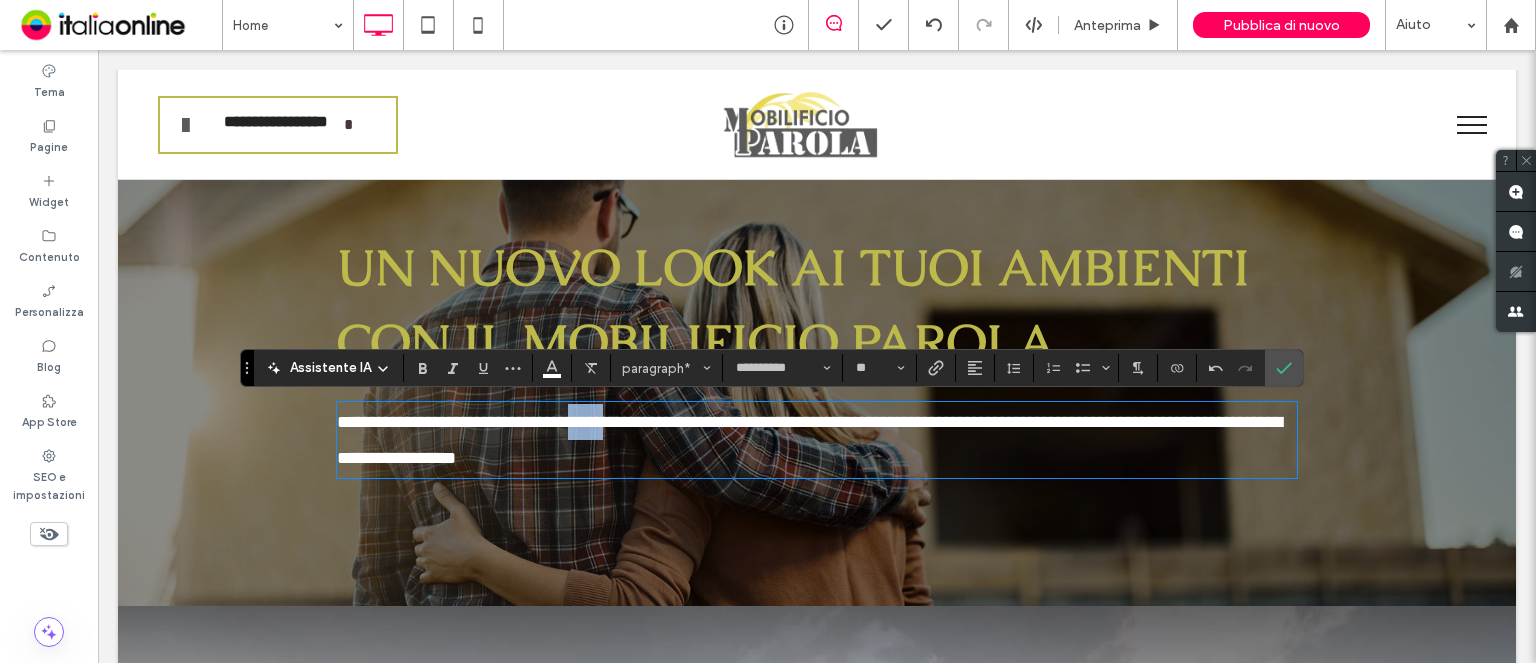 click on "**********" at bounding box center (809, 440) 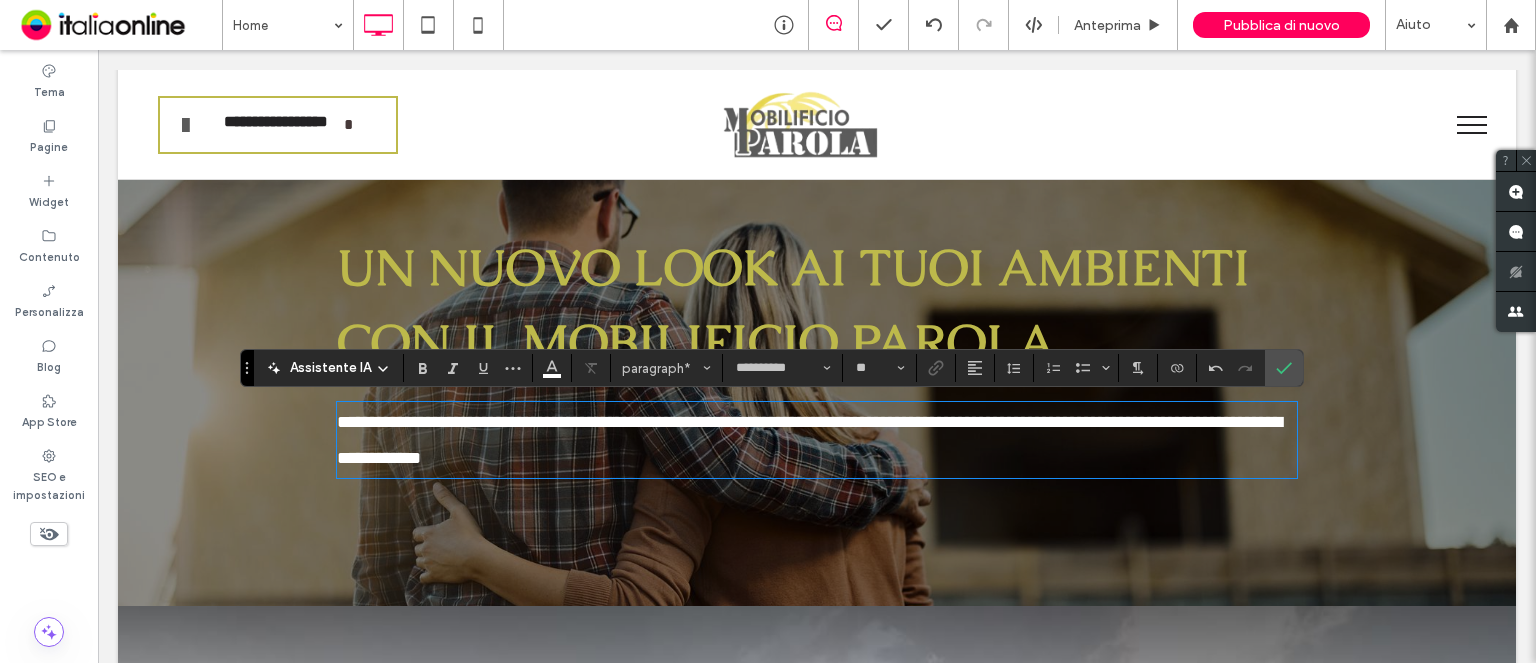 type 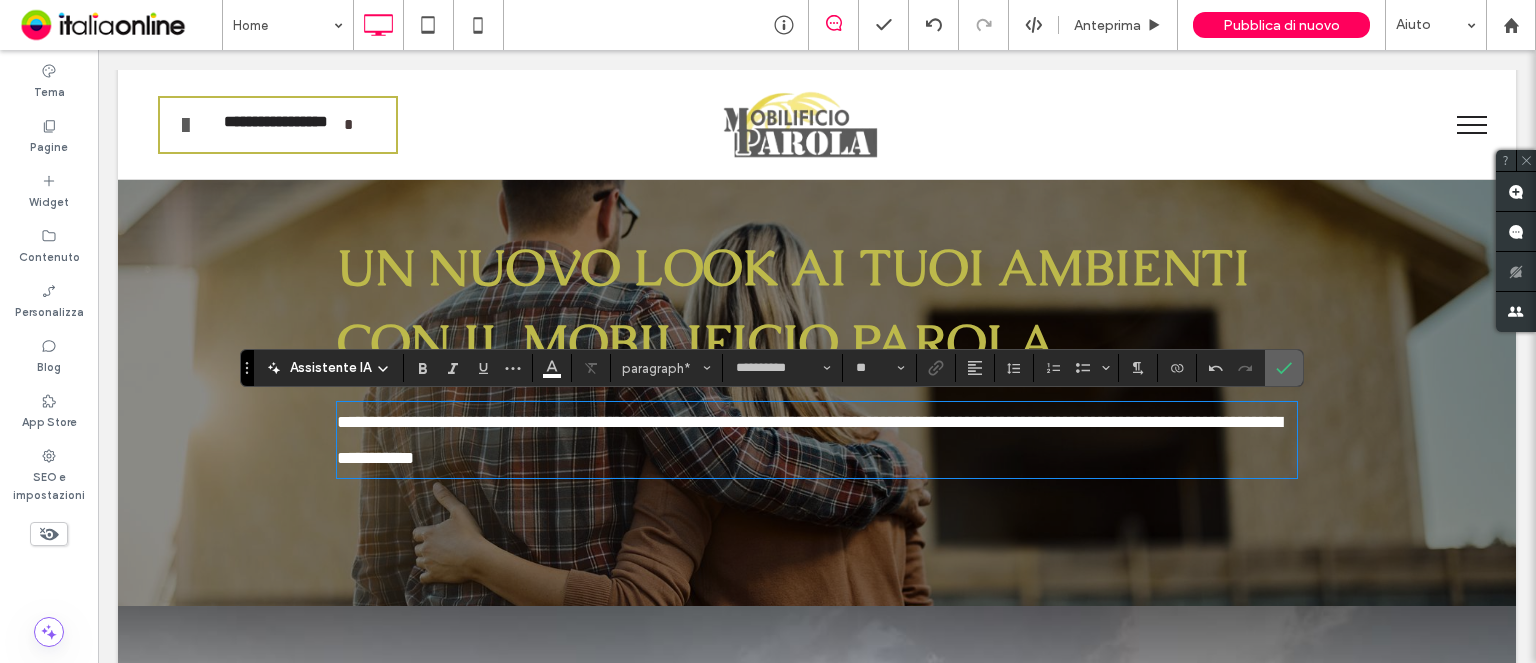 click at bounding box center [1284, 368] 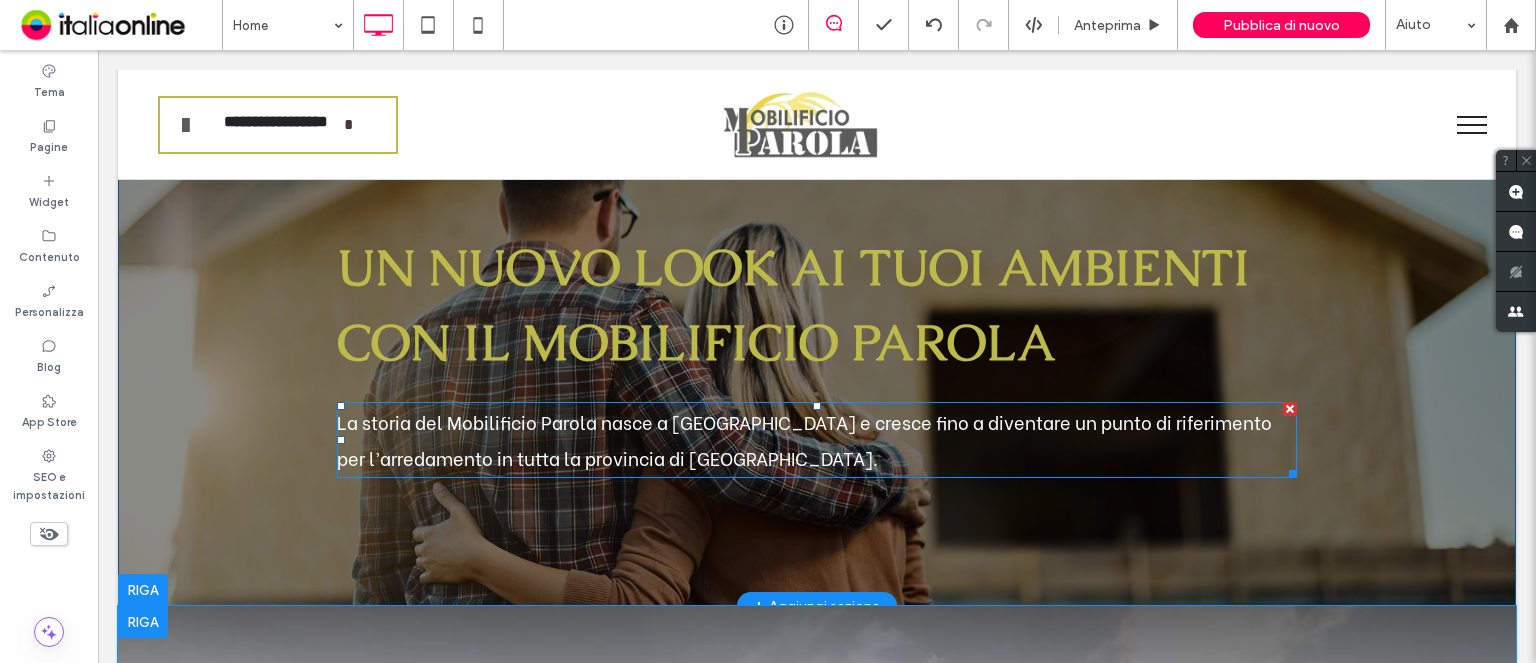 scroll, scrollTop: 55, scrollLeft: 0, axis: vertical 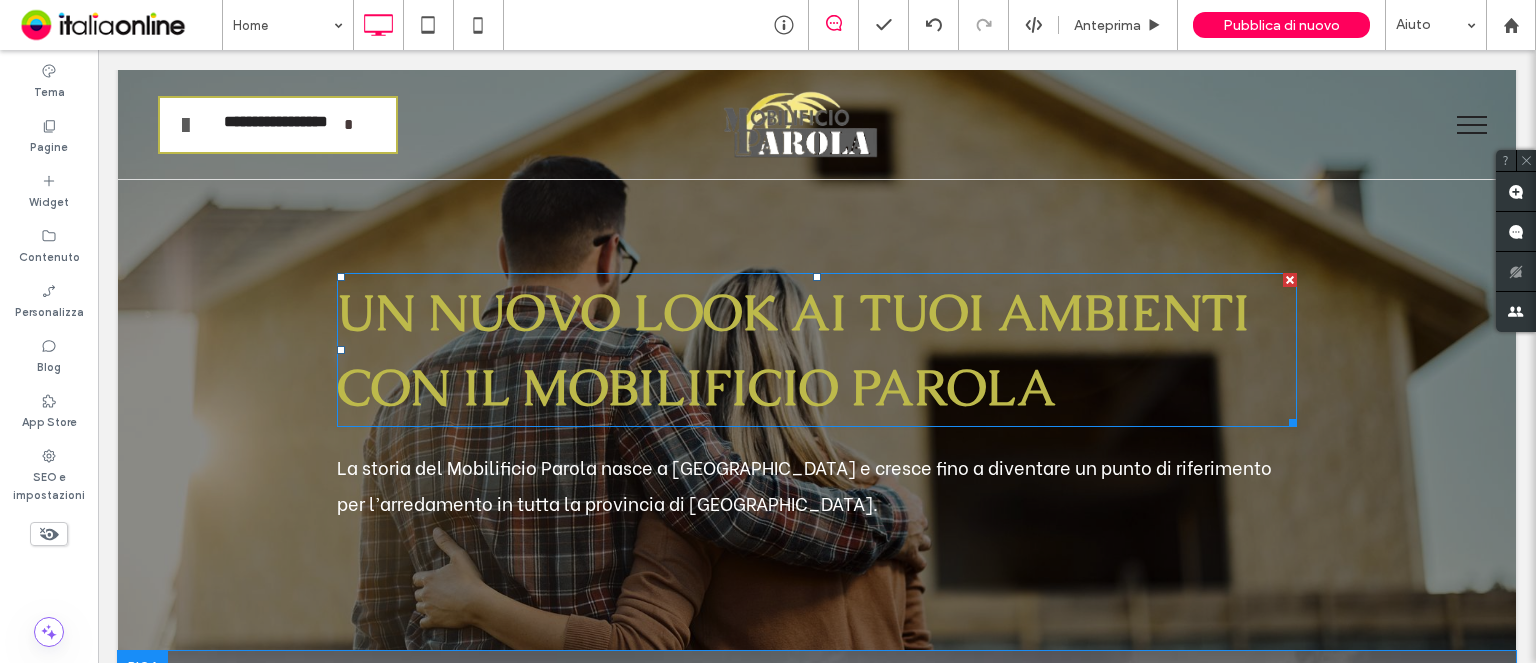 click on "UN NUOVO LOOK AI TUOI AMBIENTI CON IL MOBILIFICIO PAROLA" at bounding box center [793, 350] 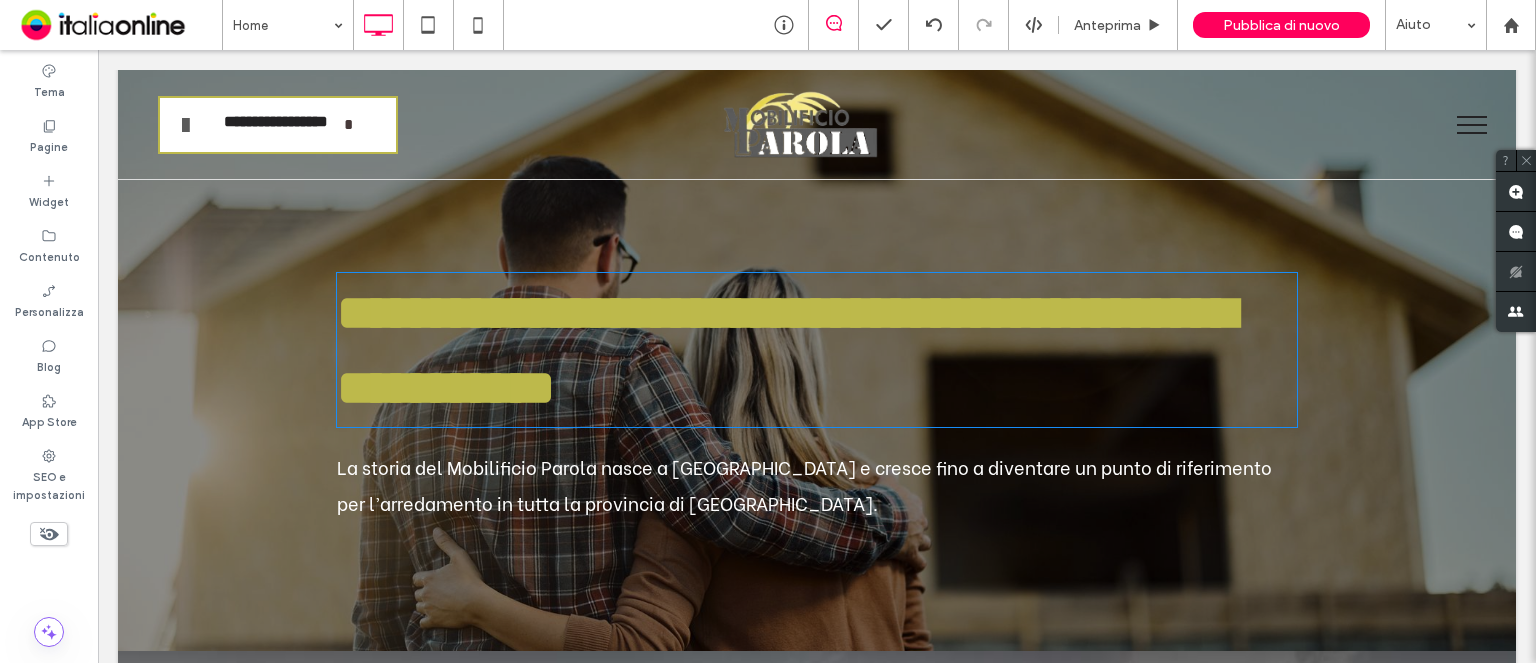 type on "******" 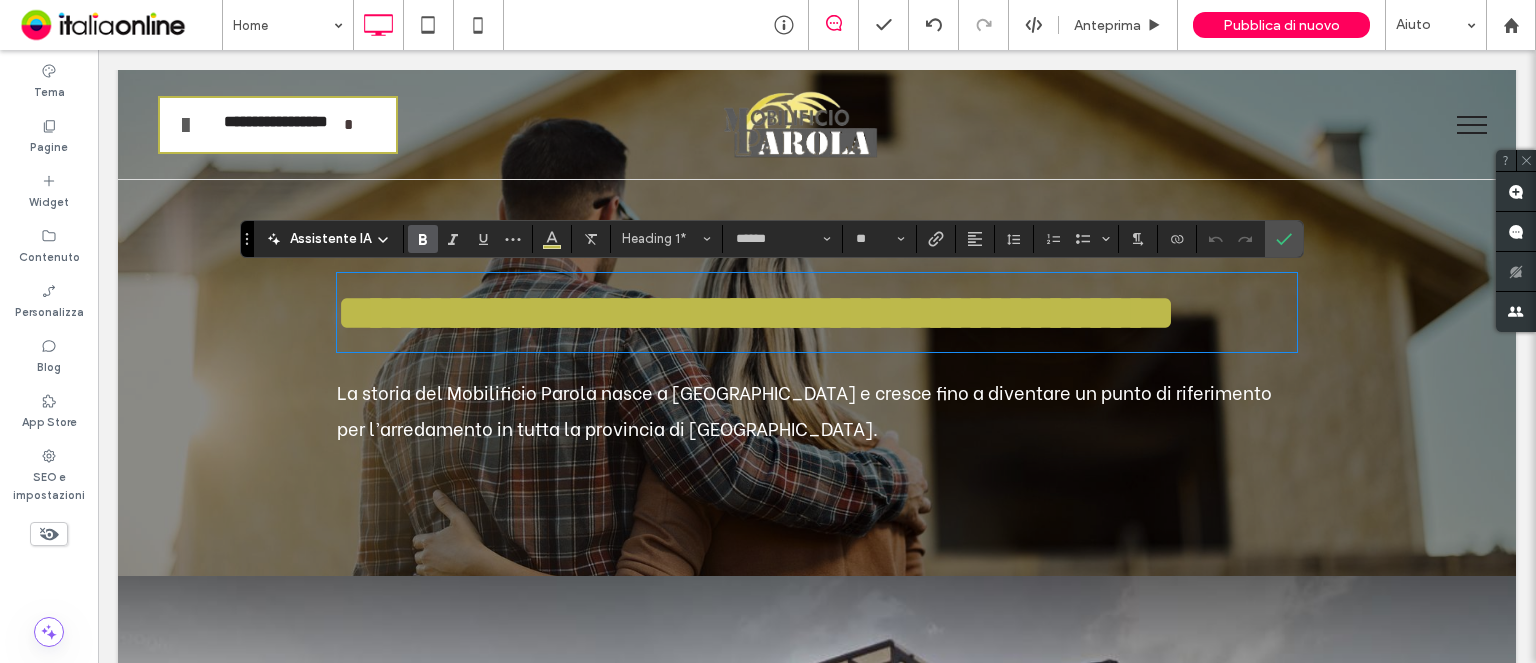 type on "**********" 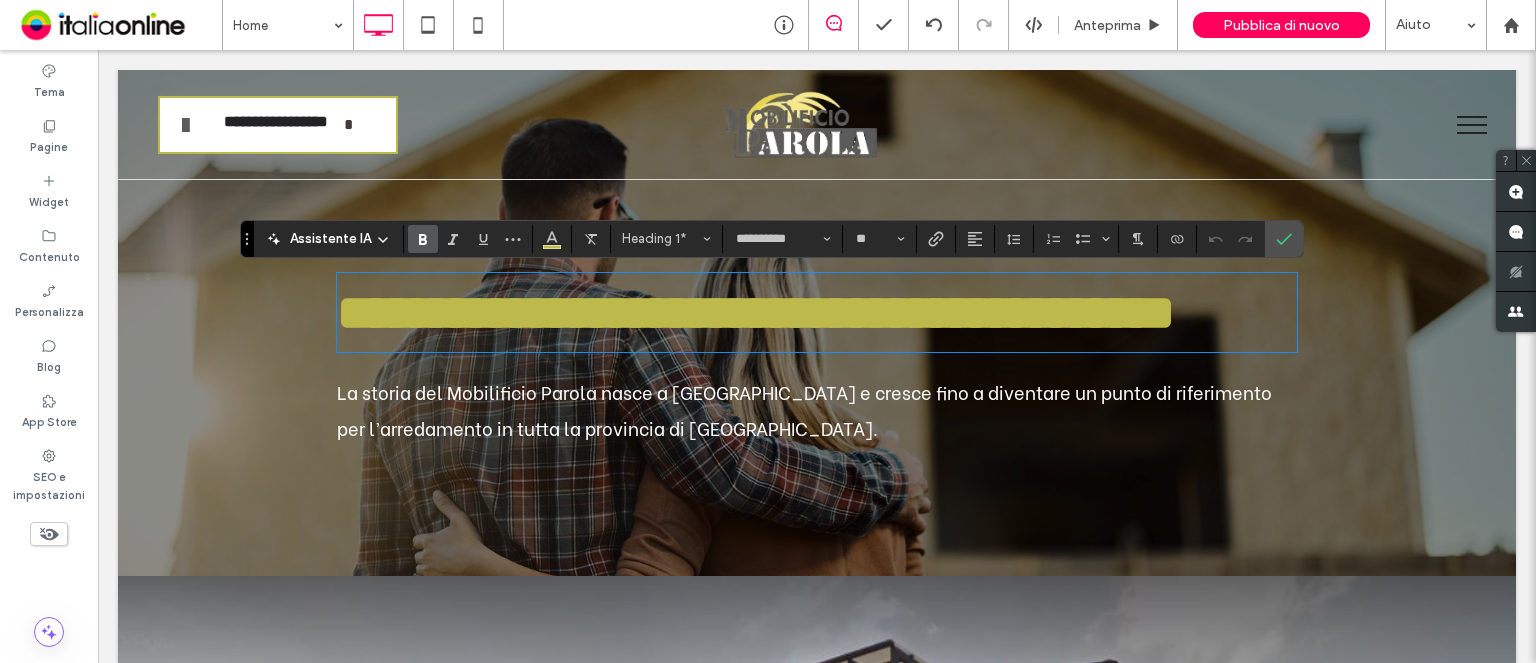 scroll, scrollTop: 0, scrollLeft: 0, axis: both 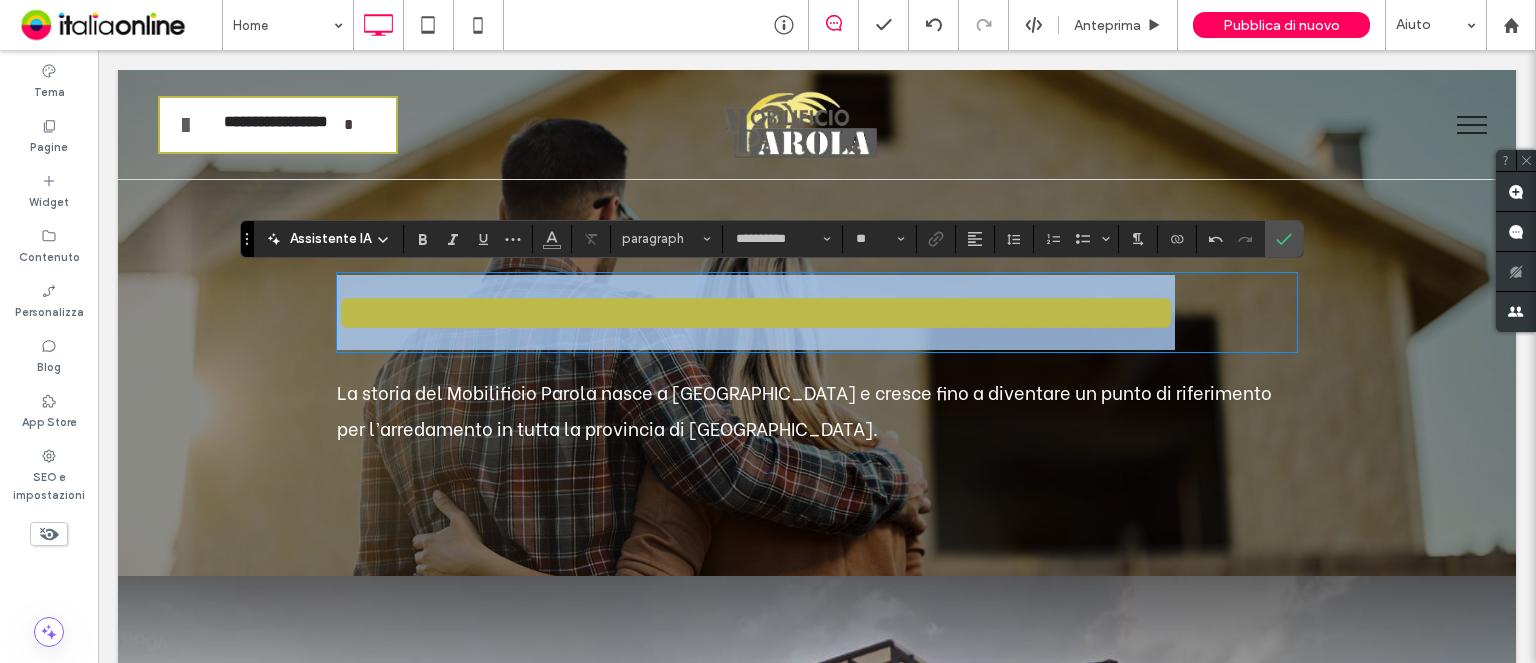 type on "******" 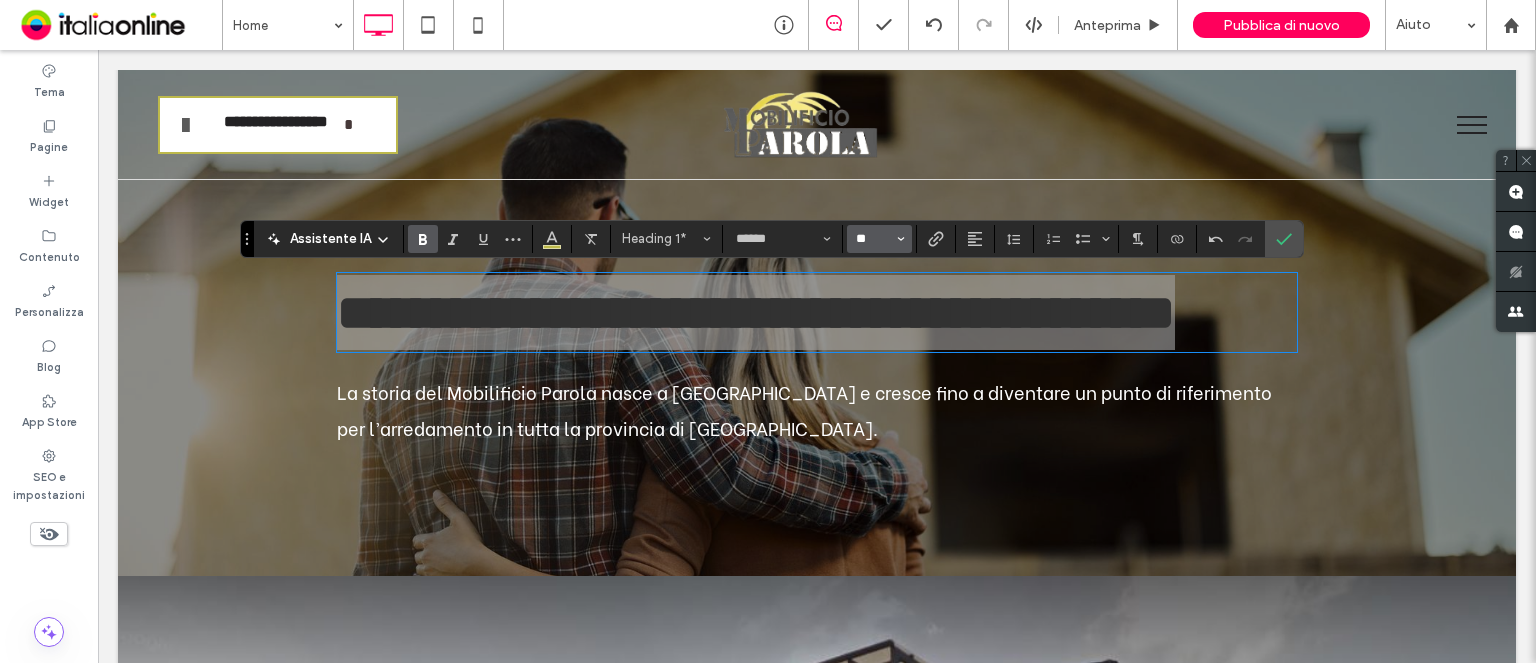 click on "**" at bounding box center (873, 239) 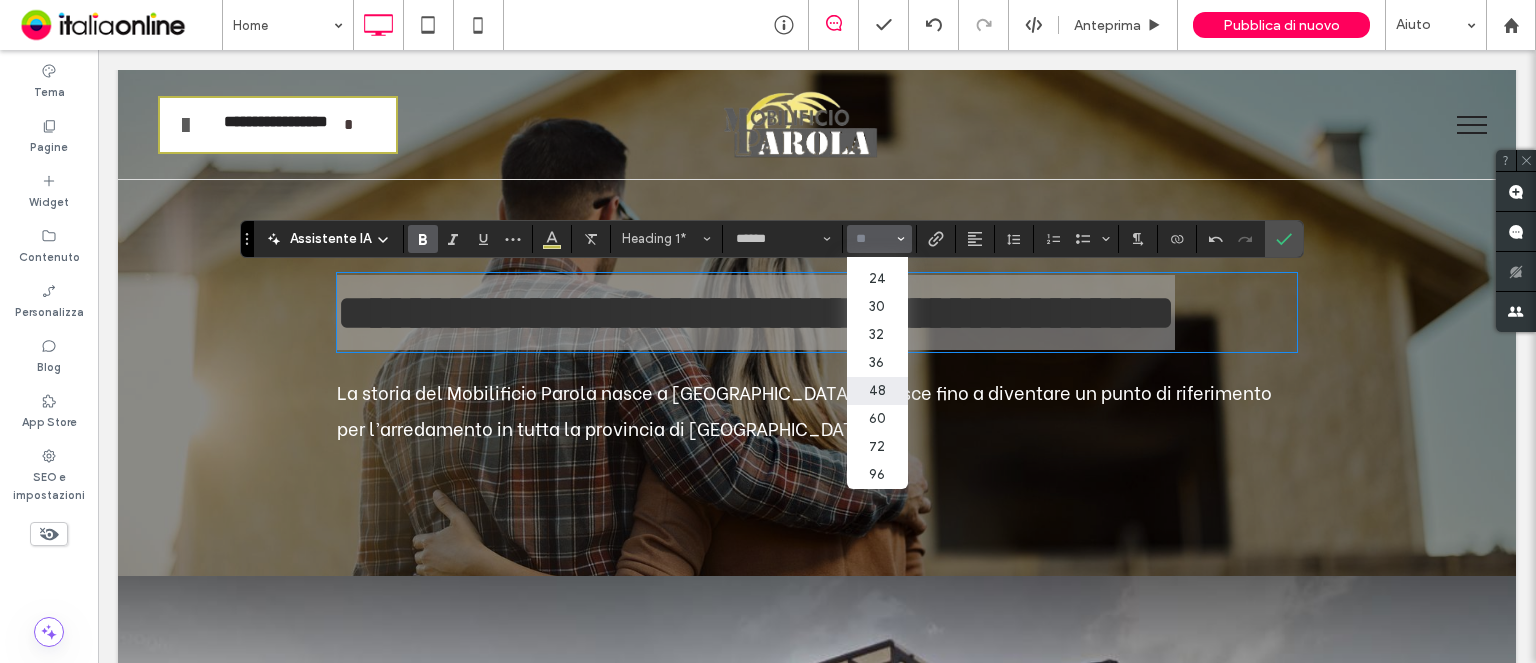 scroll, scrollTop: 232, scrollLeft: 0, axis: vertical 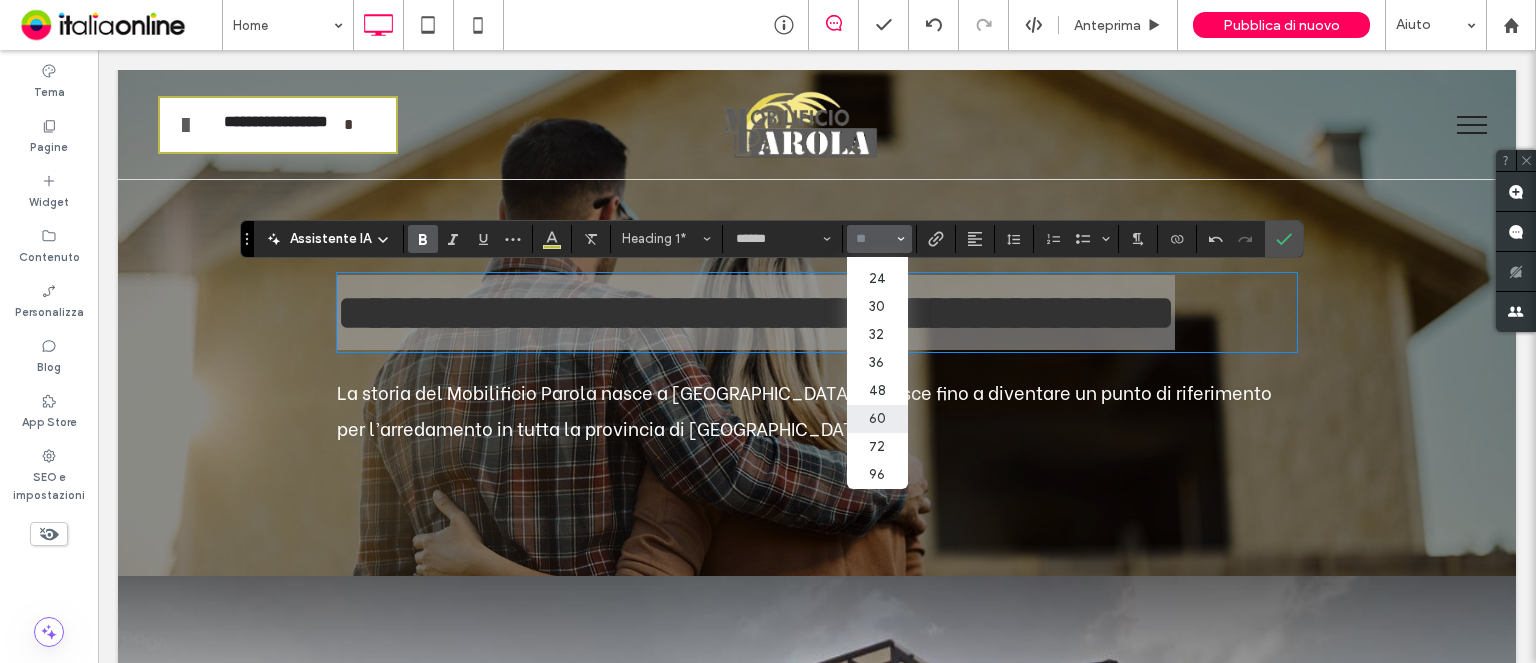 click on "60" at bounding box center [877, 419] 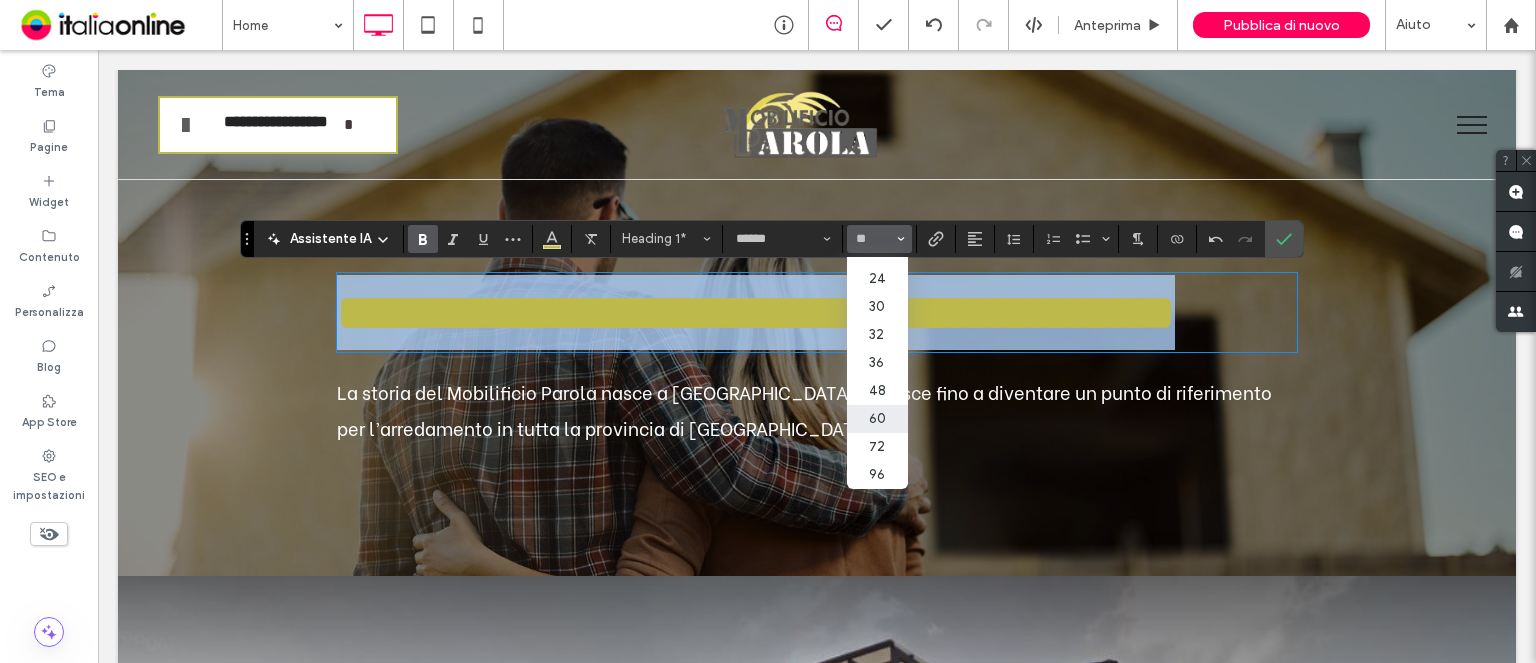 type on "**" 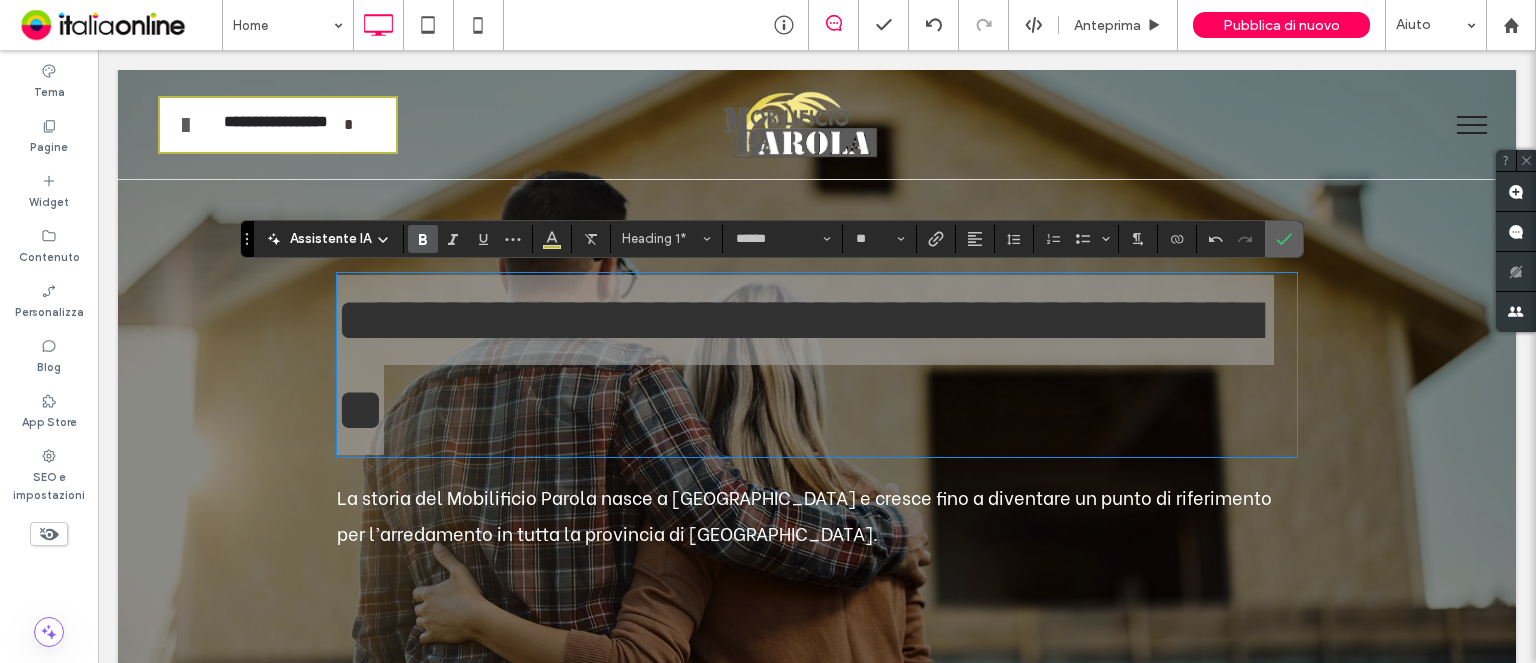 click 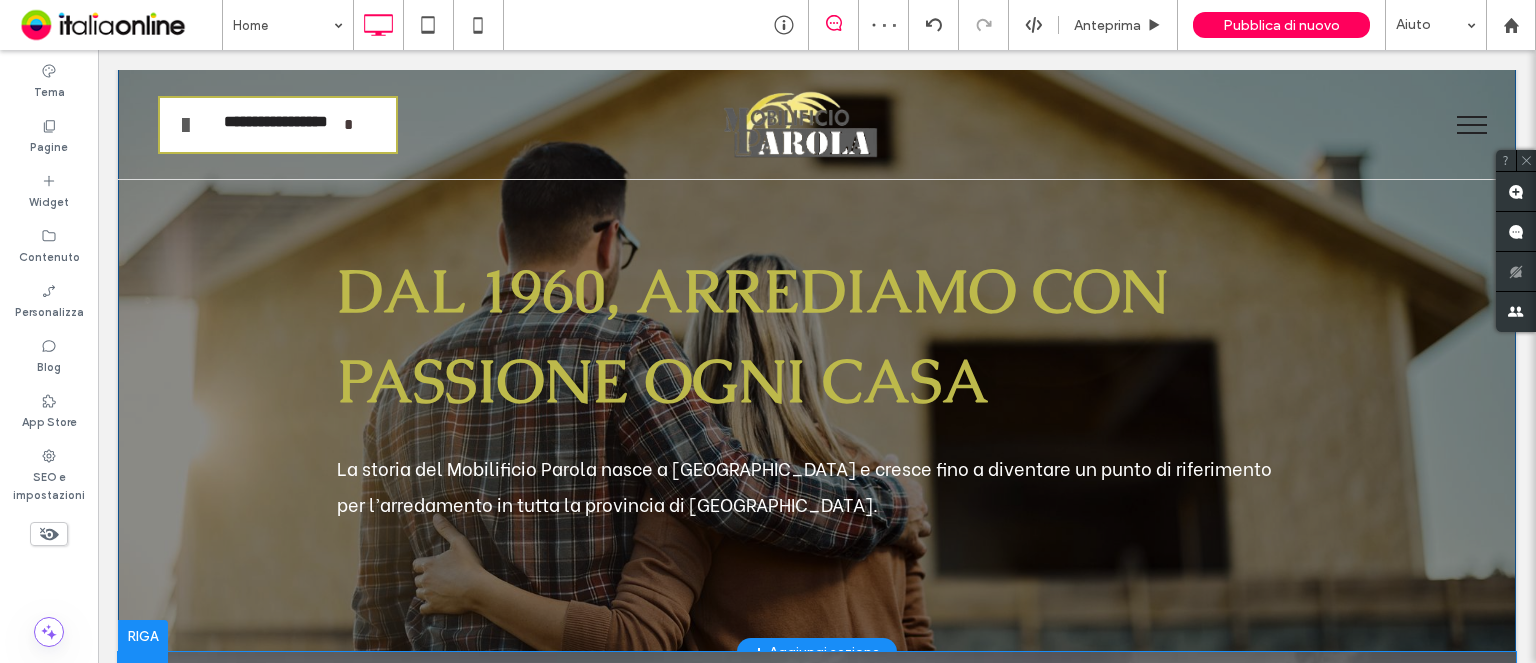scroll, scrollTop: 0, scrollLeft: 0, axis: both 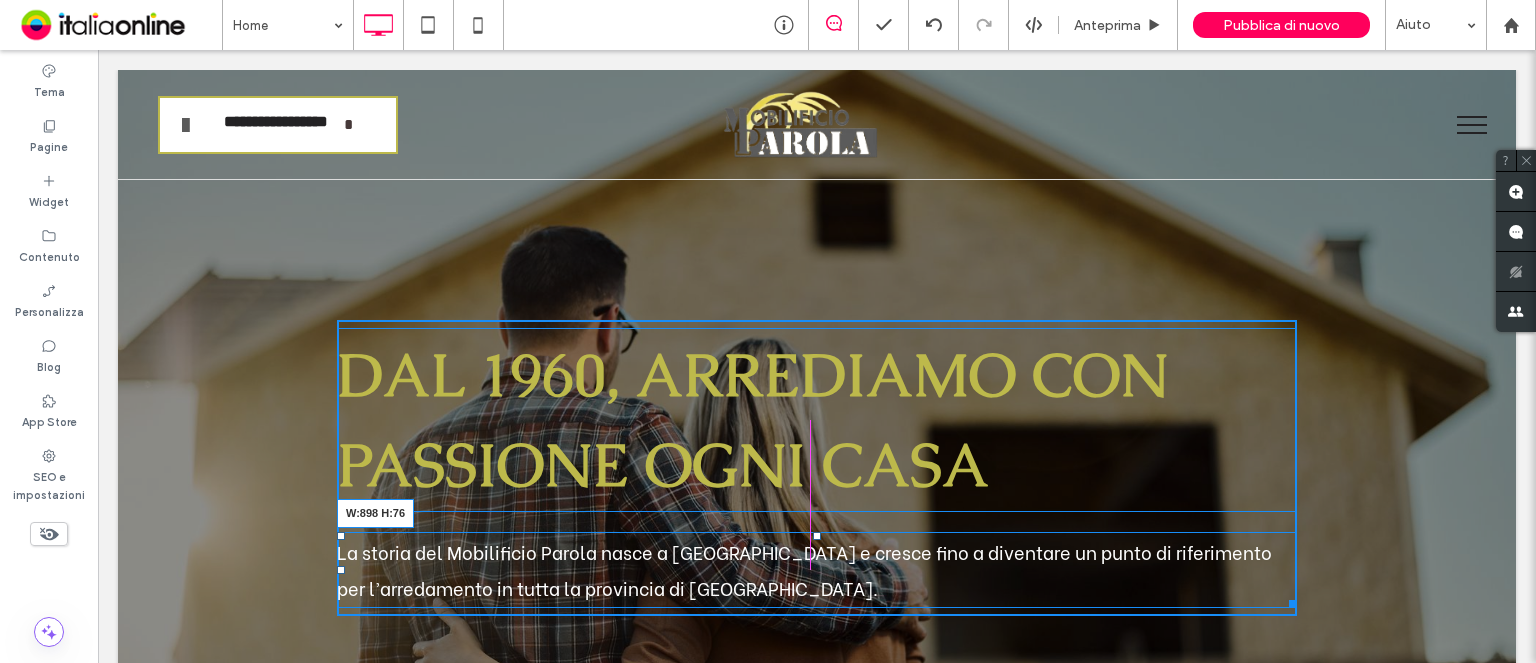 drag, startPoint x: 1278, startPoint y: 600, endPoint x: 1247, endPoint y: 595, distance: 31.400637 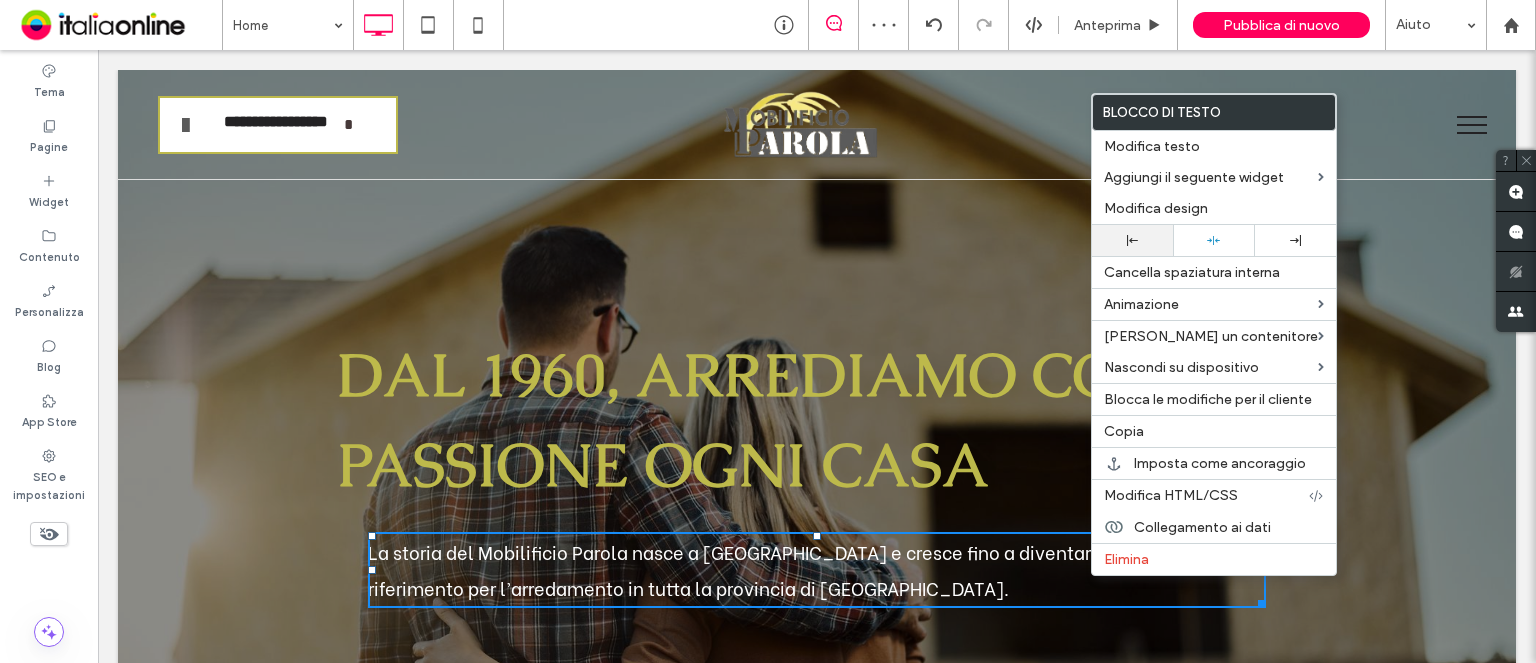 drag, startPoint x: 1148, startPoint y: 241, endPoint x: 1036, endPoint y: 247, distance: 112.1606 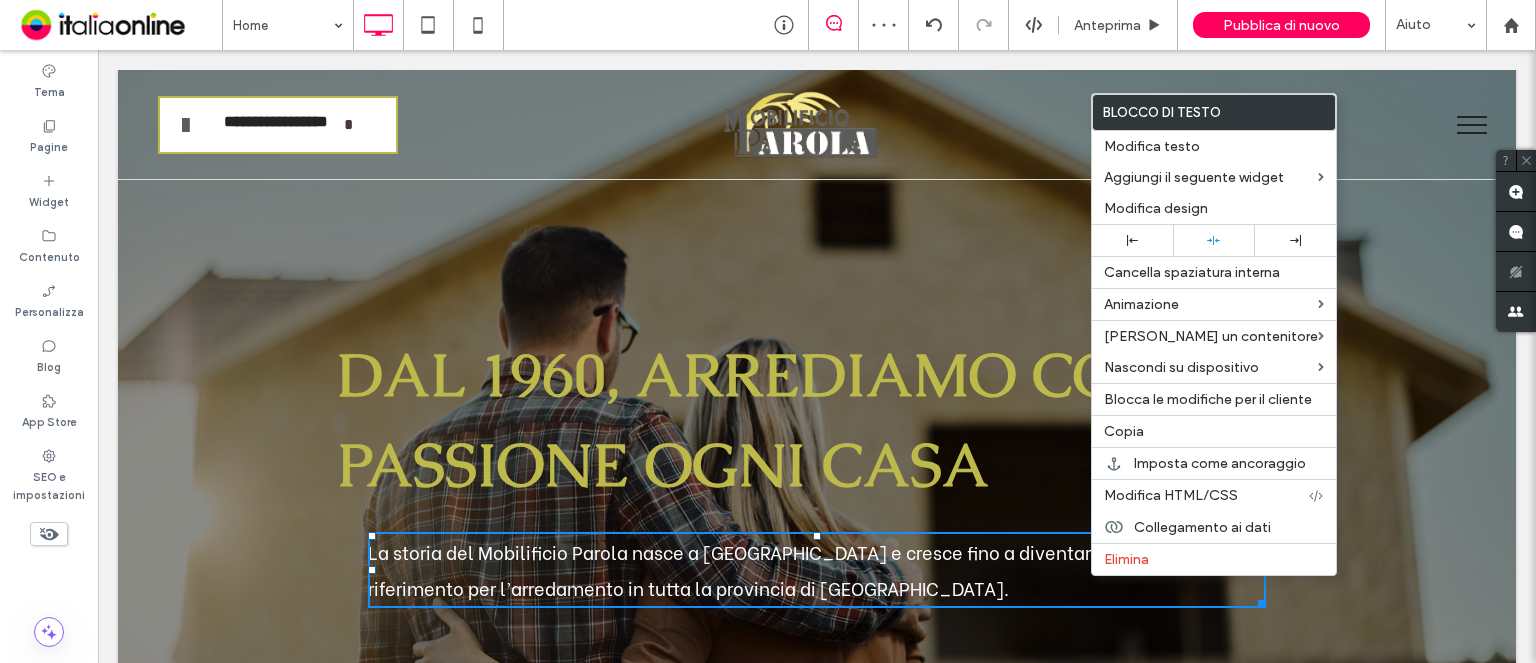 click at bounding box center (1132, 240) 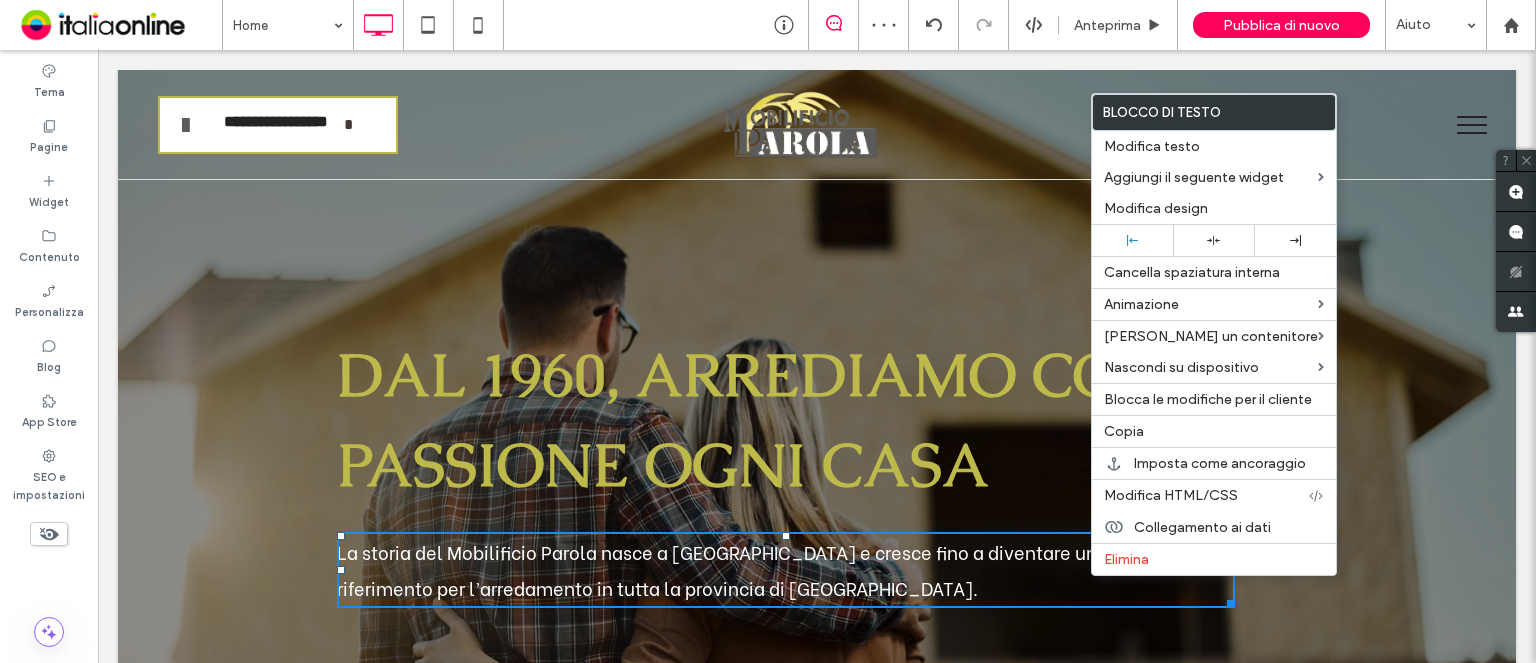 click at bounding box center [768, 331] 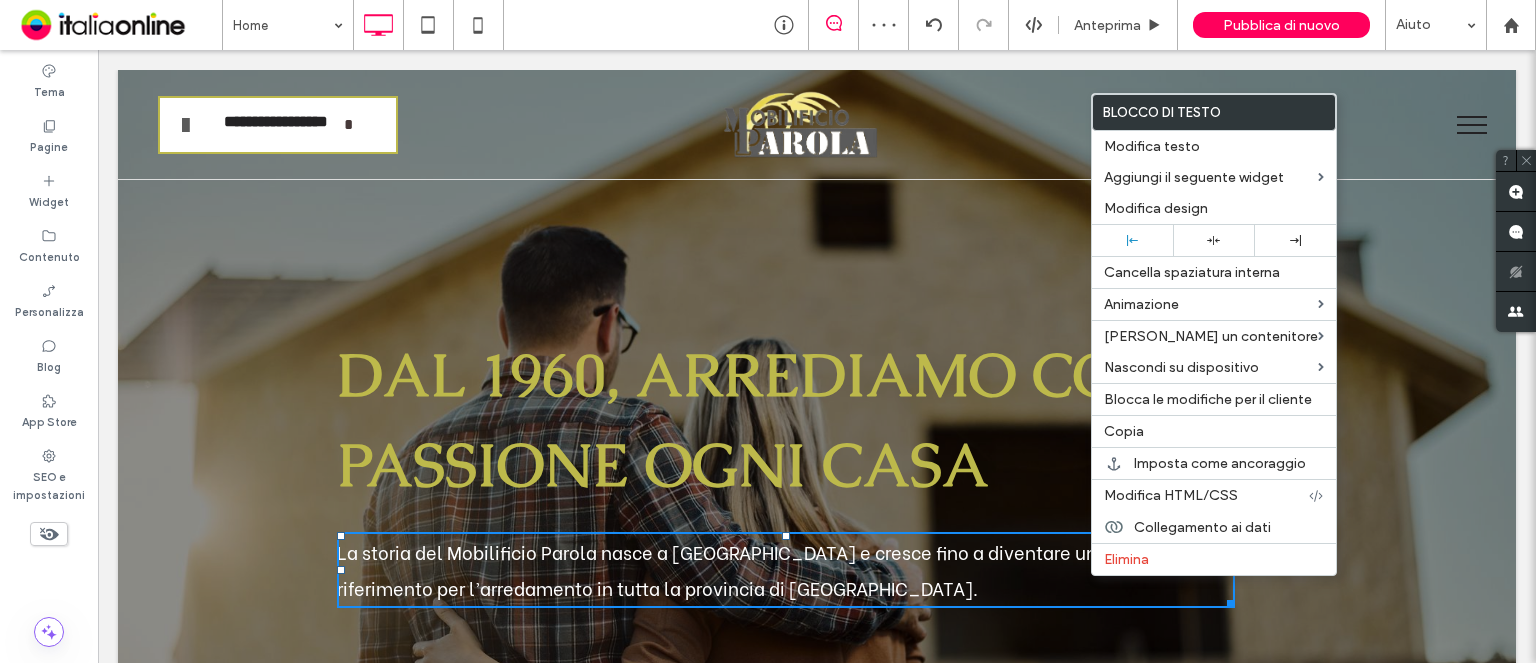 click on "Dal 1960, arrediamo con passione ogni casa   La storia del Mobilificio Parola nasce a Busca e cresce fino a diventare un punto di riferimento per l’arredamento in tutta la provincia di Cuneo. Click To Paste
Riga + Aggiungi sezione" at bounding box center [817, 403] 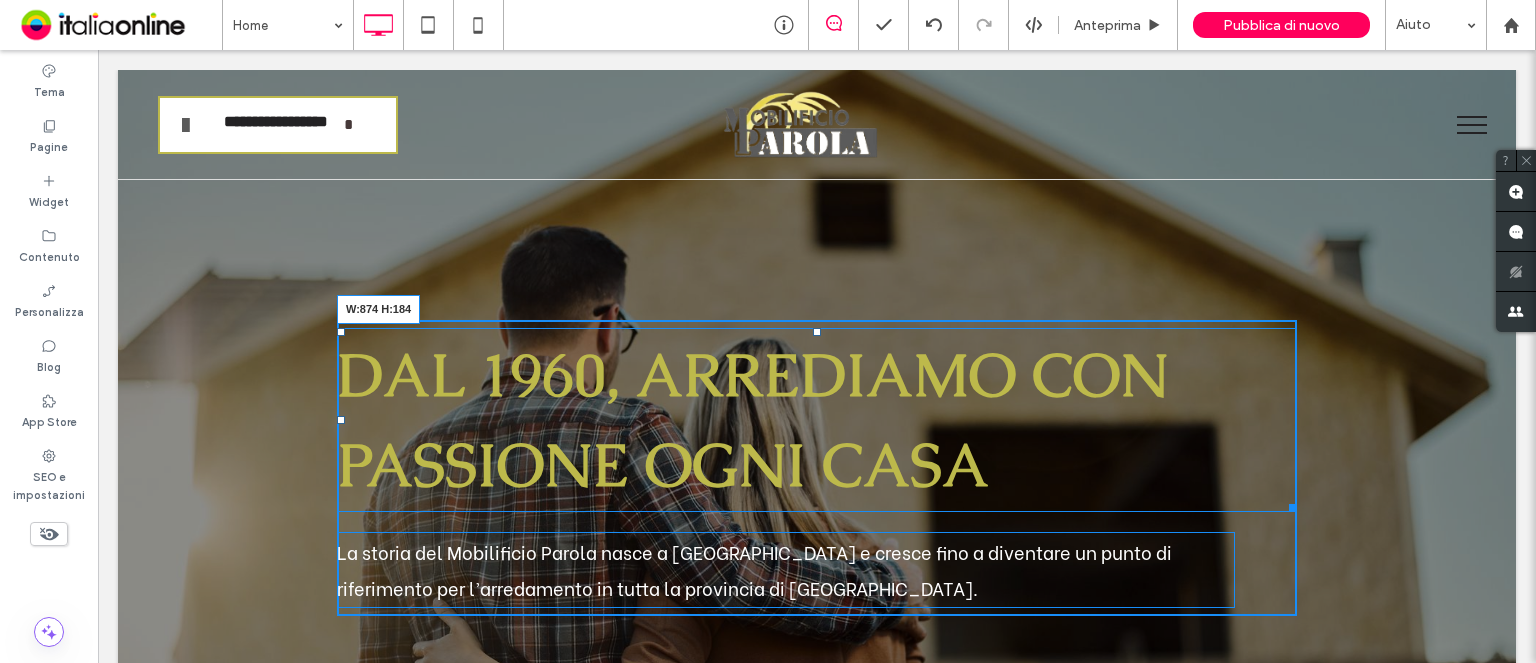drag, startPoint x: 1280, startPoint y: 503, endPoint x: 1237, endPoint y: 495, distance: 43.737854 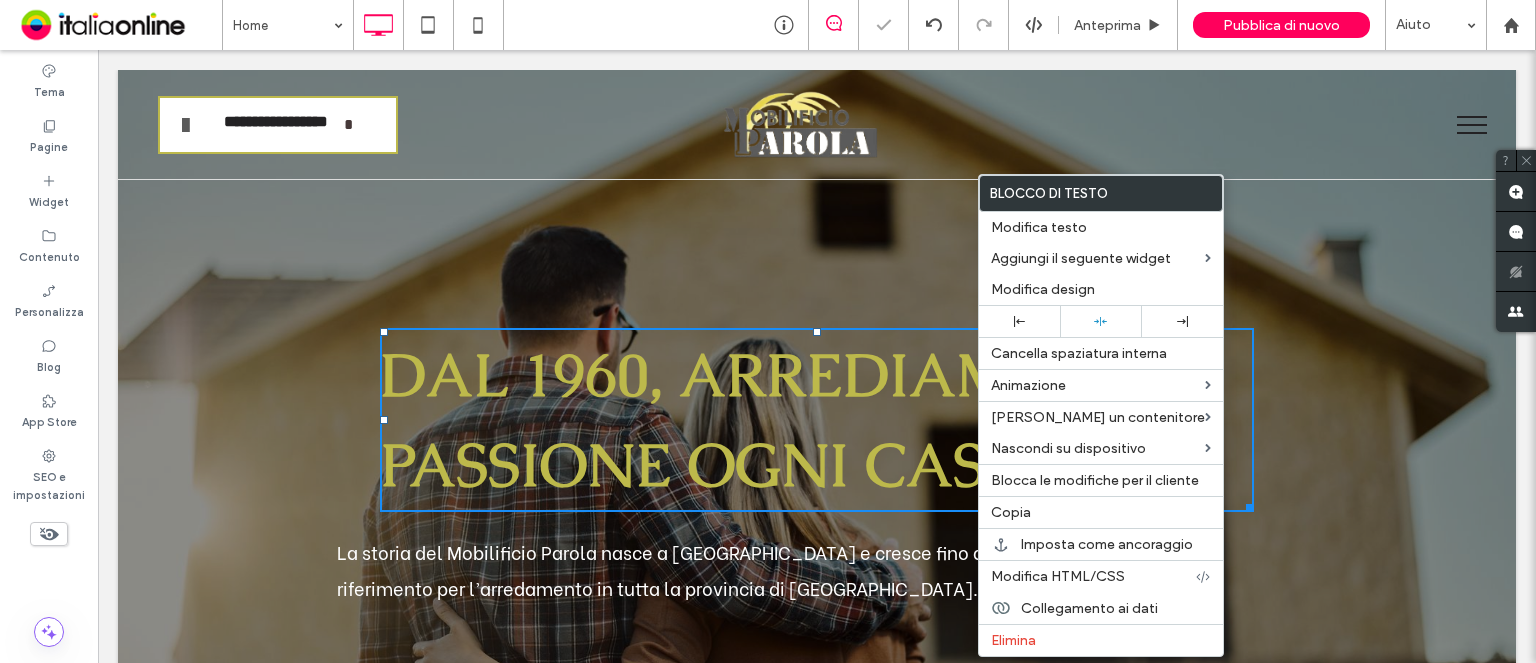 drag, startPoint x: 1026, startPoint y: 316, endPoint x: 920, endPoint y: 311, distance: 106.11786 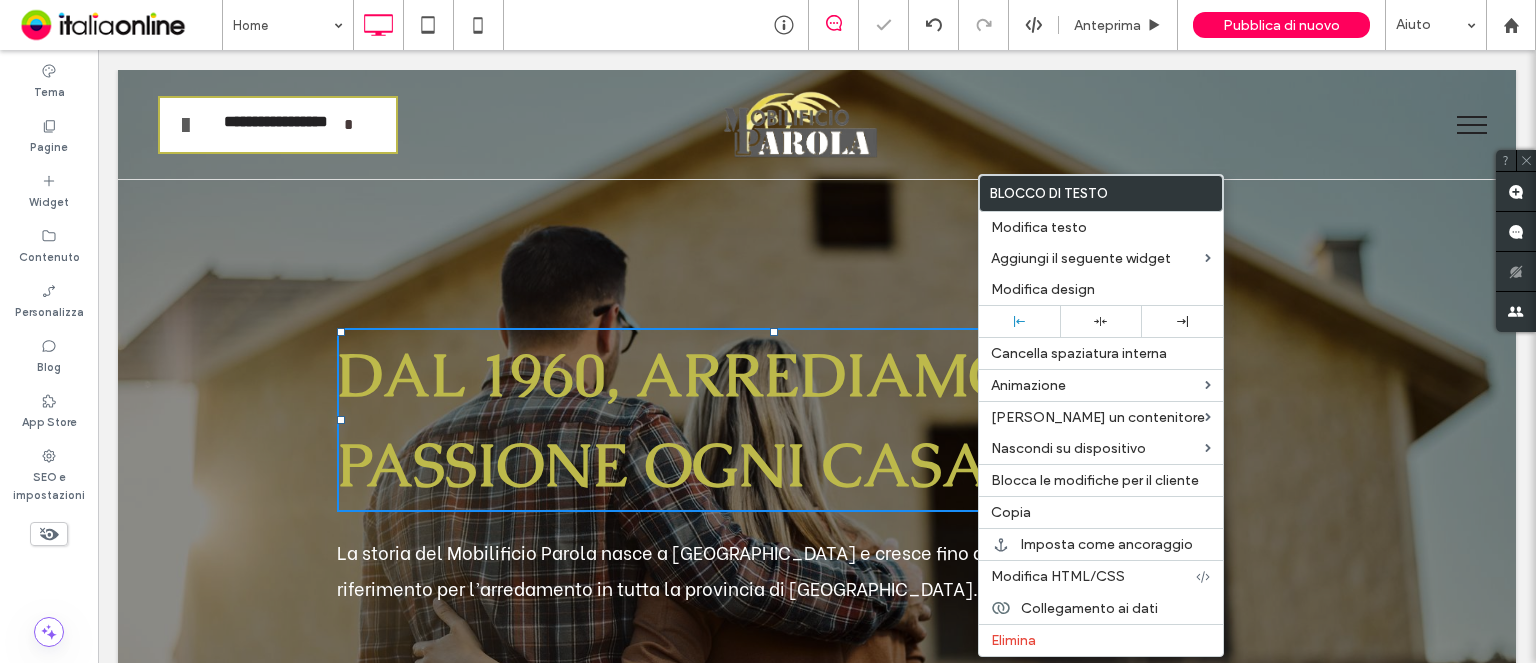 click on "Dal 1960, arrediamo con passione ogni casa   La storia del Mobilificio Parola nasce a Busca e cresce fino a diventare un punto di riferimento per l’arredamento in tutta la provincia di Cuneo. Click To Paste
Riga + Aggiungi sezione" at bounding box center (817, 403) 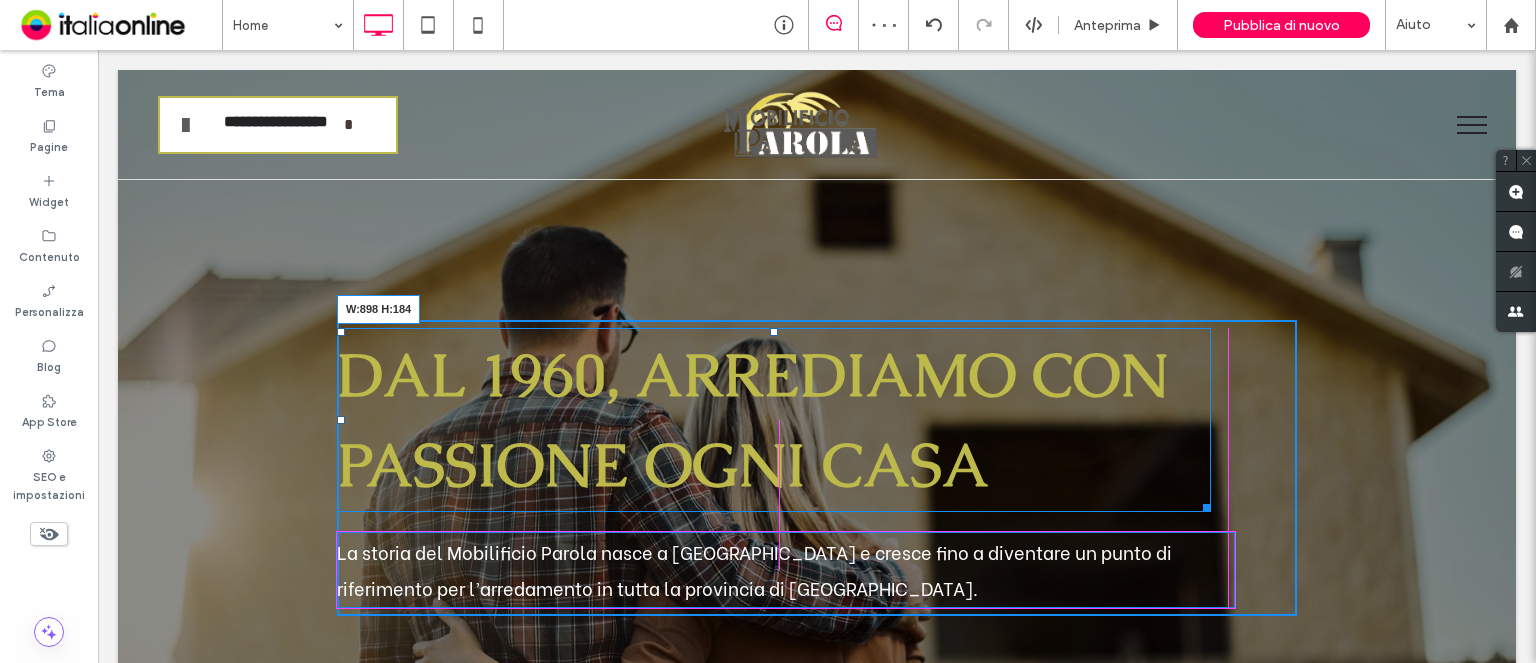 drag, startPoint x: 1200, startPoint y: 499, endPoint x: 1221, endPoint y: 491, distance: 22.472204 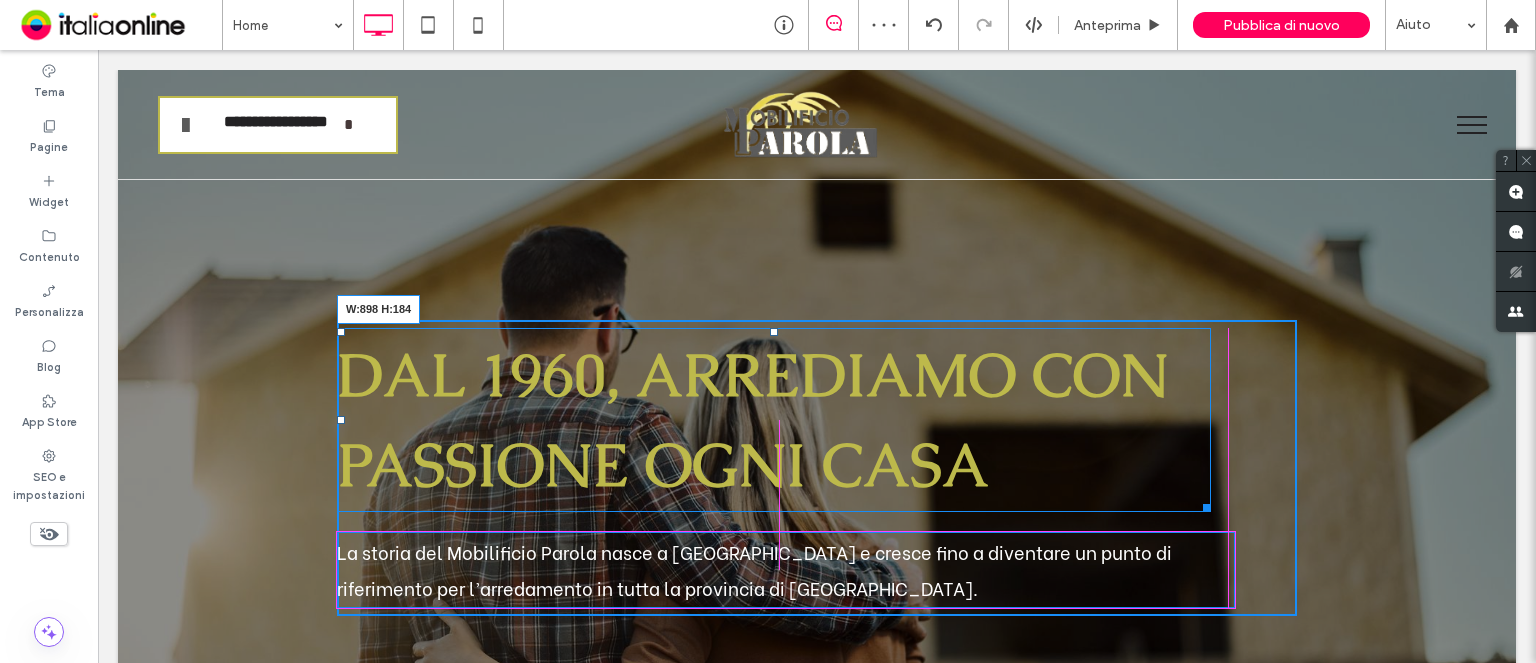 click on "Dal 1960, arrediamo con passione ogni casa W:898 H:184" at bounding box center (774, 420) 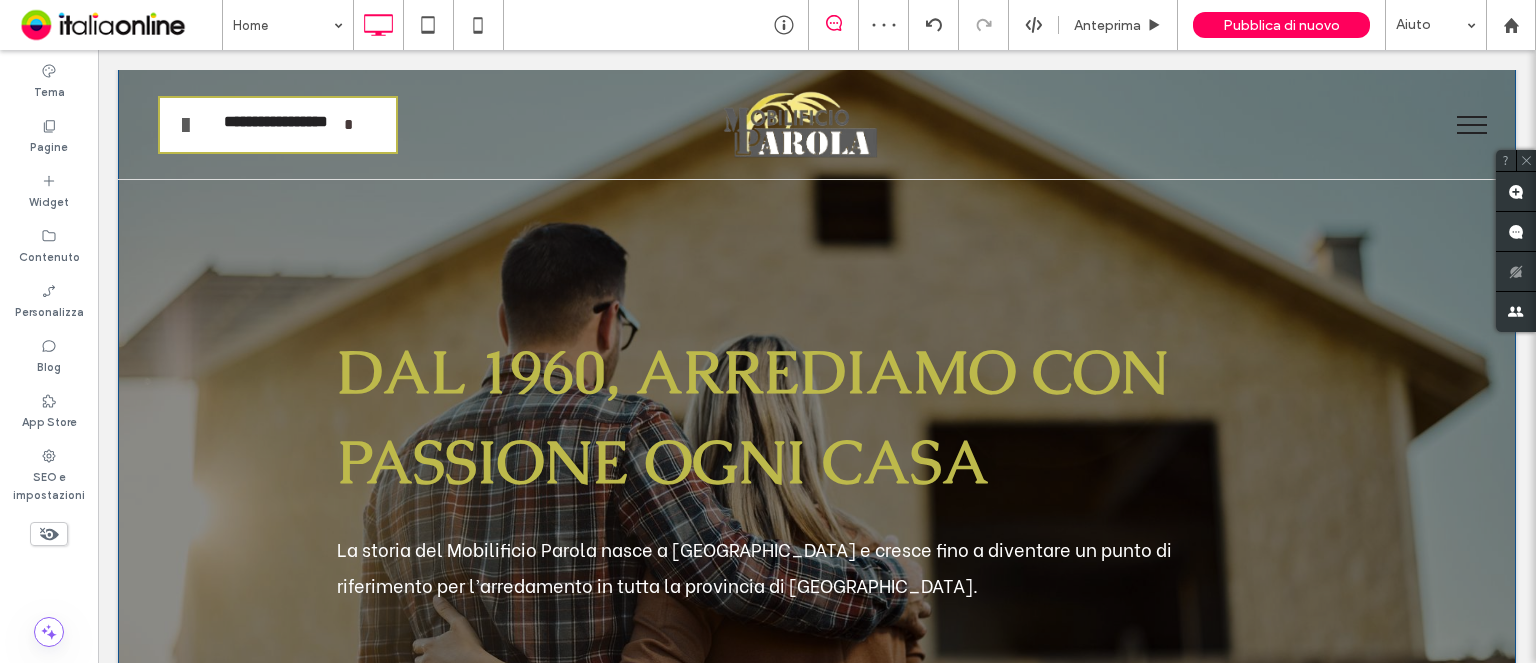 scroll, scrollTop: 0, scrollLeft: 0, axis: both 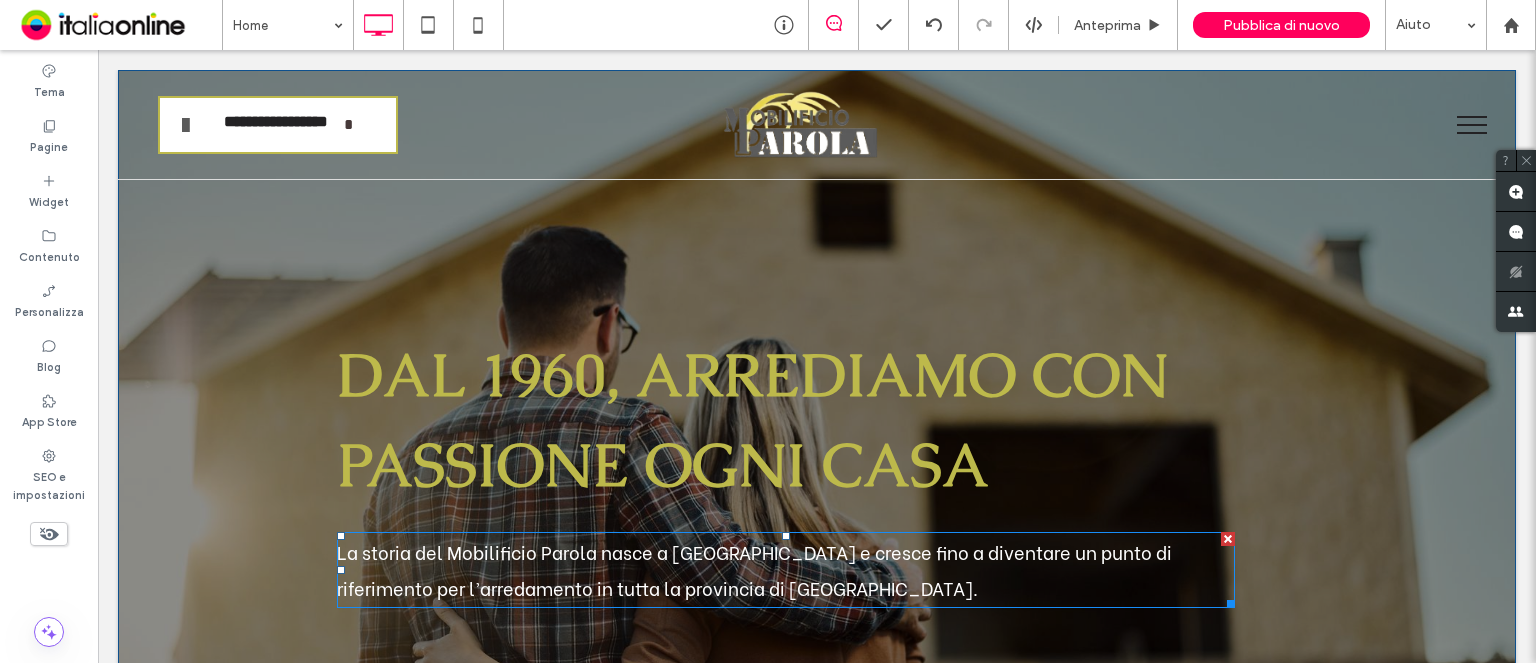 click on "La storia del Mobilificio Parola nasce a Busca e cresce fino a diventare un punto di riferimento per l’arredamento in tutta la provincia di Cuneo." at bounding box center (754, 569) 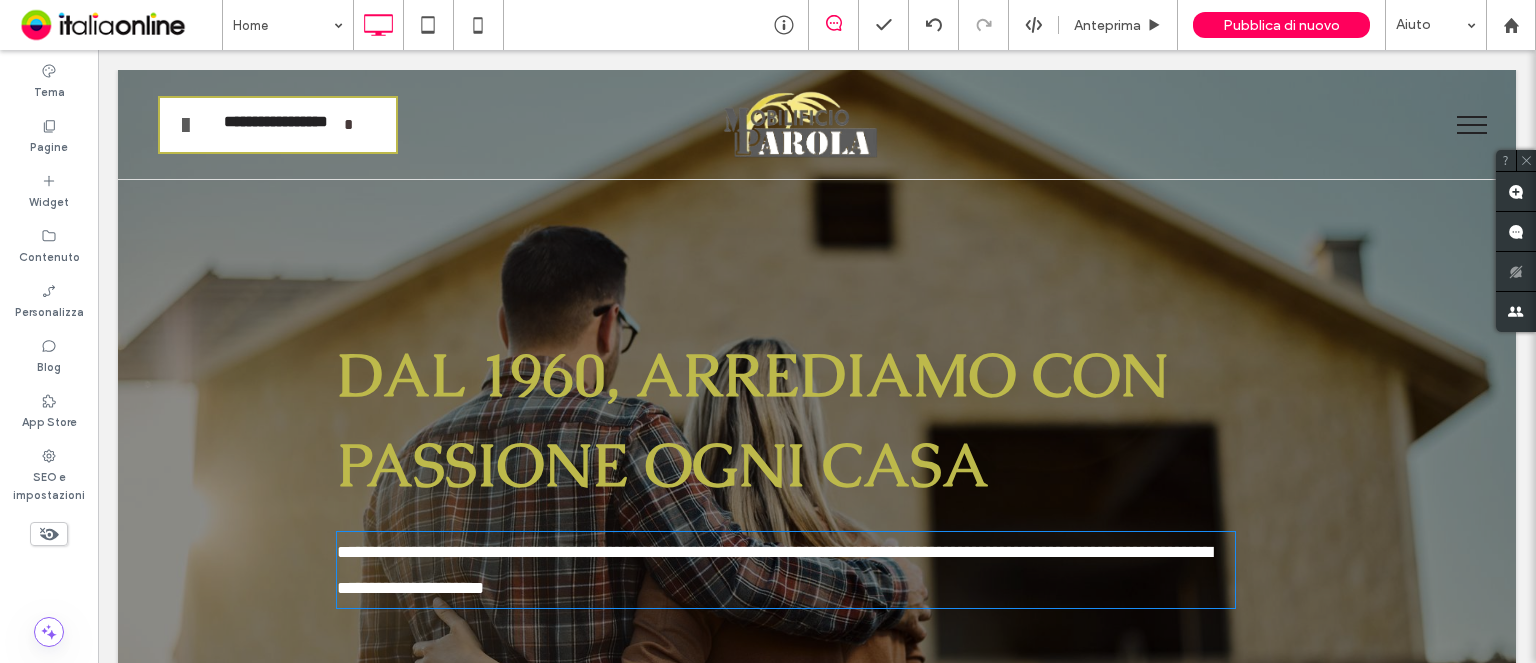 type on "**********" 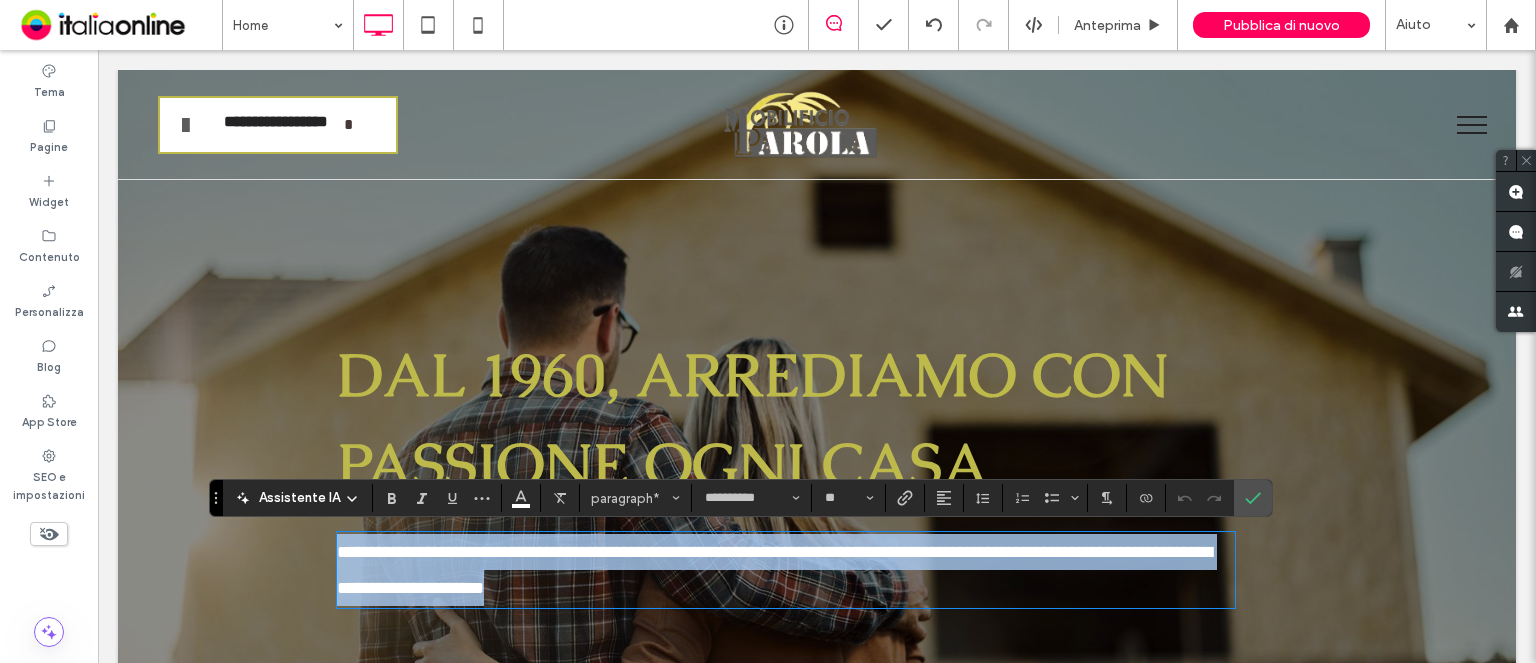 drag, startPoint x: 544, startPoint y: 539, endPoint x: 212, endPoint y: 506, distance: 333.63602 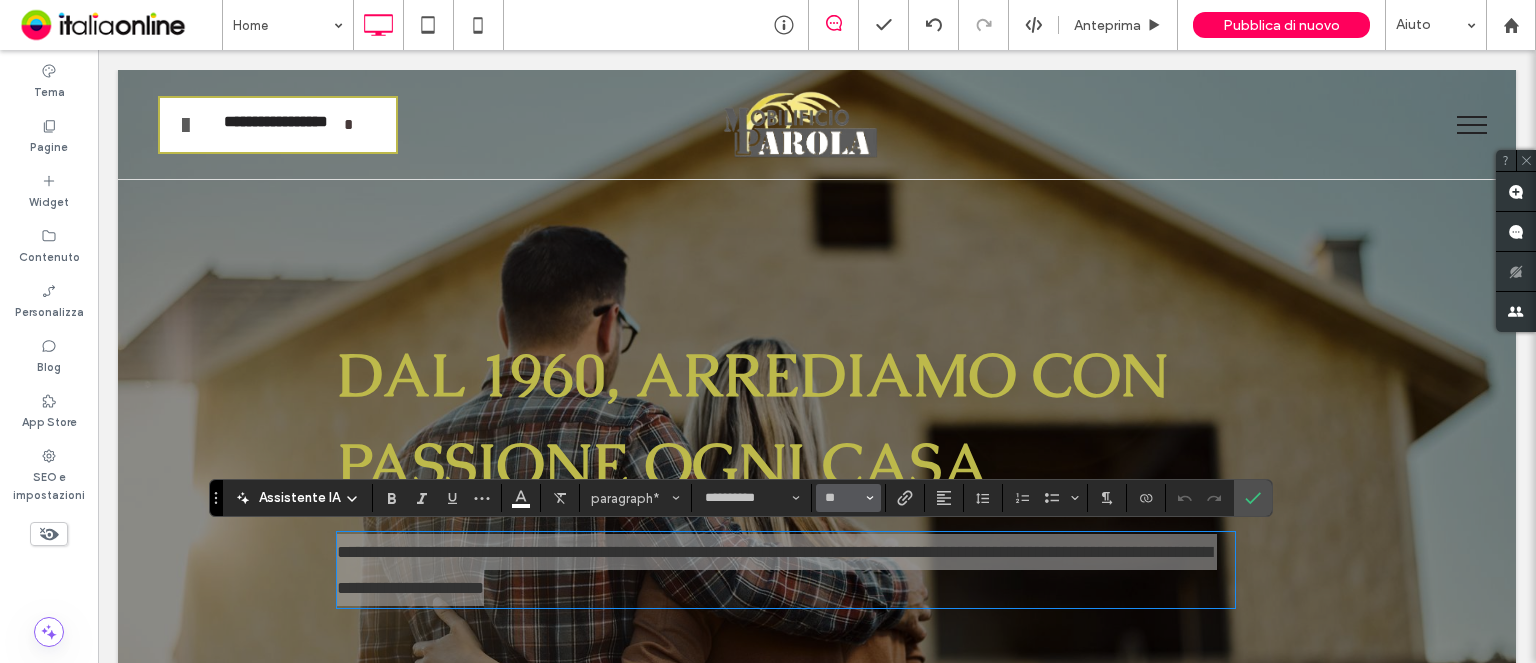 click on "**" at bounding box center [848, 498] 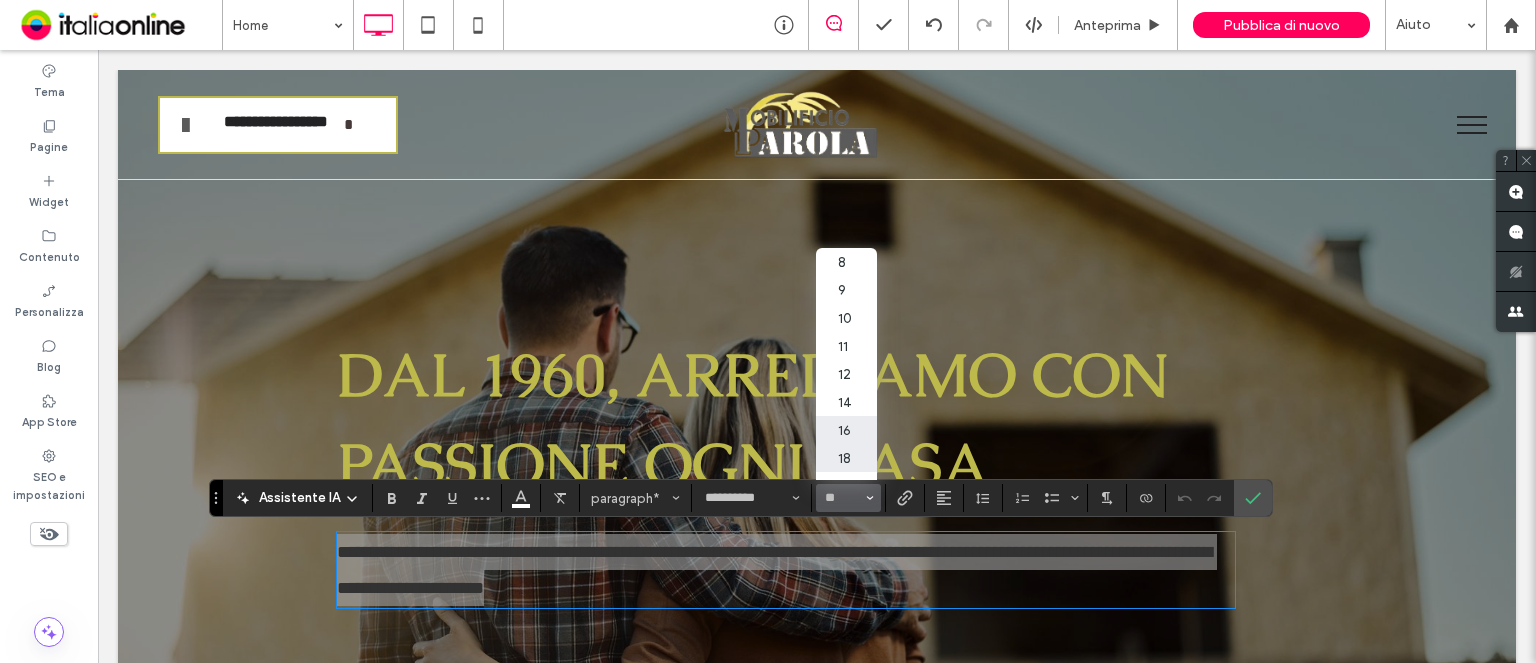 click on "16" at bounding box center (846, 430) 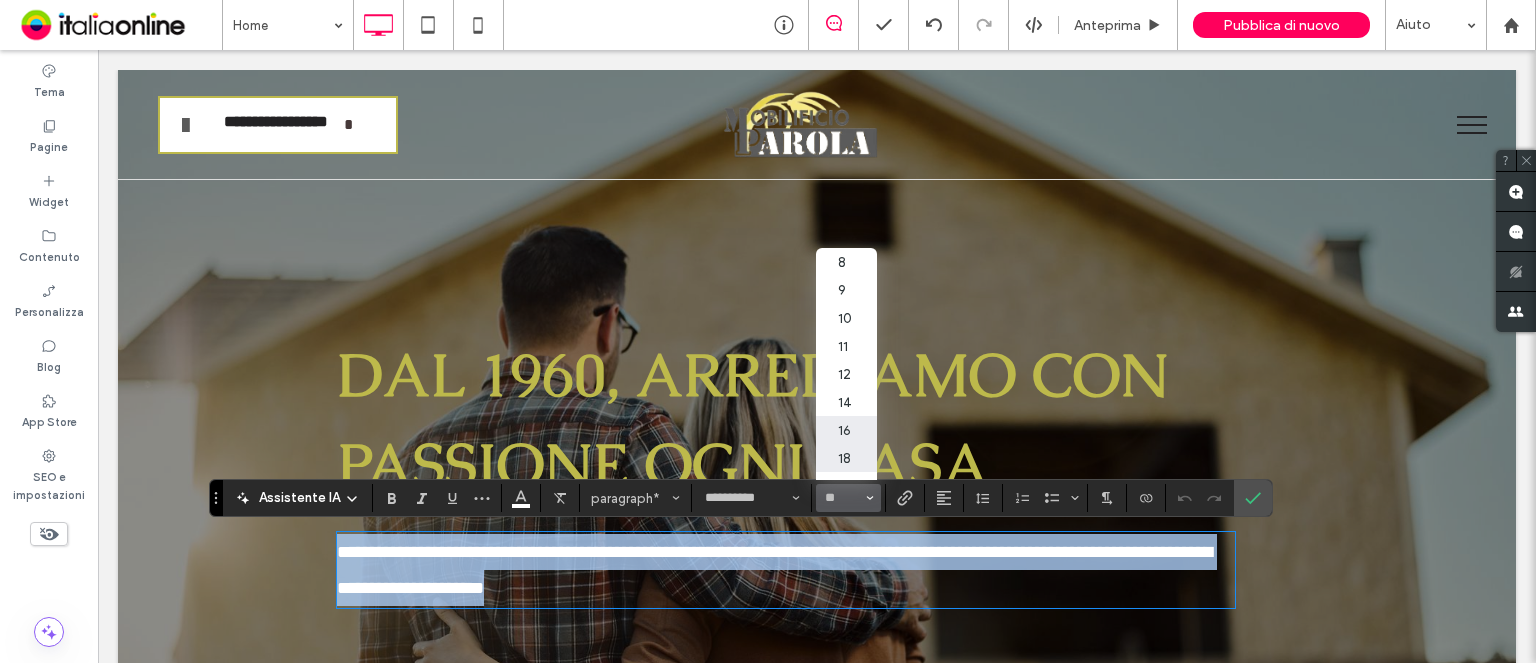 type on "**" 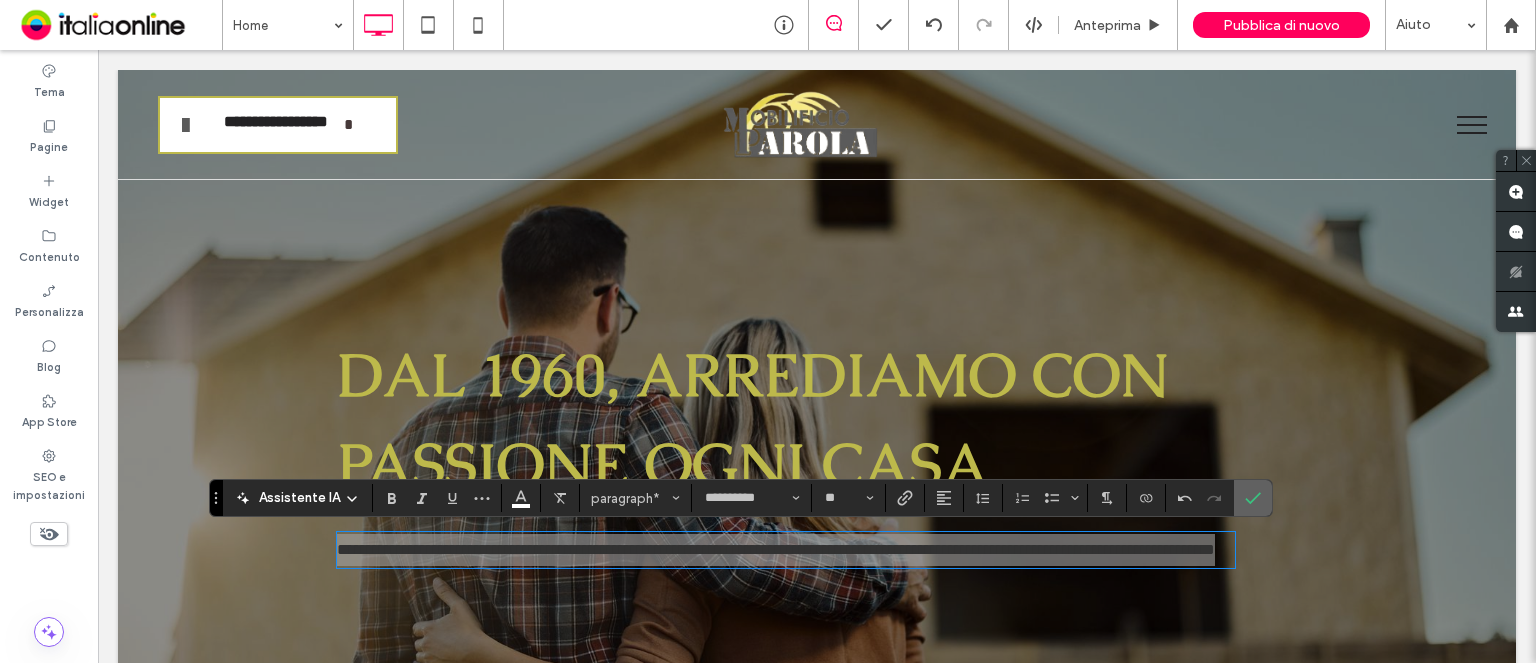 click at bounding box center (1253, 498) 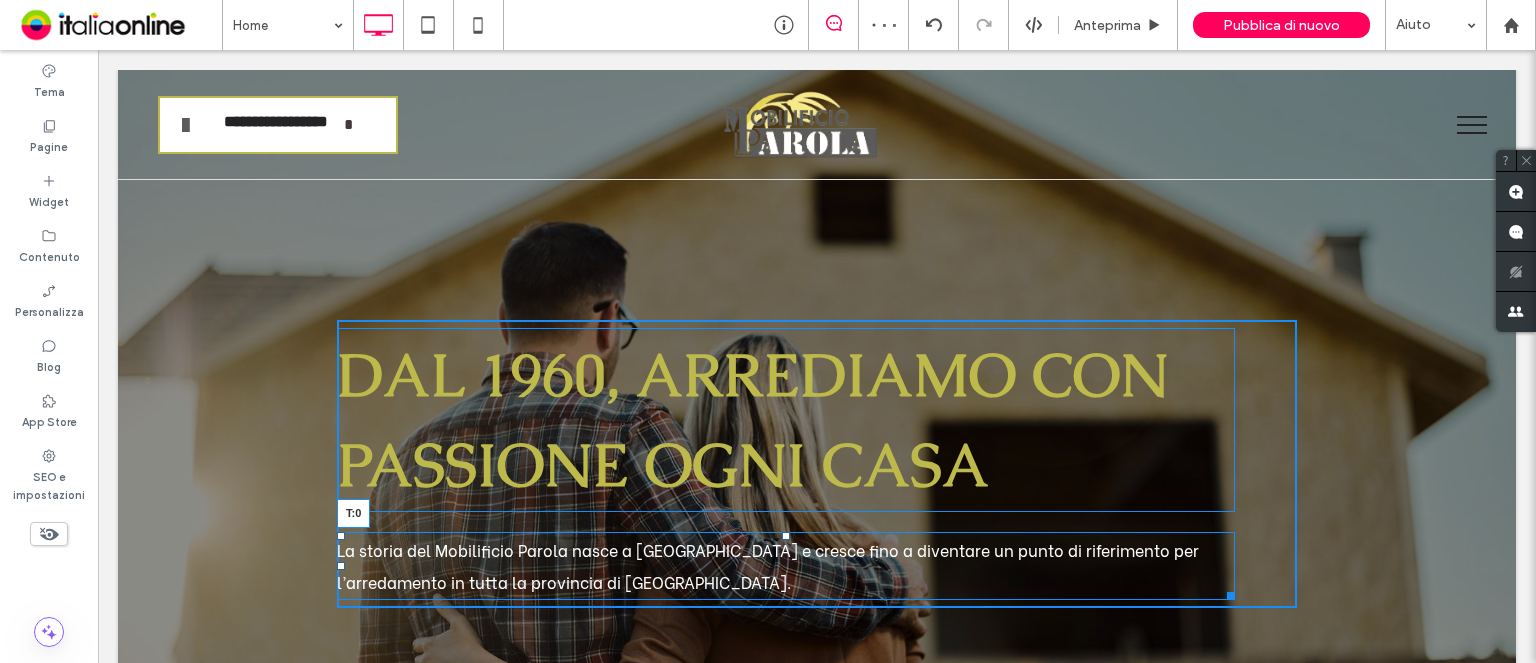 drag, startPoint x: 776, startPoint y: 536, endPoint x: 771, endPoint y: 520, distance: 16.763054 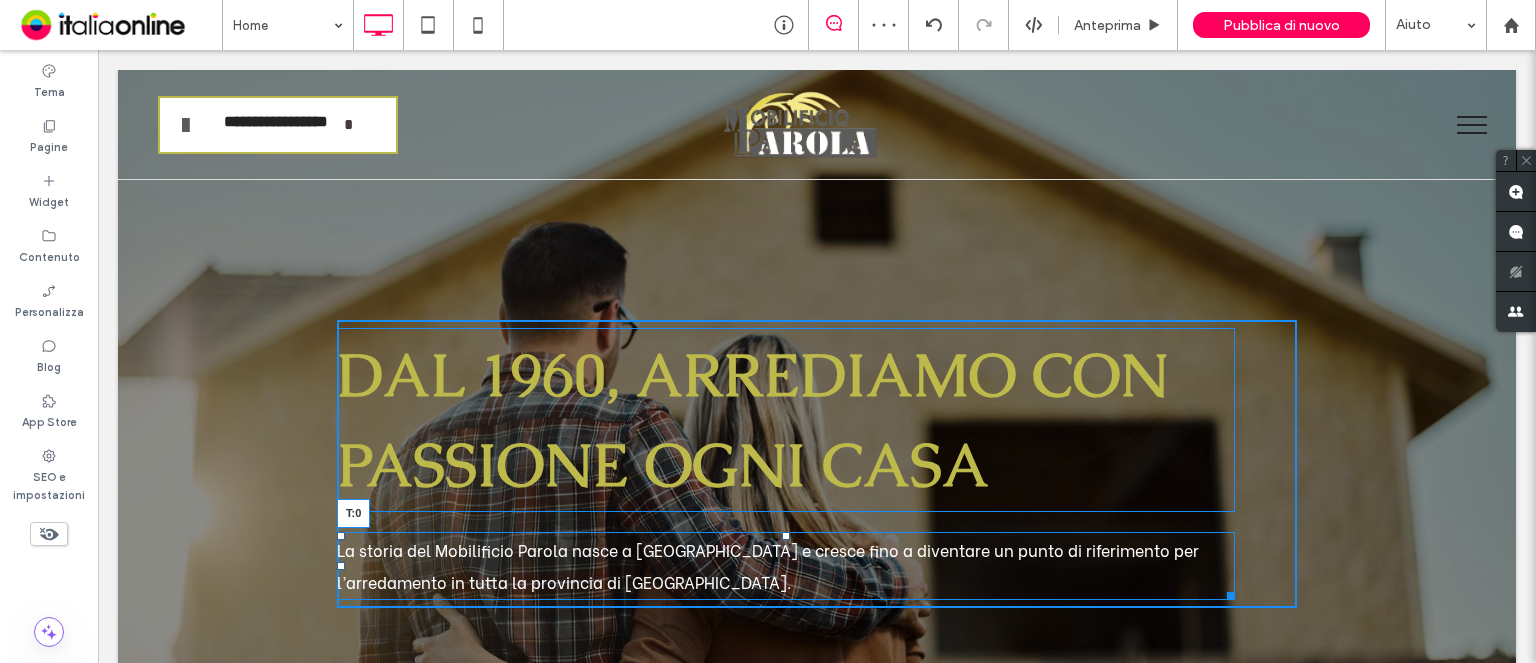click on "La storia del Mobilificio Parola nasce a Busca e cresce fino a diventare un punto di riferimento per l’arredamento in tutta la provincia di Cuneo. T:0" at bounding box center (786, 566) 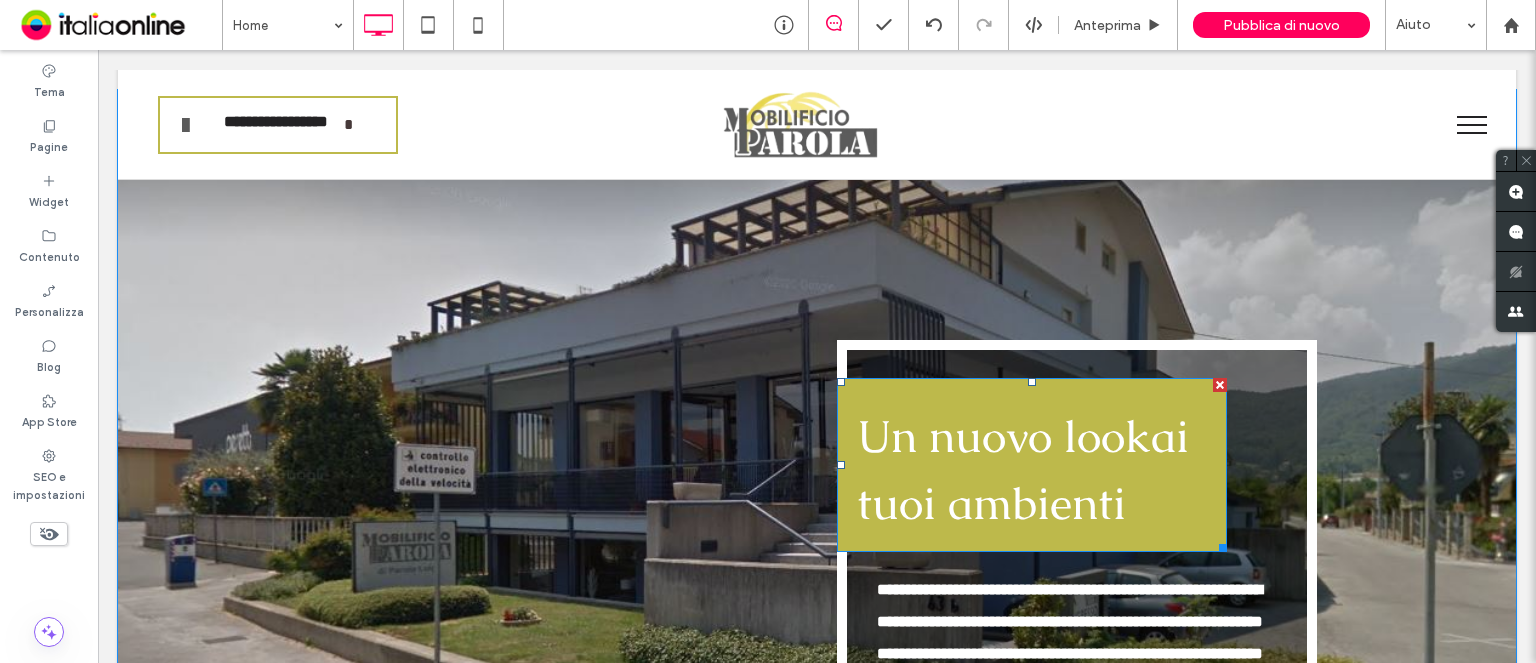 scroll, scrollTop: 400, scrollLeft: 0, axis: vertical 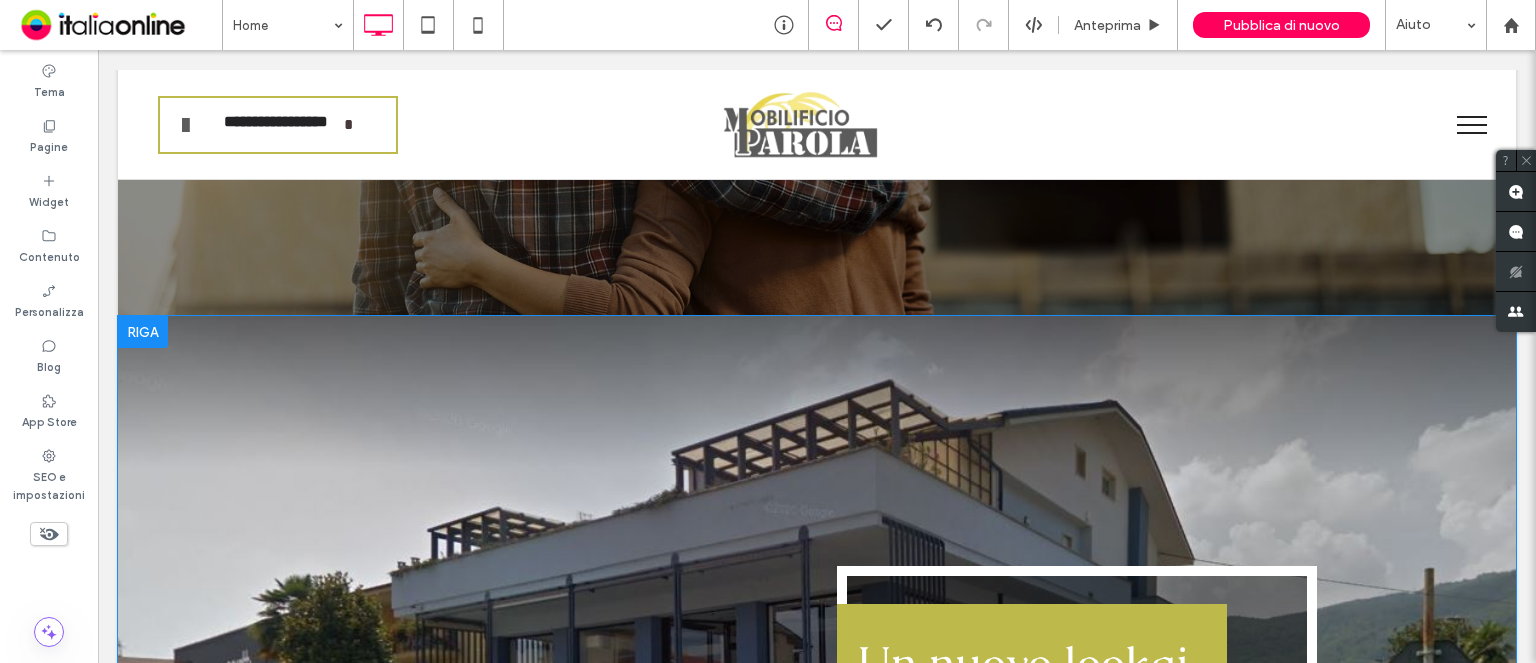 click on "**********" at bounding box center (817, 783) 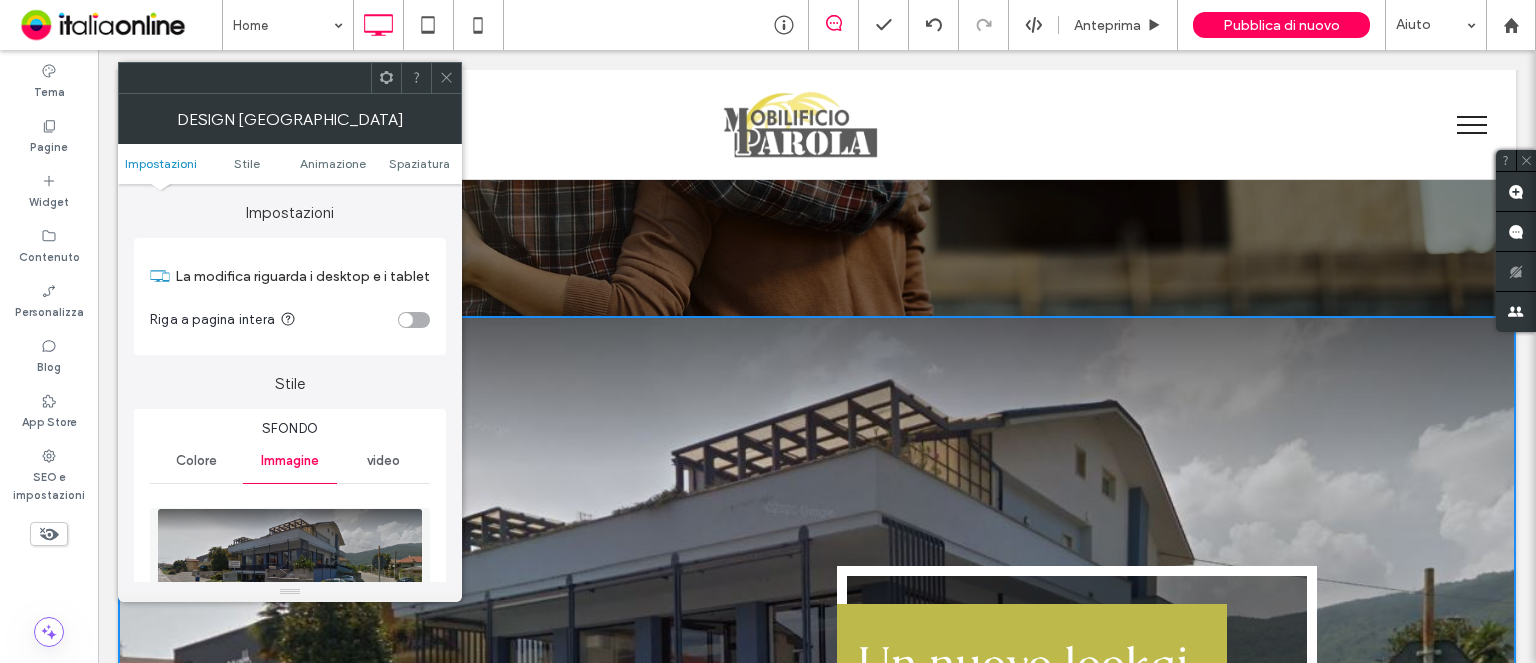 click 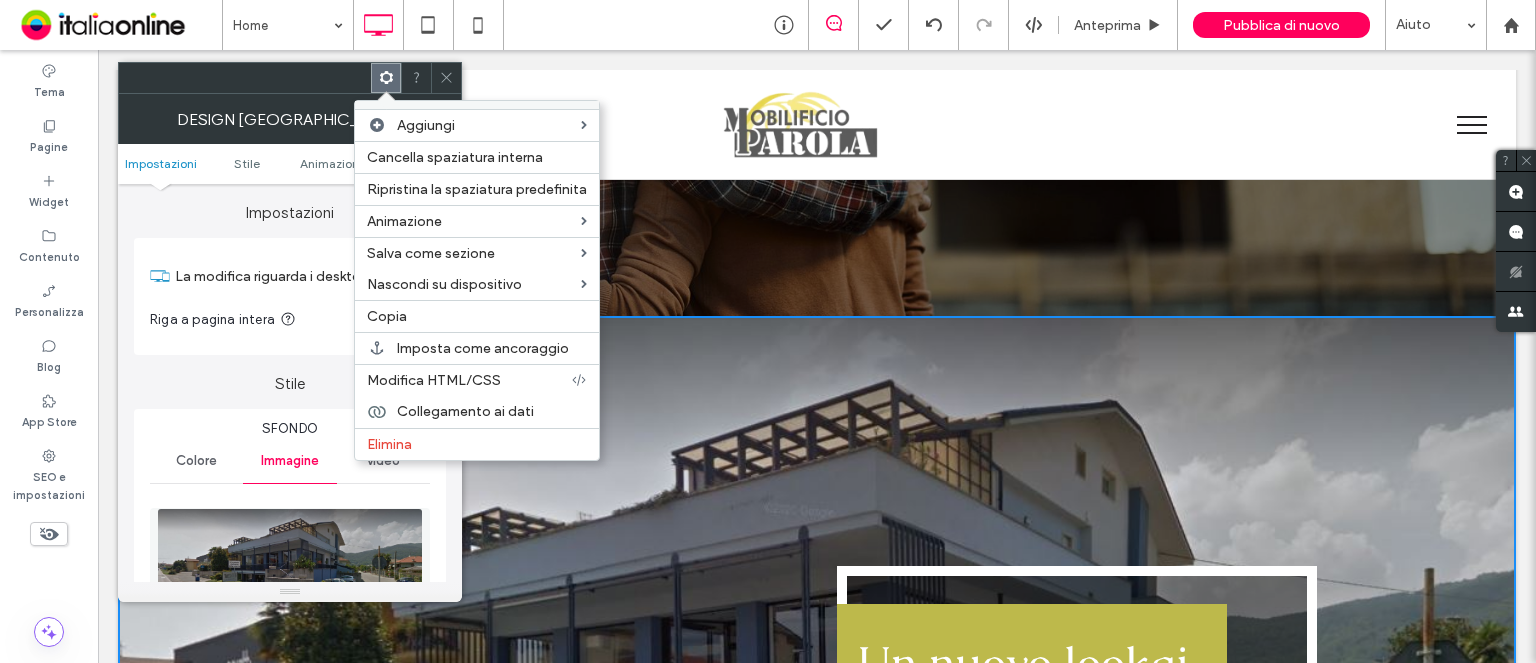 click on "Elimina" at bounding box center [477, 444] 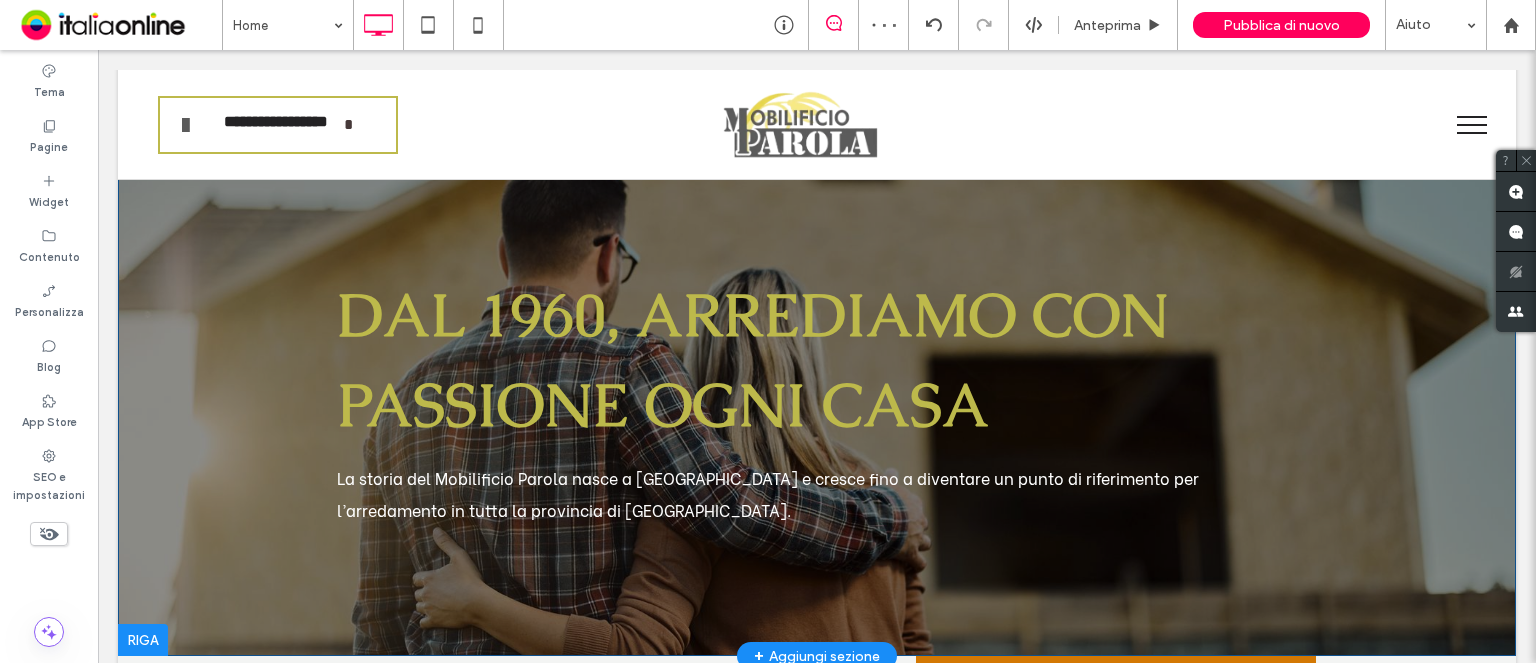 scroll, scrollTop: 0, scrollLeft: 0, axis: both 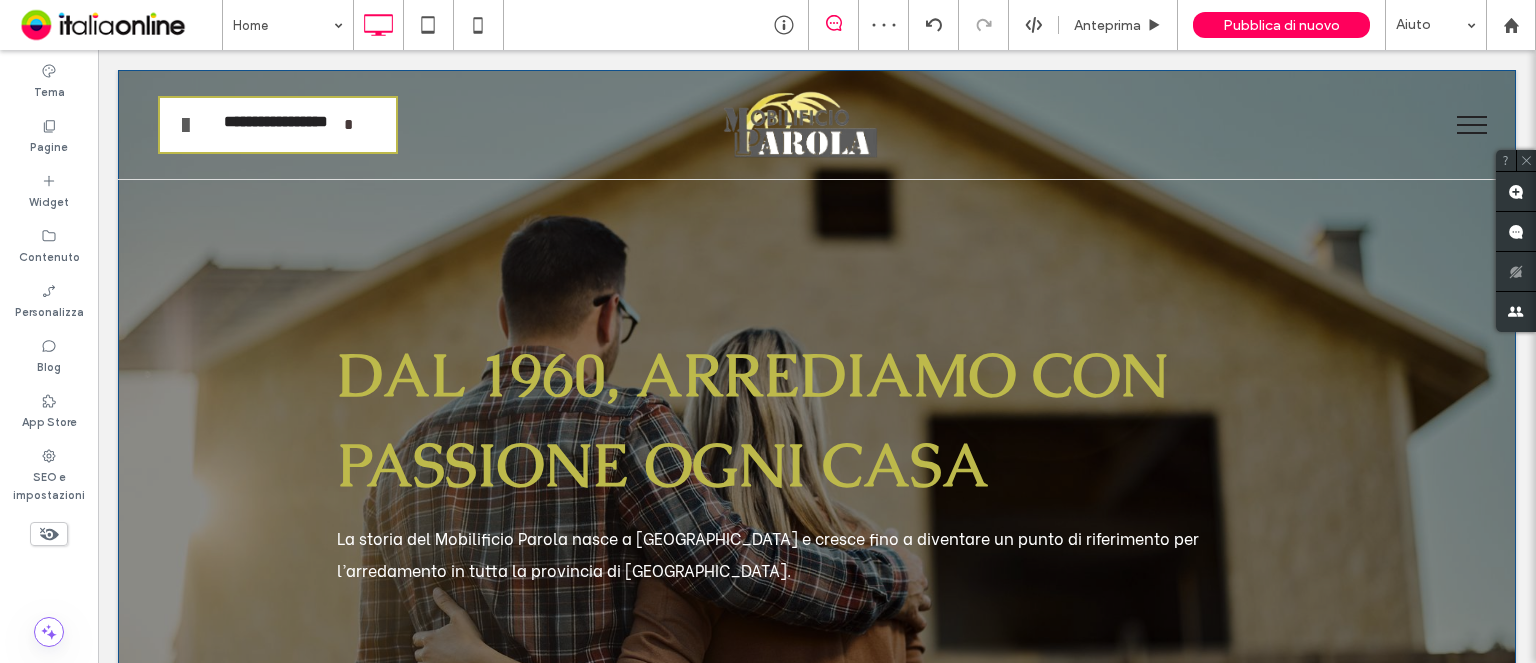 click on "Dal 1960, arrediamo con passione ogni casa   La storia del Mobilificio Parola nasce a Busca e cresce fino a diventare un punto di riferimento per l’arredamento in tutta la provincia di Cuneo. Click To Paste
Riga + Aggiungi sezione" at bounding box center [817, 393] 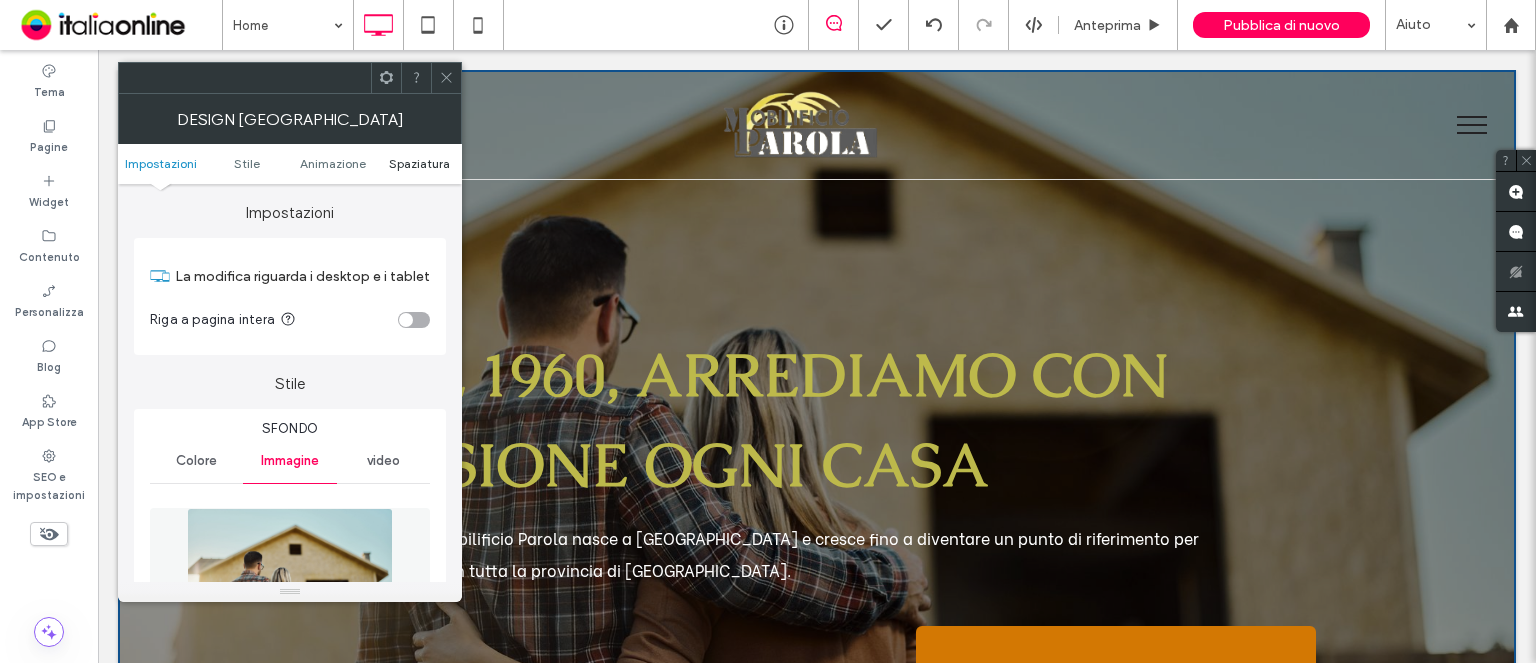 click on "Spaziatura" at bounding box center (419, 163) 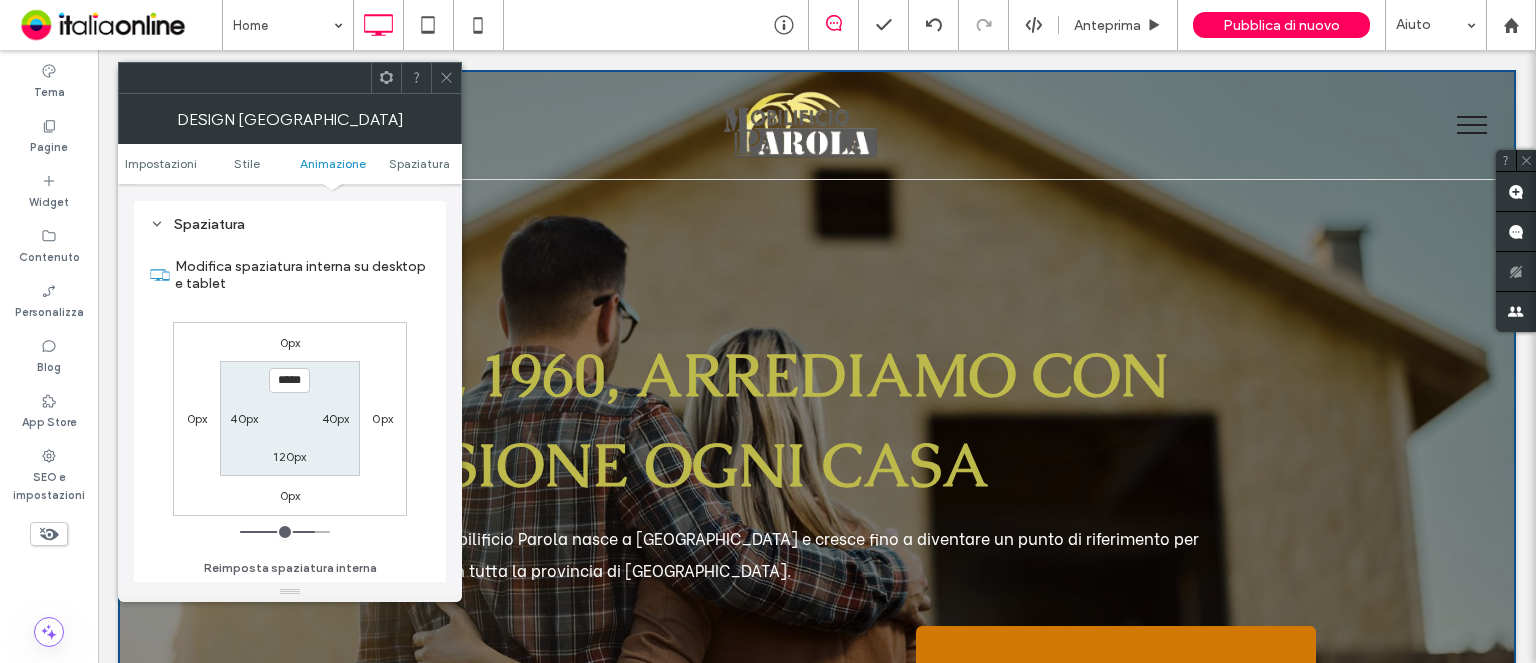 scroll, scrollTop: 1368, scrollLeft: 0, axis: vertical 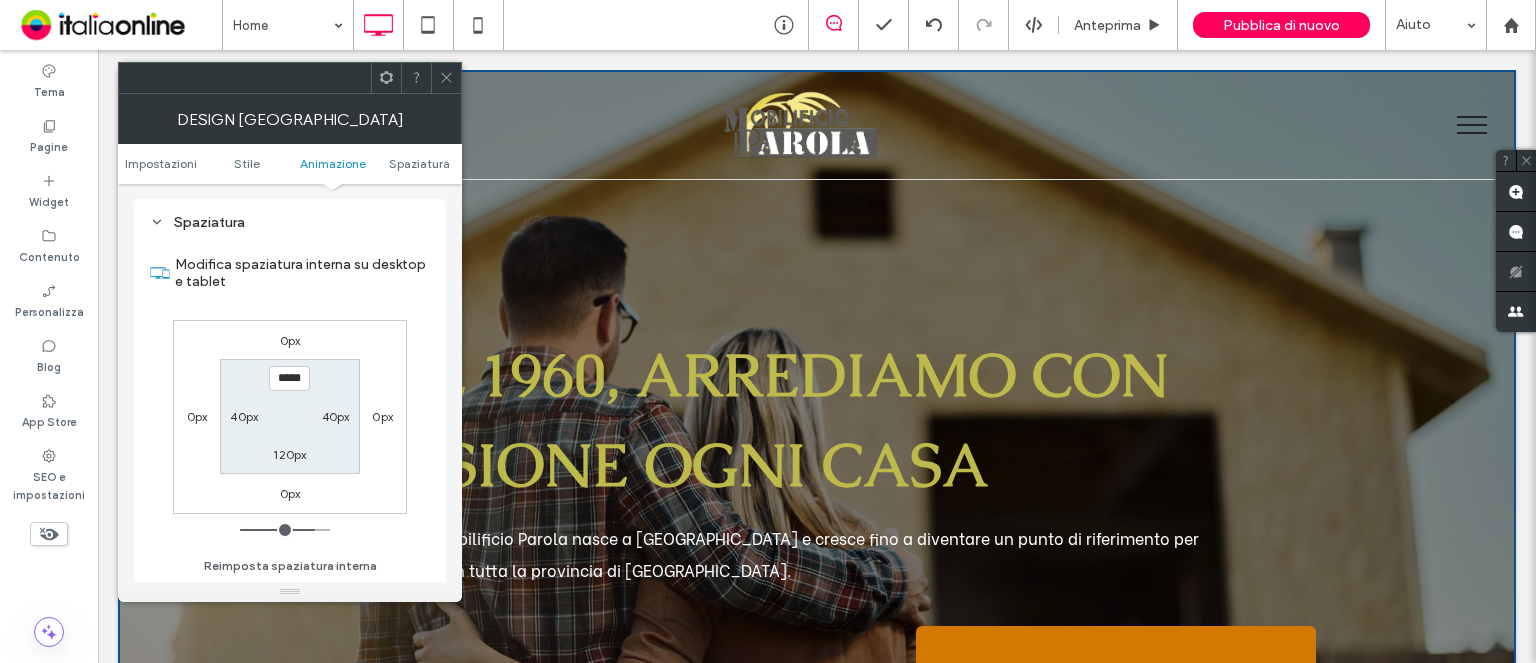 click on "120px" at bounding box center [289, 454] 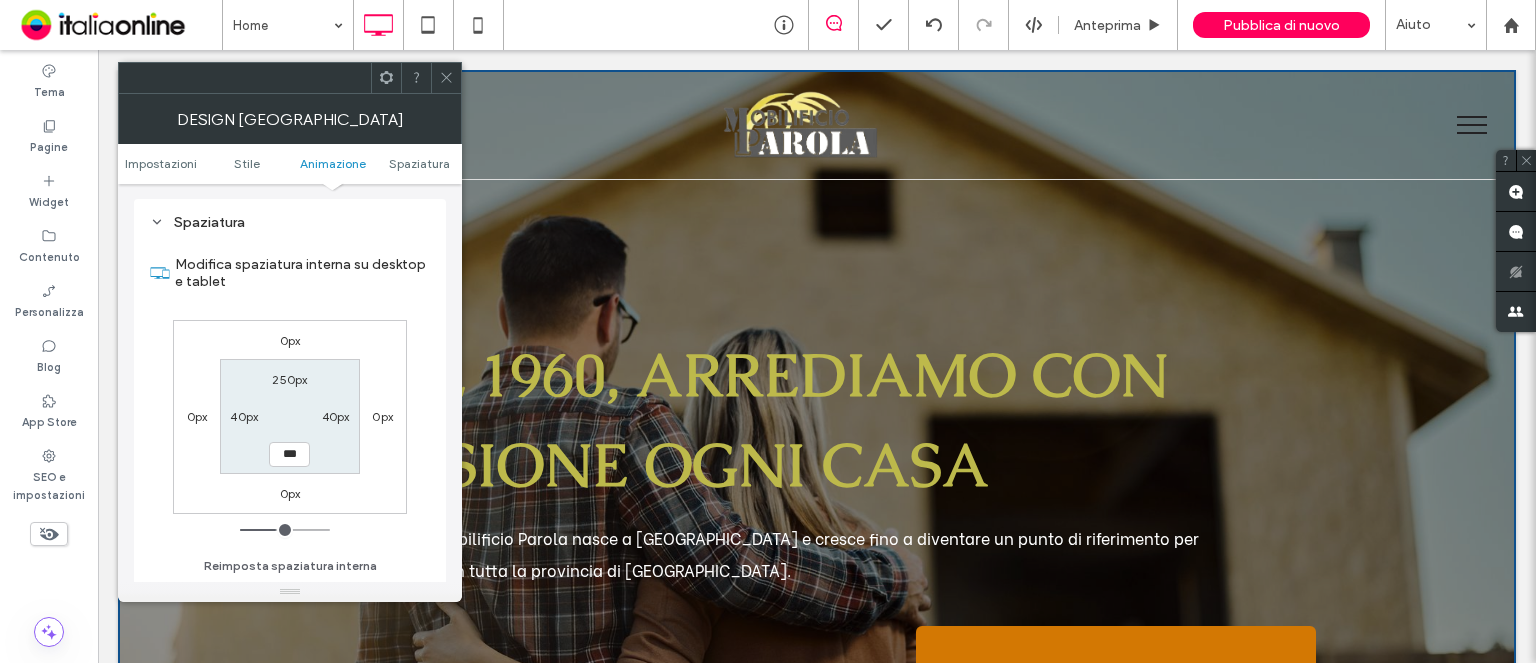 type on "***" 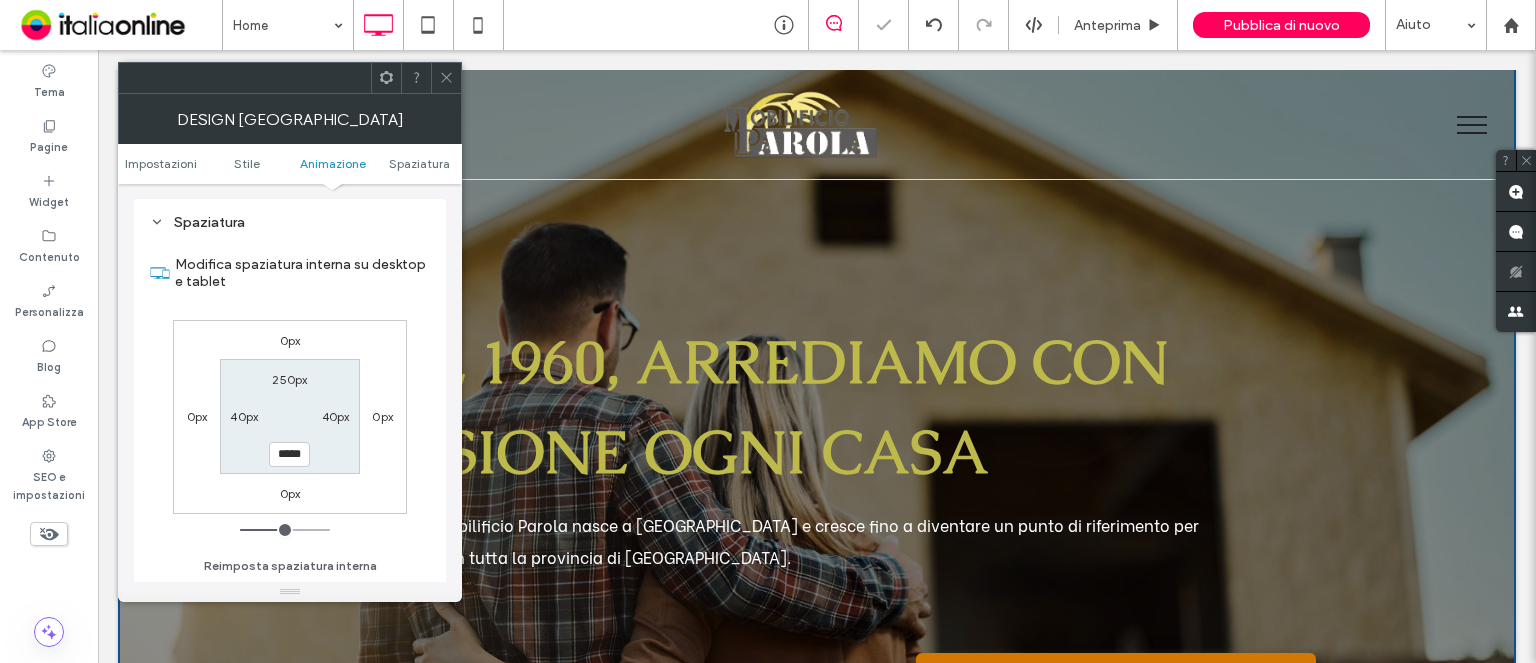 scroll, scrollTop: 300, scrollLeft: 0, axis: vertical 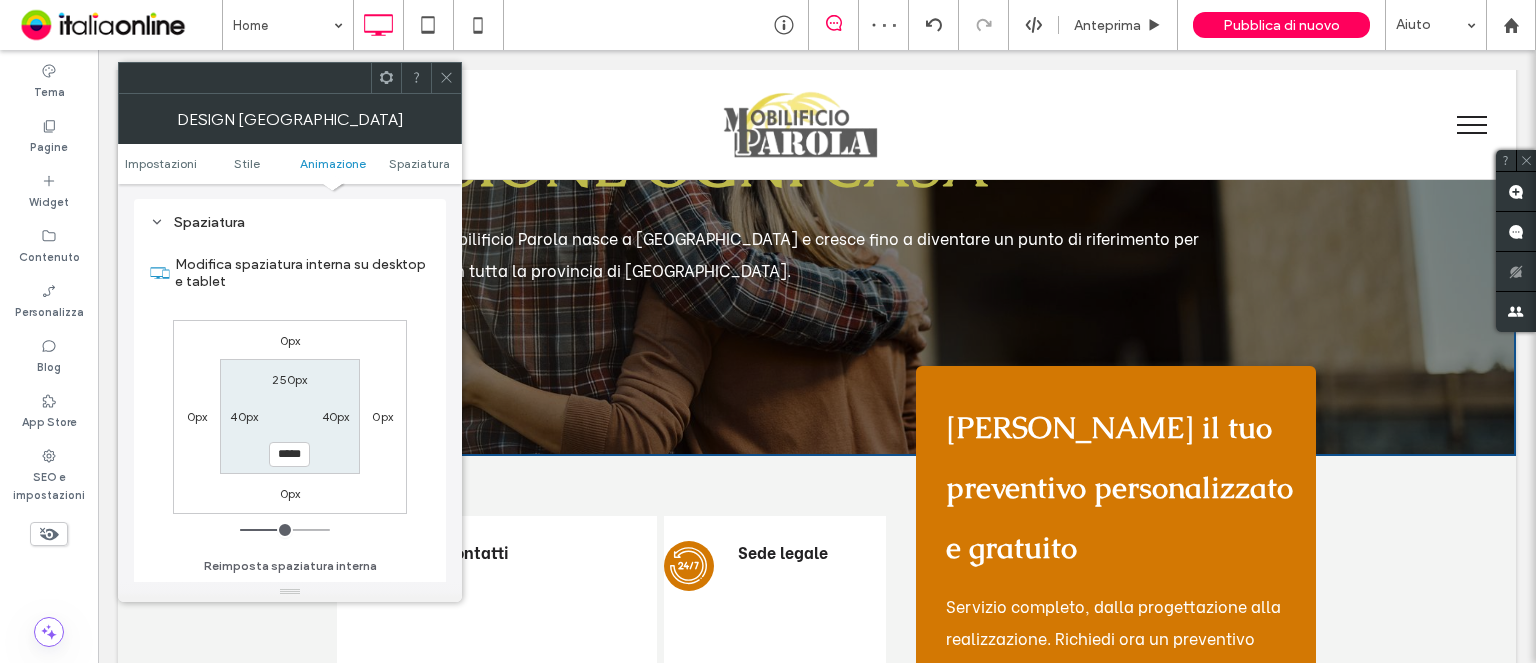 click 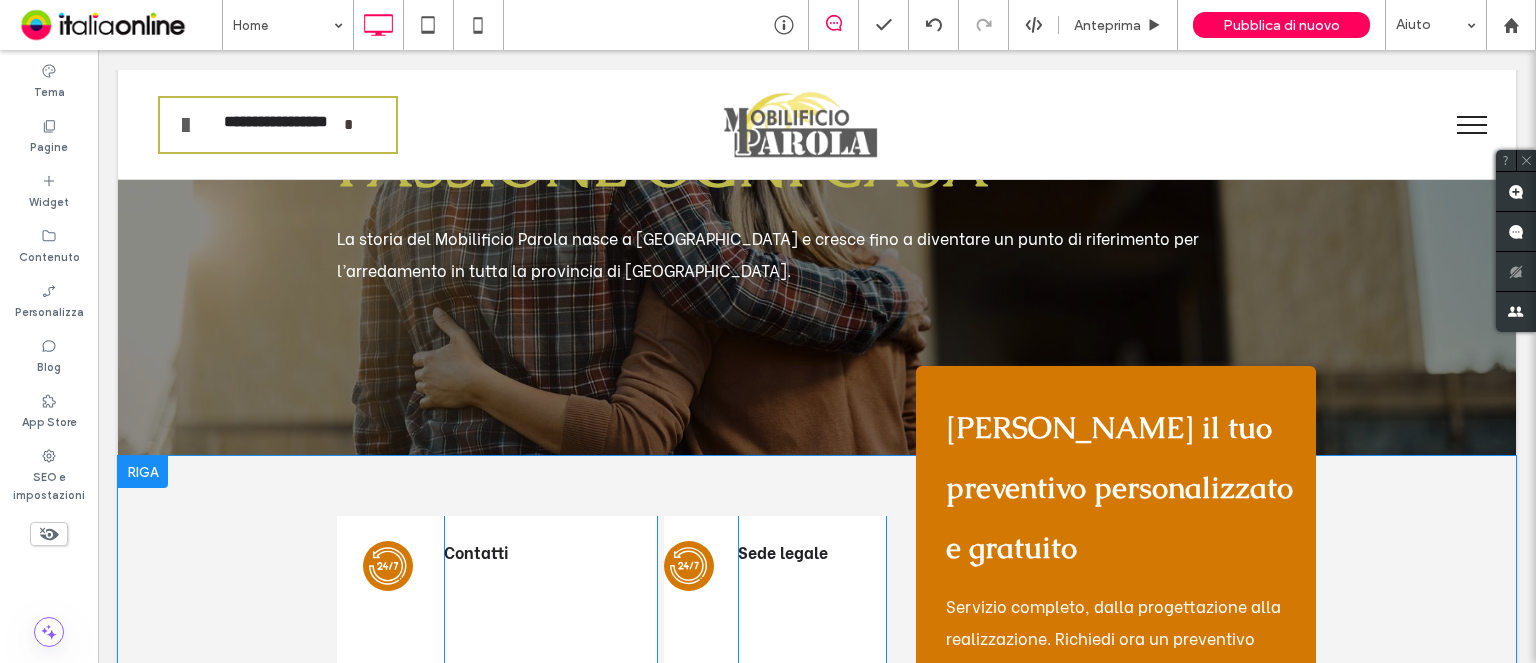 click on "Richiedi il tuo preventivo personalizzato e gratuito
Servizio completo, dalla progettazione alla realizzazione. Richiedi ora un preventivo gratuito!
RICHIEDI UN PREVENTIVO
Click To Paste" at bounding box center [1116, 576] 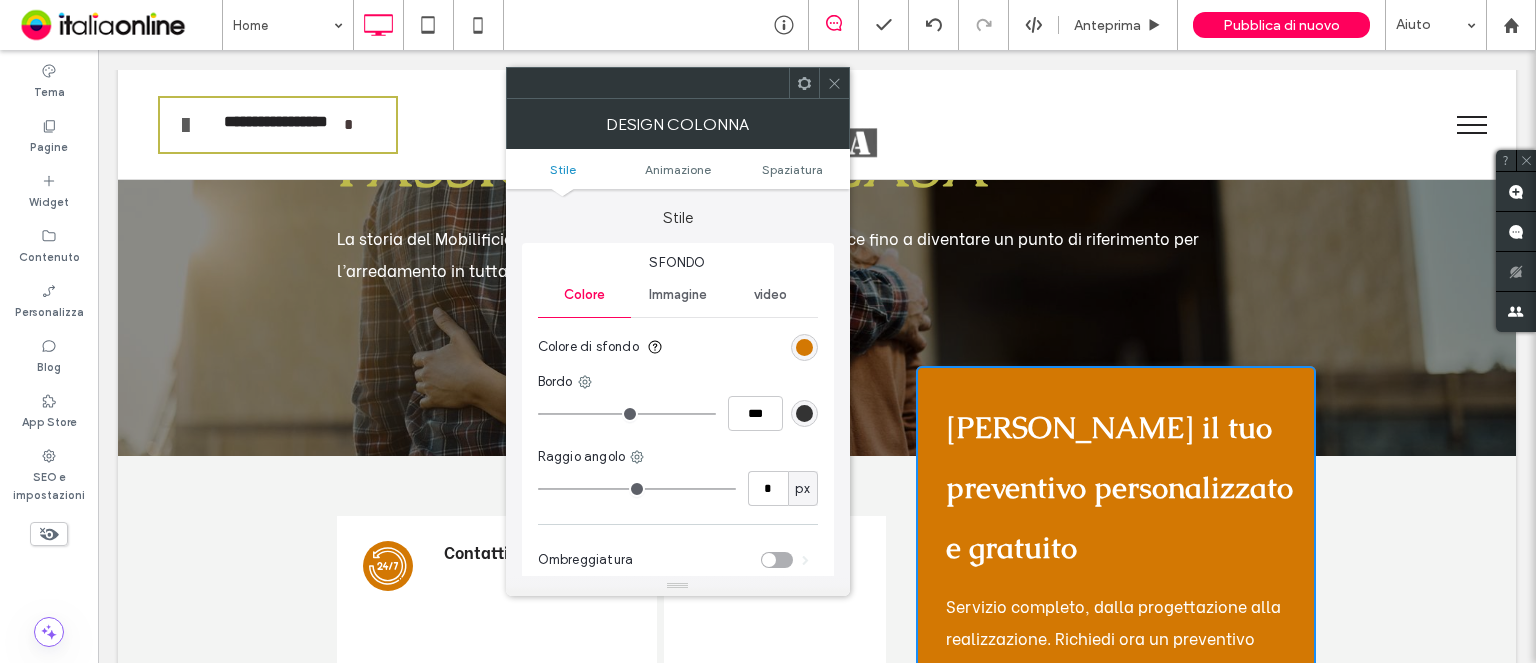 type on "*" 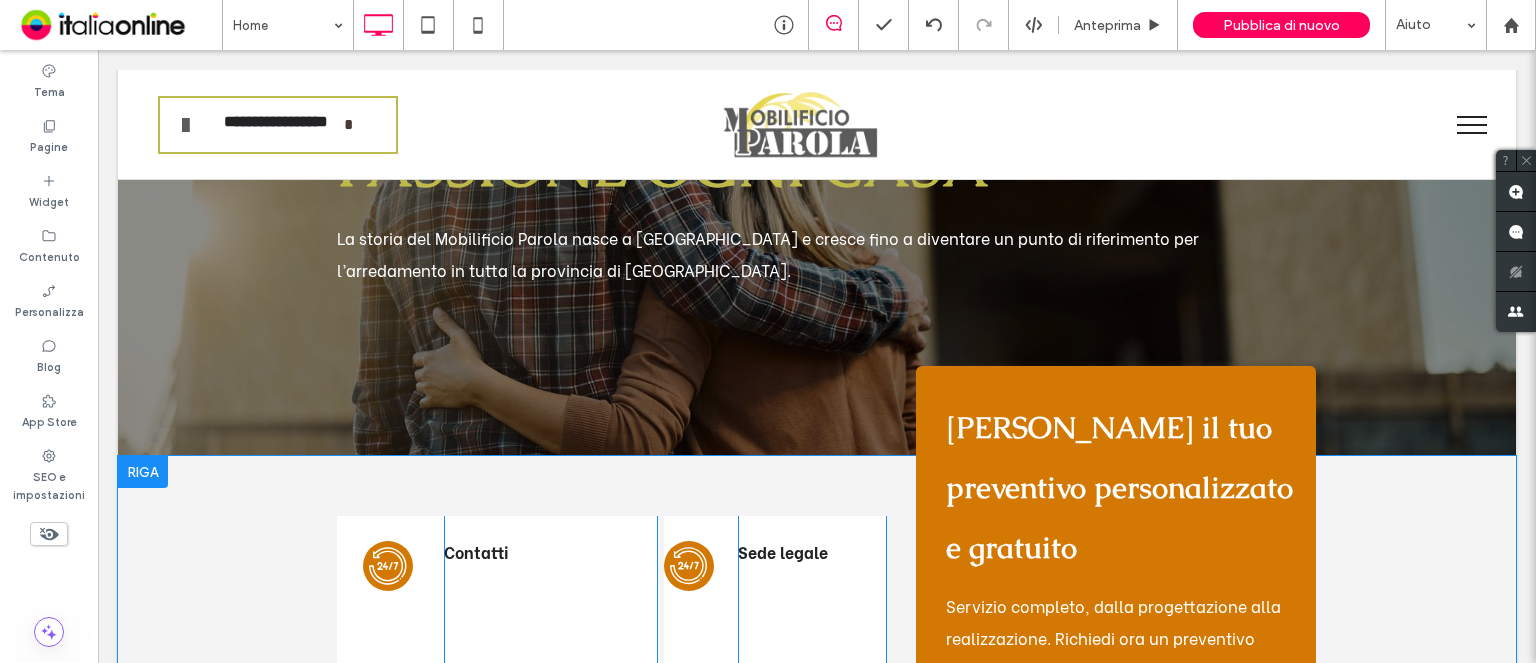 click on "Richiedi il tuo preventivo personalizzato e gratuito
Servizio completo, dalla progettazione alla realizzazione. Richiedi ora un preventivo gratuito!
RICHIEDI UN PREVENTIVO
Click To Paste" at bounding box center [1116, 576] 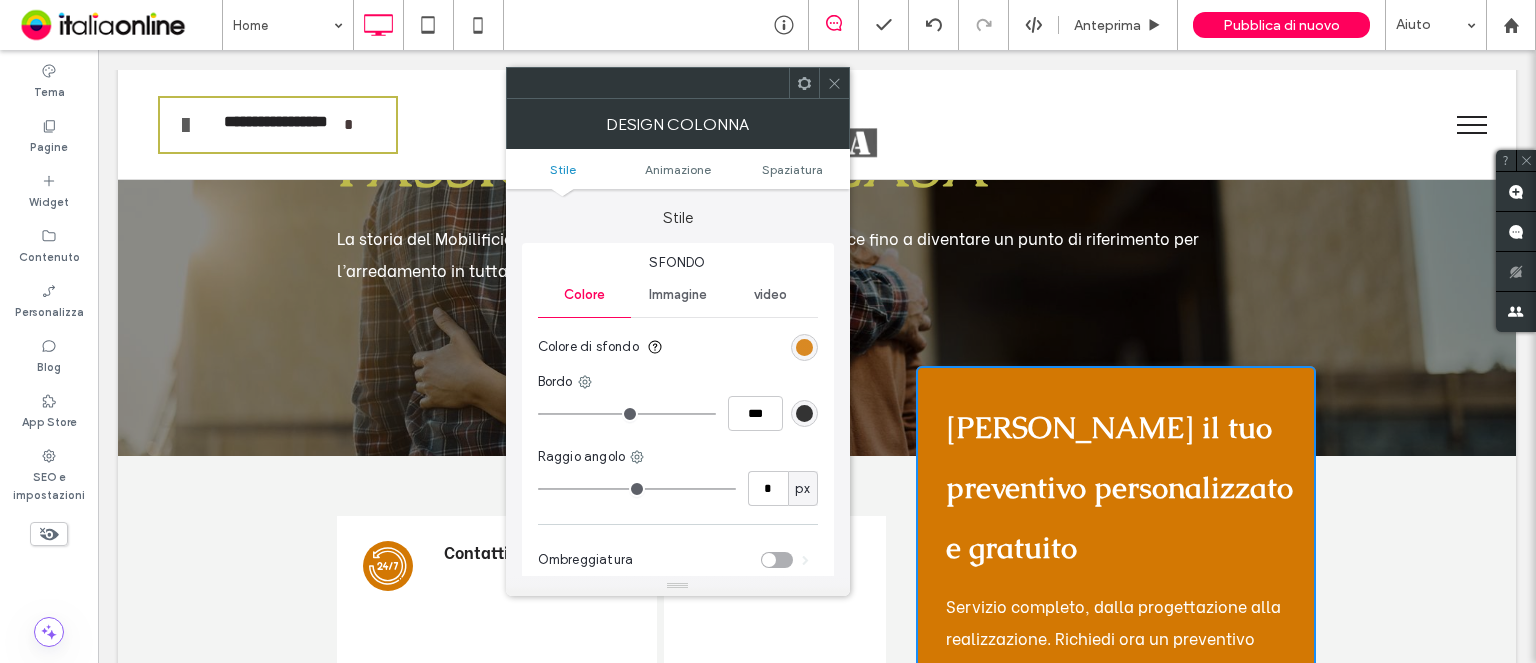 click at bounding box center [804, 347] 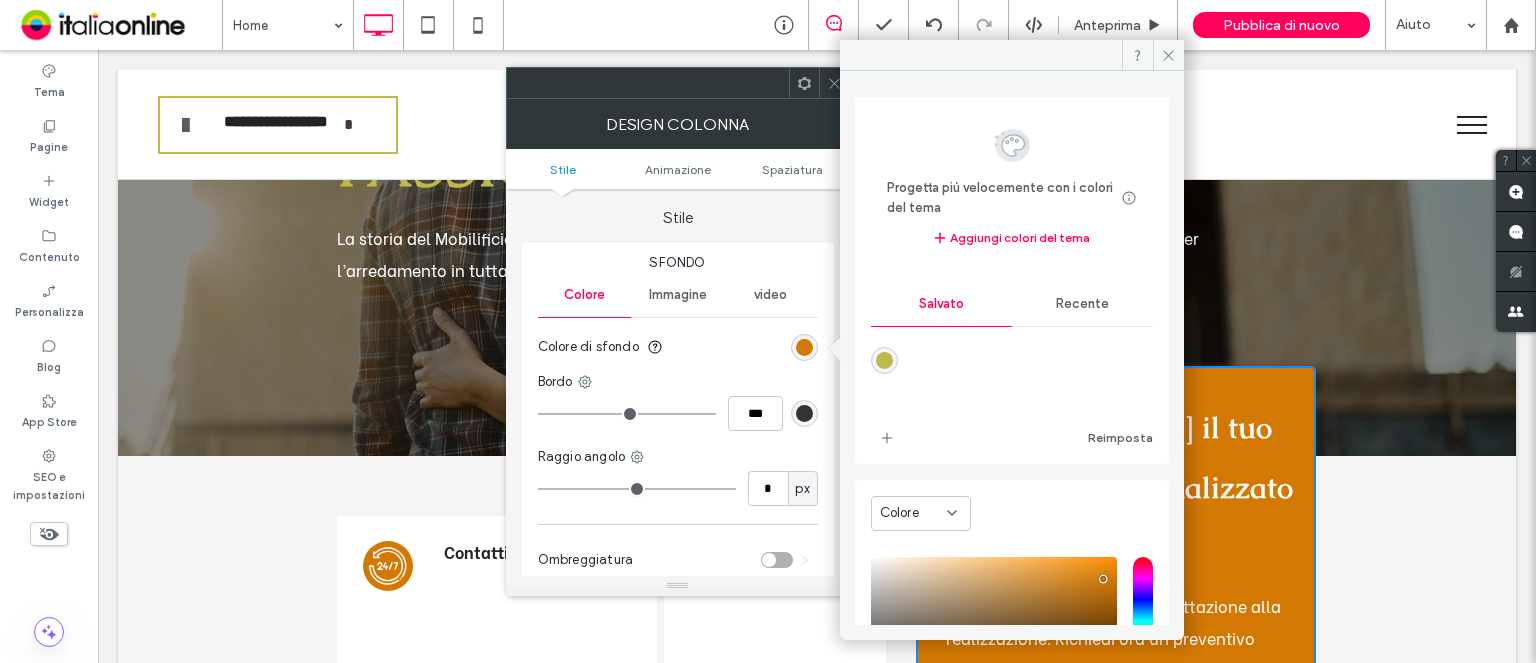 click on "Recente" at bounding box center (1082, 304) 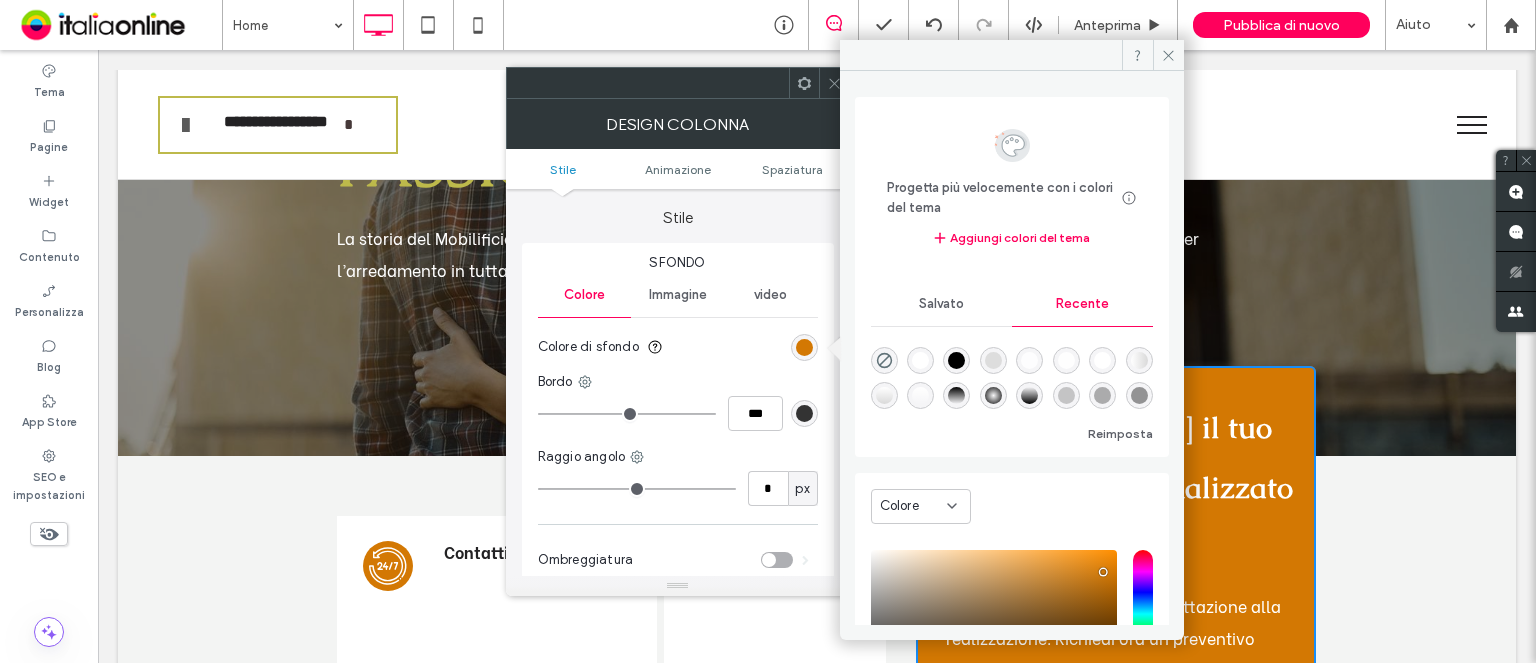 drag, startPoint x: 828, startPoint y: 75, endPoint x: 828, endPoint y: 87, distance: 12 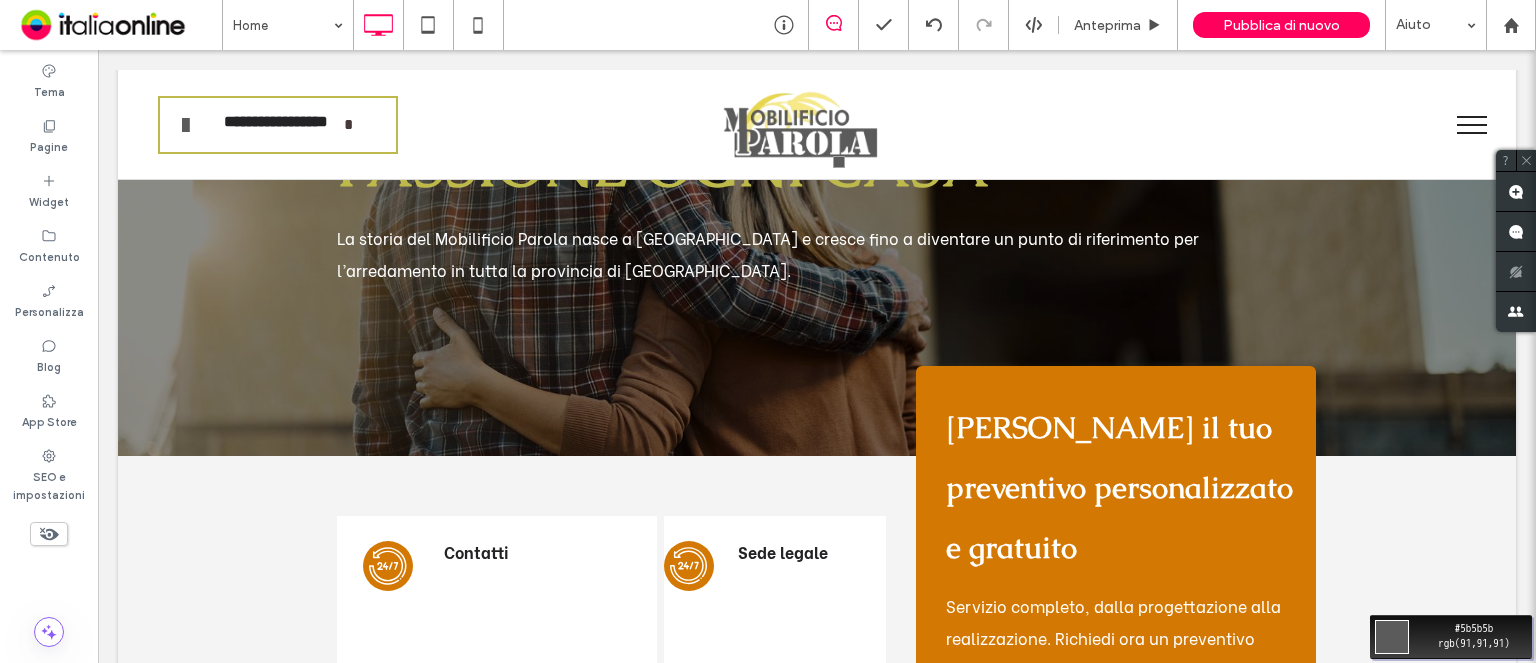 click on "Move your  🖱️  to pick a color #5b5b5b rgb(91,91,91)" at bounding box center (768, 331) 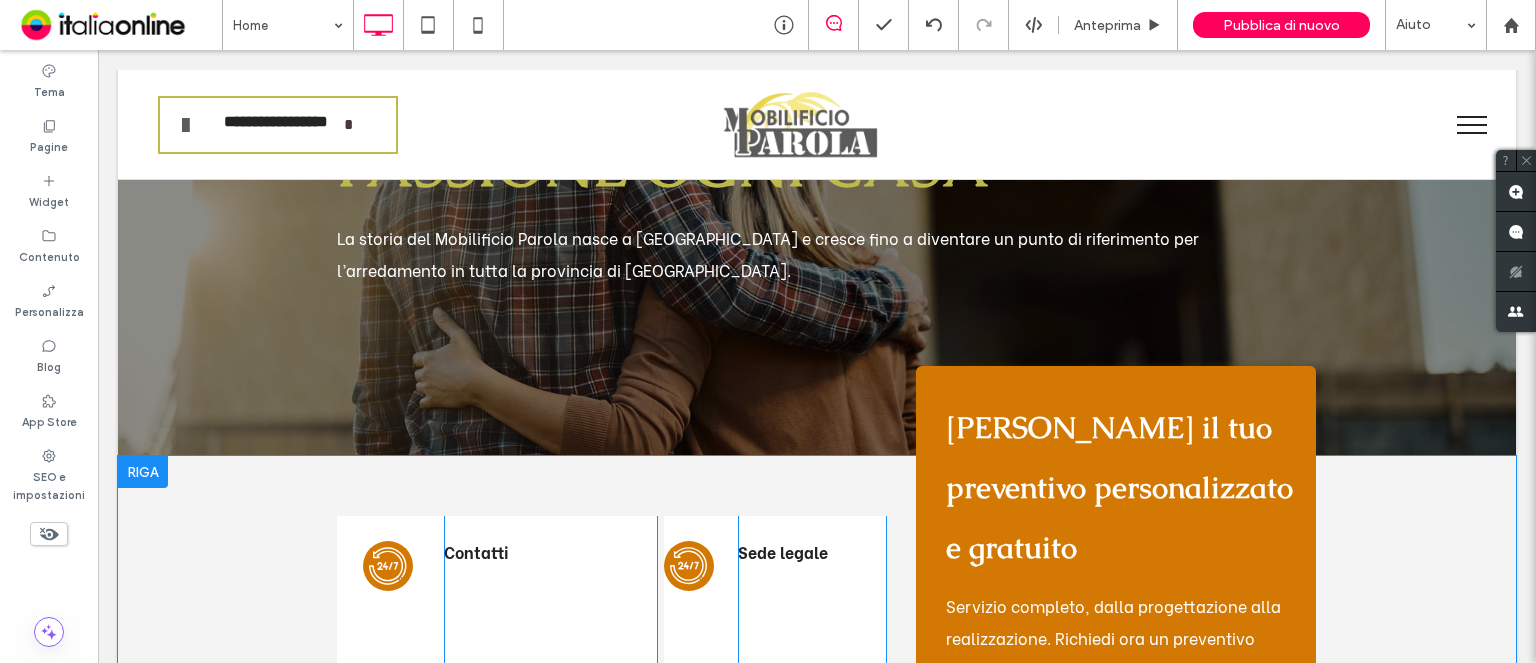 click on "Richiedi il tuo preventivo personalizzato e gratuito
Servizio completo, dalla progettazione alla realizzazione. Richiedi ora un preventivo gratuito!
RICHIEDI UN PREVENTIVO
Click To Paste" at bounding box center [1116, 576] 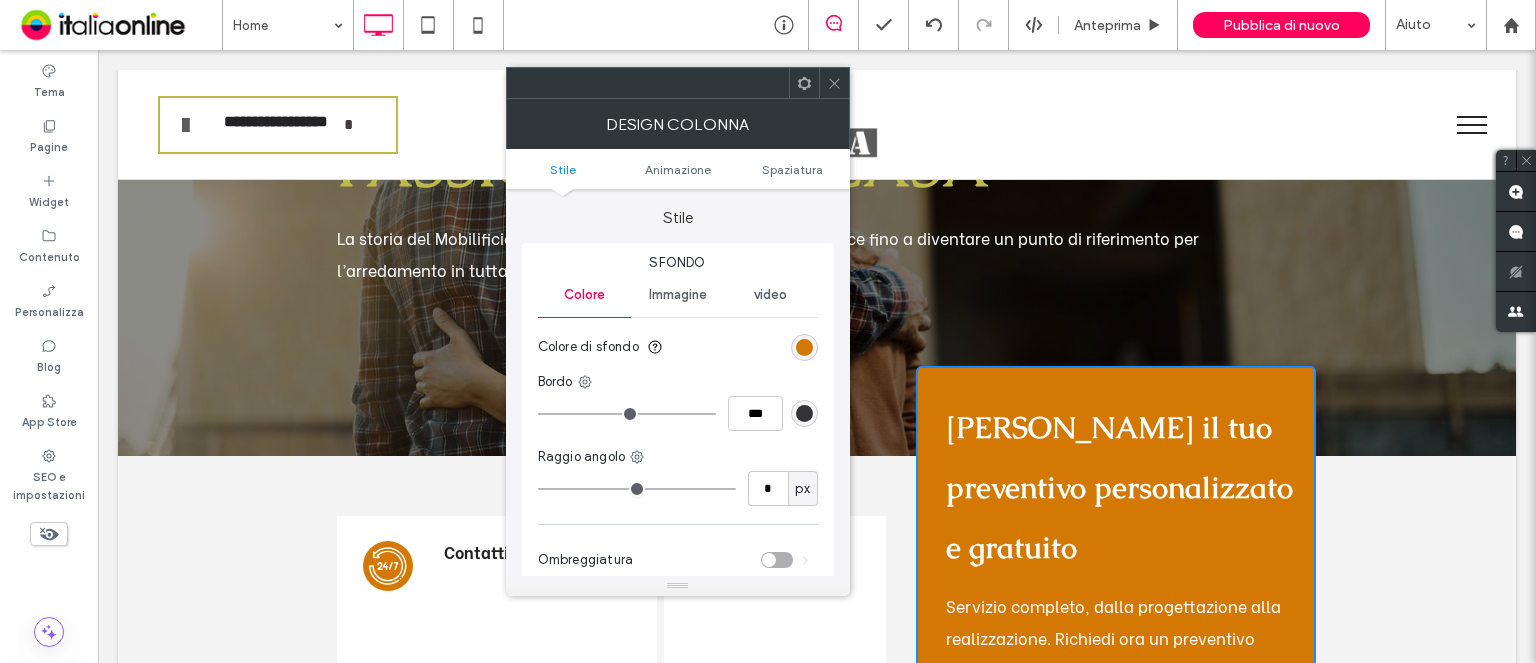 click at bounding box center (804, 347) 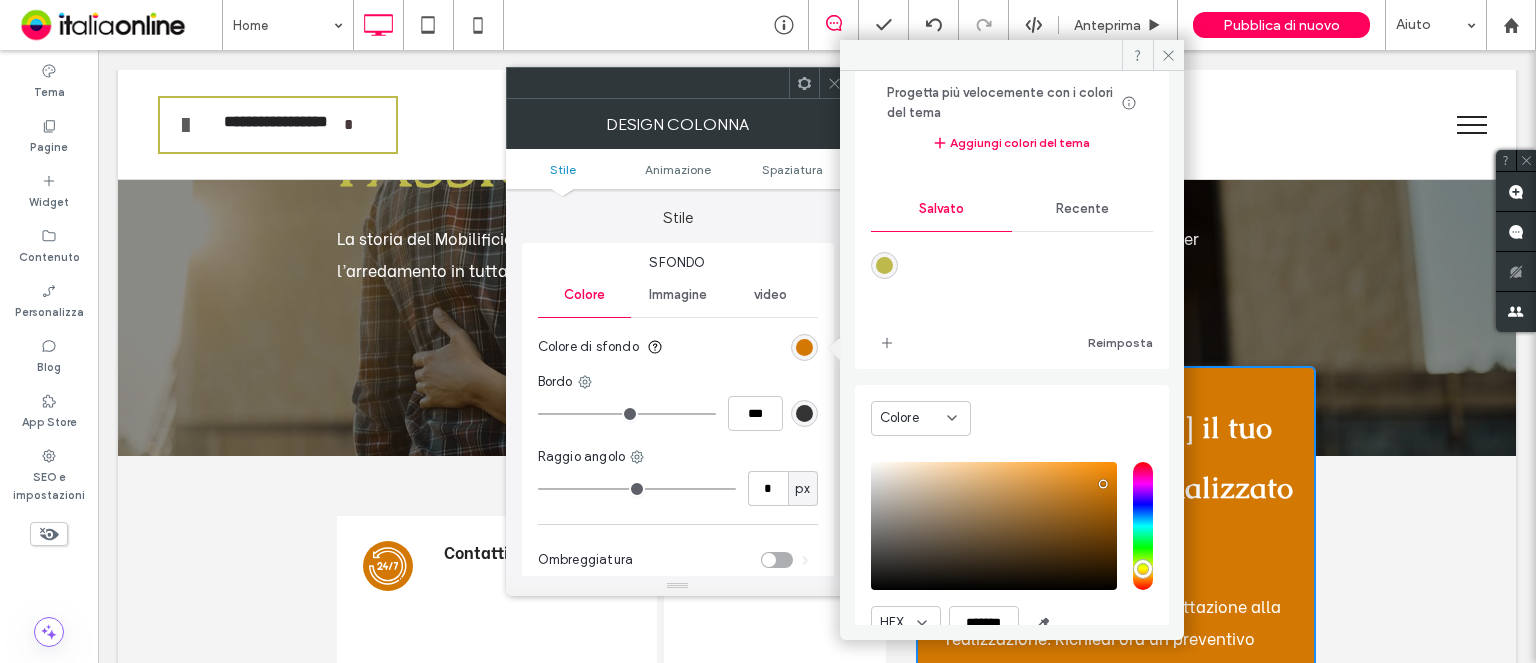 scroll, scrollTop: 185, scrollLeft: 0, axis: vertical 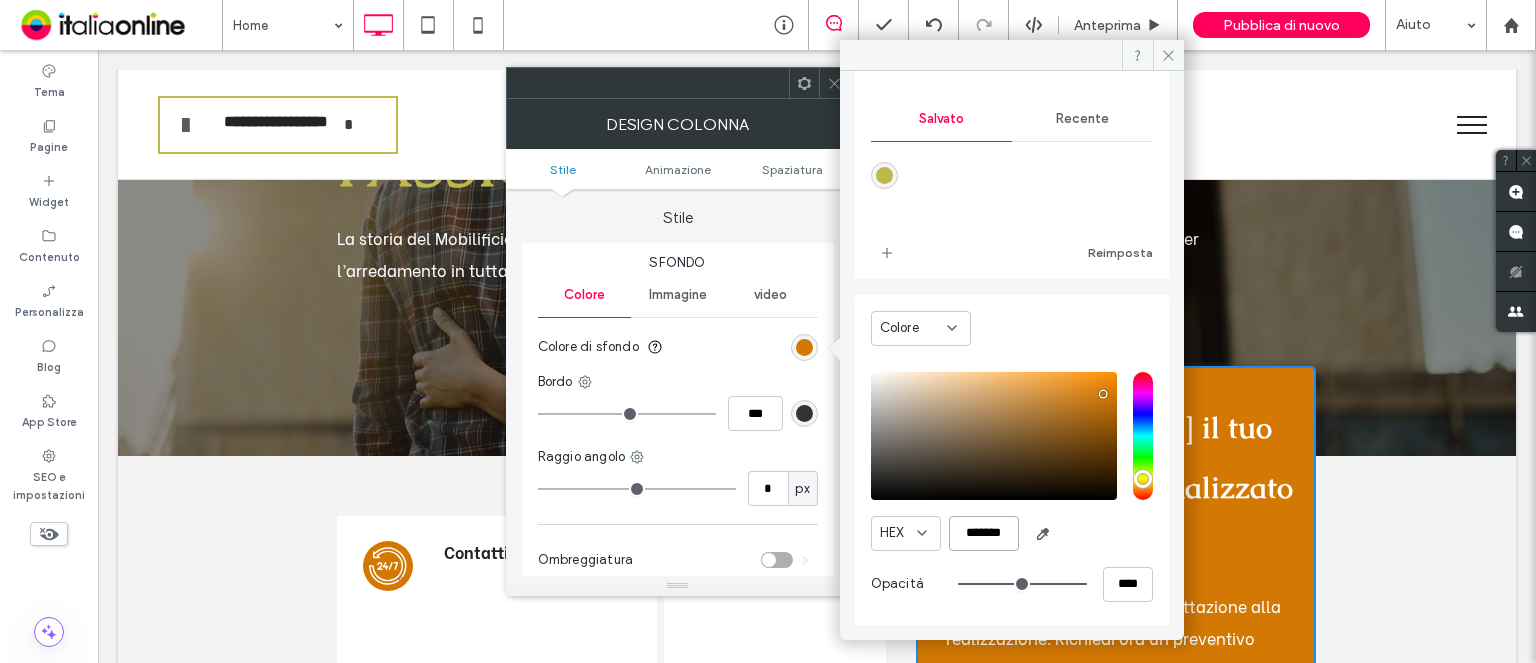 click on "*******" at bounding box center [984, 533] 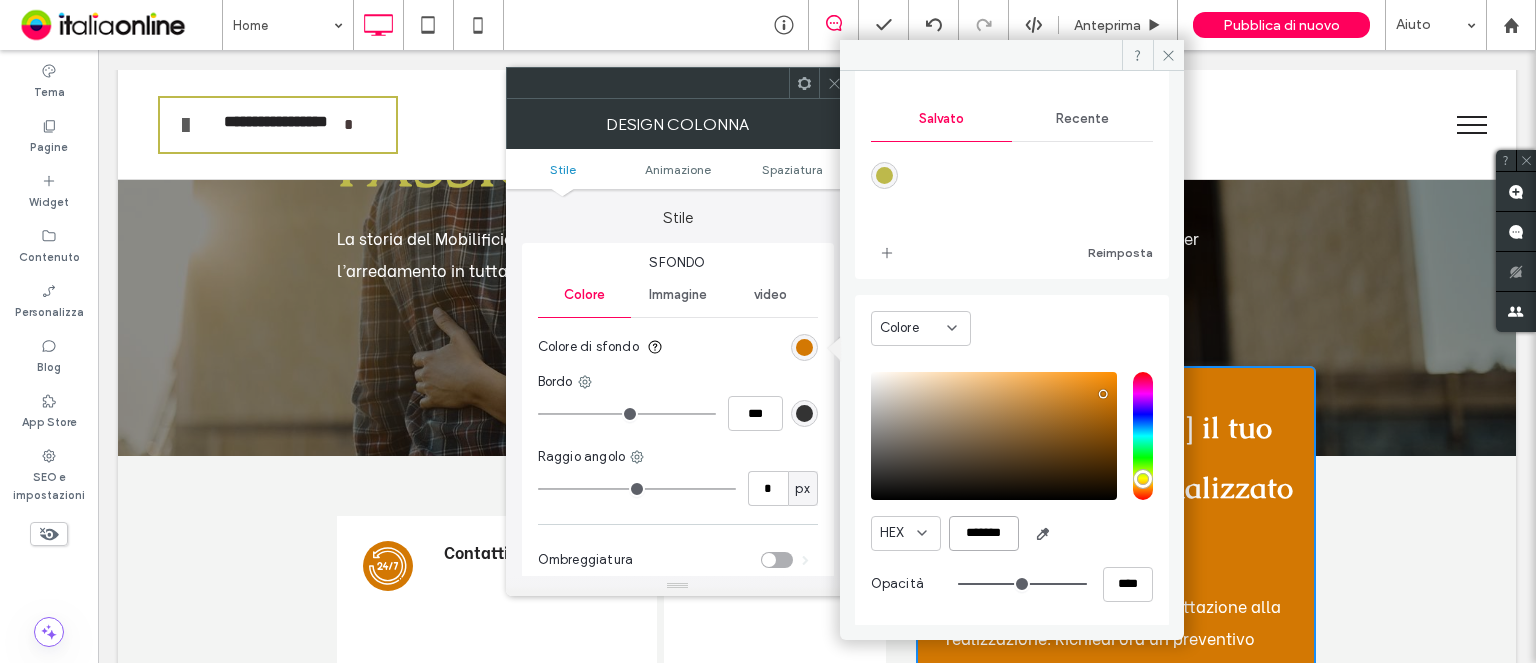 paste on "*" 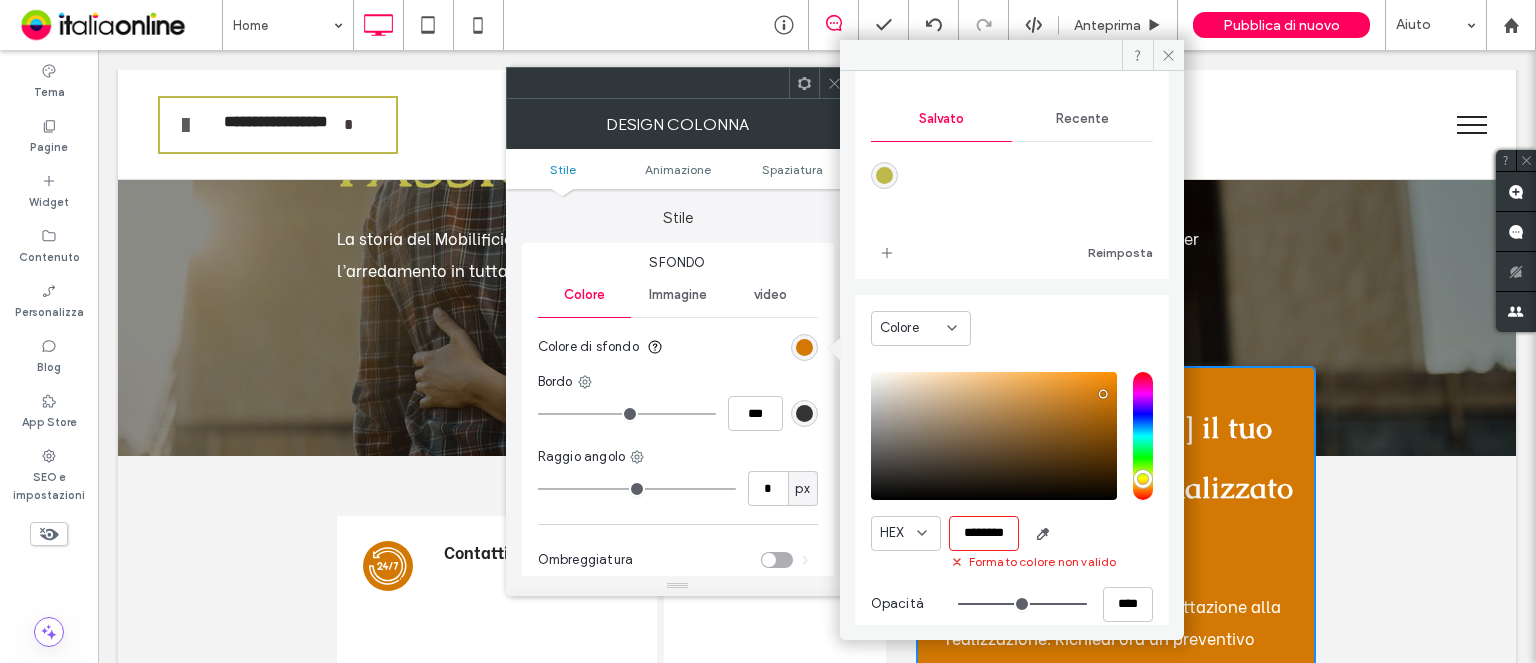 scroll, scrollTop: 0, scrollLeft: 0, axis: both 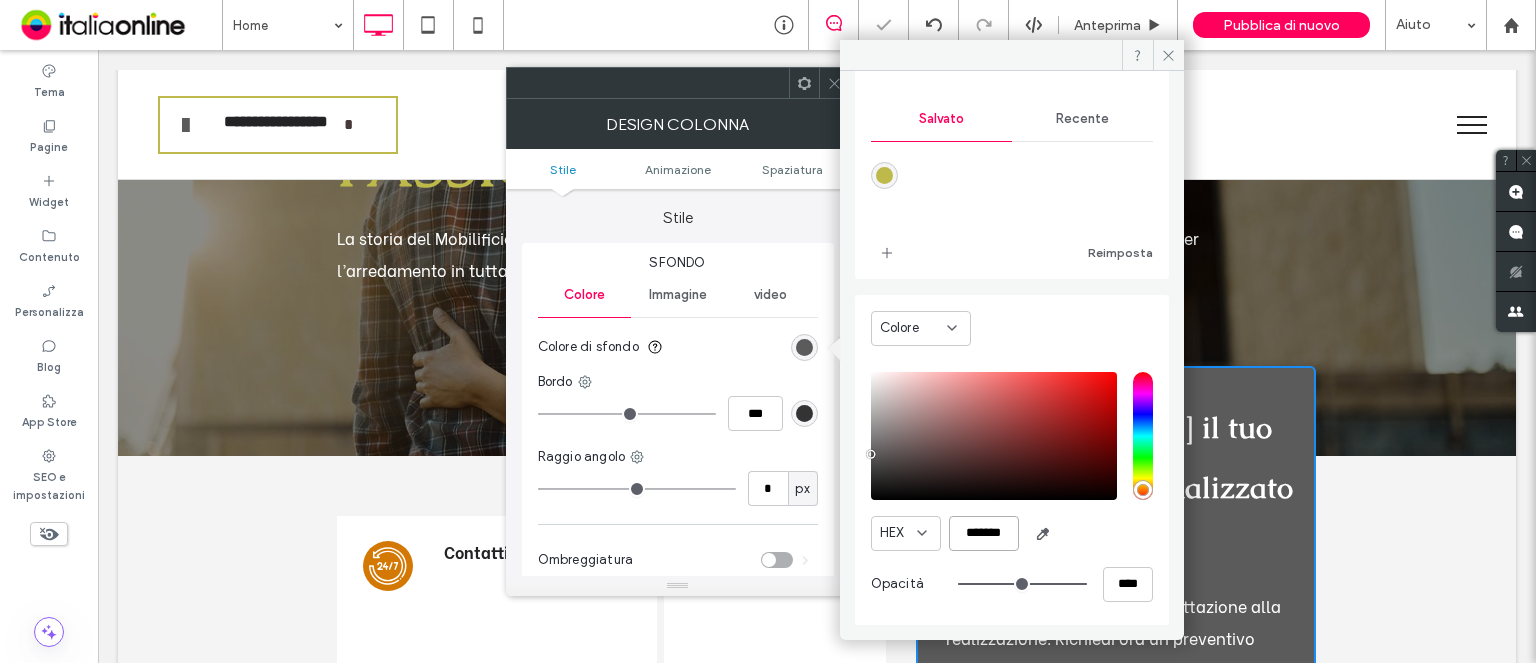 type on "*******" 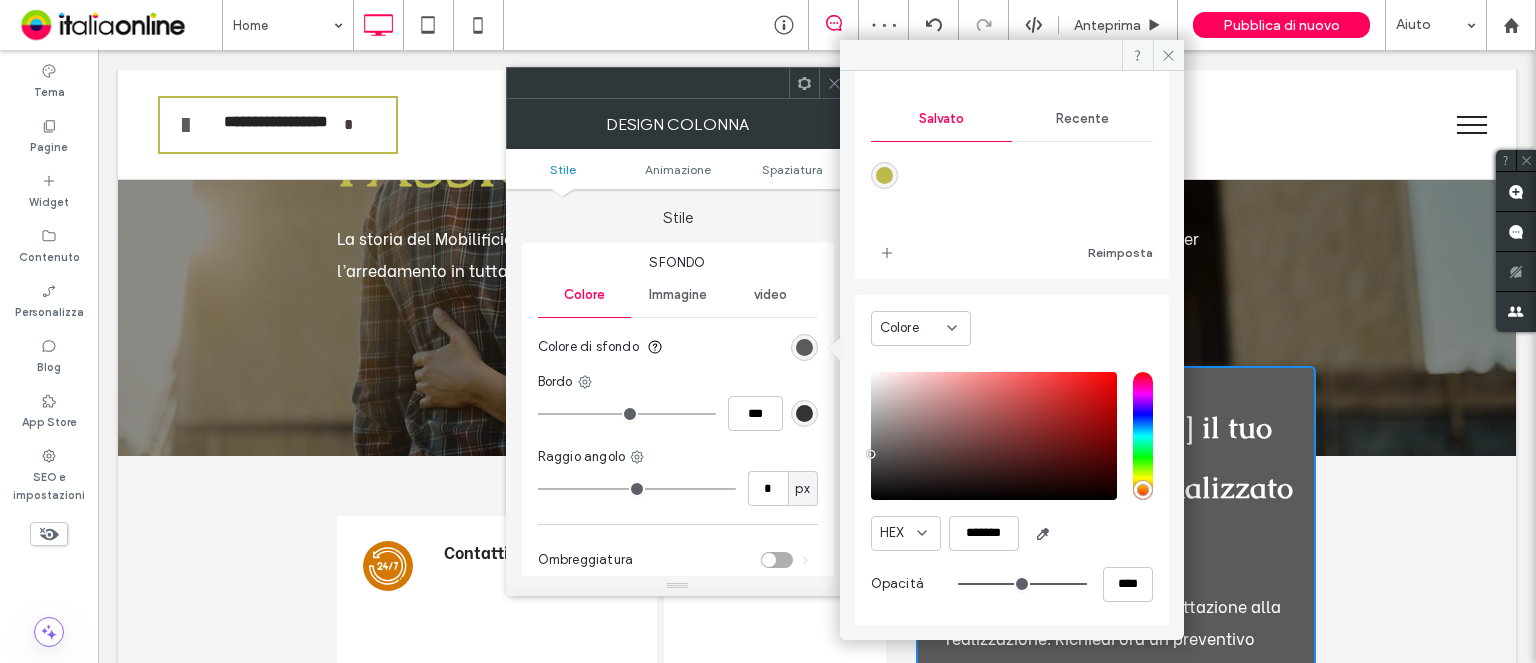 click 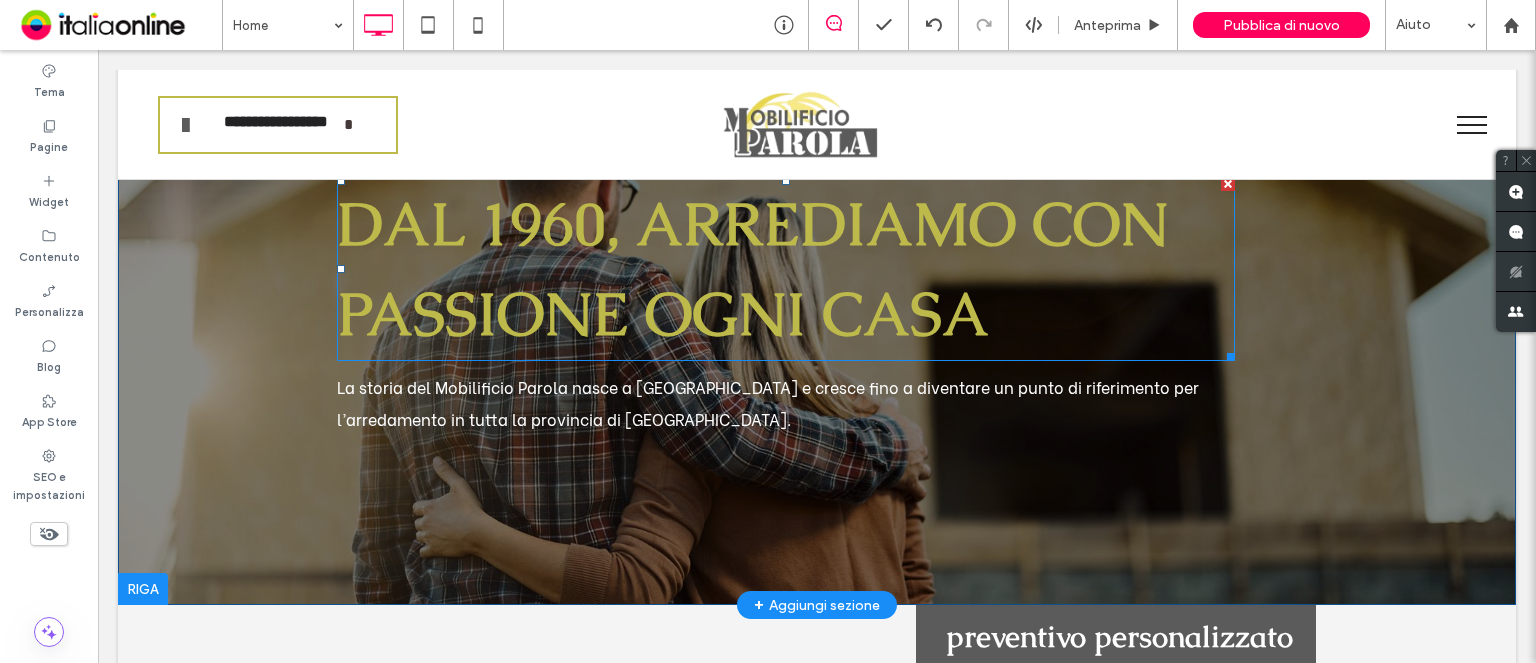 scroll, scrollTop: 435, scrollLeft: 0, axis: vertical 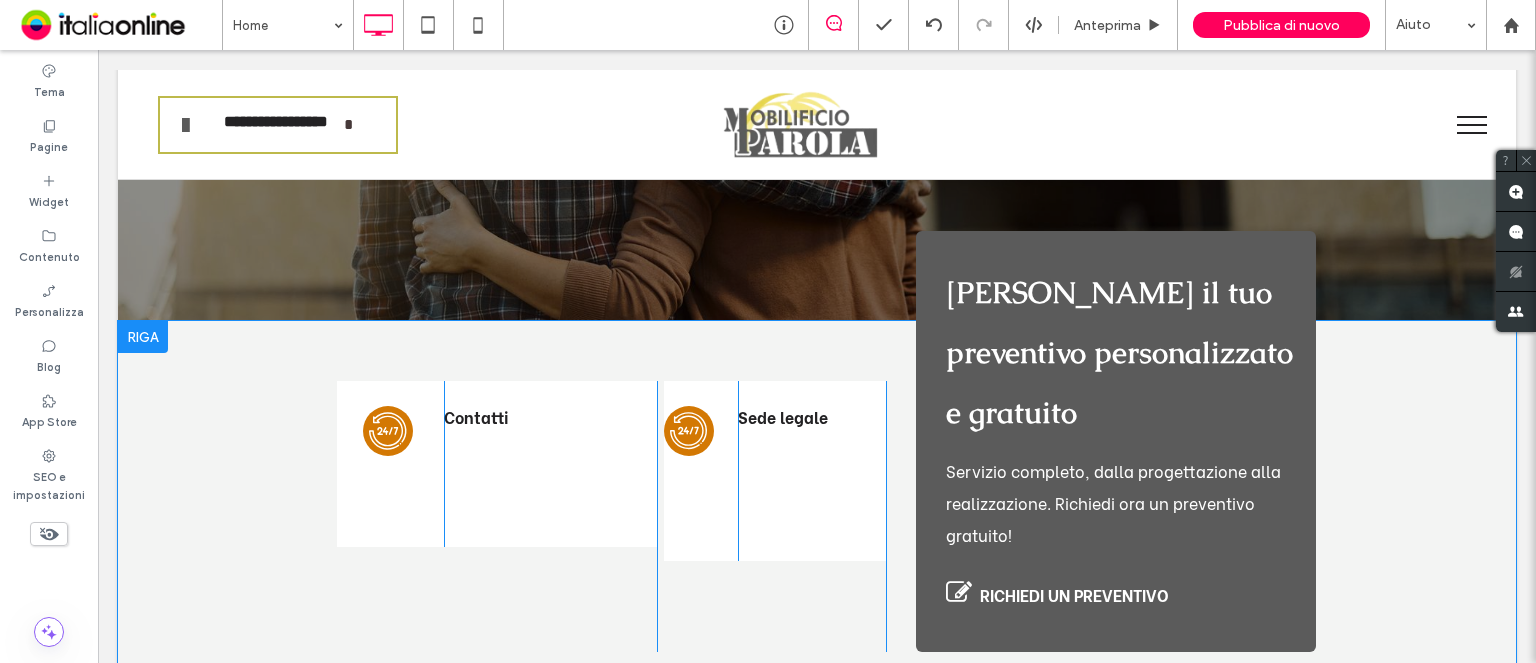 click on "icona 9
Click To Paste
Contatti   Mobile: +39 339 3610885   Email: viscontegiuseppe2@gmail.com Click To Paste
Click To Paste
icona 9
Click To Paste
Sede legale   Via Ananian Gregorio, 2 - 34141 TRIESTE (TS) Click To Paste
Click To Paste
Richiedi il tuo preventivo personalizzato e gratuito
Servizio completo, dalla progettazione alla realizzazione. Richiedi ora un preventivo gratuito!
RICHIEDI UN PREVENTIVO
Click To Paste
Riga + Aggiungi sezione" at bounding box center (817, 536) 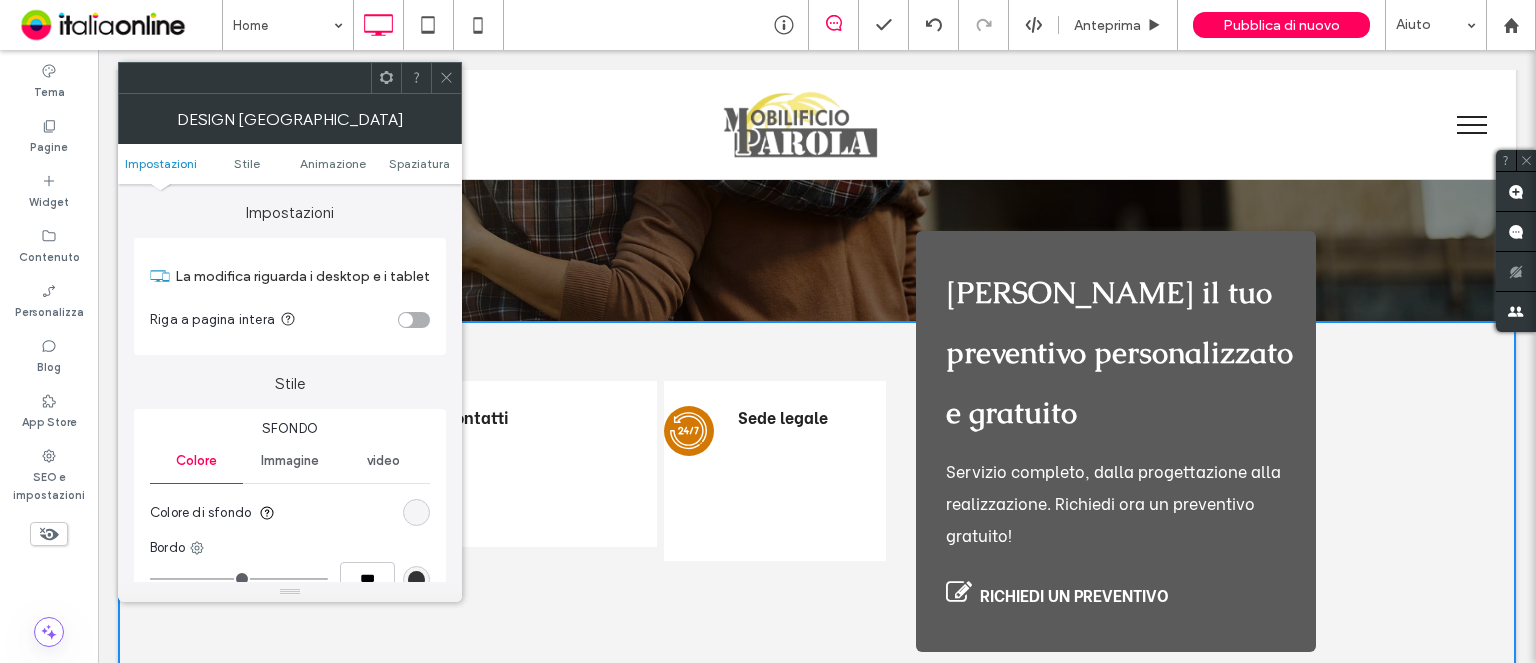 click at bounding box center [416, 512] 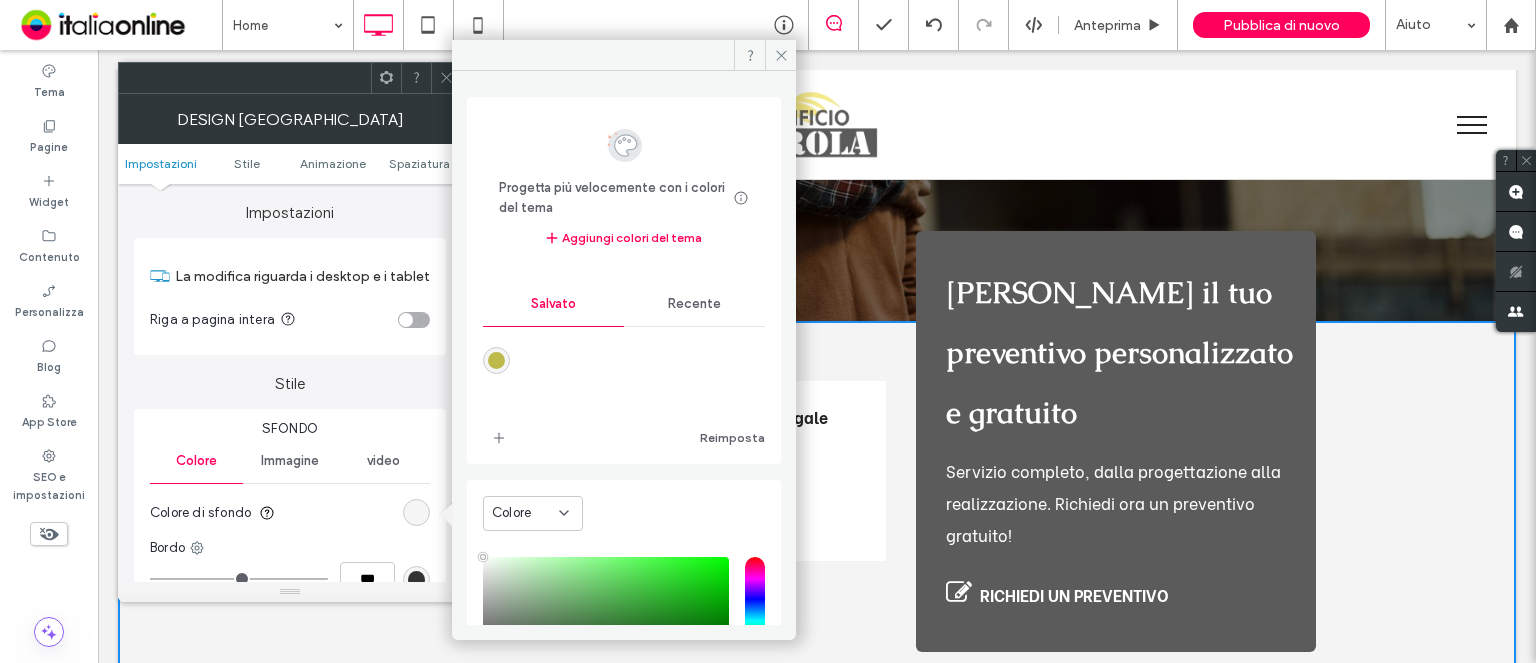 type on "****" 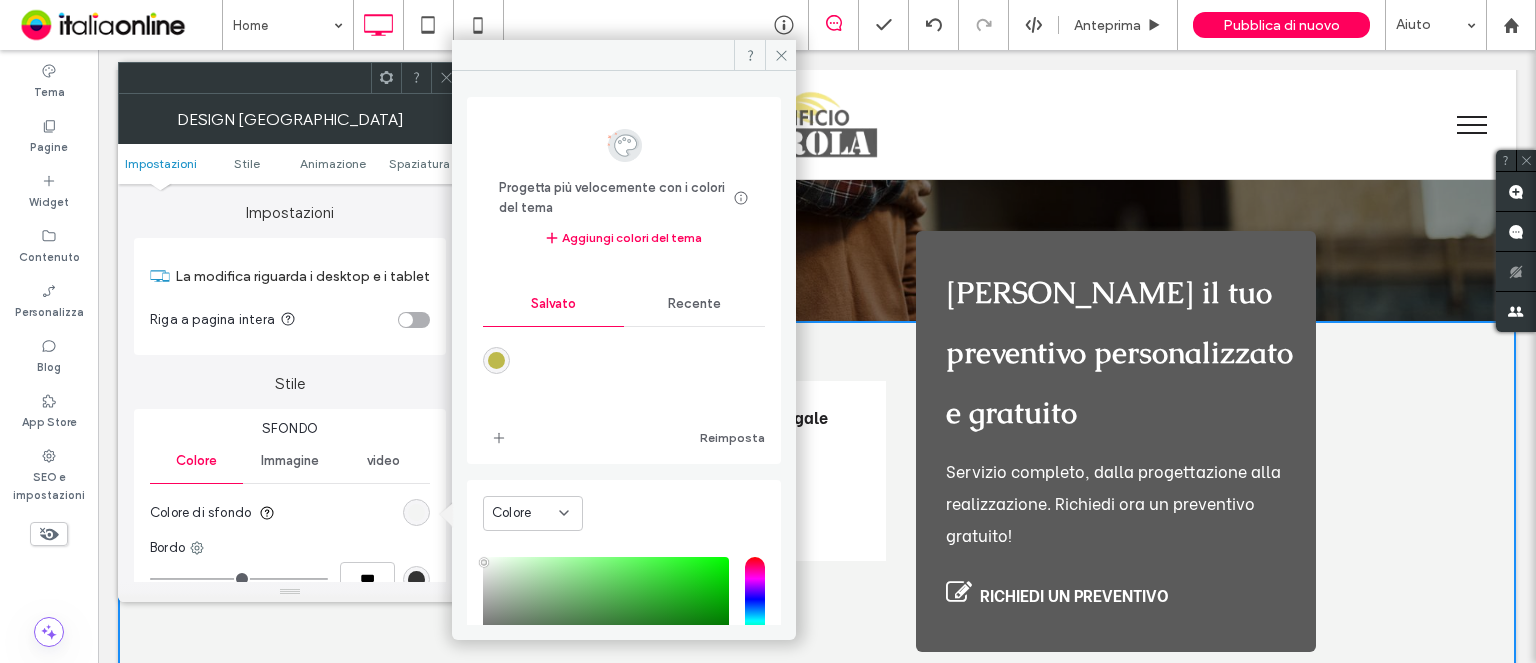 click 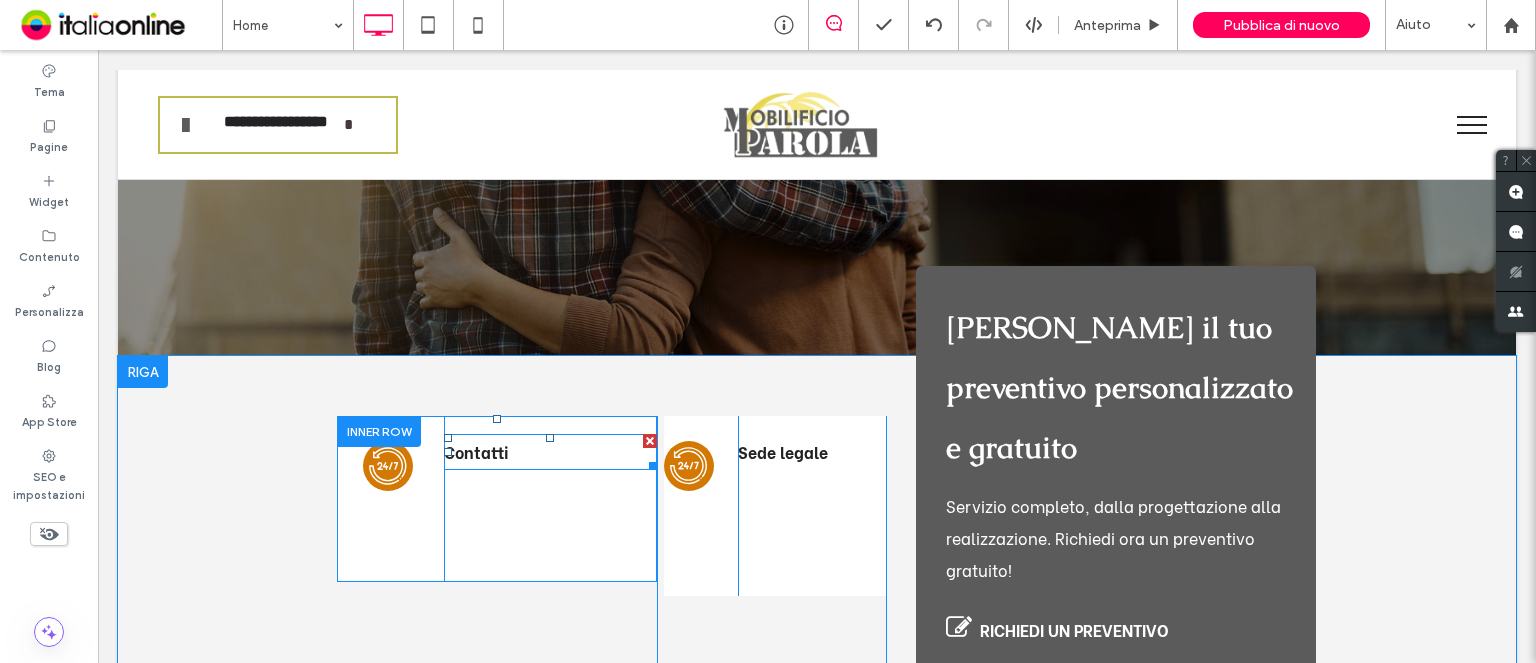 scroll, scrollTop: 435, scrollLeft: 0, axis: vertical 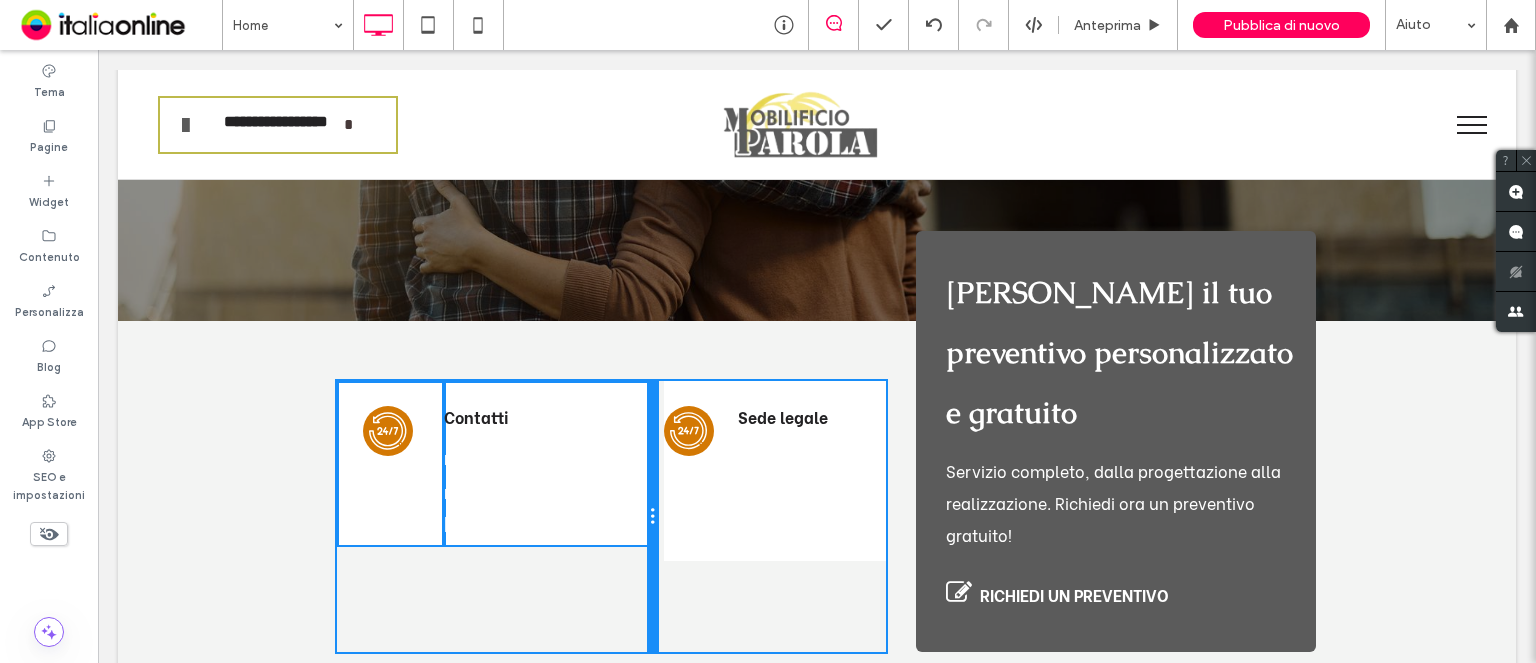 drag, startPoint x: 647, startPoint y: 493, endPoint x: 705, endPoint y: 529, distance: 68.26419 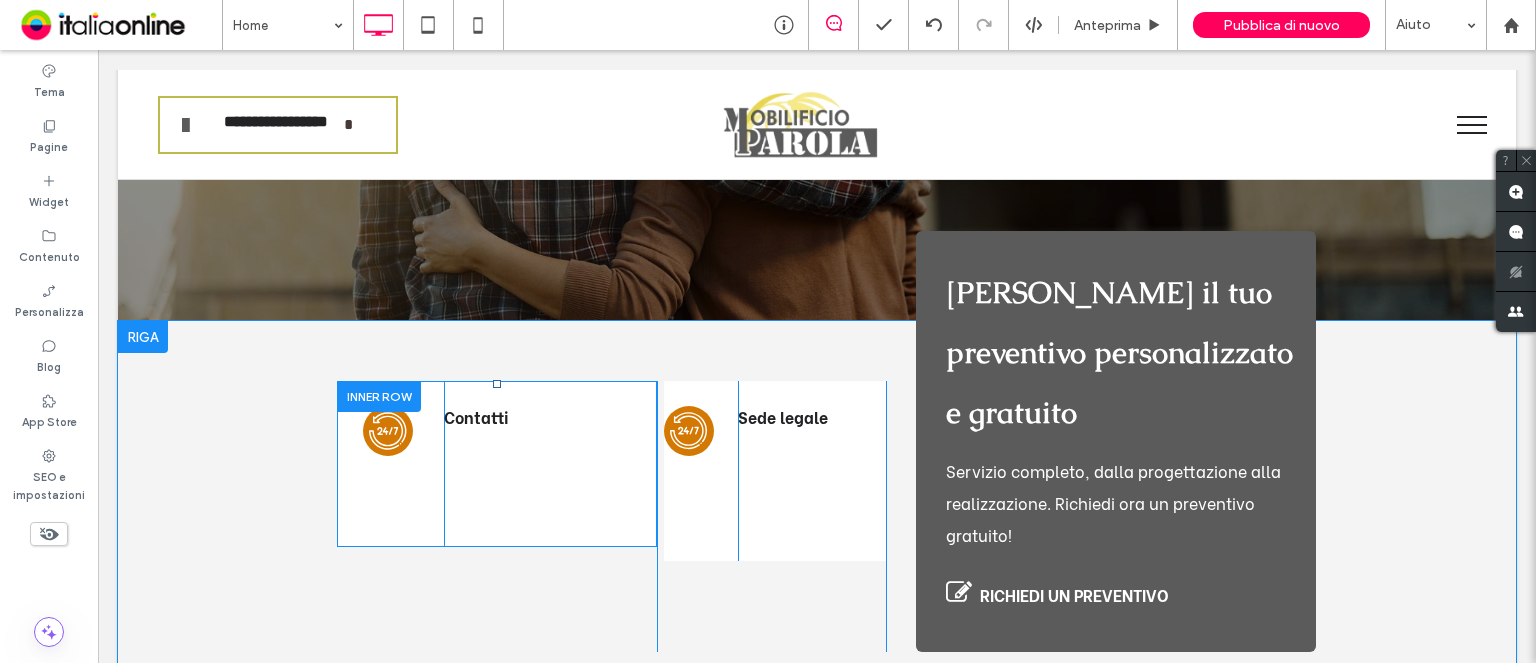 click at bounding box center [379, 396] 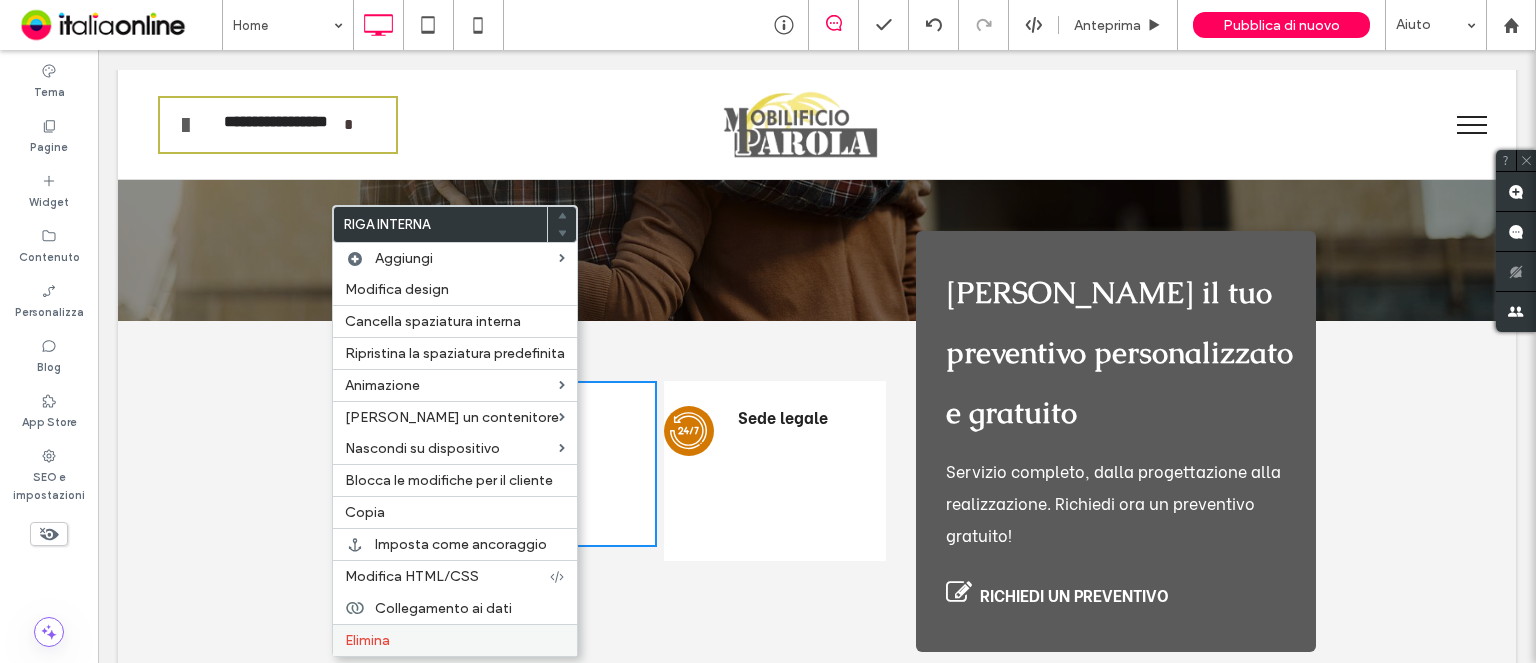 click on "Elimina" at bounding box center (455, 640) 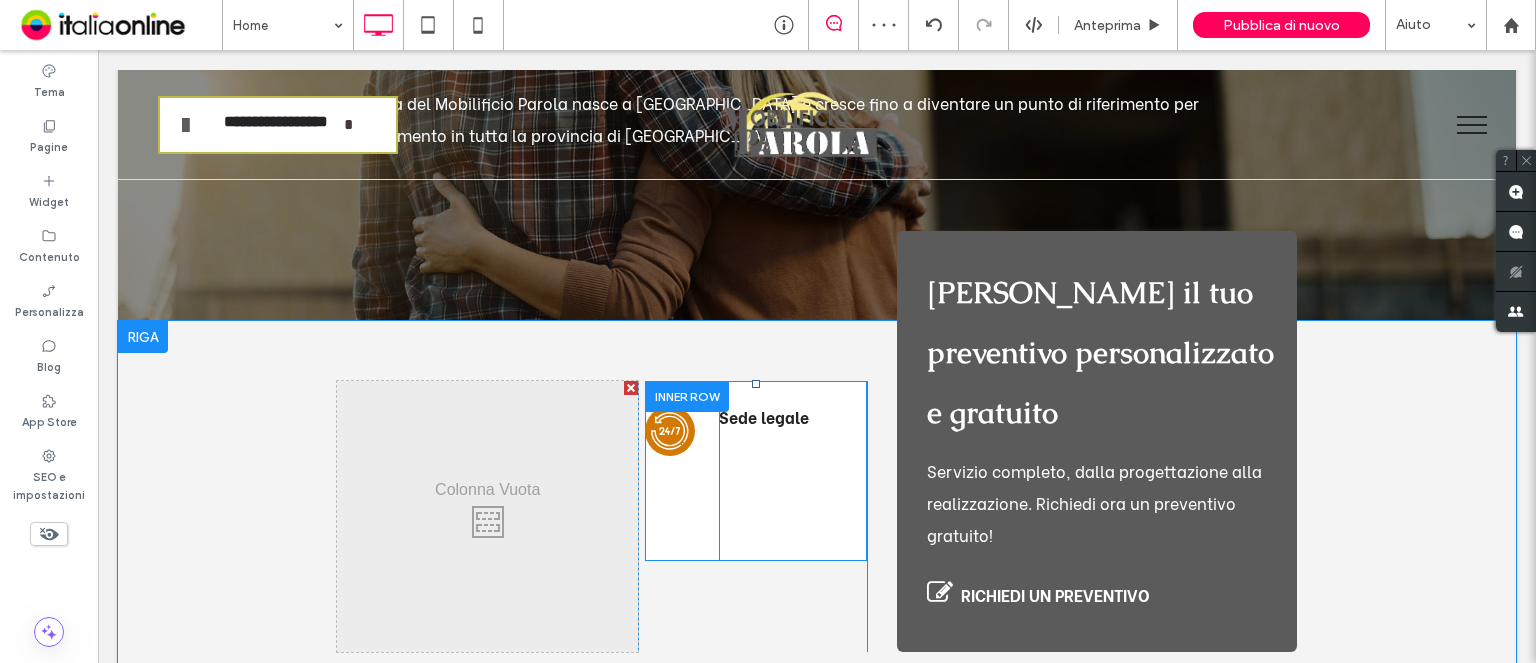 click at bounding box center (687, 396) 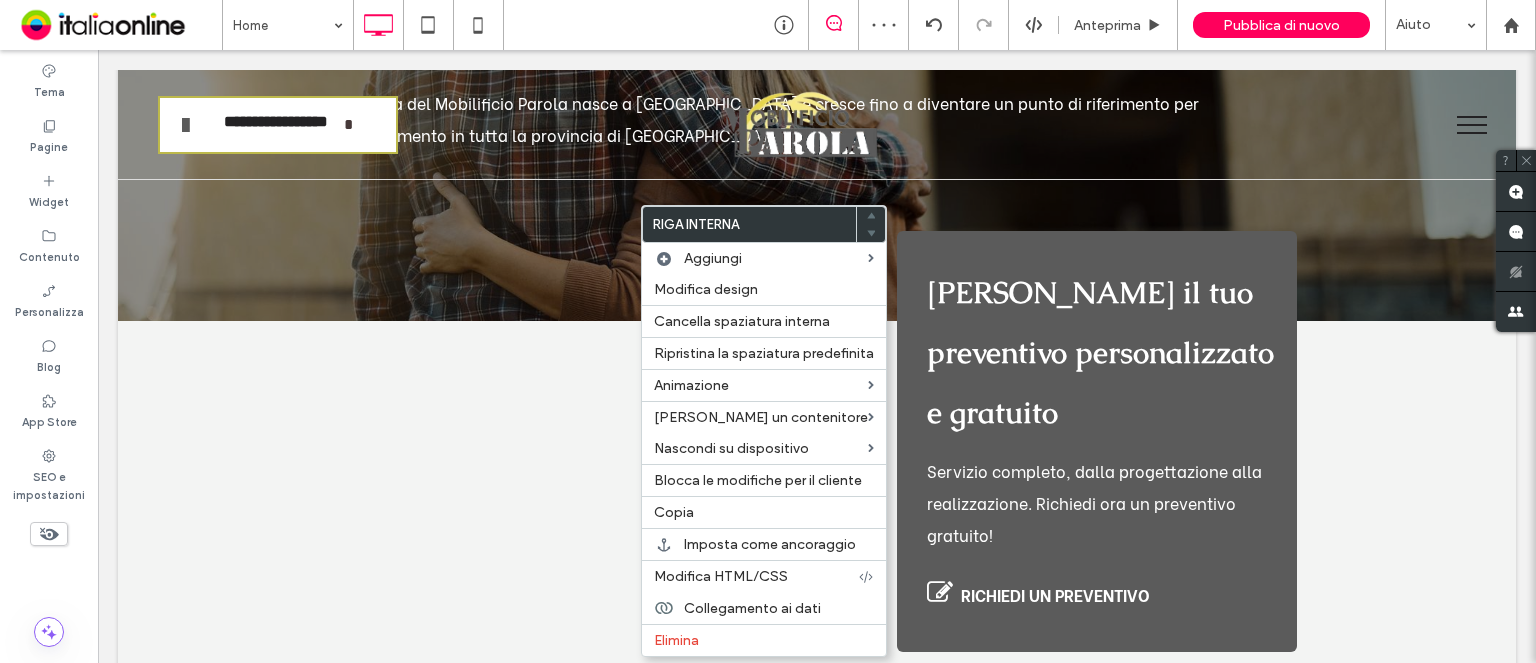 click on "Click To Paste" at bounding box center [487, 516] 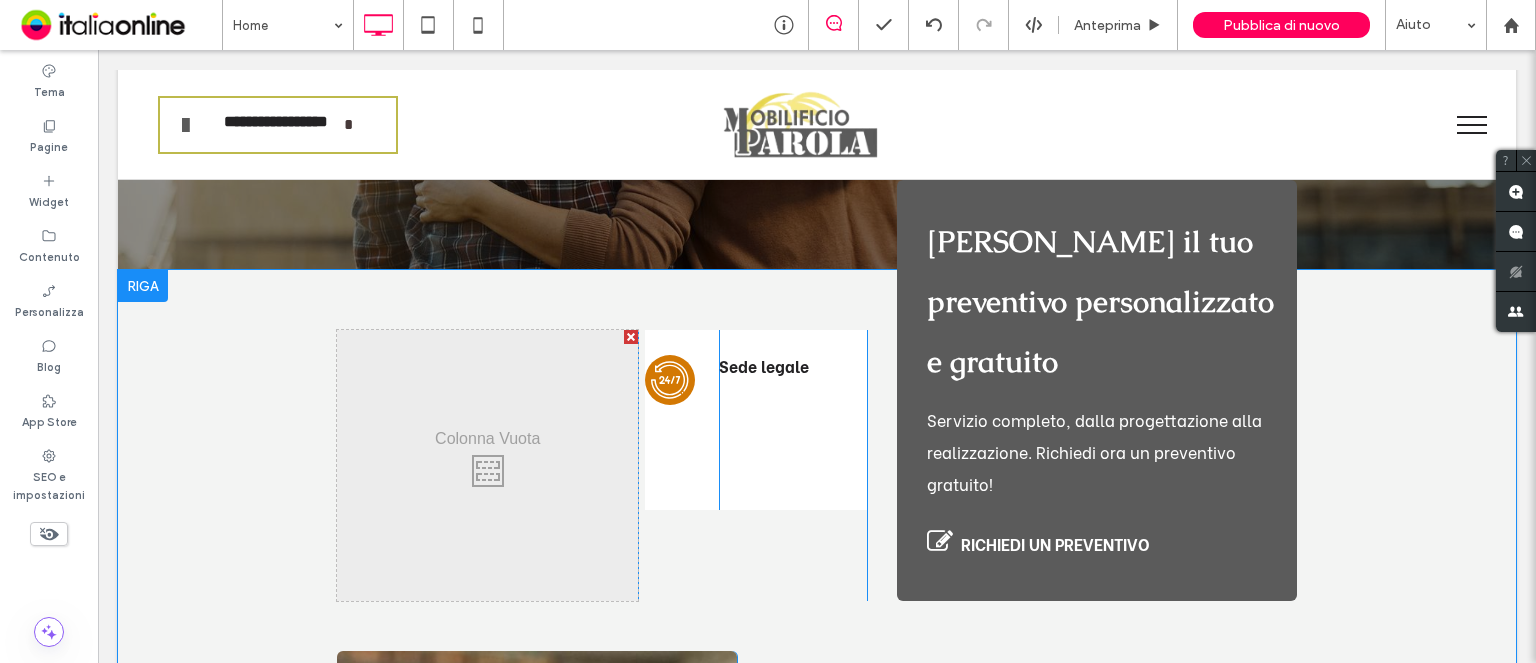 scroll, scrollTop: 535, scrollLeft: 0, axis: vertical 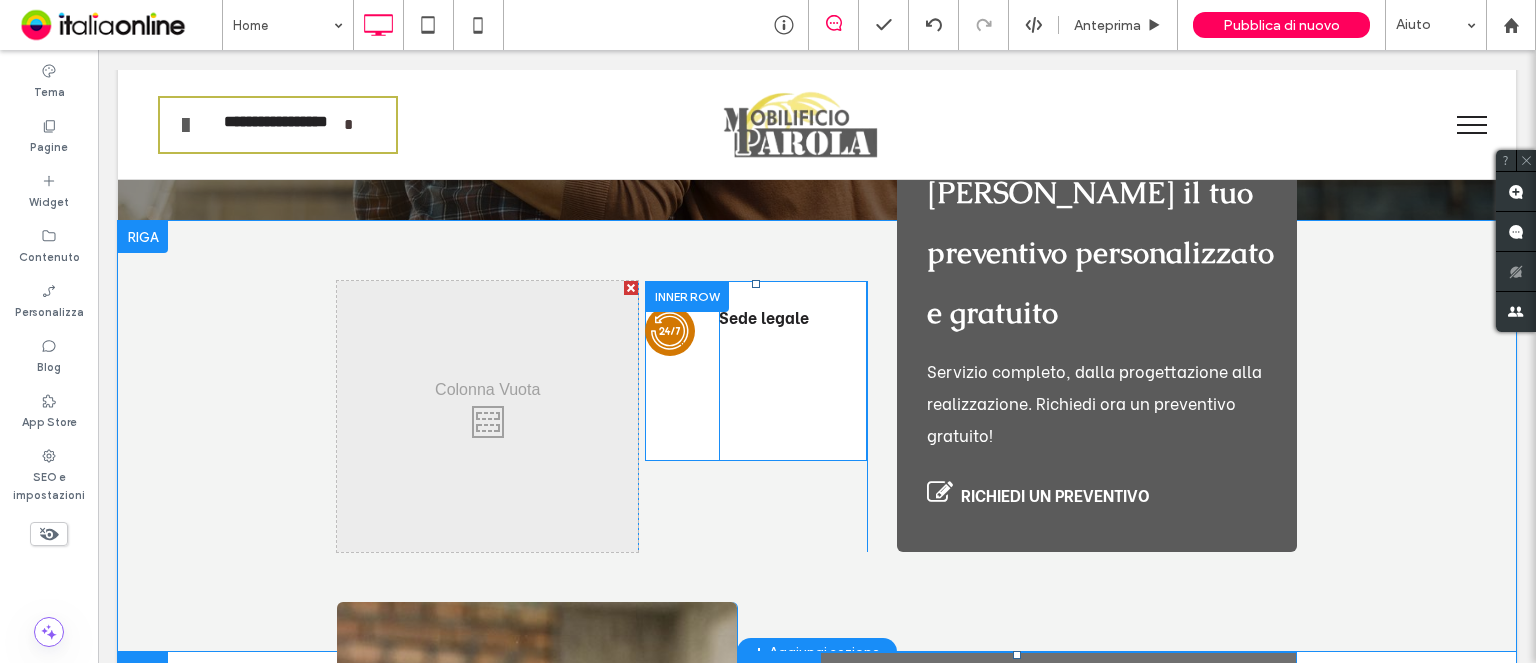 click on "Sede legale   Via Ananian Gregorio, 2 - 34141 TRIESTE (TS) Click To Paste" at bounding box center [793, 371] 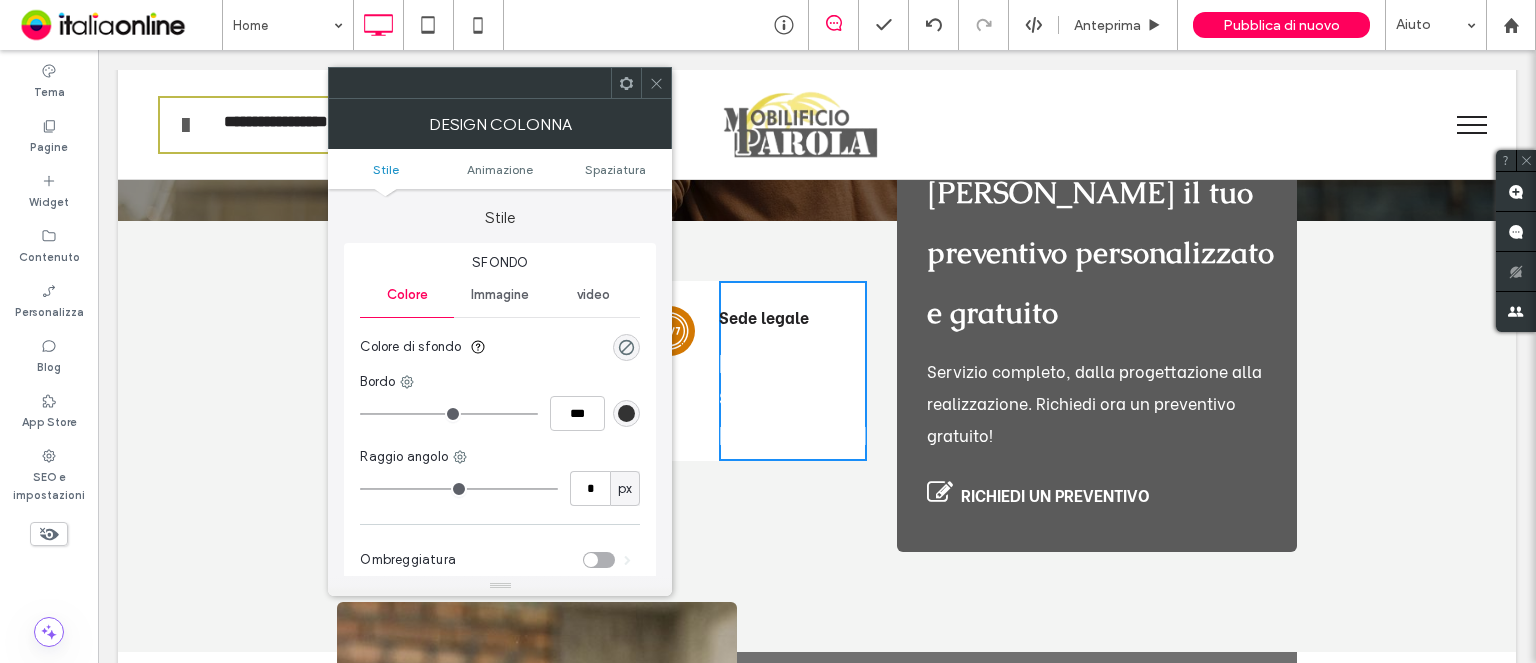 click 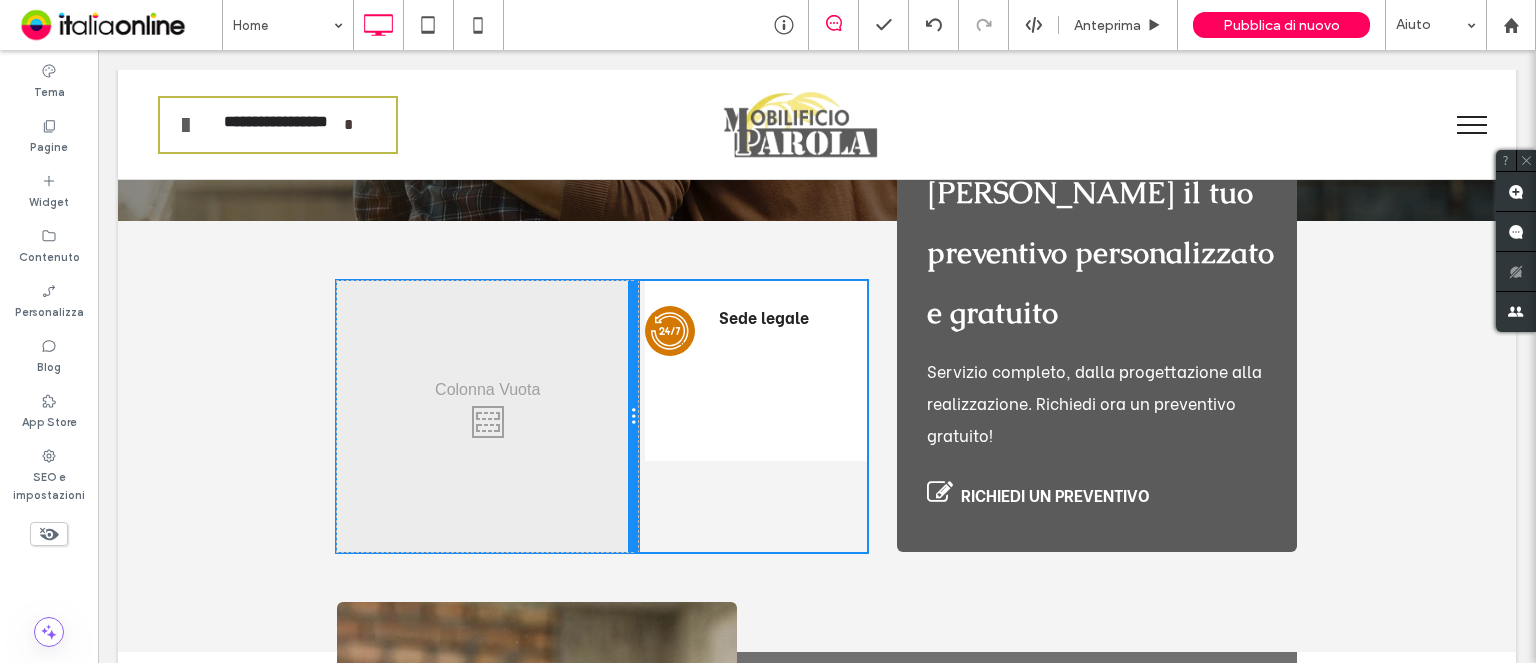 click at bounding box center (633, 416) 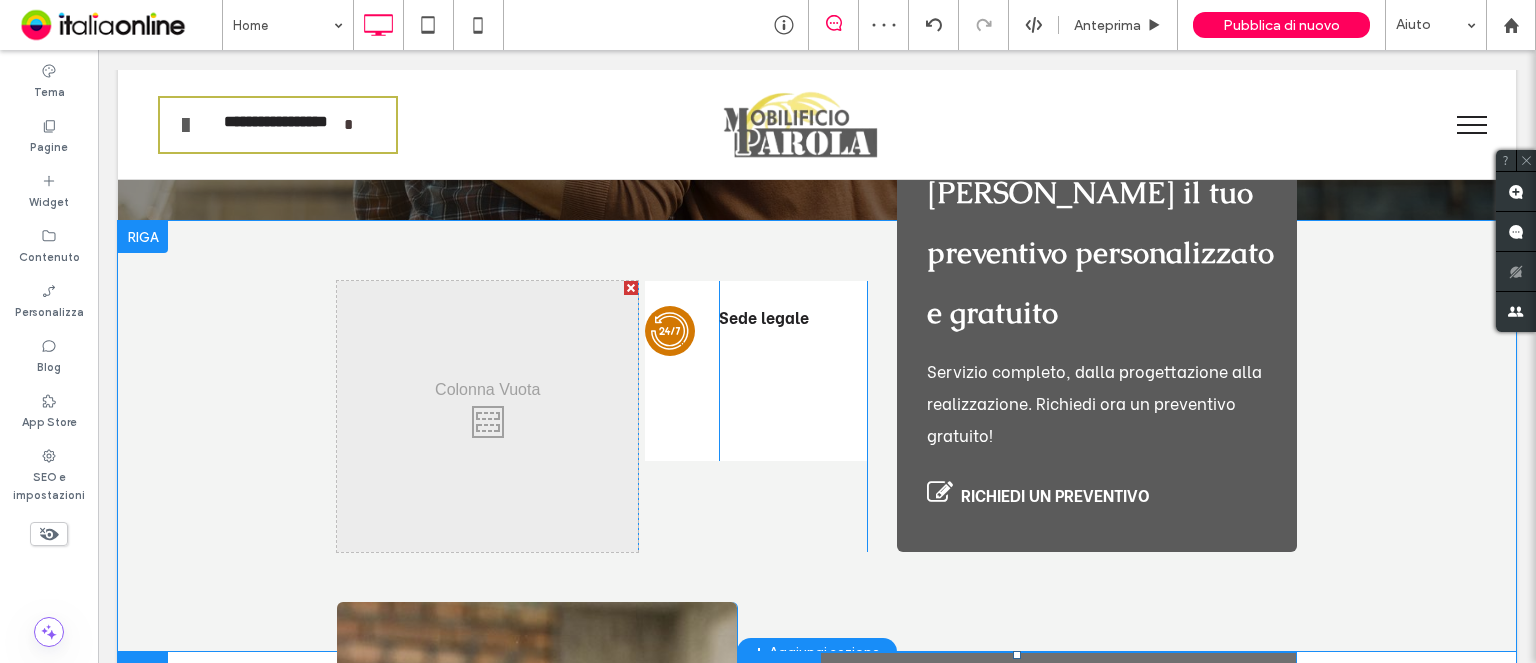 click on "Richiedi il tuo preventivo personalizzato e gratuito
Servizio completo, dalla progettazione alla realizzazione. Richiedi ora un preventivo gratuito!
RICHIEDI UN PREVENTIVO
Click To Paste" at bounding box center (1097, 341) 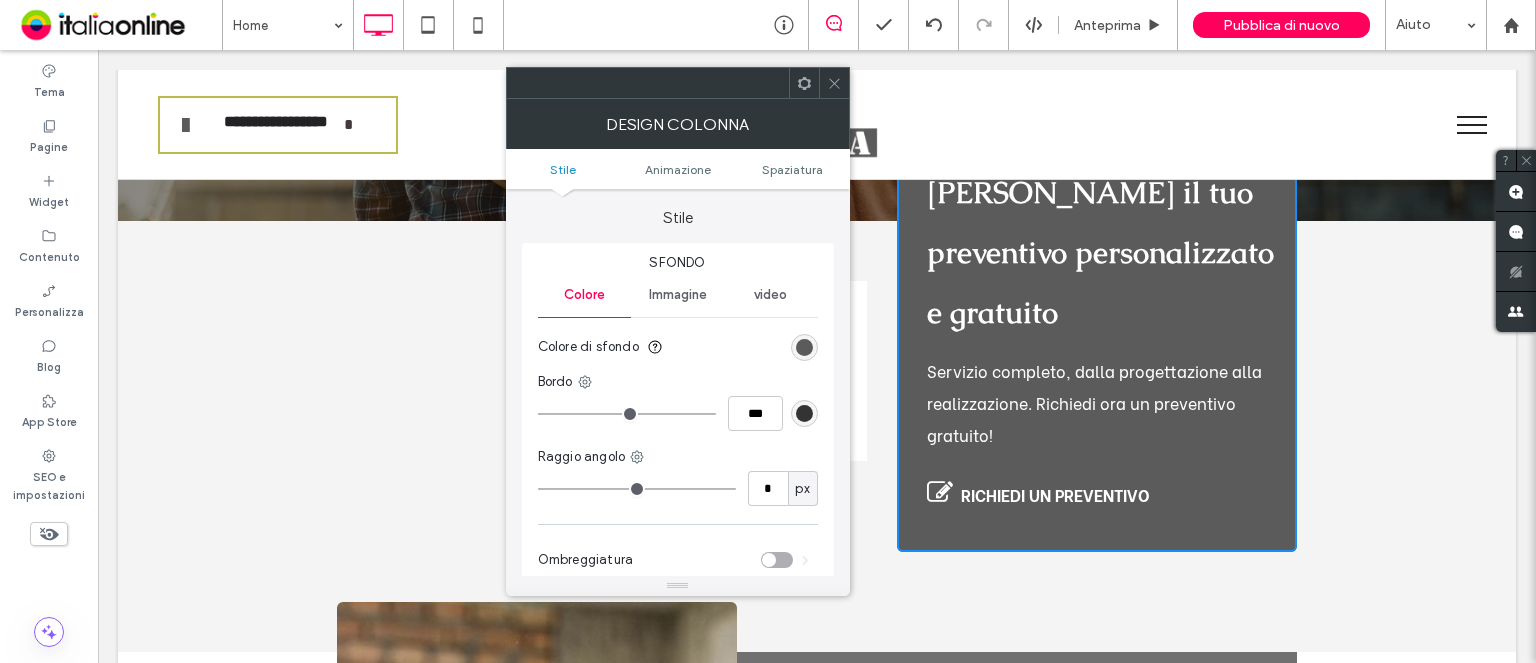 click 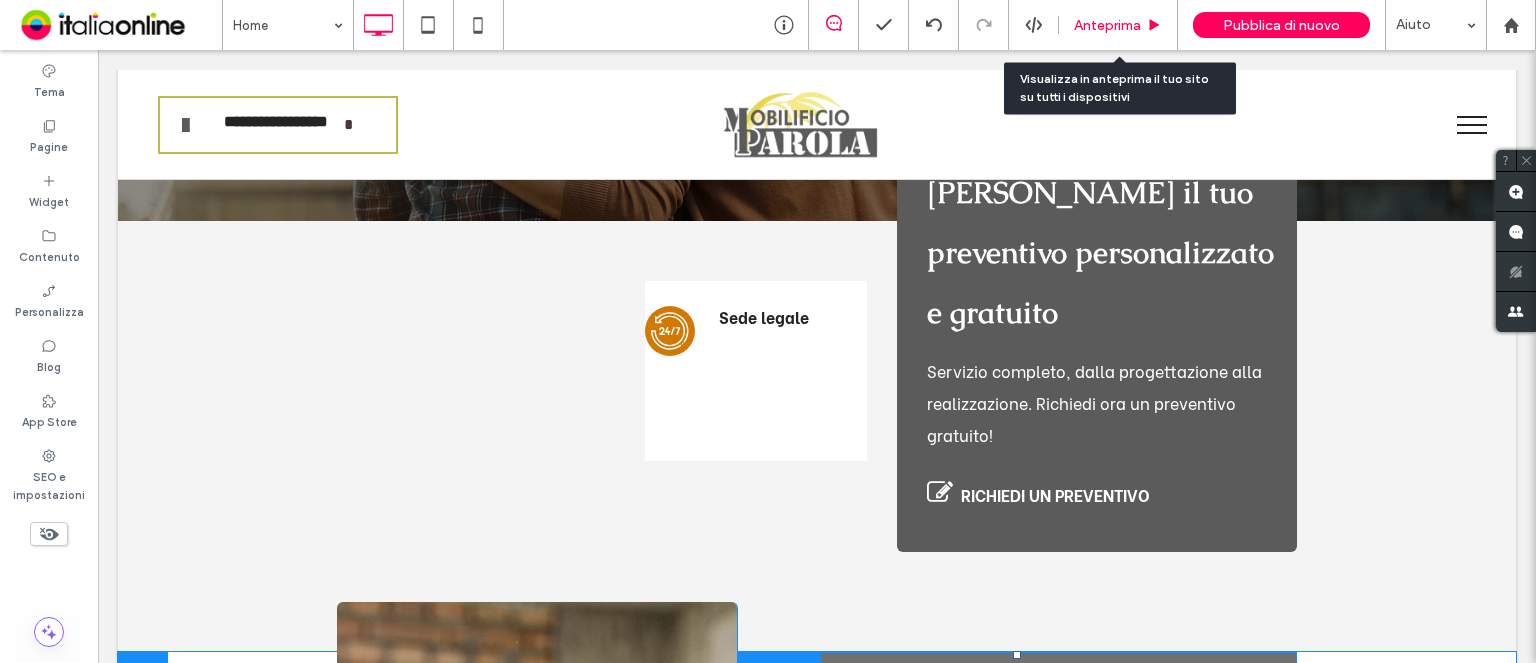click on "Anteprima" at bounding box center (1107, 25) 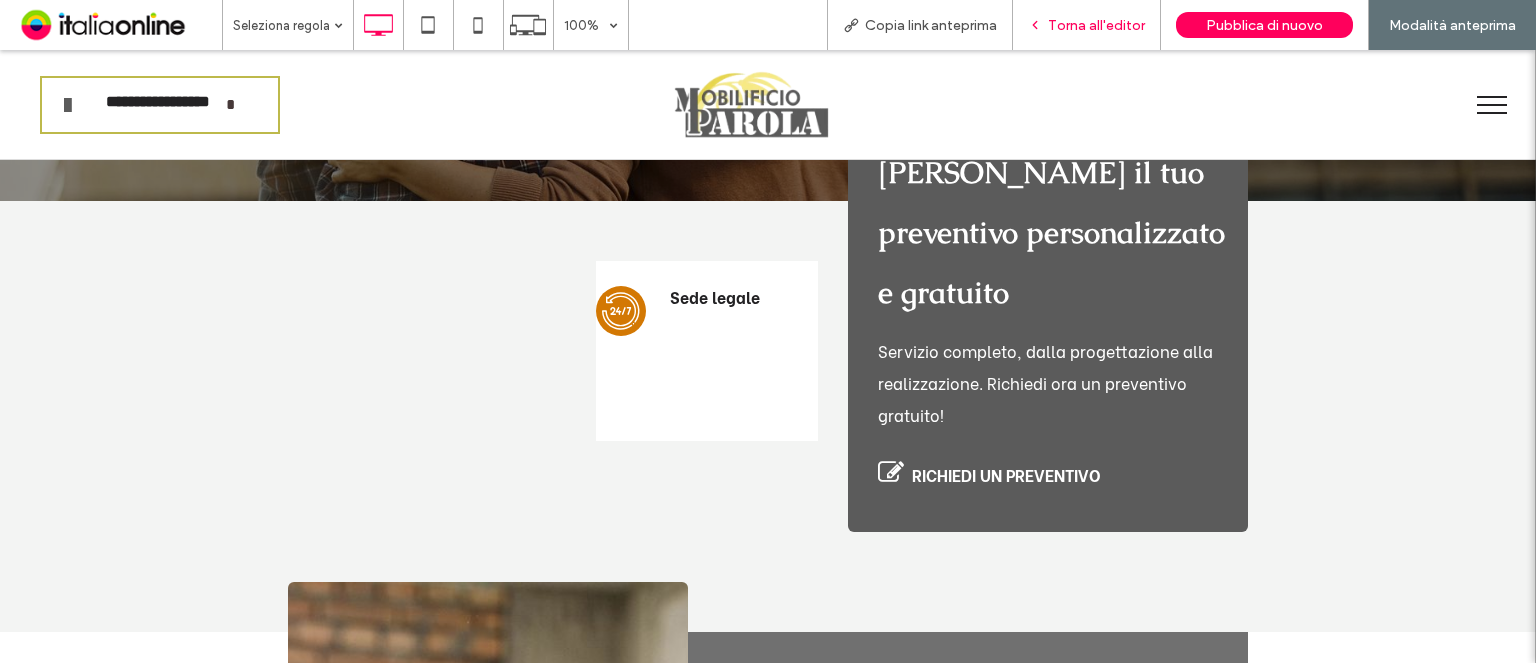 click on "Torna all'editor" at bounding box center [1096, 25] 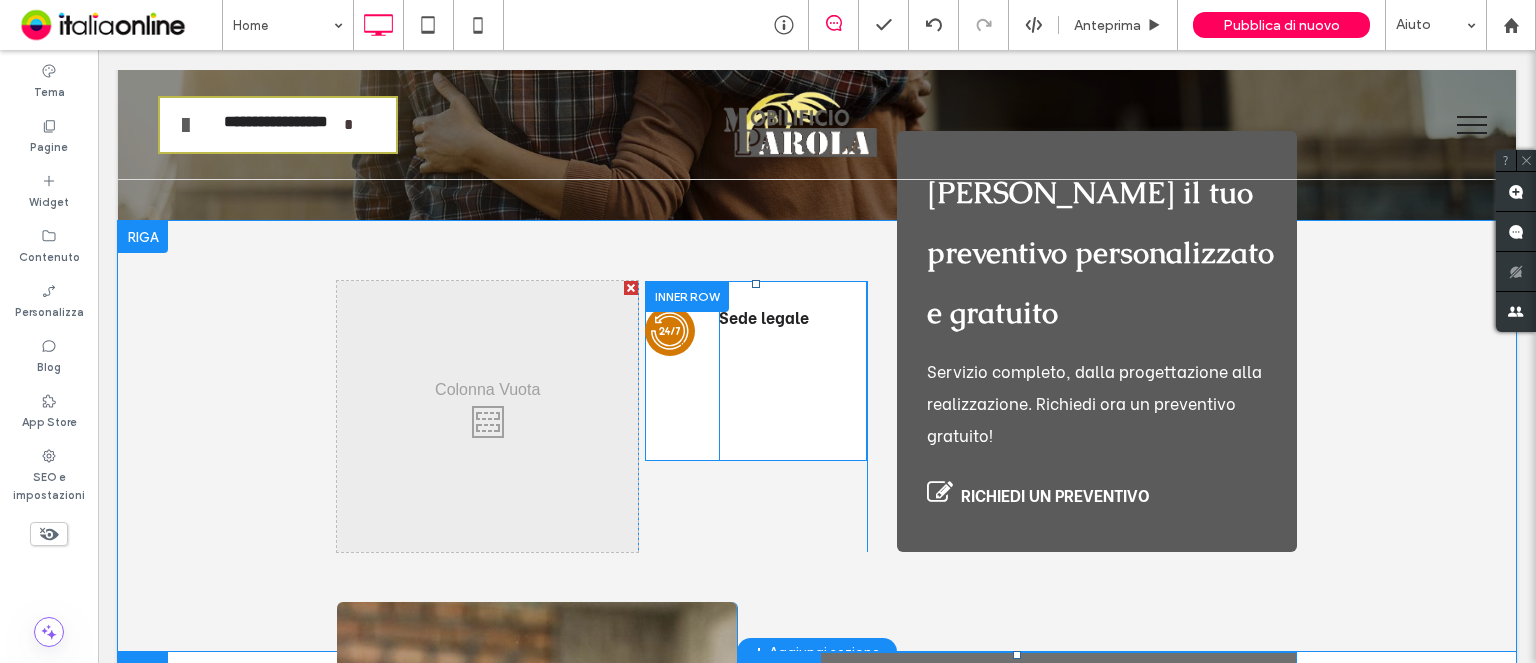 click at bounding box center [687, 296] 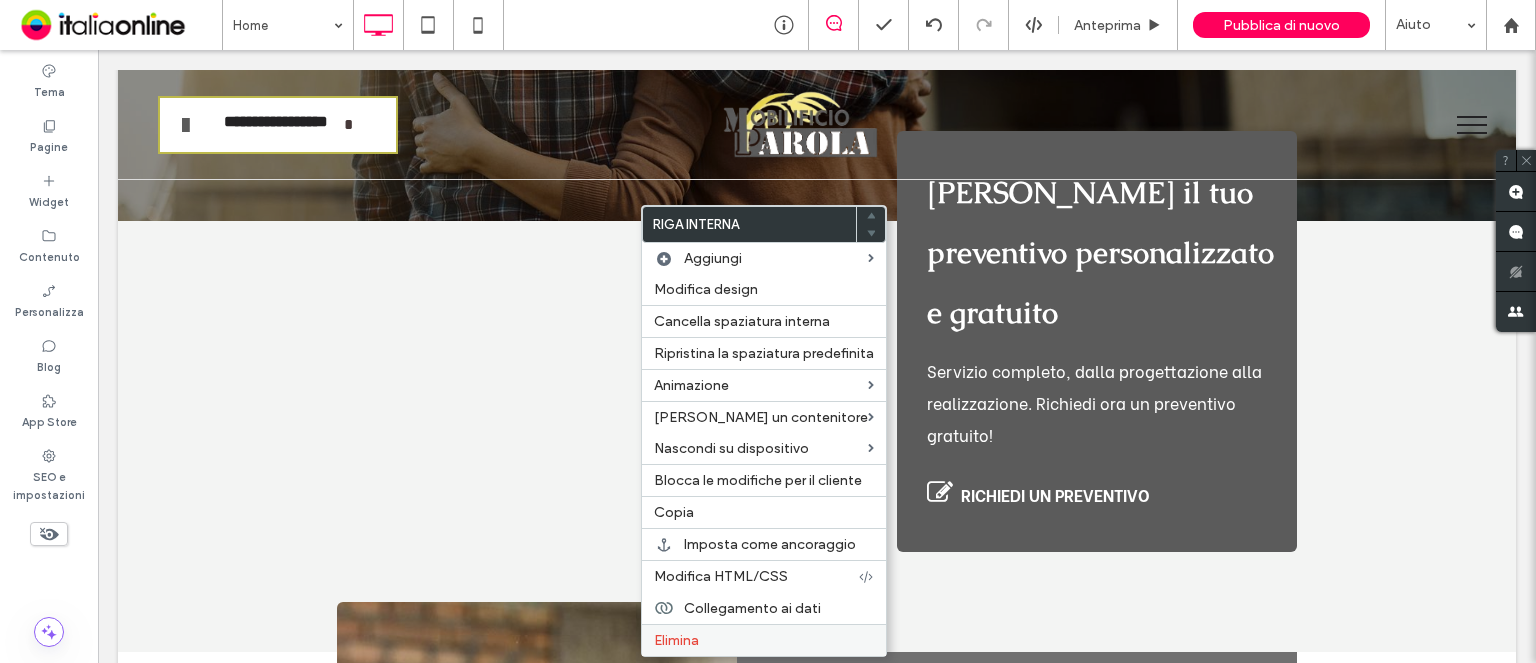 click on "Elimina" at bounding box center [764, 640] 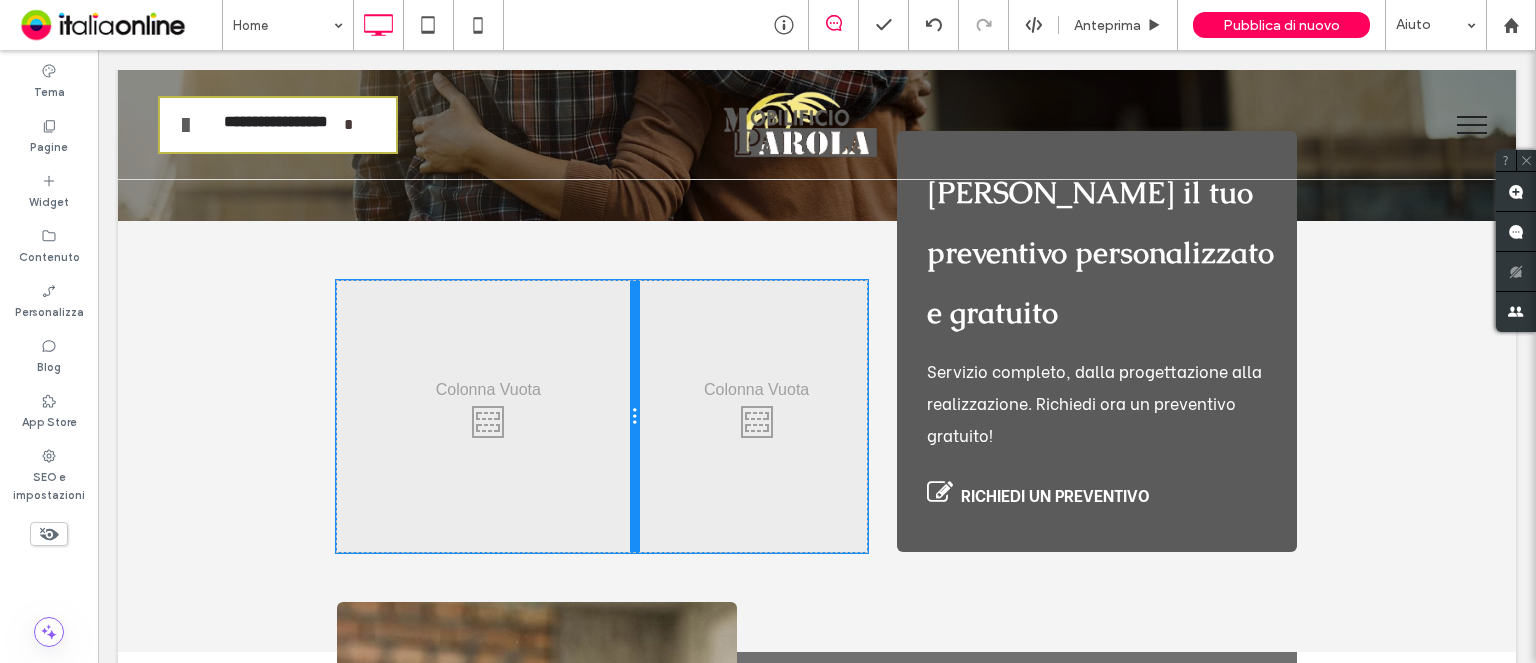 drag, startPoint x: 629, startPoint y: 367, endPoint x: 612, endPoint y: 372, distance: 17.720045 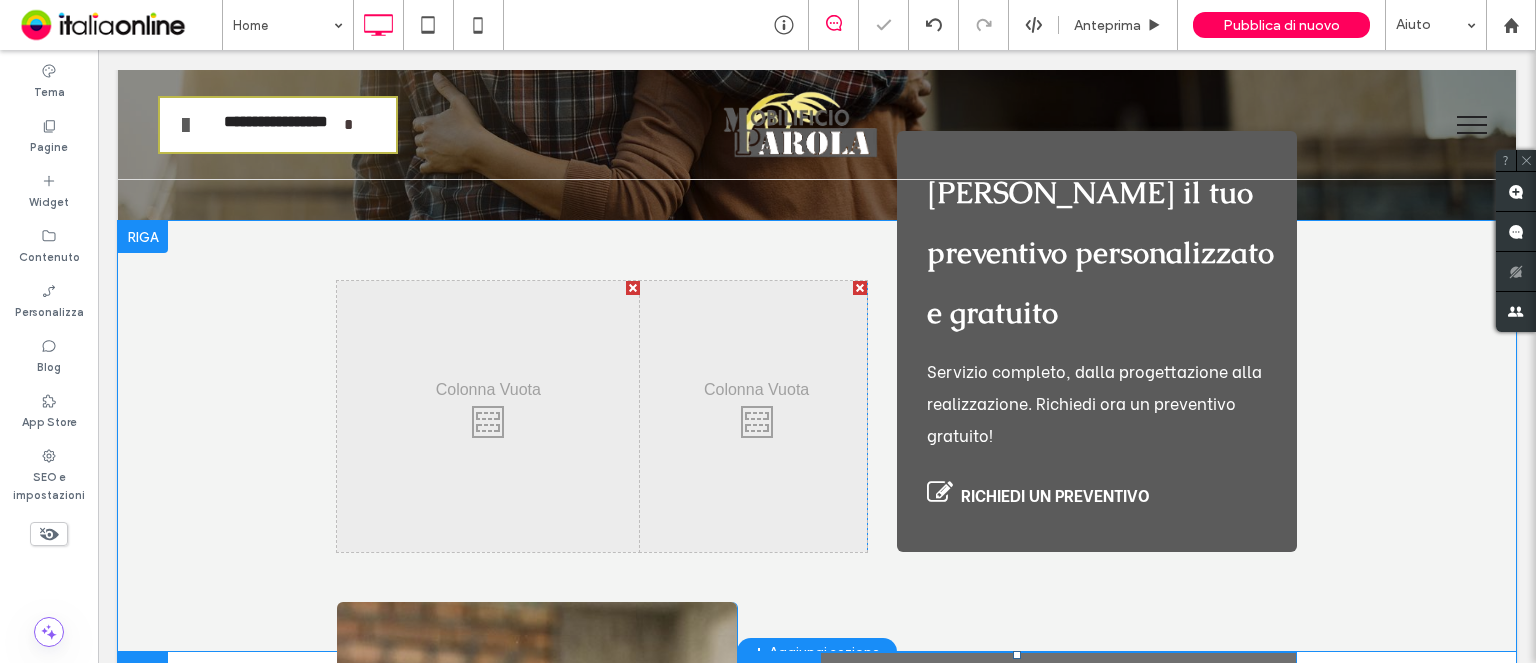 click on "Click To Paste" at bounding box center (488, 416) 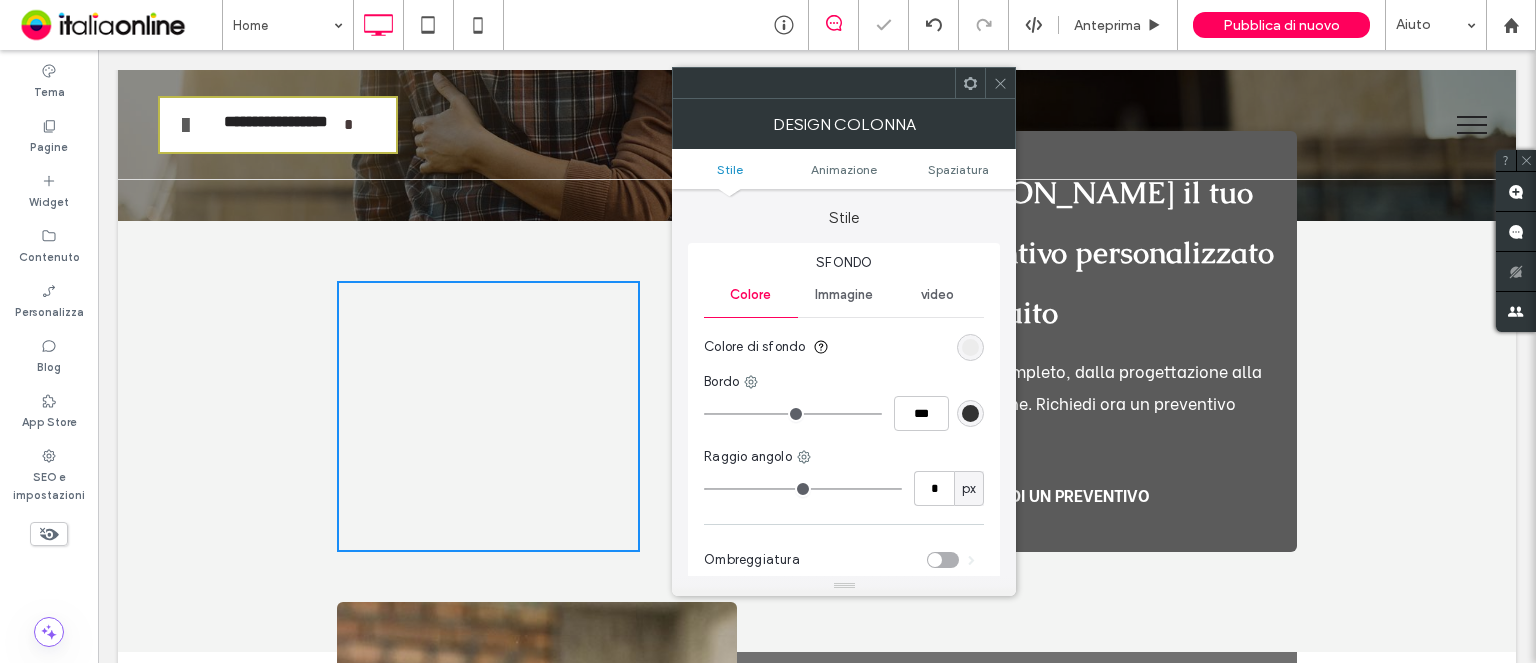click on "Stile Animazione Spaziatura" at bounding box center (844, 169) 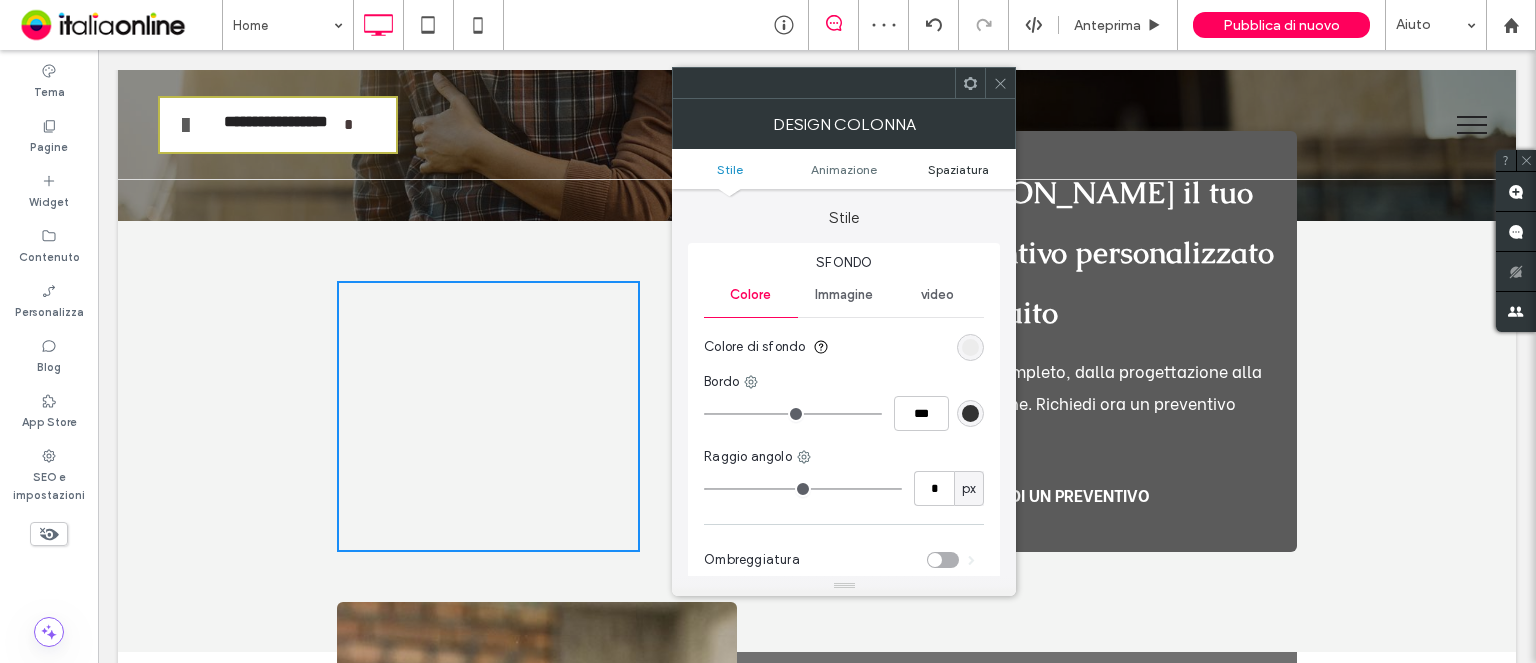 click on "Spaziatura" at bounding box center (958, 169) 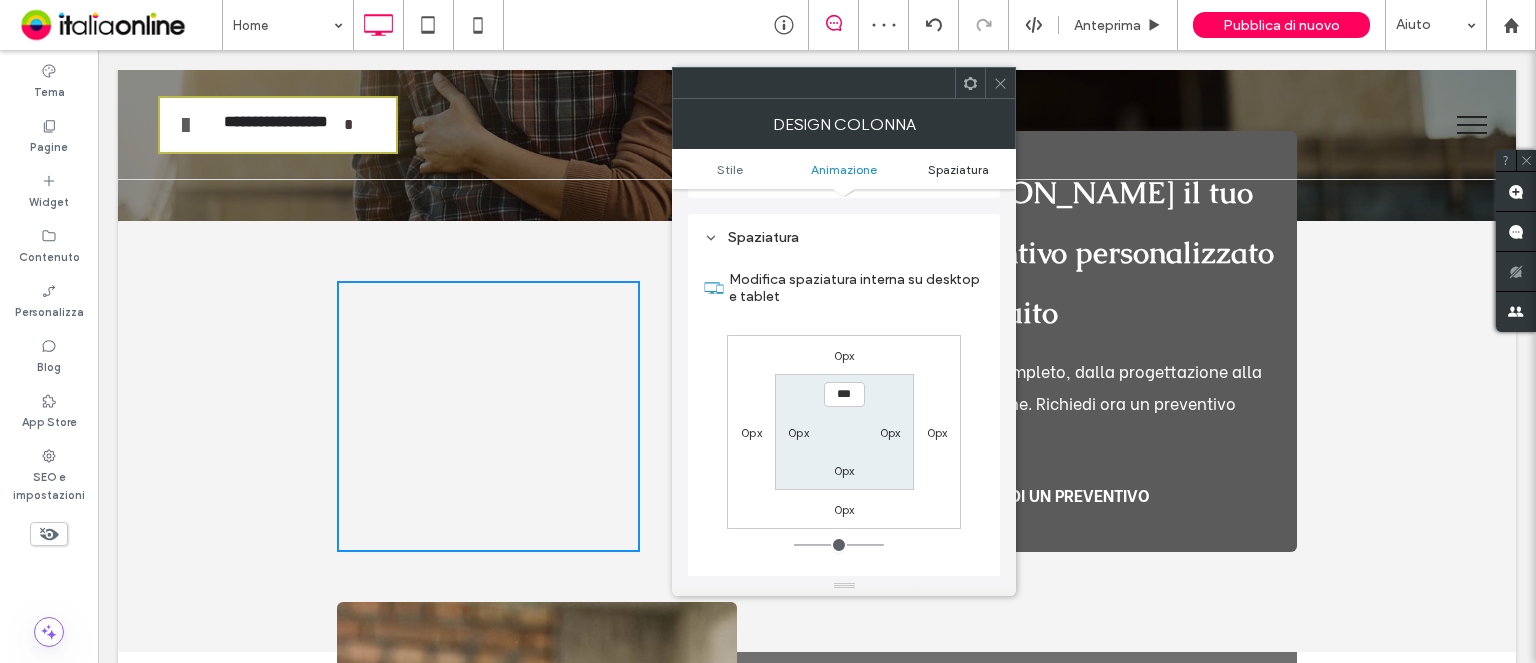 scroll, scrollTop: 468, scrollLeft: 0, axis: vertical 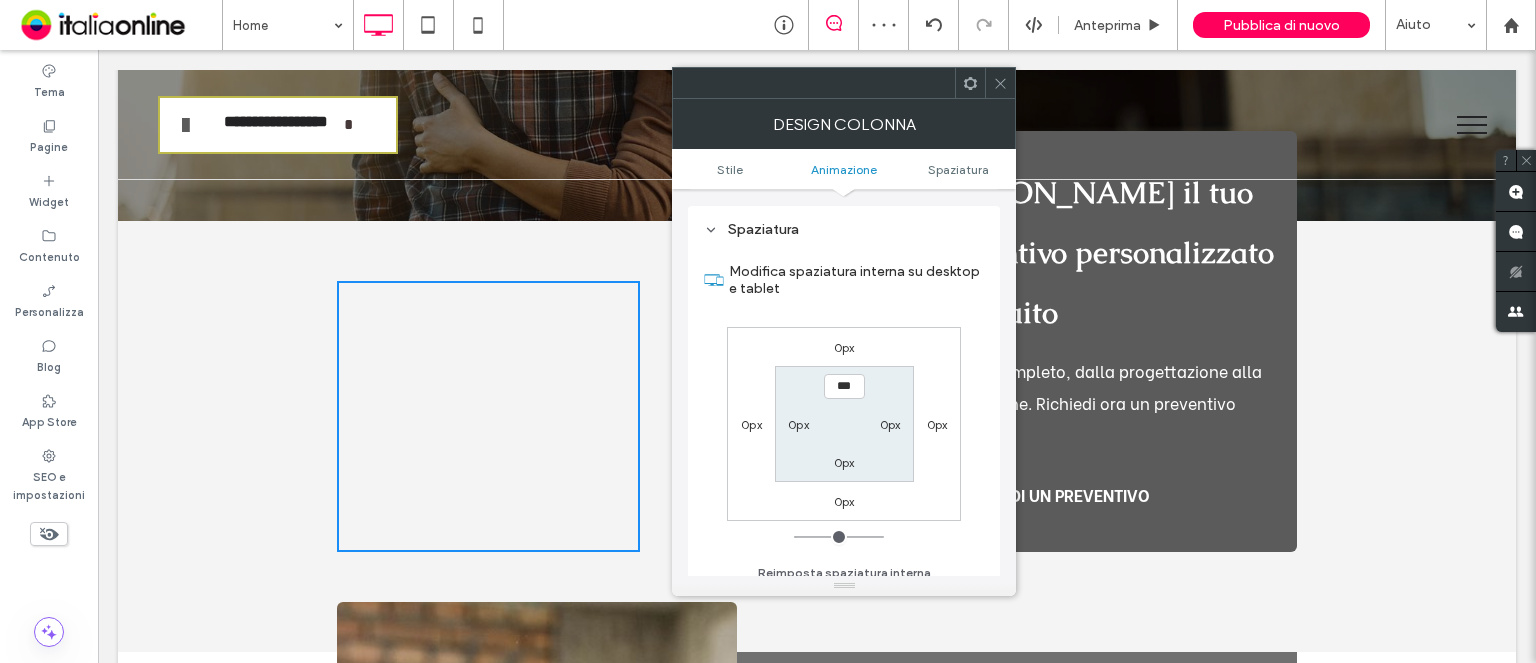 click 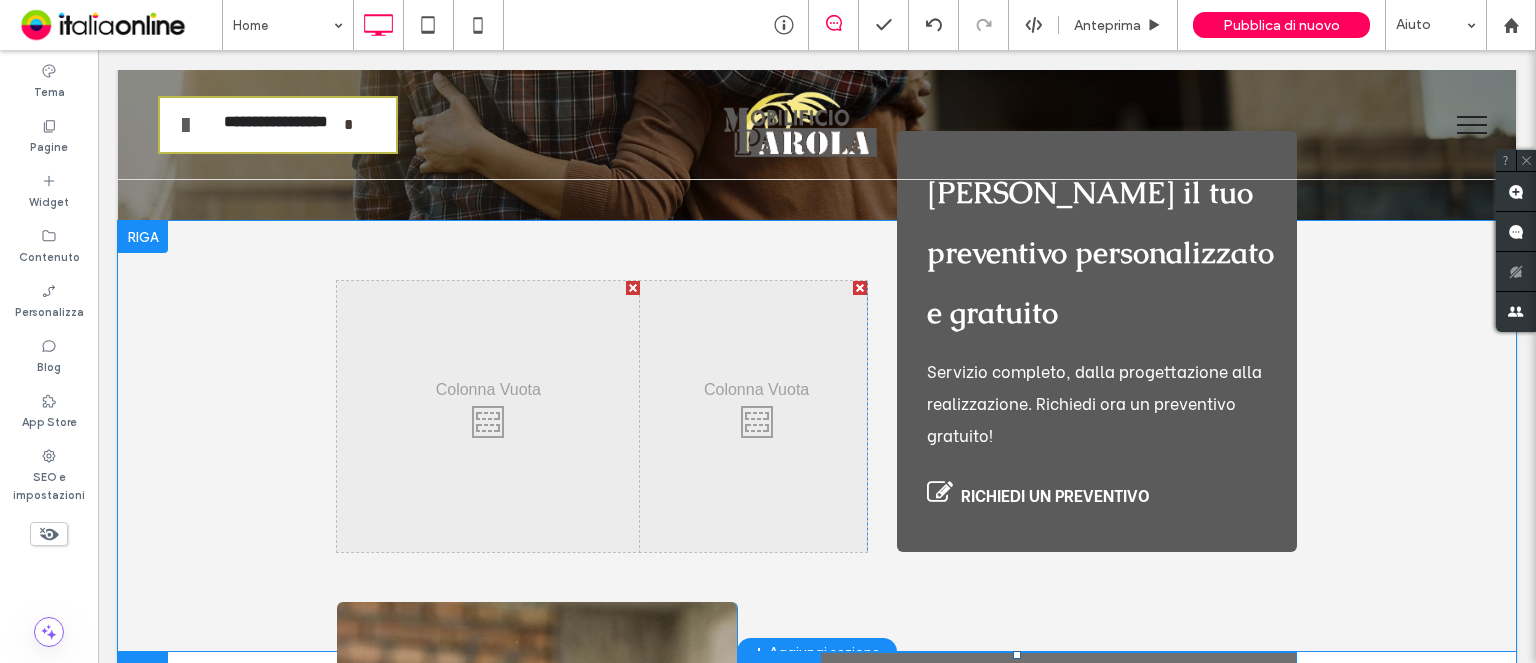 click on "Click To Paste" at bounding box center (753, 416) 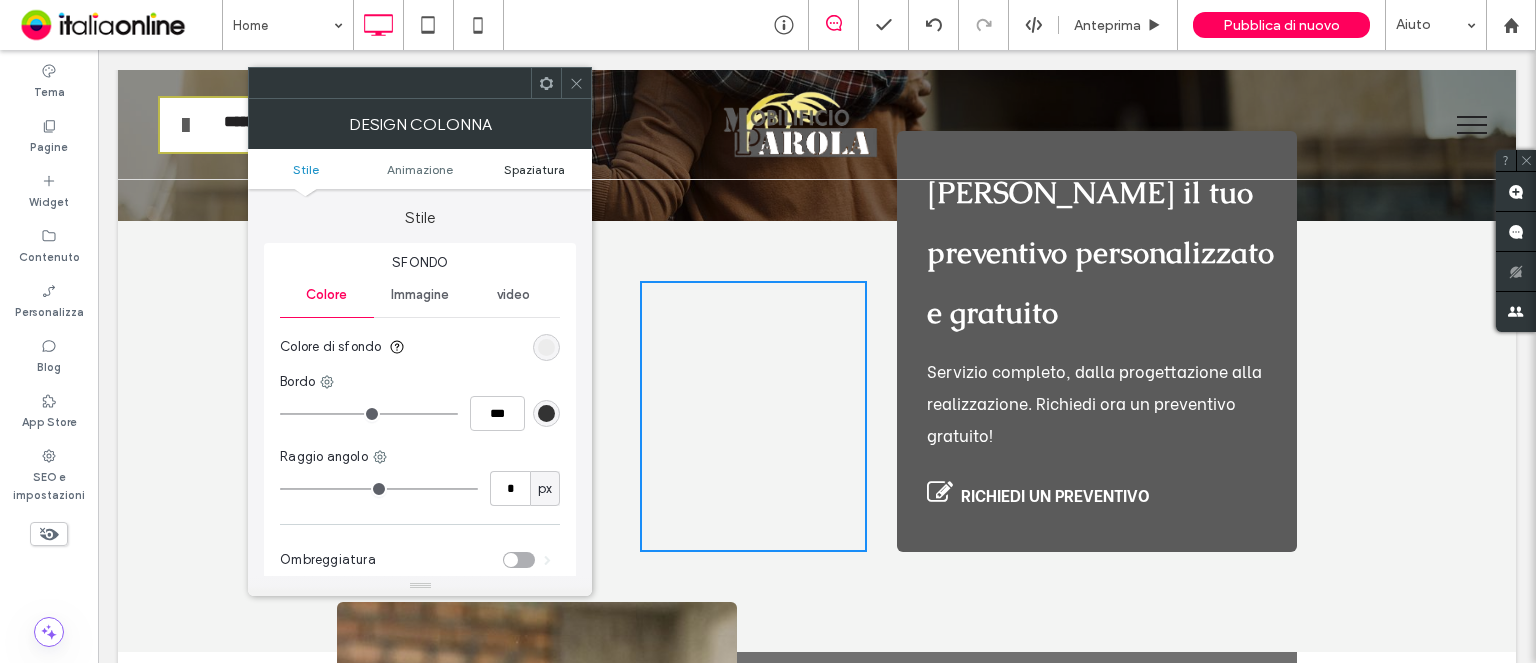click on "Spaziatura" at bounding box center (534, 169) 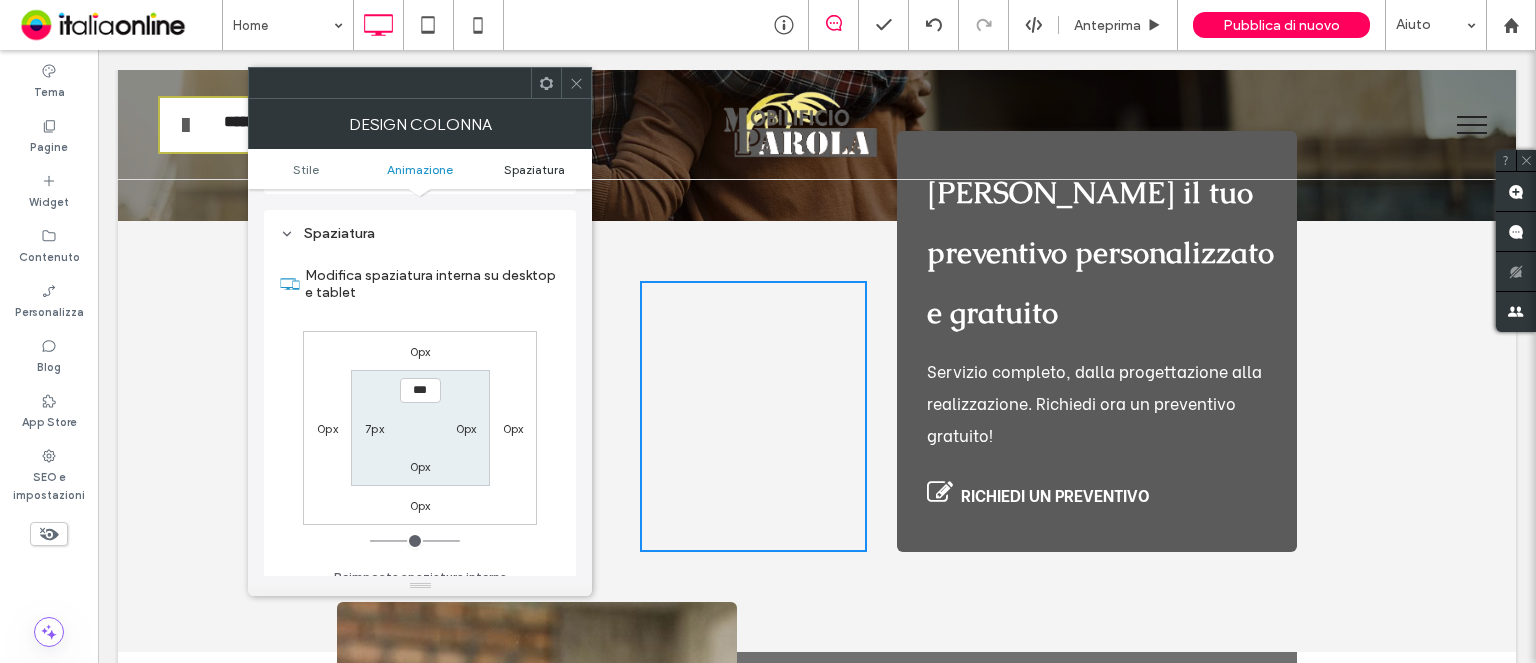 scroll, scrollTop: 468, scrollLeft: 0, axis: vertical 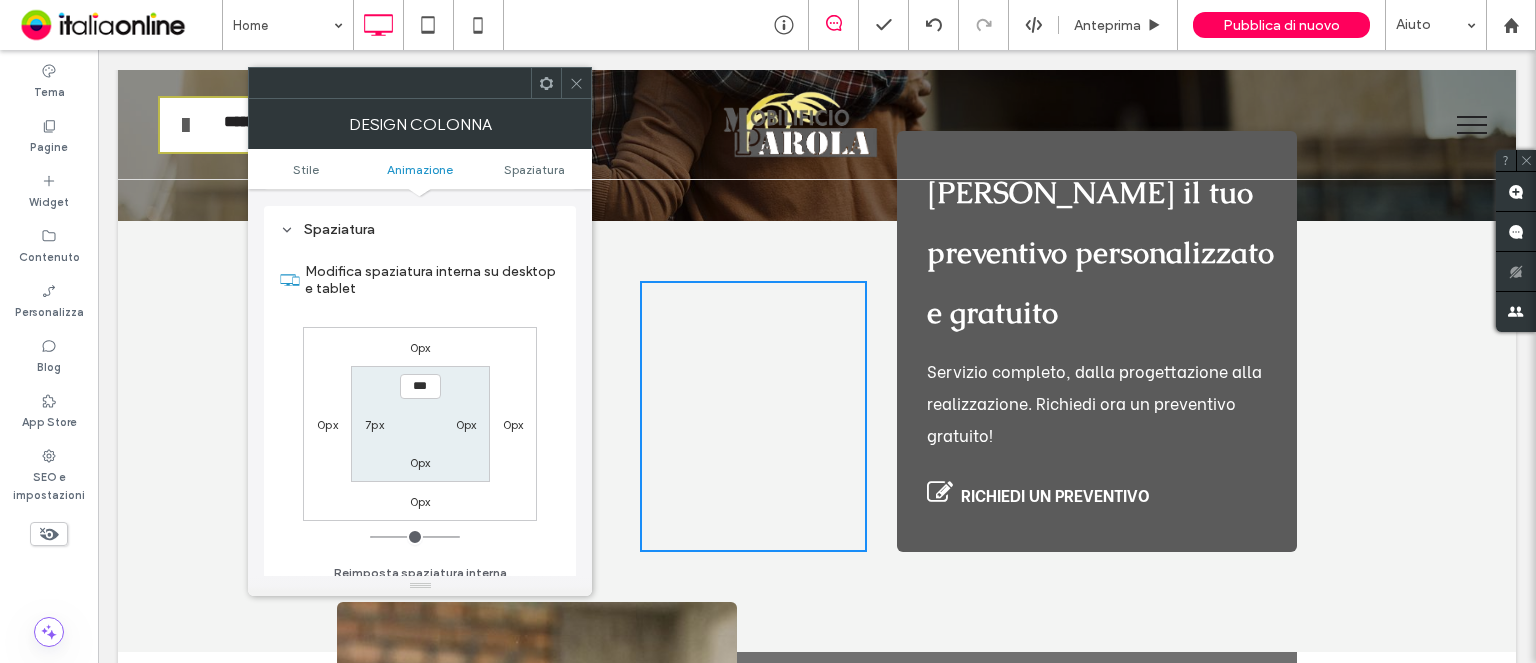 click 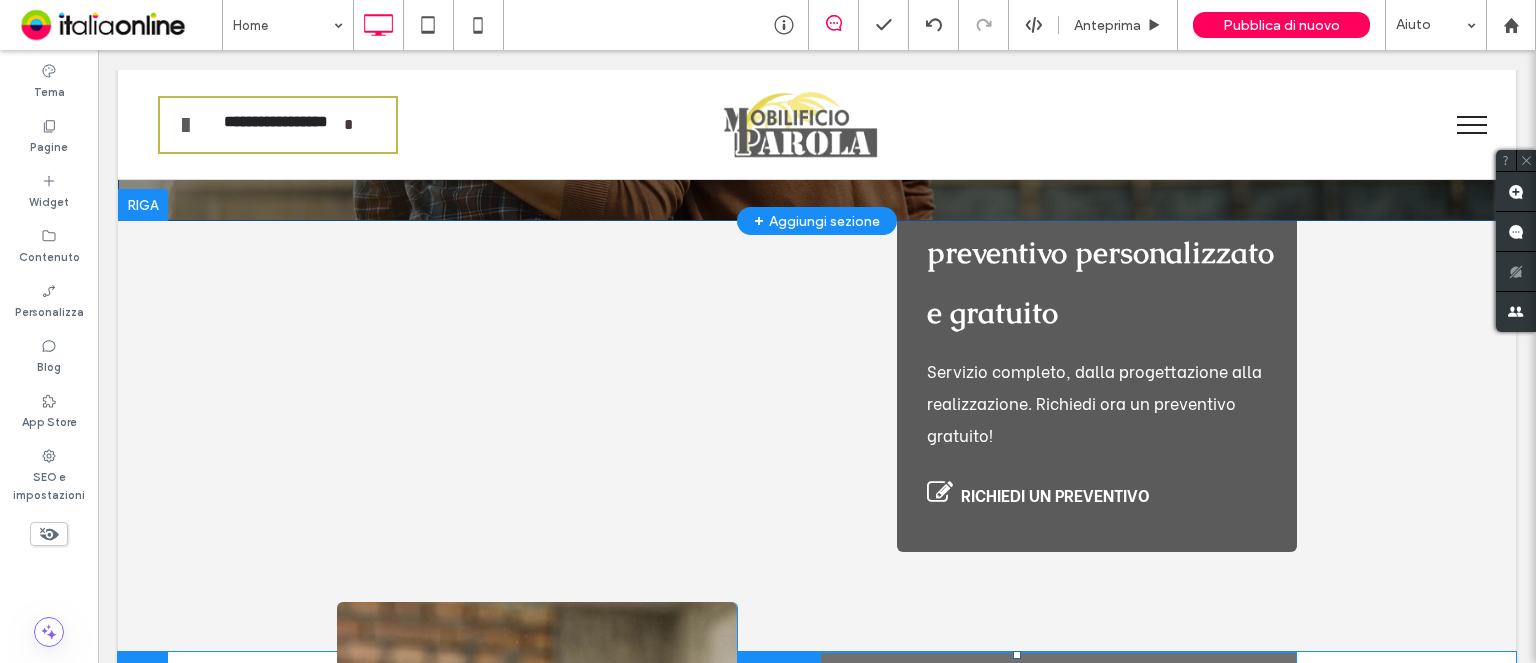 scroll, scrollTop: 435, scrollLeft: 0, axis: vertical 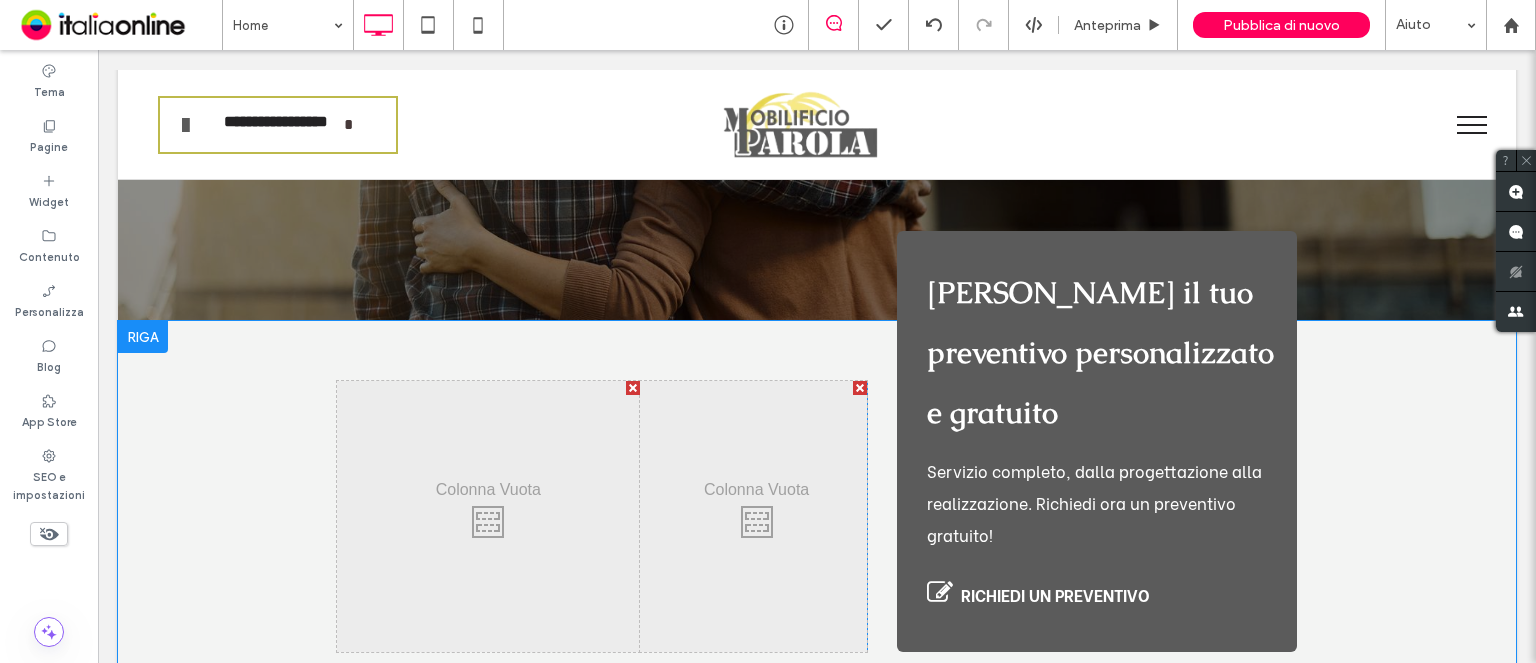 click on "Richiedi il tuo preventivo personalizzato e gratuito
Servizio completo, dalla progettazione alla realizzazione. Richiedi ora un preventivo gratuito!
RICHIEDI UN PREVENTIVO
Click To Paste" at bounding box center [1097, 441] 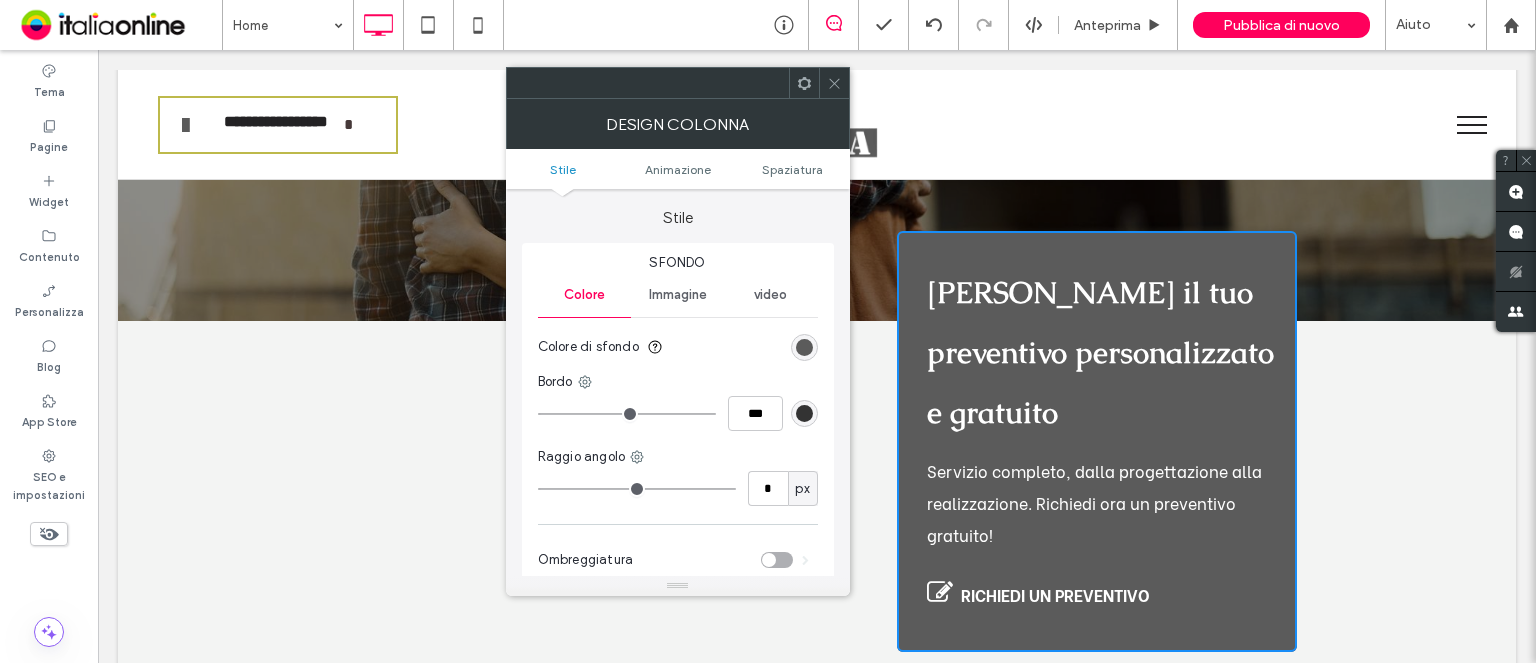 click 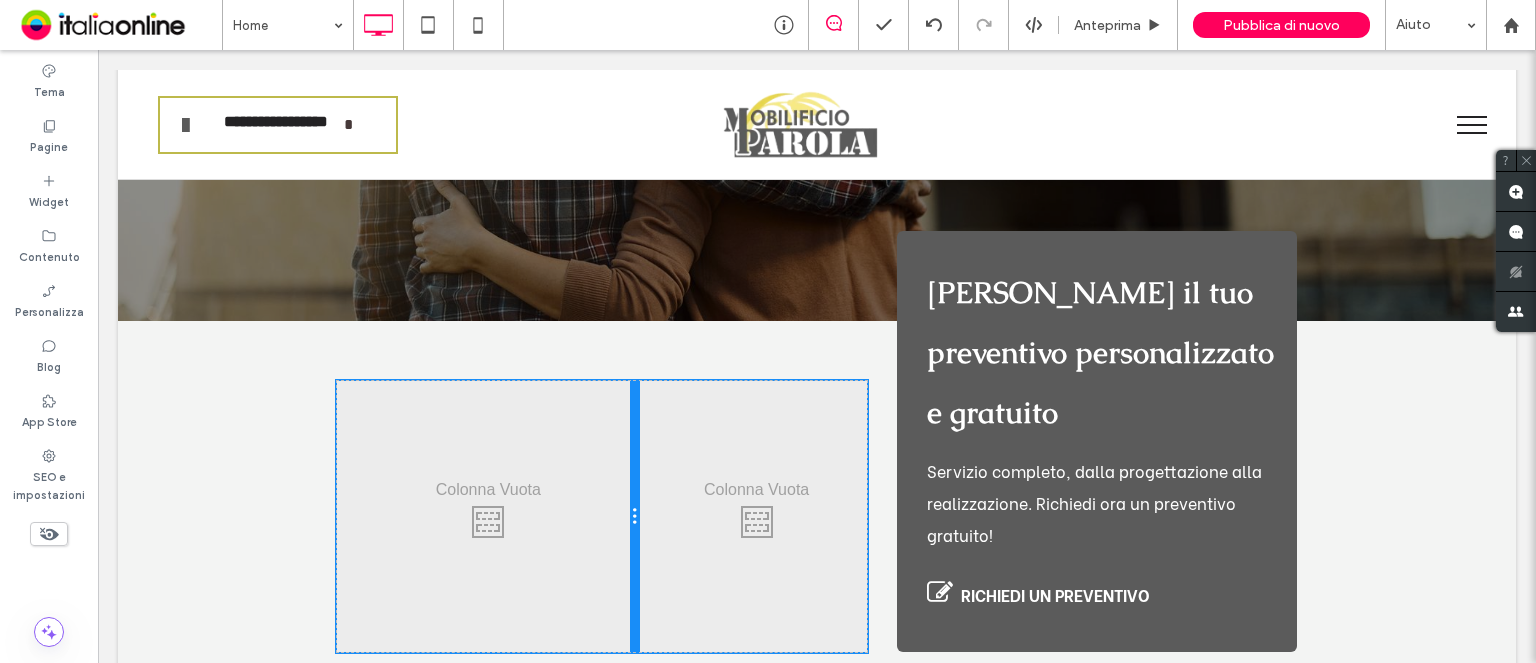 drag, startPoint x: 627, startPoint y: 566, endPoint x: 599, endPoint y: 551, distance: 31.764761 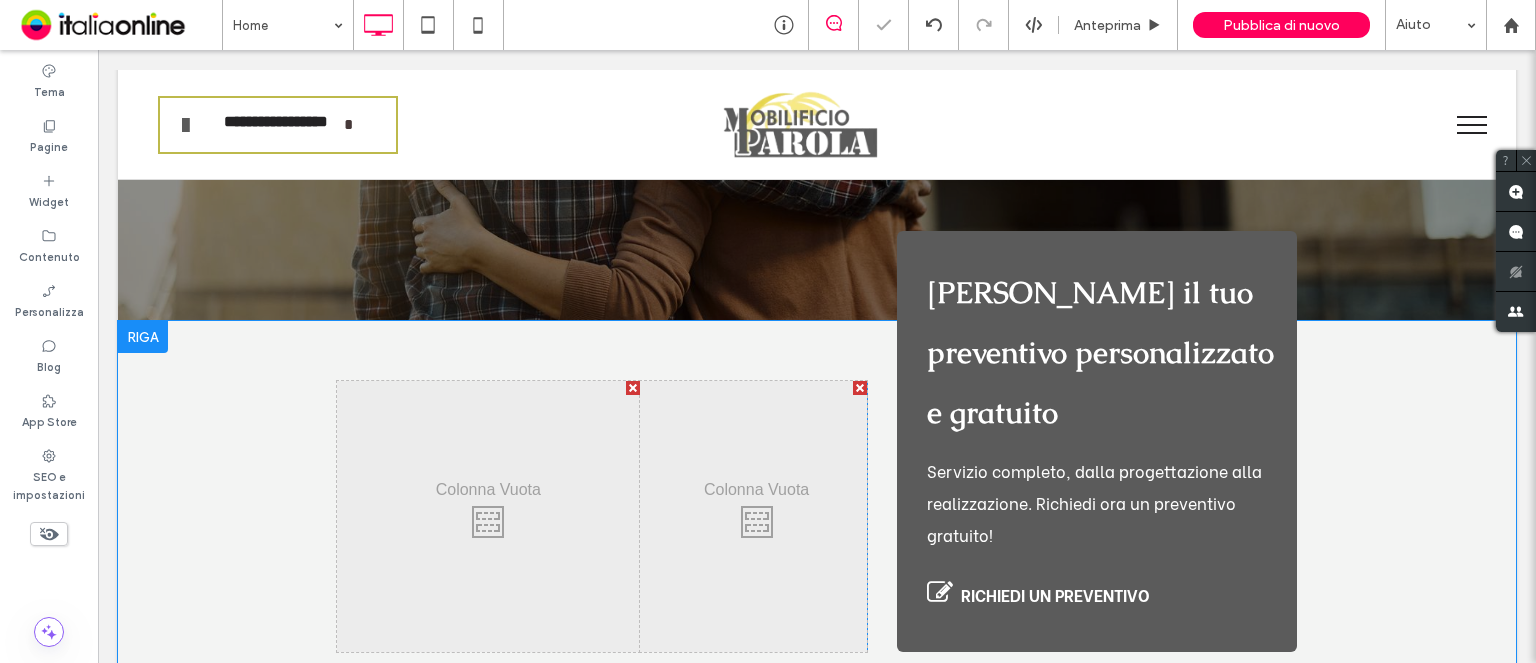 click on "Click To Paste" at bounding box center (488, 516) 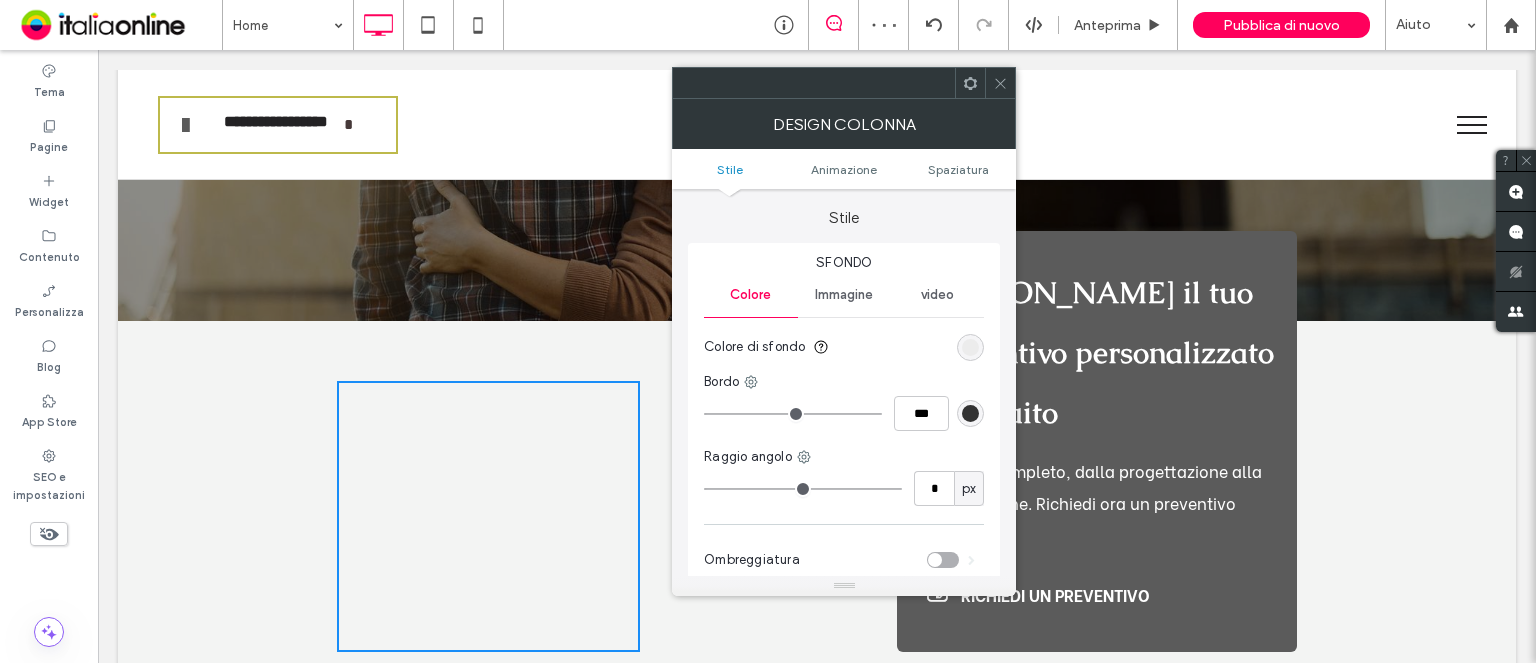 click at bounding box center (1000, 83) 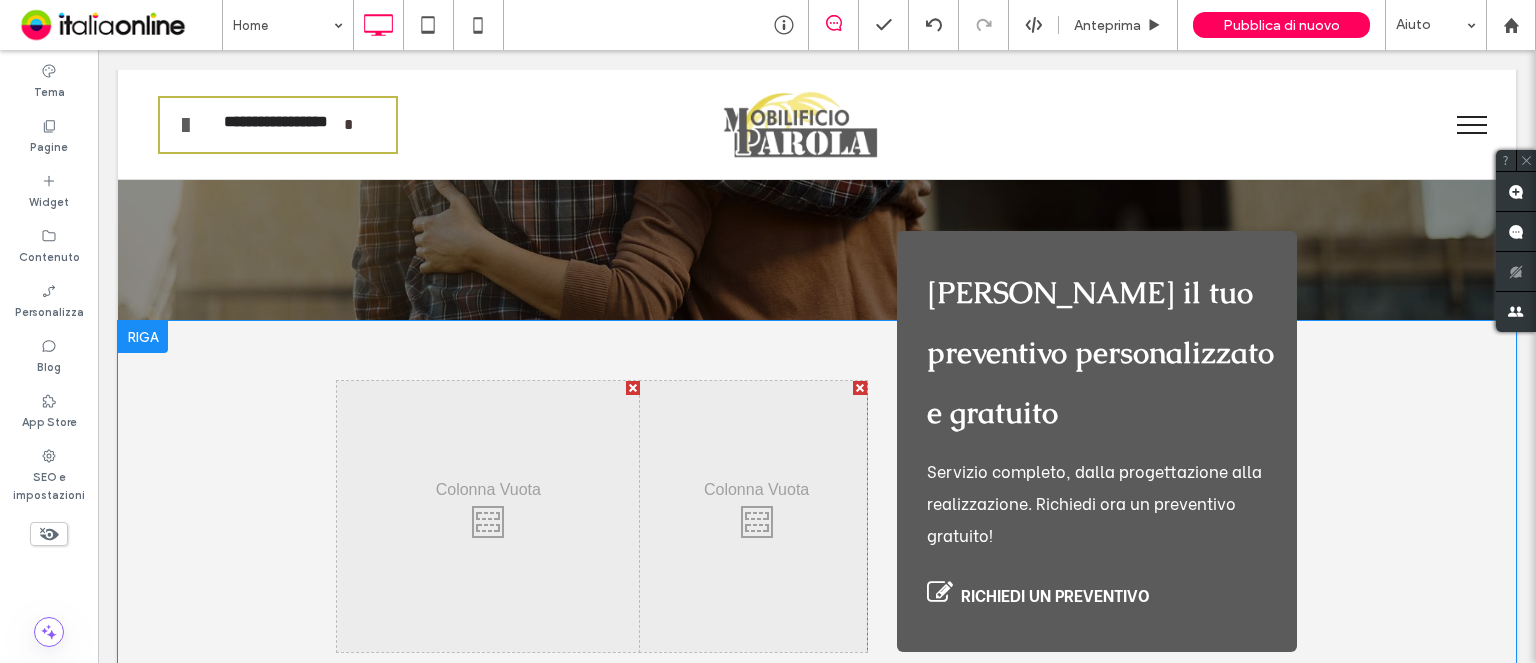 click at bounding box center (860, 388) 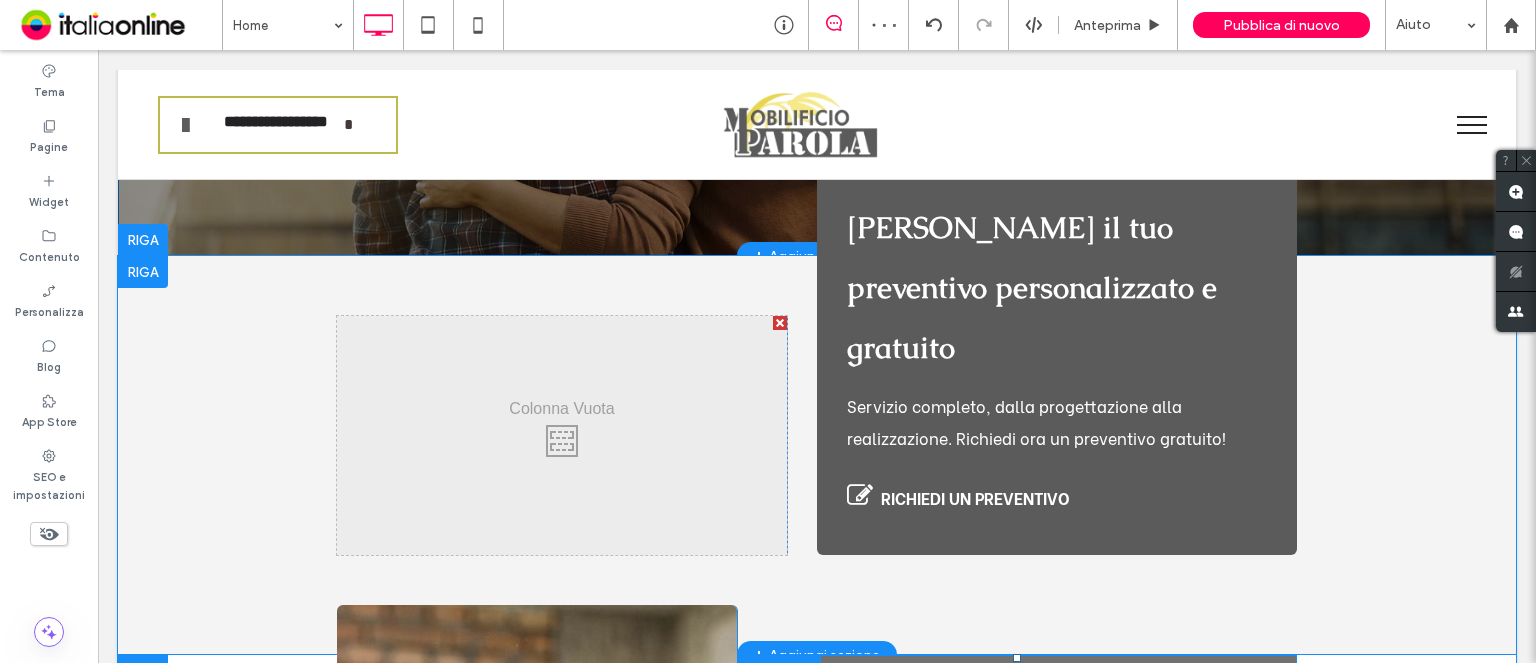scroll, scrollTop: 535, scrollLeft: 0, axis: vertical 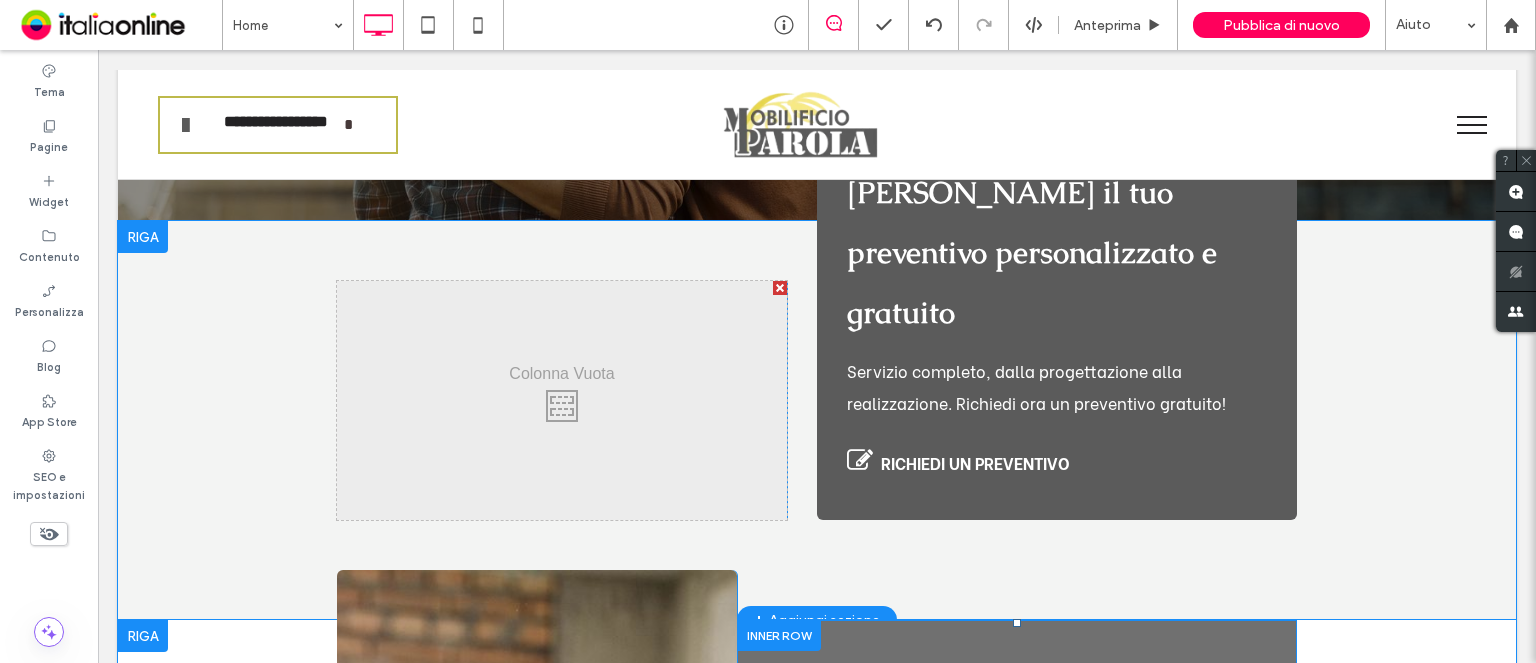 click at bounding box center [143, 237] 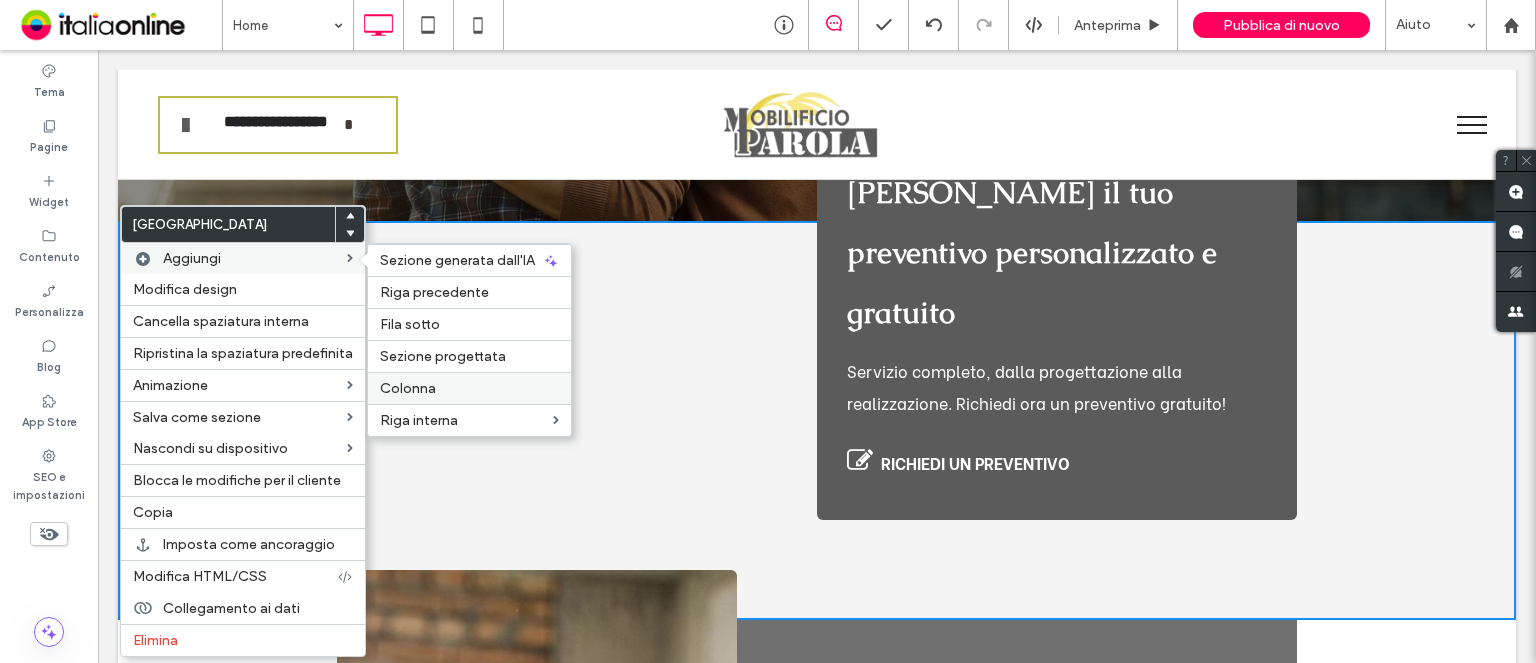 click on "Colonna" at bounding box center (469, 388) 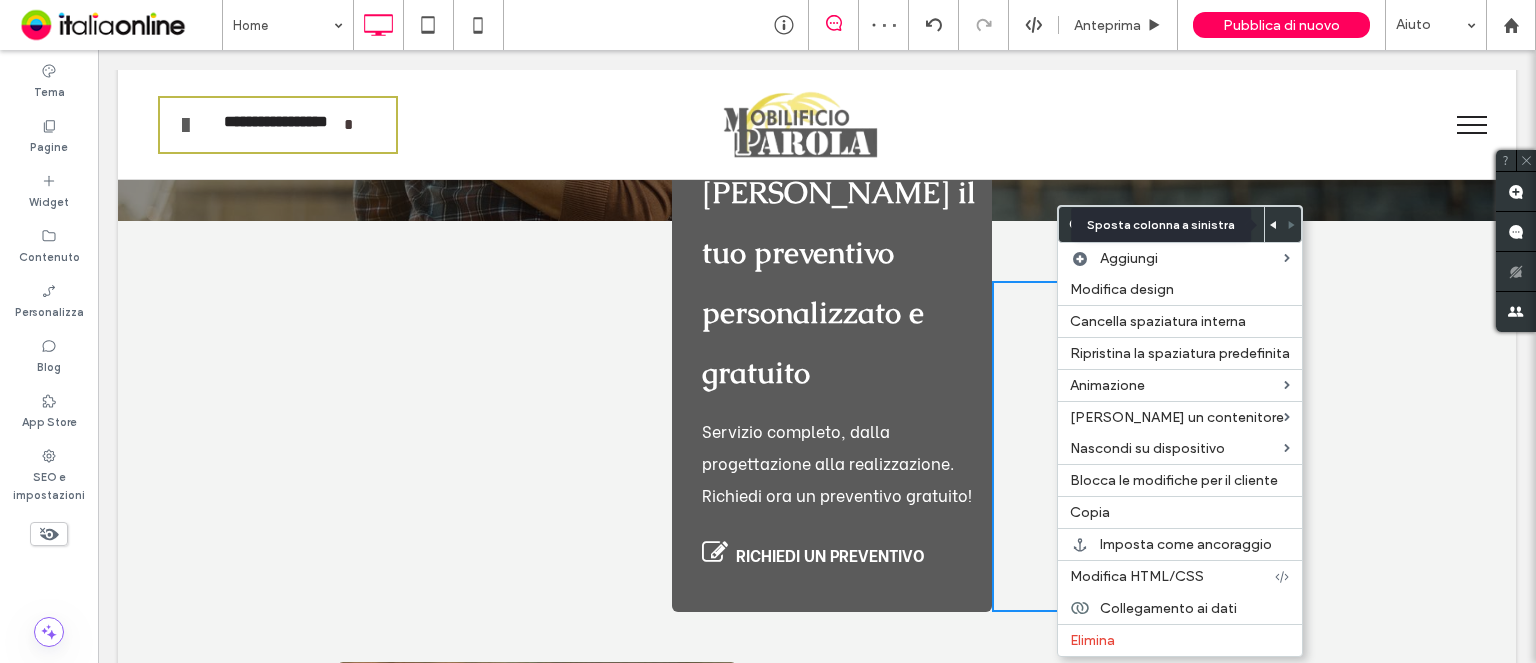 click 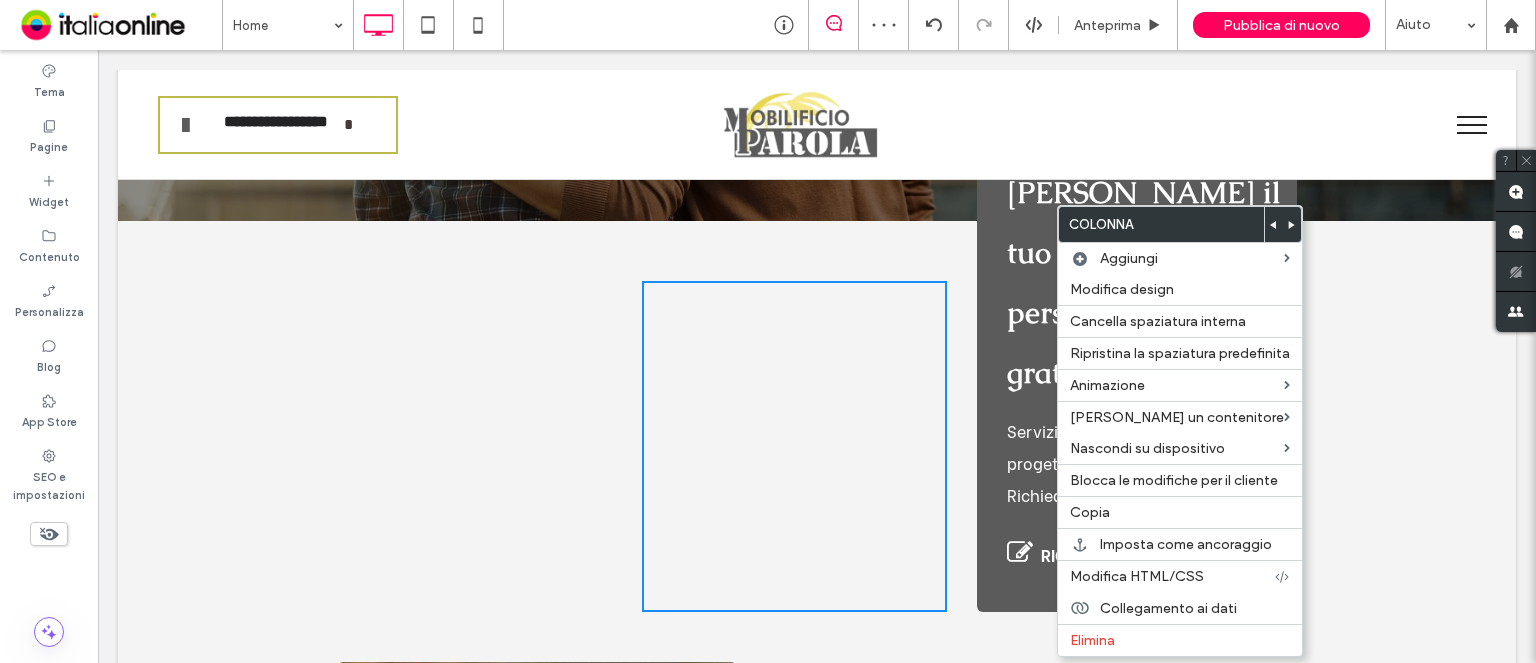 drag, startPoint x: 424, startPoint y: 359, endPoint x: 543, endPoint y: 359, distance: 119 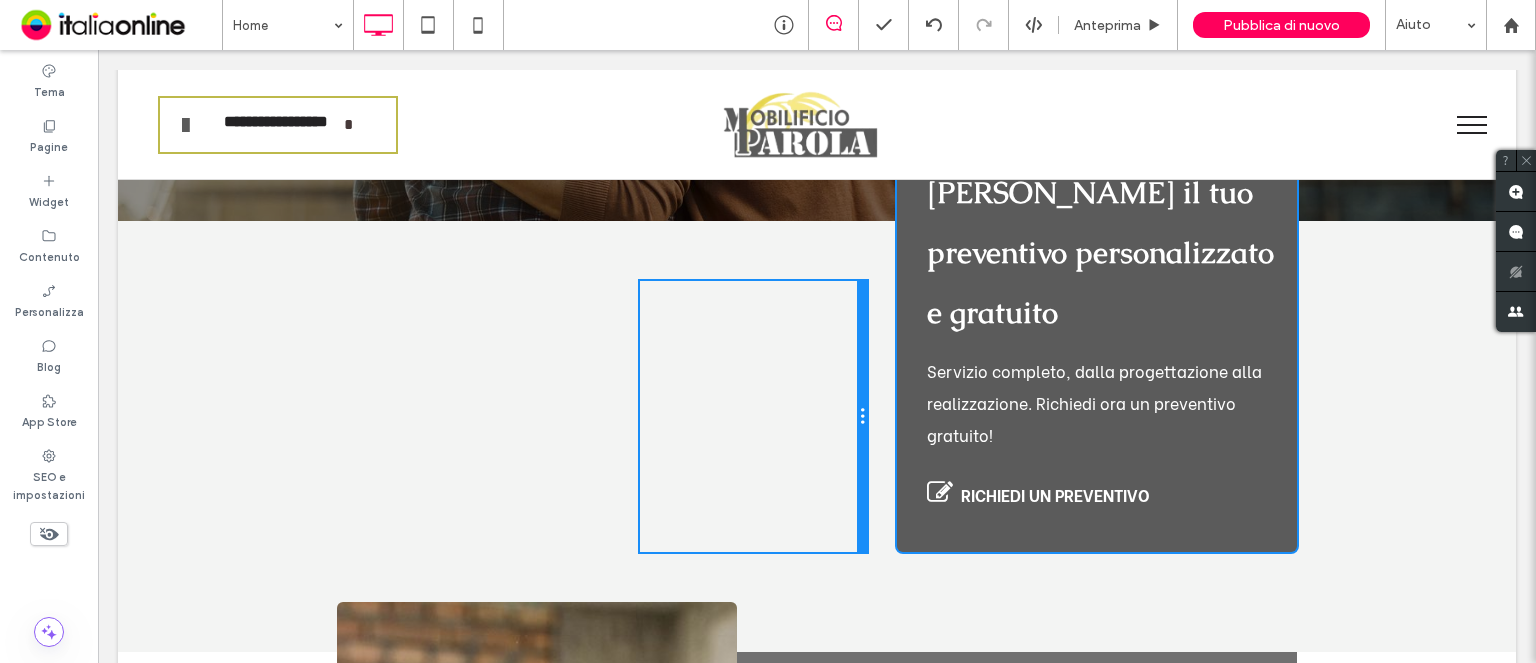 drag, startPoint x: 932, startPoint y: 370, endPoint x: 876, endPoint y: 367, distance: 56.0803 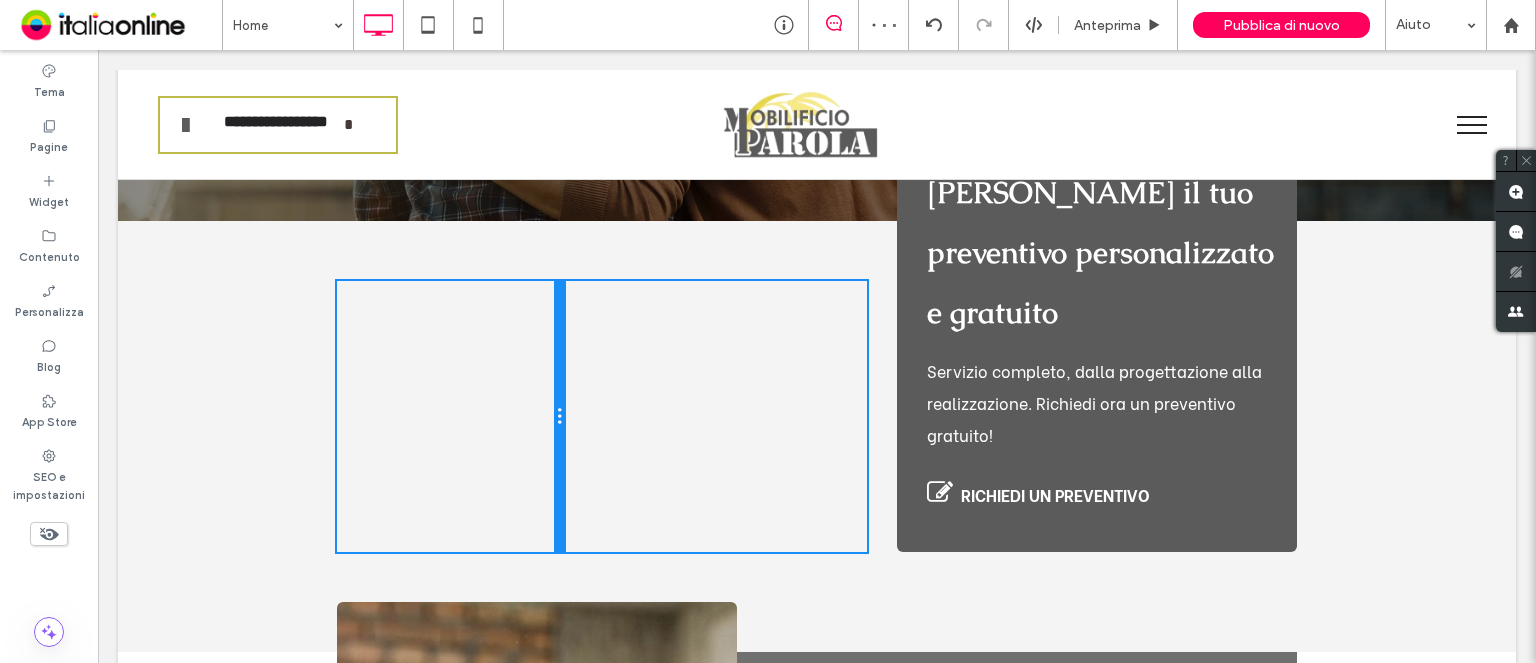 drag, startPoint x: 628, startPoint y: 354, endPoint x: 552, endPoint y: 355, distance: 76.00658 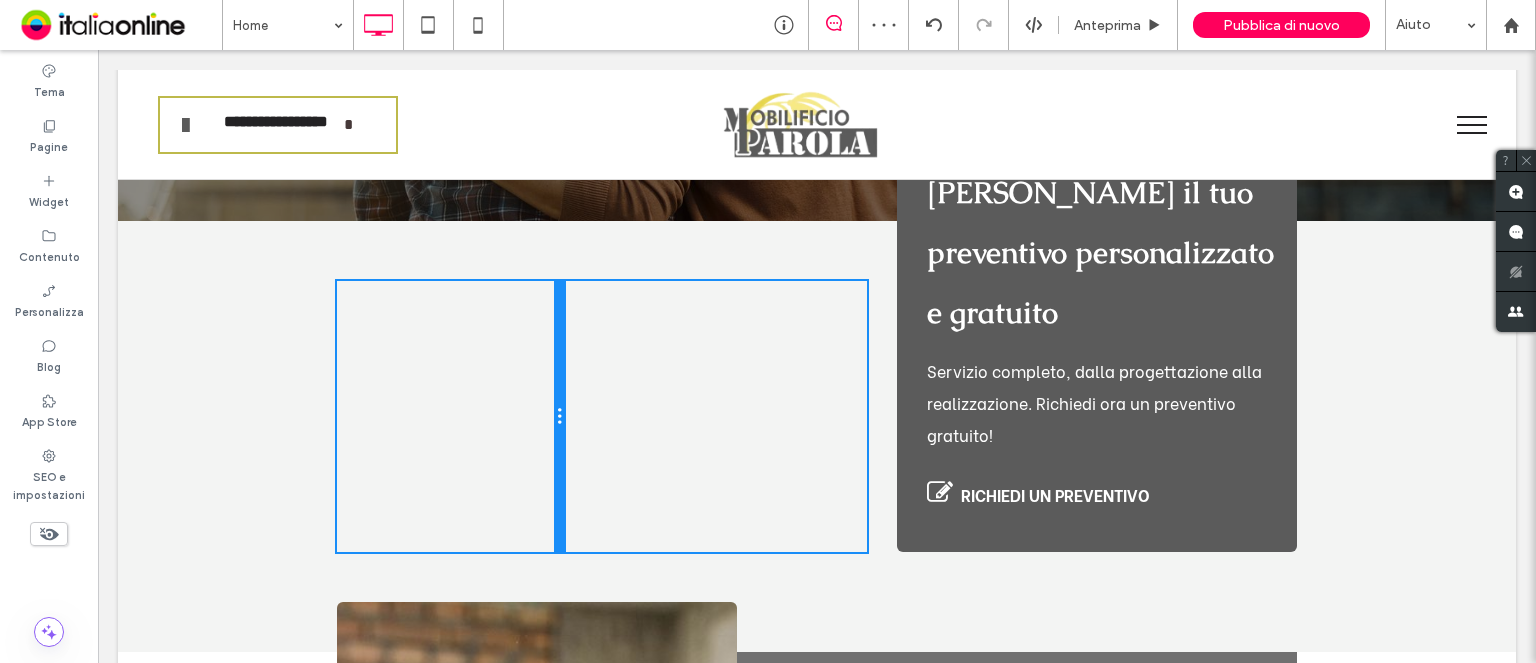 click at bounding box center (559, 416) 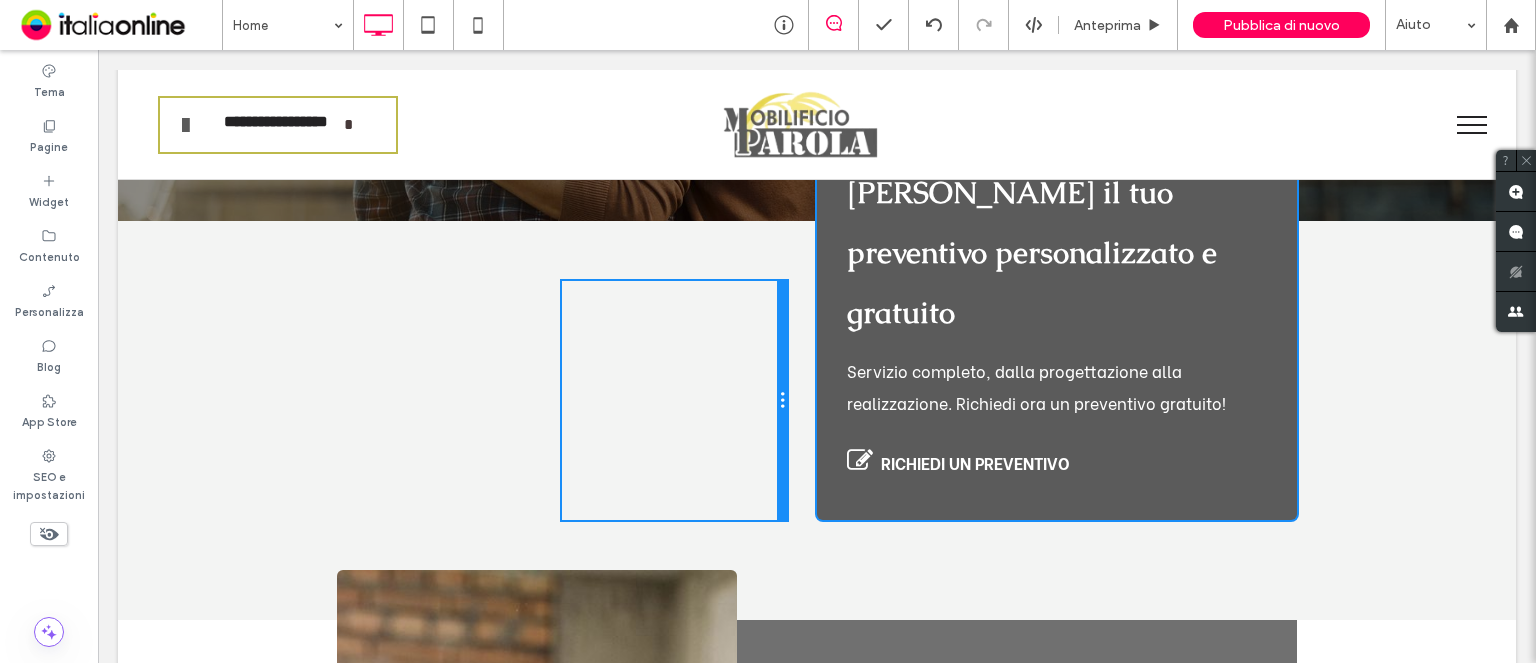 drag, startPoint x: 856, startPoint y: 365, endPoint x: 782, endPoint y: 368, distance: 74.06078 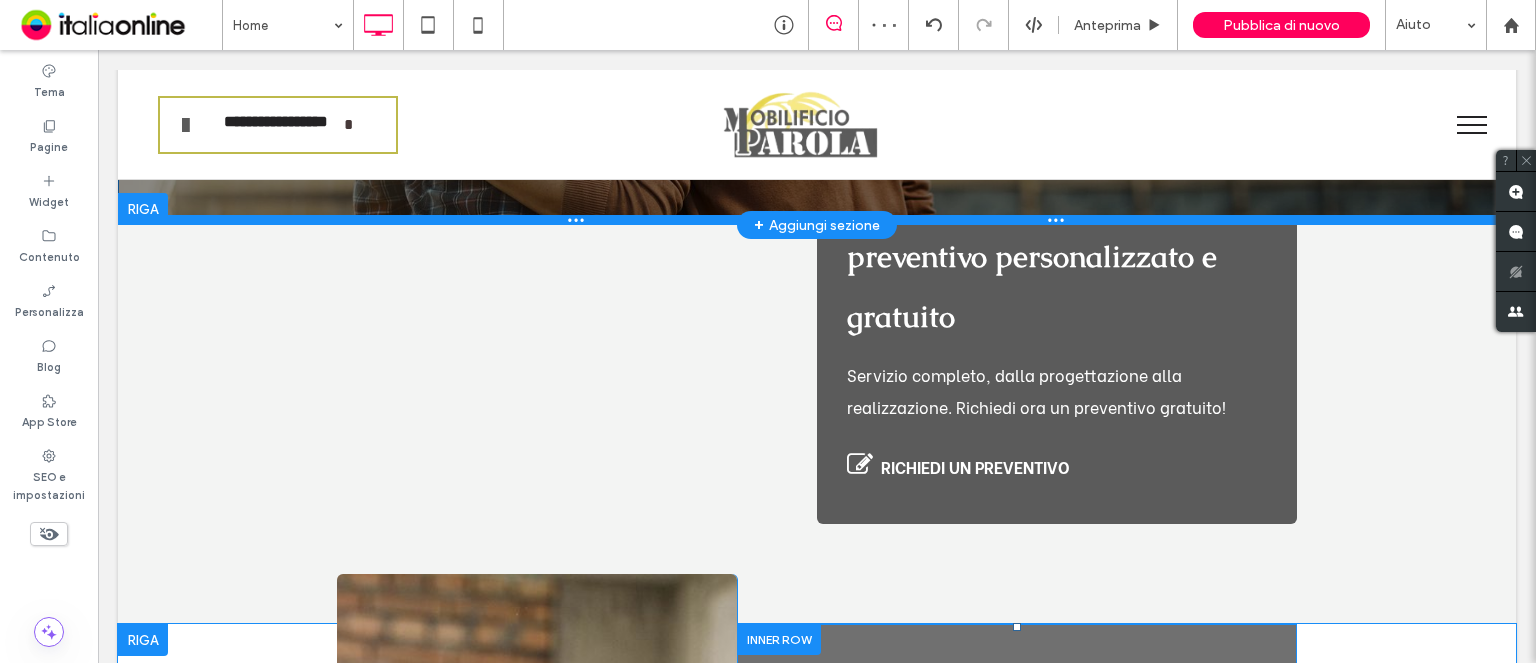 scroll, scrollTop: 535, scrollLeft: 0, axis: vertical 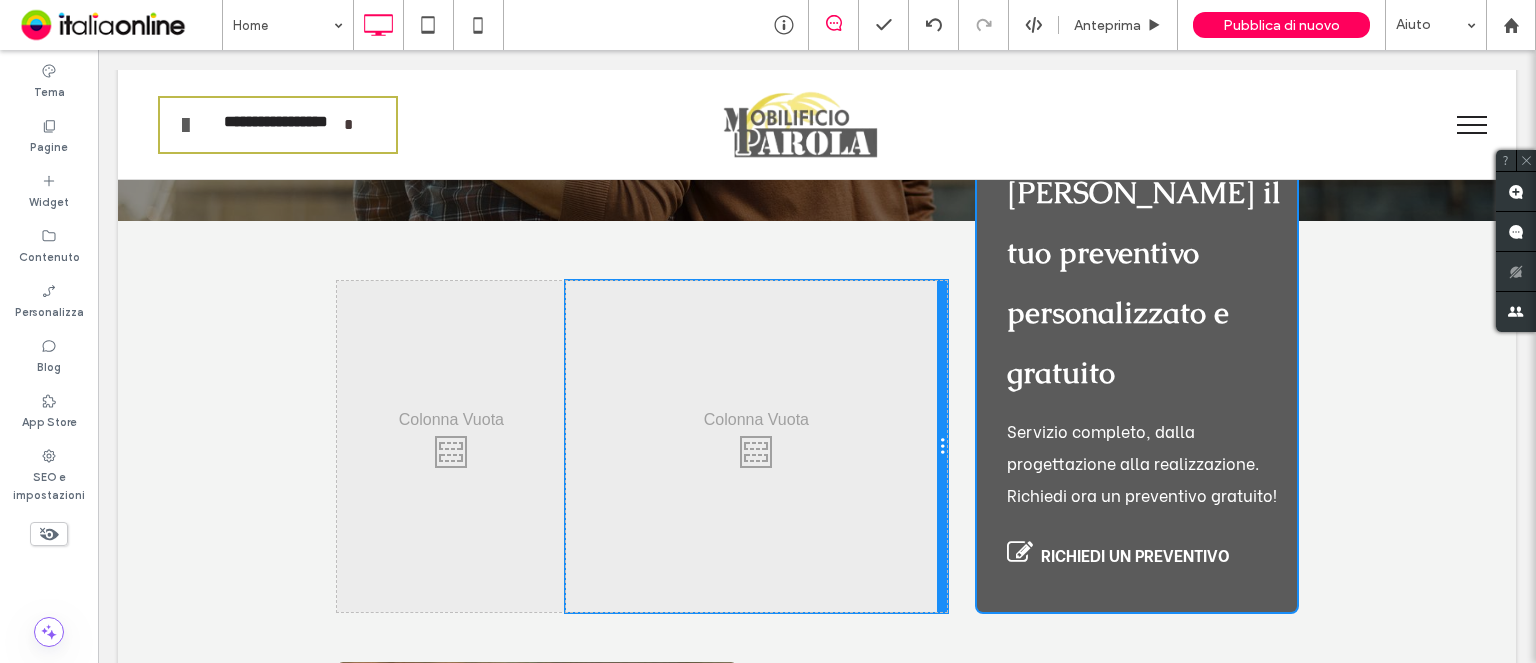 drag, startPoint x: 778, startPoint y: 313, endPoint x: 918, endPoint y: 316, distance: 140.03214 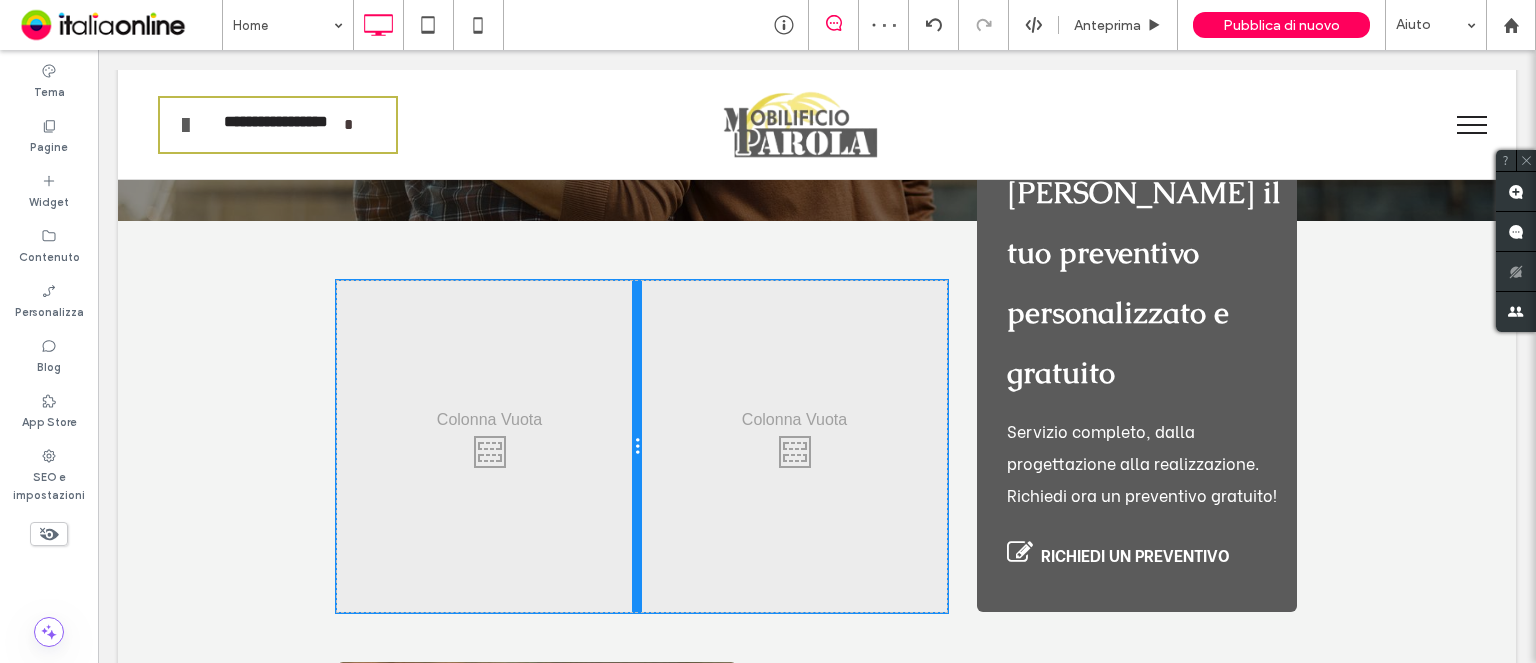 drag, startPoint x: 555, startPoint y: 357, endPoint x: 655, endPoint y: 356, distance: 100.005 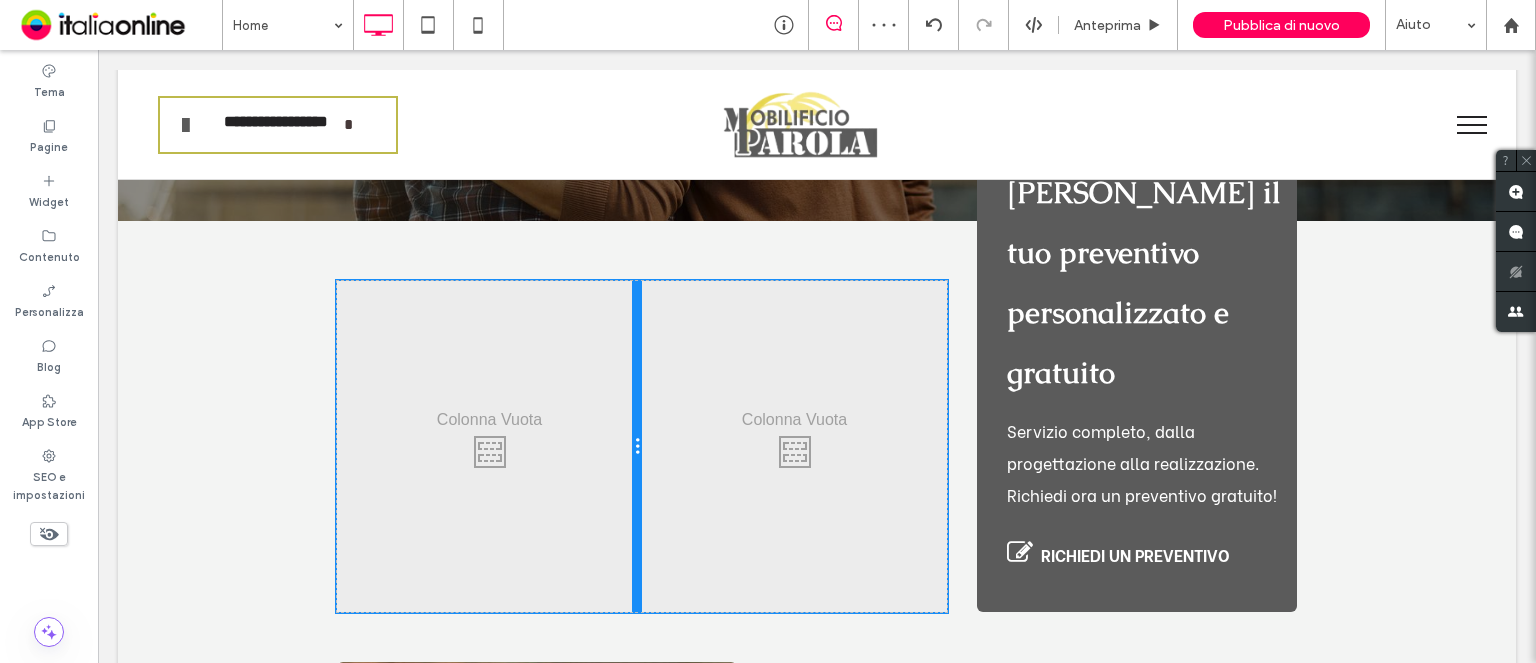 click on "Click To Paste
Click To Paste     Click To Paste         Richiedi il tuo preventivo personalizzato e gratuito
Servizio completo, dalla progettazione alla realizzazione. Richiedi ora un preventivo gratuito!
RICHIEDI UN PREVENTIVO
Click To Paste" at bounding box center (817, 446) 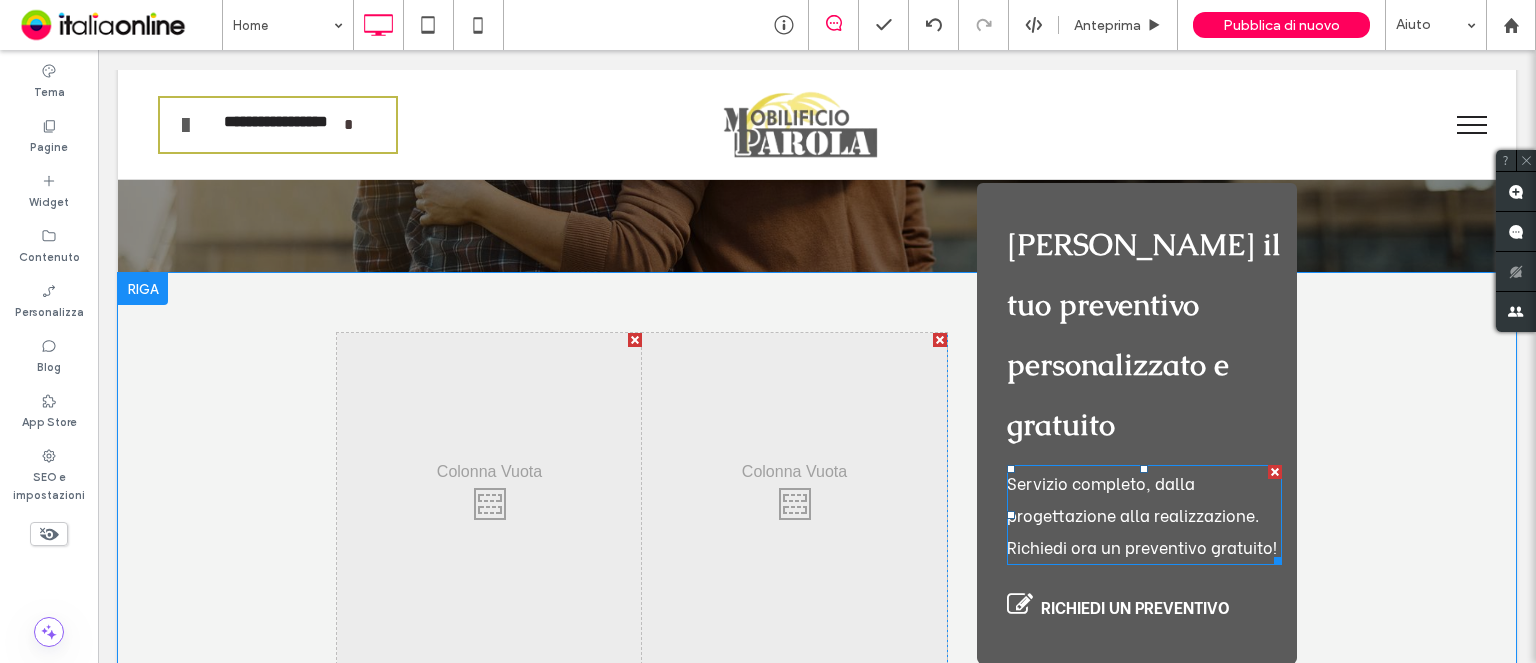 scroll, scrollTop: 435, scrollLeft: 0, axis: vertical 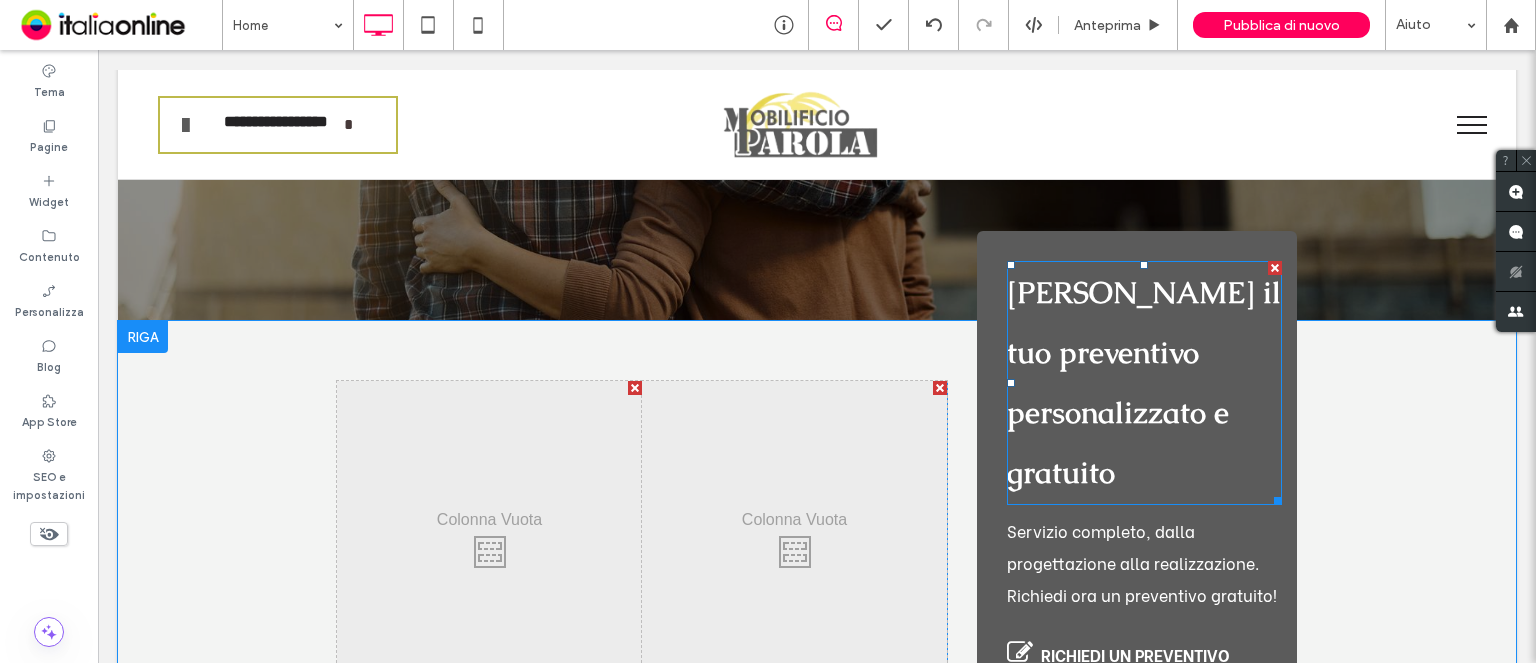 click on "Richiedi il tuo preventivo personalizzato e gratuito" at bounding box center [1144, 382] 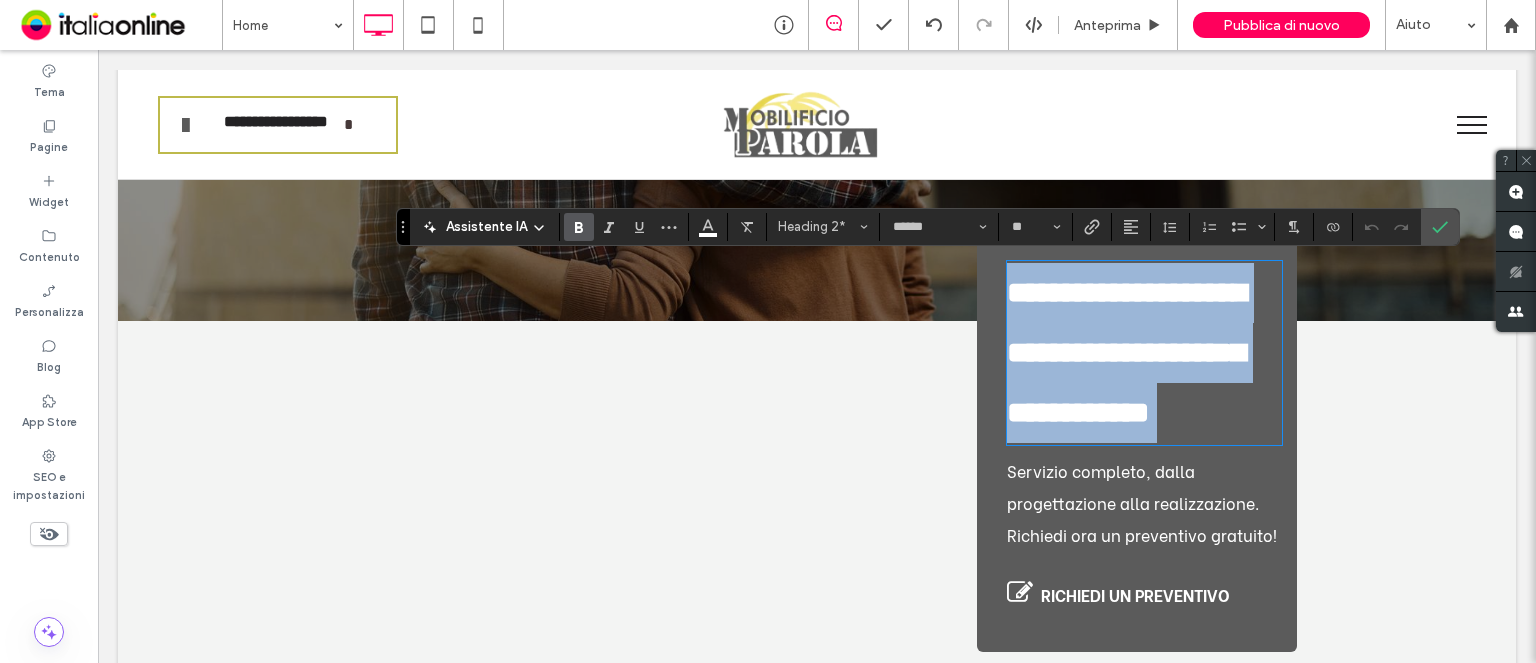 click on "**********" at bounding box center (1126, 352) 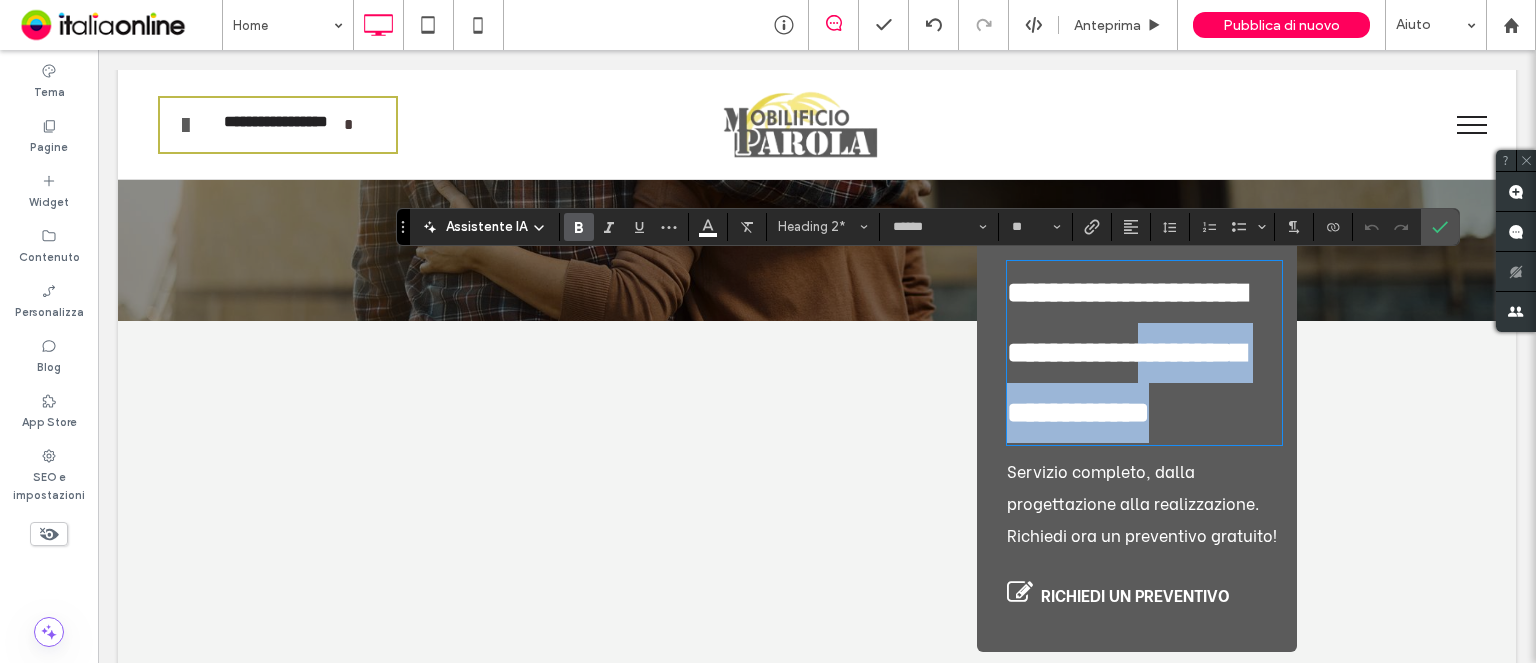 drag, startPoint x: 1124, startPoint y: 462, endPoint x: 1058, endPoint y: 421, distance: 77.698135 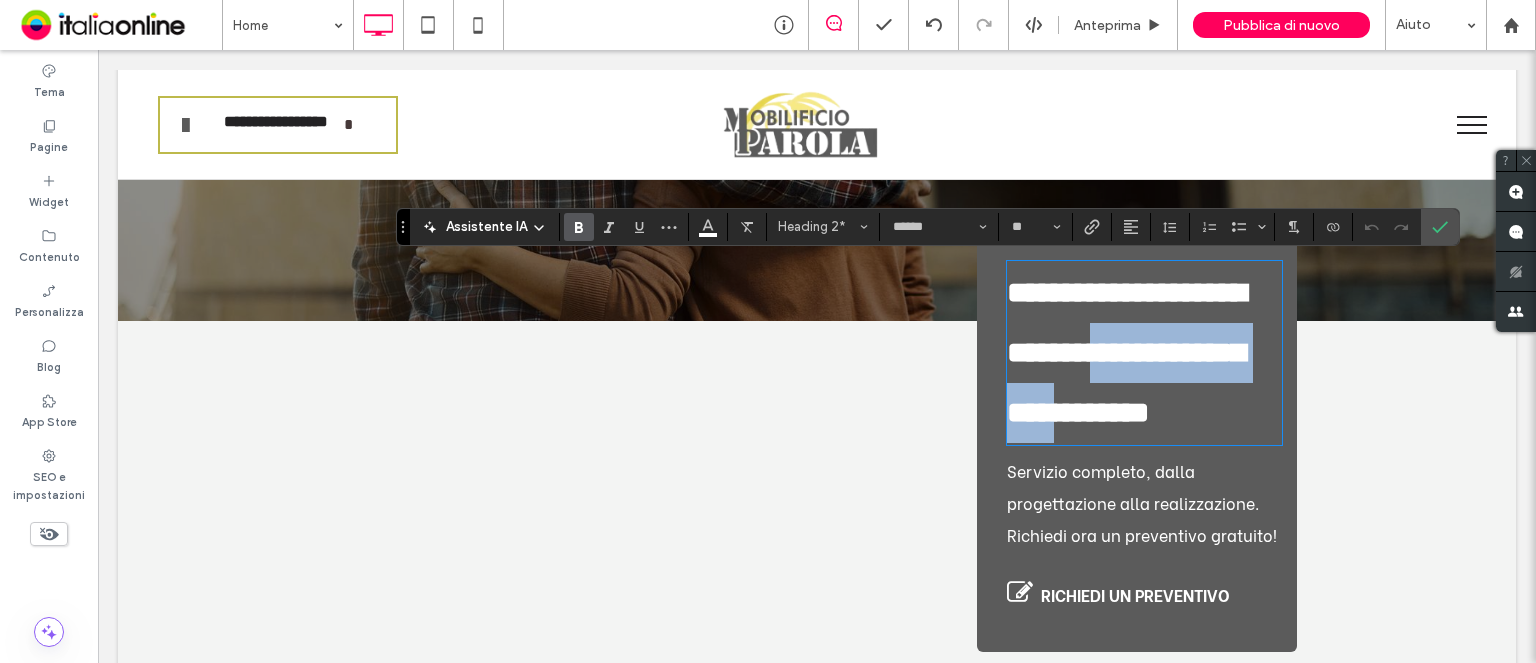 drag, startPoint x: 1241, startPoint y: 407, endPoint x: 843, endPoint y: 416, distance: 398.10175 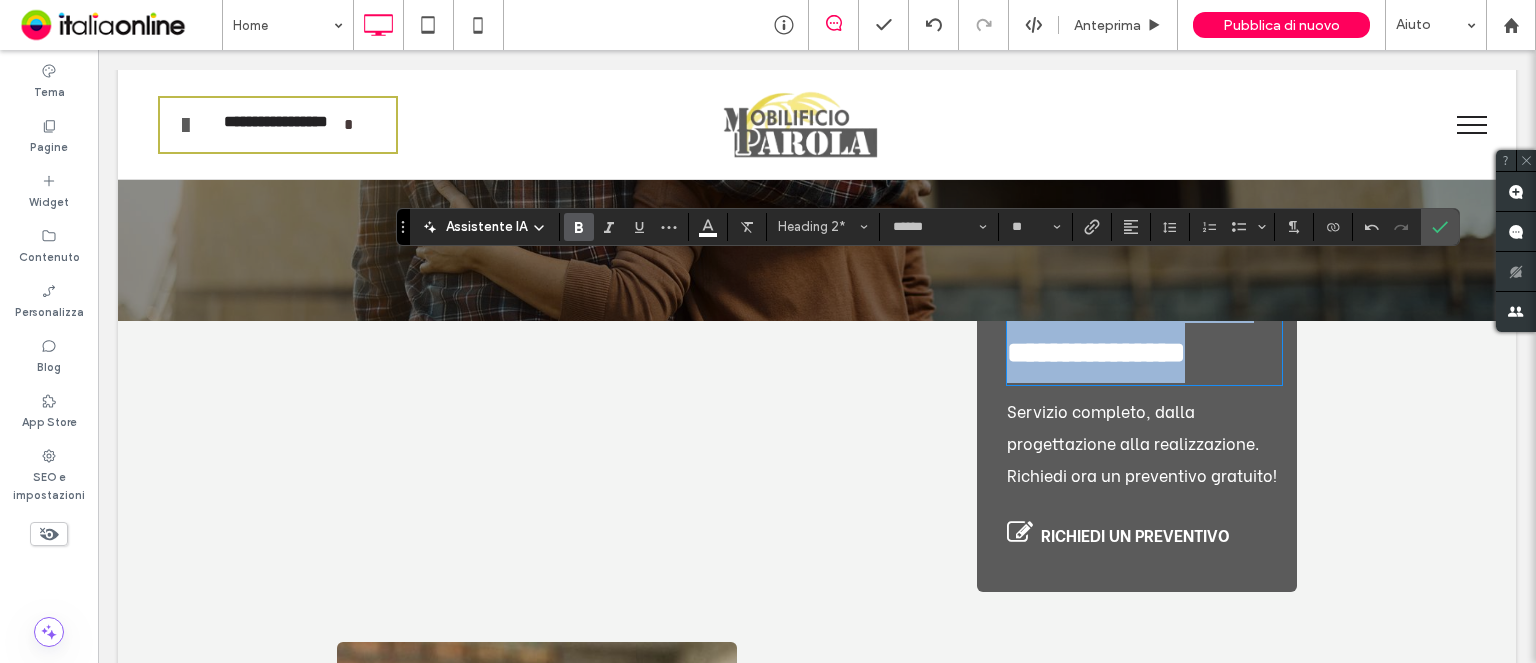 drag, startPoint x: 1253, startPoint y: 347, endPoint x: 896, endPoint y: 279, distance: 363.4185 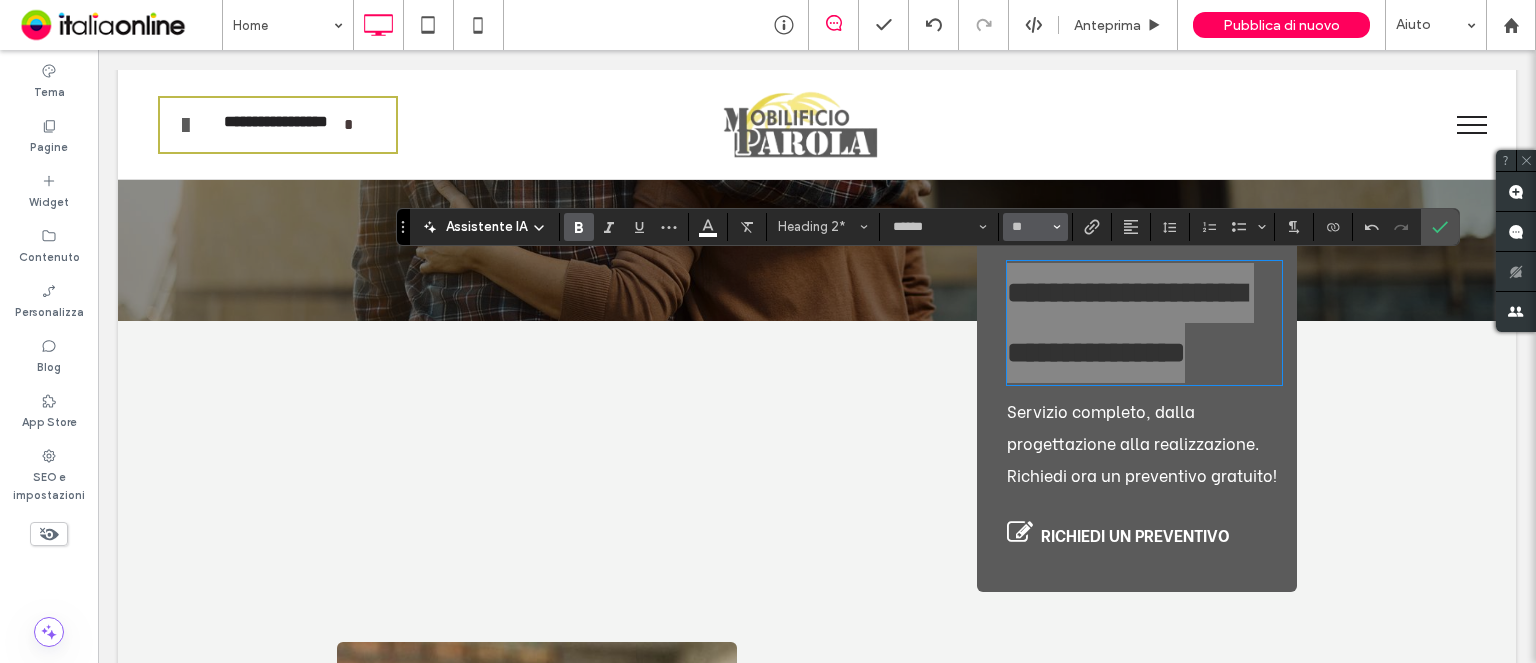 click on "**" at bounding box center [1035, 227] 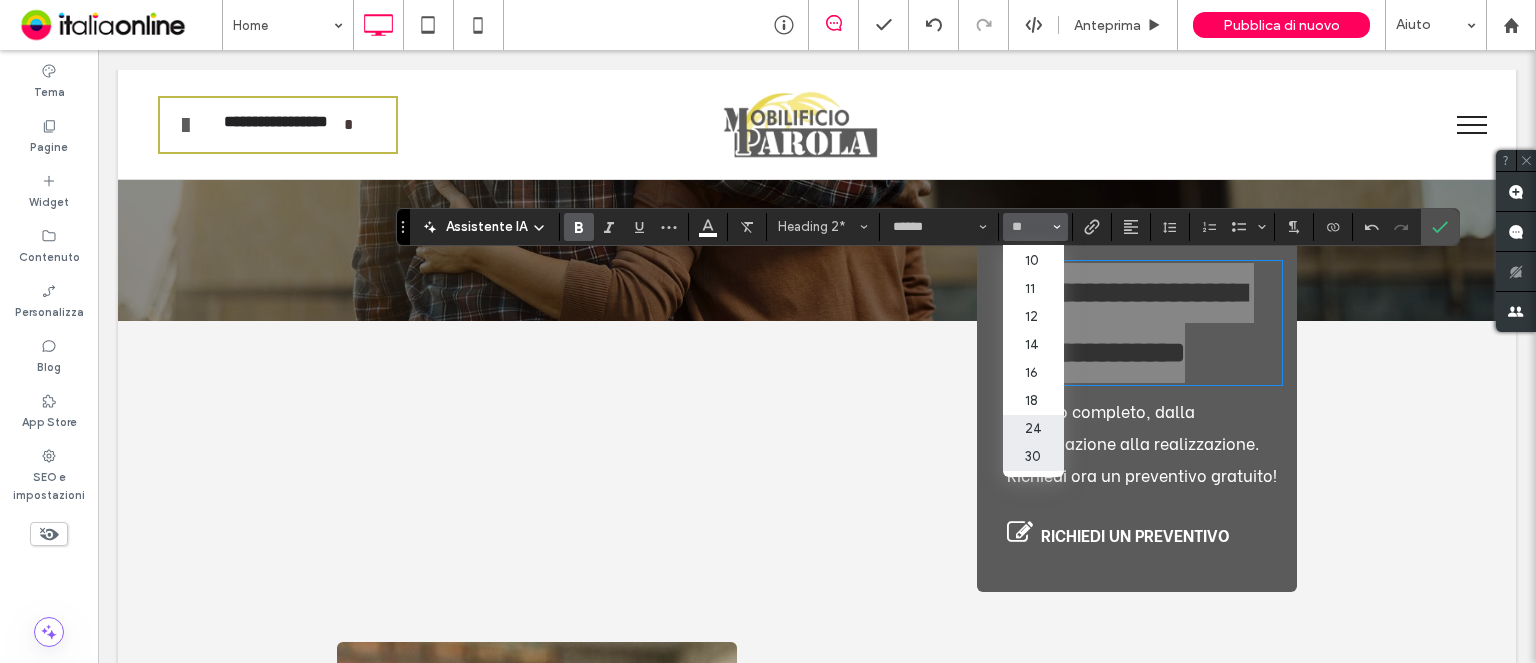 scroll, scrollTop: 100, scrollLeft: 0, axis: vertical 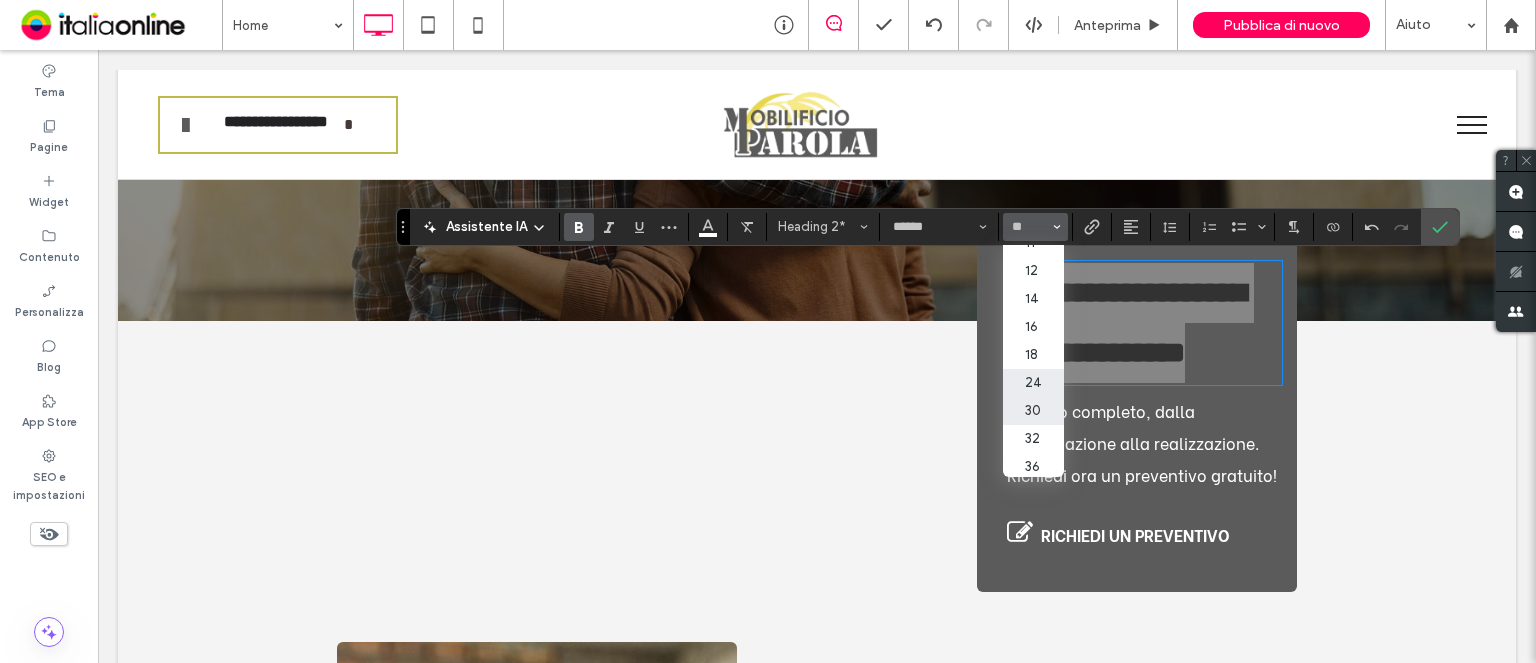 click on "24" at bounding box center [1033, 383] 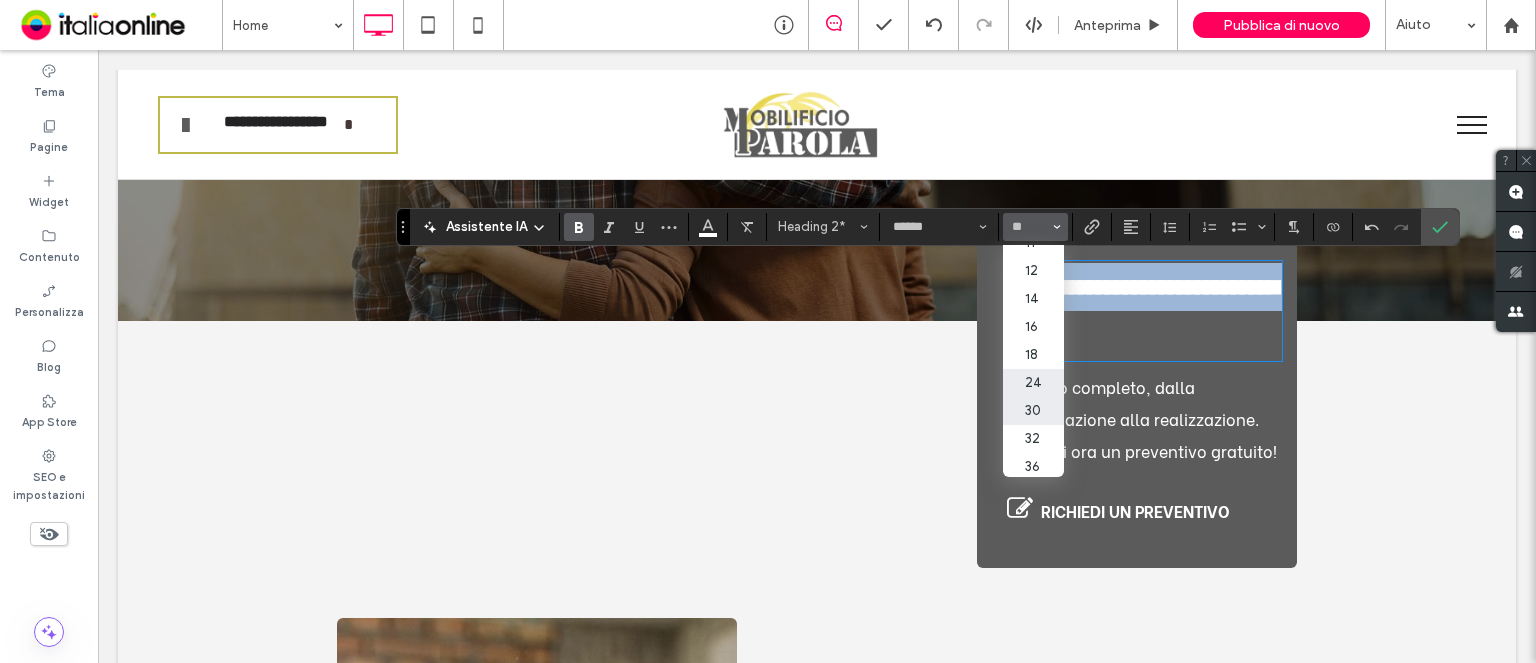 type on "**" 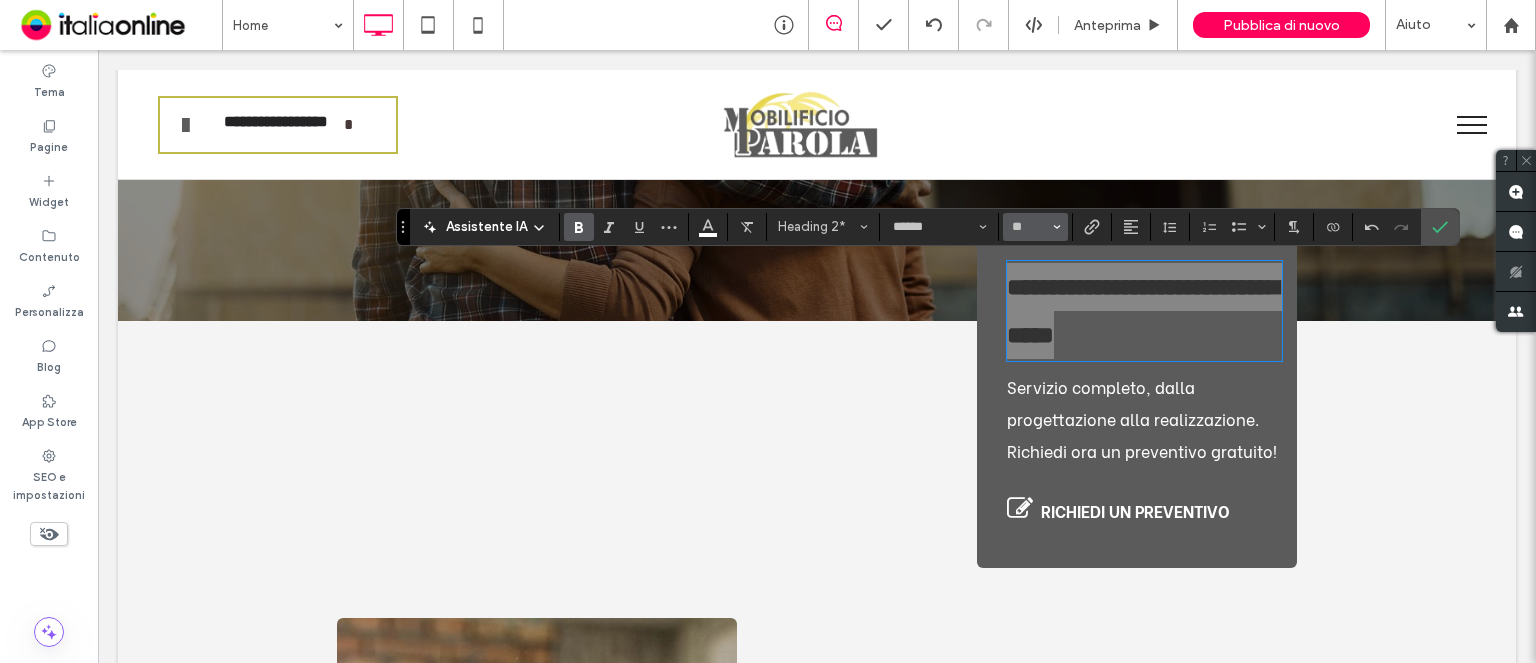click on "**" at bounding box center [1029, 227] 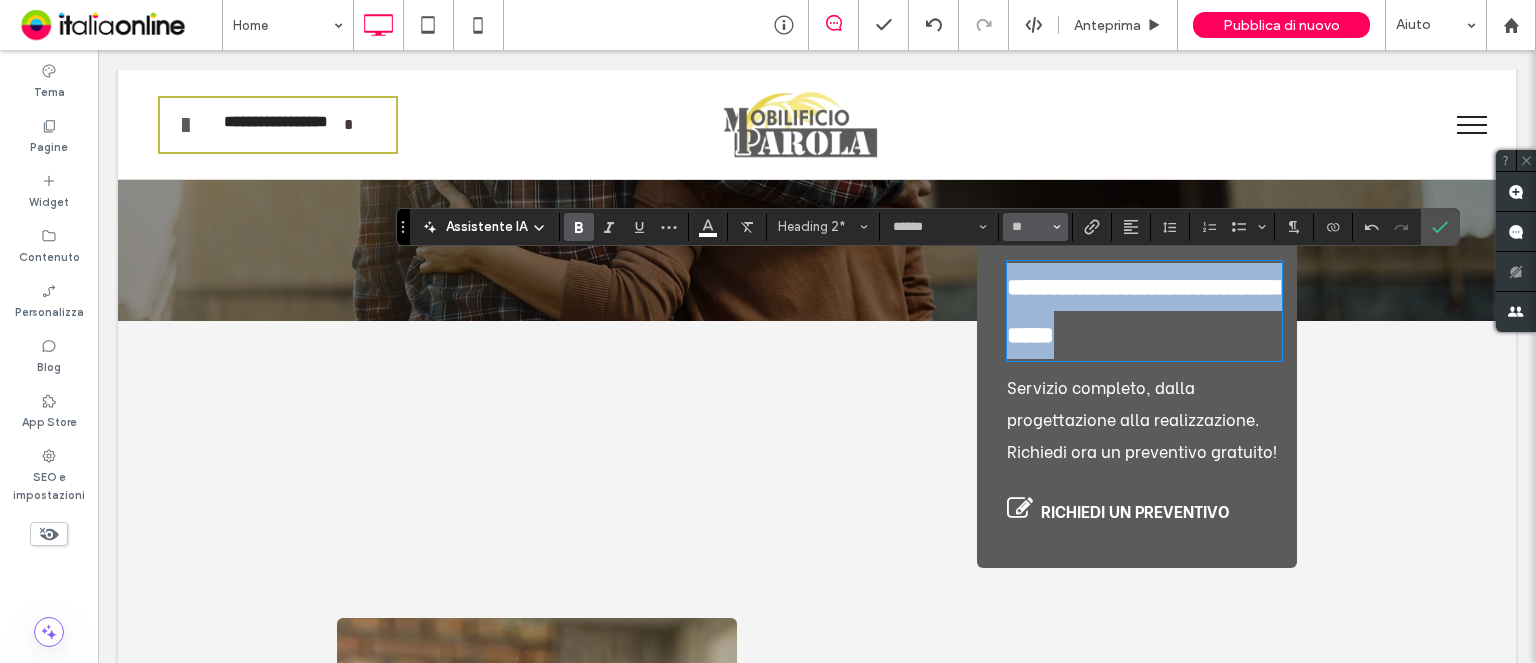 type on "**" 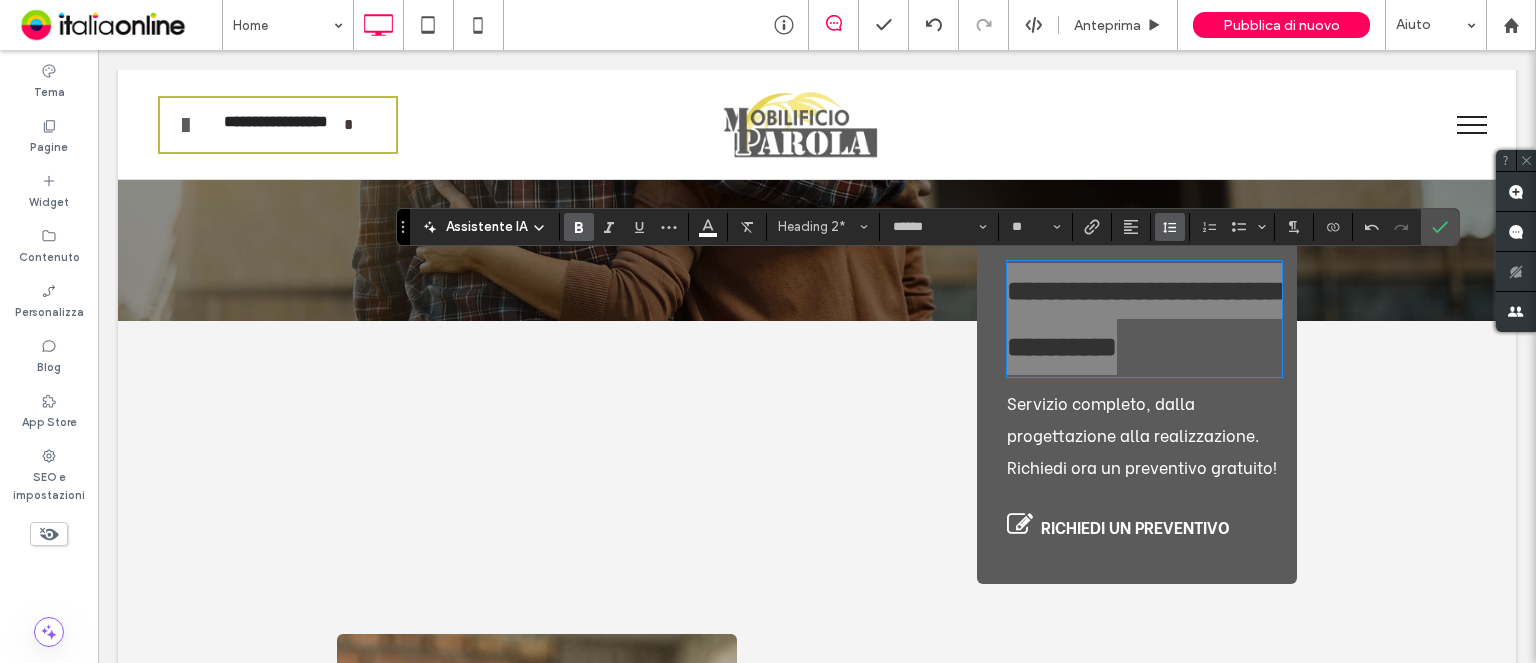 click 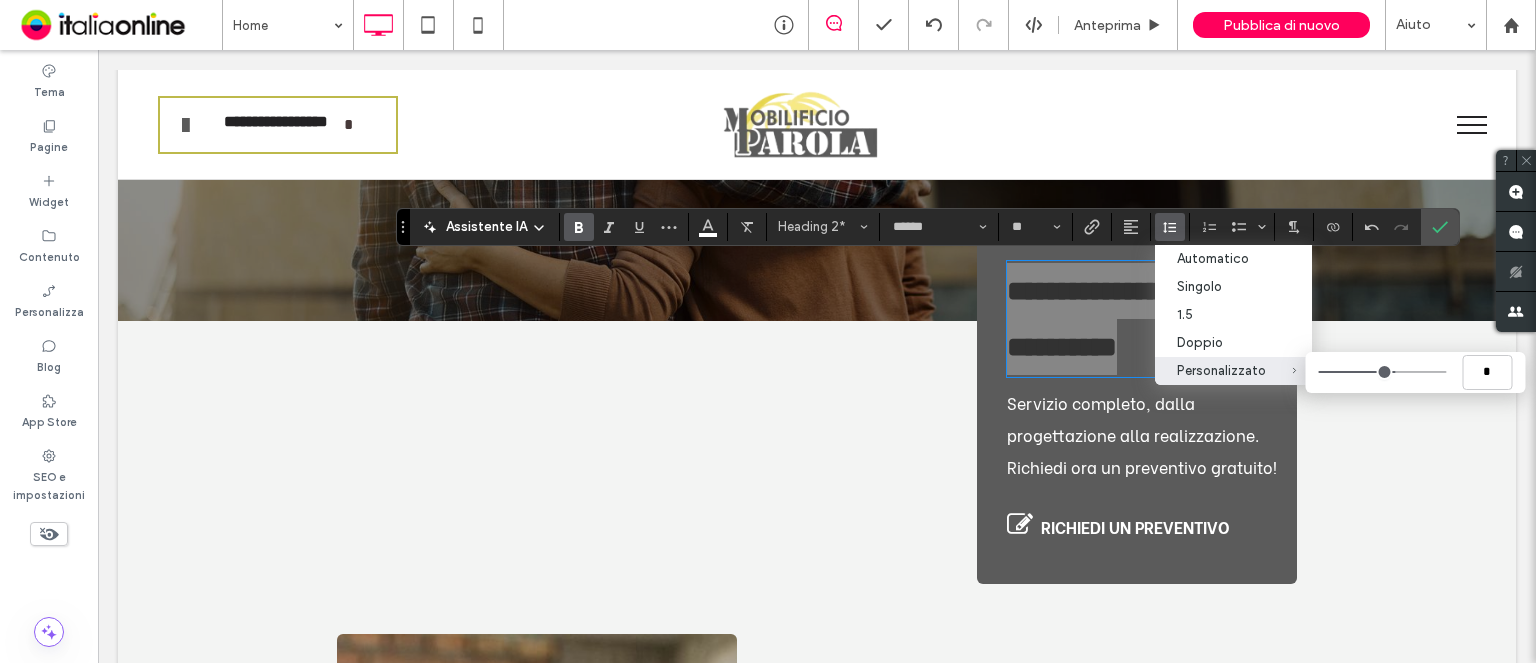 type on "***" 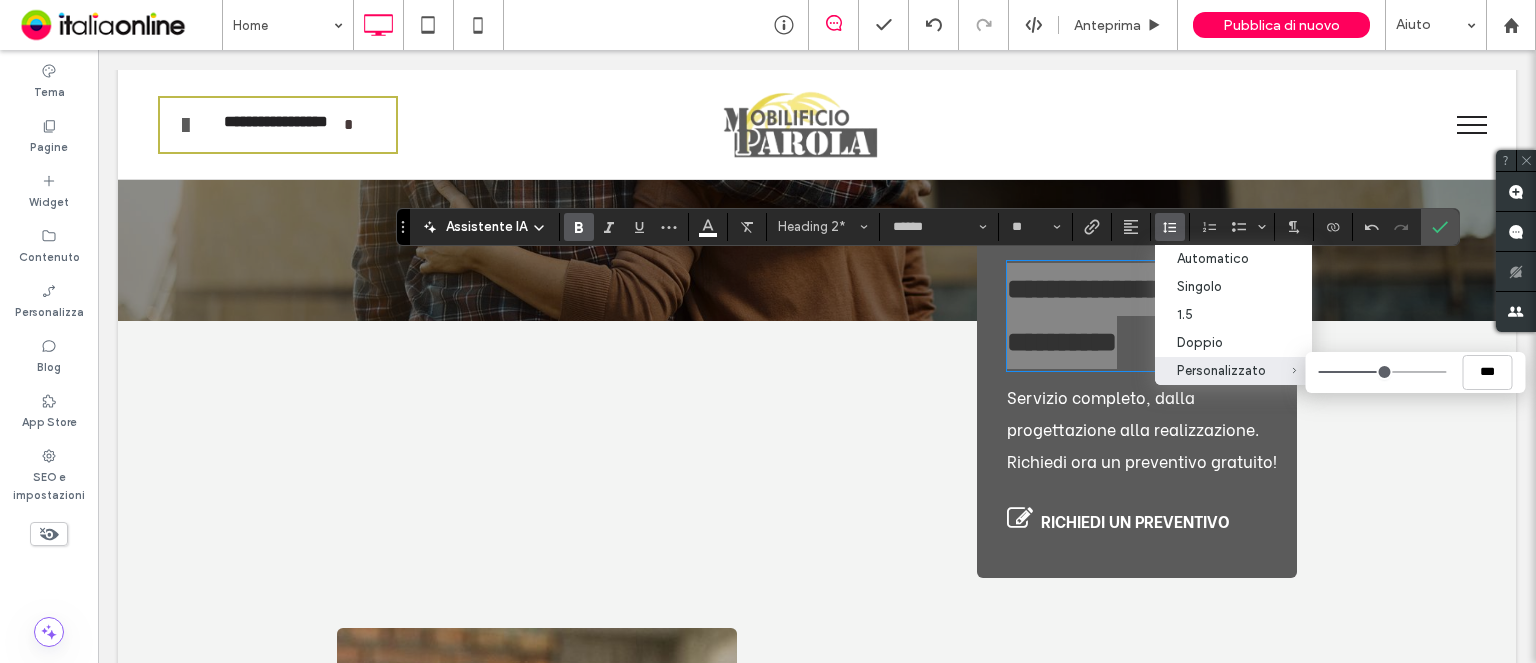 type on "***" 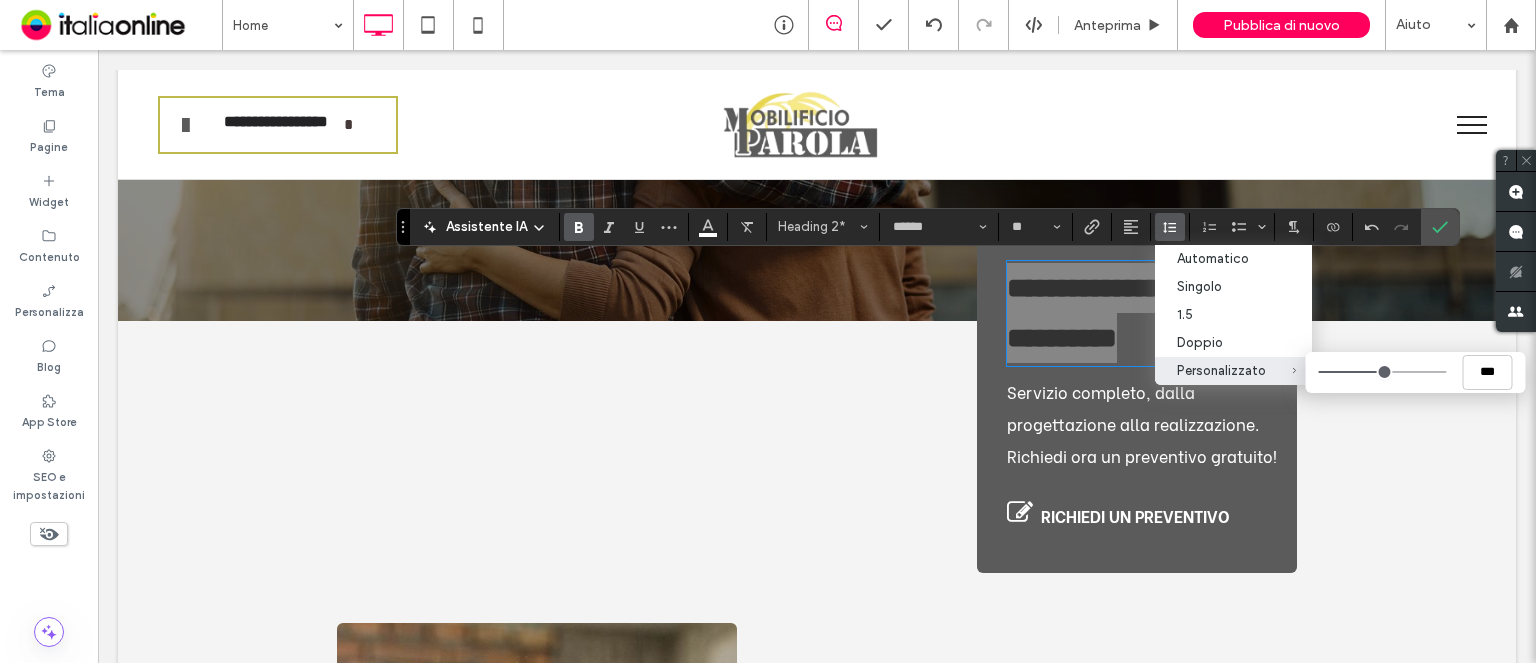 type on "***" 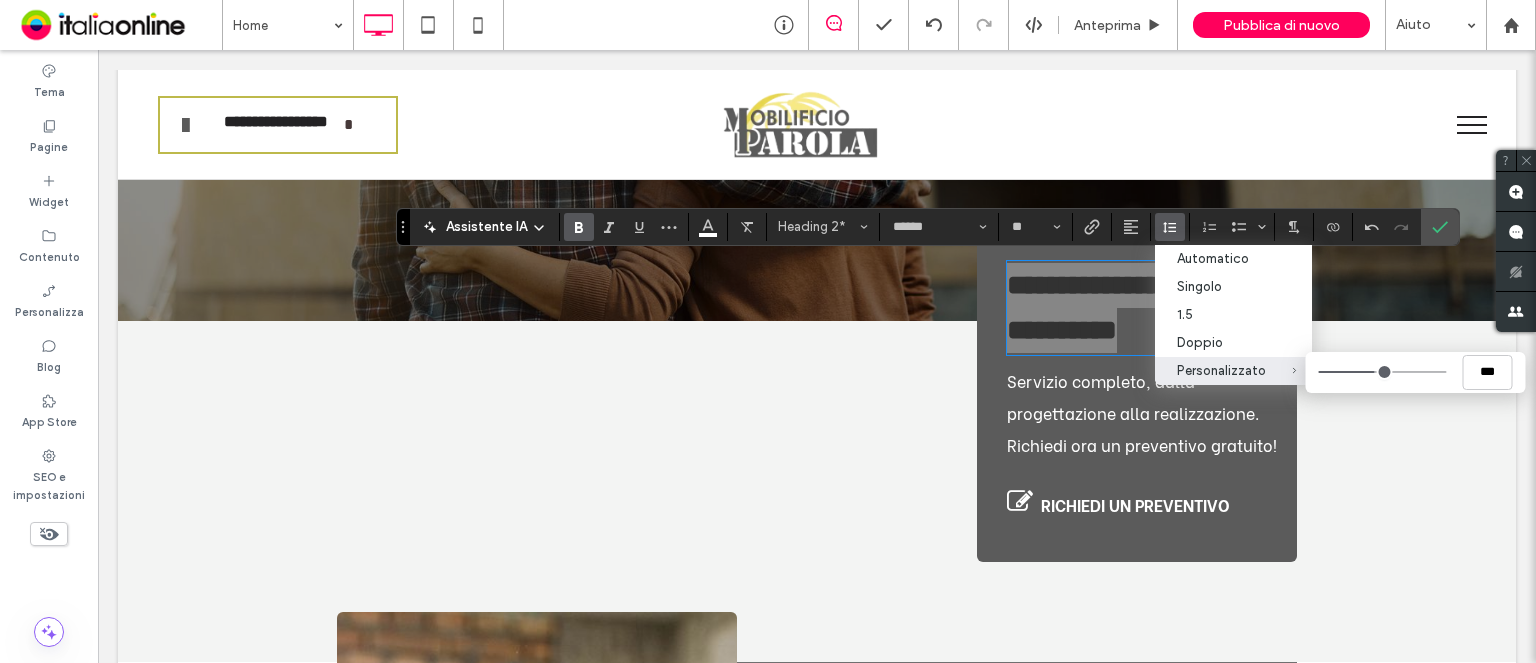 type on "***" 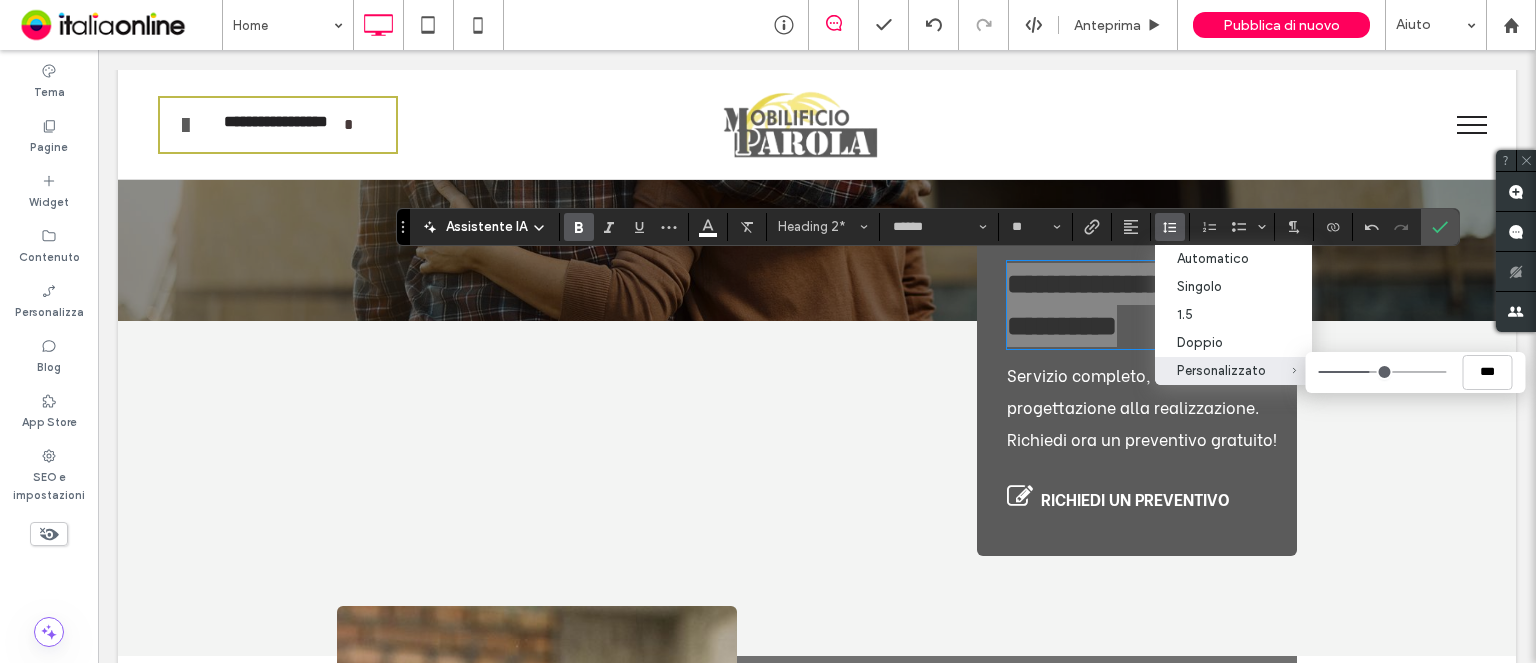 drag, startPoint x: 1387, startPoint y: 372, endPoint x: 1365, endPoint y: 372, distance: 22 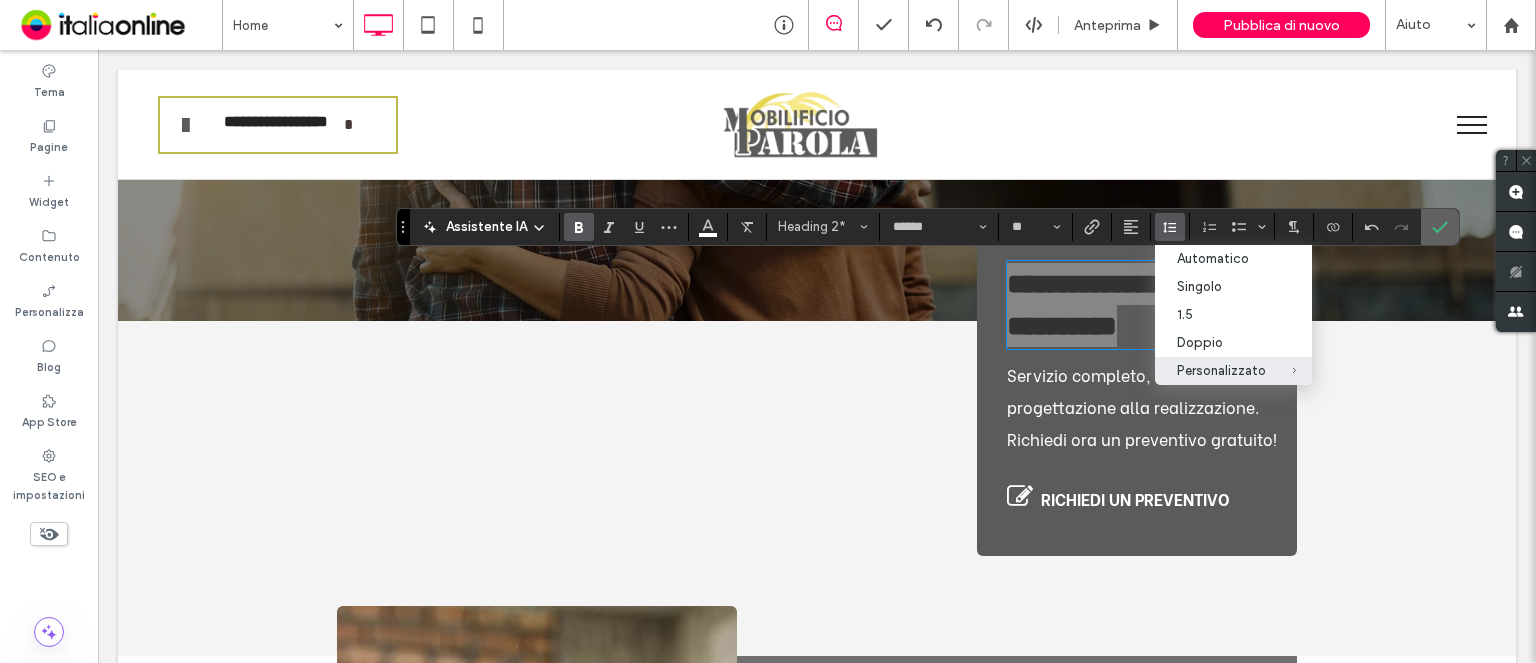 click 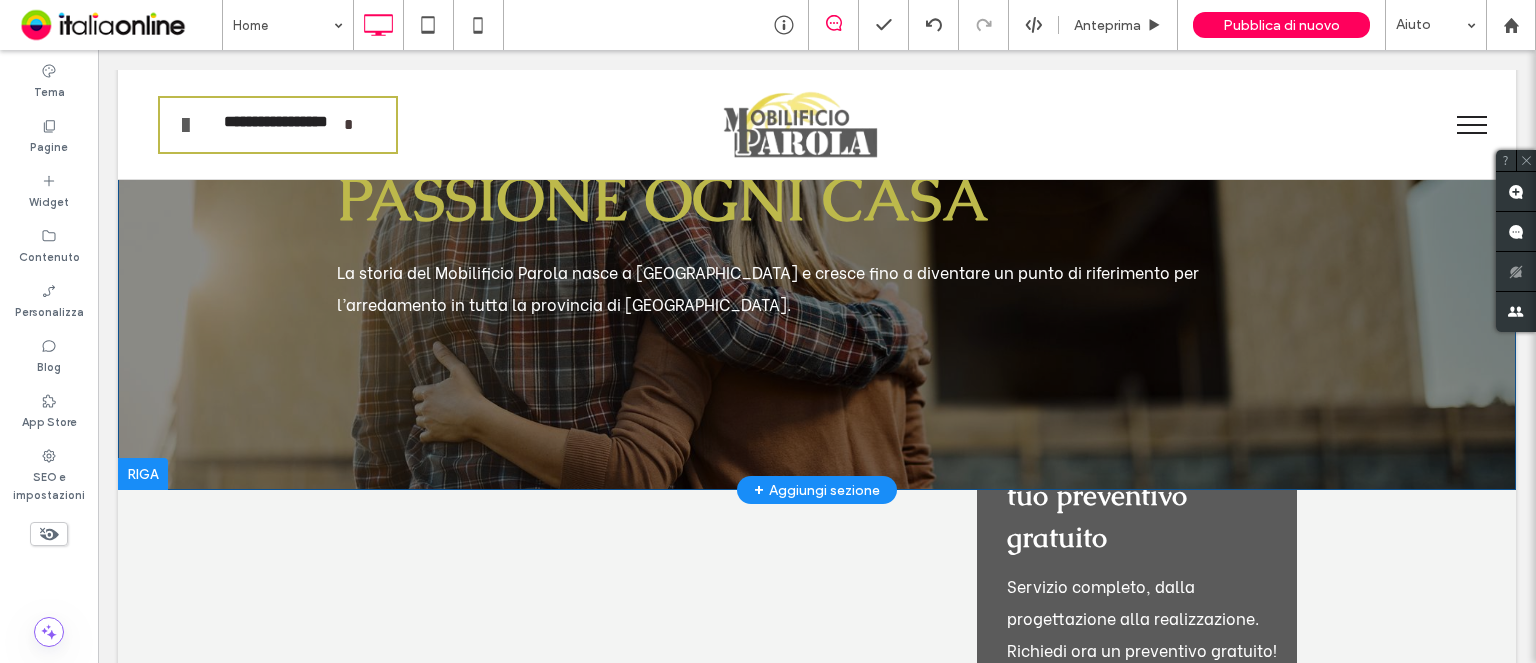 scroll, scrollTop: 235, scrollLeft: 0, axis: vertical 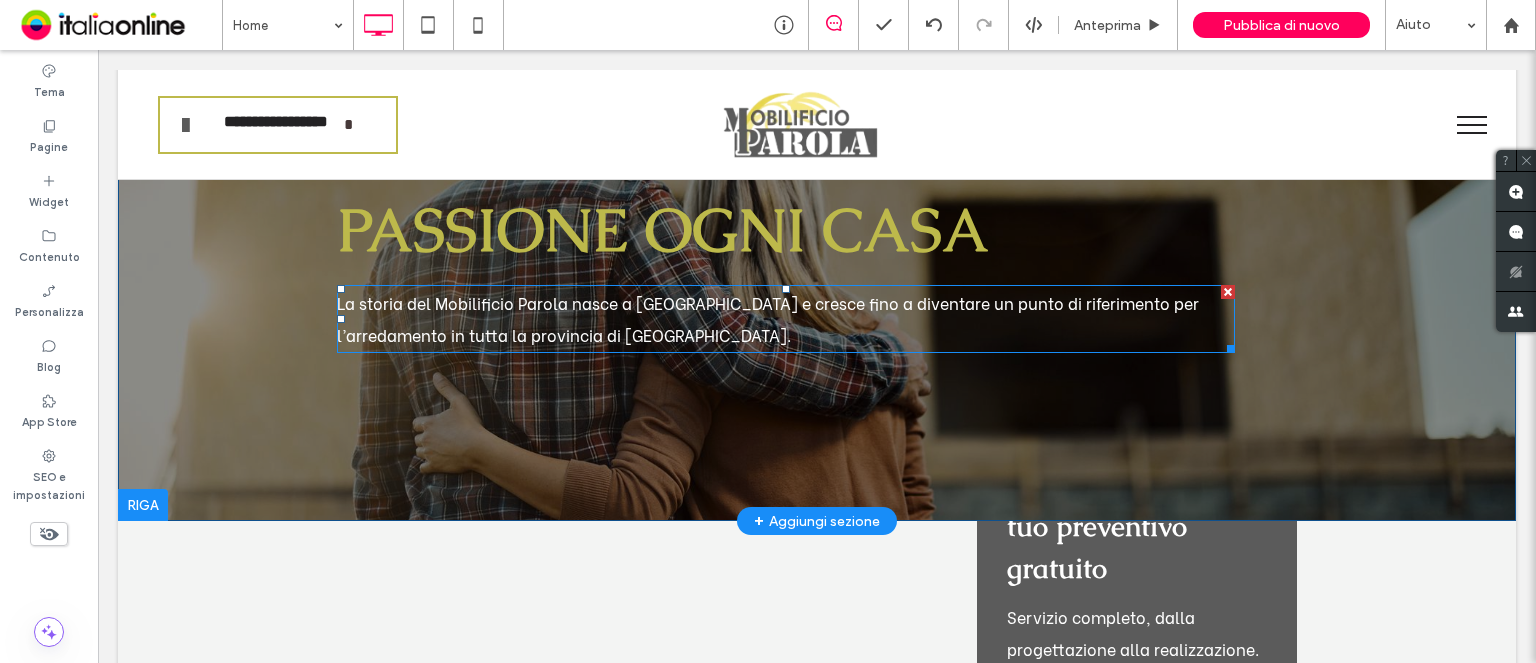 click on "La storia del Mobilificio Parola nasce a Busca e cresce fino a diventare un punto di riferimento per l’arredamento in tutta la provincia di Cuneo." at bounding box center [786, 319] 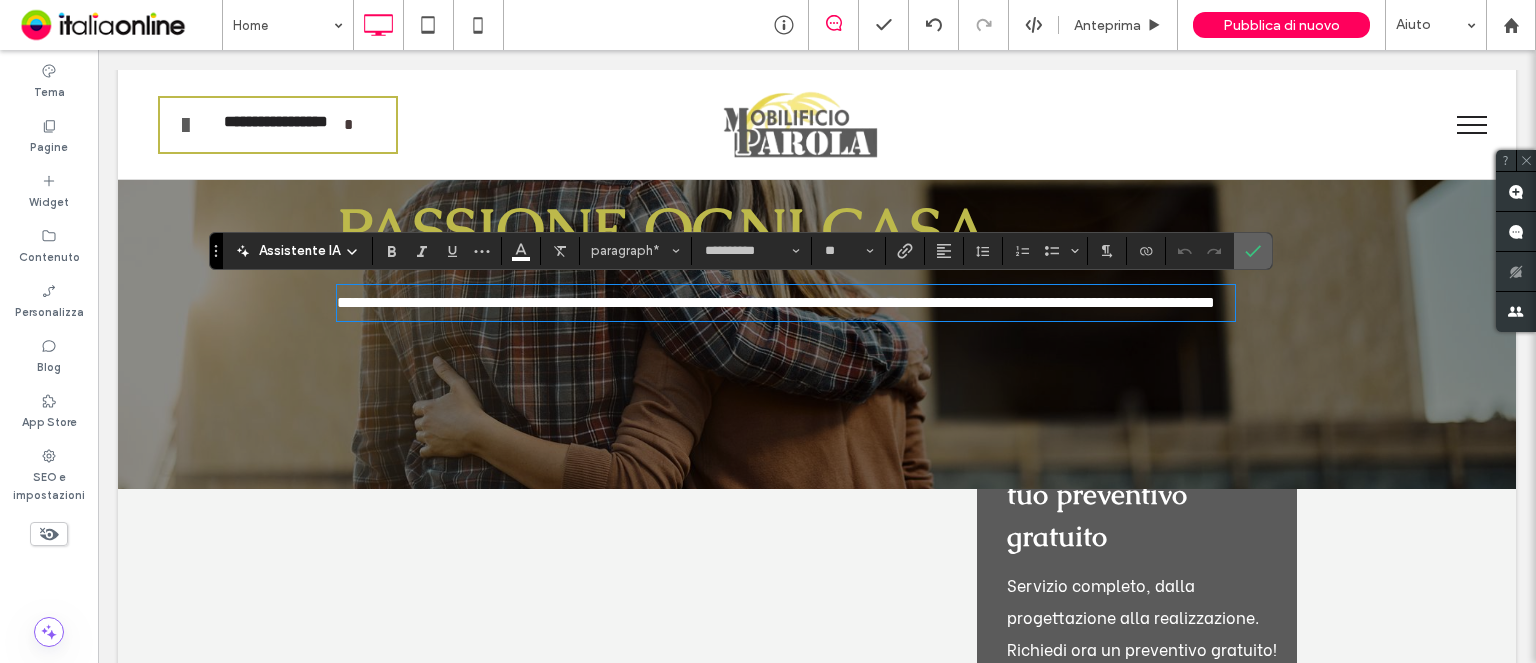 click 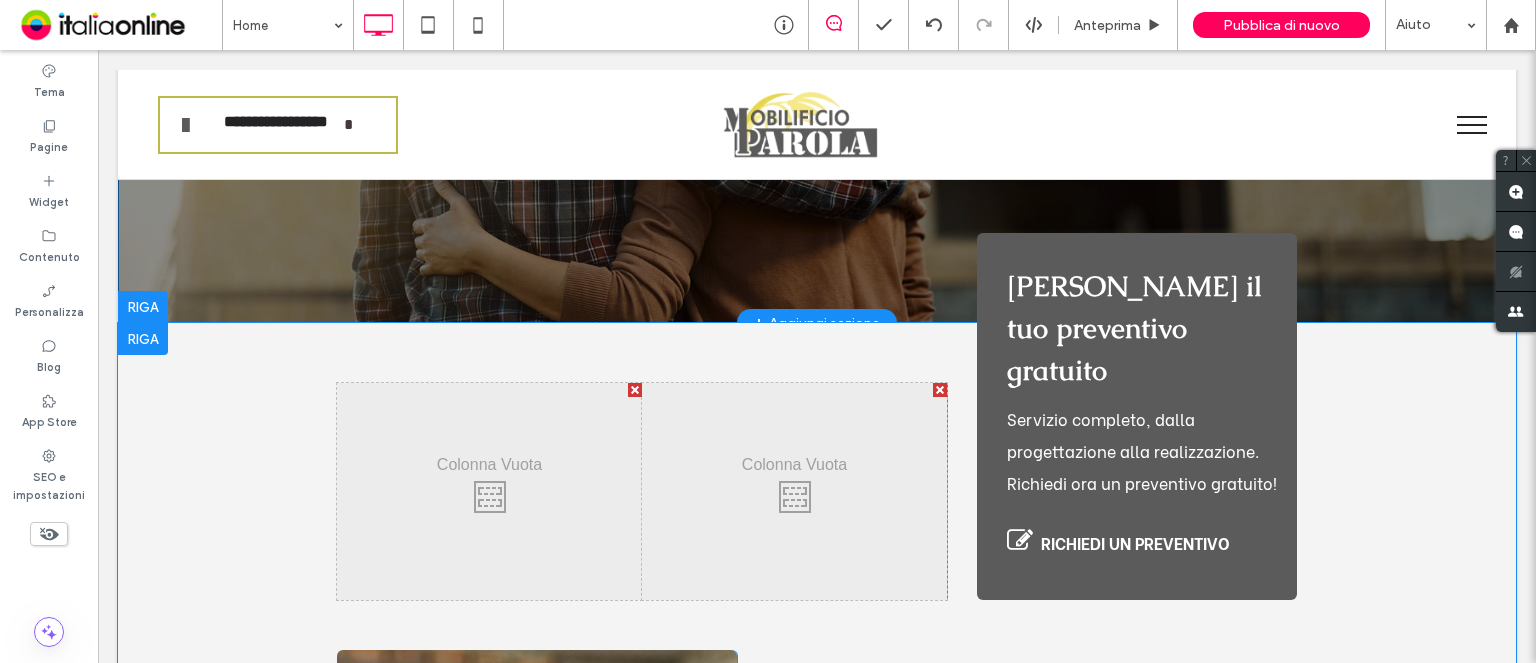 scroll, scrollTop: 435, scrollLeft: 0, axis: vertical 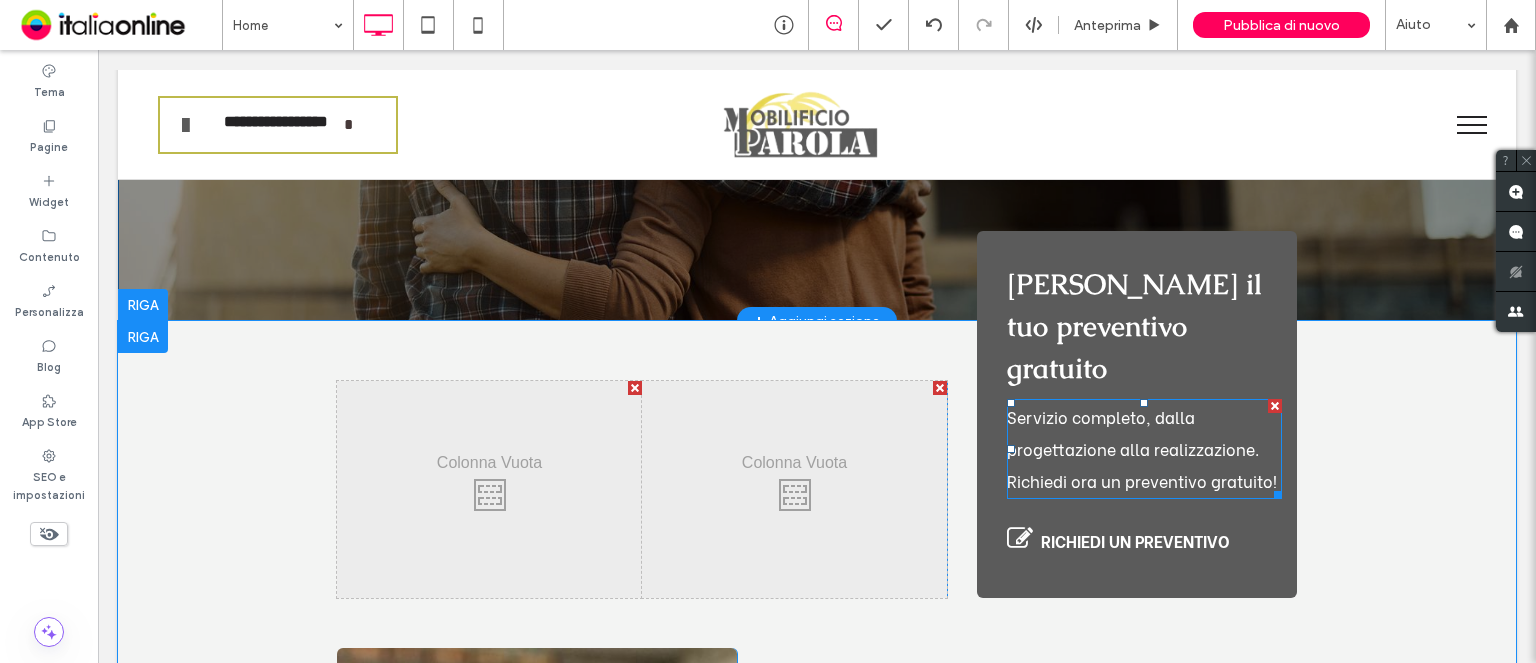click on "Servizio completo, dalla progettazione alla realizzazione. Richiedi ora un preventivo gratuito!" at bounding box center (1142, 448) 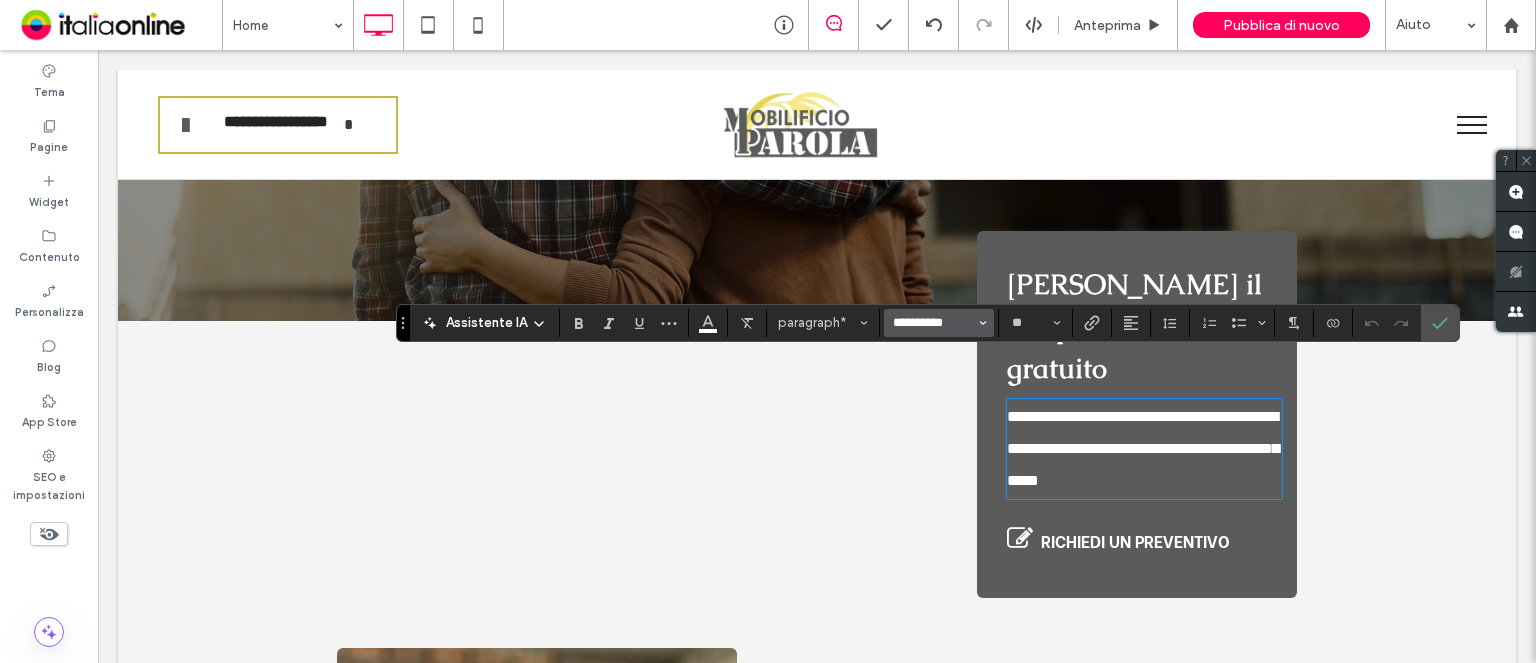 click on "**********" at bounding box center [933, 323] 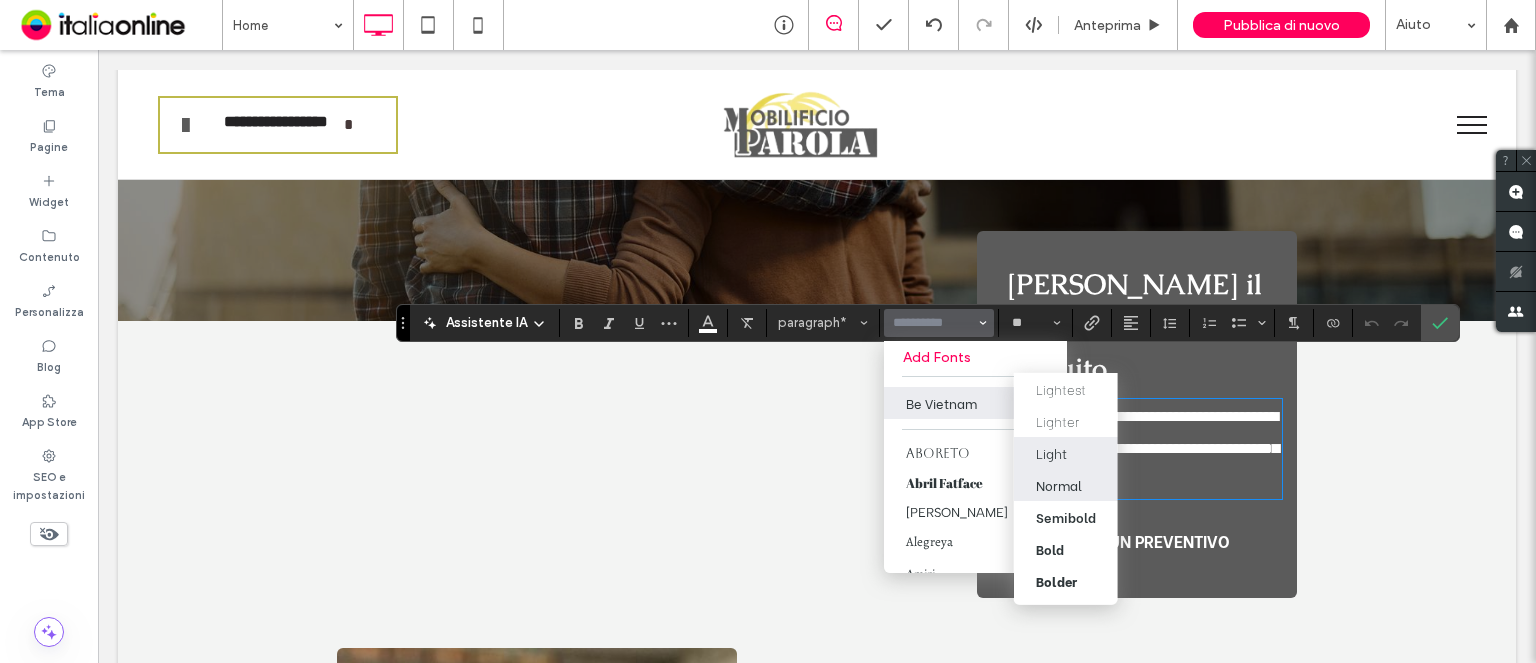 click on "Light" at bounding box center (1051, 452) 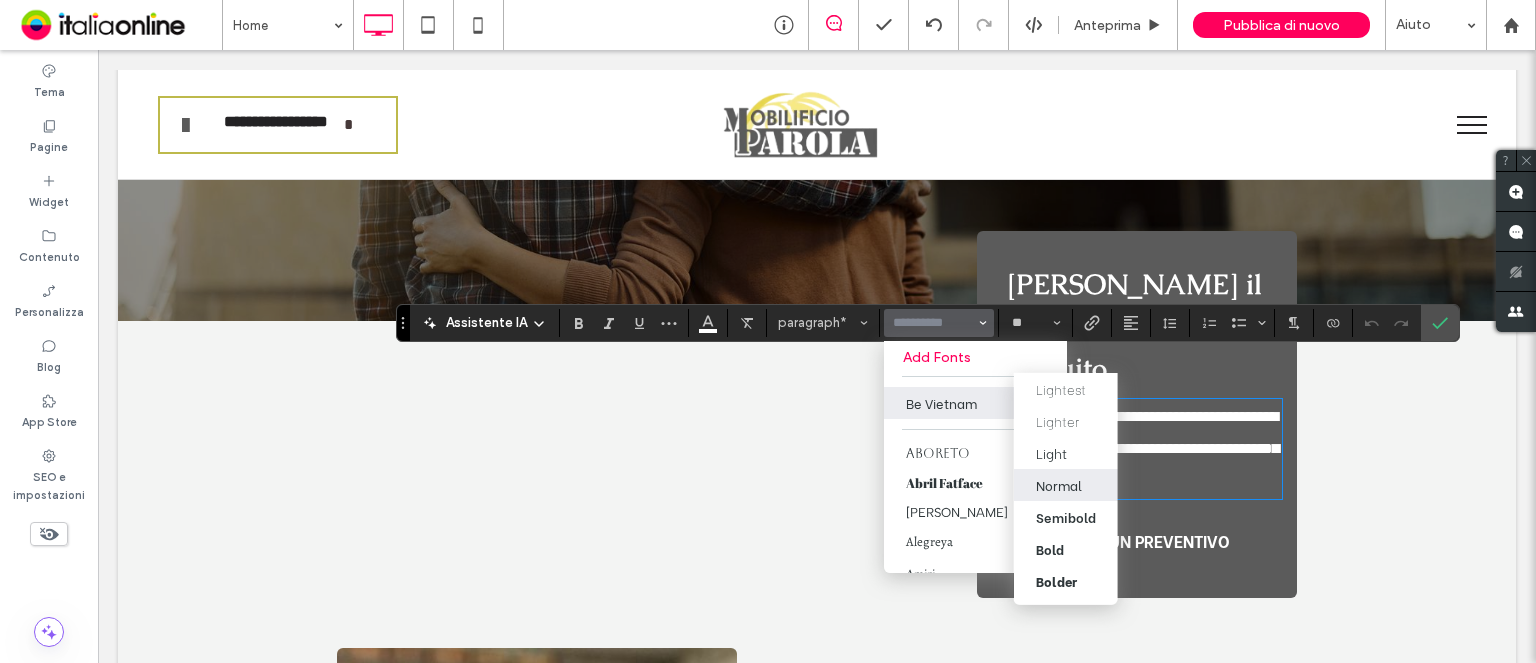 type on "**********" 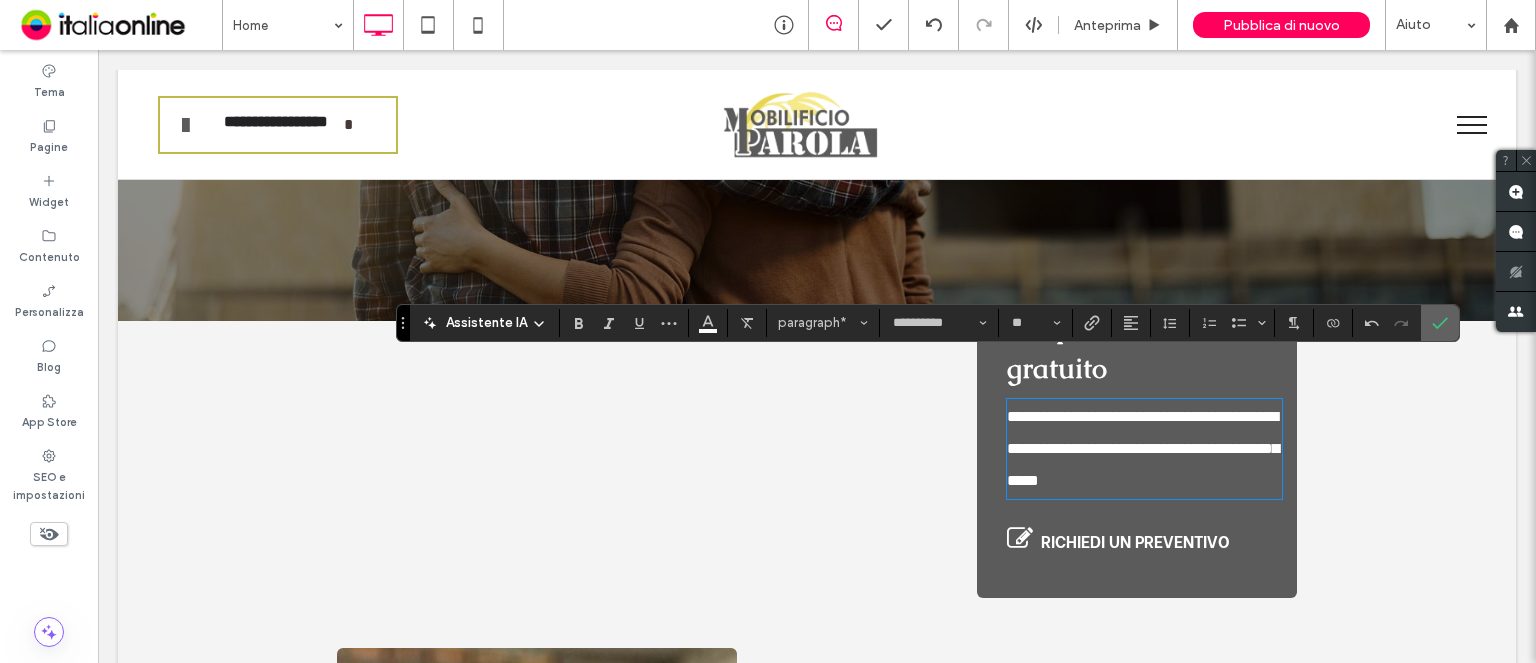 click 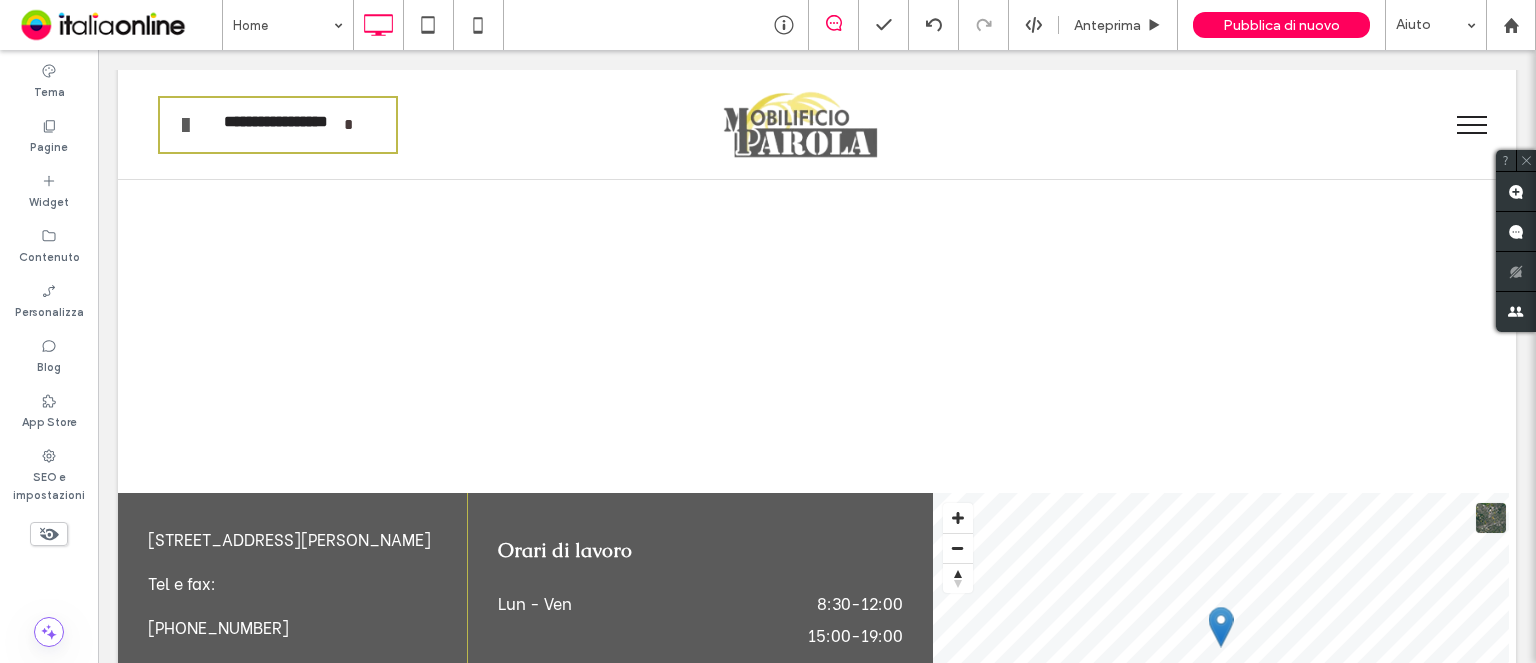 scroll, scrollTop: 8539, scrollLeft: 0, axis: vertical 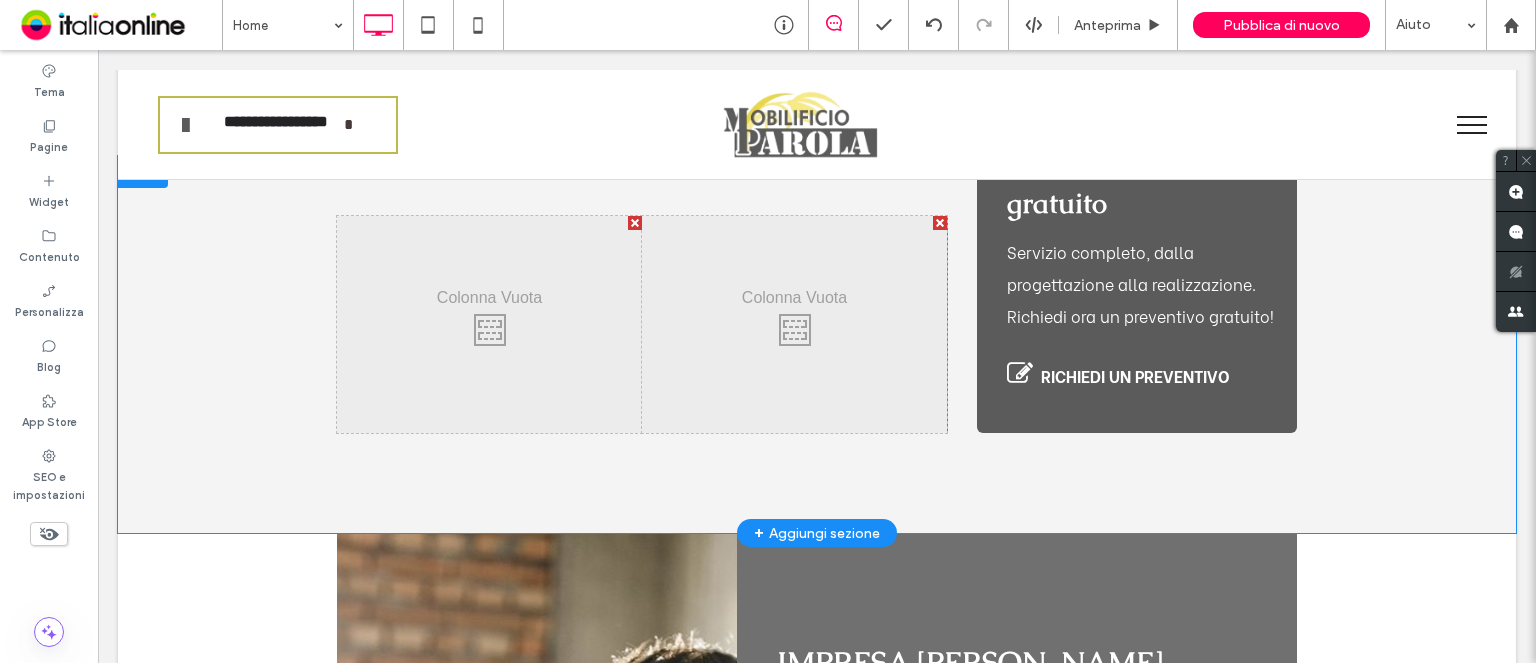 click on "Click To Paste" at bounding box center [489, 324] 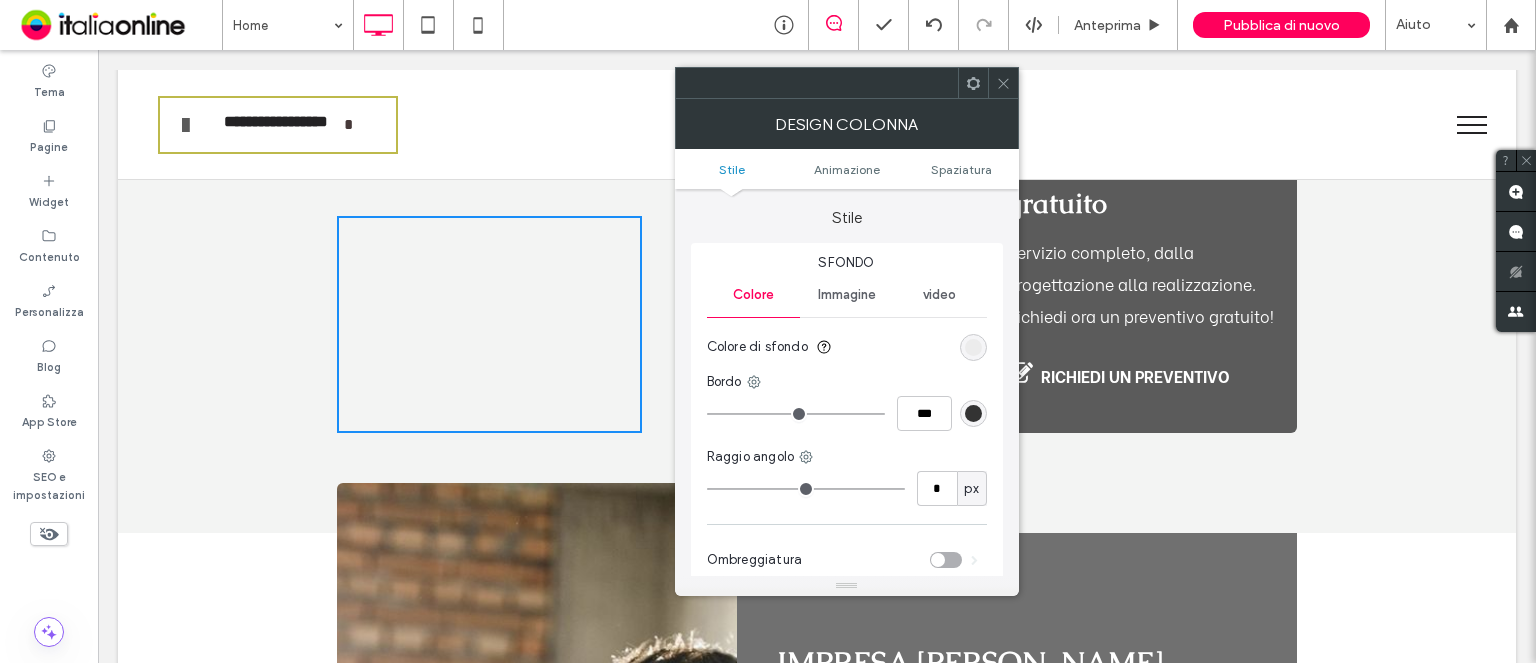 click 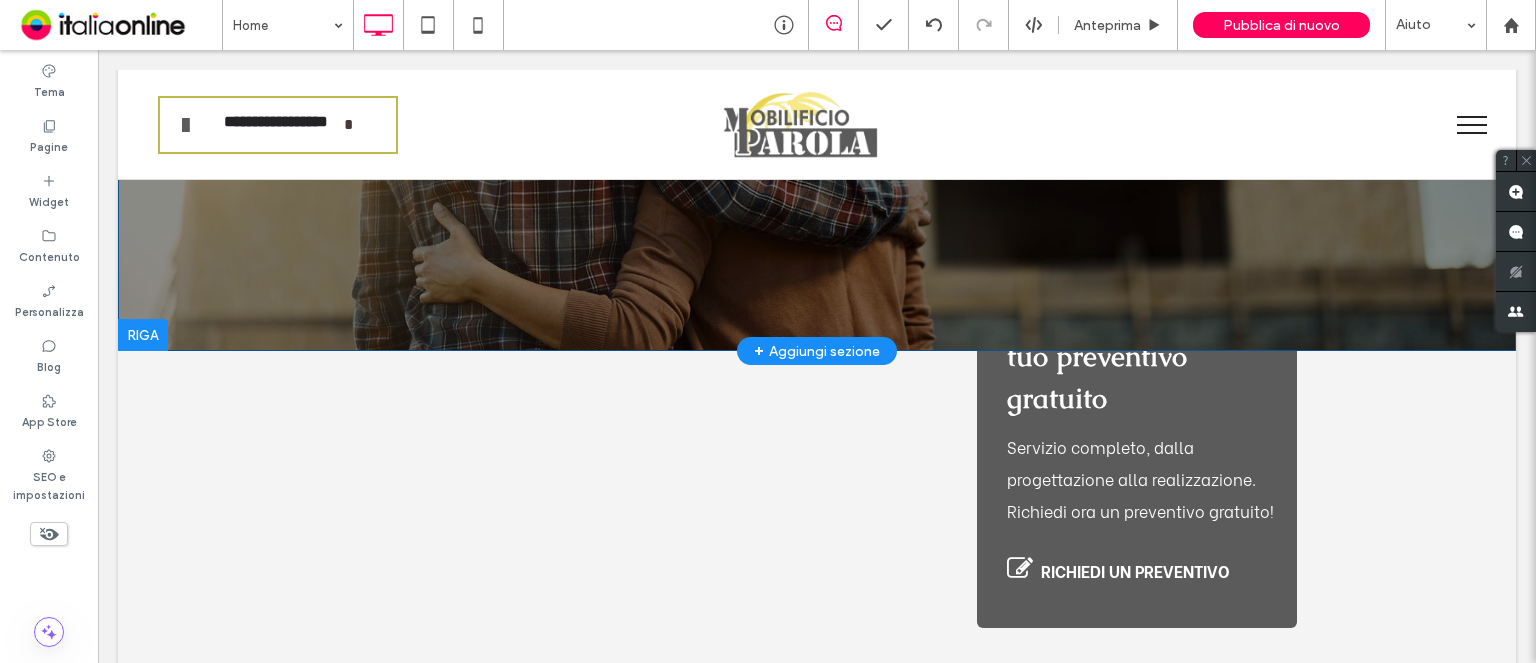 scroll, scrollTop: 400, scrollLeft: 0, axis: vertical 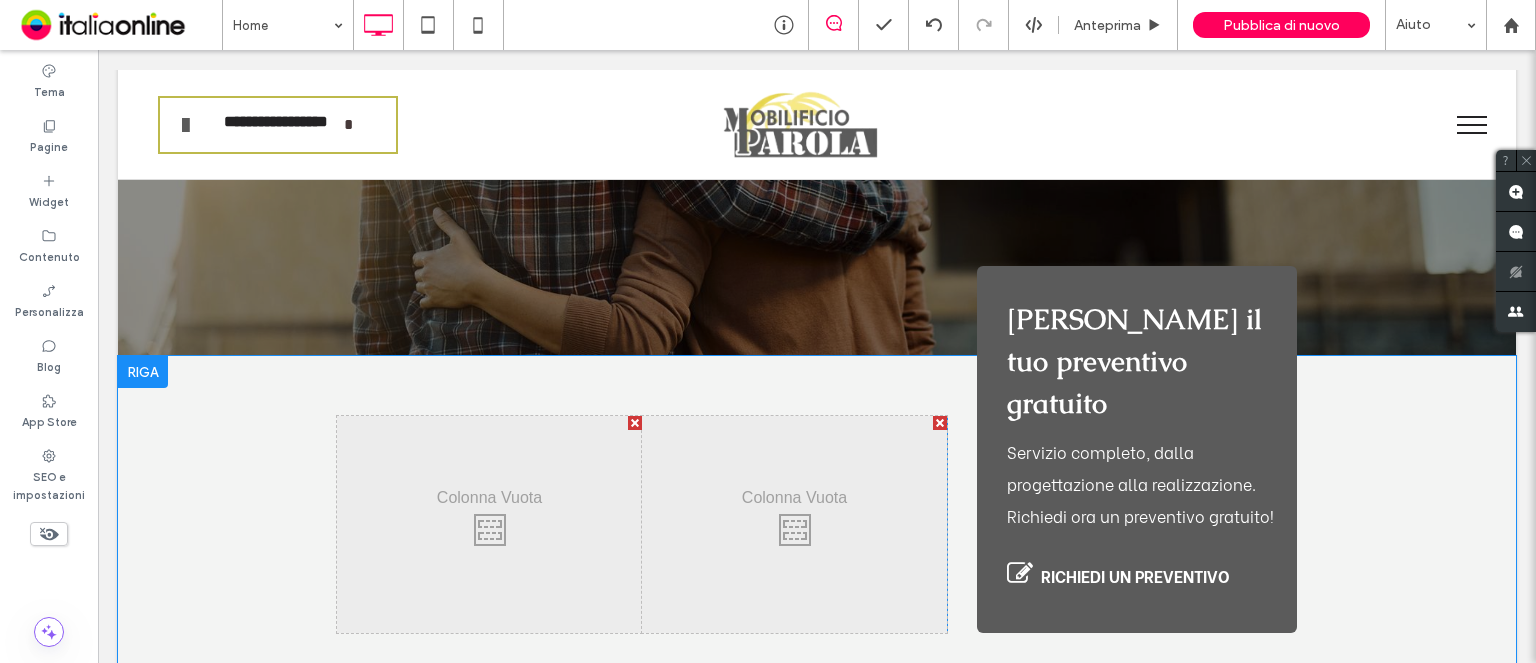 click on "Click To Paste" at bounding box center [489, 524] 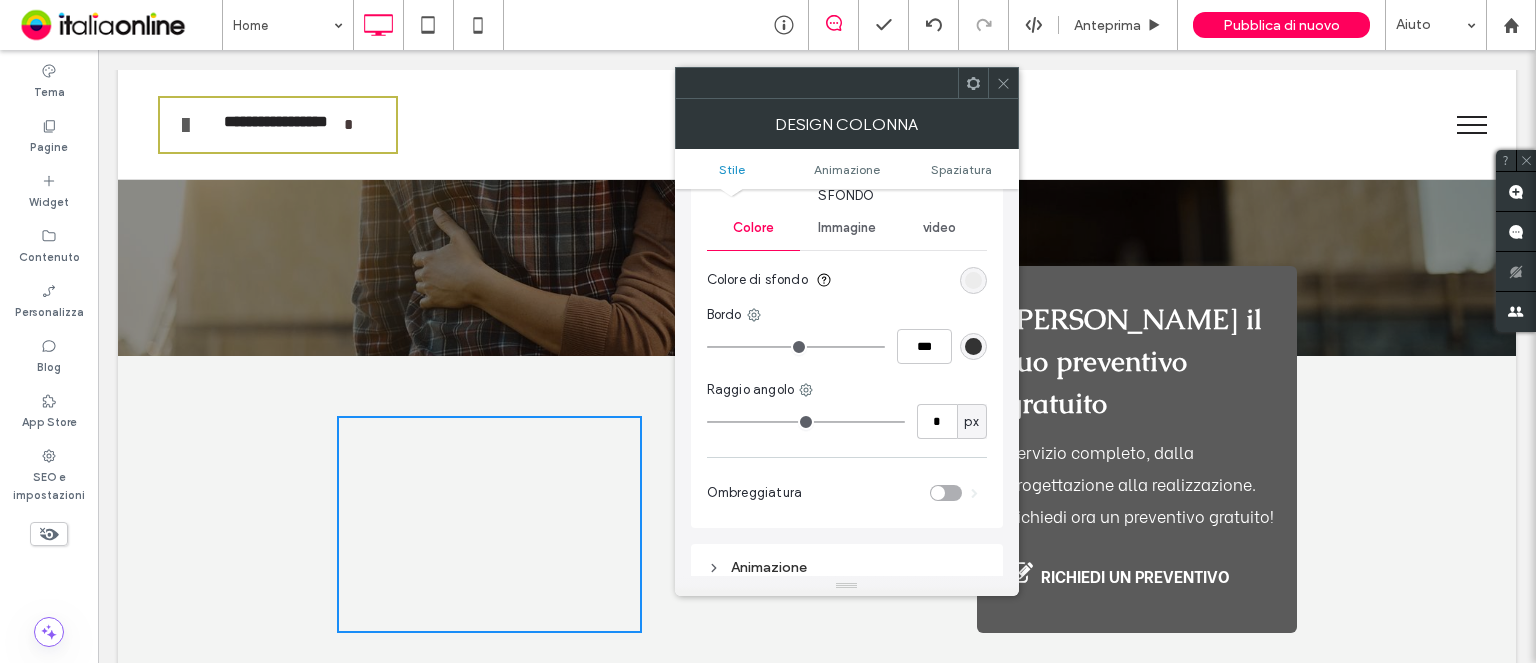 scroll, scrollTop: 100, scrollLeft: 0, axis: vertical 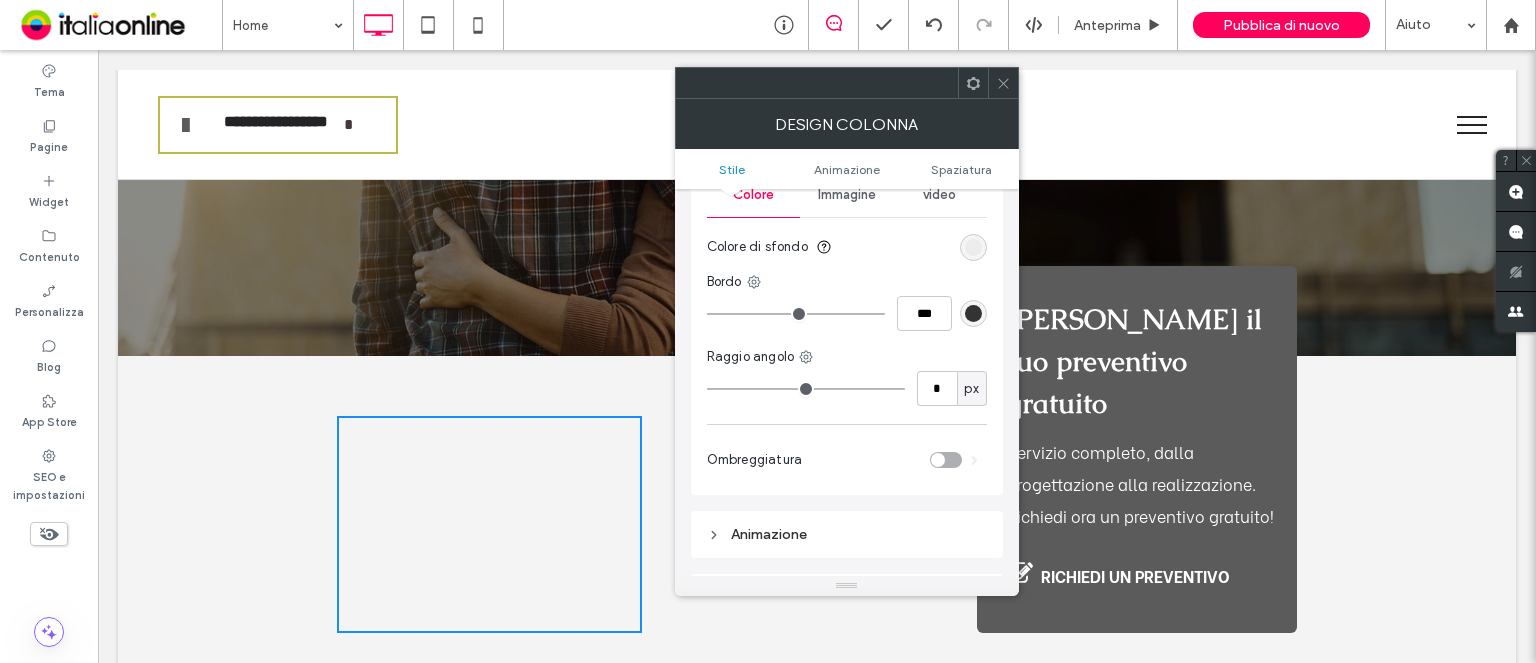 click at bounding box center (946, 460) 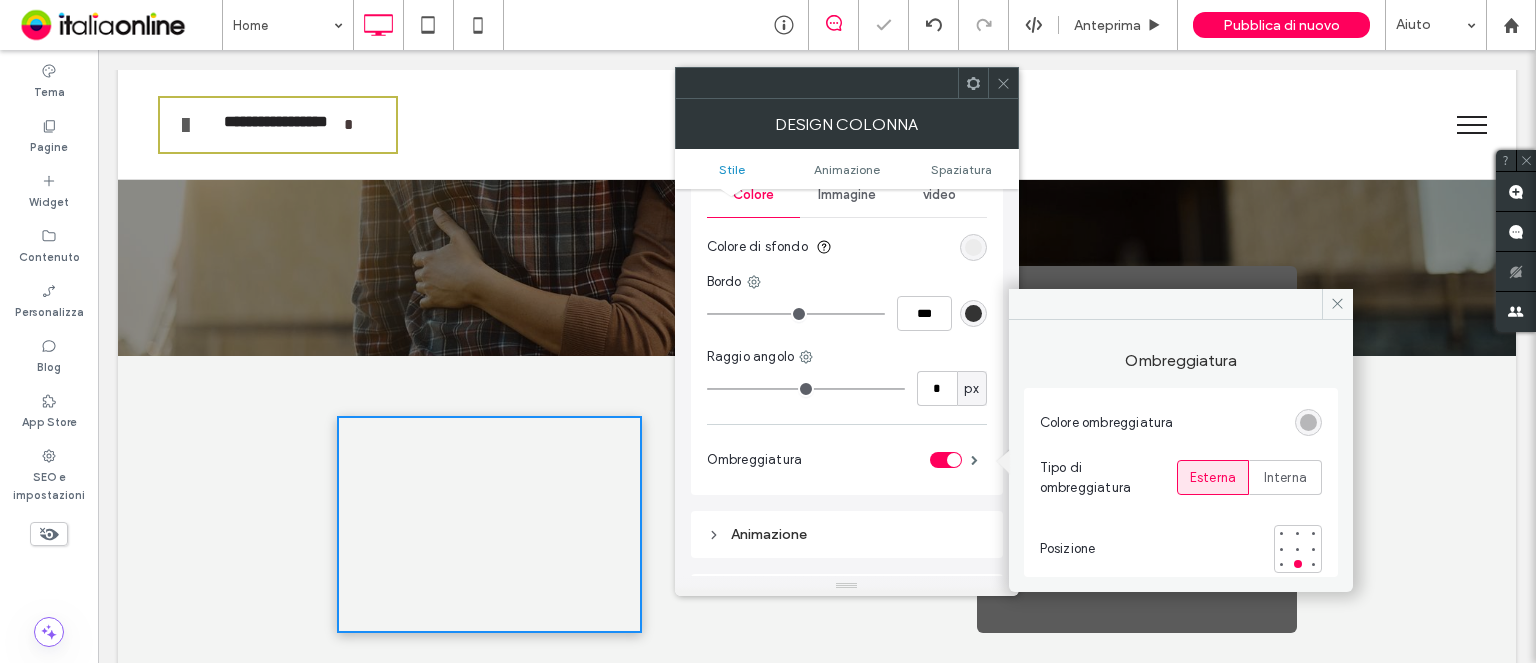 click on "**********" at bounding box center (817, 5322) 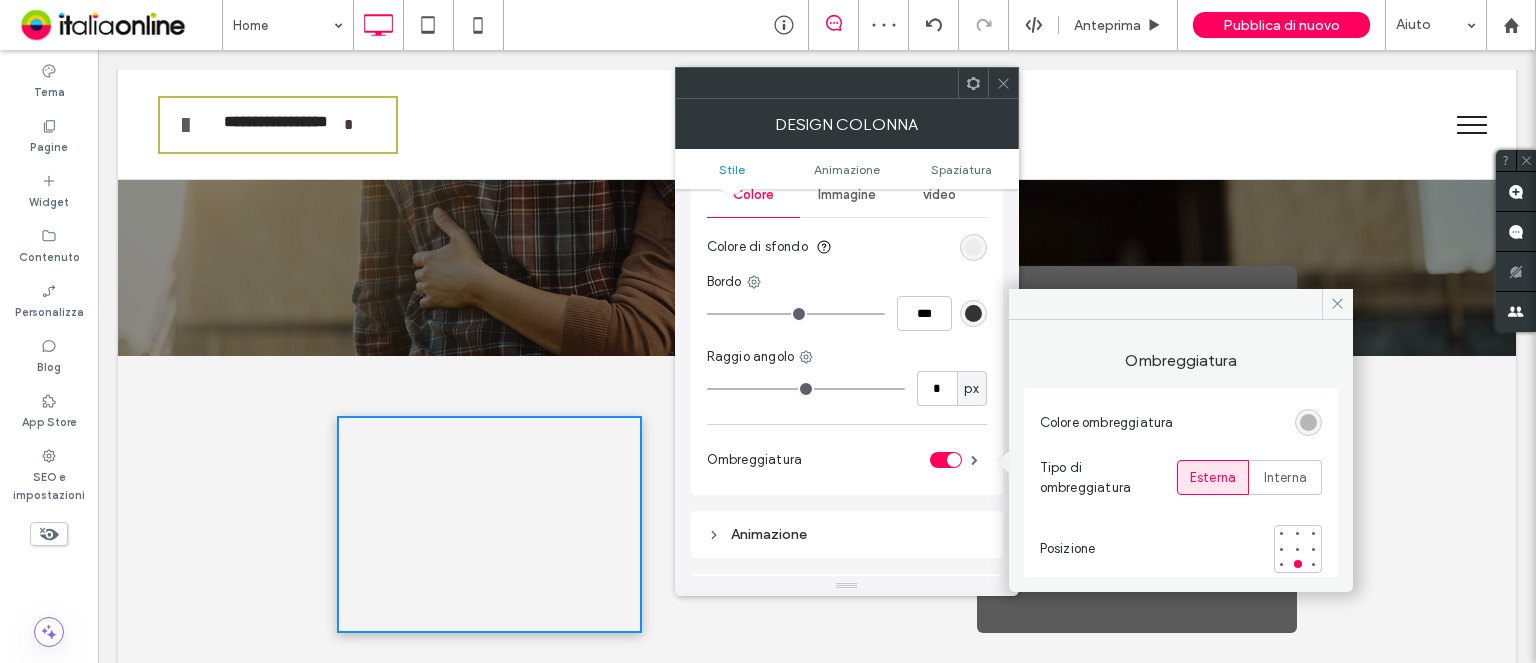 click at bounding box center [1003, 83] 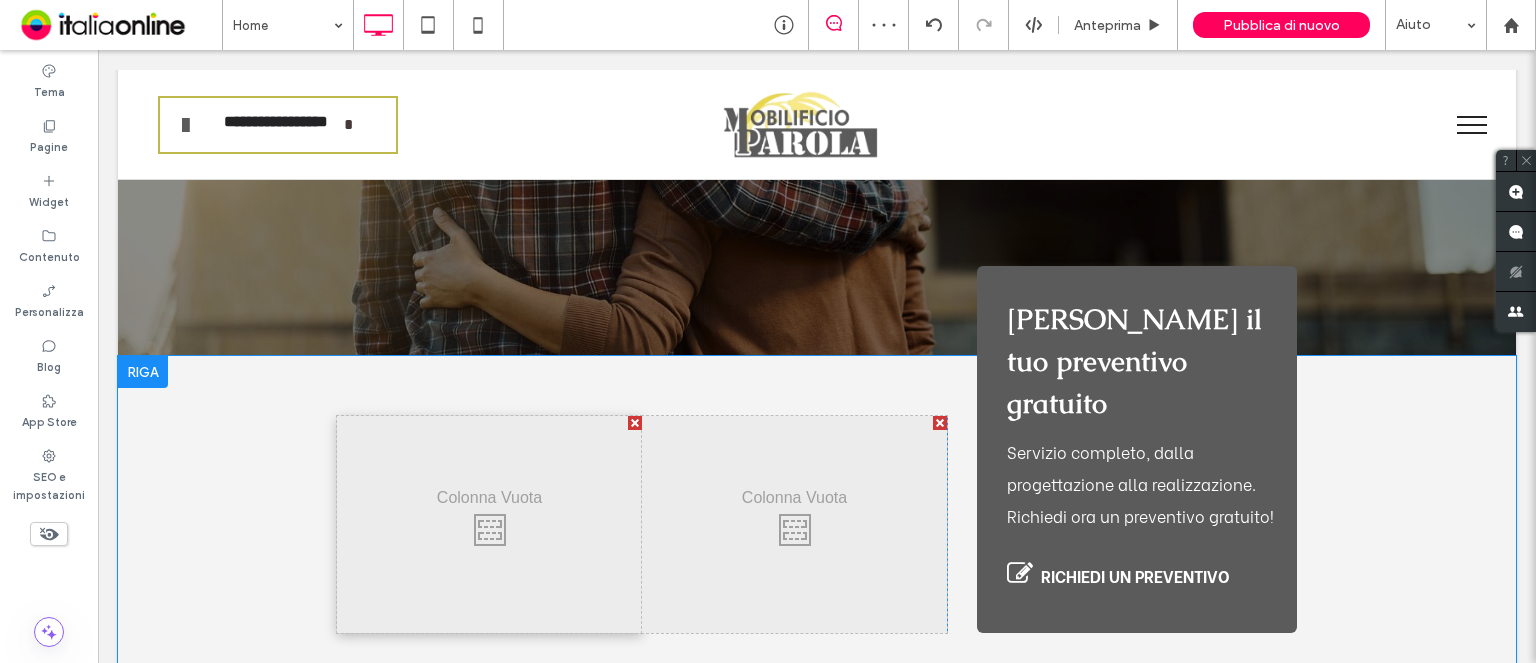 click on "Click To Paste" at bounding box center (489, 524) 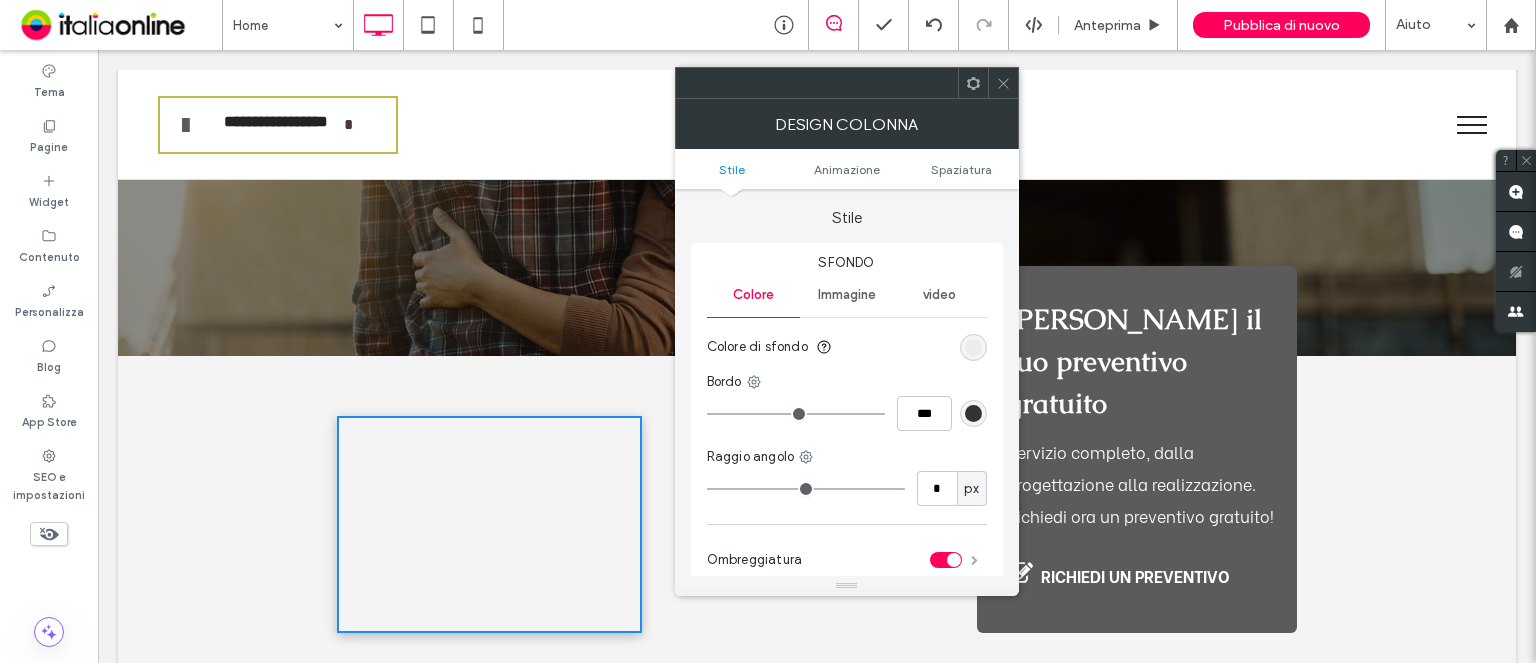 click at bounding box center [974, 560] 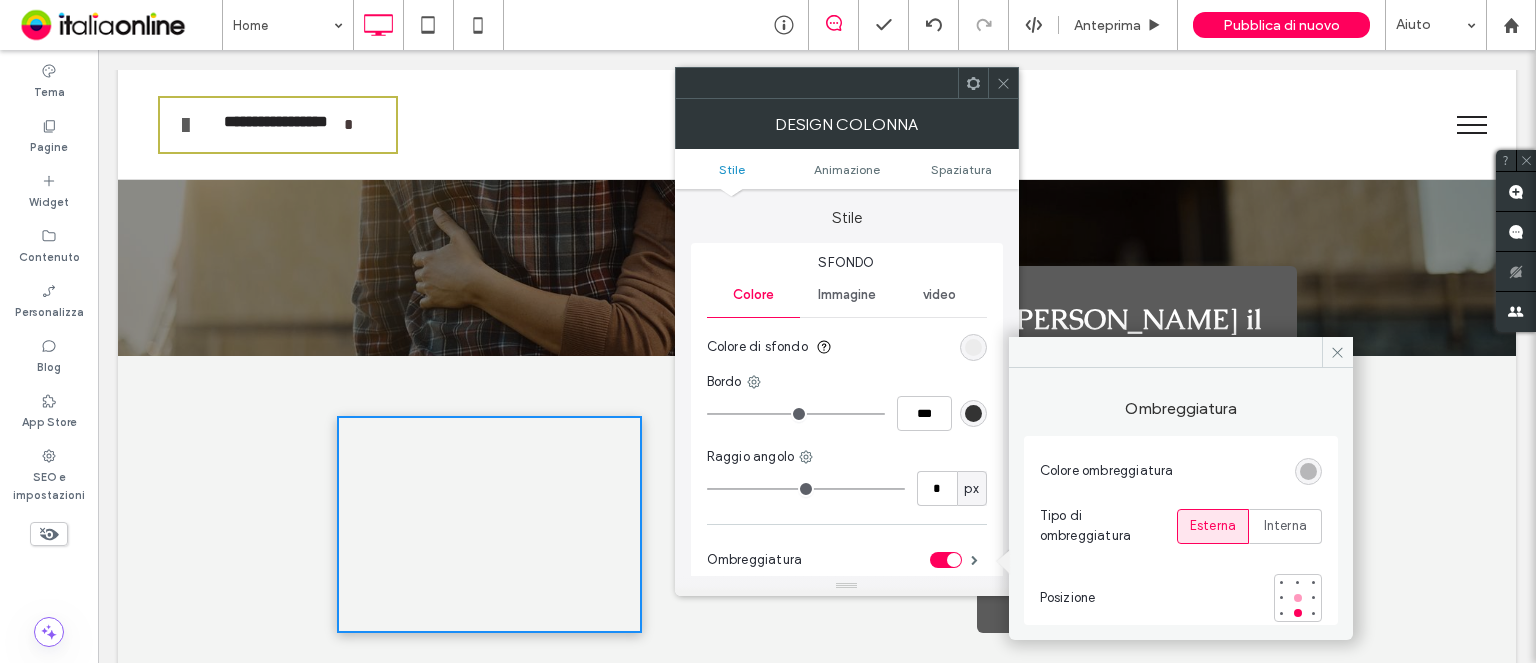 click at bounding box center (1298, 598) 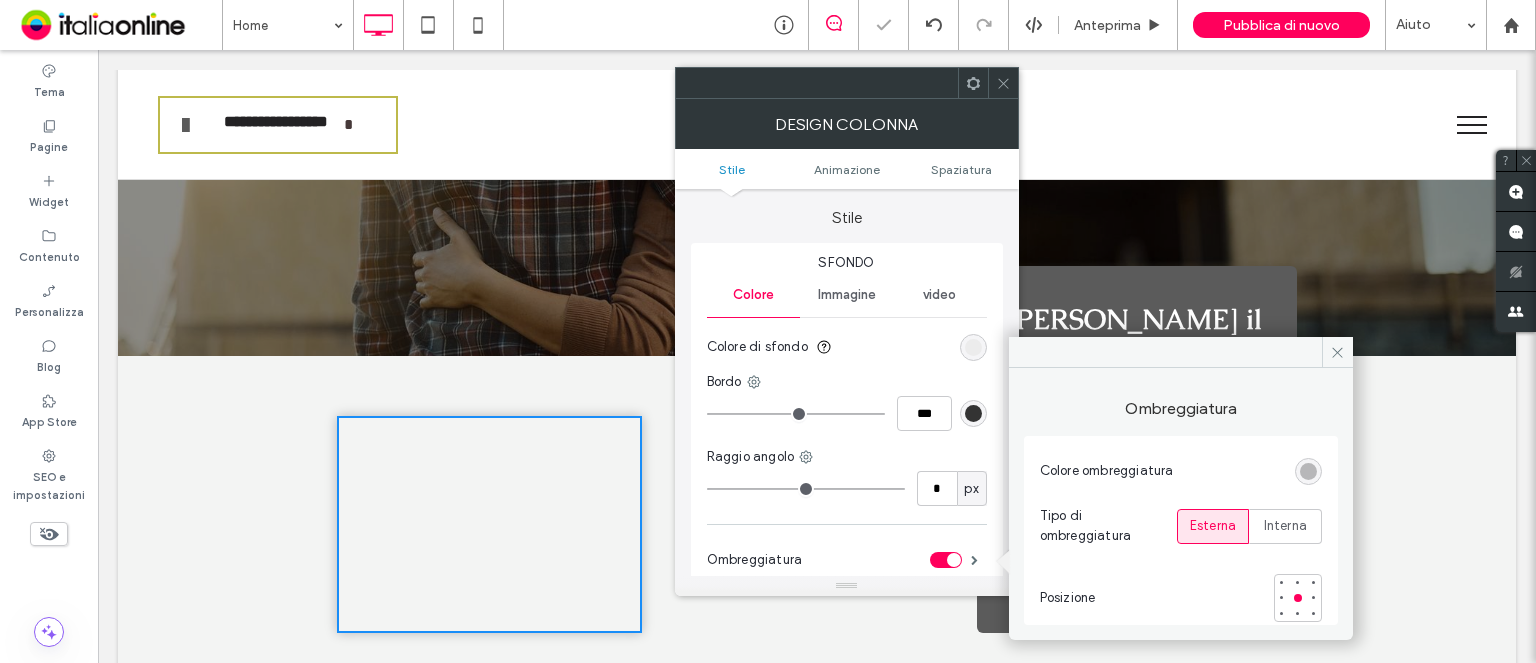 click 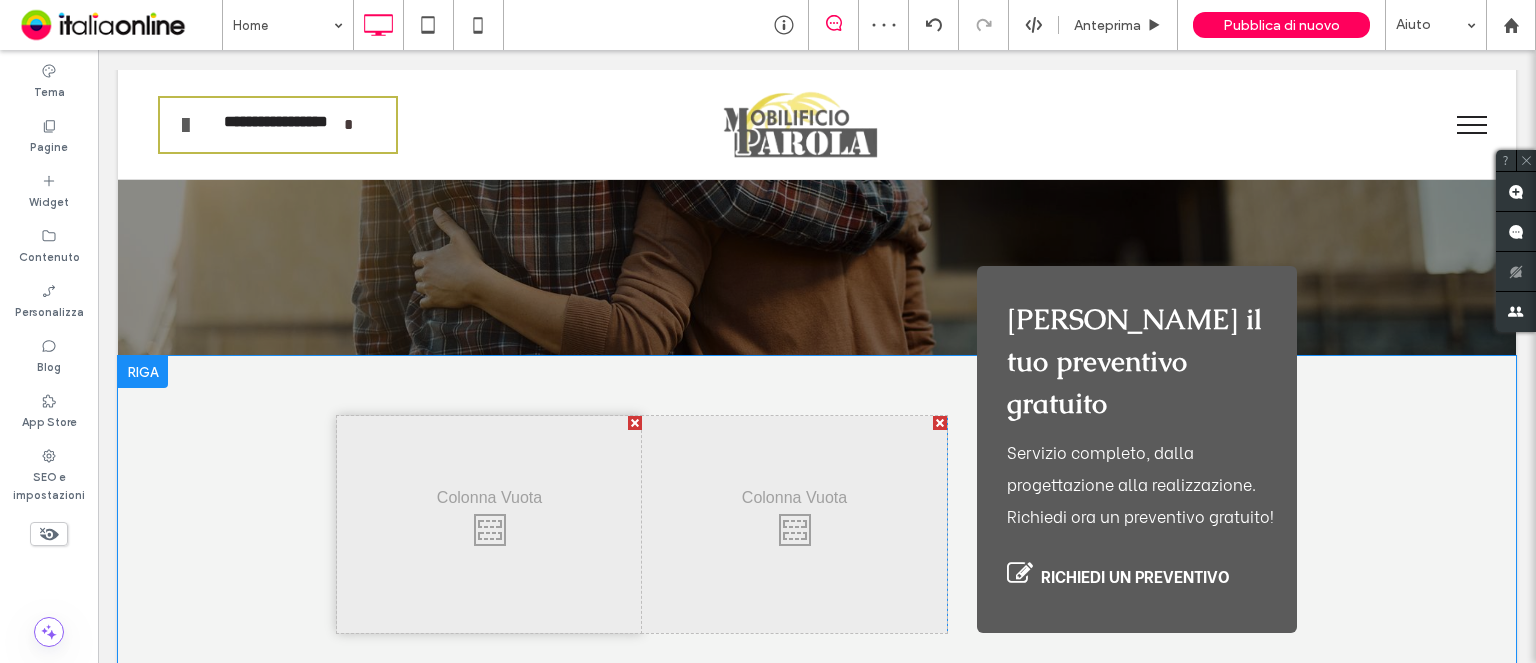 click on "Click To Paste     Click To Paste" at bounding box center [794, 524] 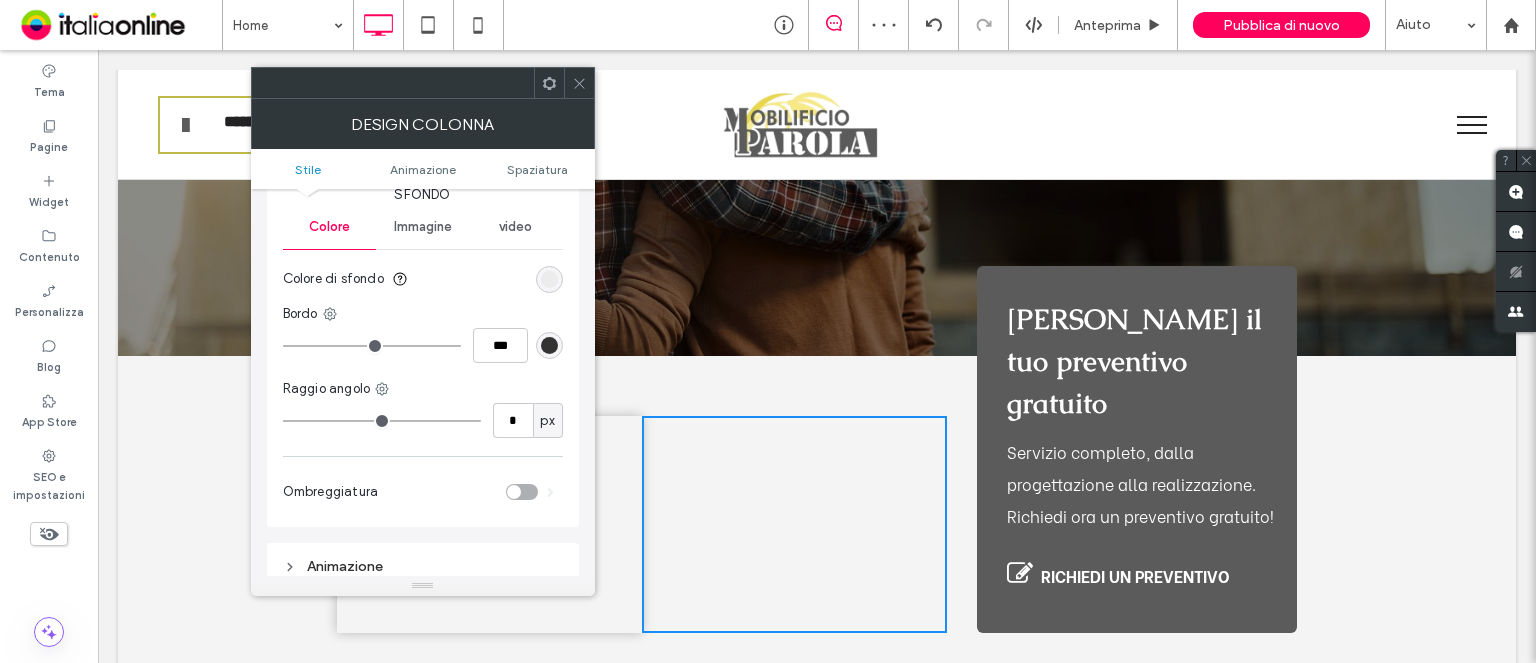 scroll, scrollTop: 100, scrollLeft: 0, axis: vertical 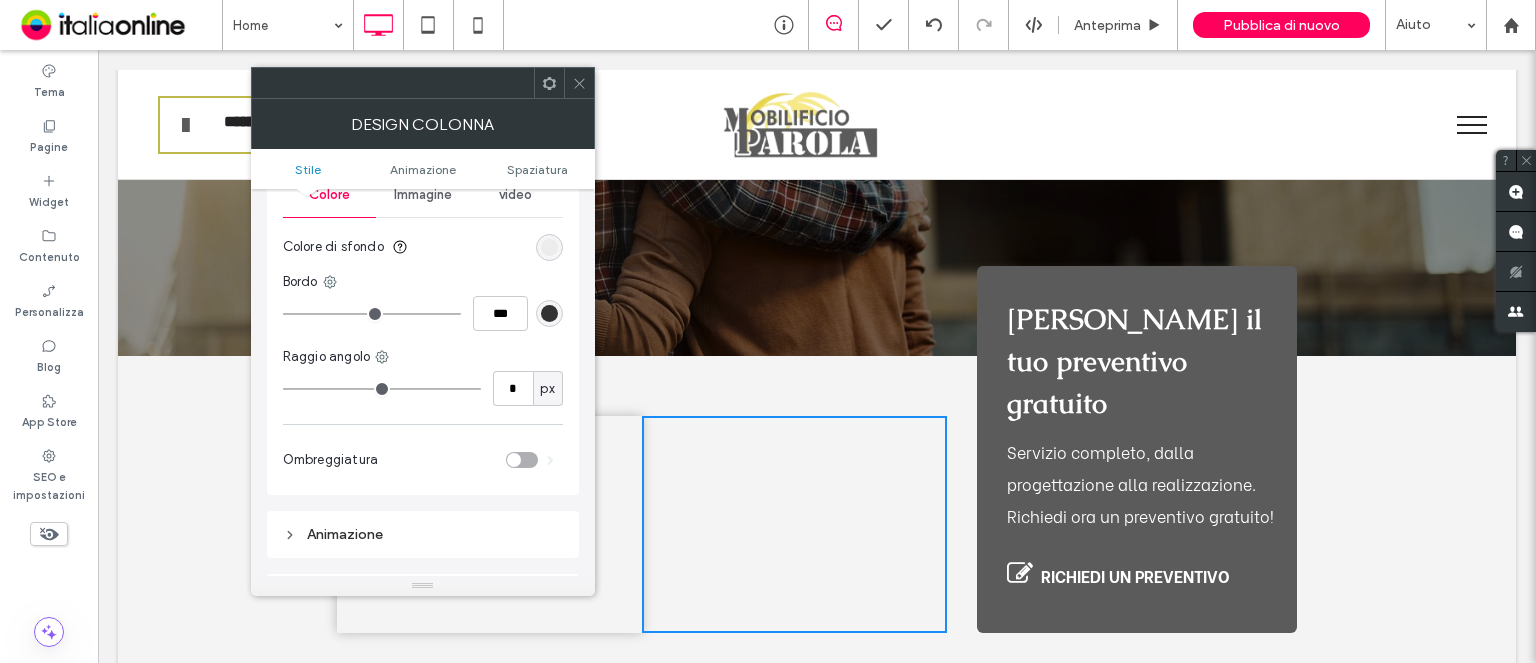 click on "Ombreggiatura" at bounding box center [423, 460] 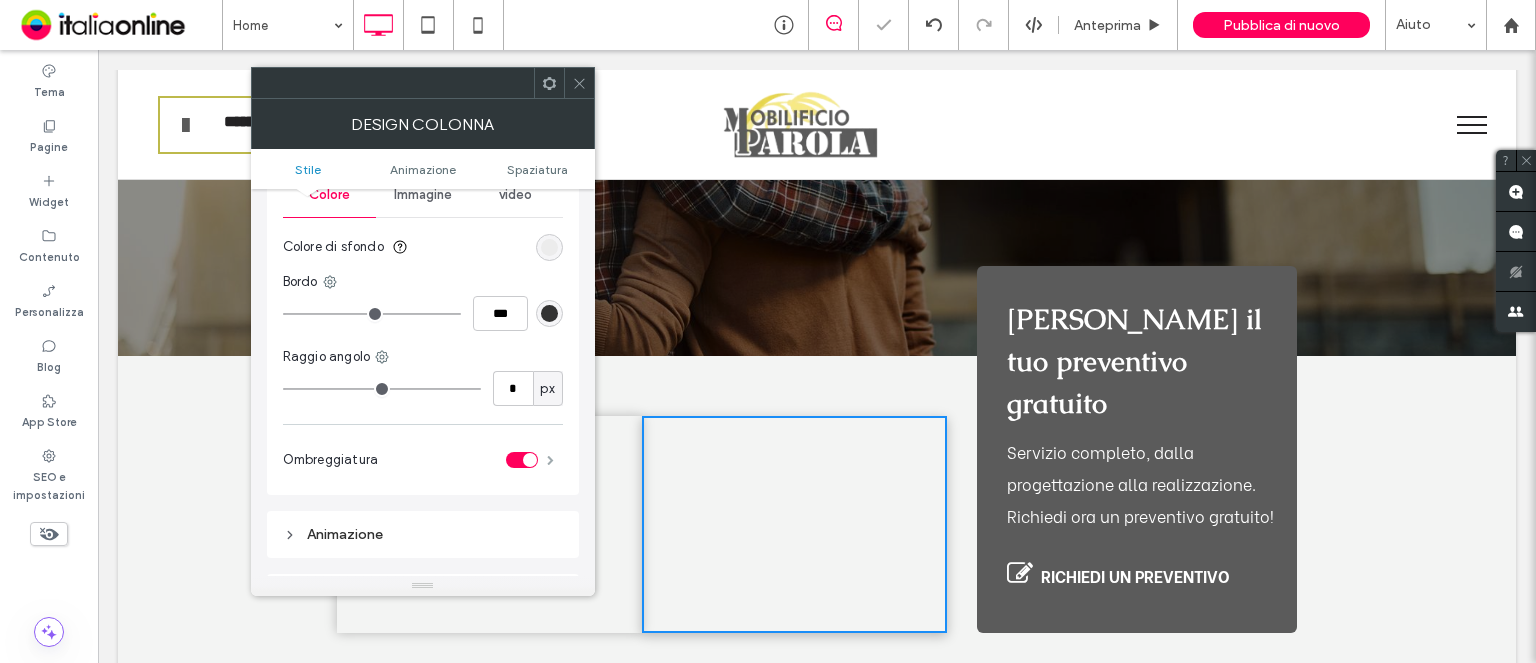click at bounding box center [550, 460] 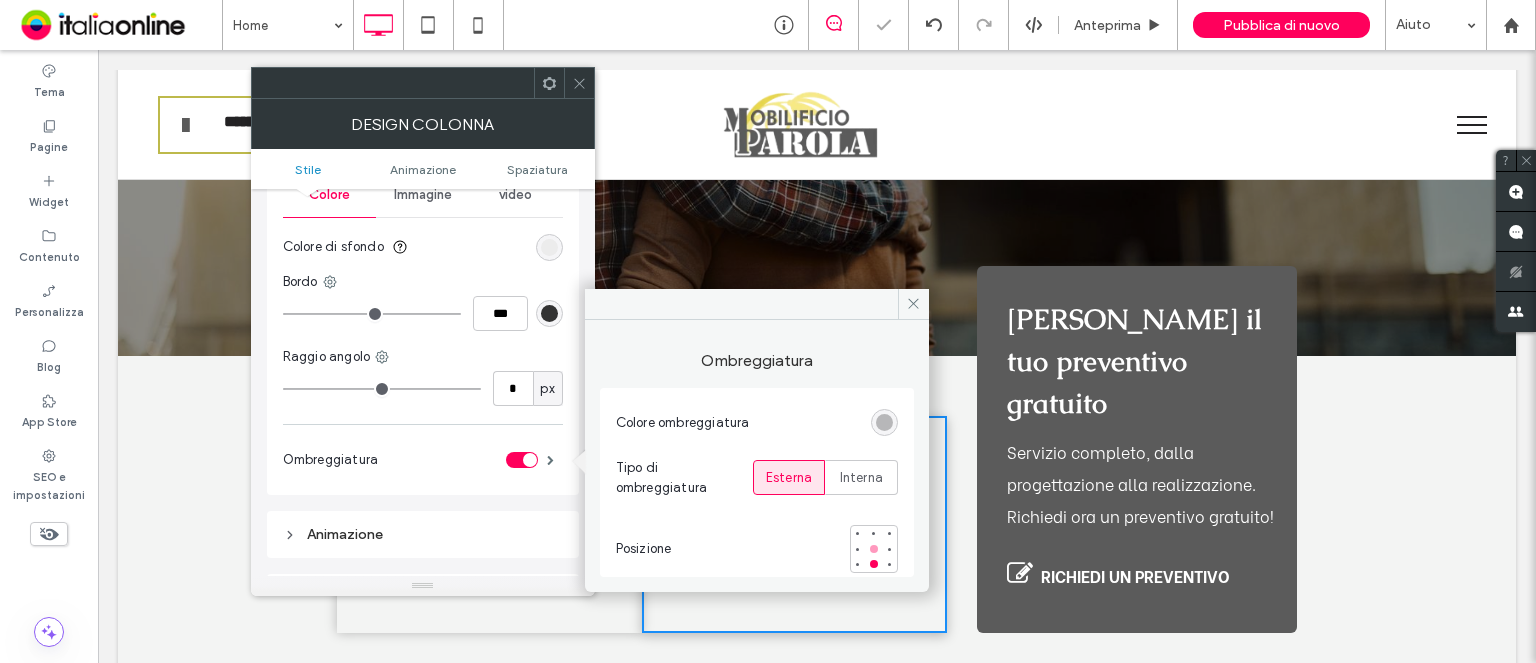 click at bounding box center [874, 549] 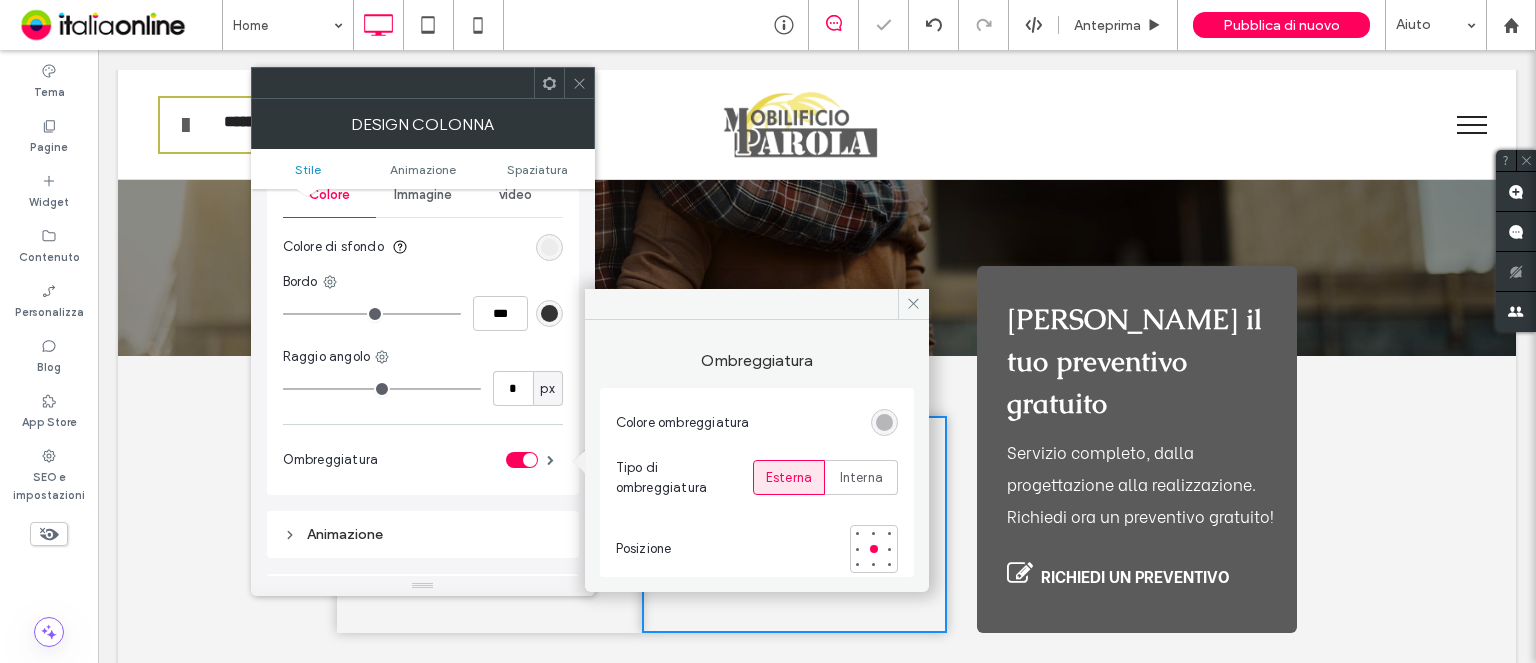 click 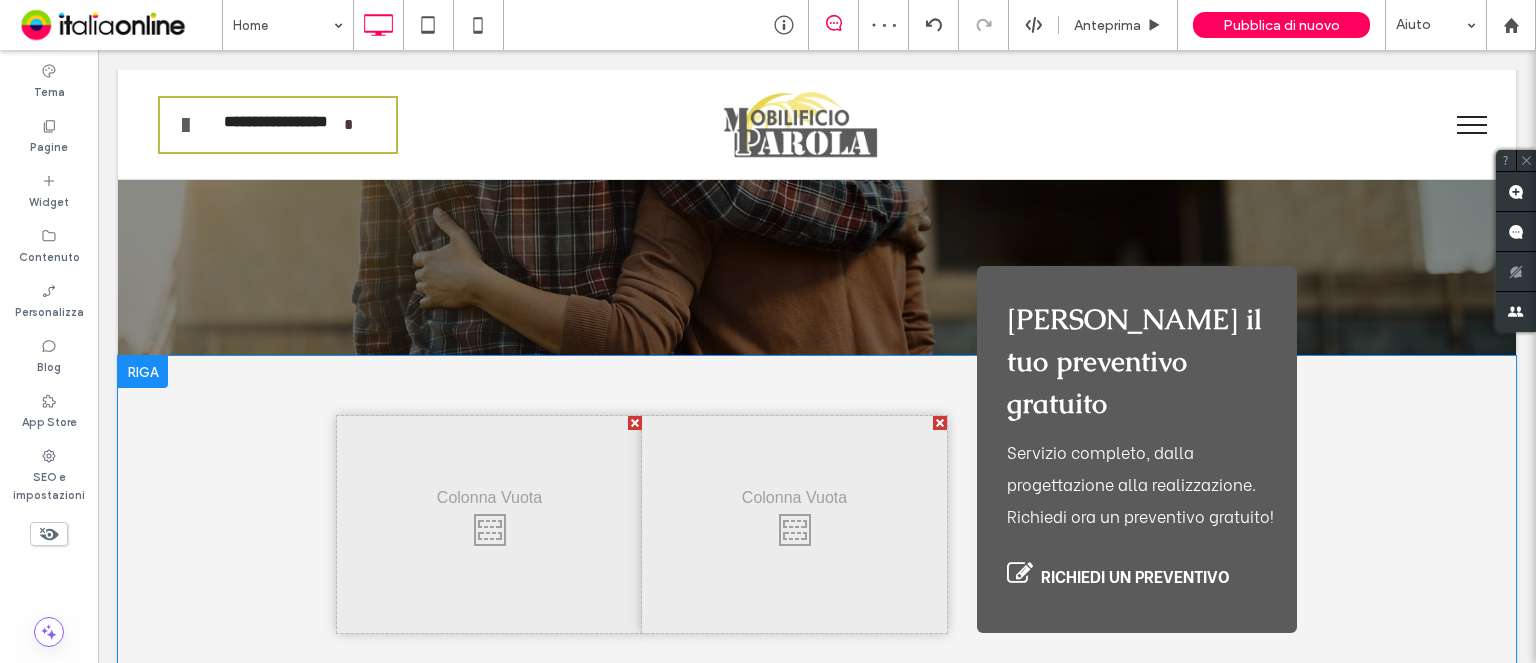 click on "Click To Paste" at bounding box center [489, 524] 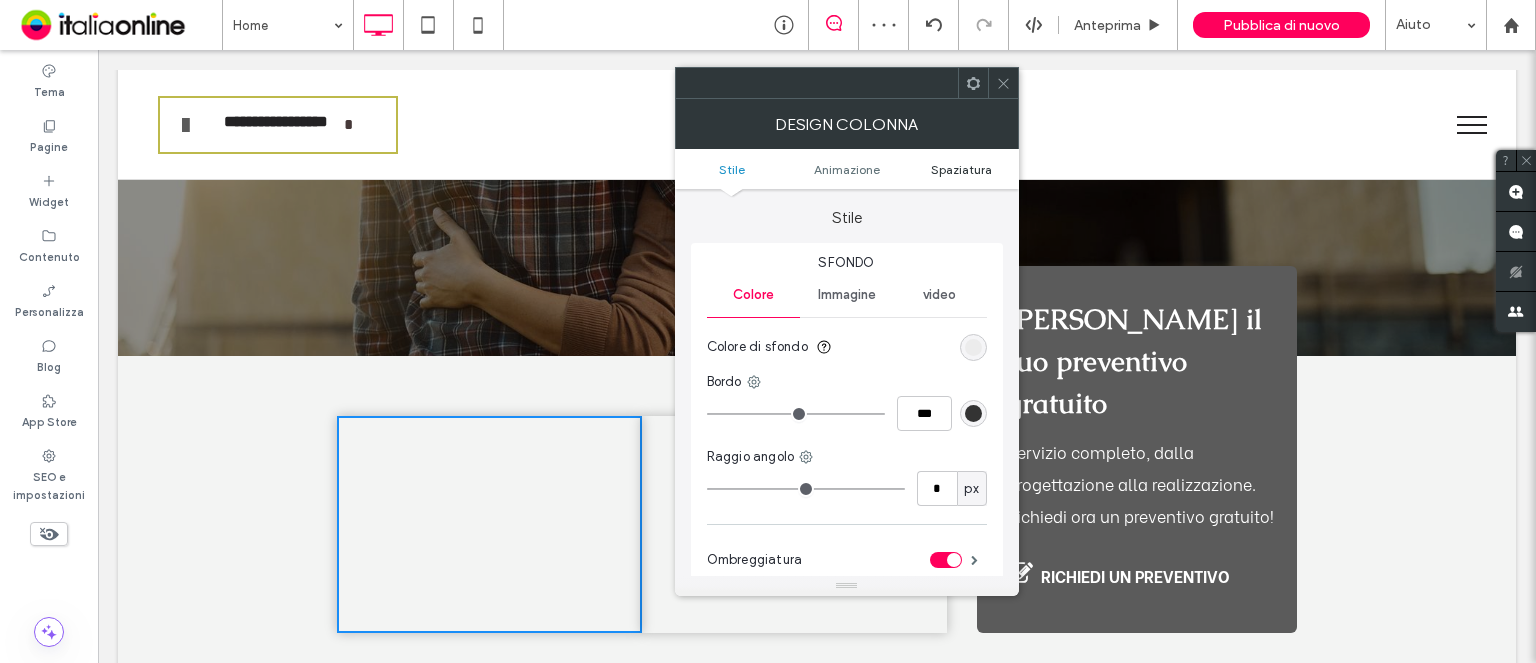 click on "Spaziatura" at bounding box center (961, 169) 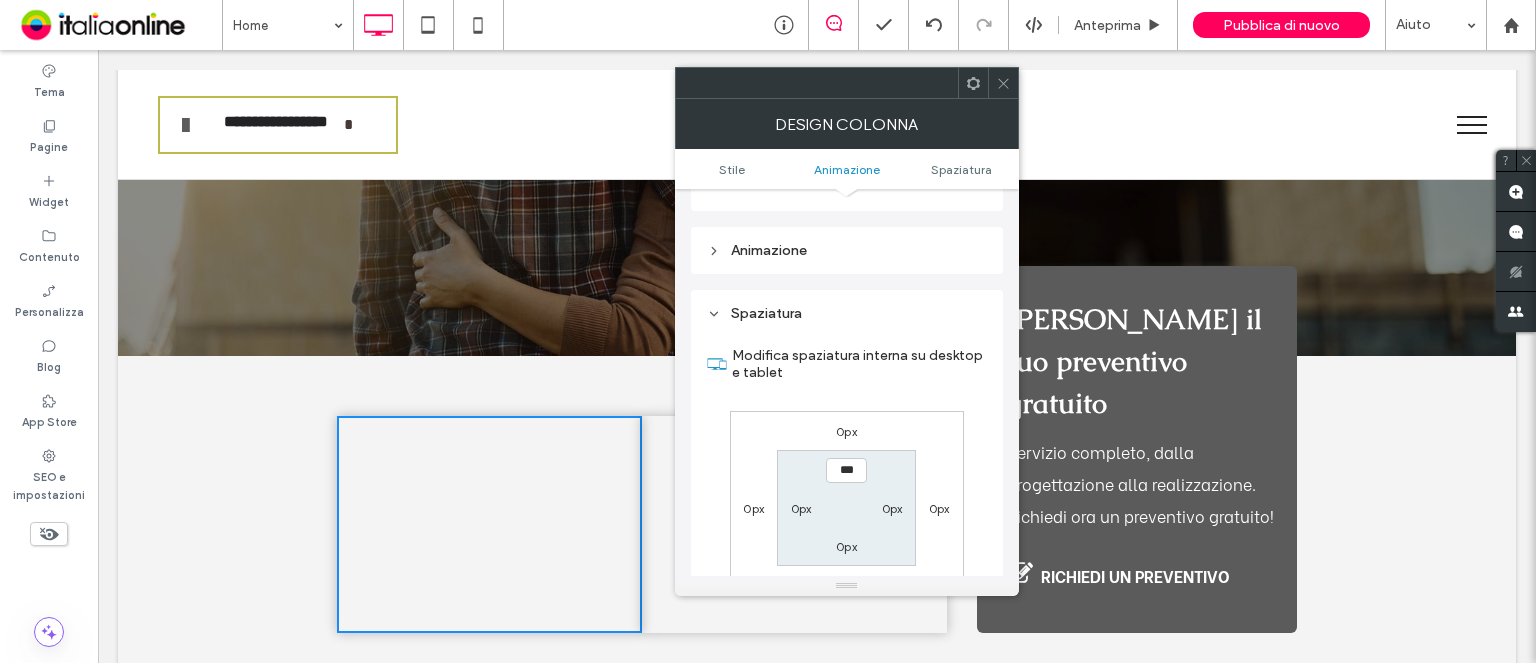 scroll, scrollTop: 468, scrollLeft: 0, axis: vertical 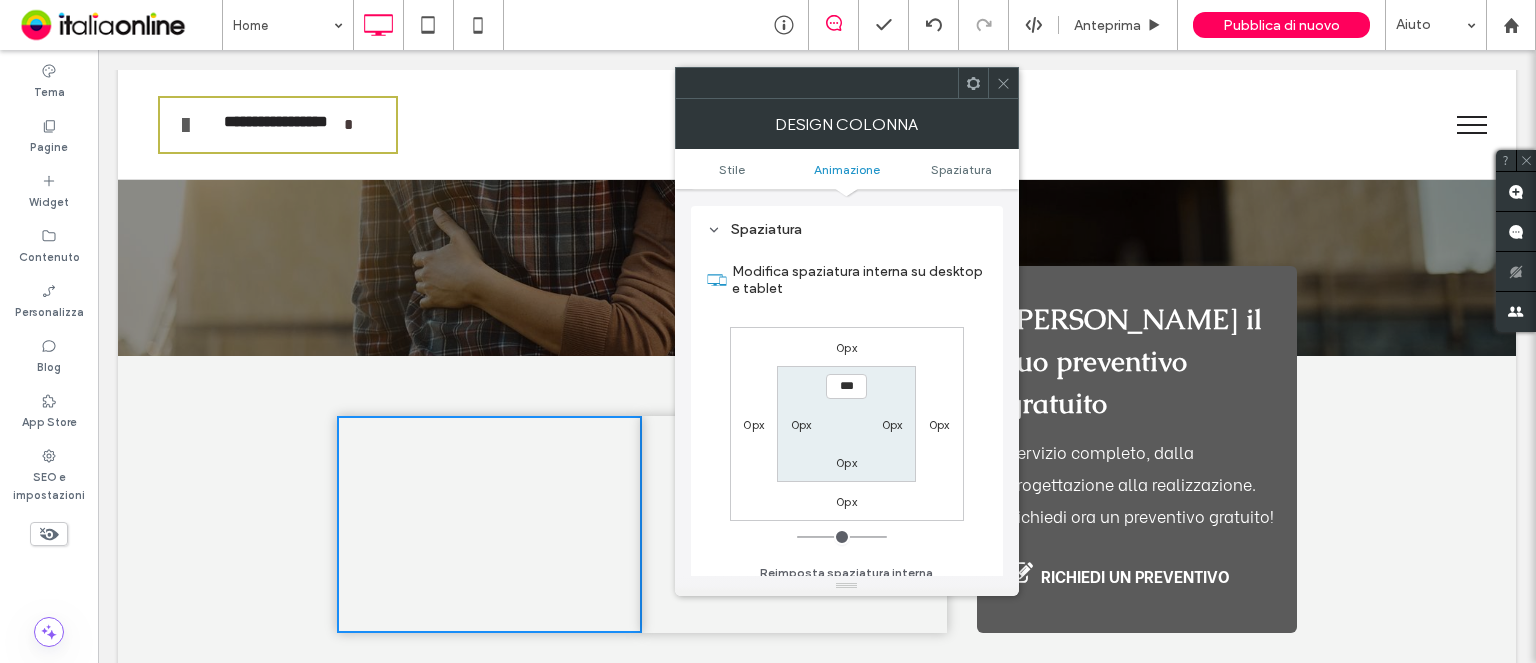 click on "0px" at bounding box center (753, 424) 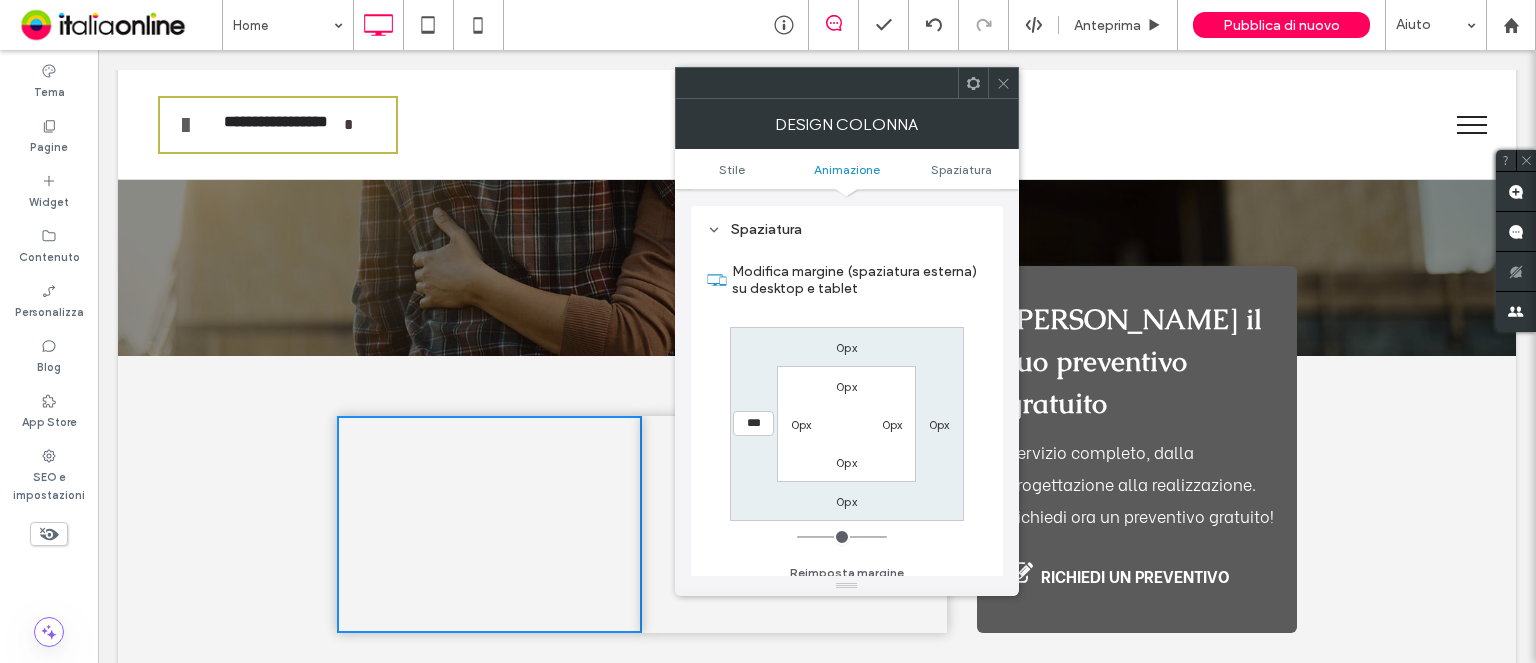 type on "***" 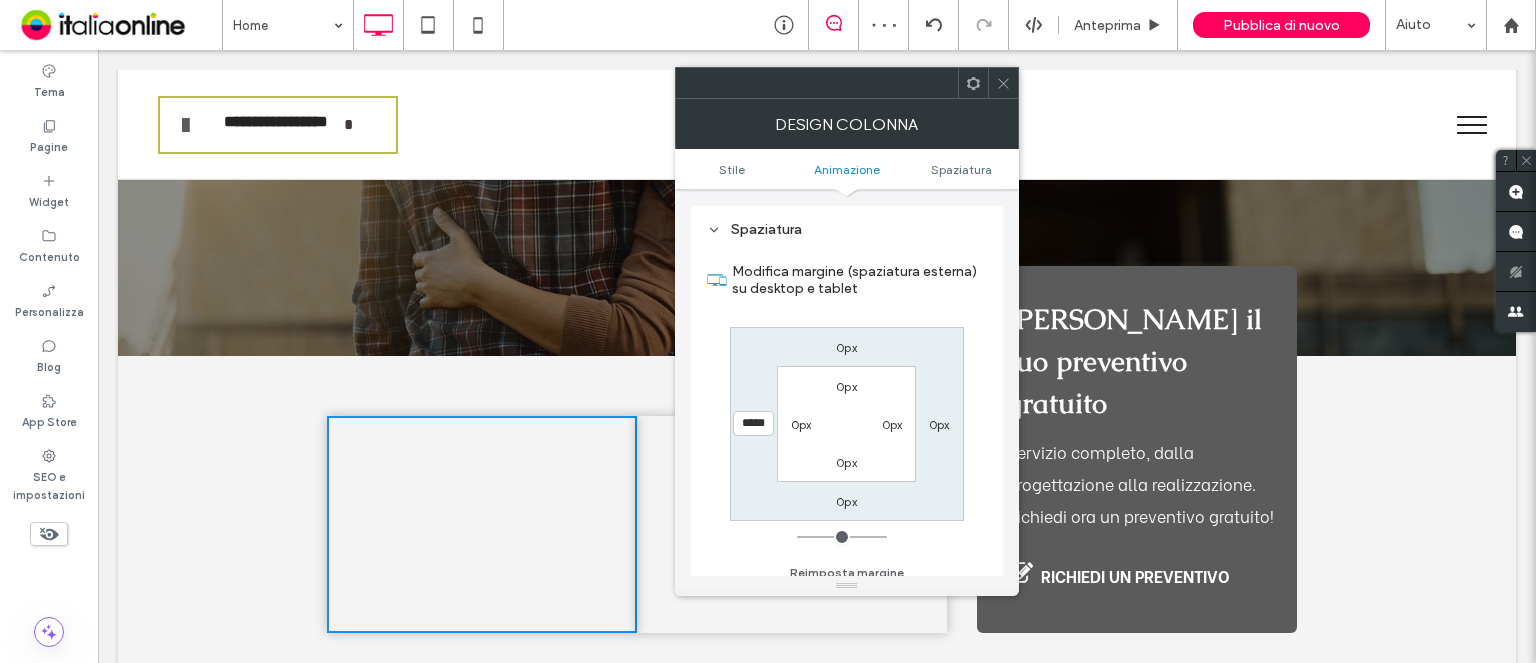 click on "0px" at bounding box center (939, 424) 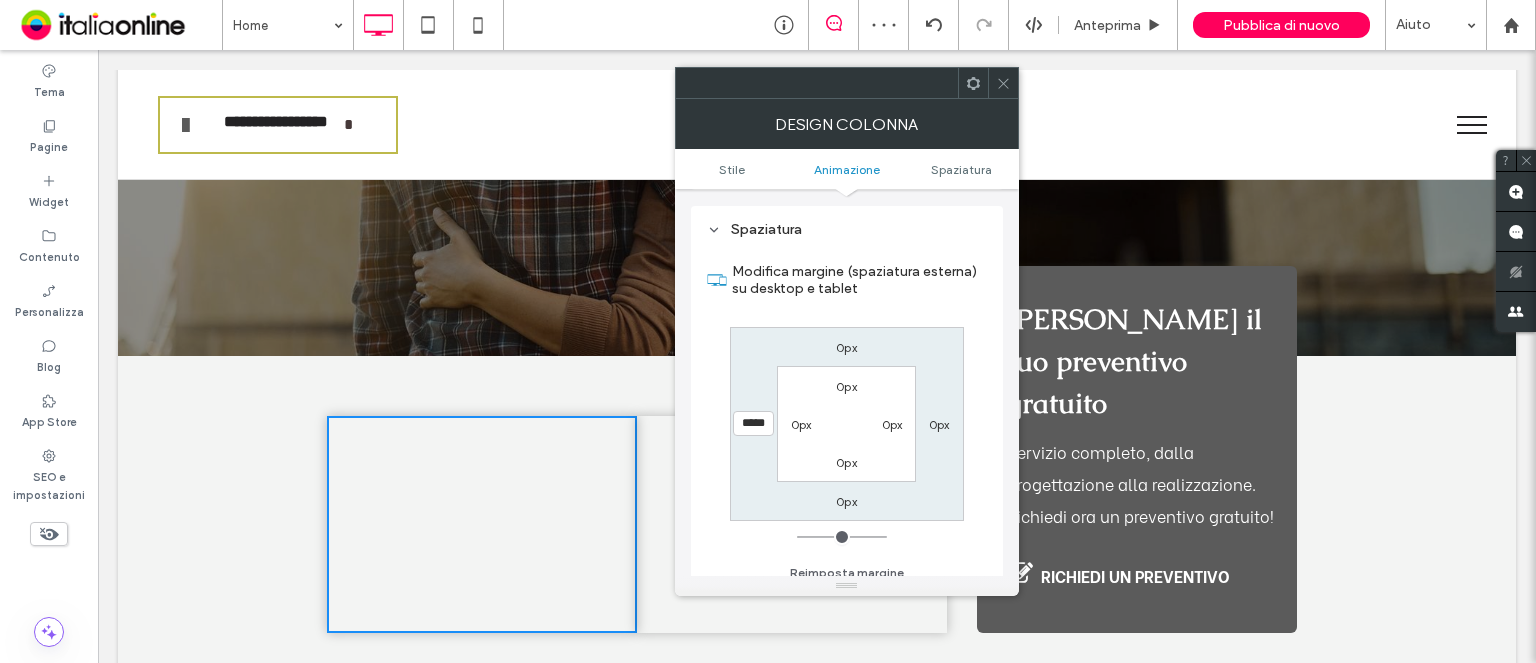 type on "*" 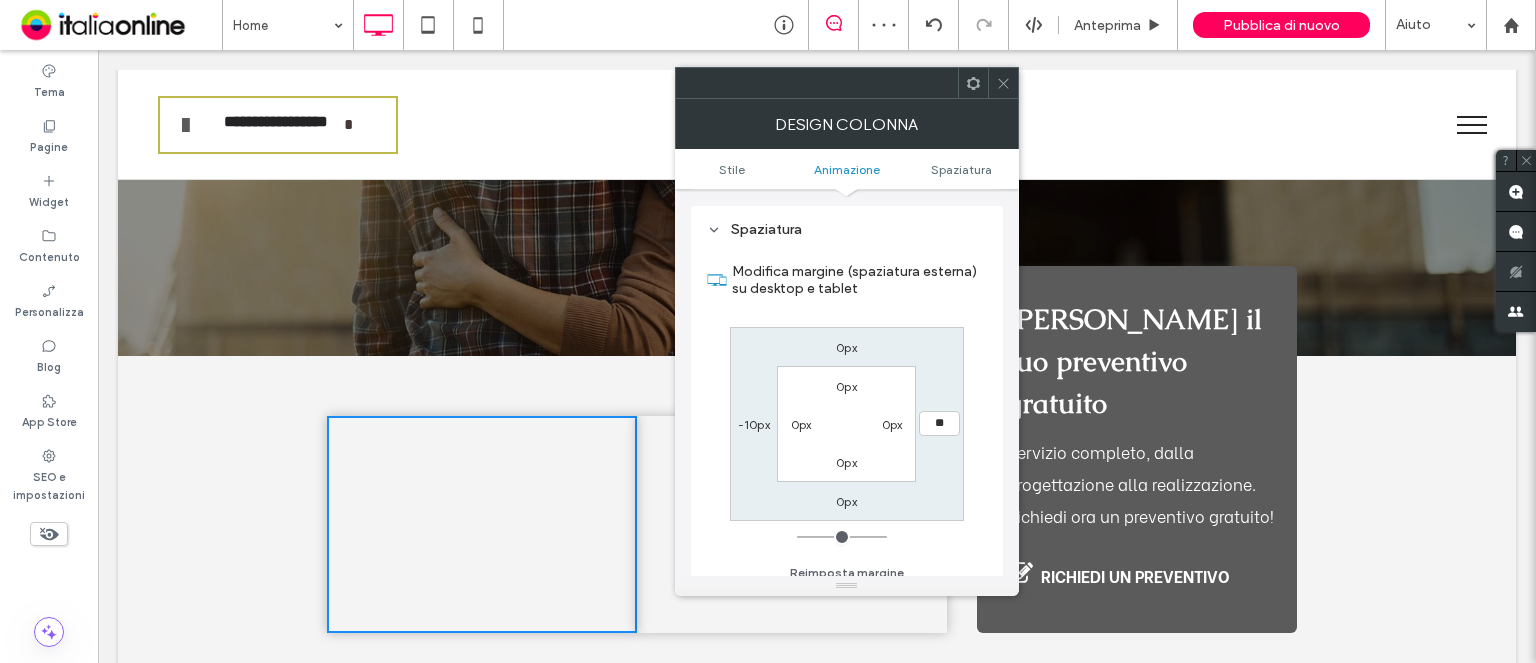 type on "**" 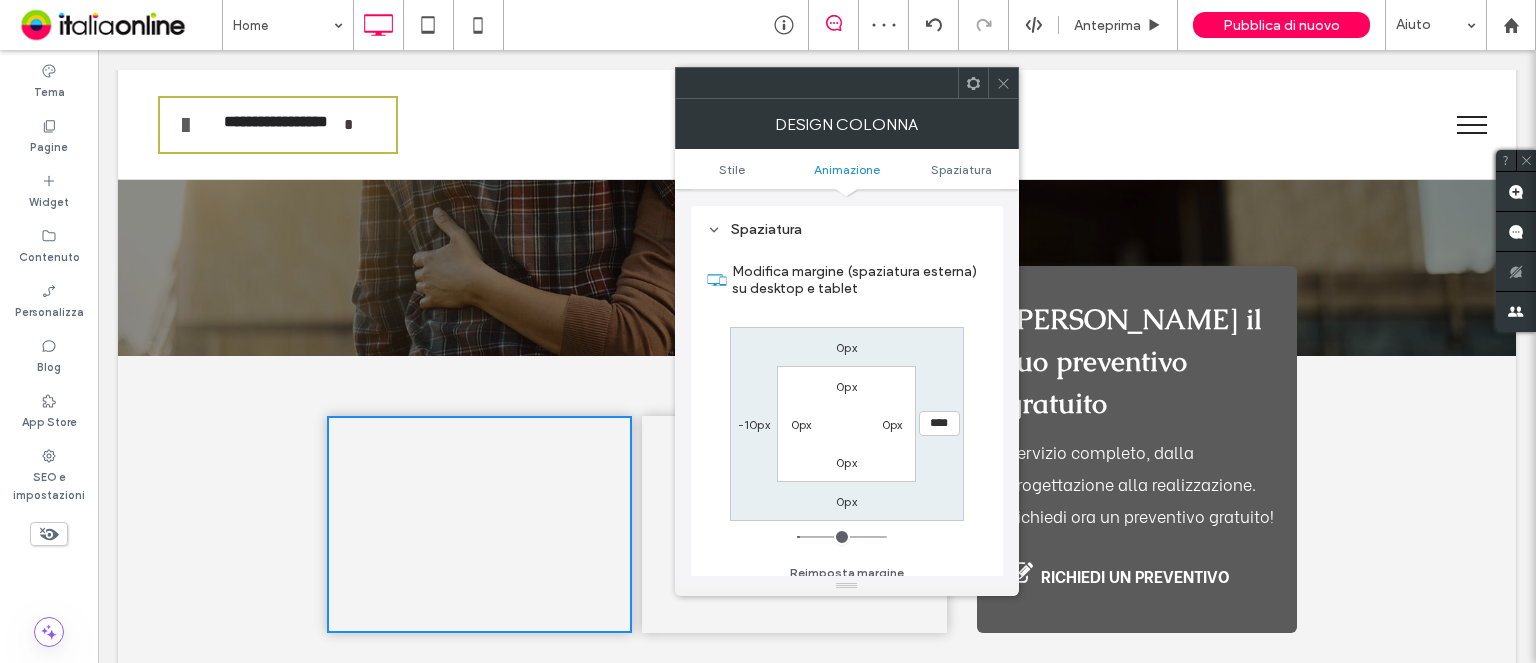 click 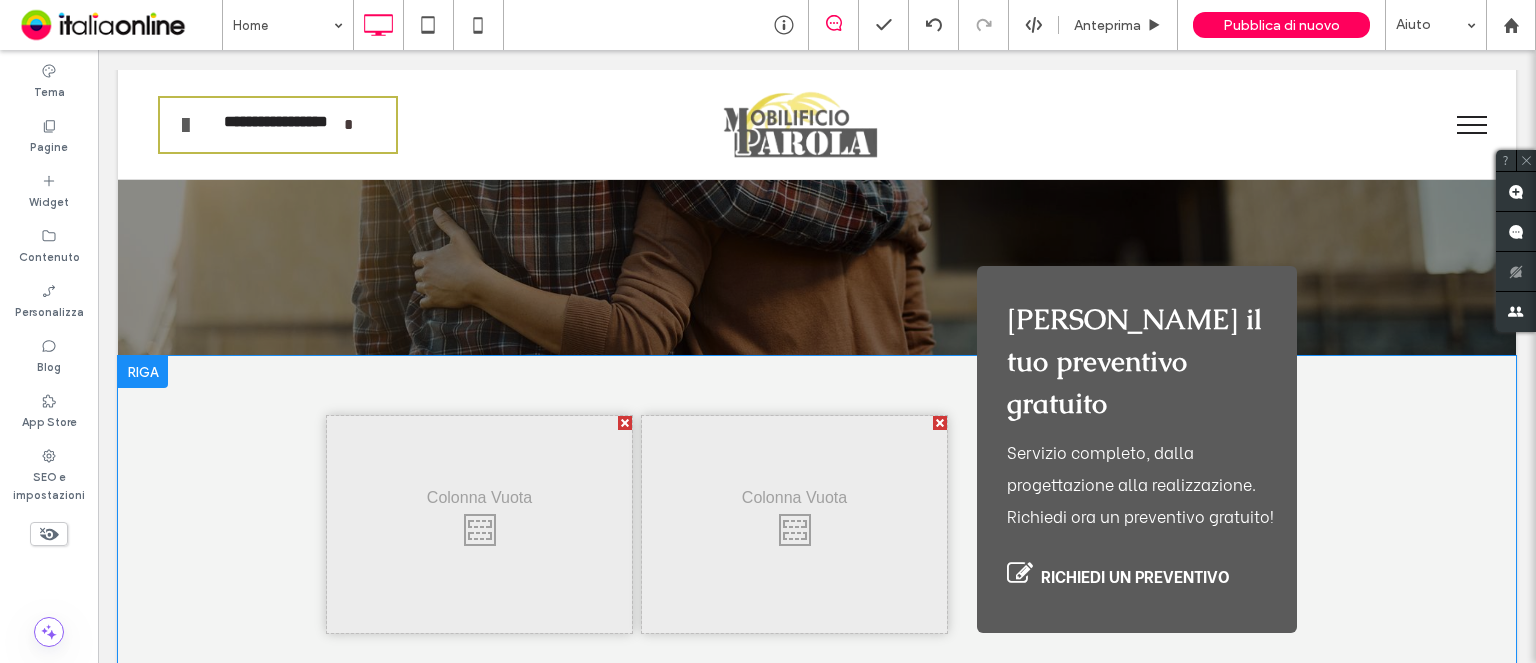 click on "Click To Paste     Click To Paste" at bounding box center (794, 524) 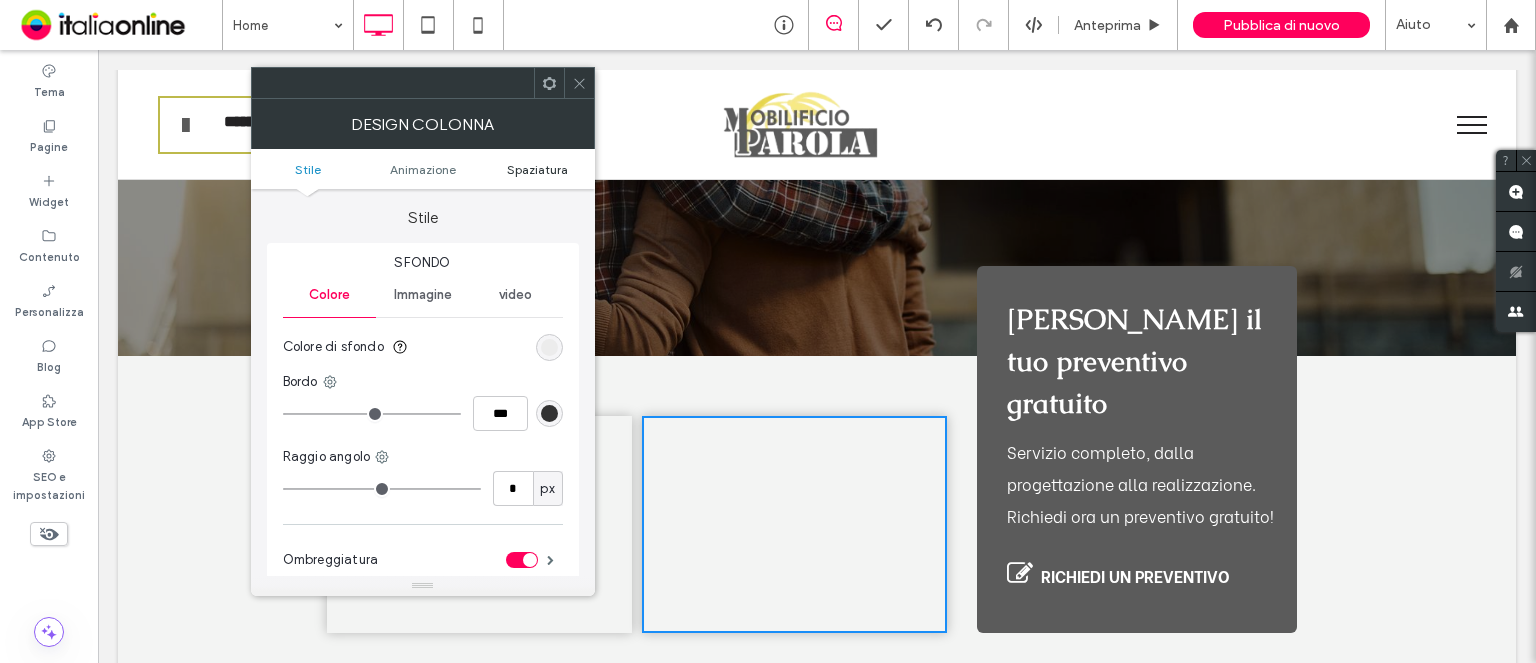 click on "Spaziatura" at bounding box center (537, 169) 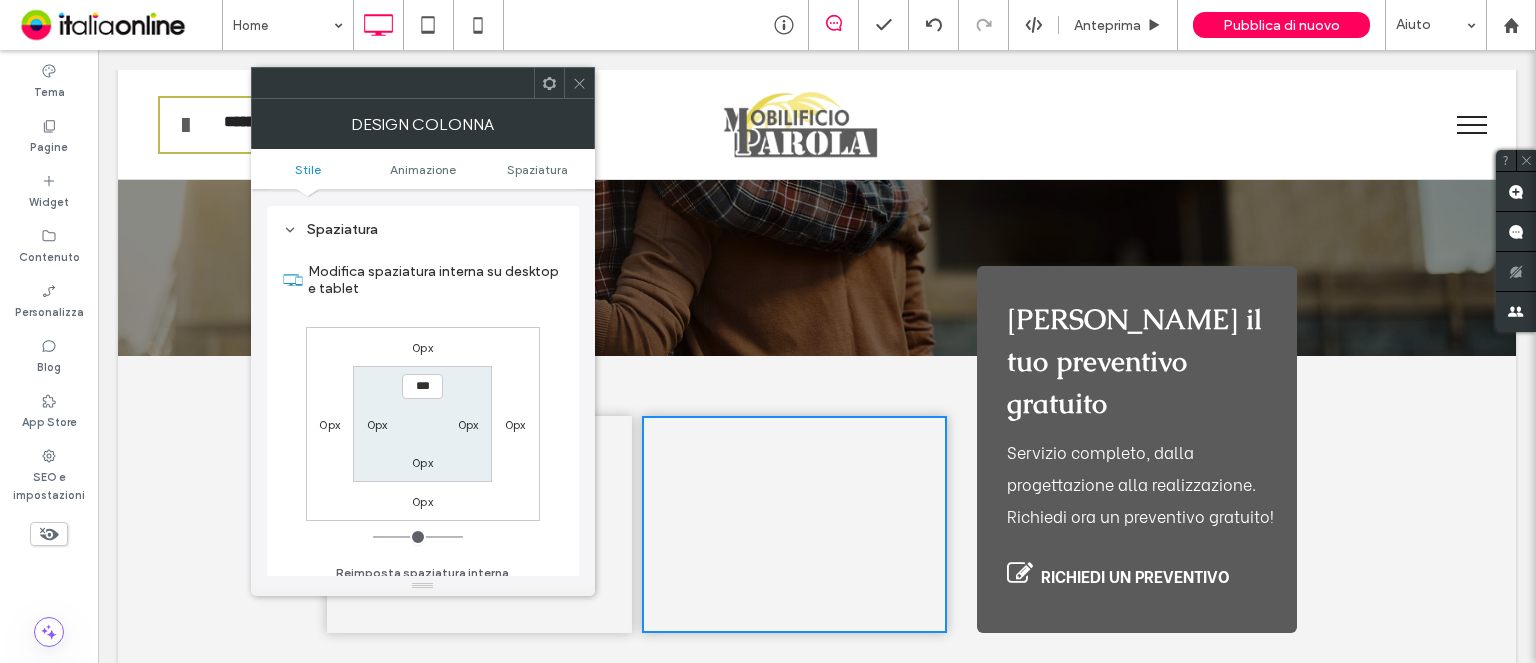 scroll, scrollTop: 468, scrollLeft: 0, axis: vertical 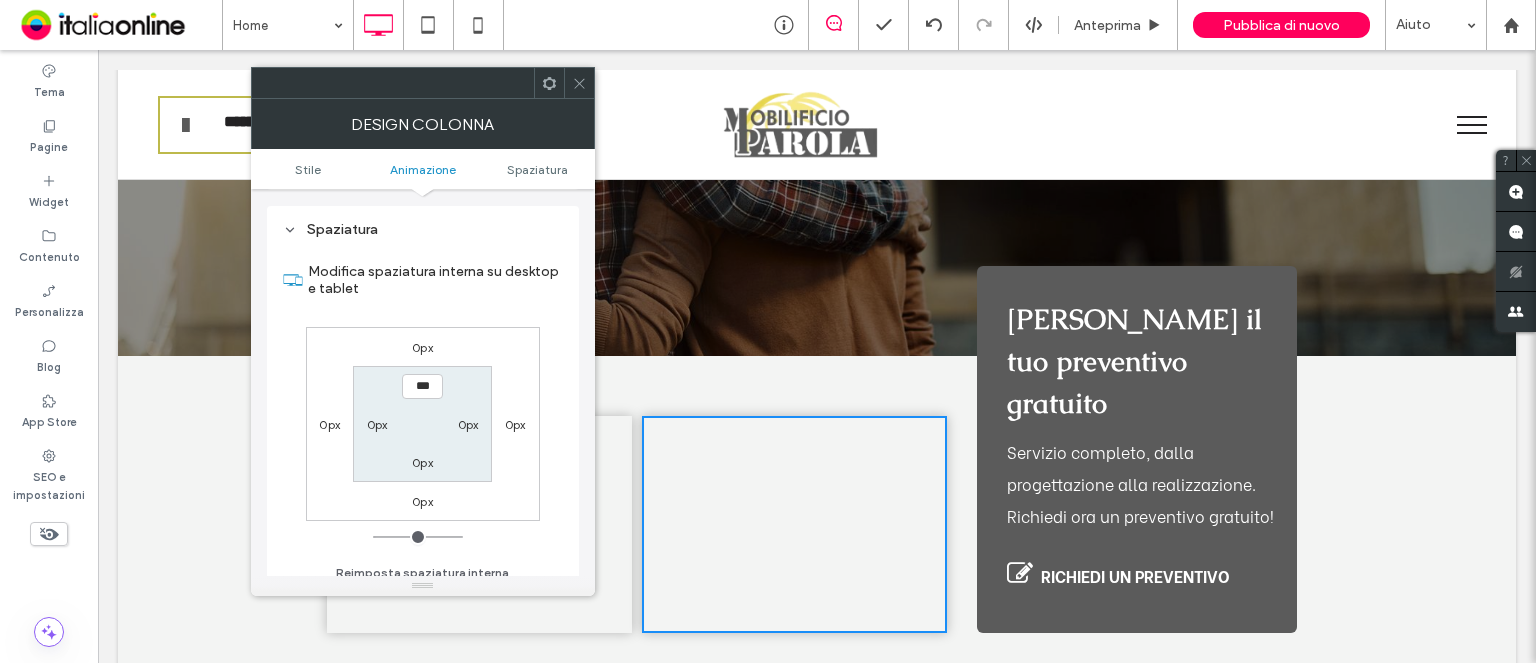 click on "0px" at bounding box center [329, 424] 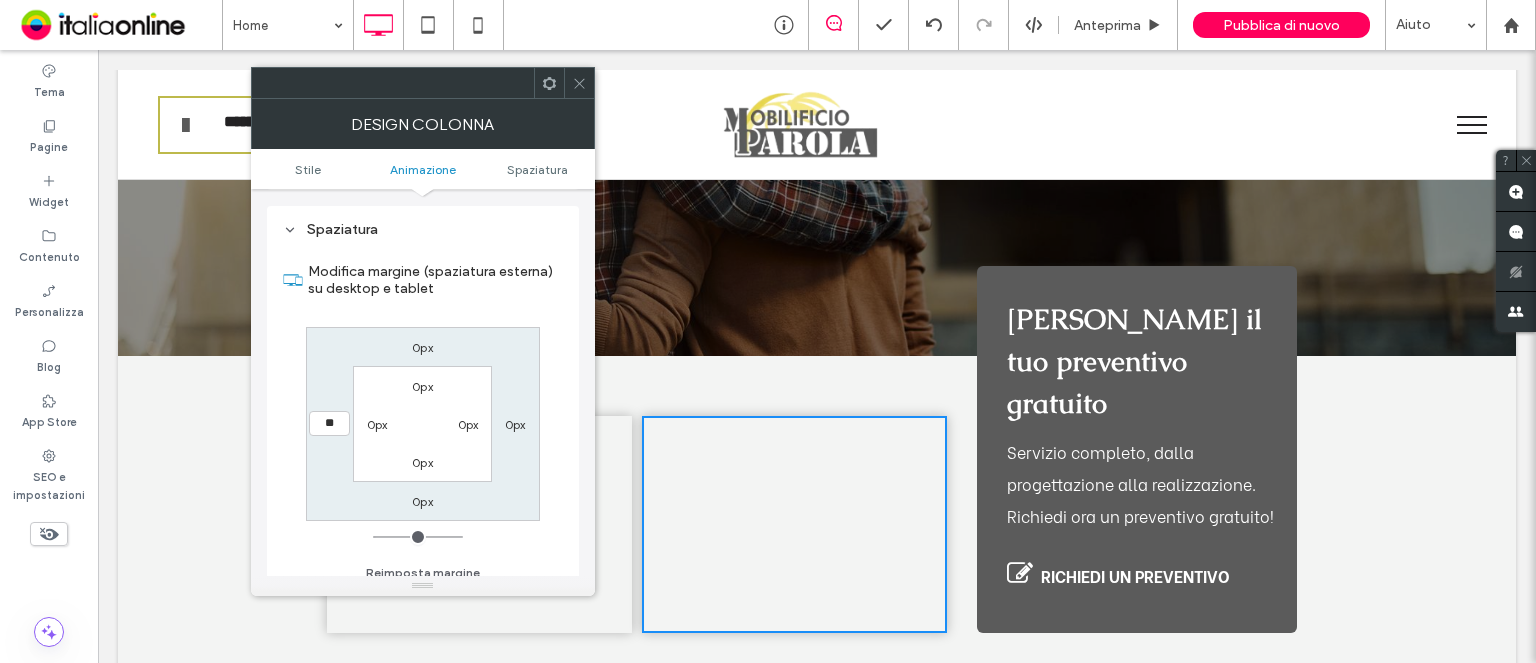 type on "**" 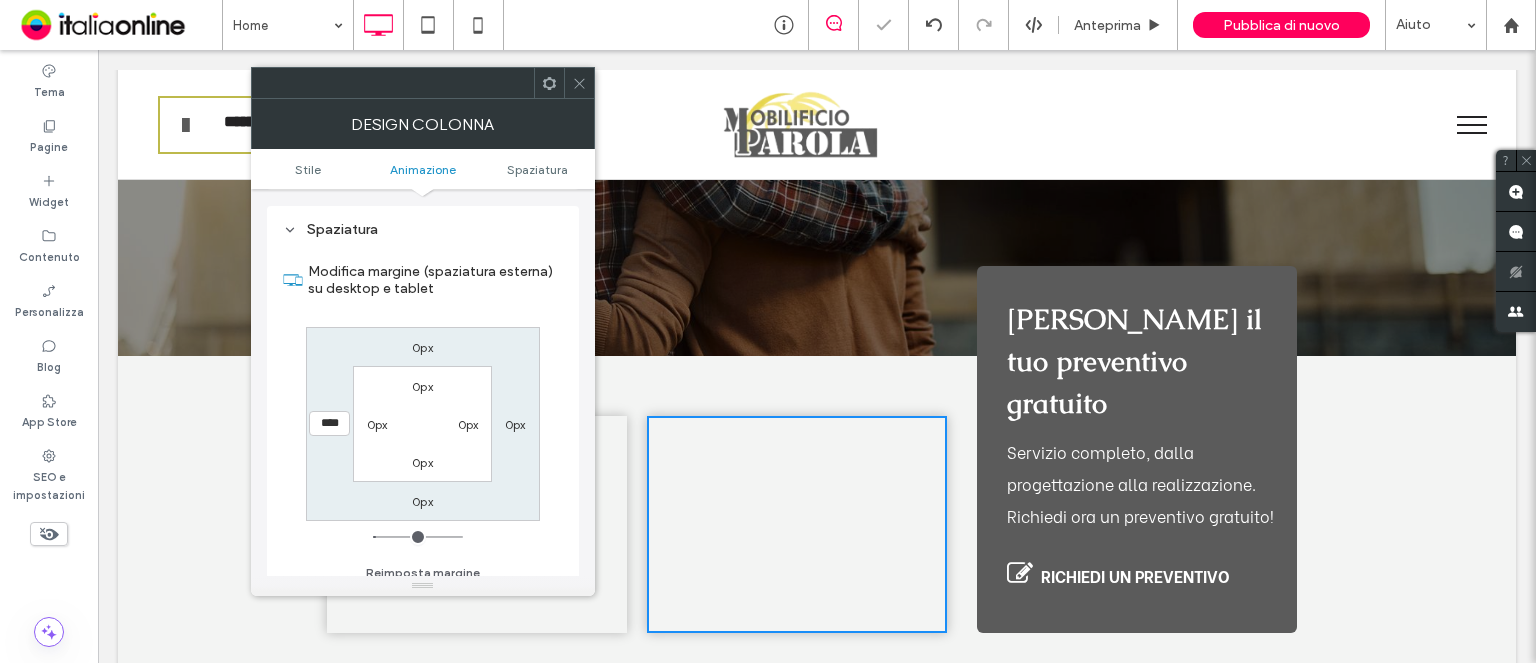 click on "0px" at bounding box center (515, 424) 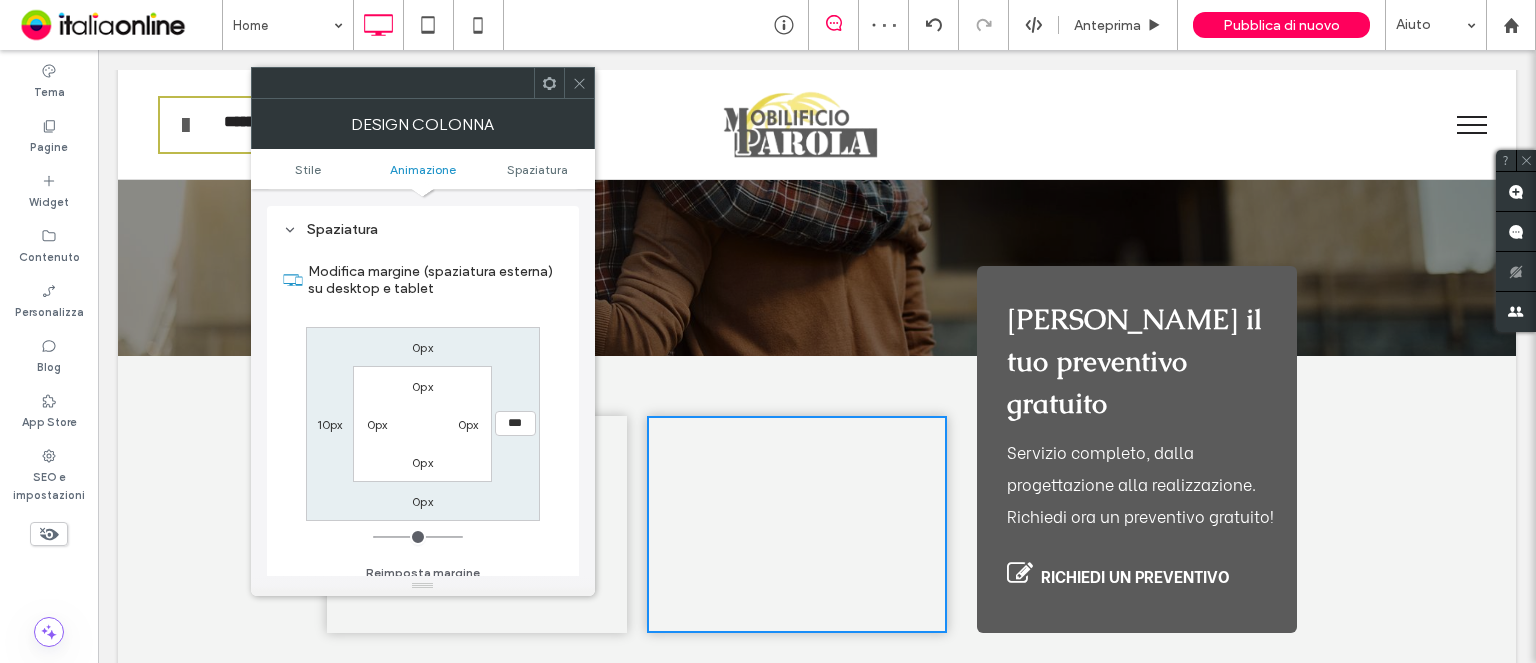 type on "***" 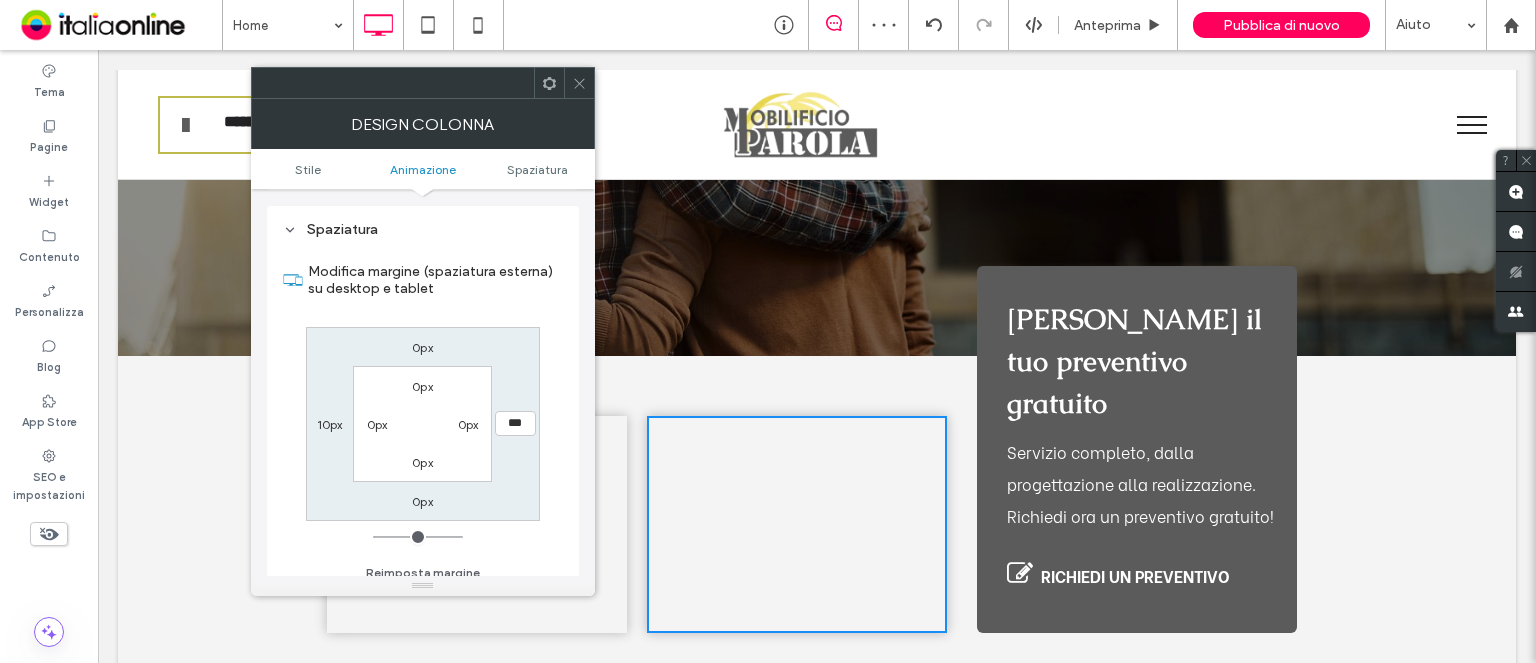 type on "*" 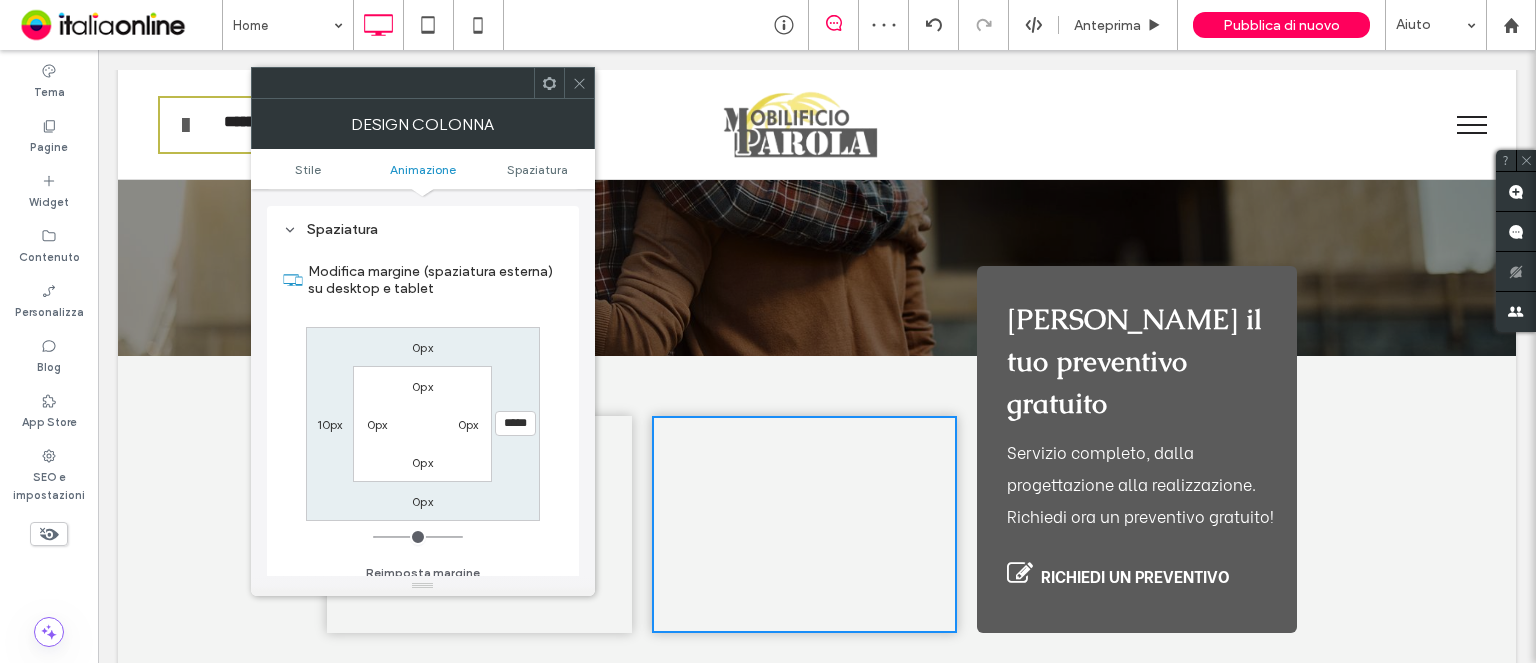 click 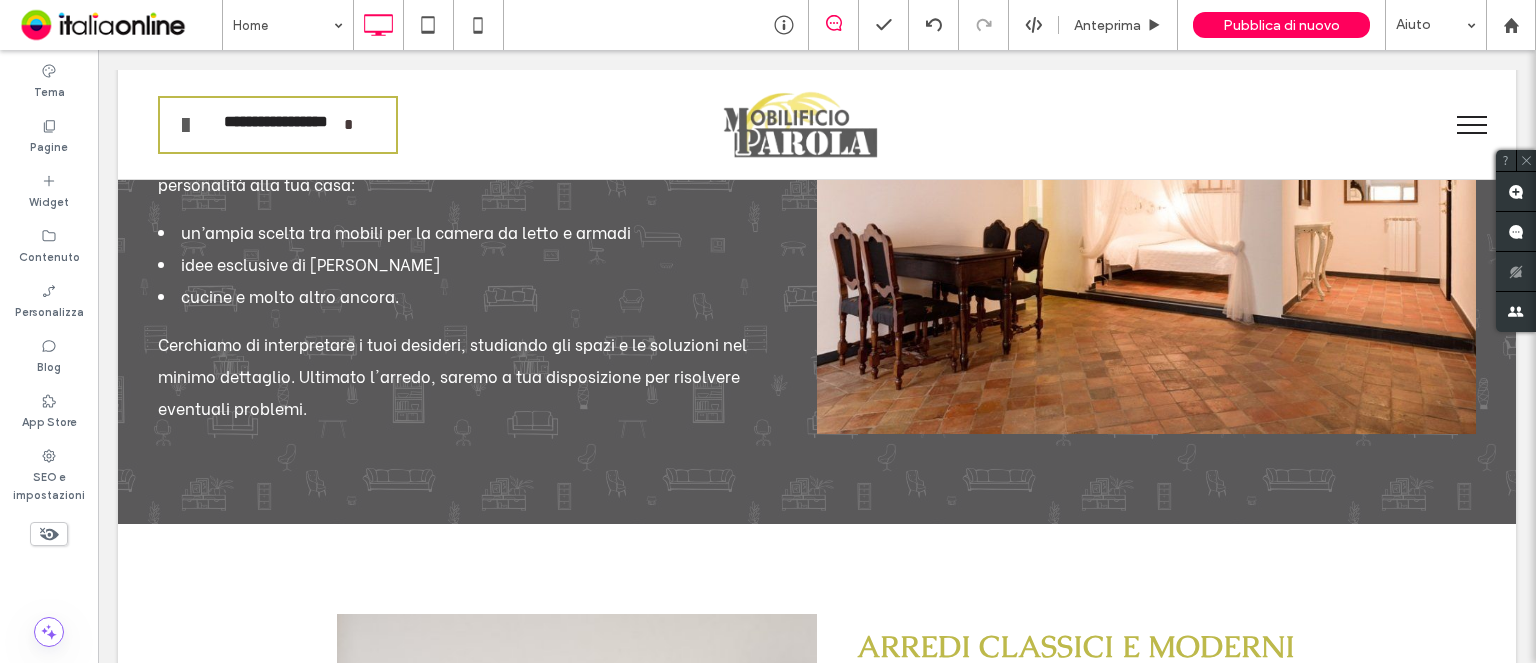 scroll, scrollTop: 10458, scrollLeft: 0, axis: vertical 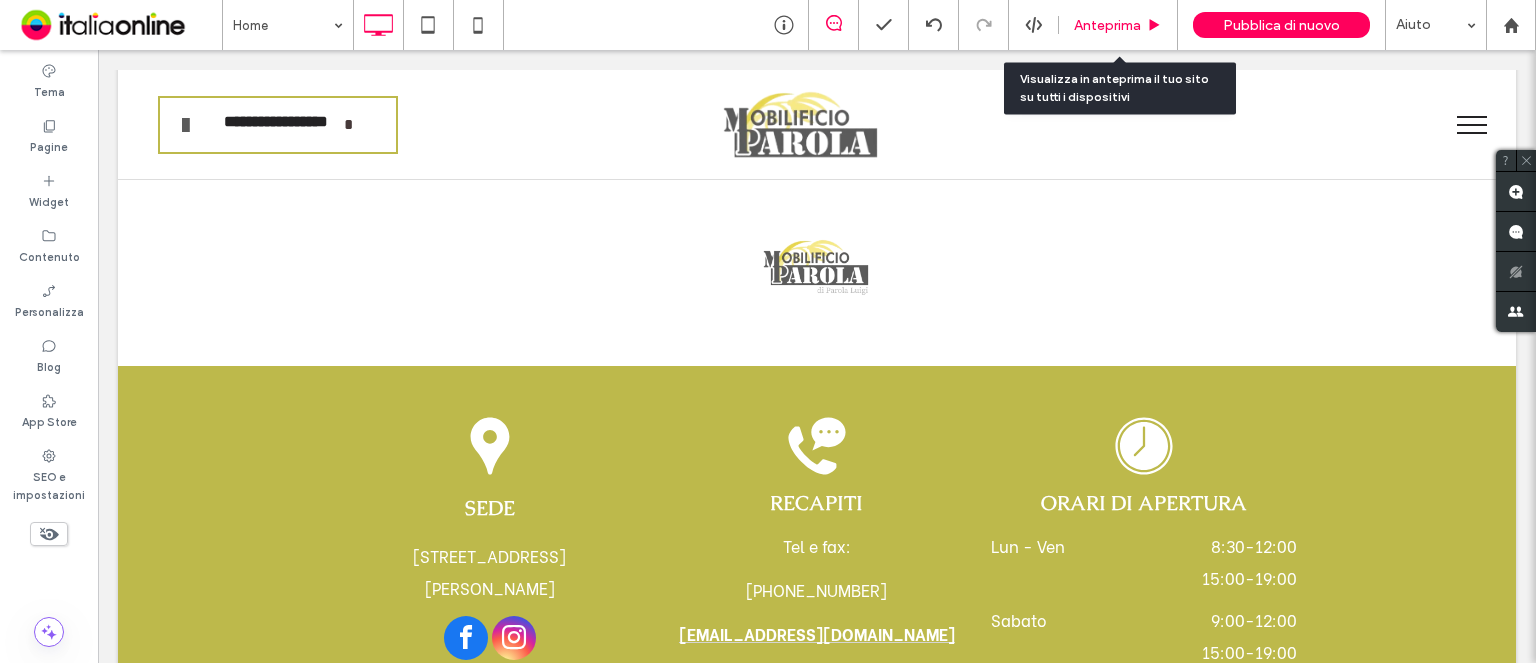 click on "Anteprima" at bounding box center [1107, 25] 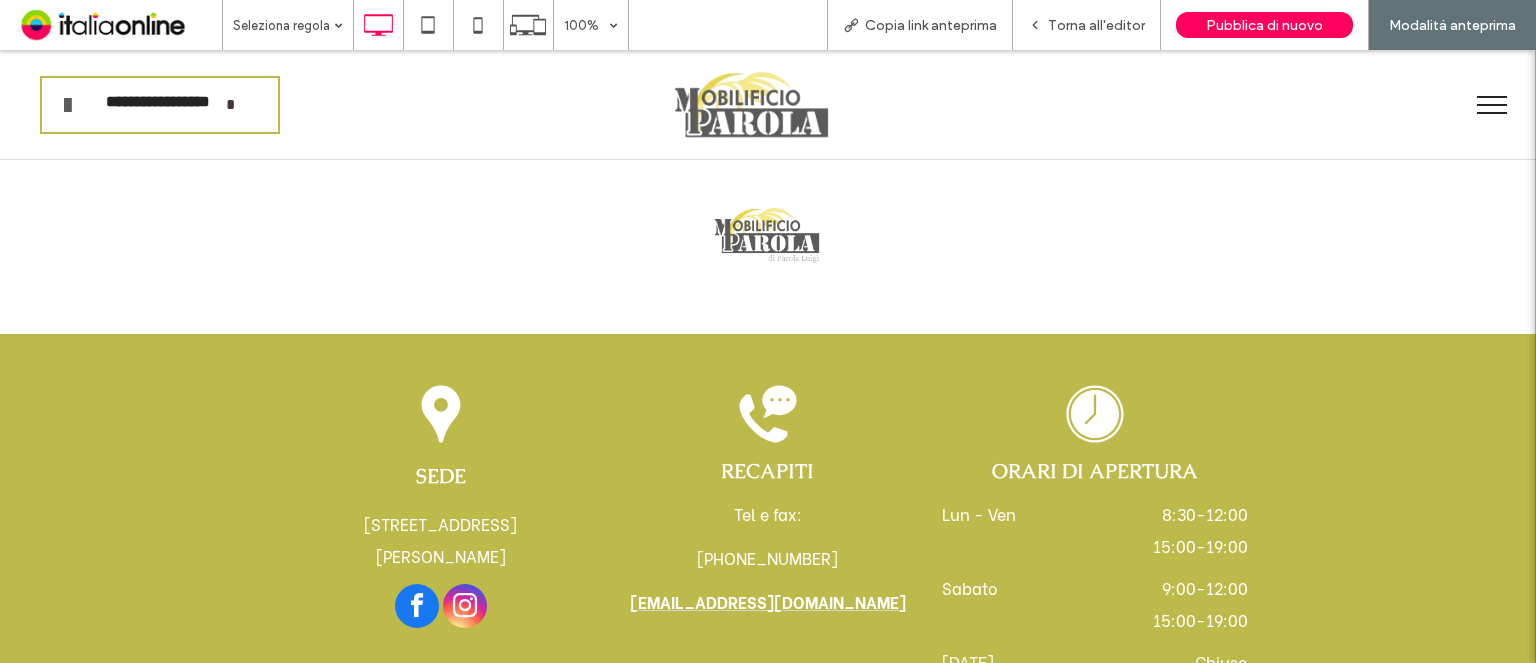 scroll, scrollTop: 10342, scrollLeft: 0, axis: vertical 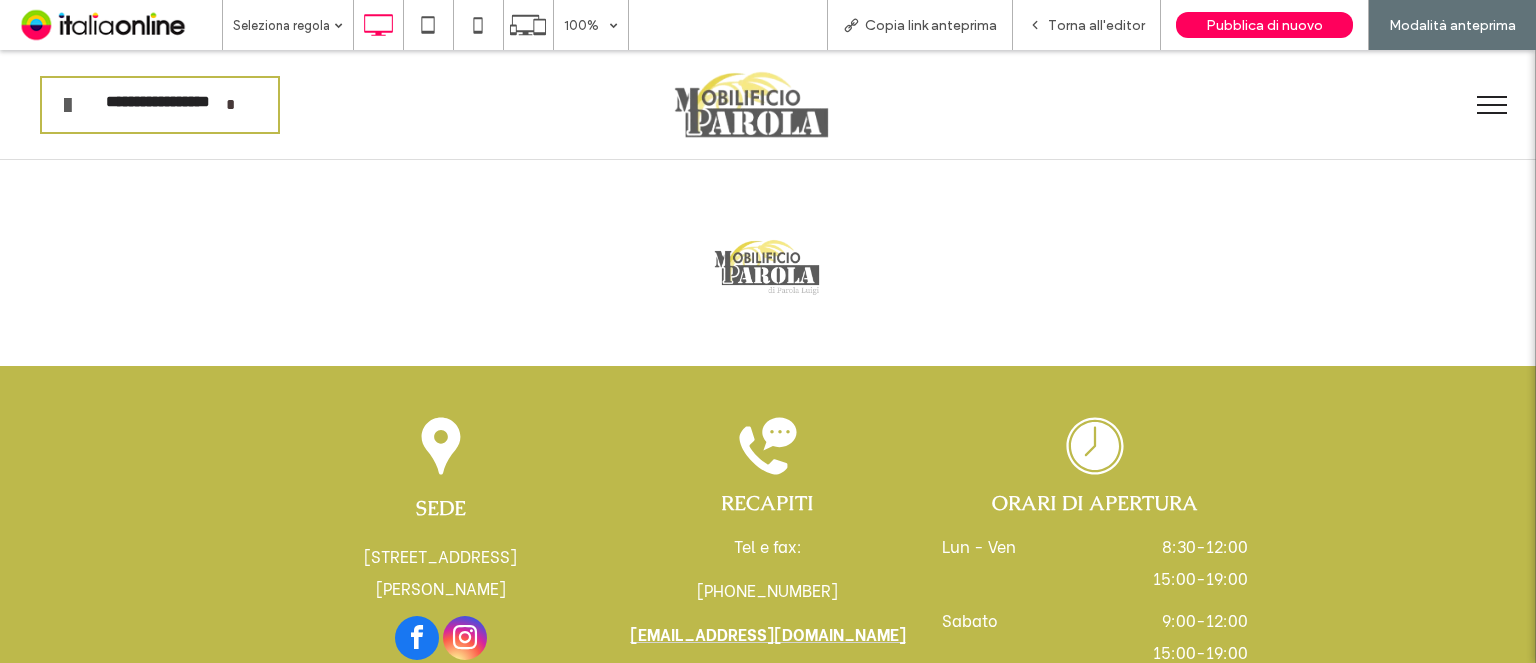click at bounding box center [465, 638] 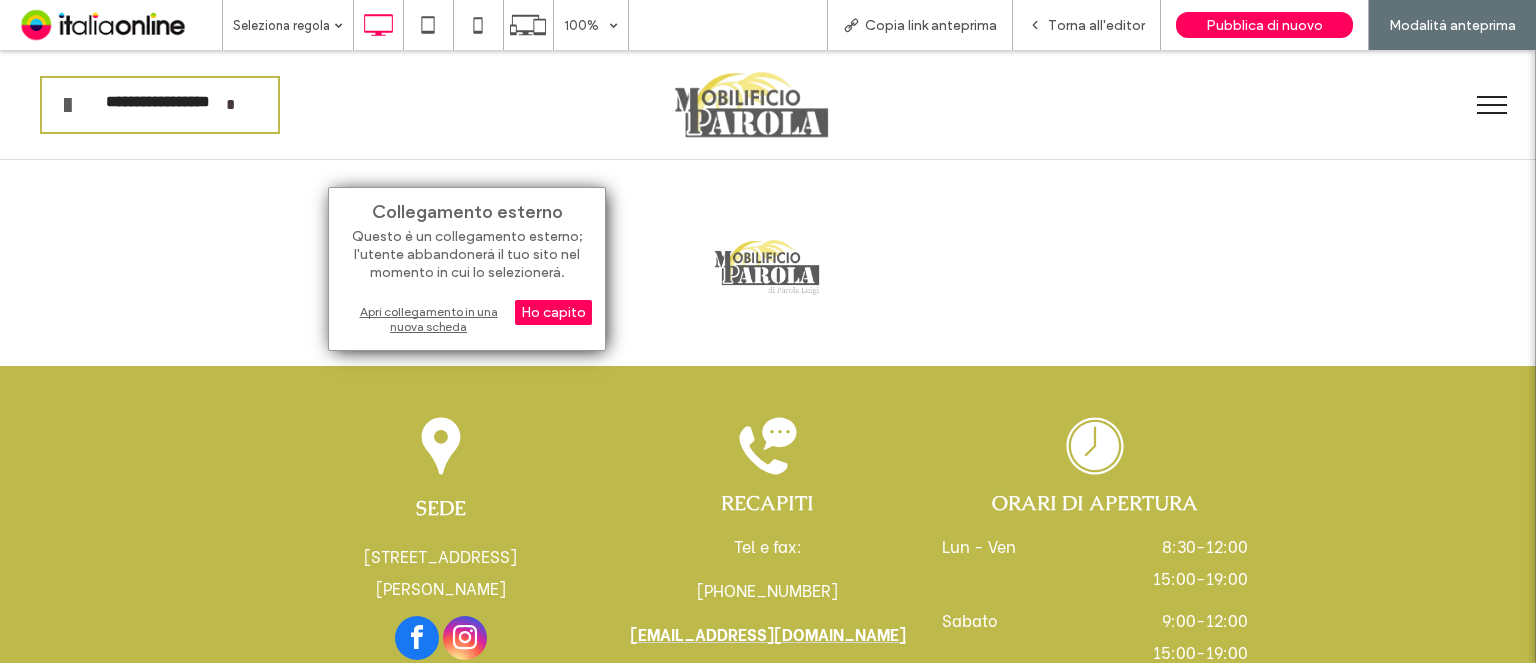 click on "Apri collegamento in una nuova scheda" at bounding box center (467, 319) 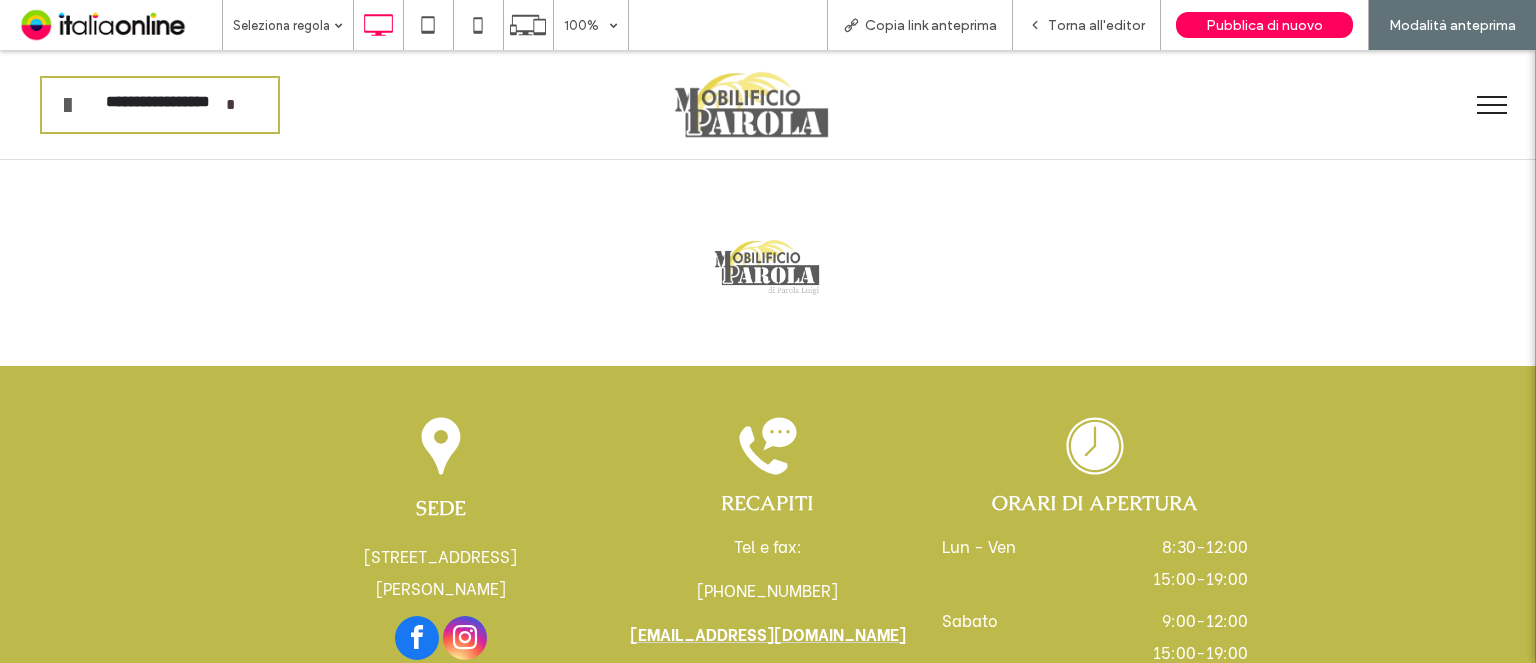 drag, startPoint x: 405, startPoint y: 379, endPoint x: 417, endPoint y: 379, distance: 12 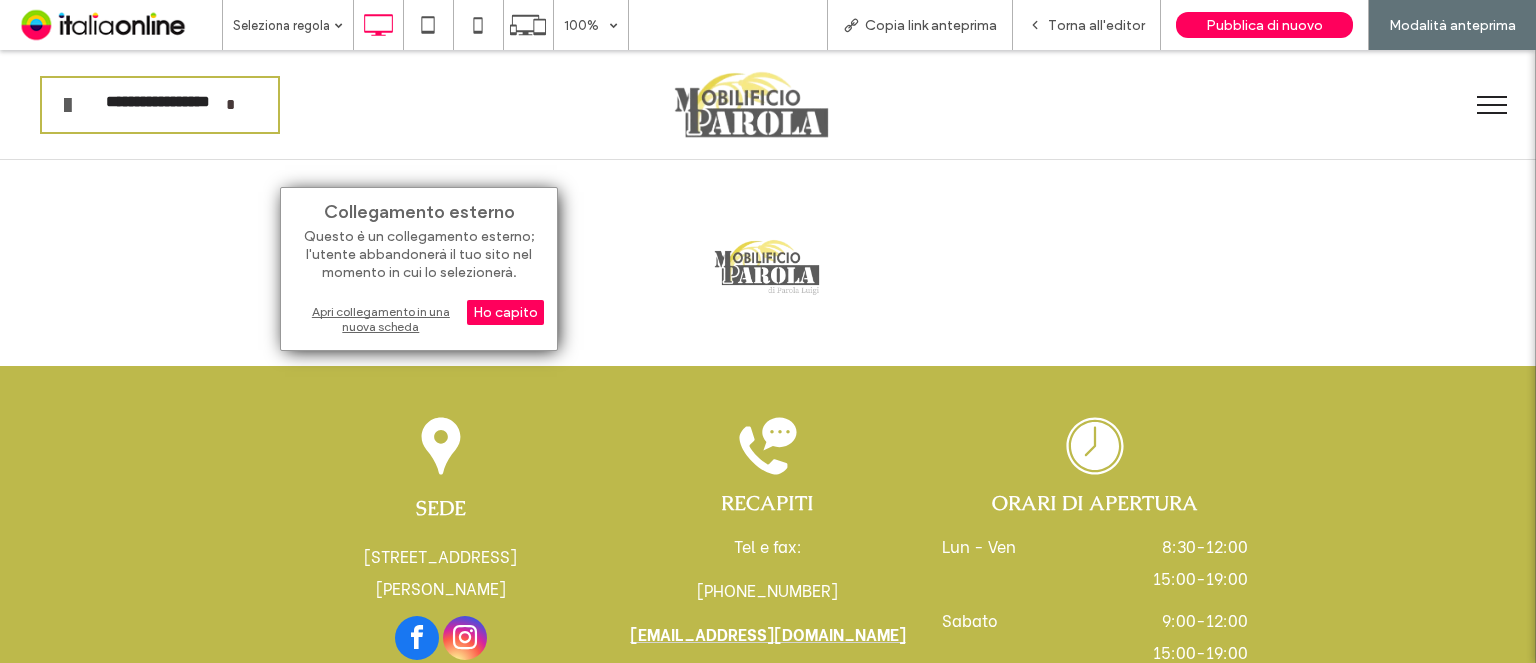 click on "Apri collegamento in una nuova scheda" at bounding box center (419, 319) 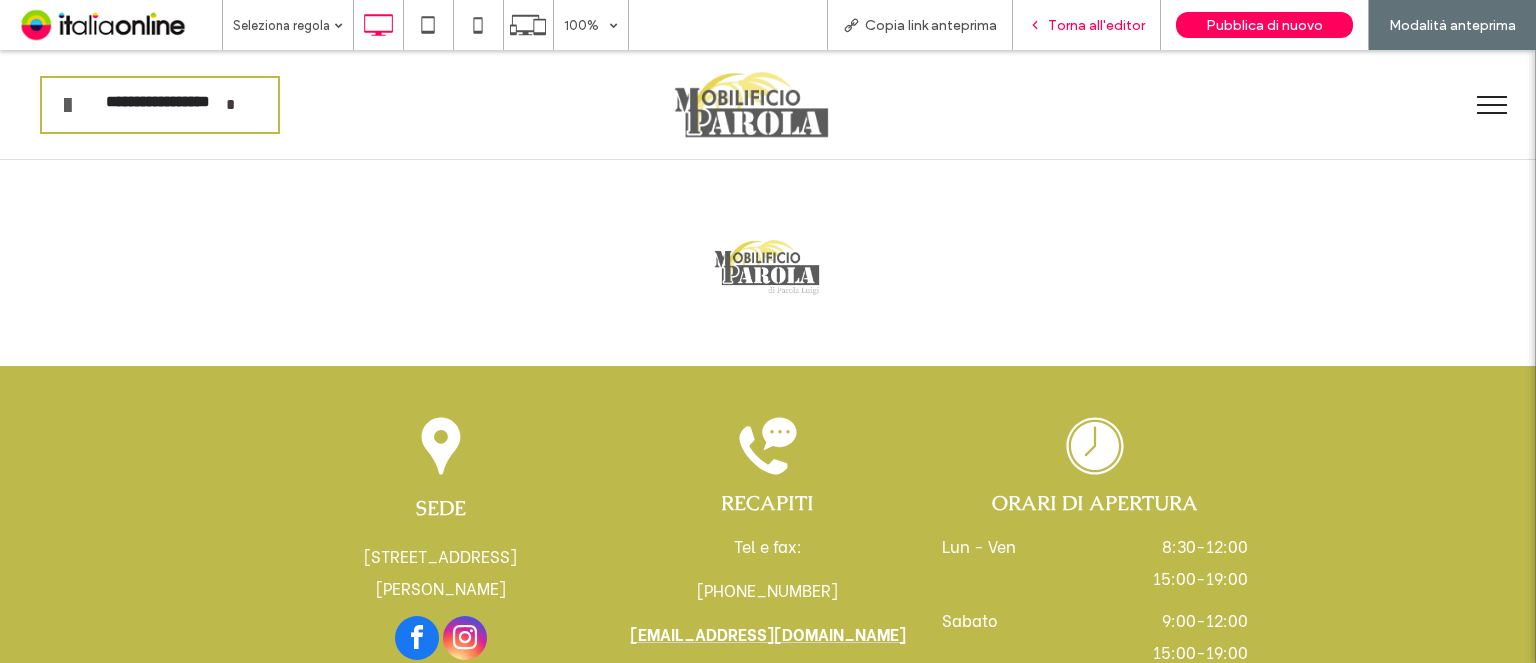 click on "Torna all'editor" at bounding box center [1096, 25] 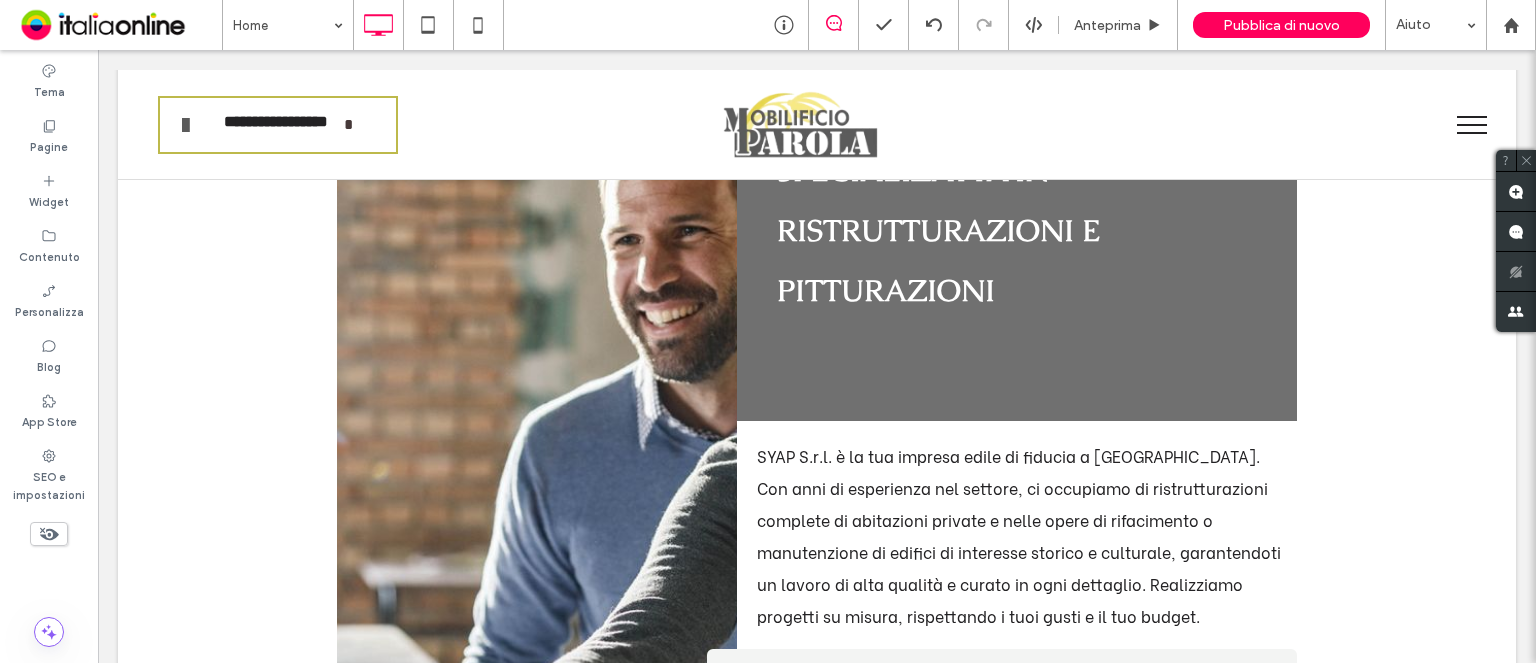 scroll, scrollTop: 0, scrollLeft: 0, axis: both 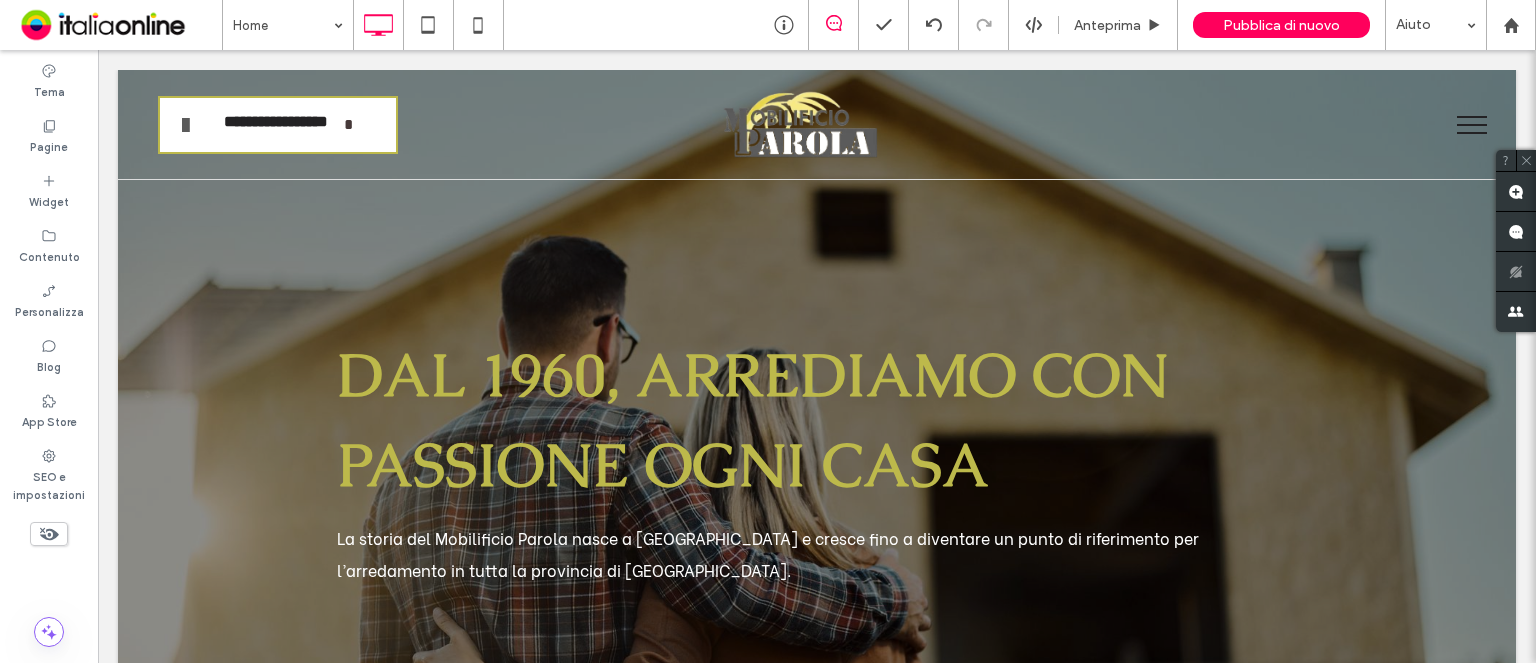 drag, startPoint x: 1526, startPoint y: 638, endPoint x: 1633, endPoint y: 69, distance: 578.9732 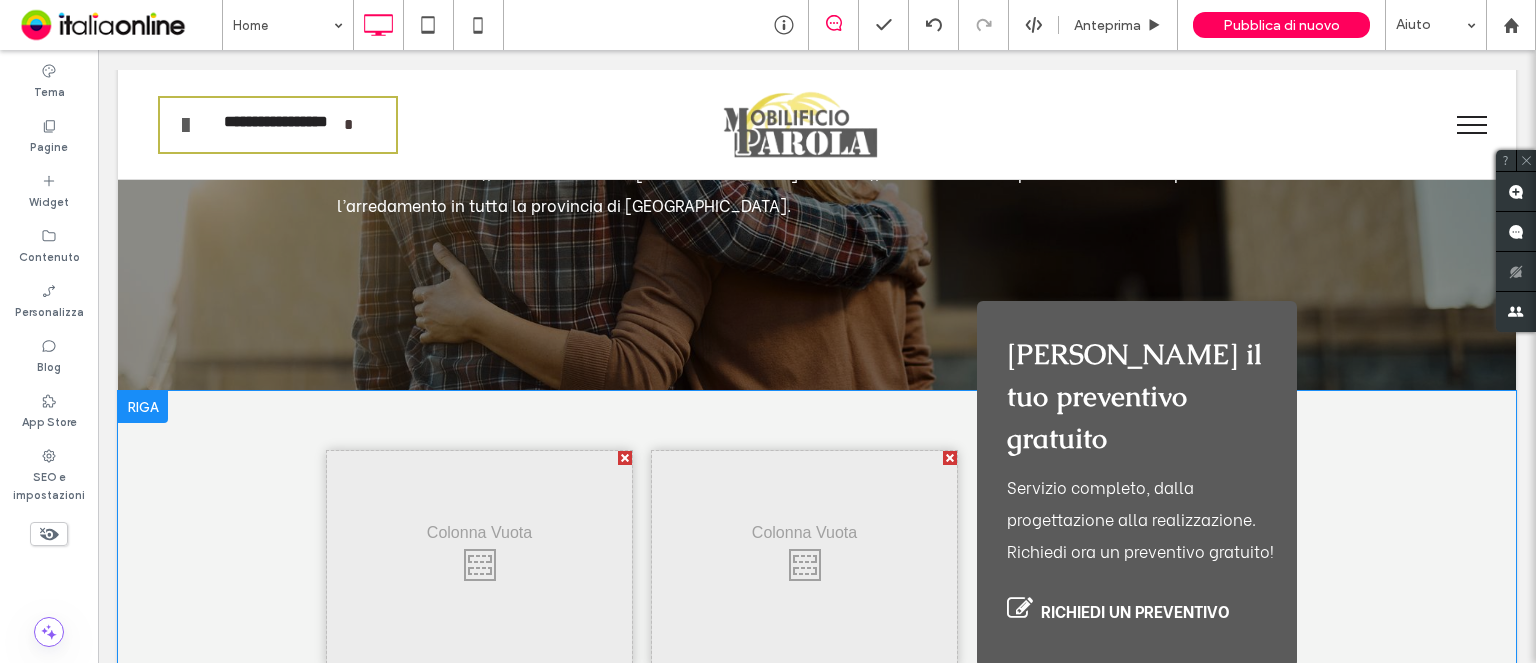 scroll, scrollTop: 400, scrollLeft: 0, axis: vertical 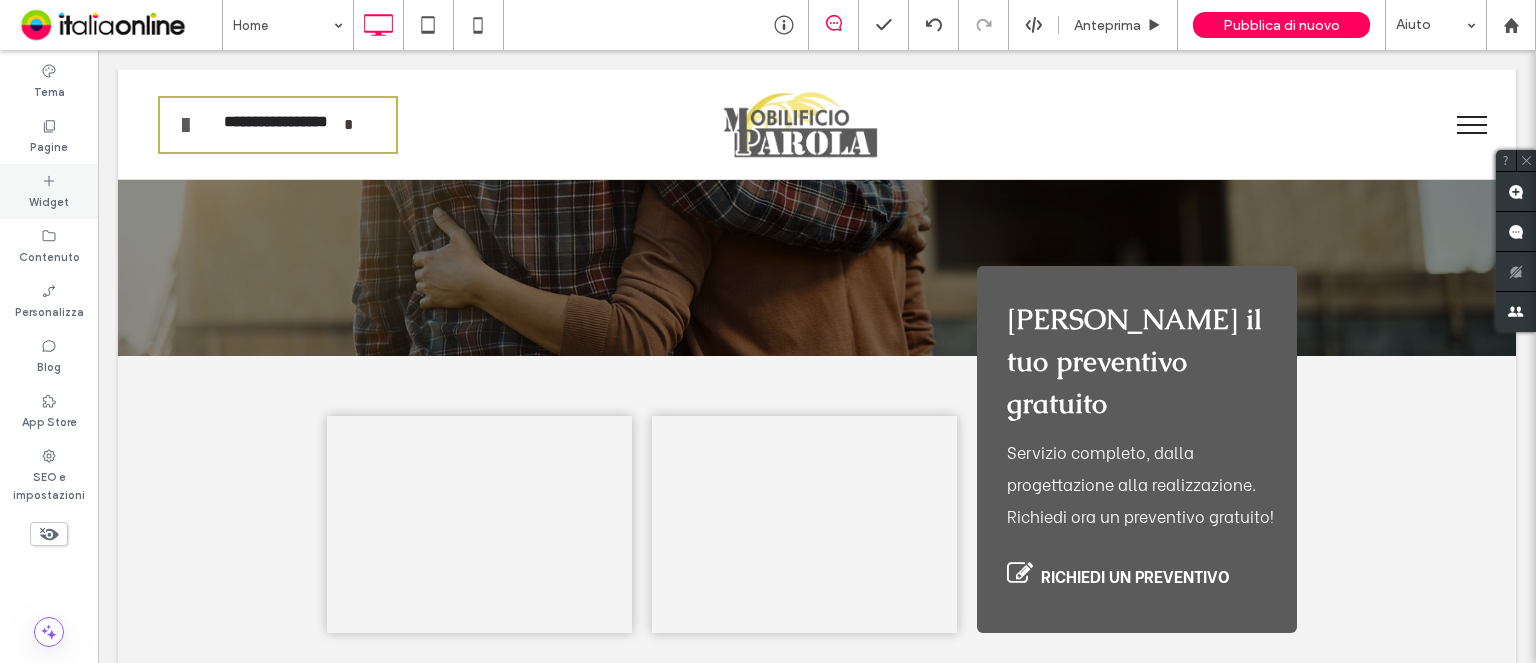 click on "Widget" at bounding box center (49, 191) 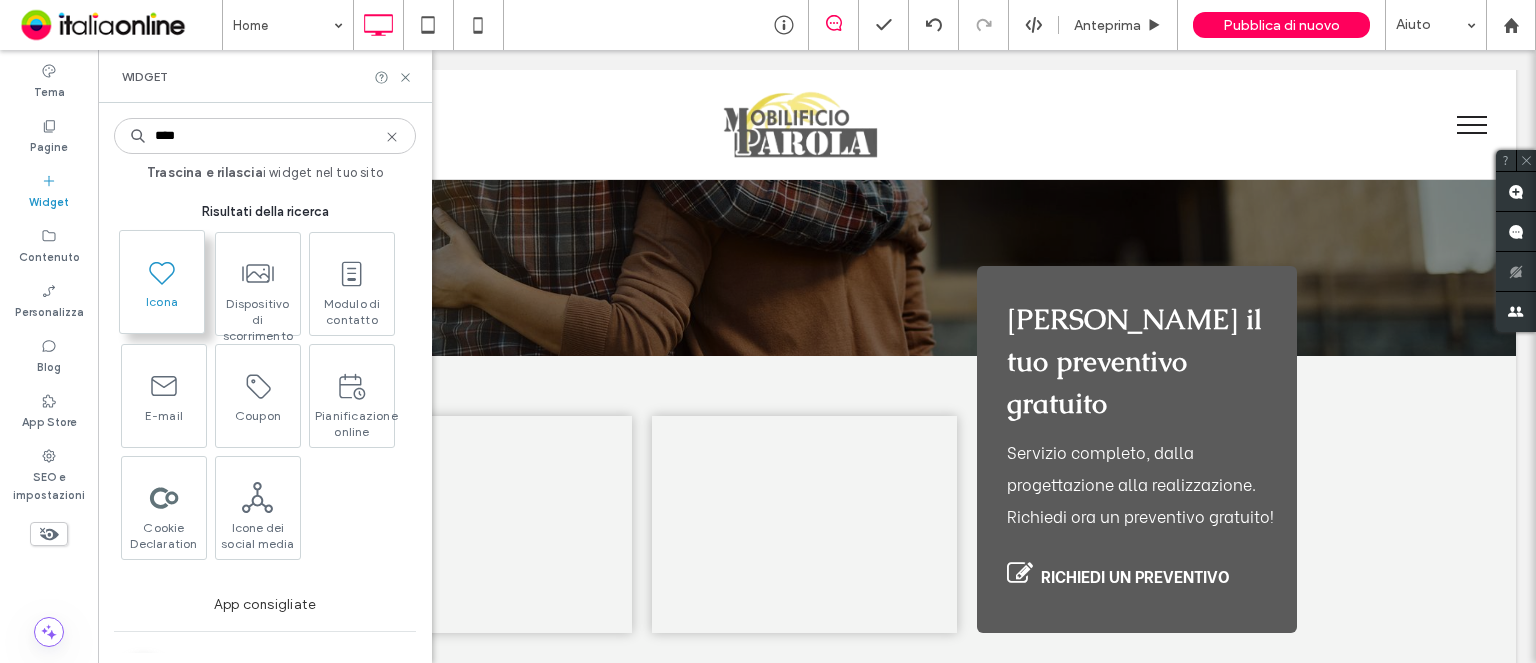 type on "****" 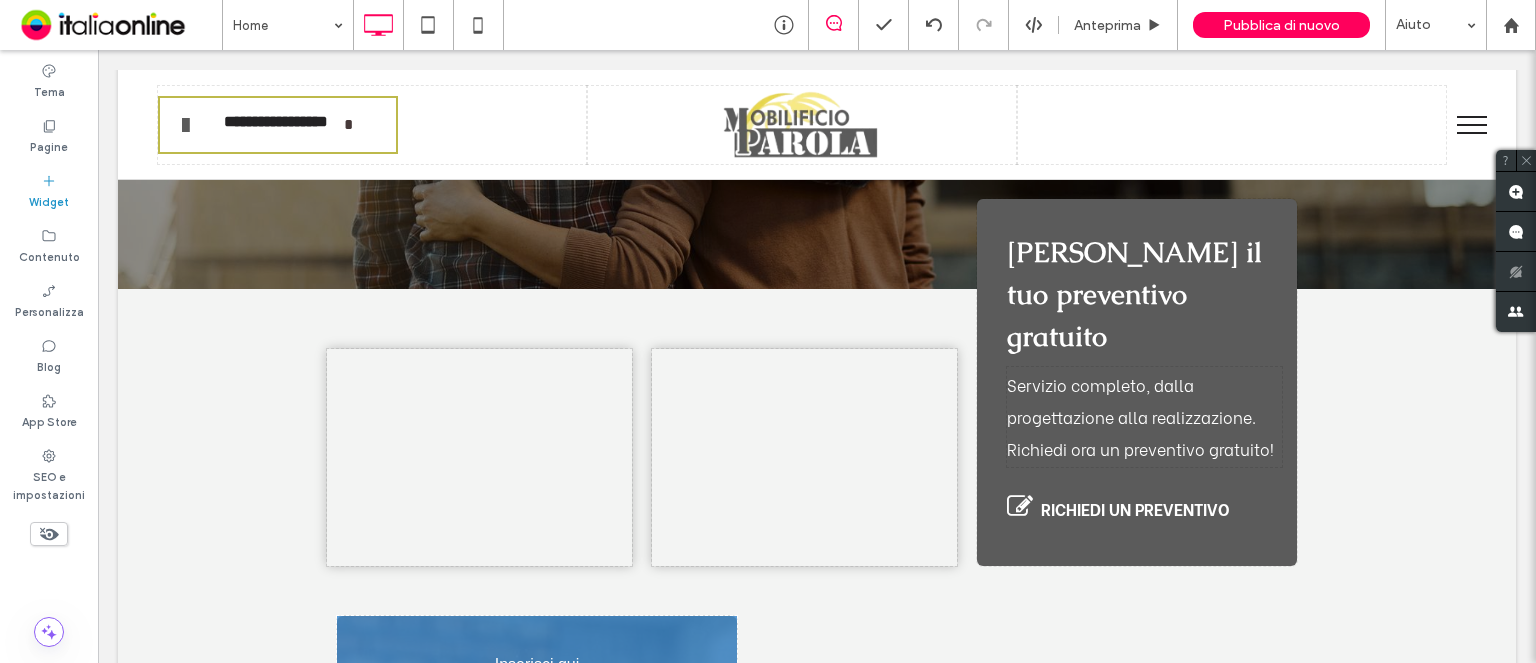 scroll, scrollTop: 491, scrollLeft: 0, axis: vertical 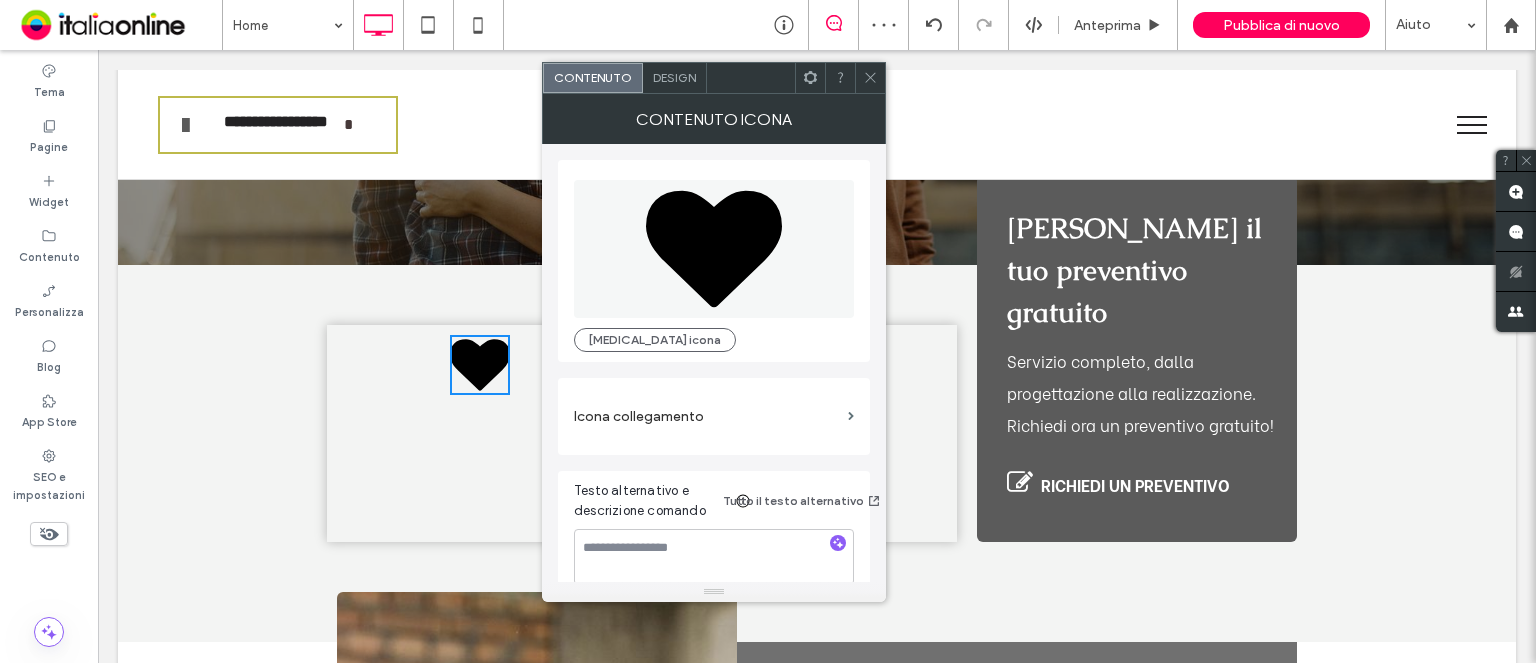 click on "Design" at bounding box center (675, 78) 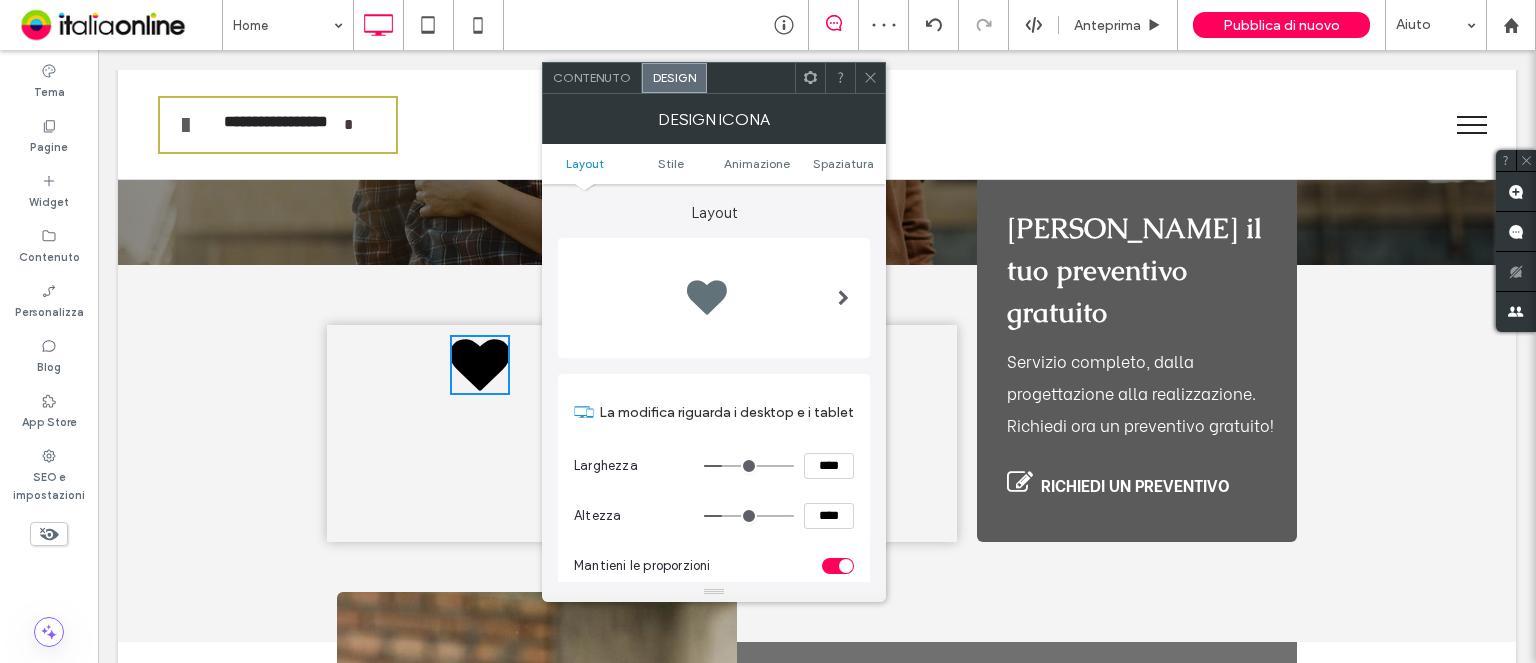 drag, startPoint x: 848, startPoint y: 287, endPoint x: 881, endPoint y: 316, distance: 43.931767 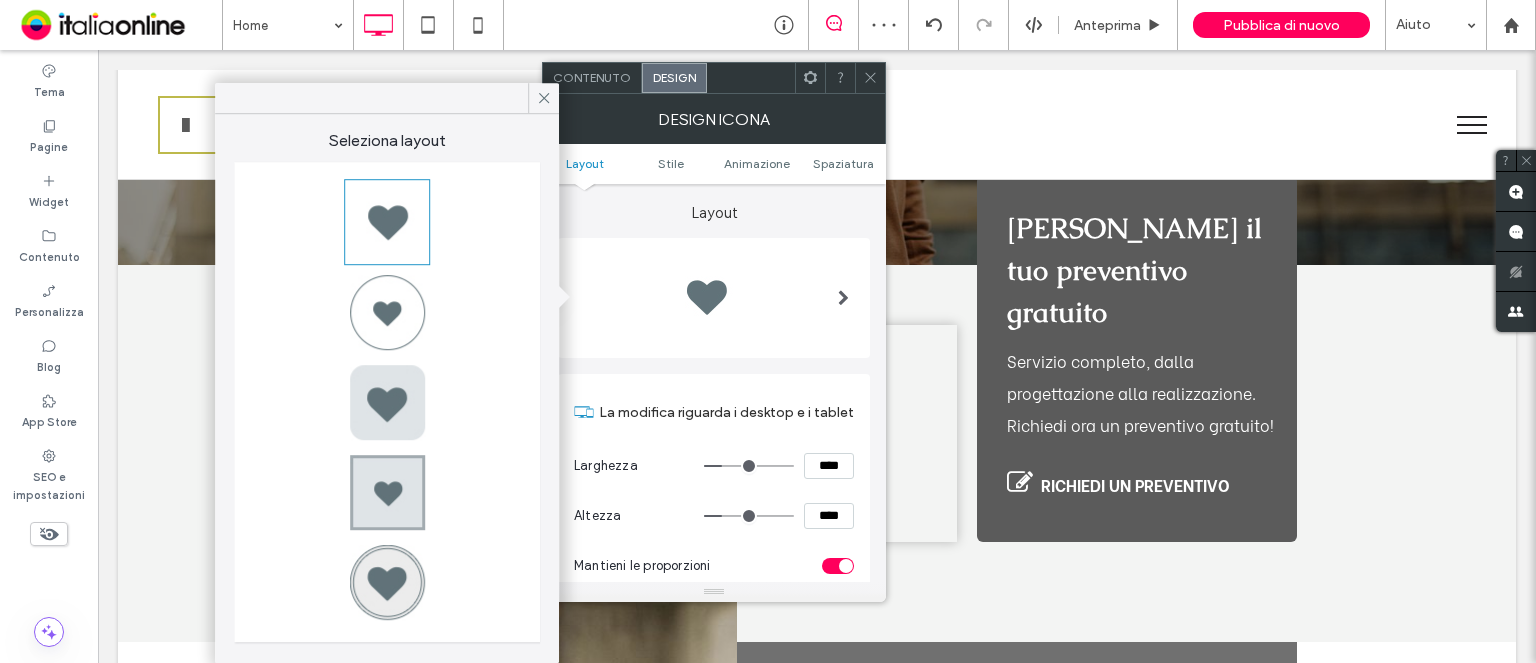 click at bounding box center (387, 312) 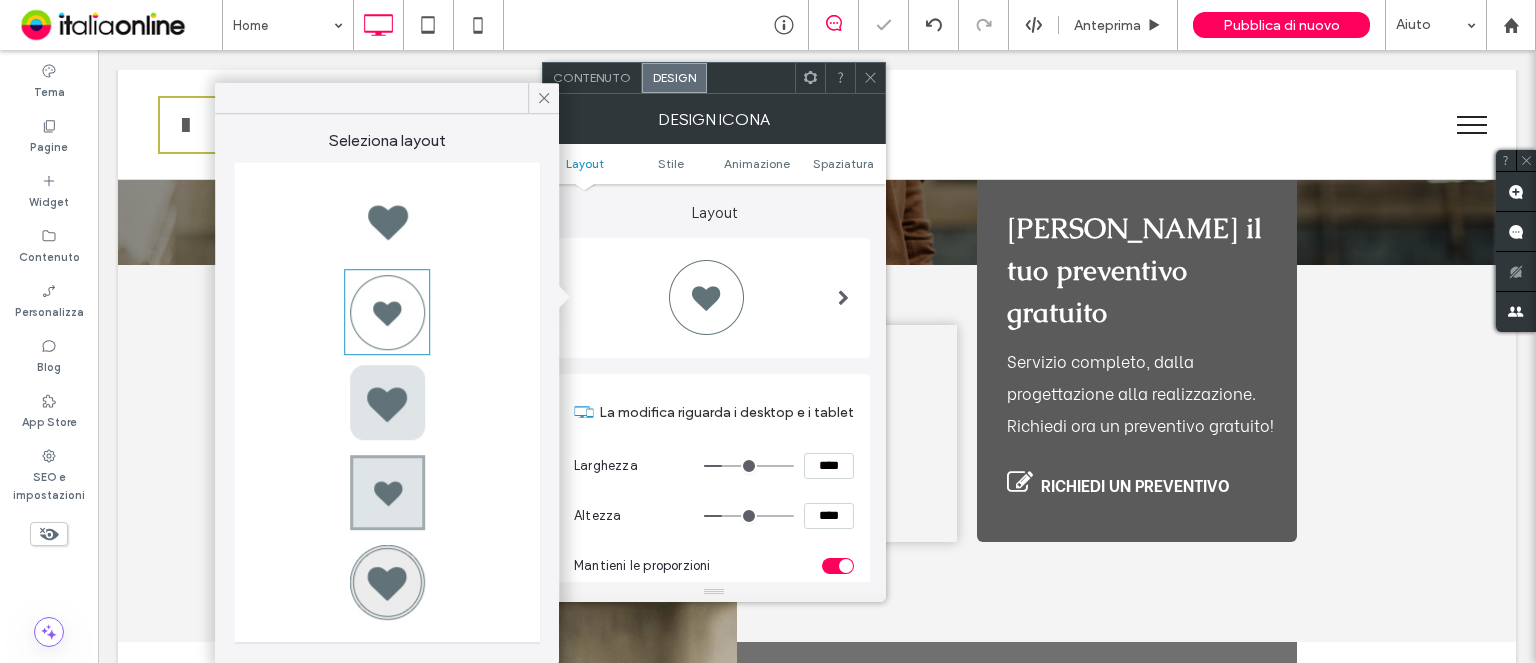 type on "*" 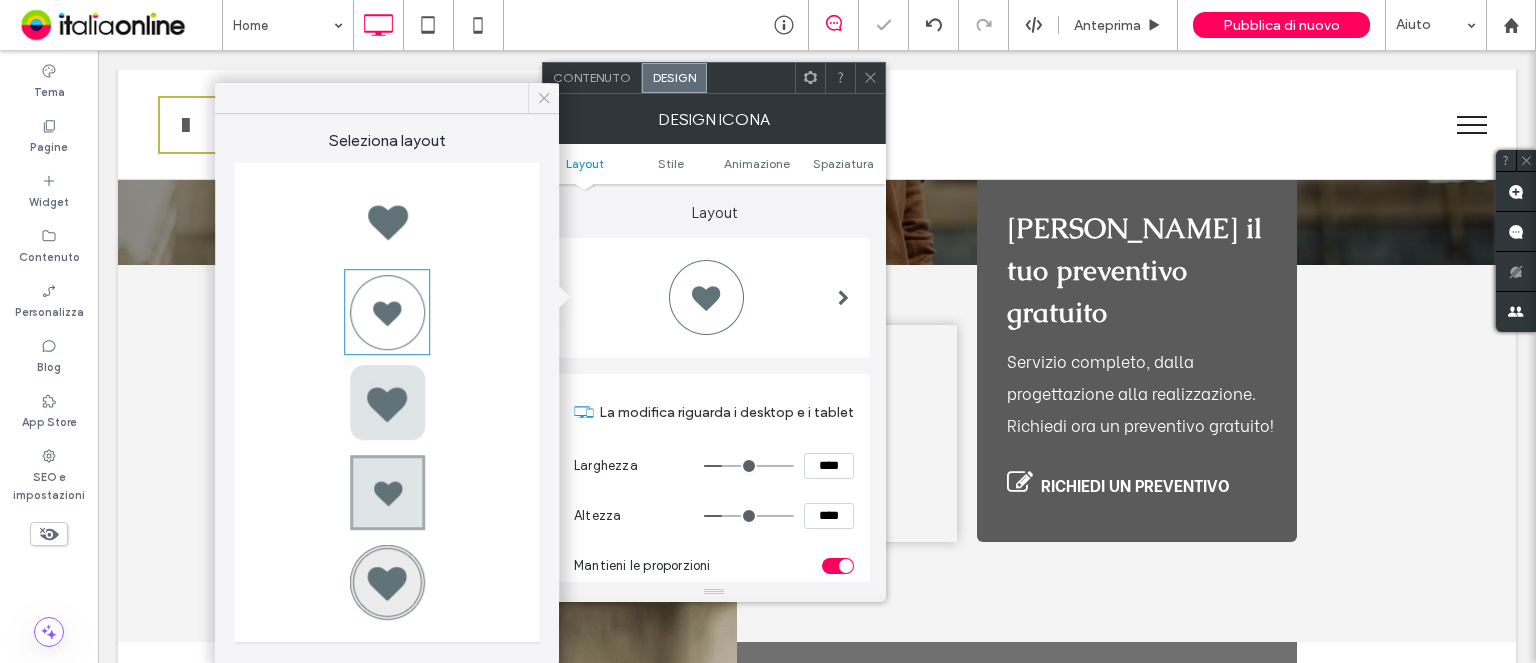 click 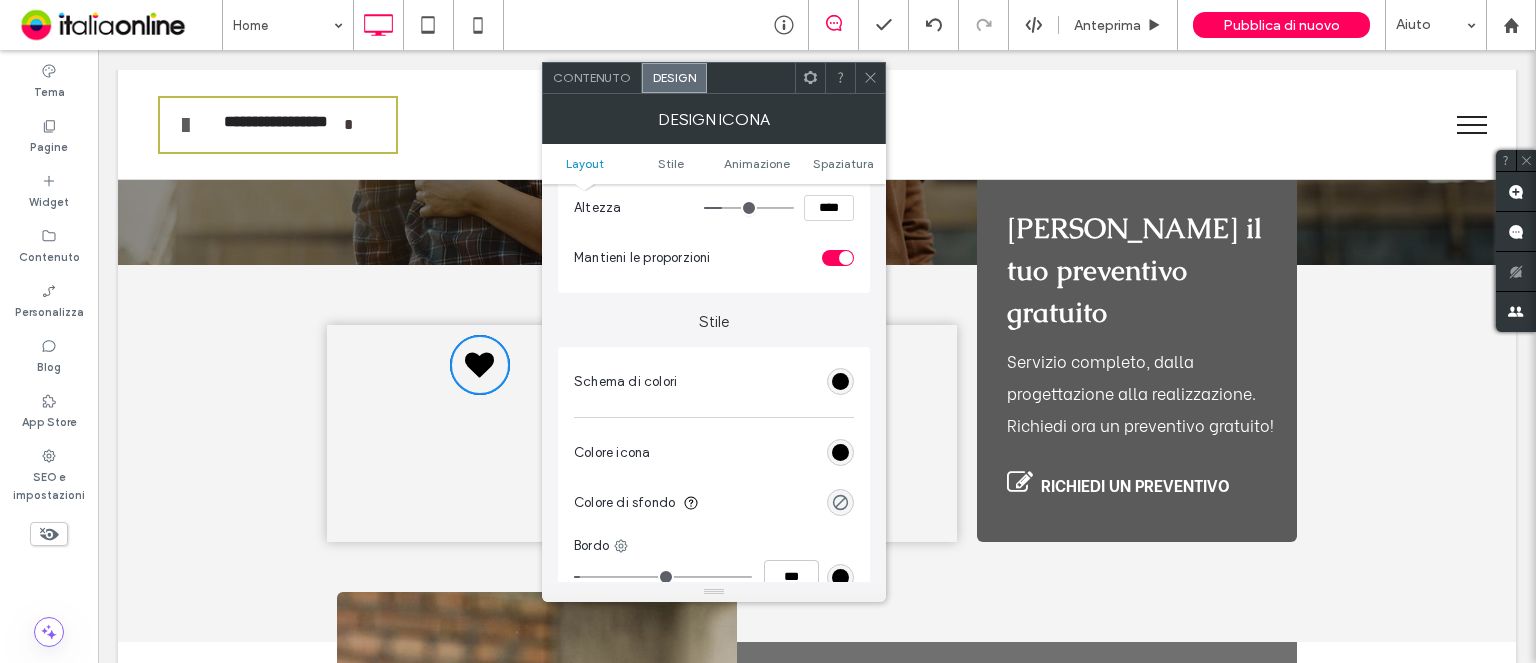 scroll, scrollTop: 400, scrollLeft: 0, axis: vertical 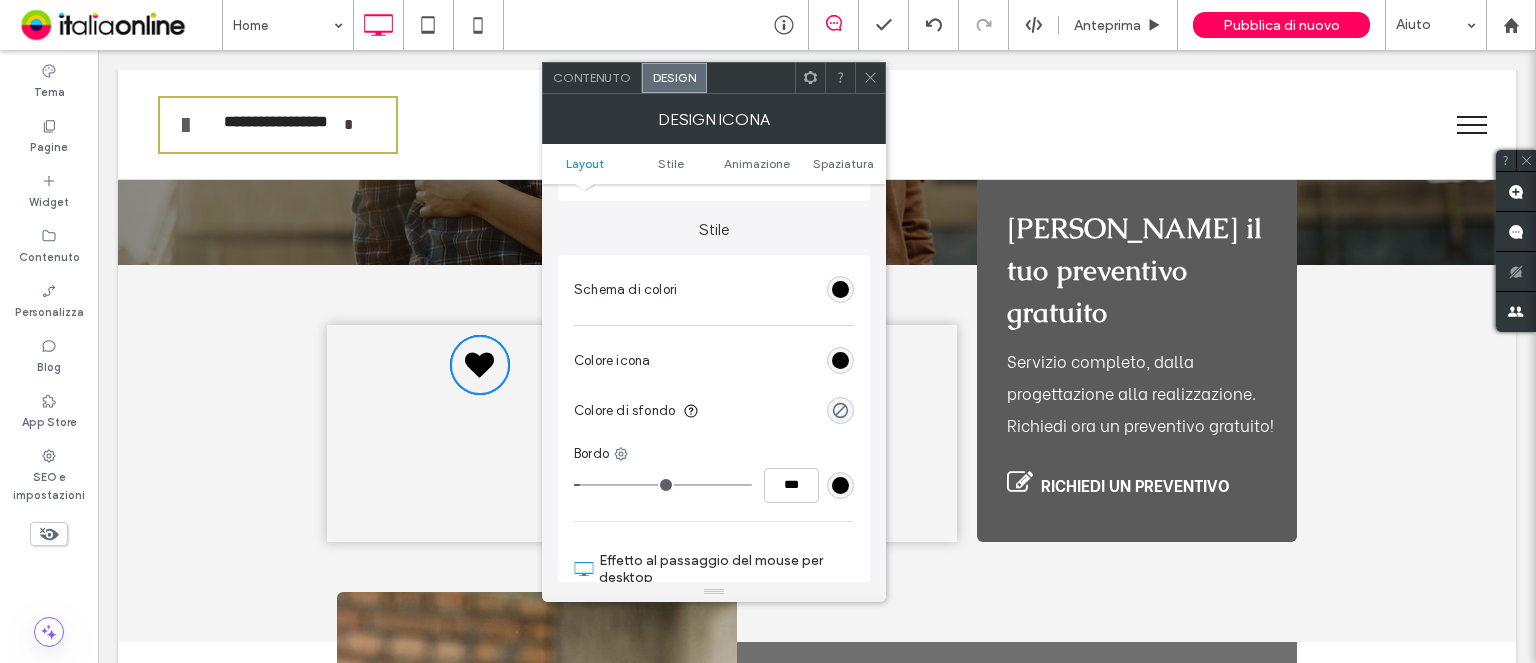 click at bounding box center (840, 410) 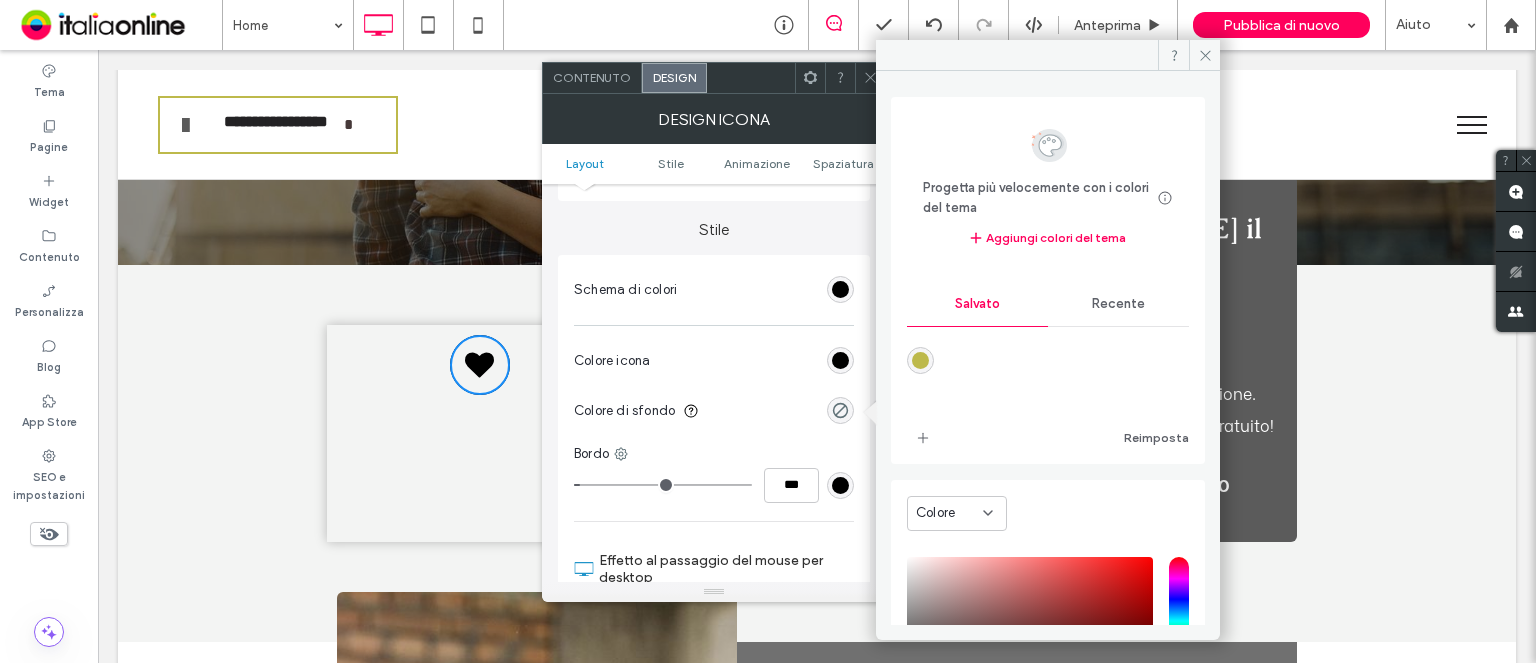 click at bounding box center (920, 360) 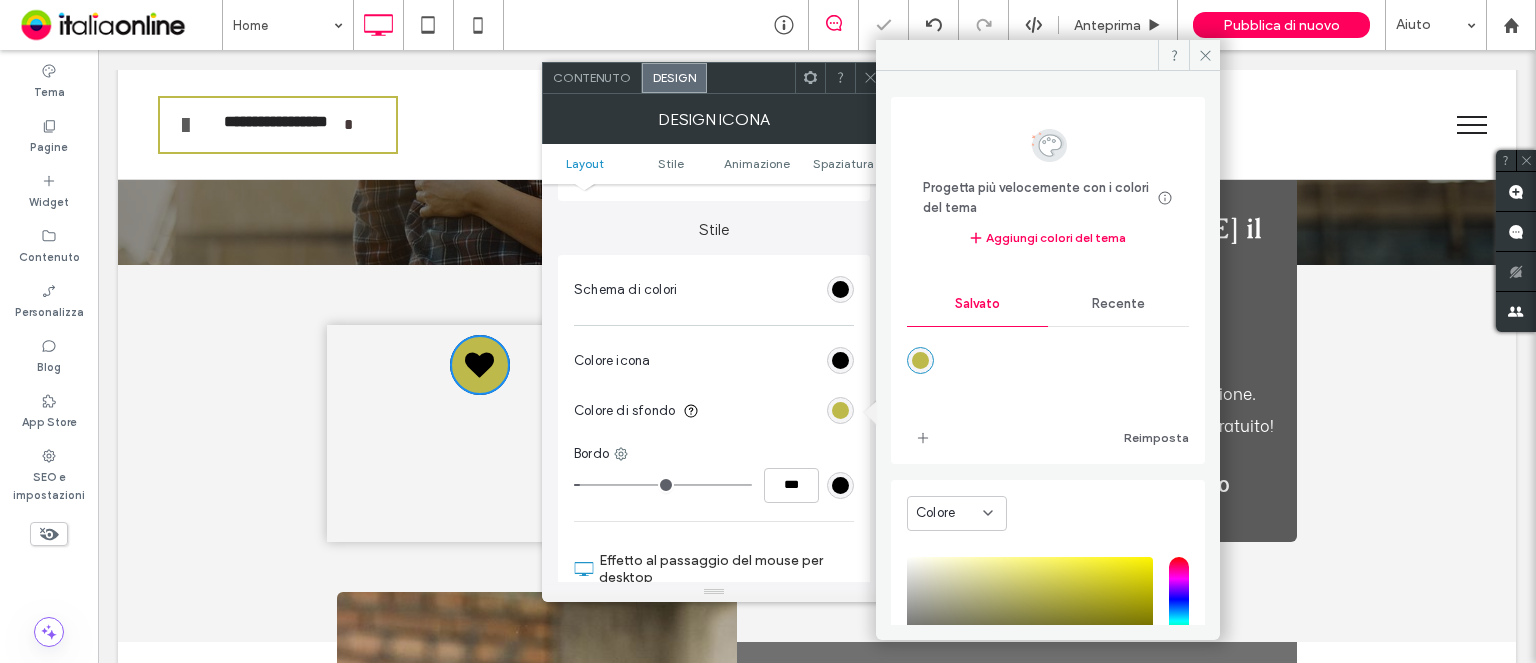 type on "*******" 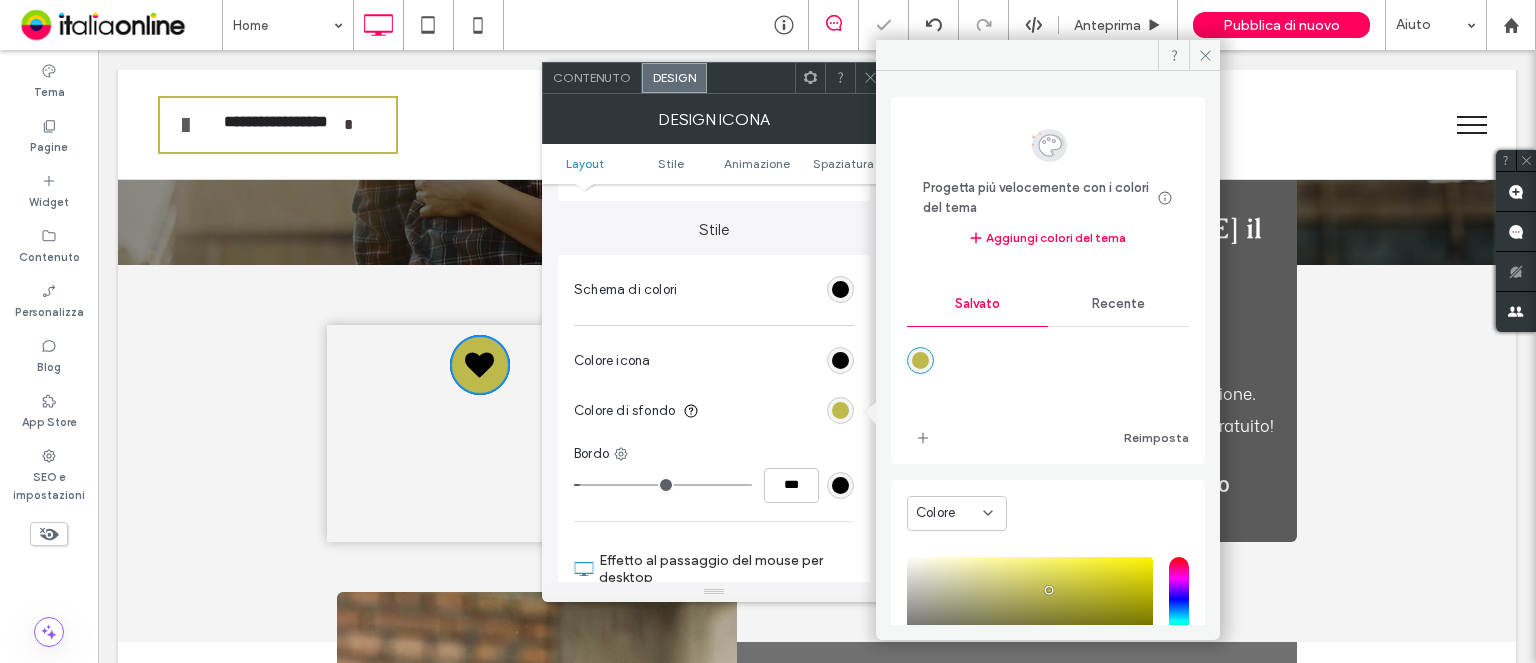click on "Recente" at bounding box center (1118, 304) 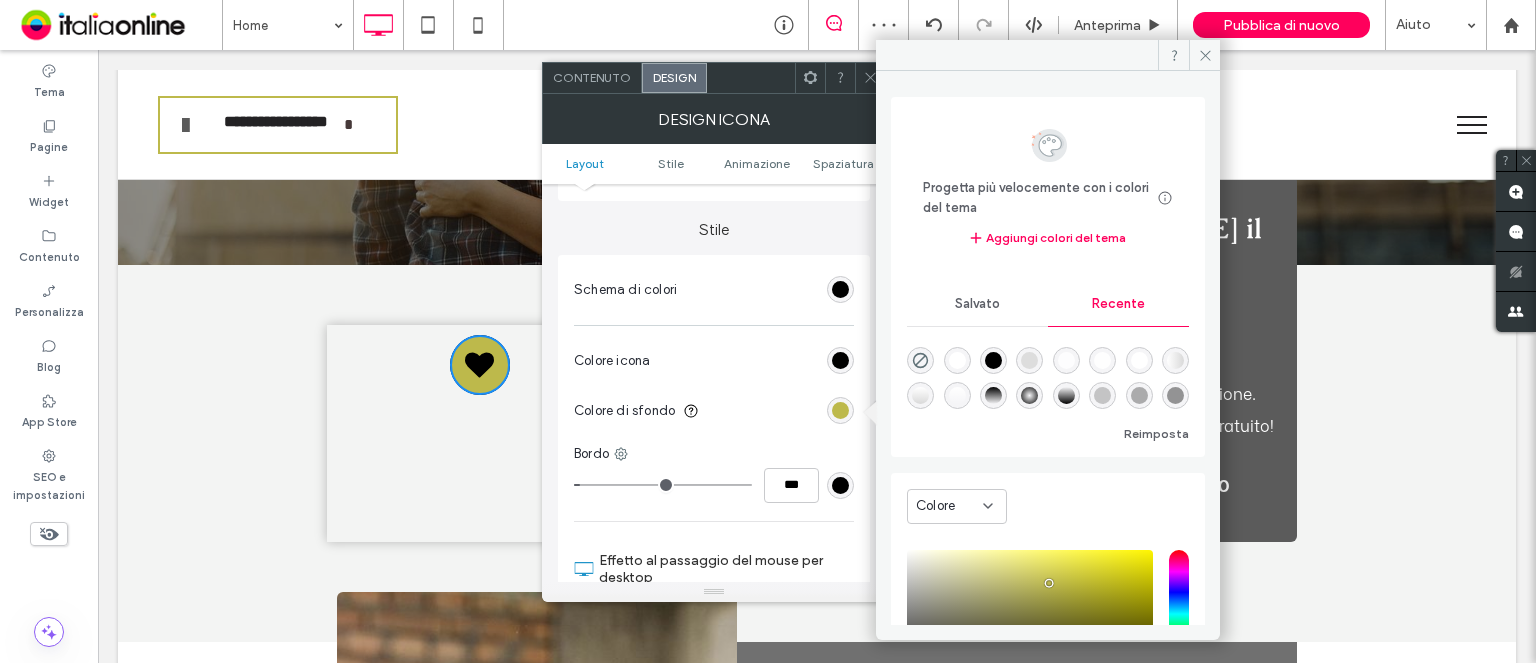 click at bounding box center (993, 360) 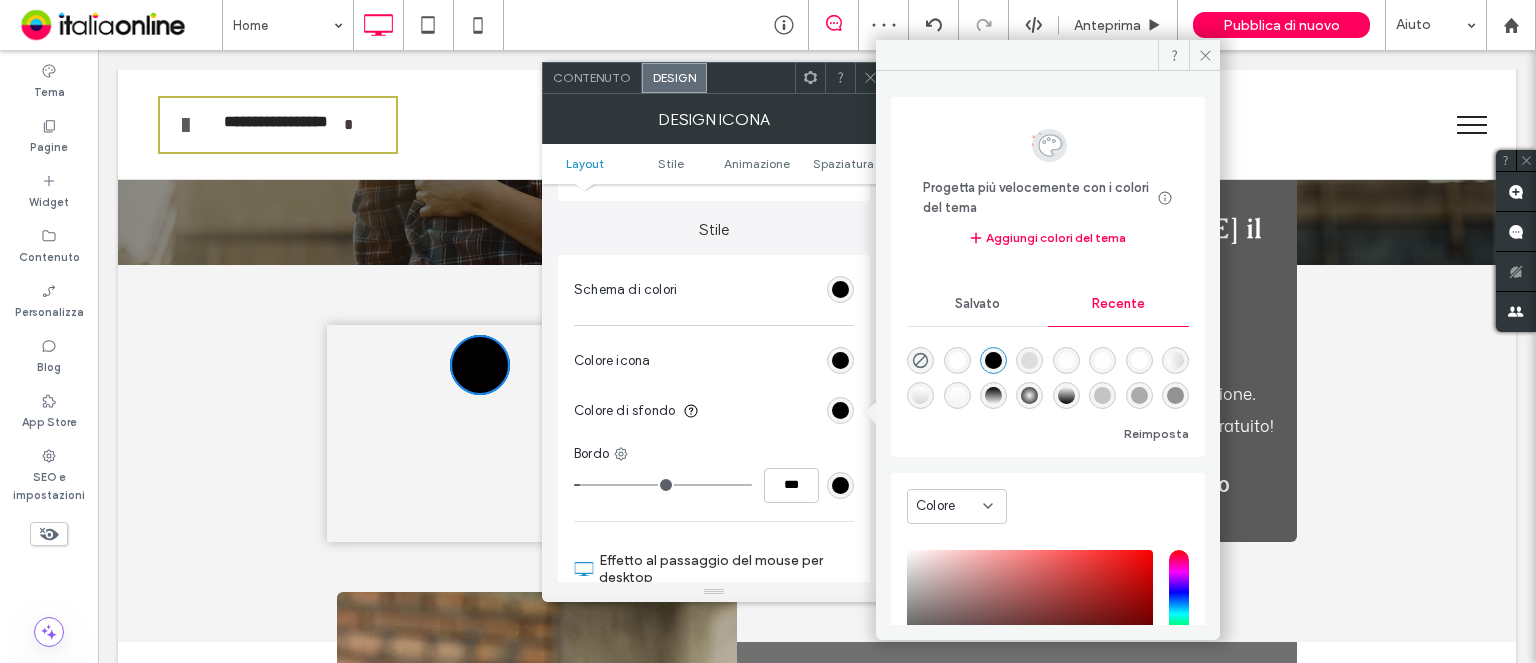 type on "*******" 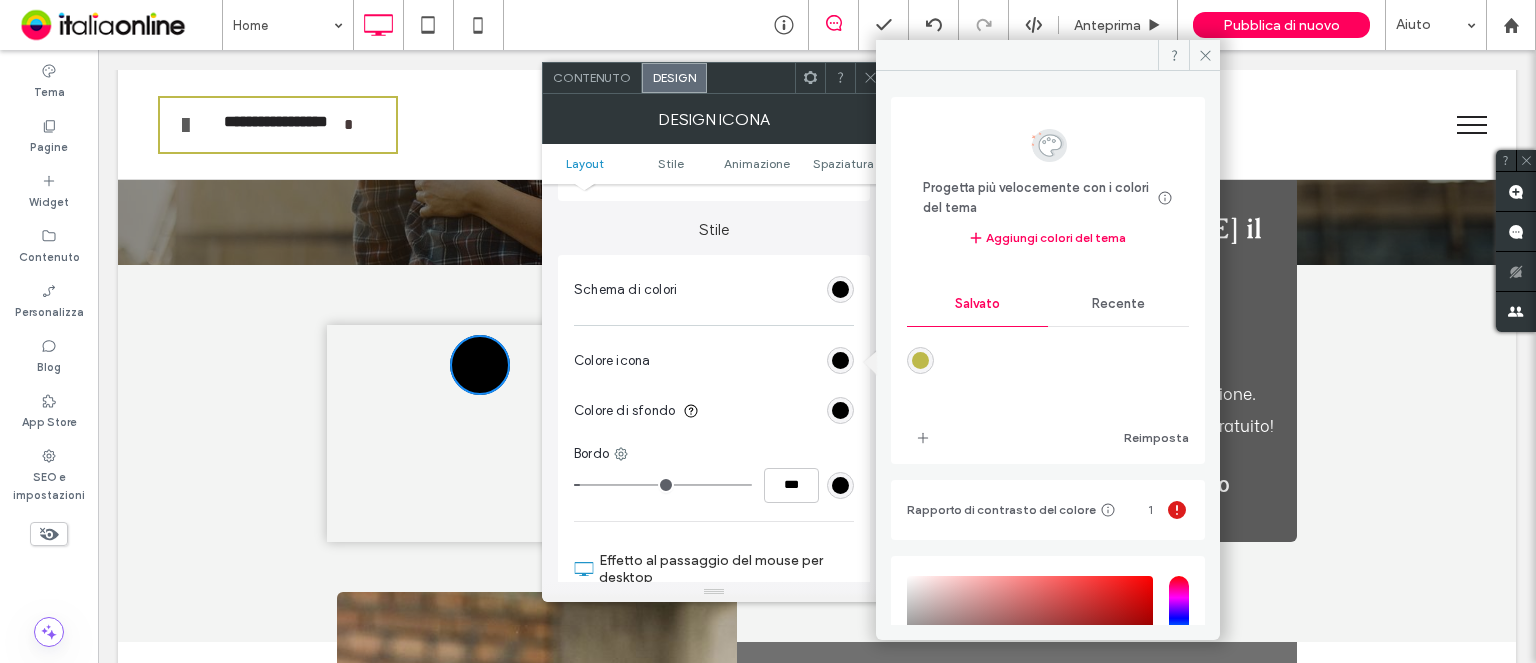 click on "Progetta più velocemente con i colori del tema Risparmia tempo con i colori del tema Crea una tavolozza di colori per aggiungere o modificare istantaneamente i colori degli elementi del sito collegati.    Maggiori informazioni Aggiungi colori del tema Salvato Recente Reimposta" at bounding box center [1048, 280] 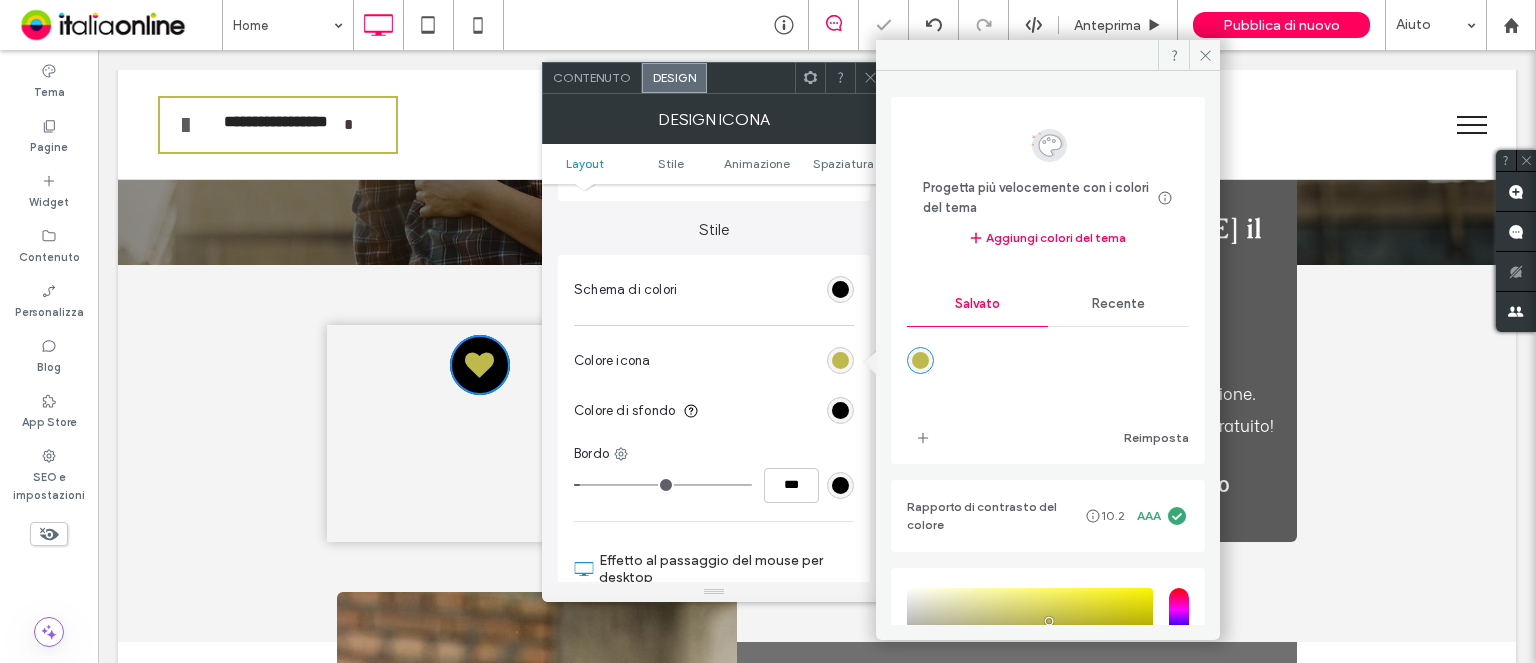 type on "*" 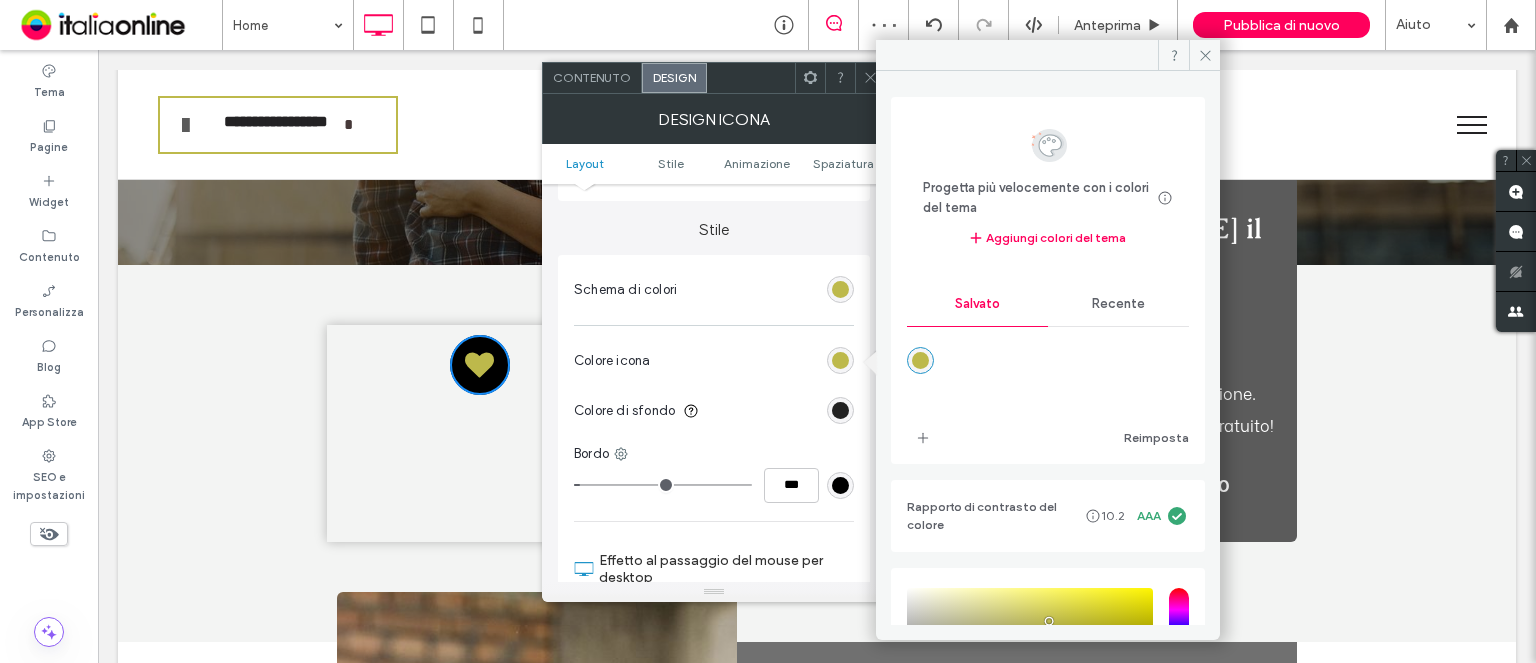 click at bounding box center [840, 410] 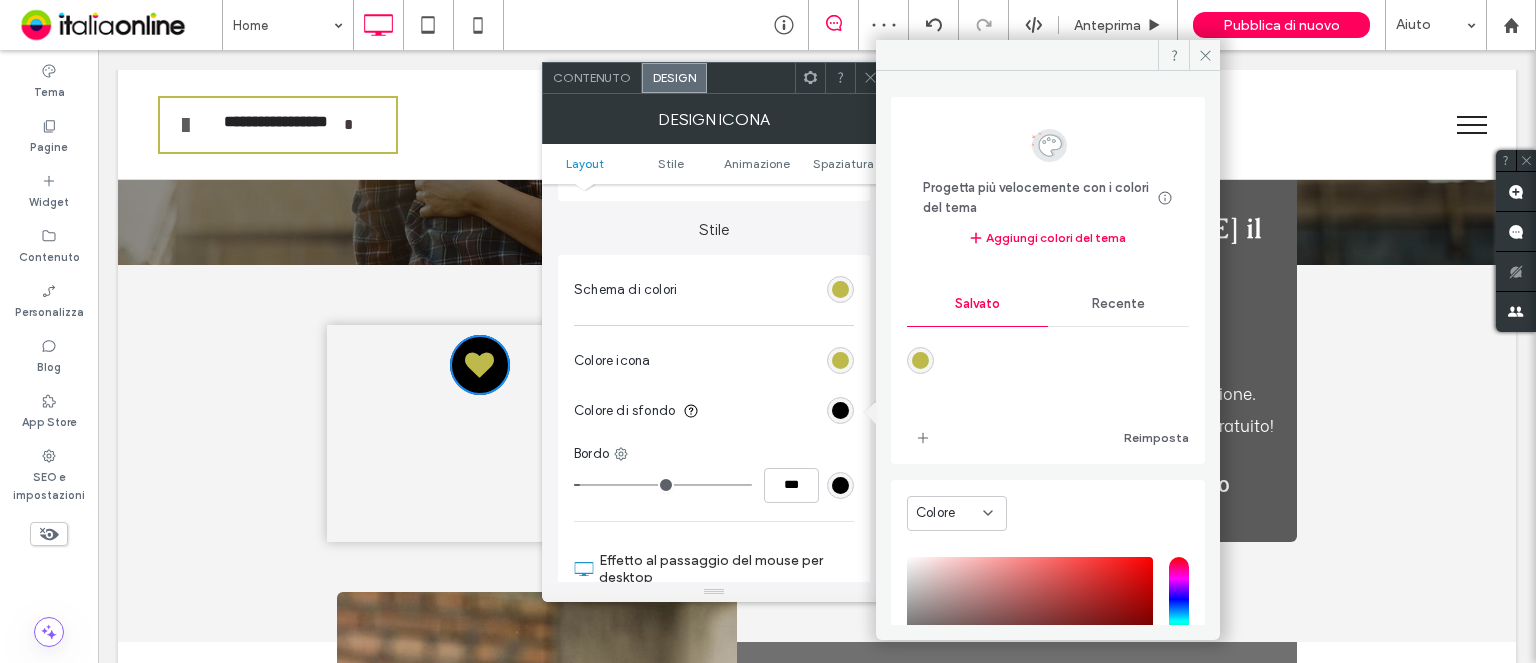 click on "Recente" at bounding box center [1118, 304] 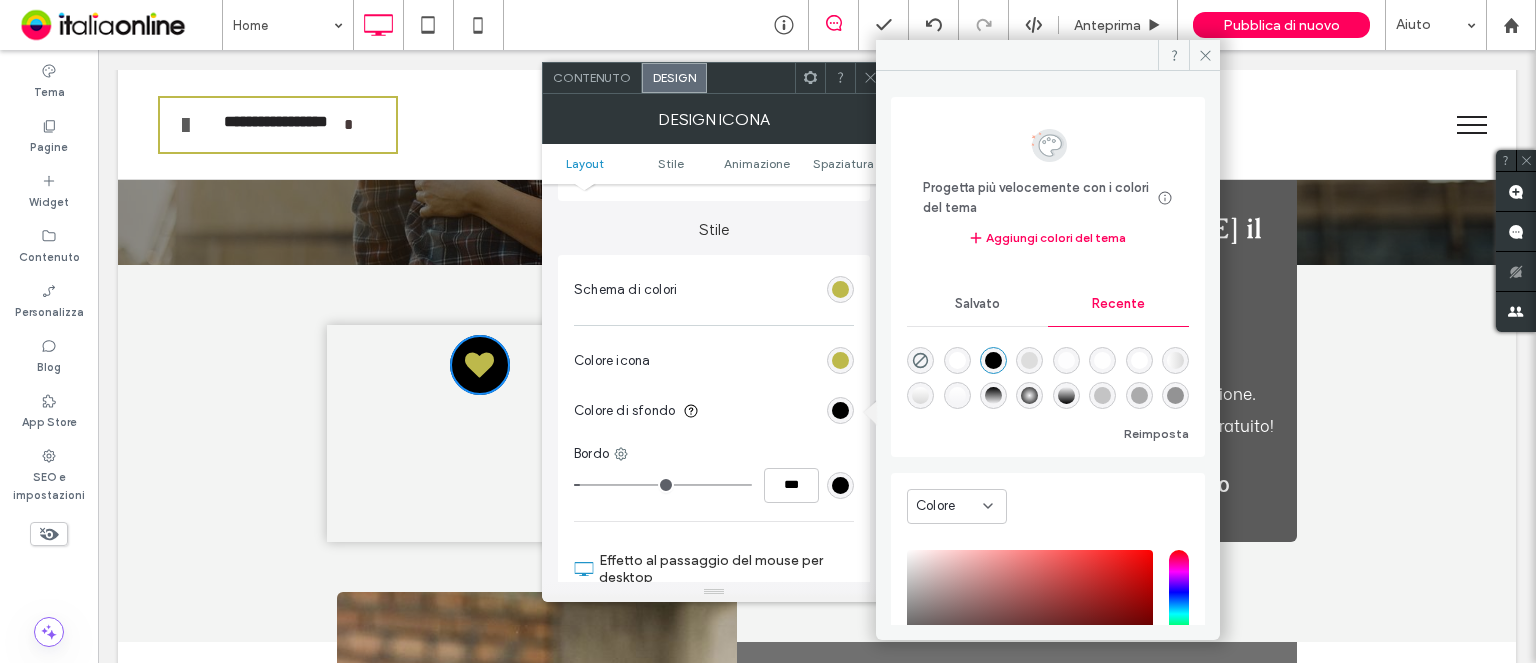 scroll, scrollTop: 32, scrollLeft: 0, axis: vertical 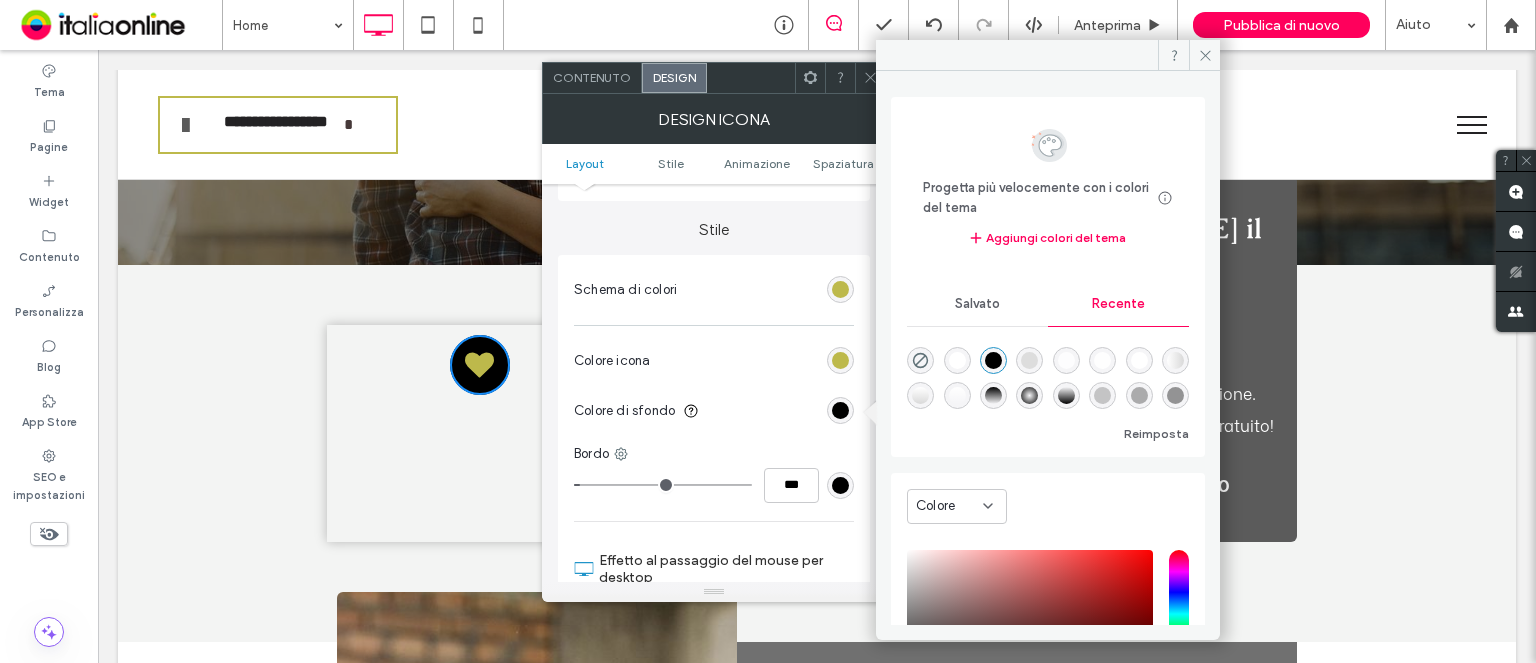 click at bounding box center (1175, 395) 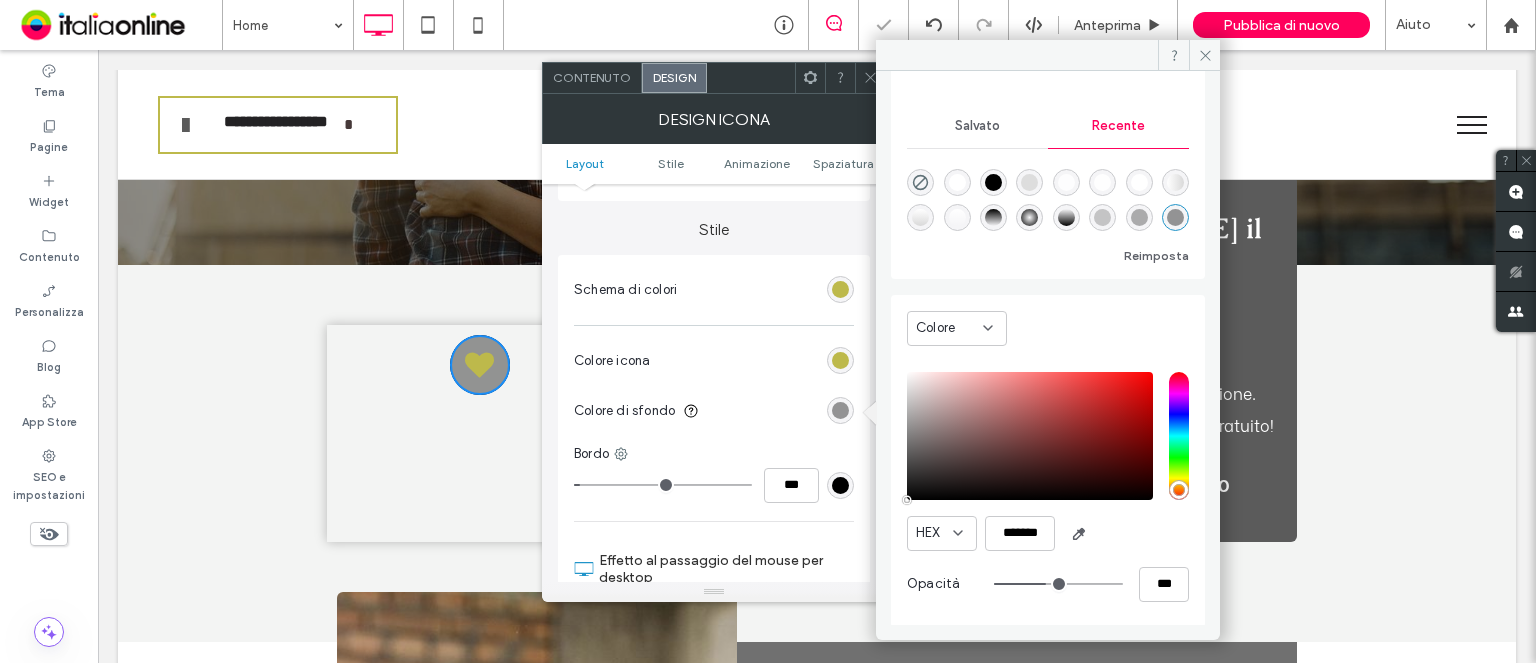 scroll, scrollTop: 179, scrollLeft: 0, axis: vertical 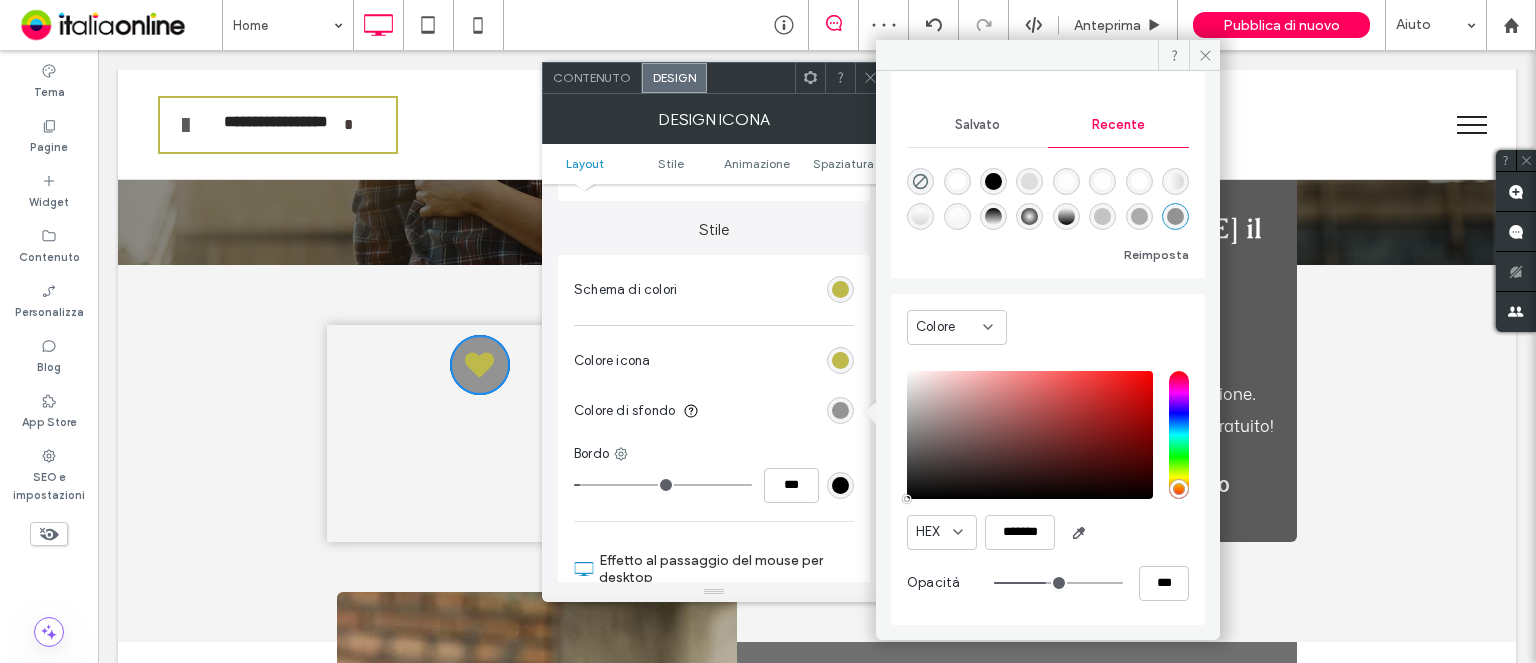 type on "**" 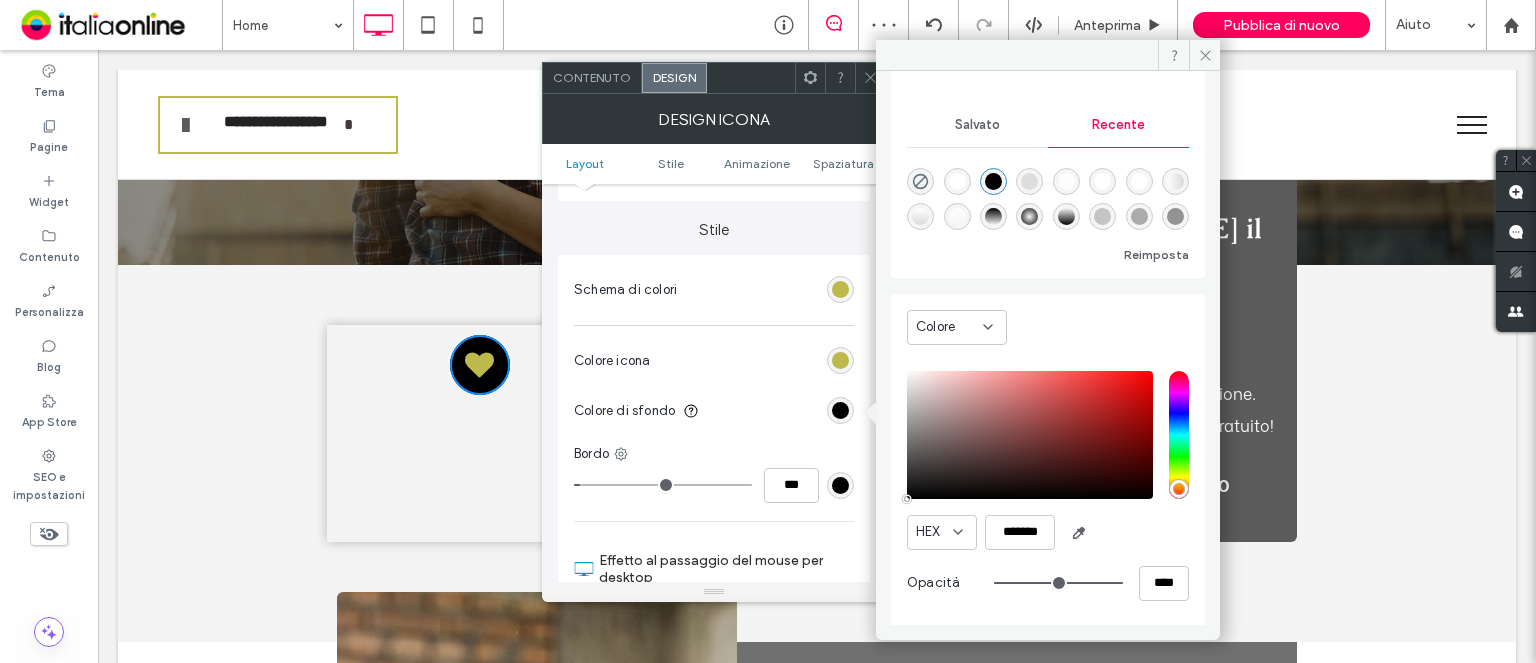 type on "**" 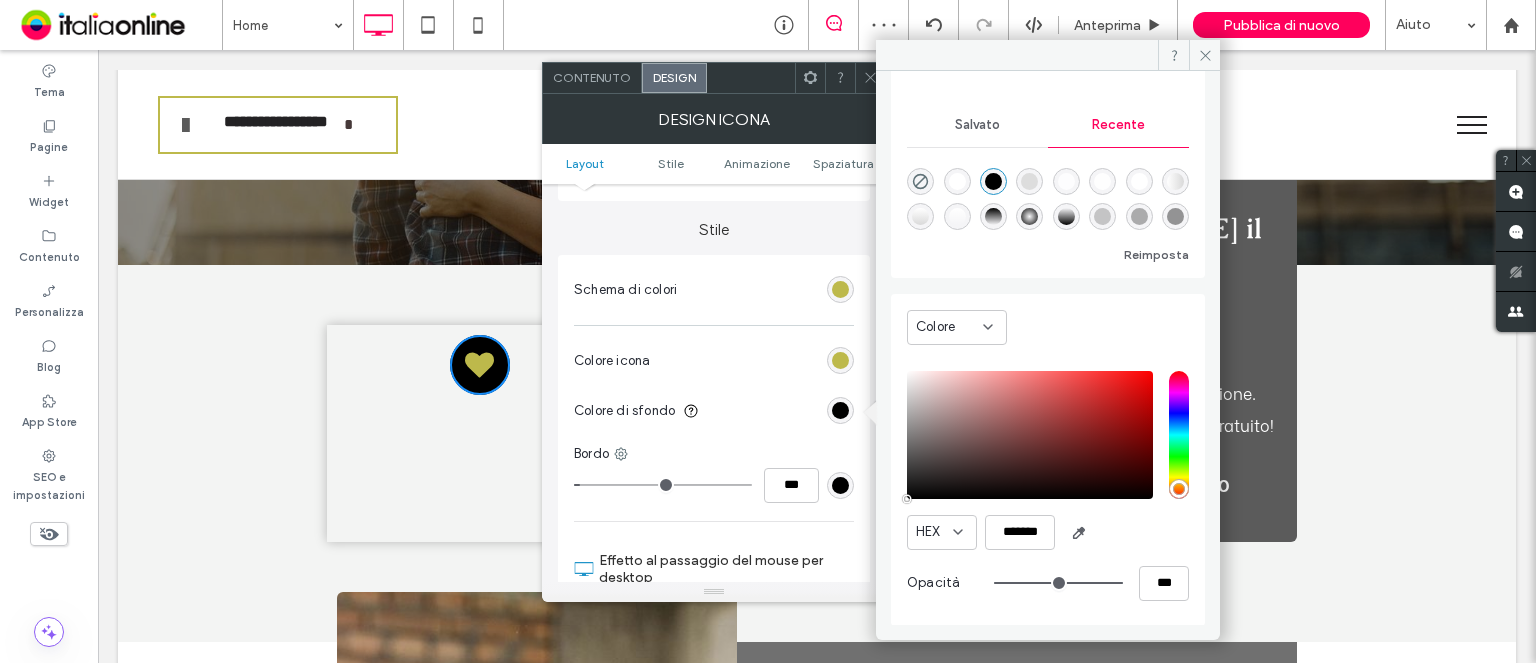 type on "**" 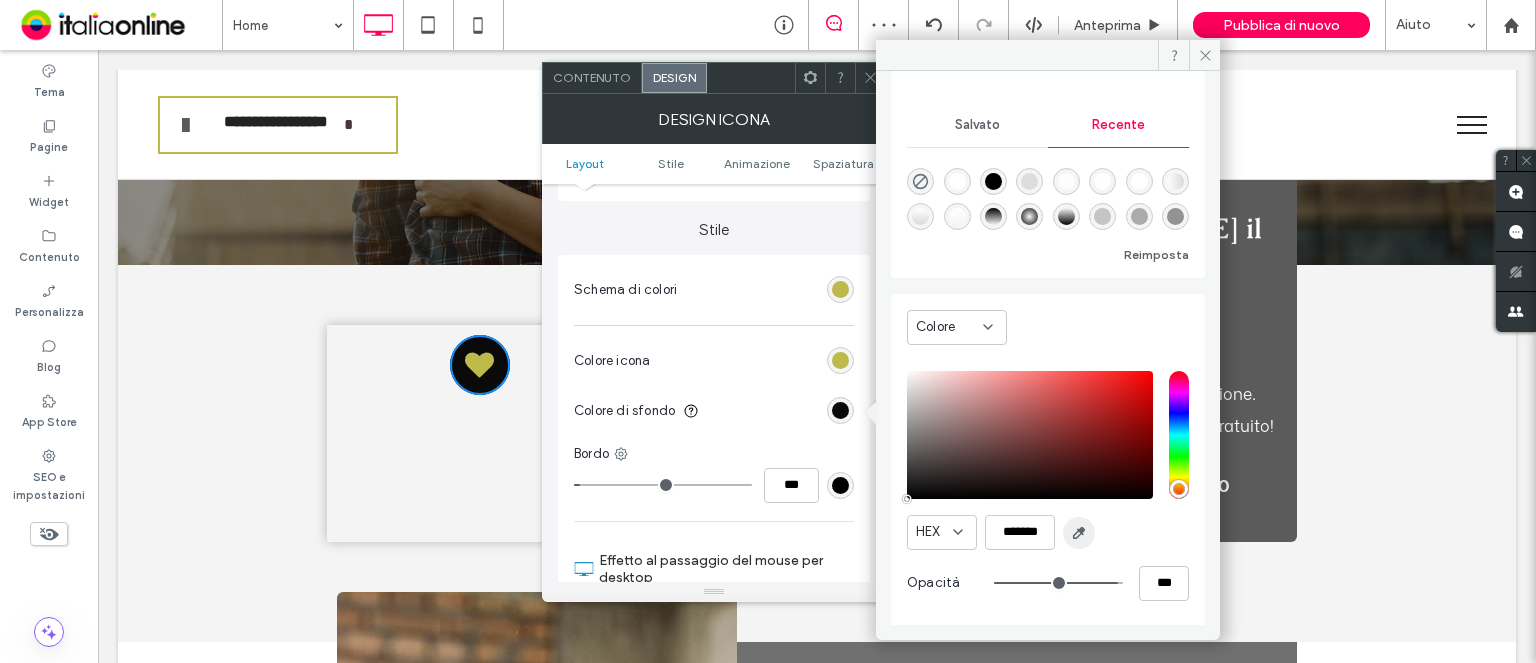 drag, startPoint x: 1036, startPoint y: 581, endPoint x: 1065, endPoint y: 543, distance: 47.801674 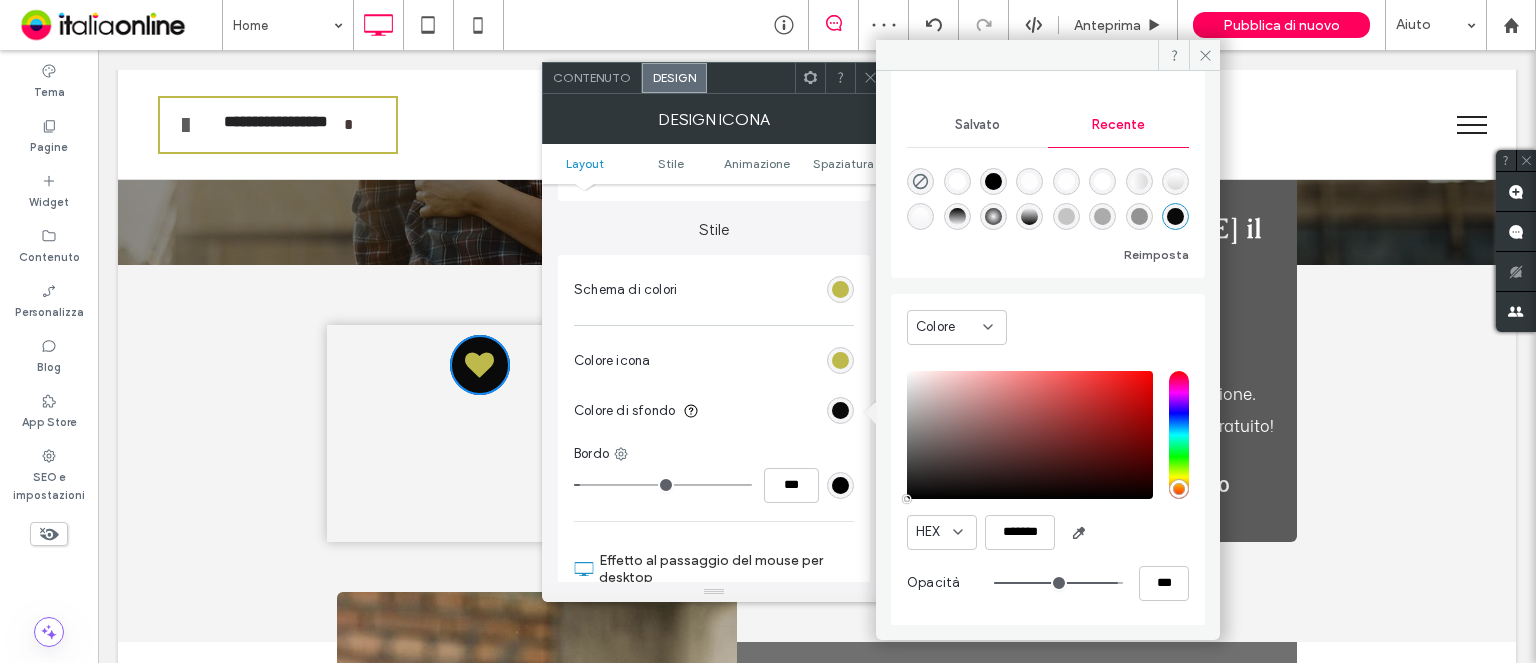 click 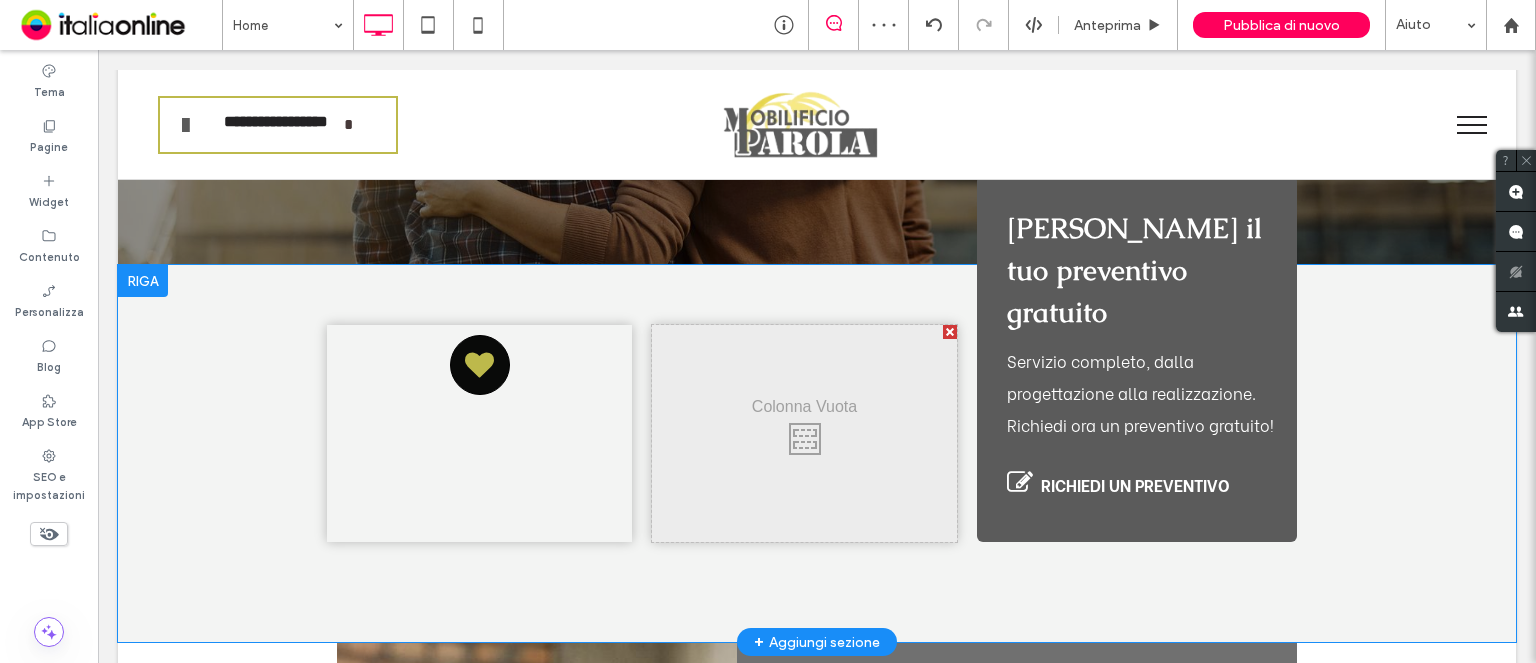 click on "Richiedi il tuo preventivo gratuito   Servizio completo, dalla progettazione alla realizzazione. Richiedi ora un preventivo gratuito!
RICHIEDI UN PREVENTIVO
Click To Paste" at bounding box center [1137, 358] 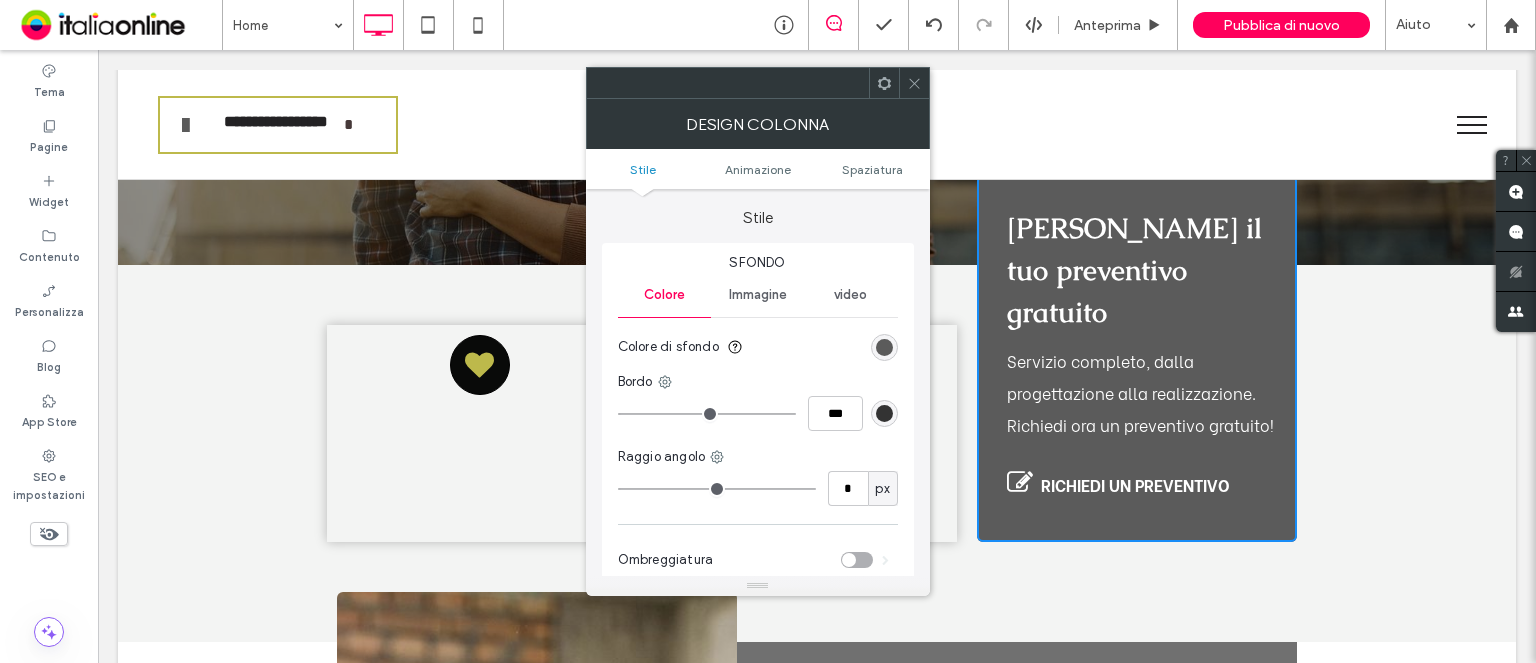 click at bounding box center (884, 347) 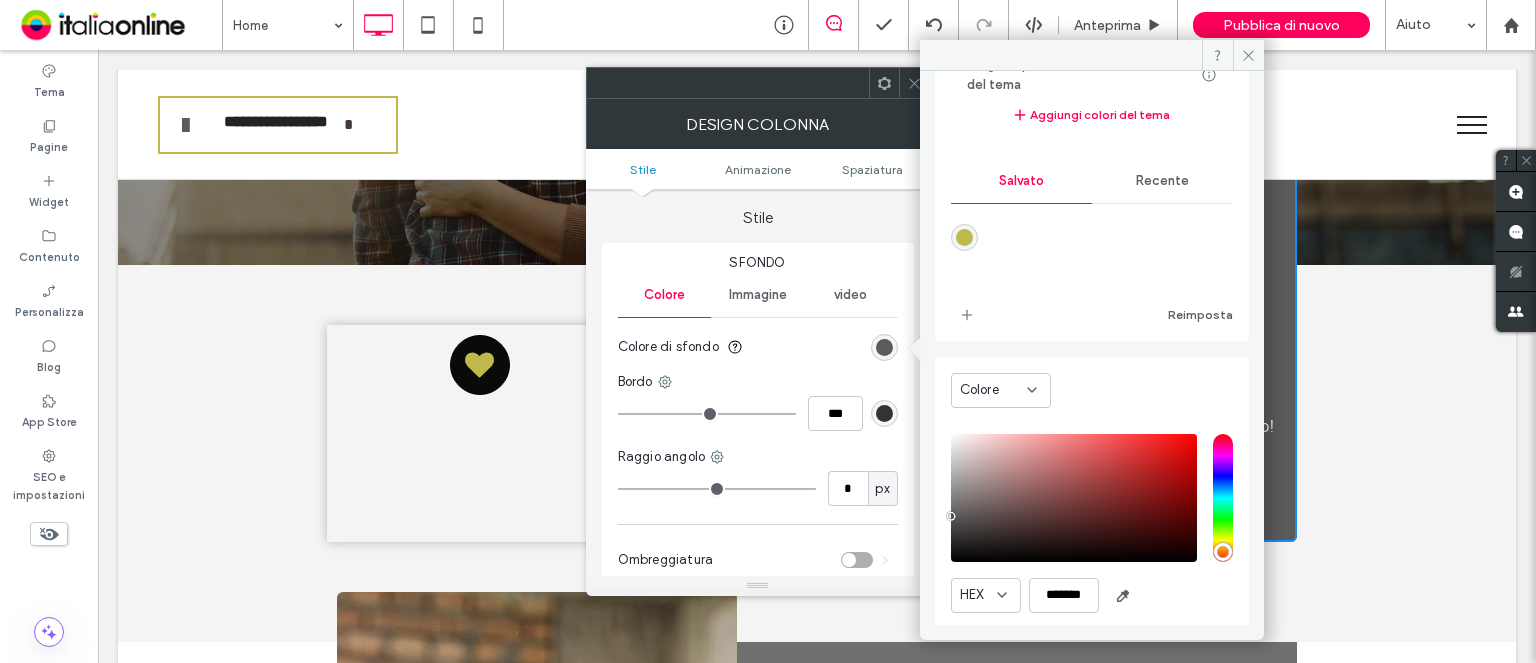 scroll, scrollTop: 185, scrollLeft: 0, axis: vertical 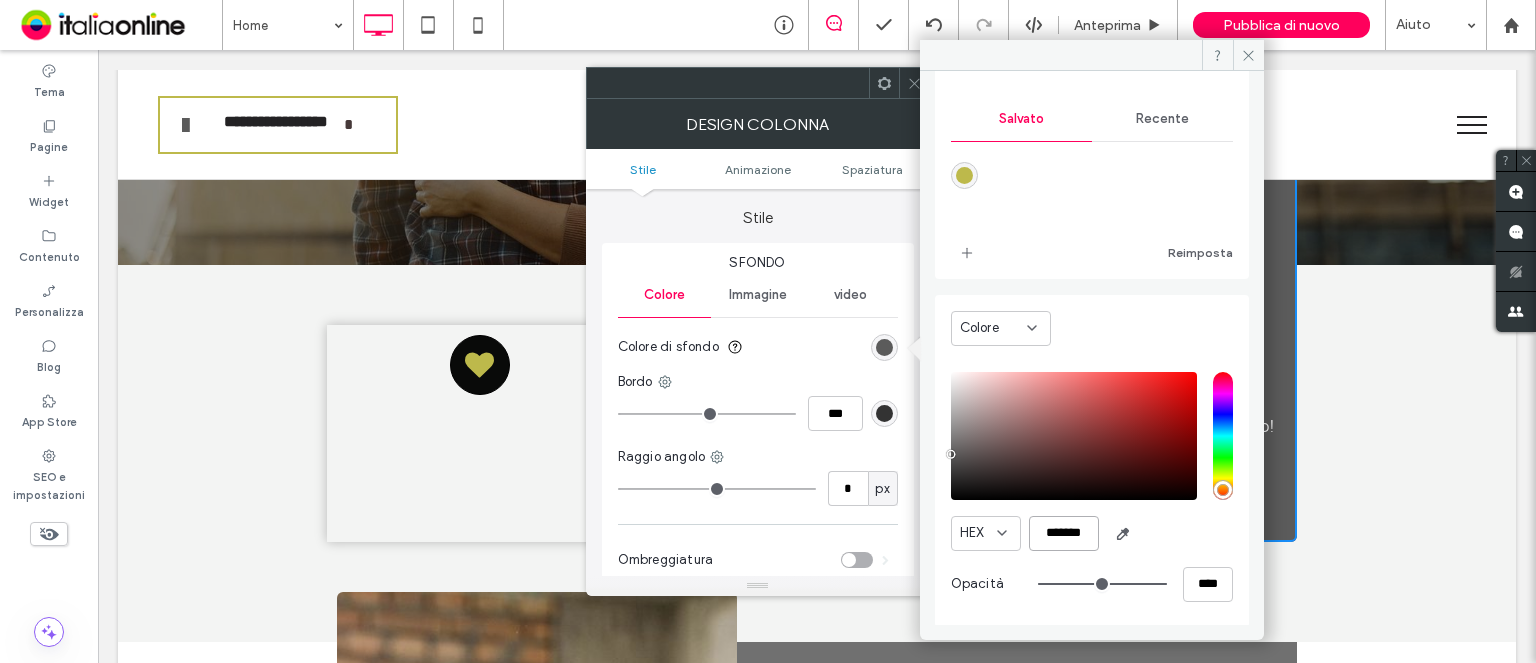click on "*******" at bounding box center (1064, 533) 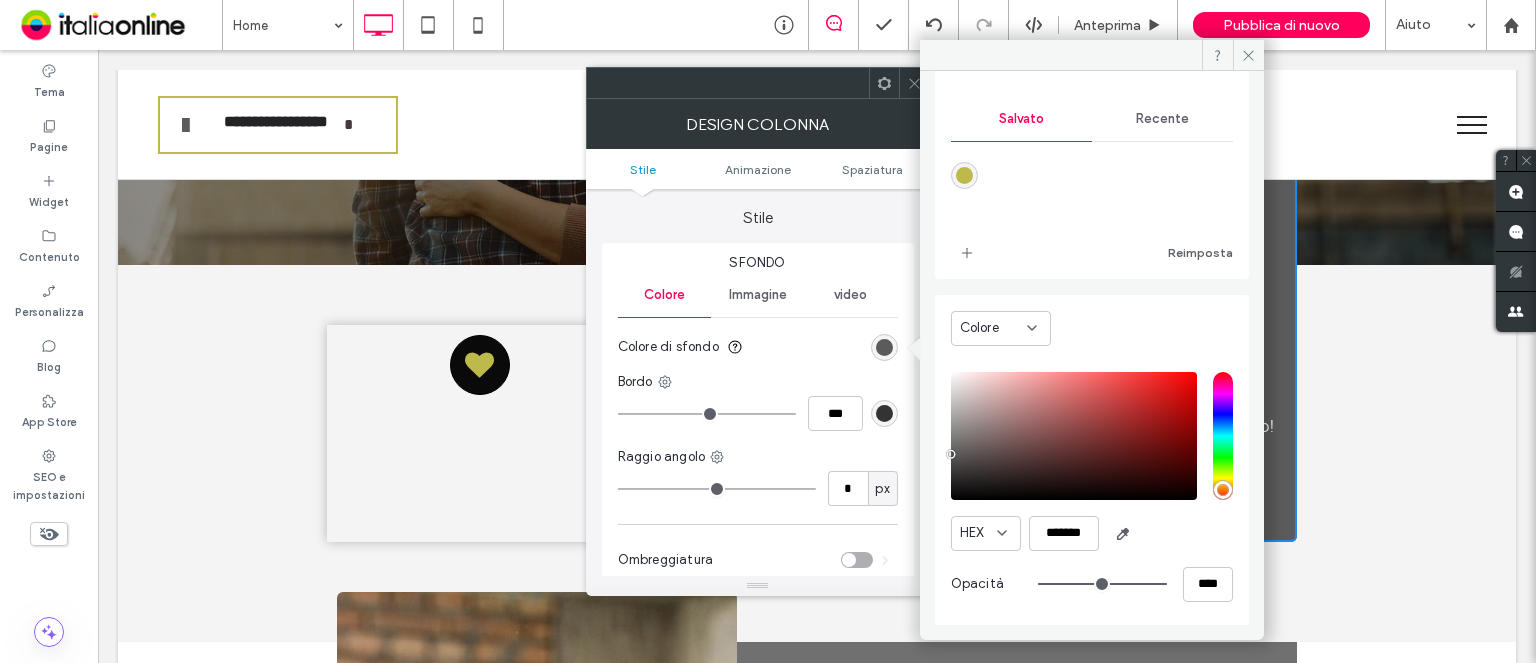 click 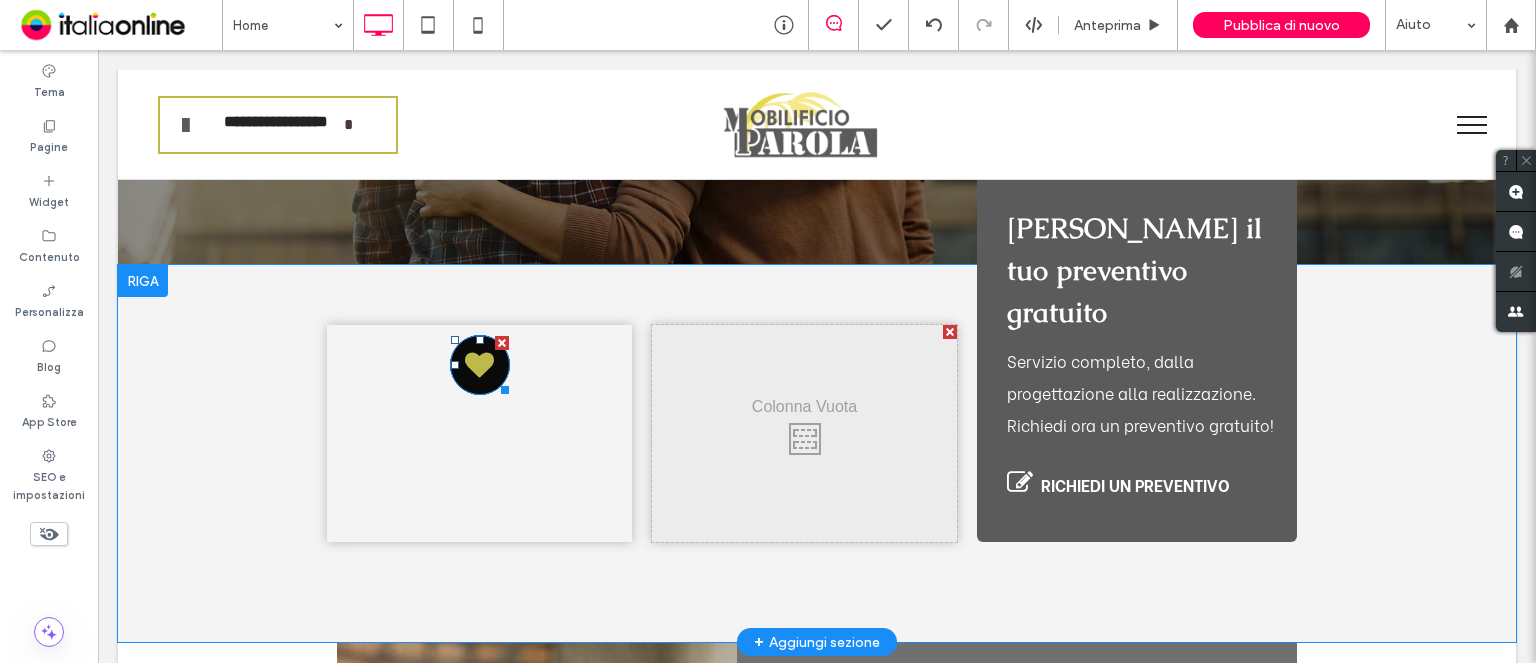 click 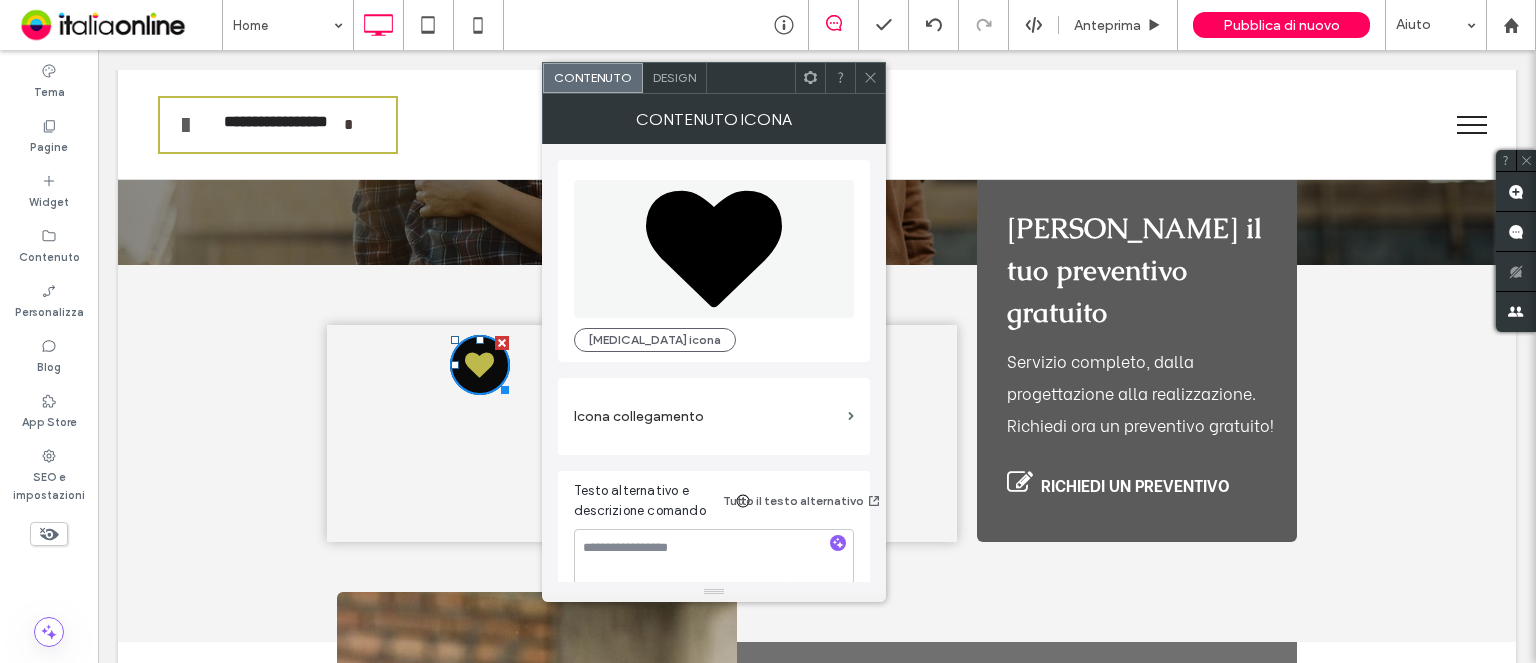 click on "Design" at bounding box center (675, 78) 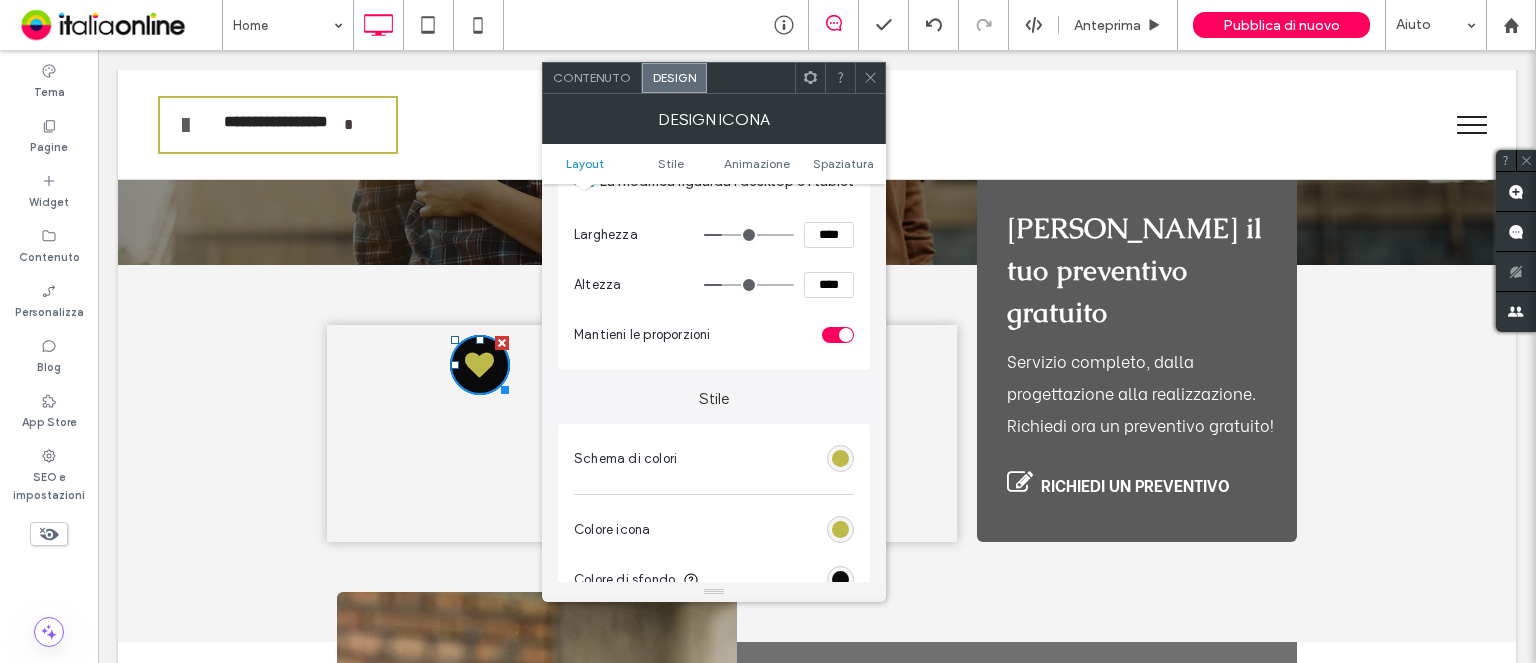 scroll, scrollTop: 500, scrollLeft: 0, axis: vertical 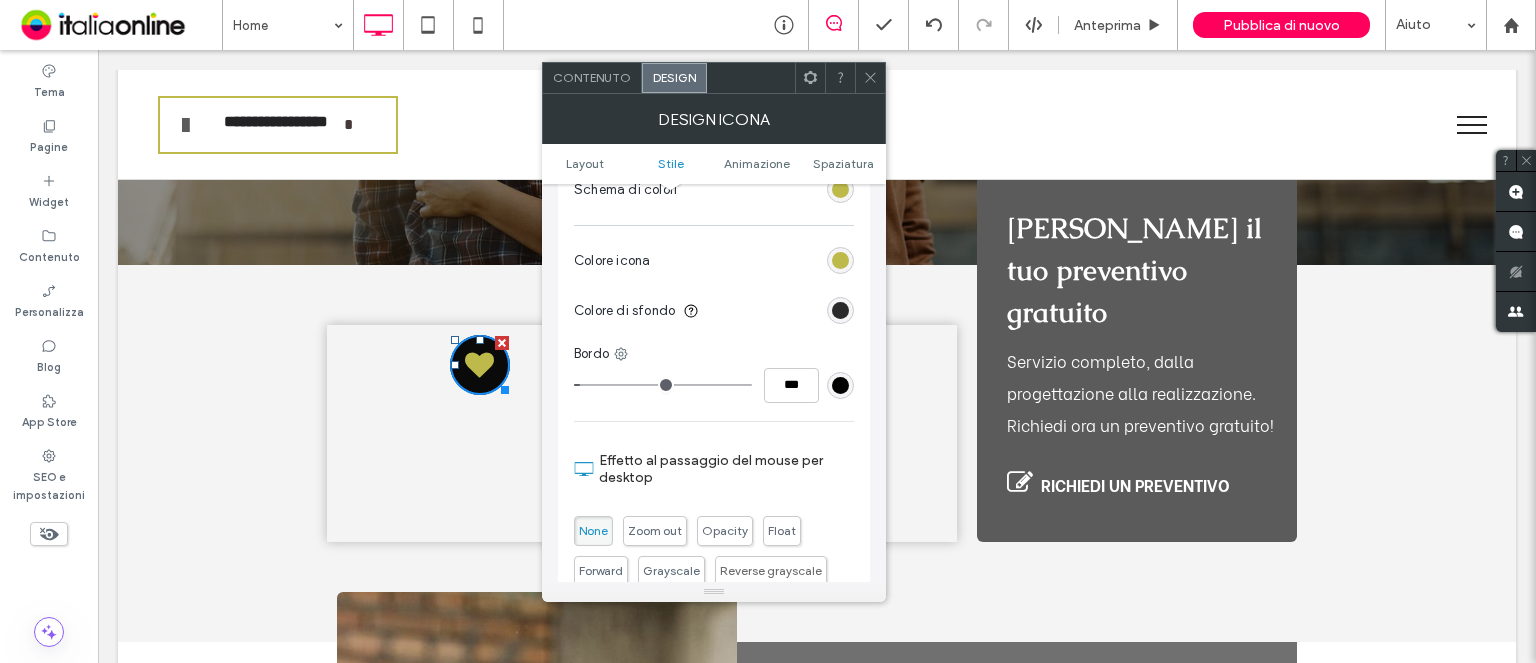 click at bounding box center (840, 310) 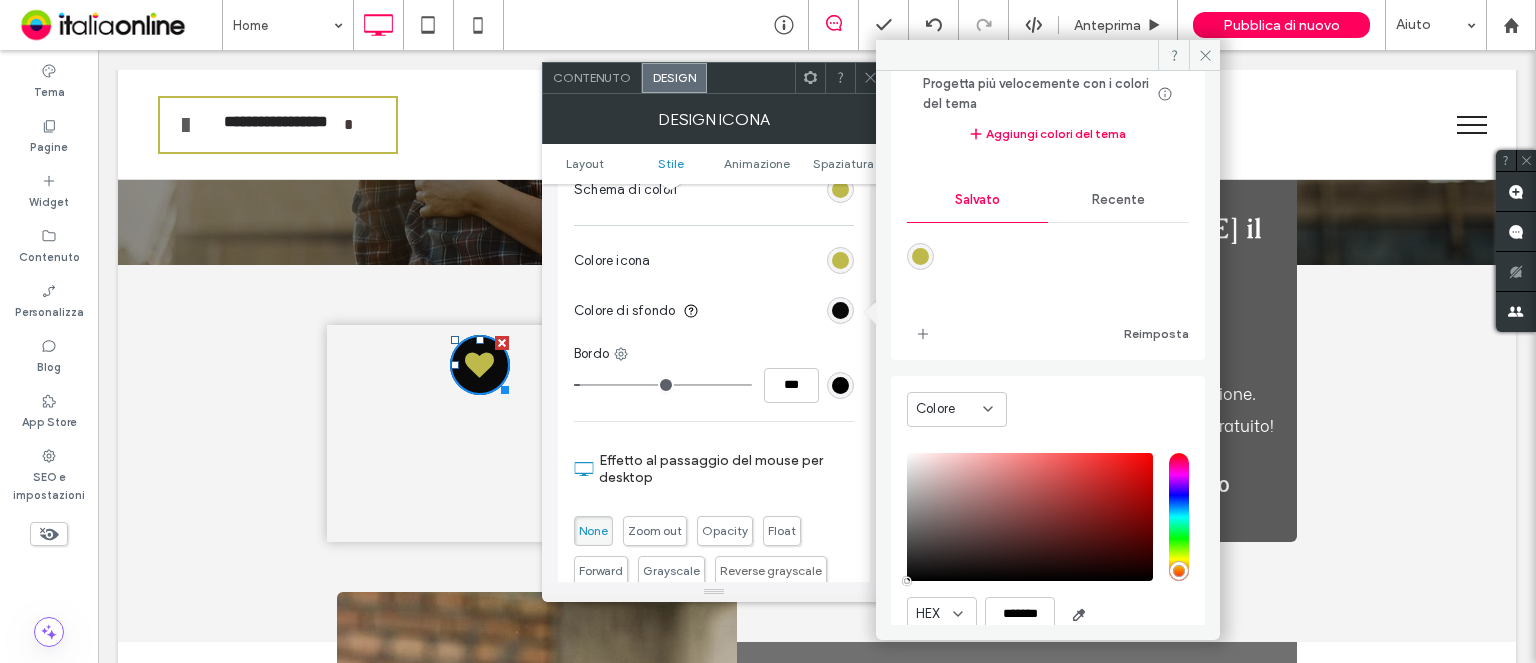scroll, scrollTop: 185, scrollLeft: 0, axis: vertical 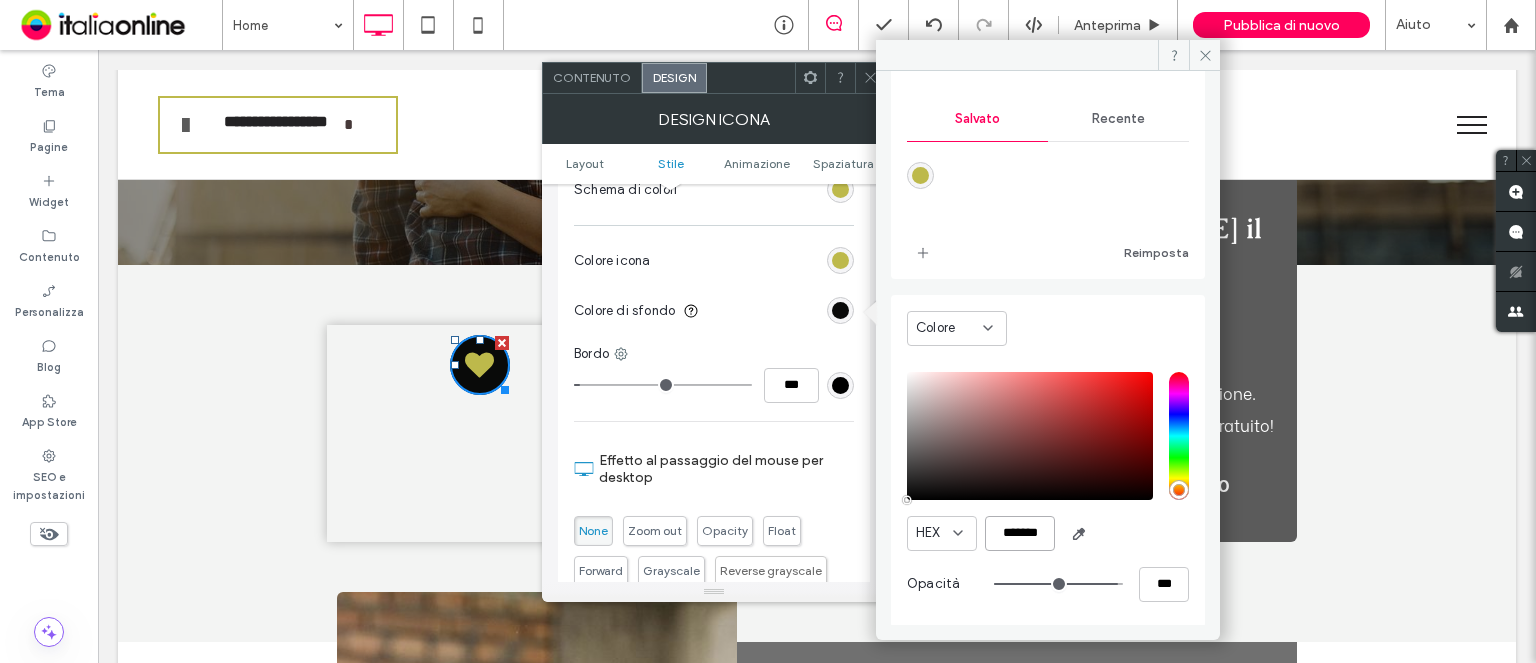 click on "*******" at bounding box center (1020, 533) 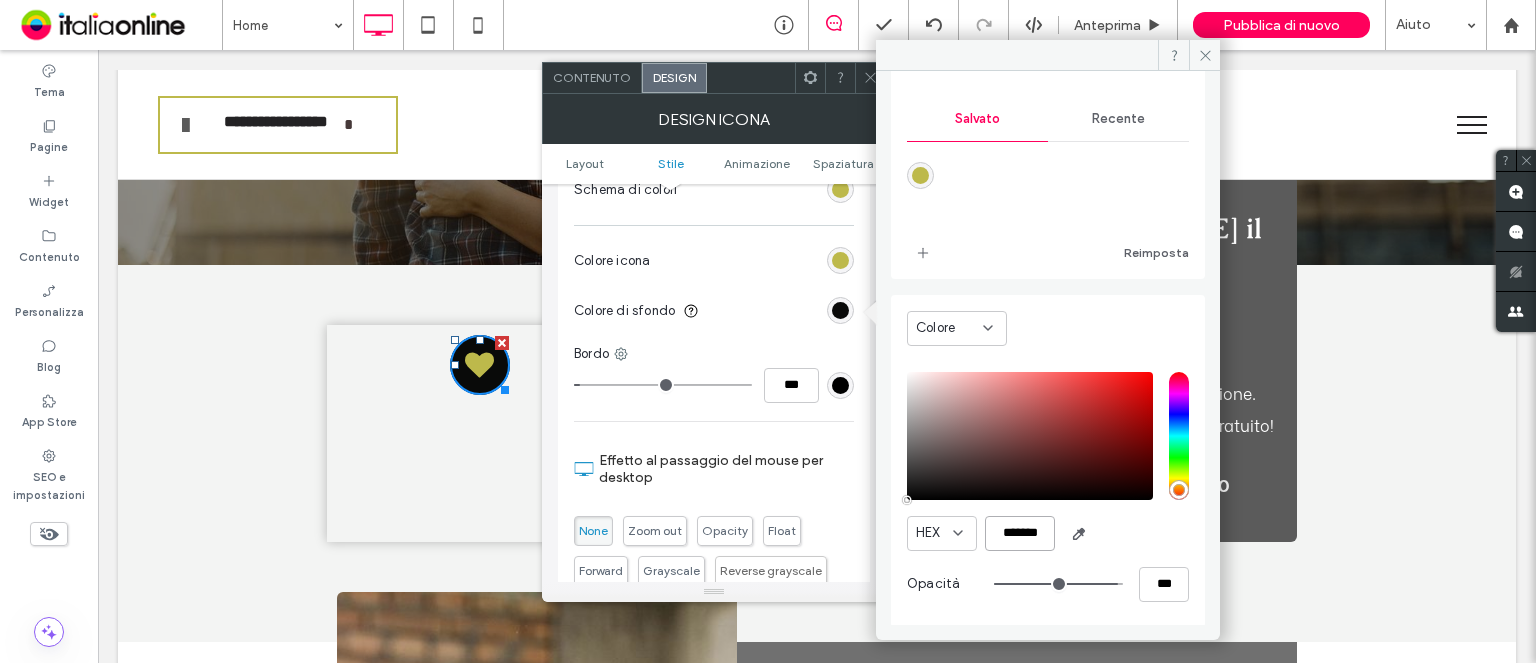 paste 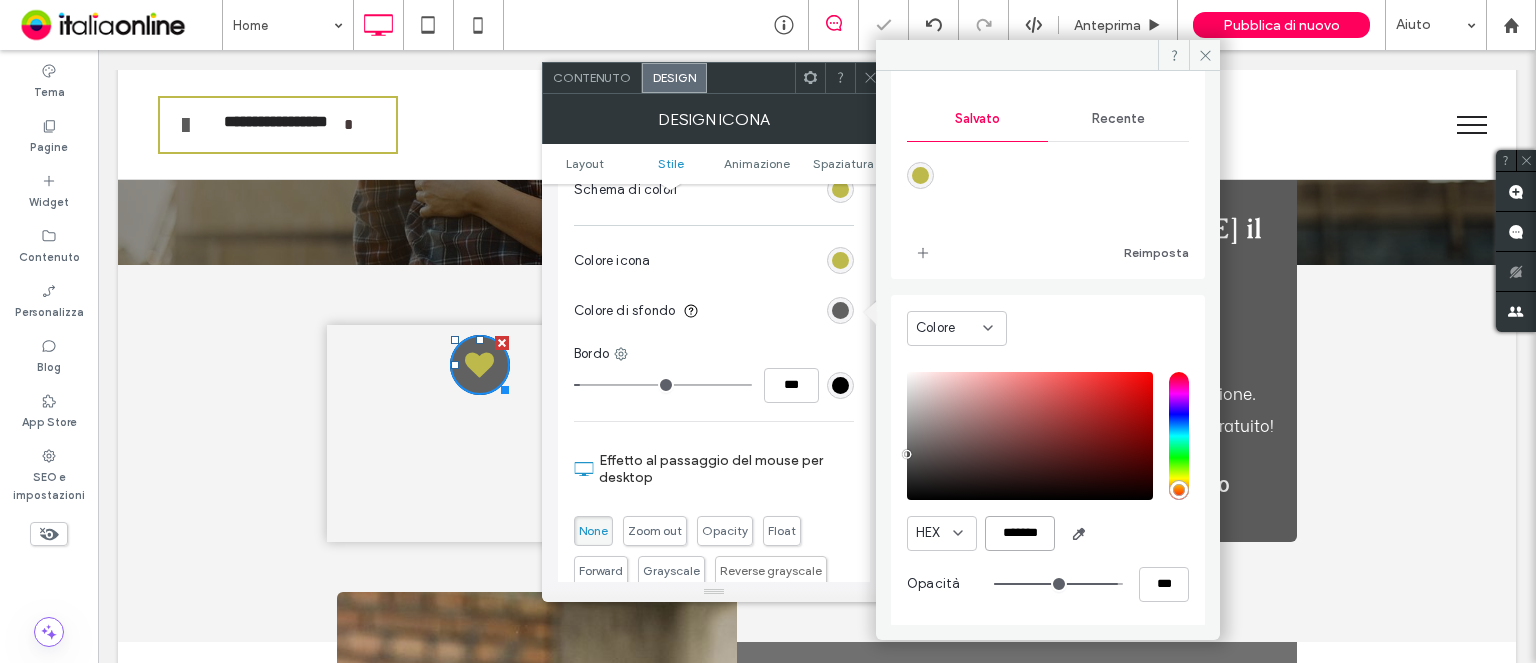 scroll, scrollTop: 0, scrollLeft: 0, axis: both 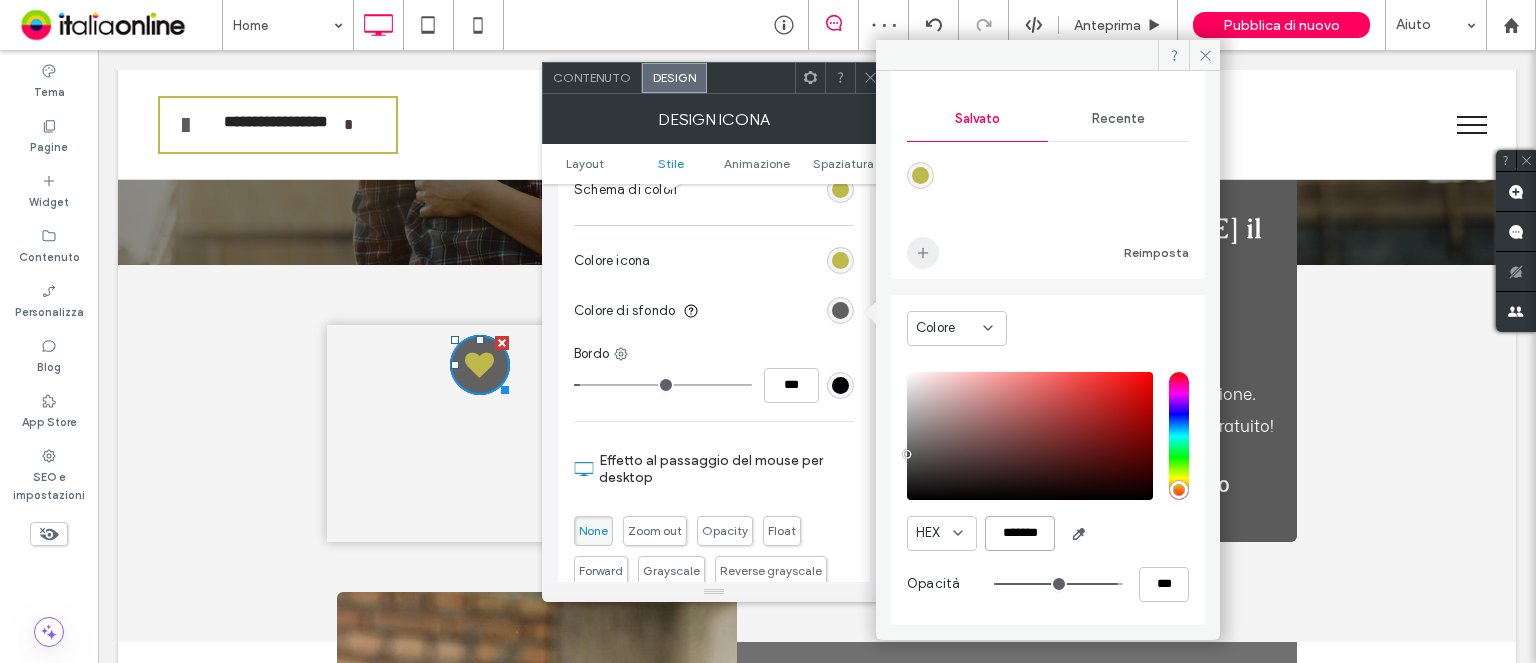 type on "*******" 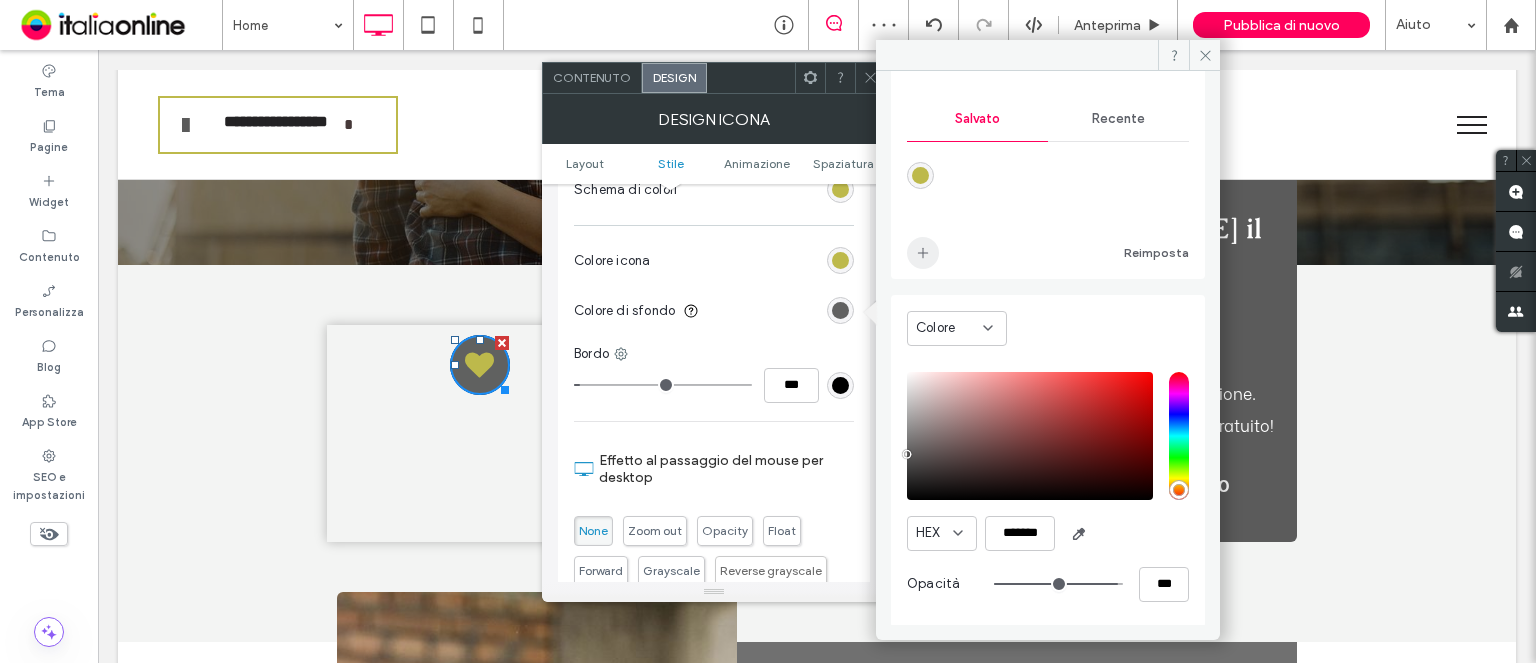 click at bounding box center (923, 253) 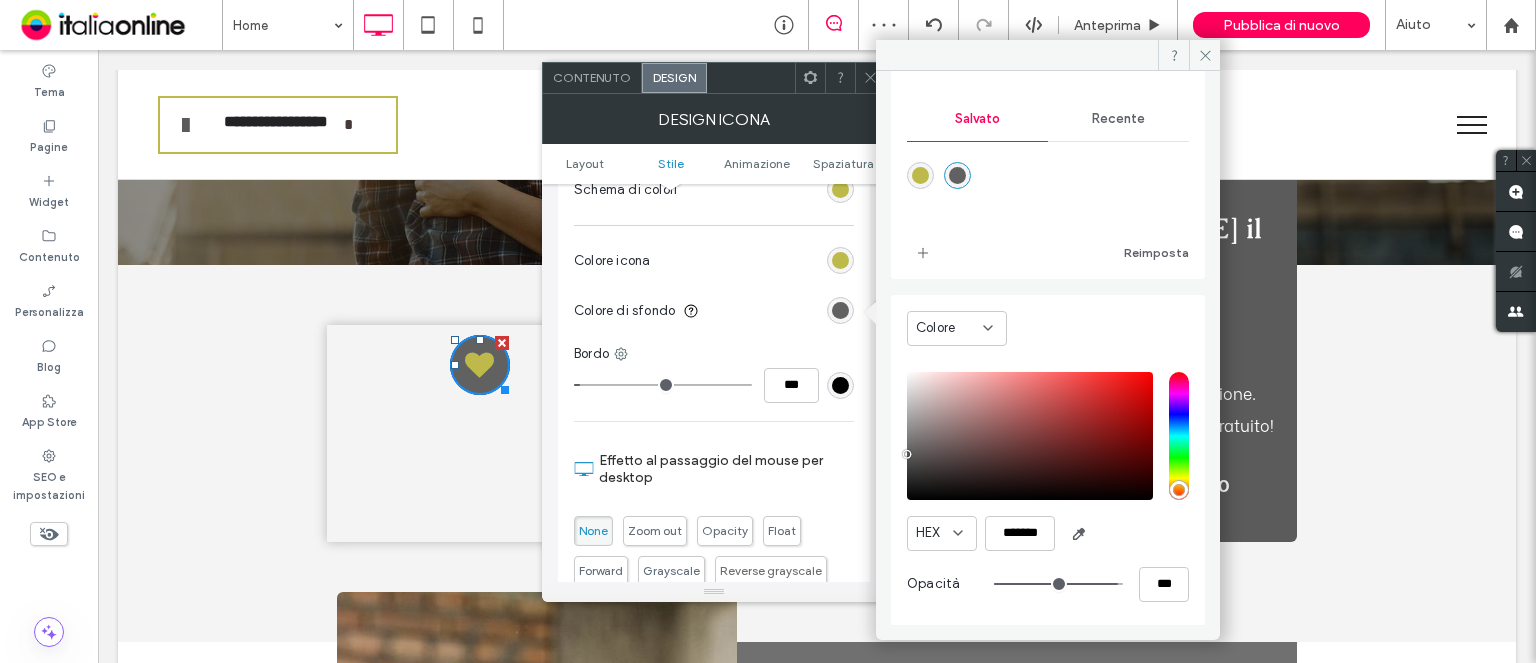 click at bounding box center [870, 78] 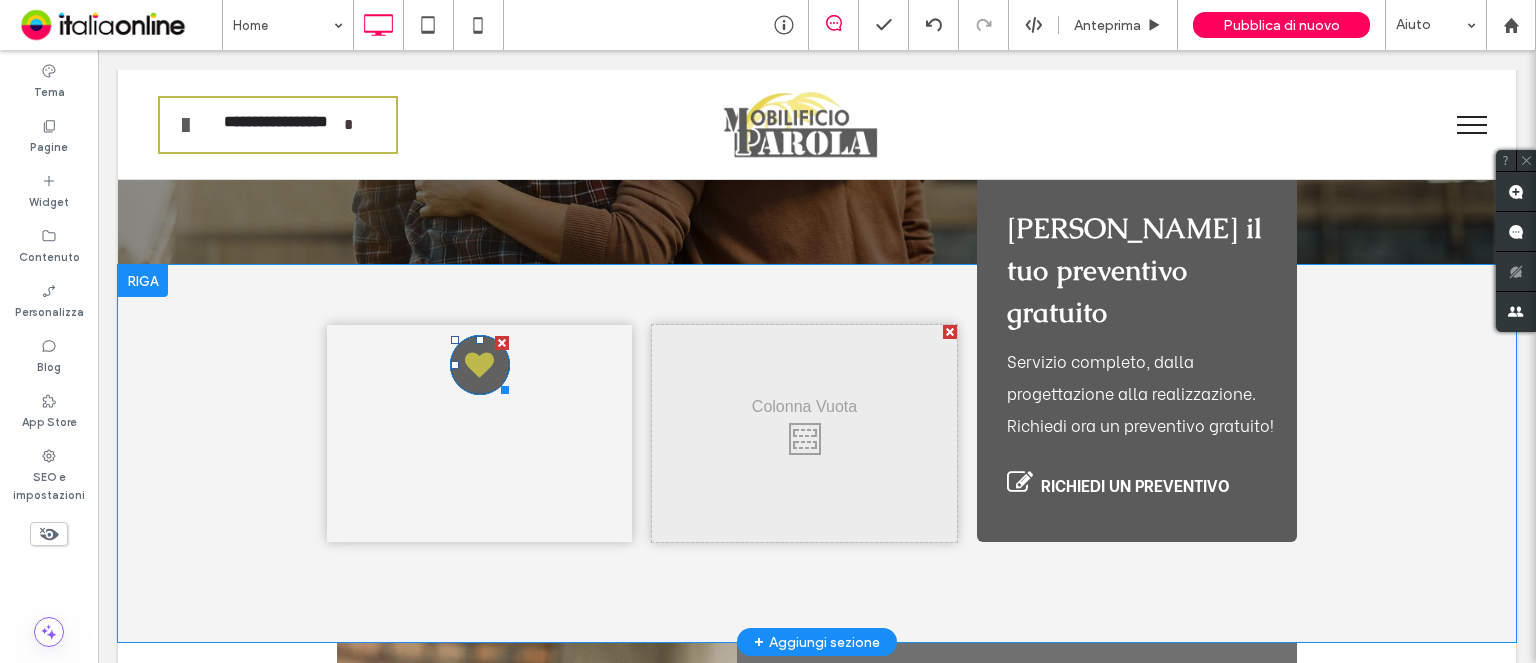 click 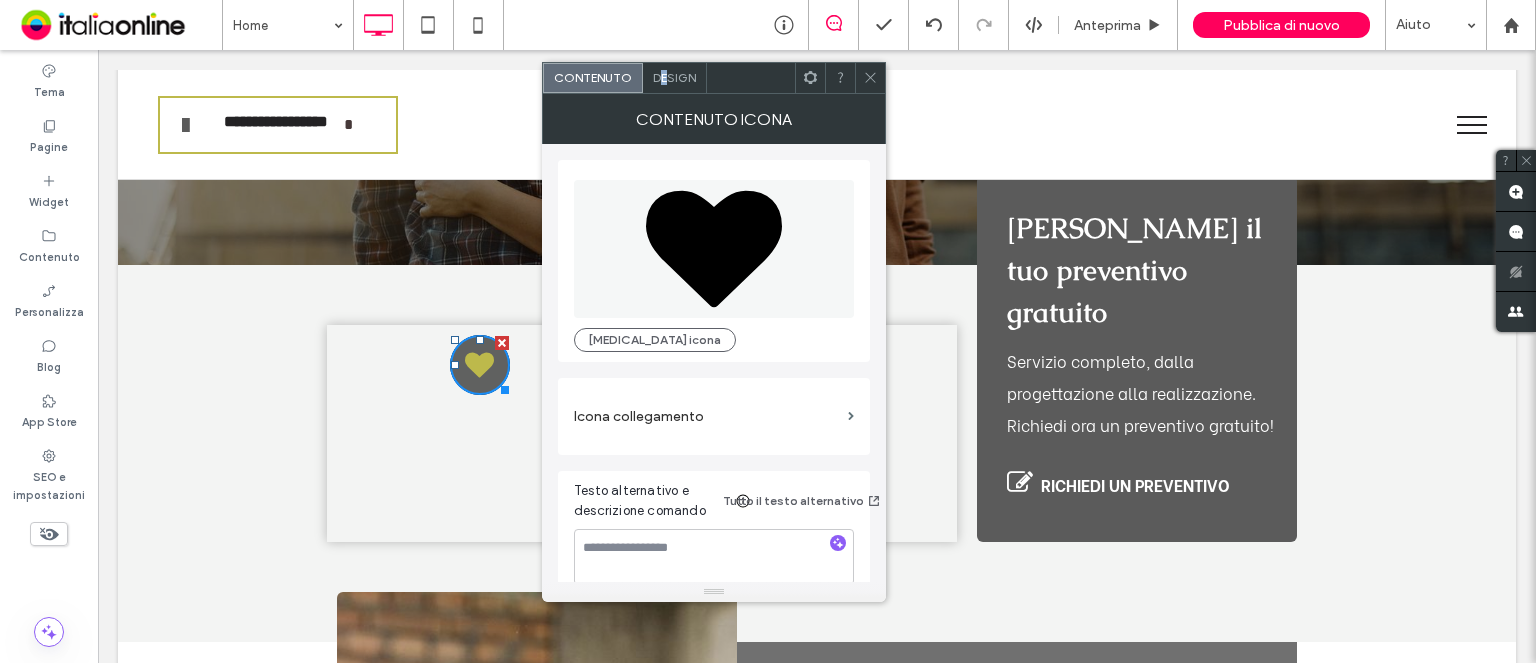 click on "Design" at bounding box center [674, 77] 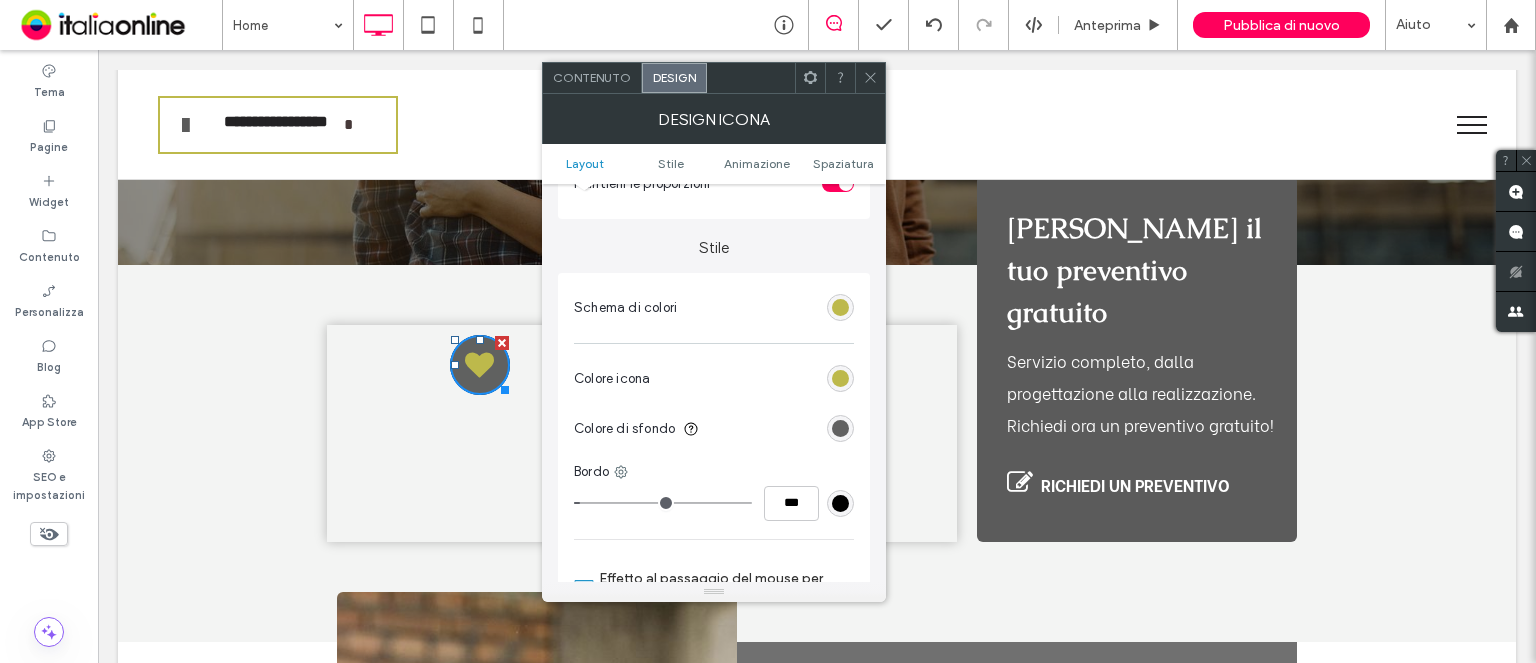 scroll, scrollTop: 400, scrollLeft: 0, axis: vertical 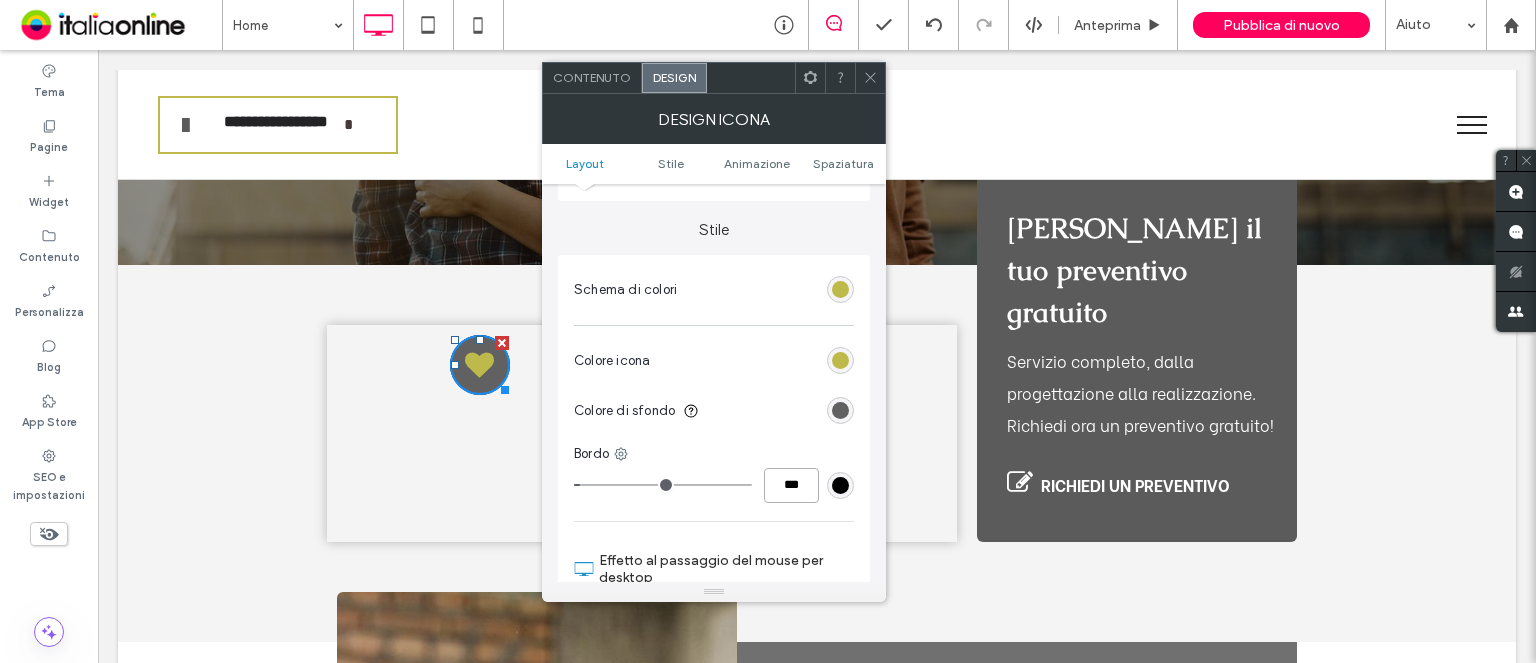 click on "***" at bounding box center [791, 485] 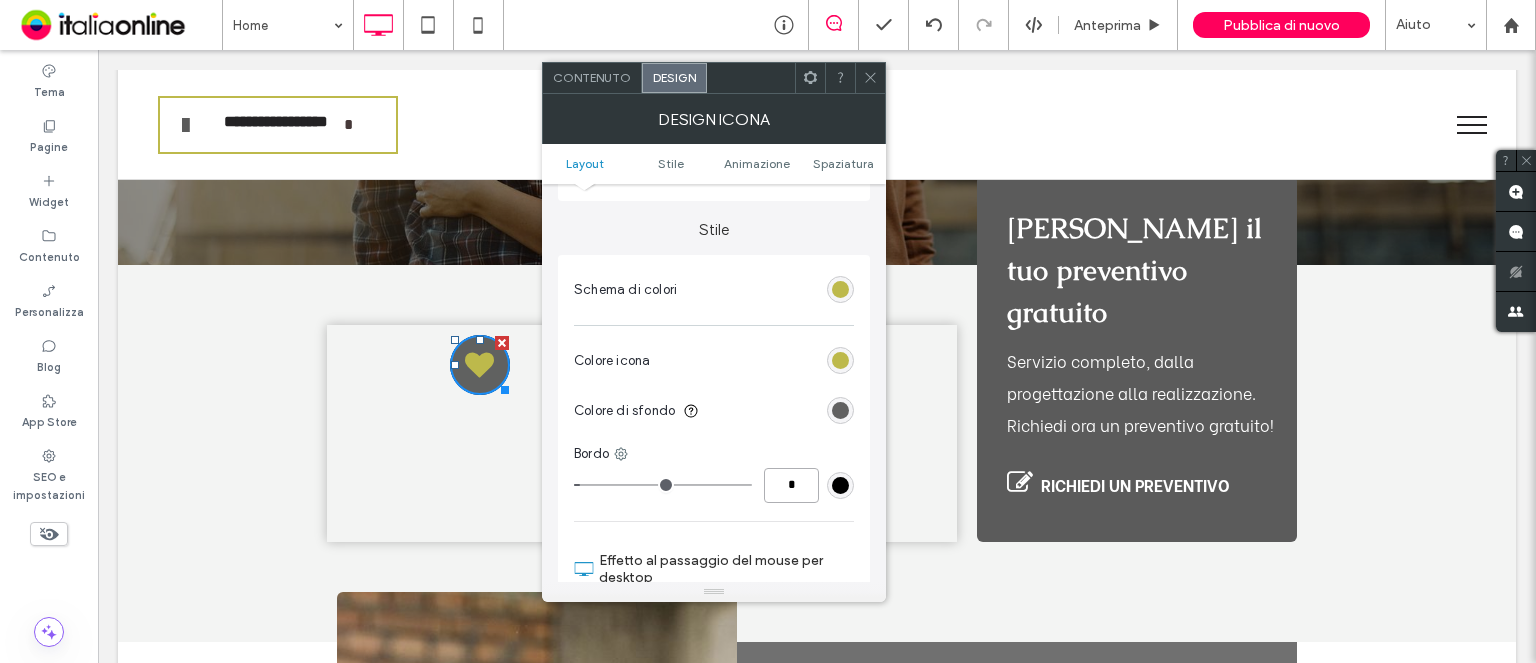 type on "*" 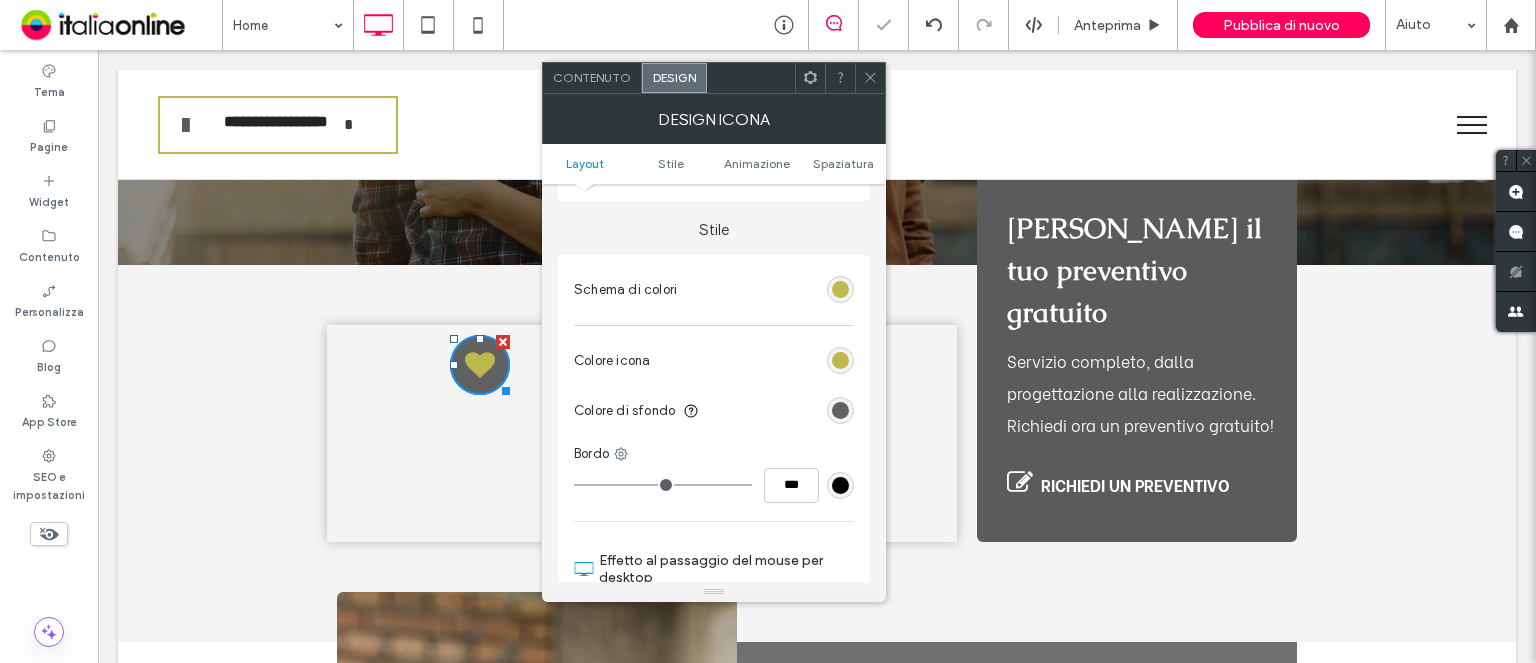 click 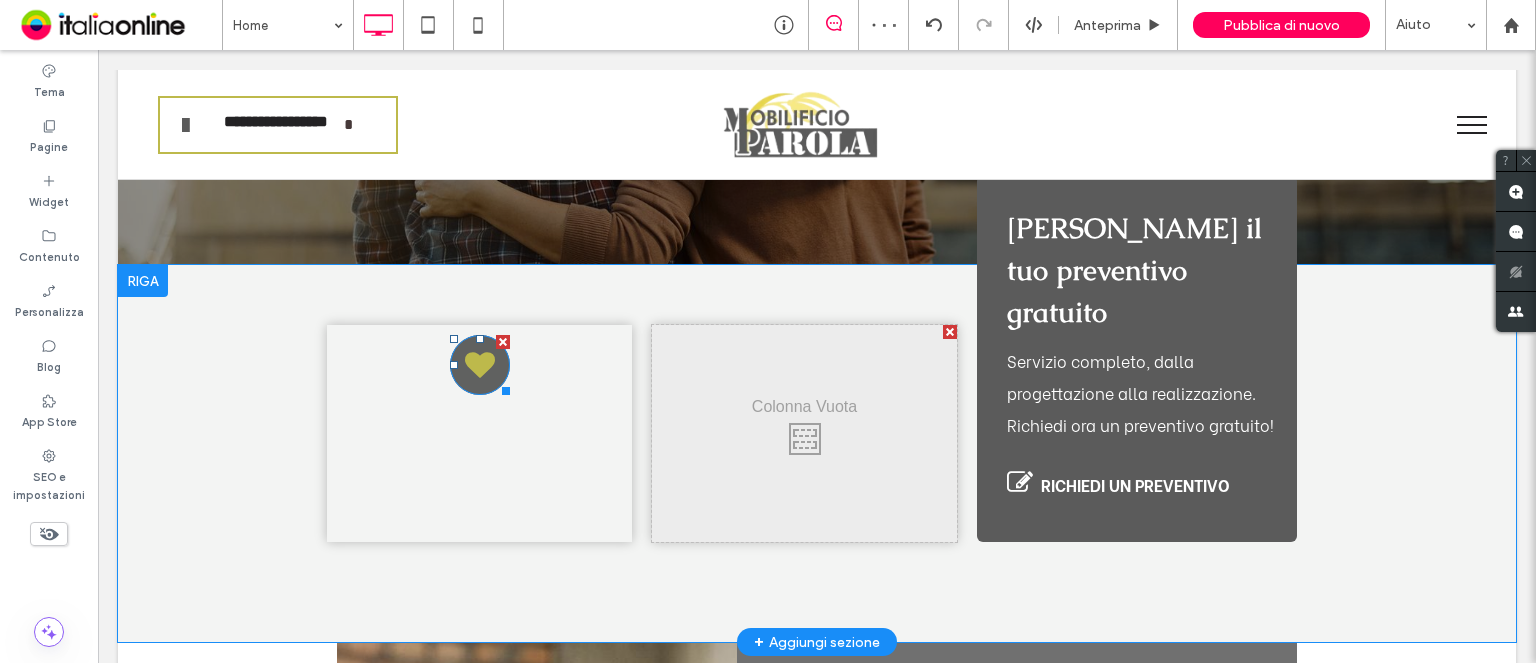 click 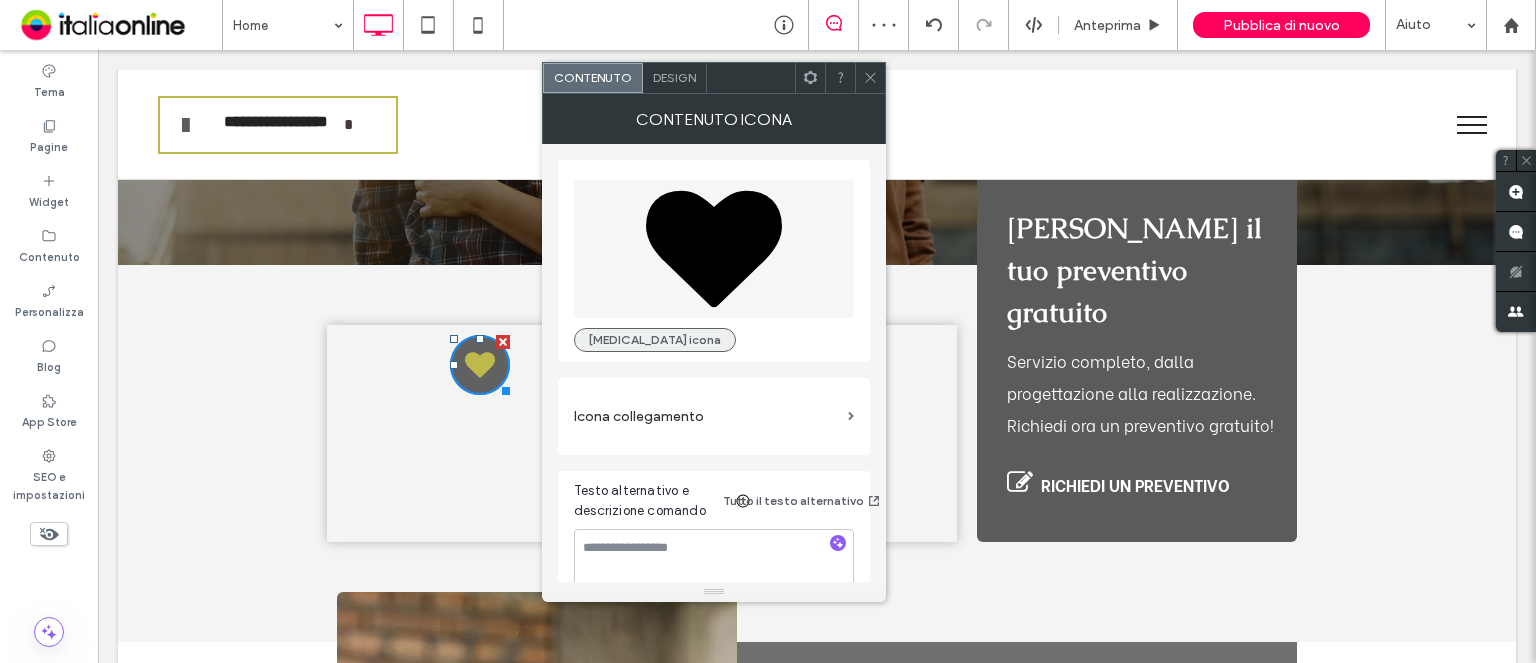 drag, startPoint x: 611, startPoint y: 340, endPoint x: 619, endPoint y: 332, distance: 11.313708 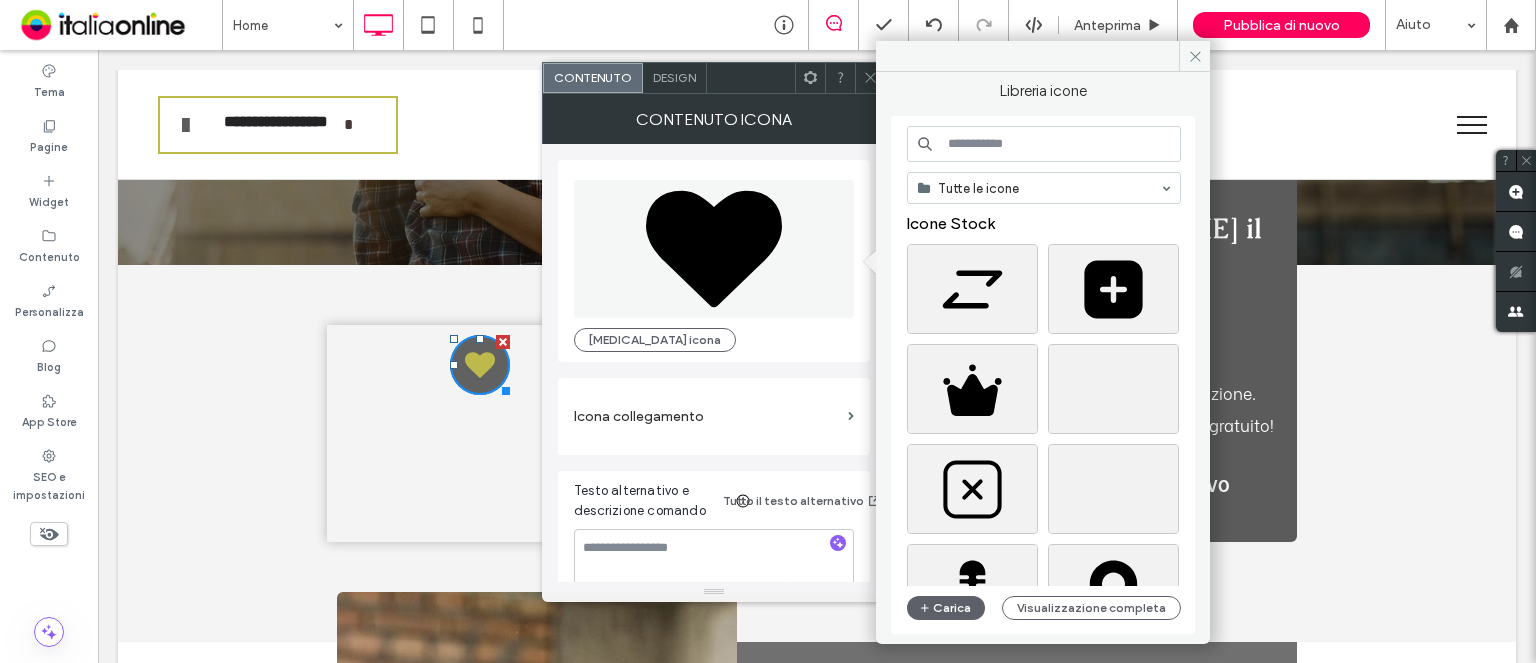 click at bounding box center [1044, 144] 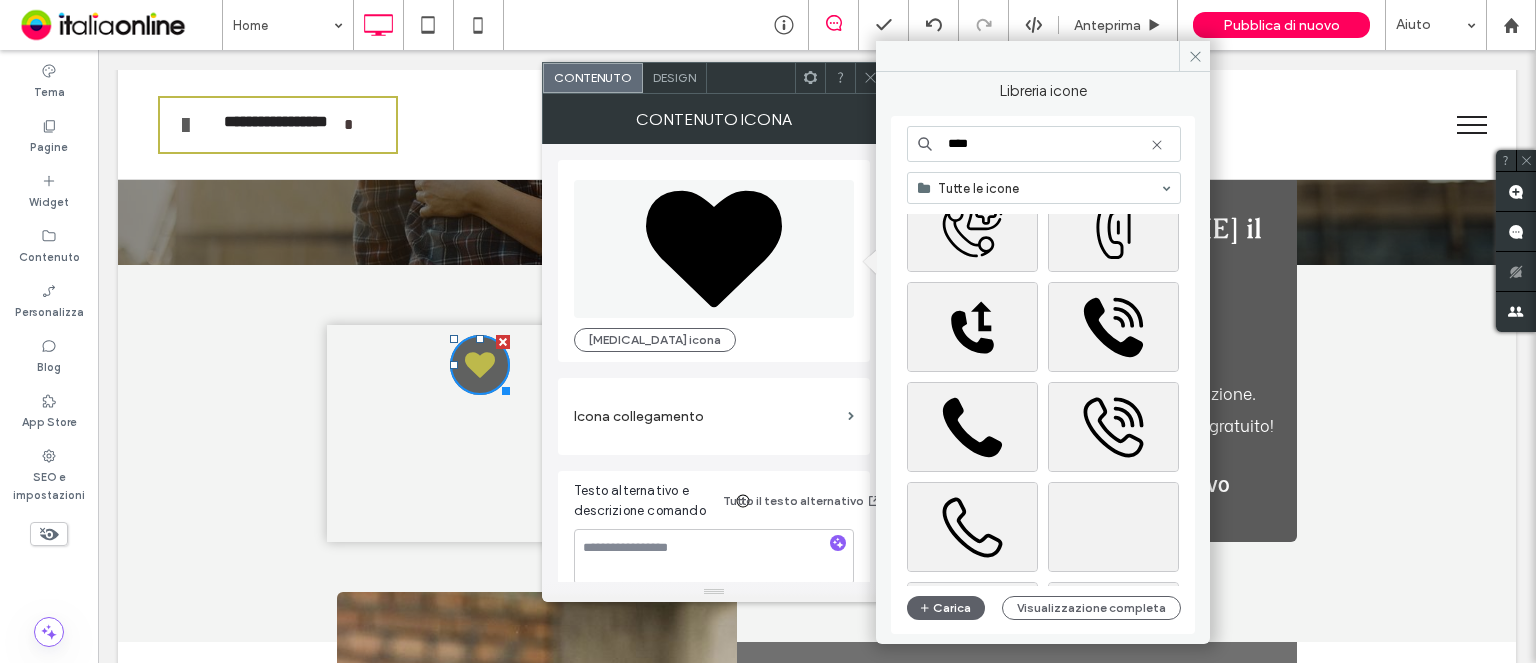 scroll, scrollTop: 200, scrollLeft: 0, axis: vertical 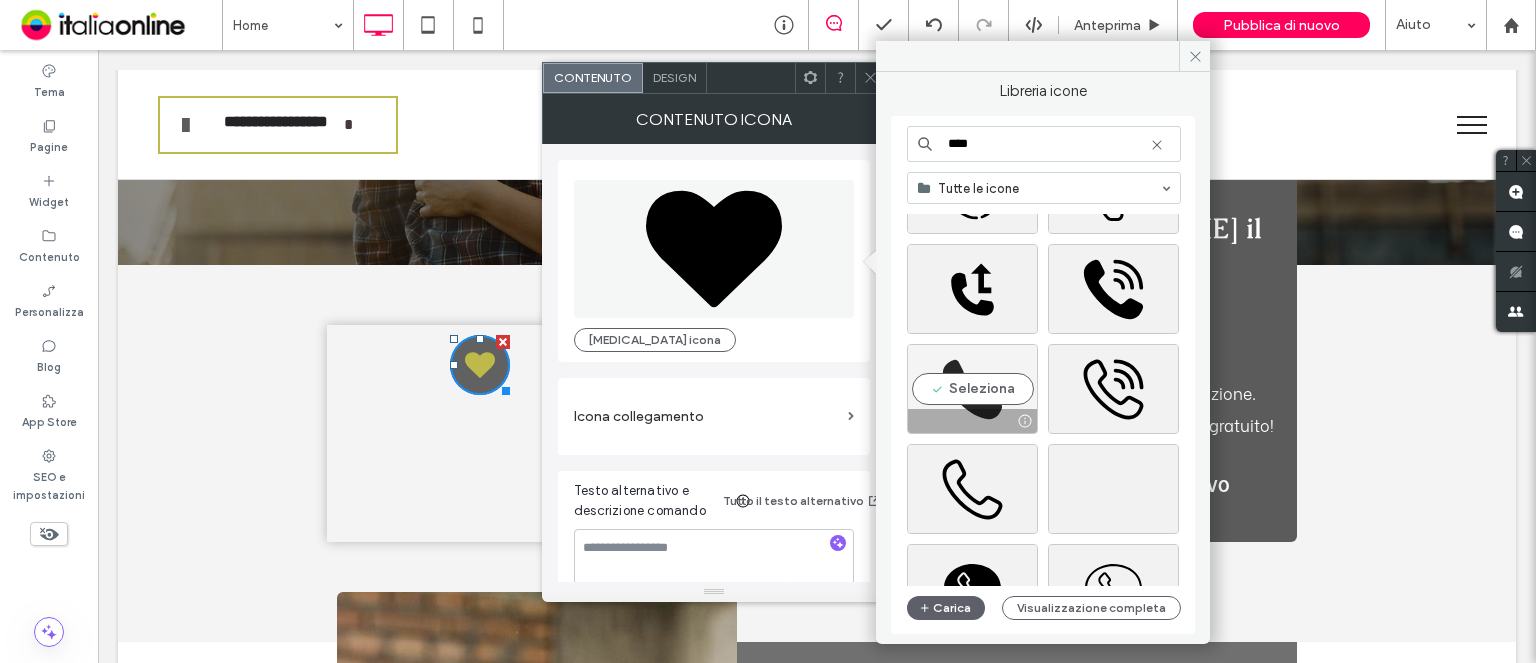 type on "****" 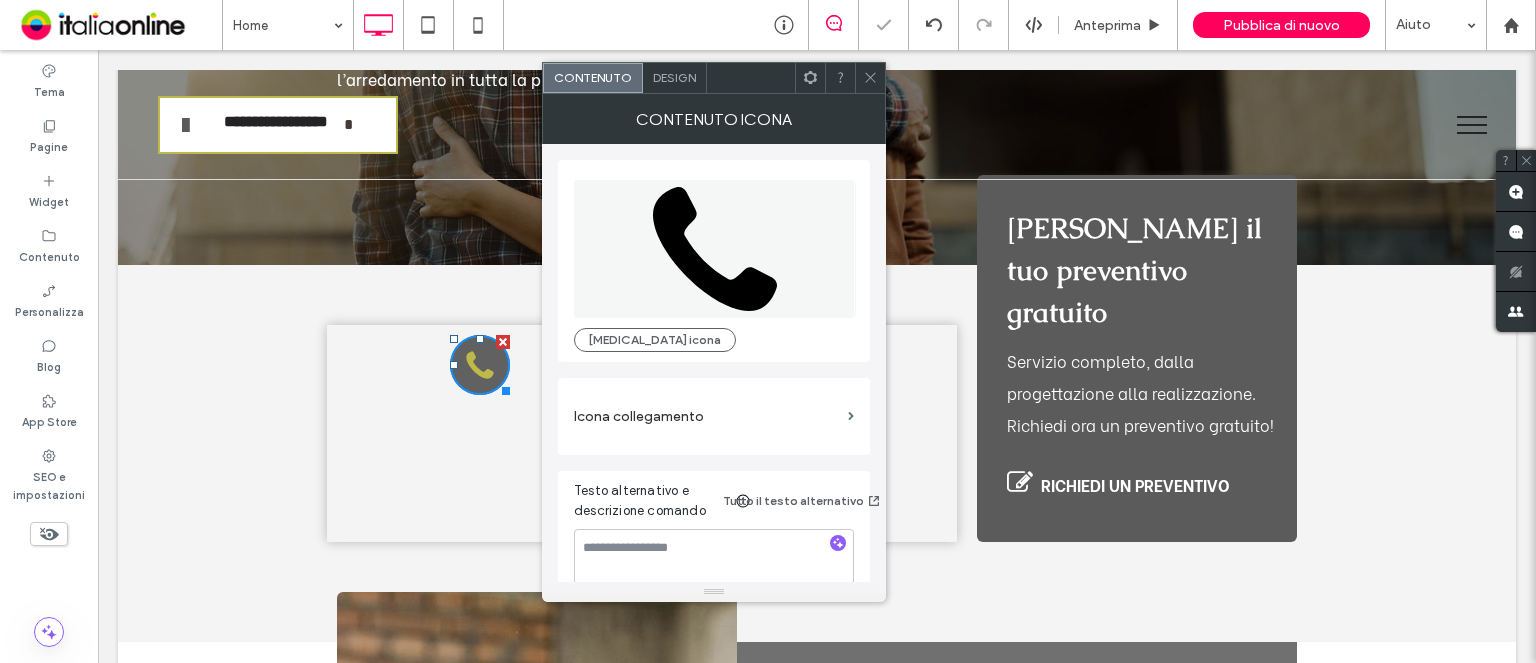click at bounding box center [870, 78] 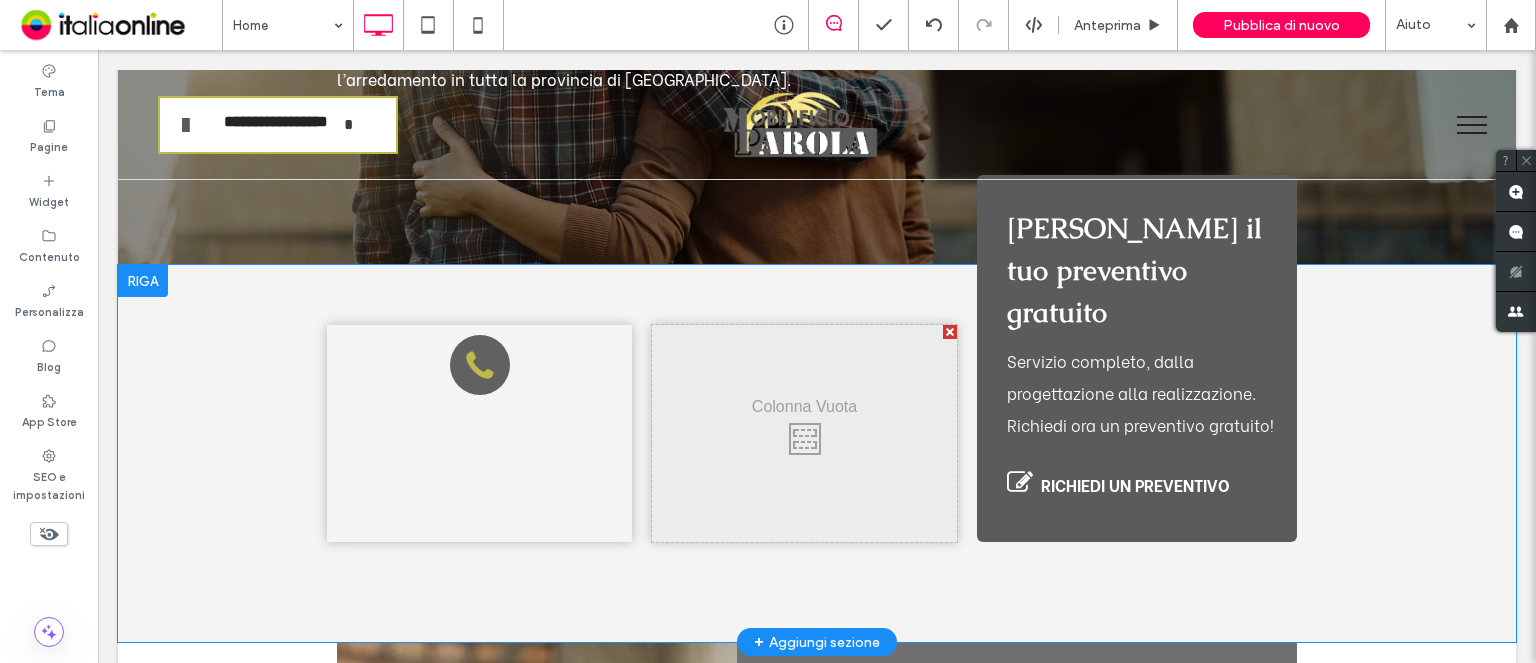 click on "Click To Paste" at bounding box center (479, 433) 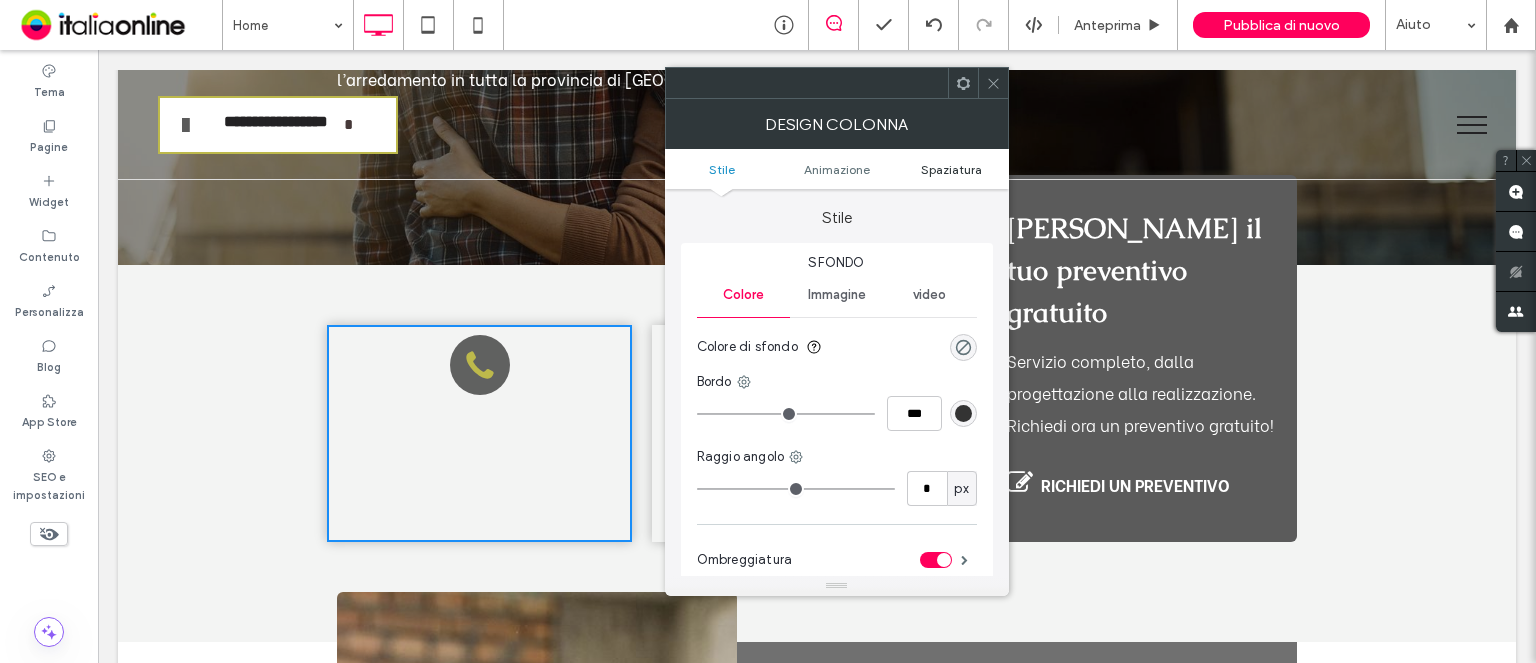click on "Spaziatura" at bounding box center (951, 169) 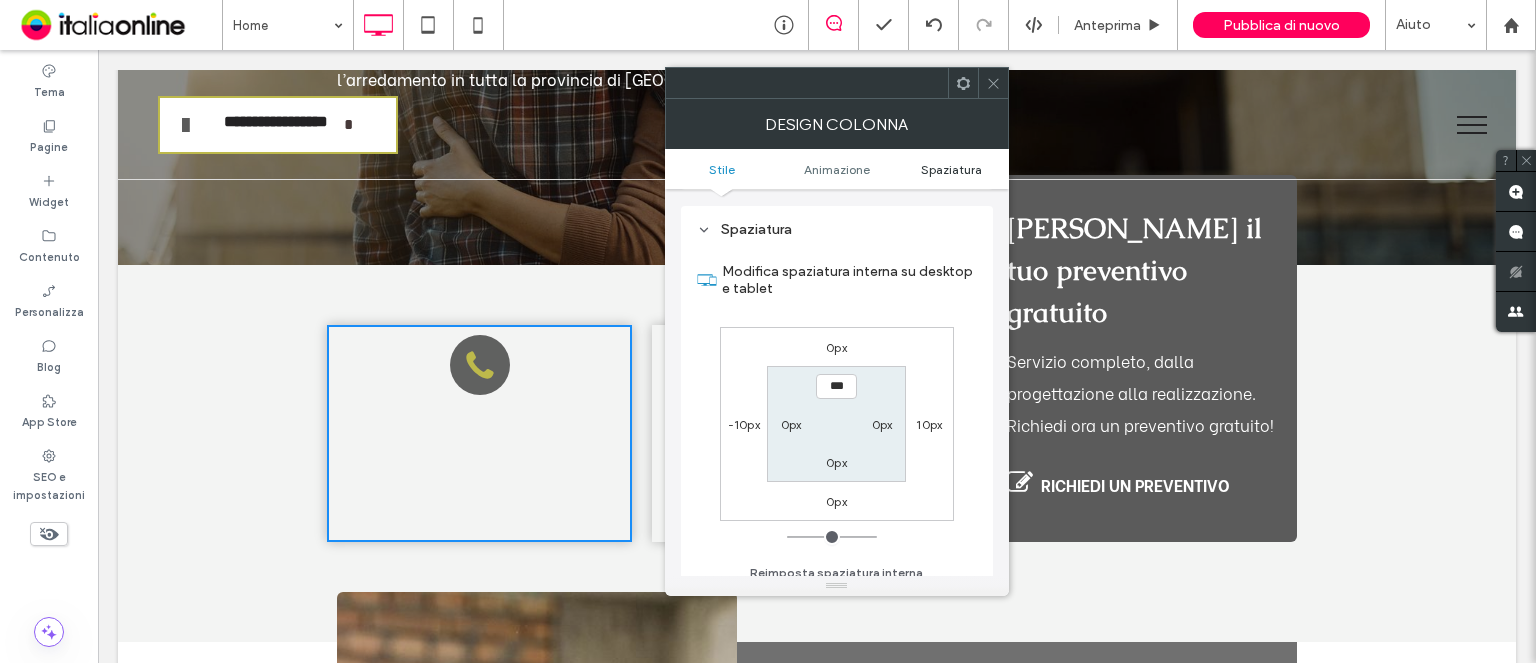 scroll, scrollTop: 468, scrollLeft: 0, axis: vertical 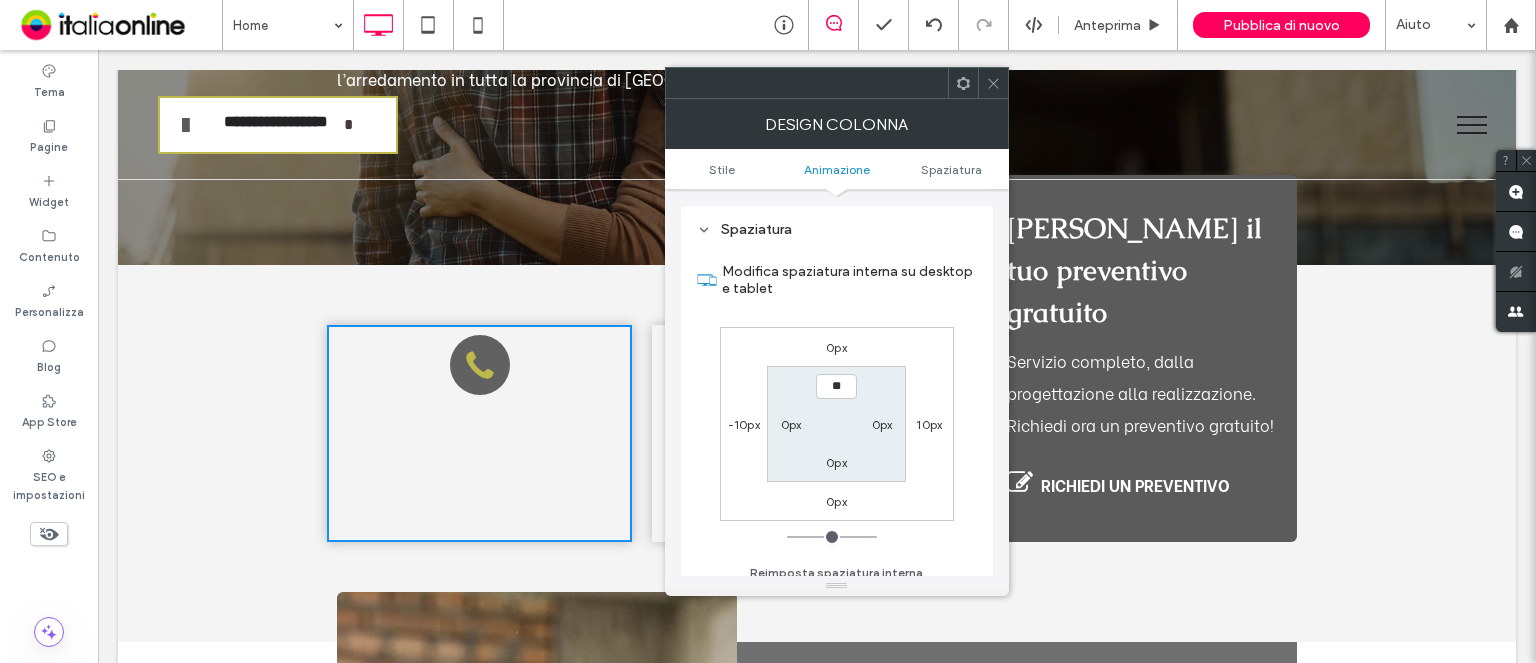 type on "****" 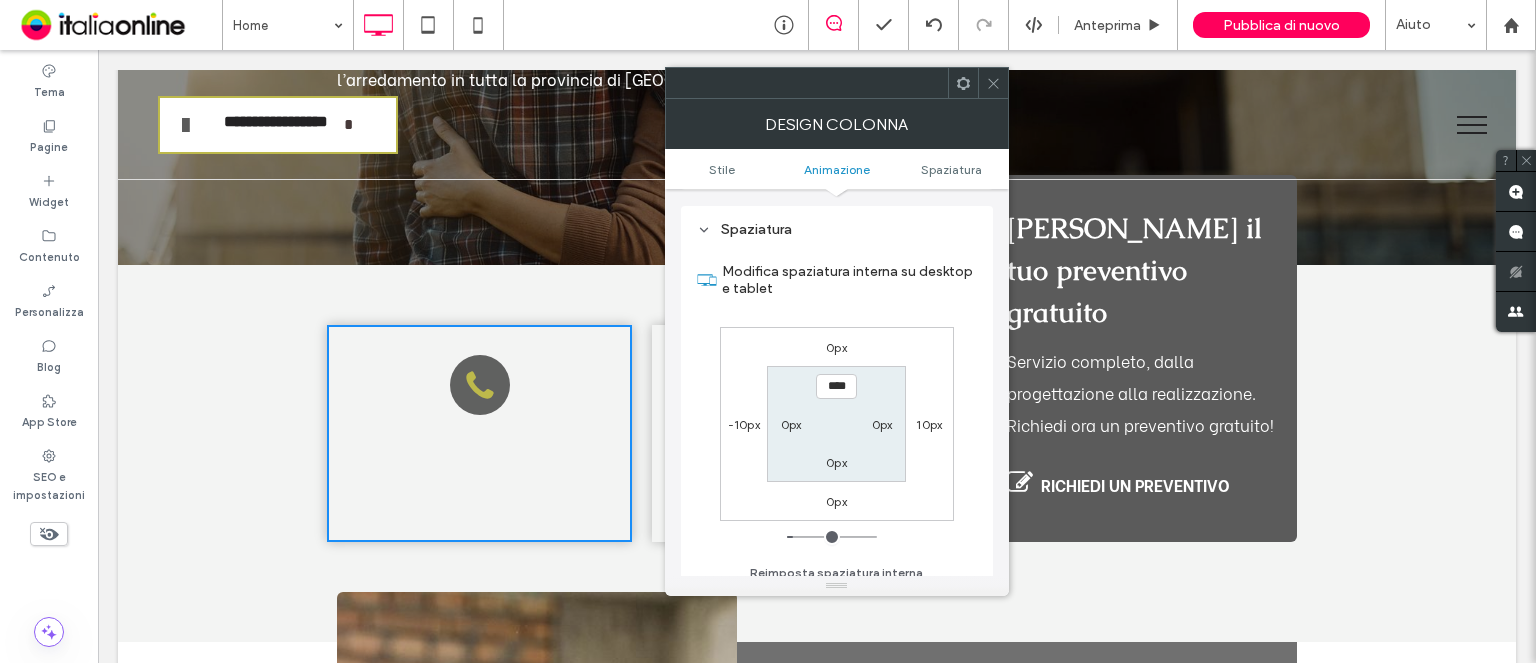 click 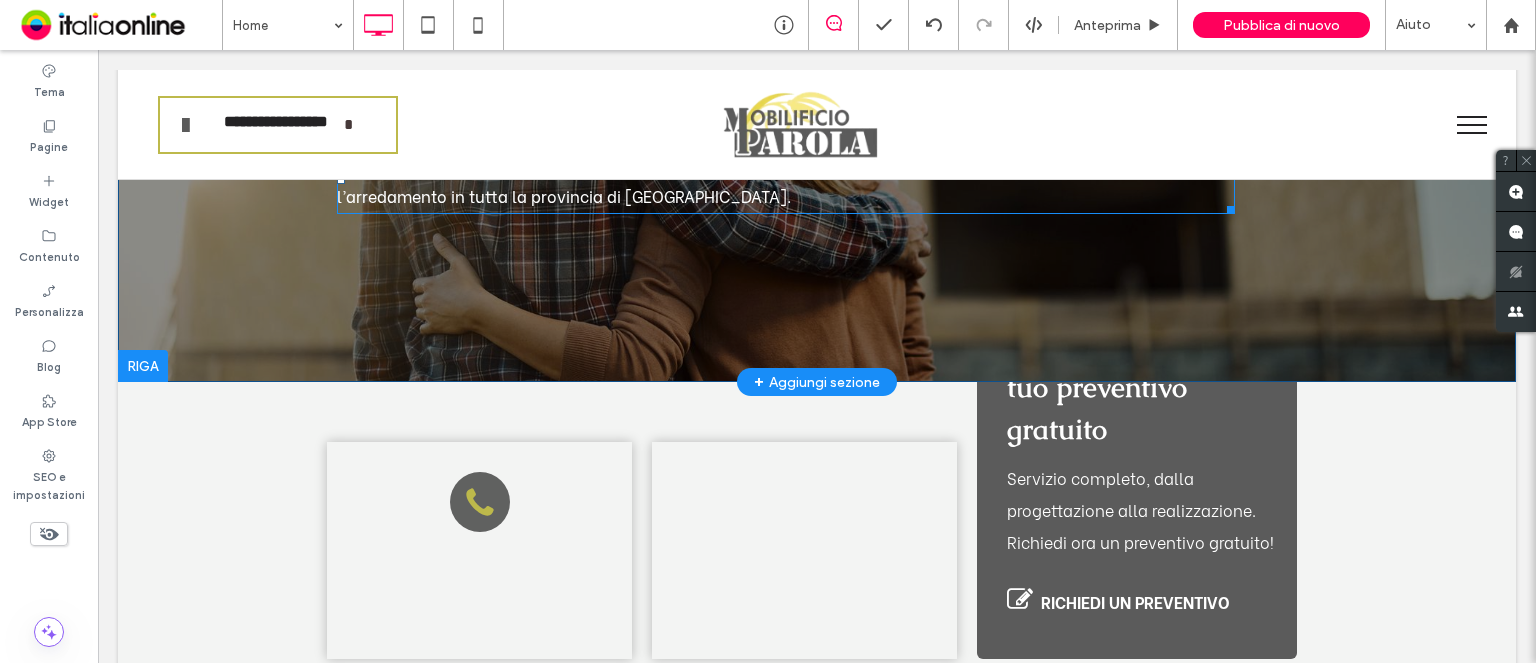 scroll, scrollTop: 491, scrollLeft: 0, axis: vertical 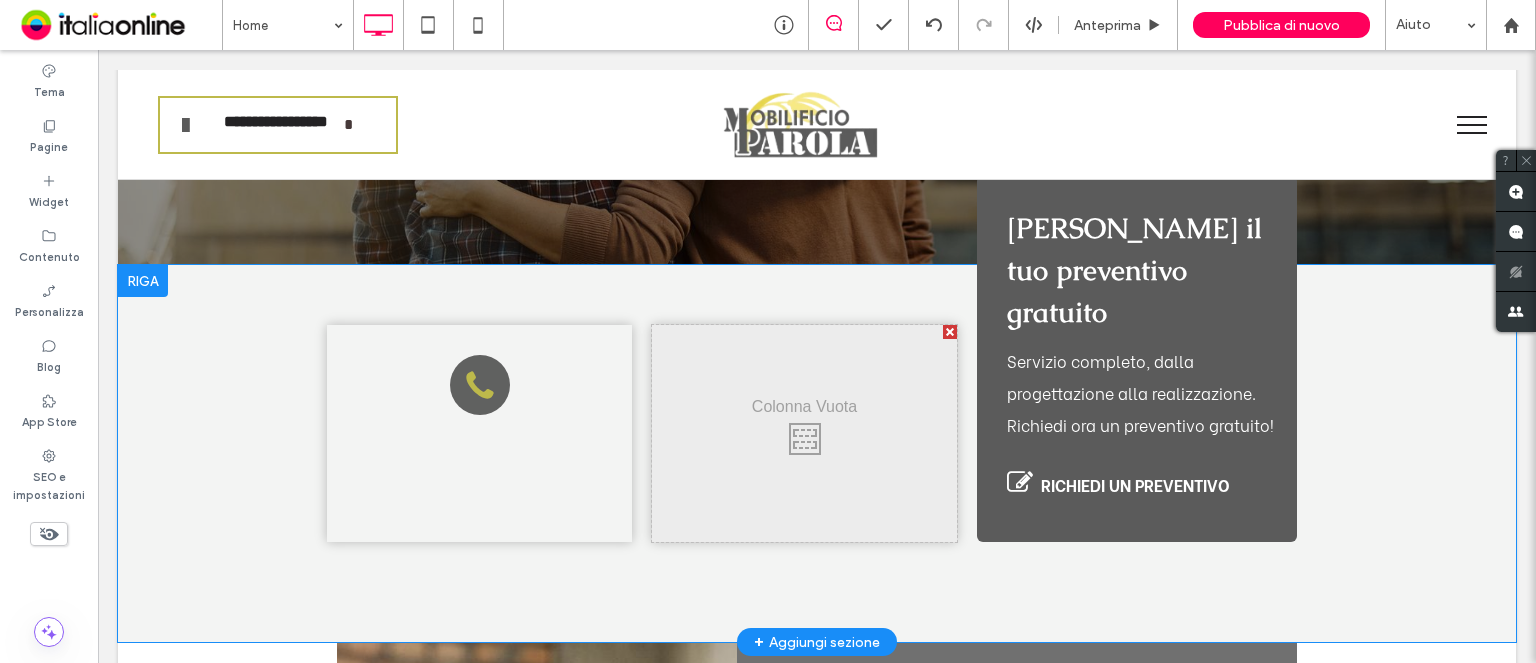 click on "Click To Paste     Click To Paste" at bounding box center [804, 433] 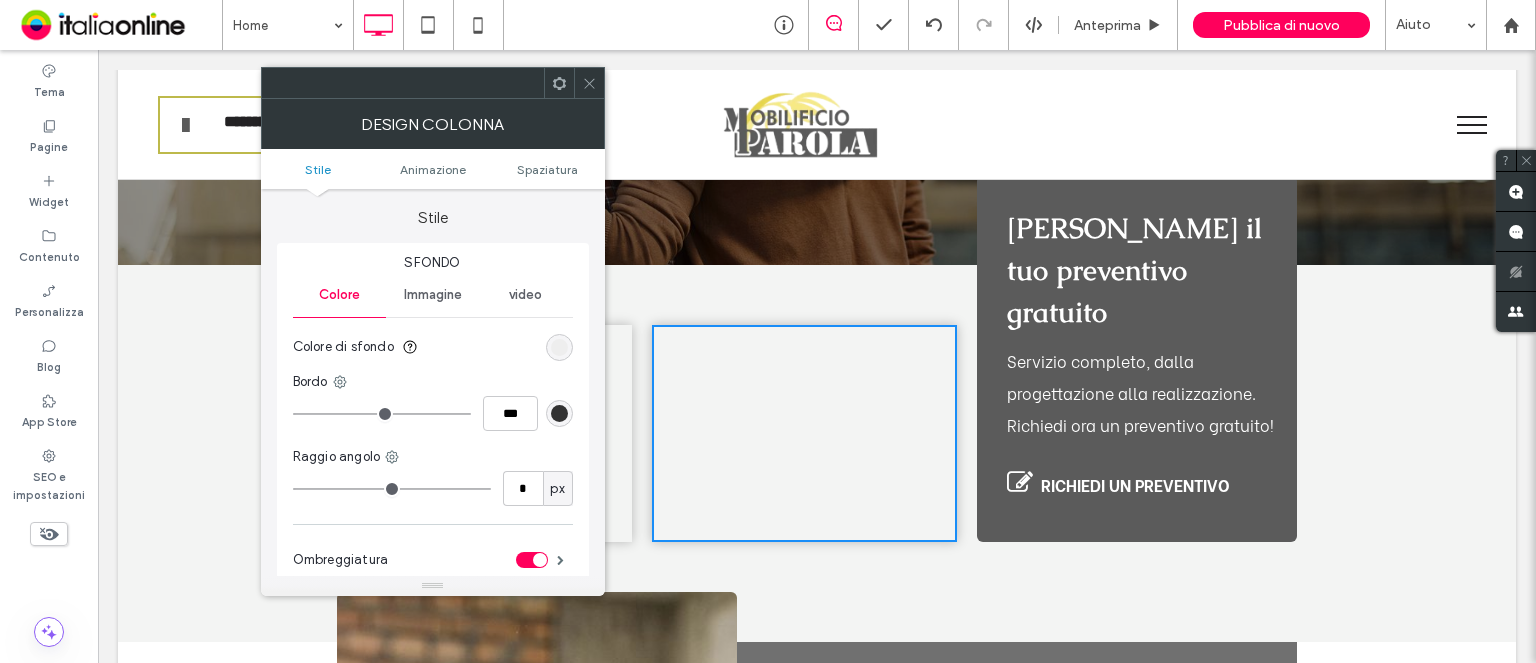 click at bounding box center (559, 347) 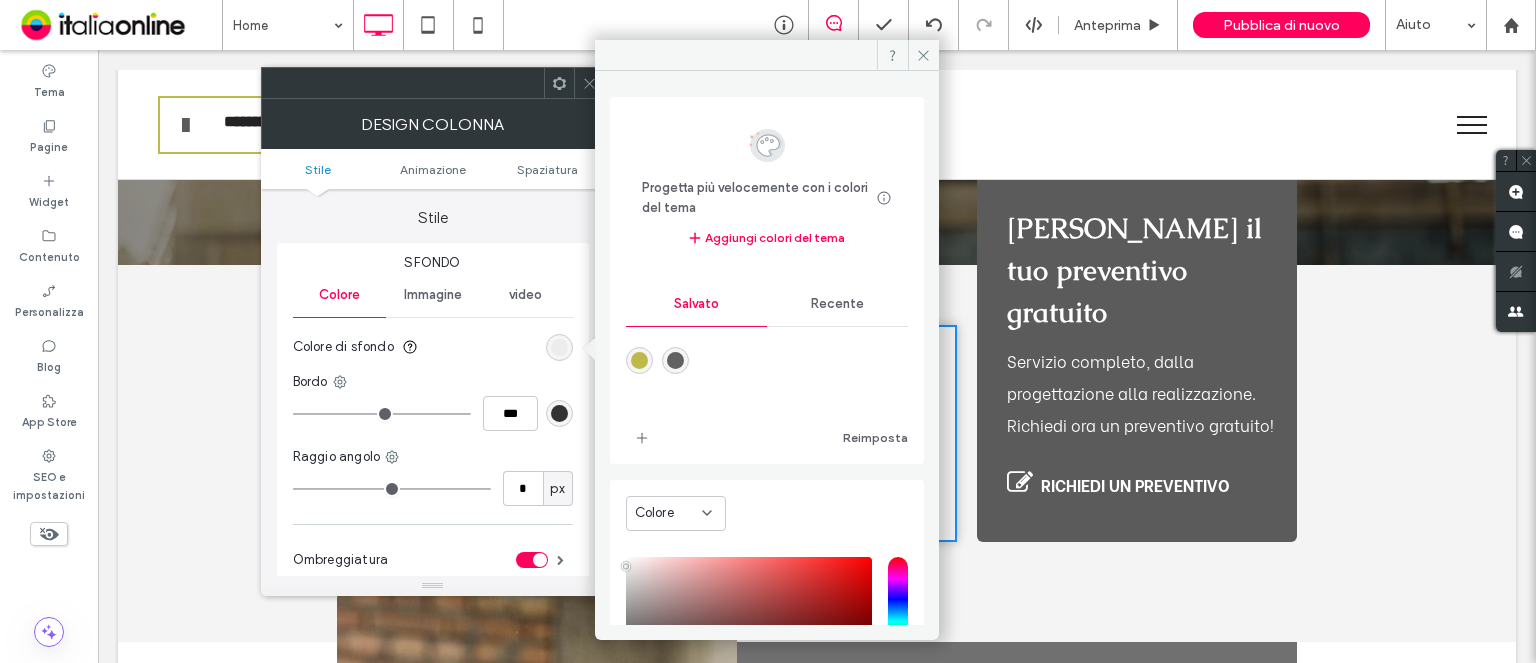 click at bounding box center (639, 360) 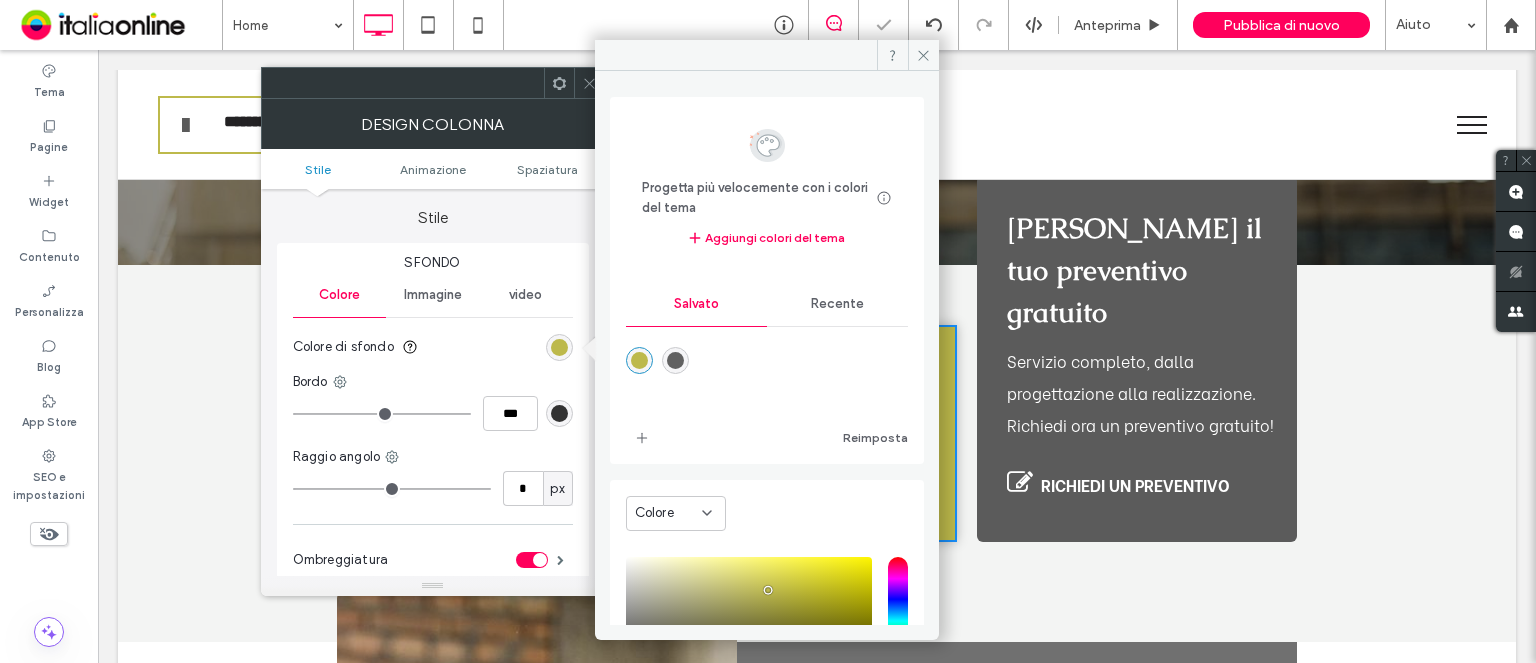 click 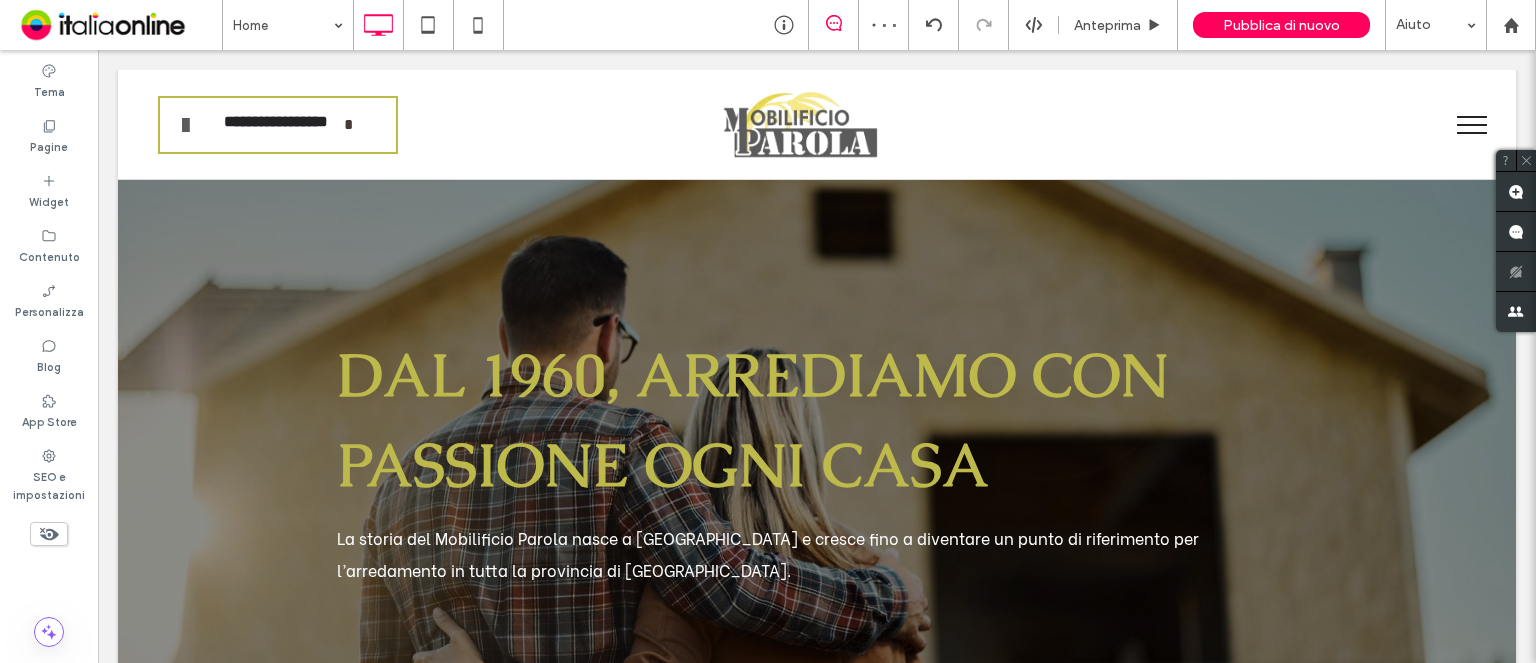 scroll, scrollTop: 400, scrollLeft: 0, axis: vertical 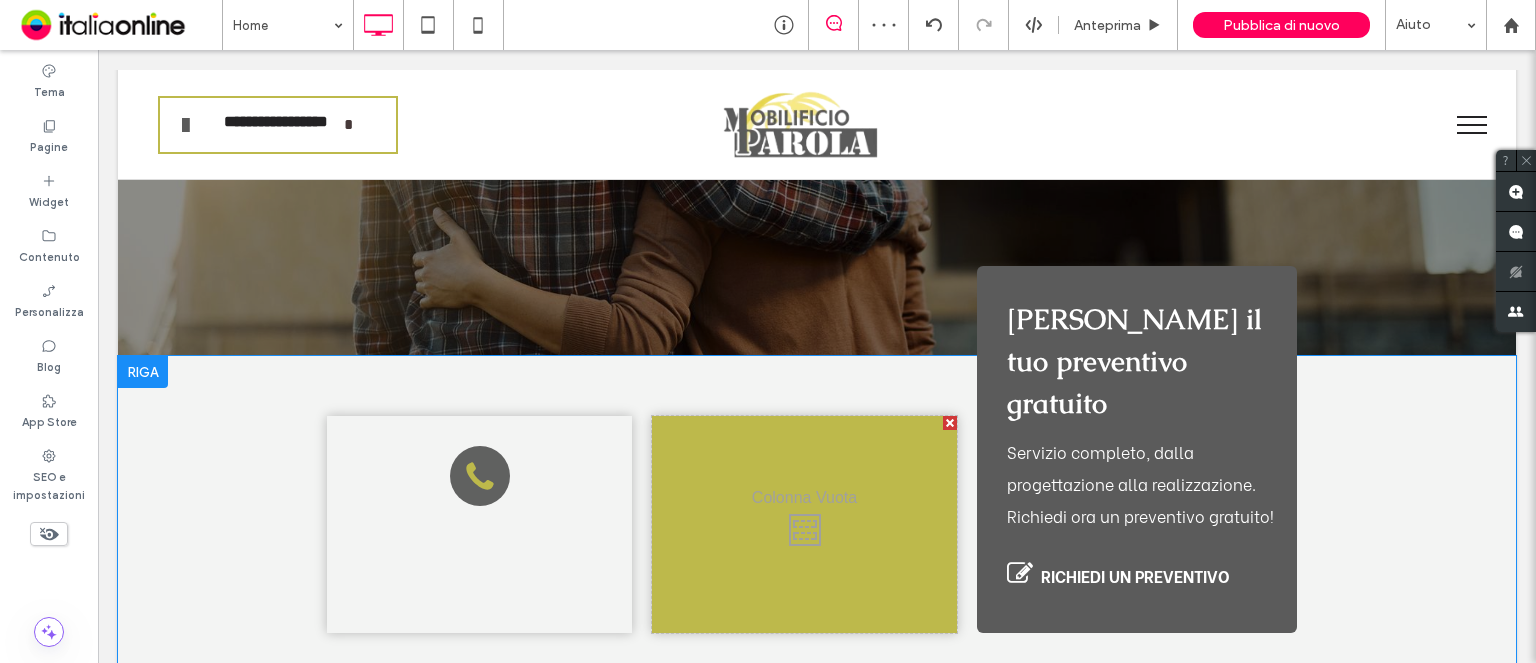 click on "Click To Paste" at bounding box center (479, 524) 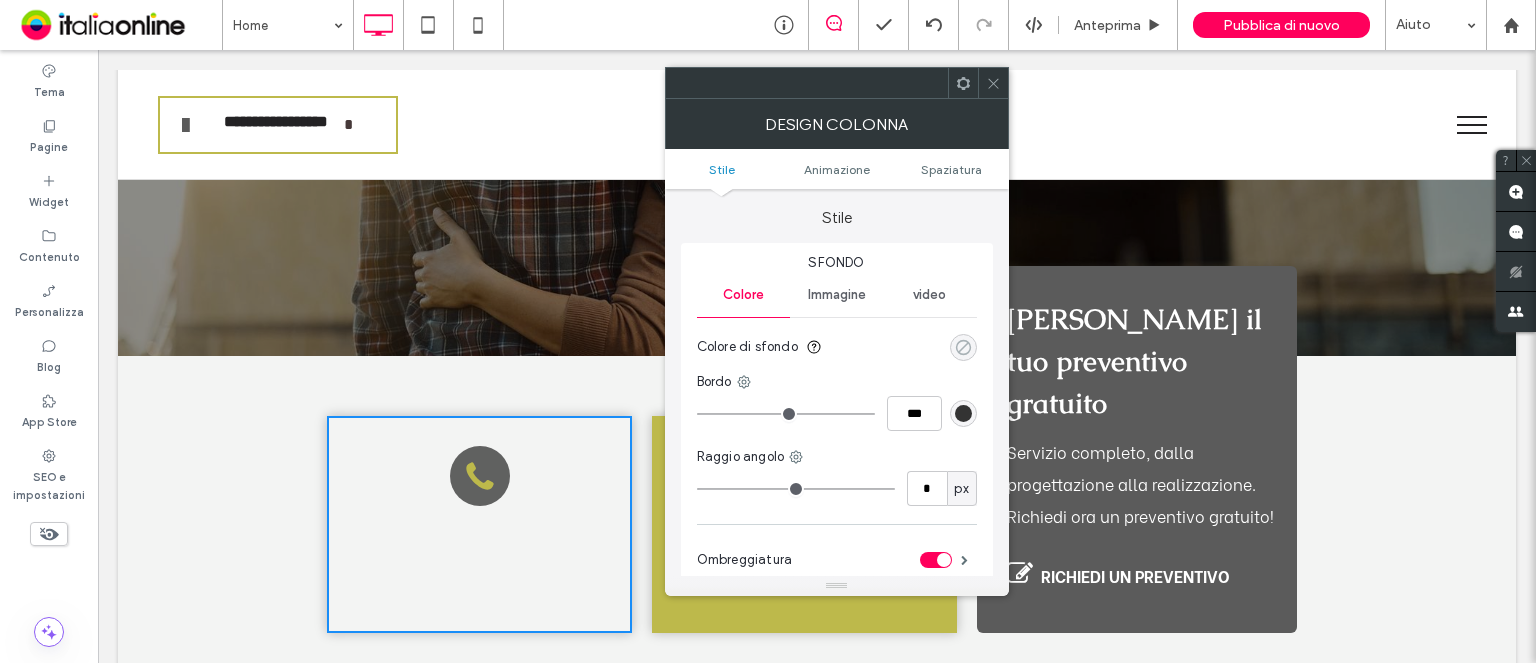 click at bounding box center (963, 347) 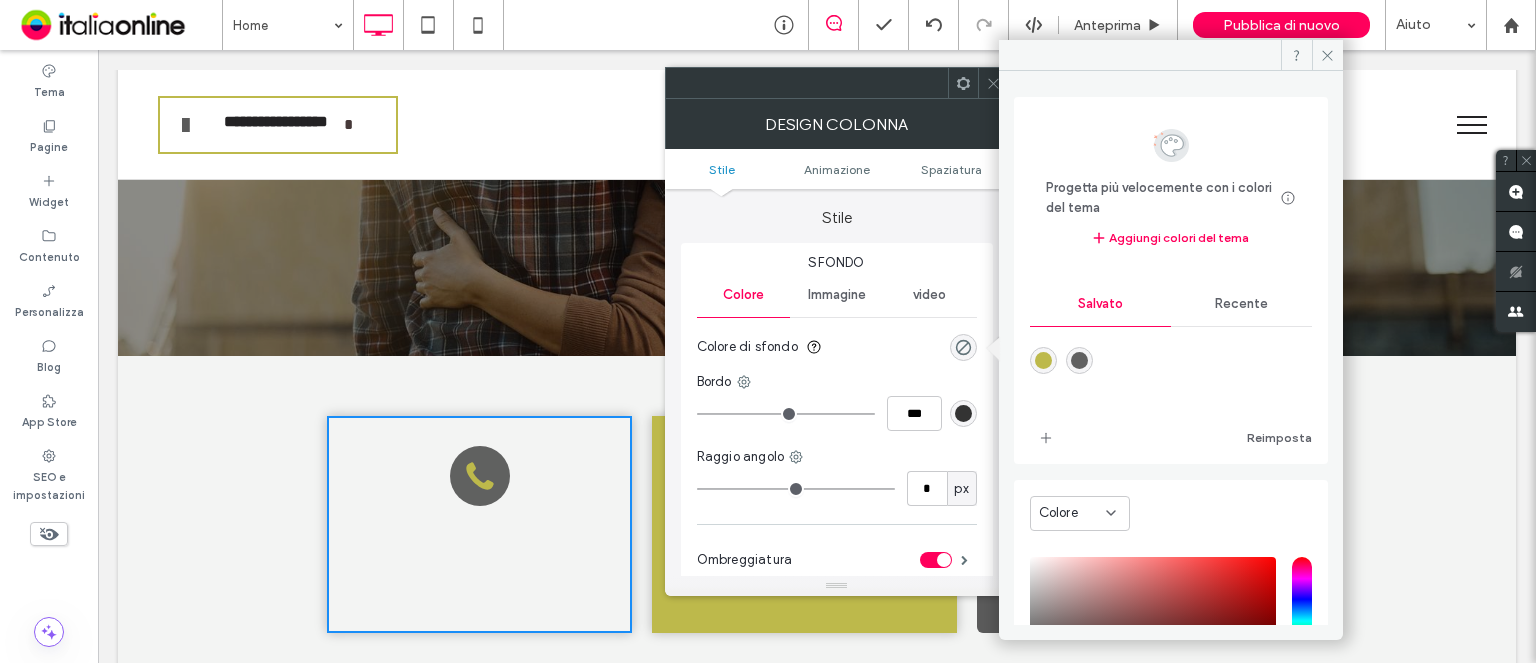 click at bounding box center [1043, 360] 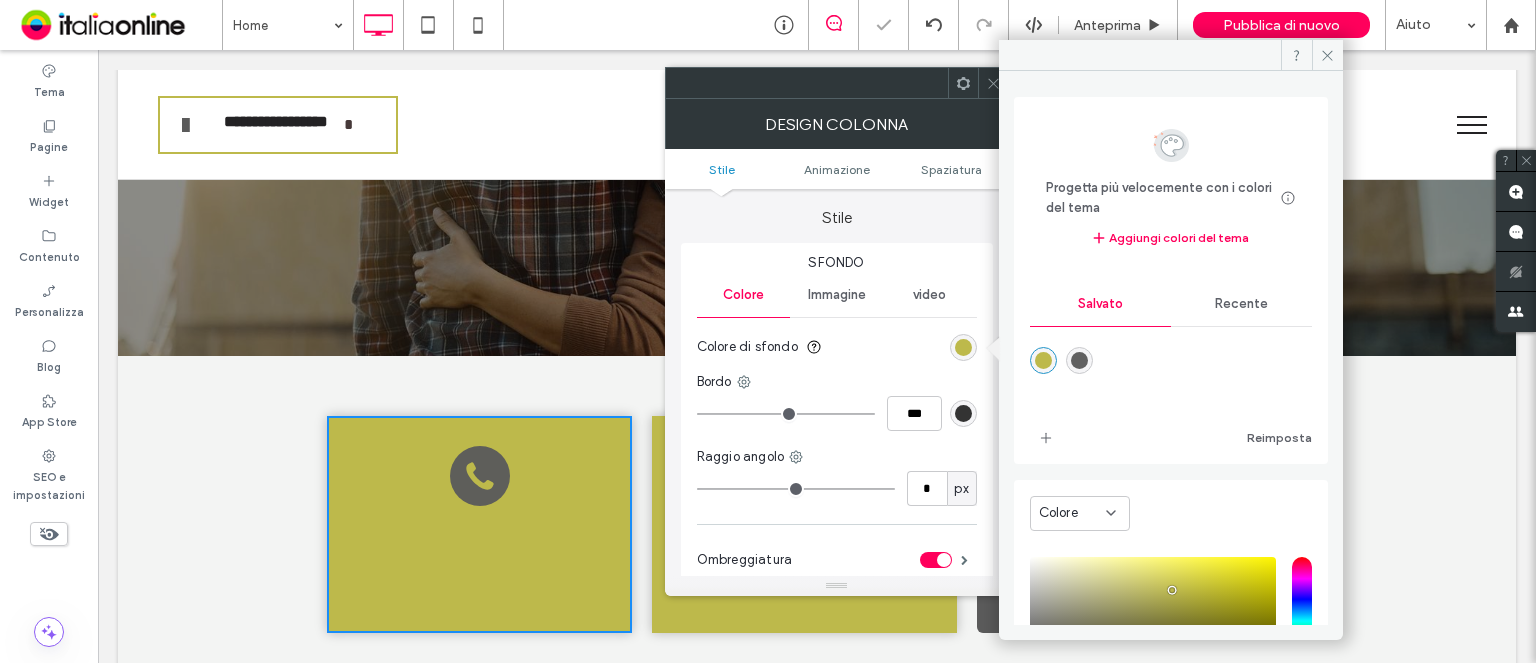 click 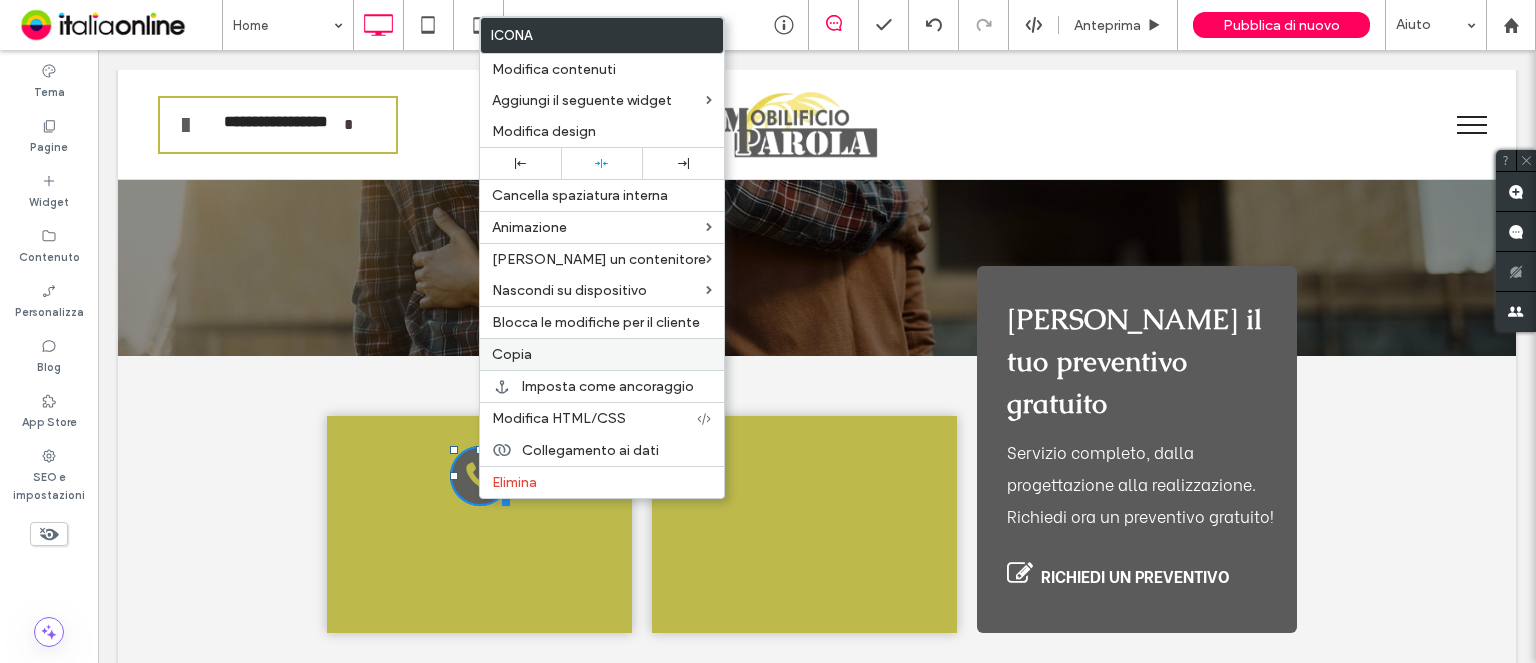 click on "Copia" at bounding box center (602, 354) 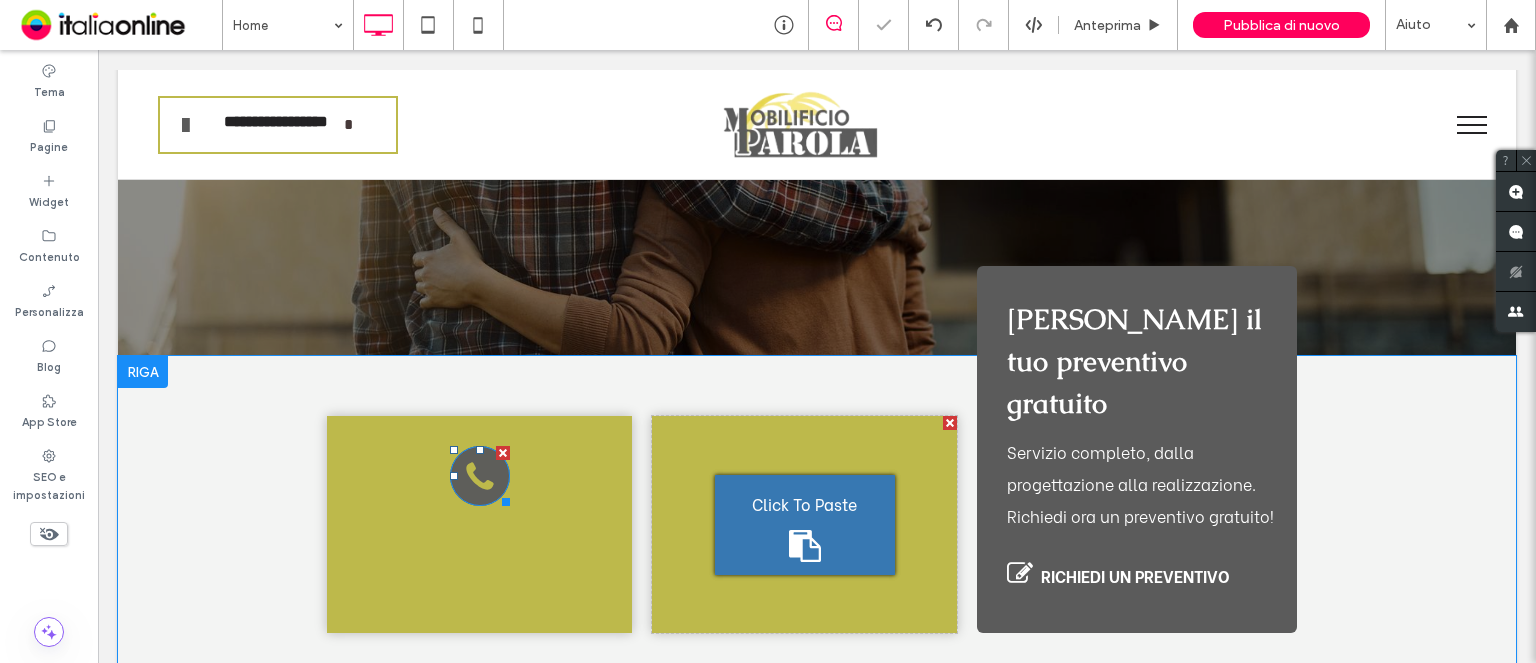 click on "Click To Paste" at bounding box center (804, 504) 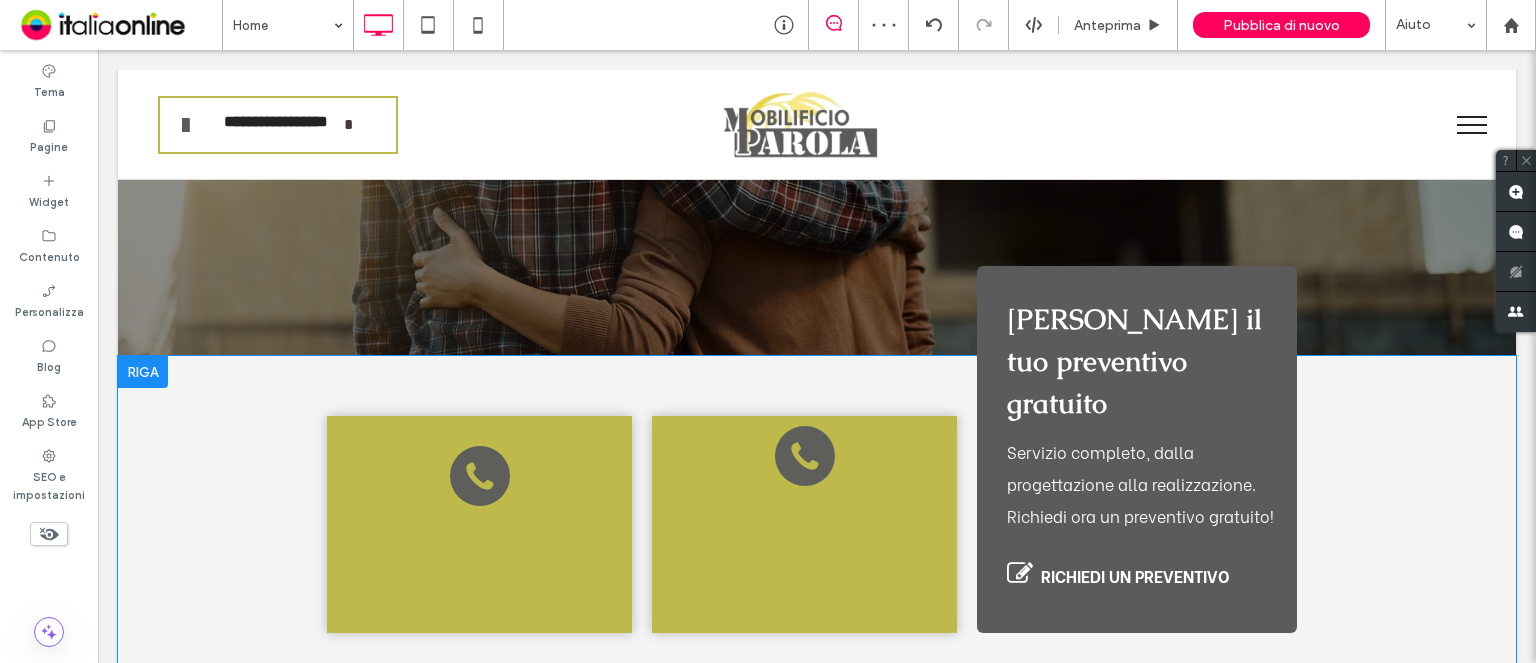 click on "Click To Paste     Click To Paste" at bounding box center (804, 524) 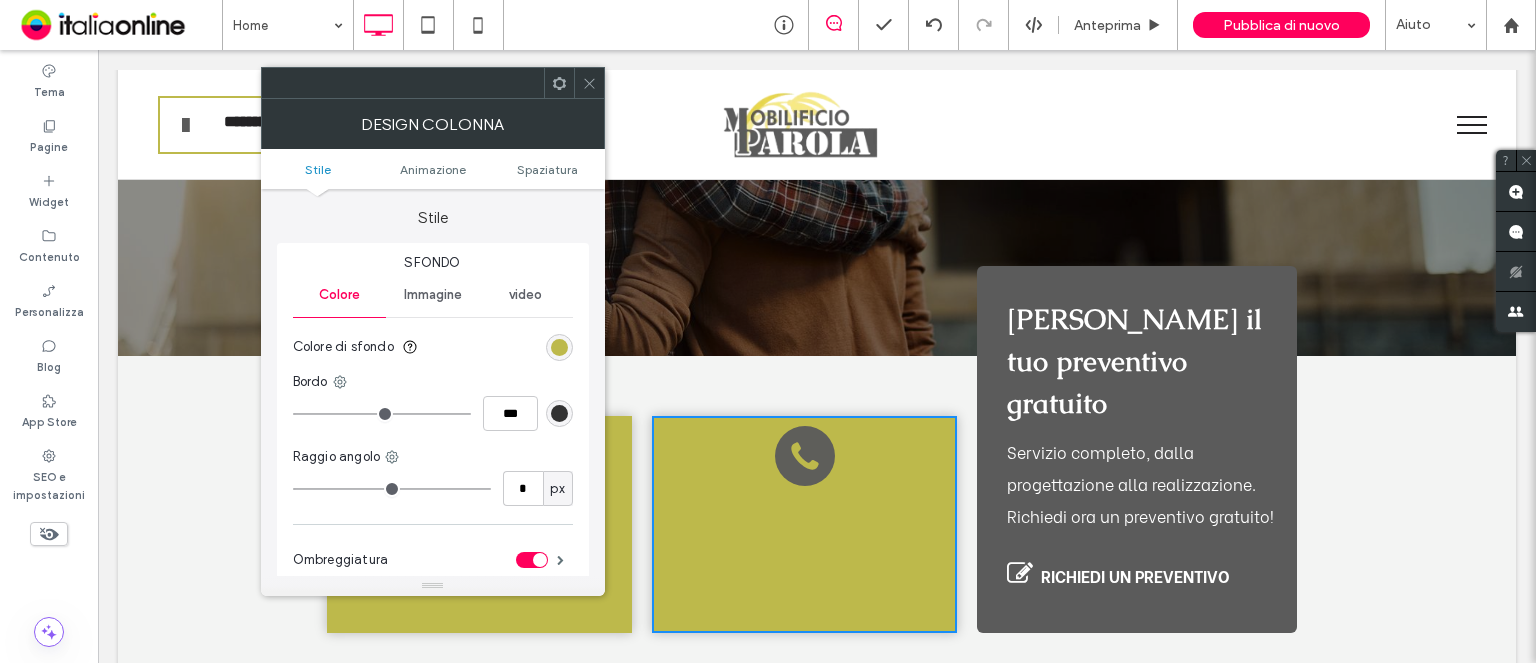 click at bounding box center (589, 83) 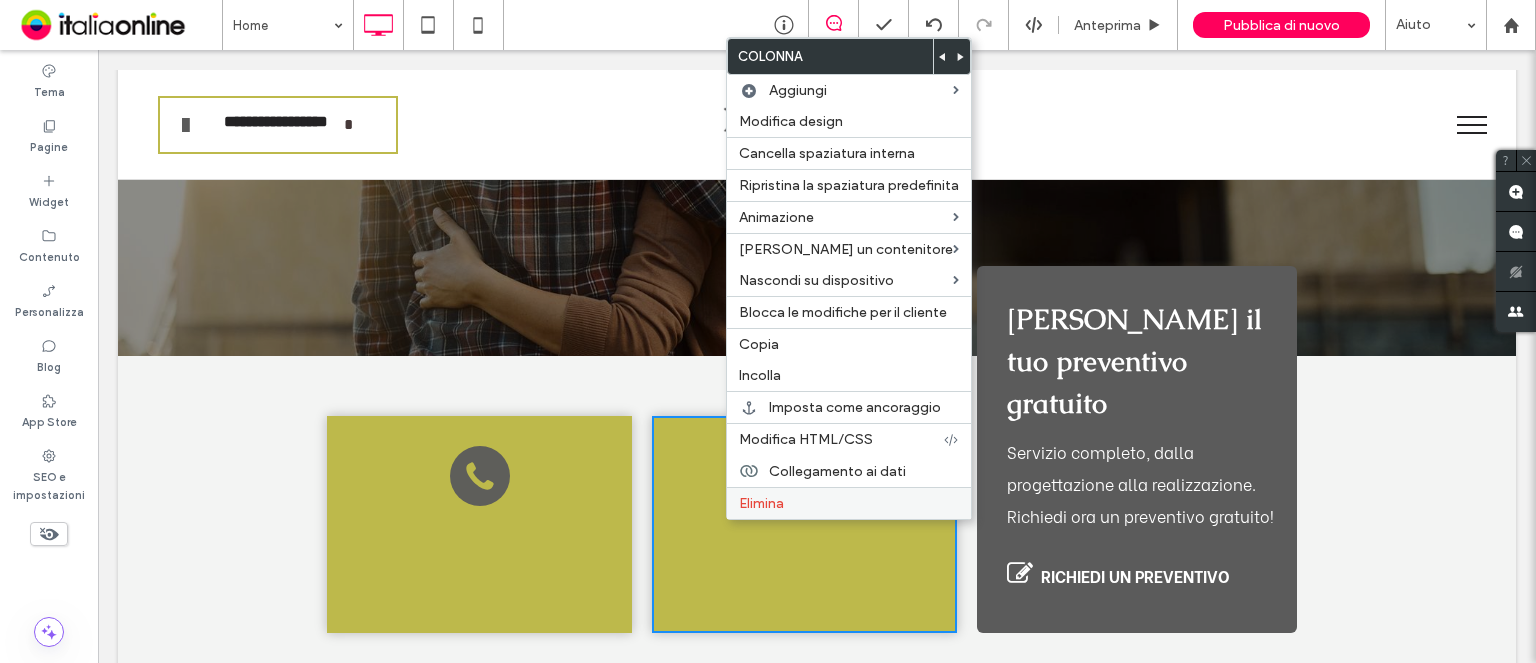 click on "Elimina" at bounding box center (761, 503) 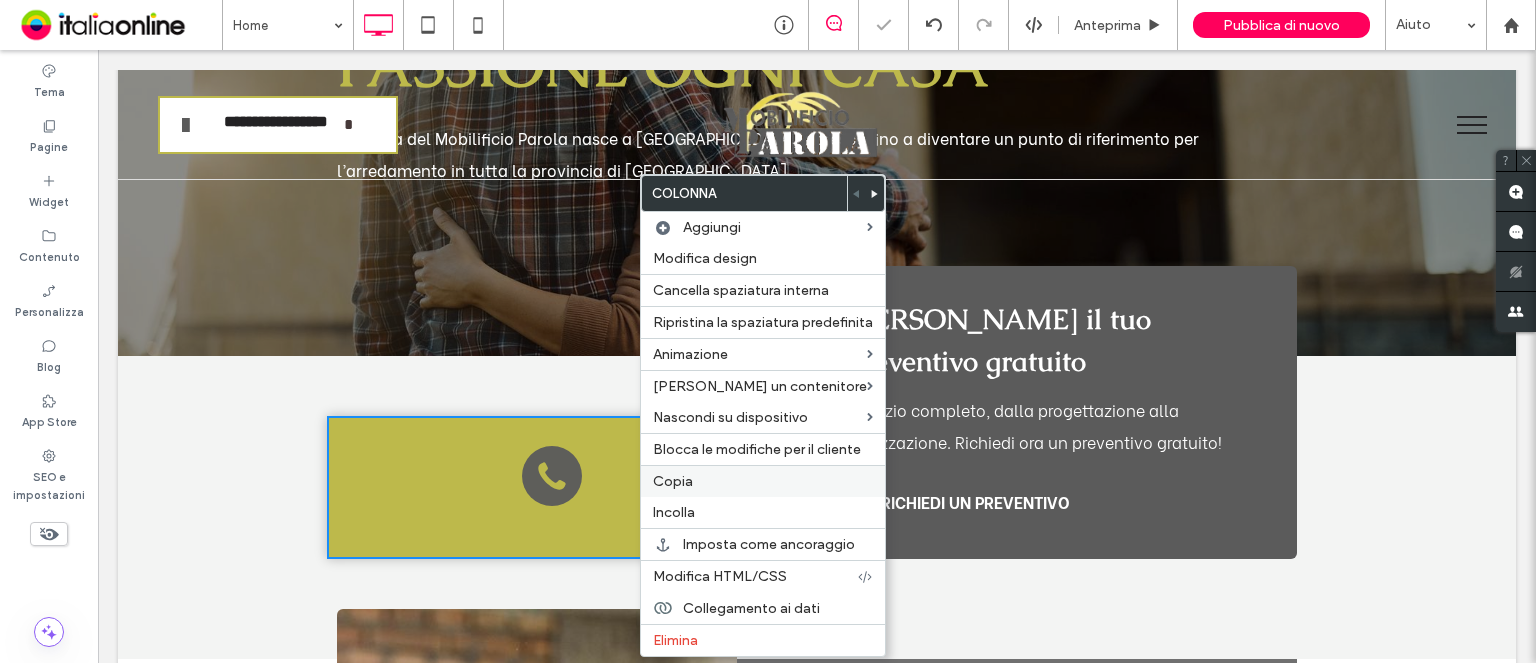 click on "Copia" at bounding box center [763, 481] 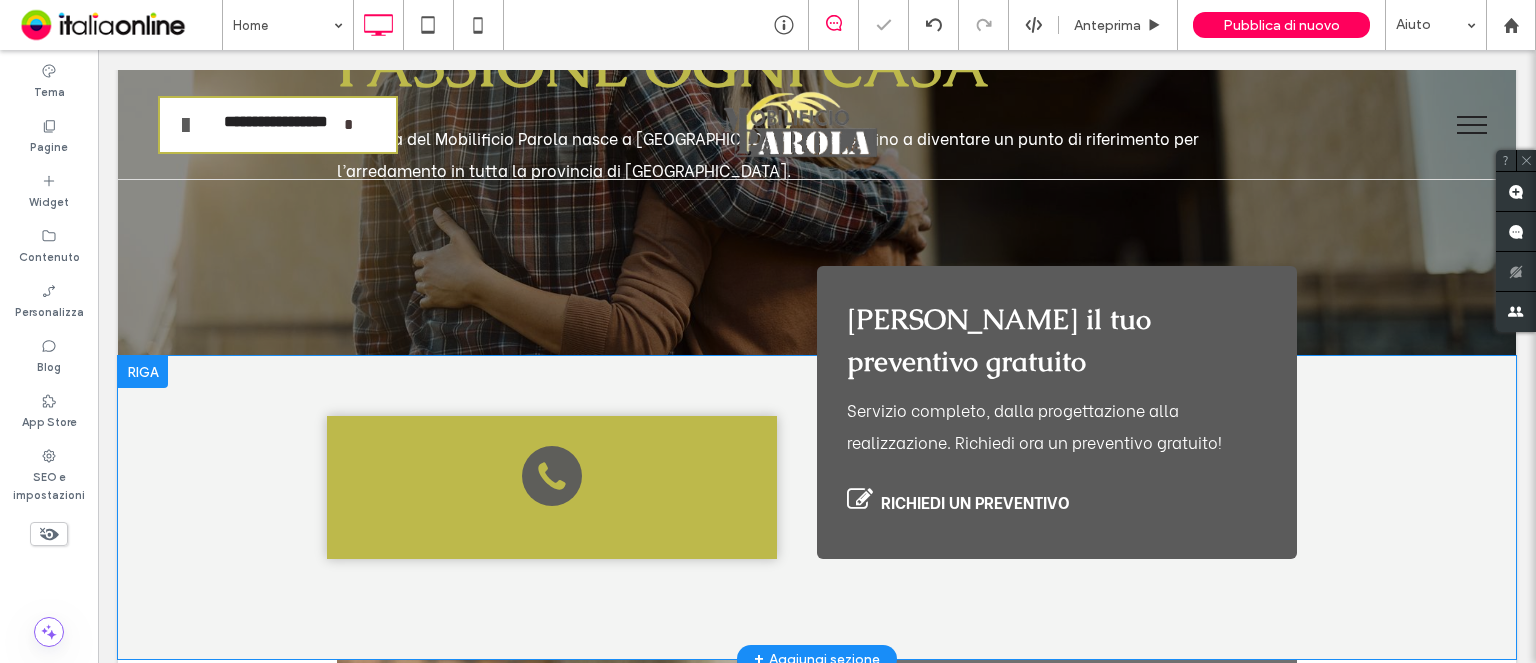 click at bounding box center [143, 372] 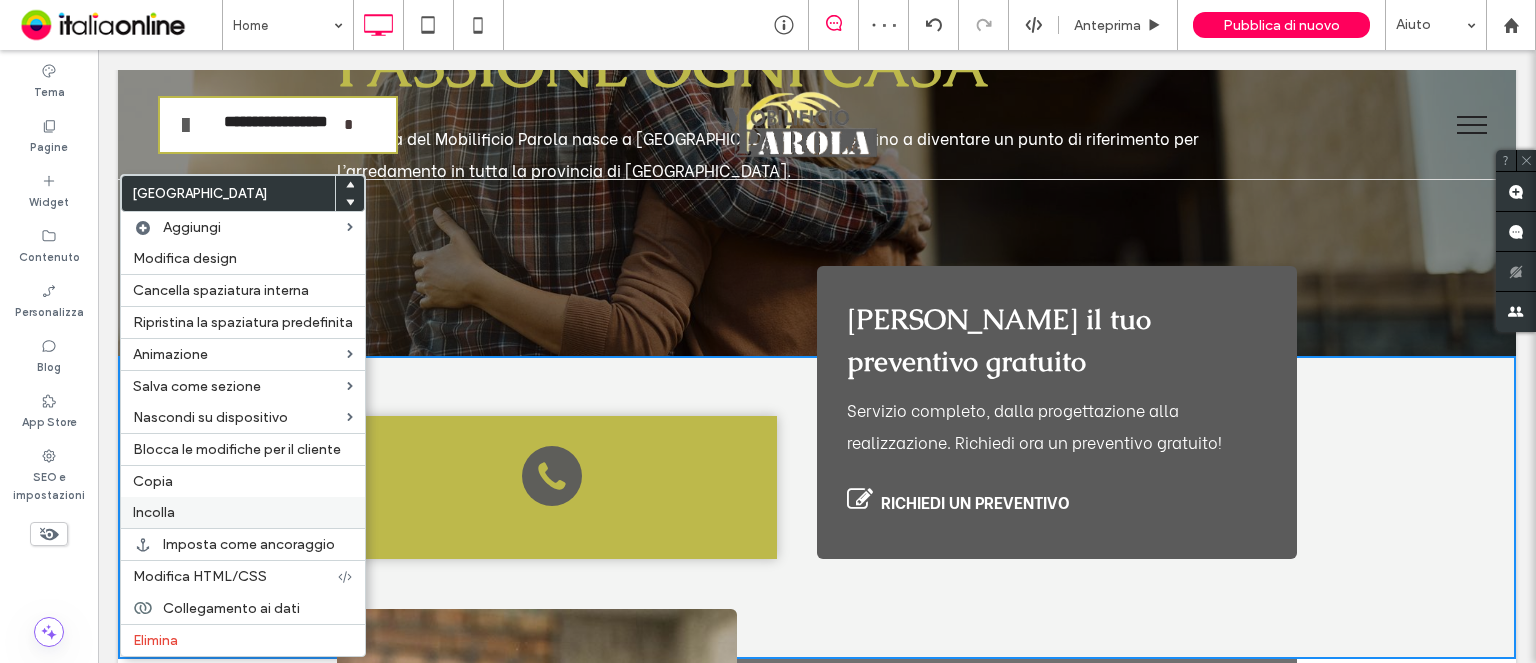 click on "Incolla" at bounding box center (243, 512) 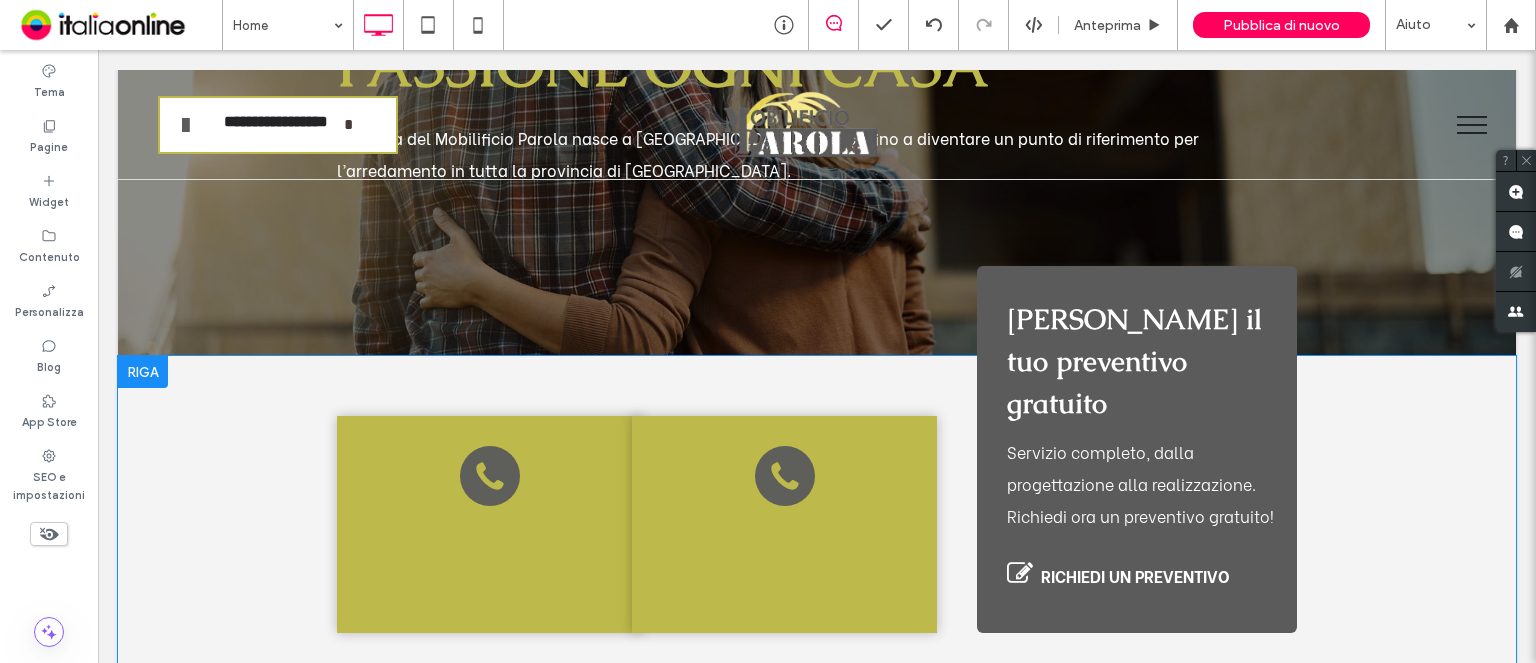 click on "Click To Paste     Click To Paste" at bounding box center (489, 524) 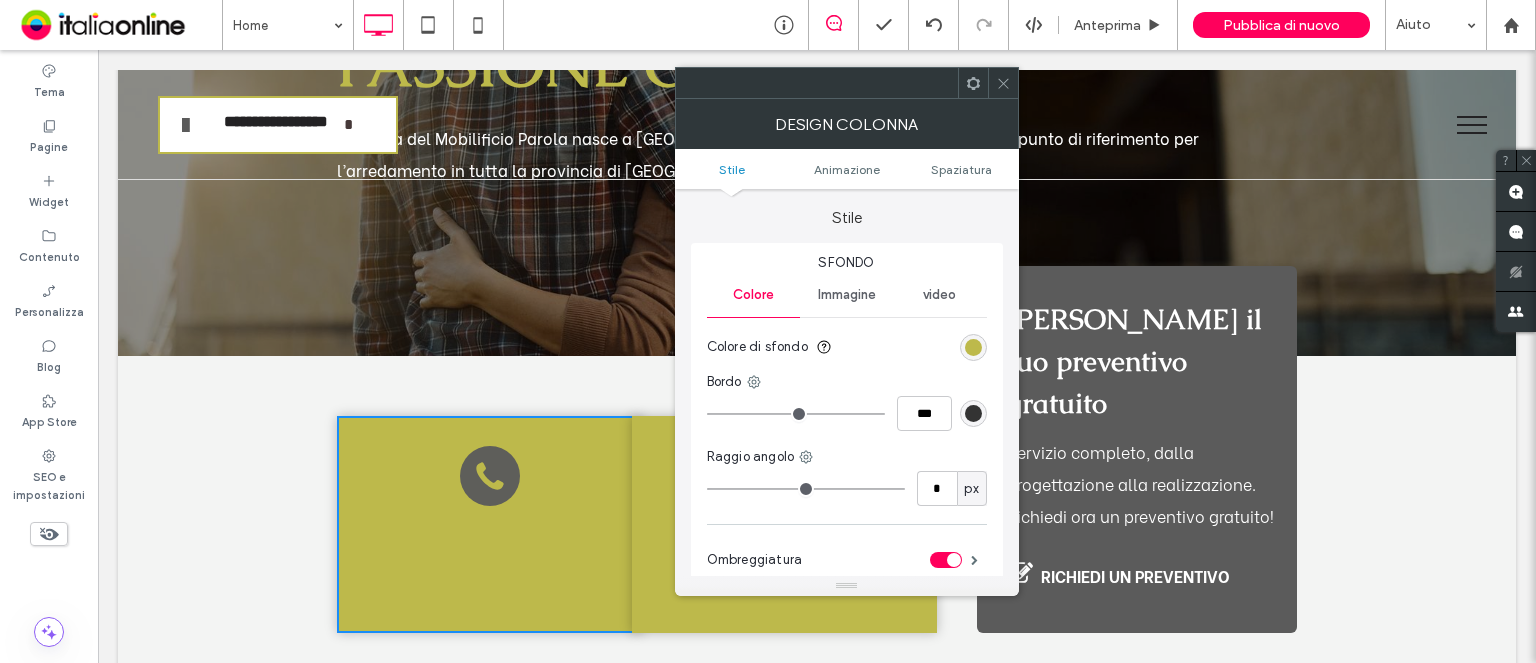 click 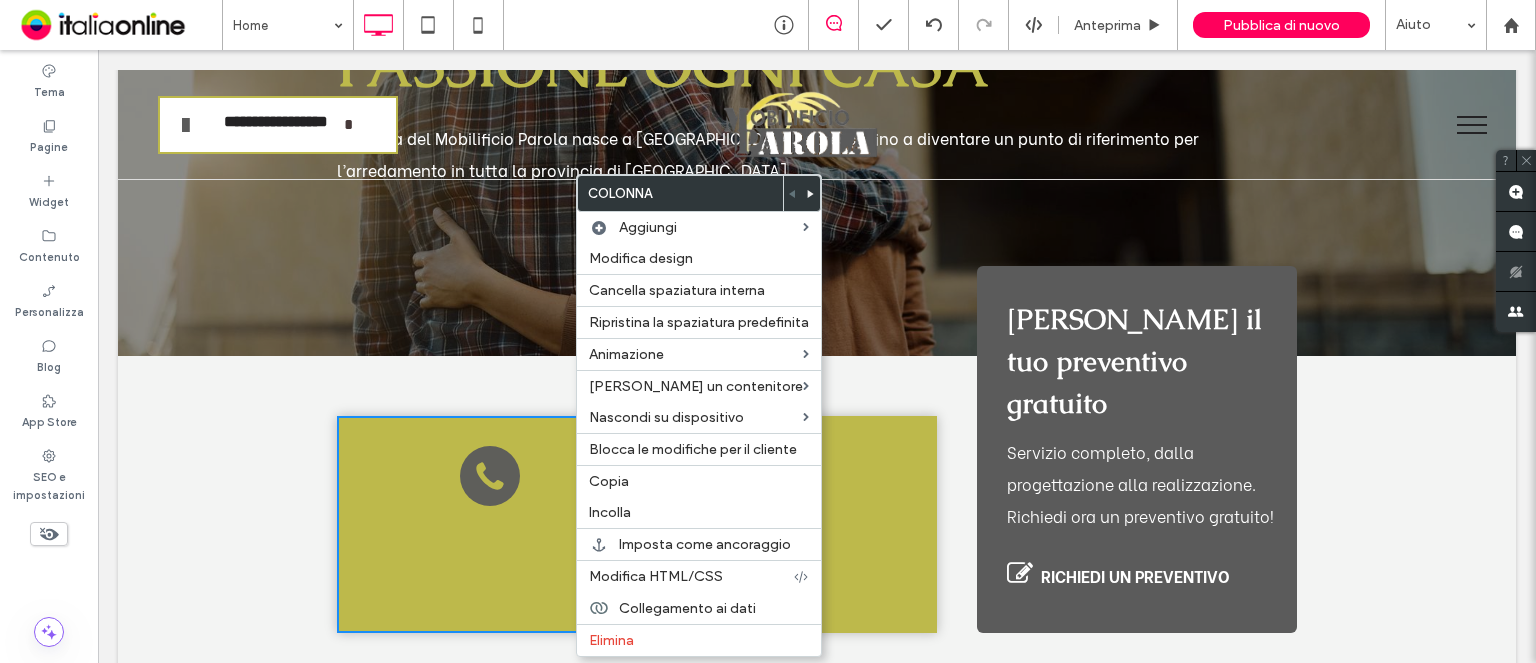 click 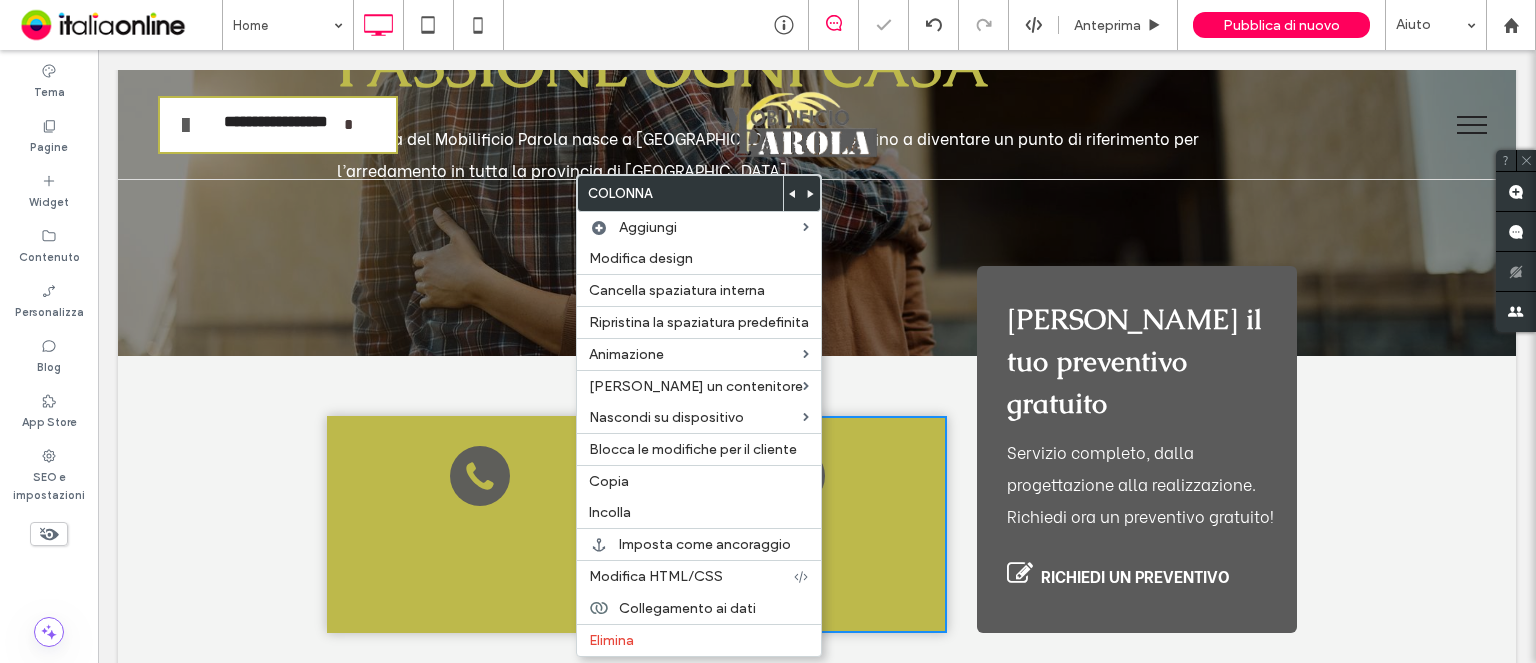 click on "Click To Paste
Click To Paste     Click To Paste
Richiedi il tuo preventivo gratuito   Servizio completo, dalla progettazione alla realizzazione. Richiedi ora un preventivo gratuito!
RICHIEDI UN PREVENTIVO
Click To Paste
Riga + Aggiungi sezione" at bounding box center [817, 544] 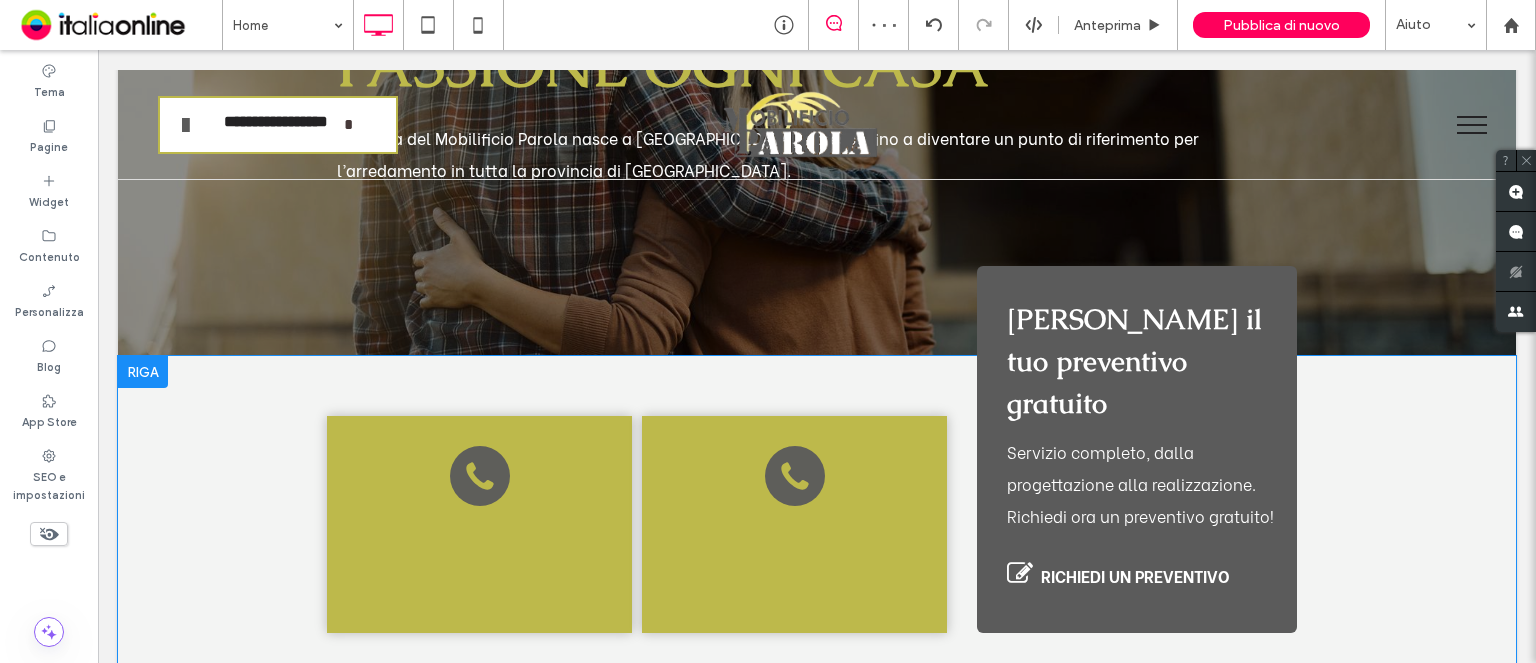 click on "Click To Paste     Click To Paste" at bounding box center [794, 524] 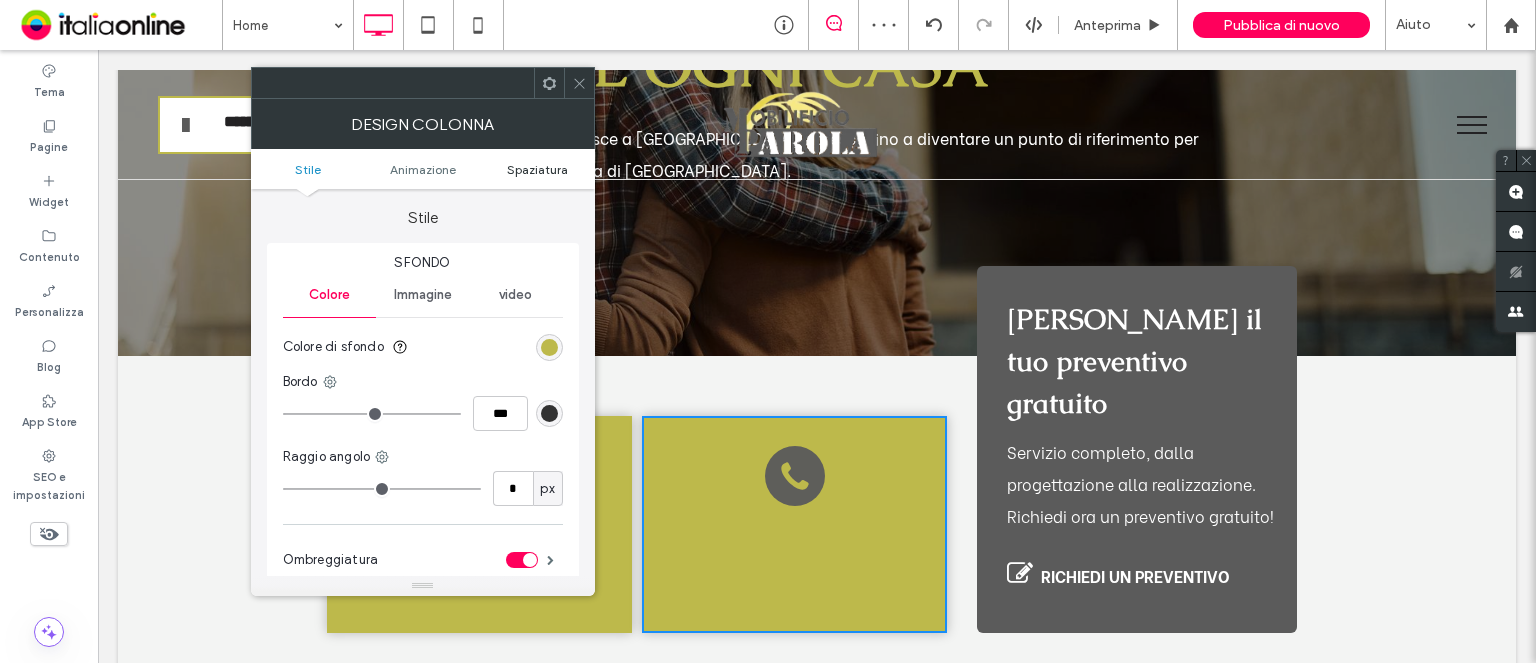 click on "Spaziatura" at bounding box center [537, 169] 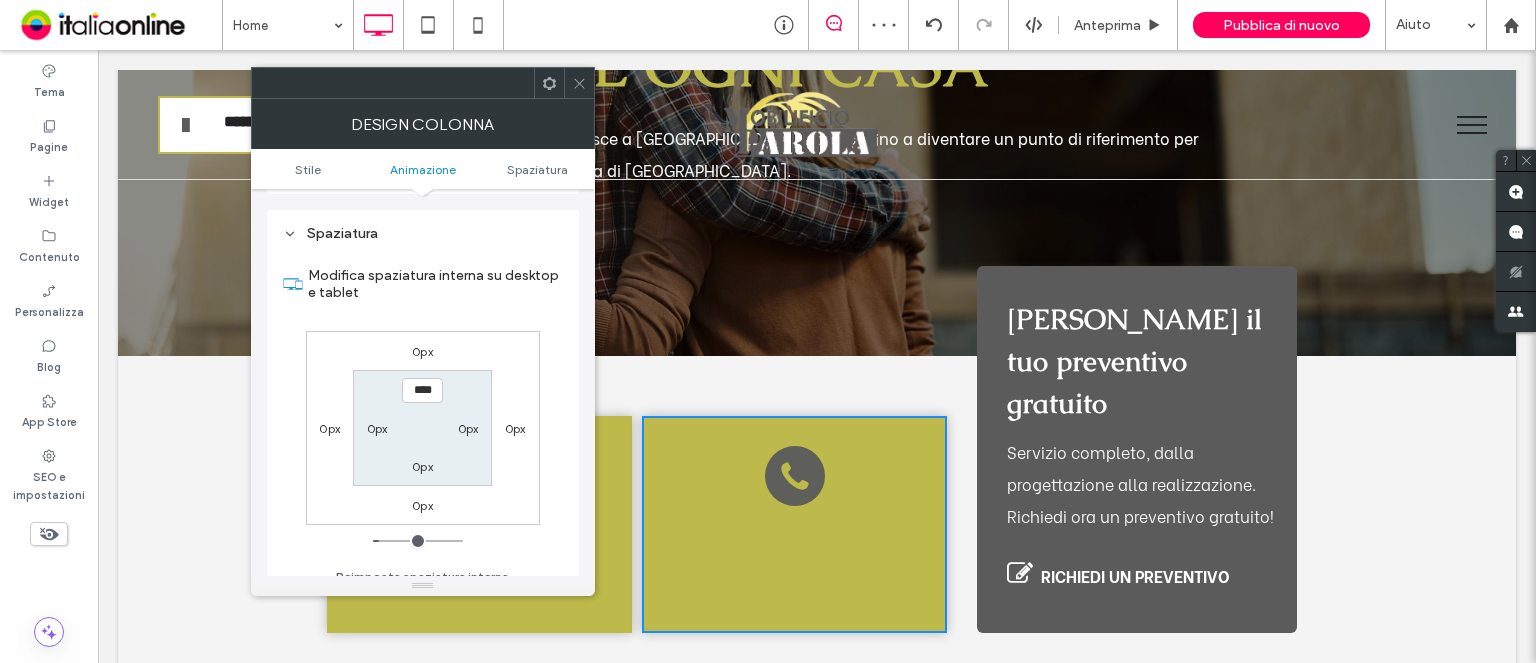 scroll, scrollTop: 468, scrollLeft: 0, axis: vertical 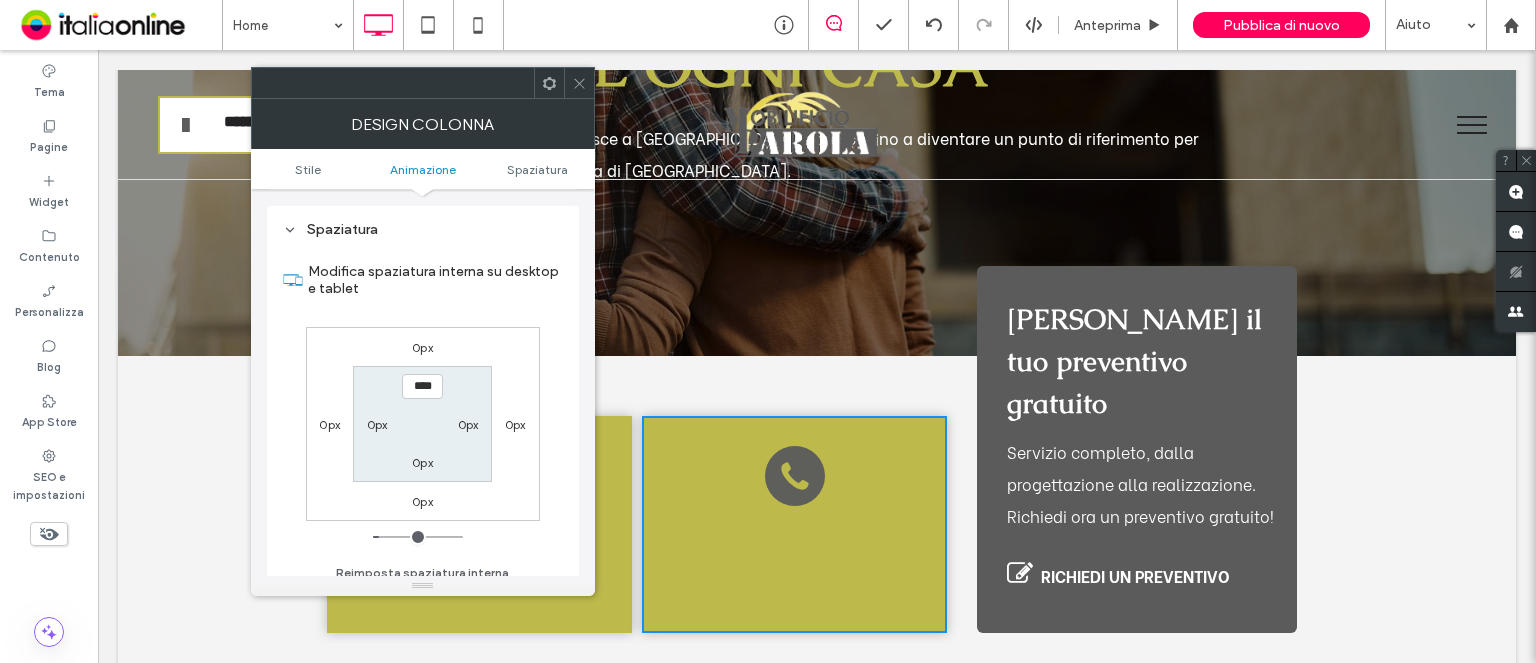 click on "0px" at bounding box center [329, 424] 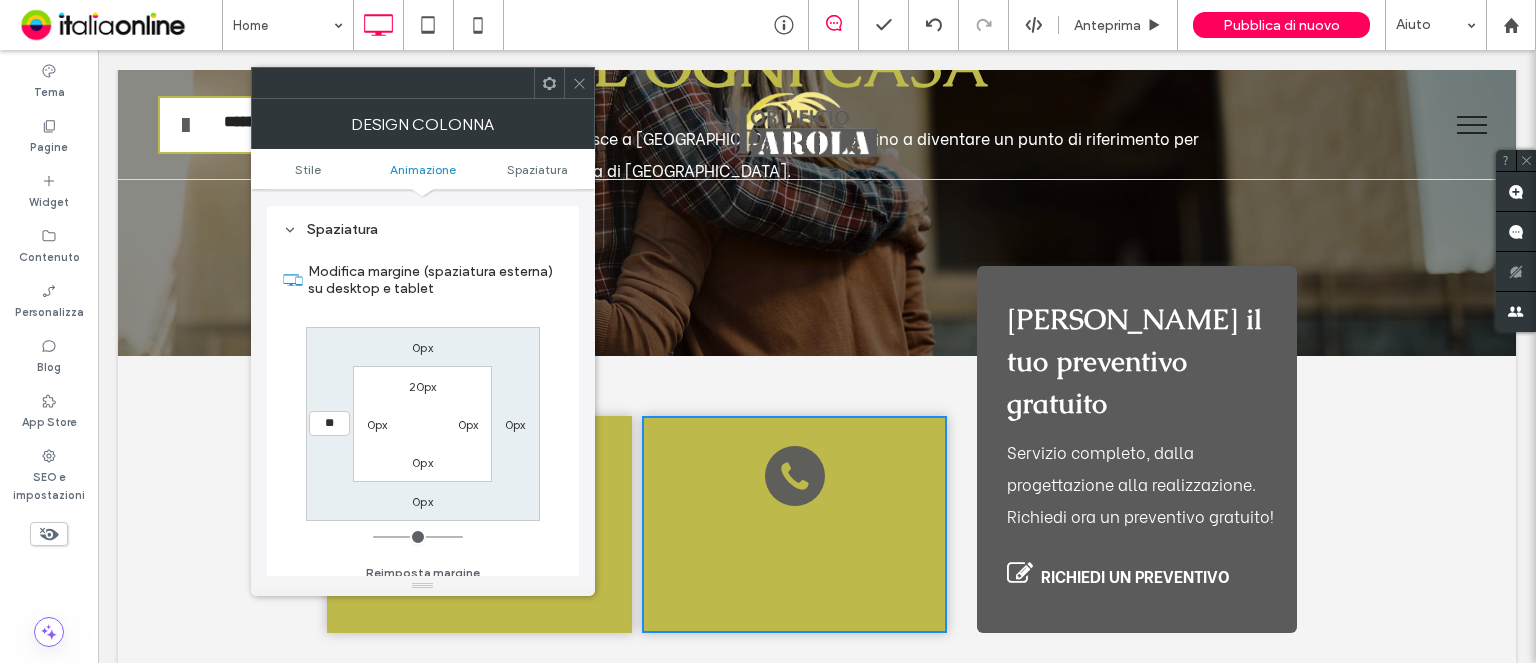 type on "**" 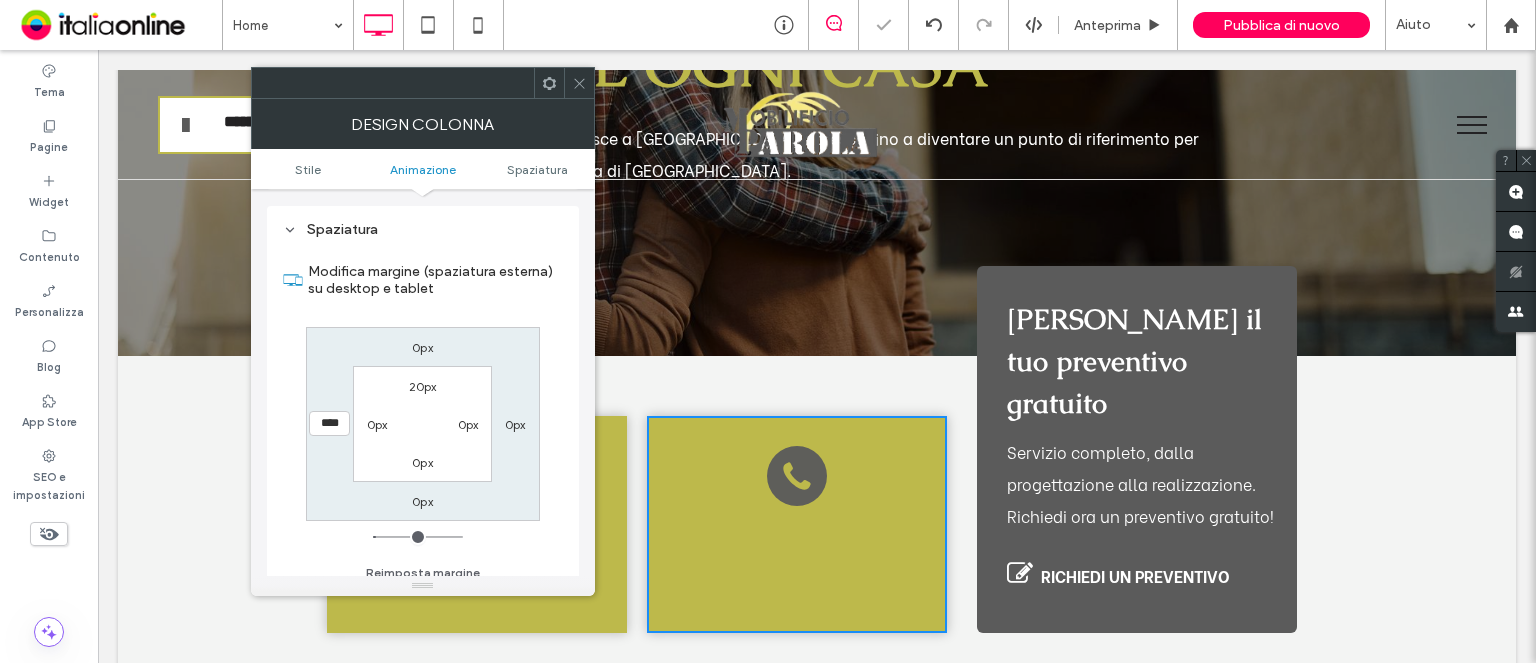 click on "0px" at bounding box center (515, 424) 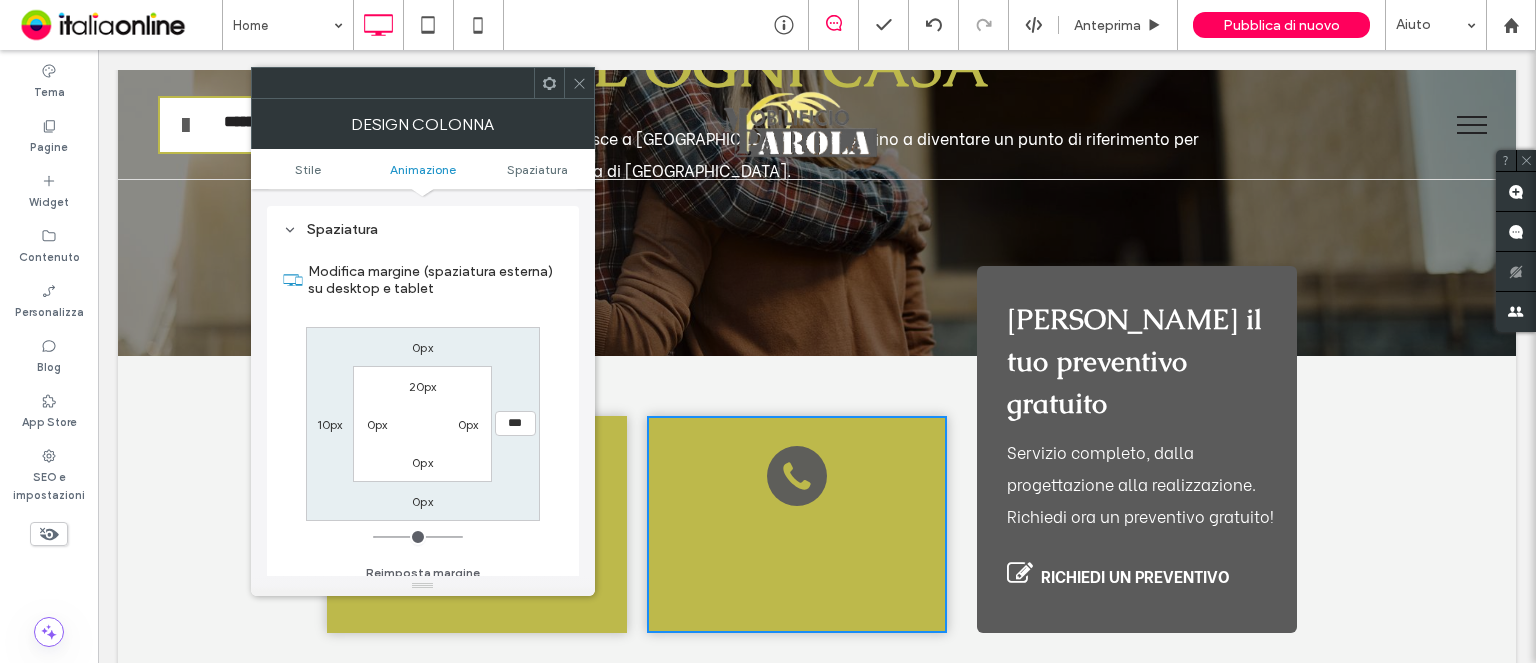 type on "***" 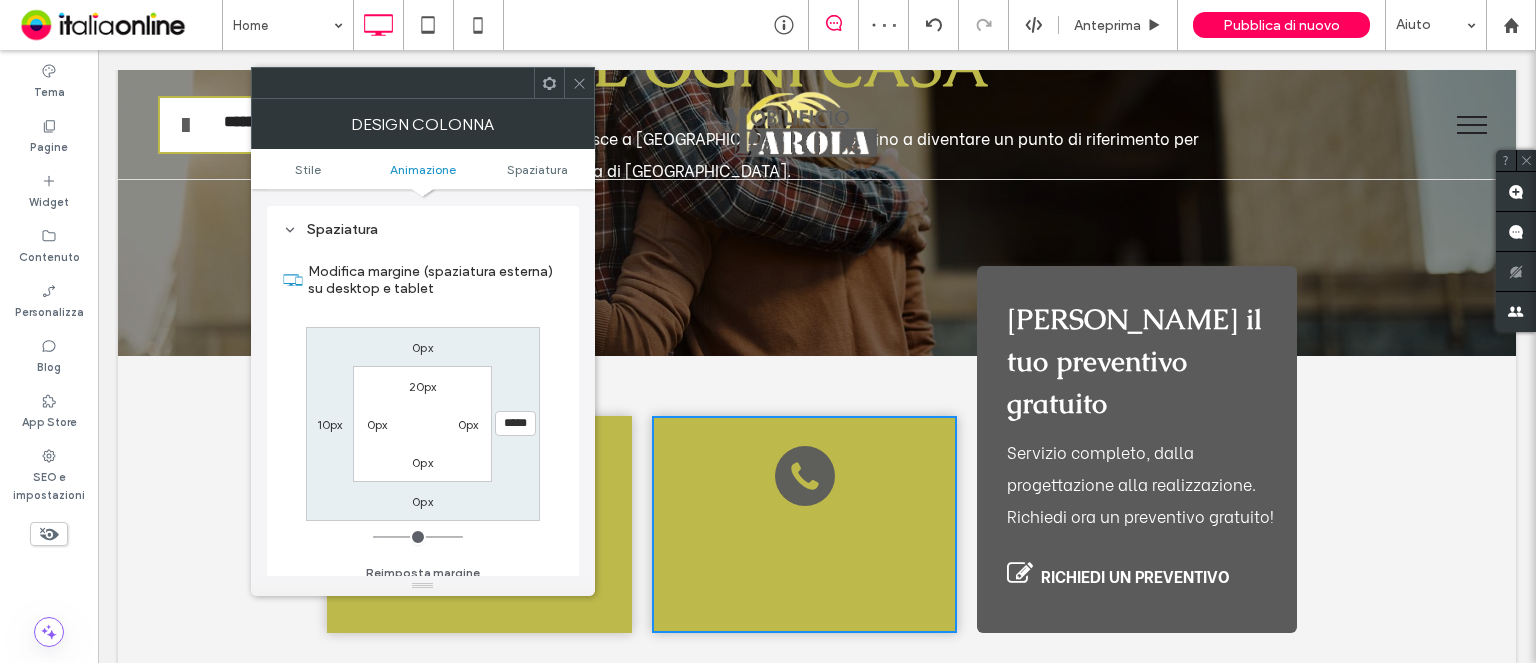 click at bounding box center (579, 83) 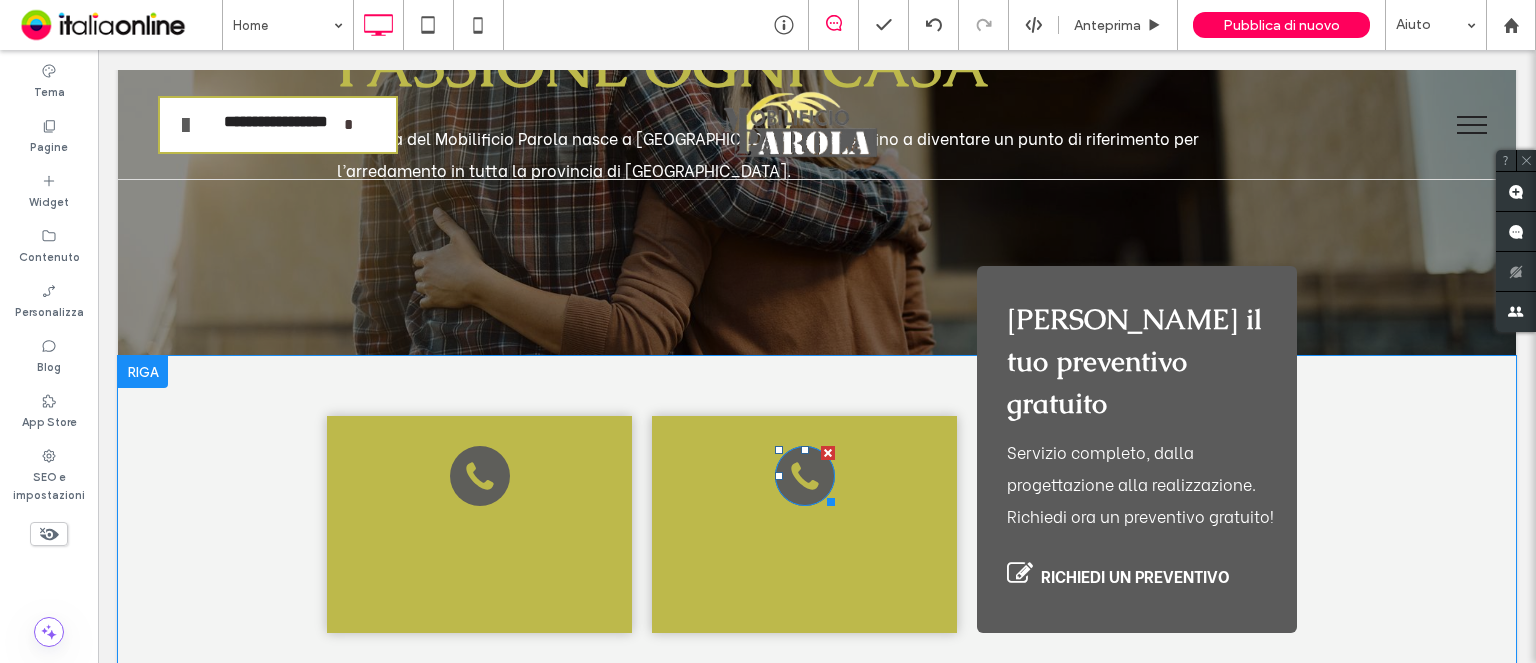 click at bounding box center (805, 476) 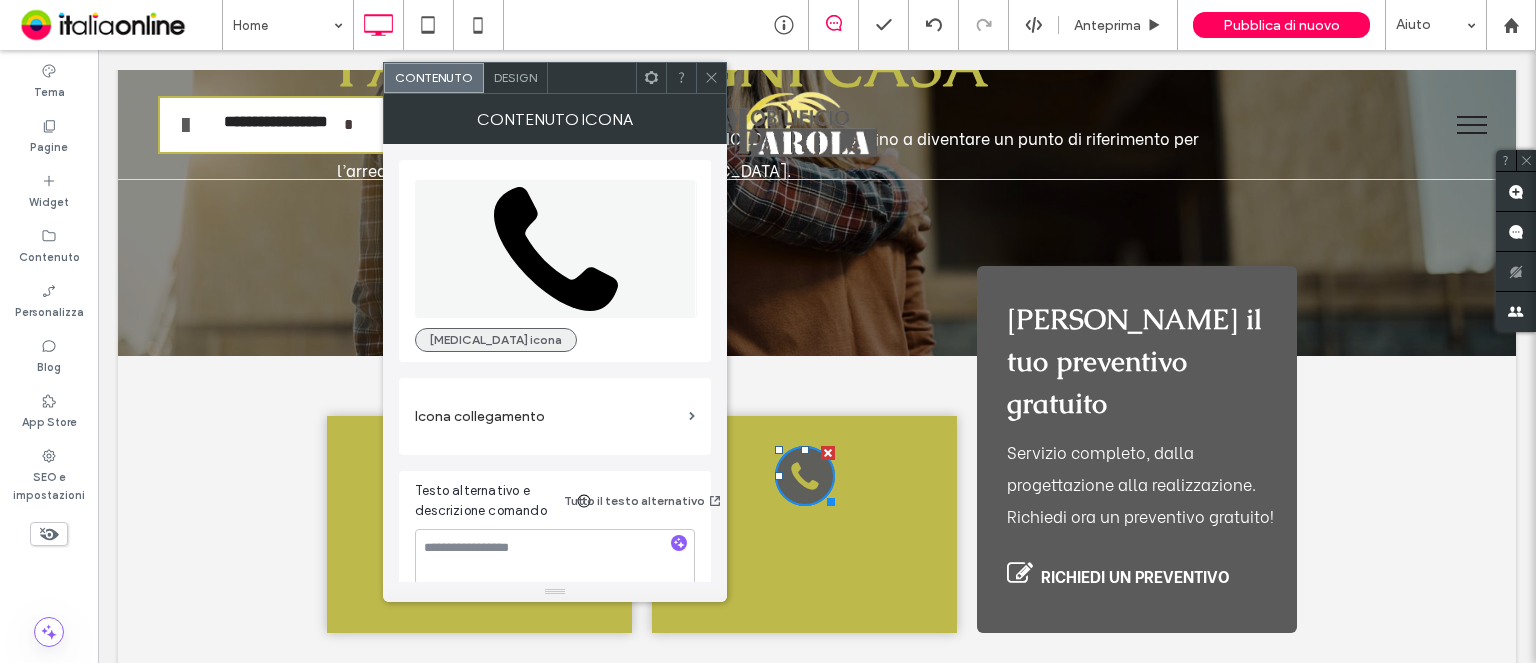 click on "Cambia icona" at bounding box center [496, 340] 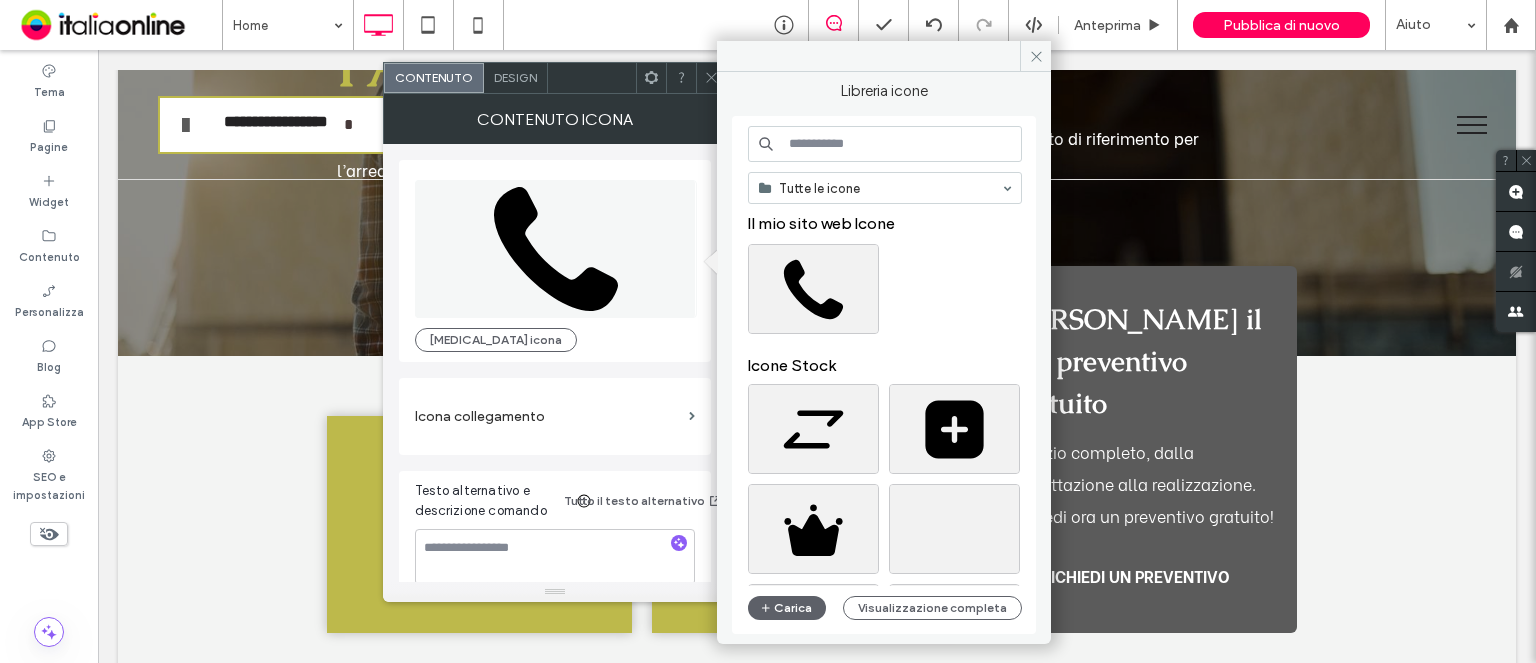 click at bounding box center (885, 144) 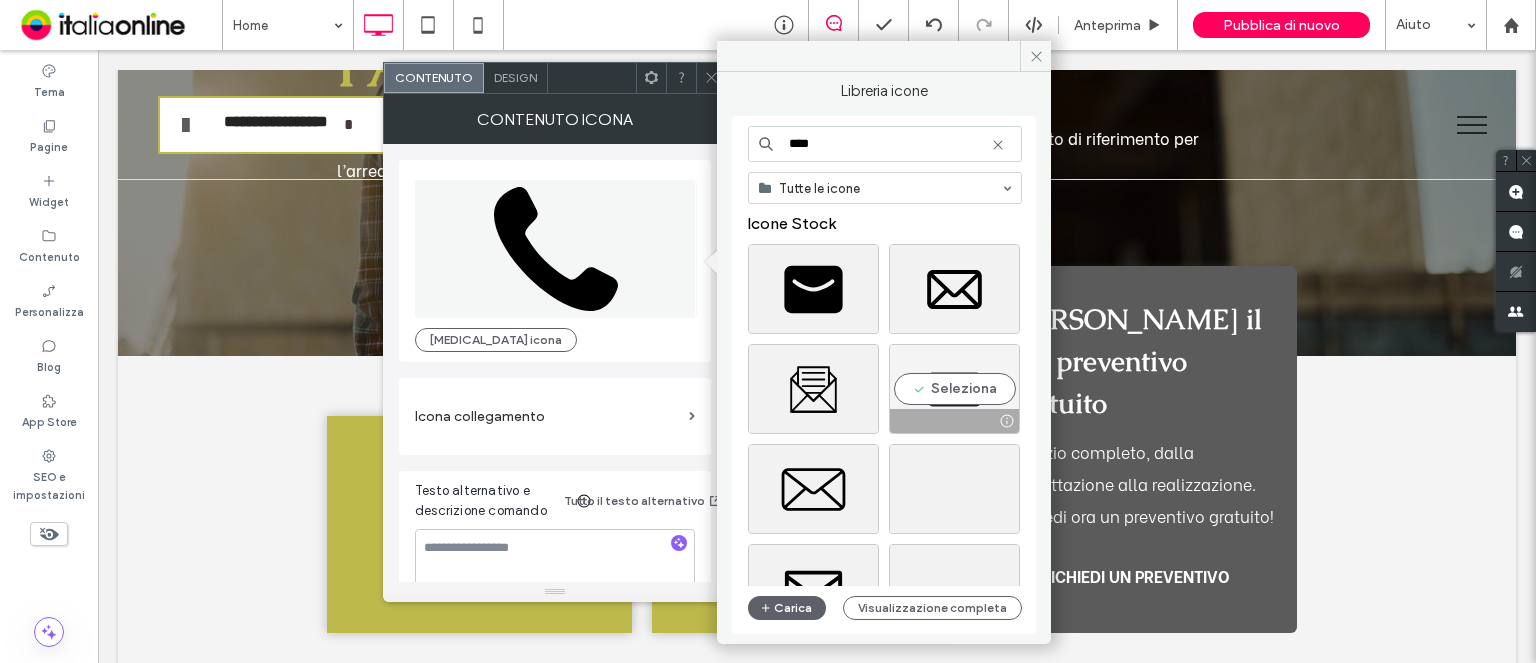 type on "****" 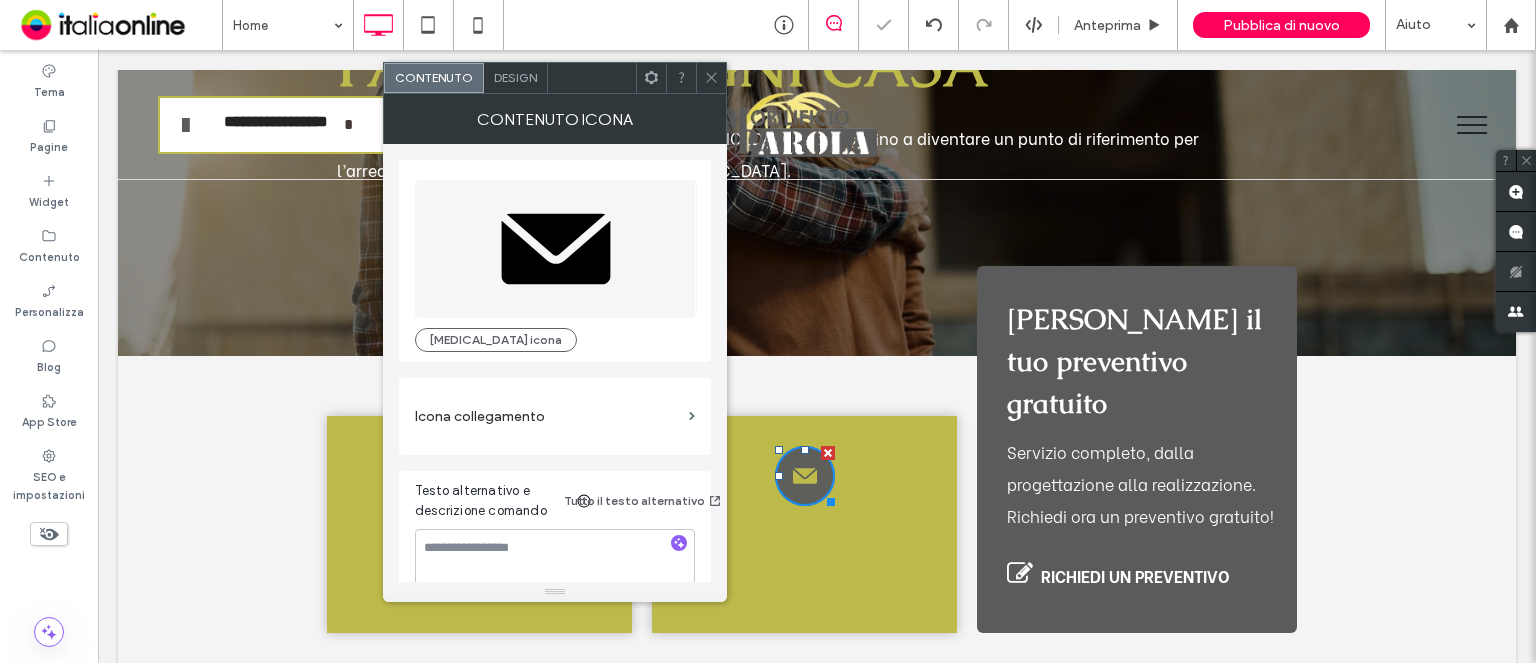 click 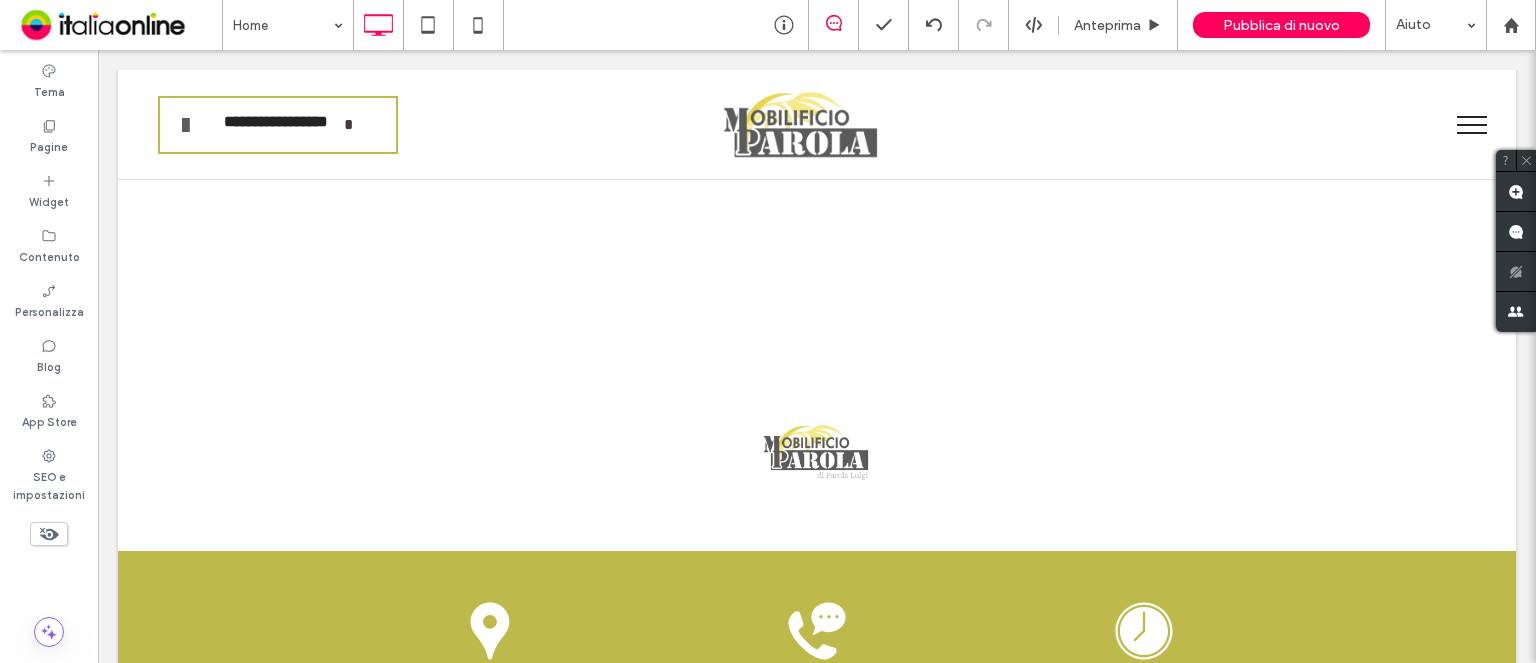 scroll, scrollTop: 10458, scrollLeft: 0, axis: vertical 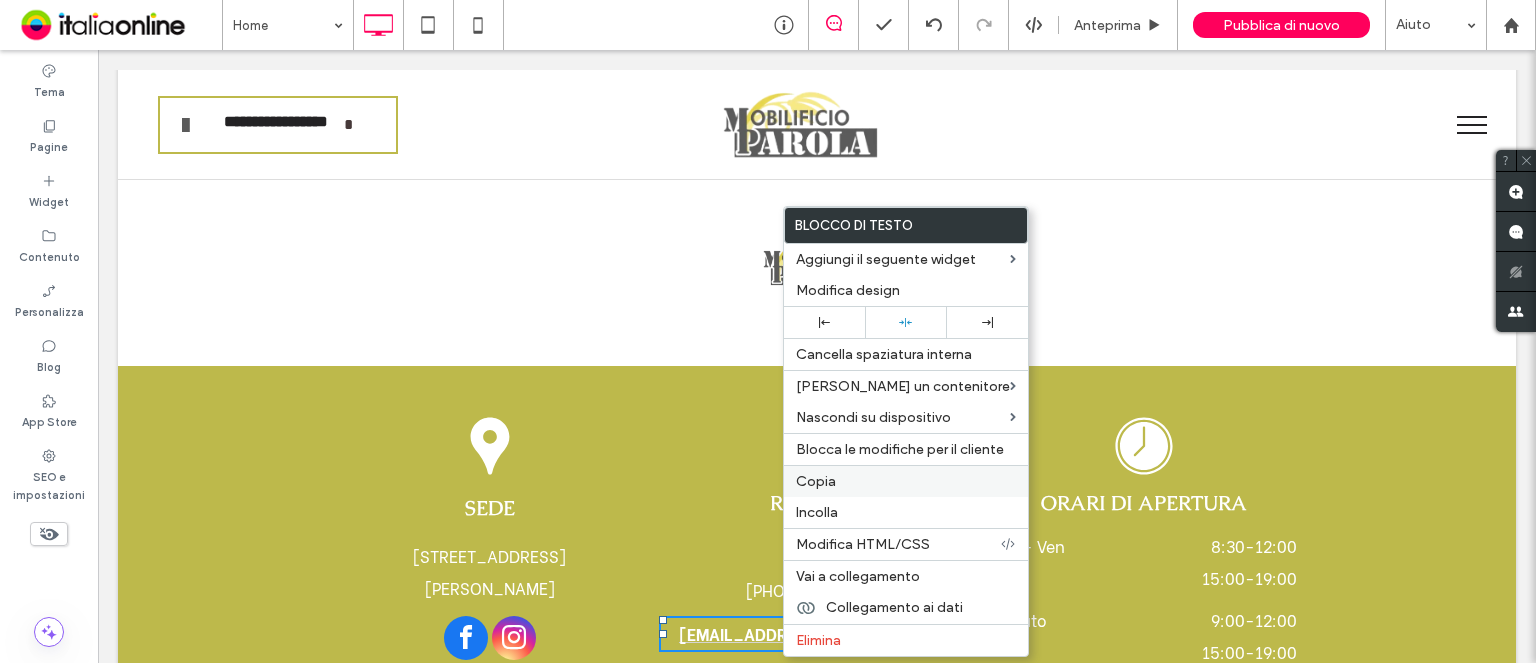 click on "Copia" at bounding box center (906, 481) 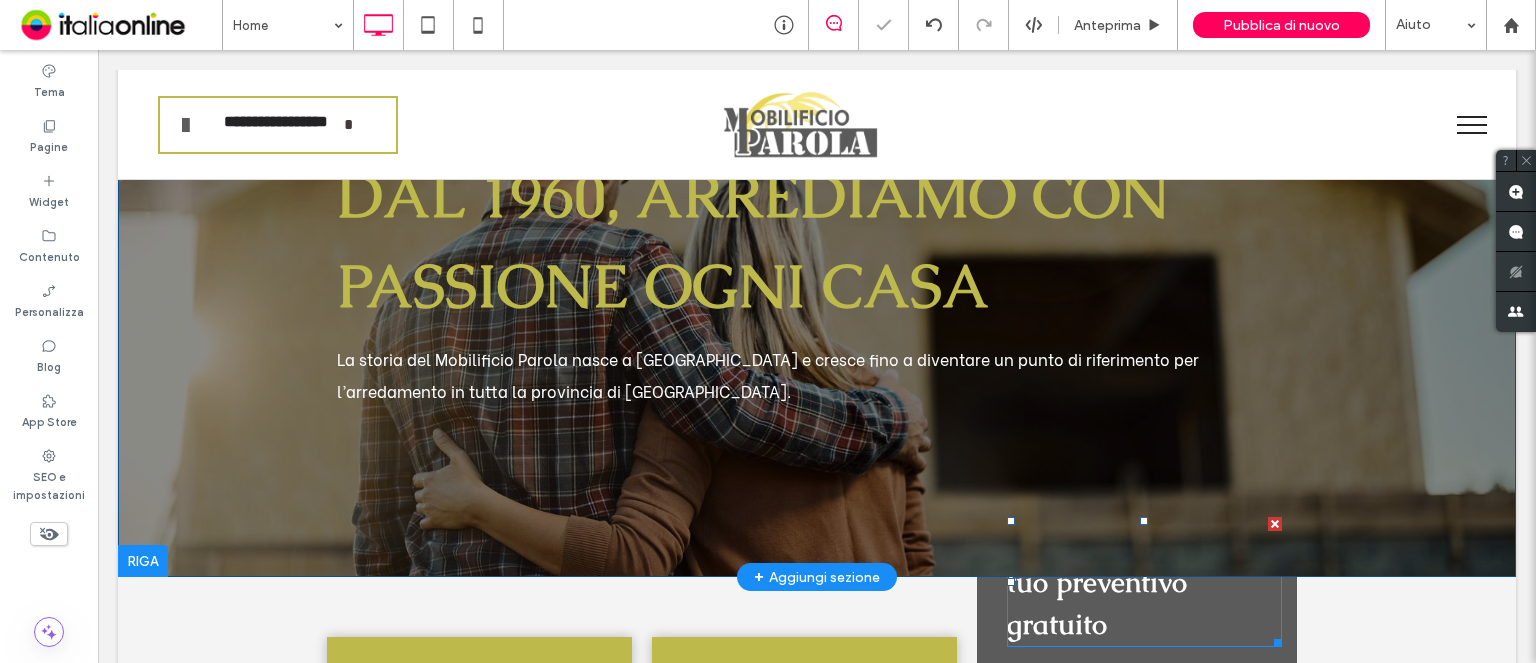 scroll, scrollTop: 500, scrollLeft: 0, axis: vertical 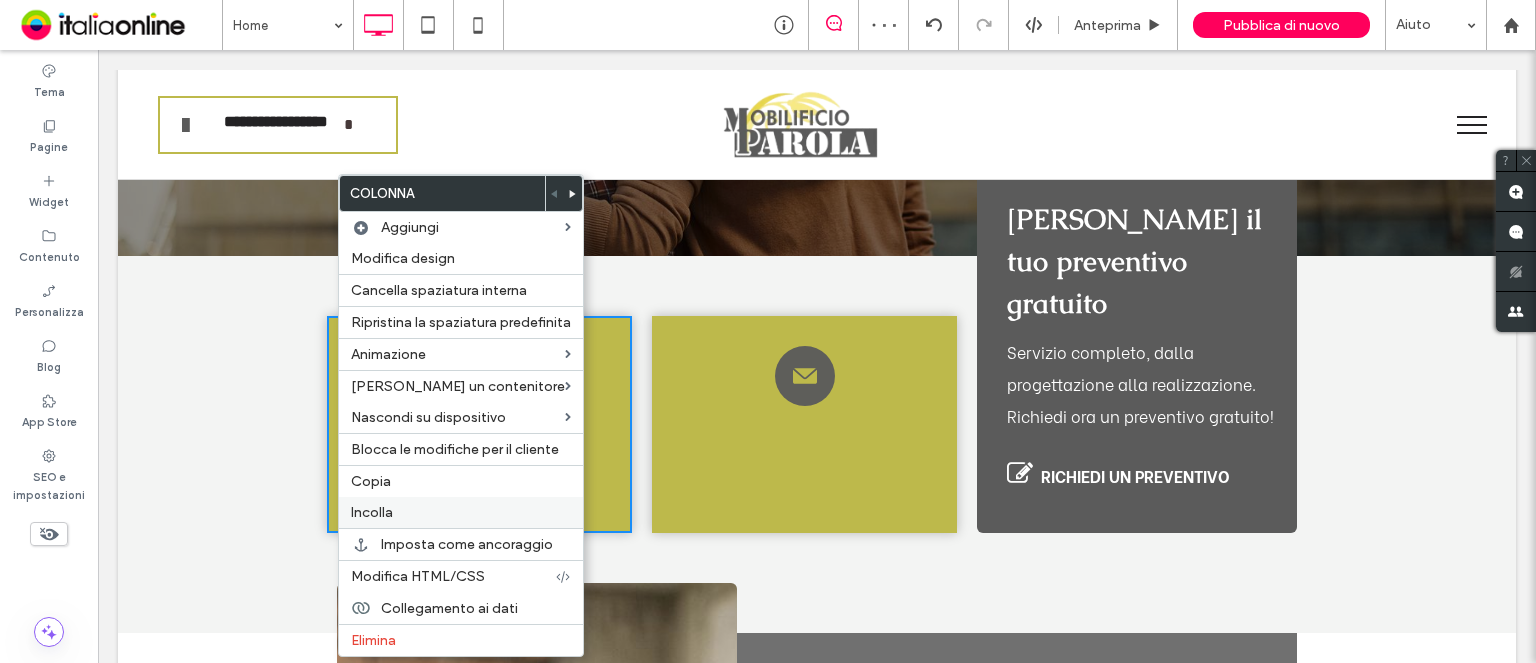 click on "Incolla" at bounding box center (461, 512) 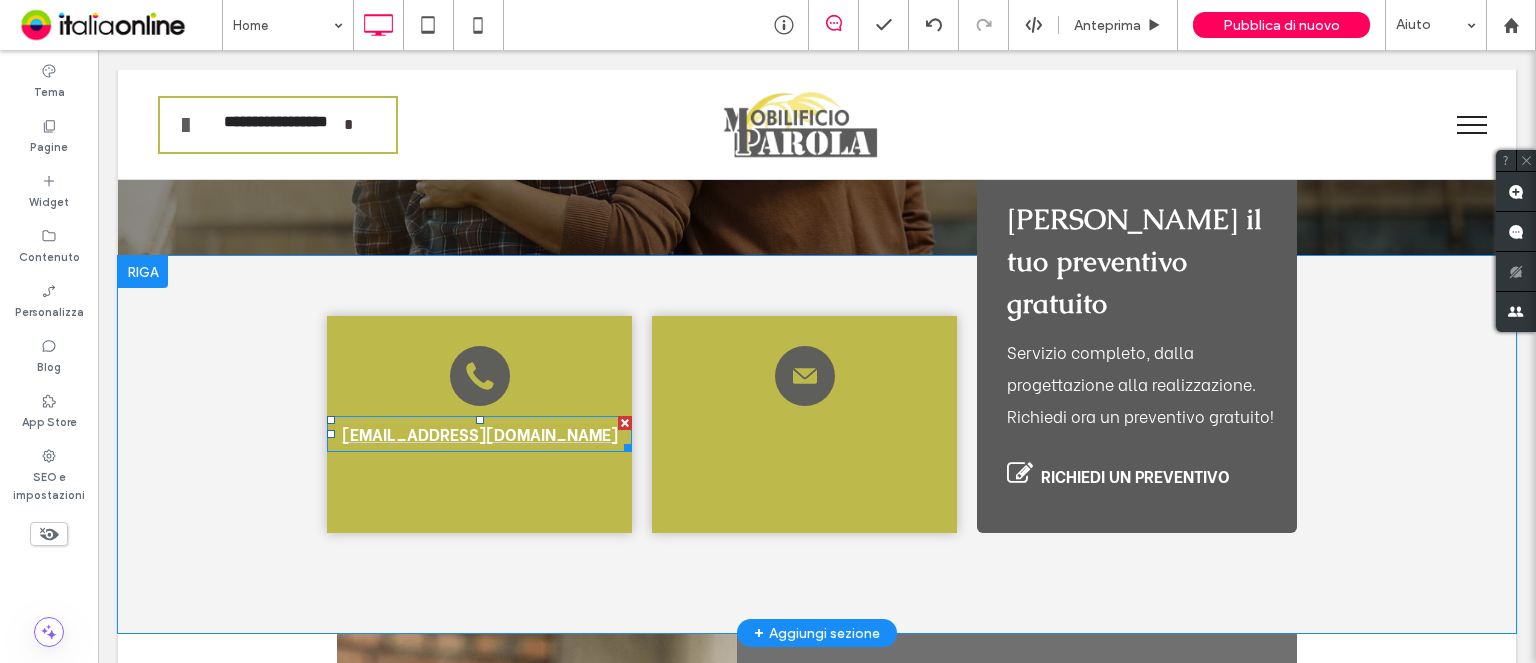 click on "parolaluigimobili@libero.it" at bounding box center [480, 433] 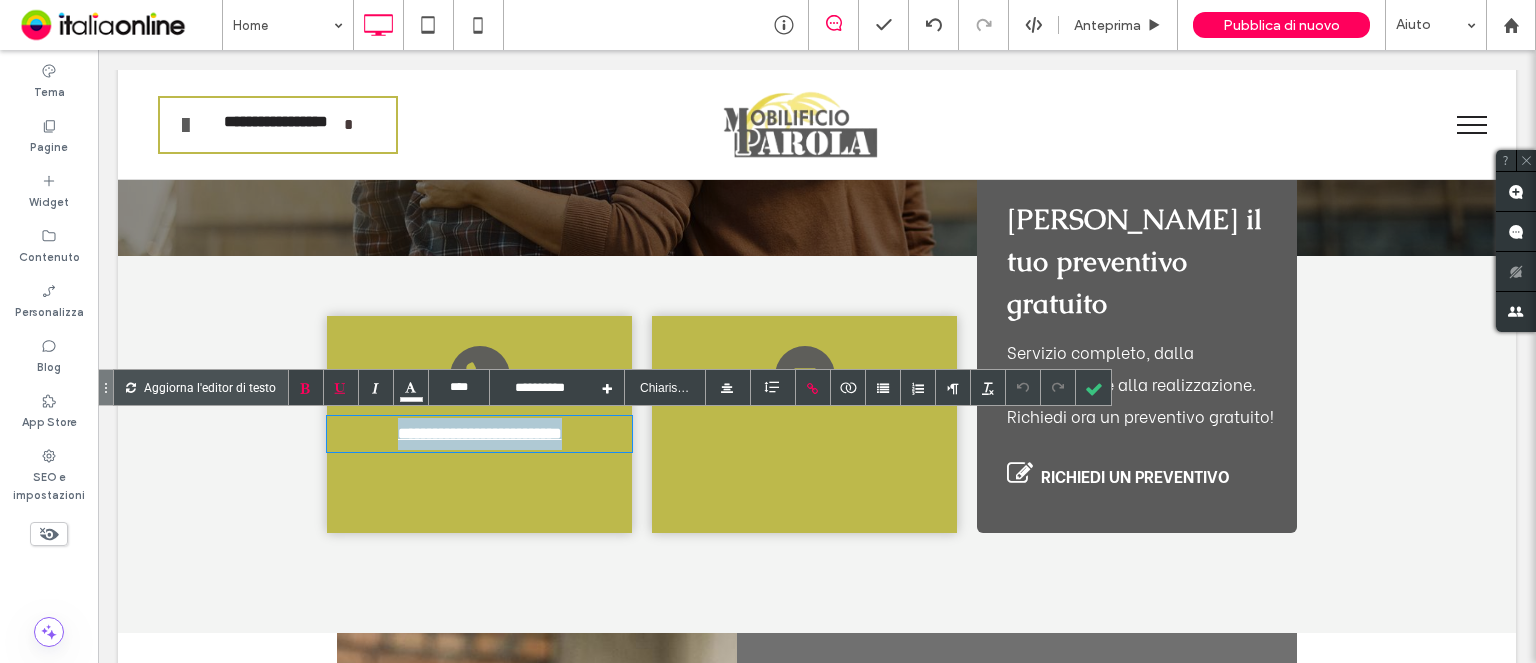 drag, startPoint x: 611, startPoint y: 438, endPoint x: 338, endPoint y: 435, distance: 273.01648 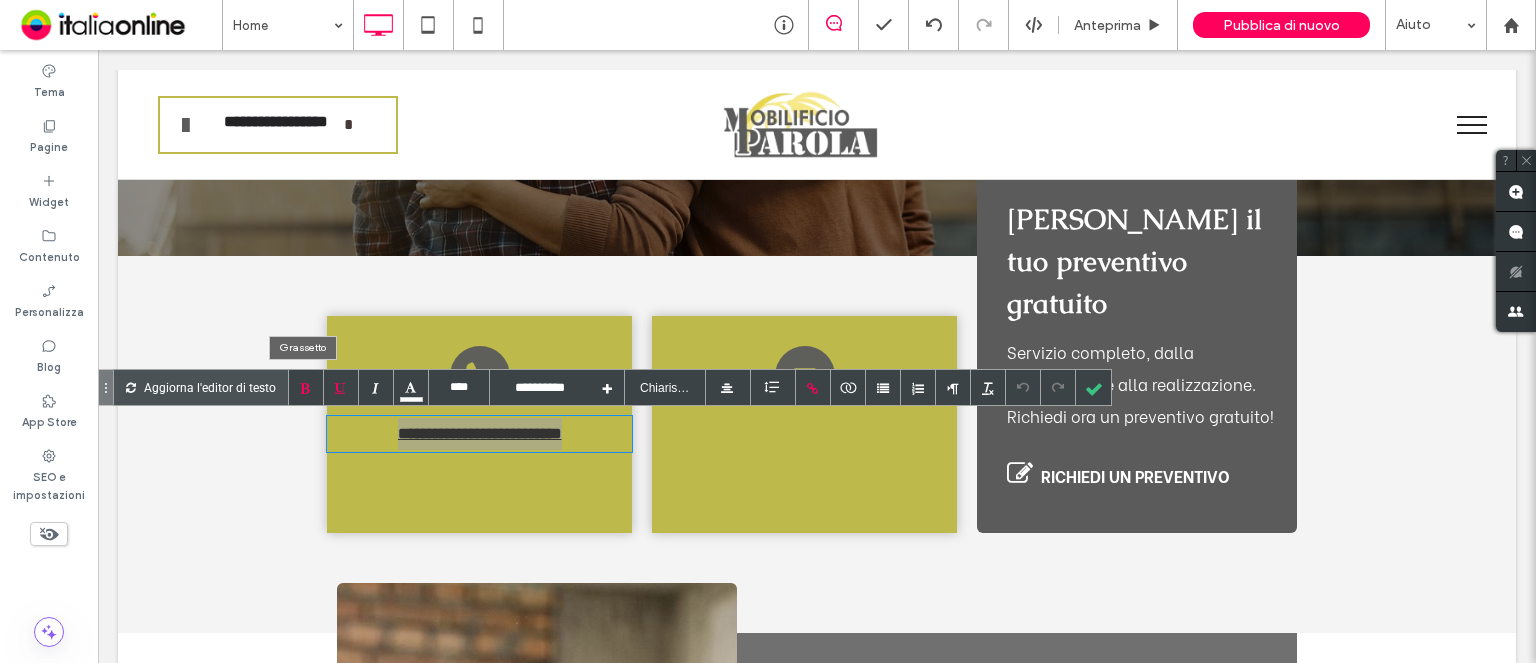 click at bounding box center (306, 387) 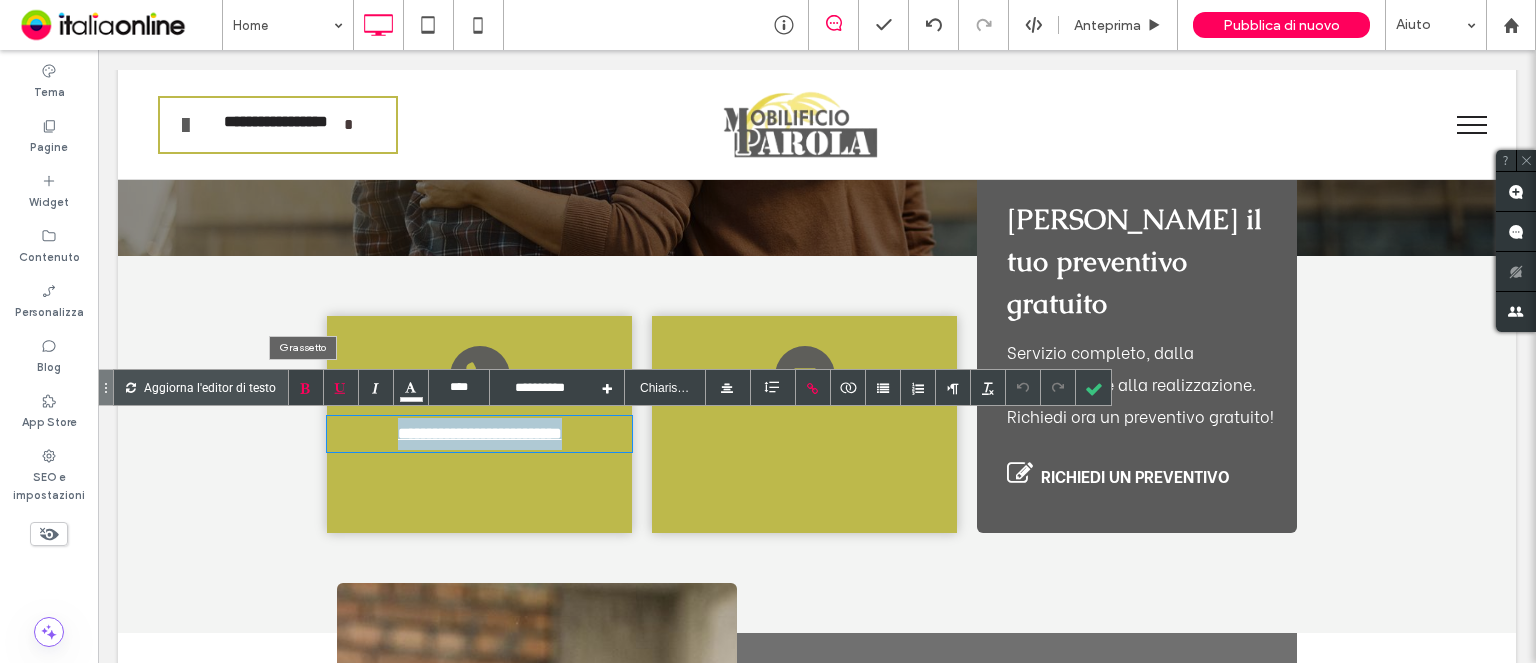 type 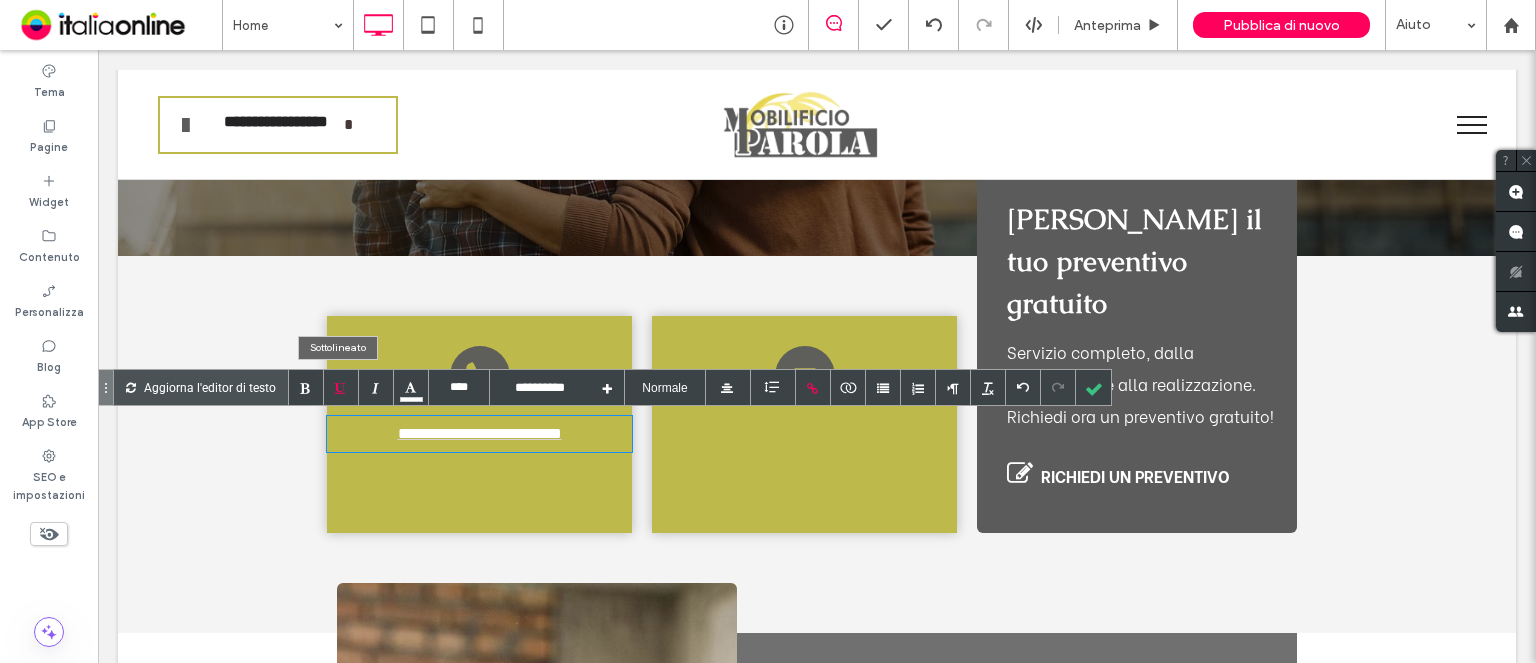 click at bounding box center [341, 387] 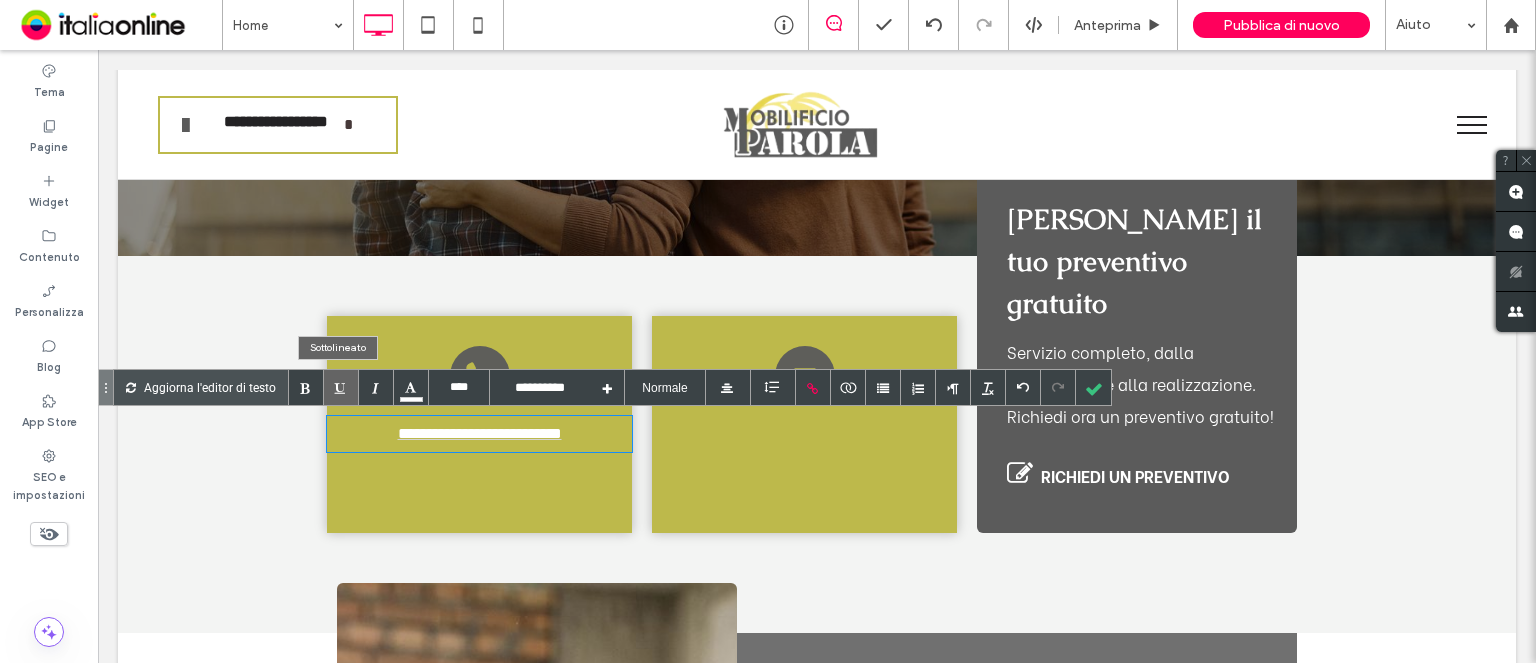 click at bounding box center [341, 387] 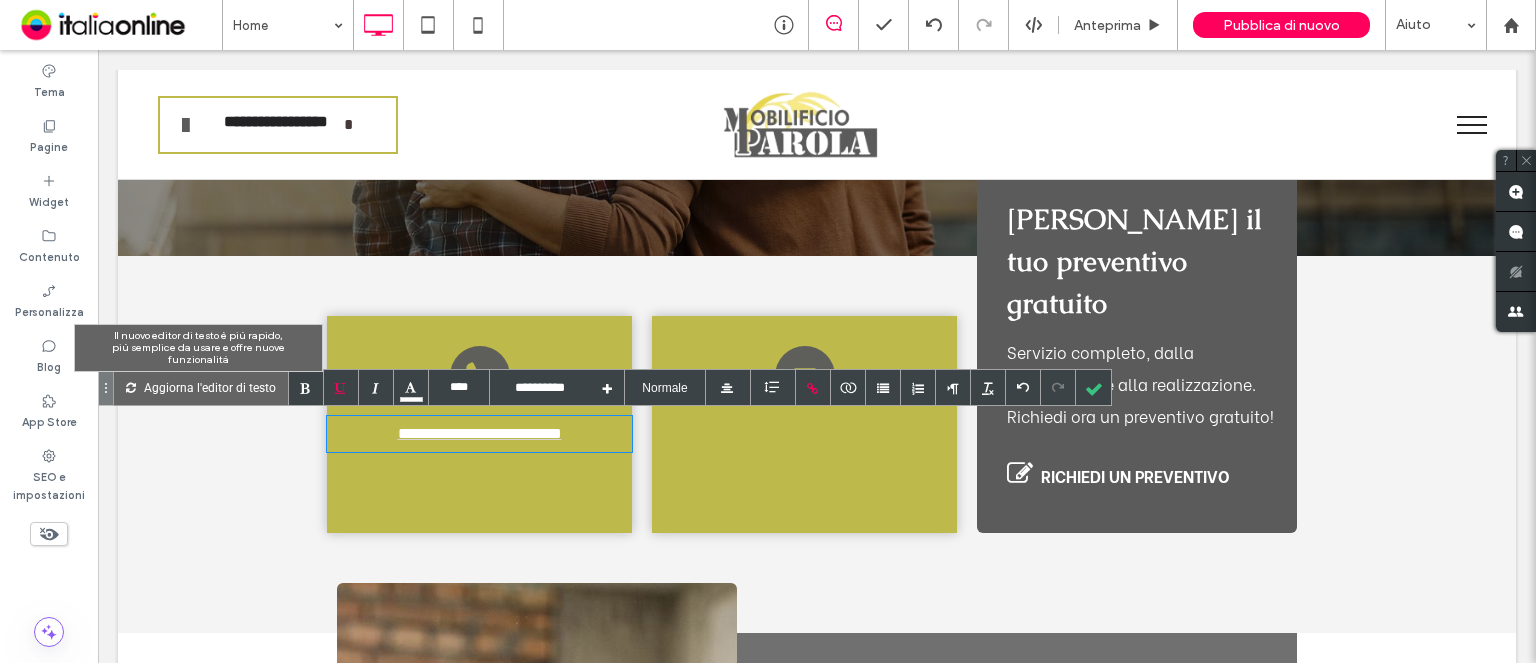 click on "Aggiorna l'editor di testo" at bounding box center [201, 387] 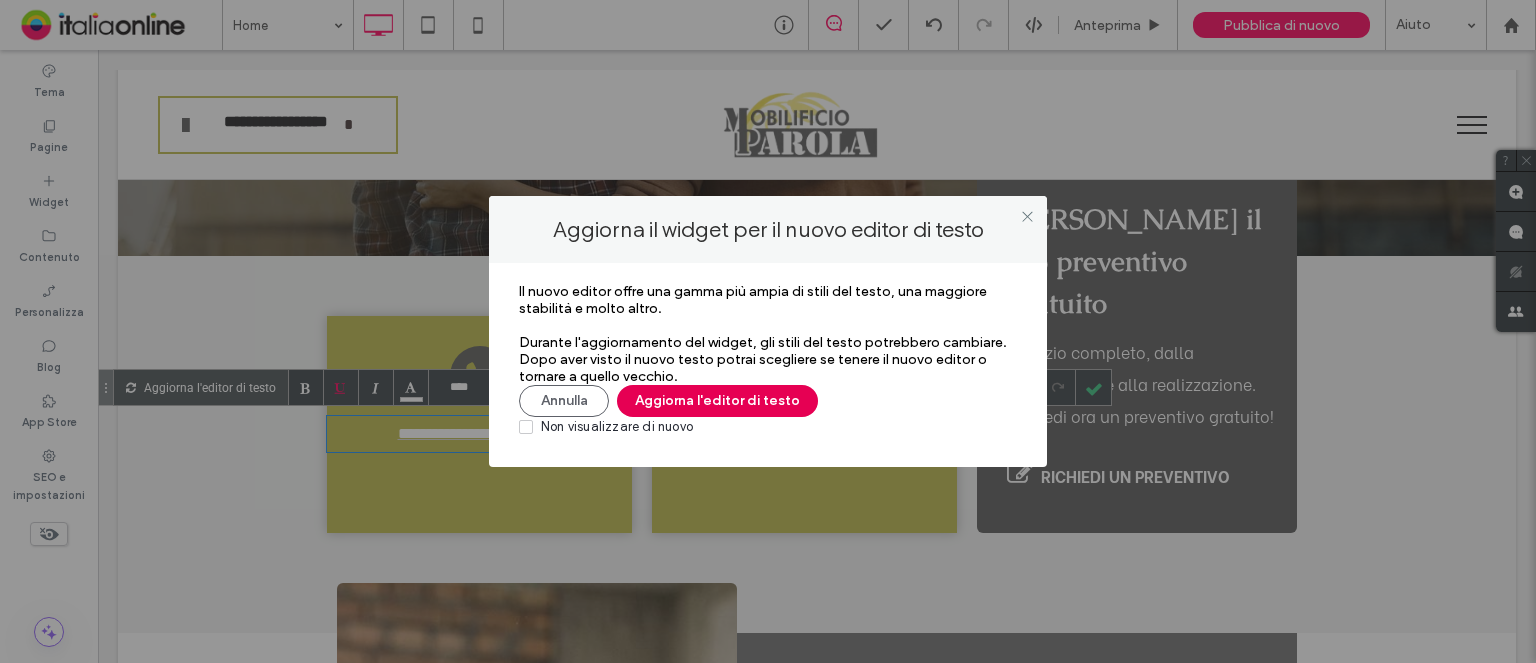 click on "Aggiorna l'editor di testo" at bounding box center (717, 401) 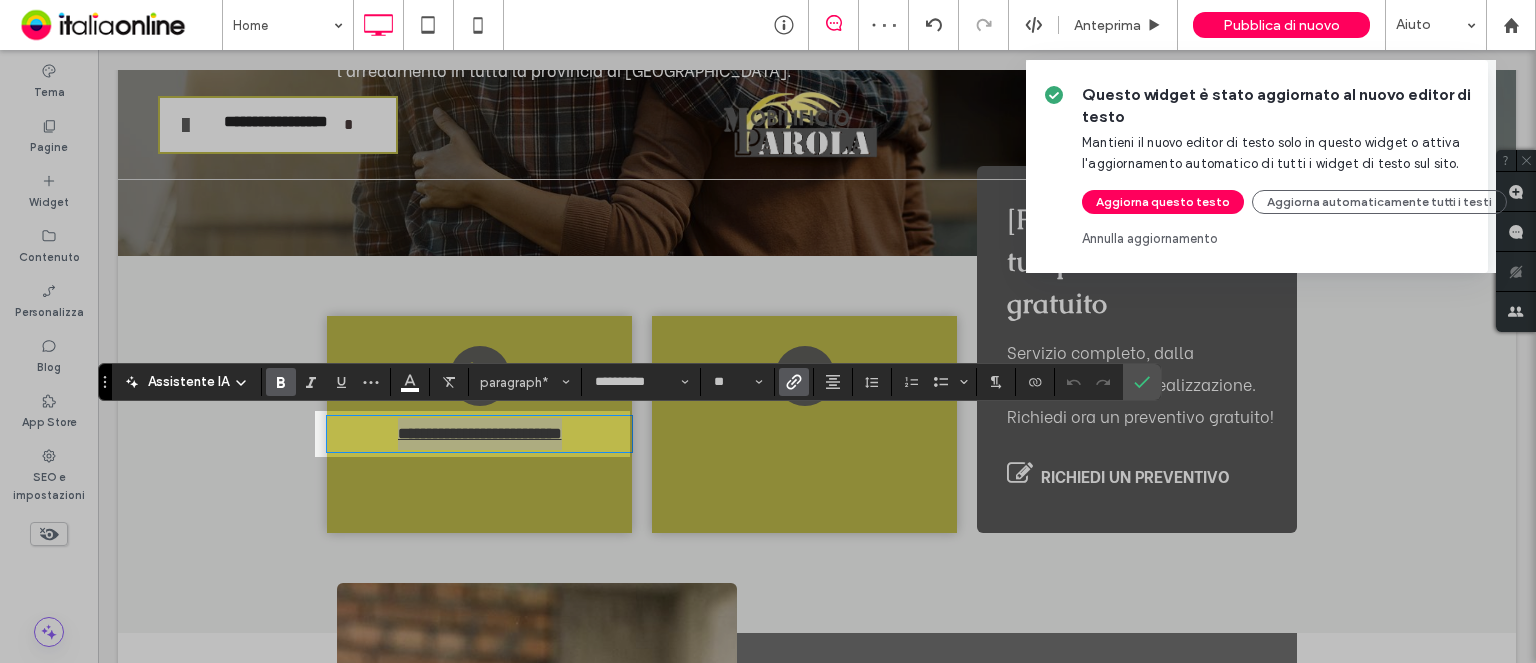 click on "Questo widget è stato aggiornato al nuovo editor di testo Mantieni il nuovo editor di testo solo in questo widget o attiva l'aggiornamento automatico di tutti i widget di testo sul sito. Aggiorna questo testo Aggiorna automaticamente tutti i testi Annulla aggiornamento" at bounding box center [768, 331] 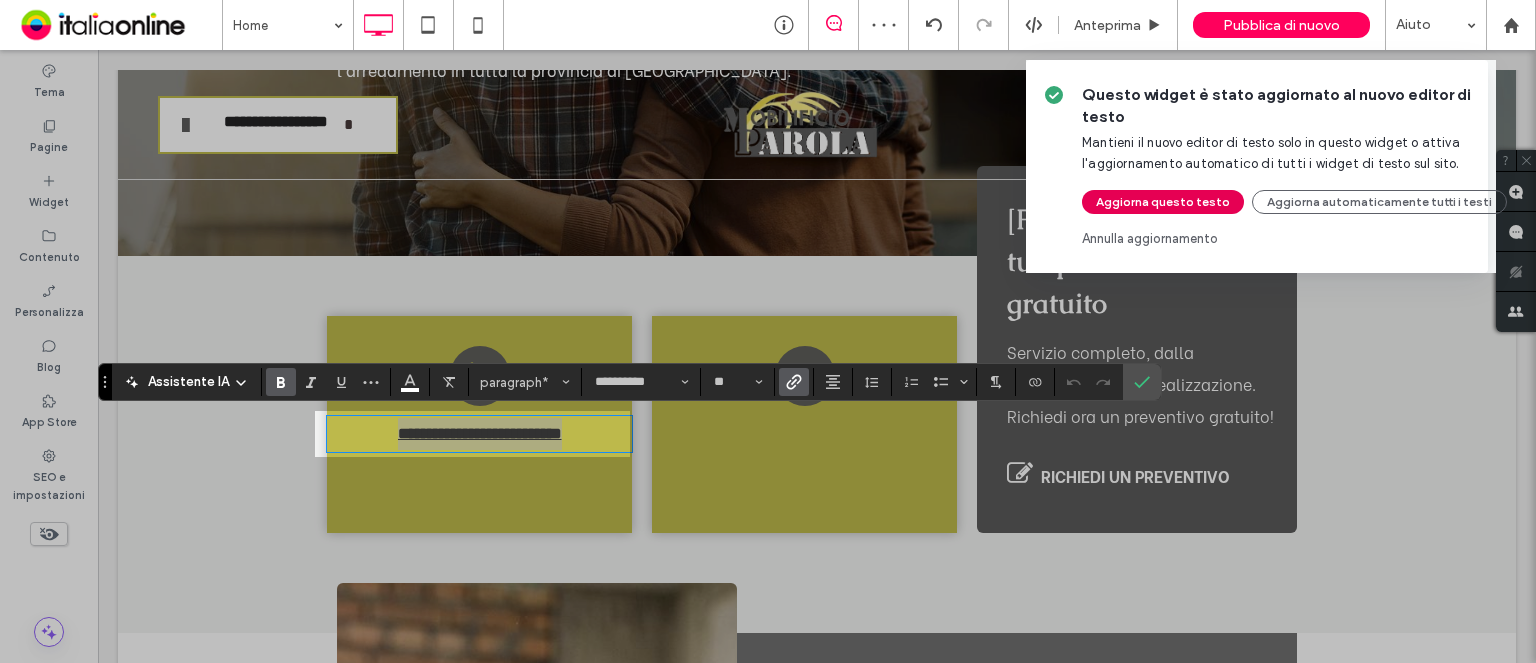 click on "Aggiorna questo testo" at bounding box center (1163, 202) 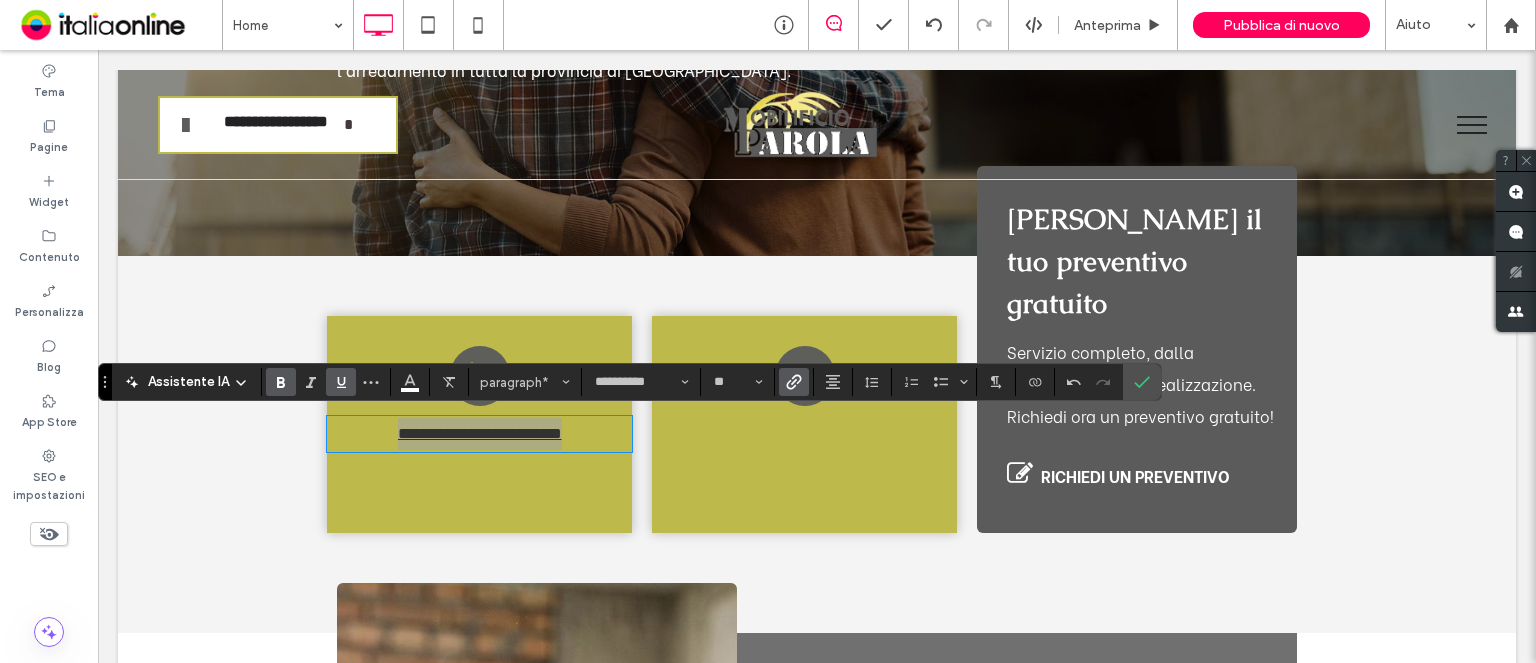click 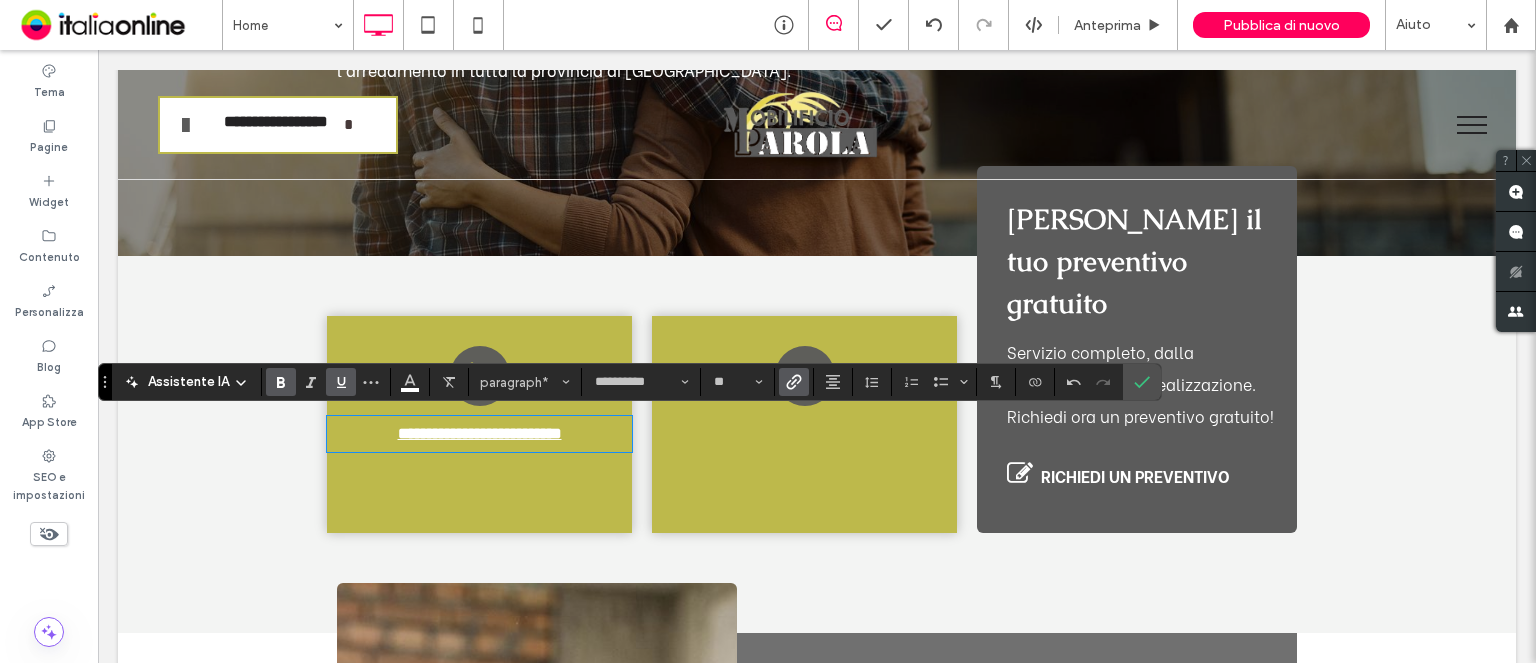 click at bounding box center [341, 382] 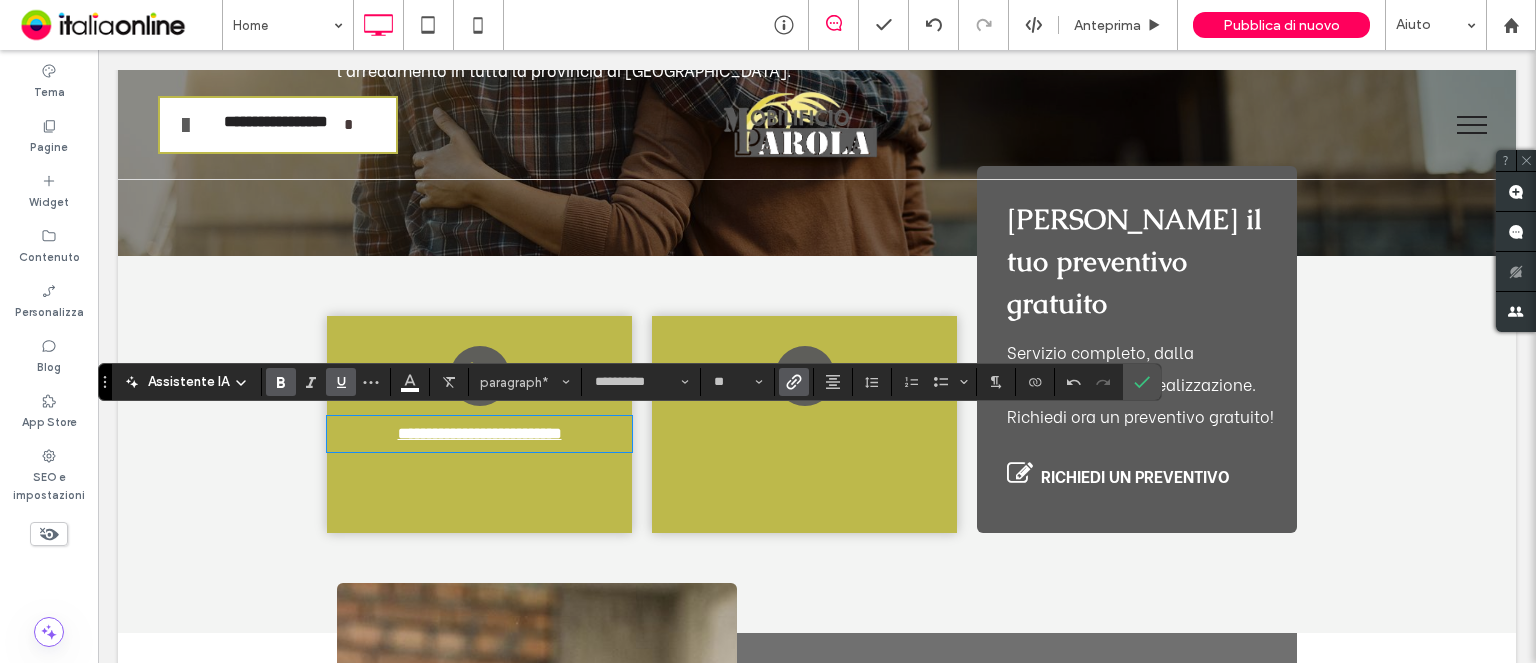 click at bounding box center [341, 382] 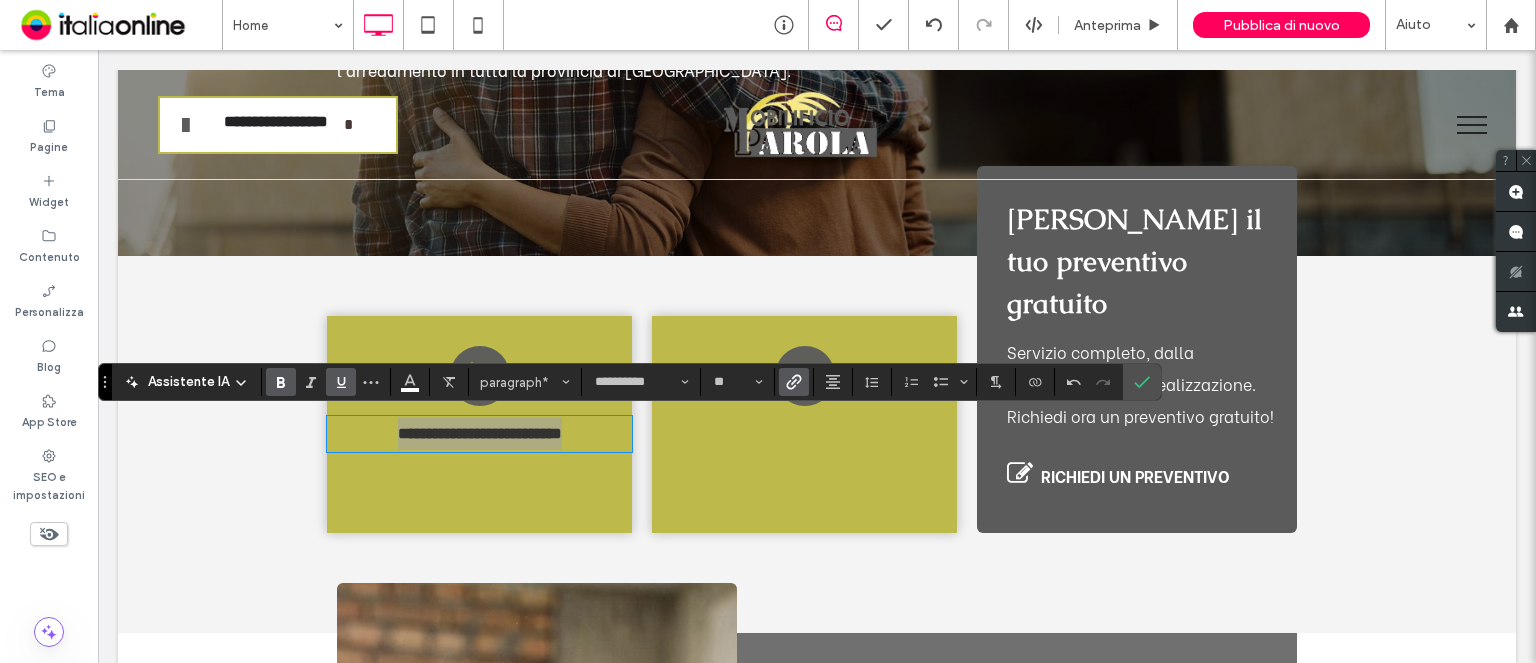 click at bounding box center (341, 382) 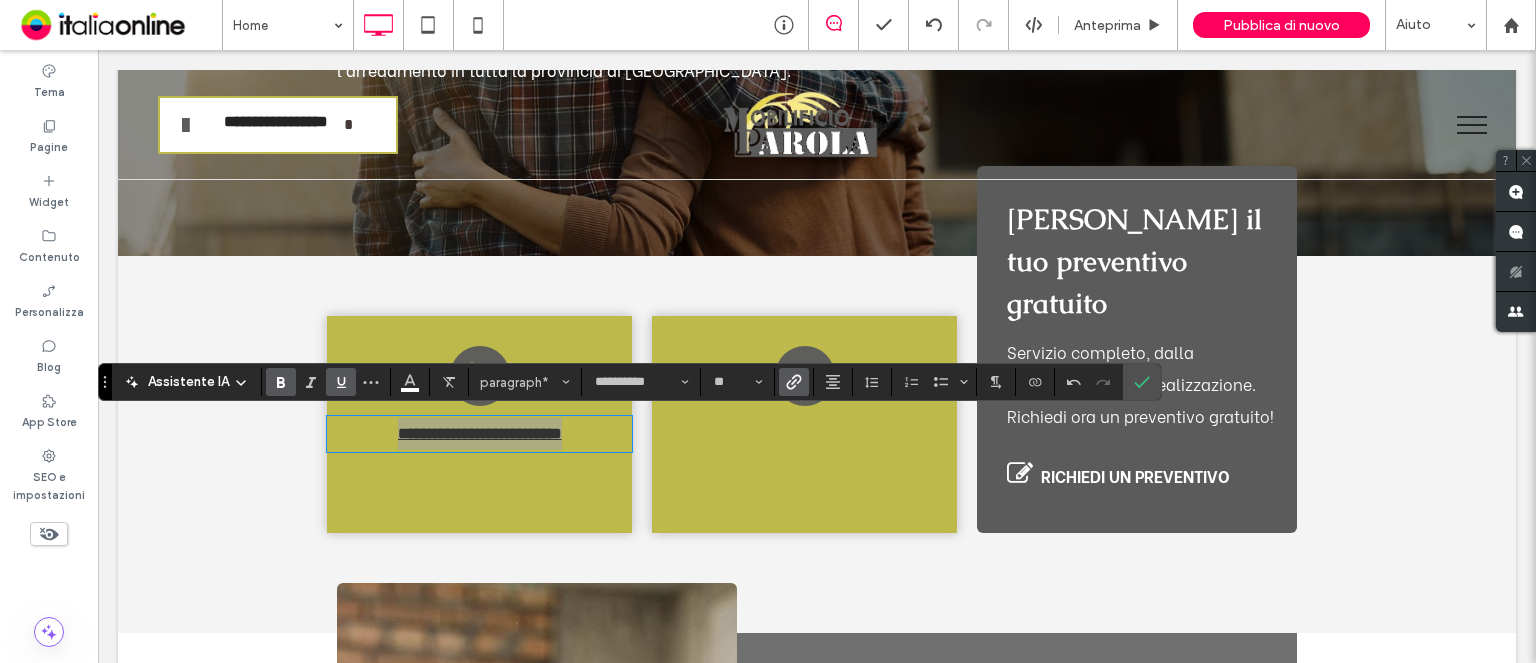 click at bounding box center [341, 382] 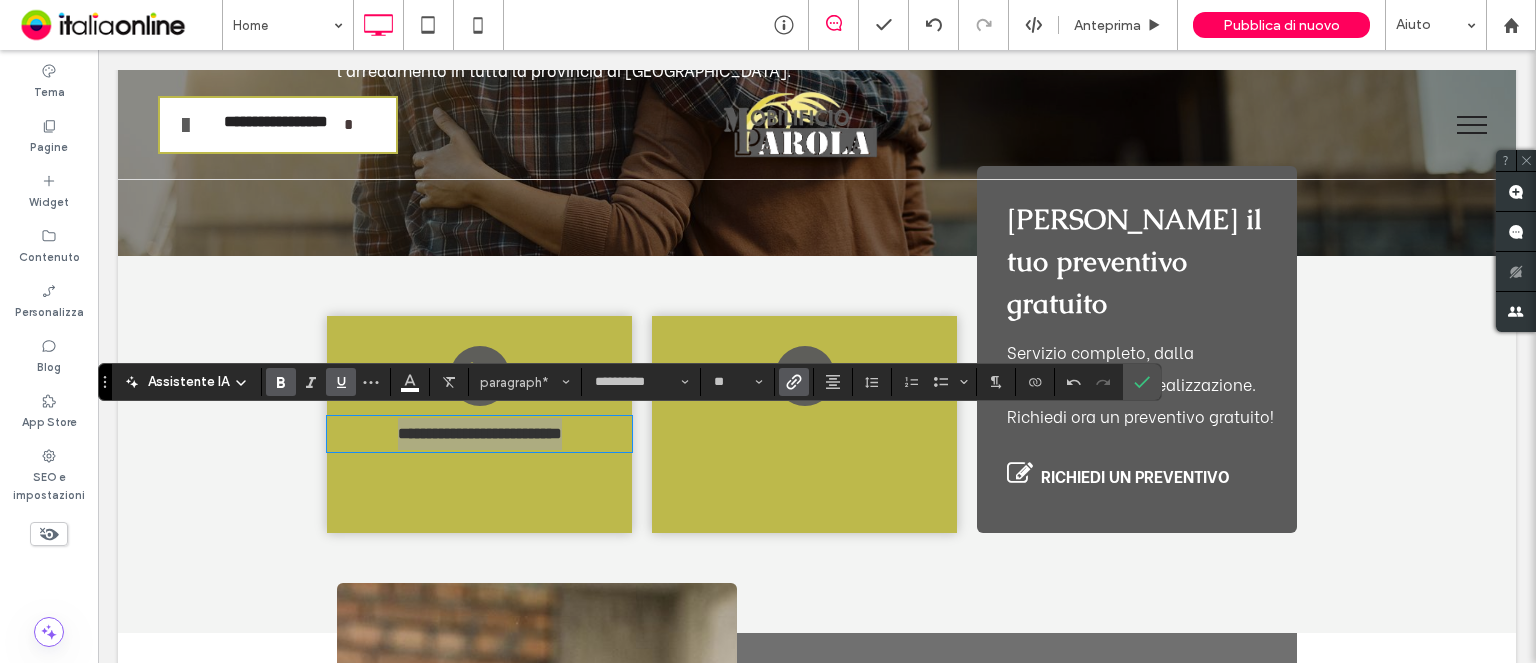 click at bounding box center (341, 382) 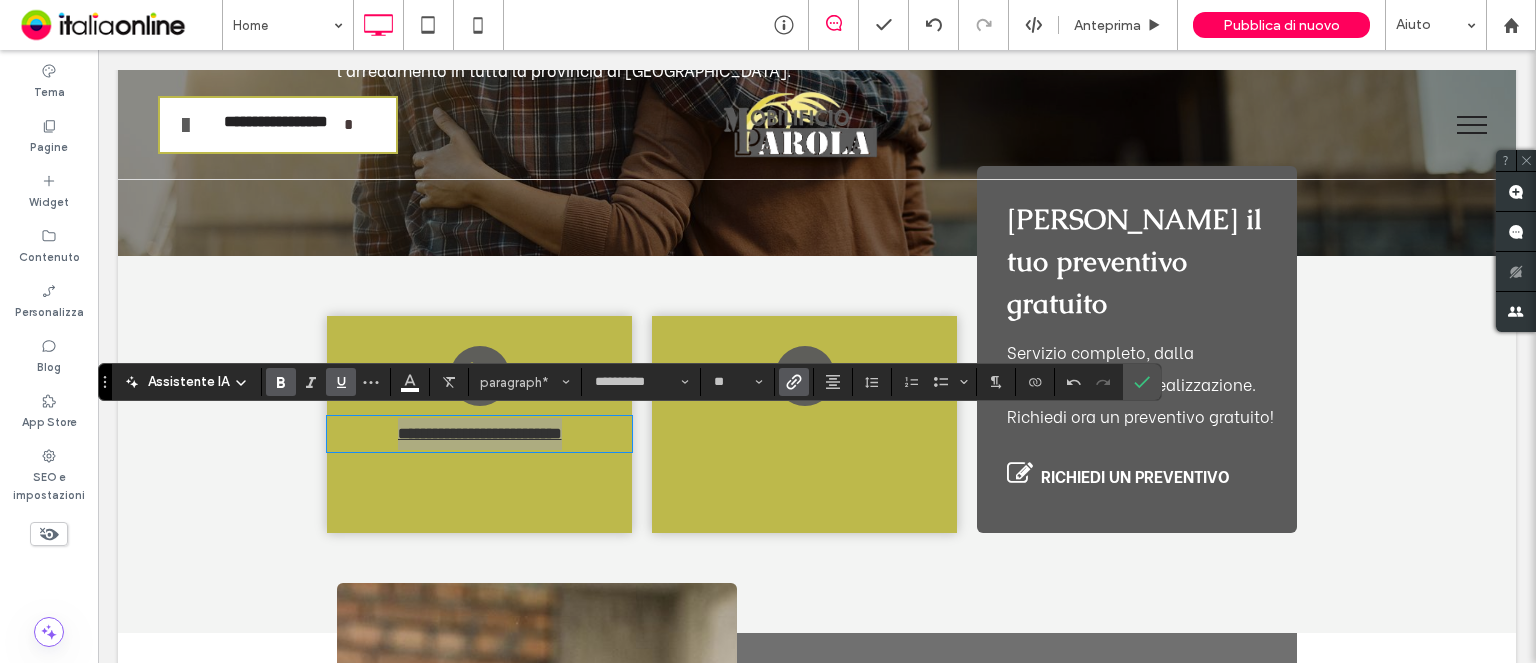click at bounding box center [341, 382] 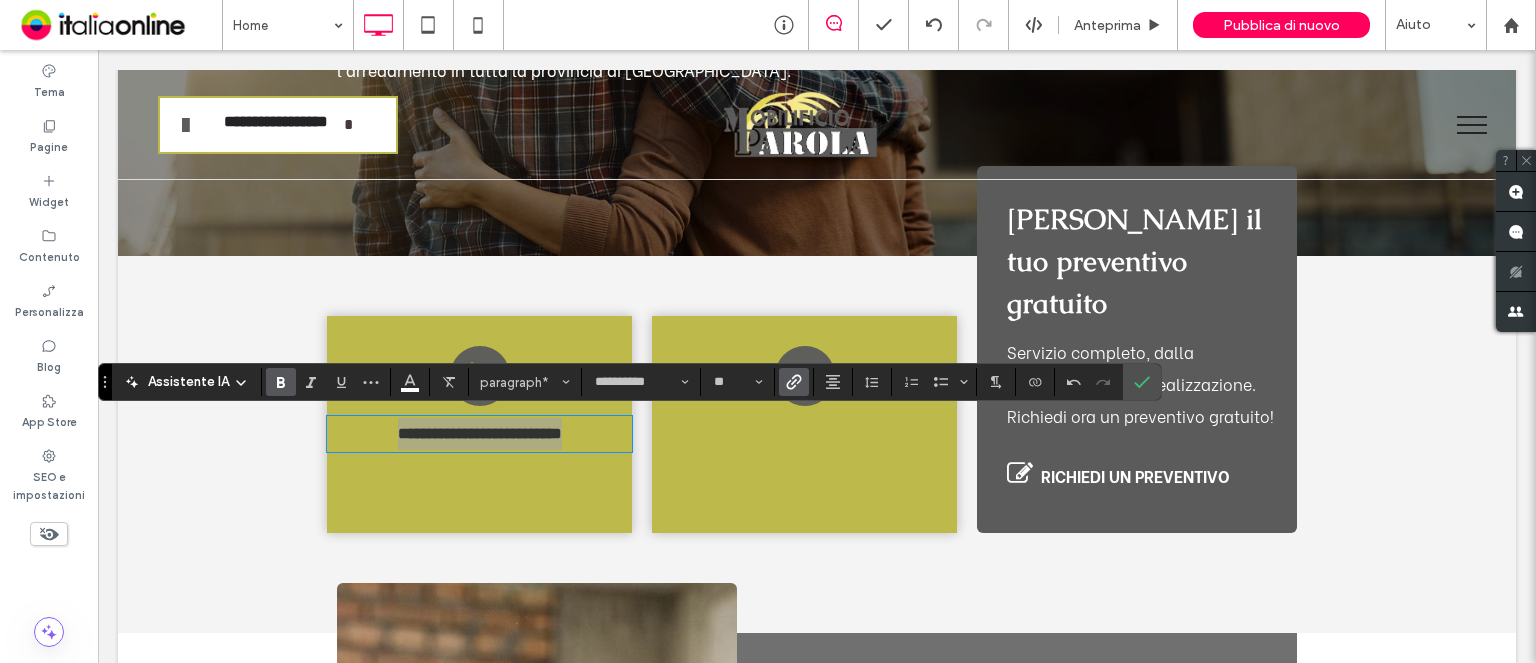 click 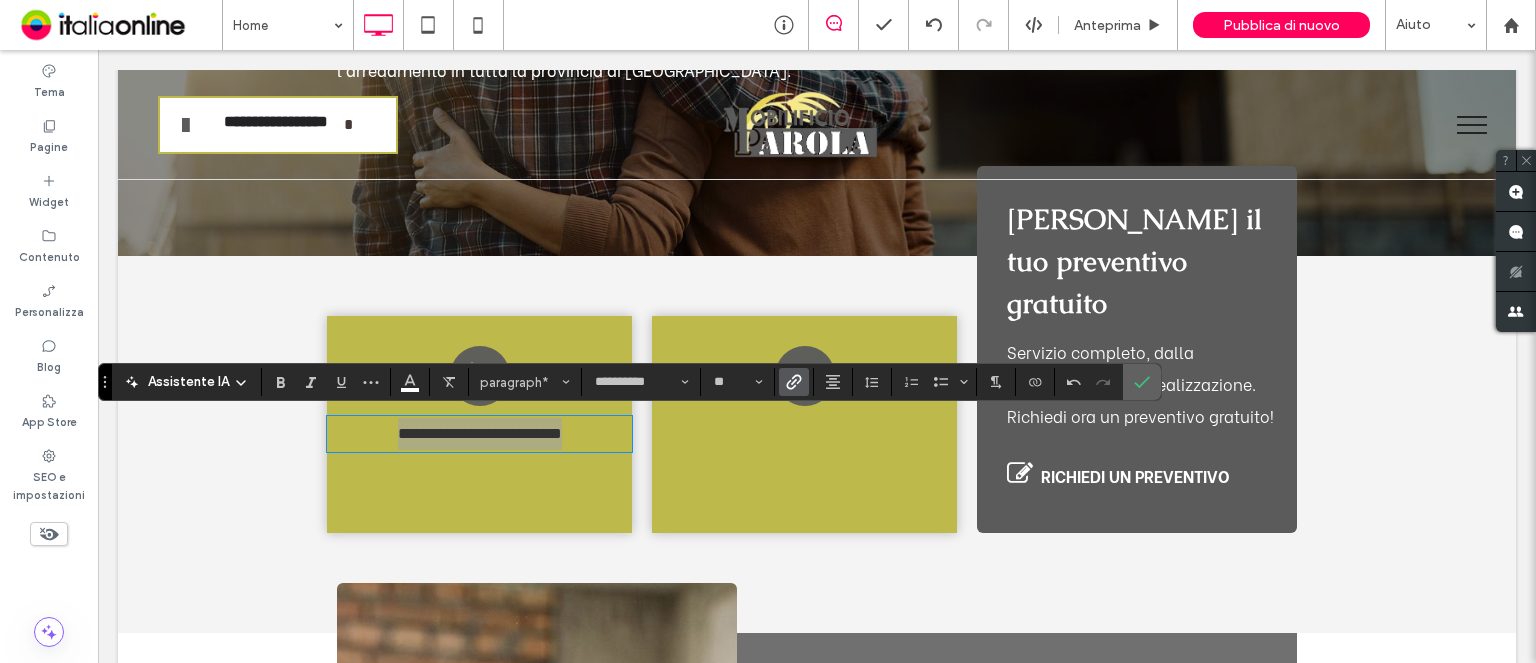 click at bounding box center [1142, 382] 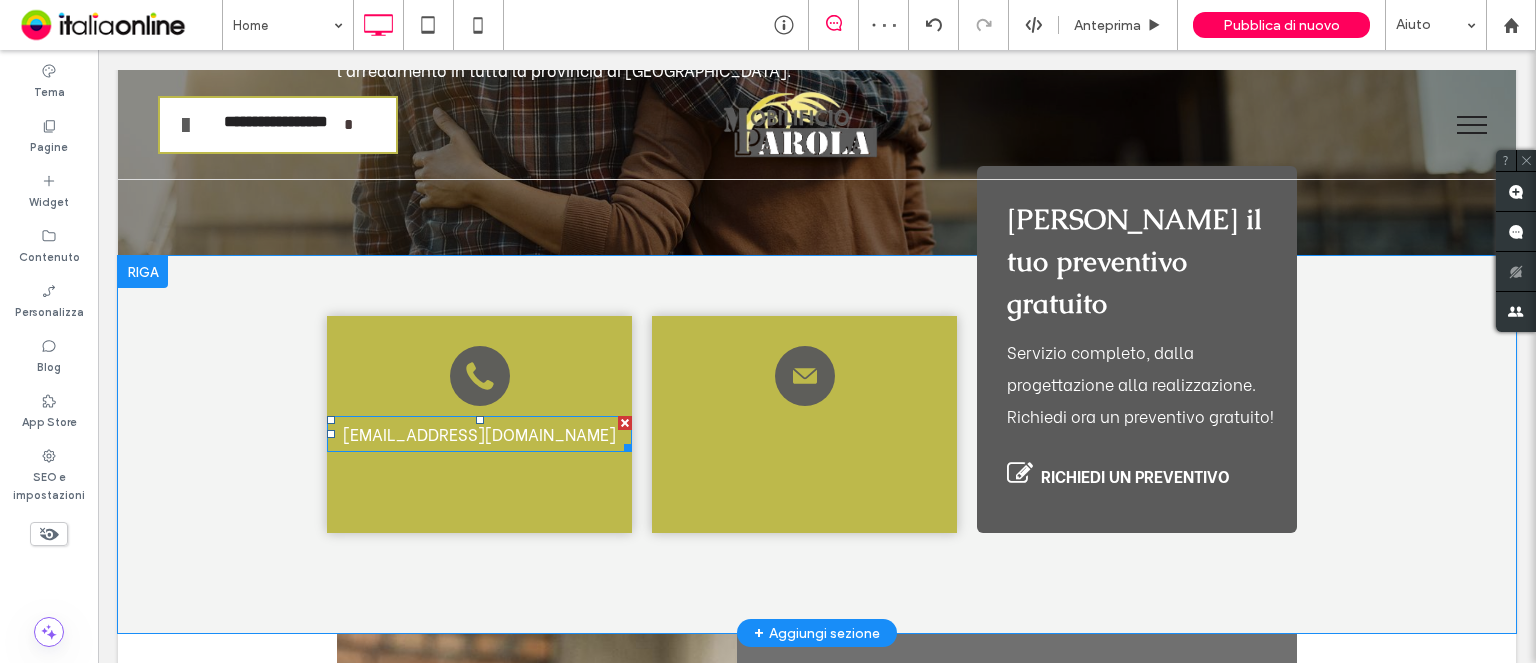 click on "parolaluigimobili@libero.it" at bounding box center [479, 434] 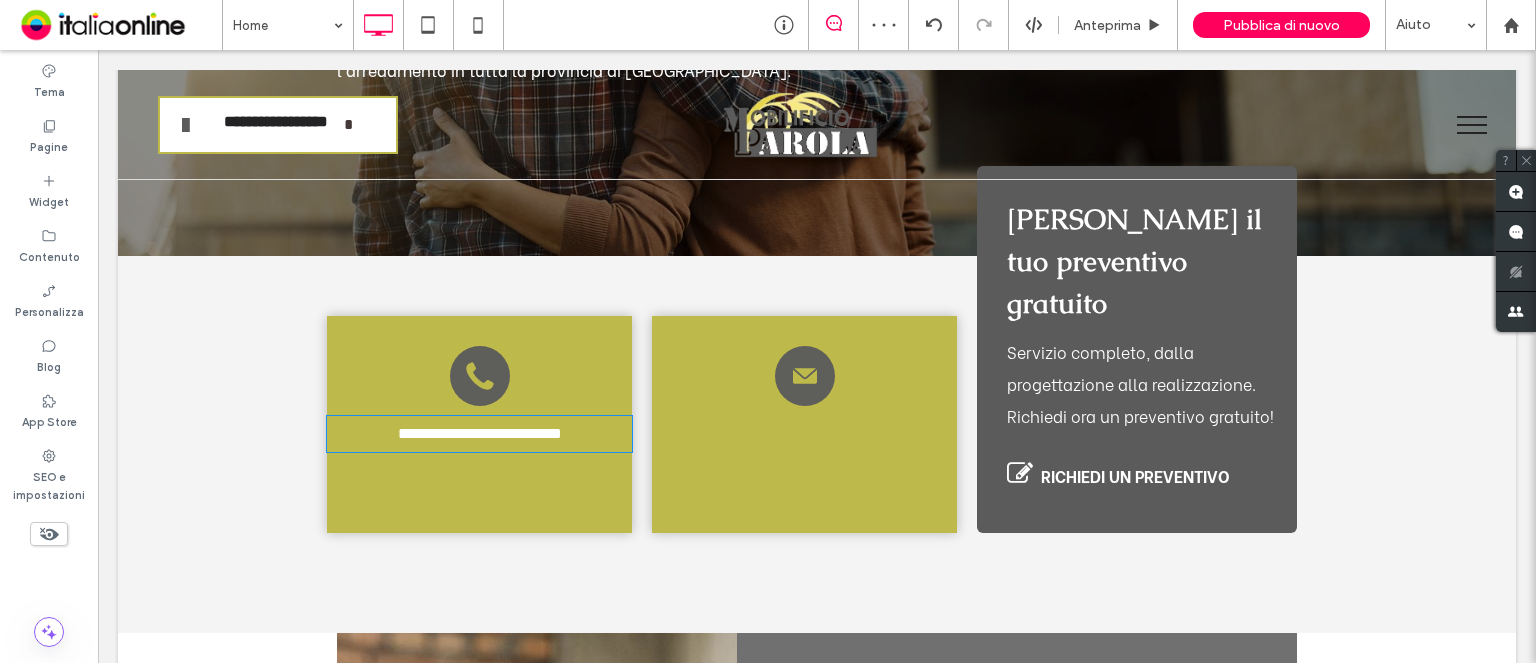 type on "**********" 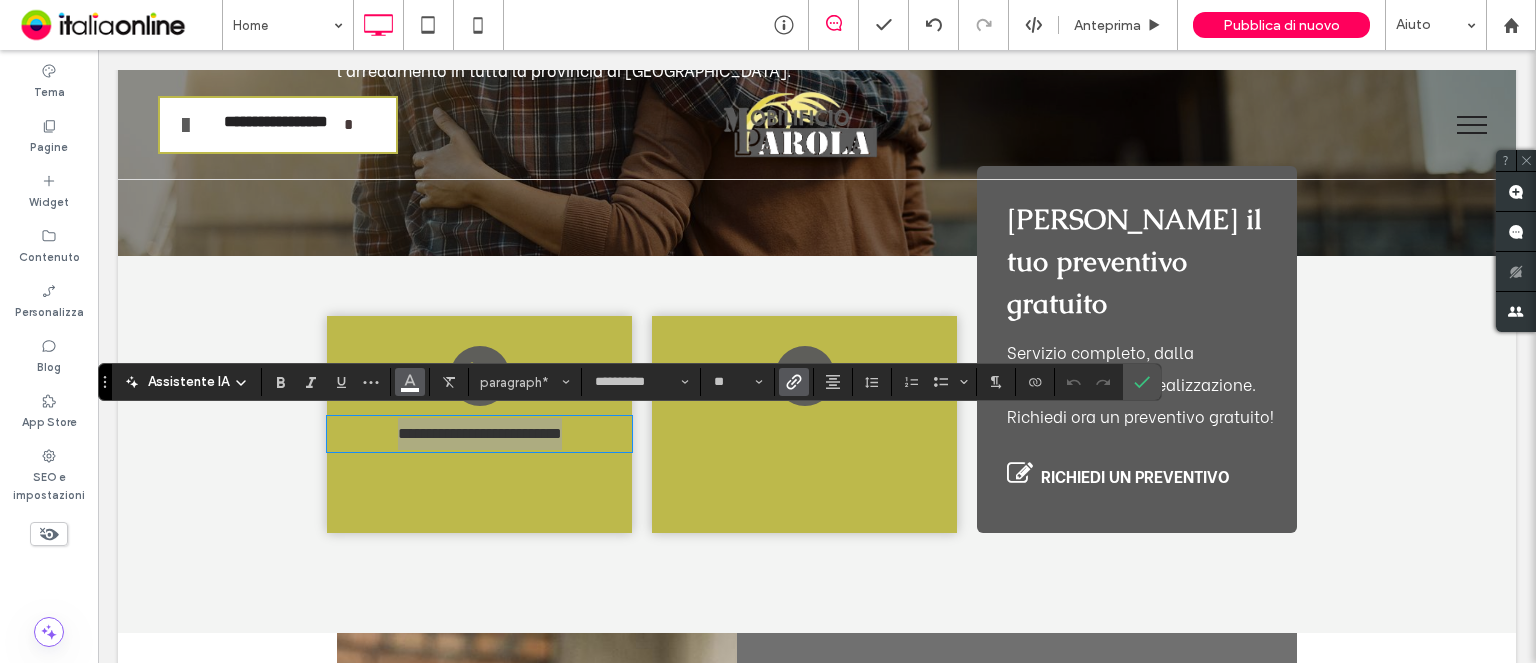 click 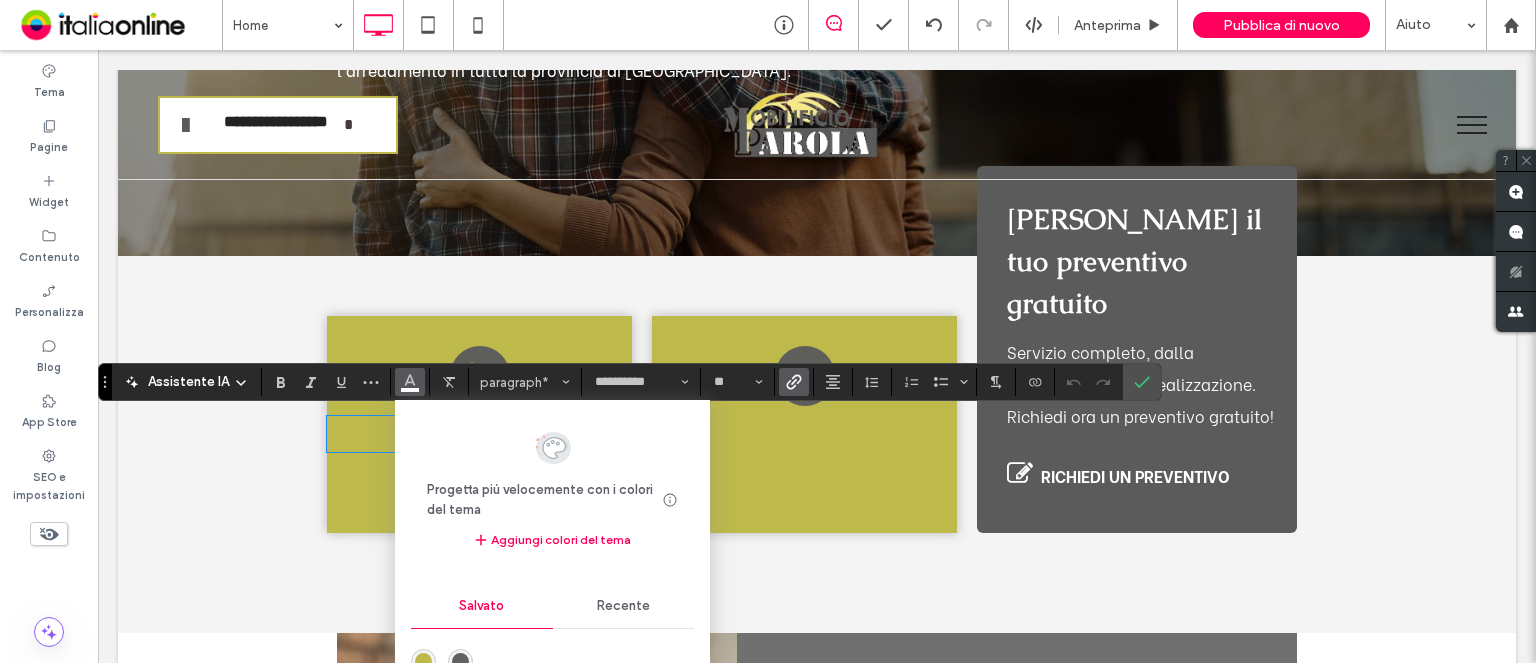click at bounding box center (460, 661) 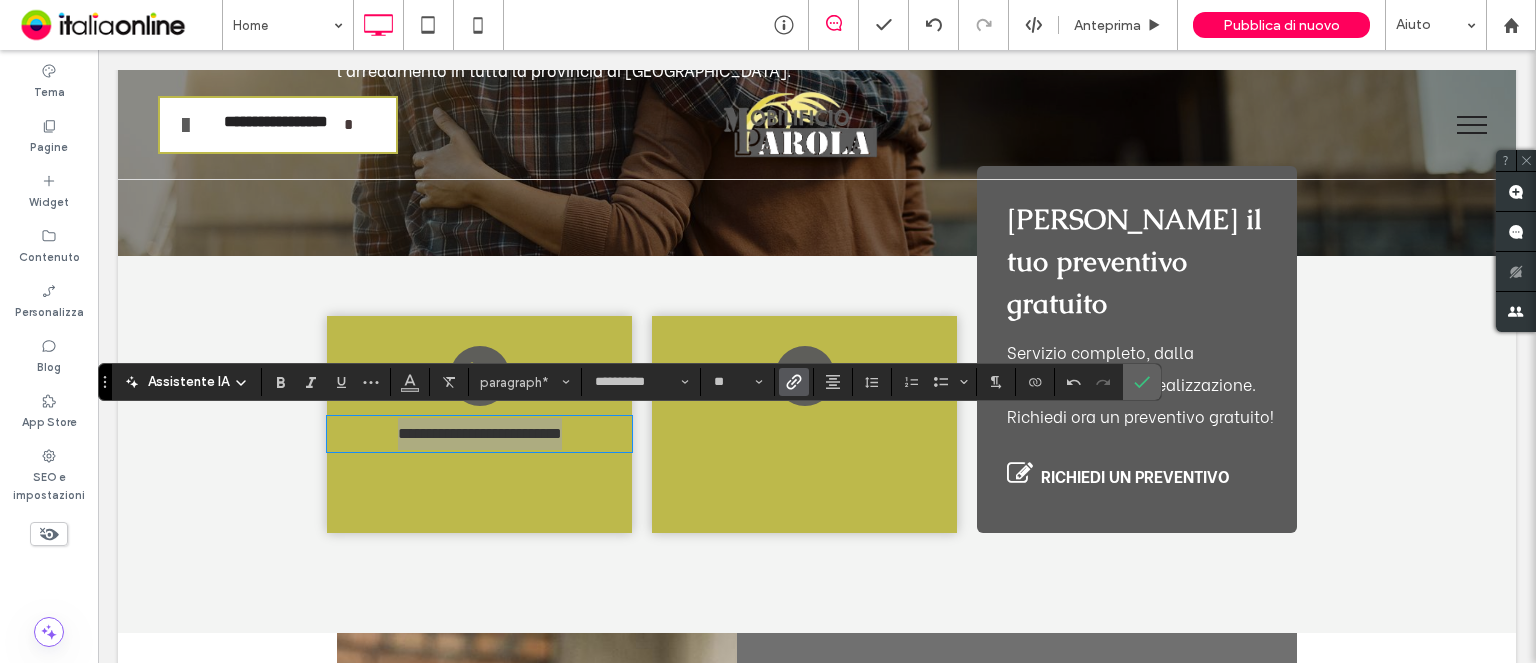 click 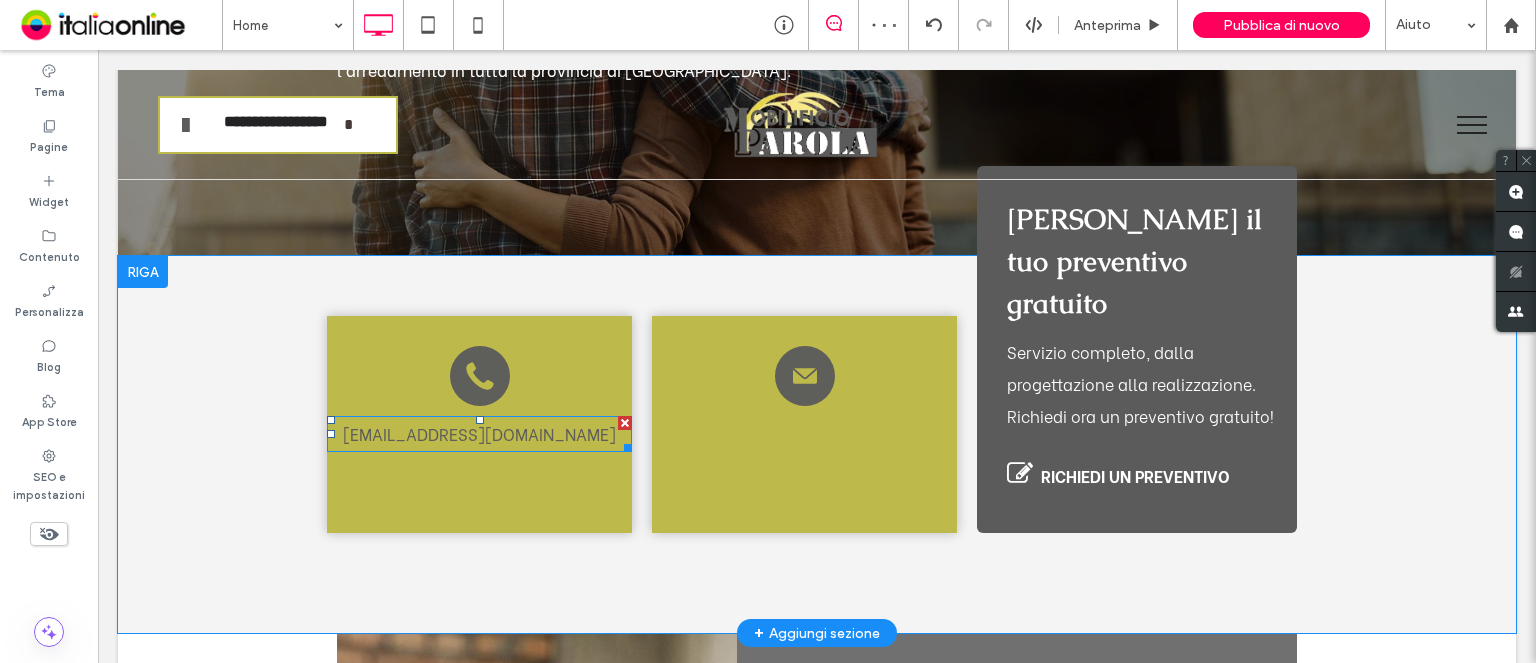 click on "parolaluigimobili@libero.it" at bounding box center (479, 433) 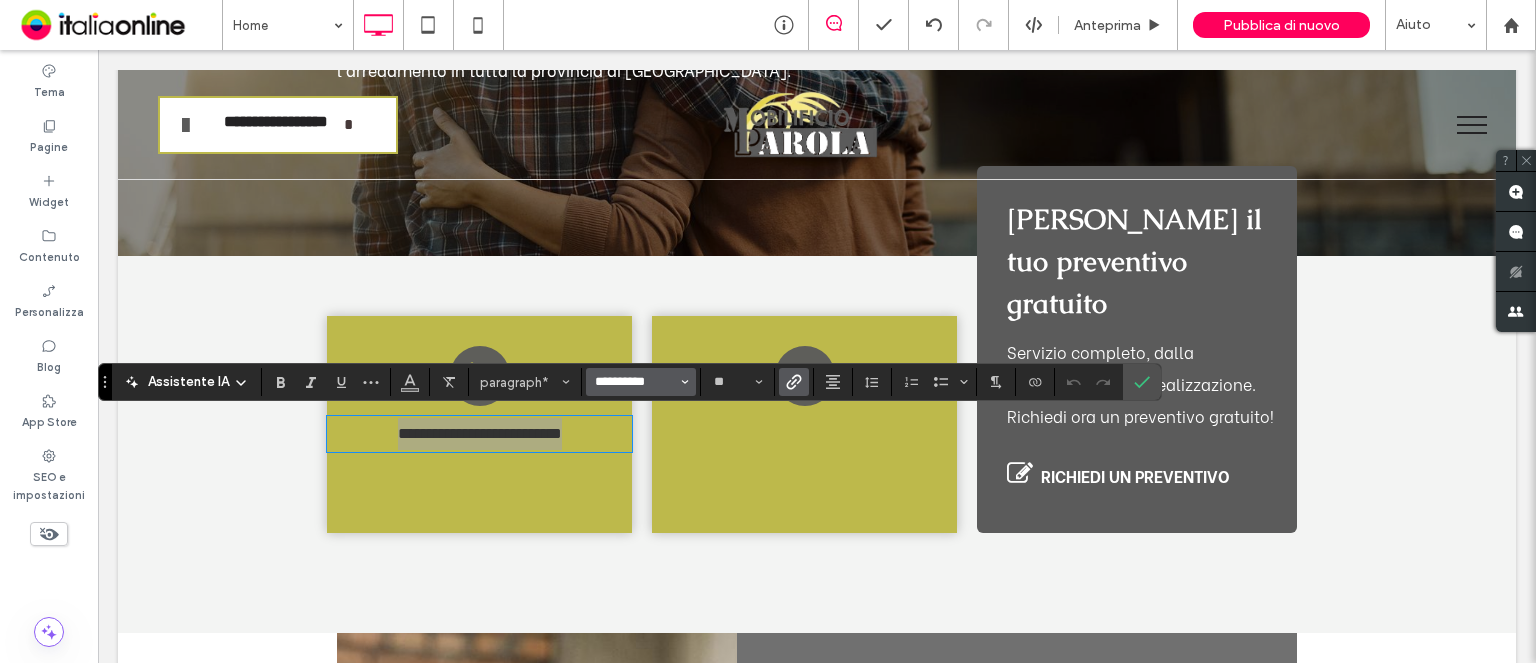 click on "**********" at bounding box center (635, 382) 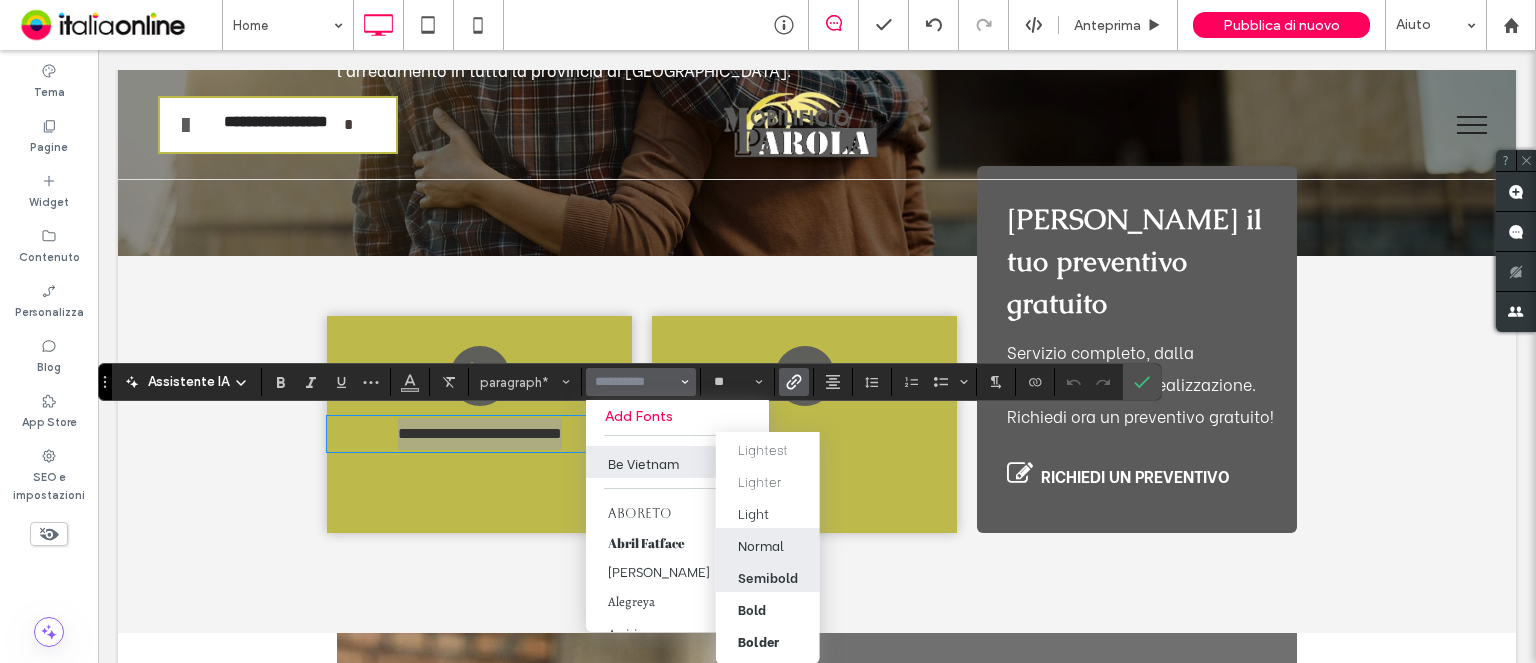 drag, startPoint x: 697, startPoint y: 507, endPoint x: 773, endPoint y: 575, distance: 101.98039 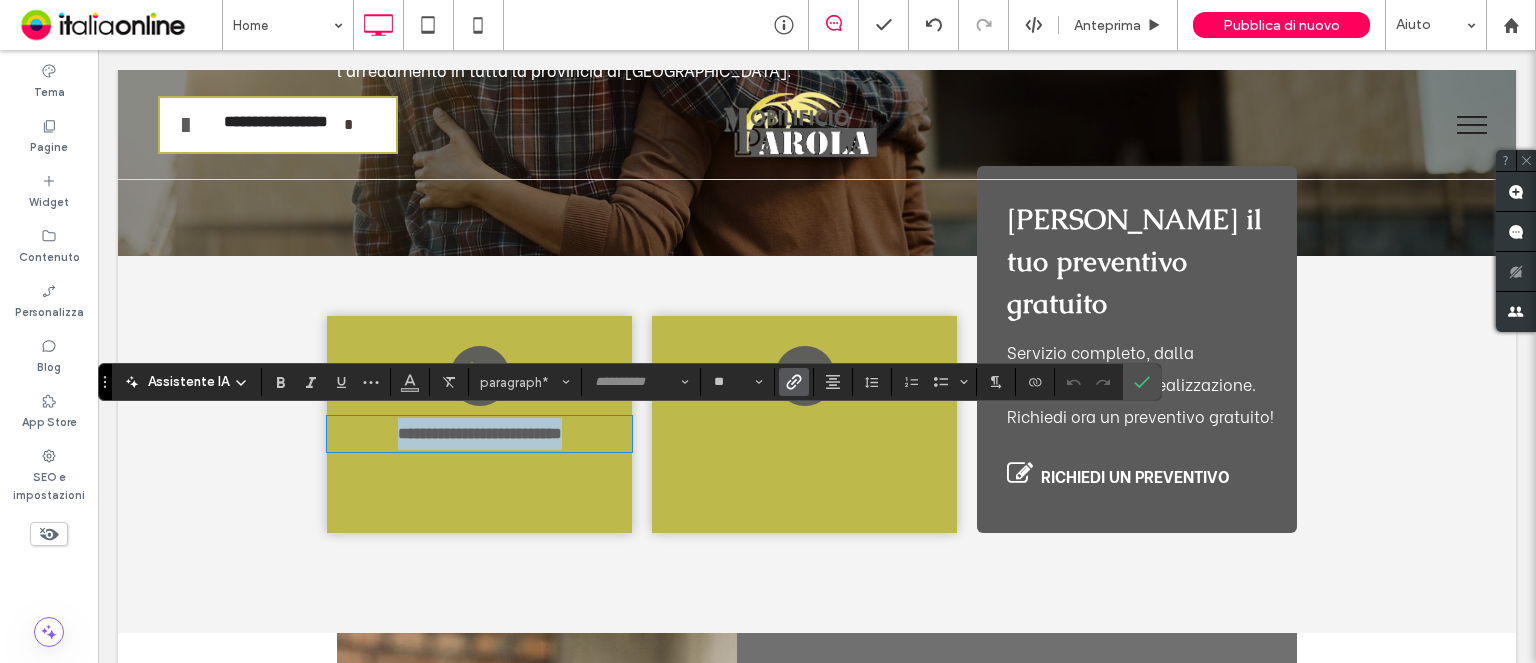 type on "**********" 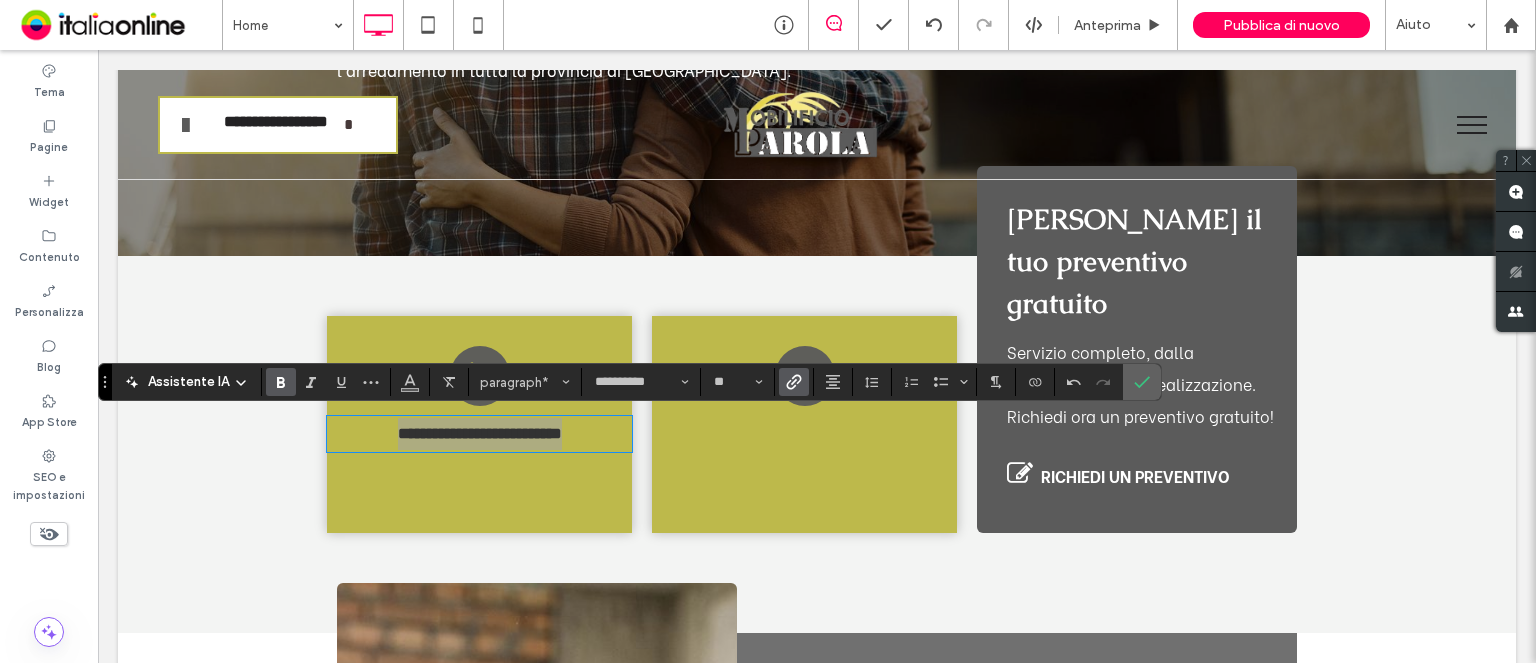 click 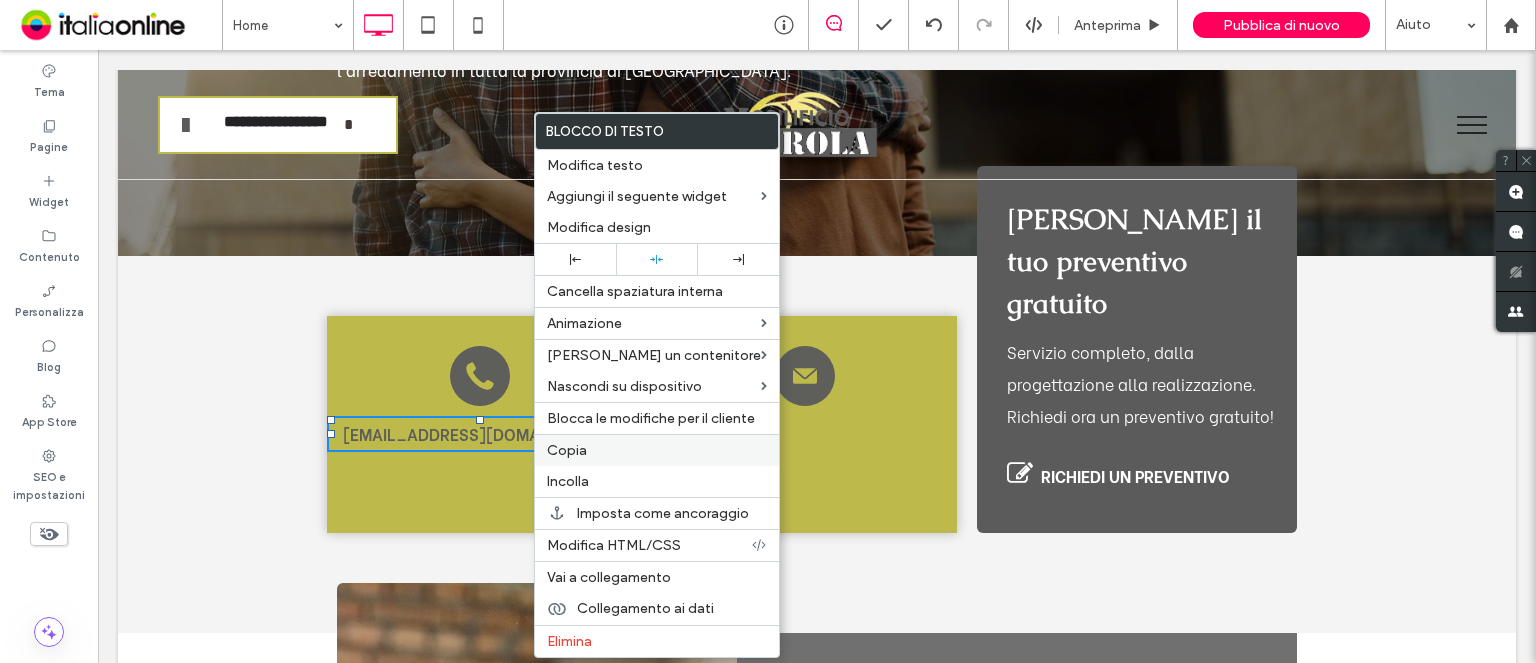 click on "Copia" at bounding box center [567, 450] 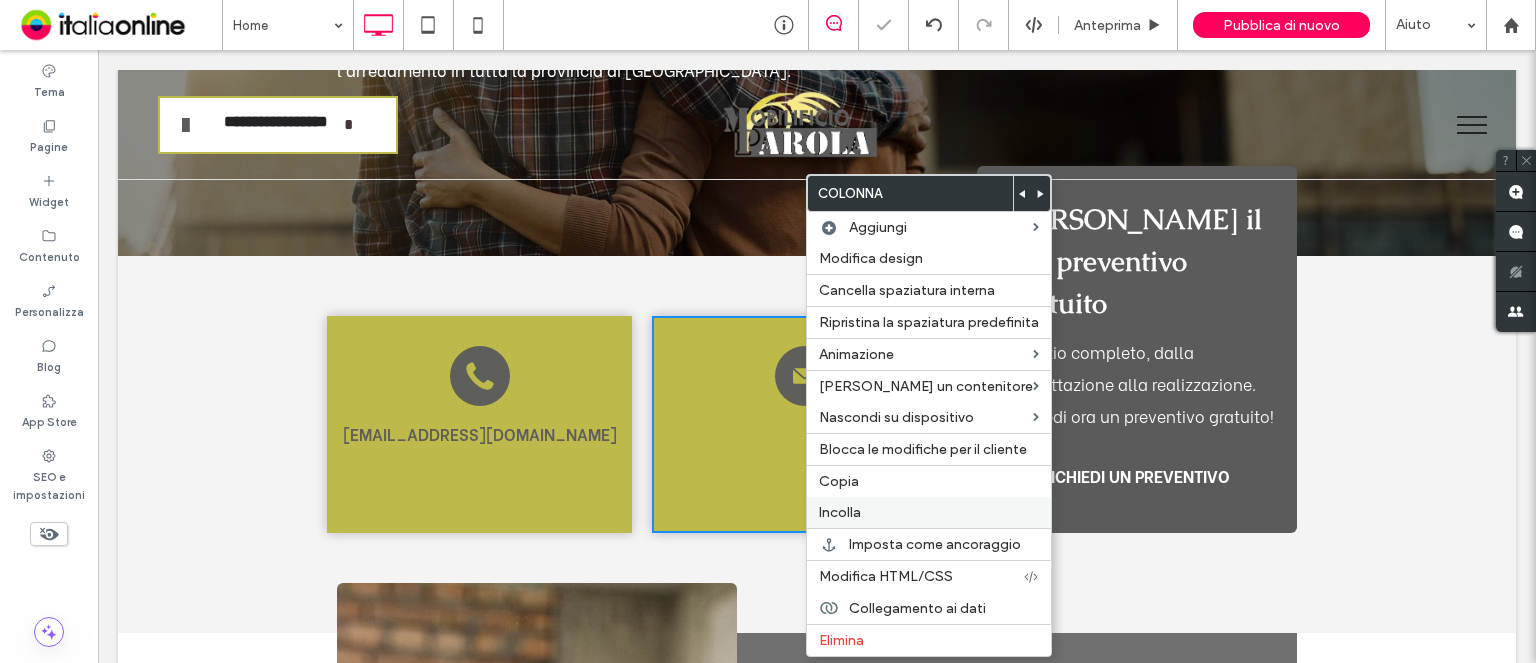 click on "Incolla" at bounding box center (929, 512) 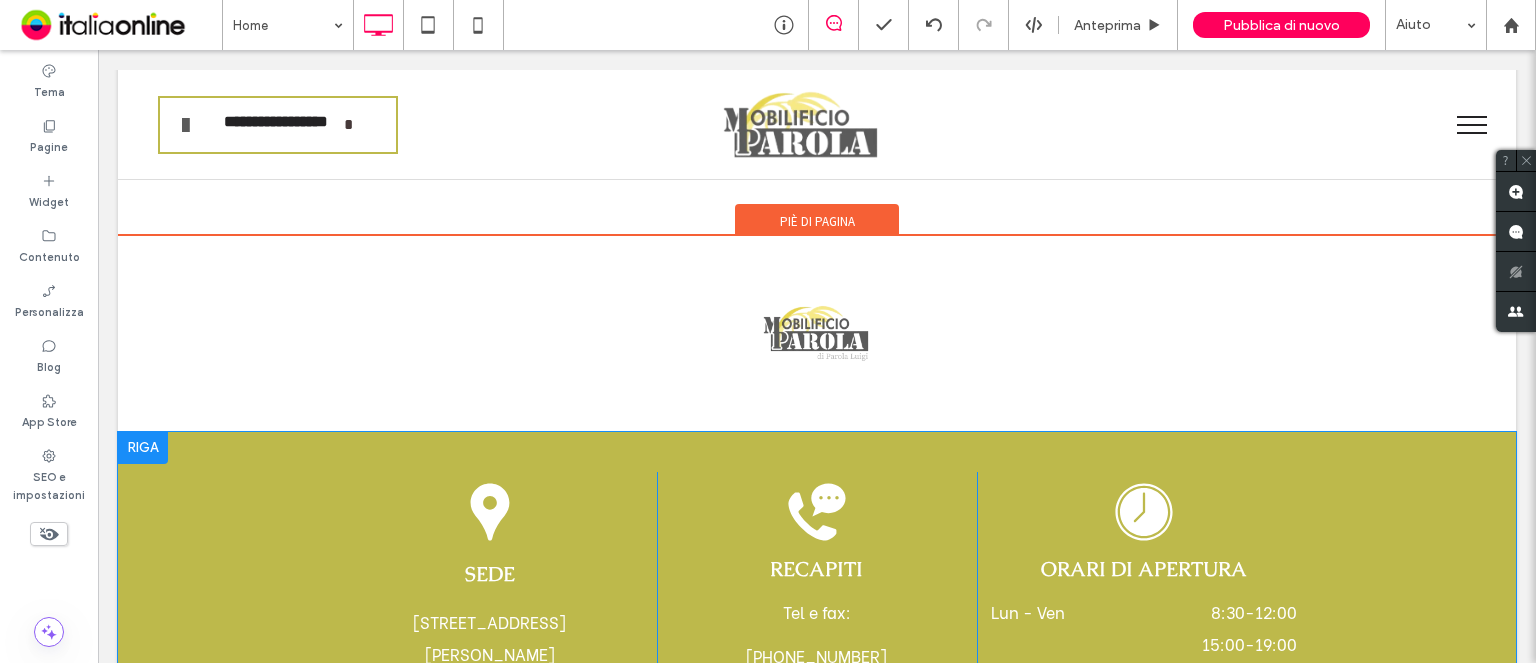 scroll, scrollTop: 10358, scrollLeft: 0, axis: vertical 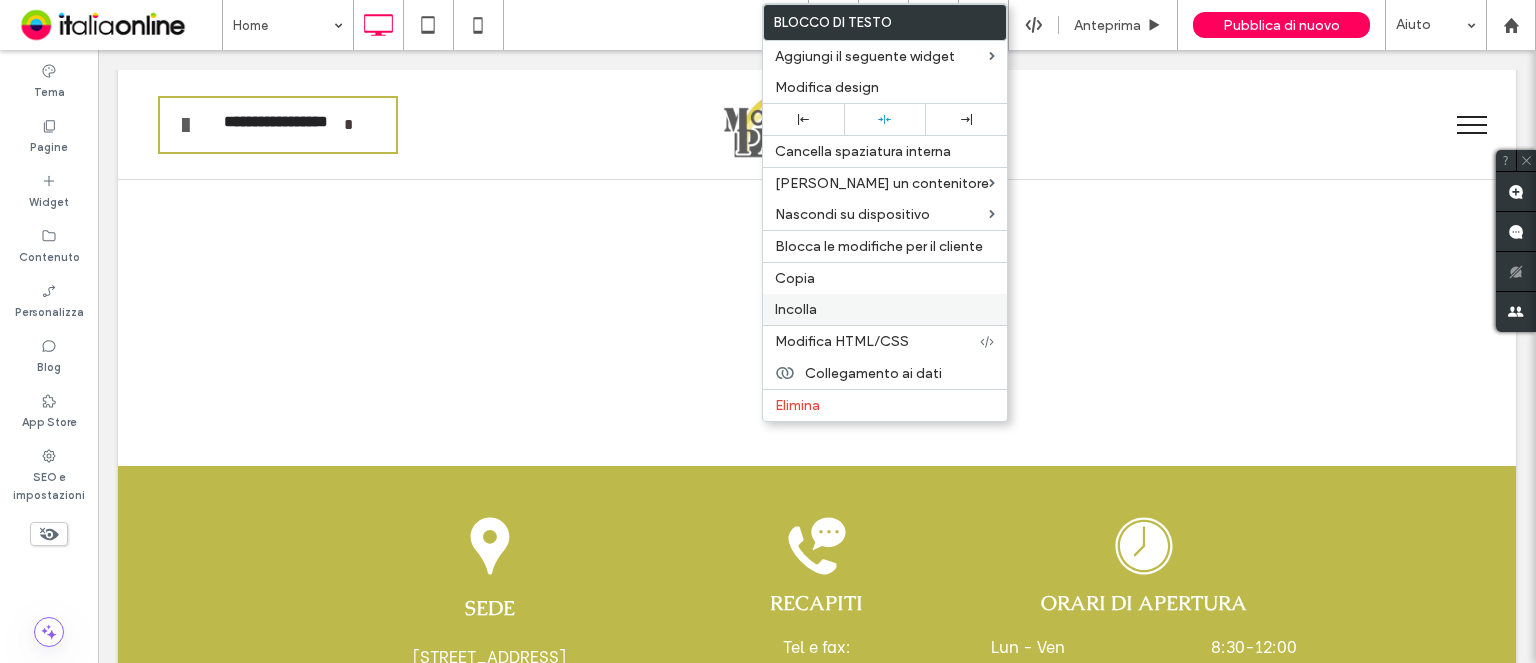drag, startPoint x: 797, startPoint y: 281, endPoint x: 891, endPoint y: 305, distance: 97.015465 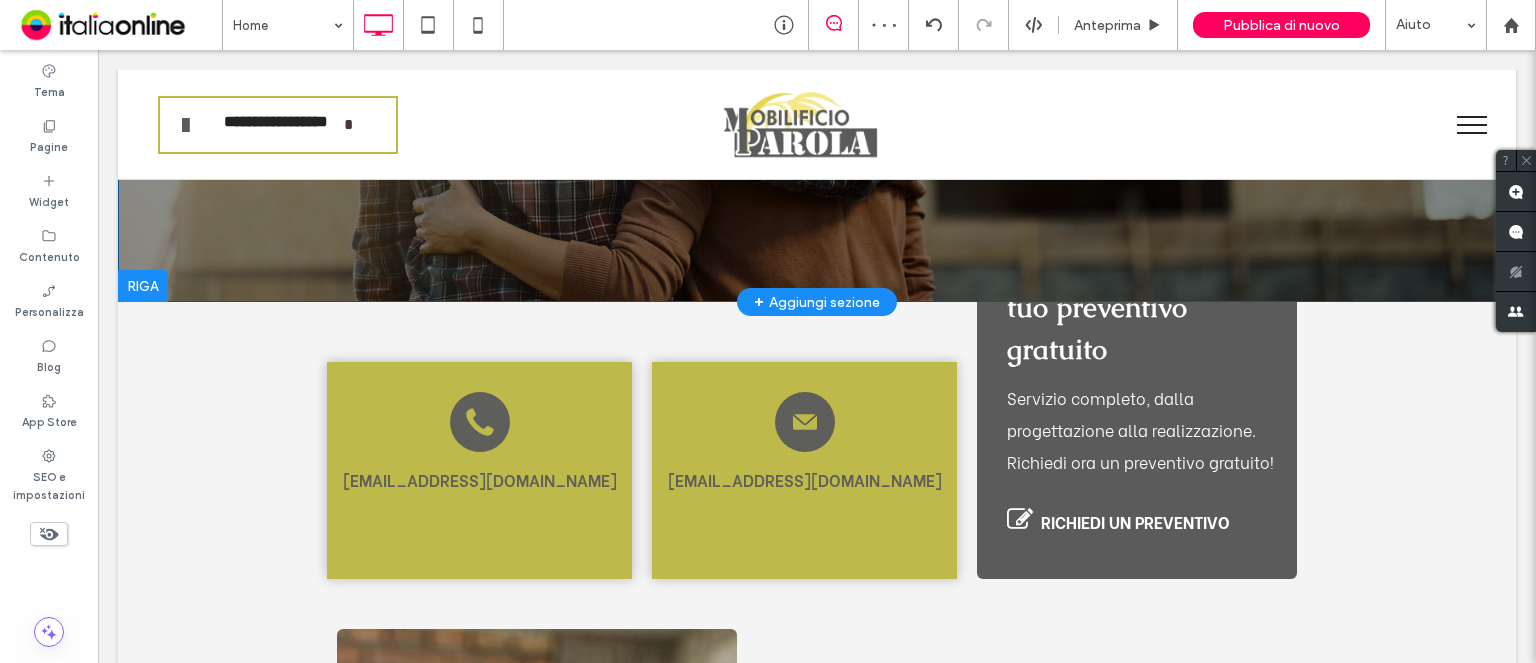 scroll, scrollTop: 500, scrollLeft: 0, axis: vertical 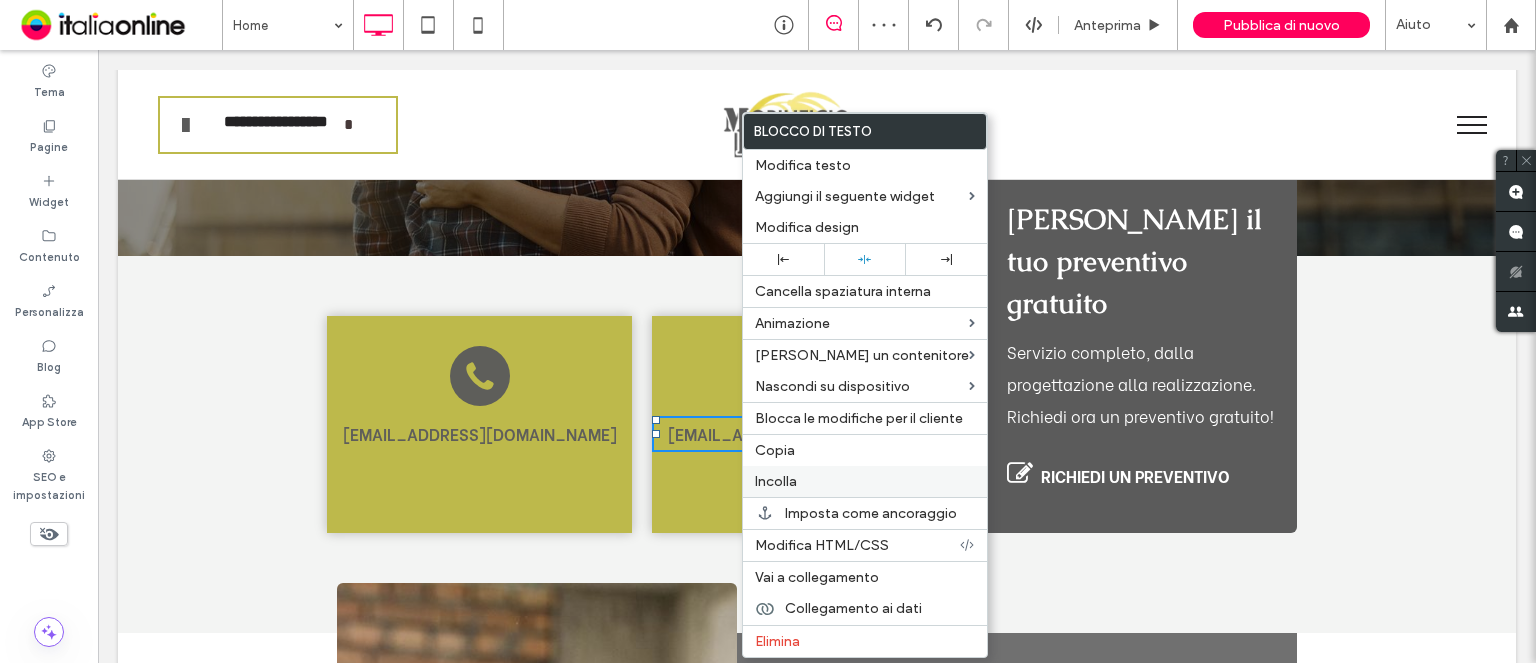 click on "Incolla" at bounding box center (865, 481) 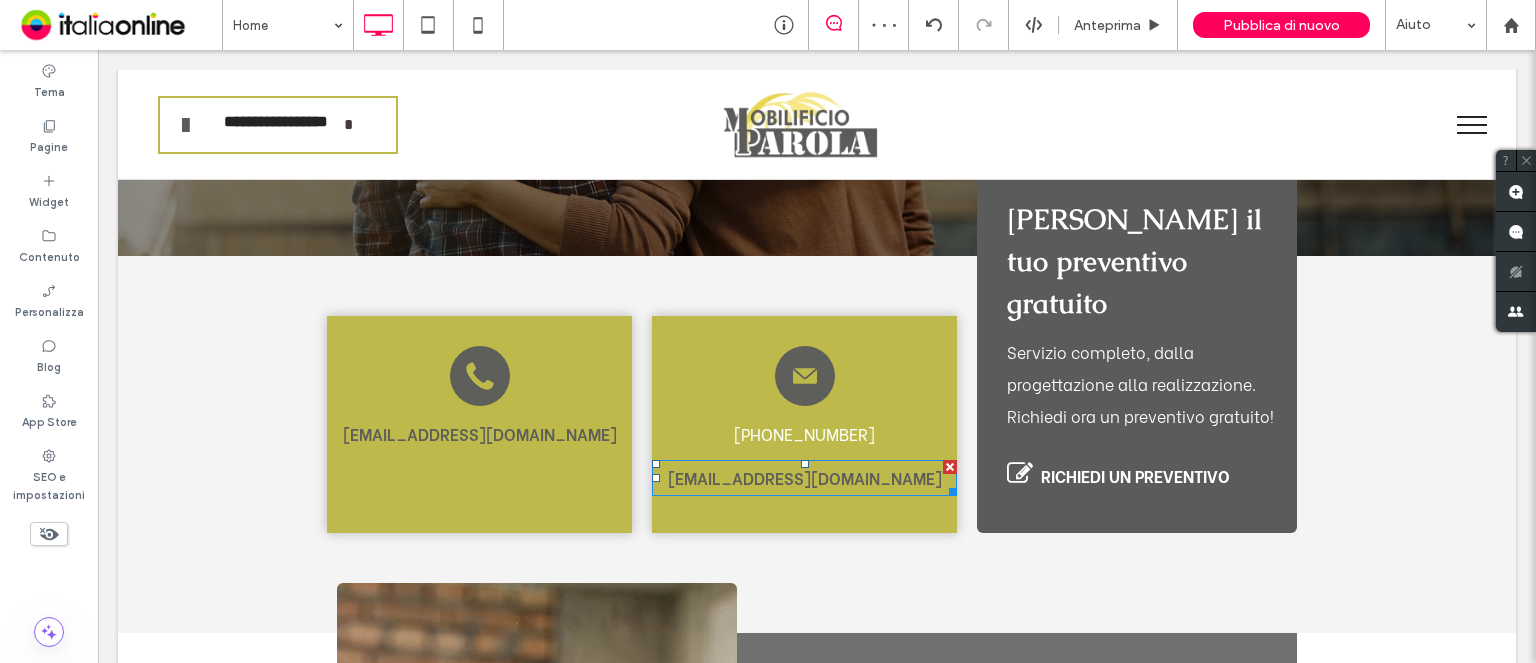 click at bounding box center (950, 467) 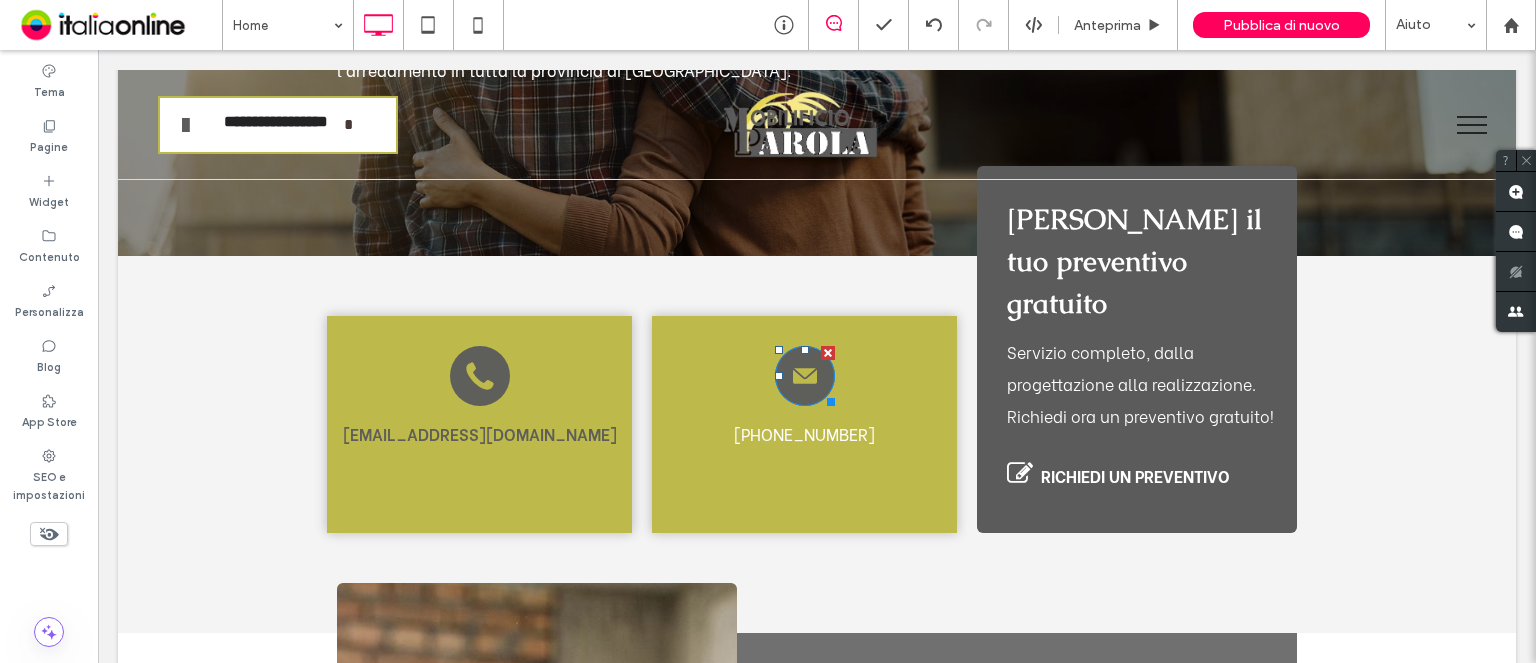 click 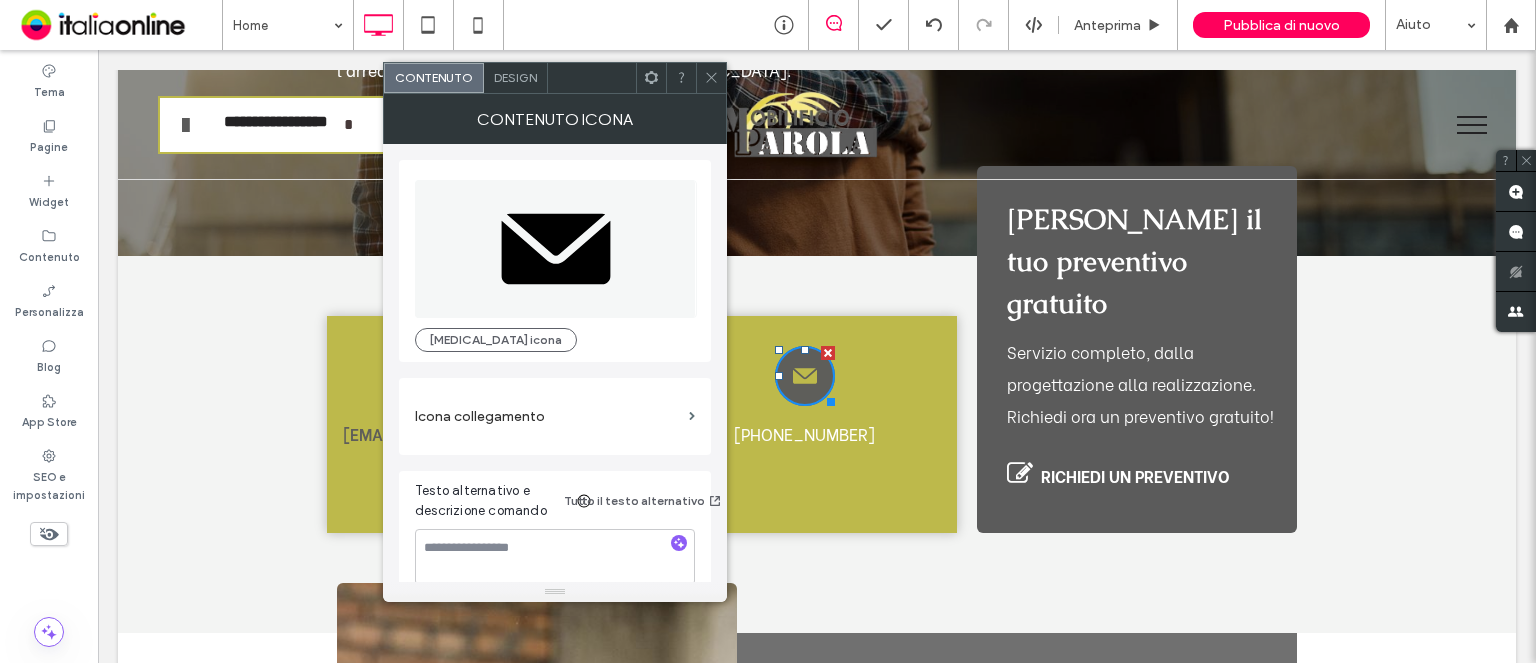 click on "Design" at bounding box center [516, 78] 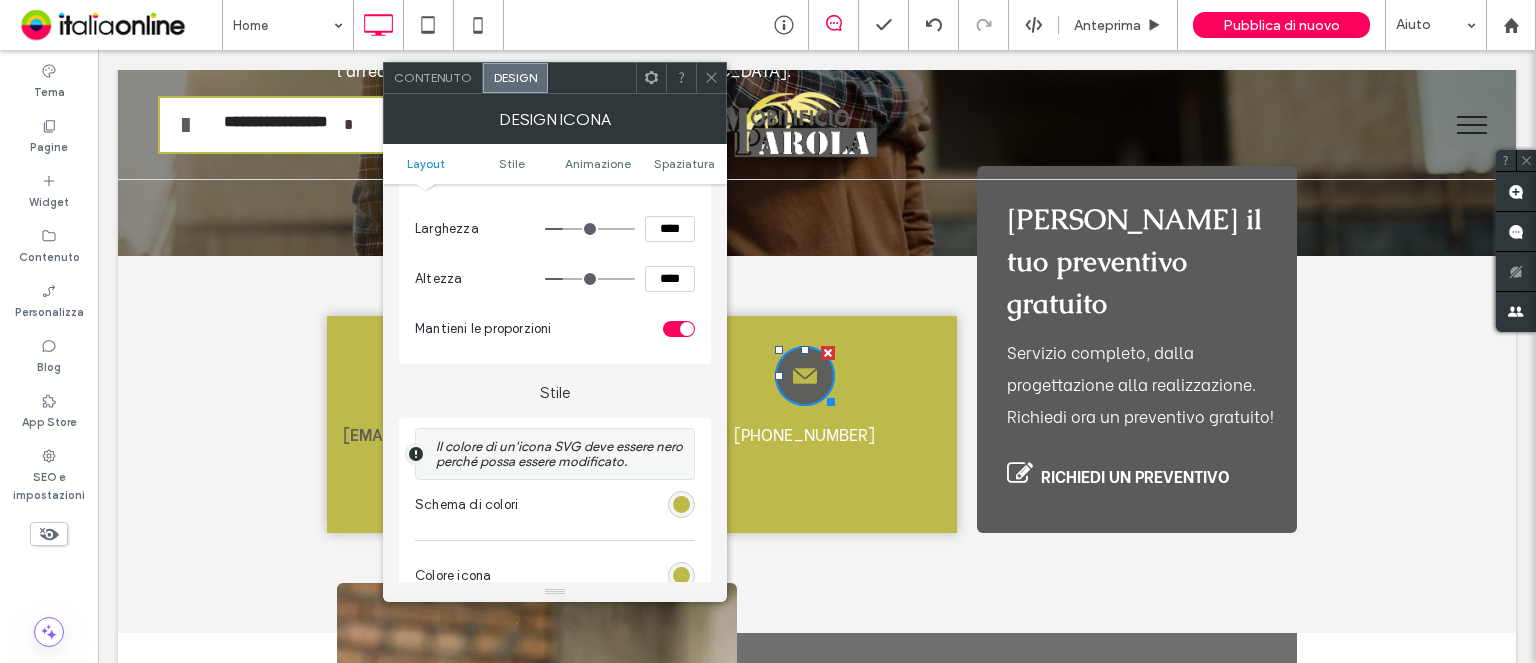 scroll, scrollTop: 400, scrollLeft: 0, axis: vertical 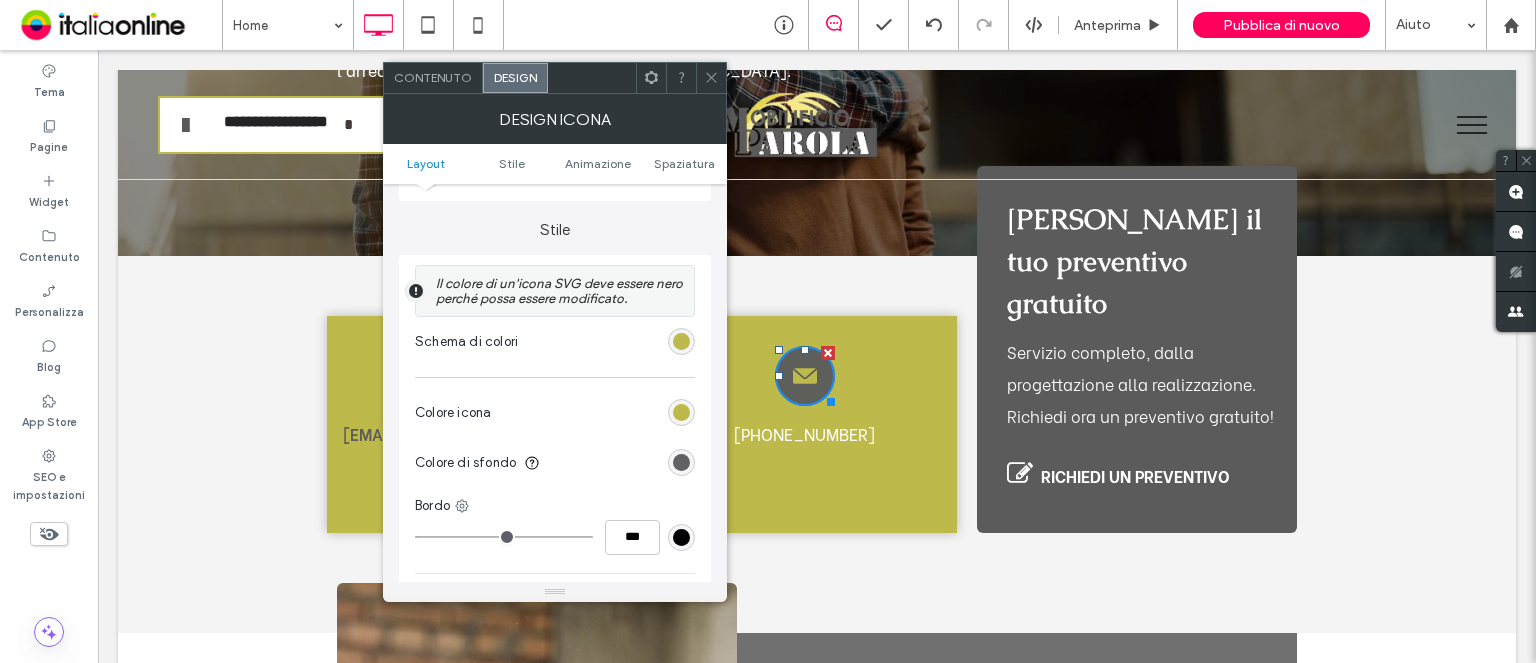 drag, startPoint x: 681, startPoint y: 409, endPoint x: 712, endPoint y: 407, distance: 31.06445 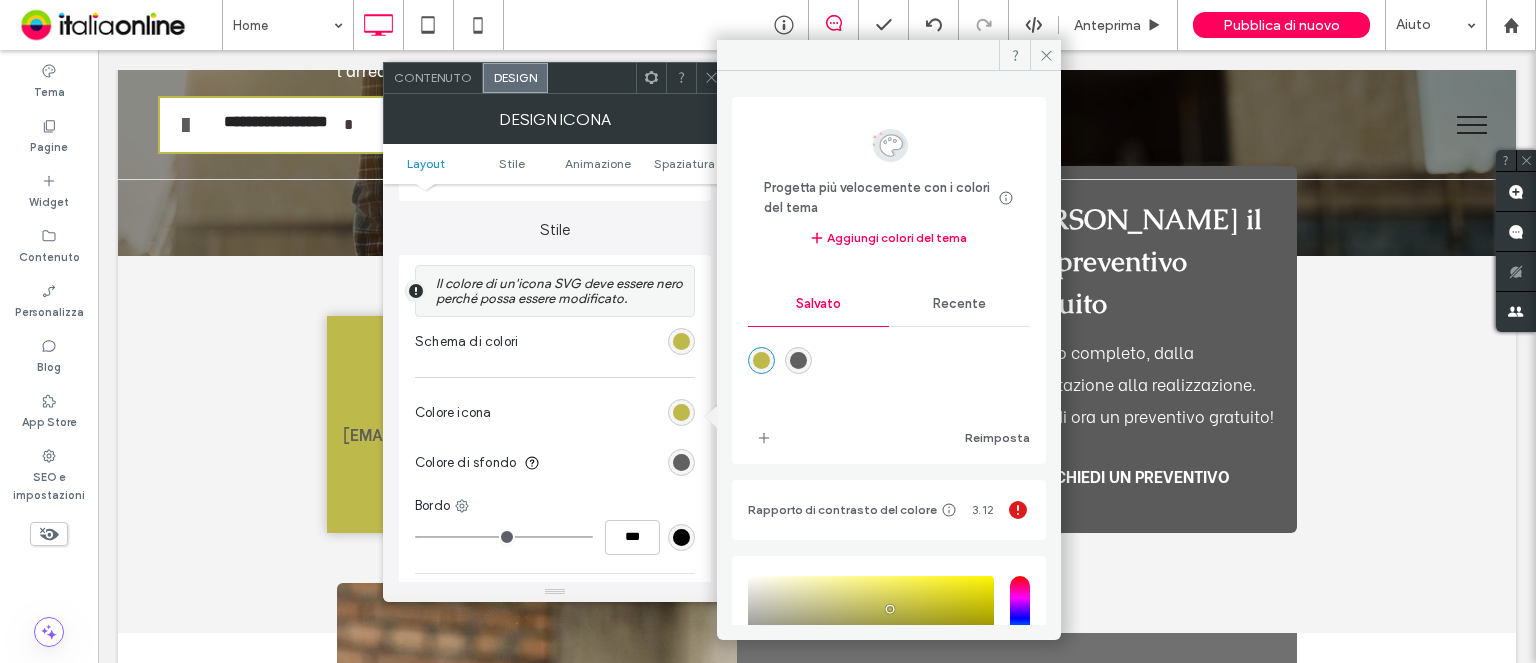 click on "Recente" at bounding box center [959, 304] 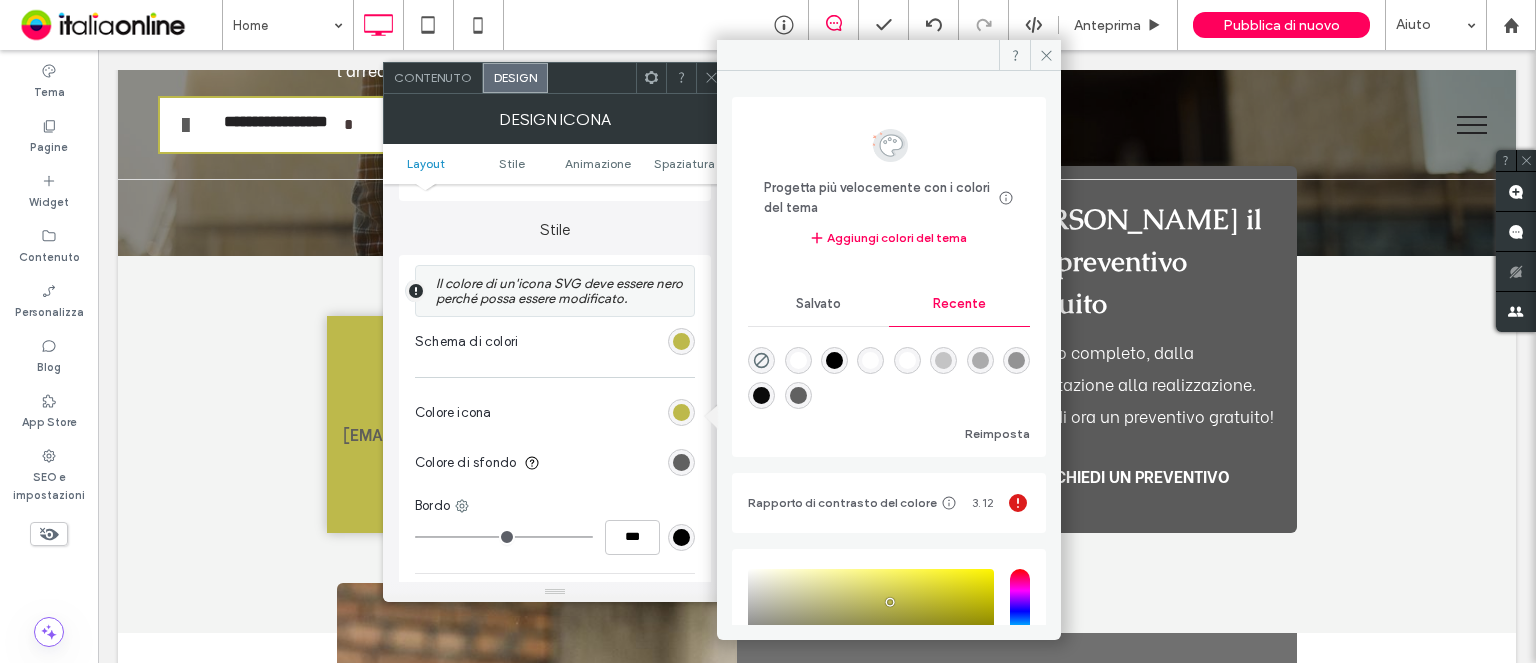 click at bounding box center [798, 360] 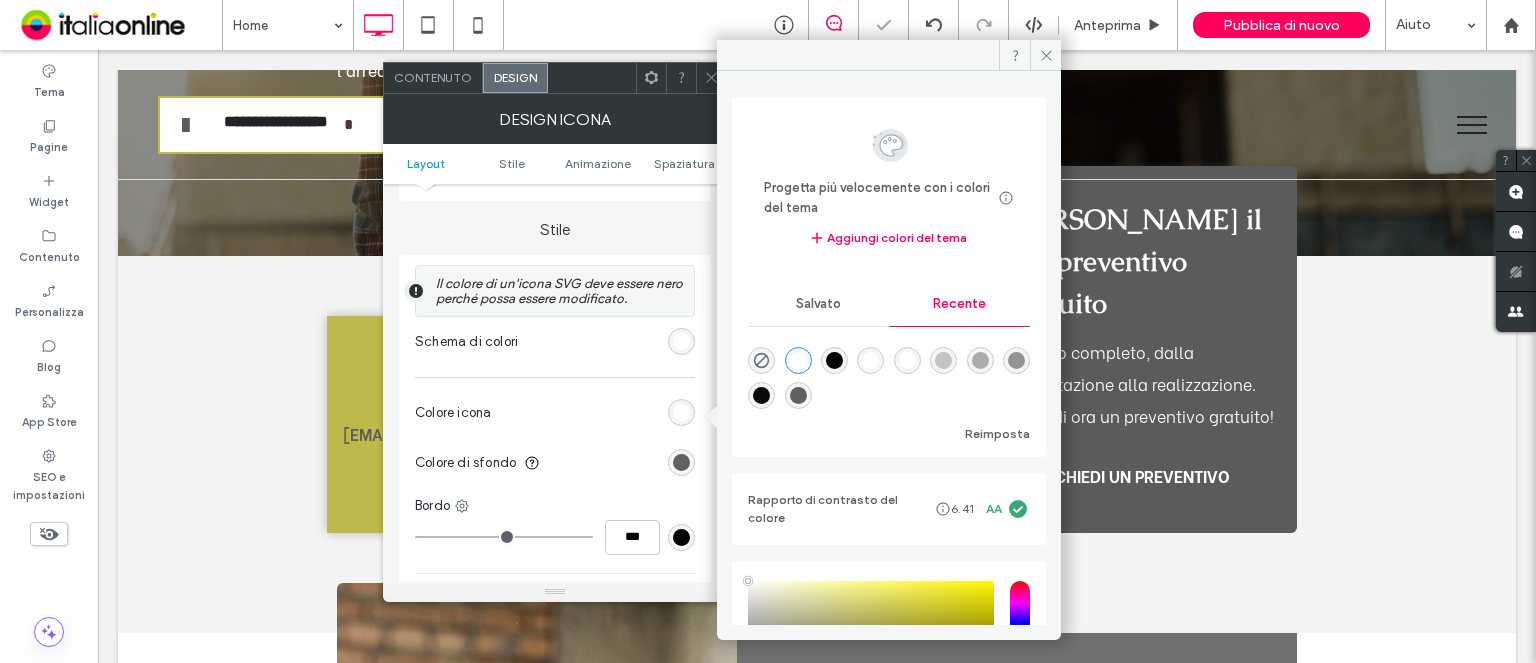 click 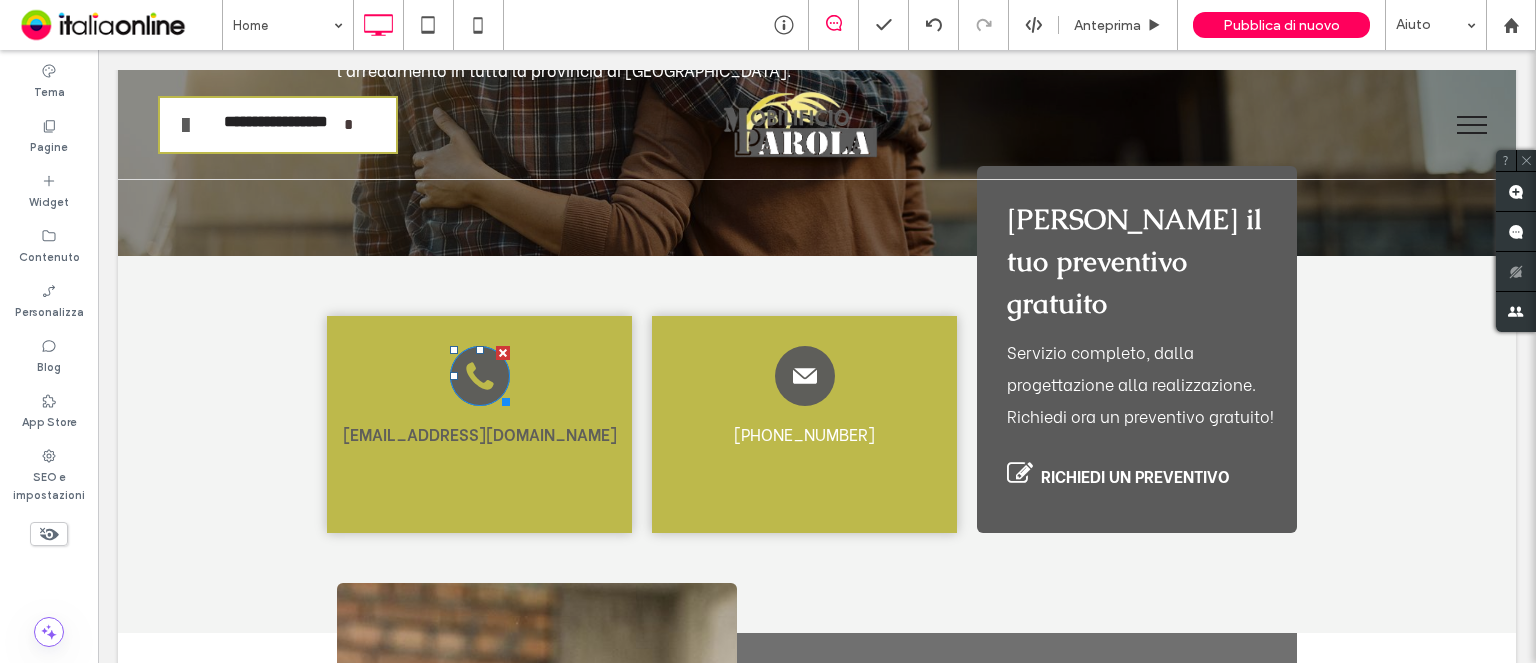 click 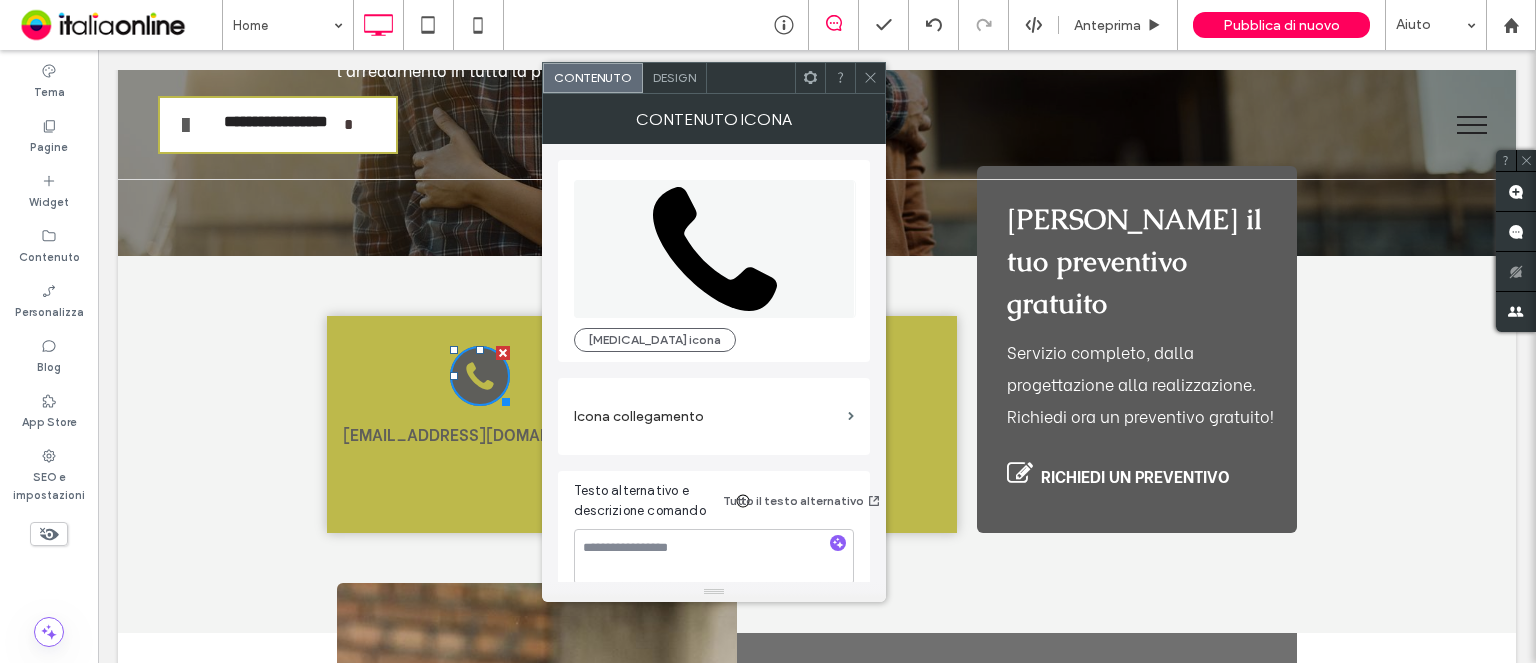 click on "Design" at bounding box center [674, 77] 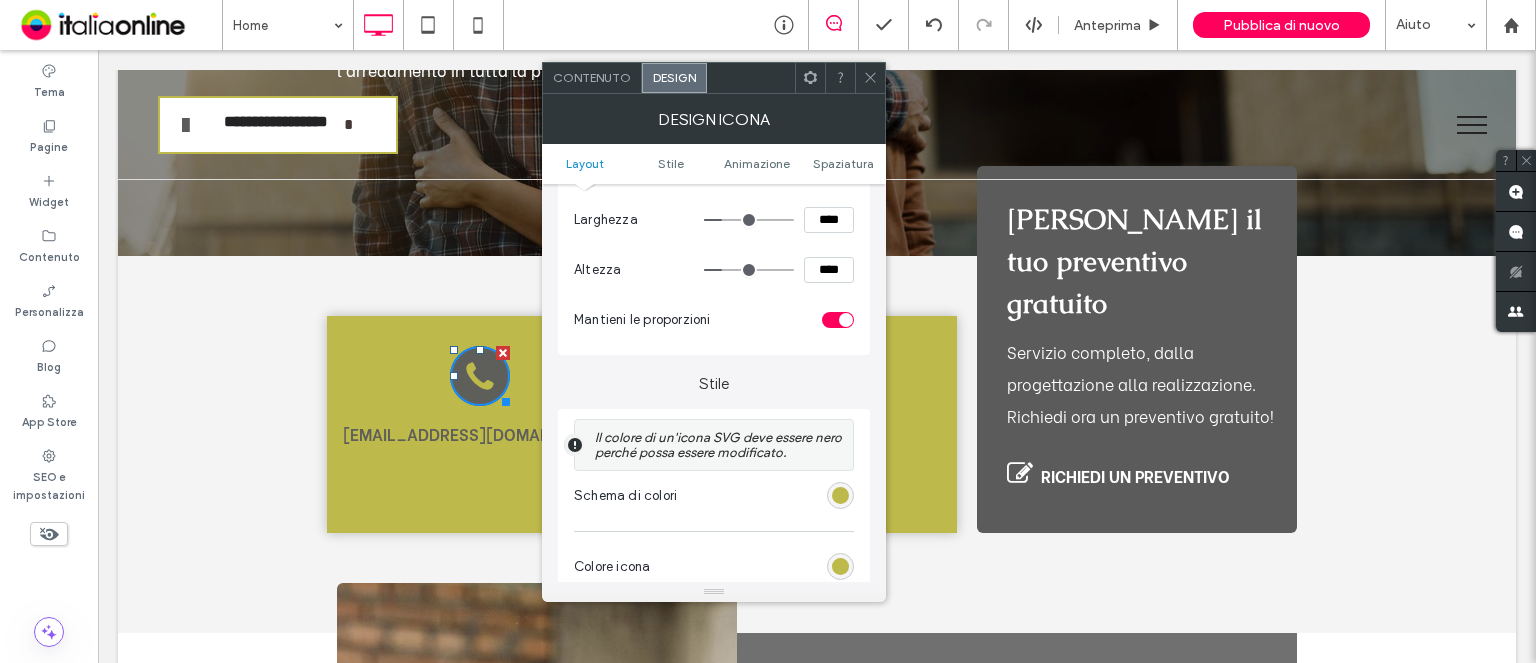 scroll, scrollTop: 300, scrollLeft: 0, axis: vertical 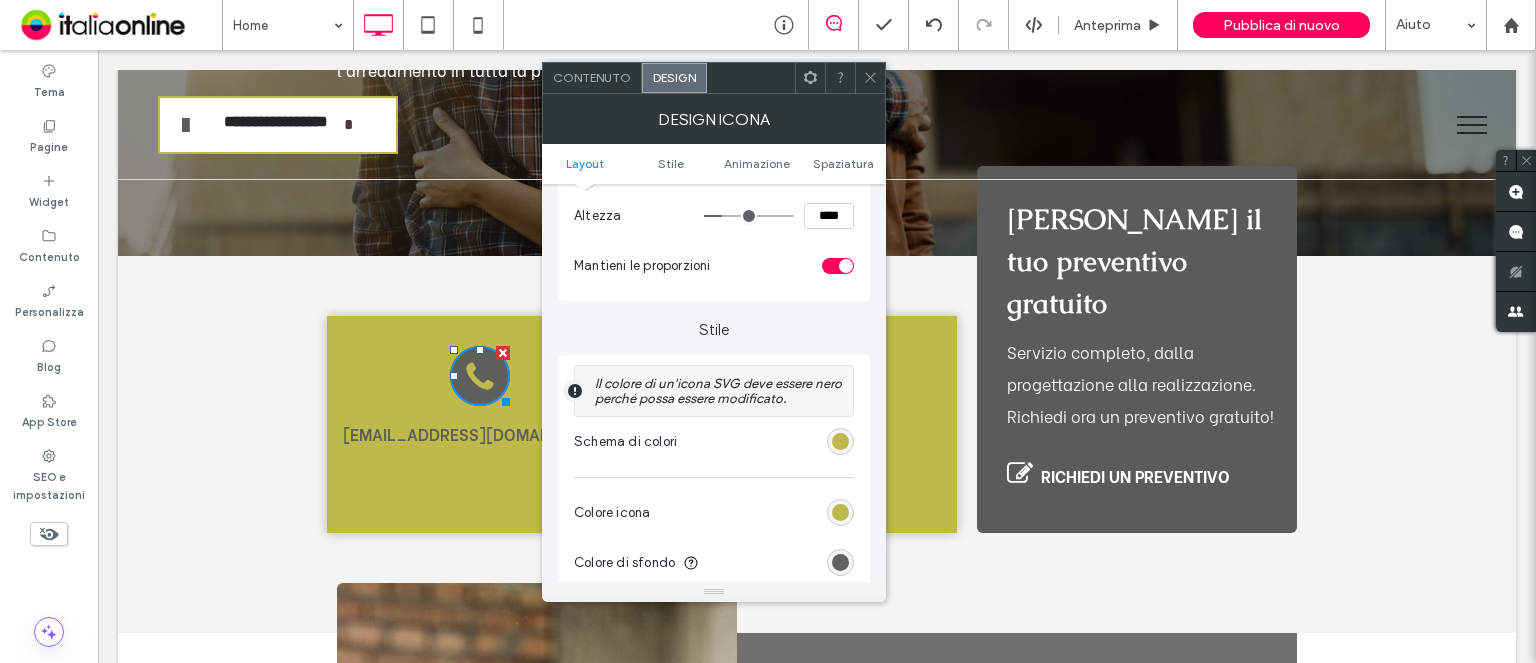 click at bounding box center [840, 512] 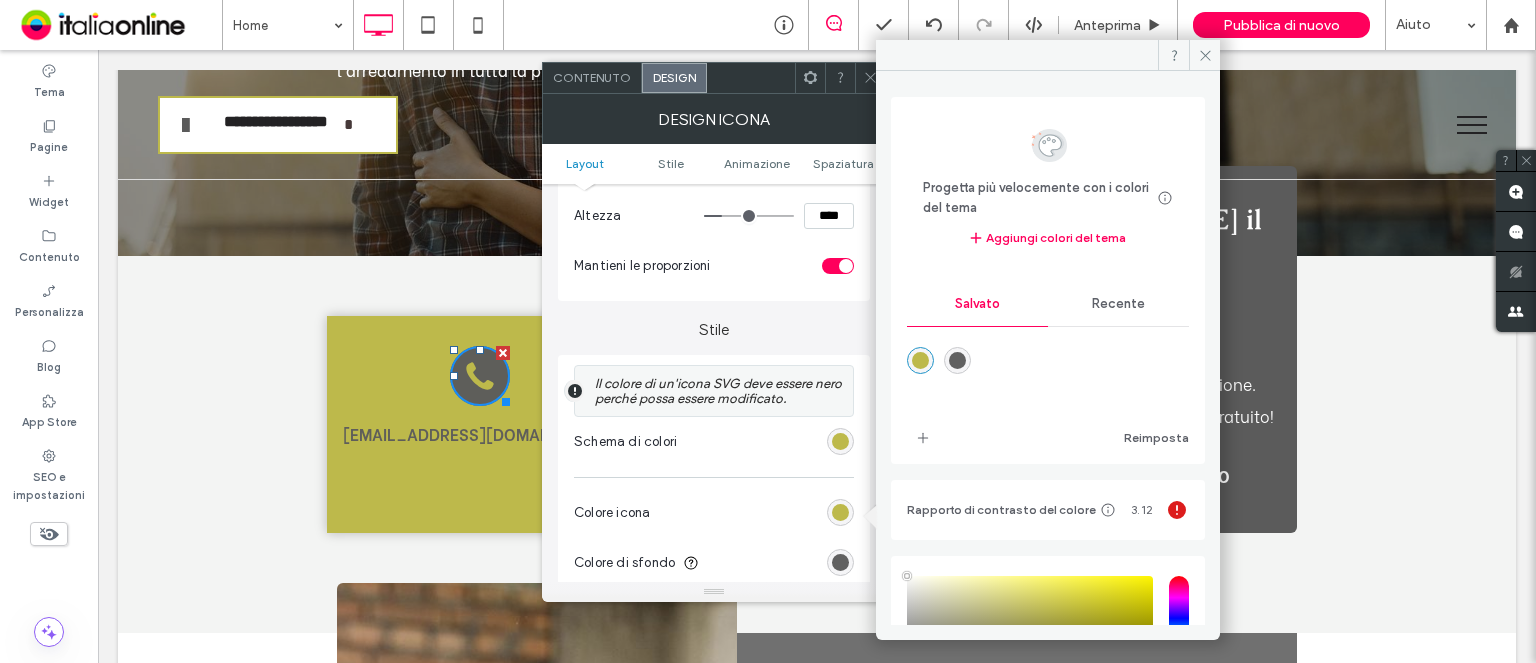 type on "****" 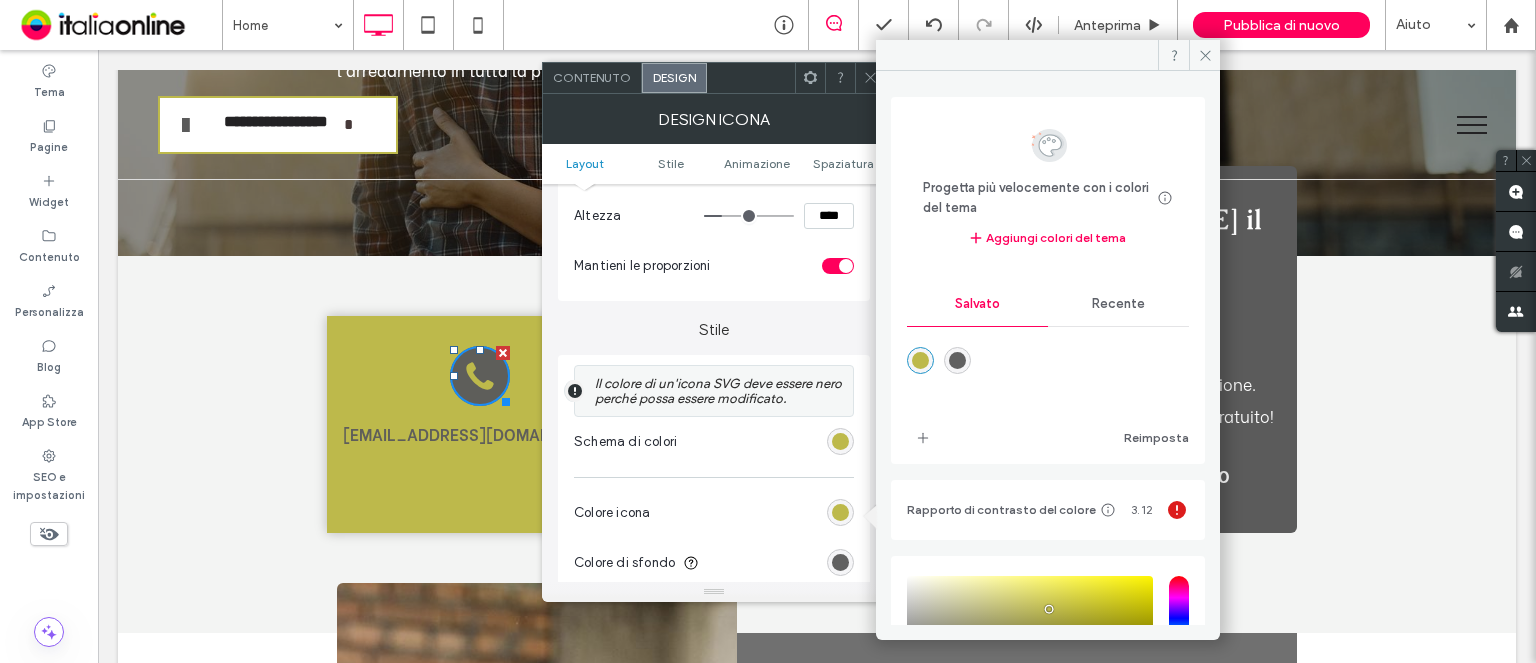 click on "Recente" at bounding box center [1118, 304] 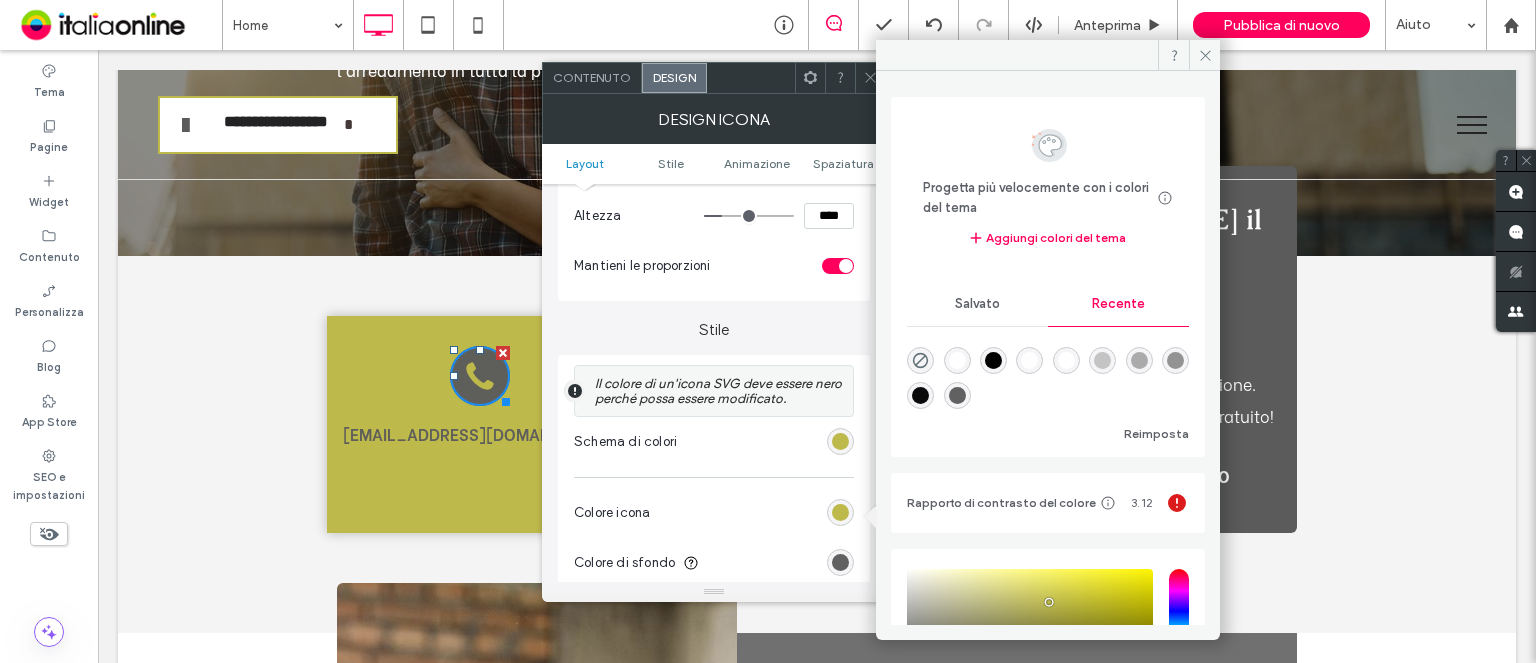 click at bounding box center (957, 360) 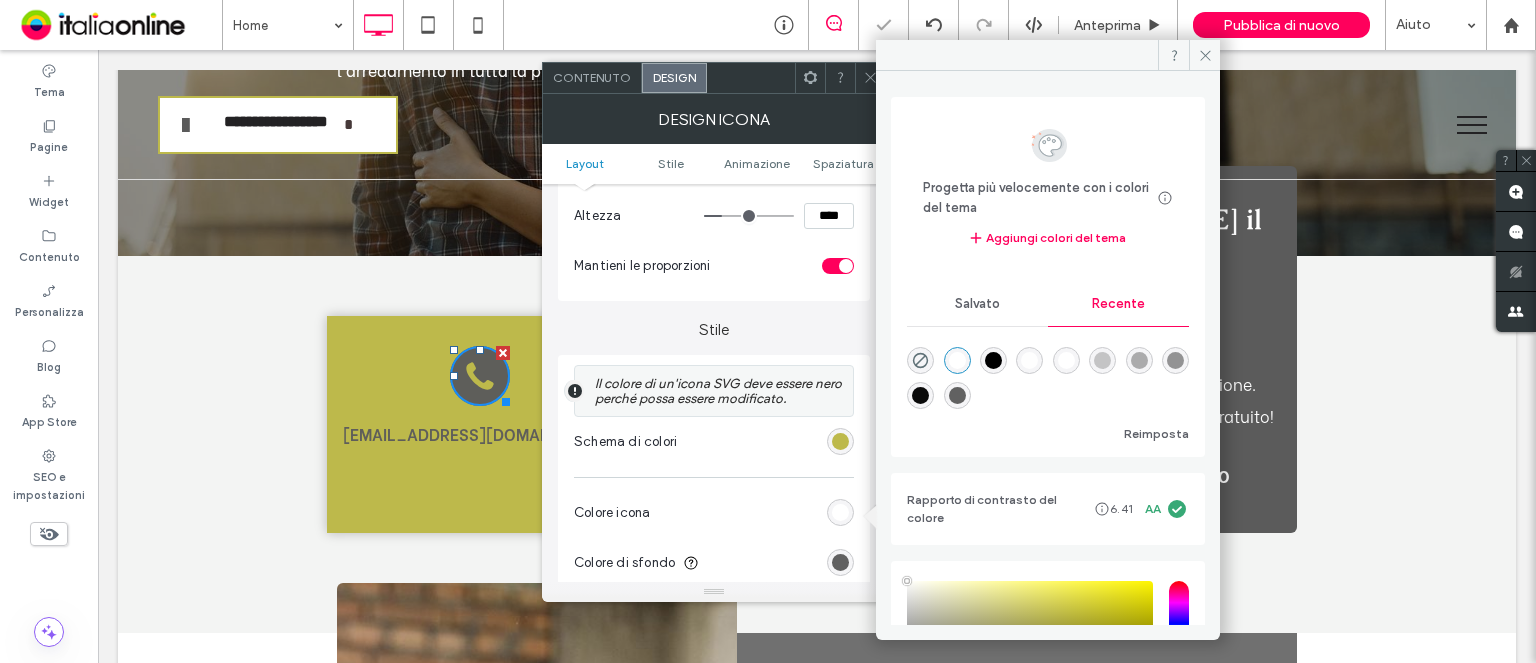 type on "*******" 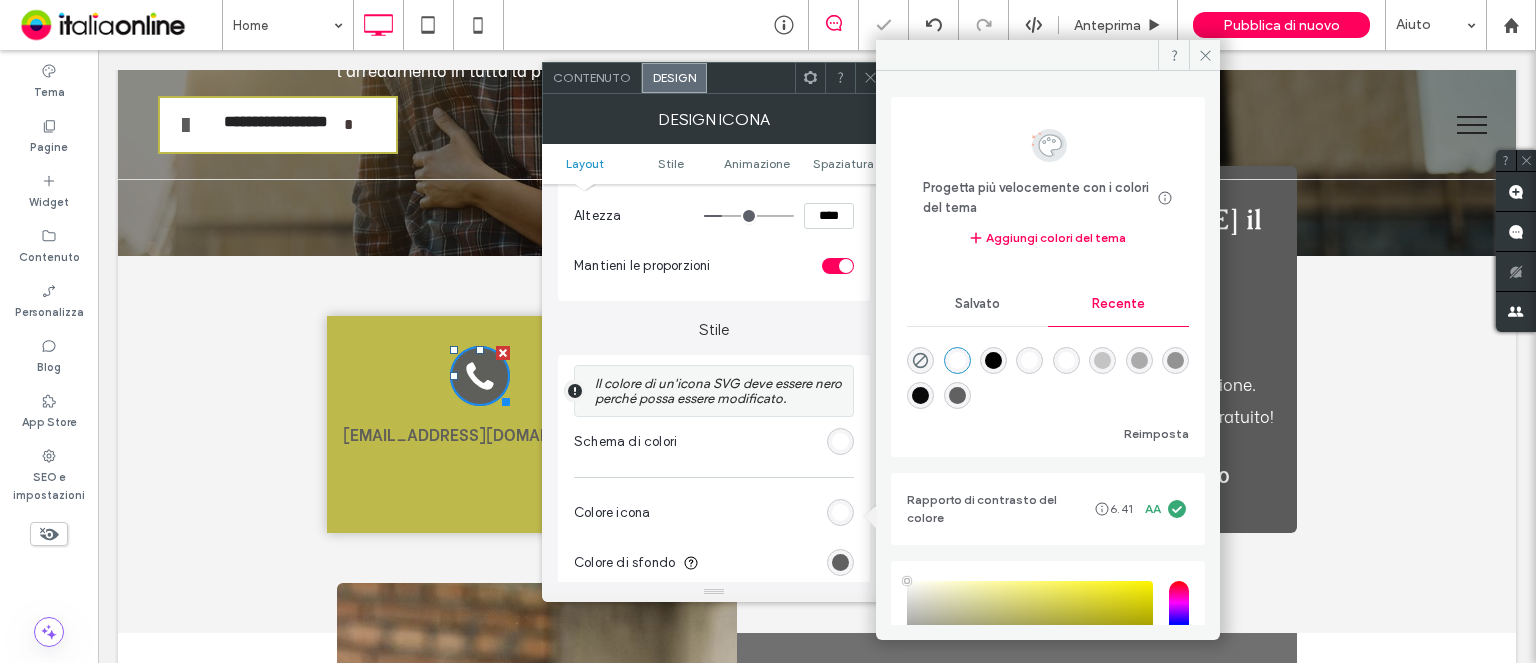 click at bounding box center [870, 78] 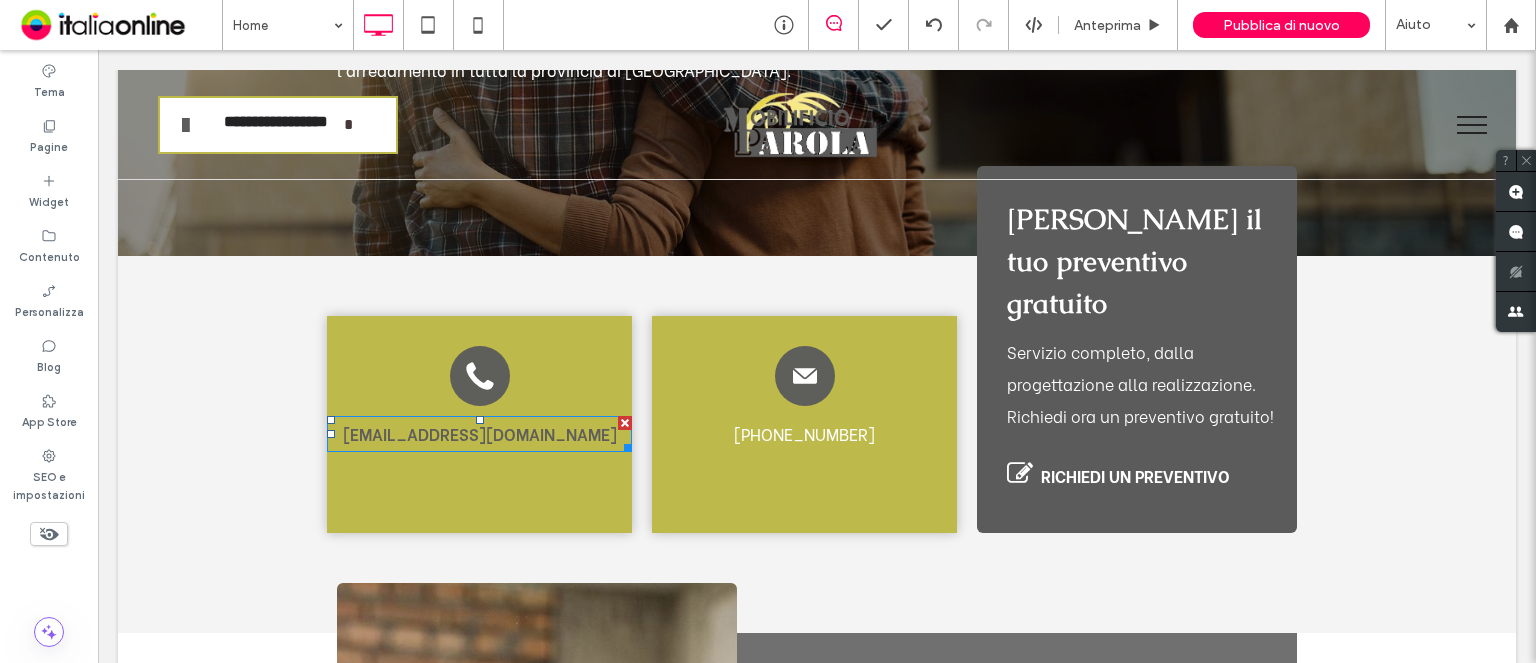 click on "parolaluigimobili@libero.it" at bounding box center [479, 434] 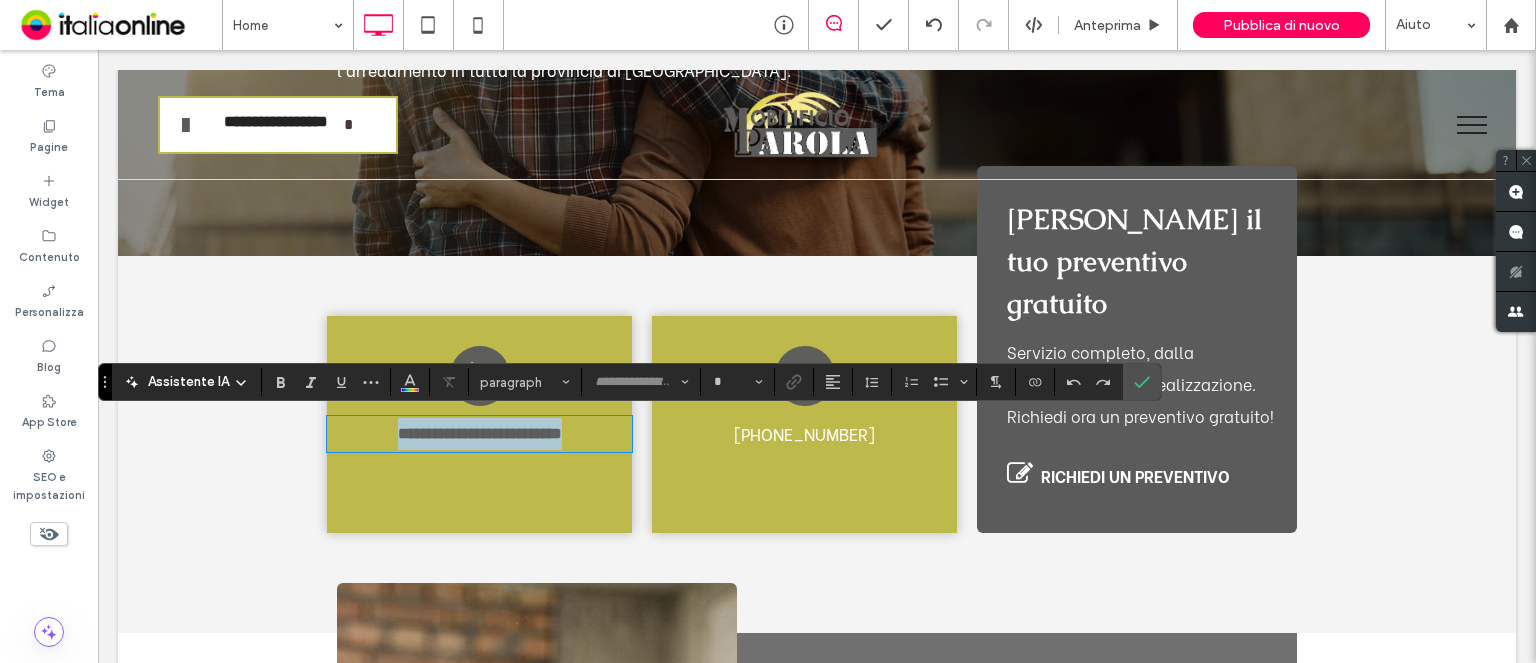 type on "**********" 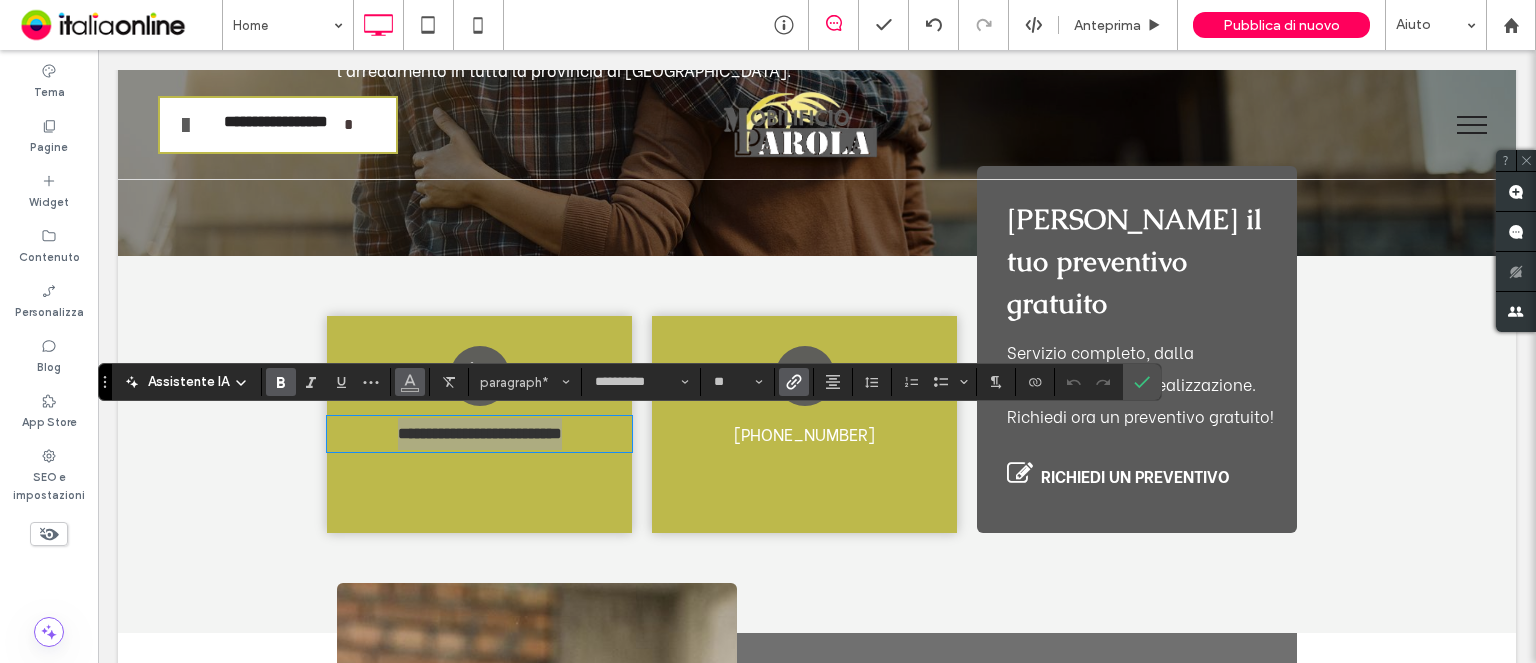 click at bounding box center [410, 382] 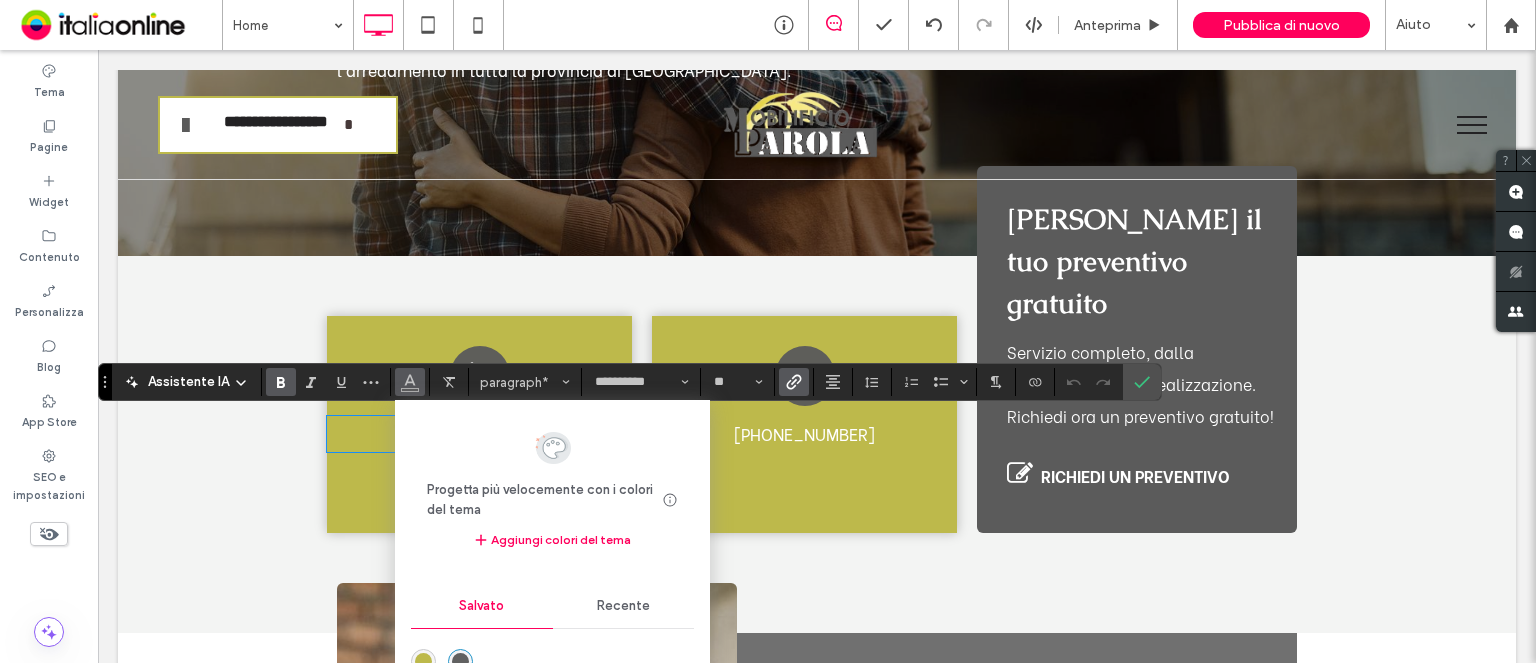 click on "Recente" at bounding box center [623, 606] 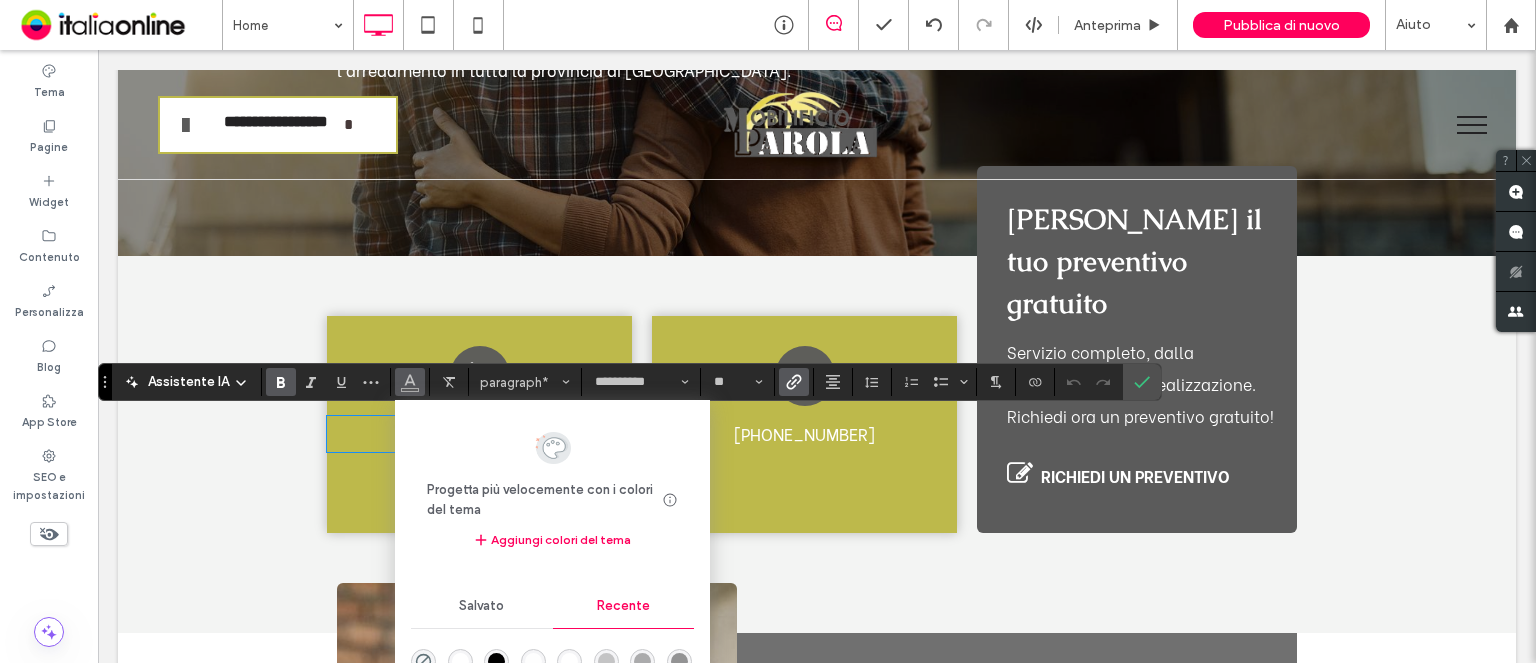 click at bounding box center [460, 661] 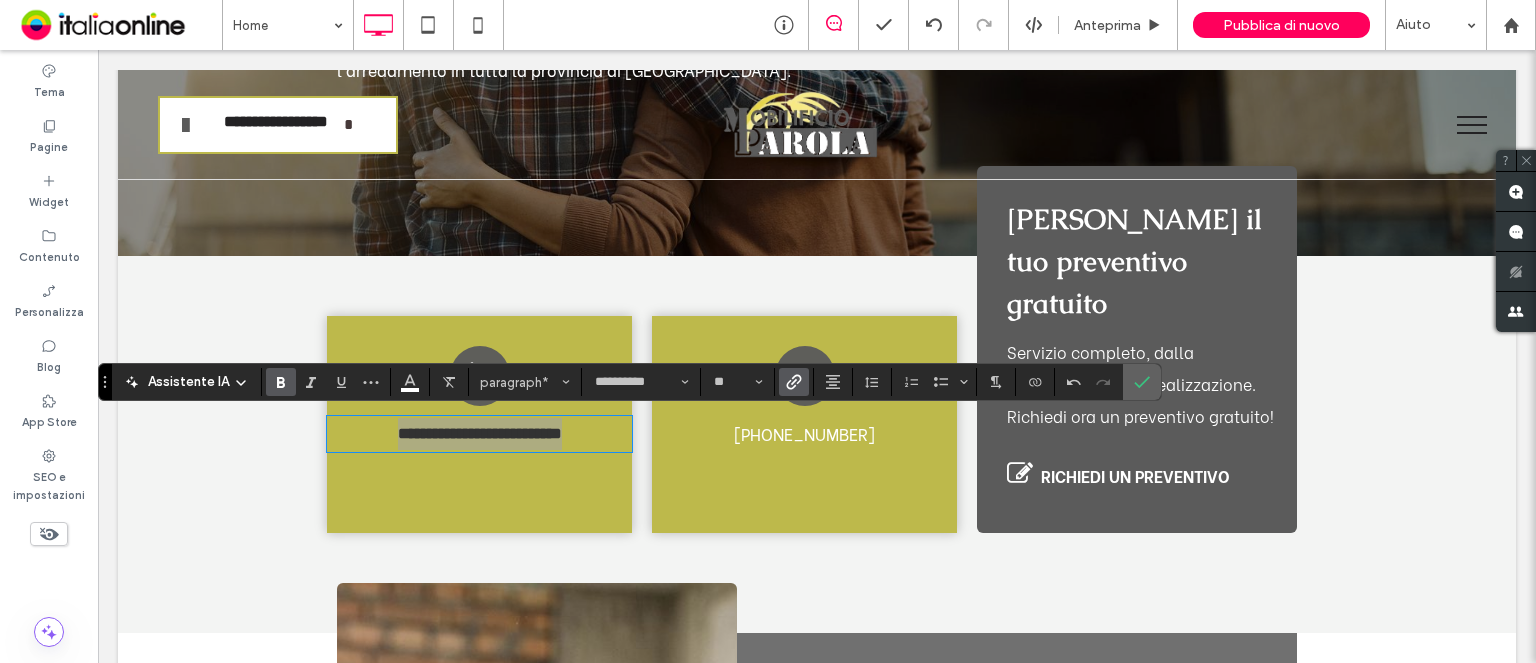click at bounding box center [1142, 382] 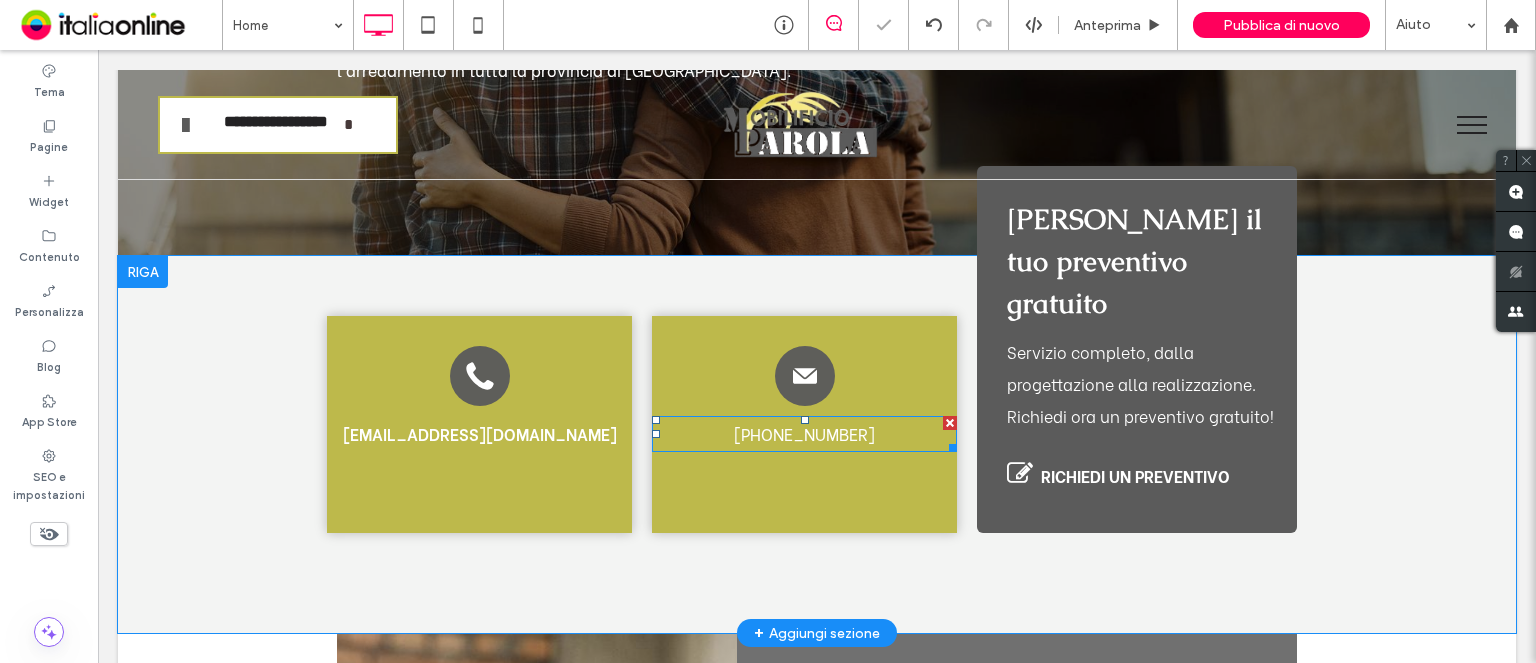 click on "+39 0171 943889" at bounding box center [804, 434] 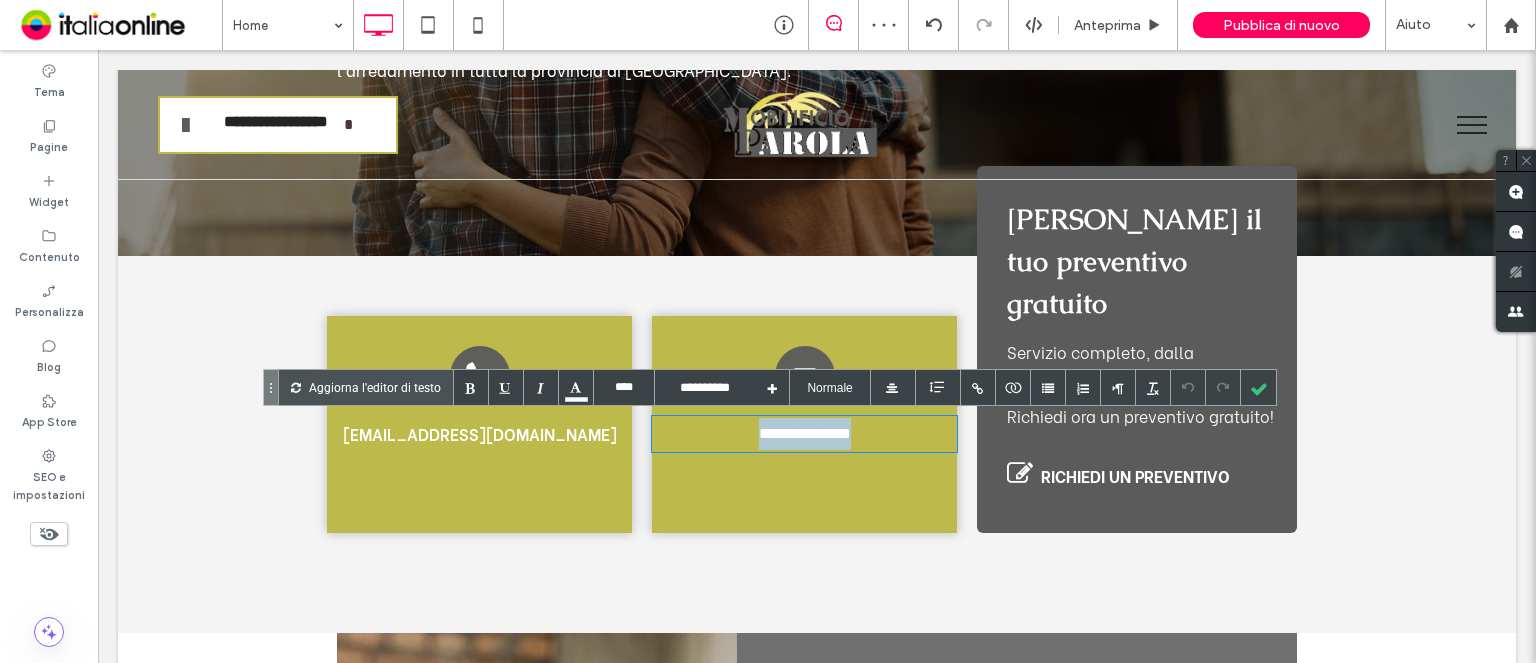 drag, startPoint x: 731, startPoint y: 441, endPoint x: 951, endPoint y: 455, distance: 220.445 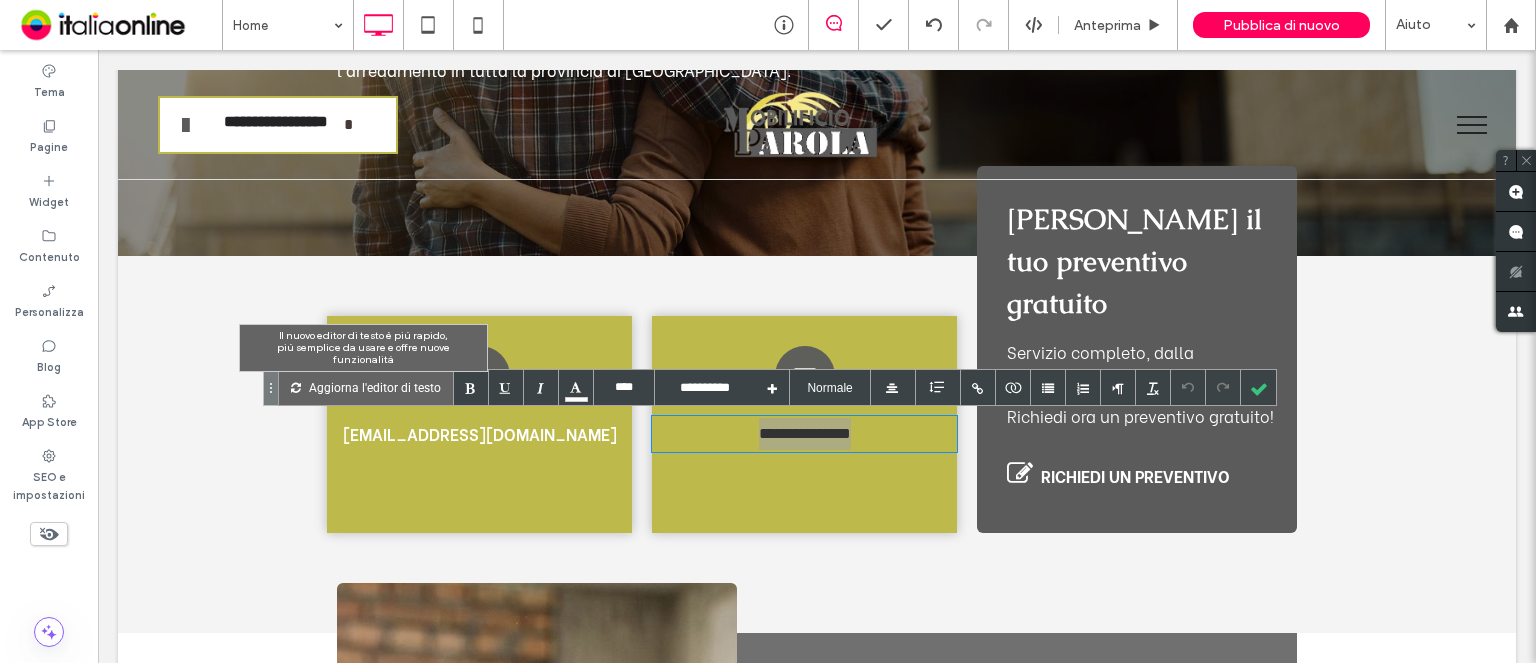 click on "Aggiorna l'editor di testo" at bounding box center (375, 387) 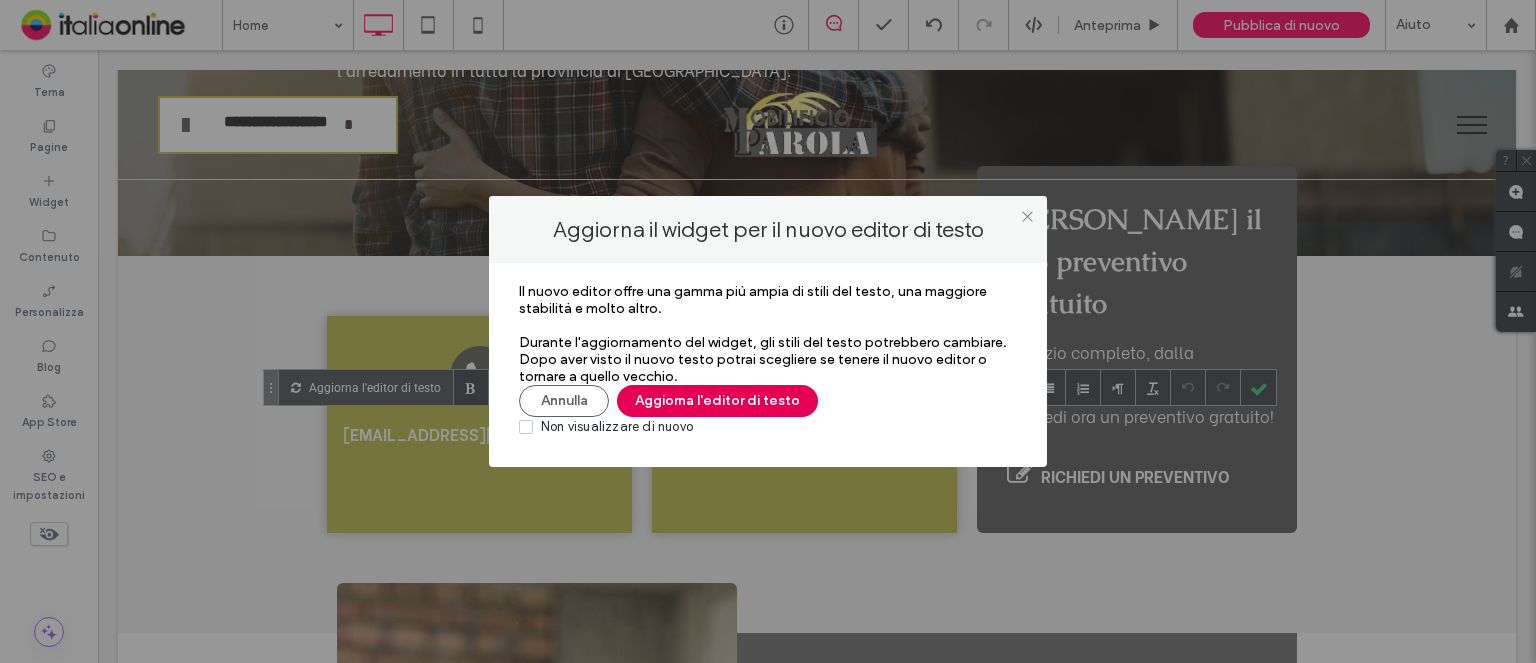 drag, startPoint x: 681, startPoint y: 412, endPoint x: 778, endPoint y: 395, distance: 98.478424 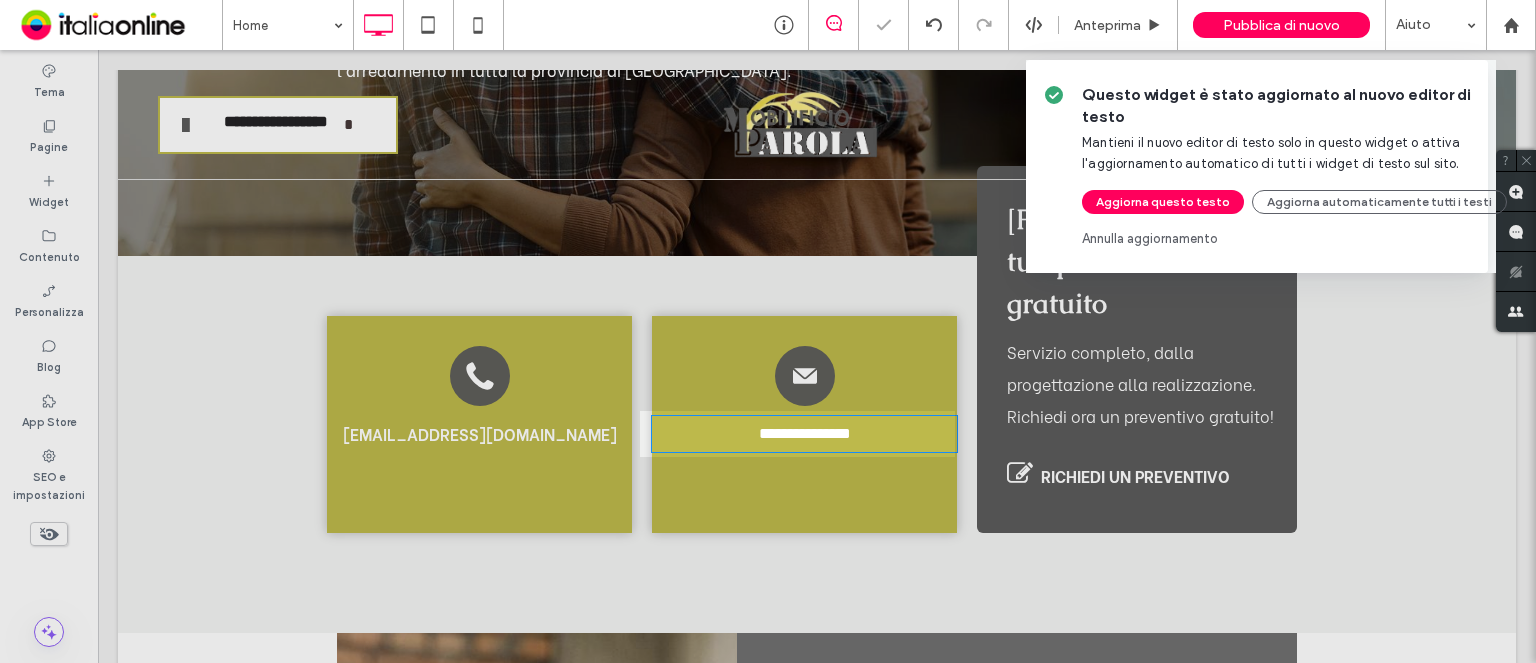 type on "**********" 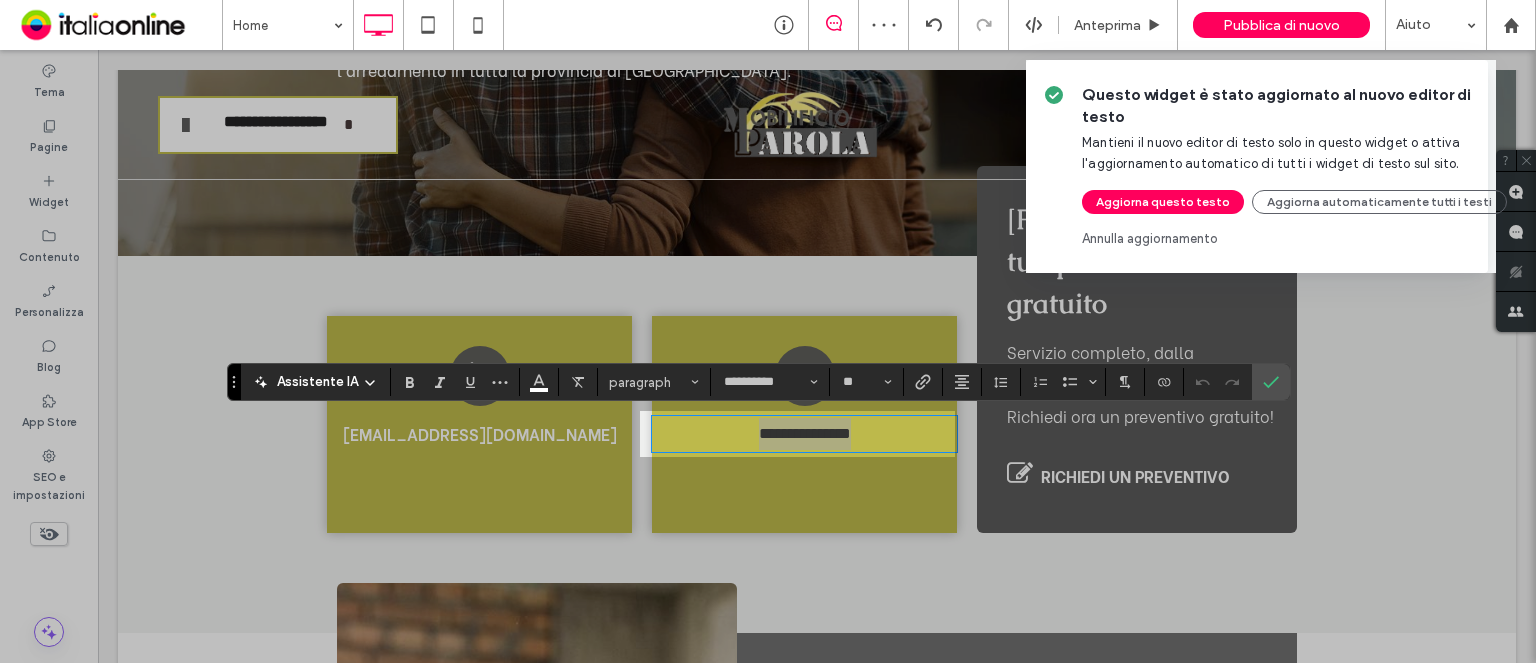 click on "Questo widget è stato aggiornato al nuovo editor di testo Mantieni il nuovo editor di testo solo in questo widget o attiva l'aggiornamento automatico di tutti i widget di testo sul sito. Aggiorna questo testo Aggiorna automaticamente tutti i testi Annulla aggiornamento" at bounding box center (768, 331) 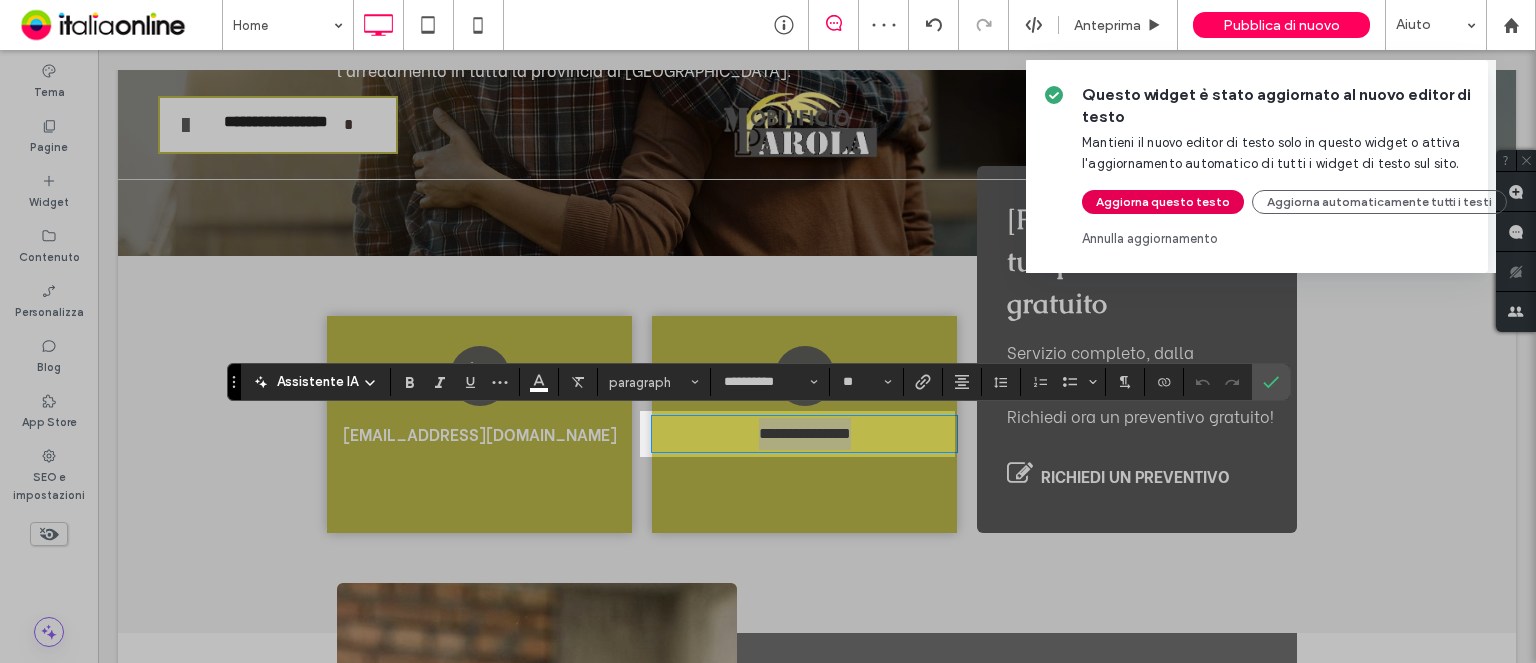 click on "Aggiorna questo testo" at bounding box center [1163, 202] 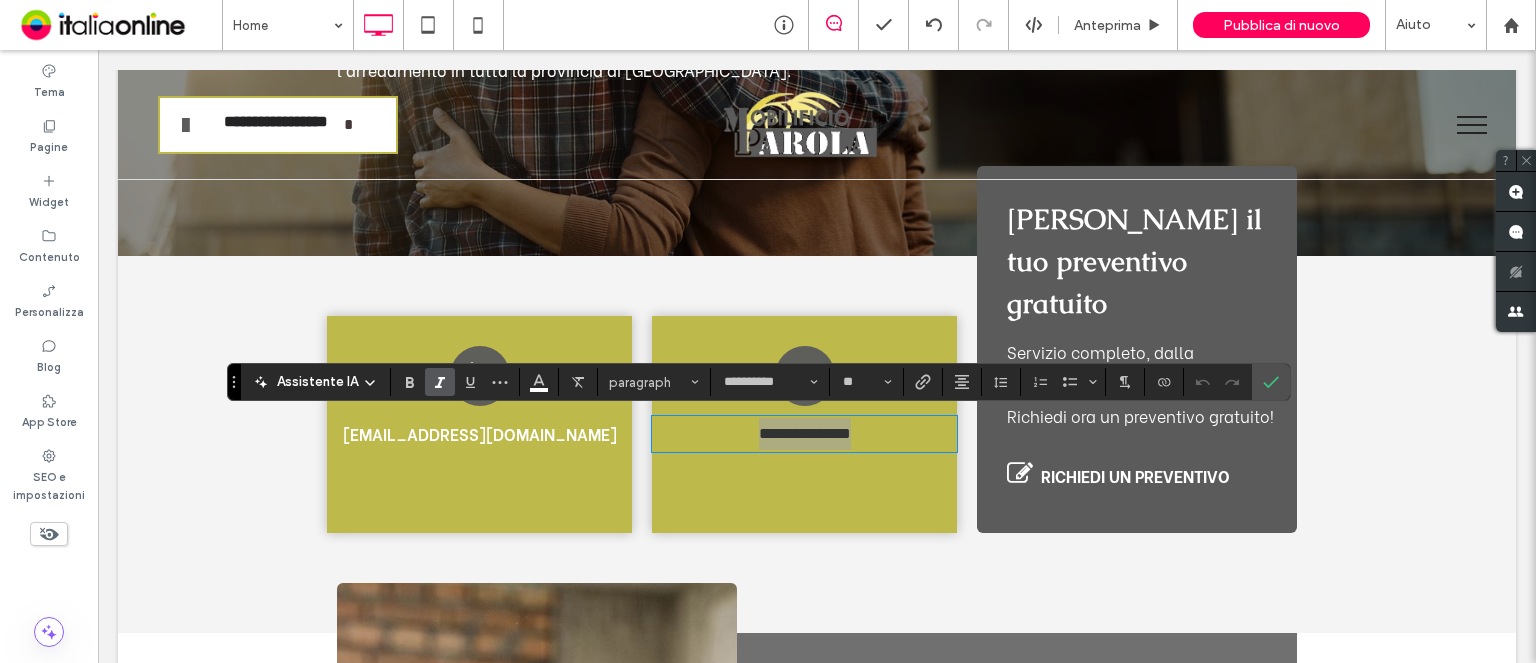 drag, startPoint x: 399, startPoint y: 375, endPoint x: 438, endPoint y: 381, distance: 39.45884 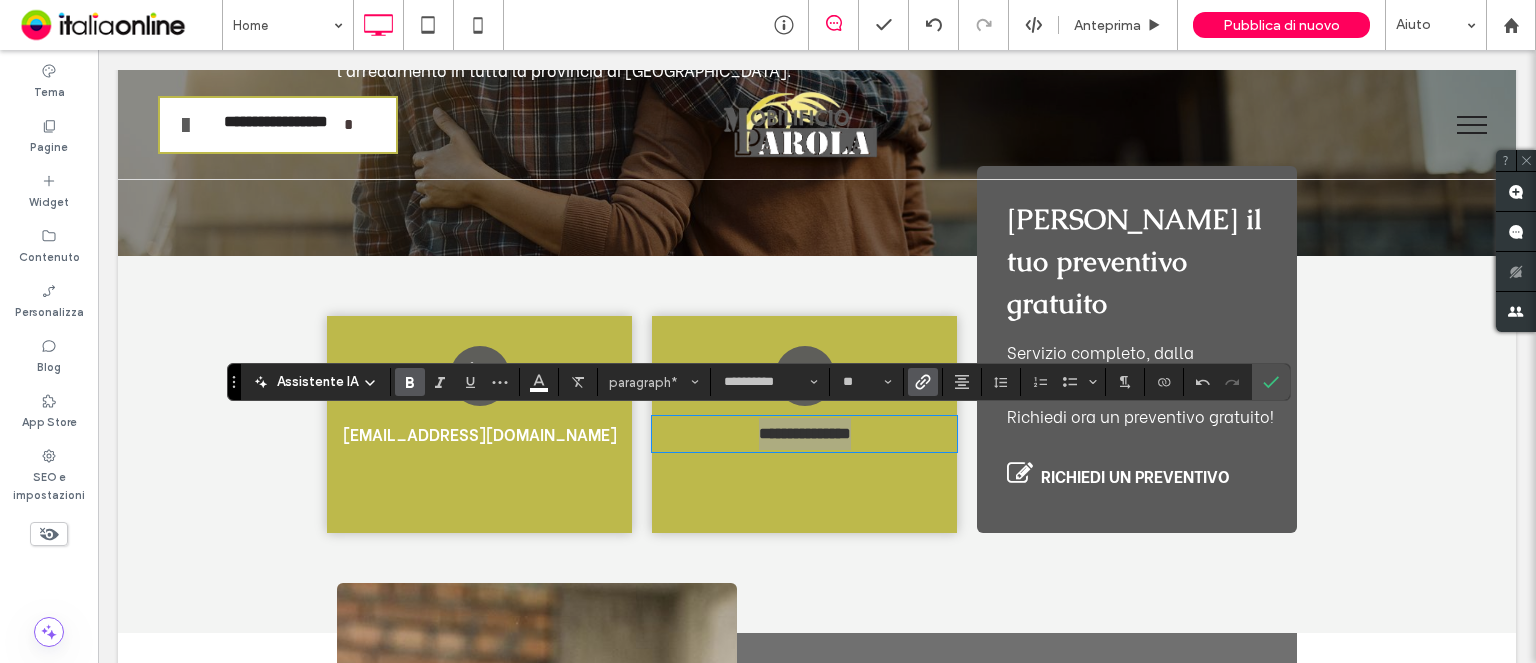 click at bounding box center (923, 382) 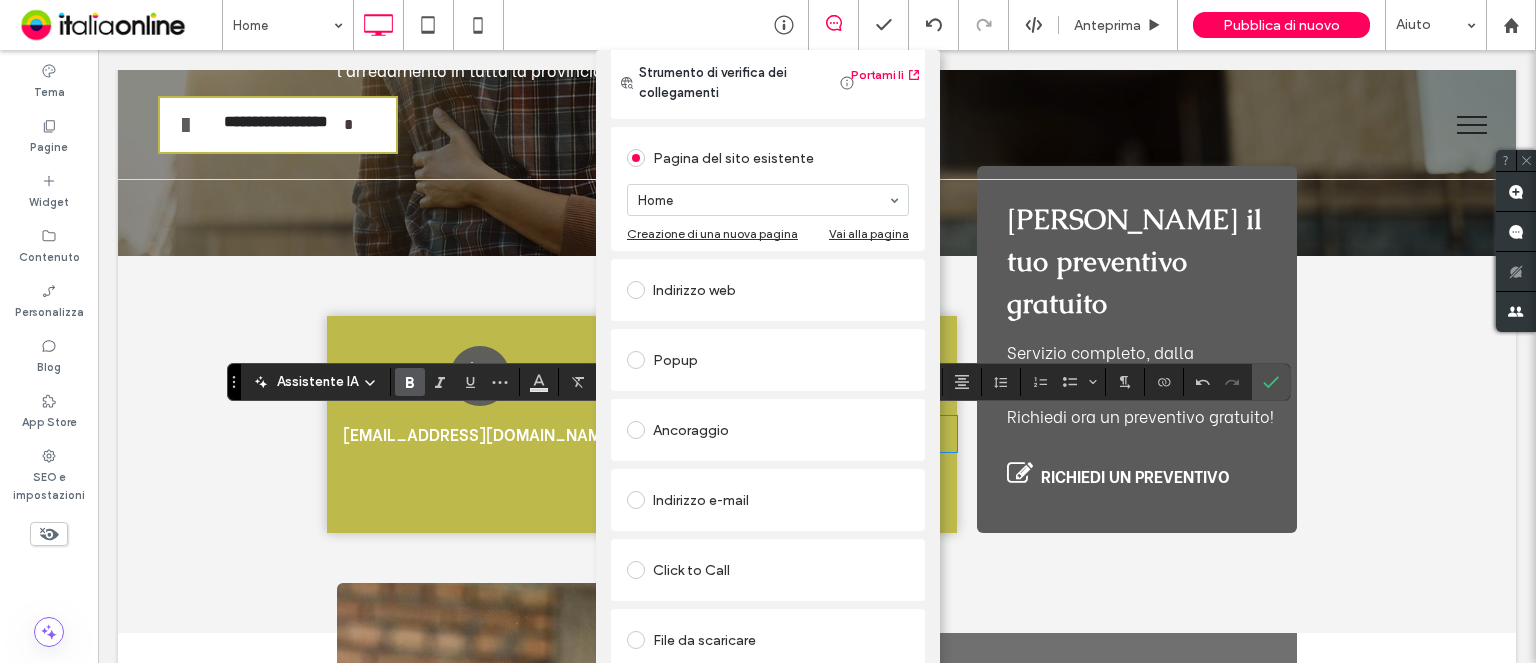 scroll, scrollTop: 76, scrollLeft: 0, axis: vertical 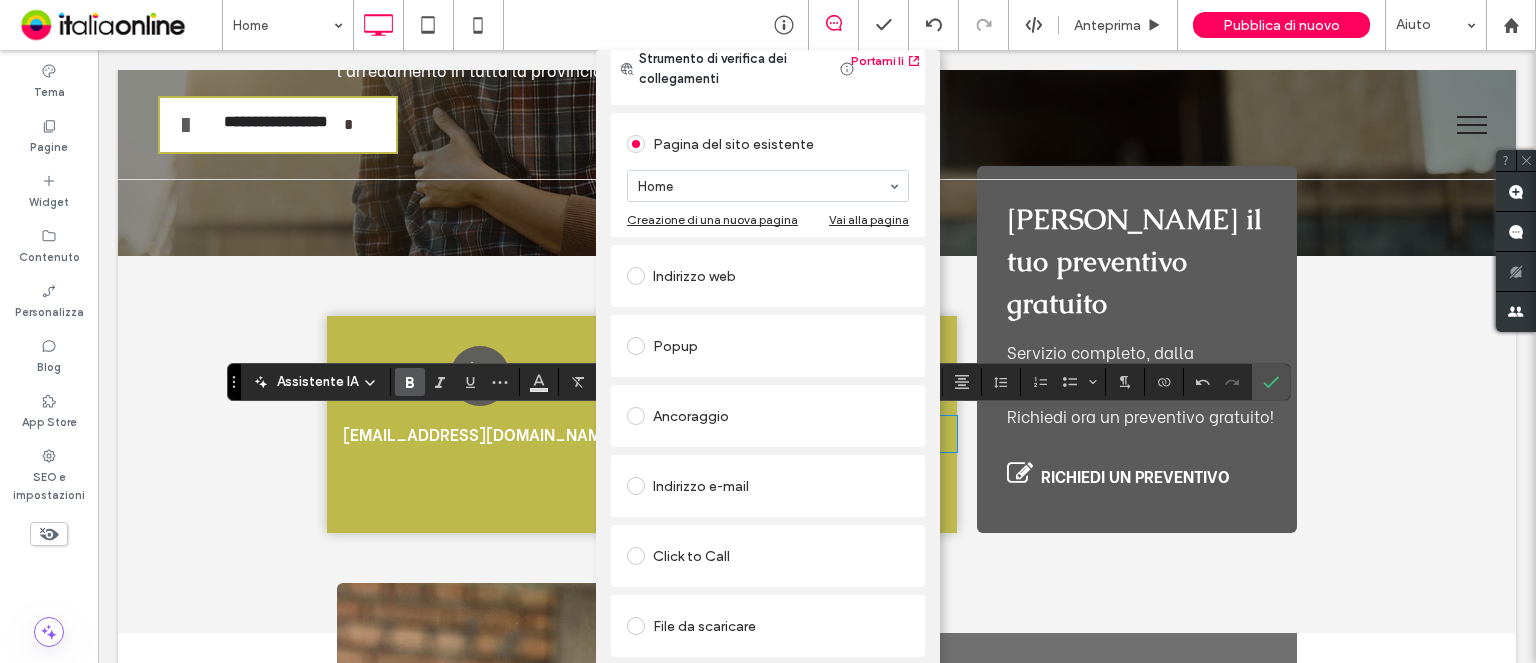 click on "Click to Call" at bounding box center (768, 556) 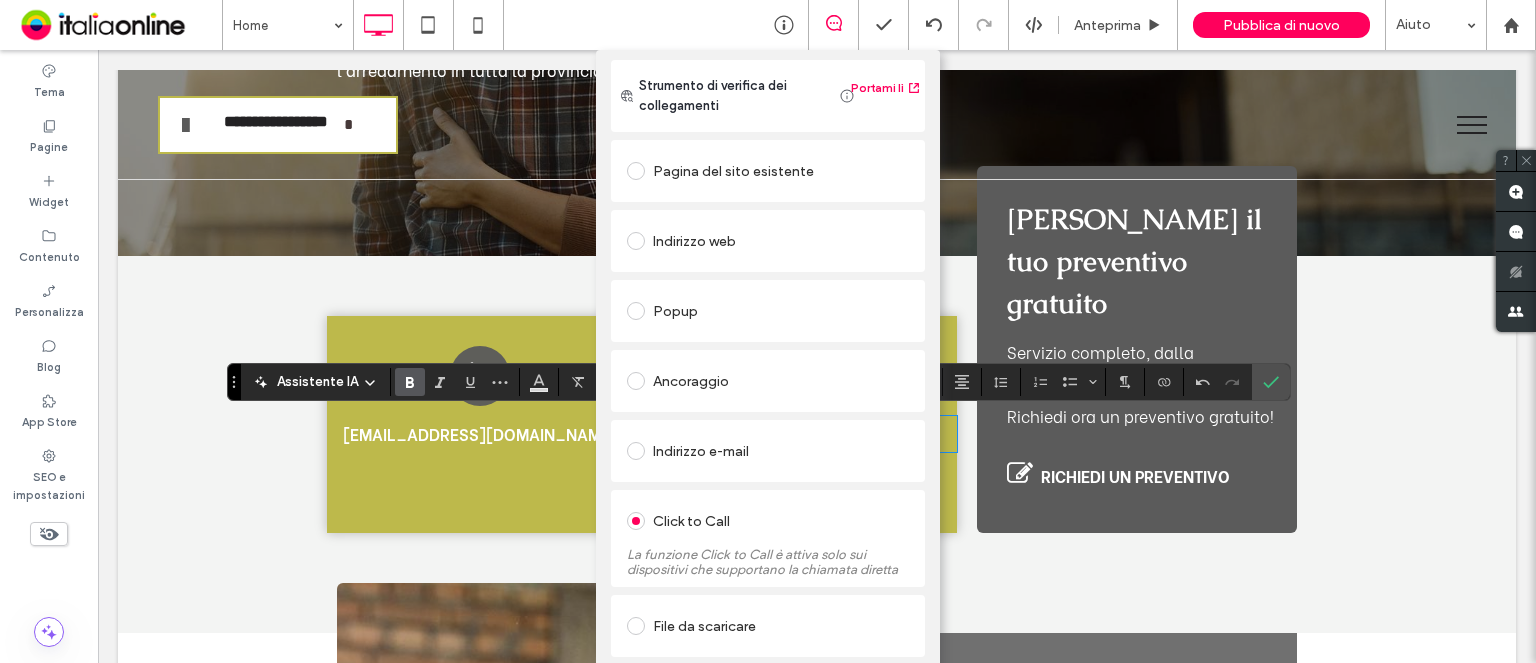 scroll, scrollTop: 37, scrollLeft: 0, axis: vertical 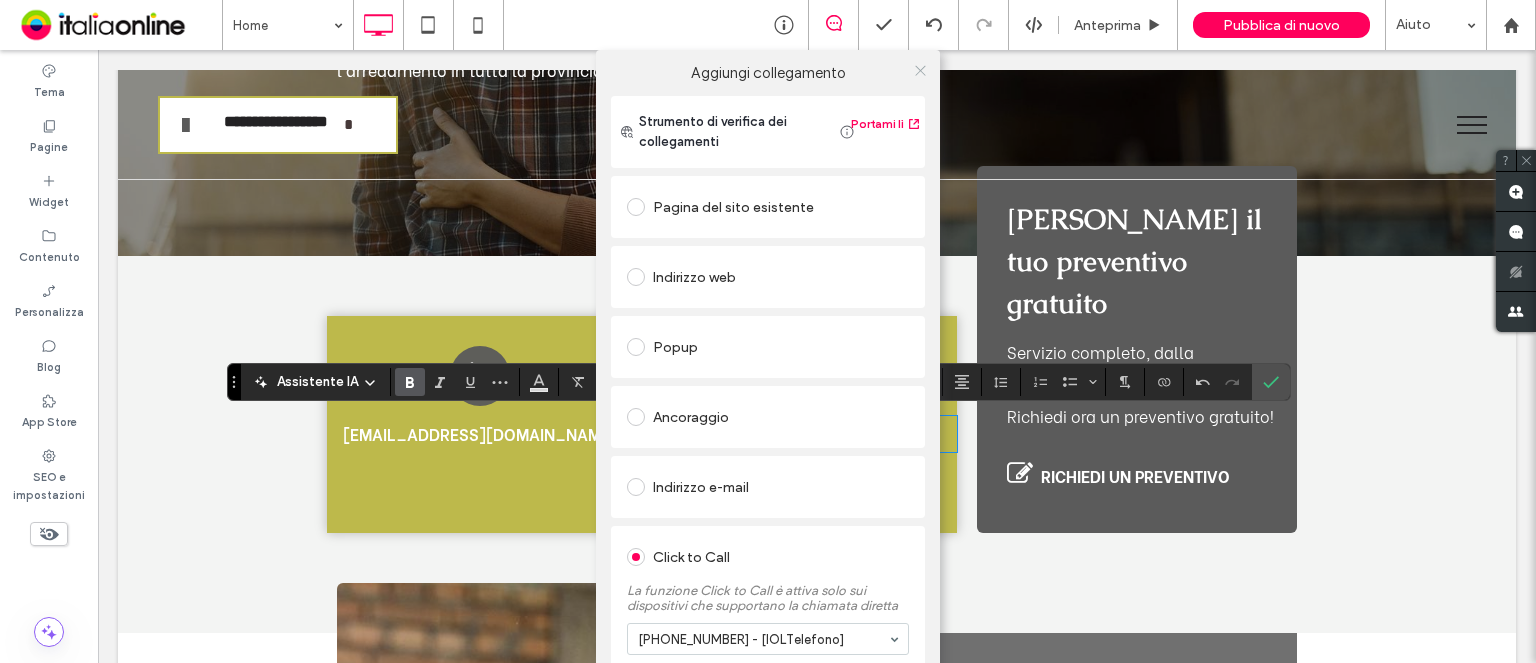 click at bounding box center [920, 70] 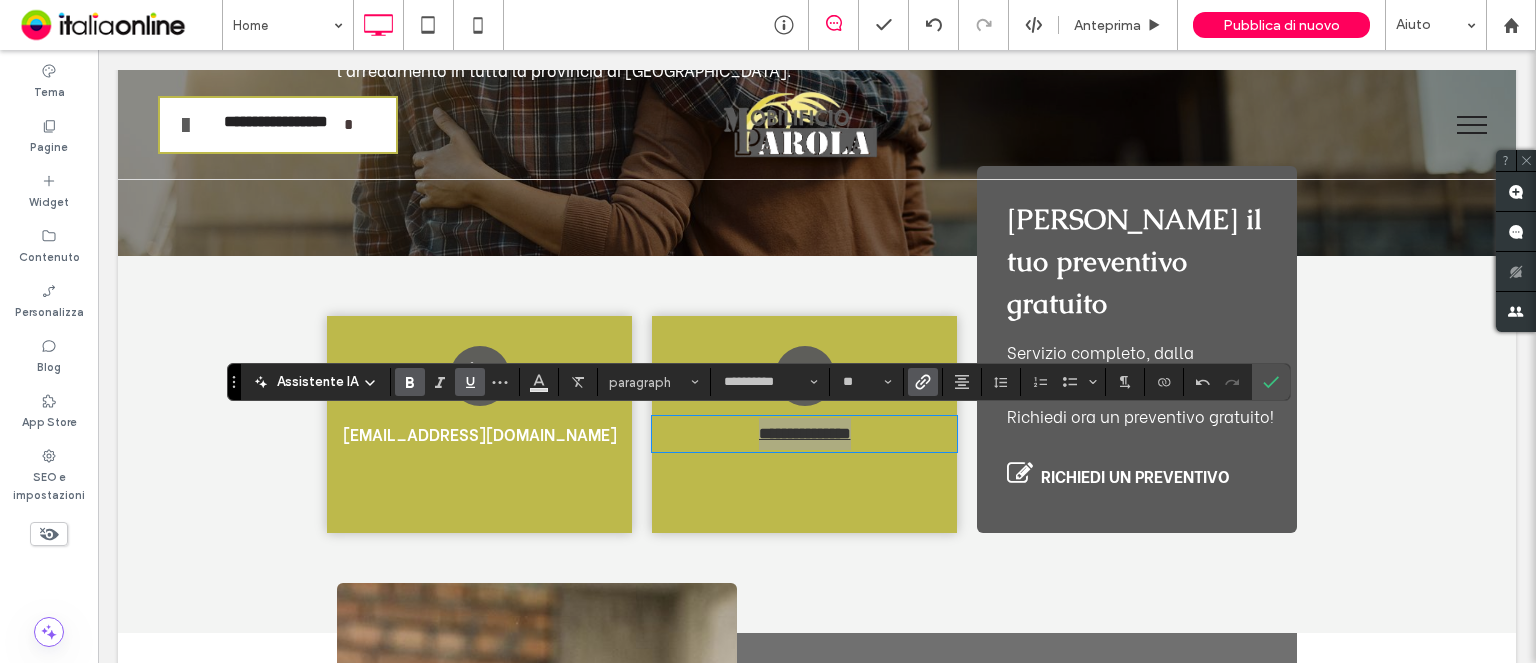 click 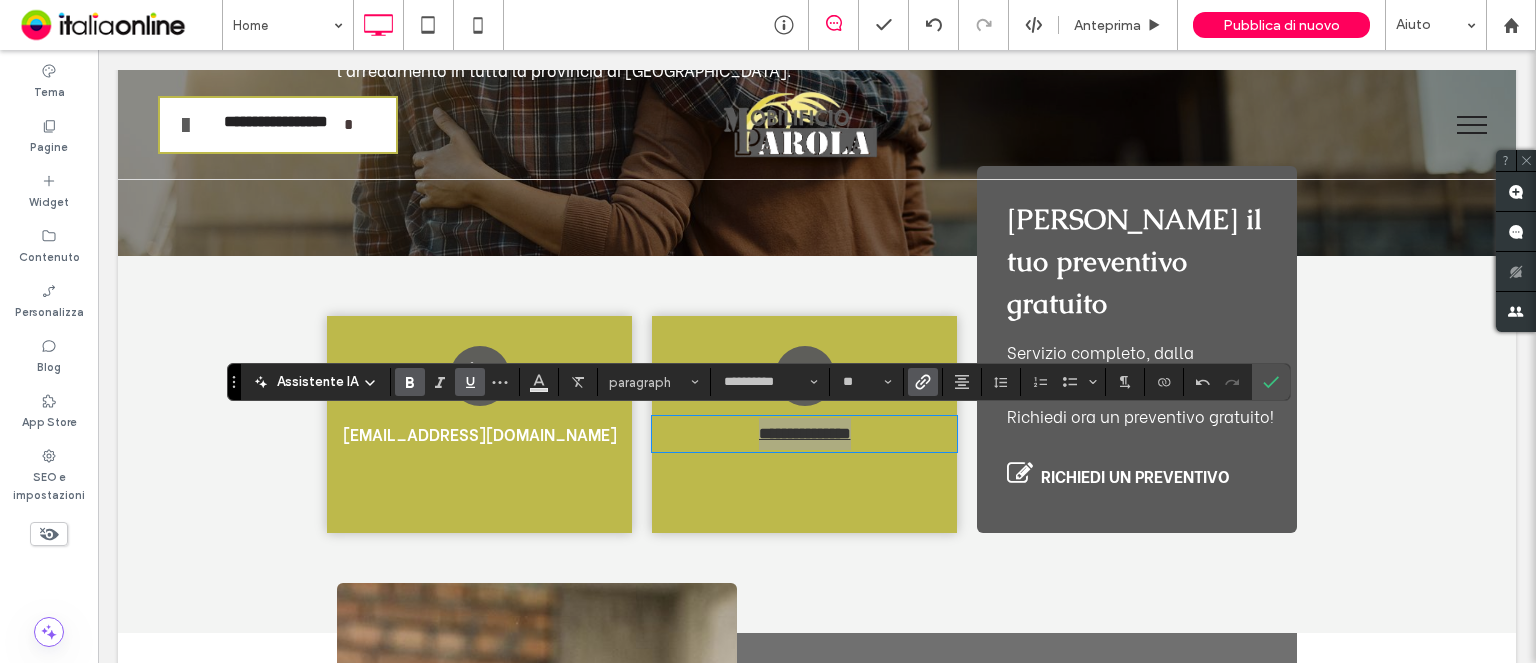 click 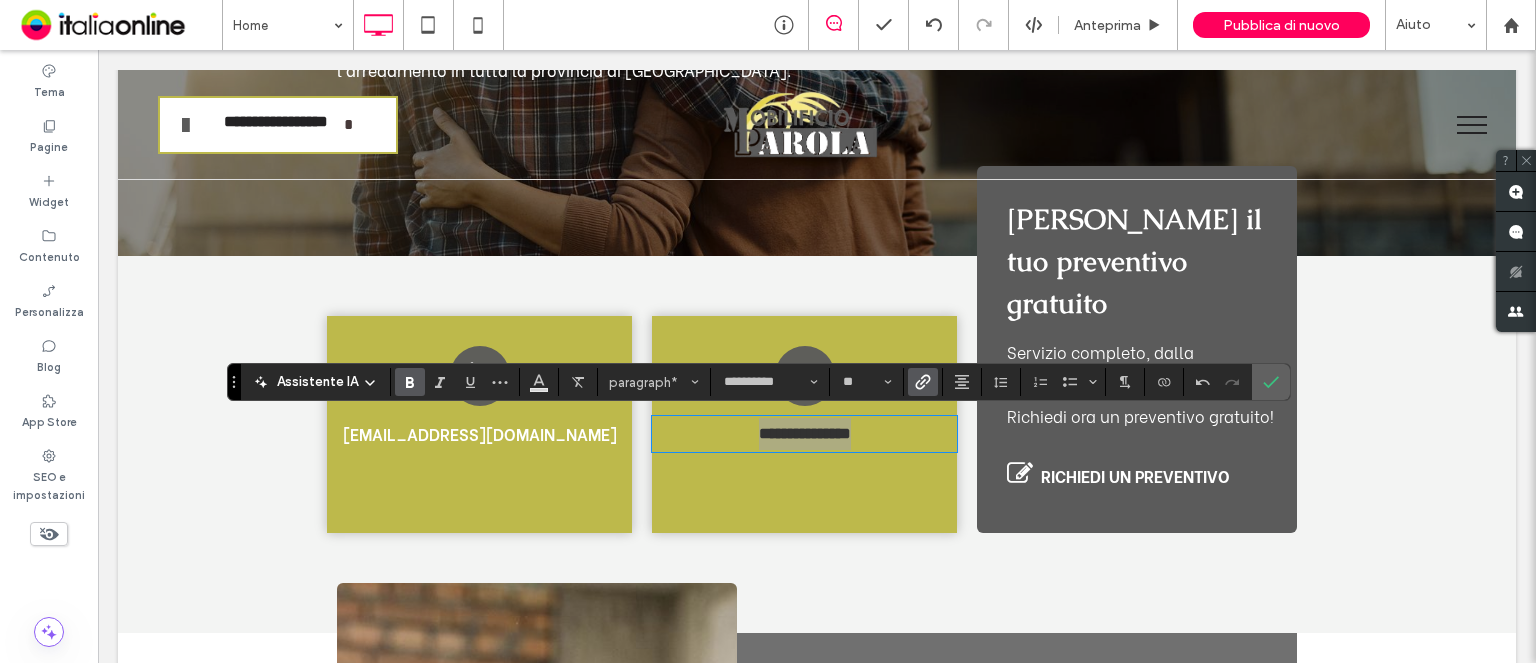 click 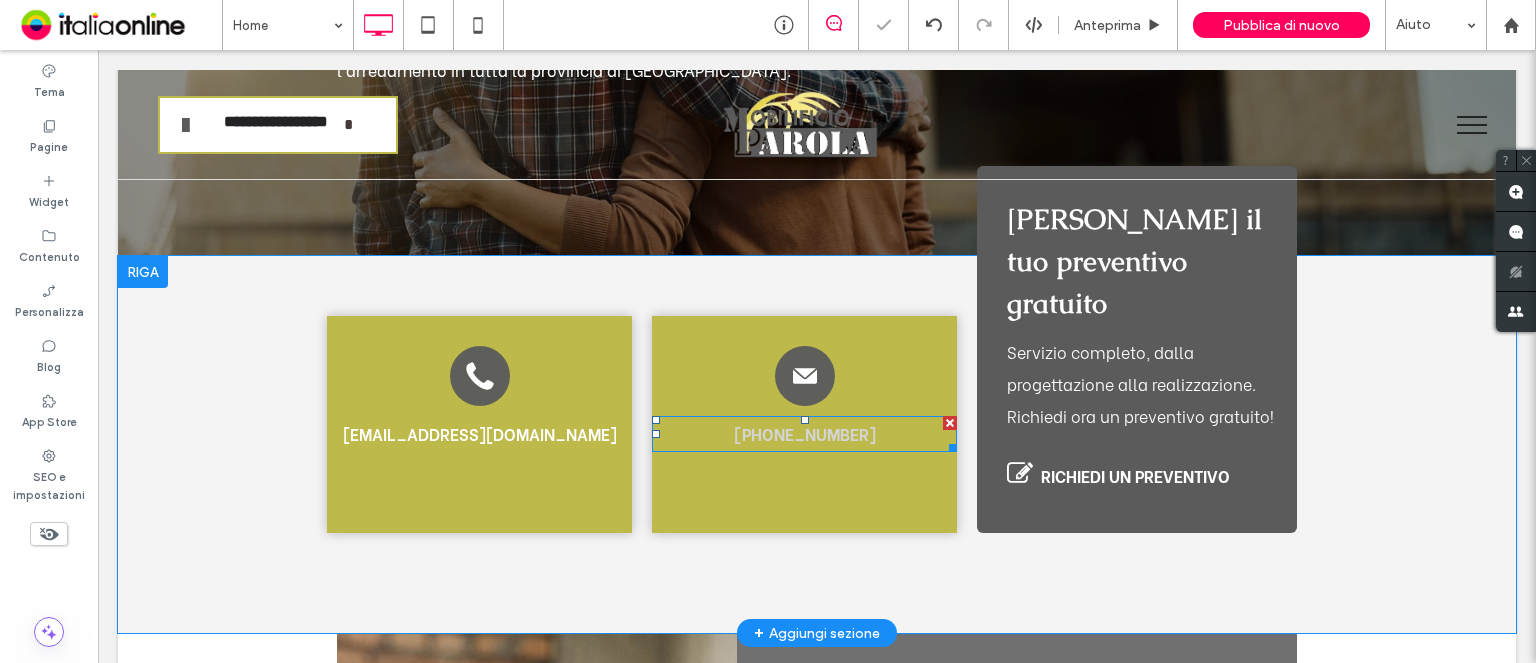 click on "+39 0171 943889" at bounding box center [805, 433] 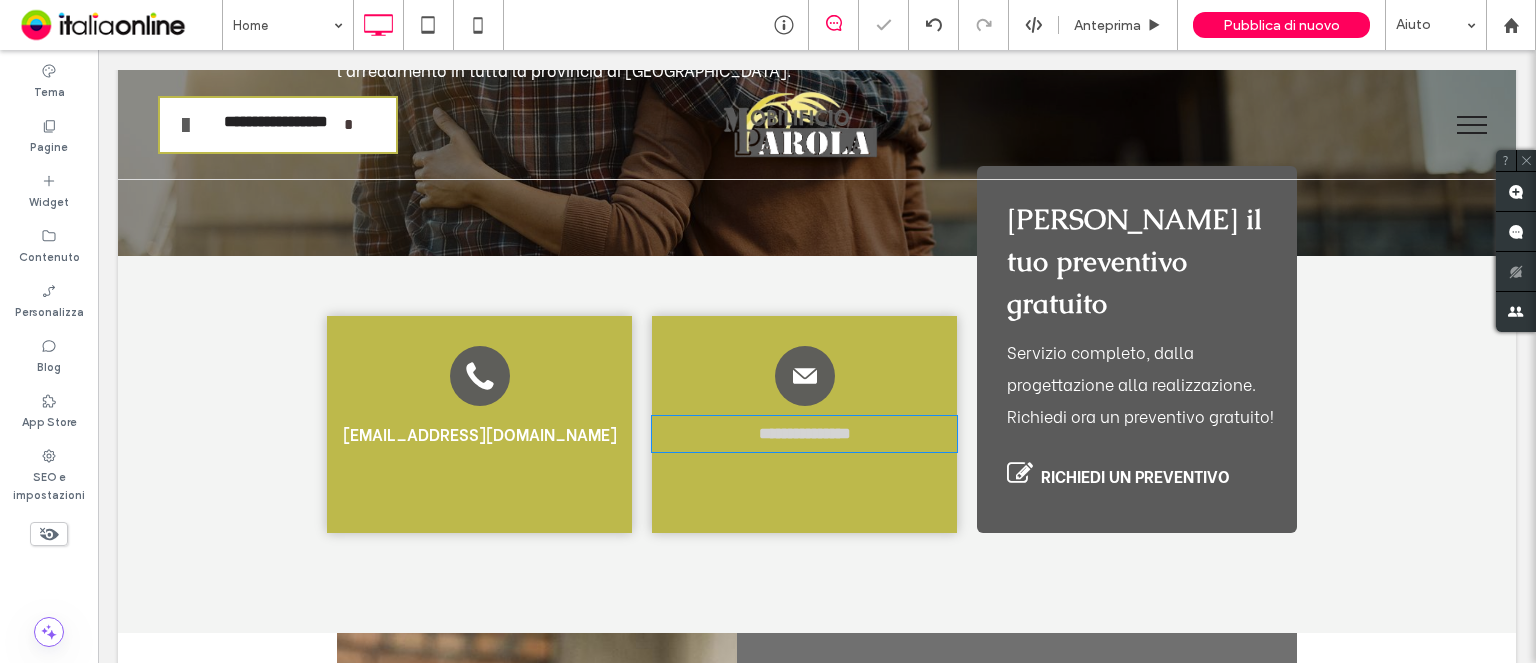 type on "**********" 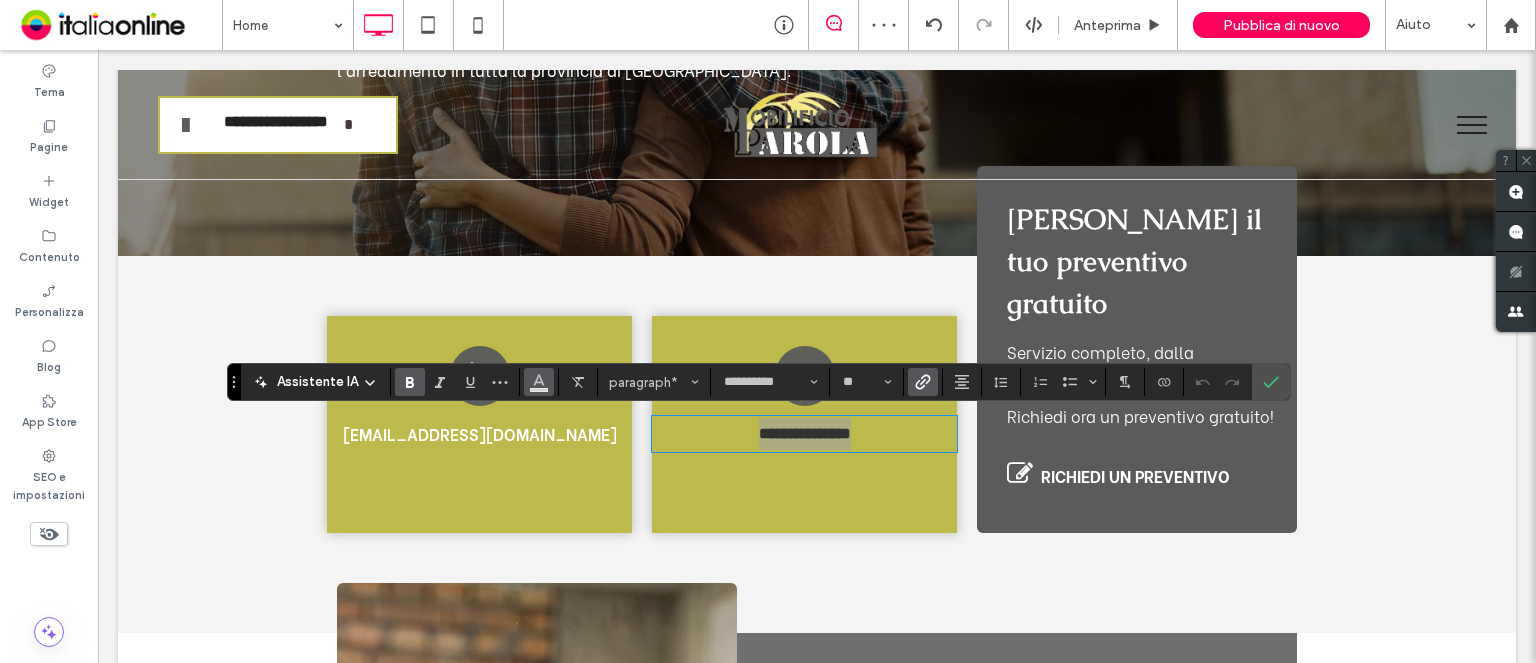 click 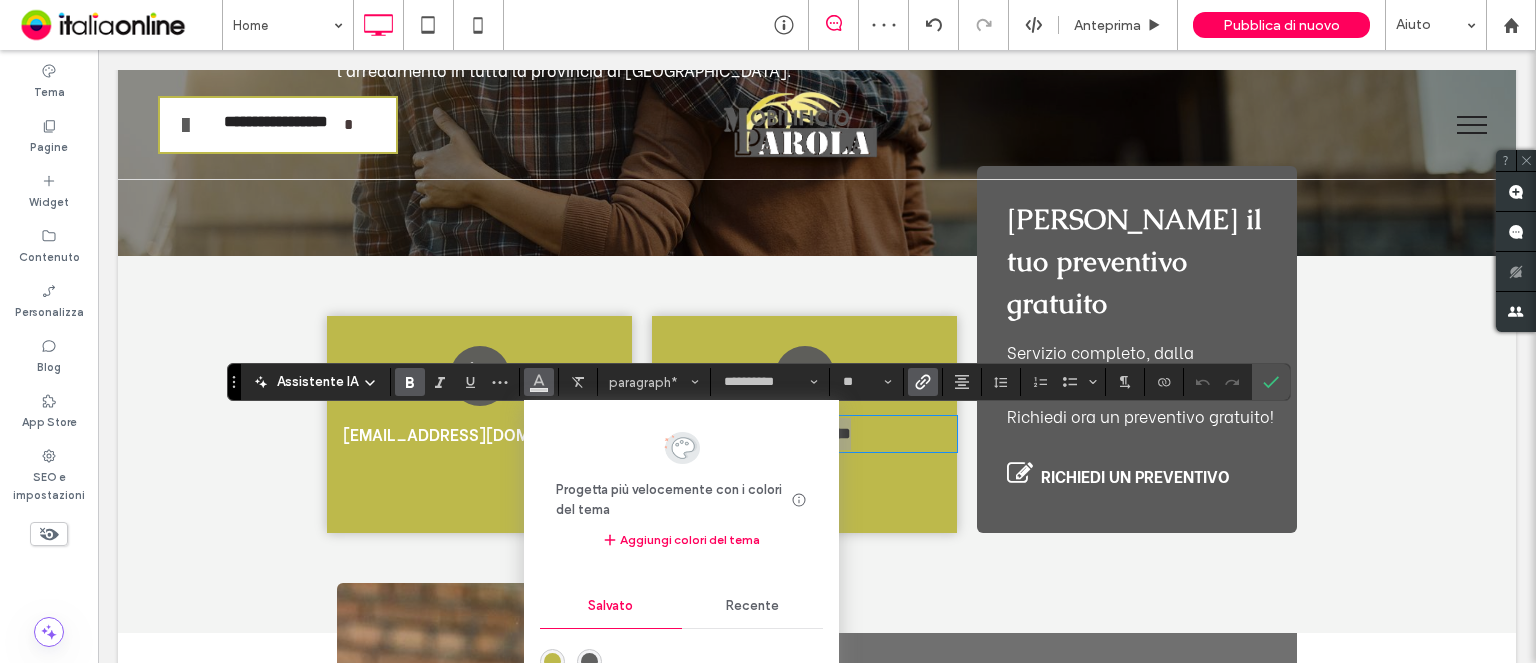drag, startPoint x: 736, startPoint y: 595, endPoint x: 685, endPoint y: 623, distance: 58.18075 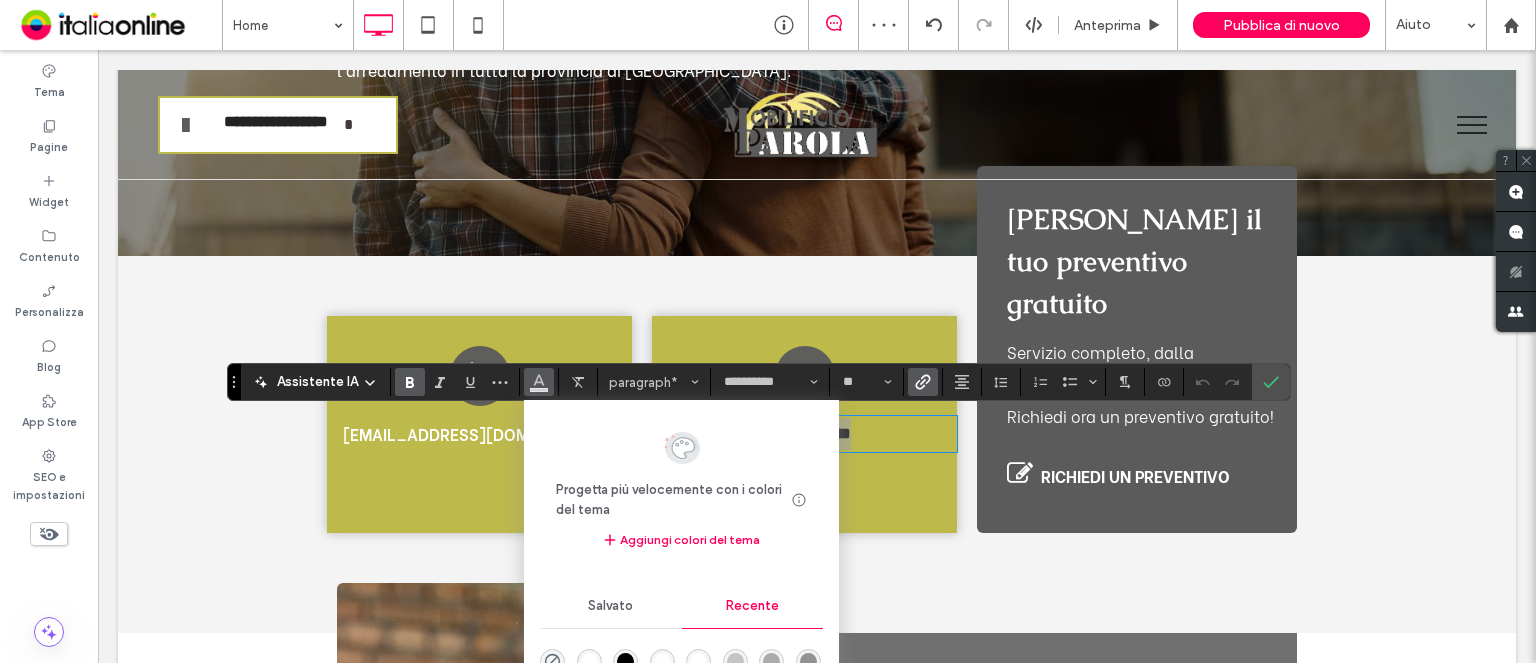 drag, startPoint x: 537, startPoint y: 597, endPoint x: 590, endPoint y: 657, distance: 80.05623 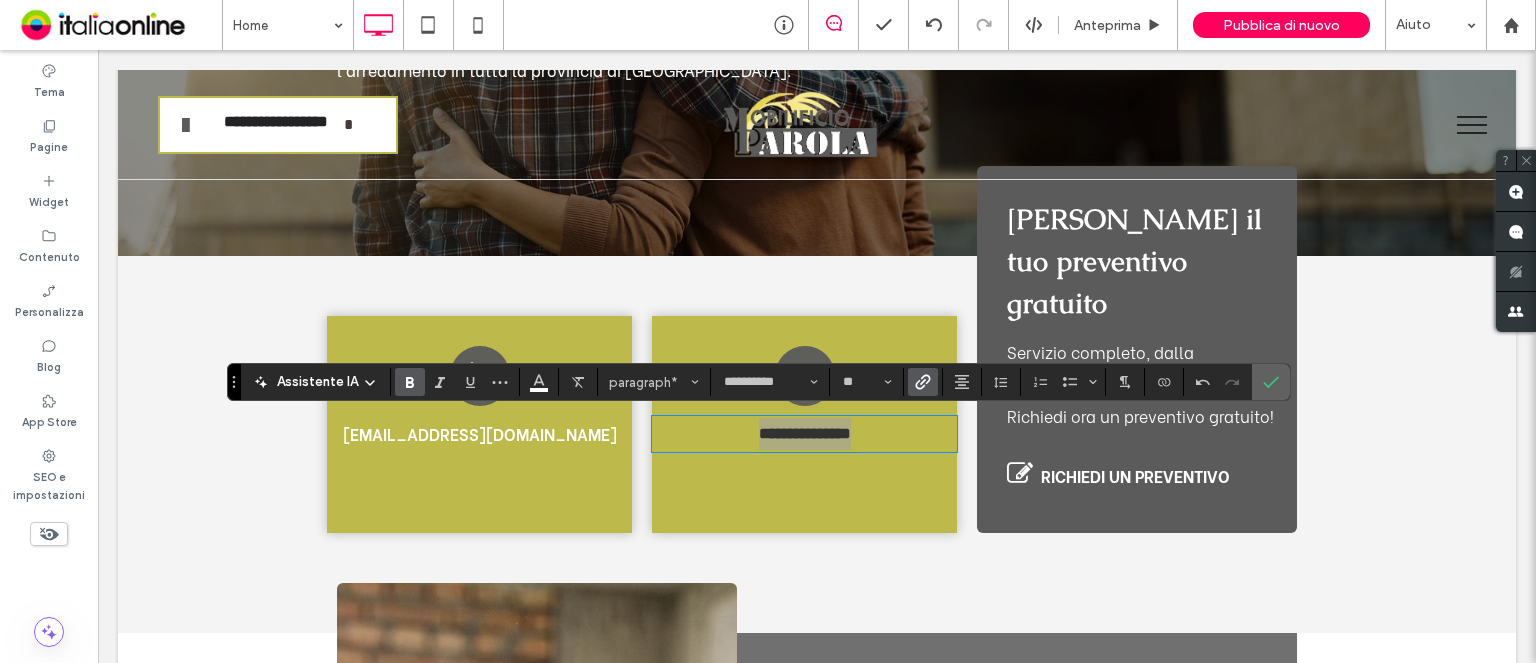 click 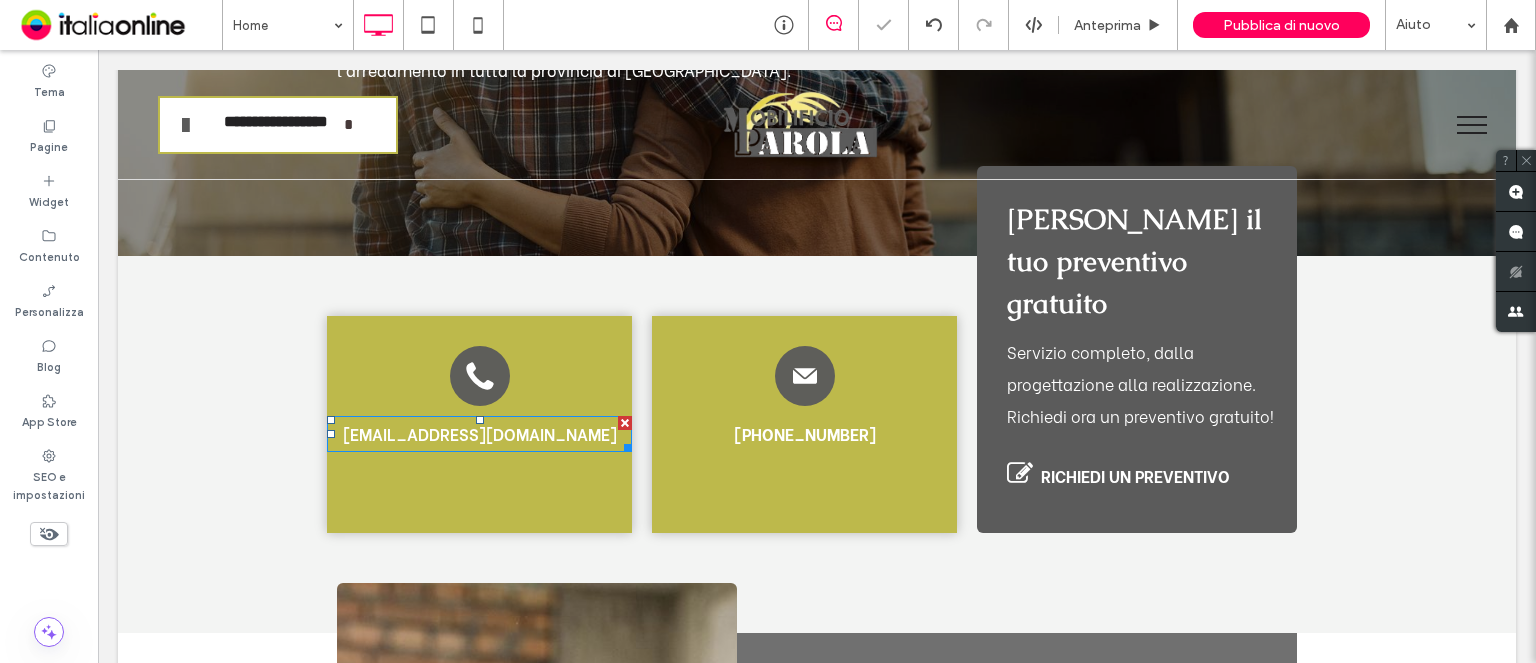 click on "parolaluigimobili@libero.it" at bounding box center [480, 433] 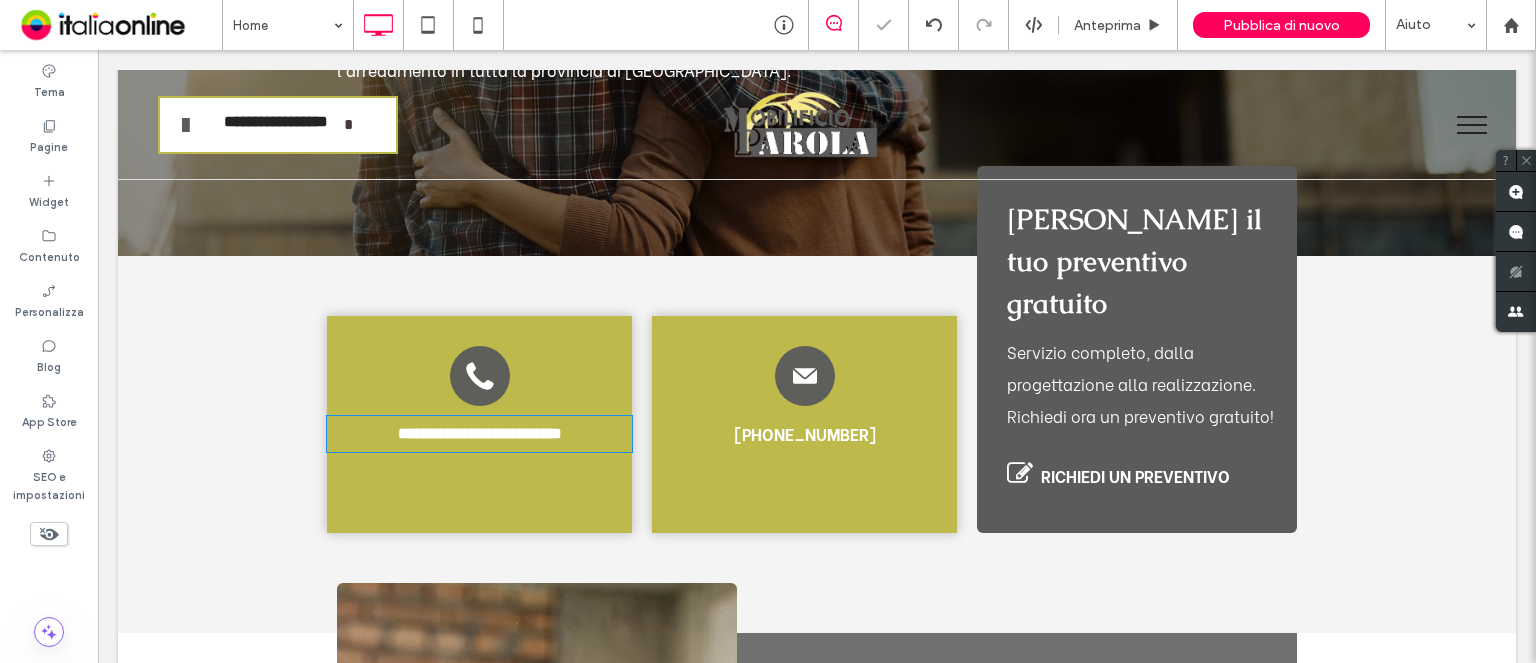 type on "**********" 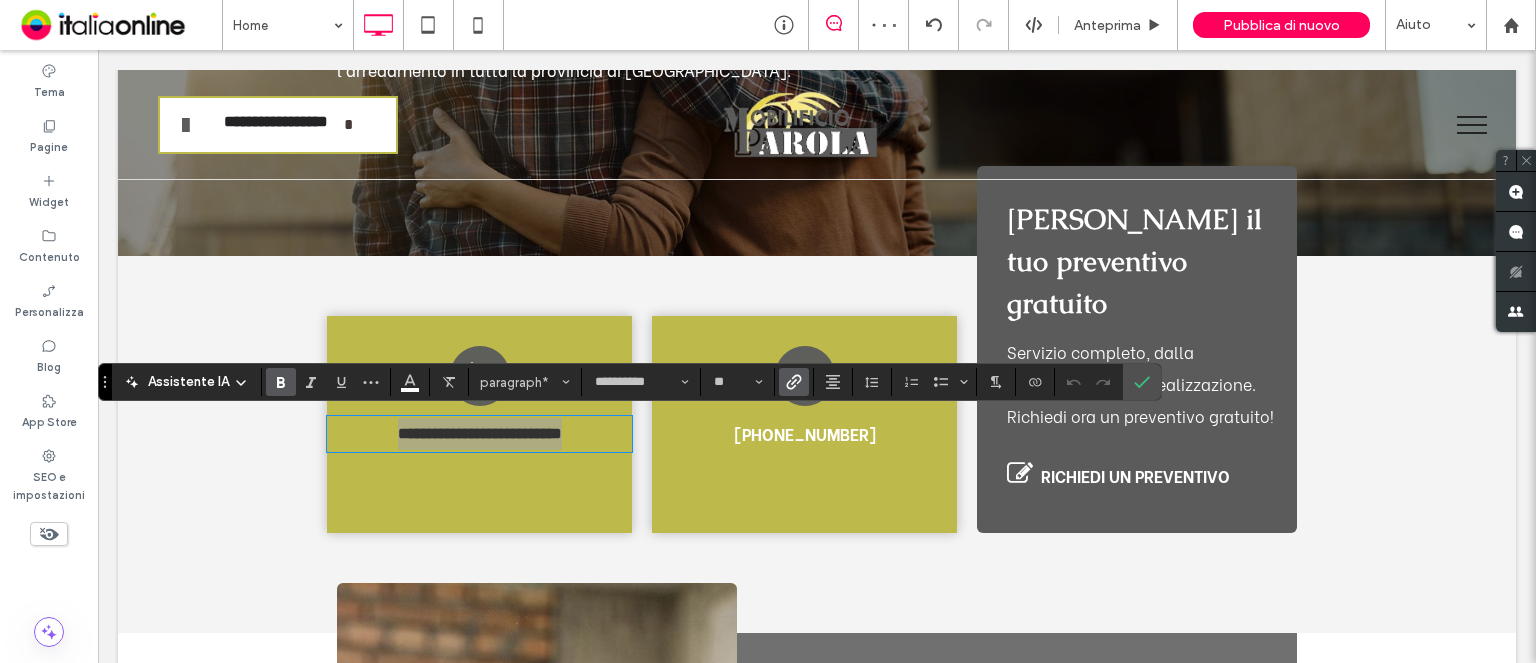 click 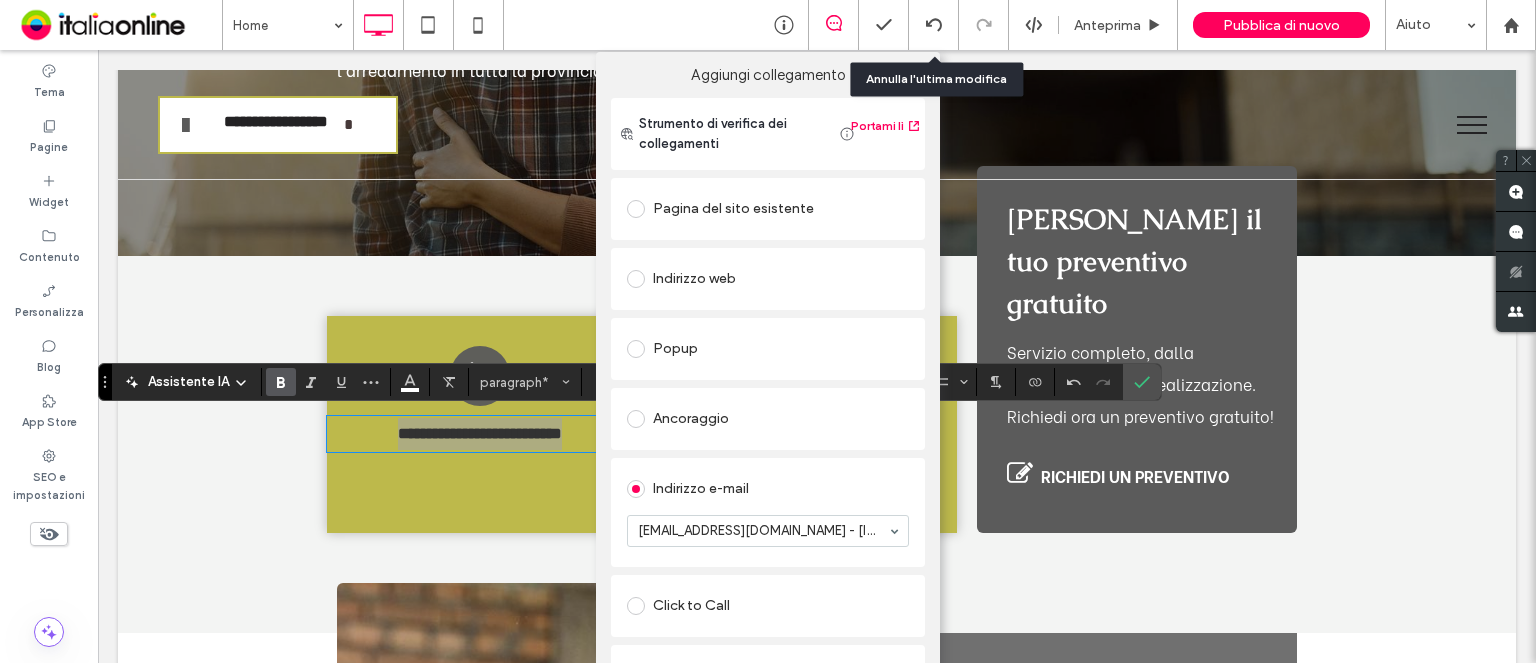 drag, startPoint x: 916, startPoint y: 49, endPoint x: 909, endPoint y: 63, distance: 15.652476 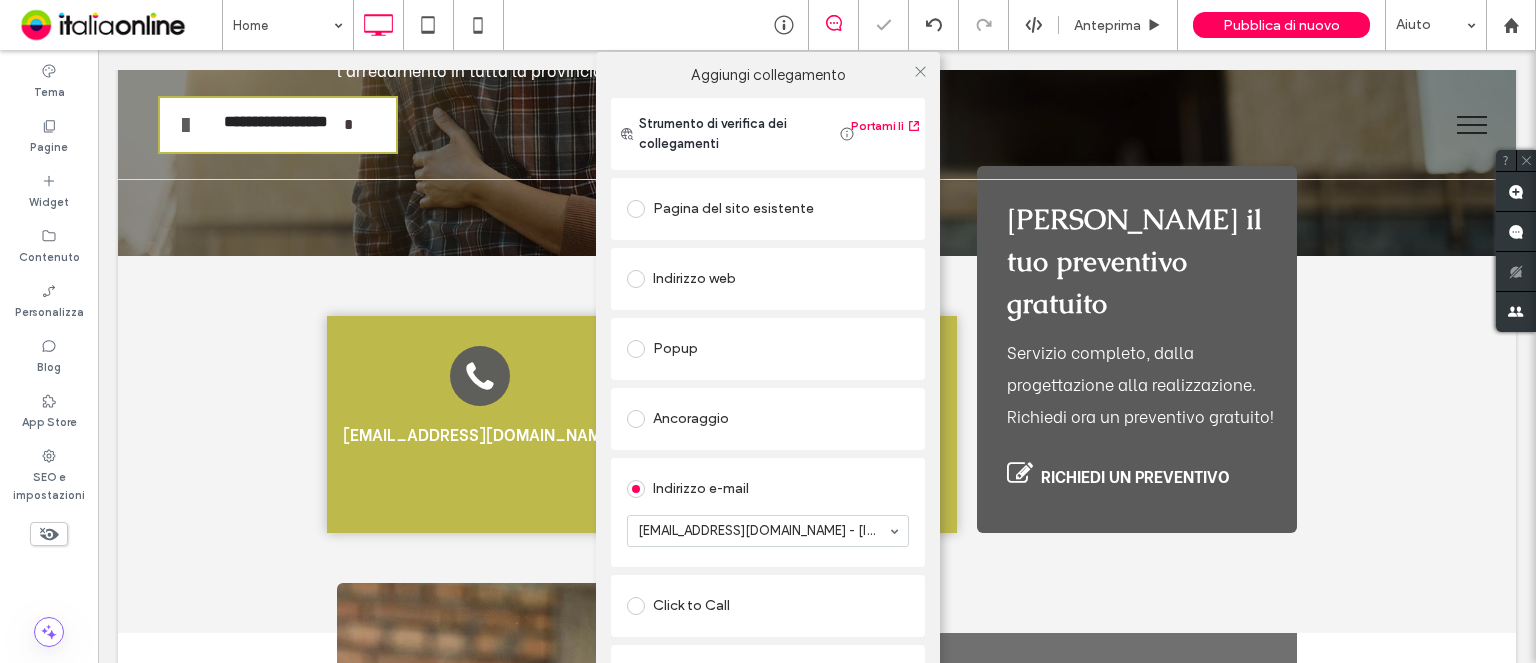 drag, startPoint x: 812, startPoint y: 81, endPoint x: 789, endPoint y: 87, distance: 23.769728 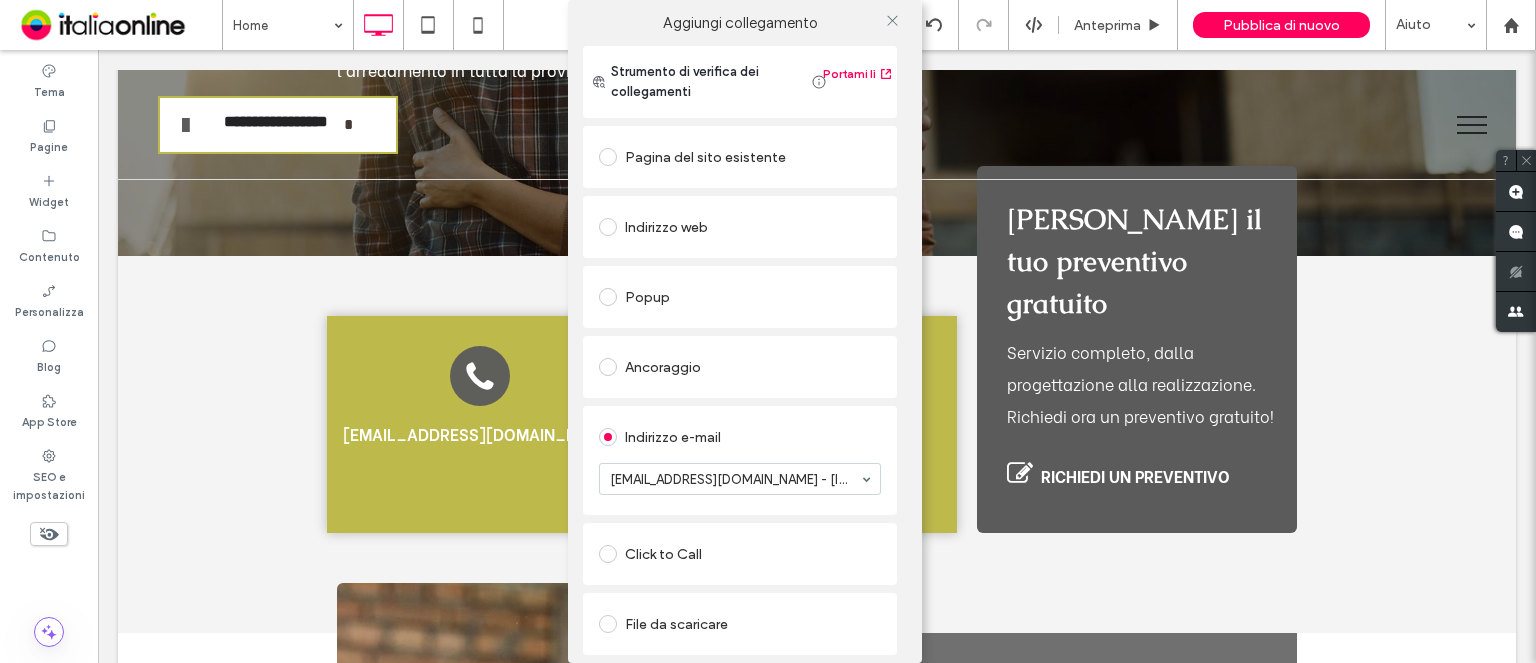 drag, startPoint x: 894, startPoint y: 22, endPoint x: 905, endPoint y: 67, distance: 46.32494 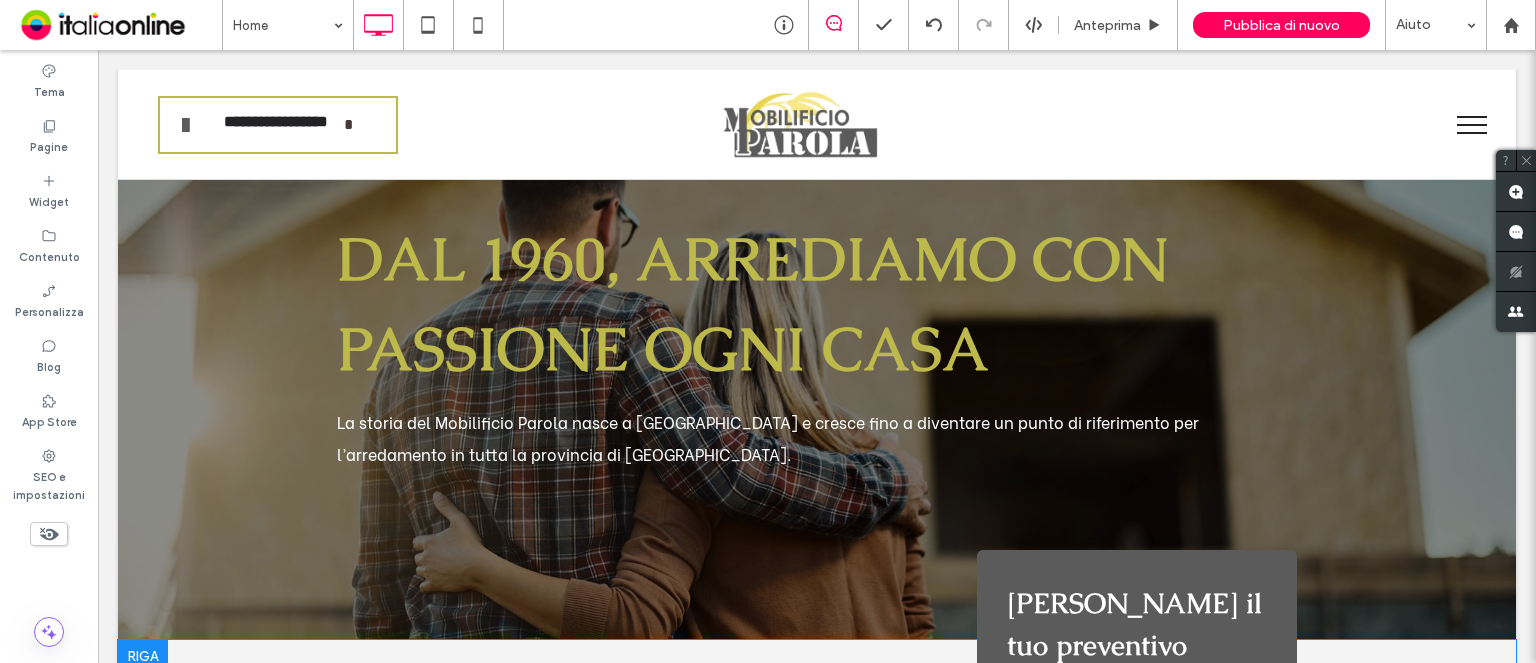 scroll, scrollTop: 0, scrollLeft: 0, axis: both 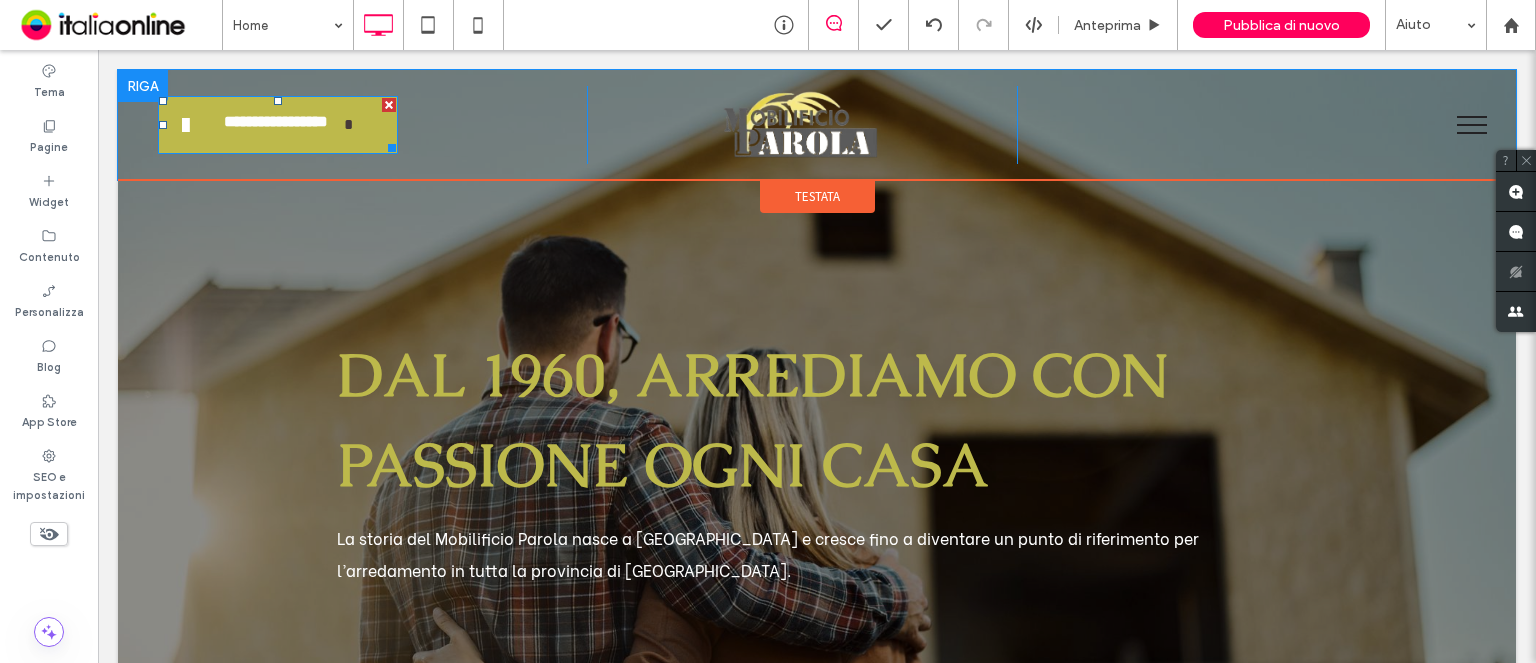 click on "**********" at bounding box center (275, 124) 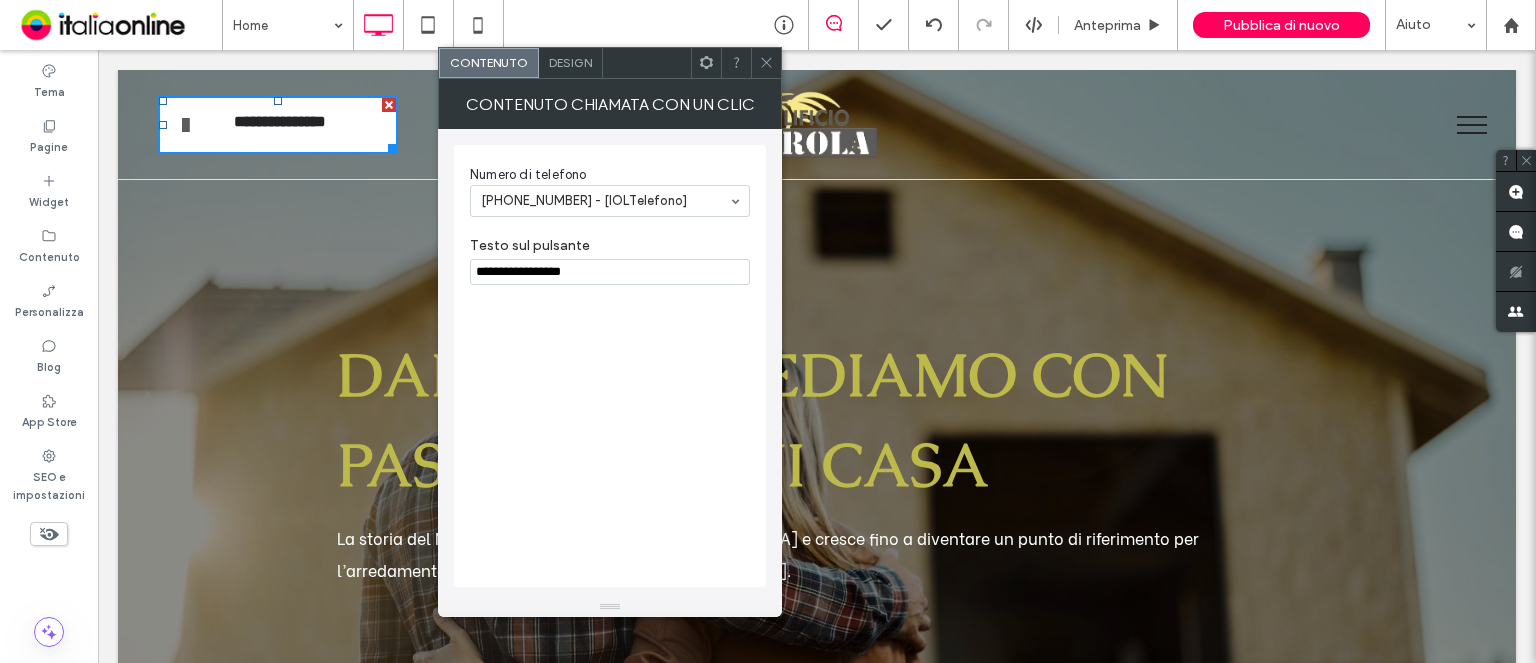 click on "Design" at bounding box center [570, 62] 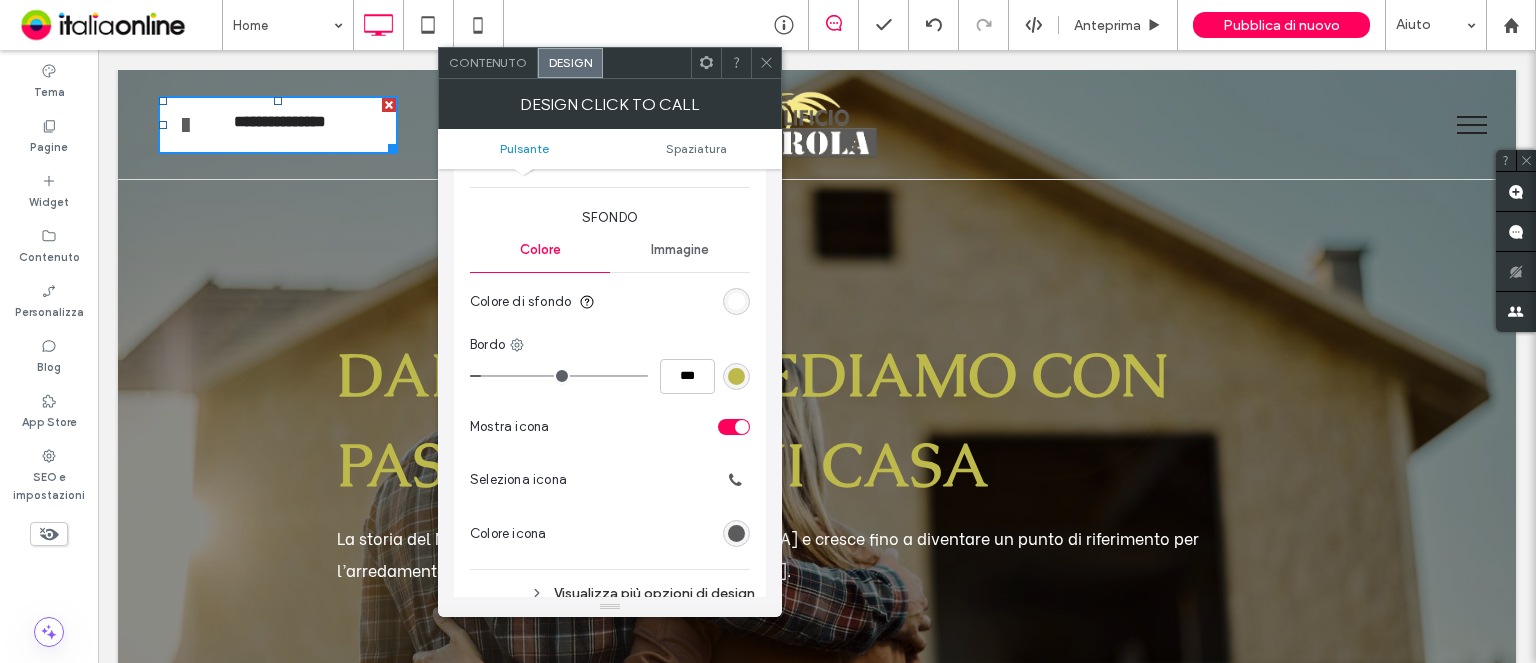 scroll, scrollTop: 500, scrollLeft: 0, axis: vertical 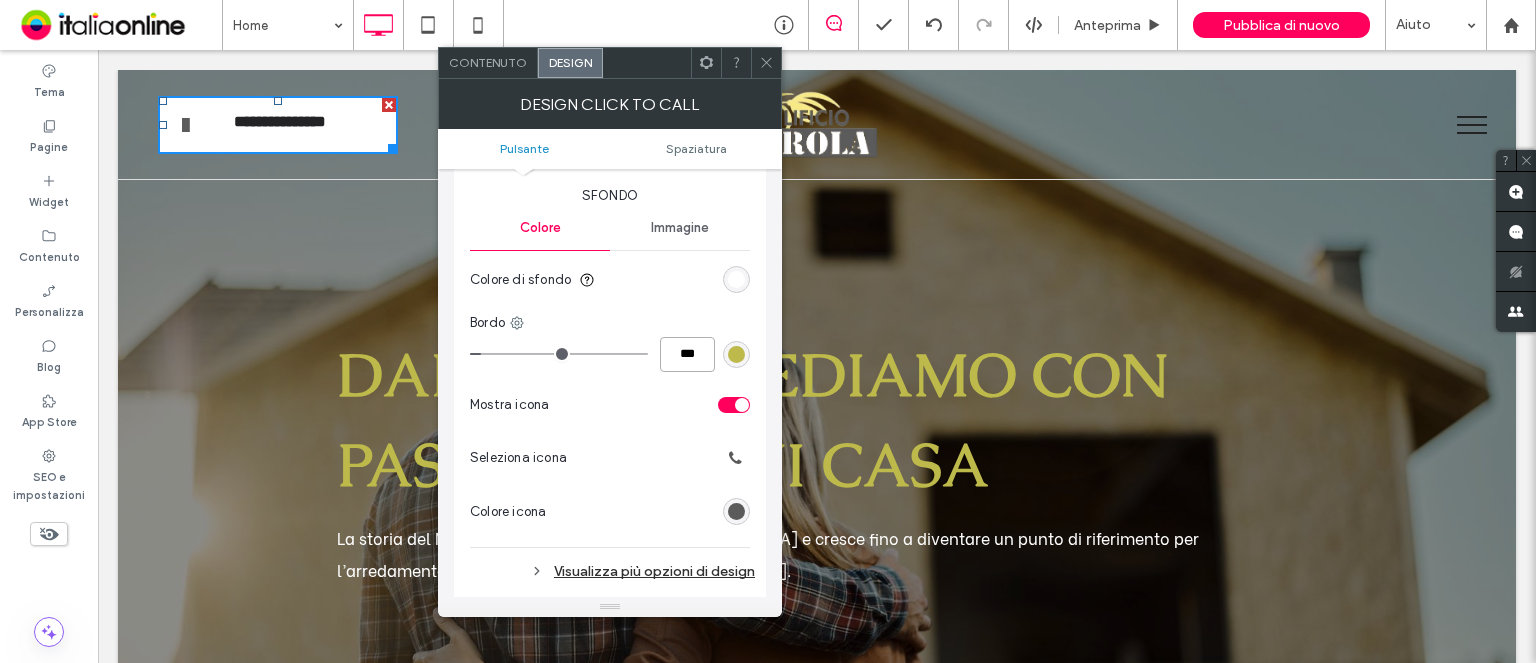 click on "***" at bounding box center (687, 354) 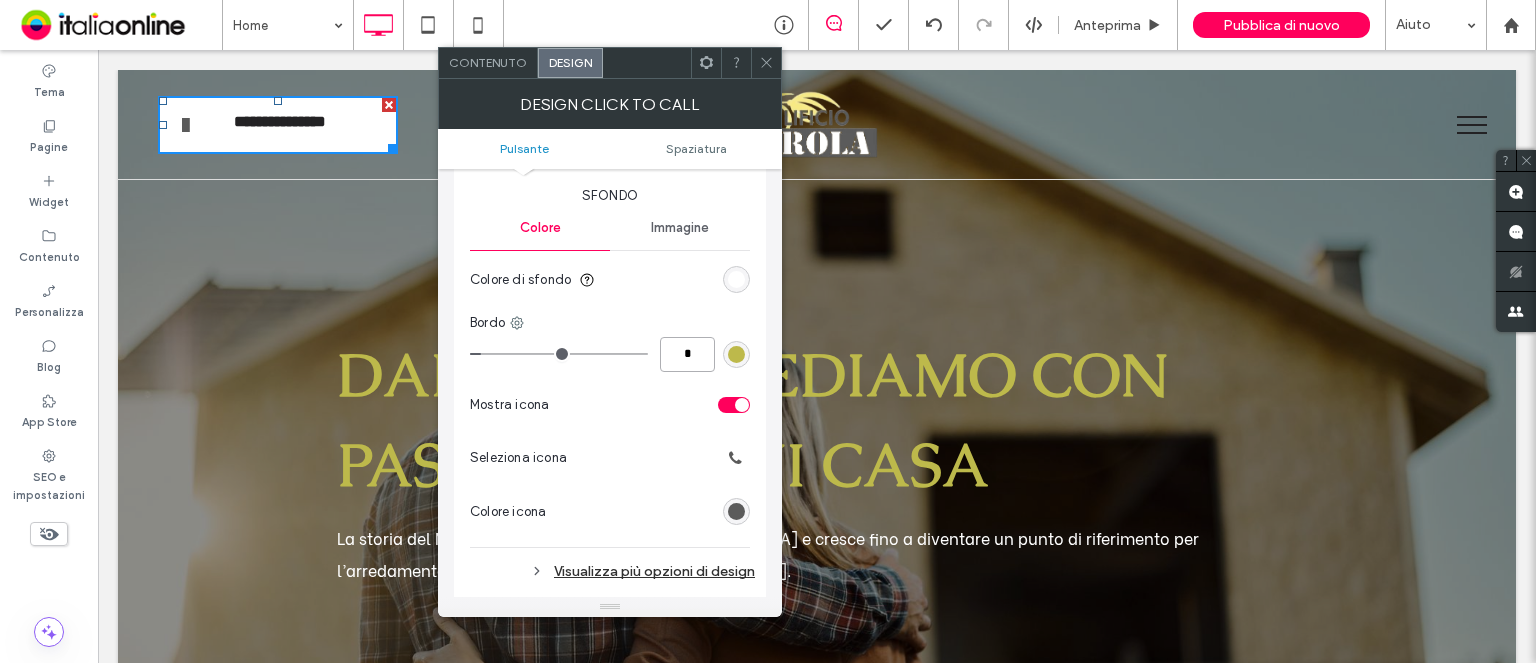 type on "*" 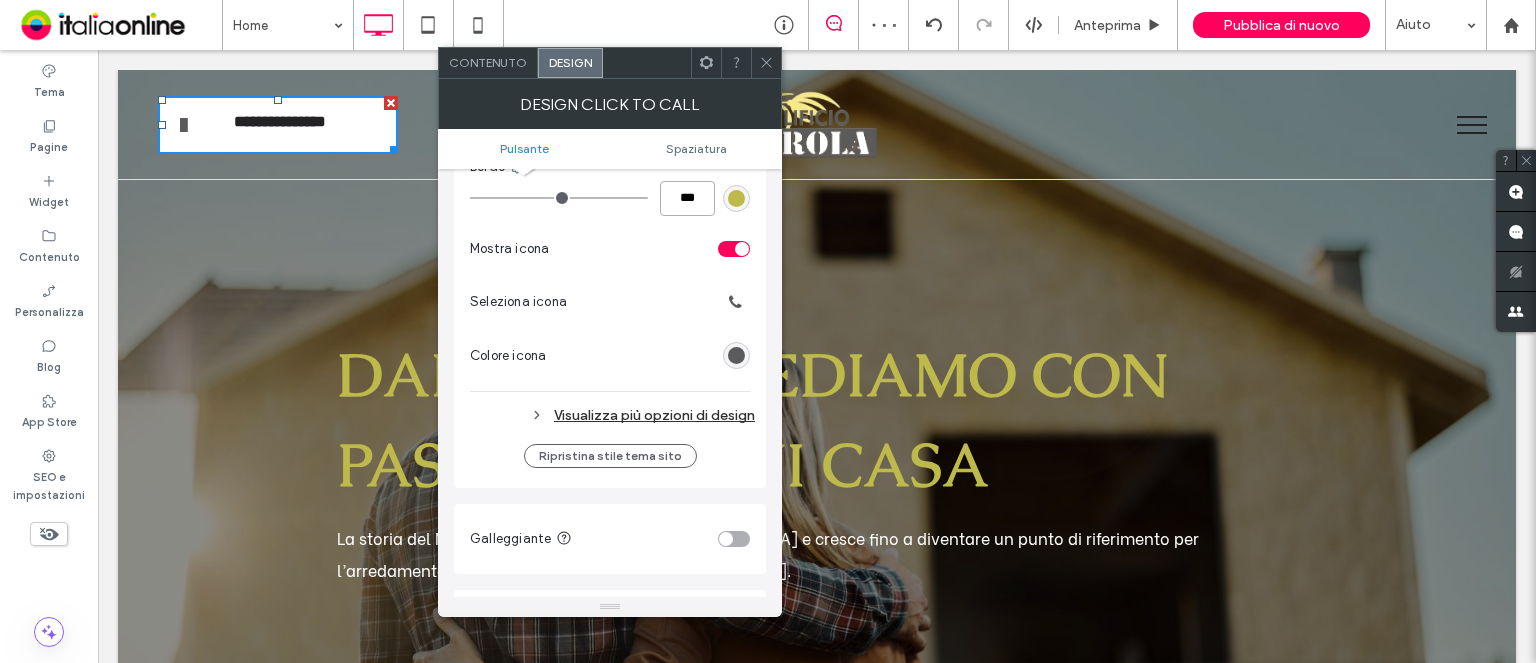 scroll, scrollTop: 700, scrollLeft: 0, axis: vertical 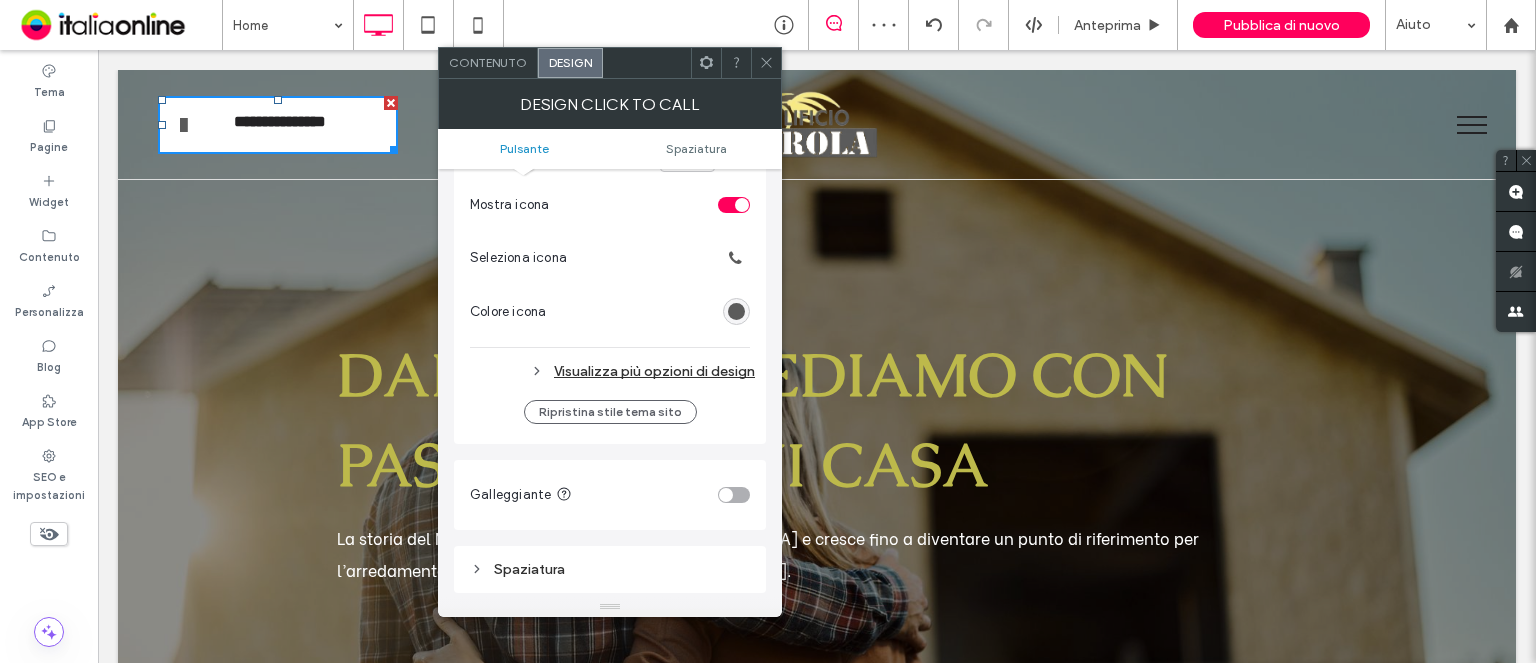 click on "Visualizza più opzioni di design" at bounding box center [612, 371] 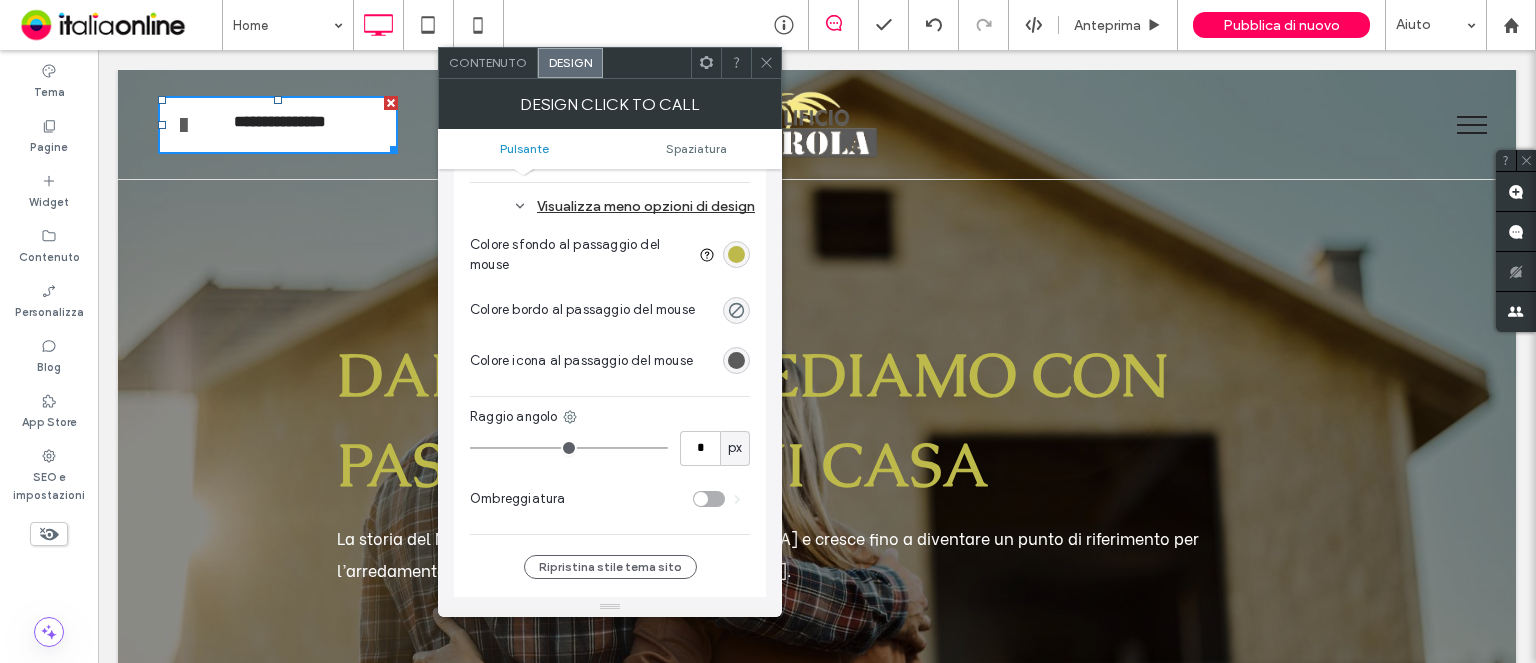 scroll, scrollTop: 900, scrollLeft: 0, axis: vertical 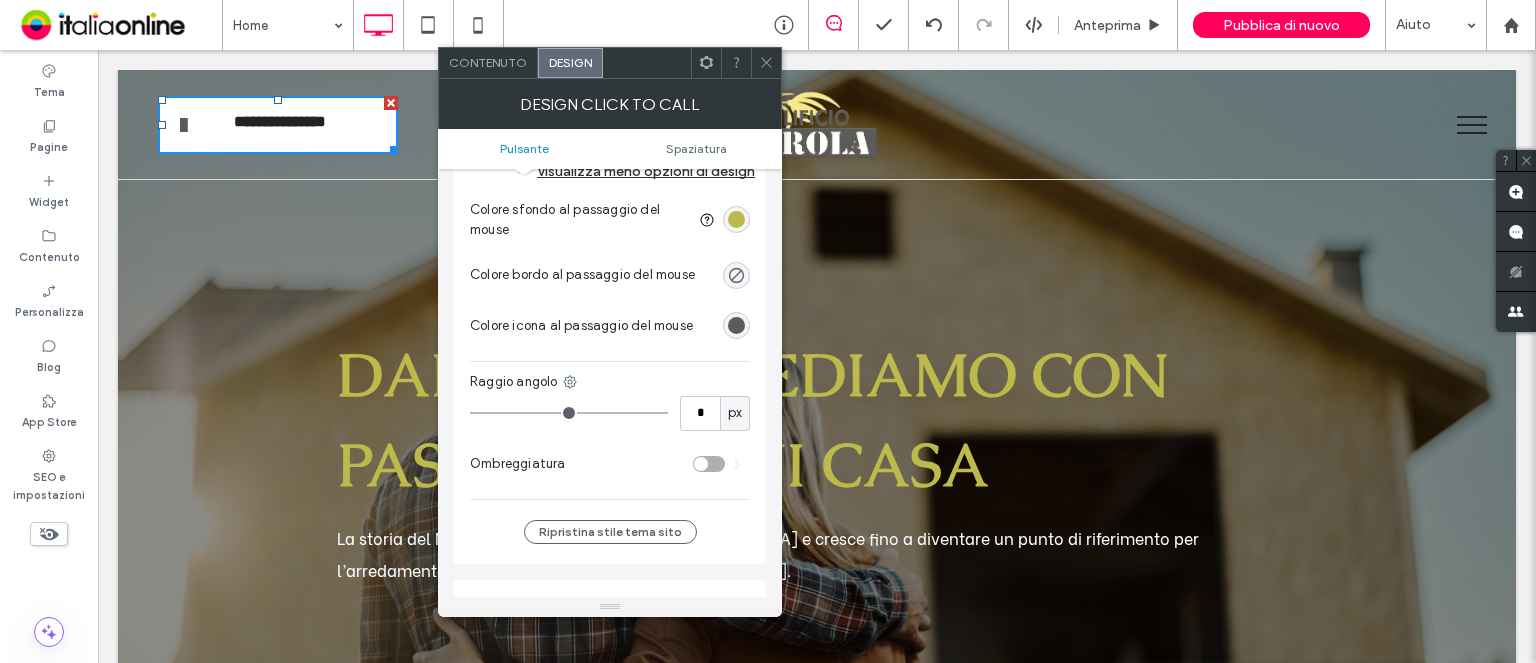 click at bounding box center (709, 464) 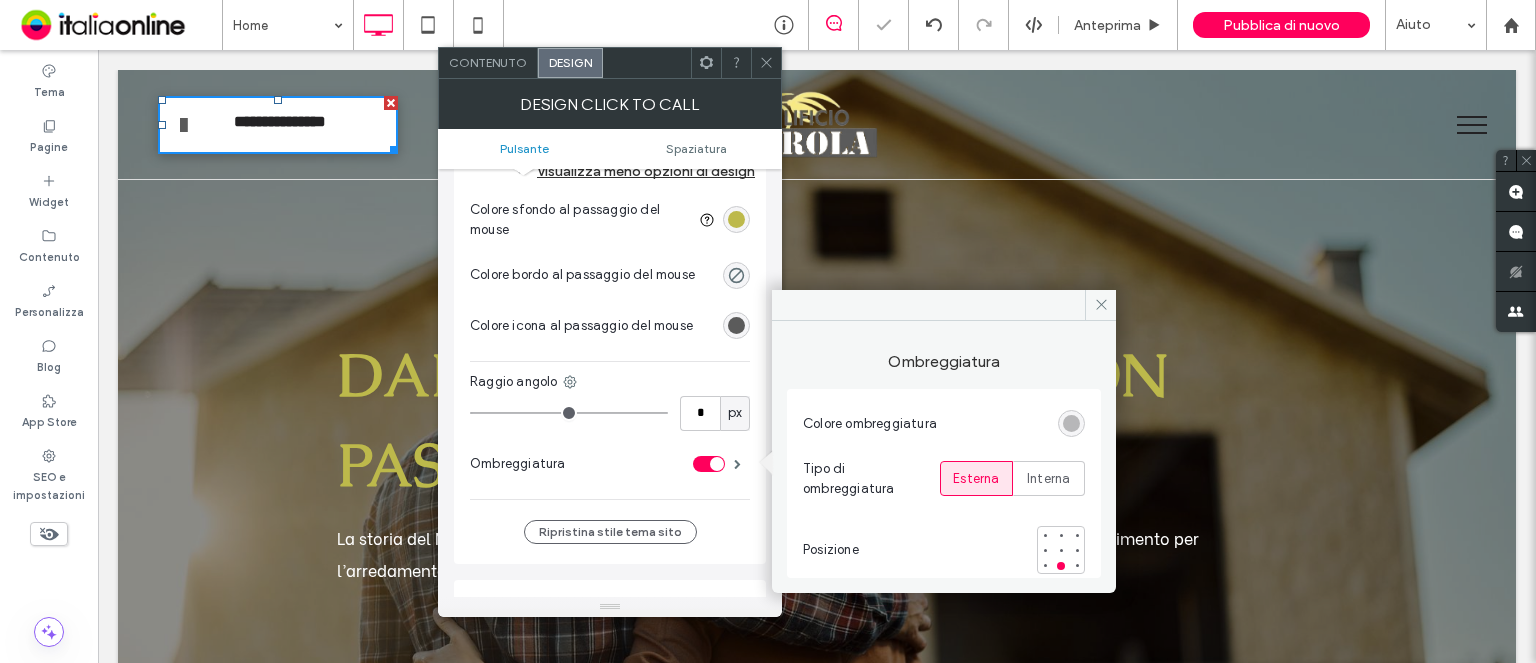 click at bounding box center [766, 63] 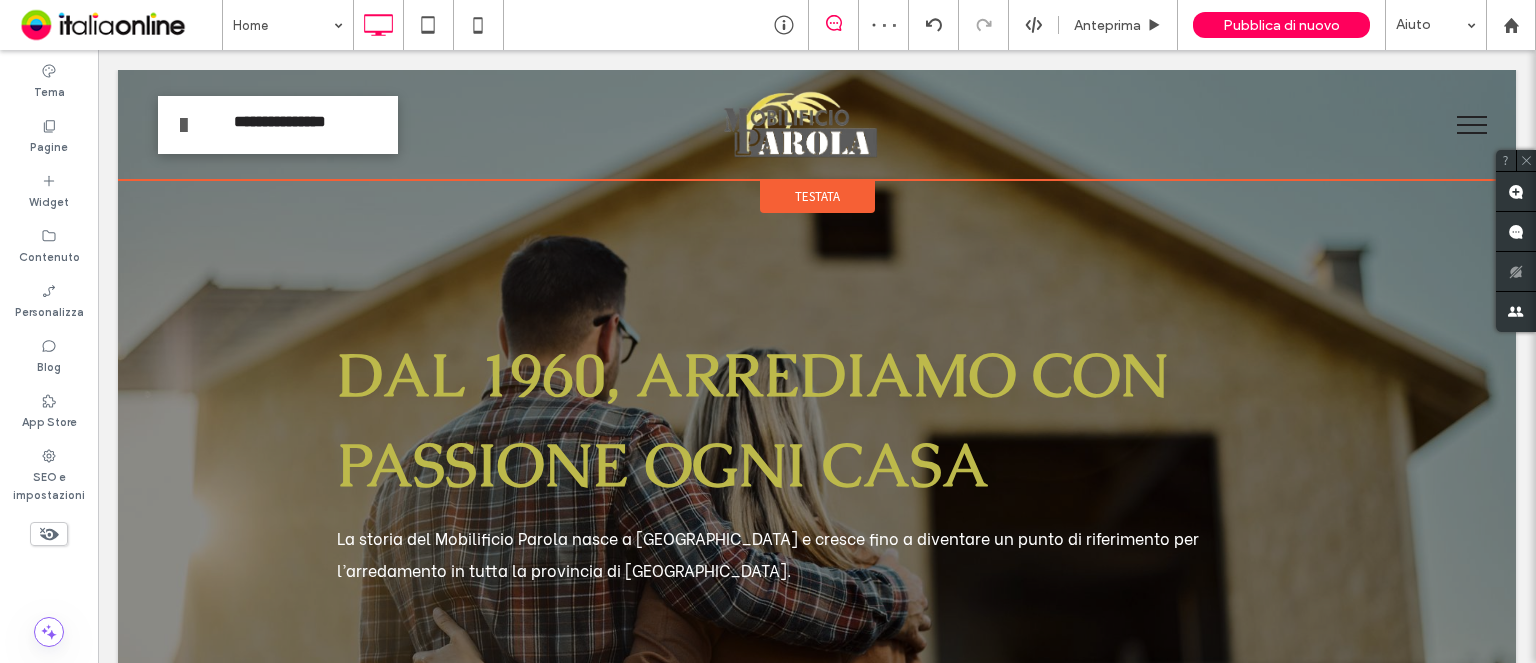 click on "Testata" at bounding box center (817, 196) 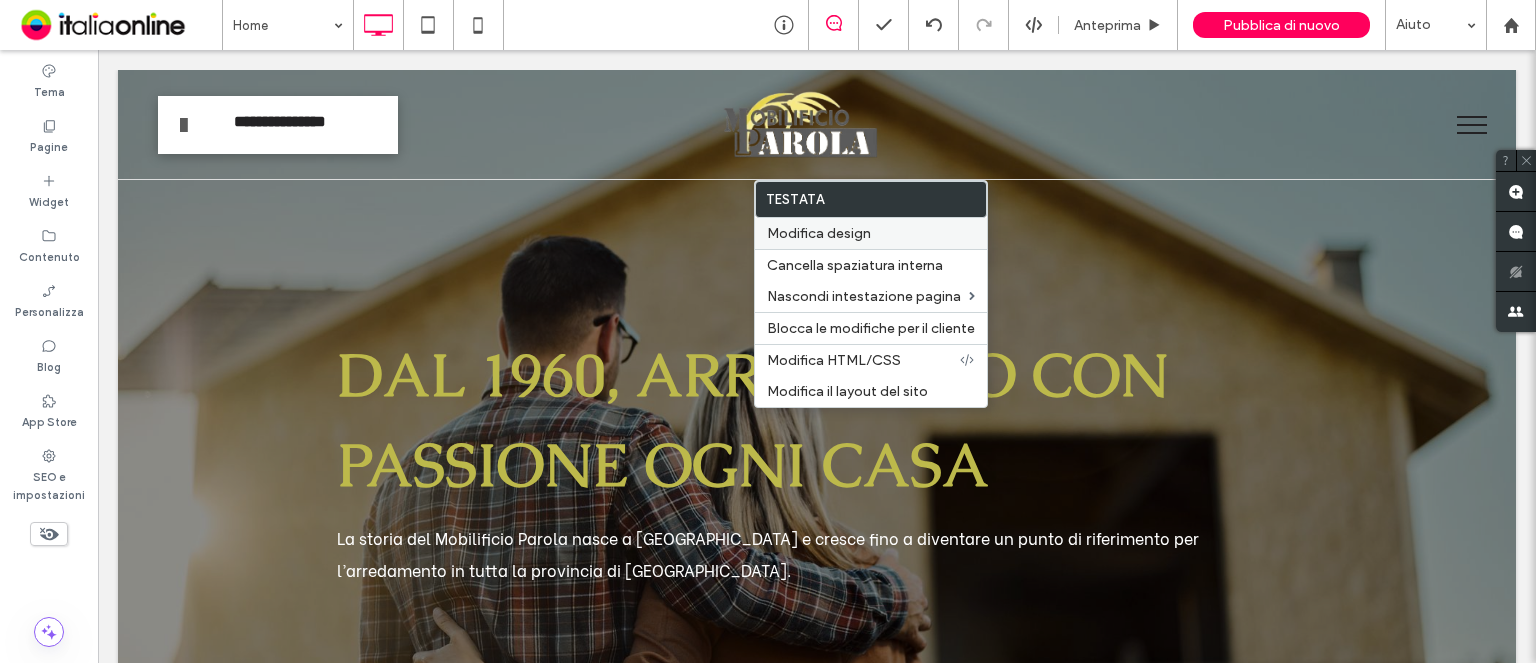 click on "Modifica design" at bounding box center (819, 233) 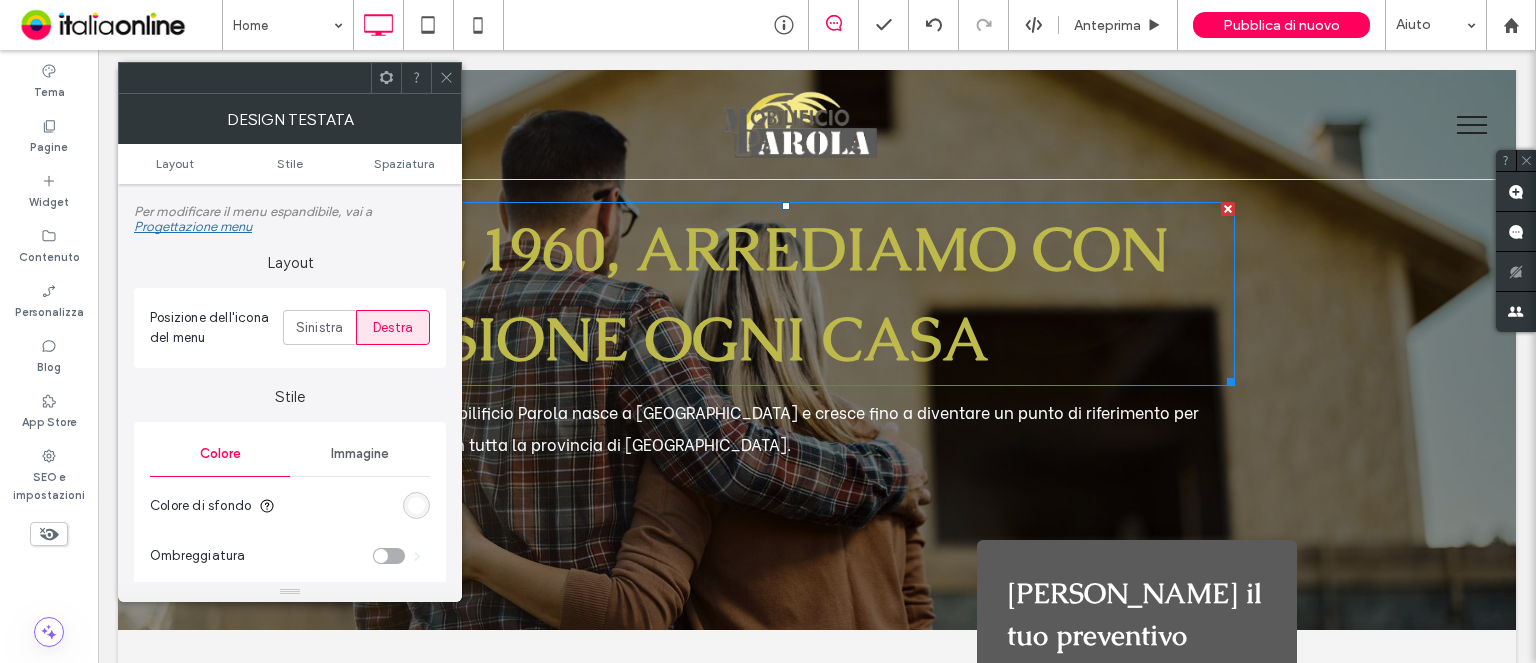 scroll, scrollTop: 400, scrollLeft: 0, axis: vertical 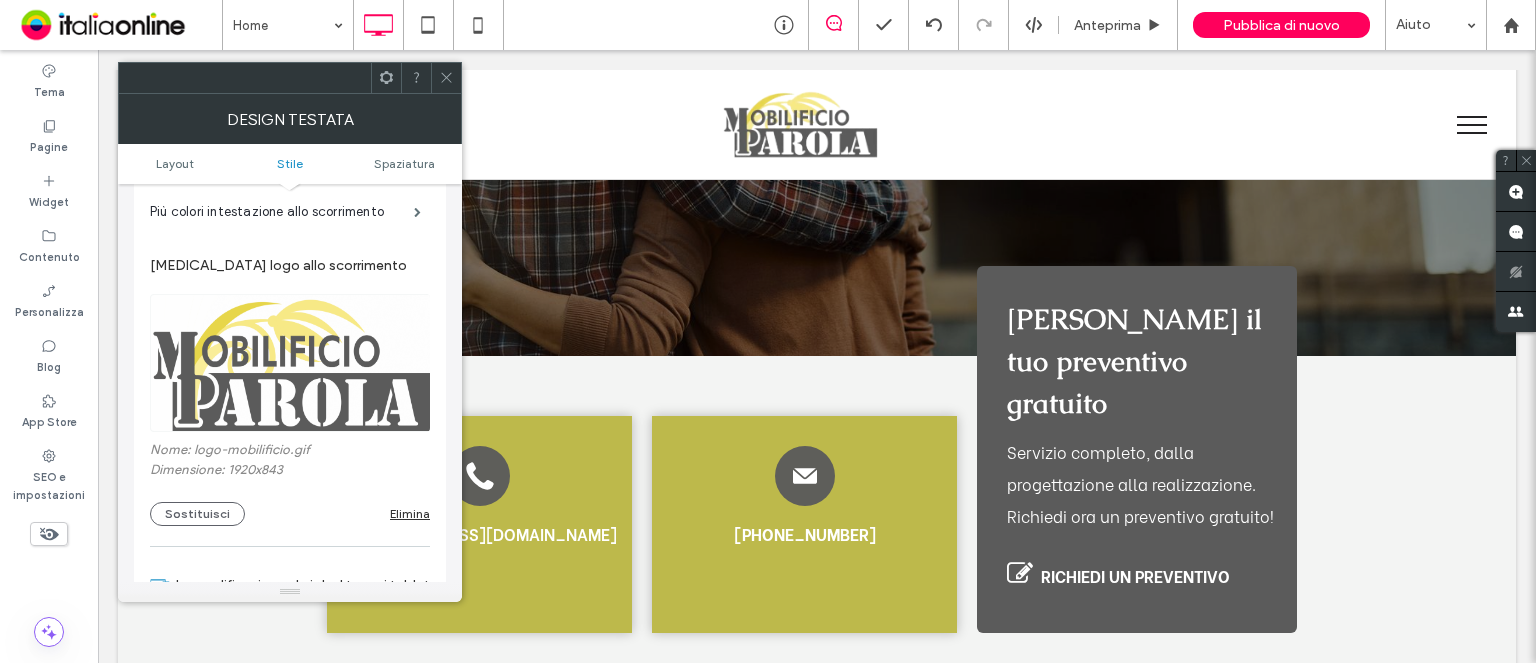 click 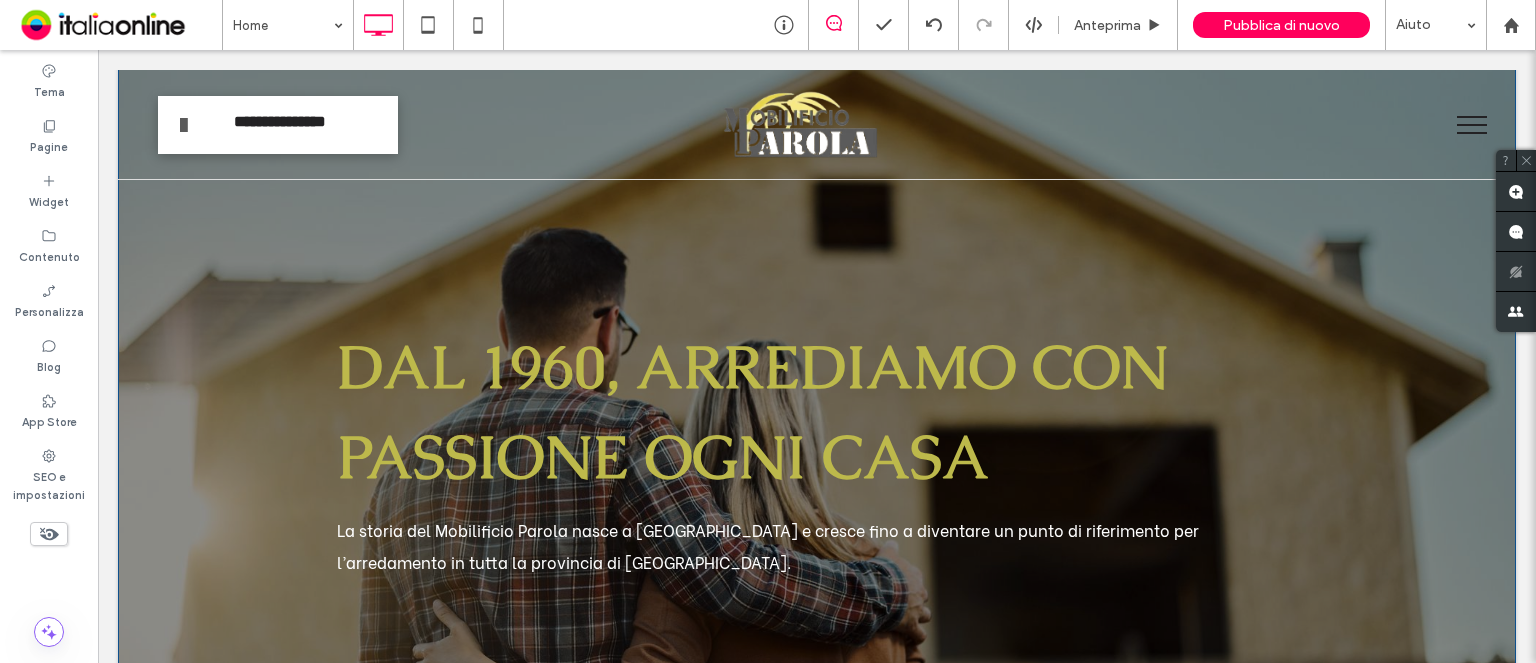 scroll, scrollTop: 0, scrollLeft: 0, axis: both 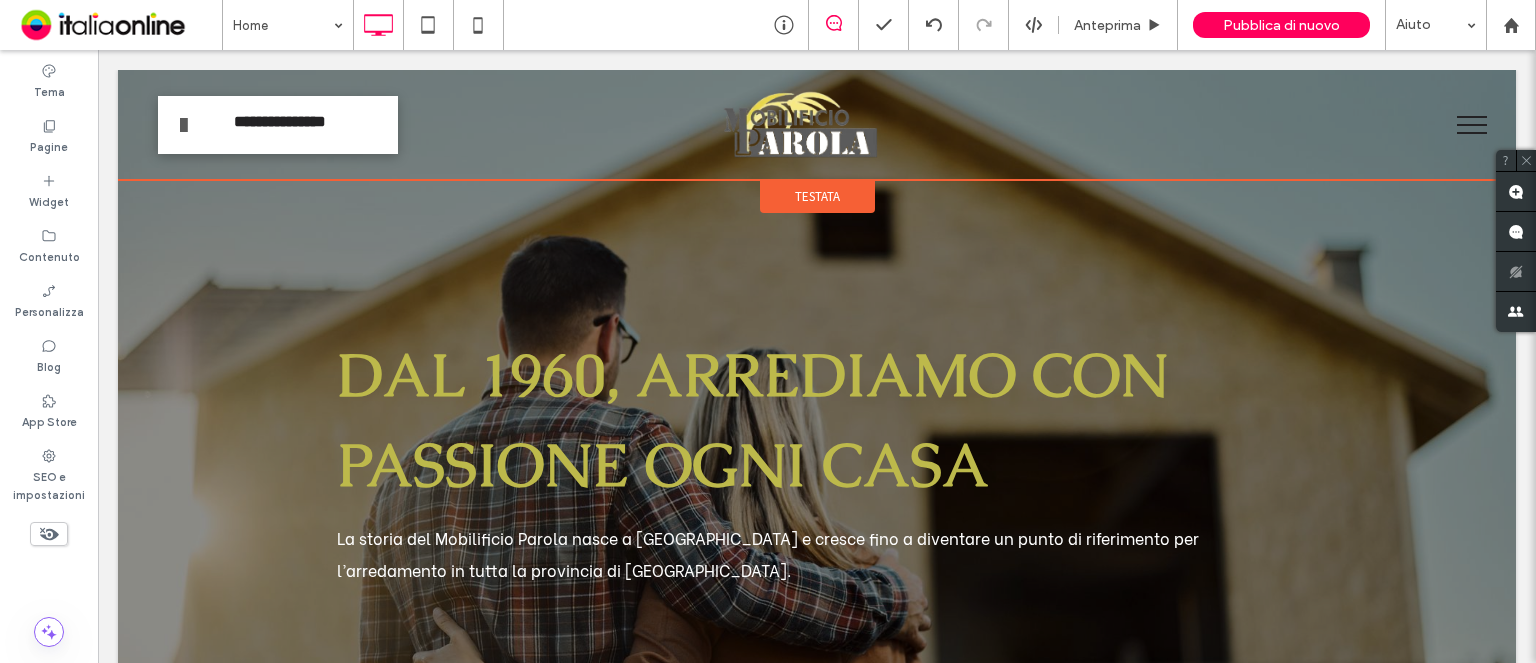 click on "Testata" at bounding box center (817, 196) 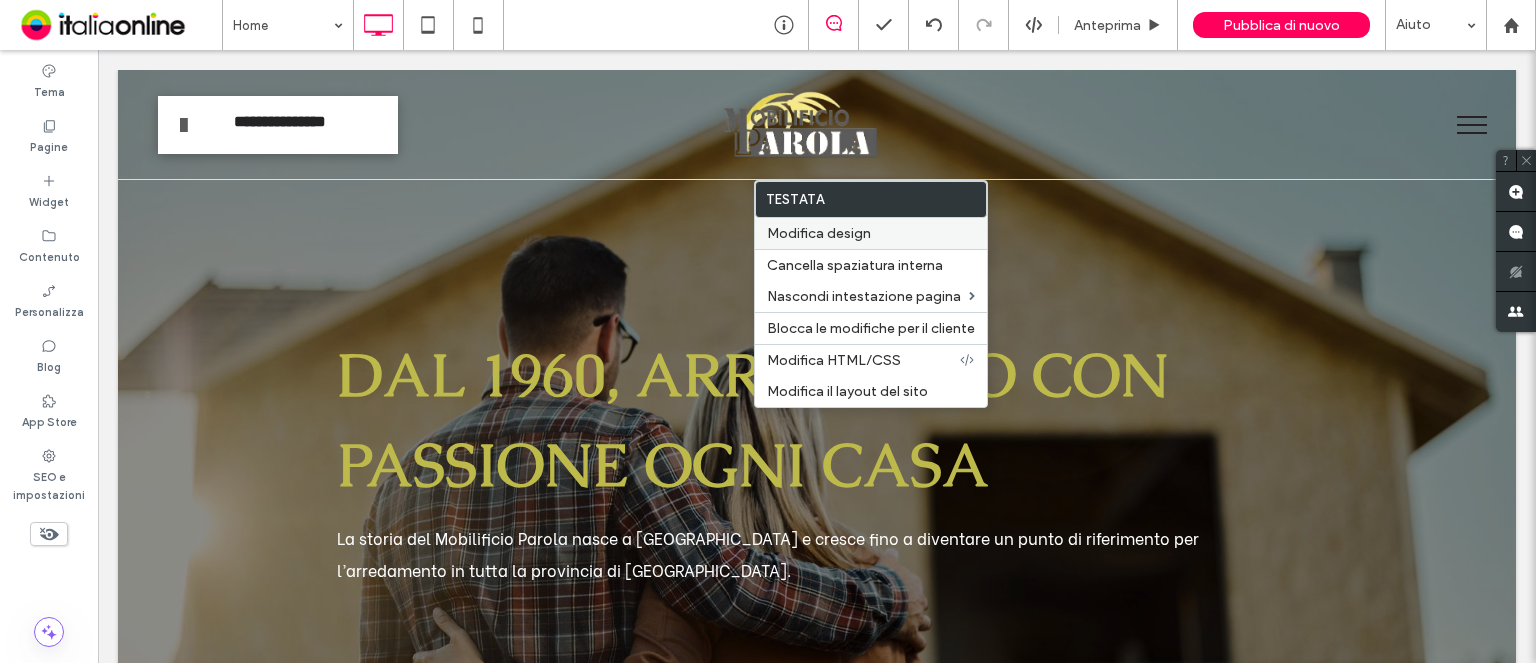 click on "Modifica design" at bounding box center (819, 233) 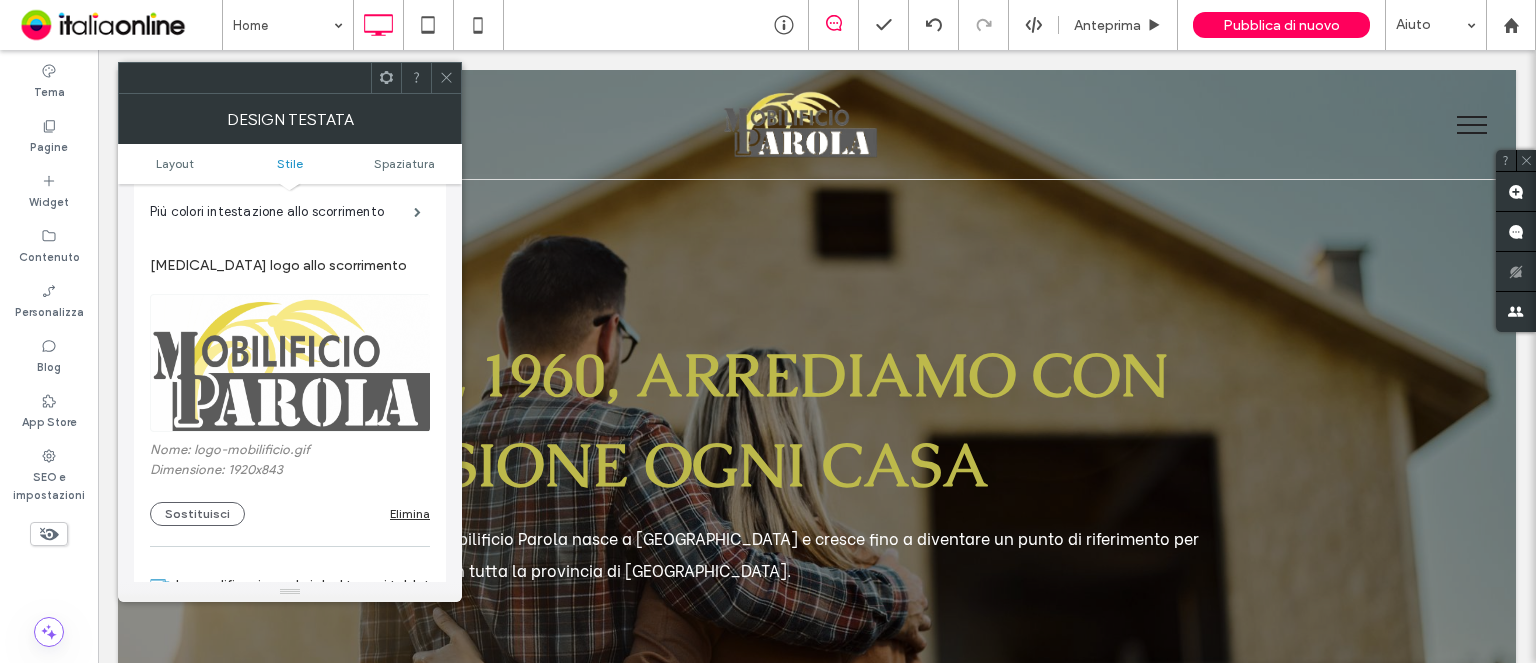 scroll, scrollTop: 1100, scrollLeft: 0, axis: vertical 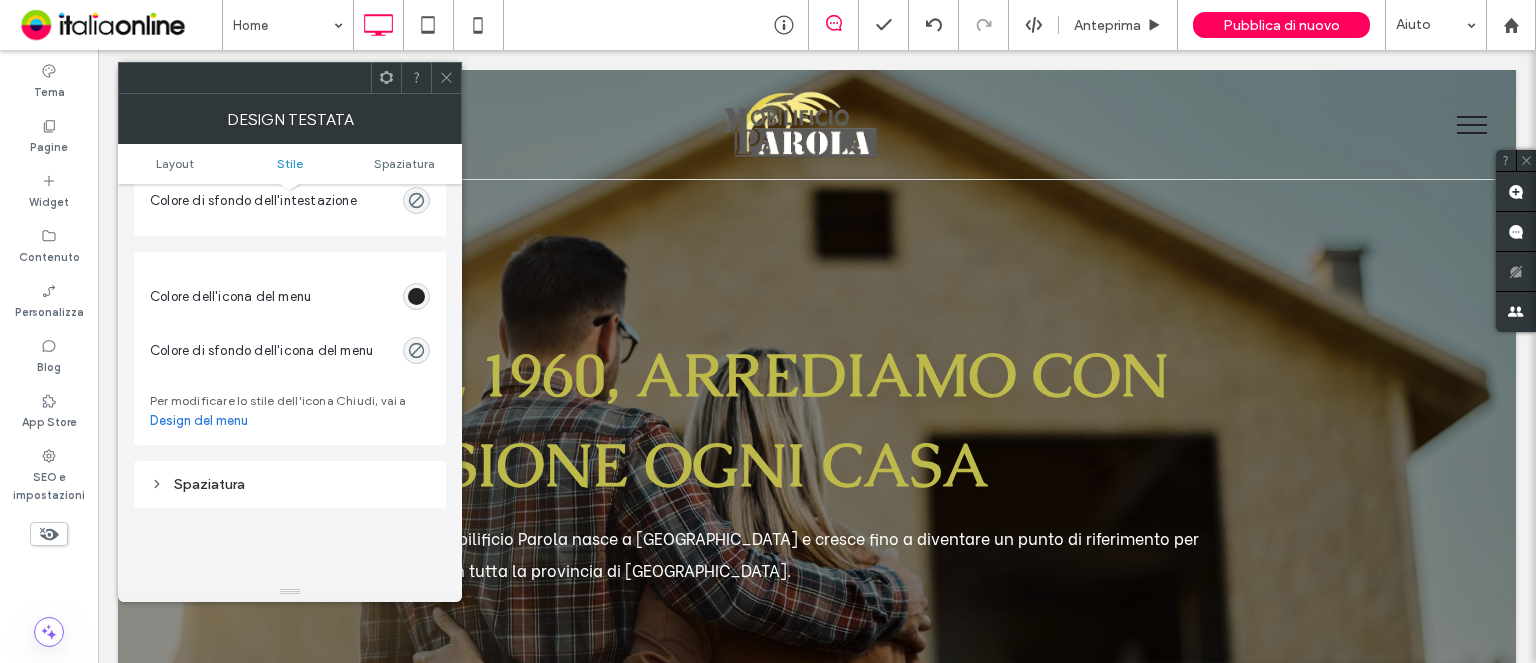 click at bounding box center [416, 296] 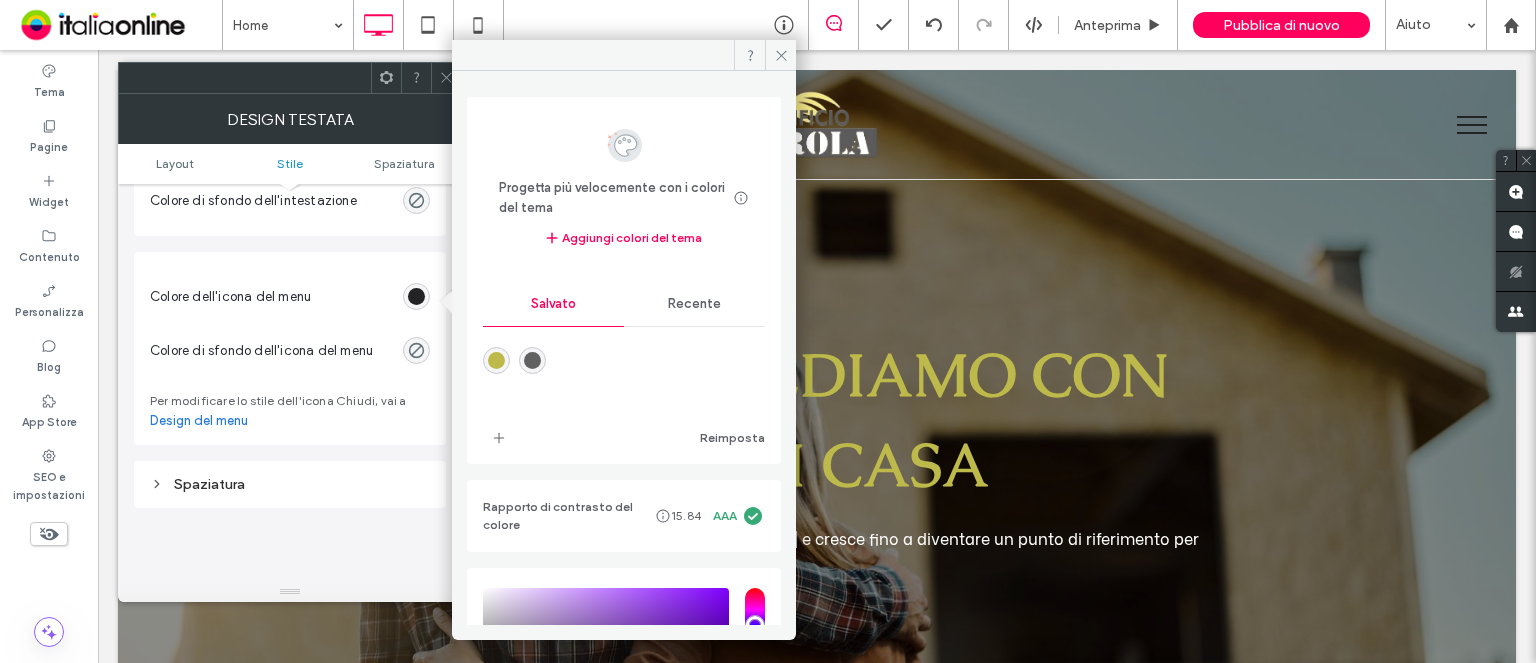 click on "Recente" at bounding box center [694, 304] 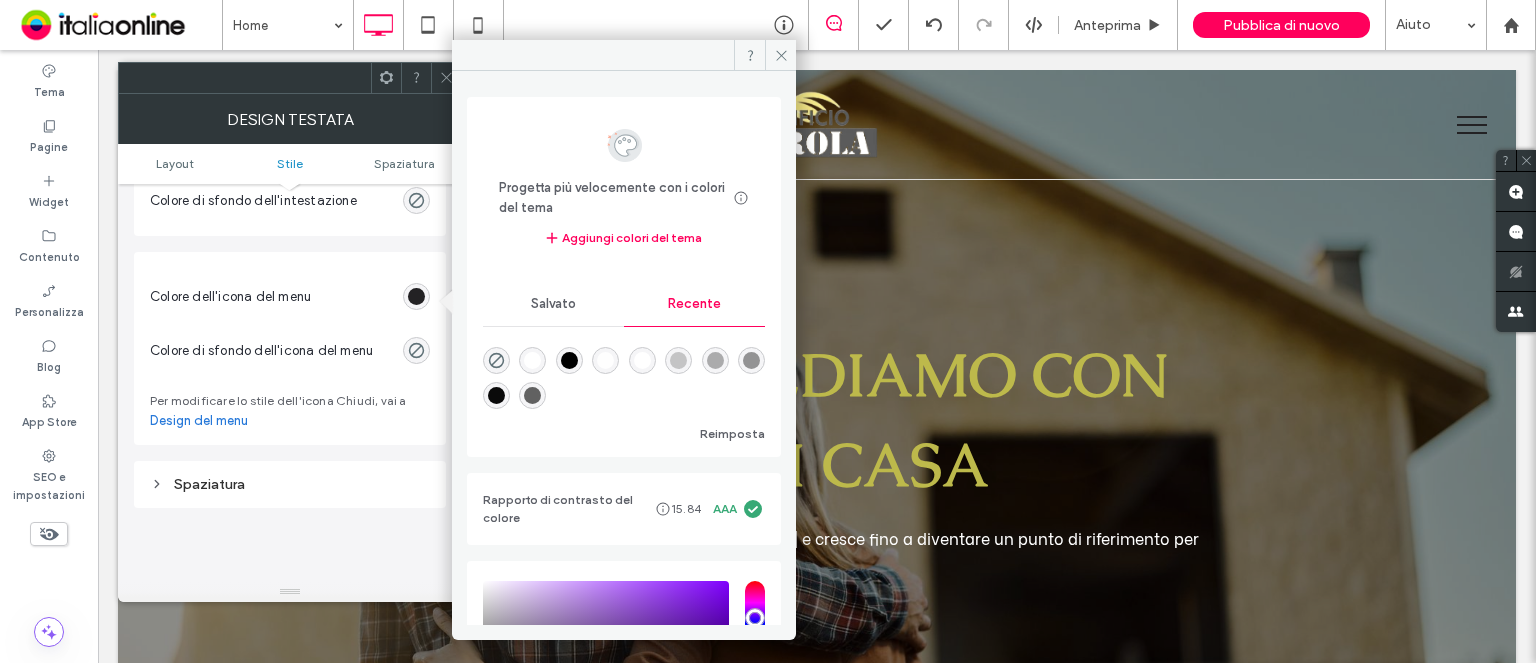 drag, startPoint x: 536, startPoint y: 367, endPoint x: 520, endPoint y: 368, distance: 16.03122 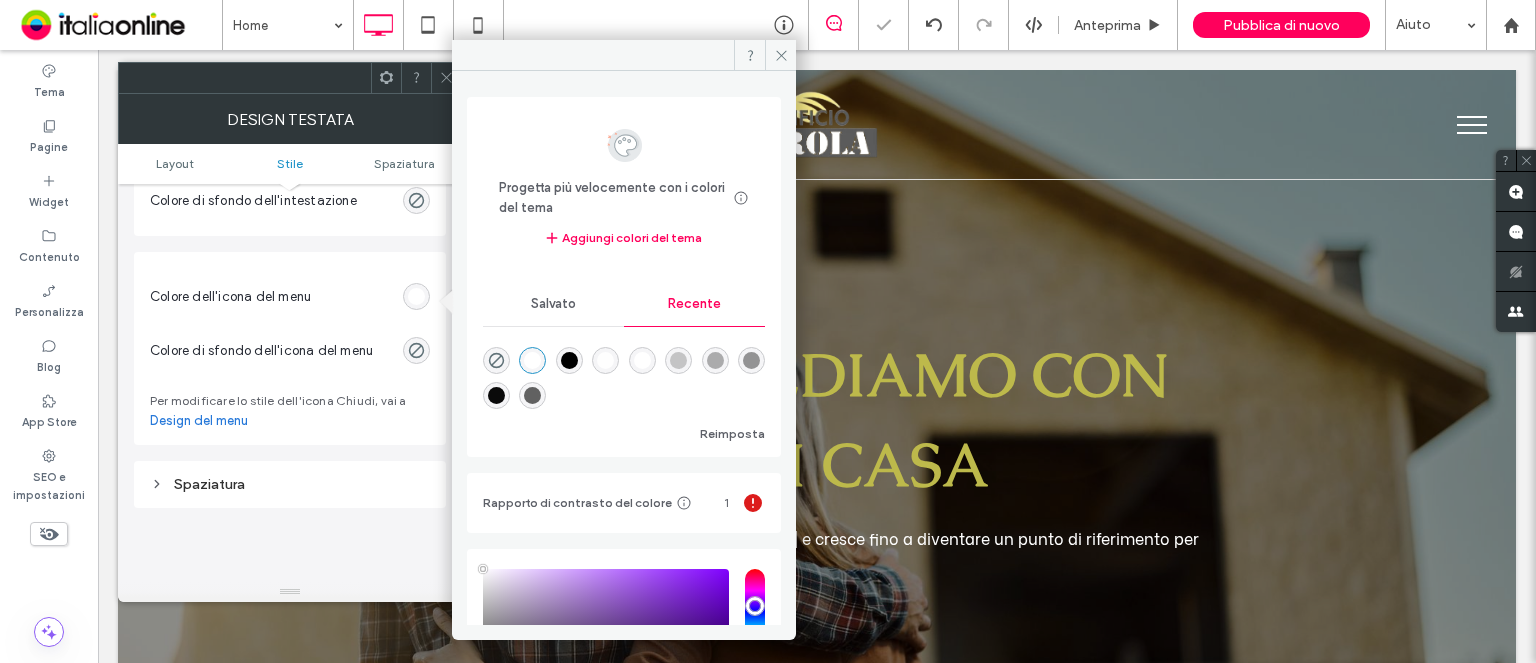 drag, startPoint x: 440, startPoint y: 67, endPoint x: 515, endPoint y: 94, distance: 79.71198 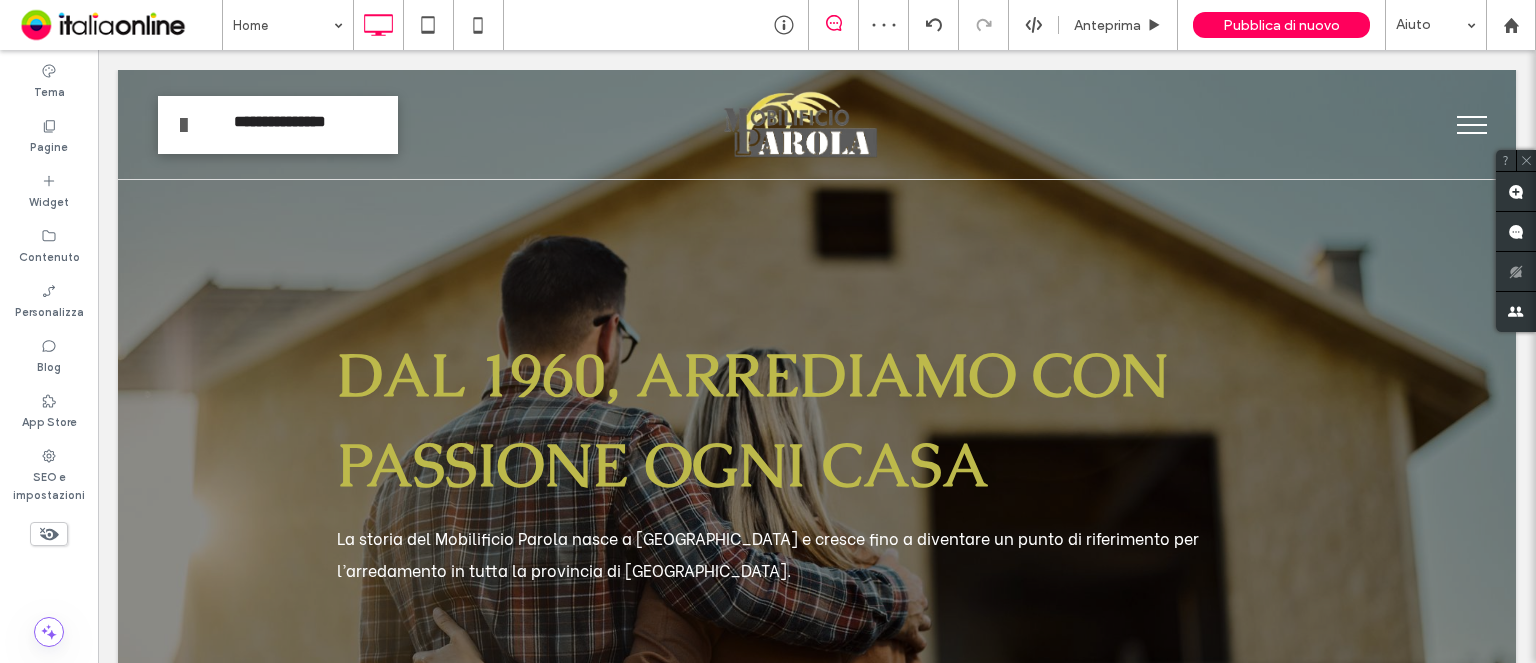 click at bounding box center (1472, 133) 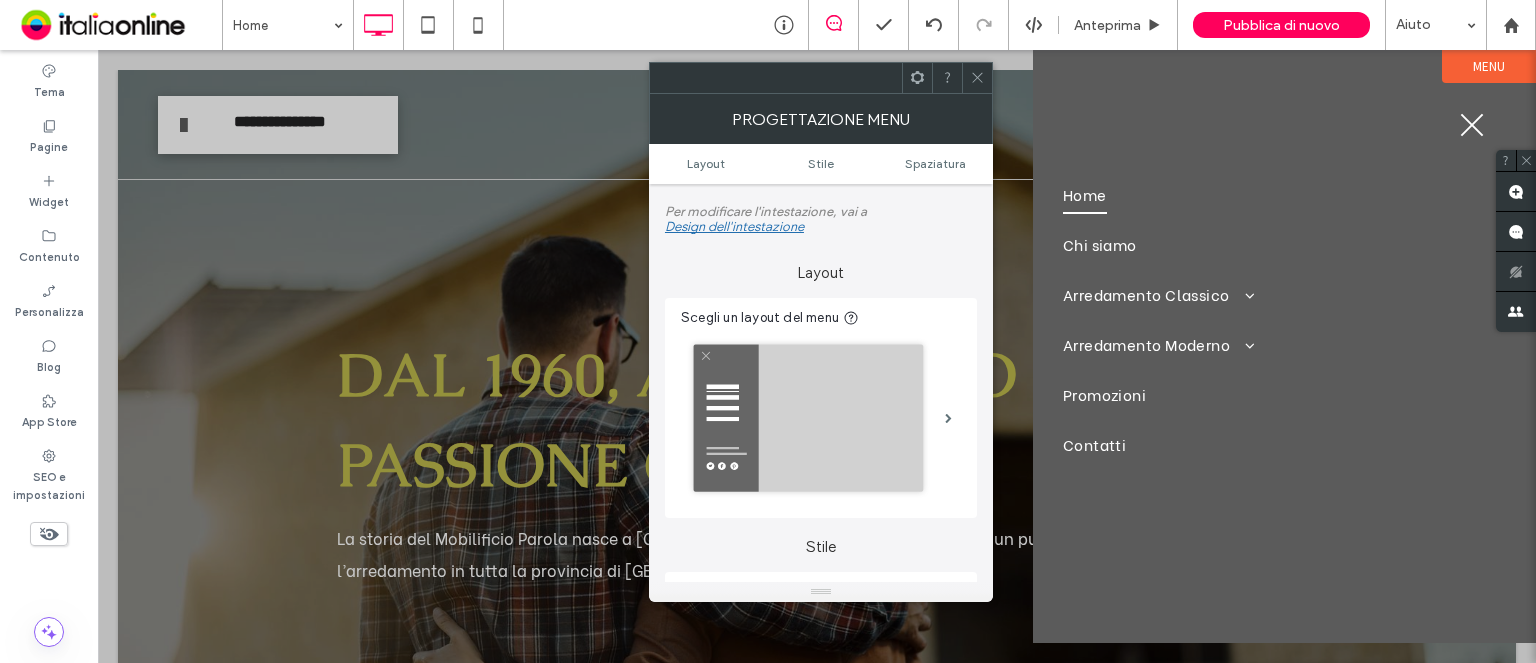 click at bounding box center [977, 78] 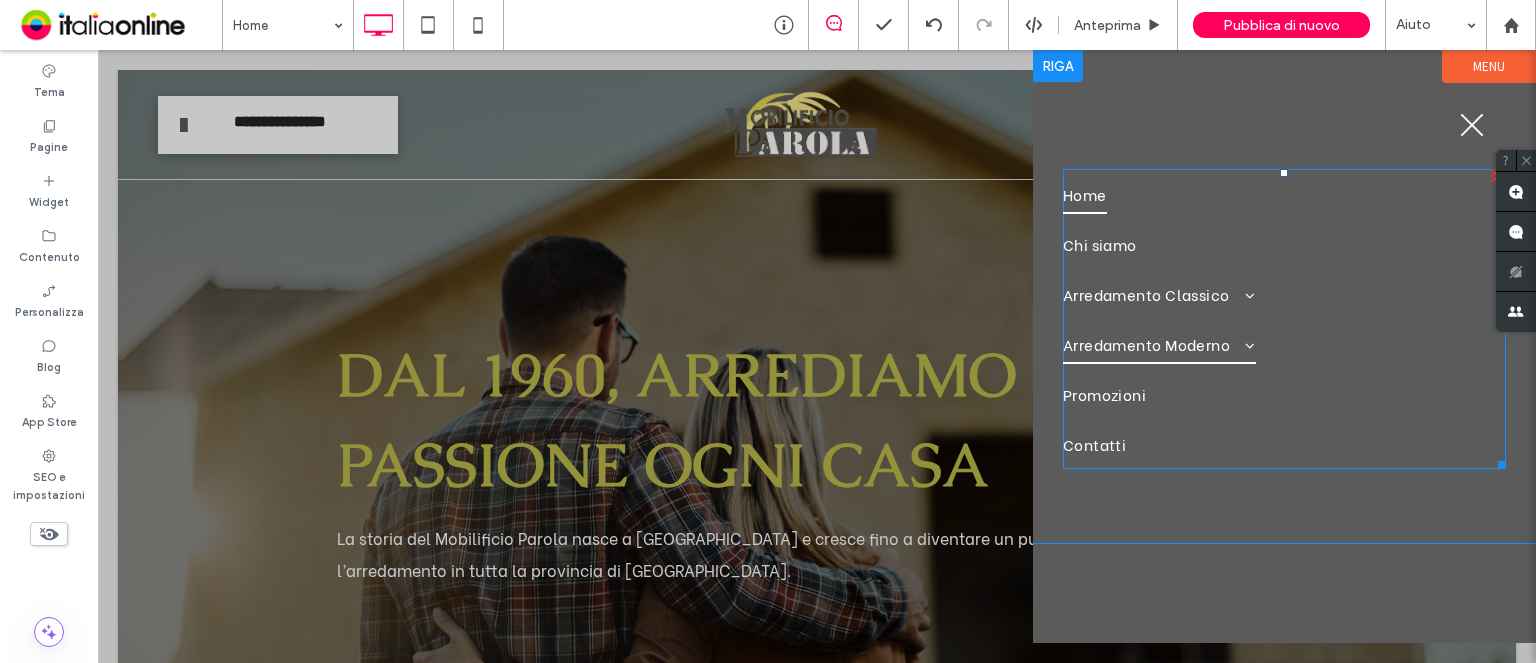 click on "Arredamento Moderno" at bounding box center [1284, 344] 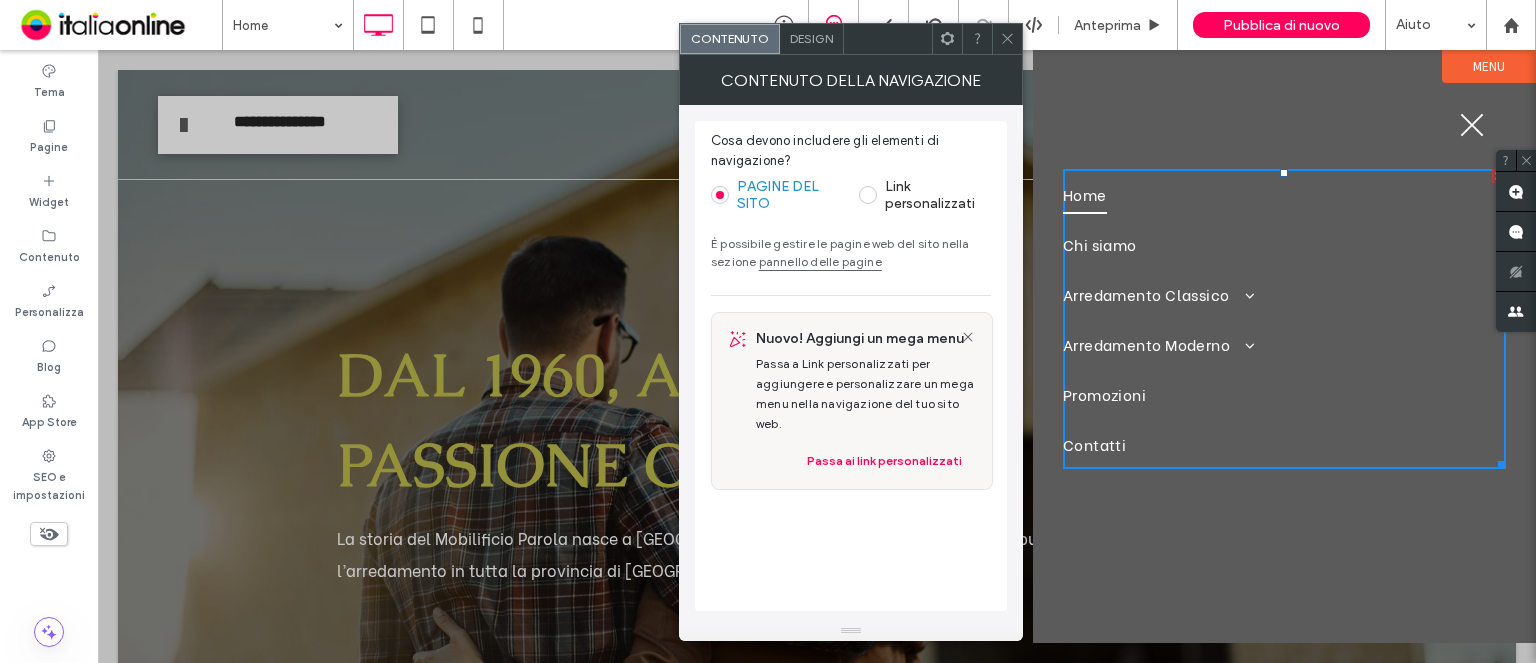 click on "Design" at bounding box center [812, 39] 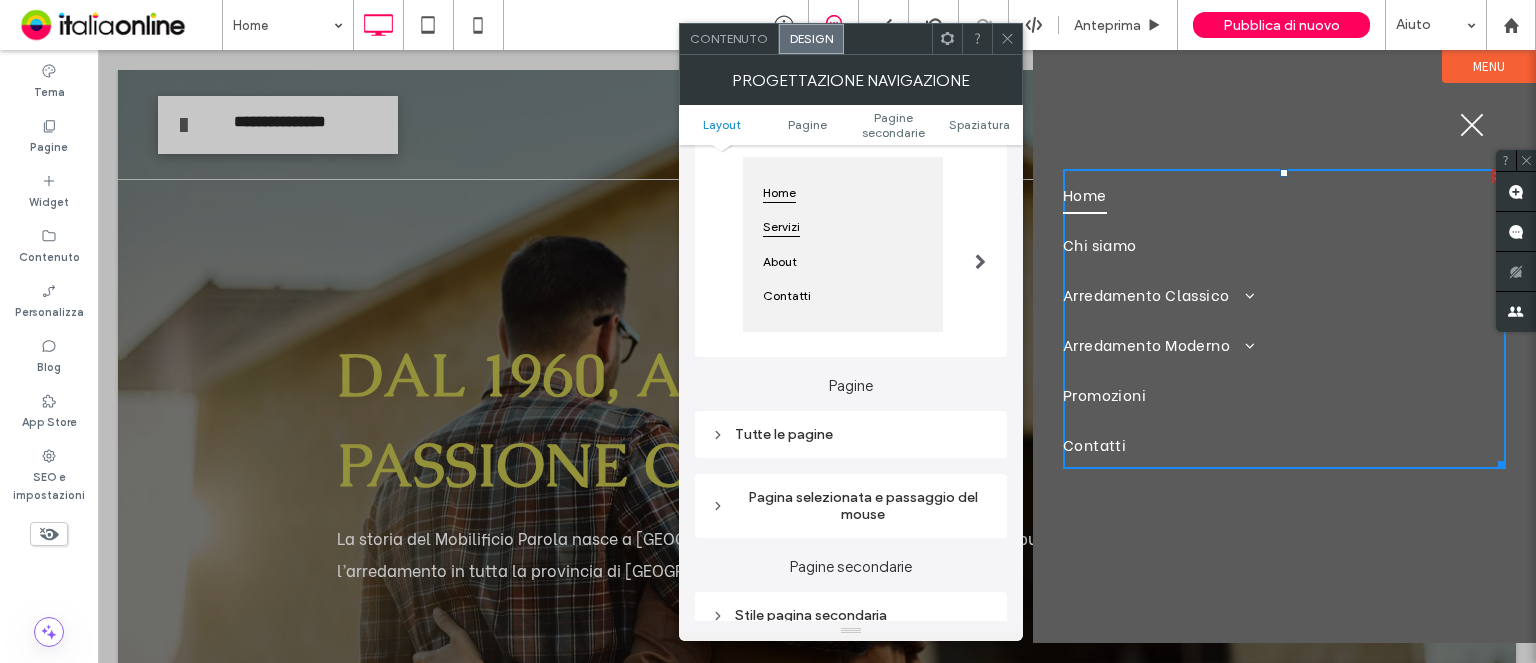 scroll, scrollTop: 300, scrollLeft: 0, axis: vertical 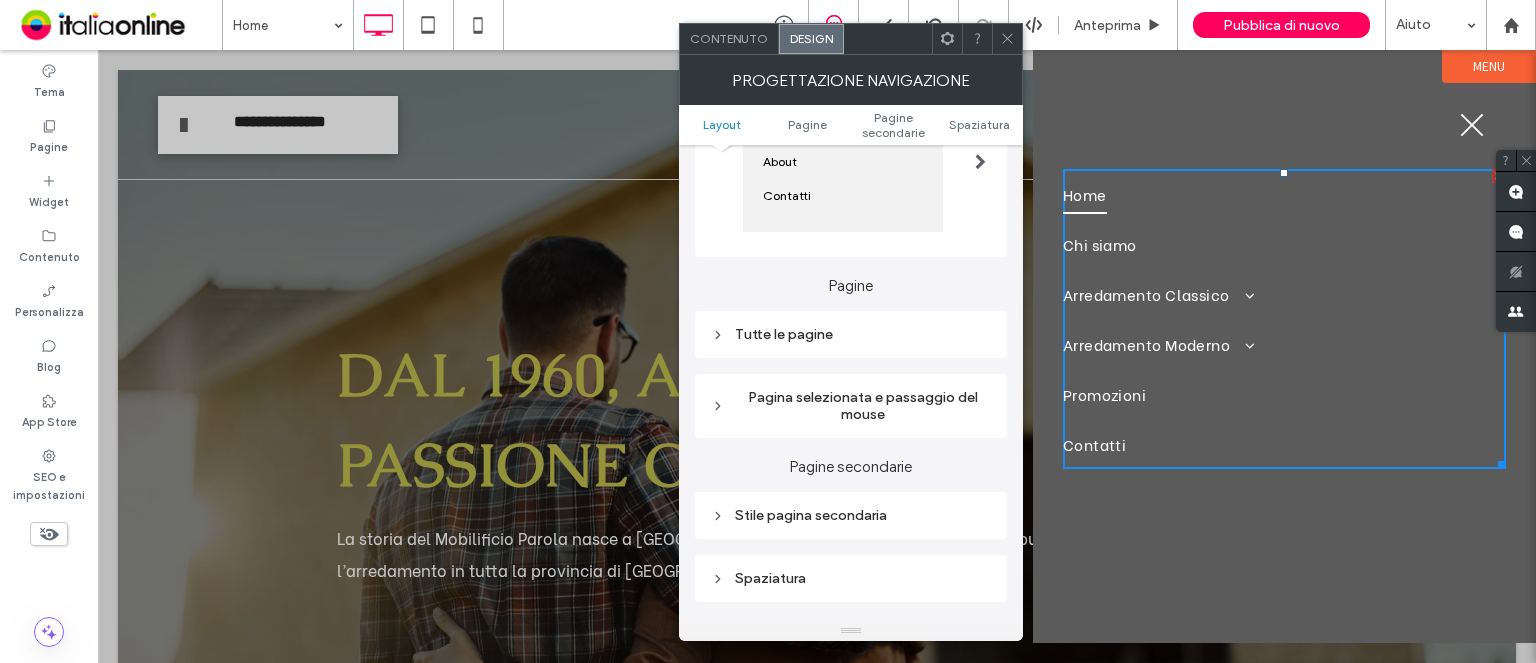 click on "Tutte le pagine" at bounding box center (851, 334) 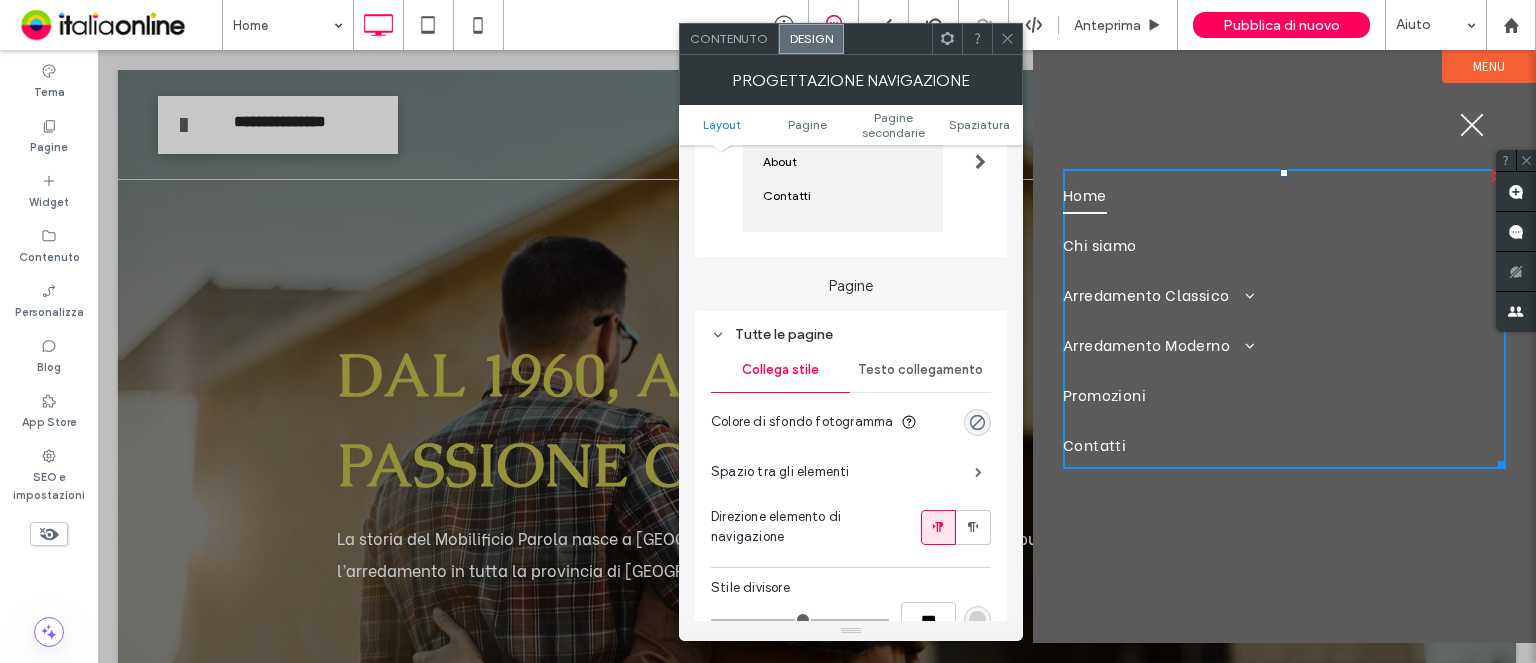 click on "Testo collegamento" at bounding box center [920, 370] 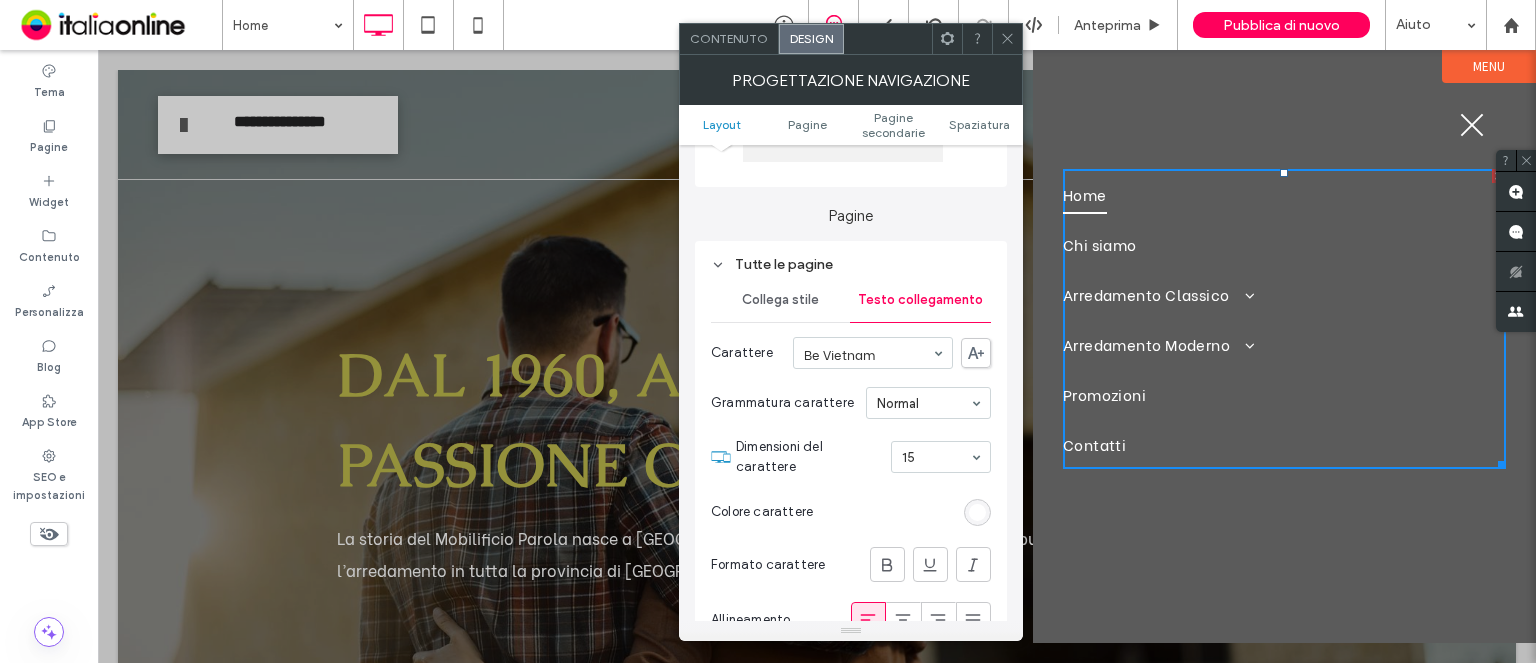 scroll, scrollTop: 400, scrollLeft: 0, axis: vertical 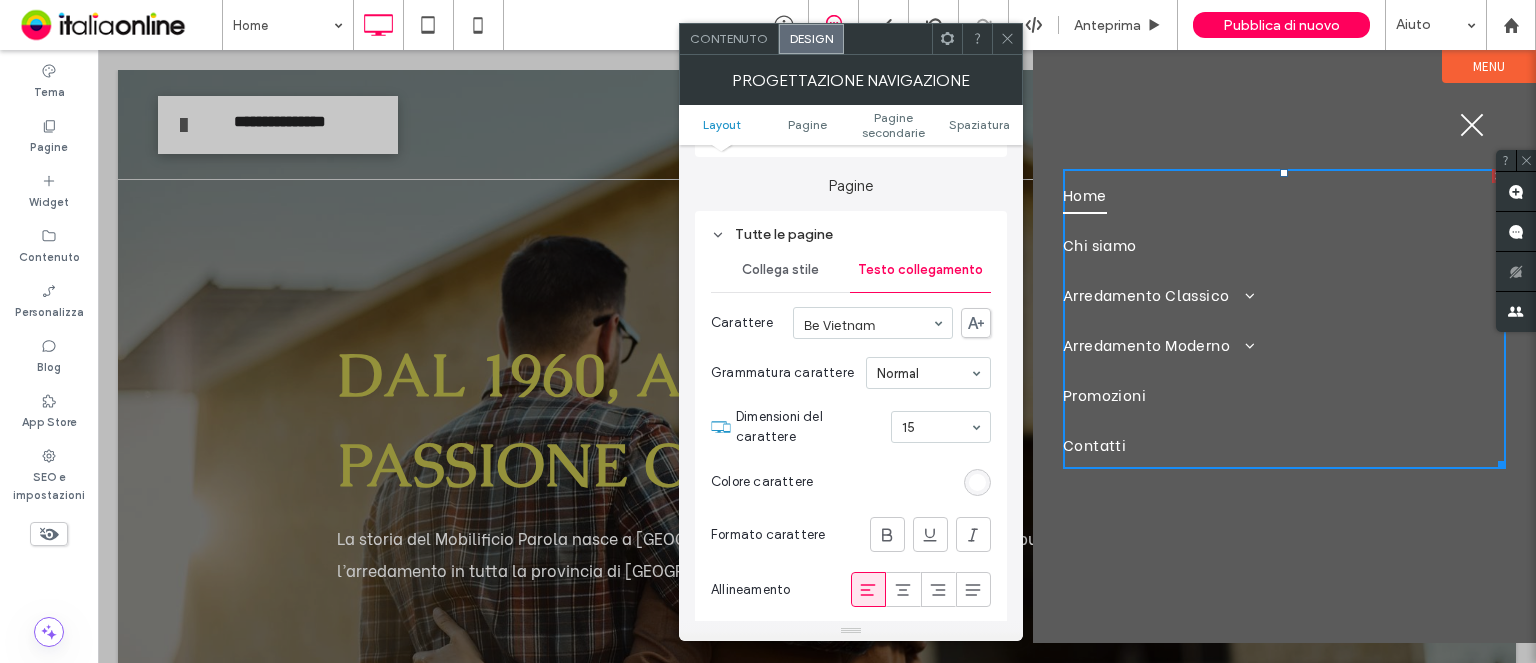 drag, startPoint x: 997, startPoint y: 32, endPoint x: 1010, endPoint y: 39, distance: 14.764823 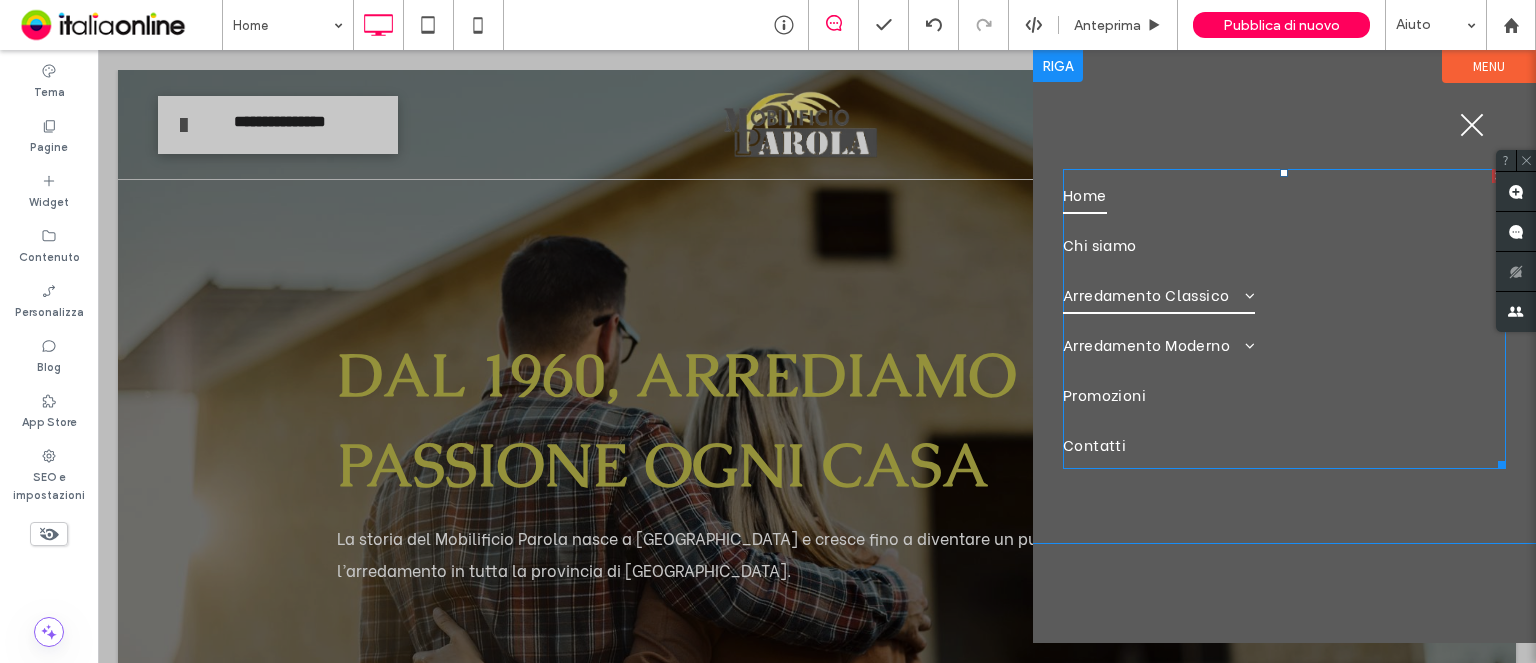 click on "Arredamento Classico" at bounding box center [1159, 294] 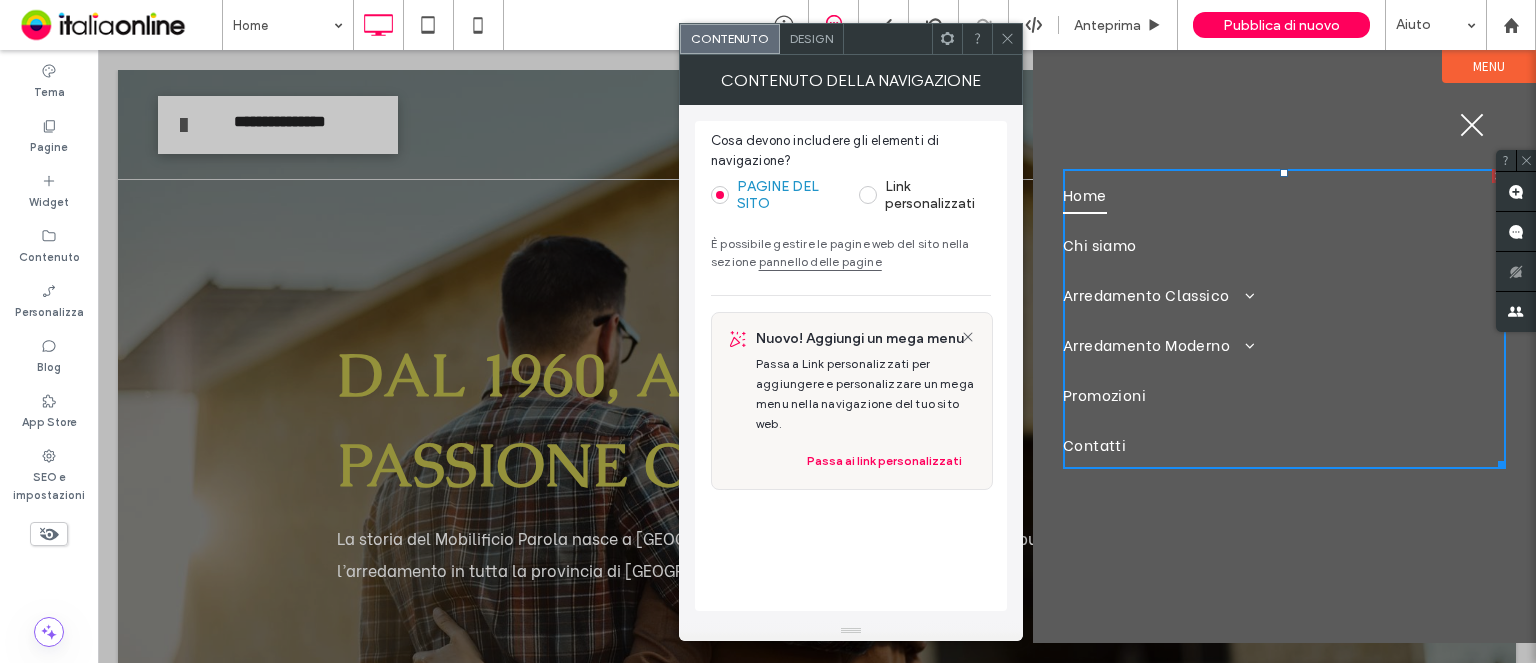 click on "Design" at bounding box center (812, 39) 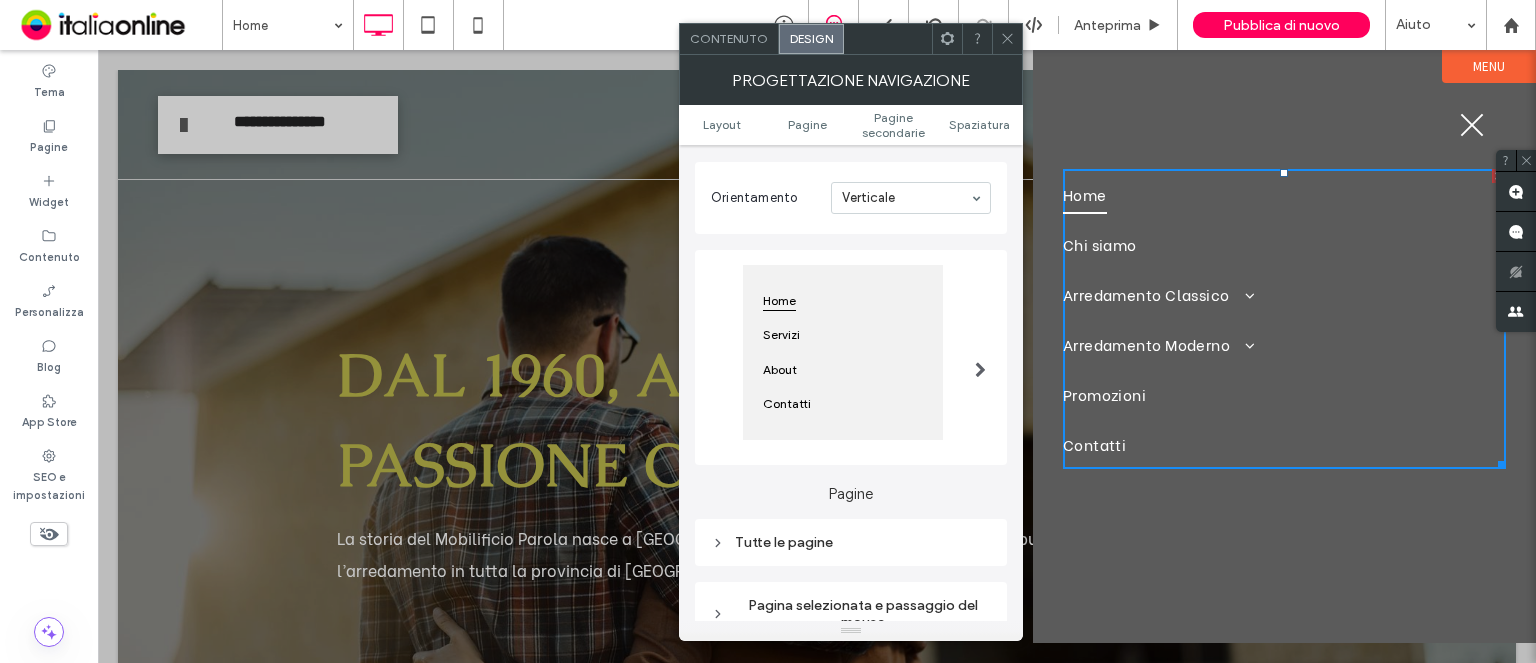 scroll, scrollTop: 200, scrollLeft: 0, axis: vertical 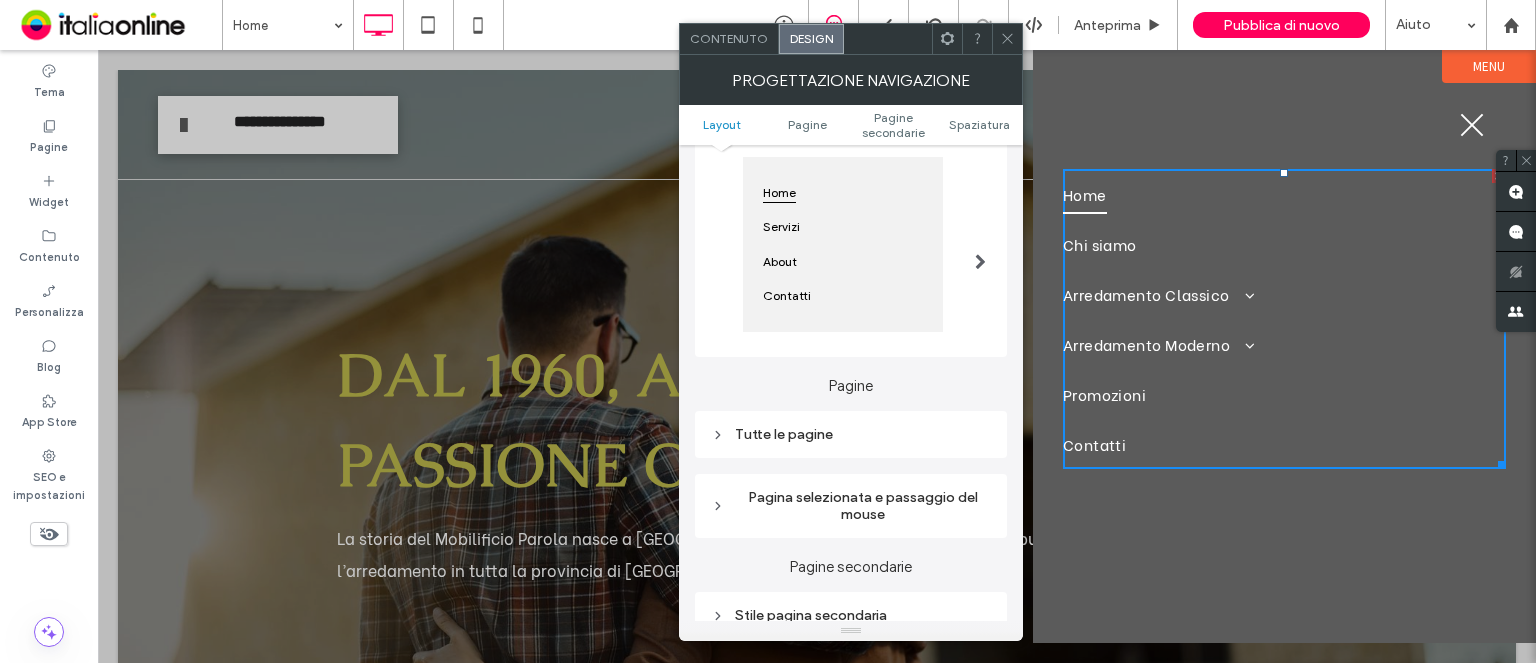 click on "Tutte le pagine" at bounding box center [851, 434] 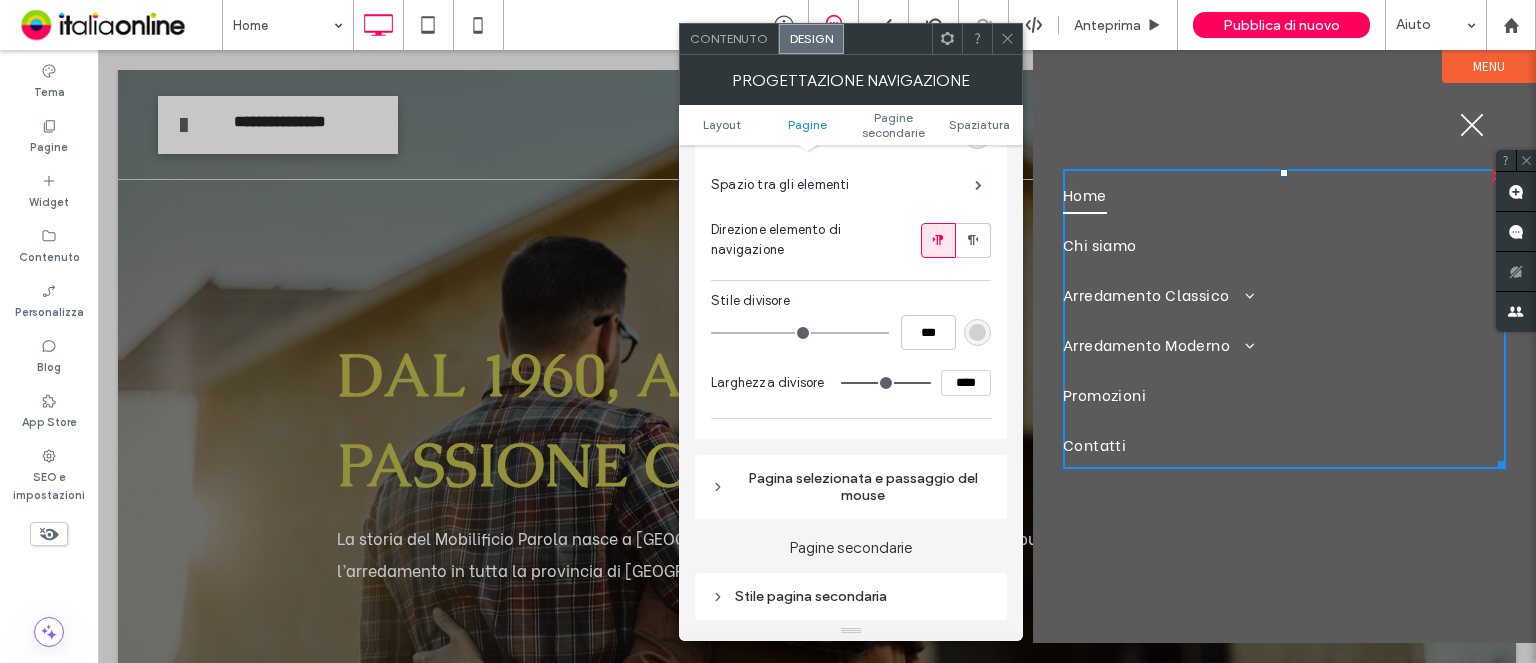 scroll, scrollTop: 700, scrollLeft: 0, axis: vertical 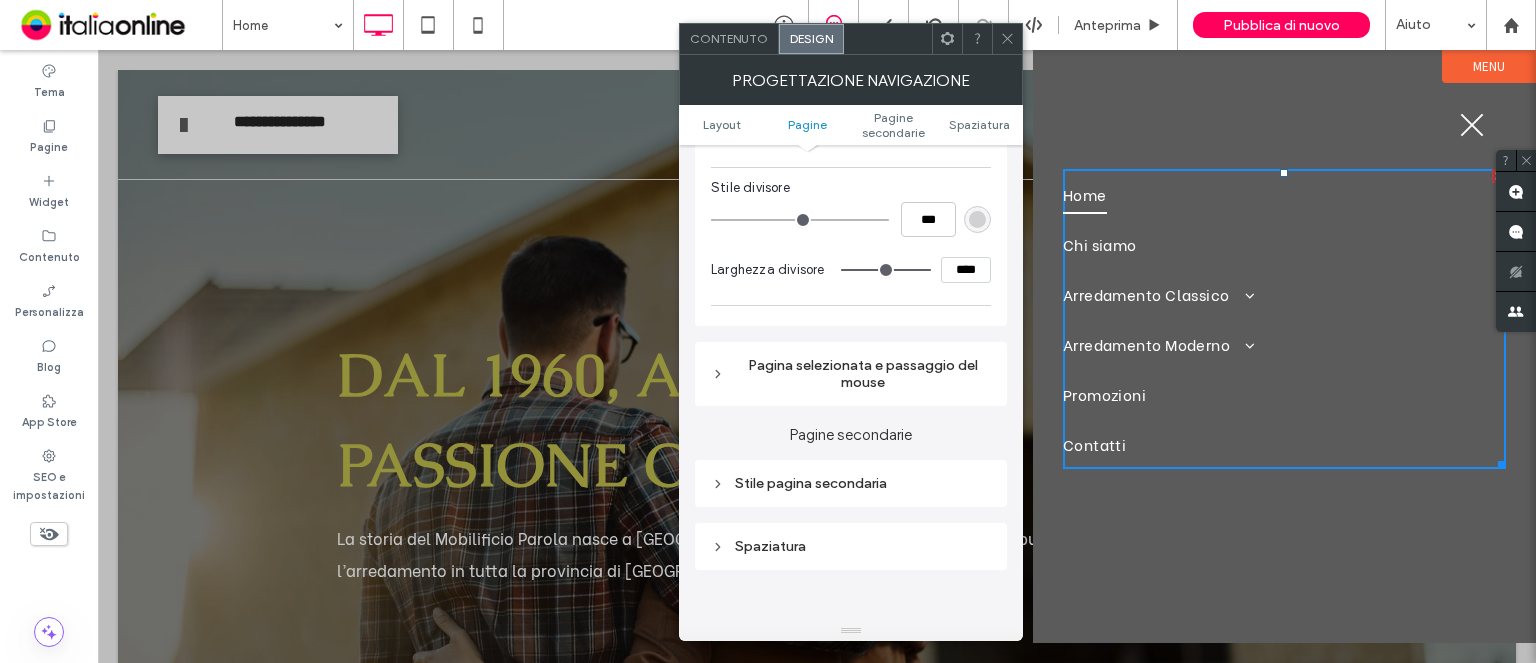 click at bounding box center [1007, 39] 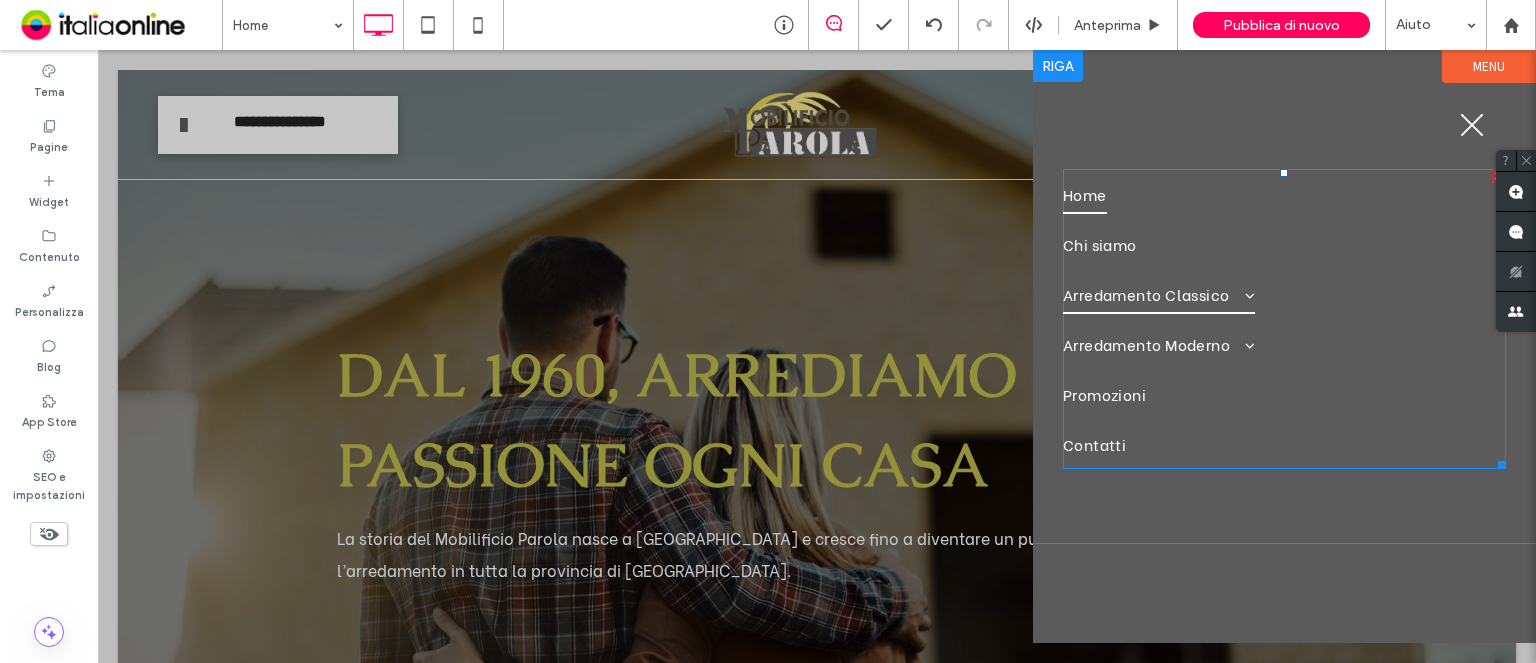 click on "Arredamento Classico" at bounding box center [1159, 294] 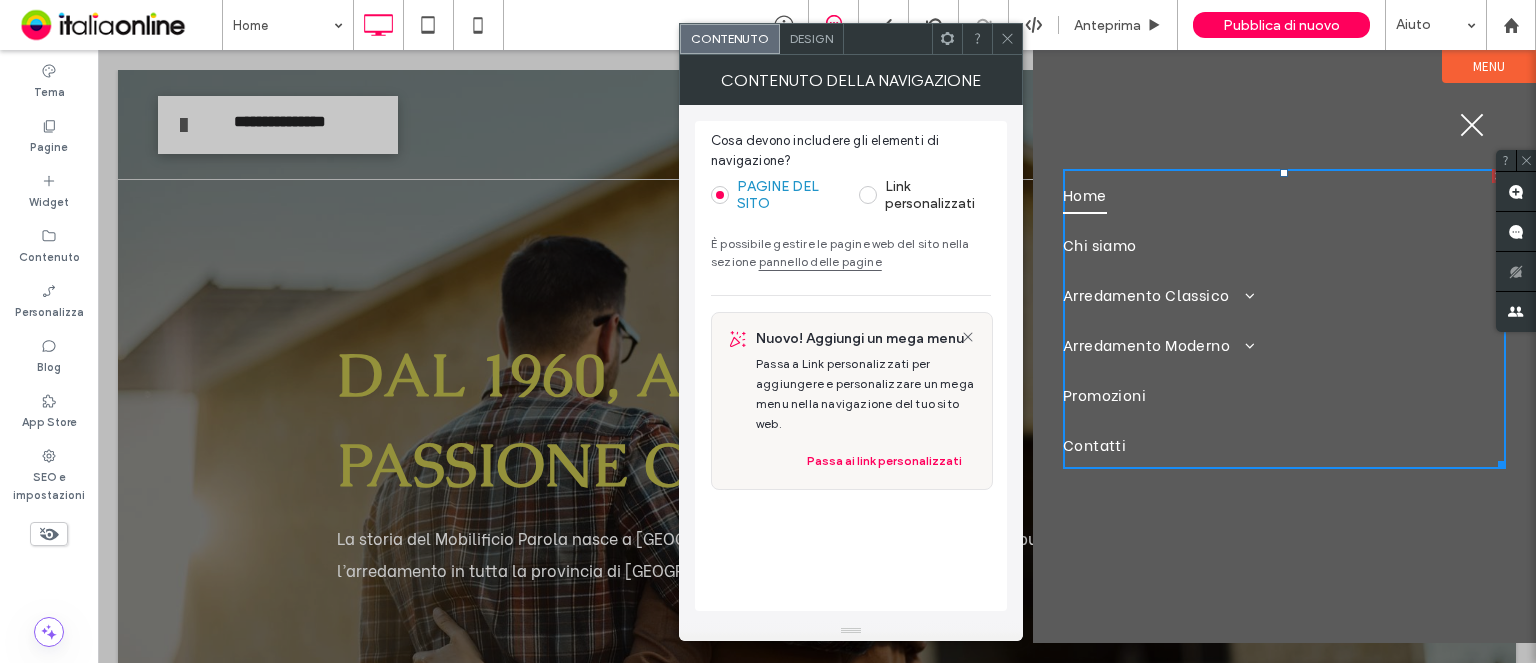 click on "Design" at bounding box center (811, 38) 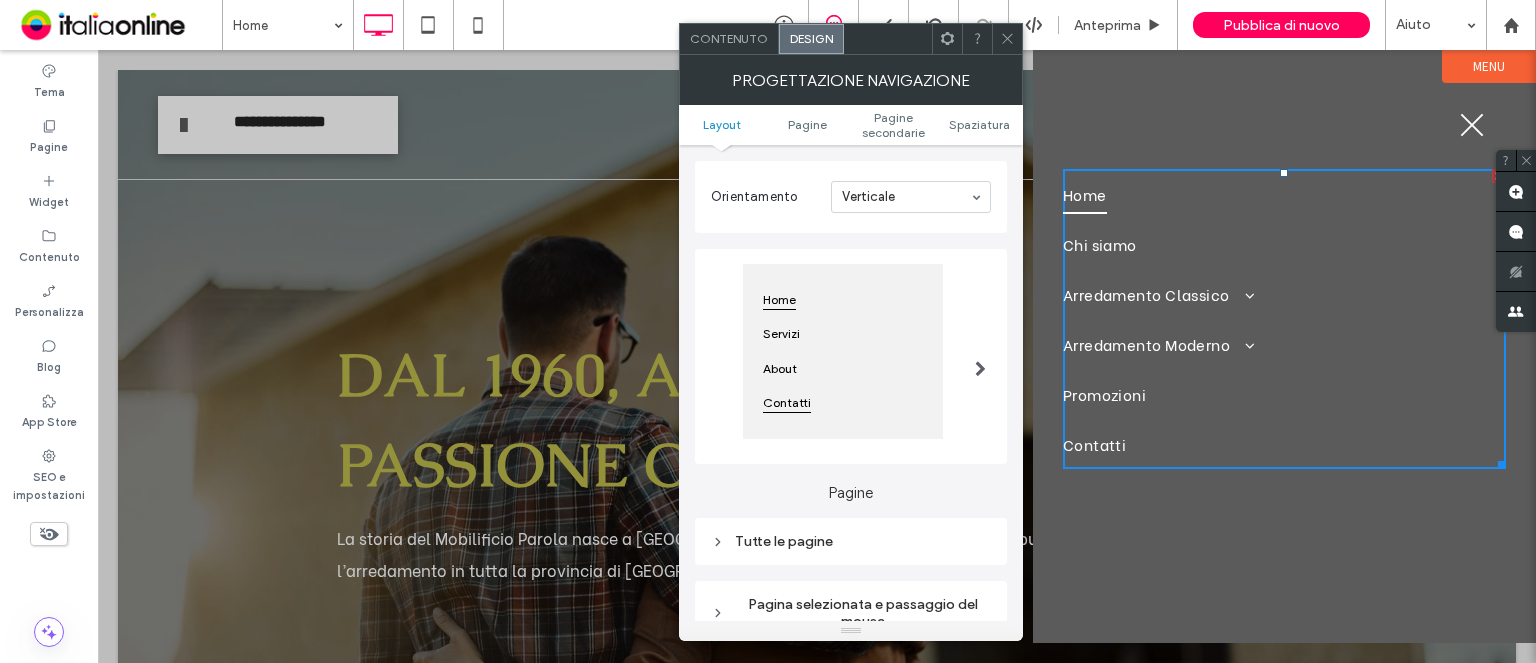 scroll, scrollTop: 400, scrollLeft: 0, axis: vertical 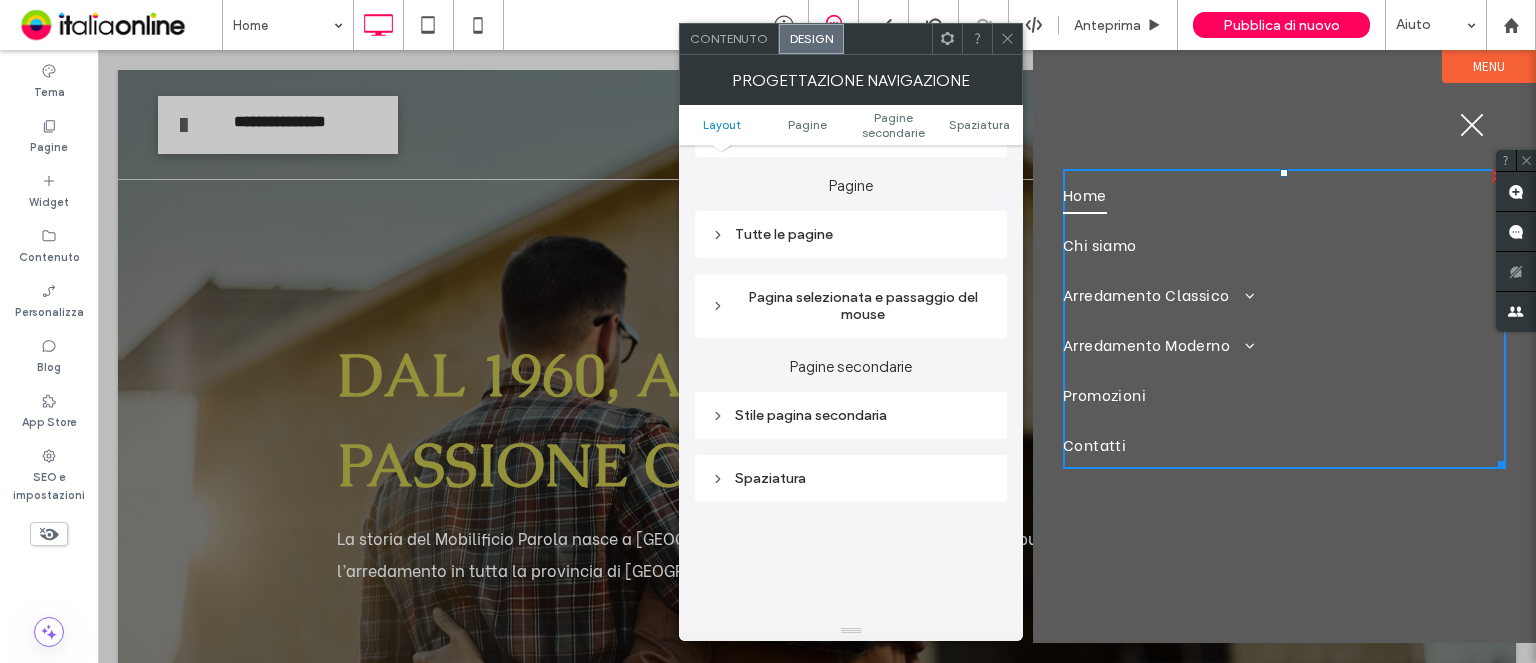 click on "Pagina selezionata e passaggio del mouse" at bounding box center (851, 306) 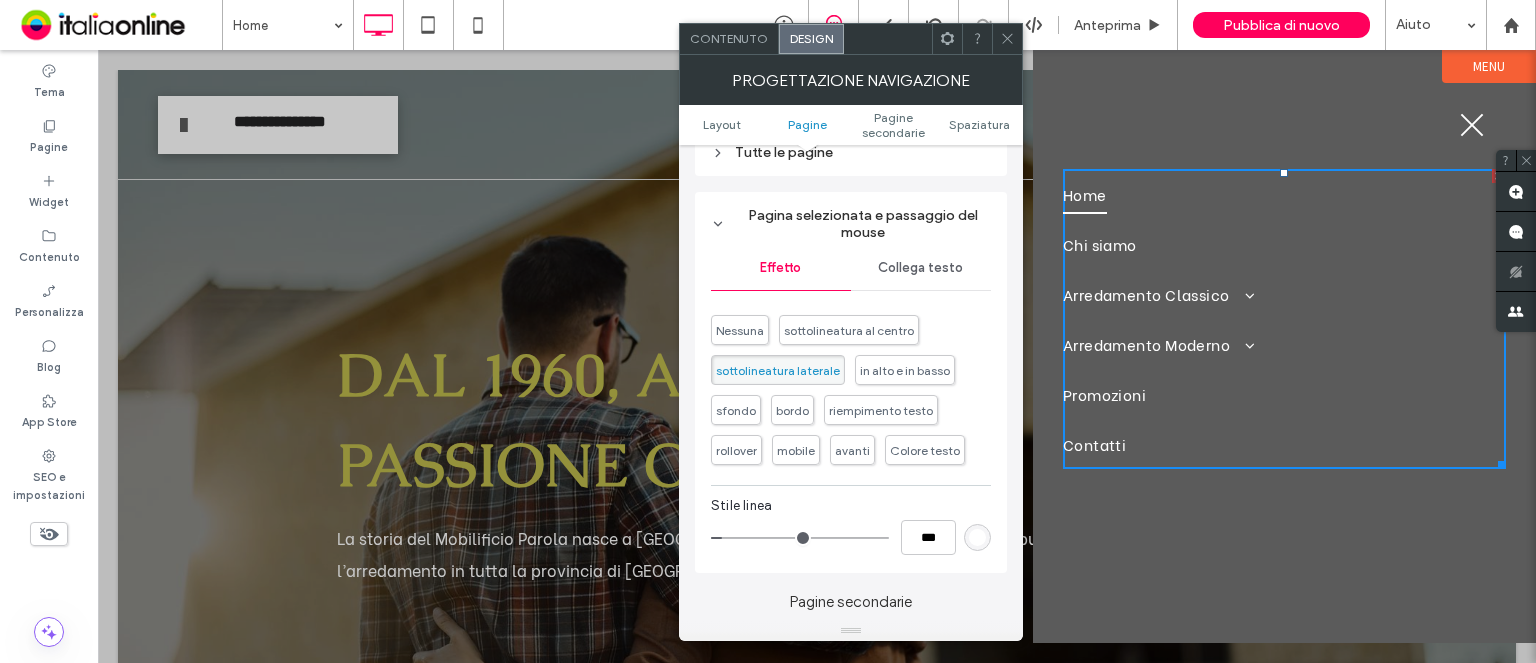 scroll, scrollTop: 600, scrollLeft: 0, axis: vertical 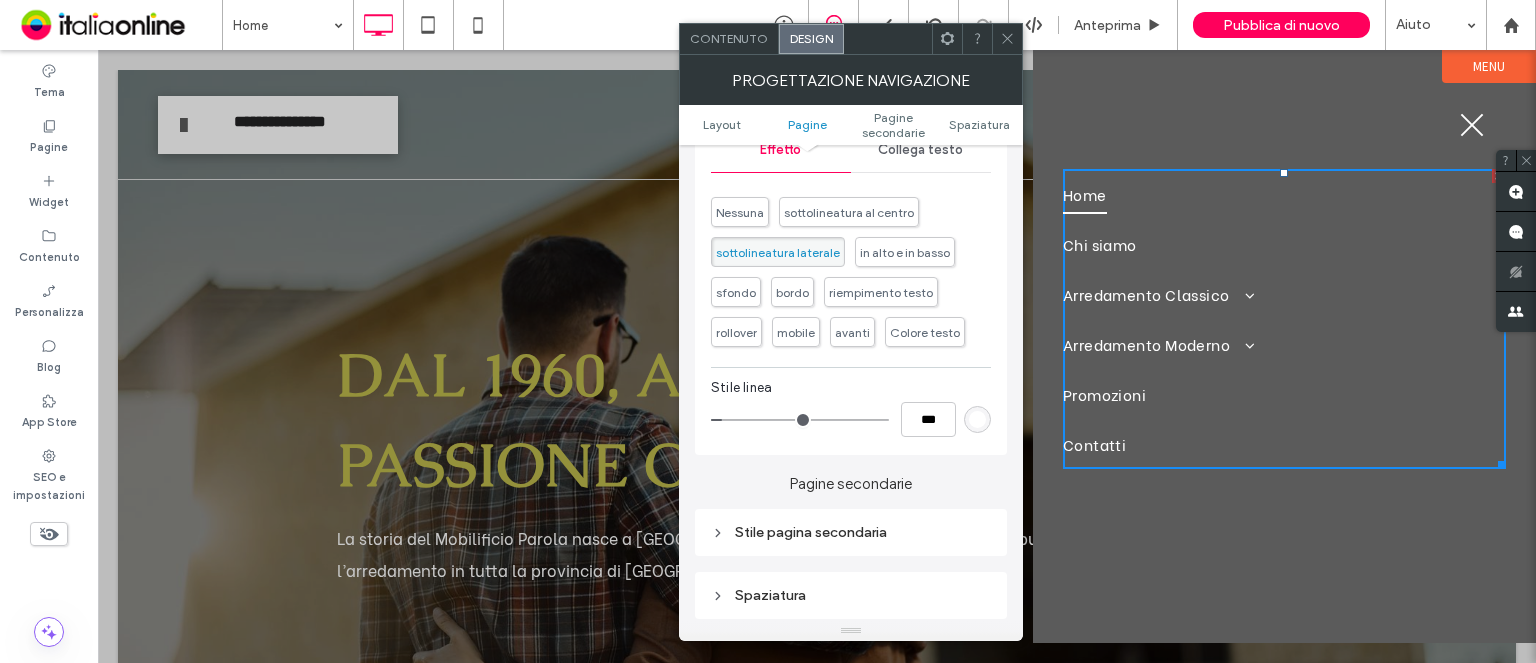 drag, startPoint x: 798, startPoint y: 340, endPoint x: 972, endPoint y: 322, distance: 174.92856 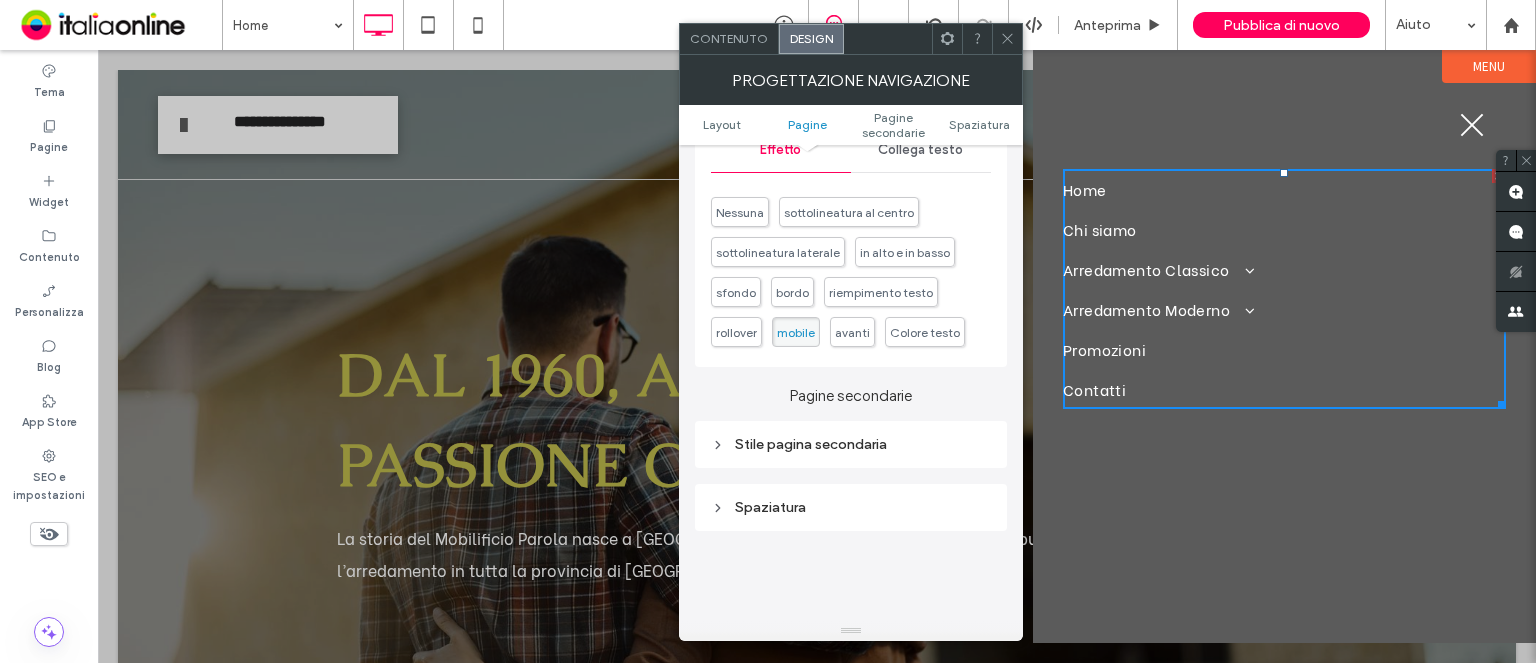 drag, startPoint x: 896, startPoint y: 444, endPoint x: 901, endPoint y: 425, distance: 19.646883 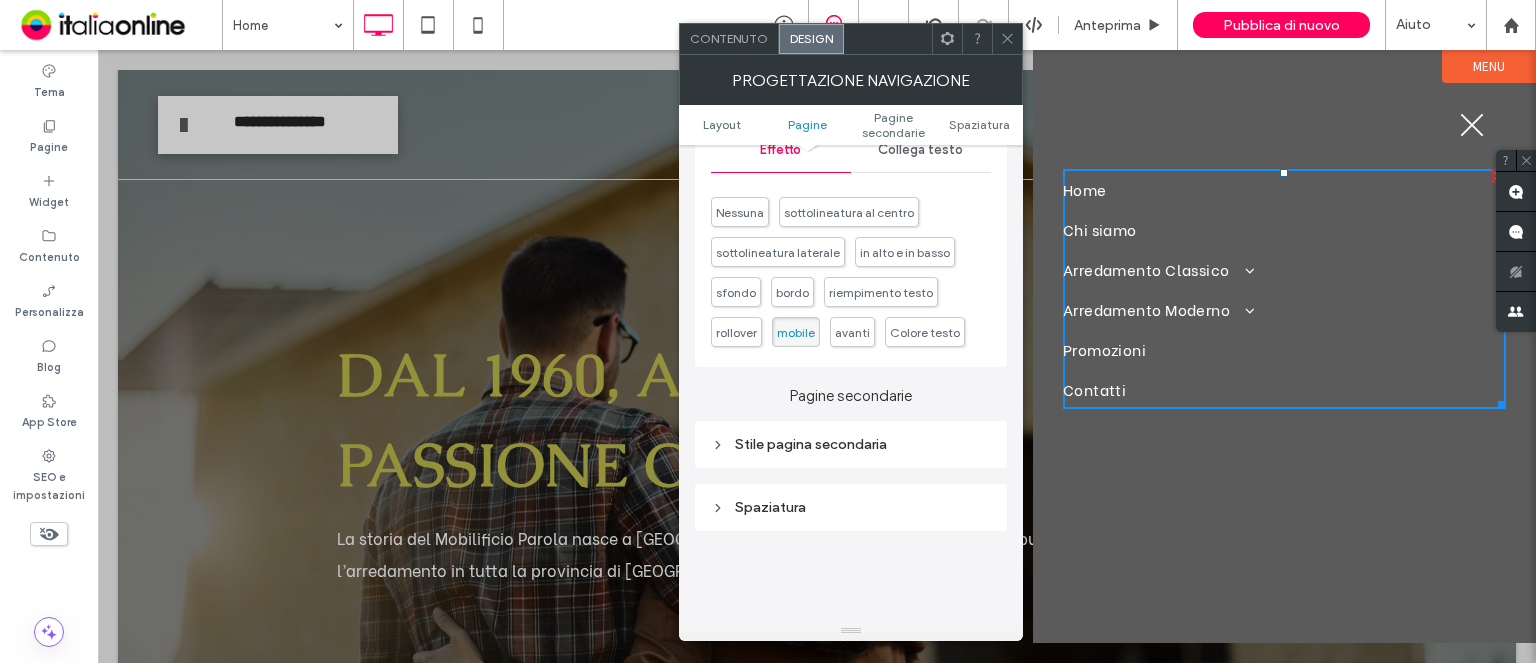 click on "Stile pagina secondaria" at bounding box center [851, 444] 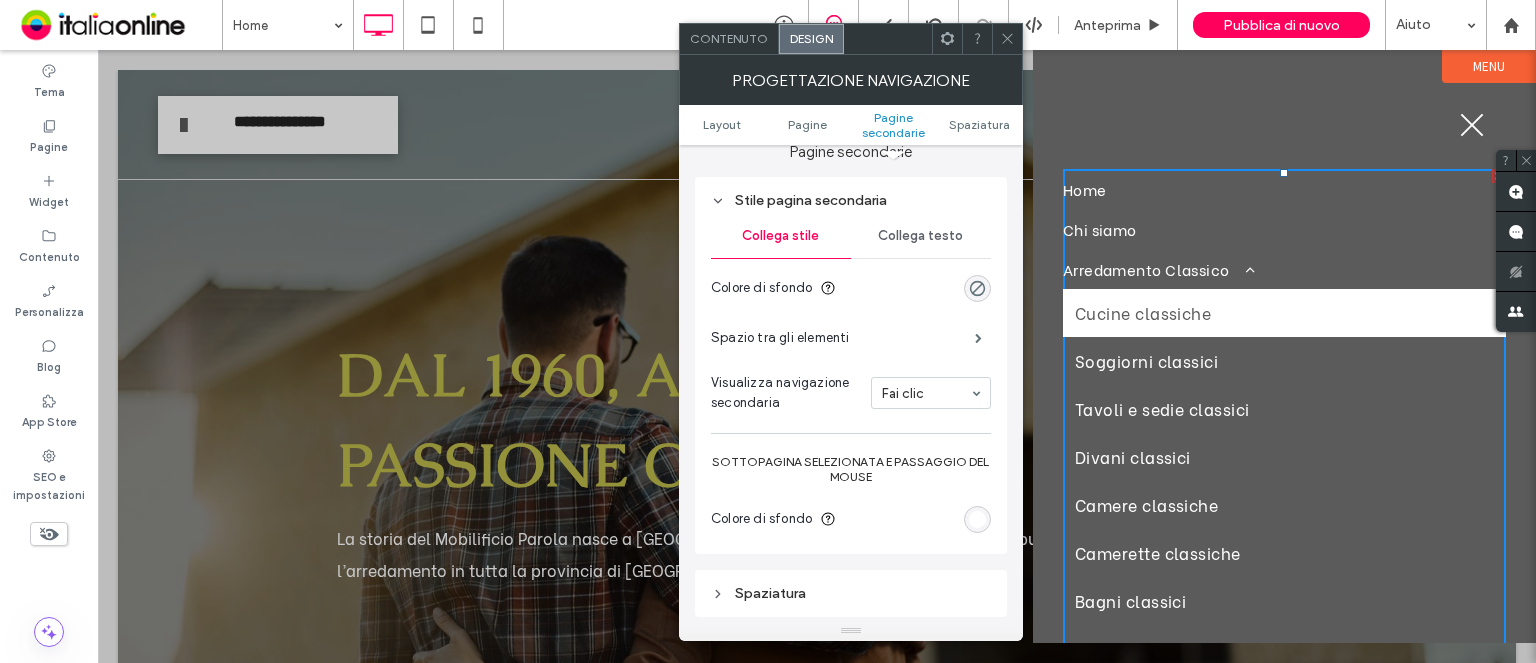 scroll, scrollTop: 800, scrollLeft: 0, axis: vertical 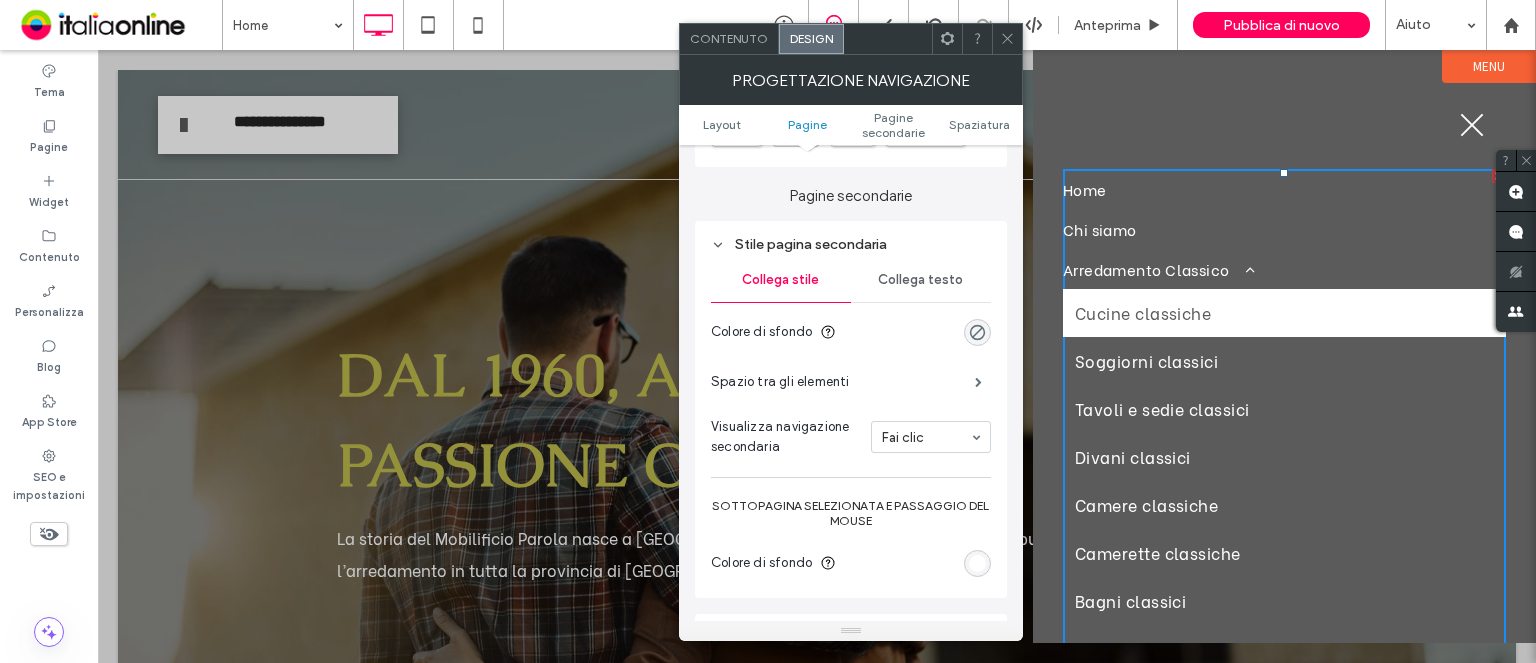 click on "Collega testo" at bounding box center [920, 280] 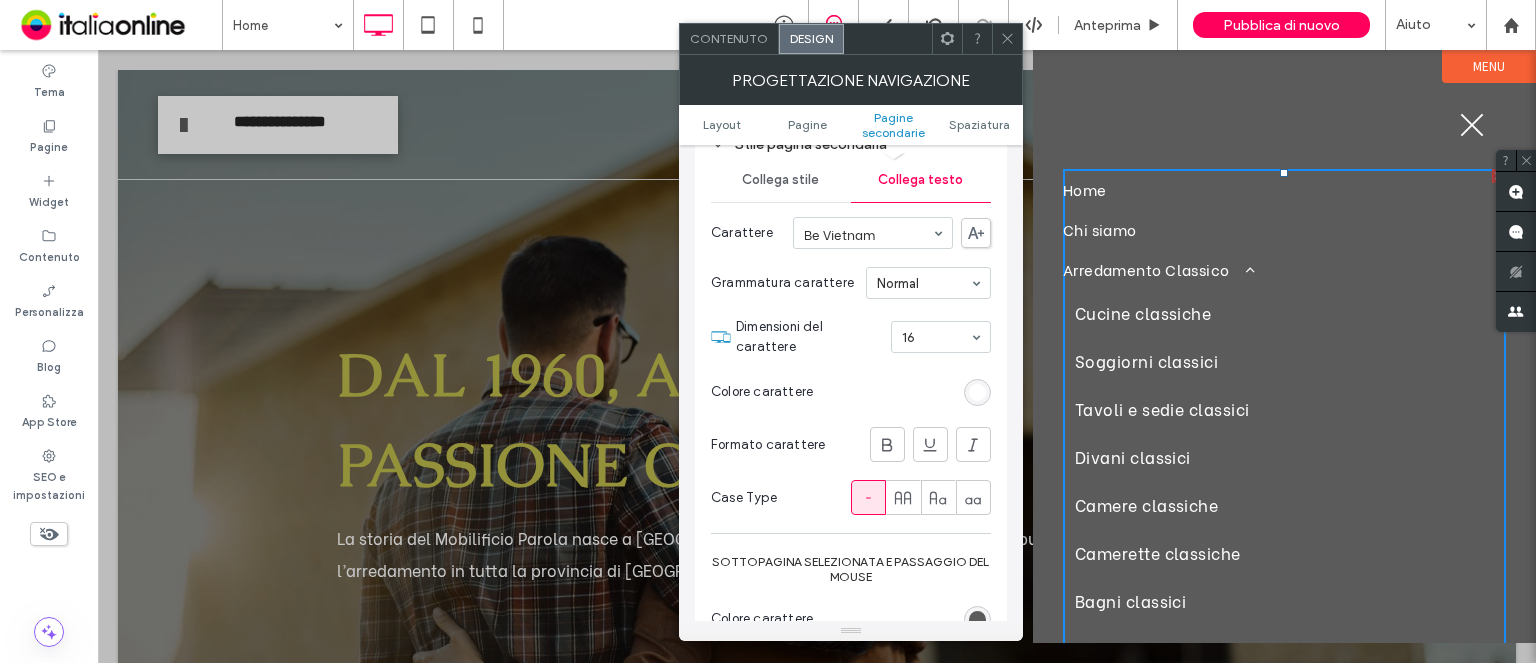 scroll, scrollTop: 800, scrollLeft: 0, axis: vertical 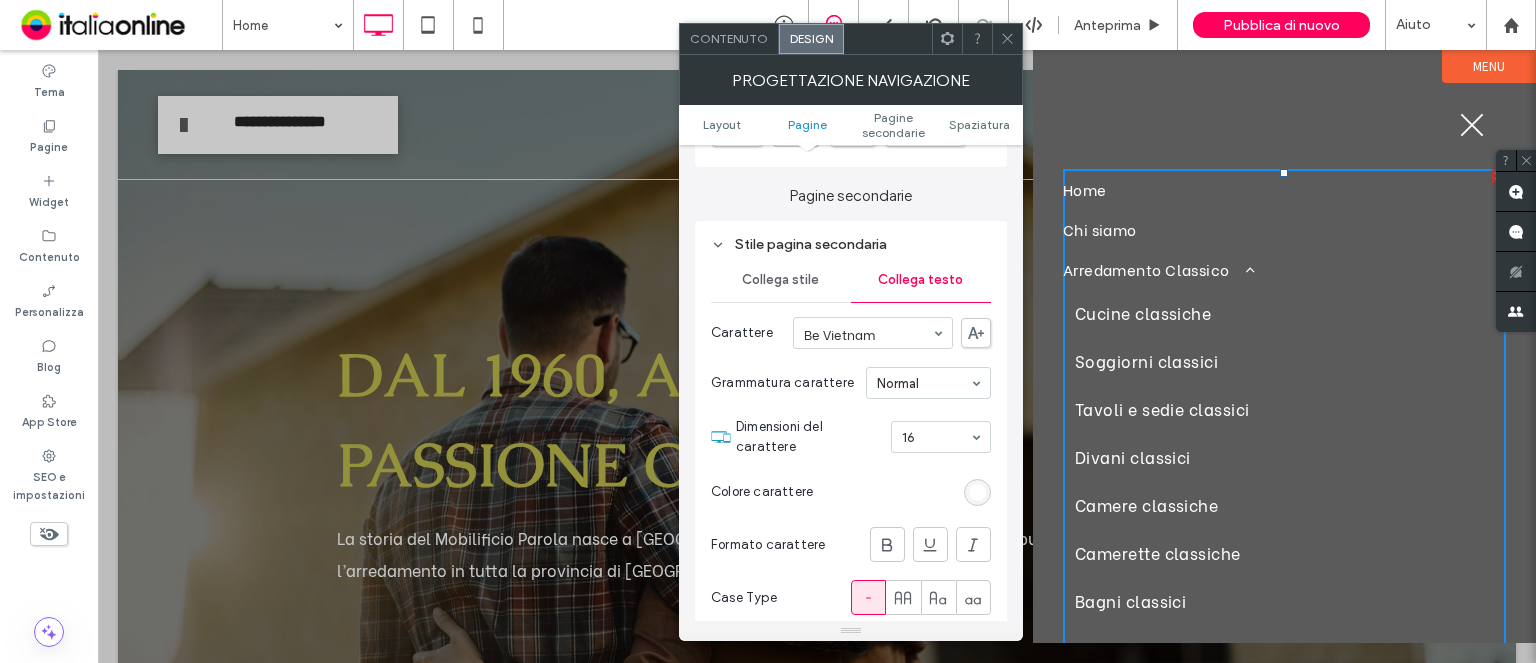 click on "Collega stile" at bounding box center [781, 280] 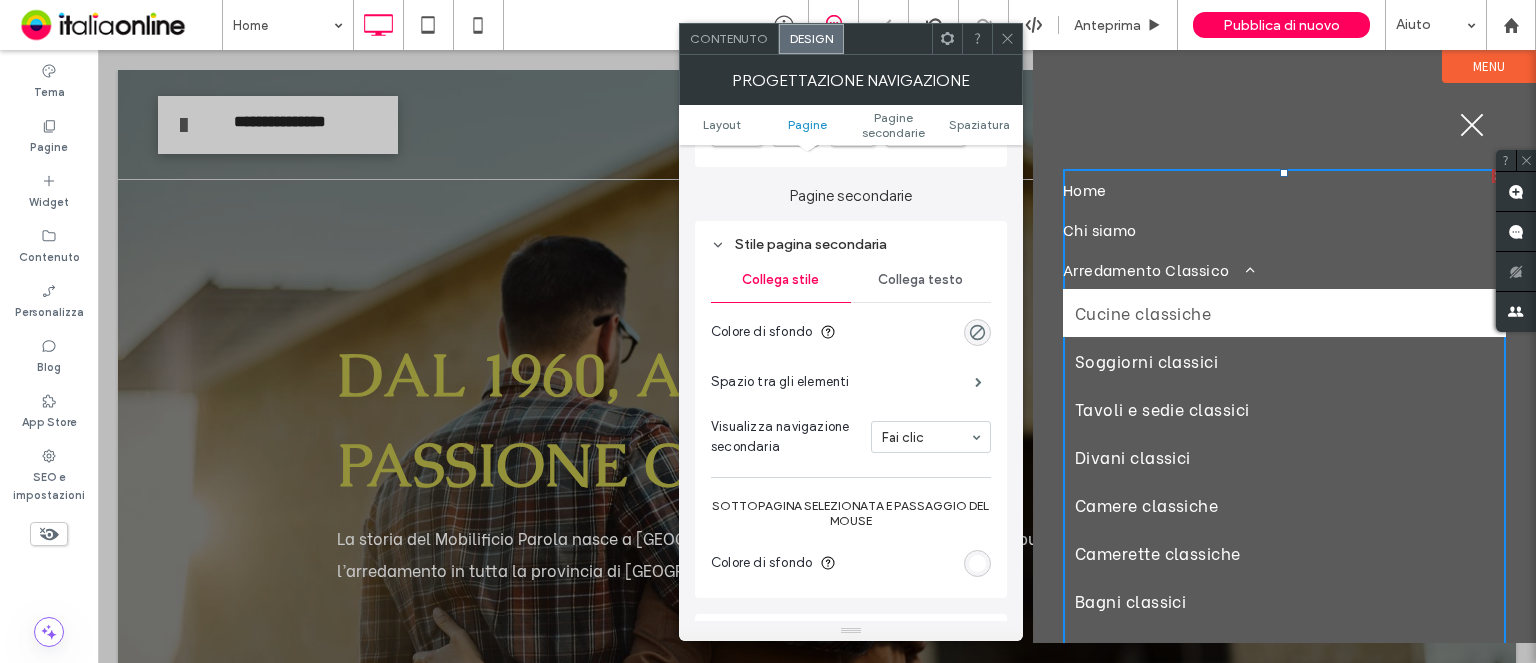 scroll, scrollTop: 900, scrollLeft: 0, axis: vertical 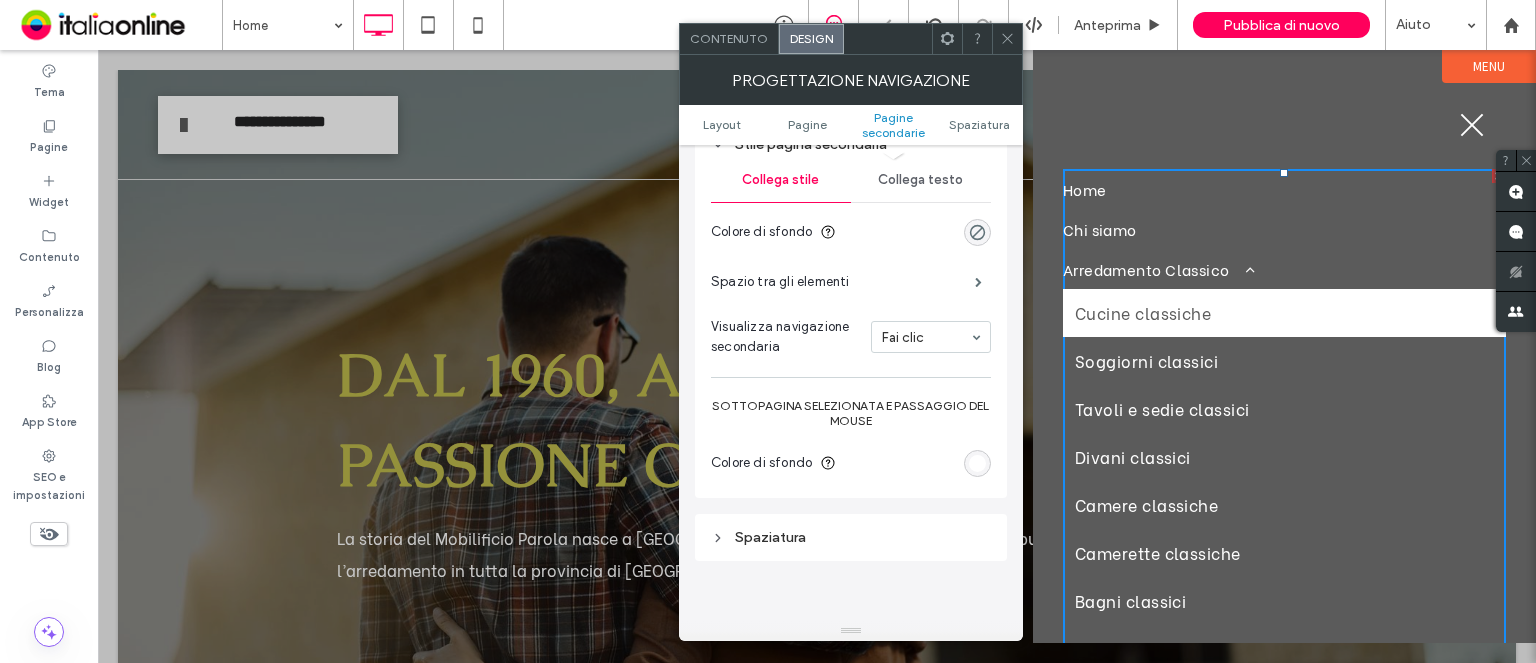 click at bounding box center [977, 463] 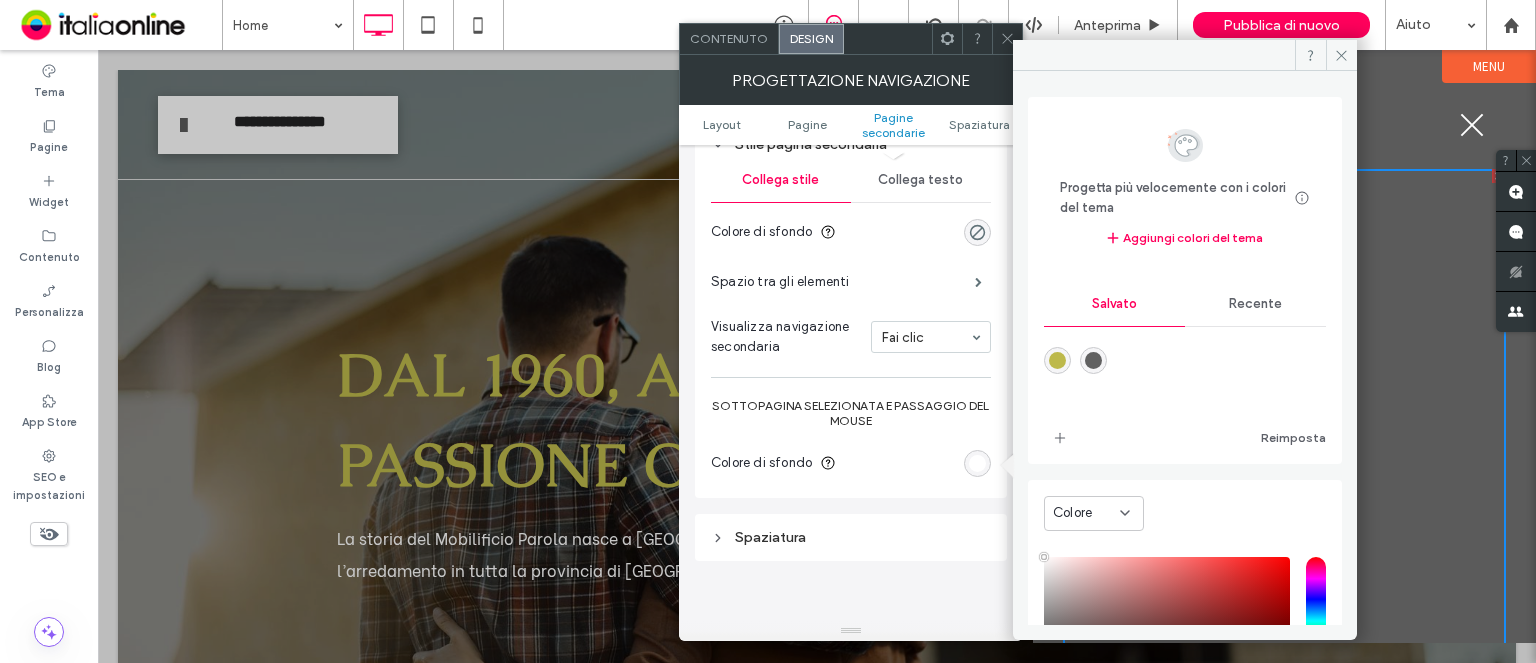 click on "Recente" at bounding box center (1255, 304) 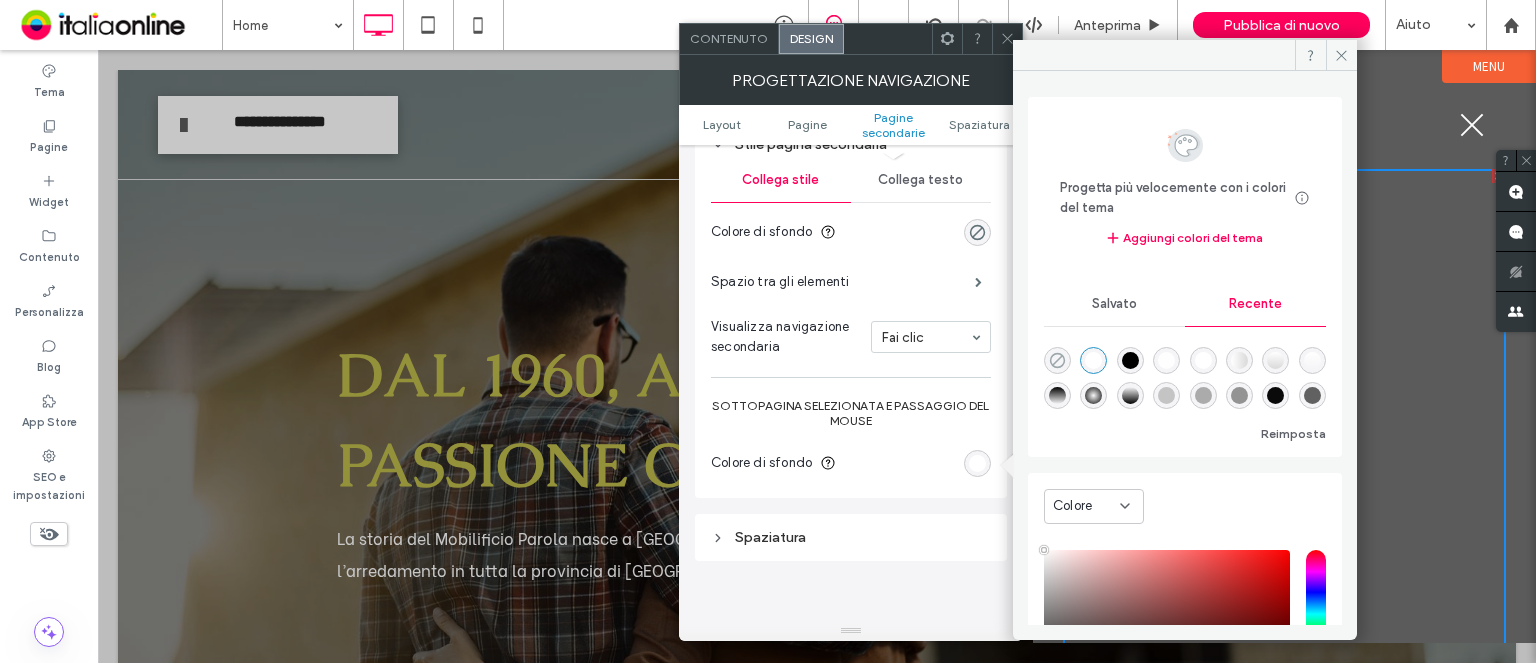 click 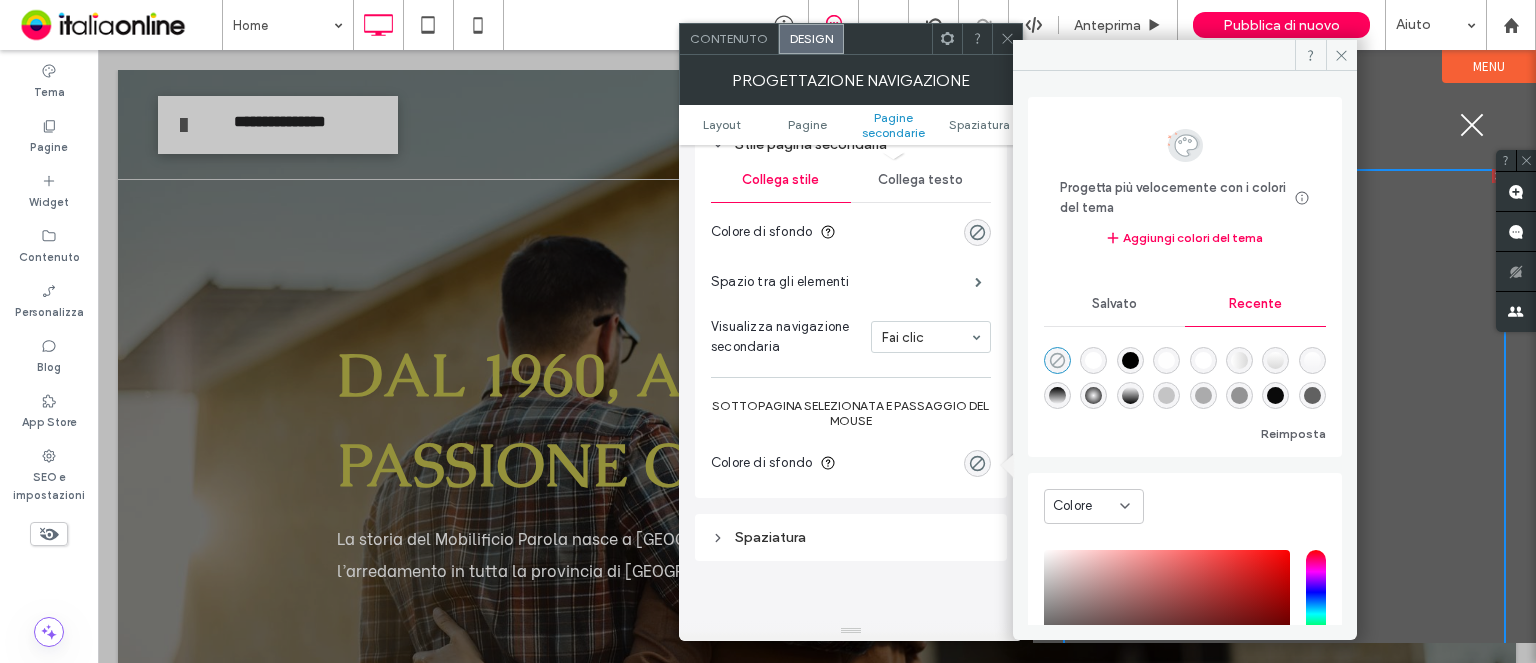 type on "*******" 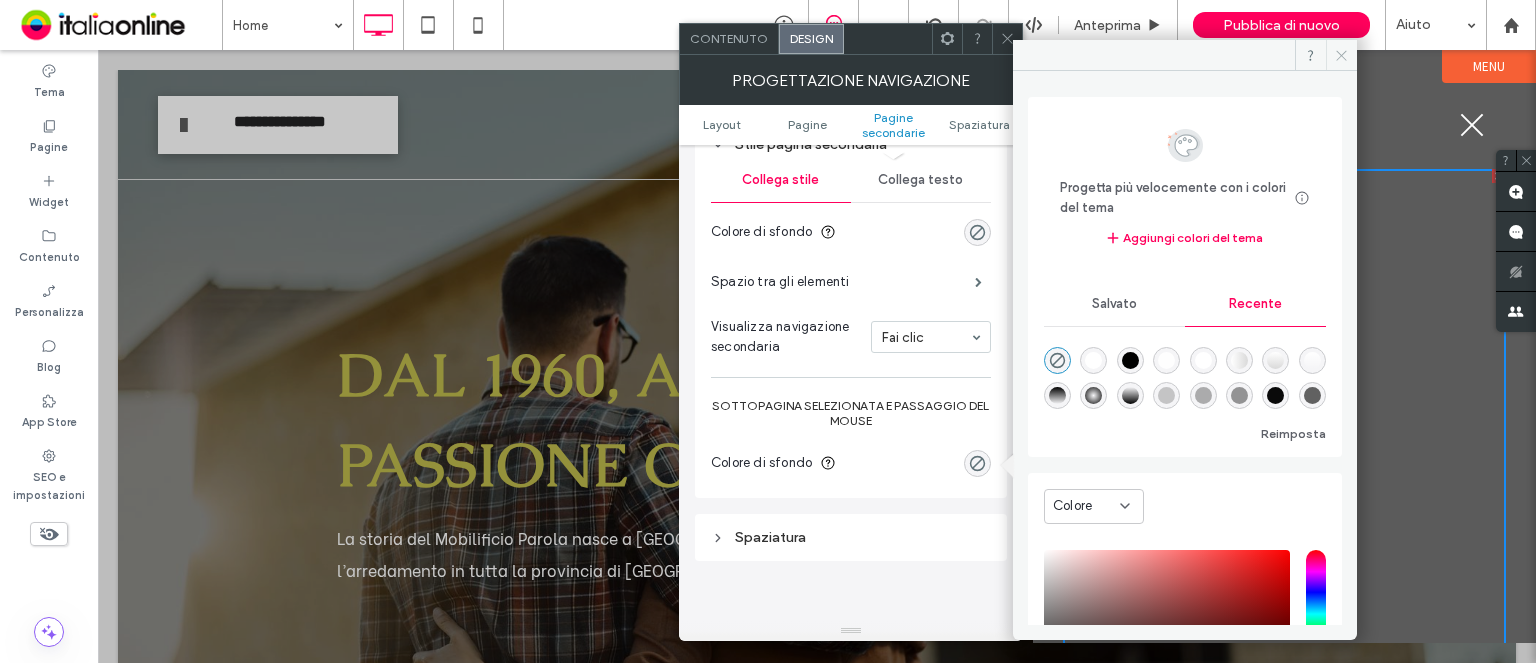 click 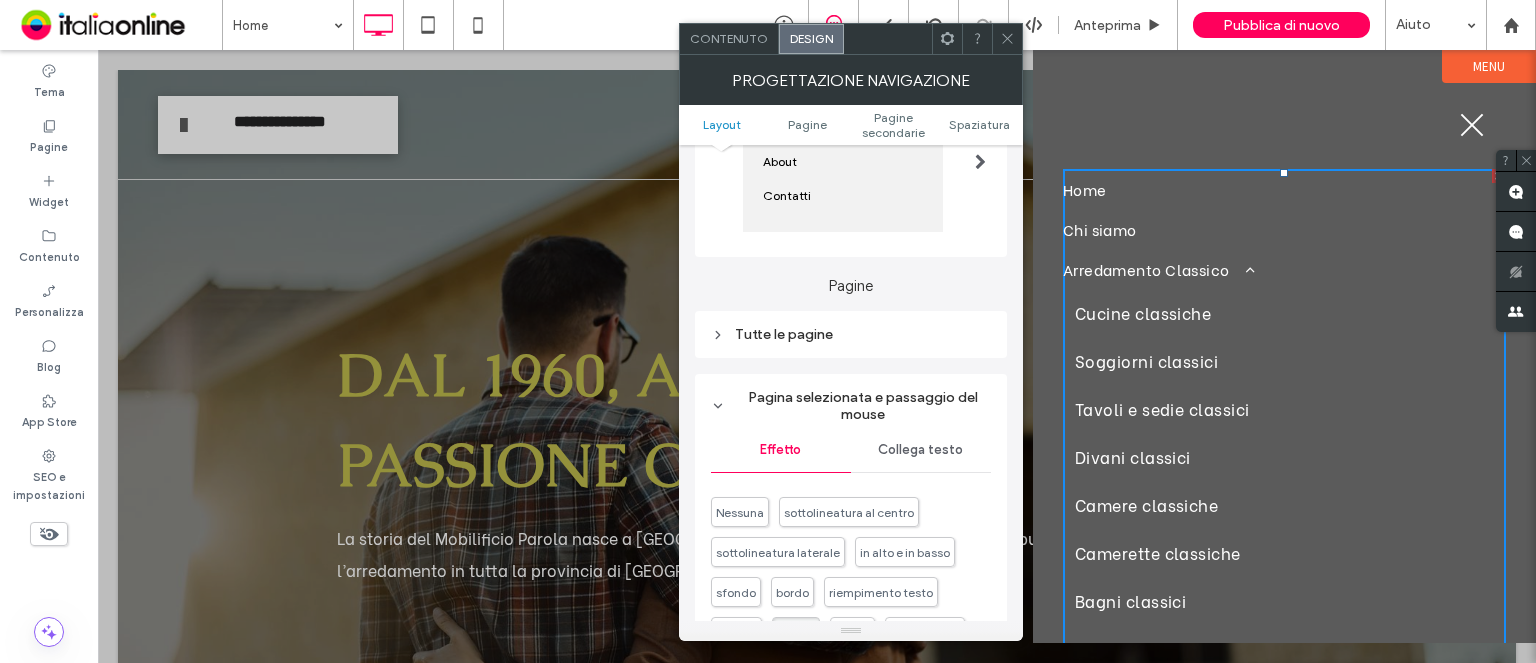 scroll, scrollTop: 100, scrollLeft: 0, axis: vertical 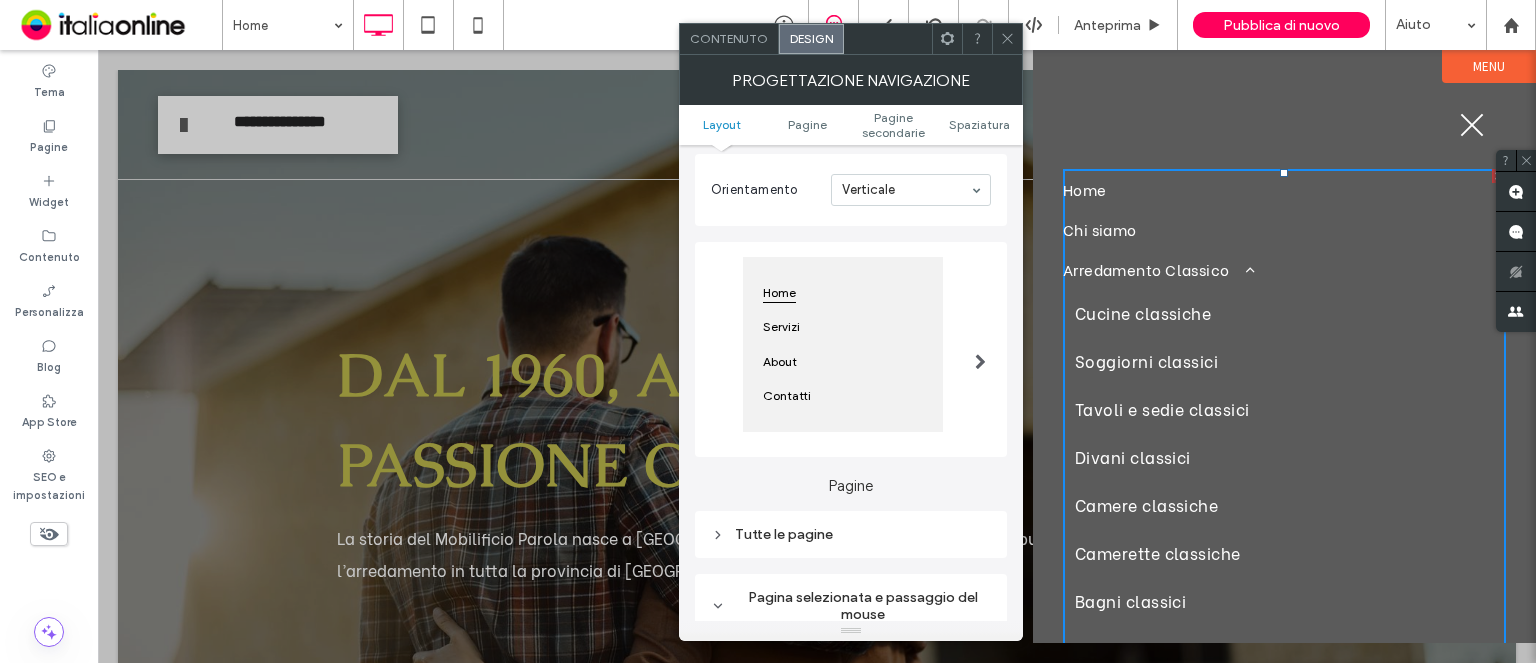 click on "Tutte le pagine" at bounding box center [851, 534] 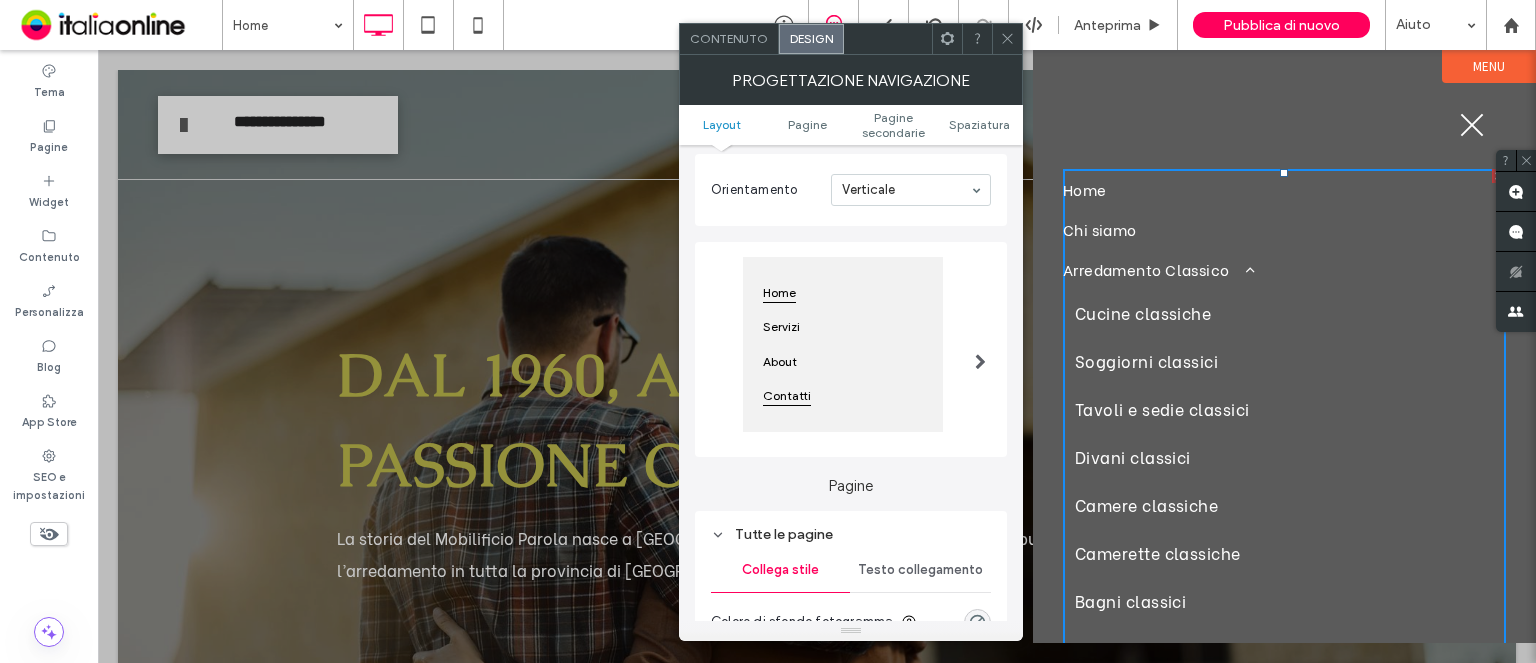 scroll, scrollTop: 300, scrollLeft: 0, axis: vertical 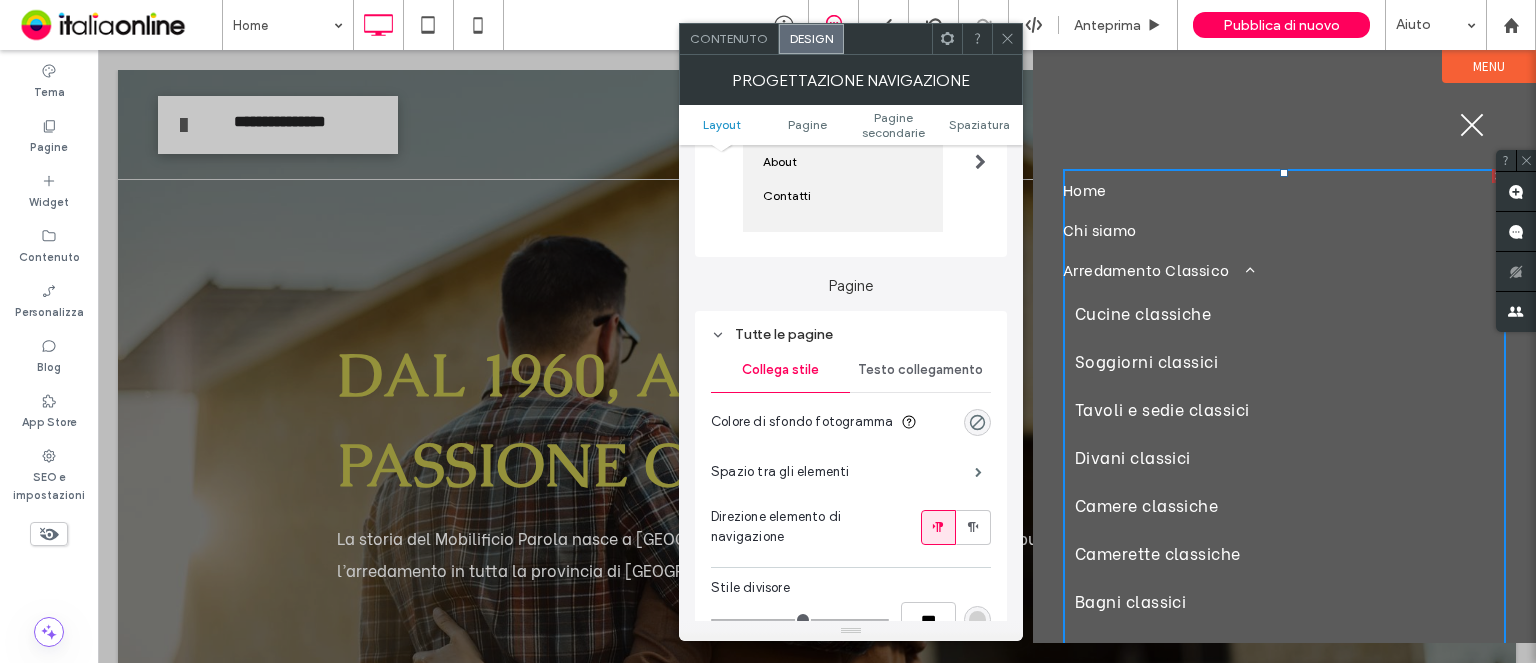 click on "Testo collegamento" at bounding box center [920, 370] 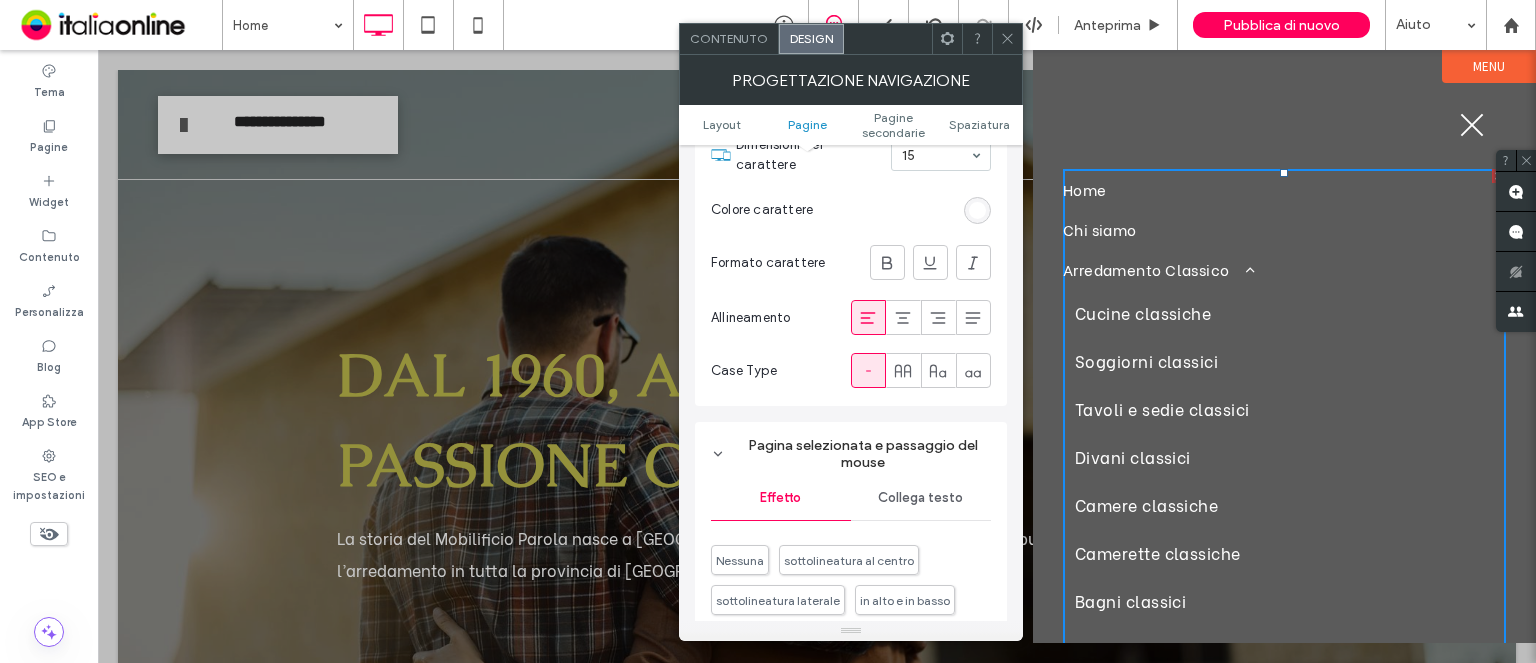 scroll, scrollTop: 700, scrollLeft: 0, axis: vertical 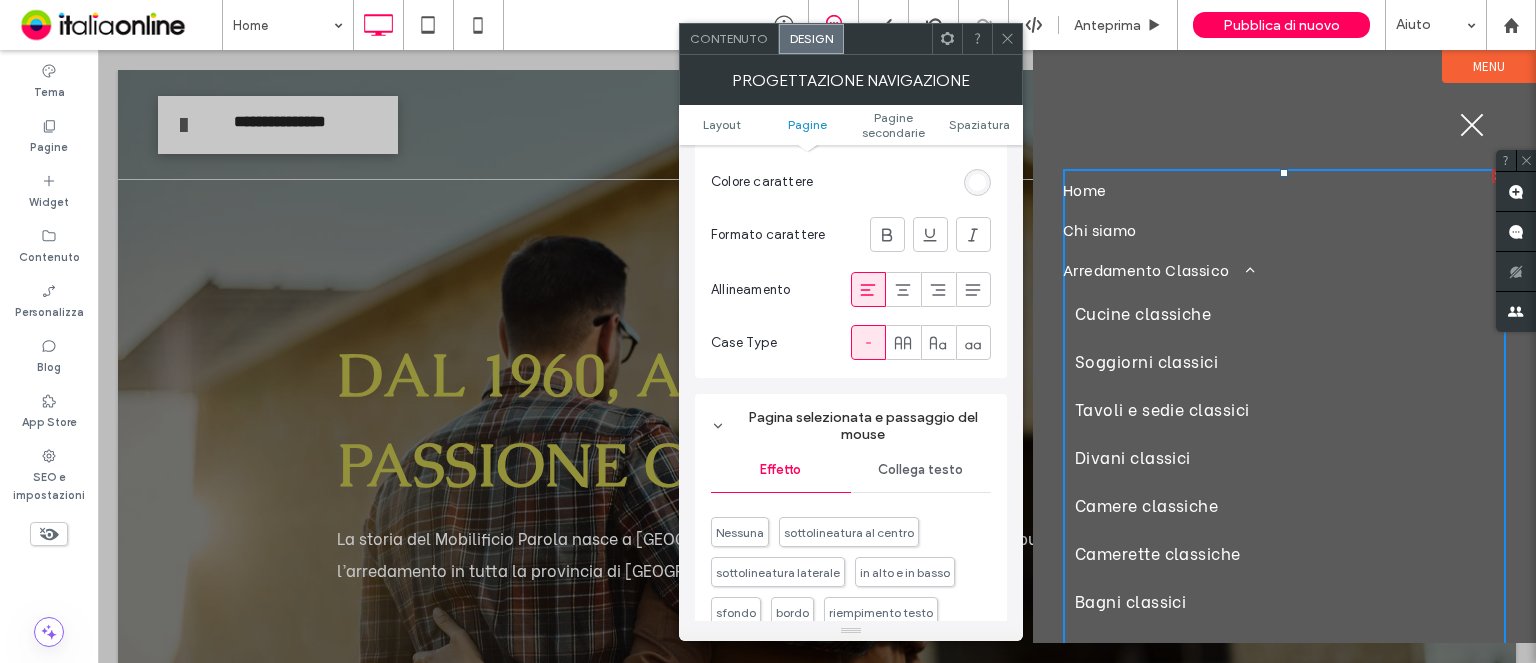 drag, startPoint x: 904, startPoint y: 474, endPoint x: 917, endPoint y: 413, distance: 62.369865 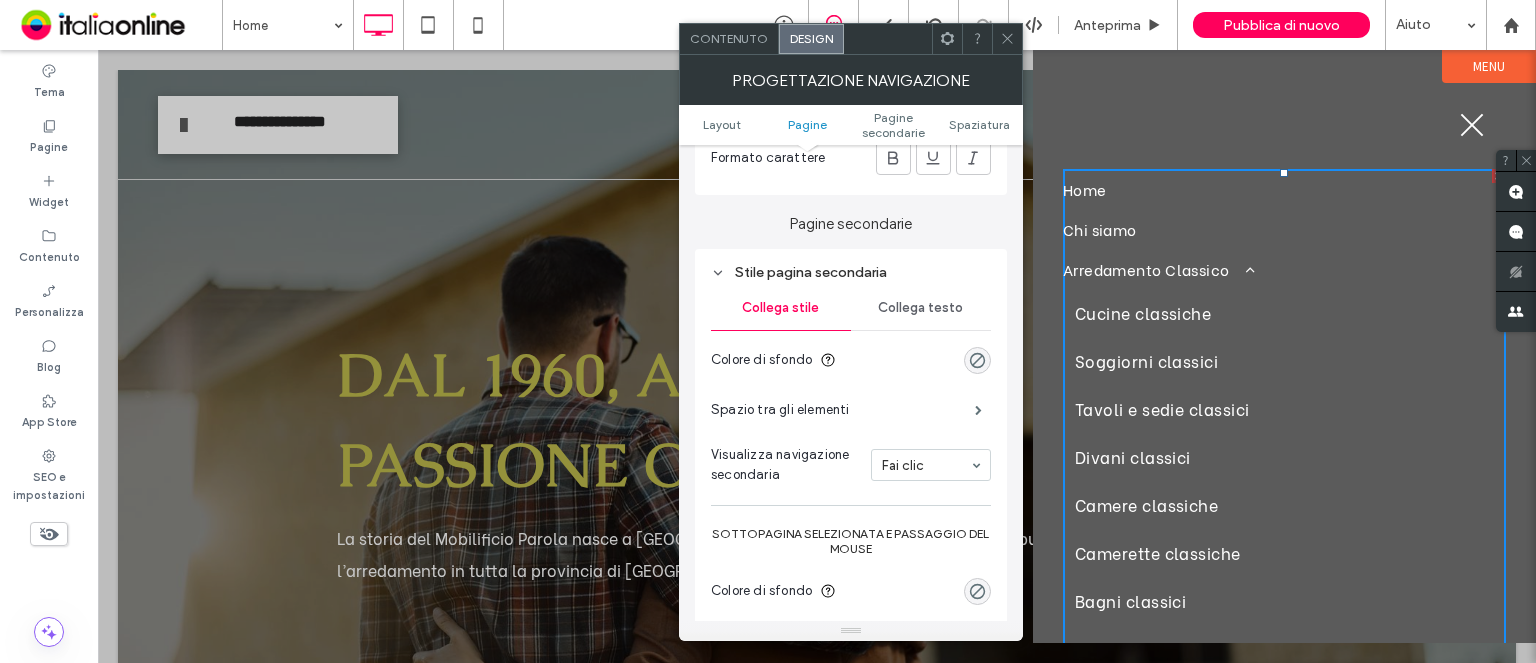 scroll, scrollTop: 1100, scrollLeft: 0, axis: vertical 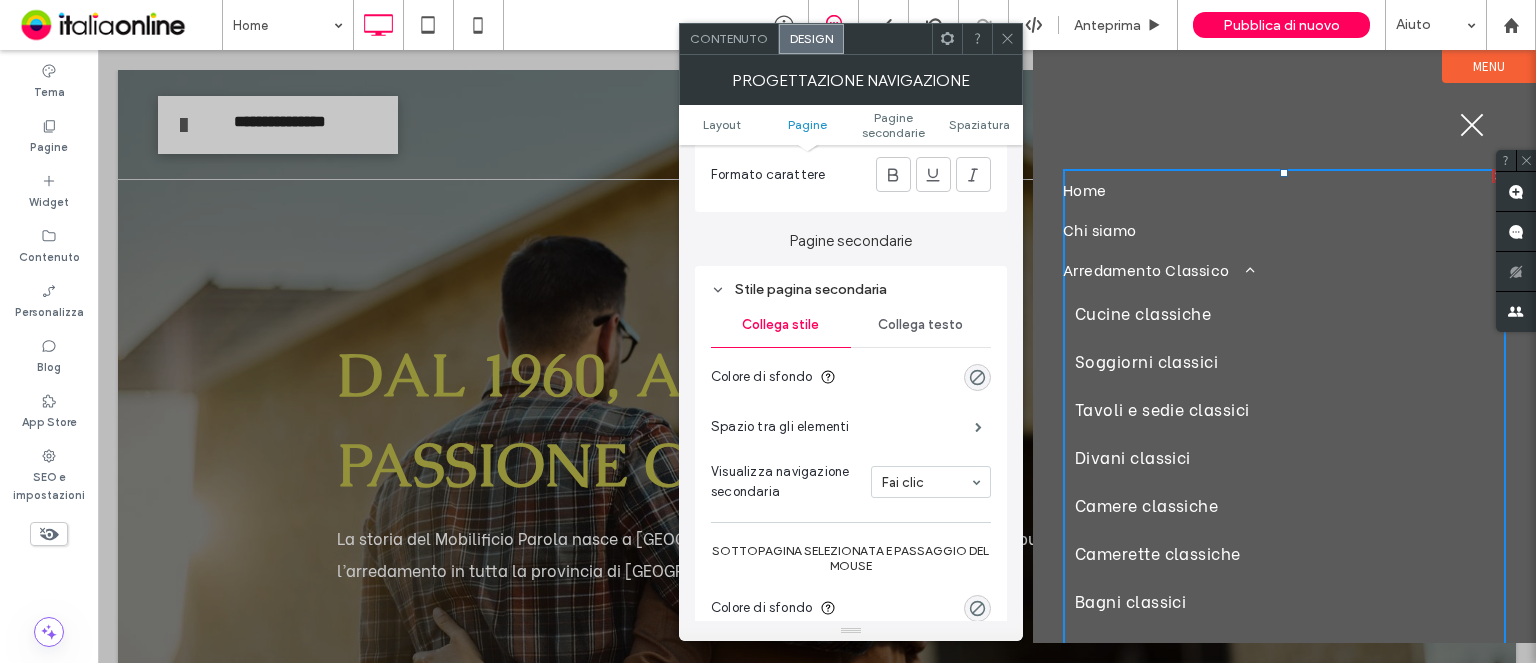 click on "Collega testo" at bounding box center (921, 325) 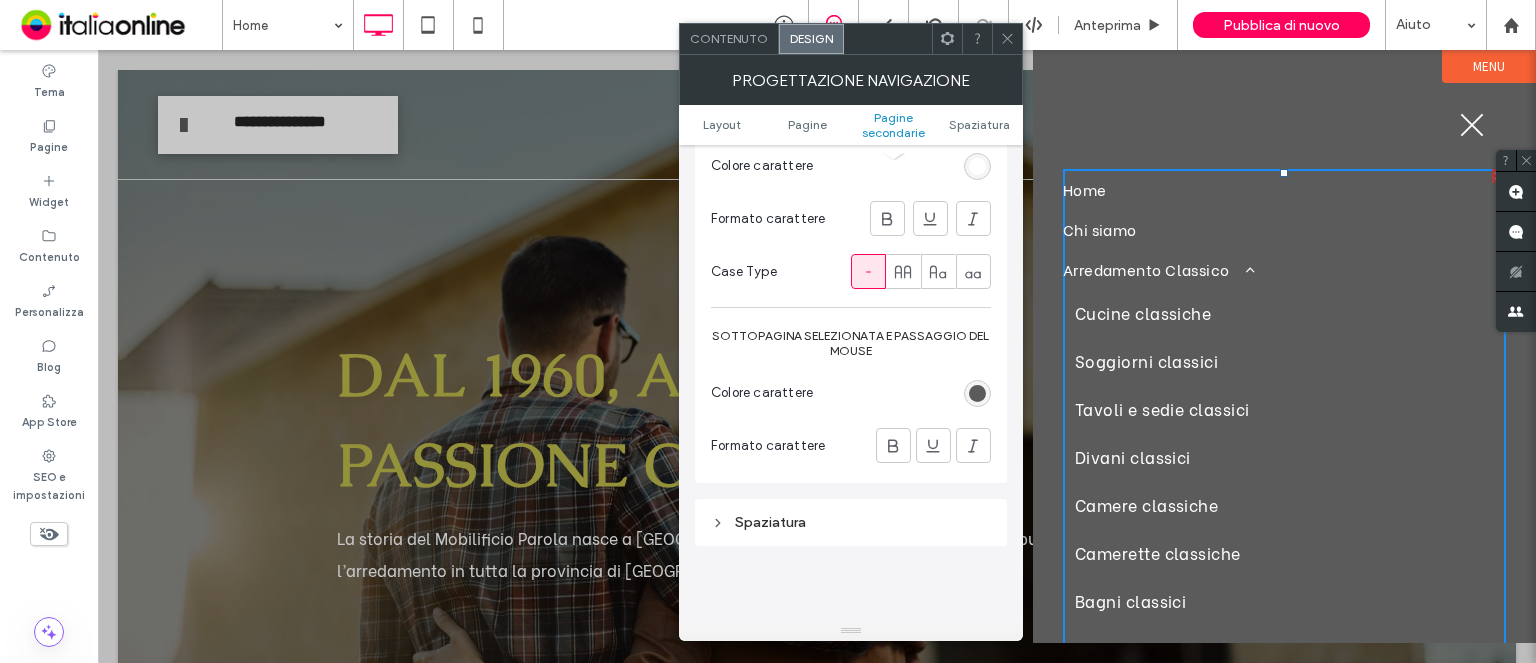 scroll, scrollTop: 1500, scrollLeft: 0, axis: vertical 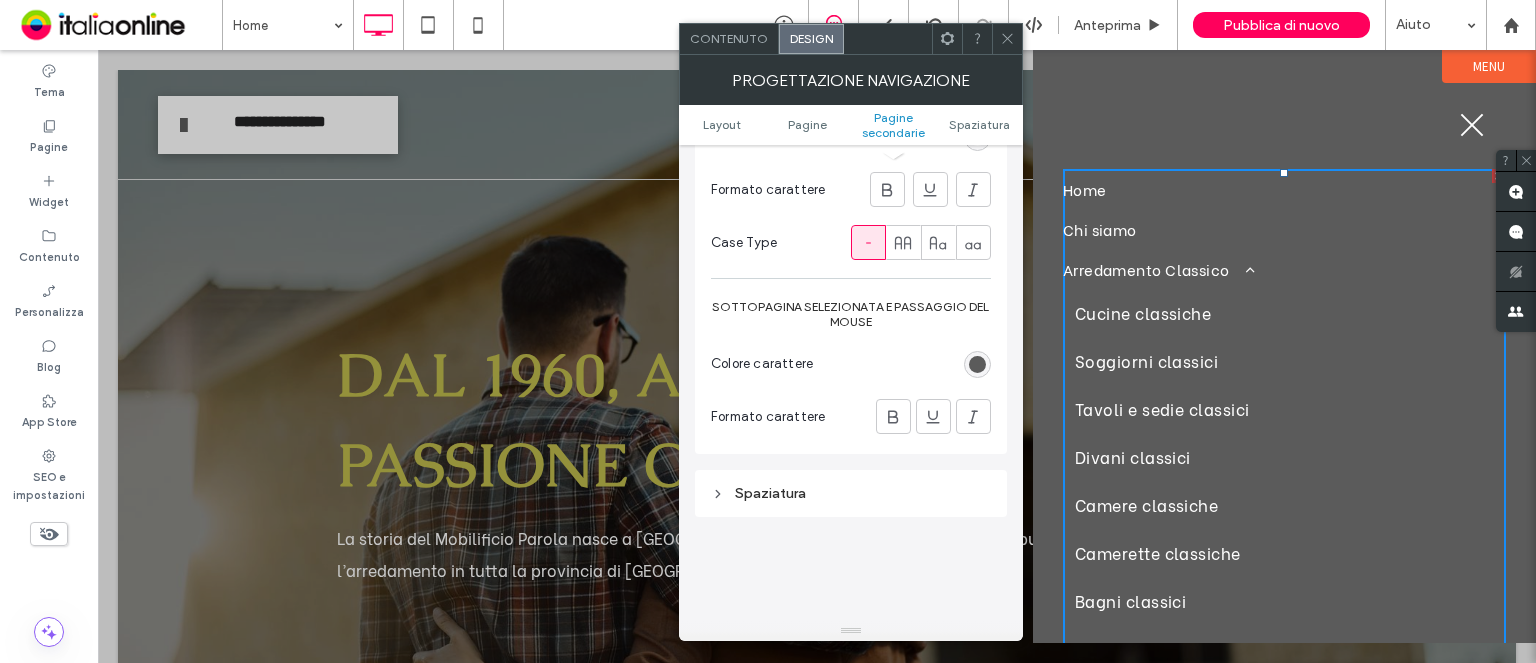 click at bounding box center (977, 364) 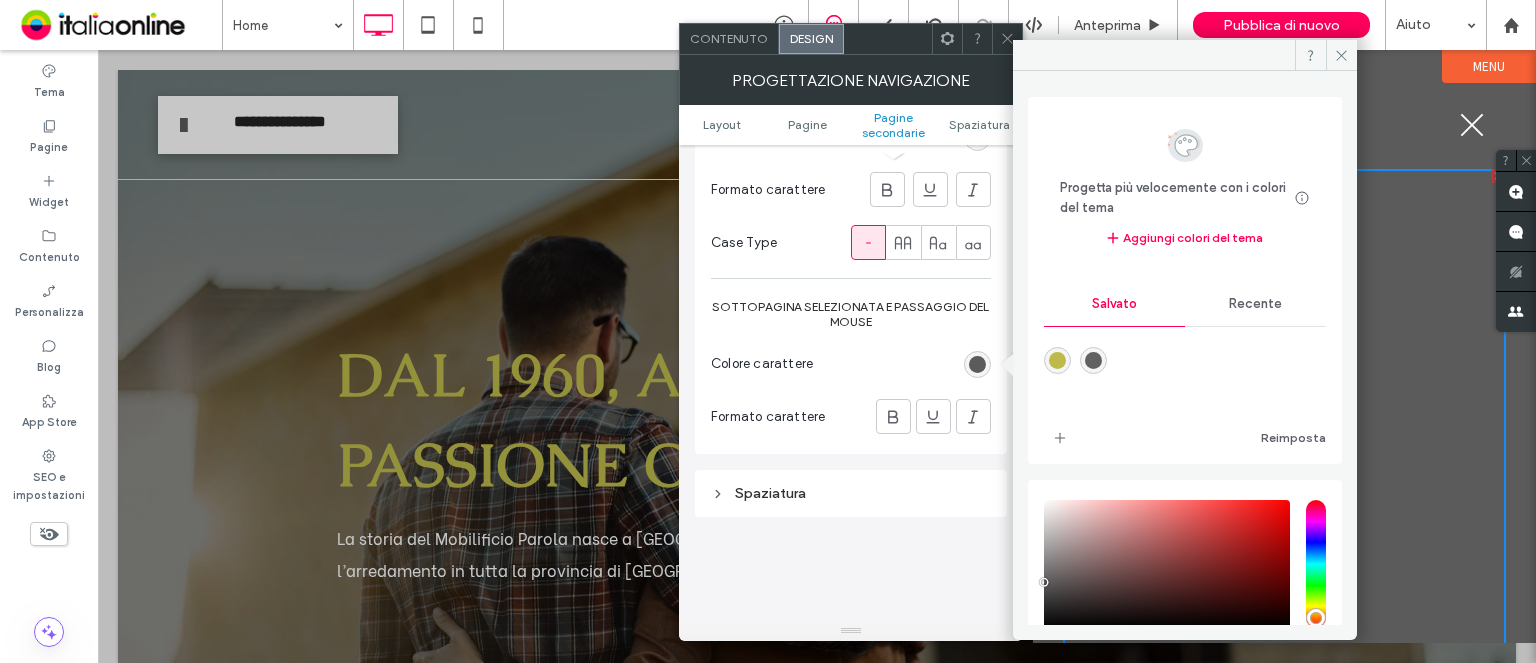 click on "Recente" at bounding box center [1255, 304] 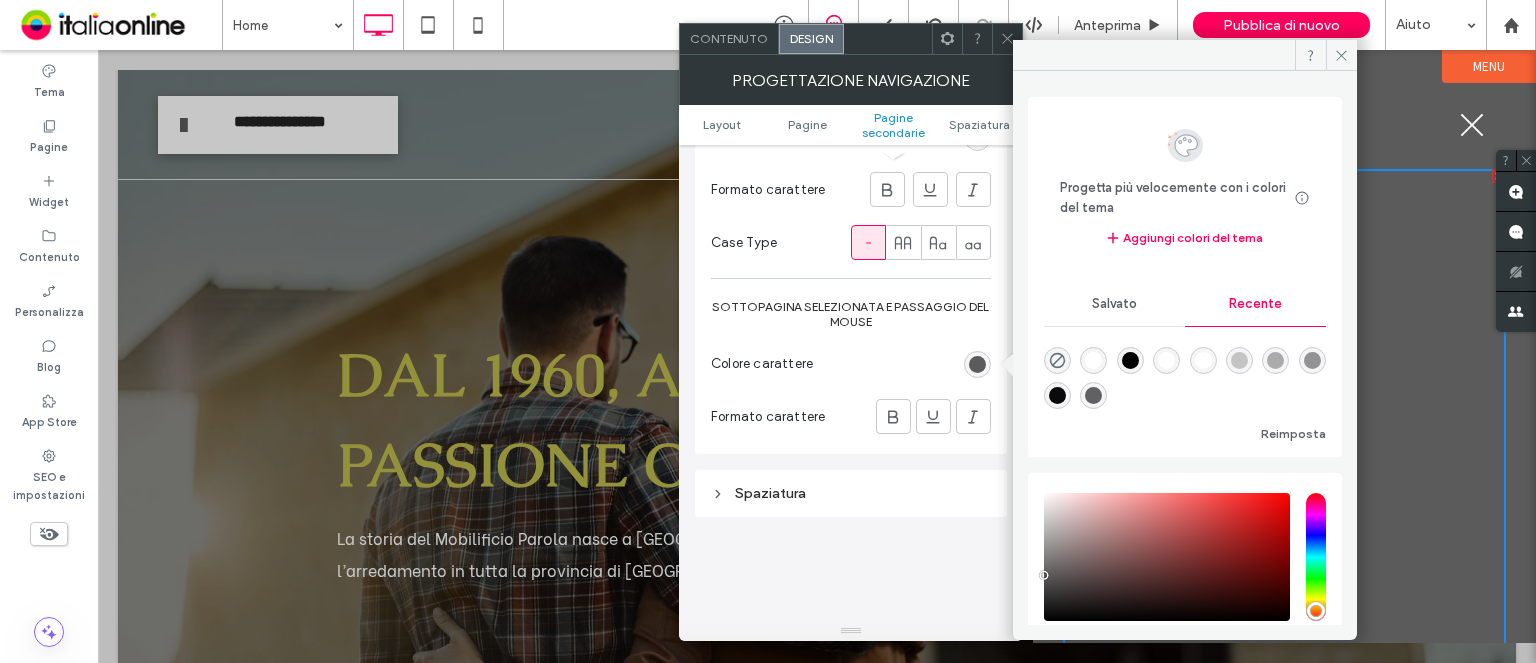 drag, startPoint x: 1099, startPoint y: 353, endPoint x: 1346, endPoint y: 208, distance: 286.41577 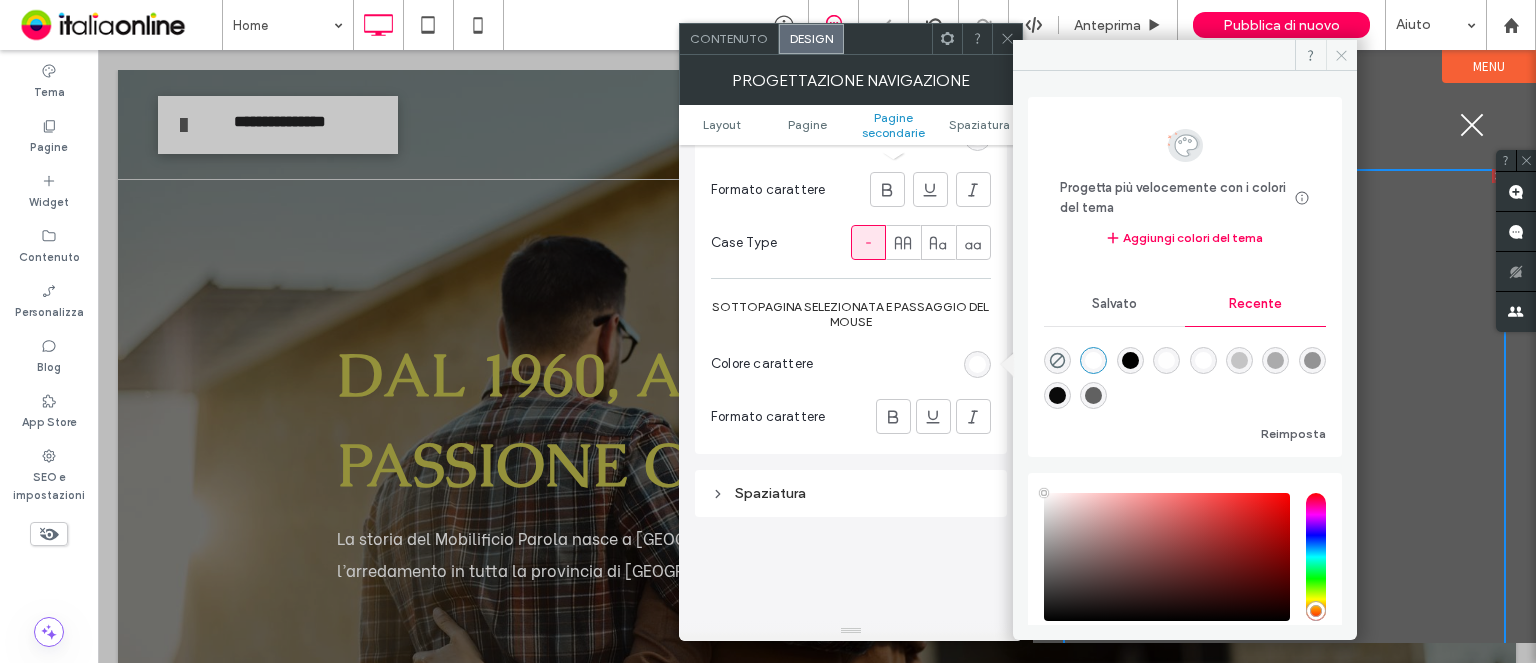 click 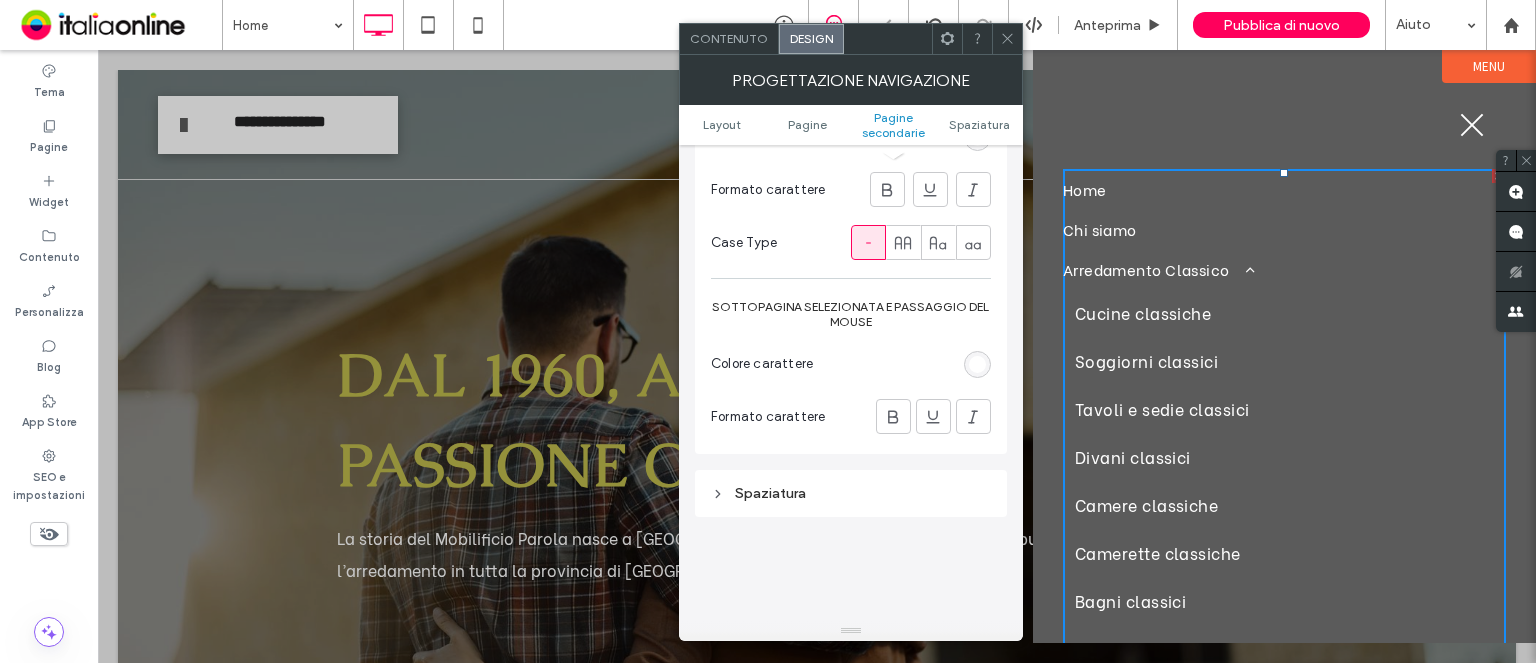 drag, startPoint x: 1004, startPoint y: 39, endPoint x: 1003, endPoint y: 109, distance: 70.00714 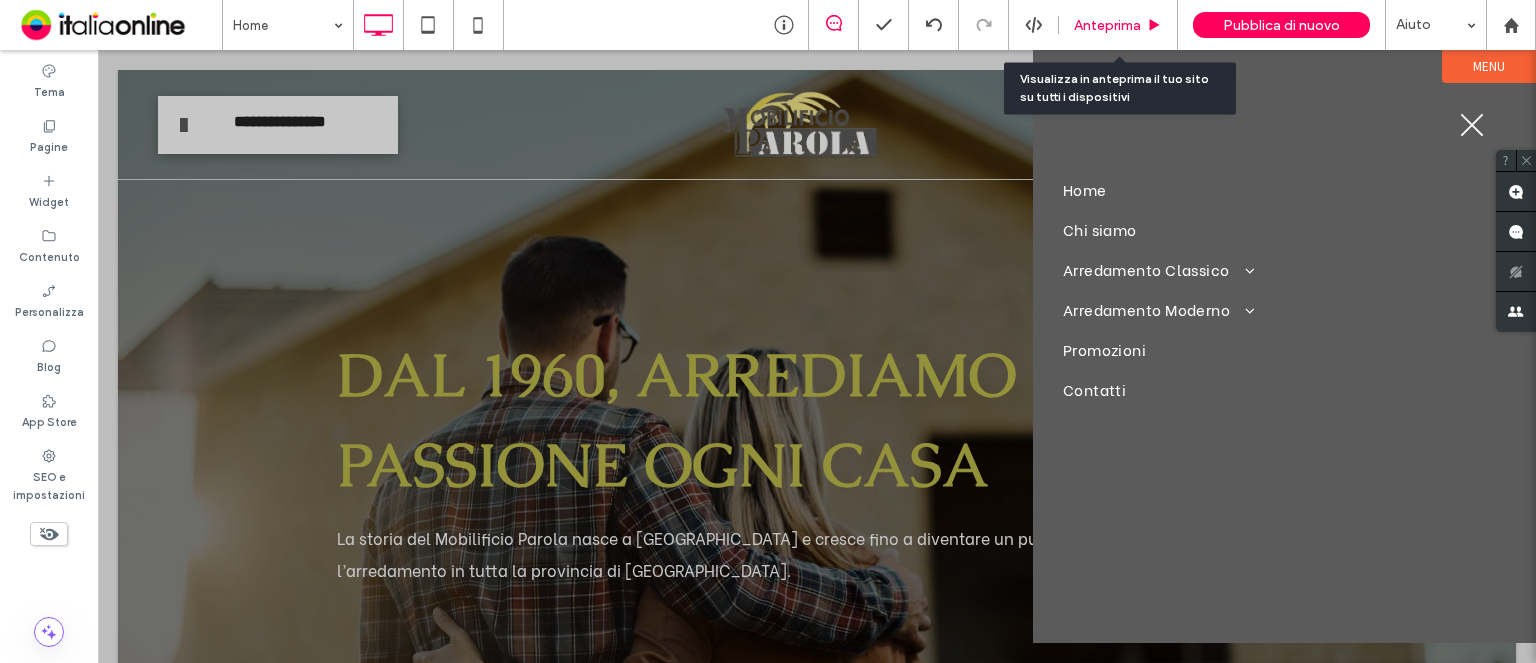 click on "Anteprima" at bounding box center [1118, 25] 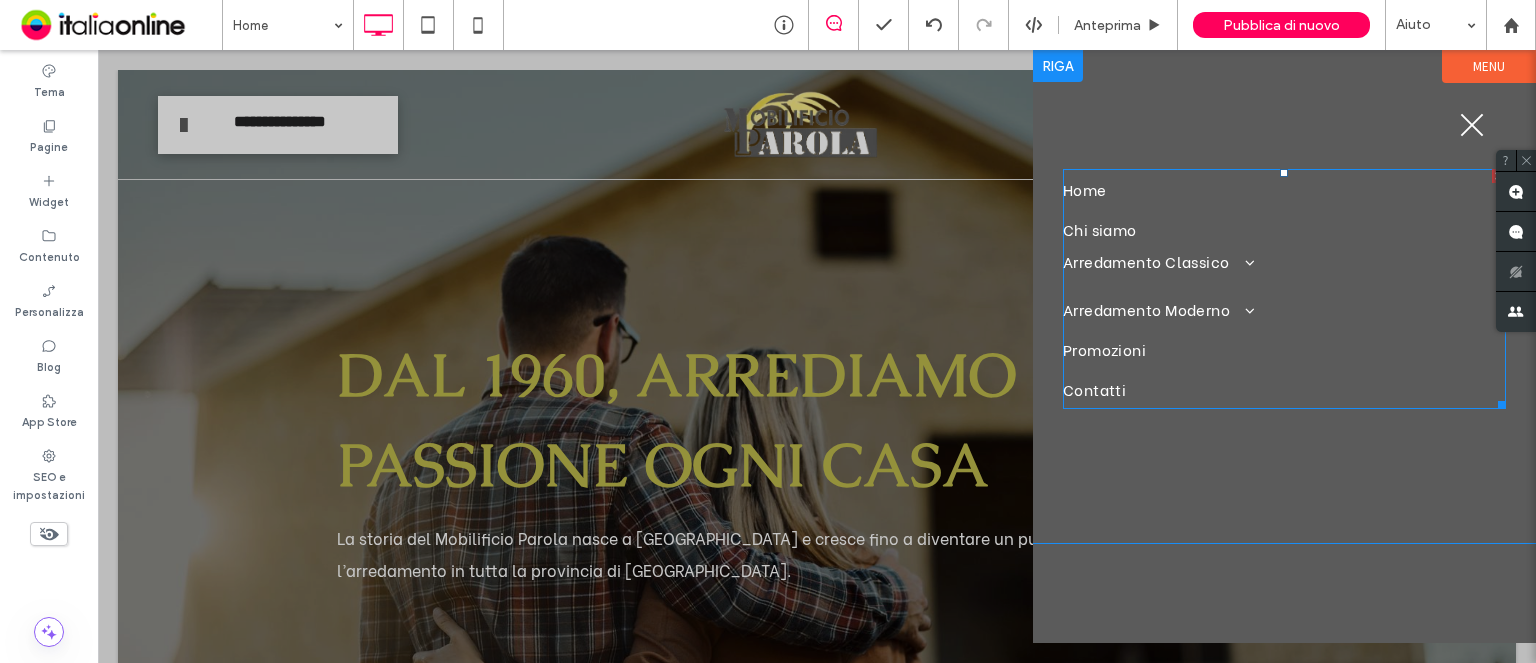 click at bounding box center (1242, 262) 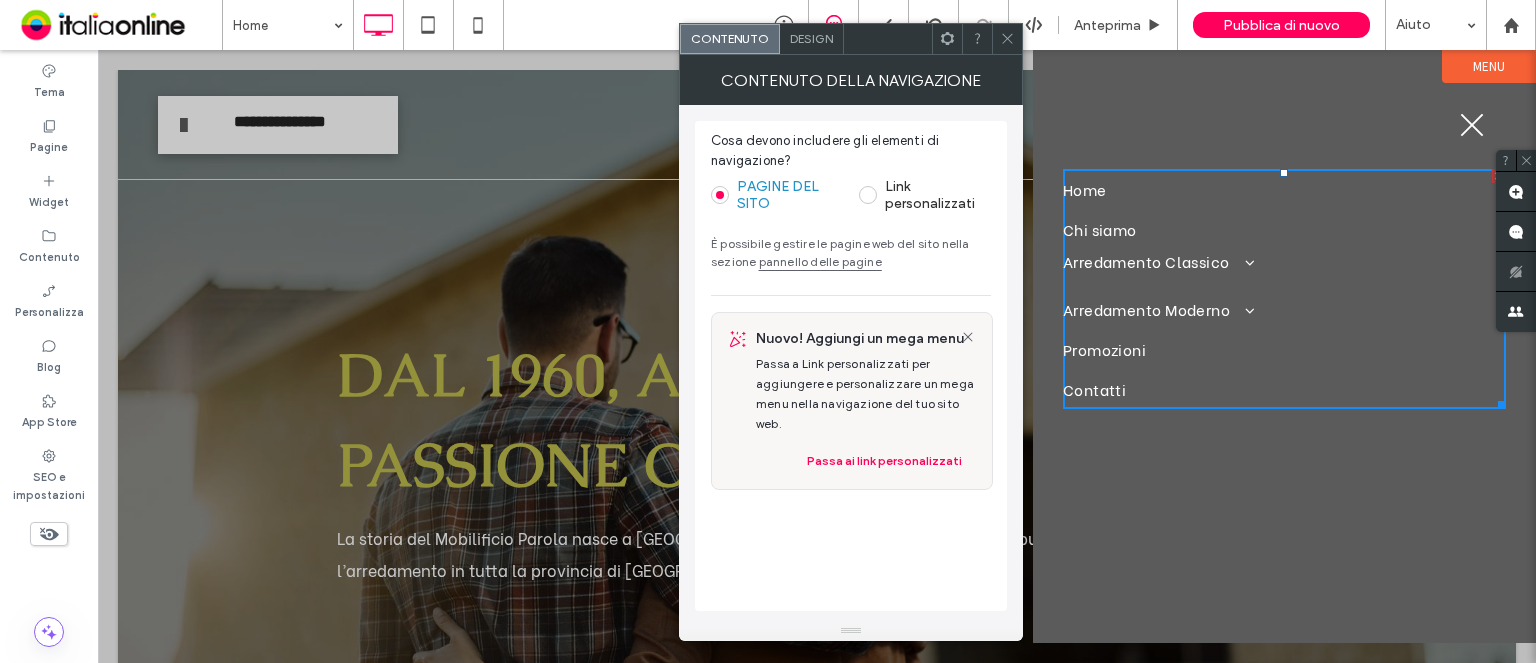 click at bounding box center (1242, 262) 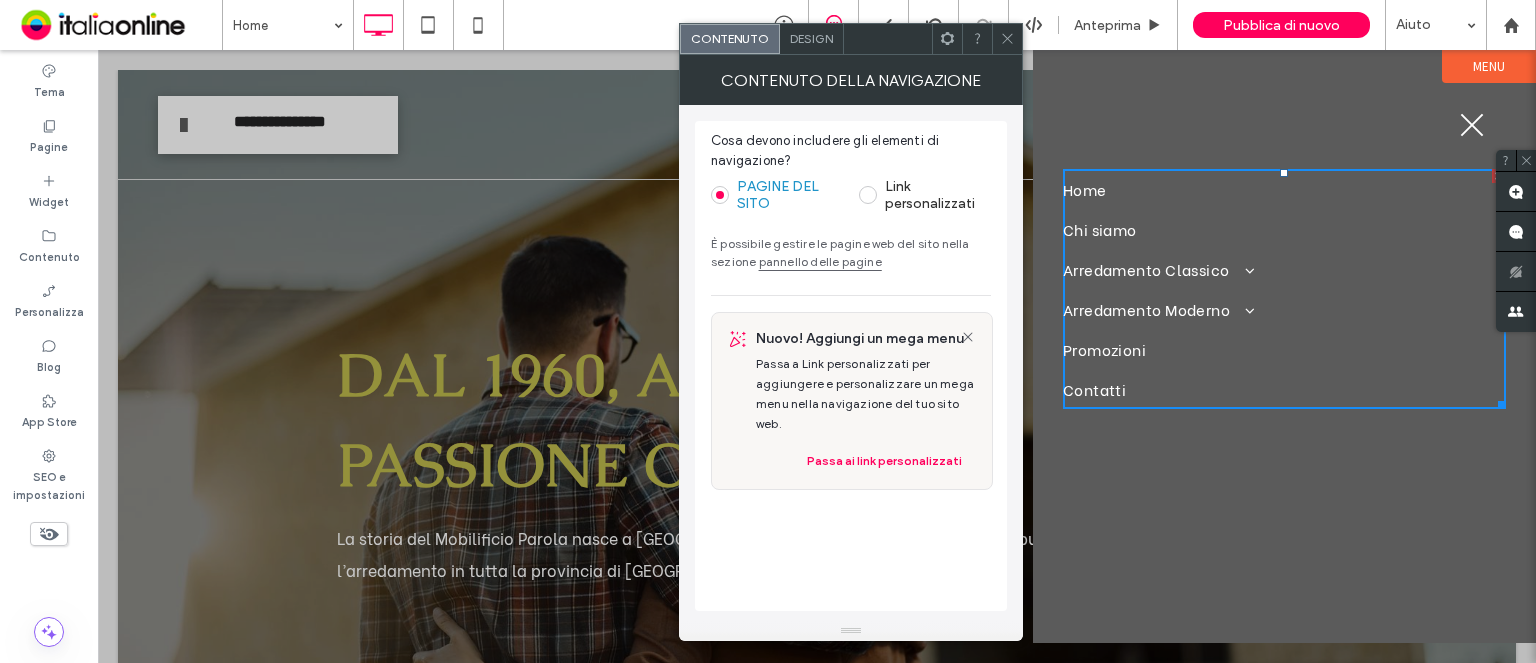 click 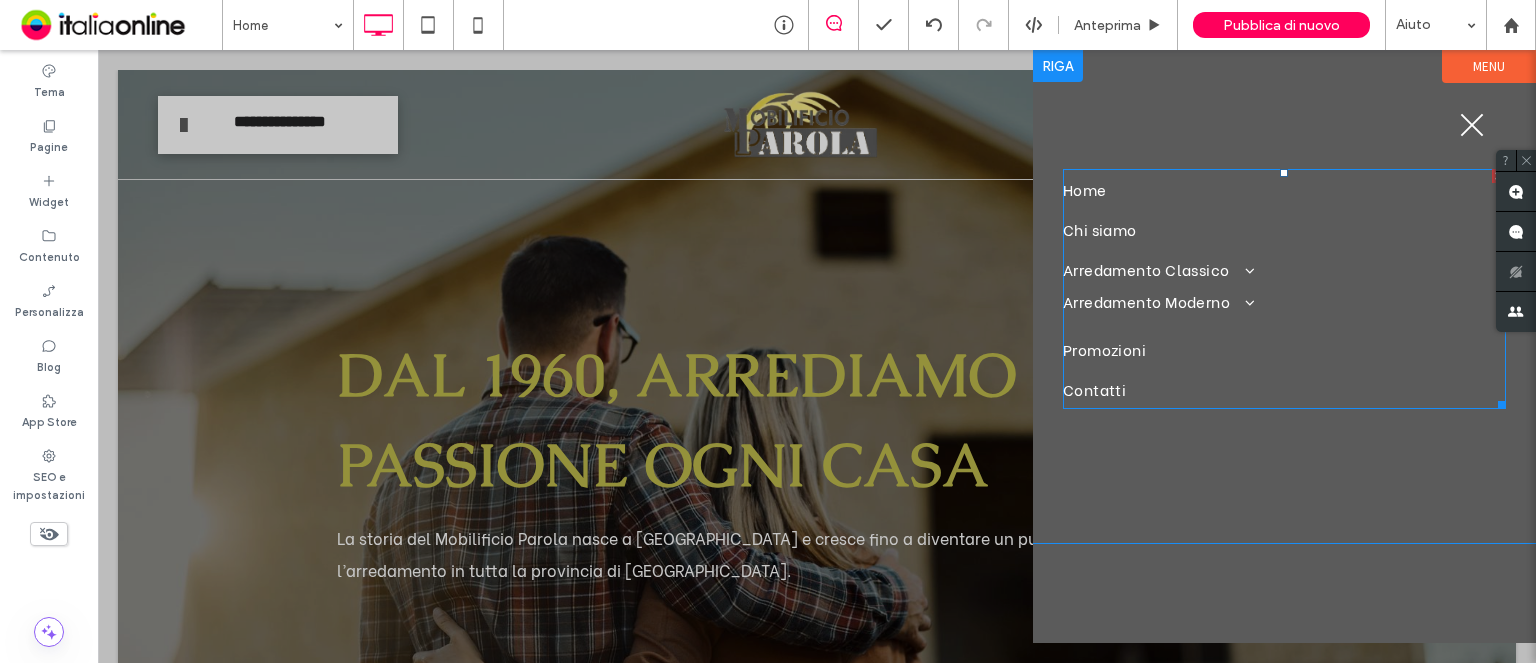 drag, startPoint x: 1241, startPoint y: 284, endPoint x: 1219, endPoint y: 325, distance: 46.52956 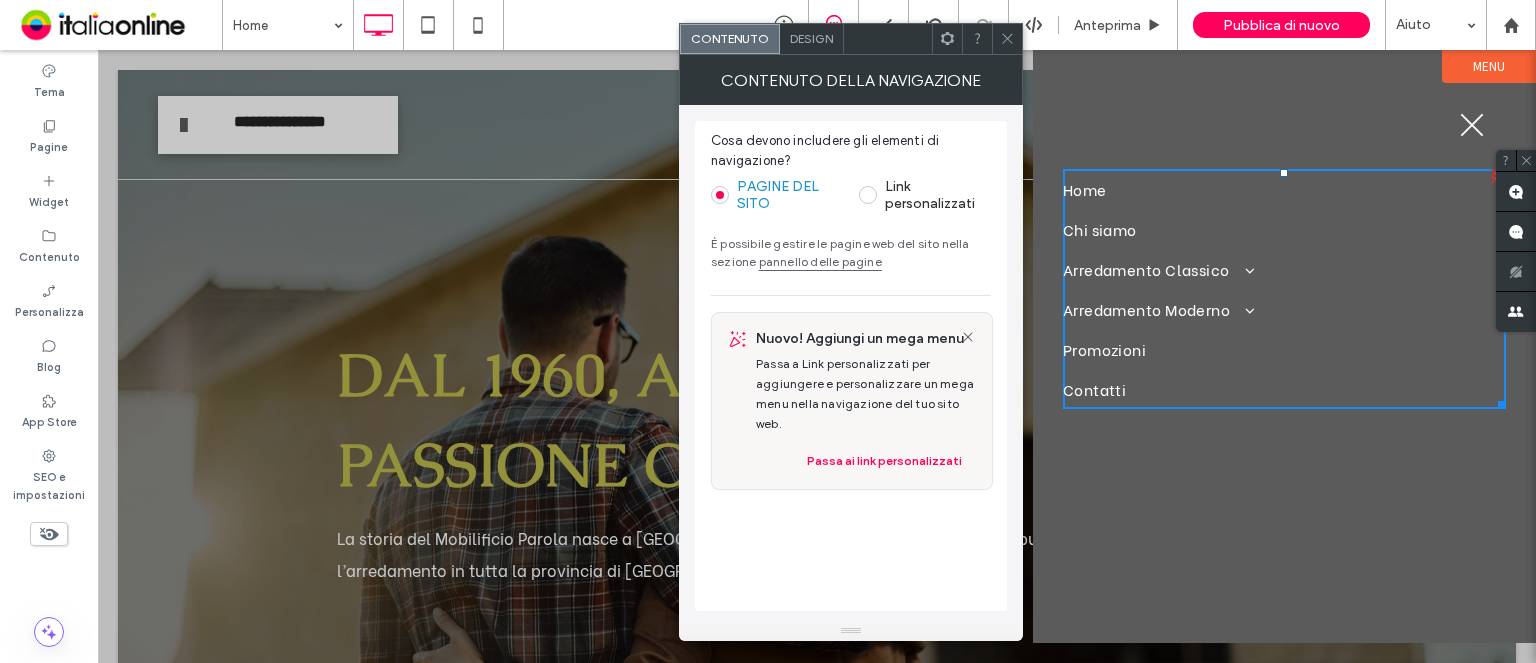 click at bounding box center (1007, 39) 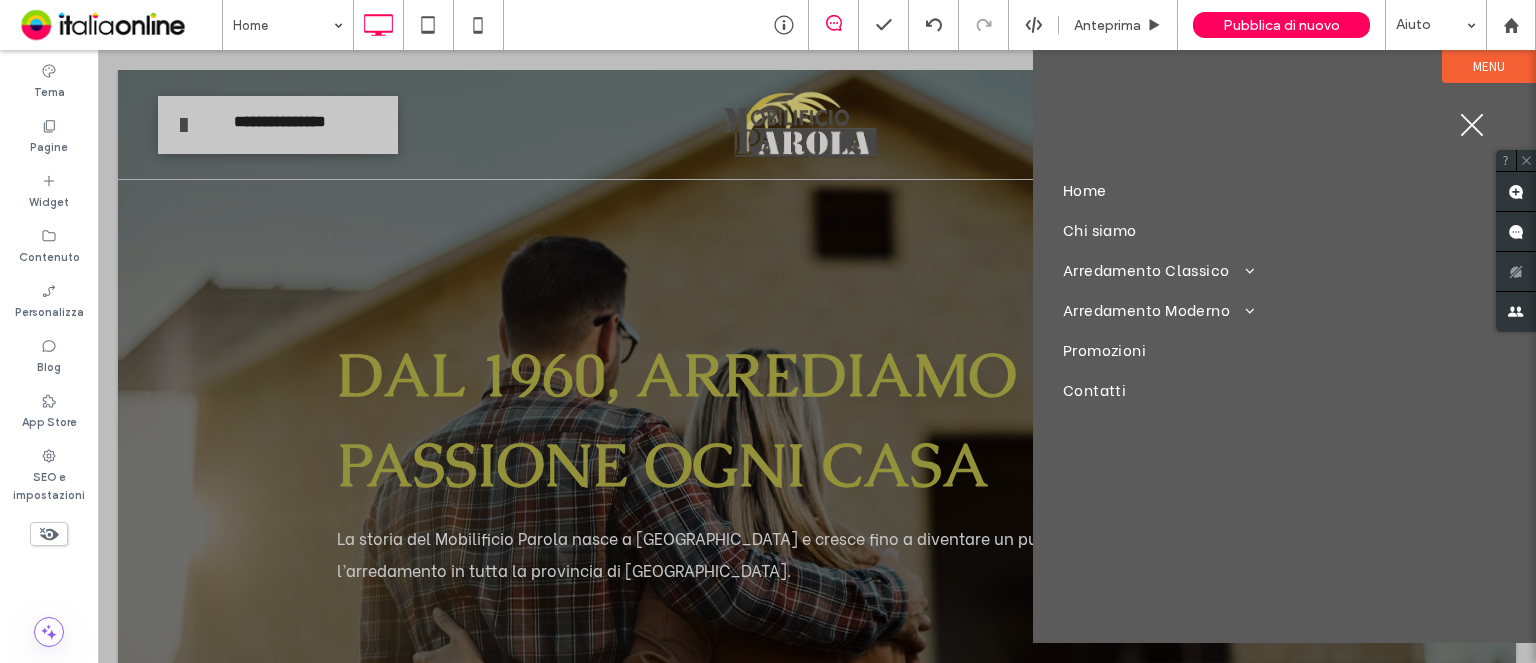 click at bounding box center [1472, 125] 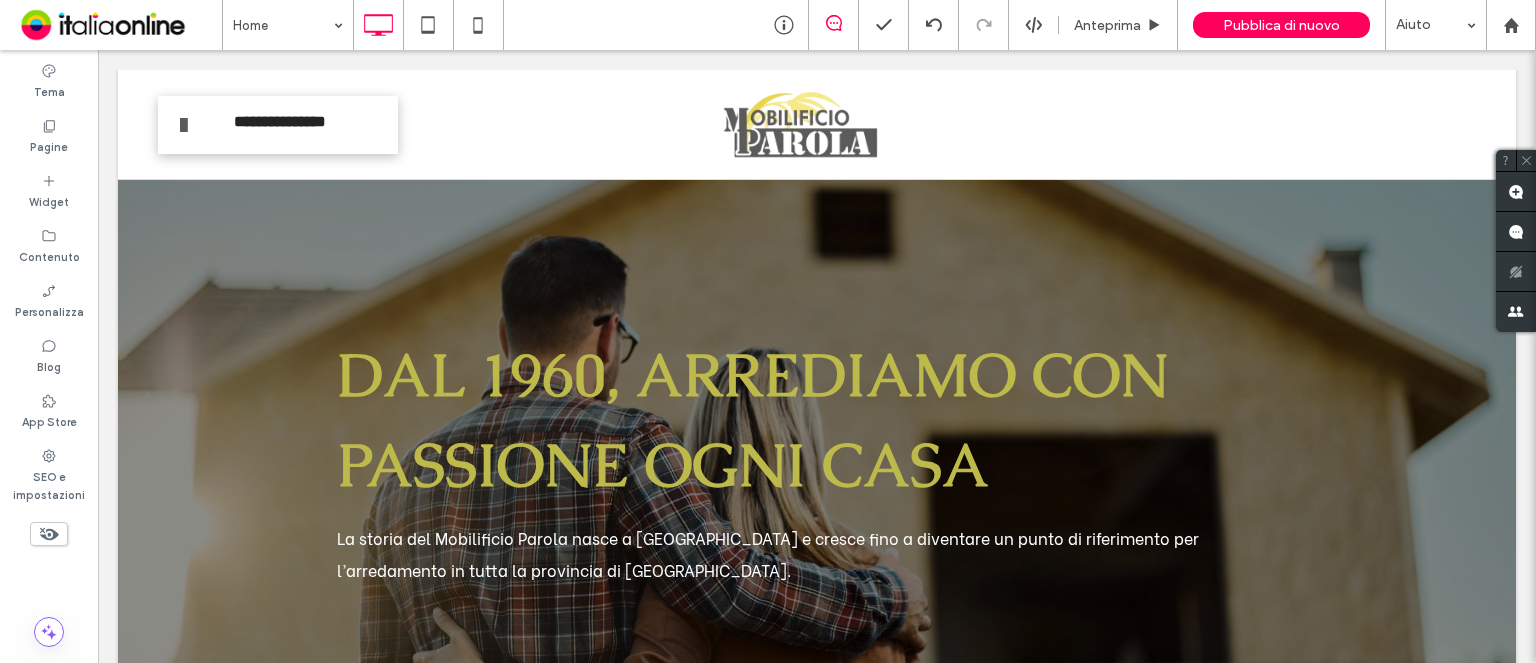 scroll, scrollTop: 10458, scrollLeft: 0, axis: vertical 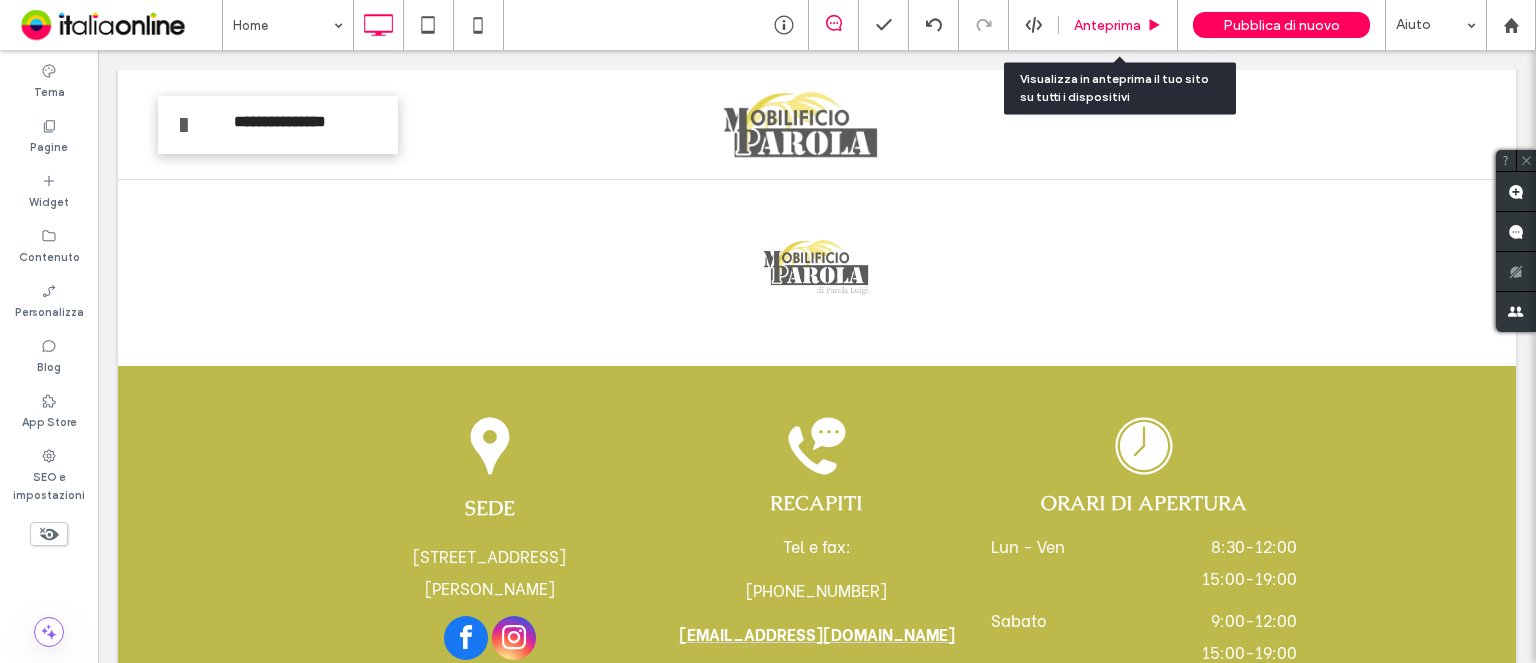 click on "Anteprima" at bounding box center (1118, 25) 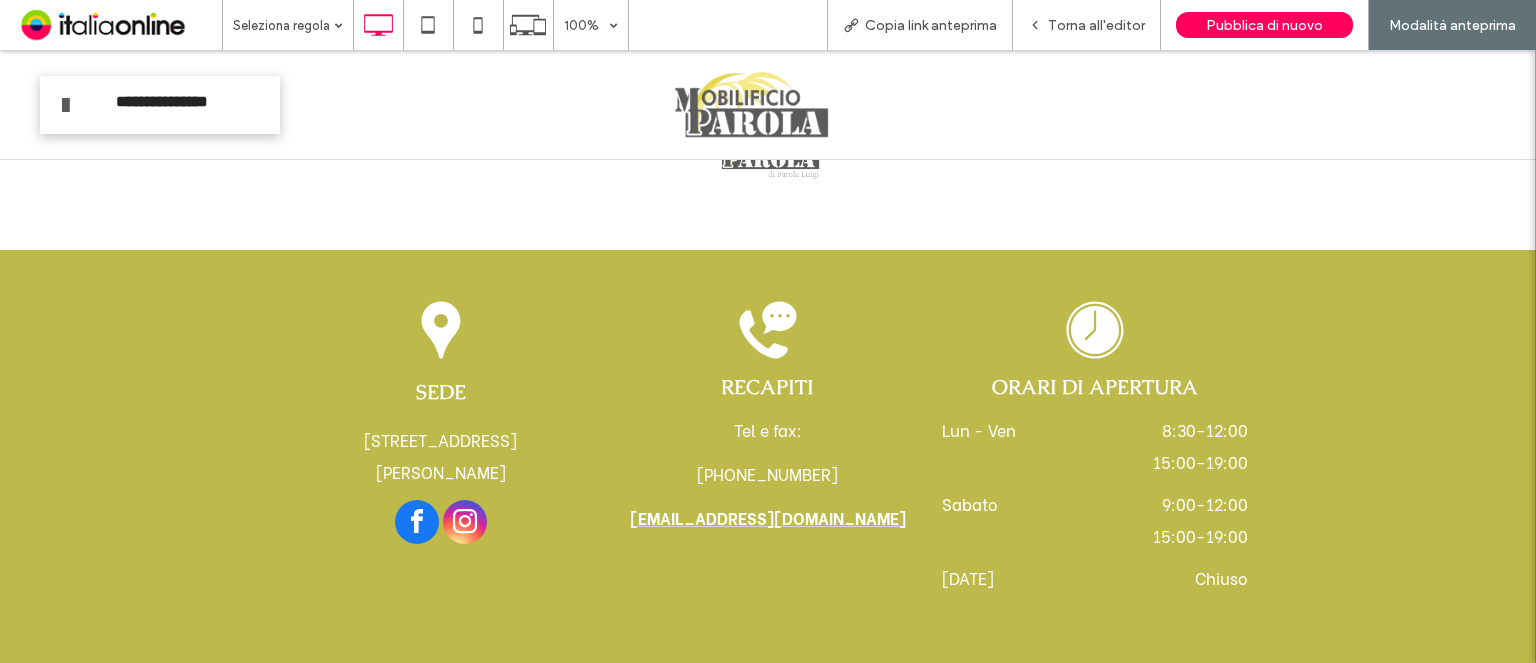 scroll, scrollTop: 10342, scrollLeft: 0, axis: vertical 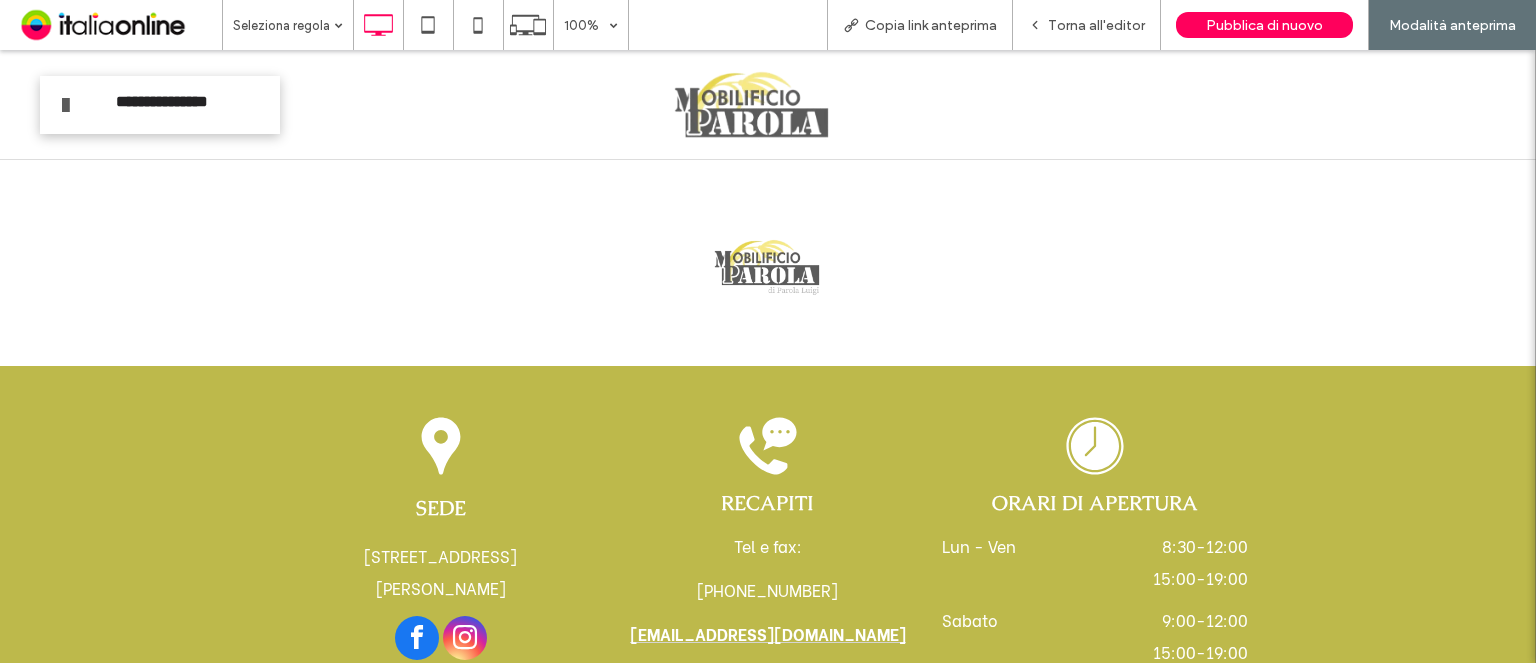 click at bounding box center (465, 638) 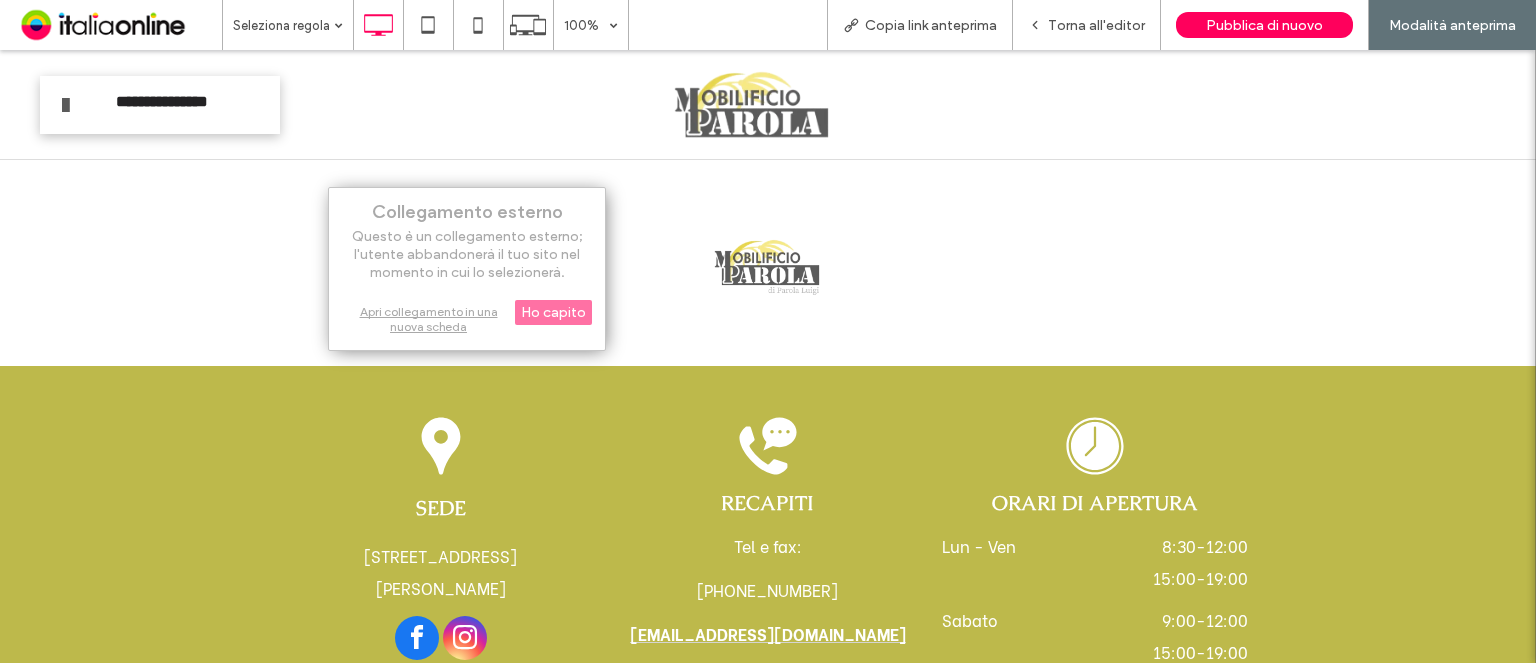 click at bounding box center [417, 638] 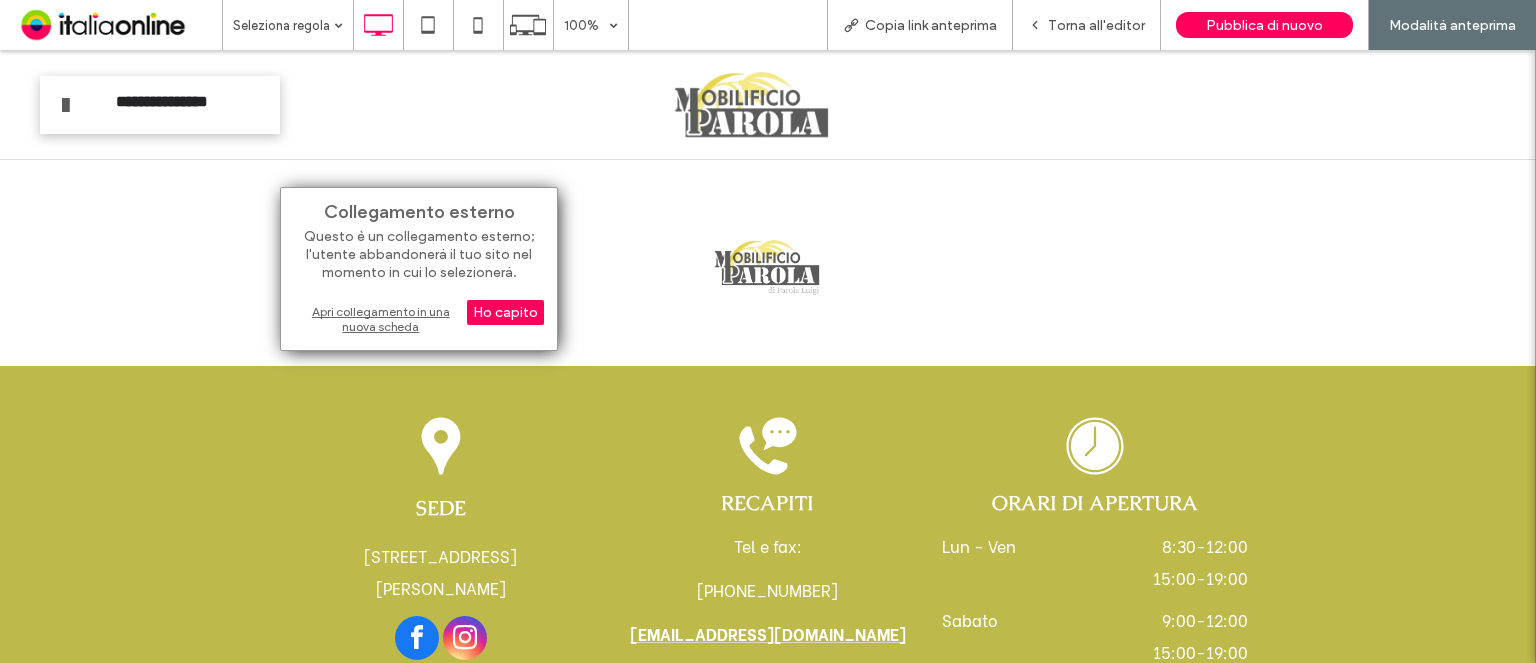 click on "Apri collegamento in una nuova scheda" at bounding box center (419, 319) 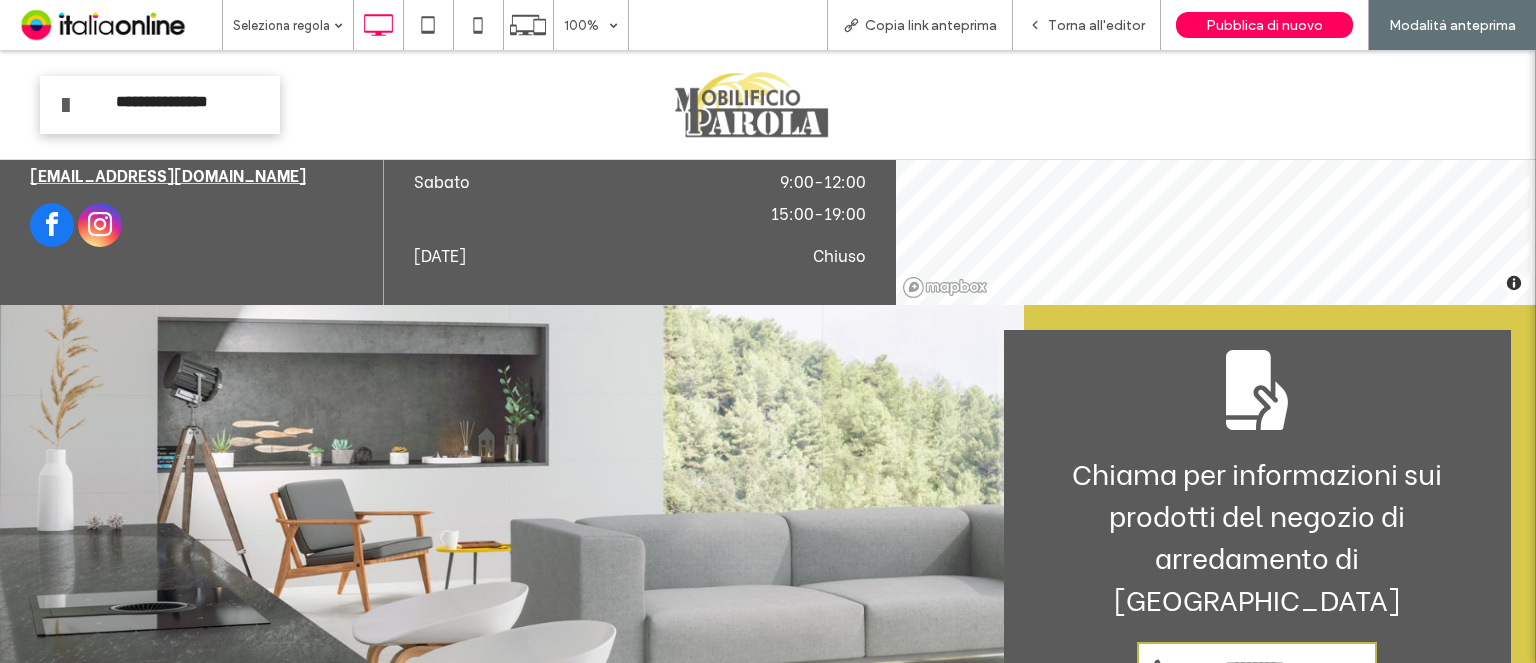 scroll, scrollTop: 8842, scrollLeft: 0, axis: vertical 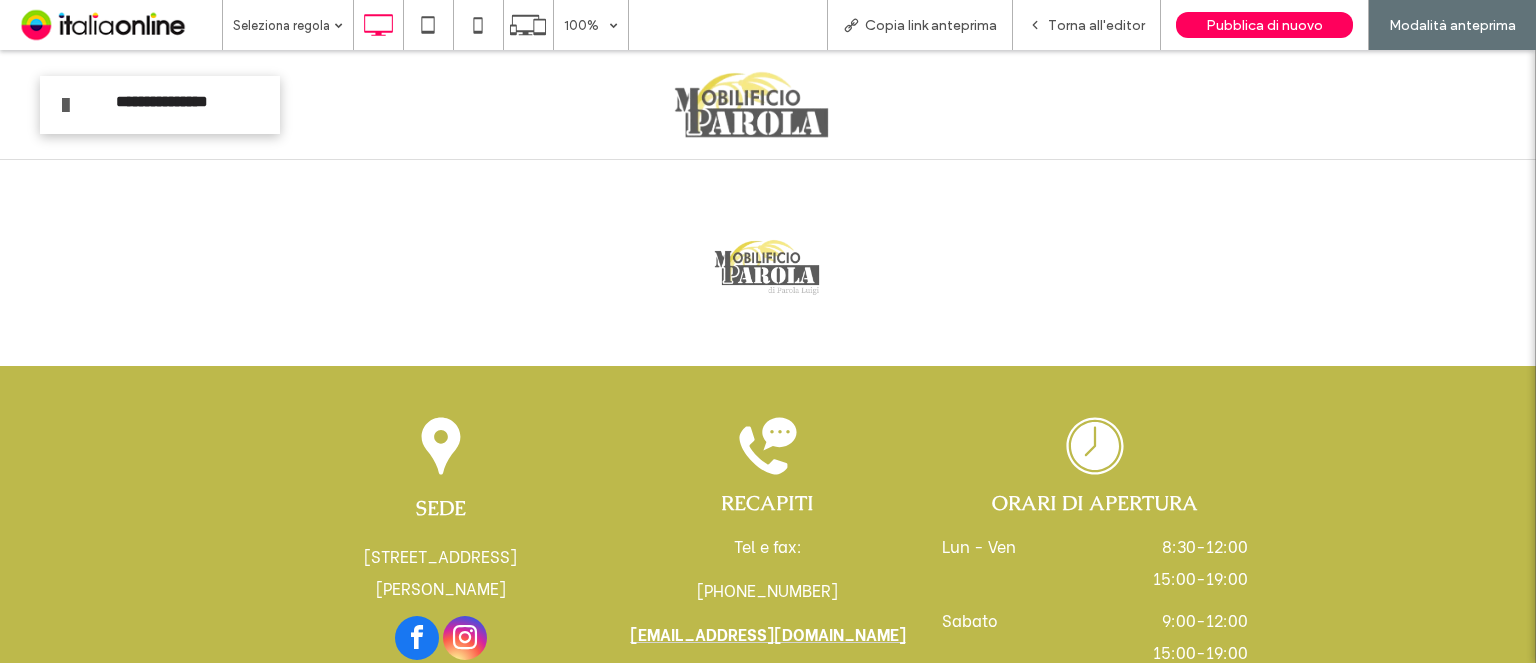 click at bounding box center (465, 638) 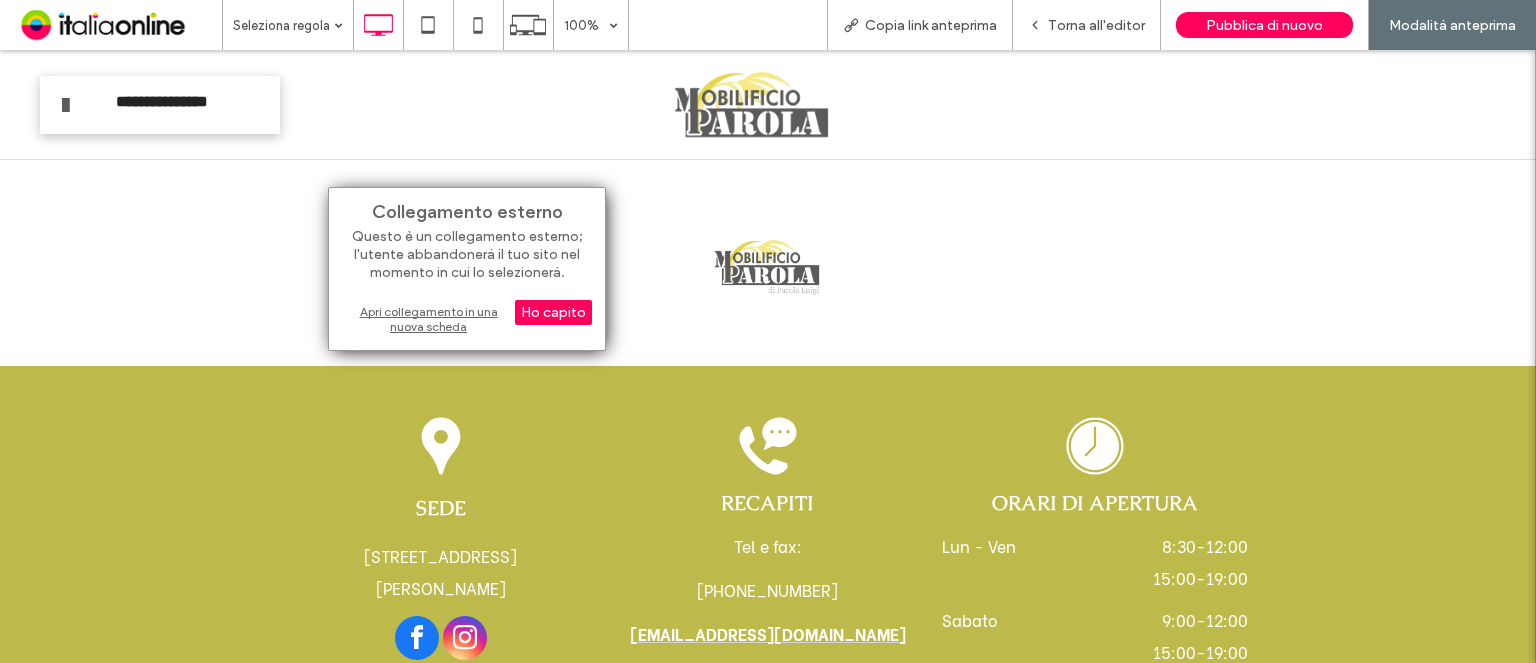 click on "Apri collegamento in una nuova scheda" at bounding box center [467, 319] 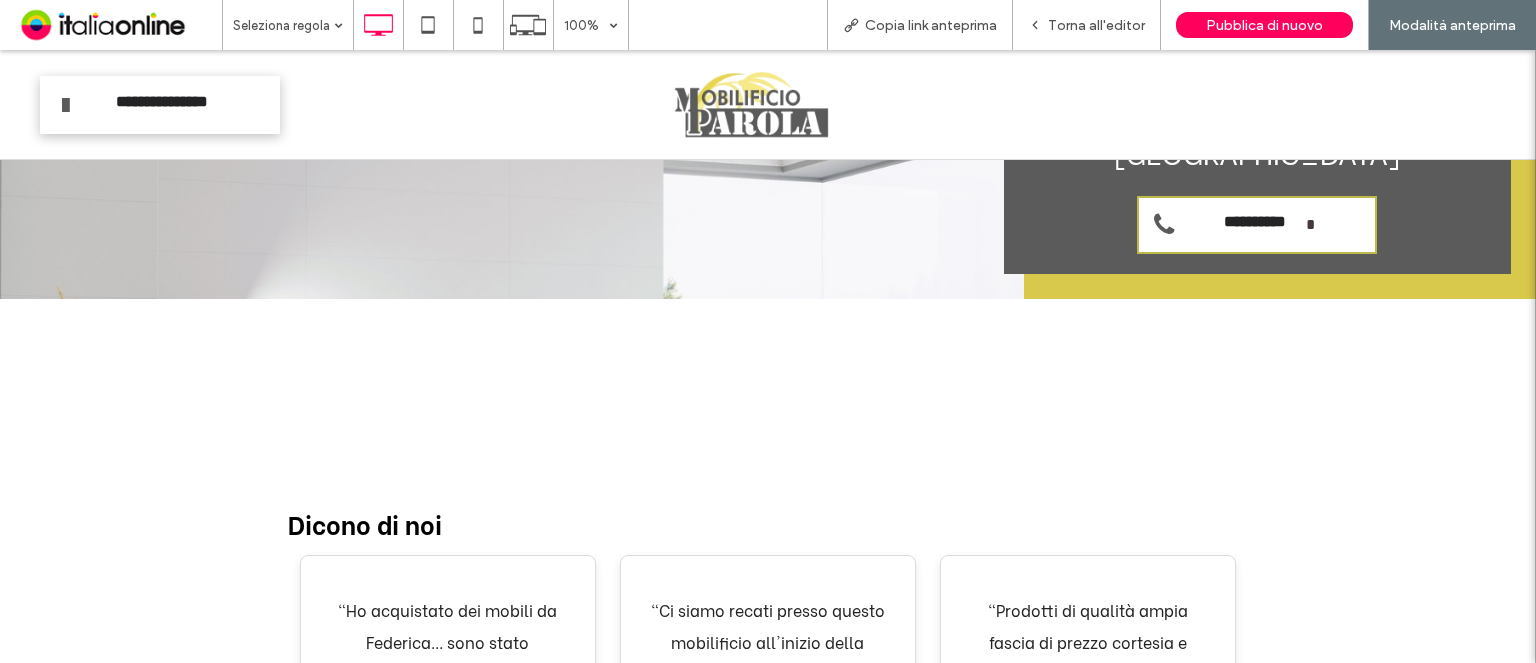 scroll, scrollTop: 9342, scrollLeft: 0, axis: vertical 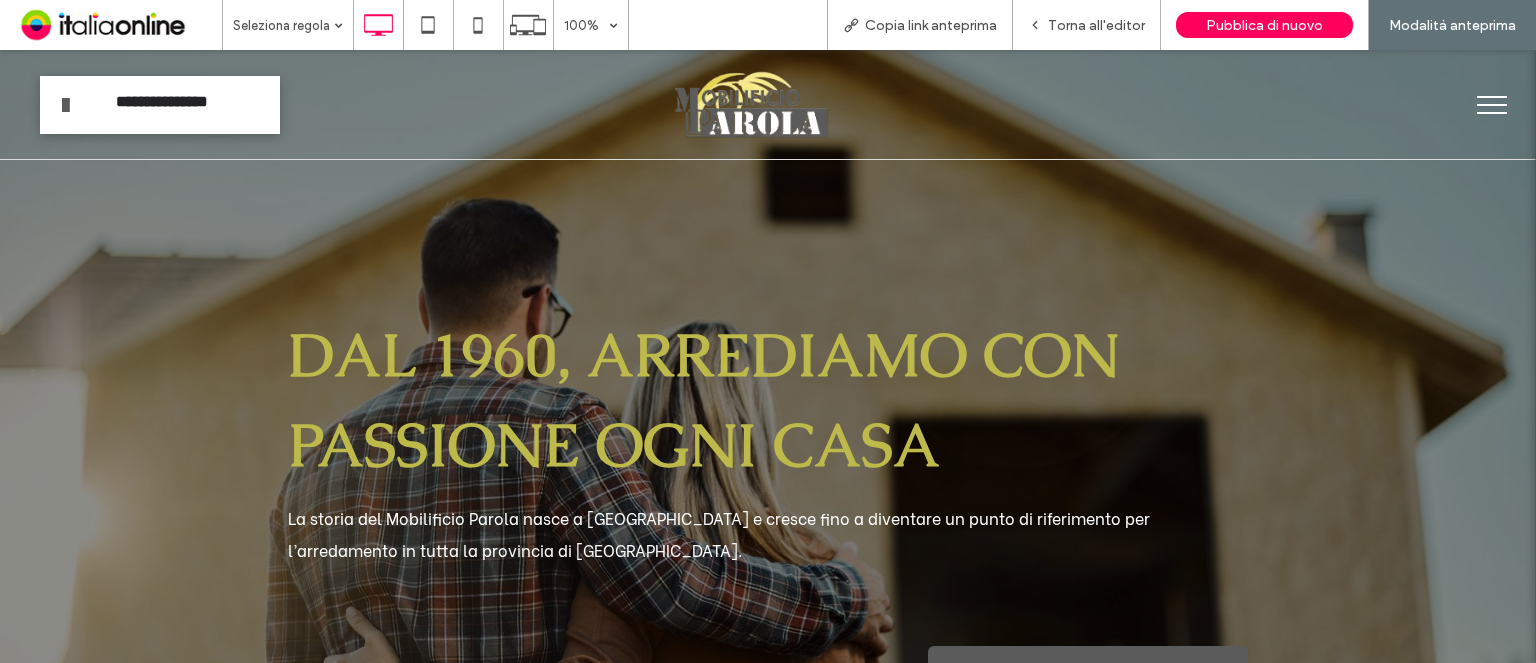 drag, startPoint x: 1088, startPoint y: 27, endPoint x: 0, endPoint y: 360, distance: 1137.8195 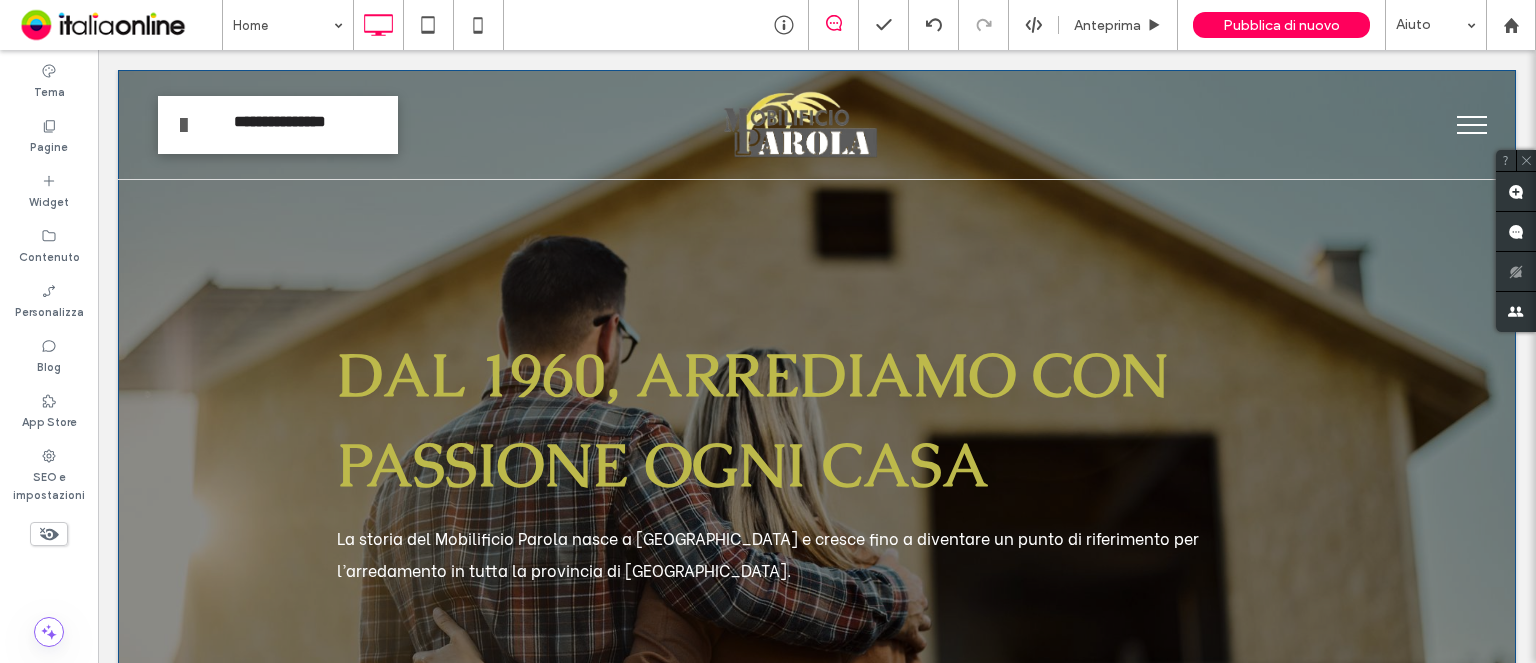 click on "Dal 1960, arrediamo con passione ogni casa   La storia del Mobilificio Parola nasce a Busca e cresce fino a diventare un punto di riferimento per l’arredamento in tutta la provincia di Cuneo. Click To Paste
Riga + Aggiungi sezione" at bounding box center [817, 413] 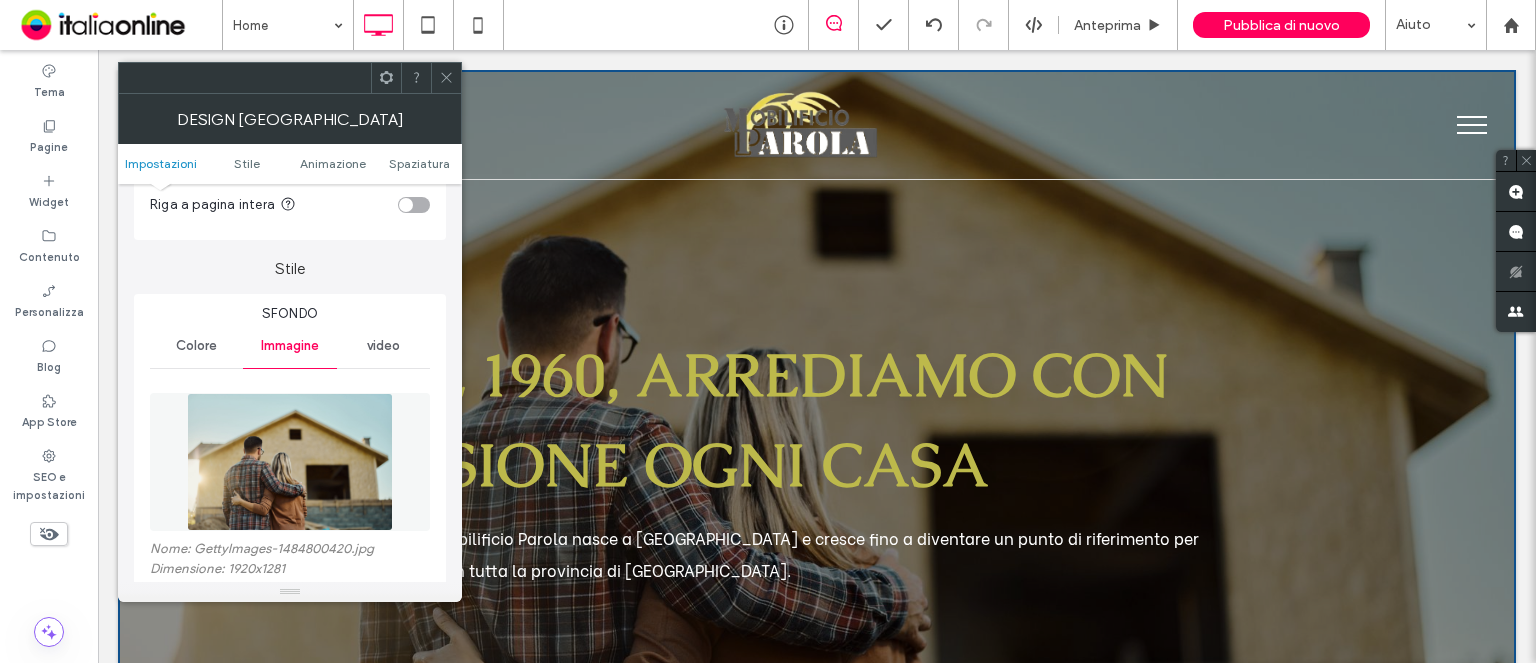 scroll, scrollTop: 200, scrollLeft: 0, axis: vertical 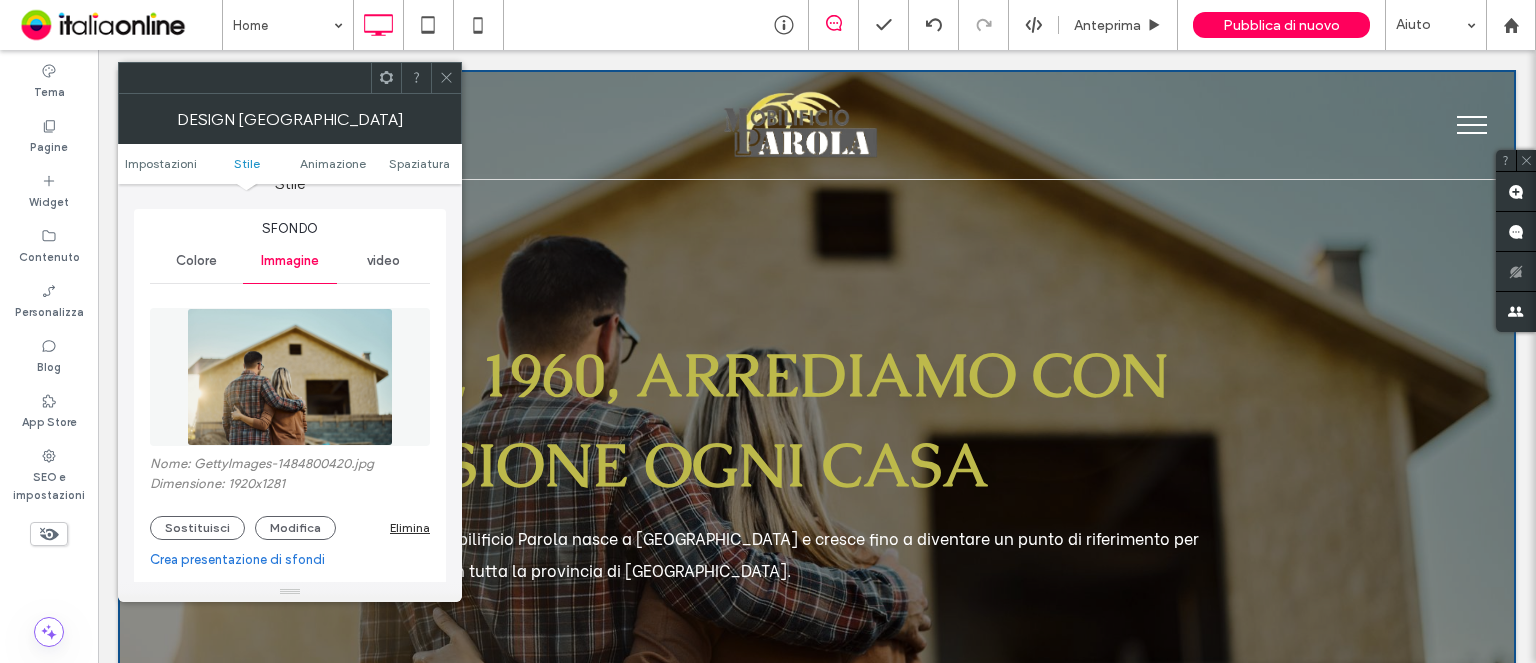 drag, startPoint x: 202, startPoint y: 529, endPoint x: 422, endPoint y: 543, distance: 220.445 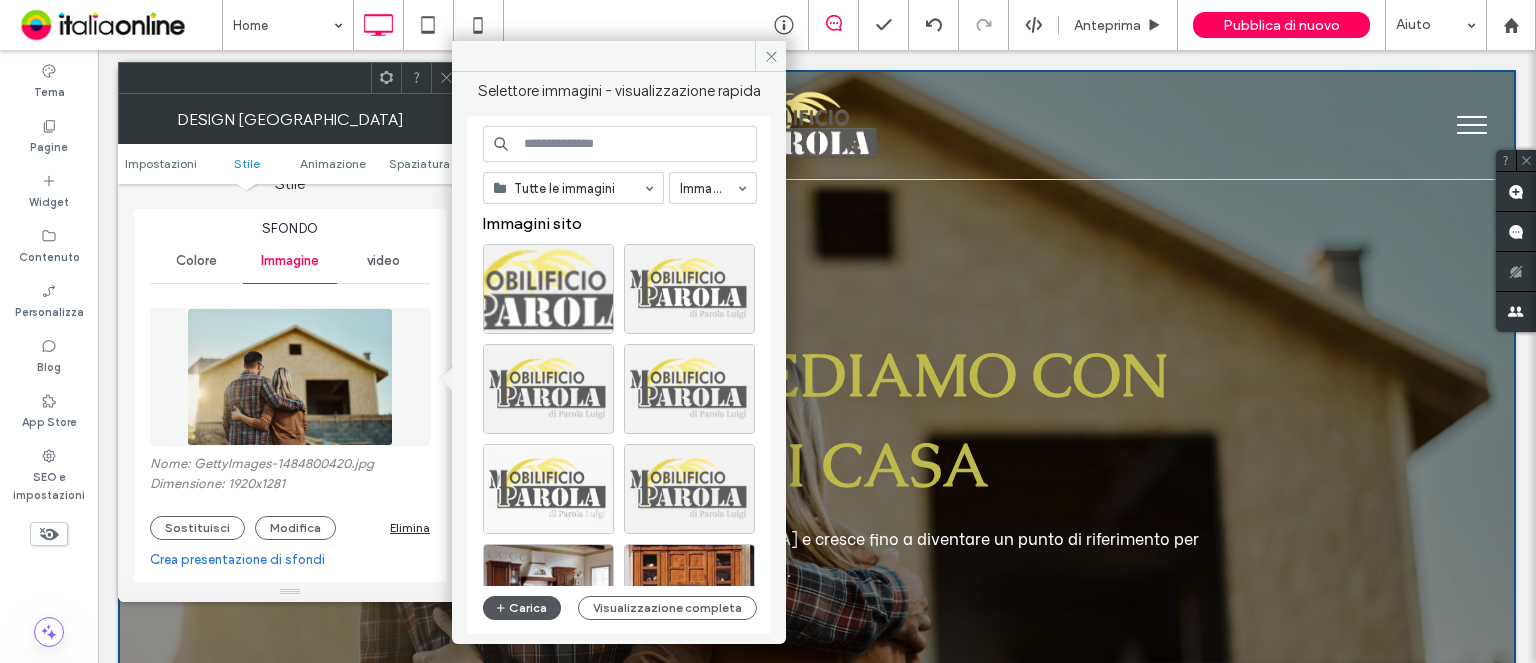 click on "Carica" at bounding box center [522, 608] 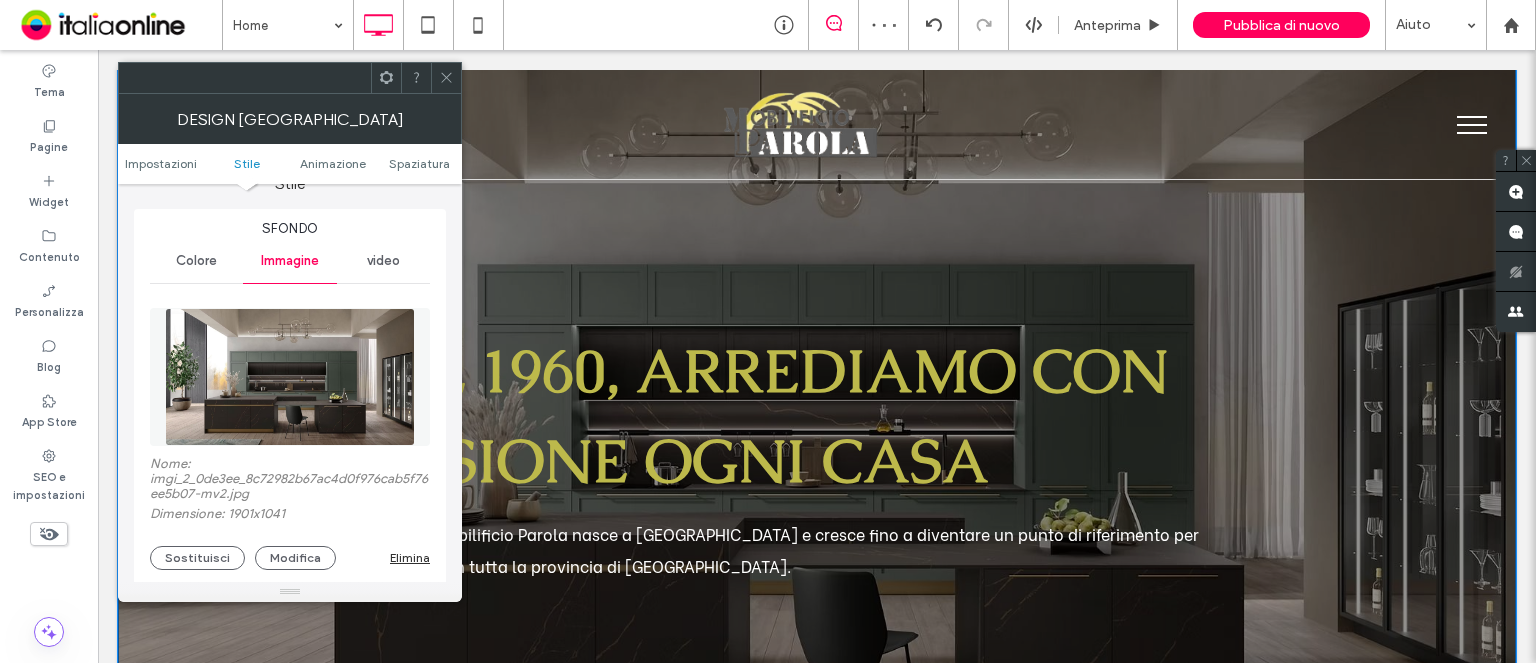 scroll, scrollTop: 0, scrollLeft: 0, axis: both 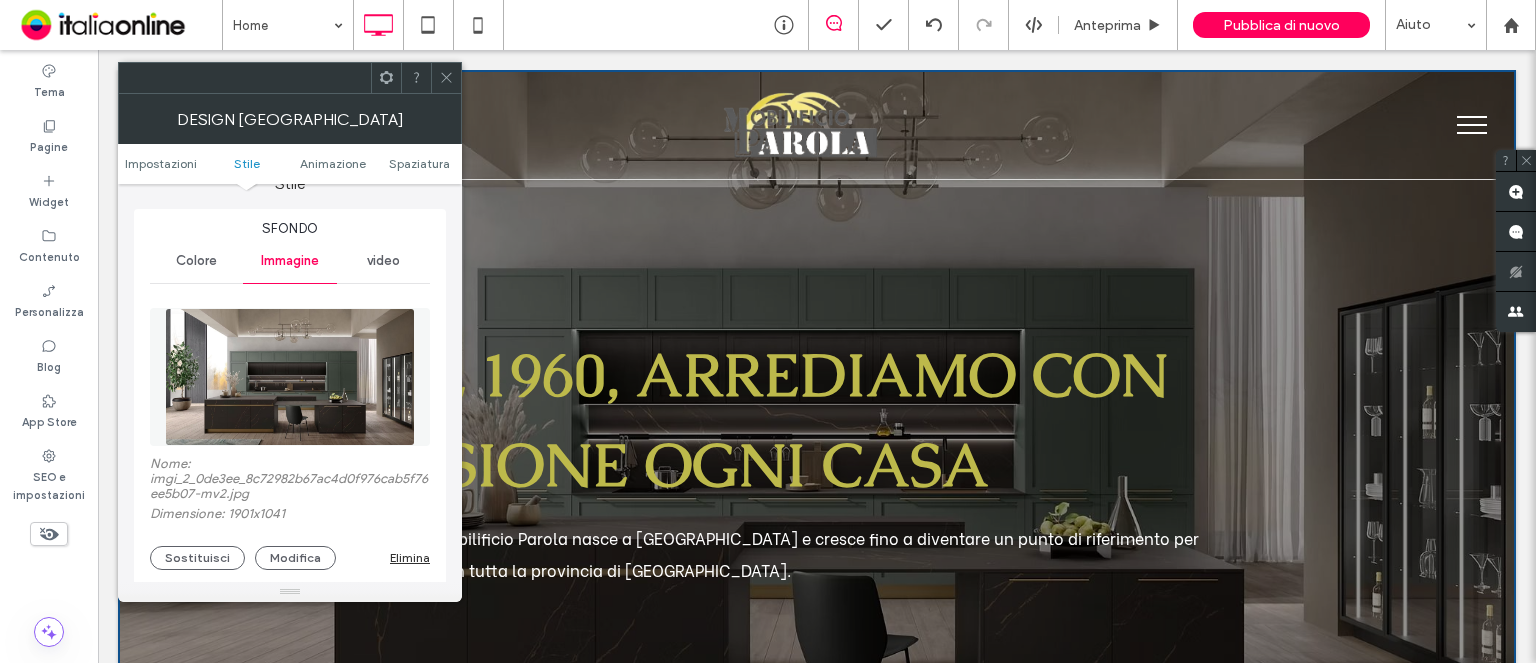 drag, startPoint x: 319, startPoint y: 2, endPoint x: 371, endPoint y: 17, distance: 54.120235 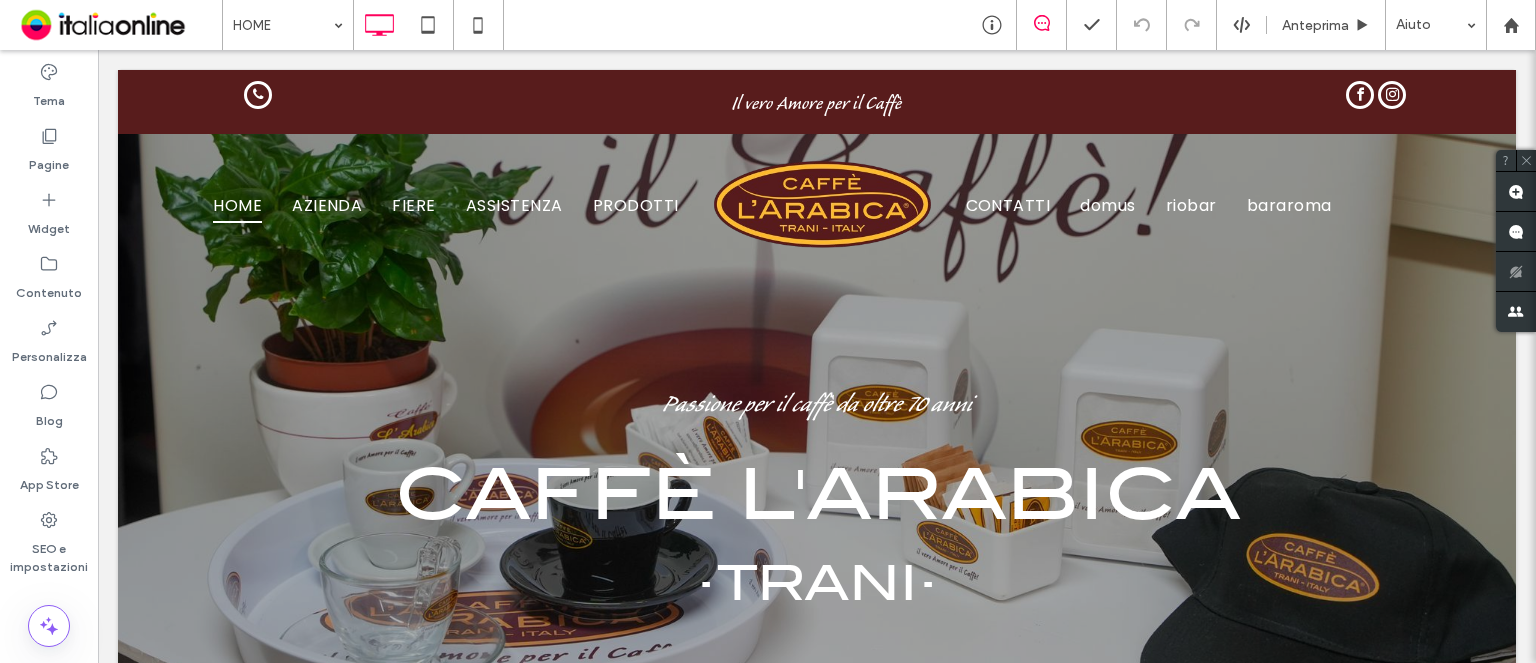 scroll, scrollTop: 0, scrollLeft: 0, axis: both 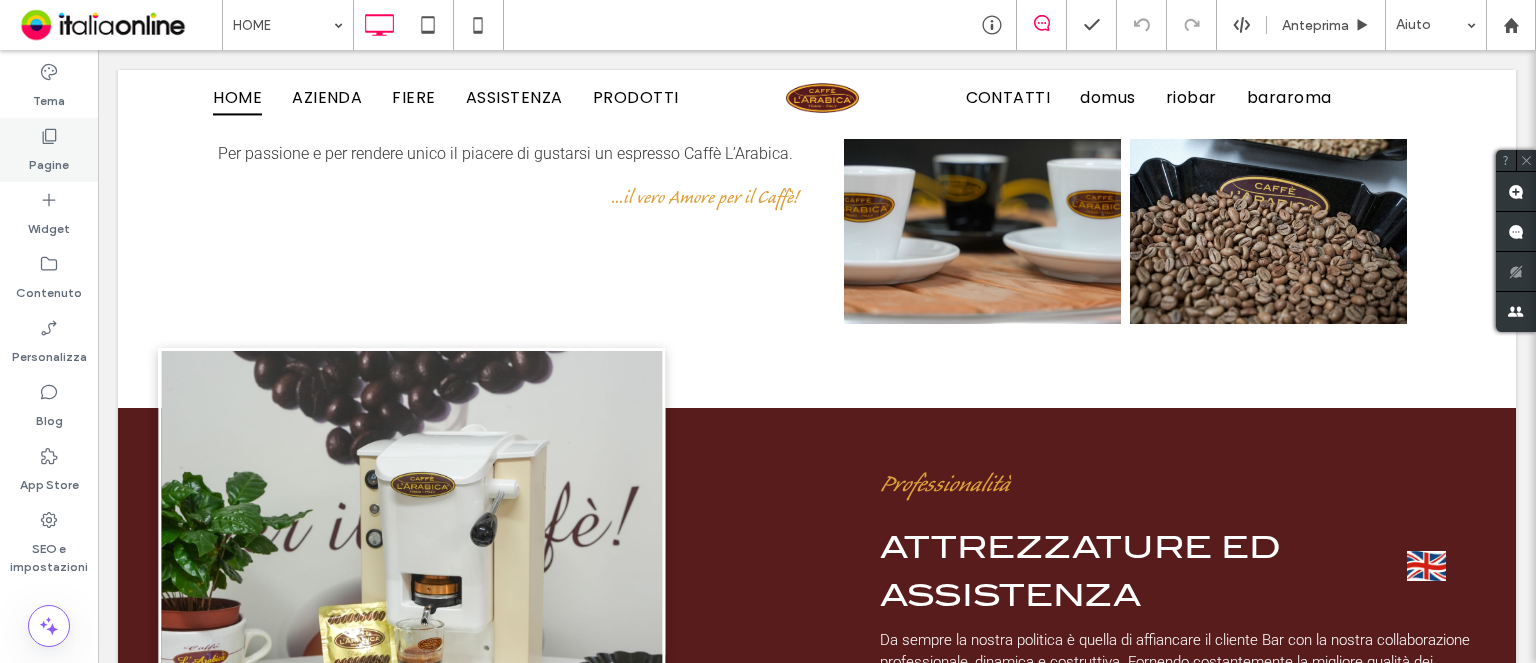 click on "Pagine" at bounding box center (49, 160) 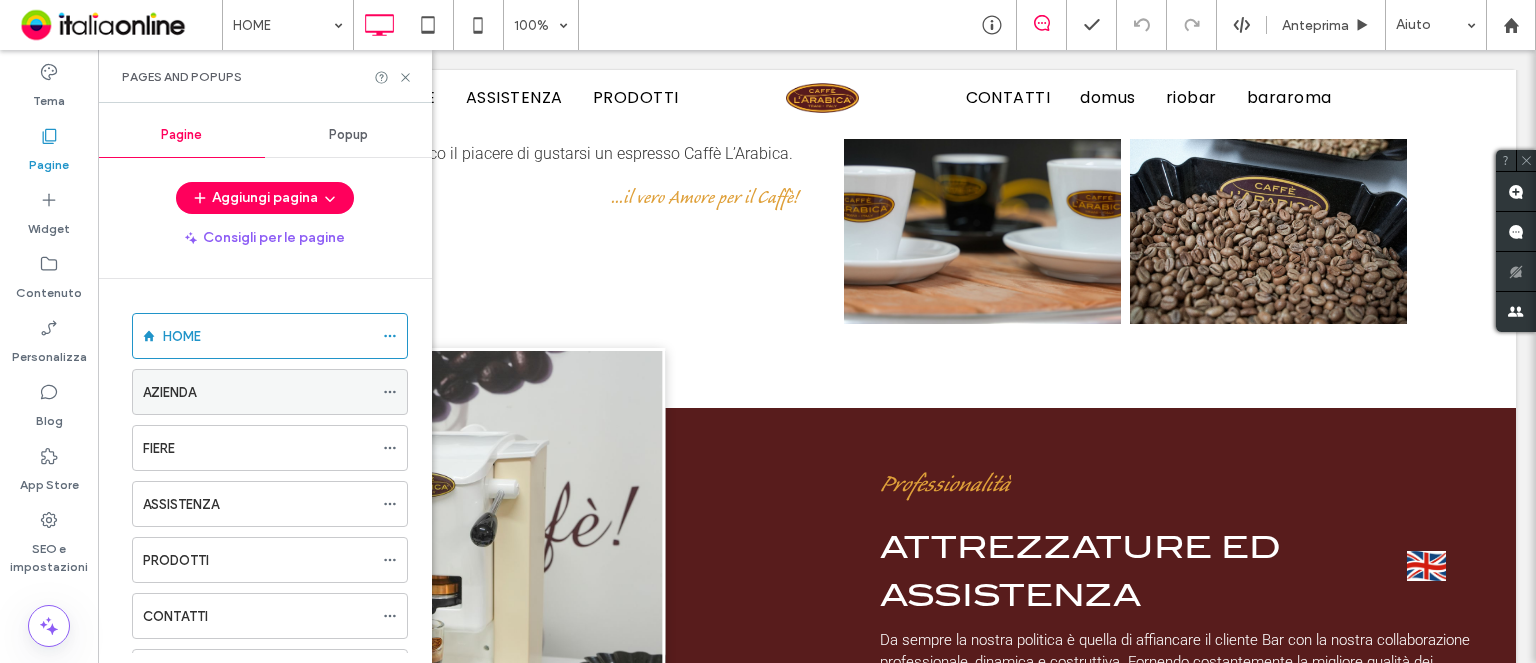 scroll, scrollTop: 199, scrollLeft: 0, axis: vertical 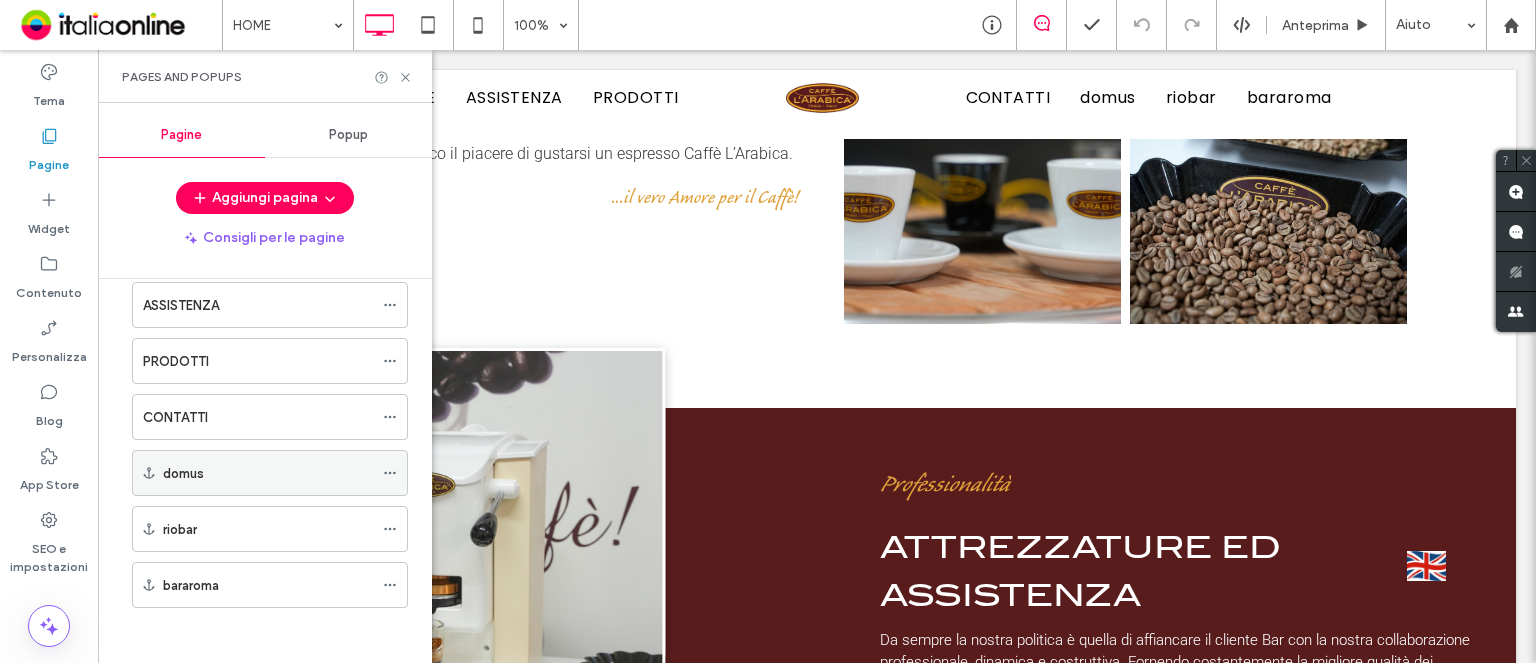 click 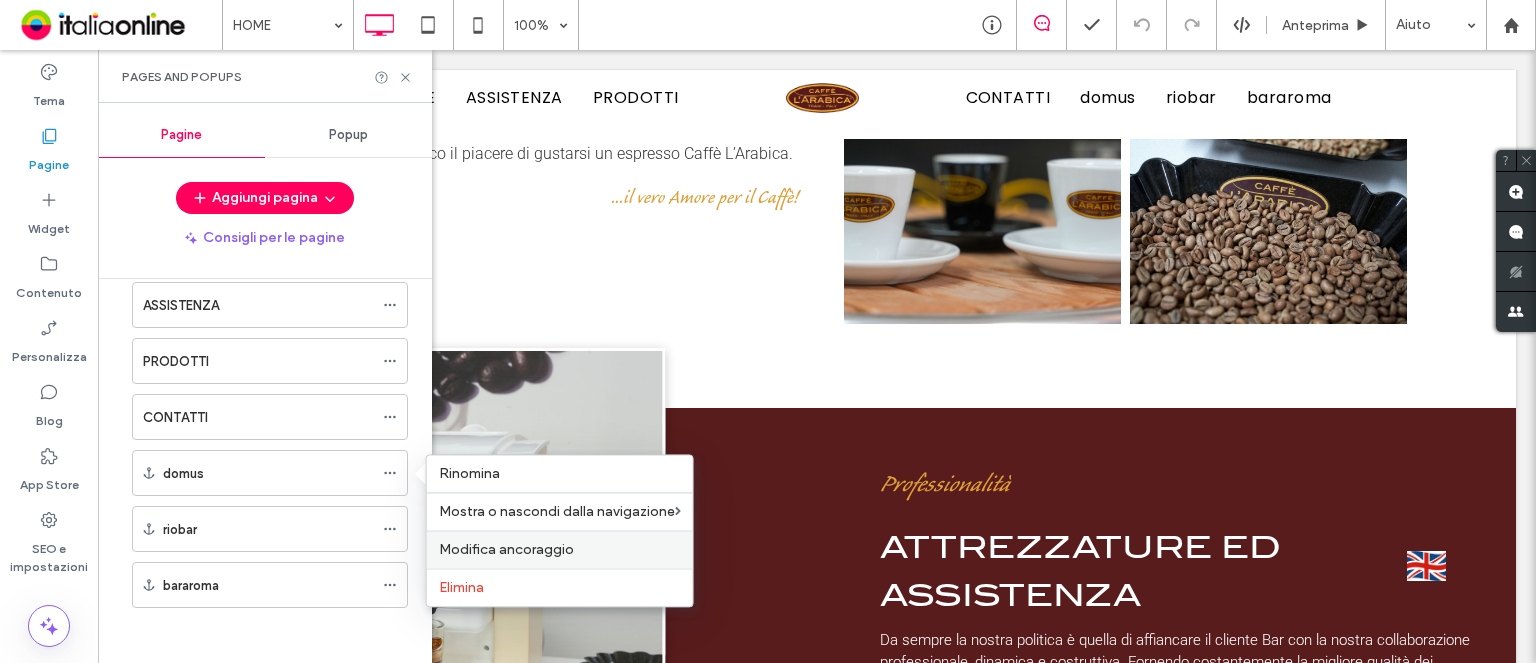 click on "Modifica ancoraggio" at bounding box center (506, 549) 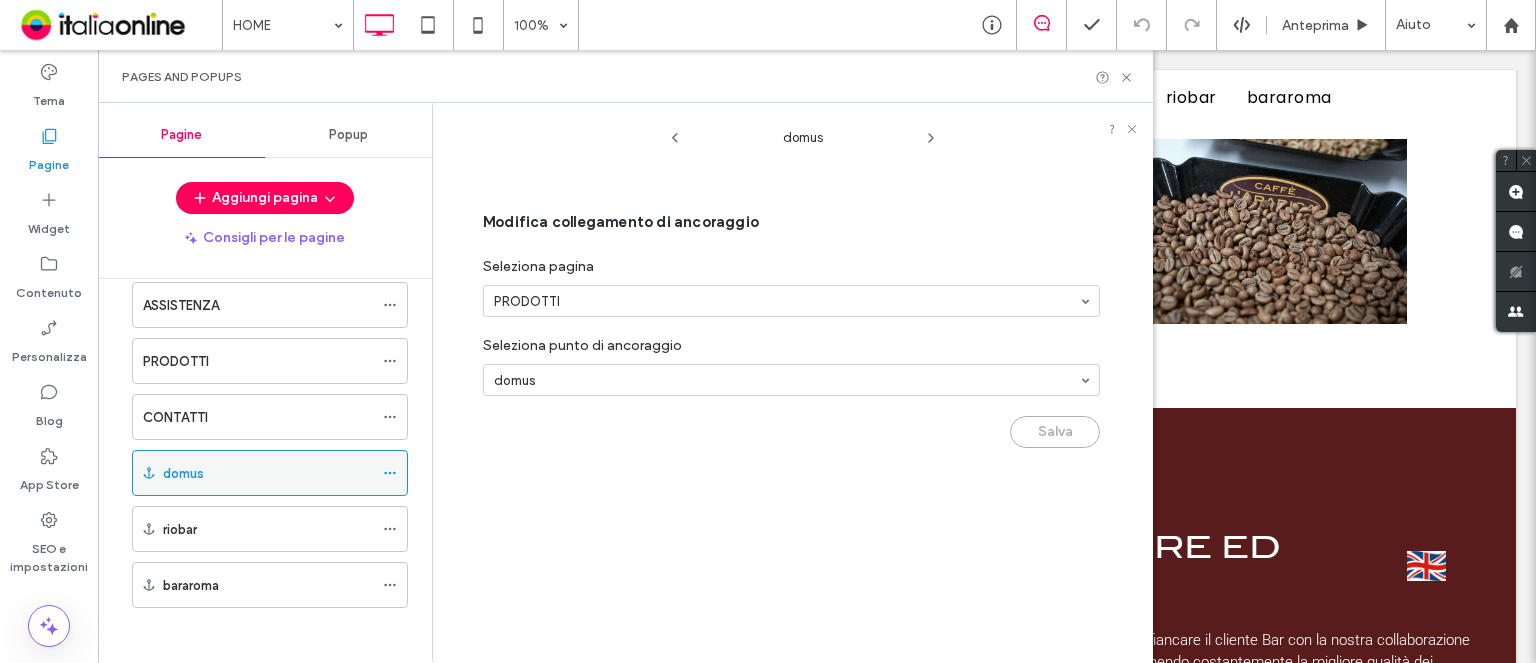 click 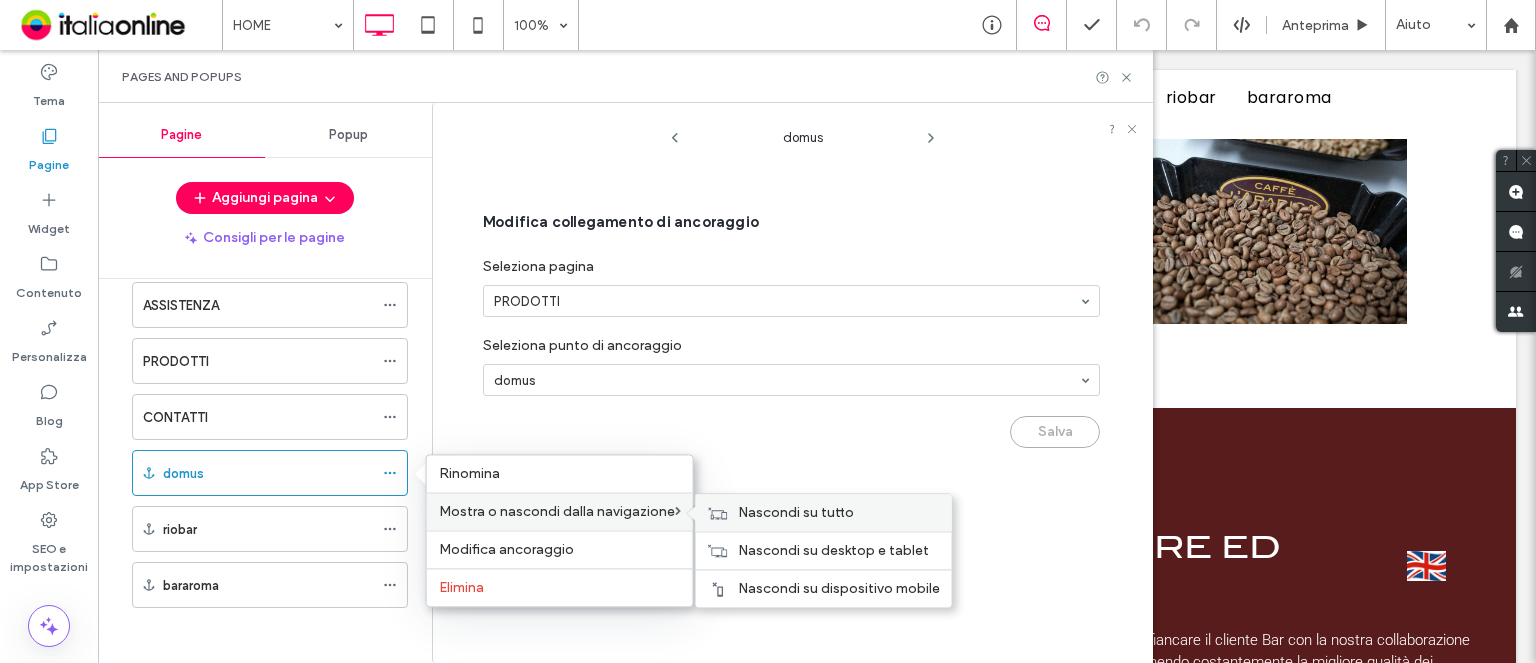 click on "Nascondi su tutto" at bounding box center [796, 512] 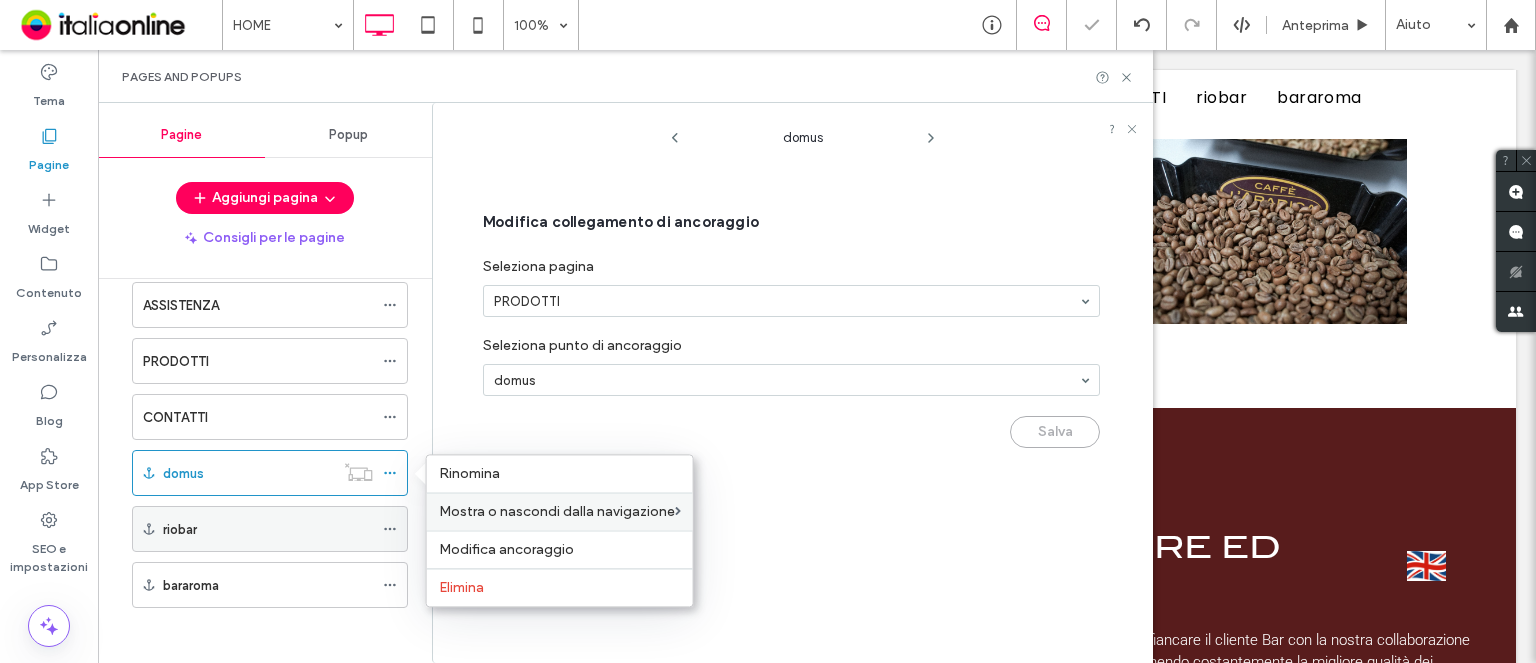 click 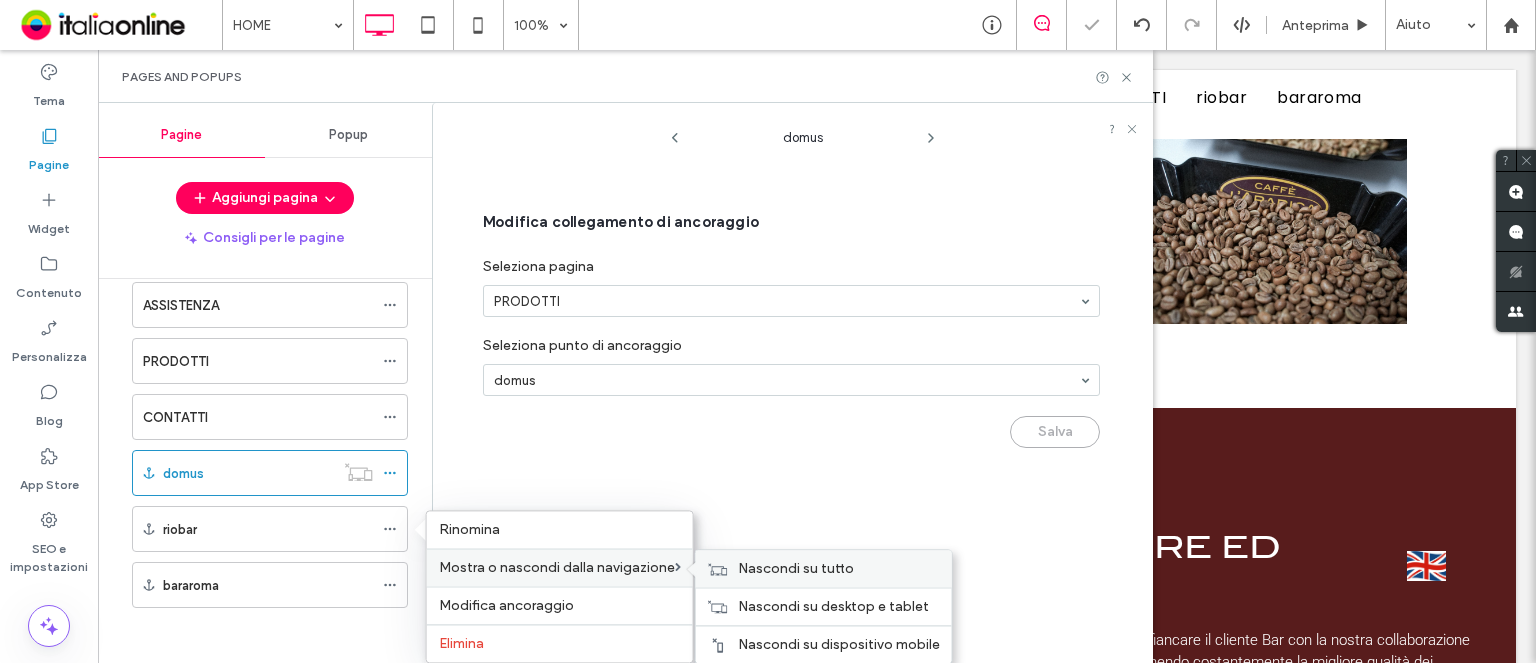 click on "Nascondi su tutto" at bounding box center (824, 568) 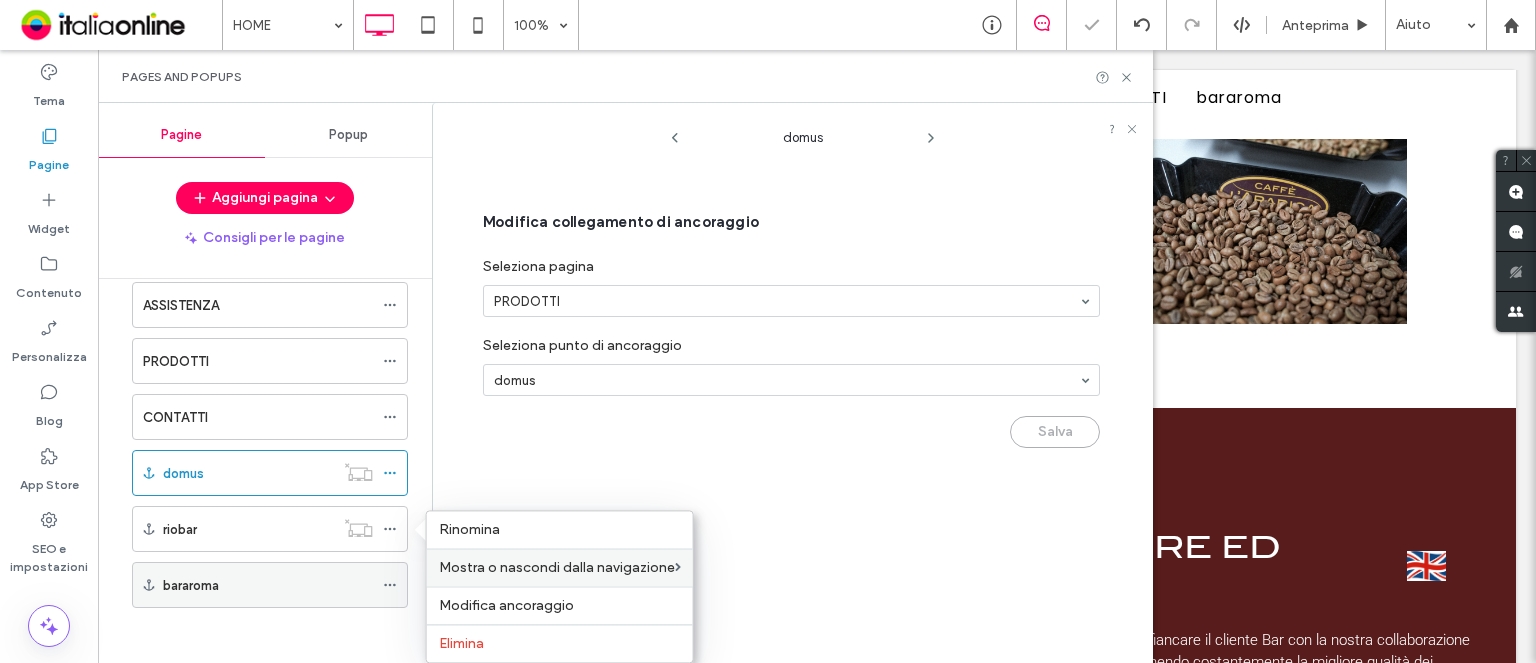 click at bounding box center [390, 585] 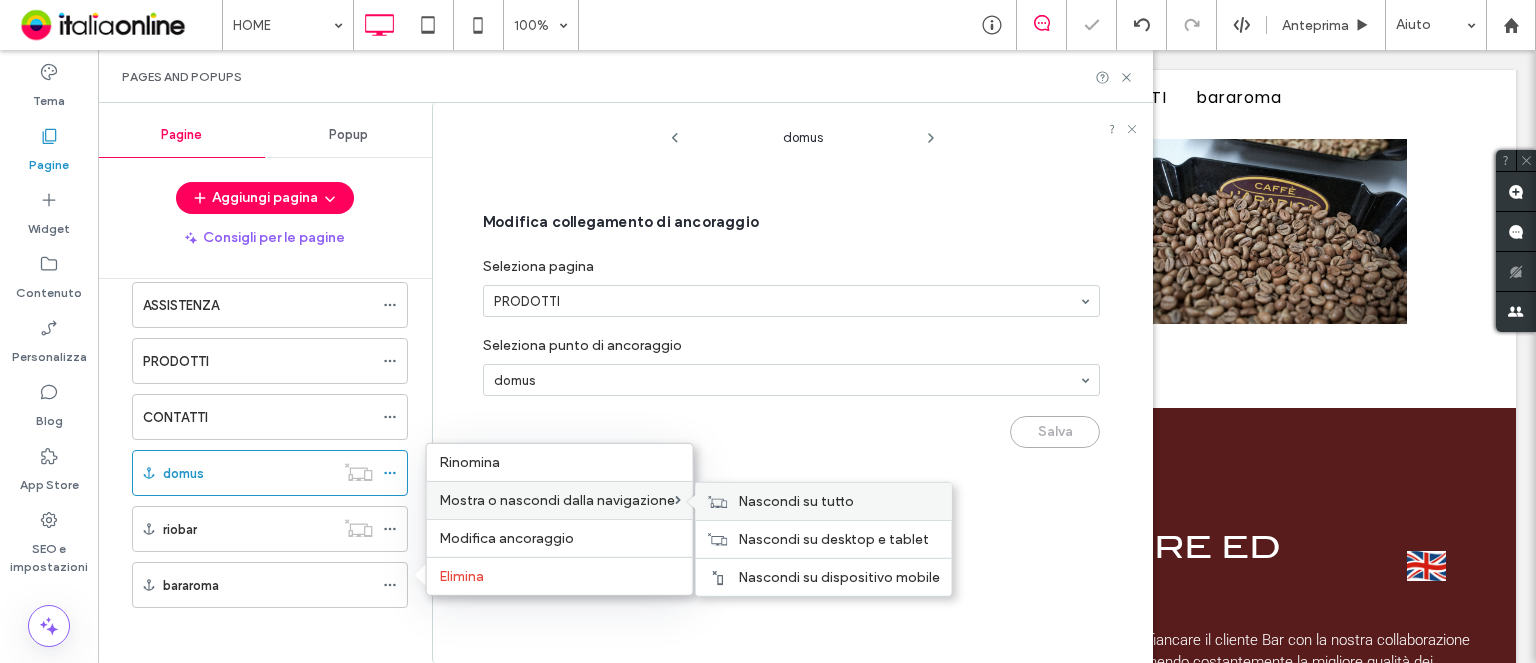 click on "Nascondi su tutto" at bounding box center (824, 501) 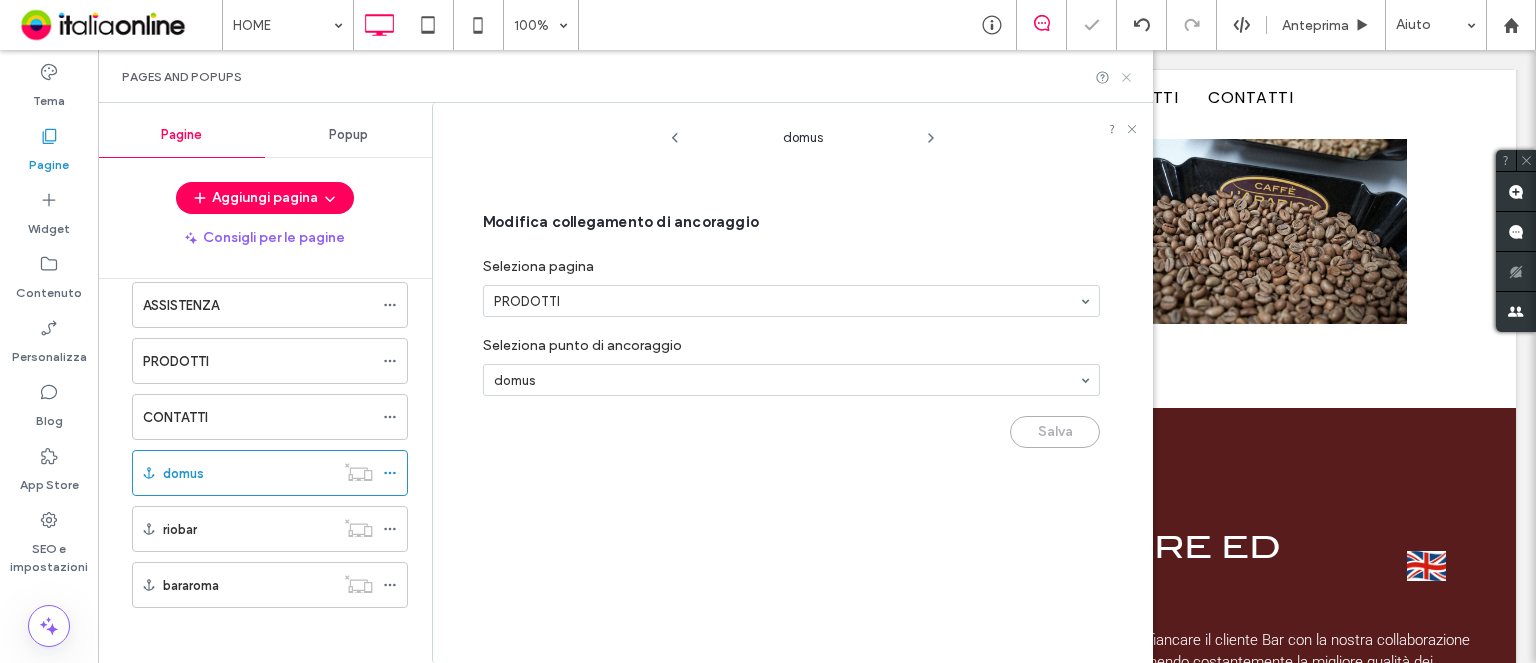 click 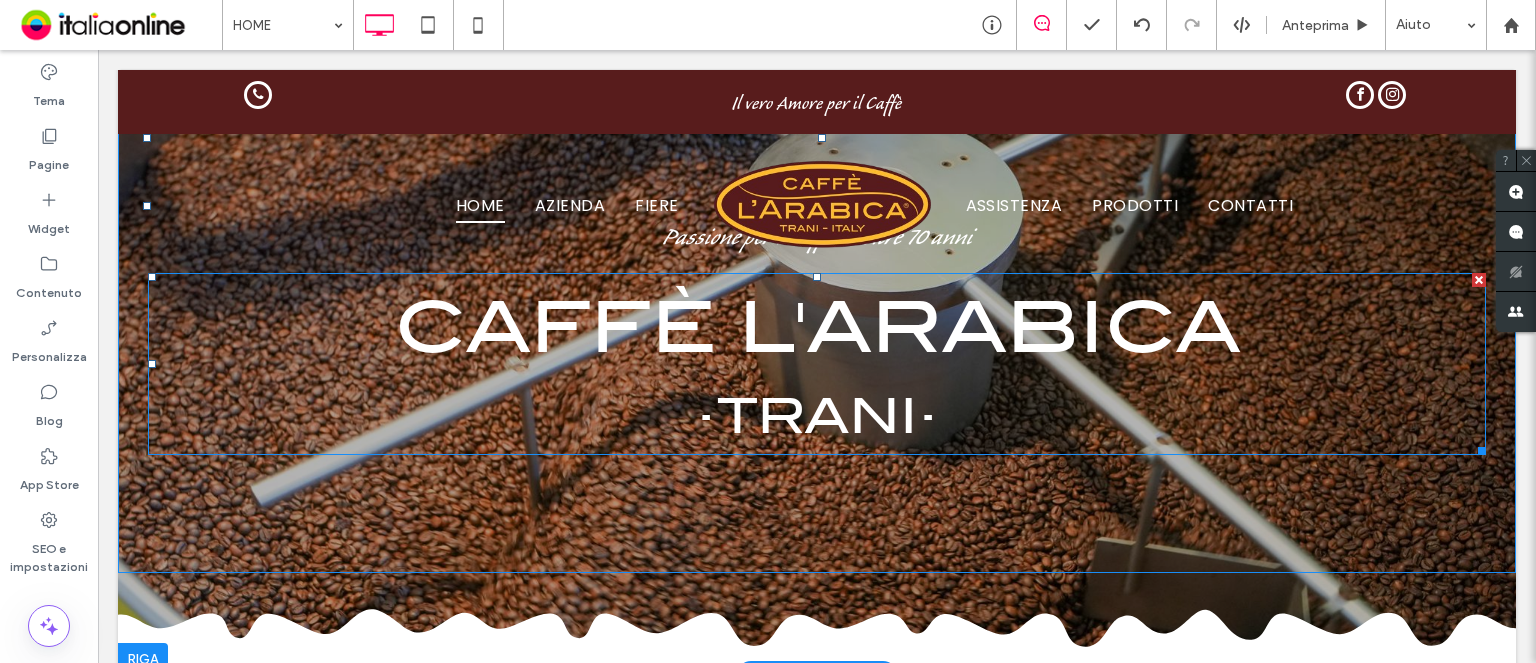 scroll, scrollTop: 163, scrollLeft: 0, axis: vertical 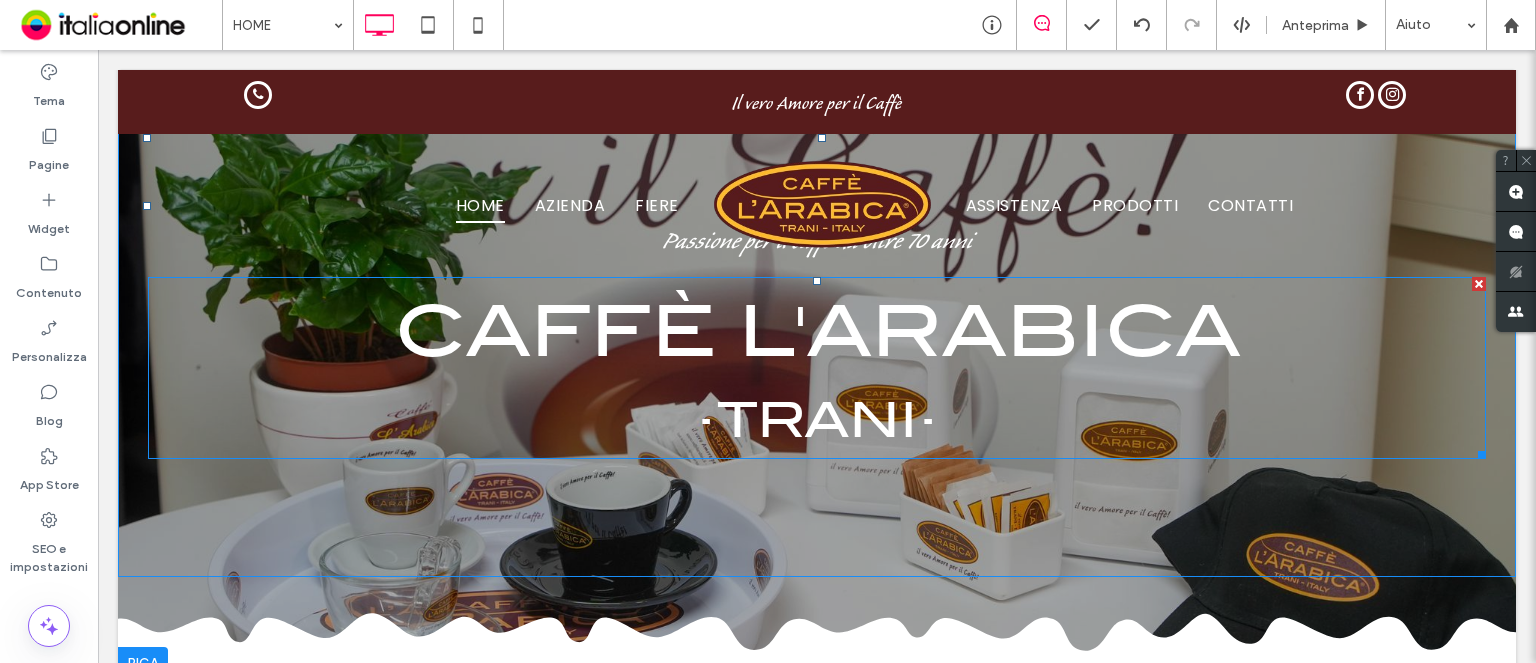 click on "Caffè l'Arabica" at bounding box center (817, 331) 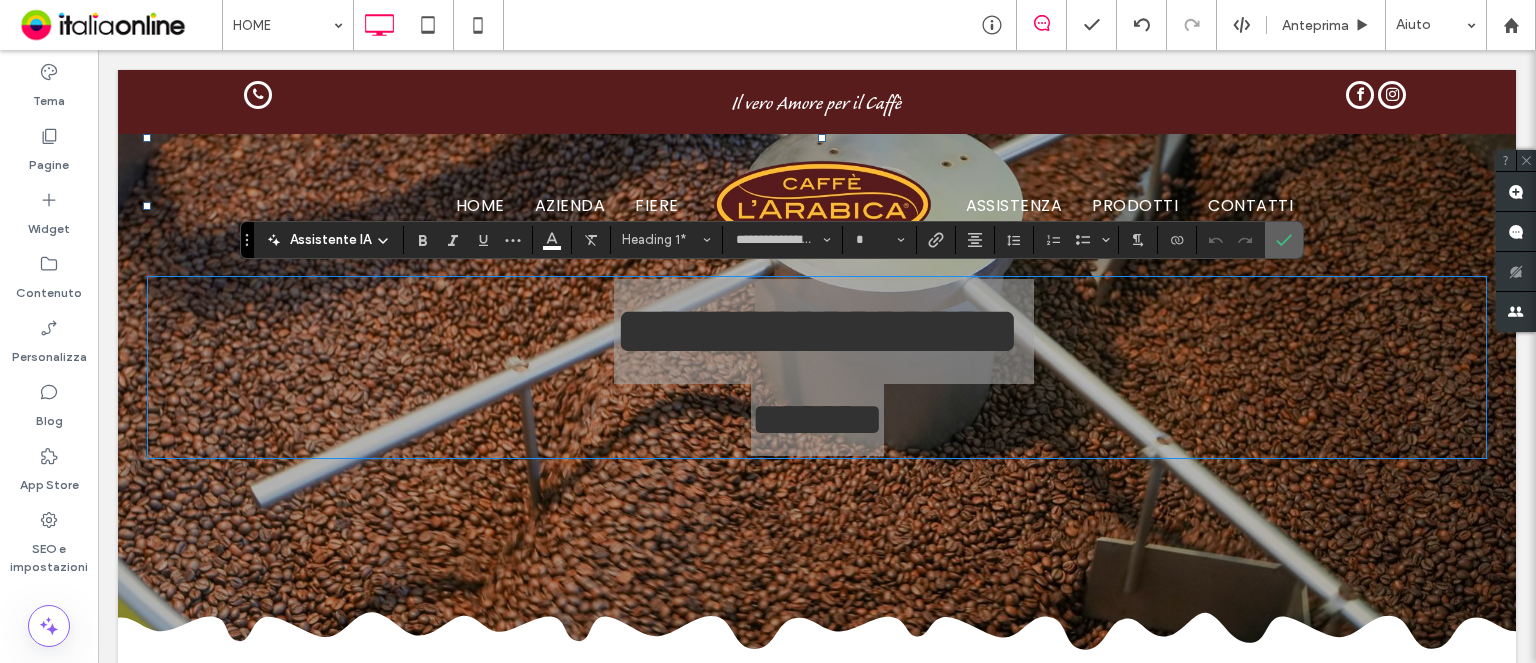 click at bounding box center (1280, 240) 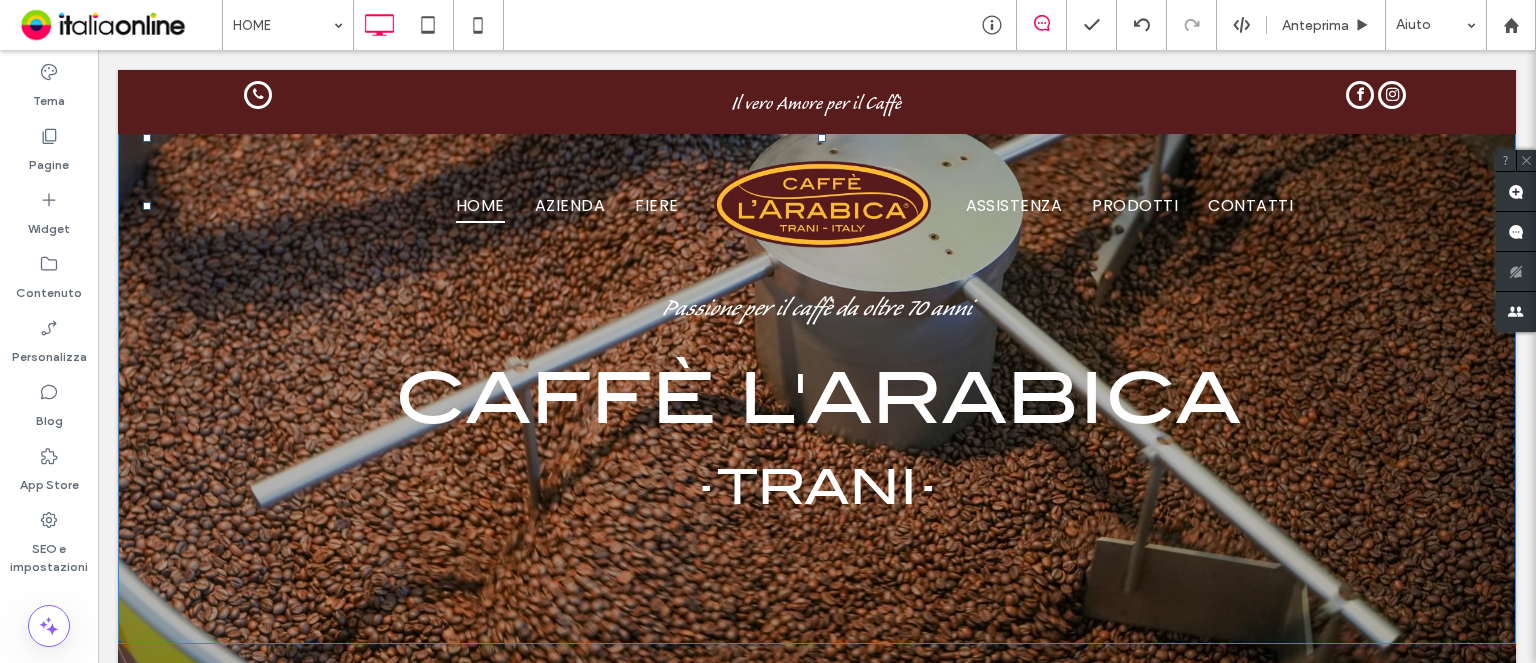 scroll, scrollTop: 0, scrollLeft: 0, axis: both 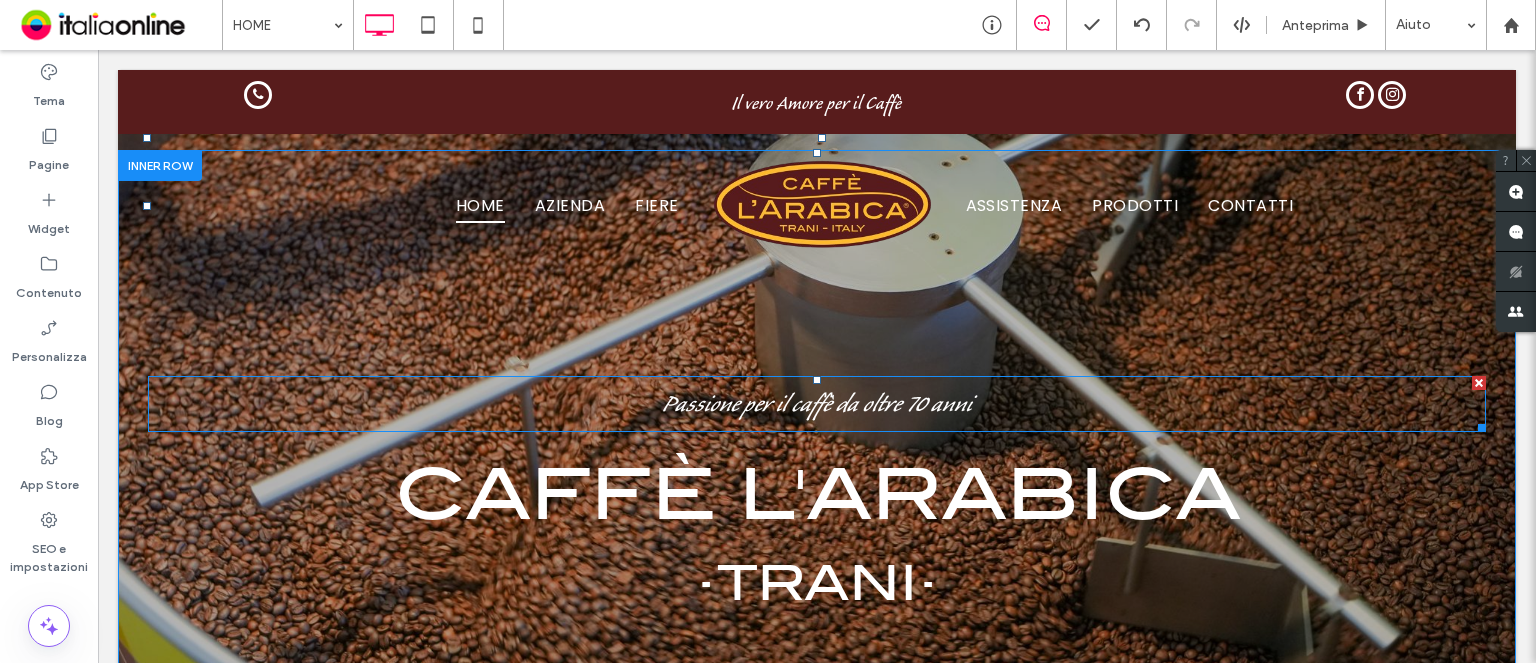 click on "Passione per il caffè da oltre 70 anni" at bounding box center [817, 407] 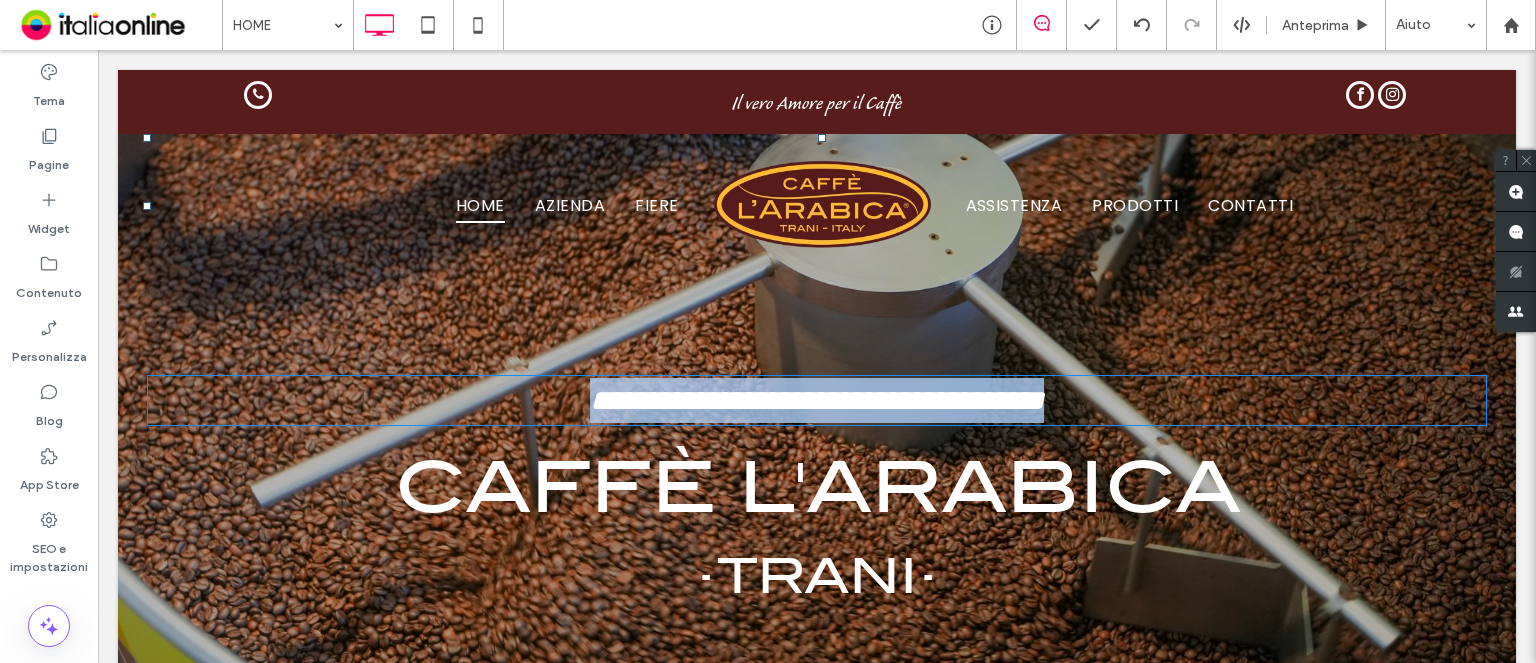 type on "**********" 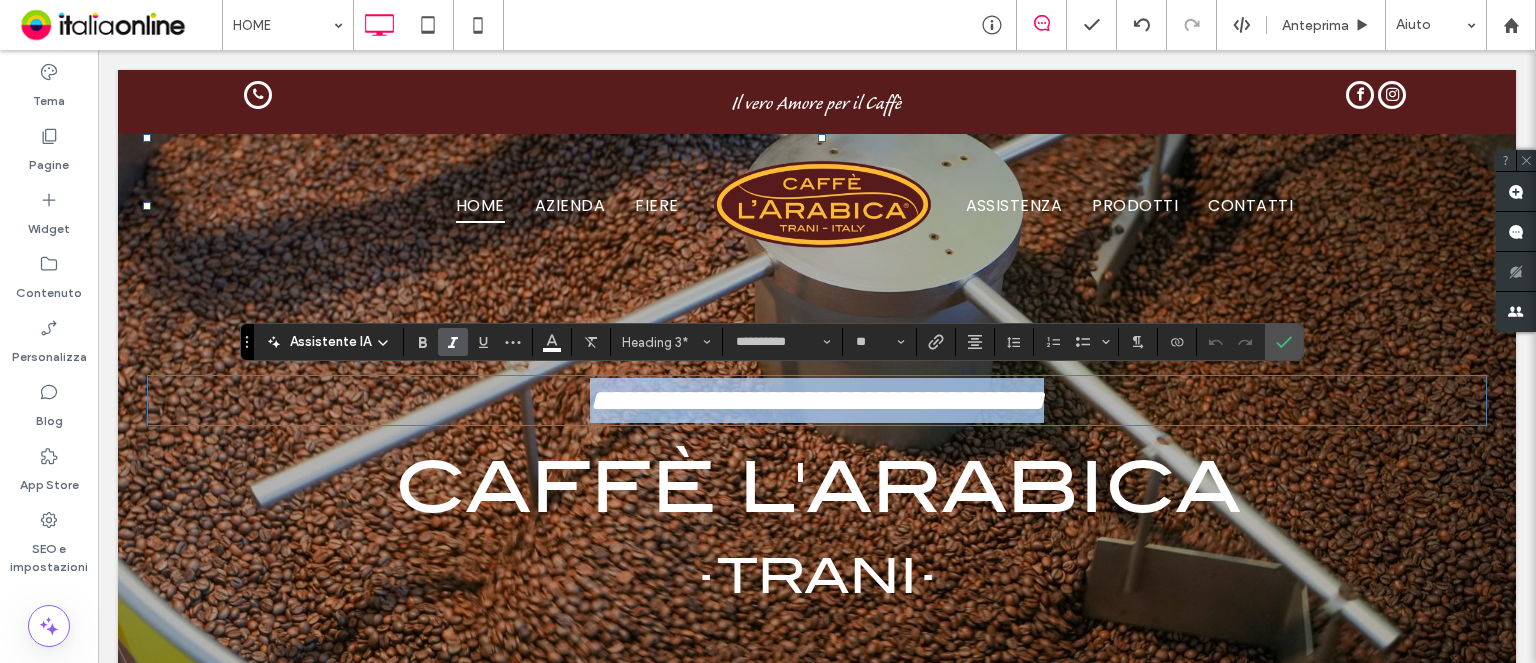 click on "**********" at bounding box center [817, 400] 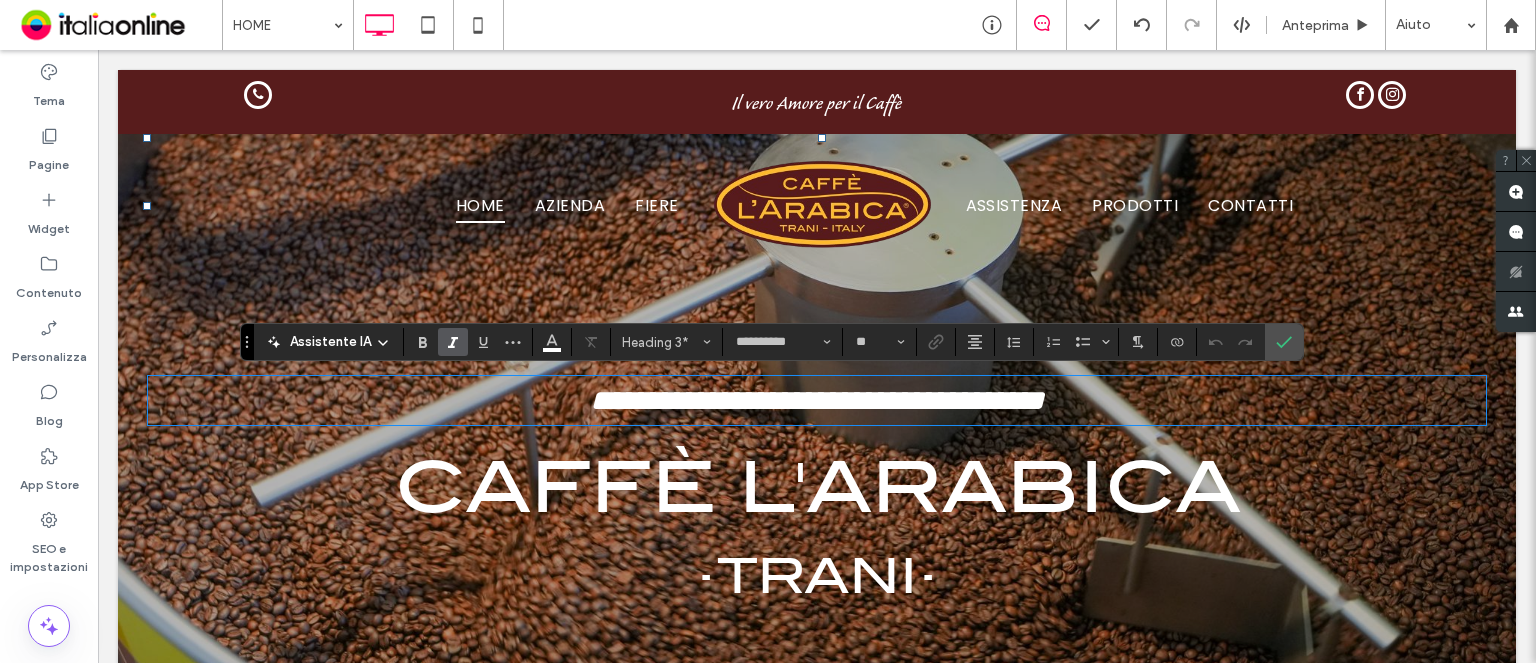 type 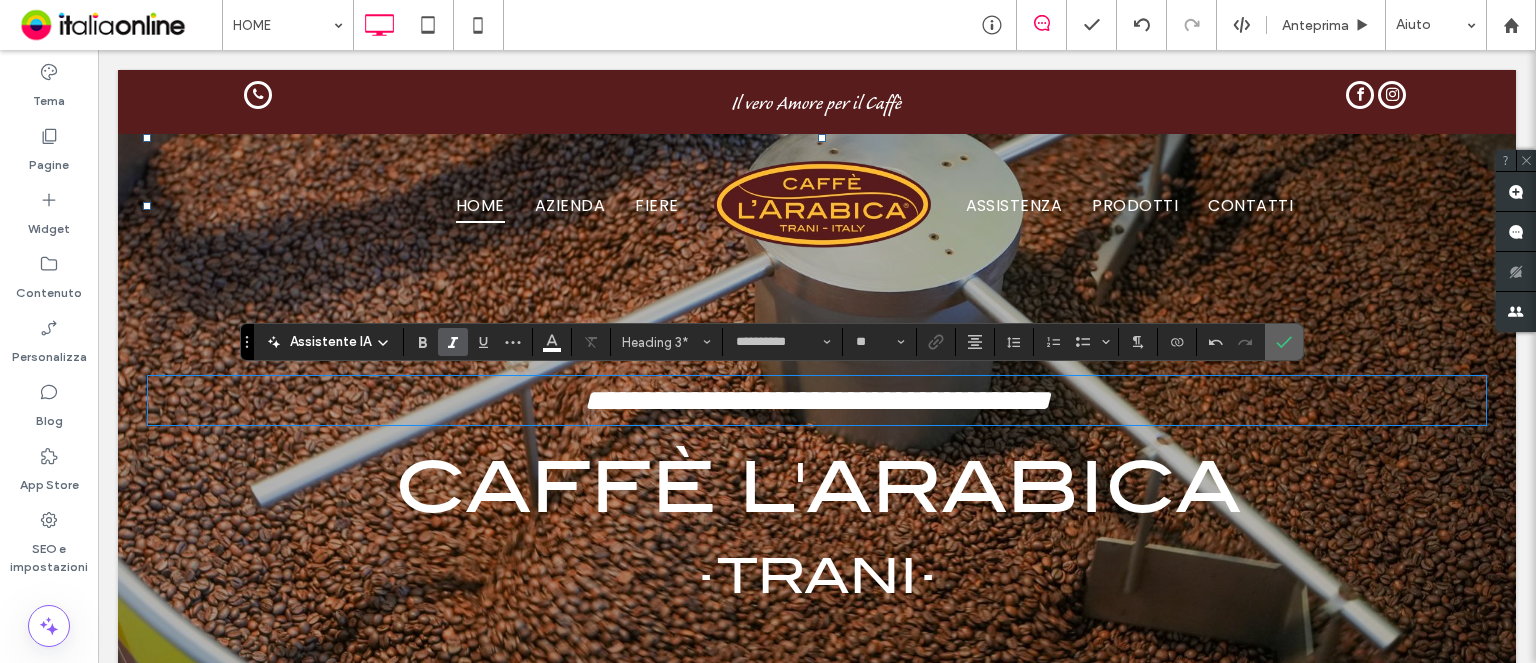 click 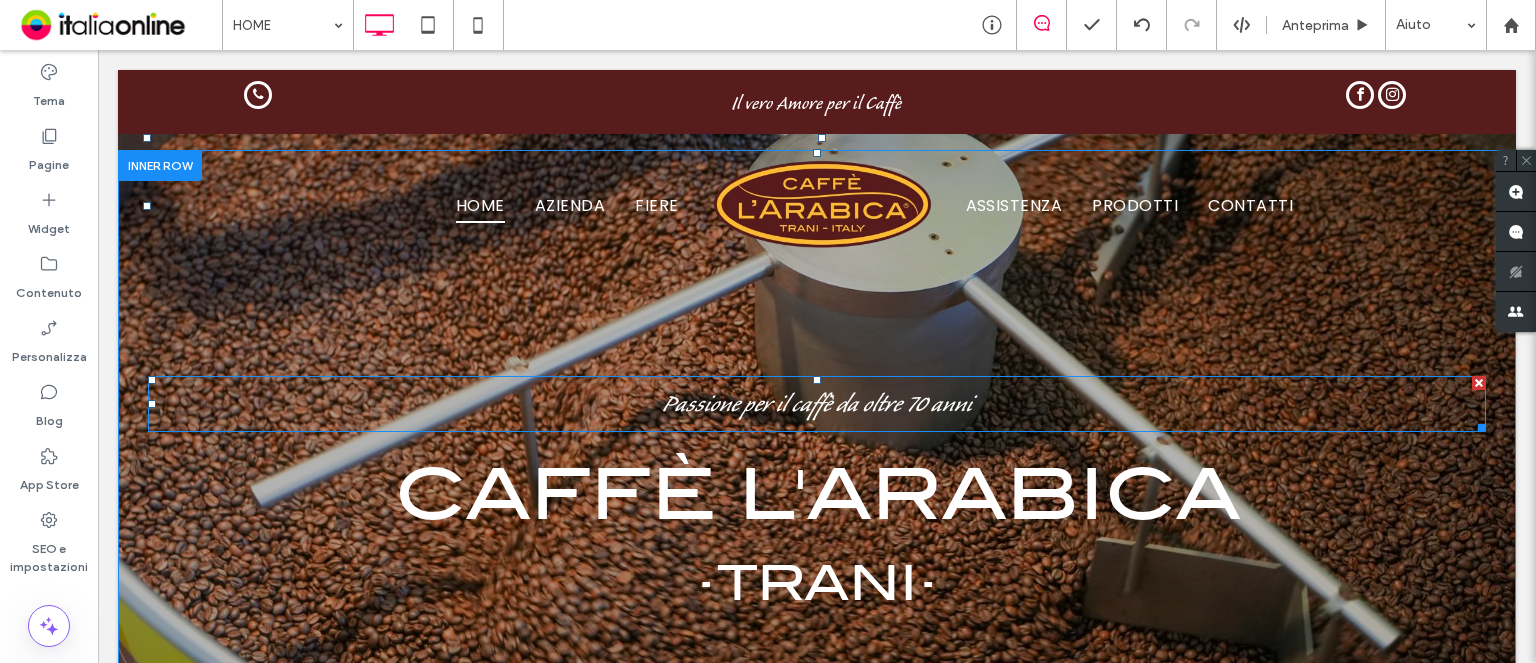 click on "Passione per il caffè da oltre 70 anni" at bounding box center (817, 404) 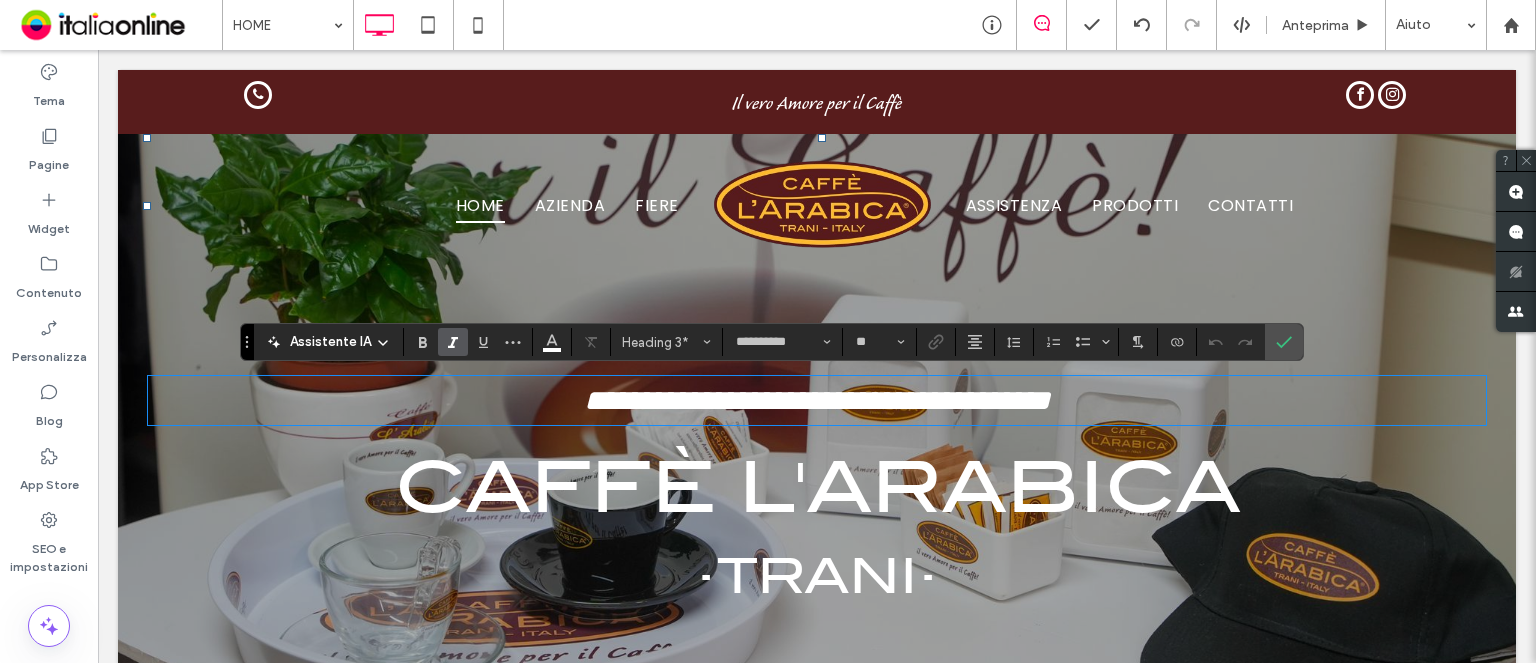 type 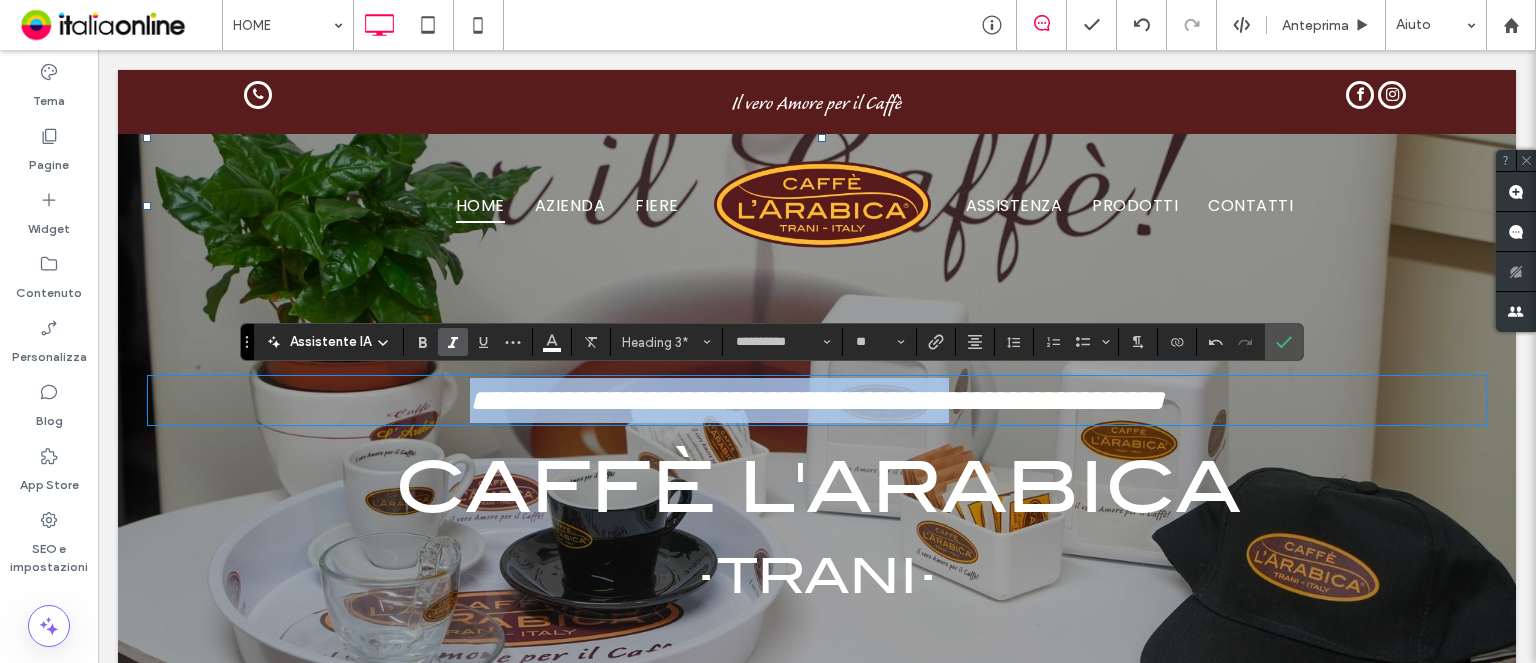 drag, startPoint x: 883, startPoint y: 395, endPoint x: 453, endPoint y: 373, distance: 430.5624 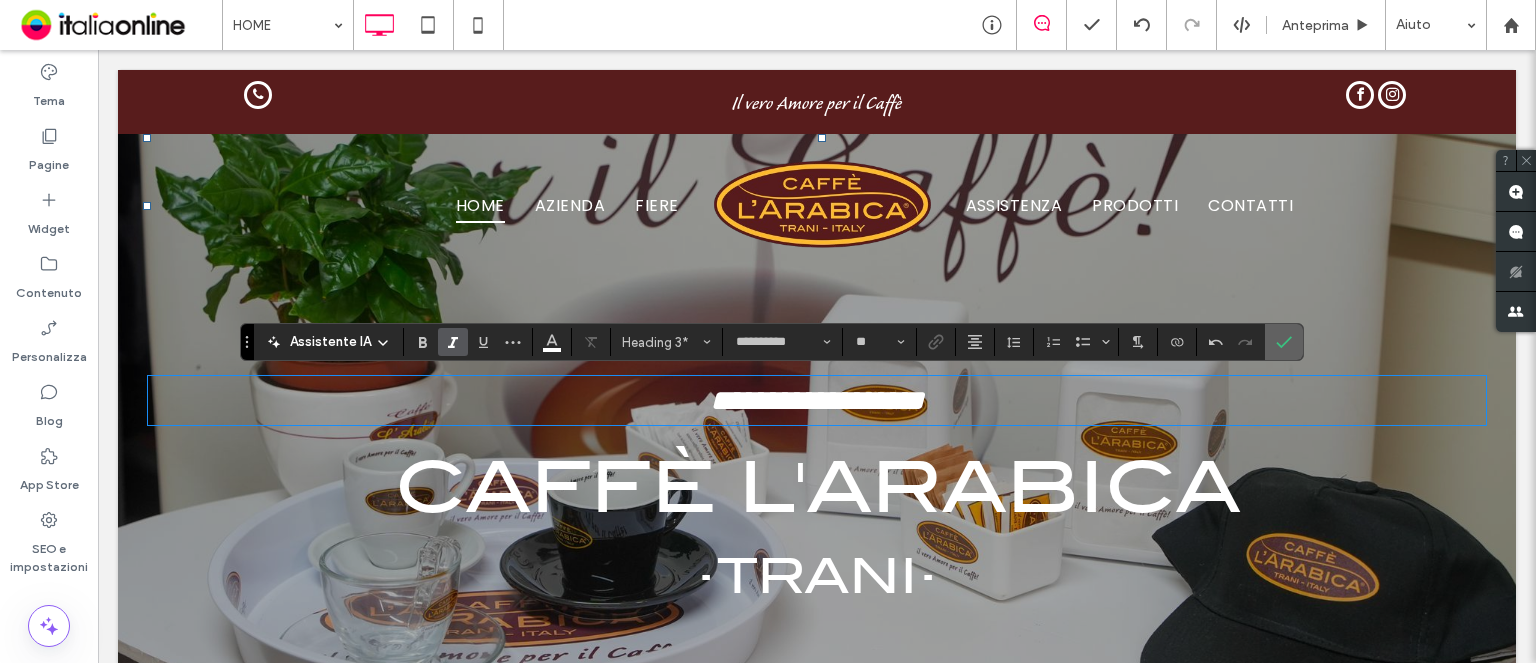 click 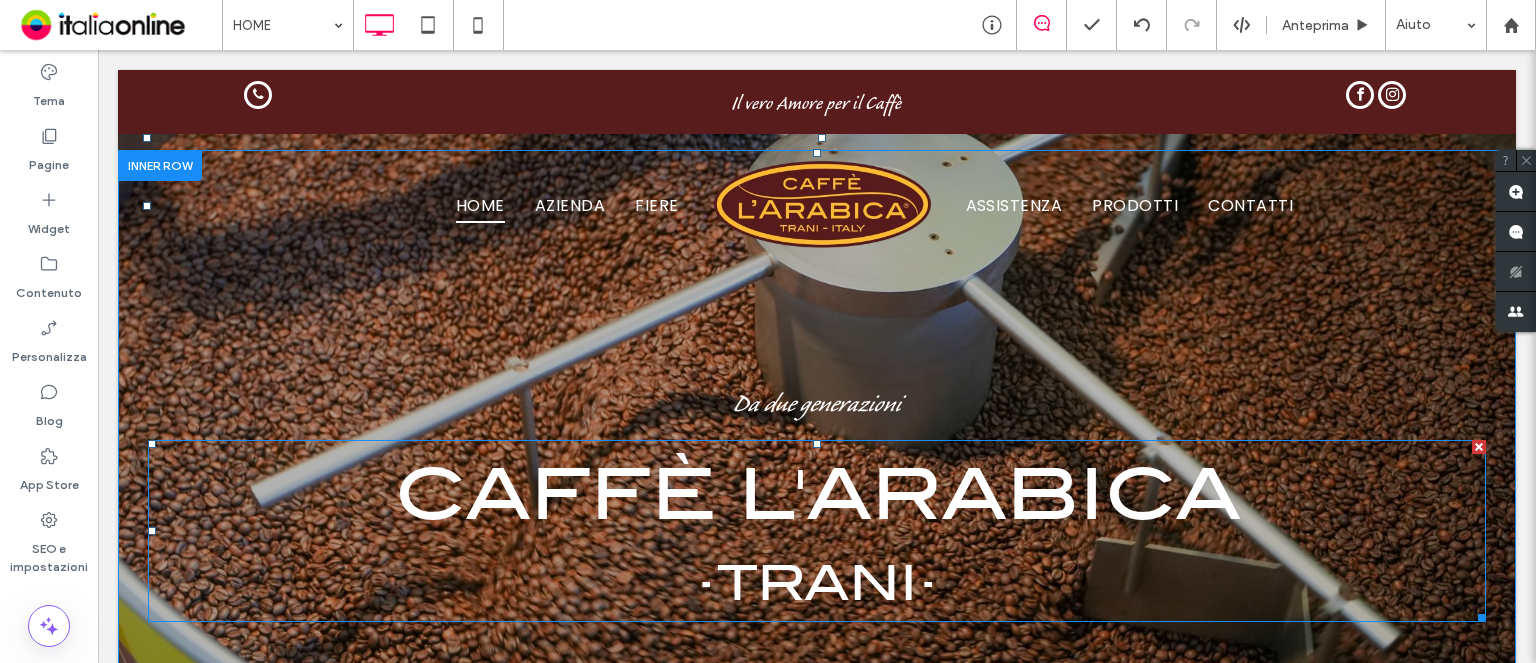 click on "Caffè l'Arabica ·Trani·" at bounding box center (817, 531) 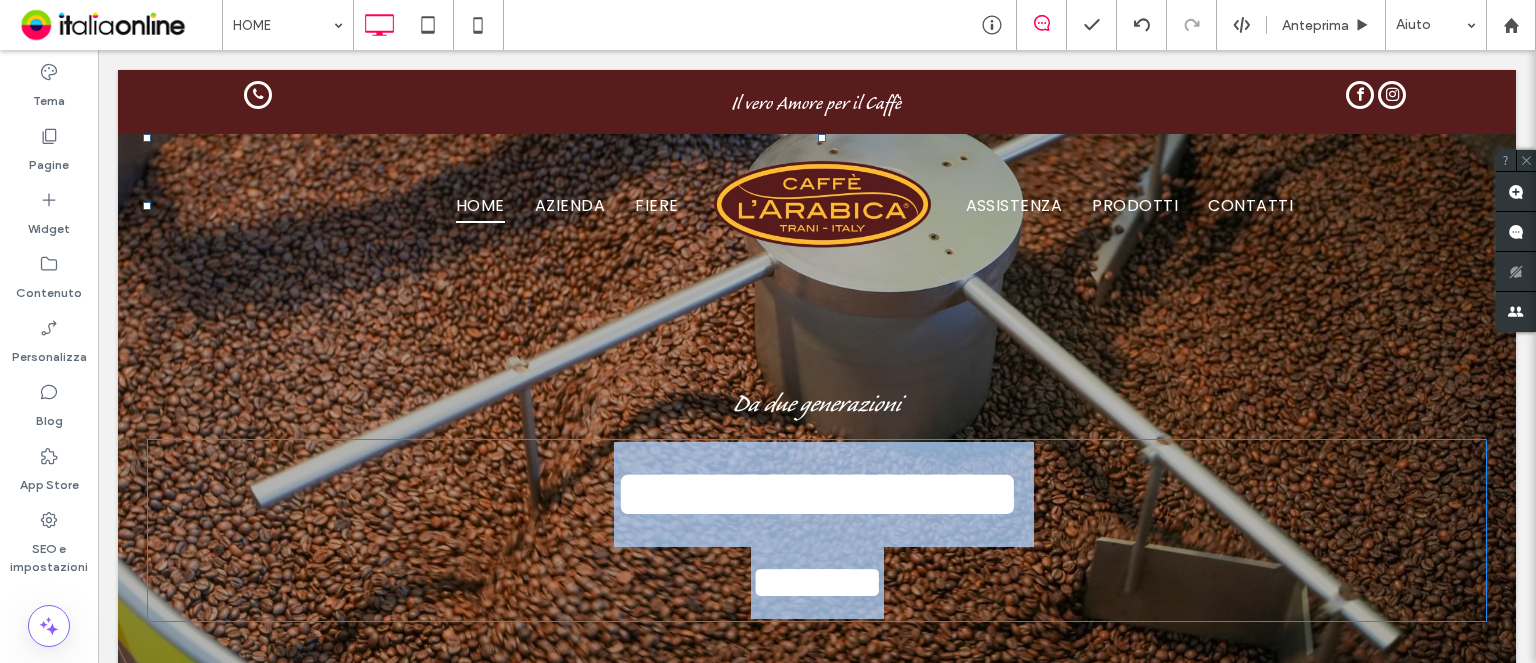 type on "**********" 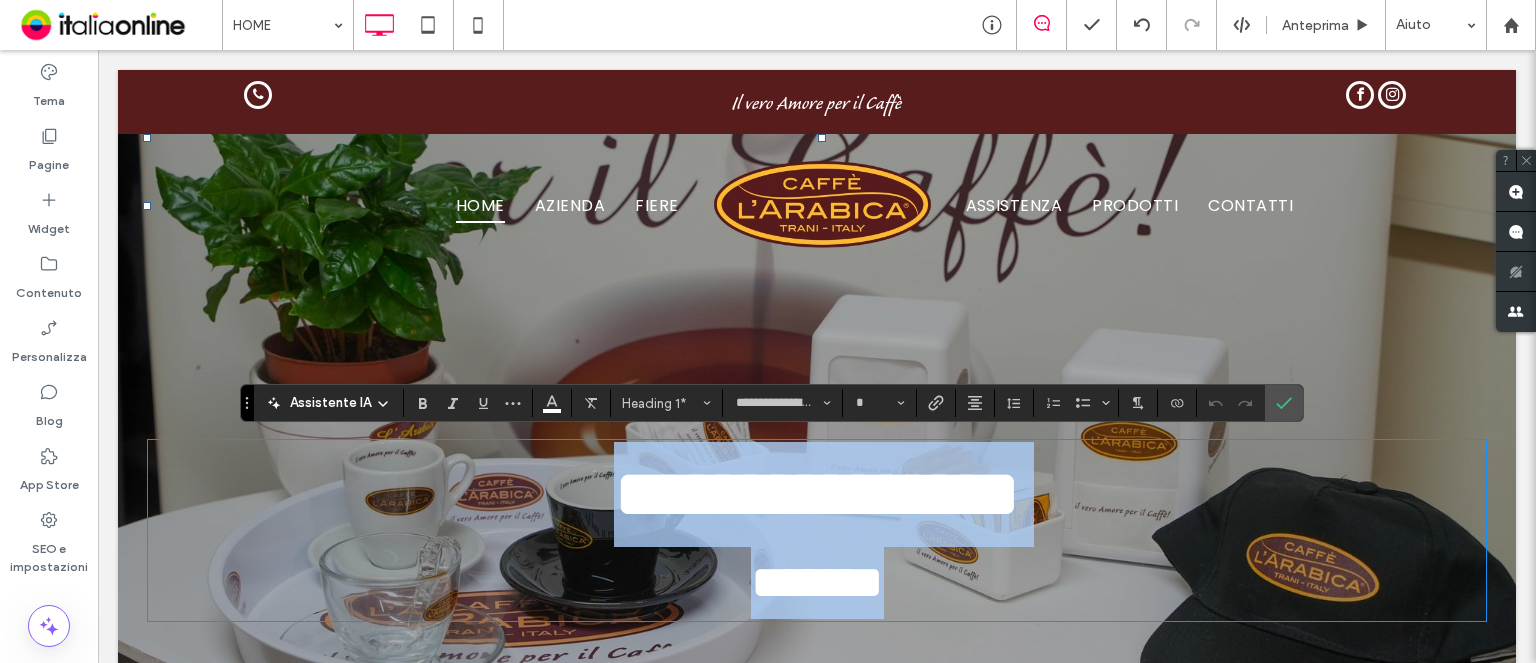 click on "**********" at bounding box center (817, 530) 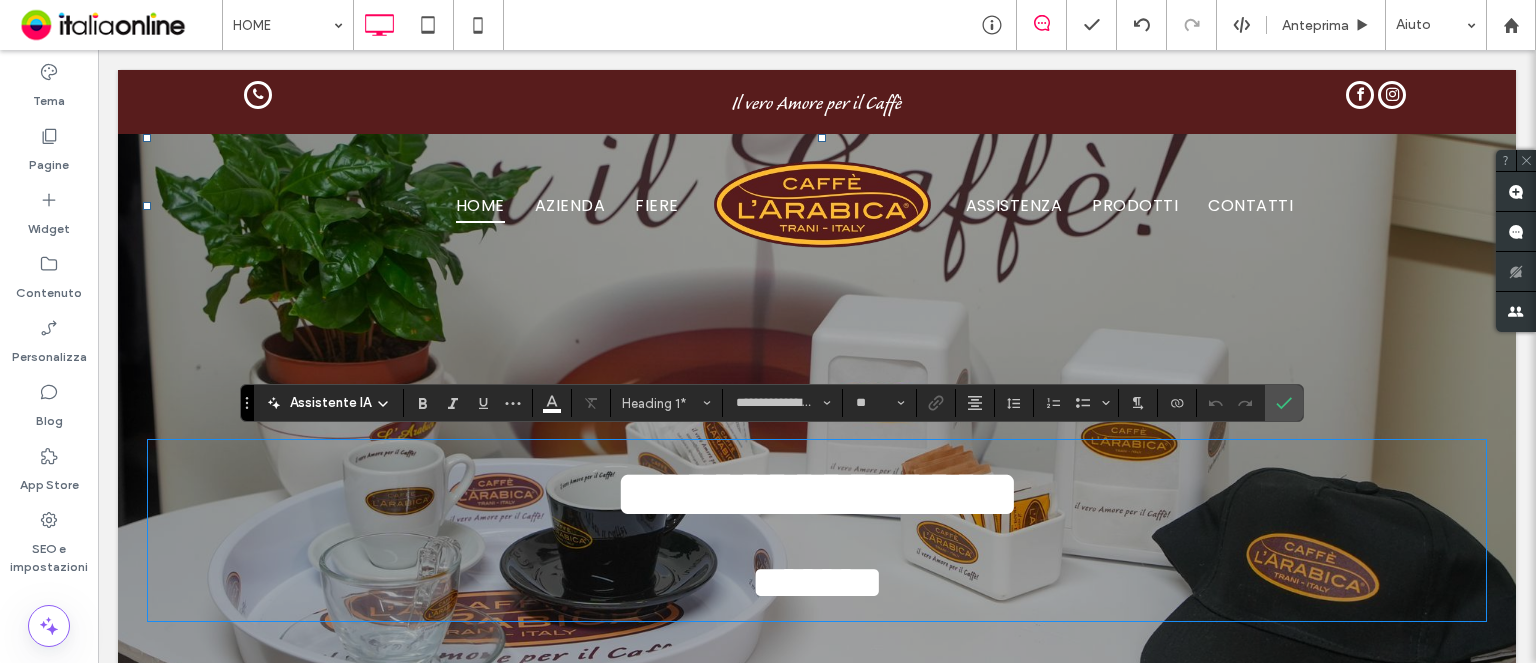 click on "**********" at bounding box center [817, 530] 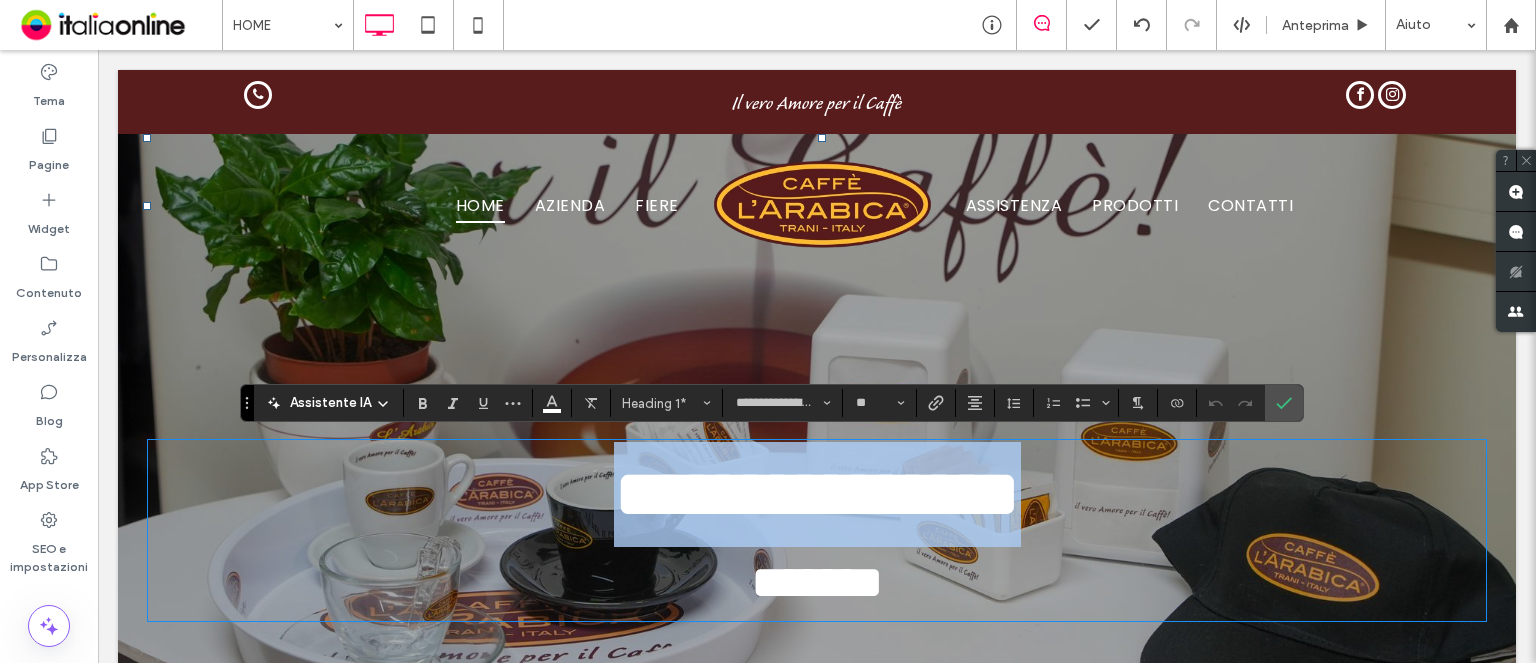 drag, startPoint x: 1265, startPoint y: 479, endPoint x: 252, endPoint y: 429, distance: 1014.2332 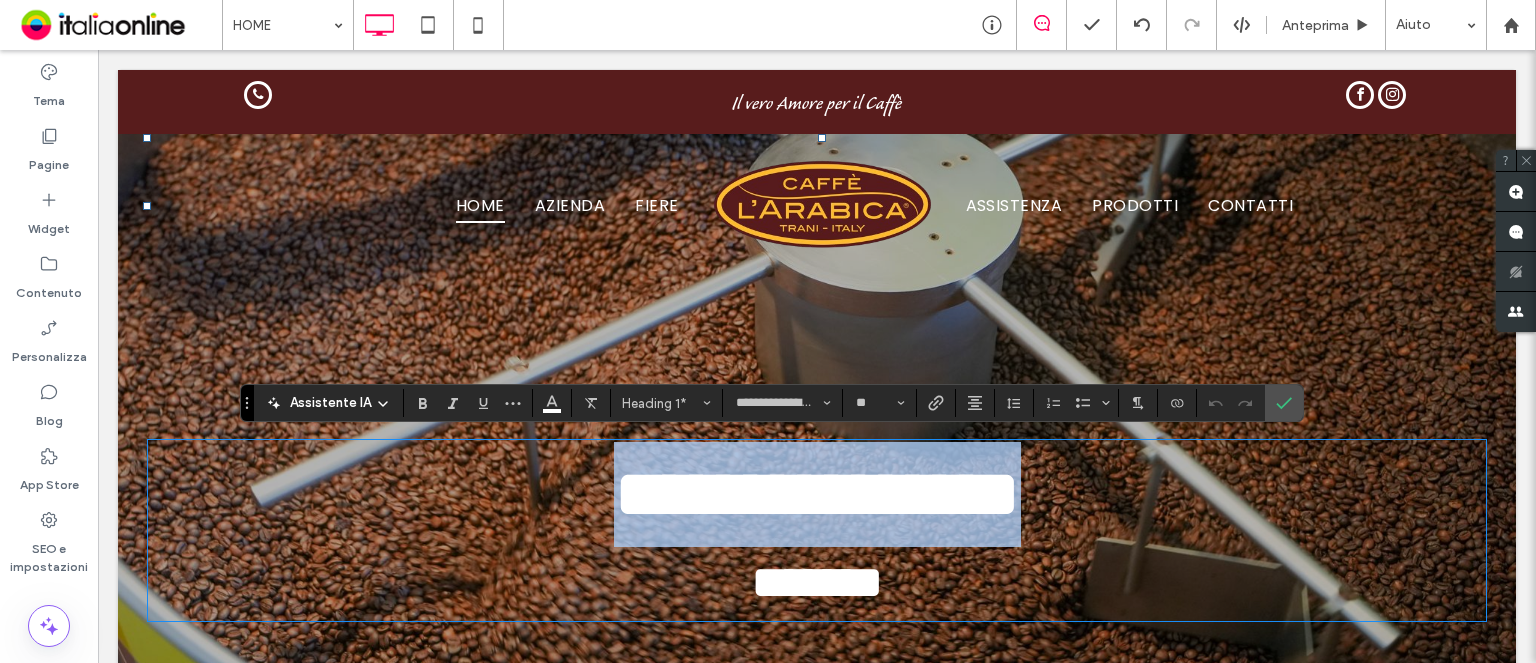 click on "**********" at bounding box center (817, 494) 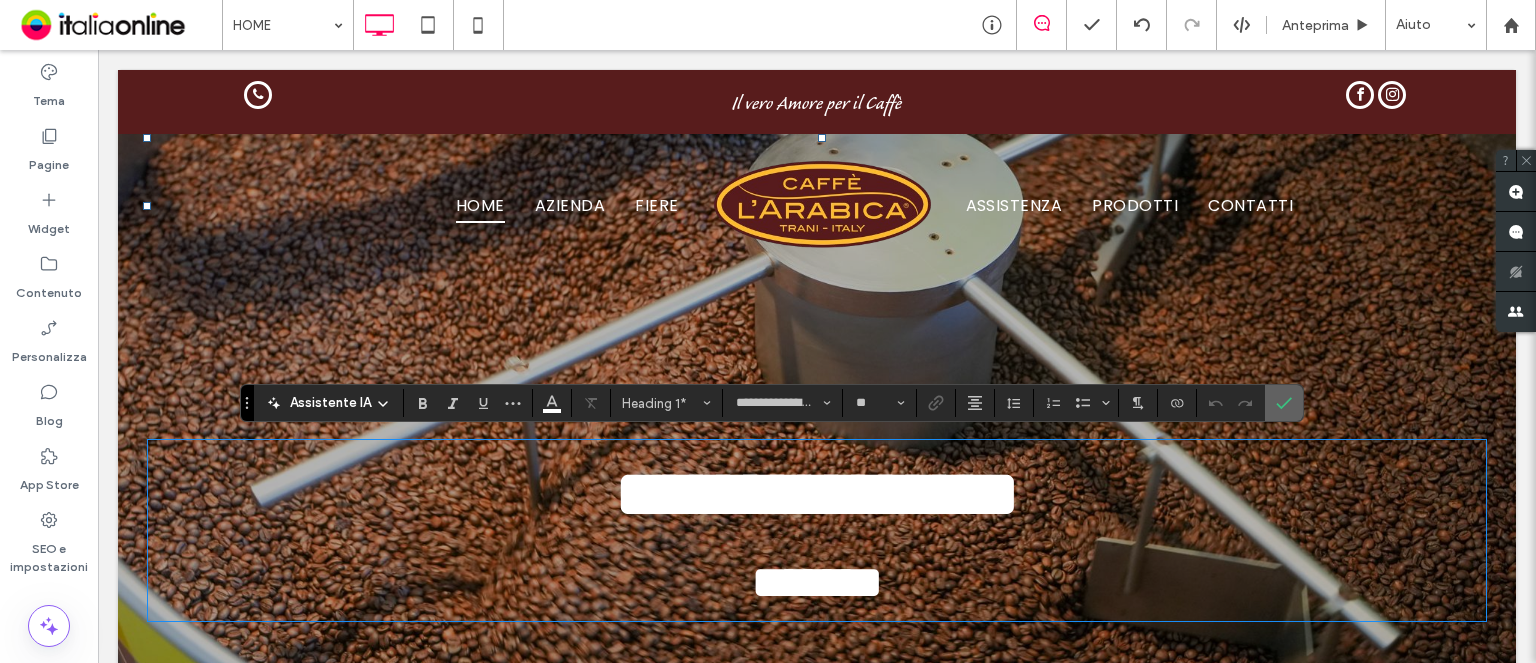 click at bounding box center (1284, 403) 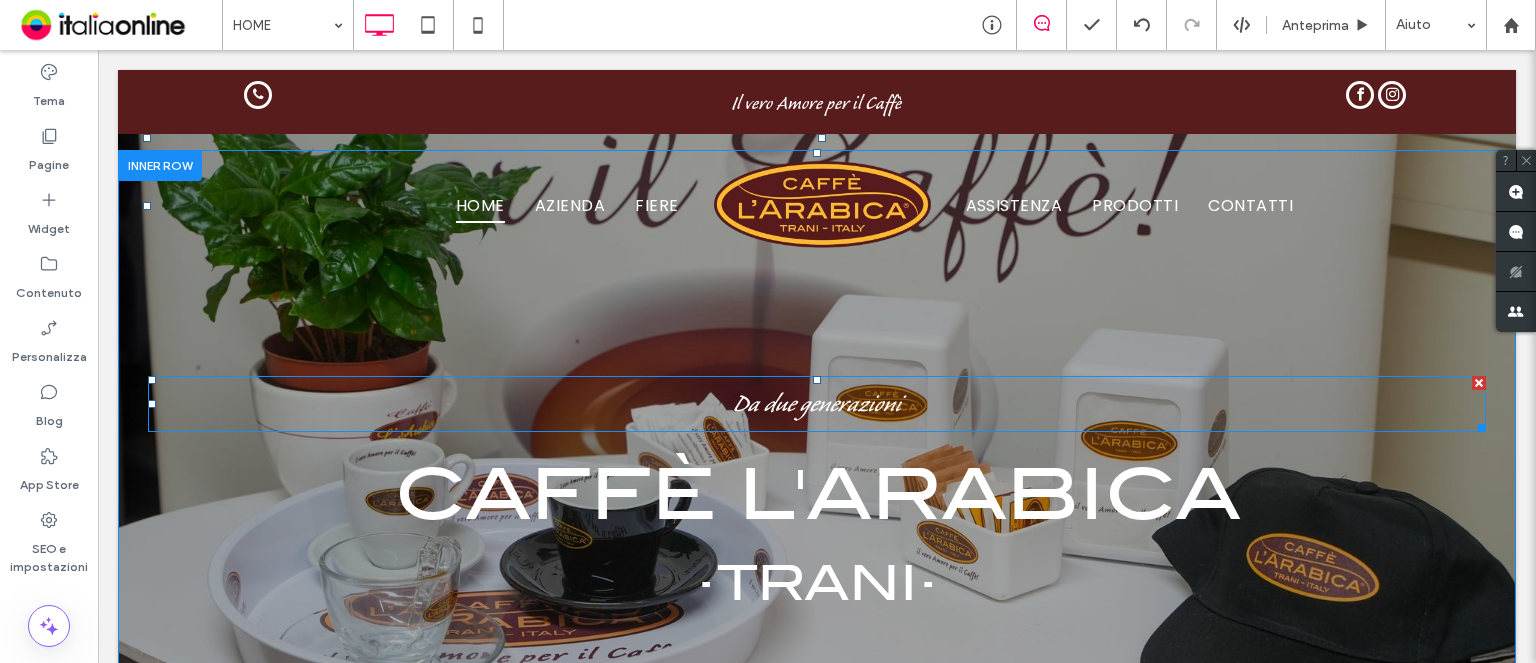 click on "Da due generazioni" at bounding box center (817, 407) 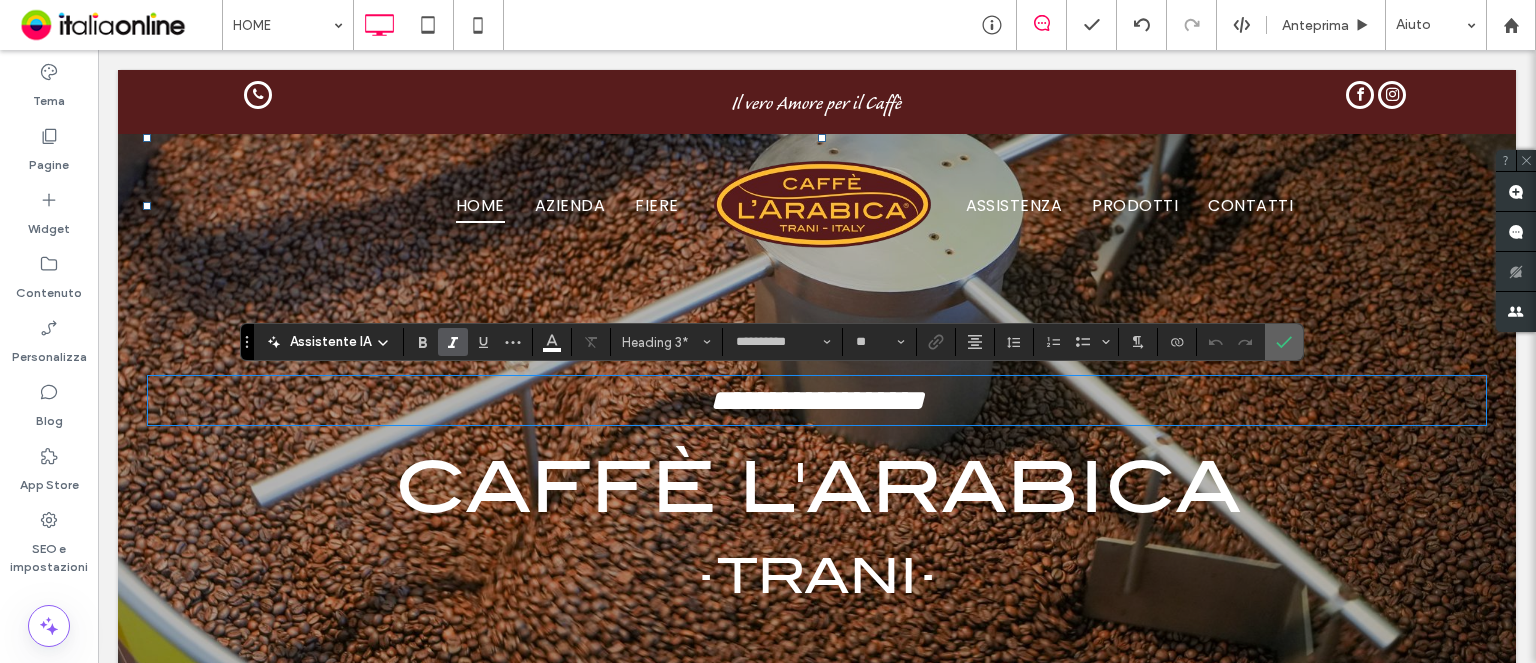 click at bounding box center (1284, 342) 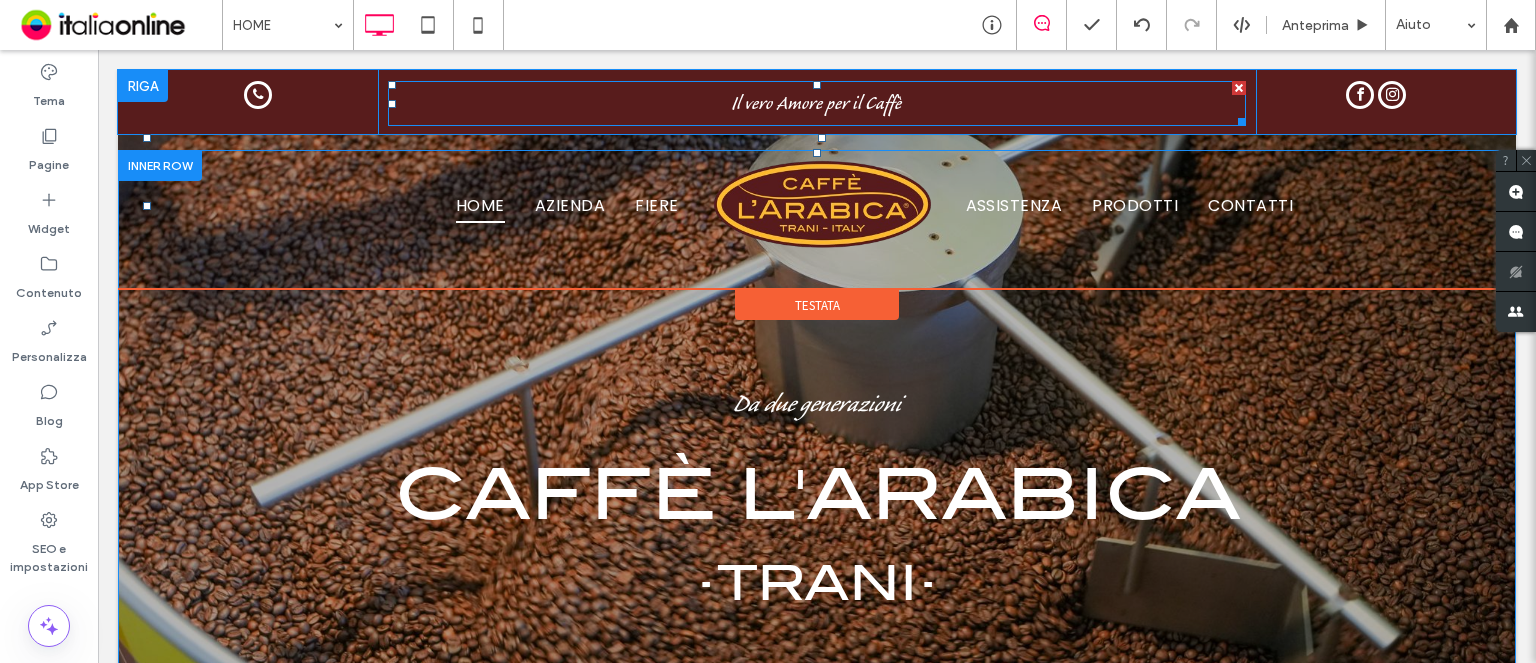 click on "Il vero Amore per il Caffè" at bounding box center (817, 103) 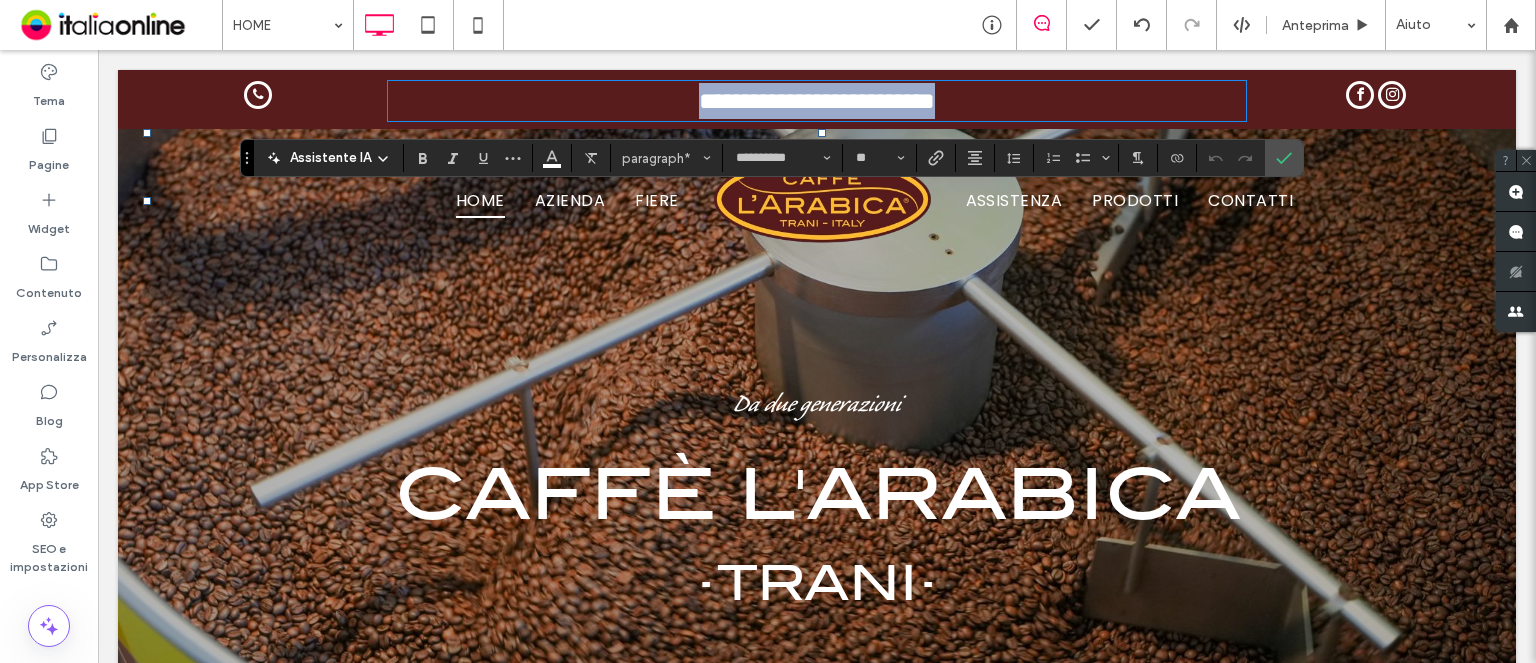 click on "**********" at bounding box center [817, 101] 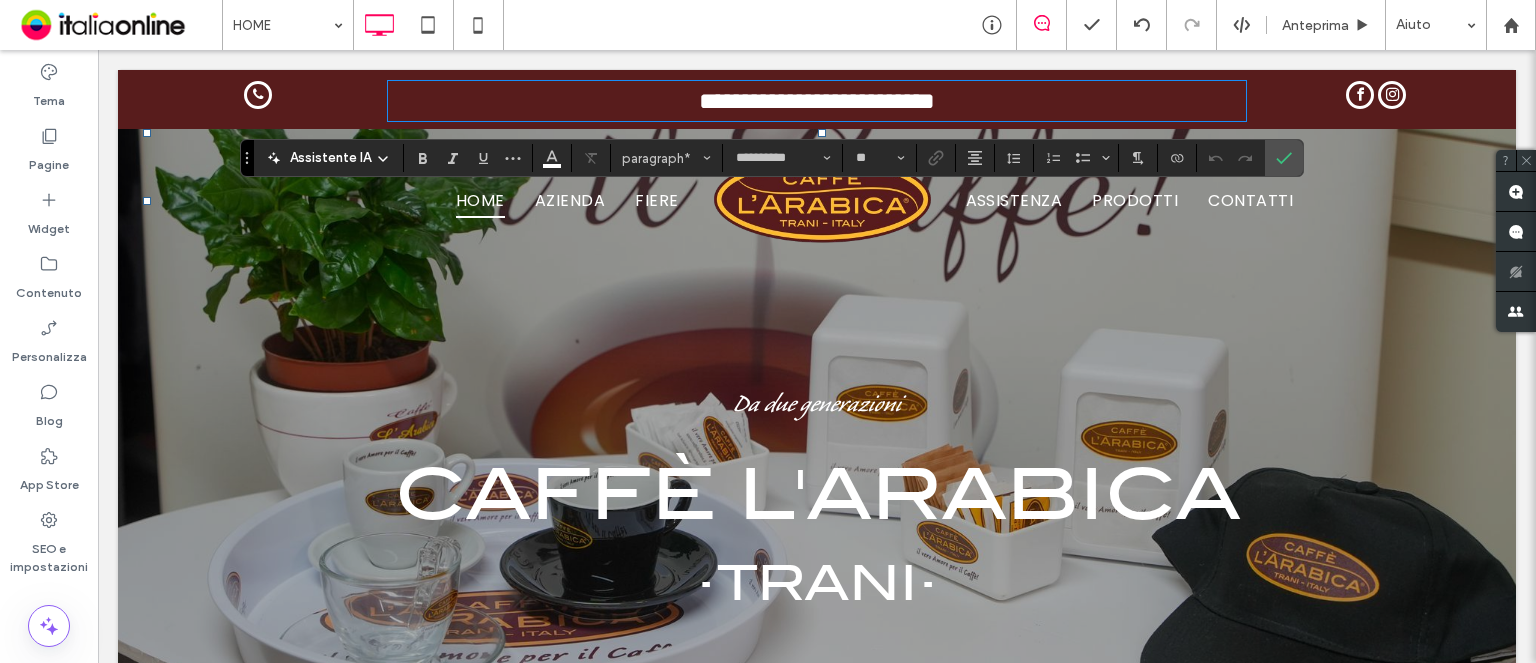 type 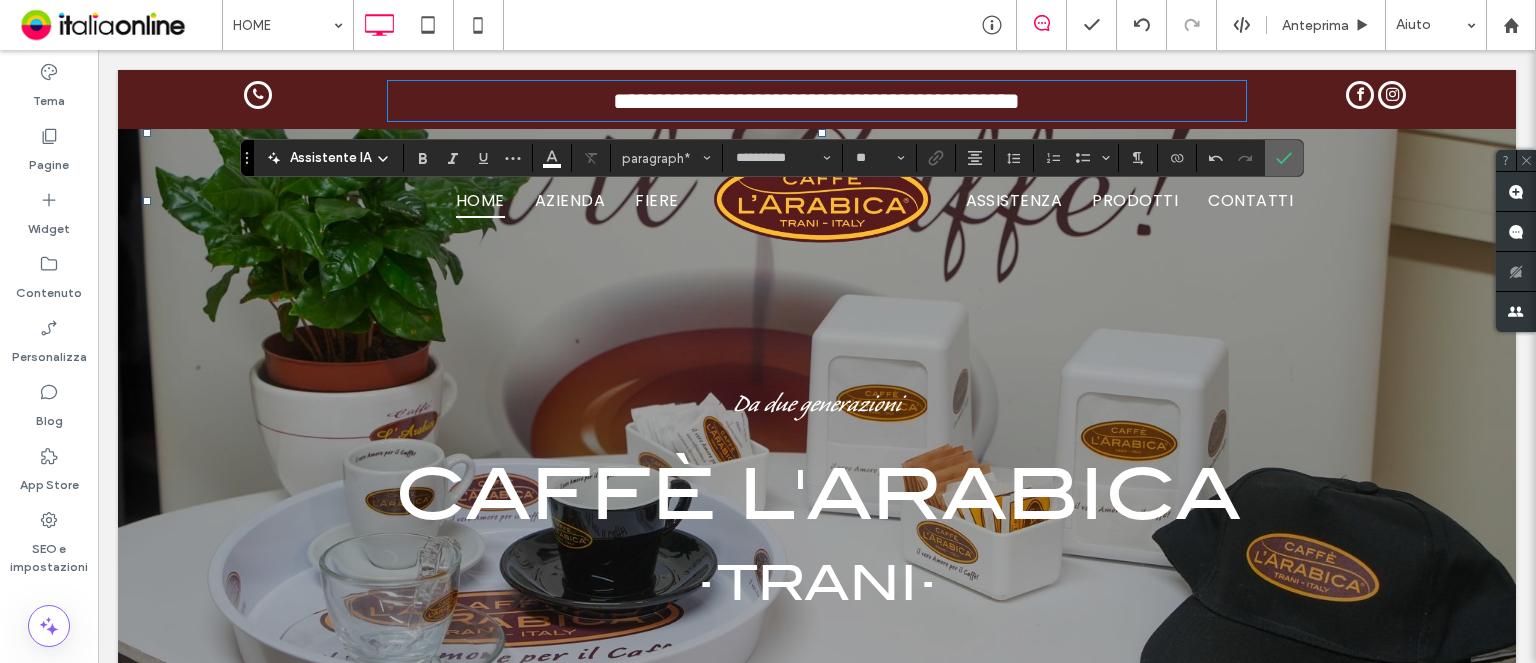 click 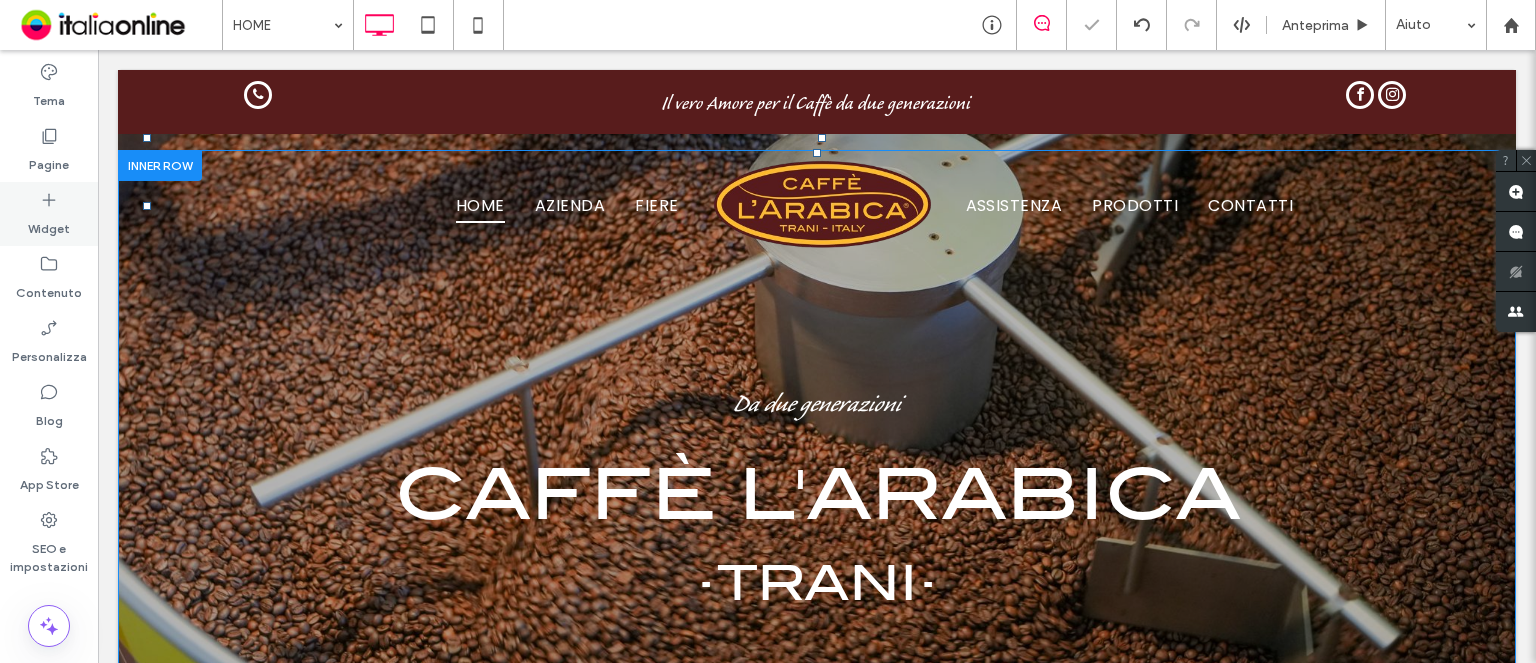 click on "Widget" at bounding box center (49, 214) 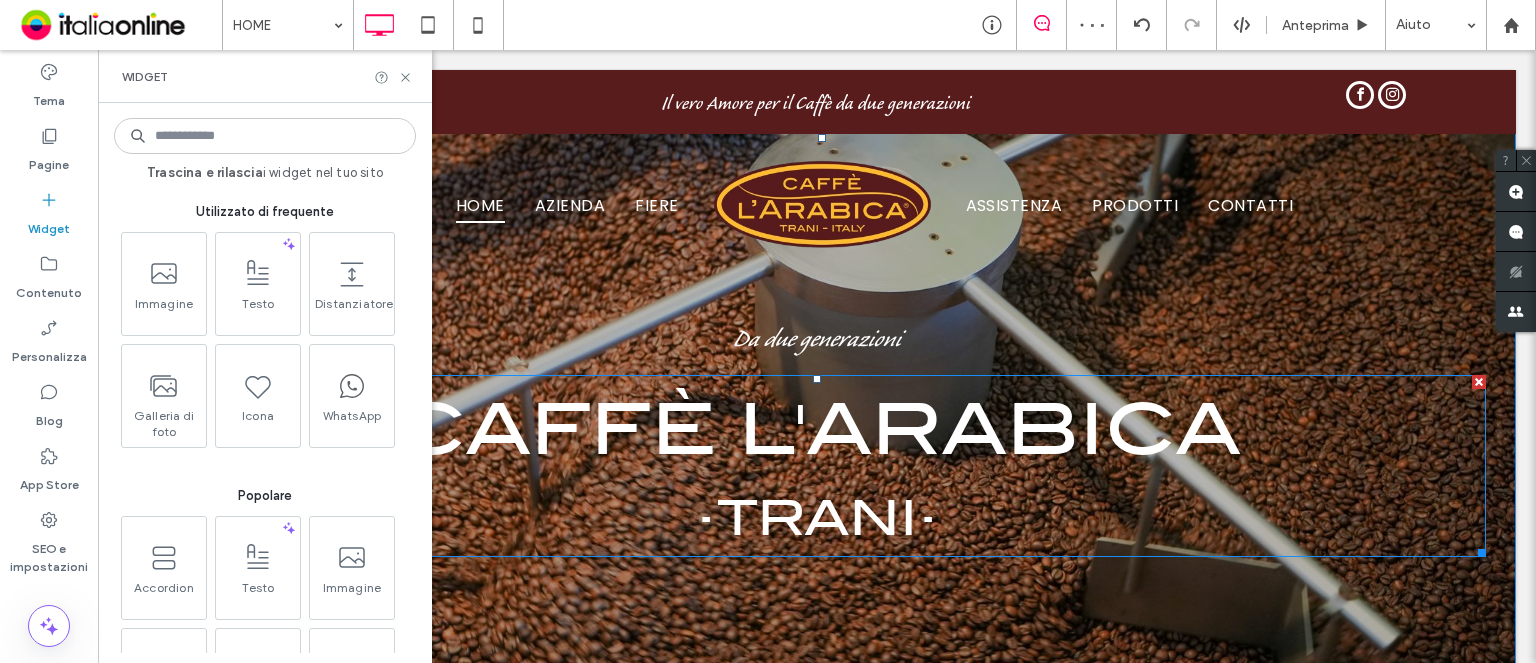 scroll, scrollTop: 100, scrollLeft: 0, axis: vertical 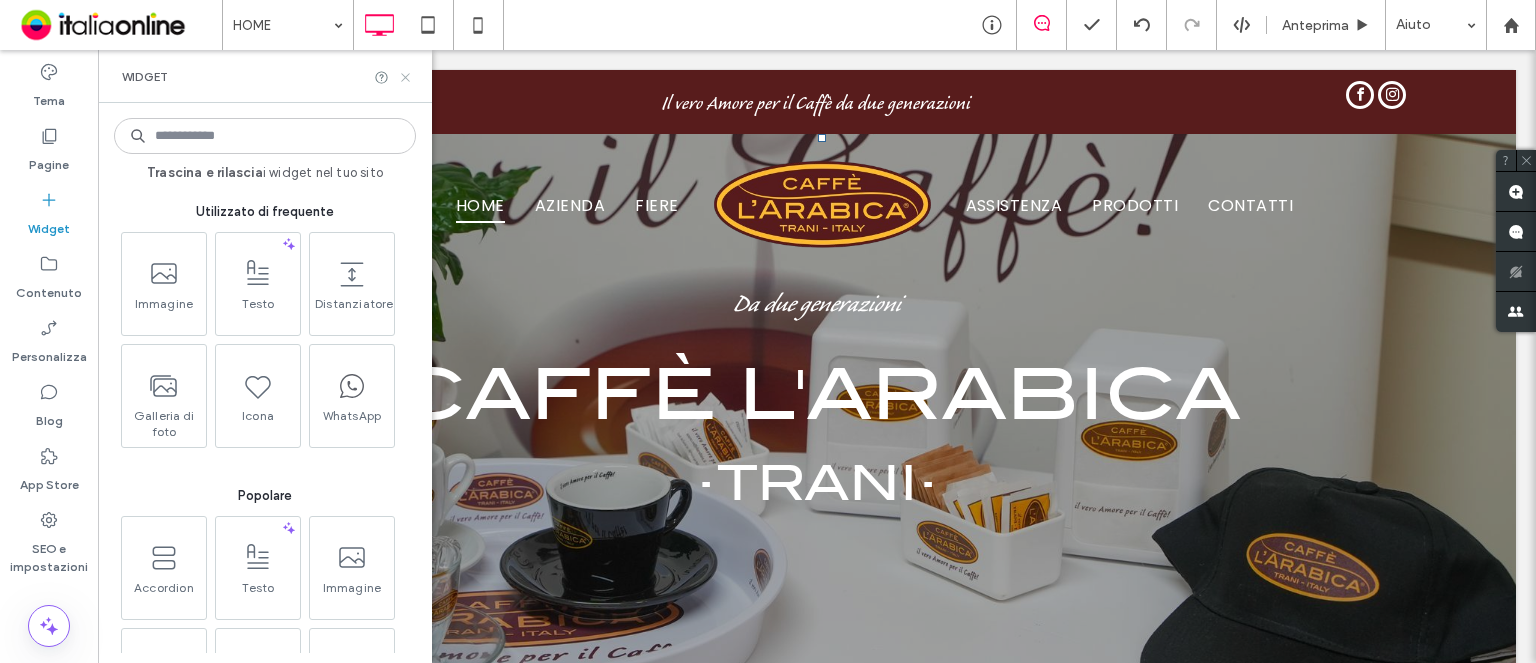 click 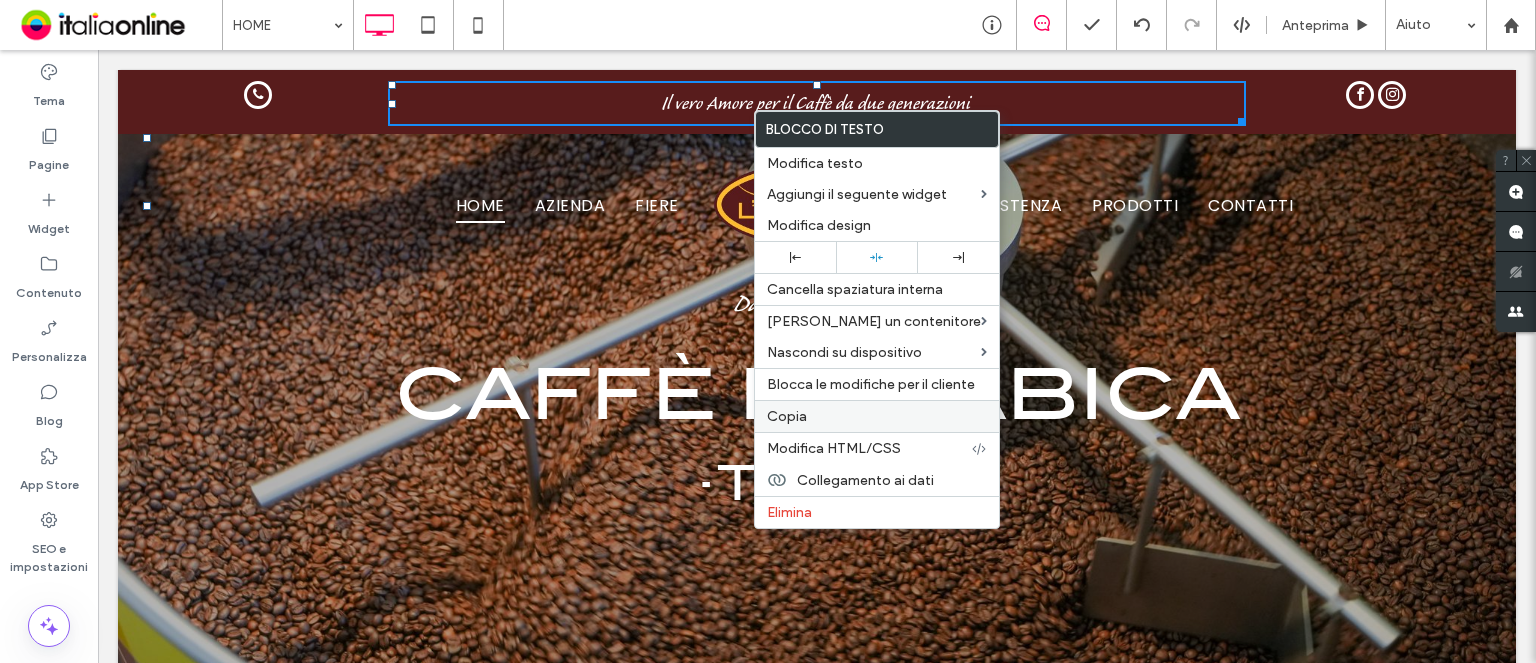 click on "Copia" at bounding box center (877, 416) 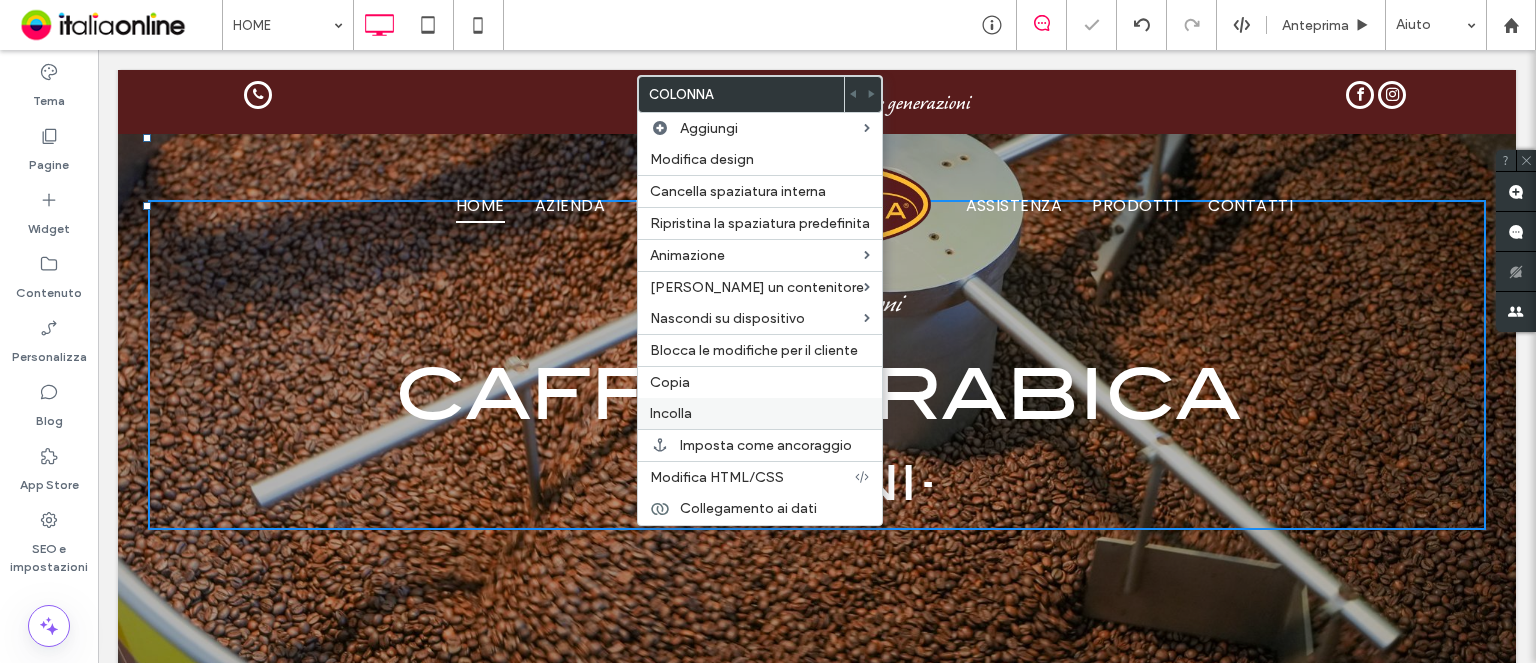 drag, startPoint x: 718, startPoint y: 411, endPoint x: 732, endPoint y: 419, distance: 16.124516 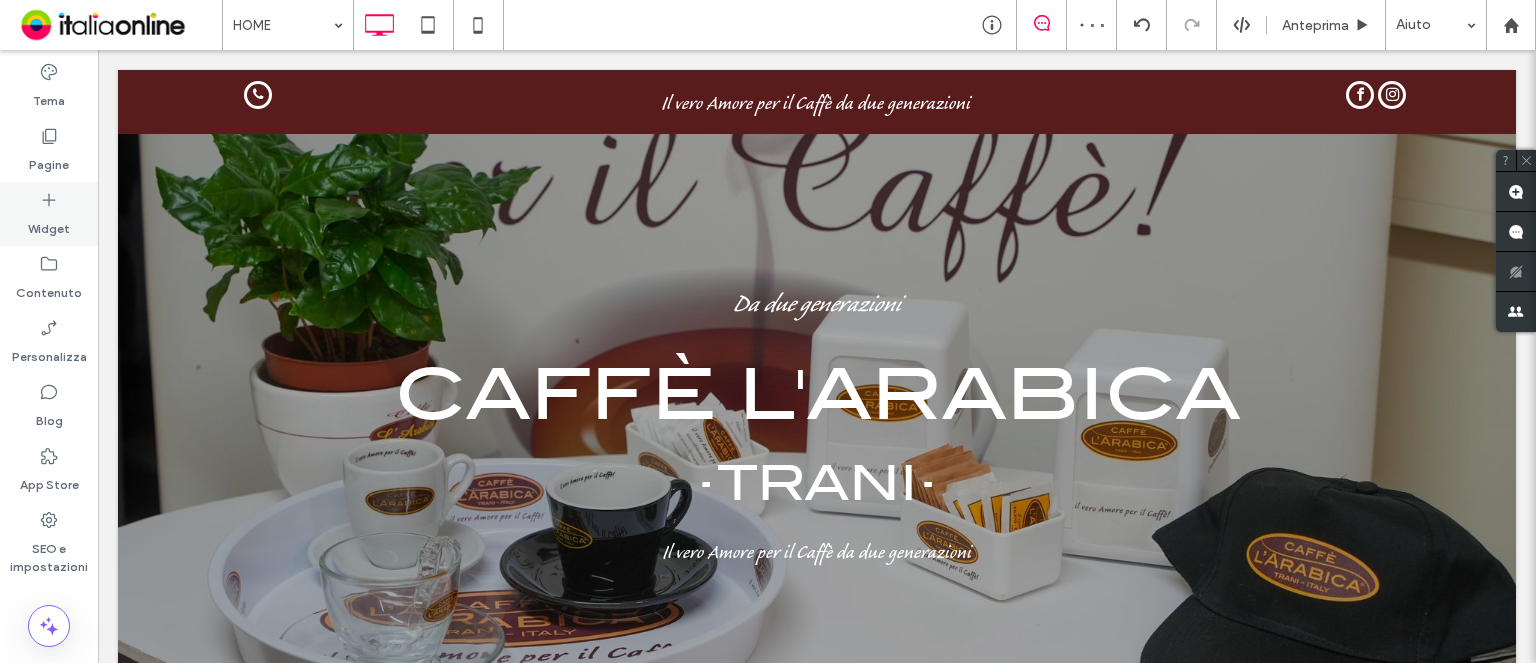 click on "Widget" at bounding box center [49, 214] 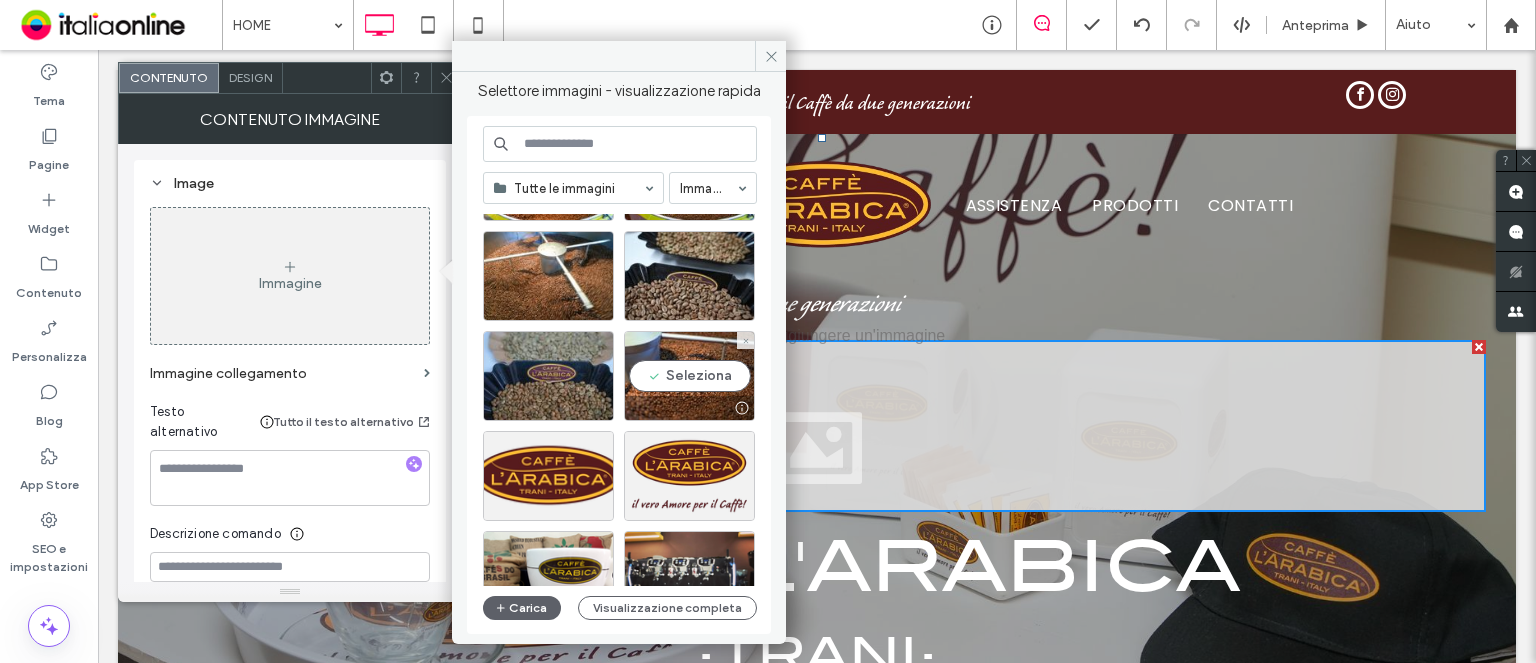 scroll, scrollTop: 4557, scrollLeft: 0, axis: vertical 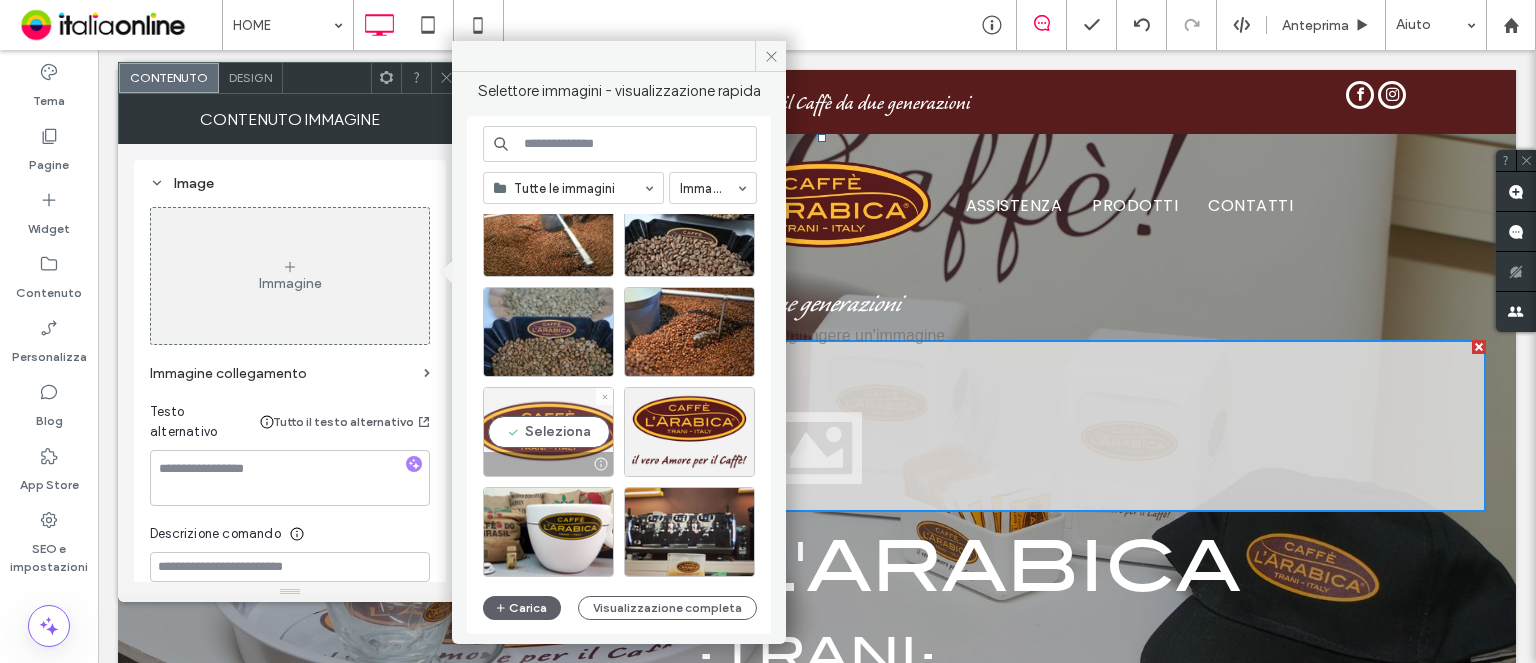 click on "Seleziona" at bounding box center [548, 432] 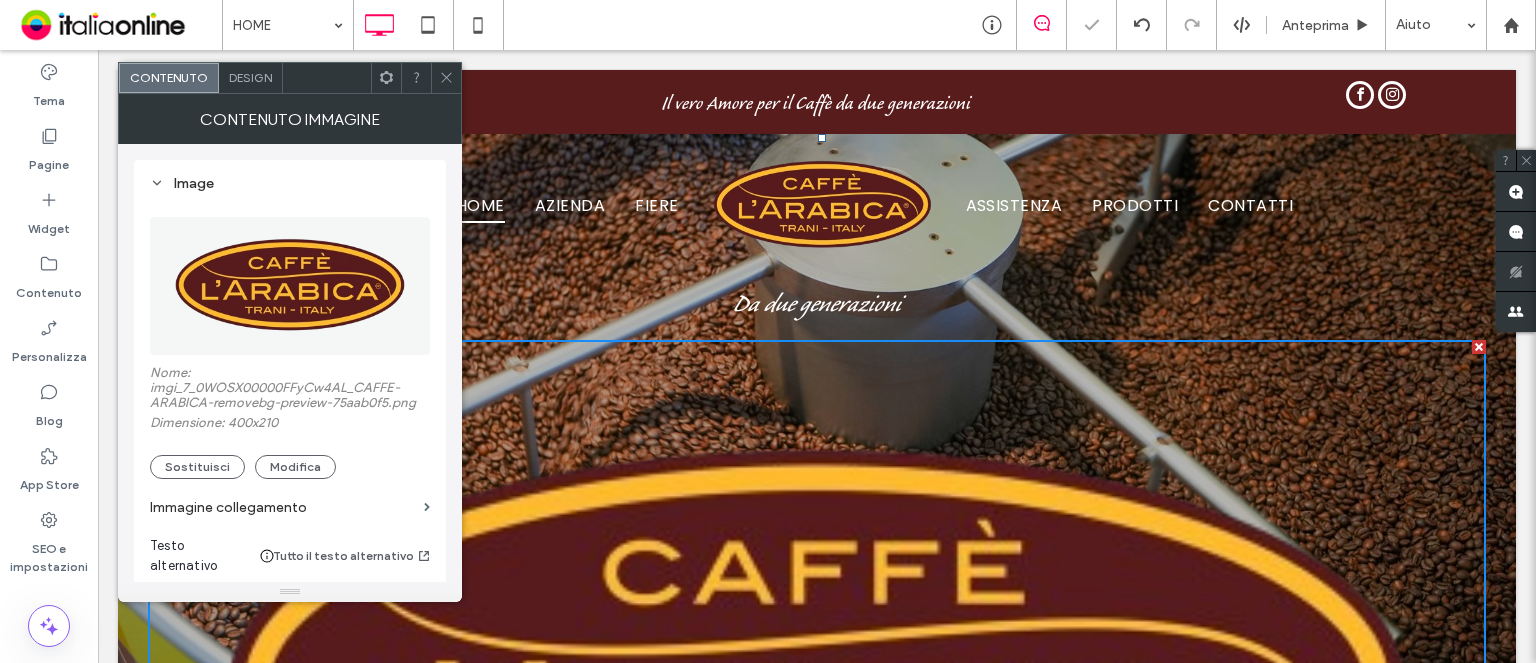 click on "Design" at bounding box center [250, 77] 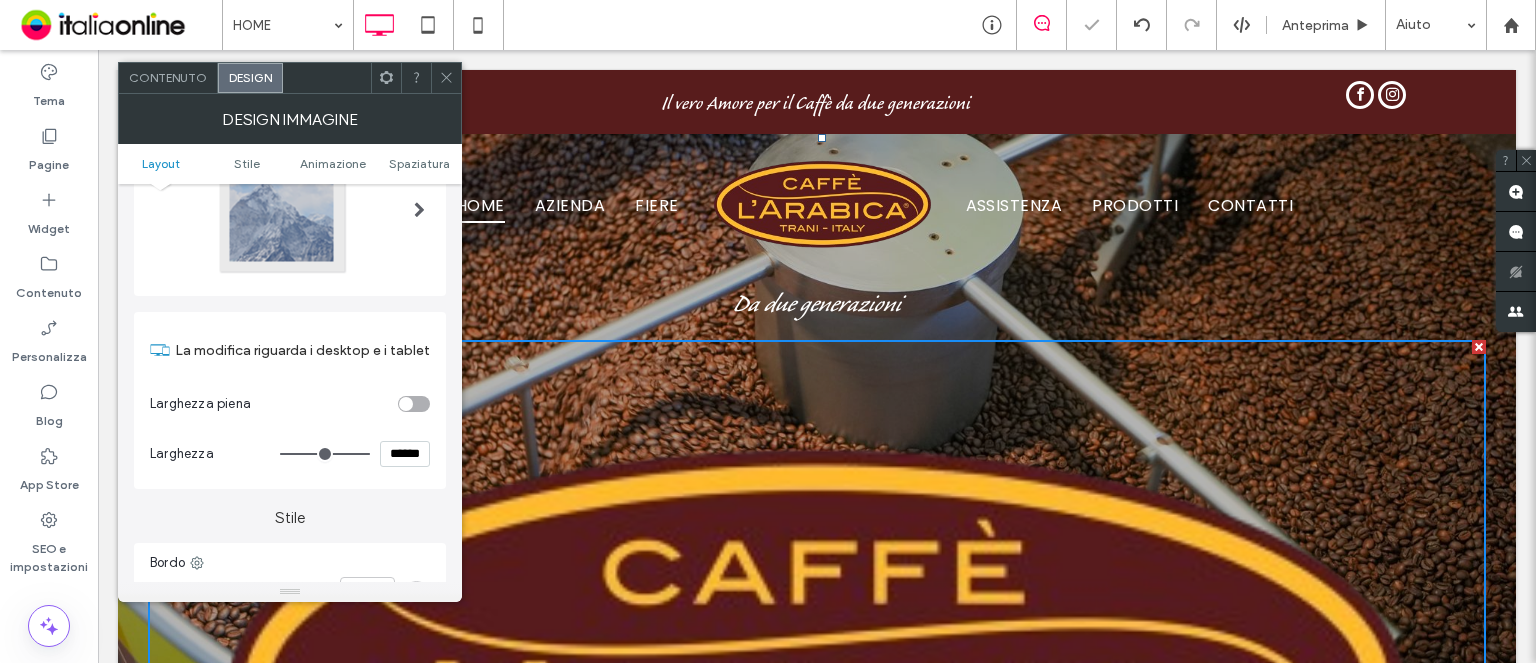 scroll, scrollTop: 200, scrollLeft: 0, axis: vertical 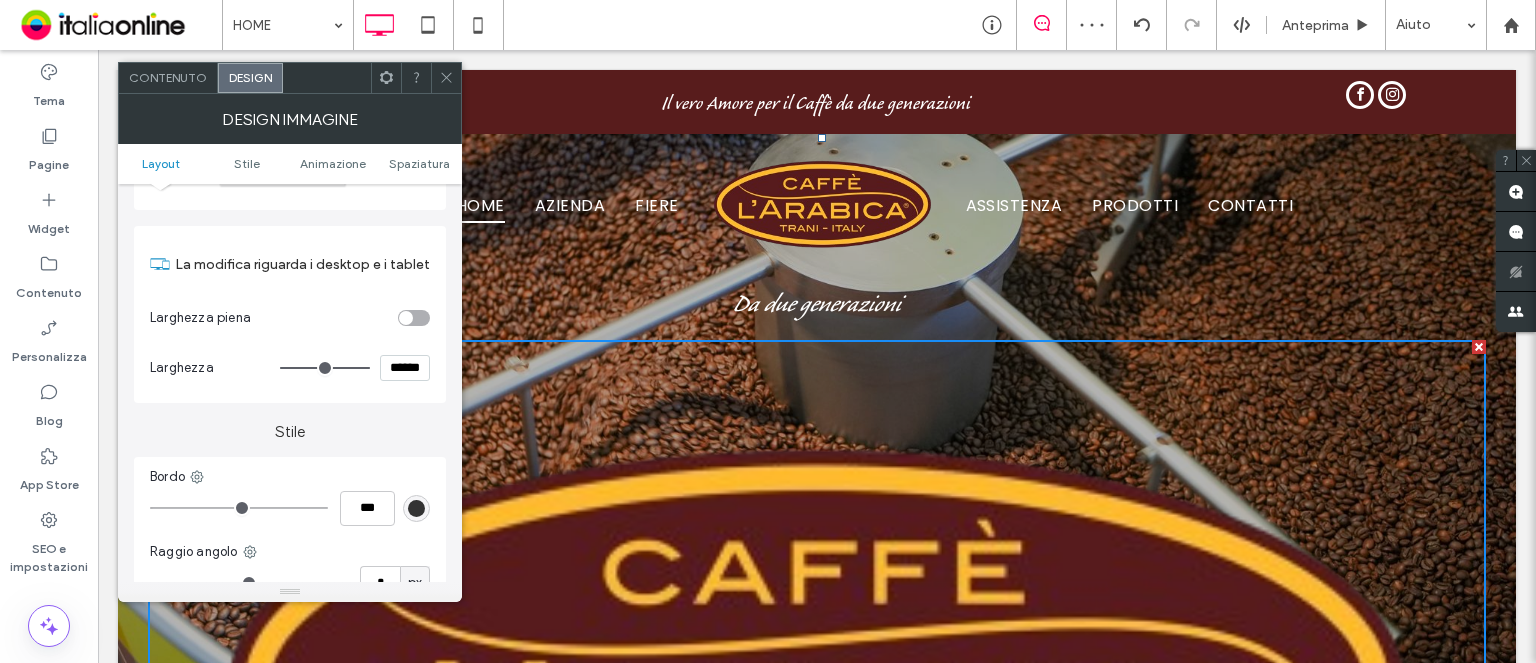 type on "****" 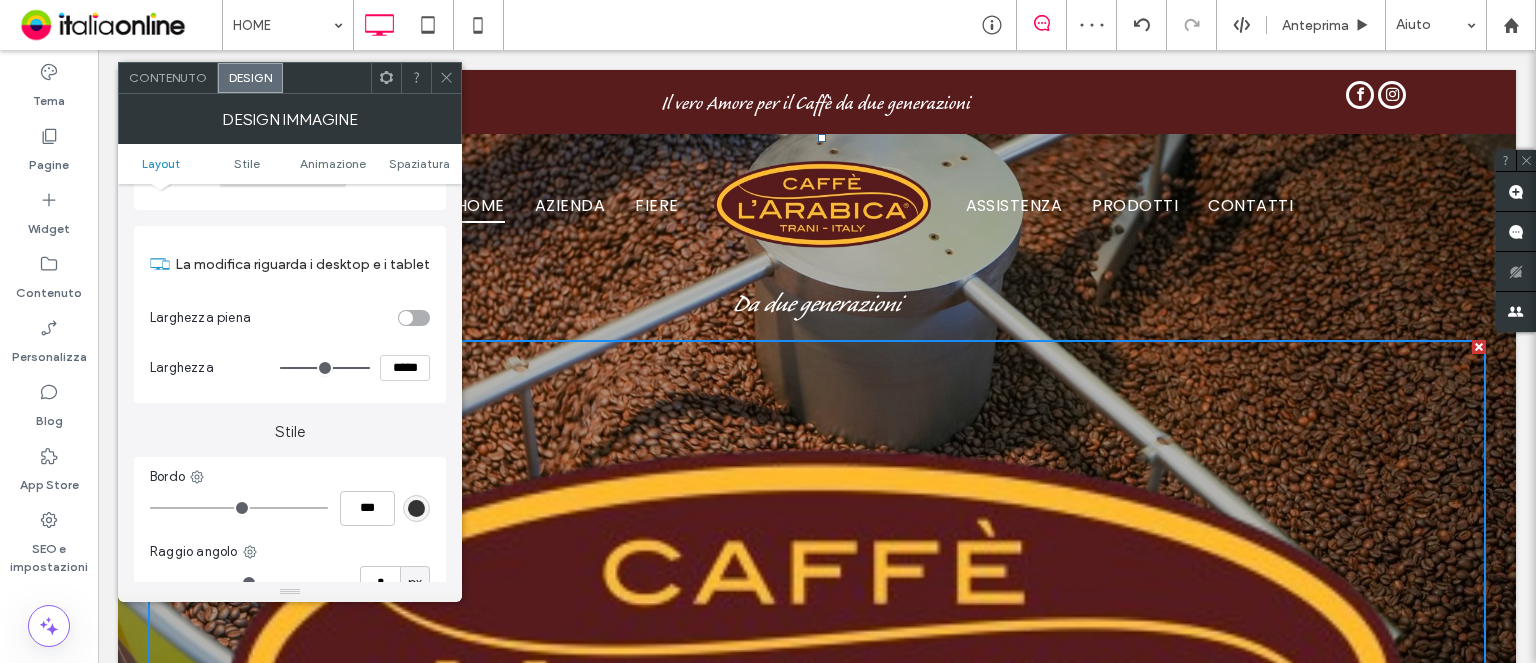 type on "***" 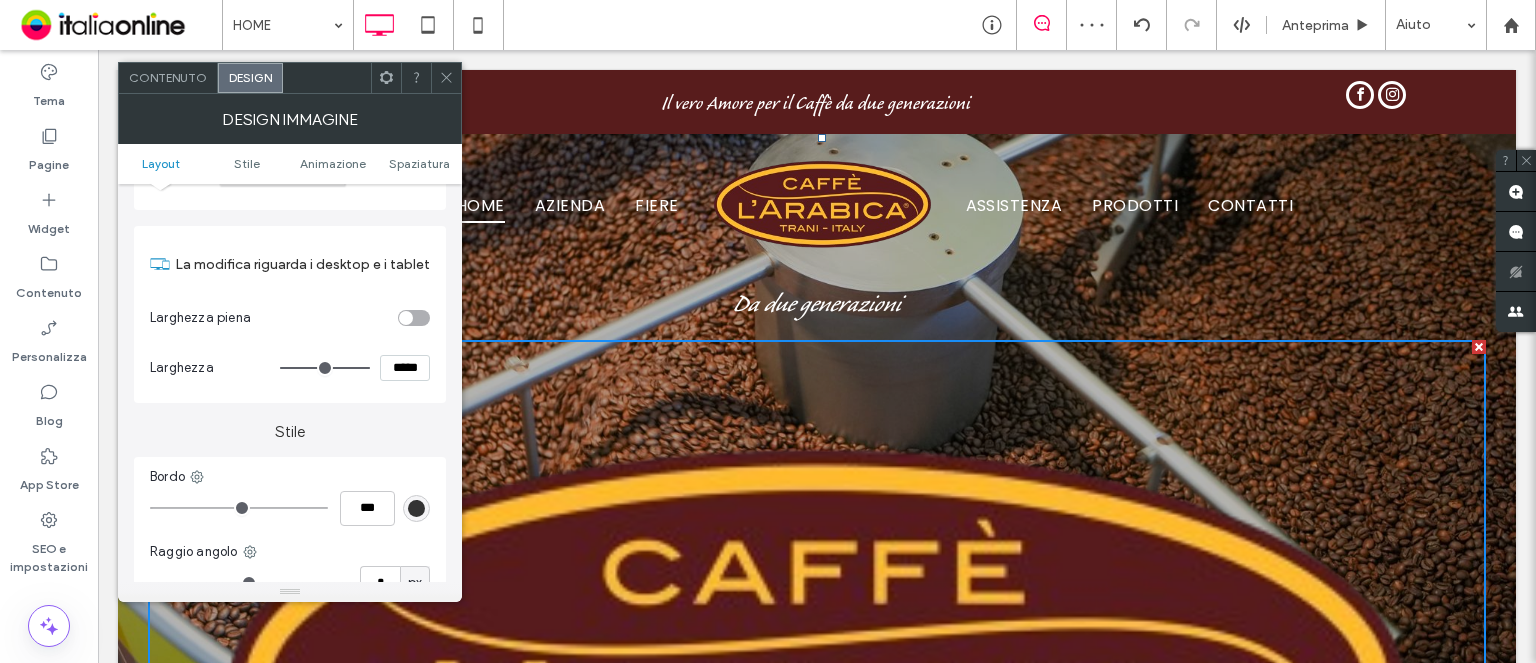 type on "*****" 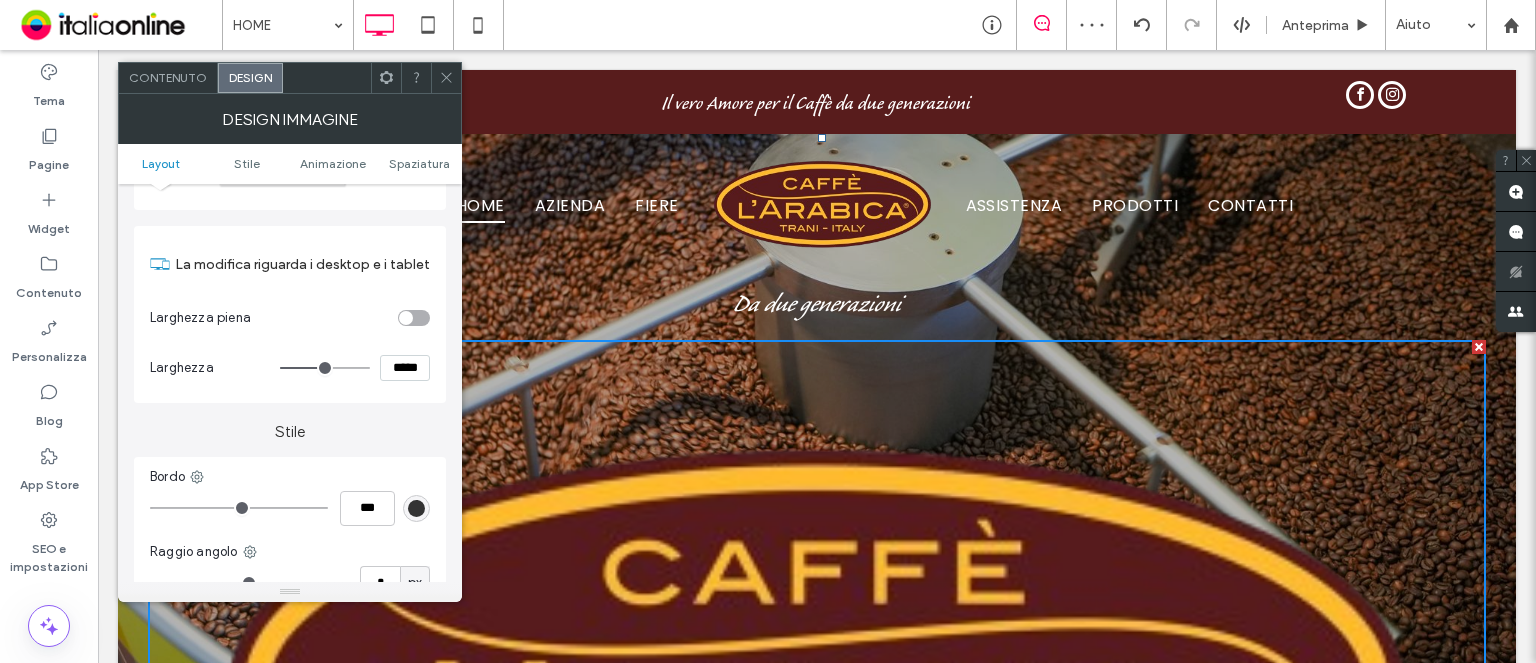 type on "***" 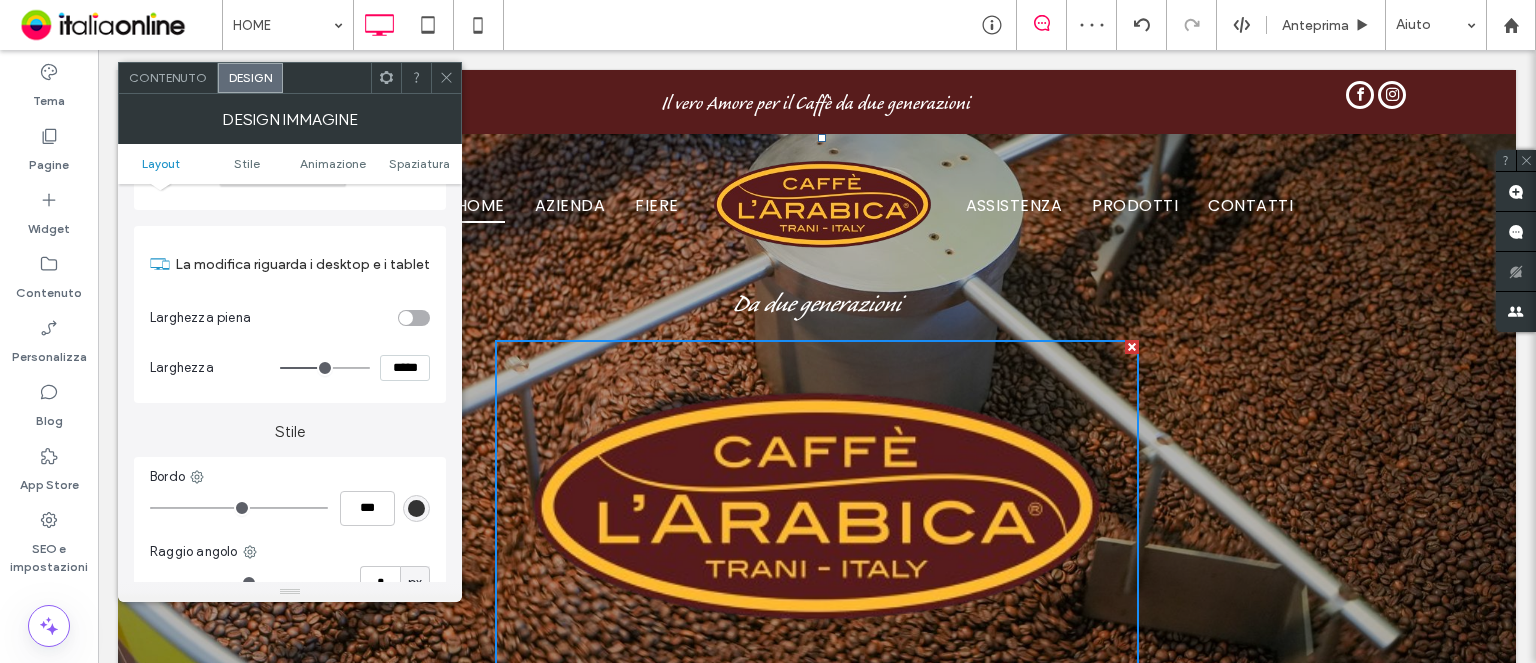 type on "***" 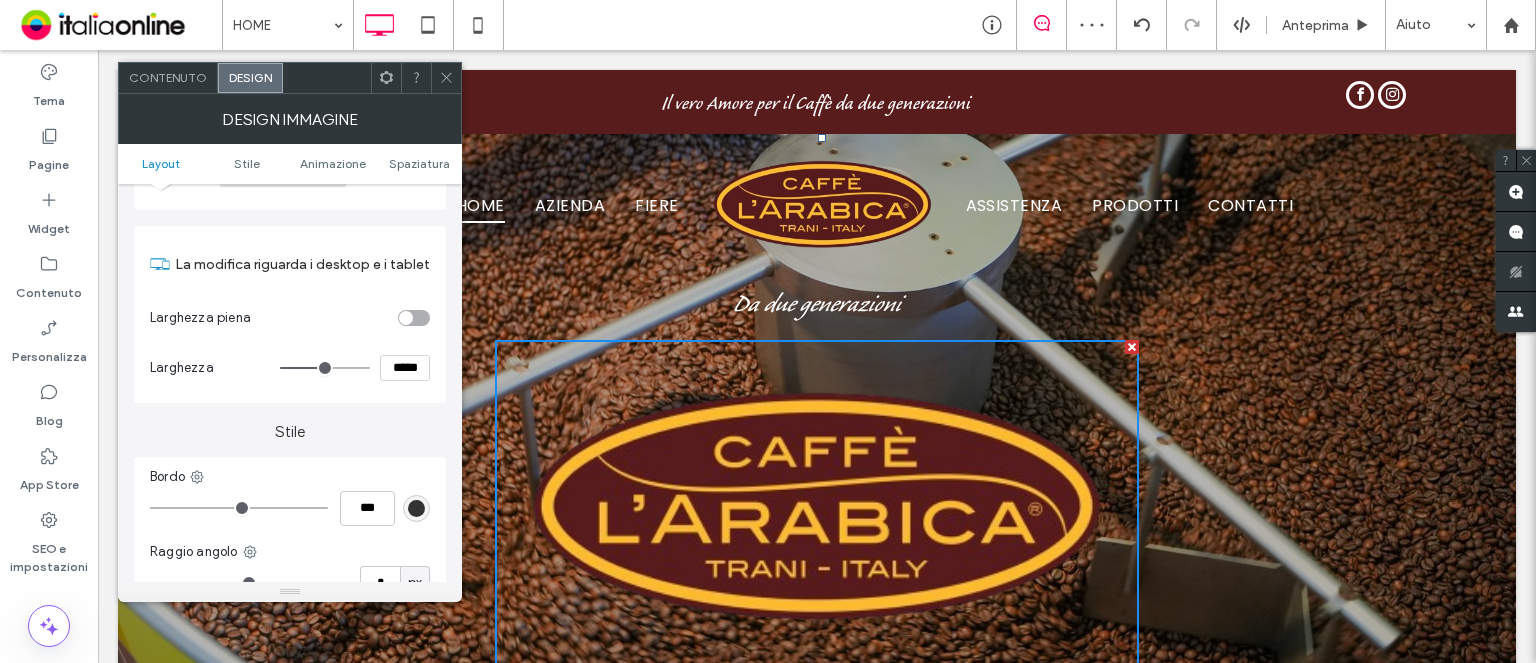 type on "*****" 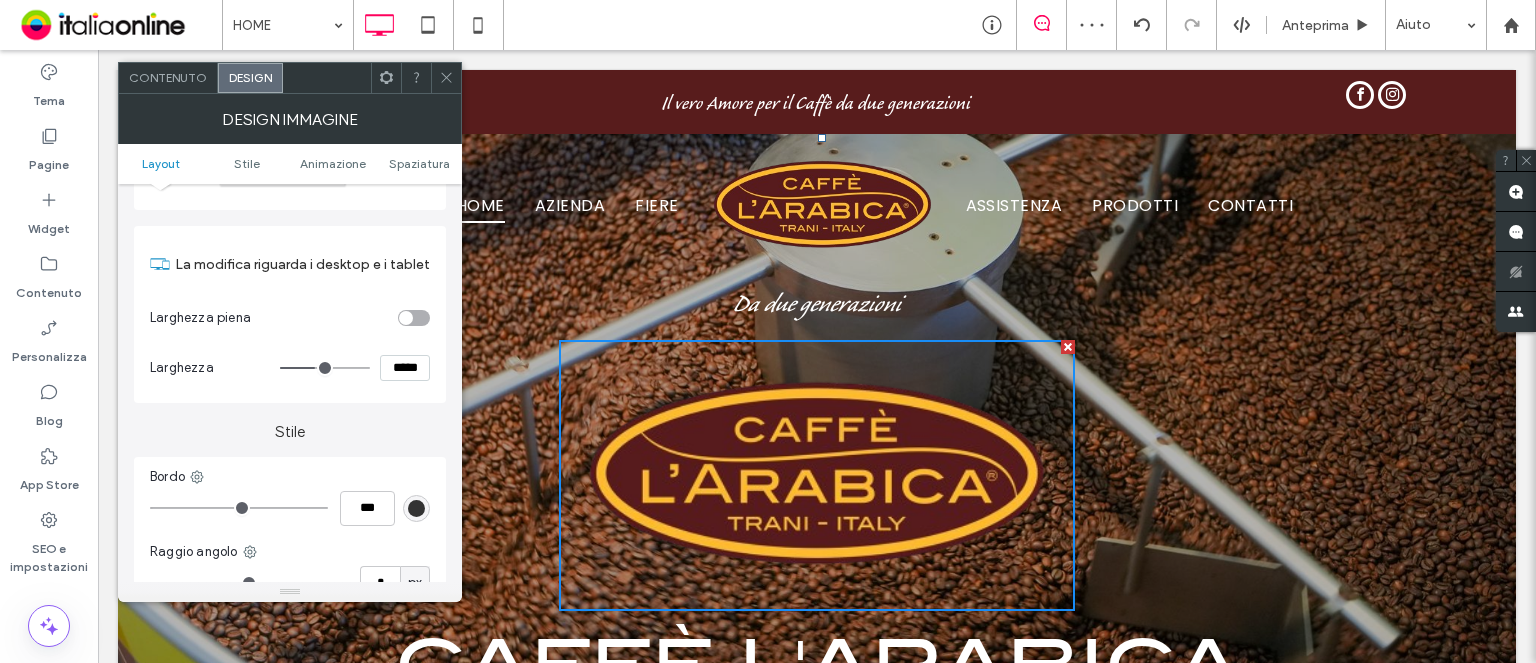 type on "***" 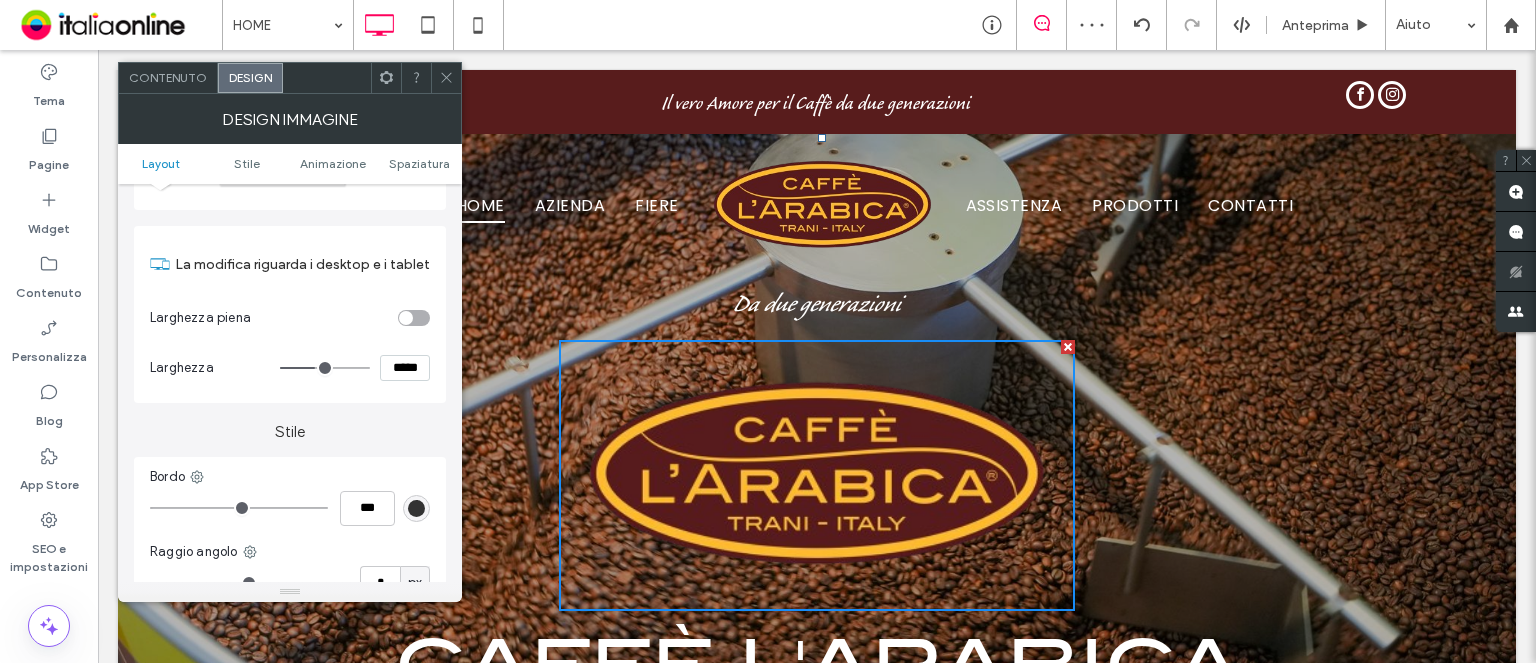 type on "*****" 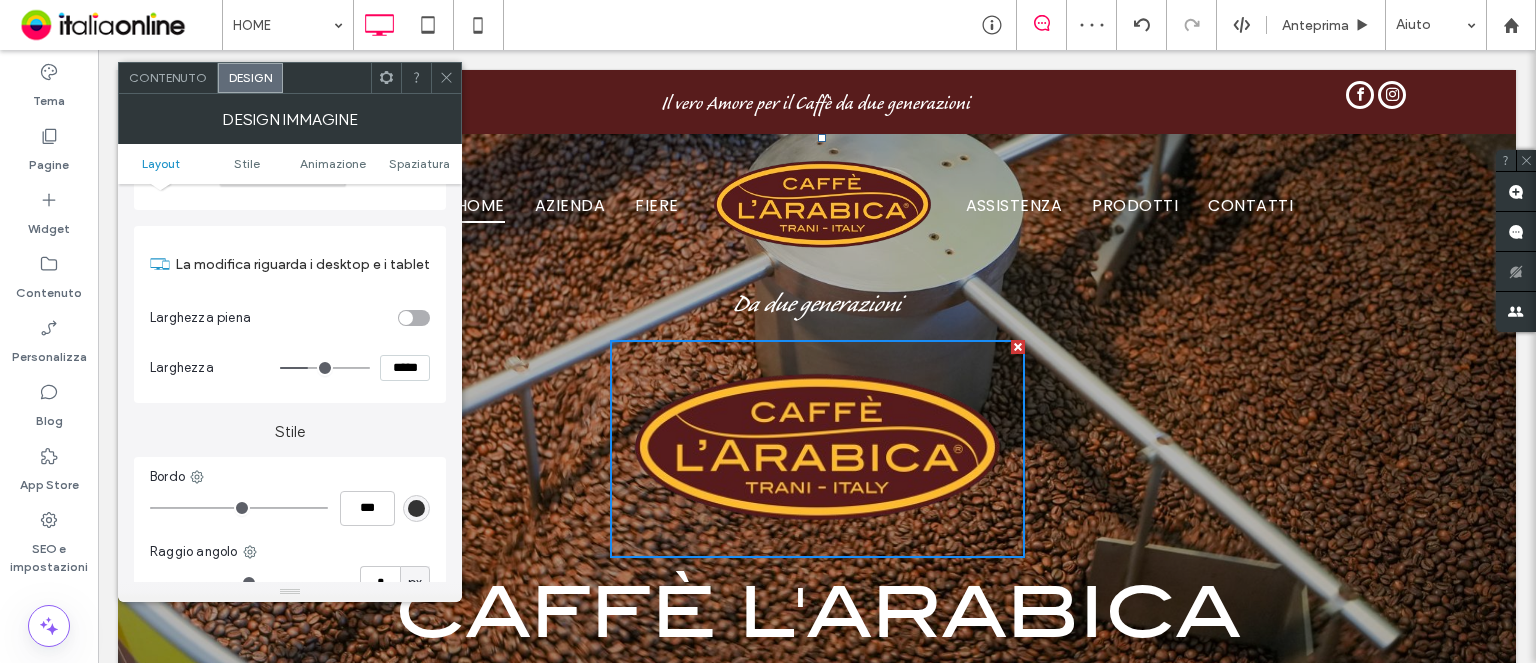 drag, startPoint x: 354, startPoint y: 363, endPoint x: 311, endPoint y: 363, distance: 43 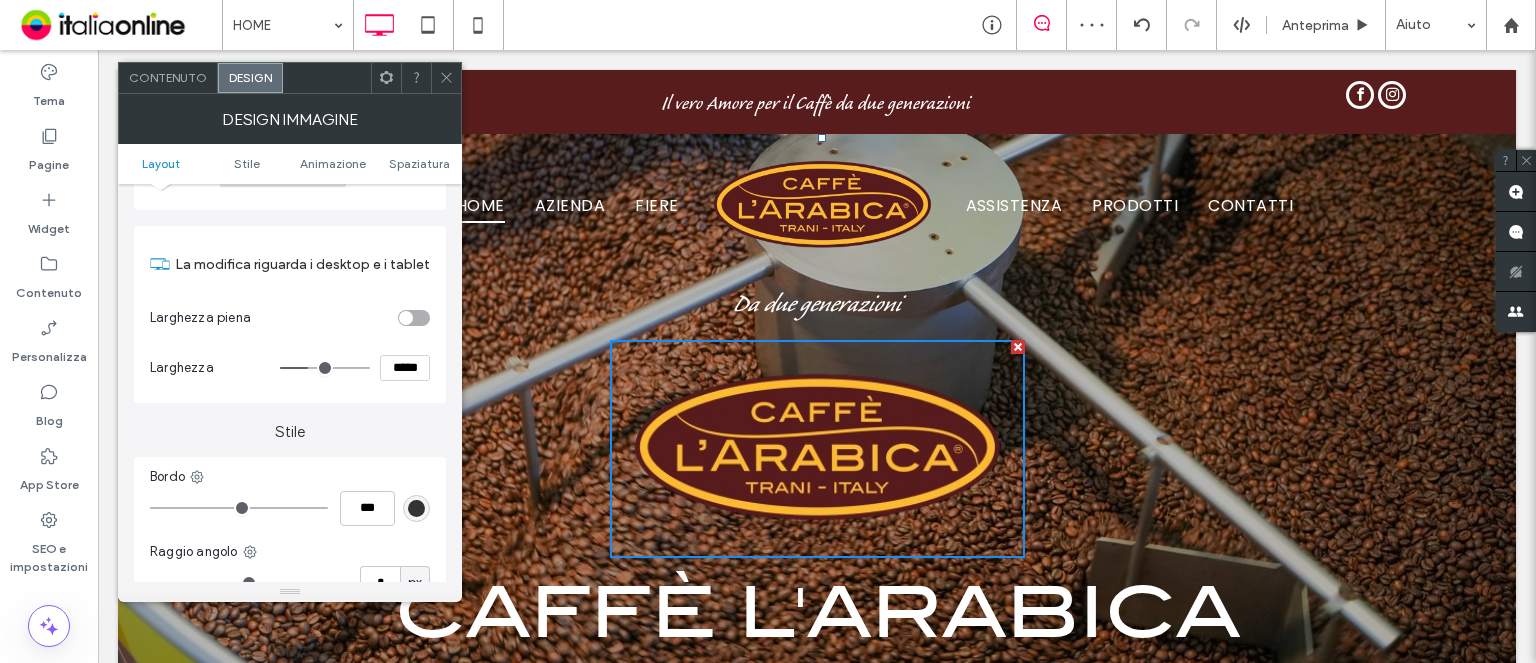 type on "***" 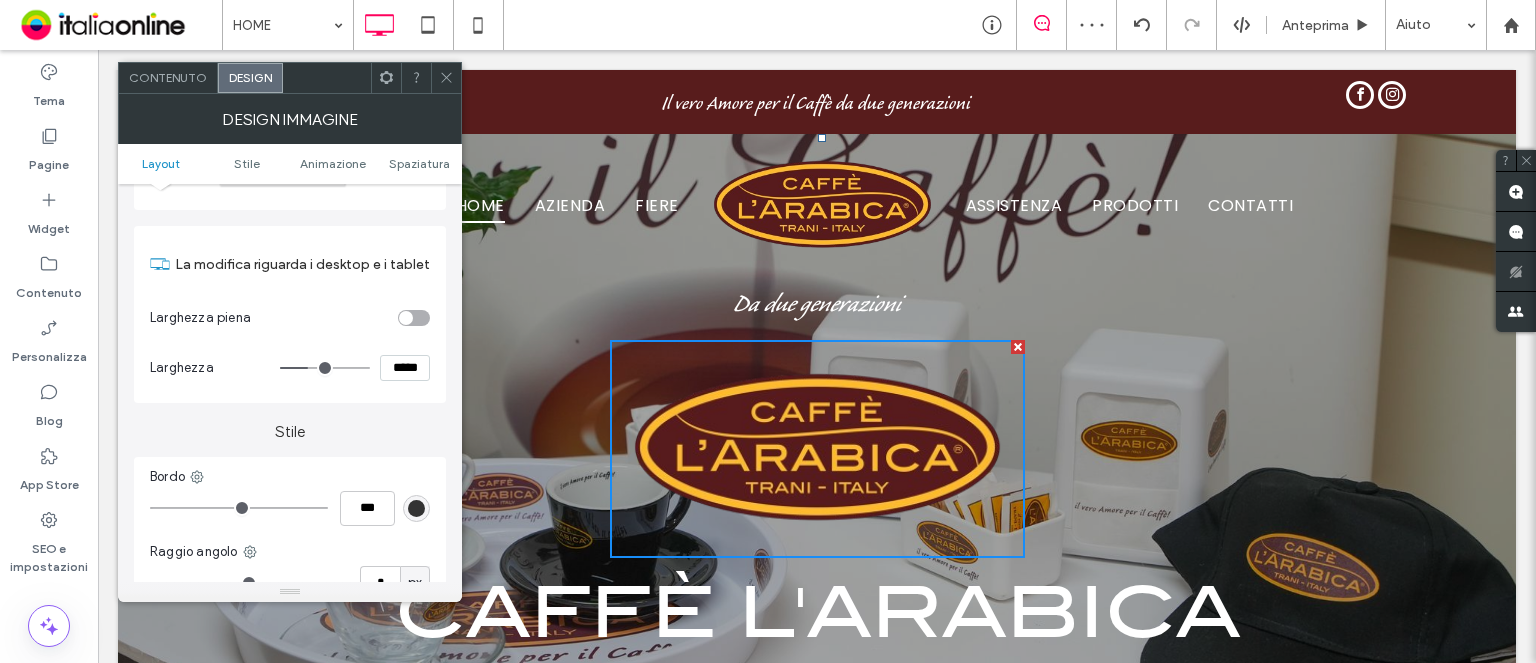 drag, startPoint x: 442, startPoint y: 78, endPoint x: 449, endPoint y: 88, distance: 12.206555 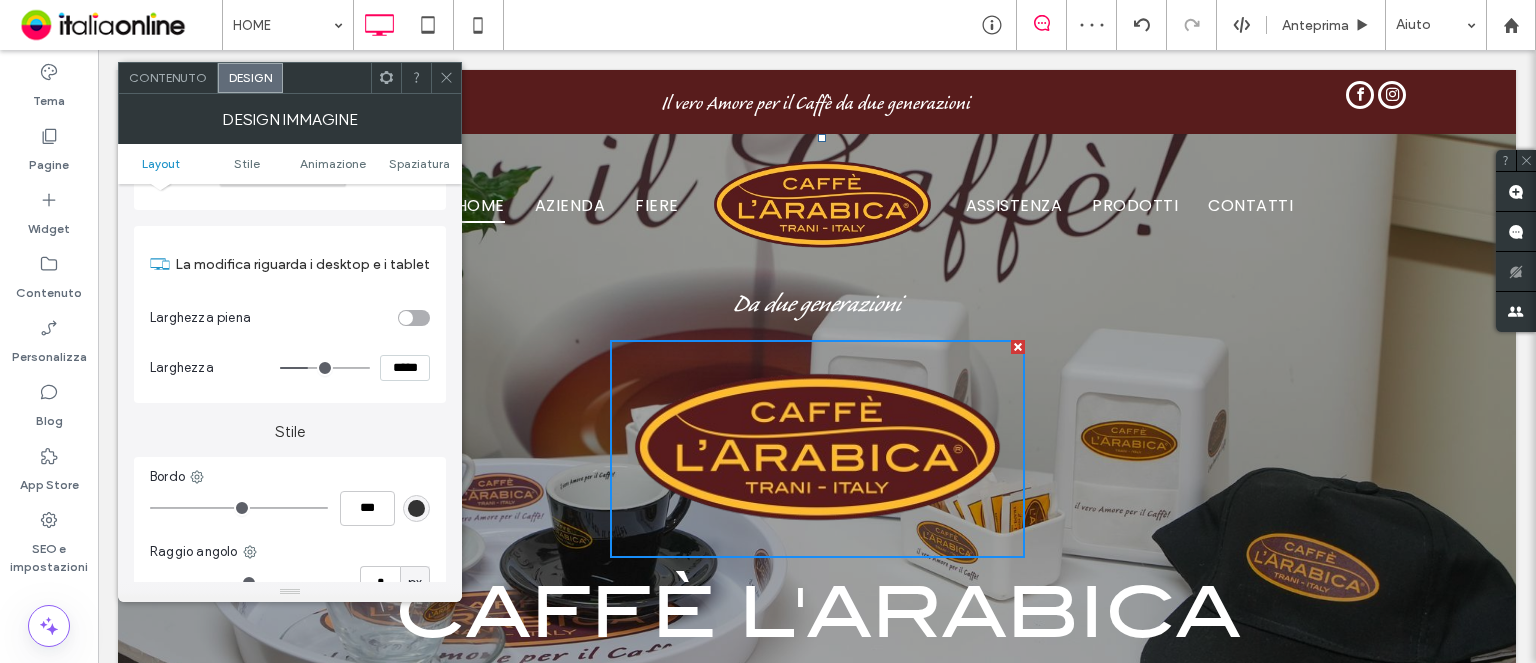click 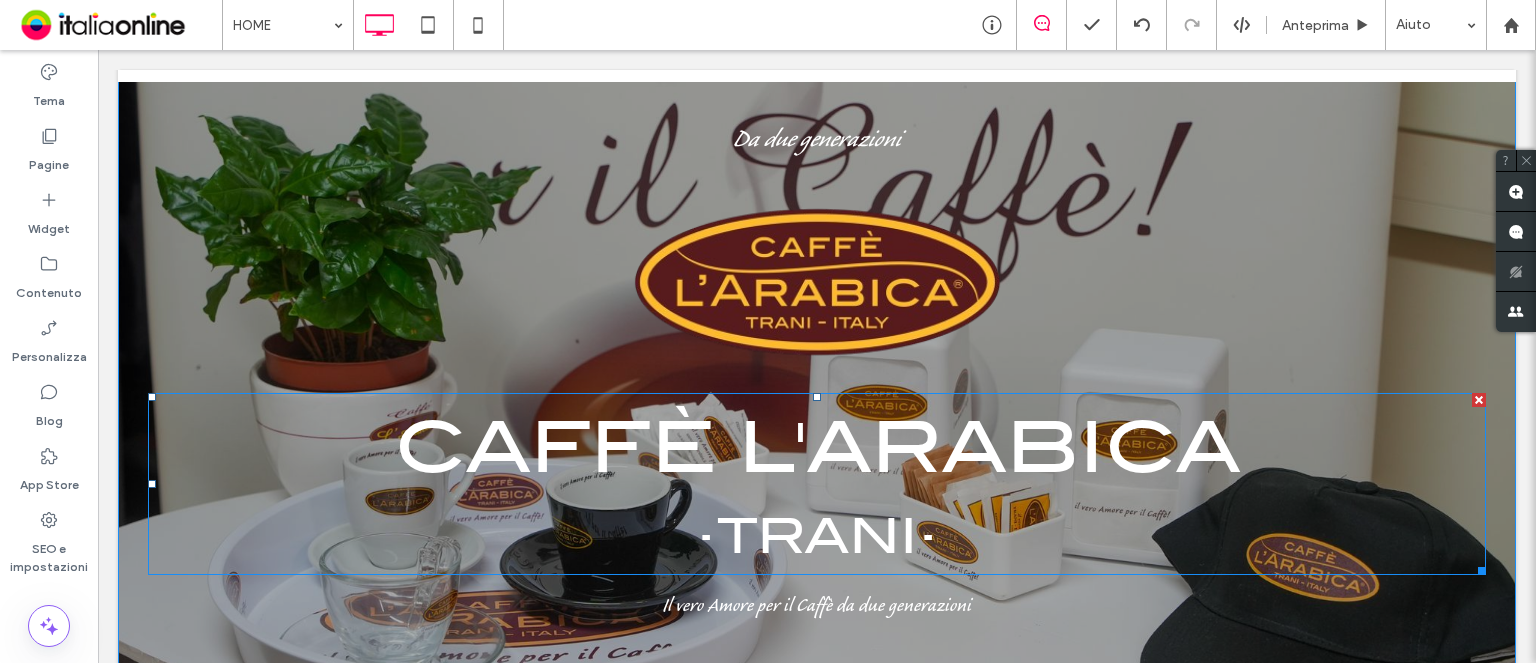 scroll, scrollTop: 300, scrollLeft: 0, axis: vertical 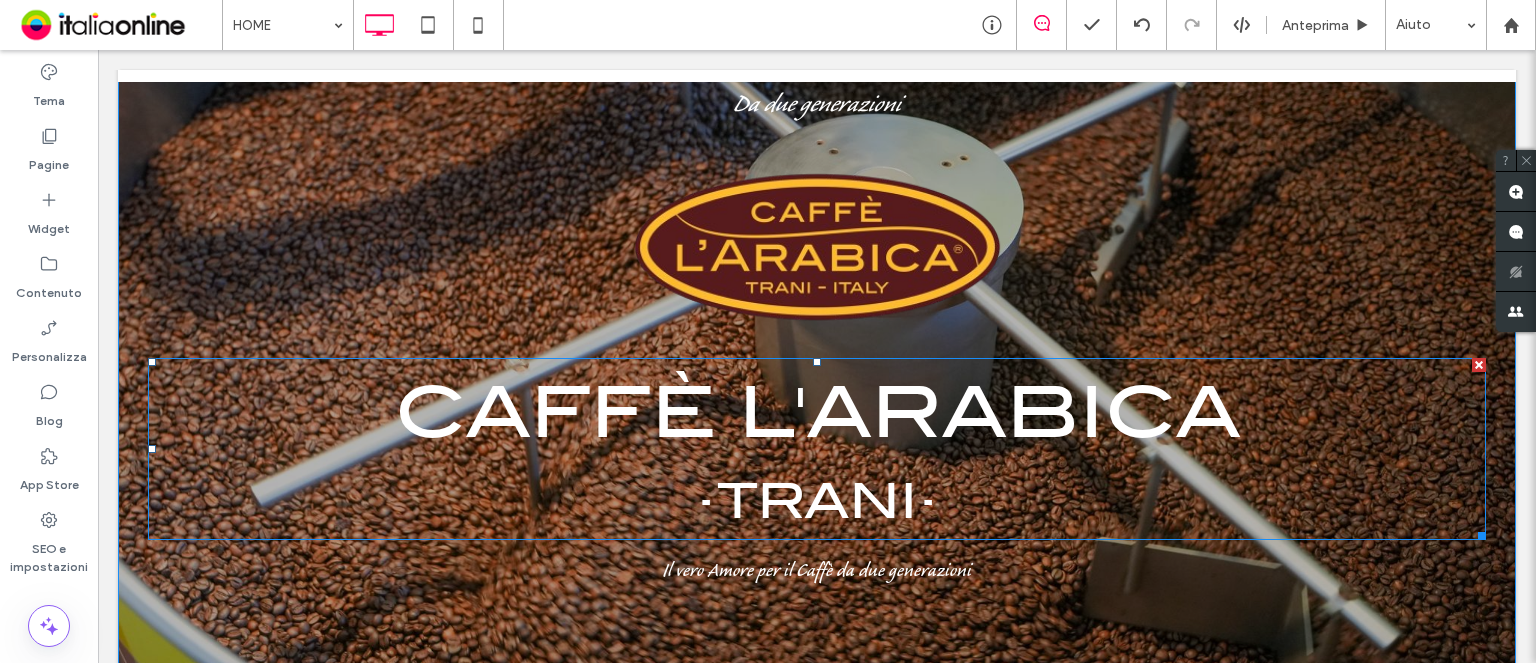 click at bounding box center [1479, 365] 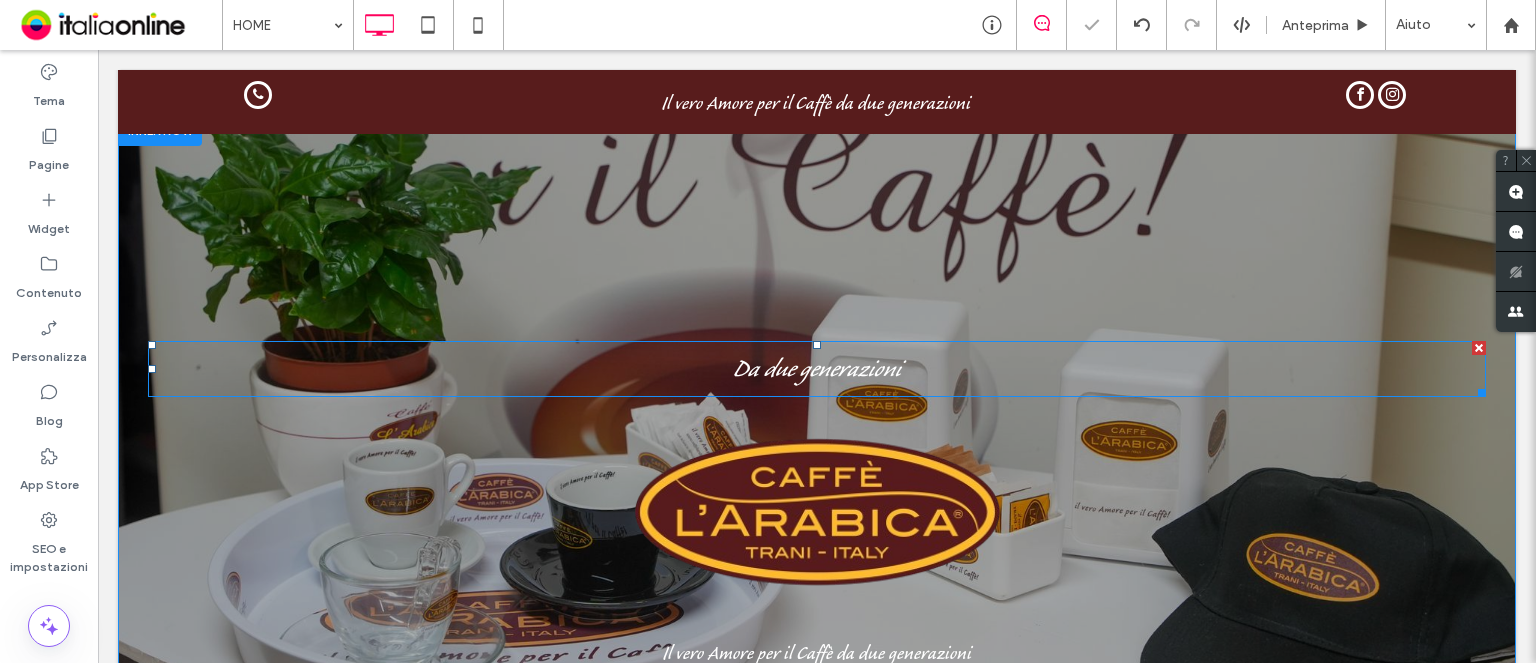 scroll, scrollTop: 0, scrollLeft: 0, axis: both 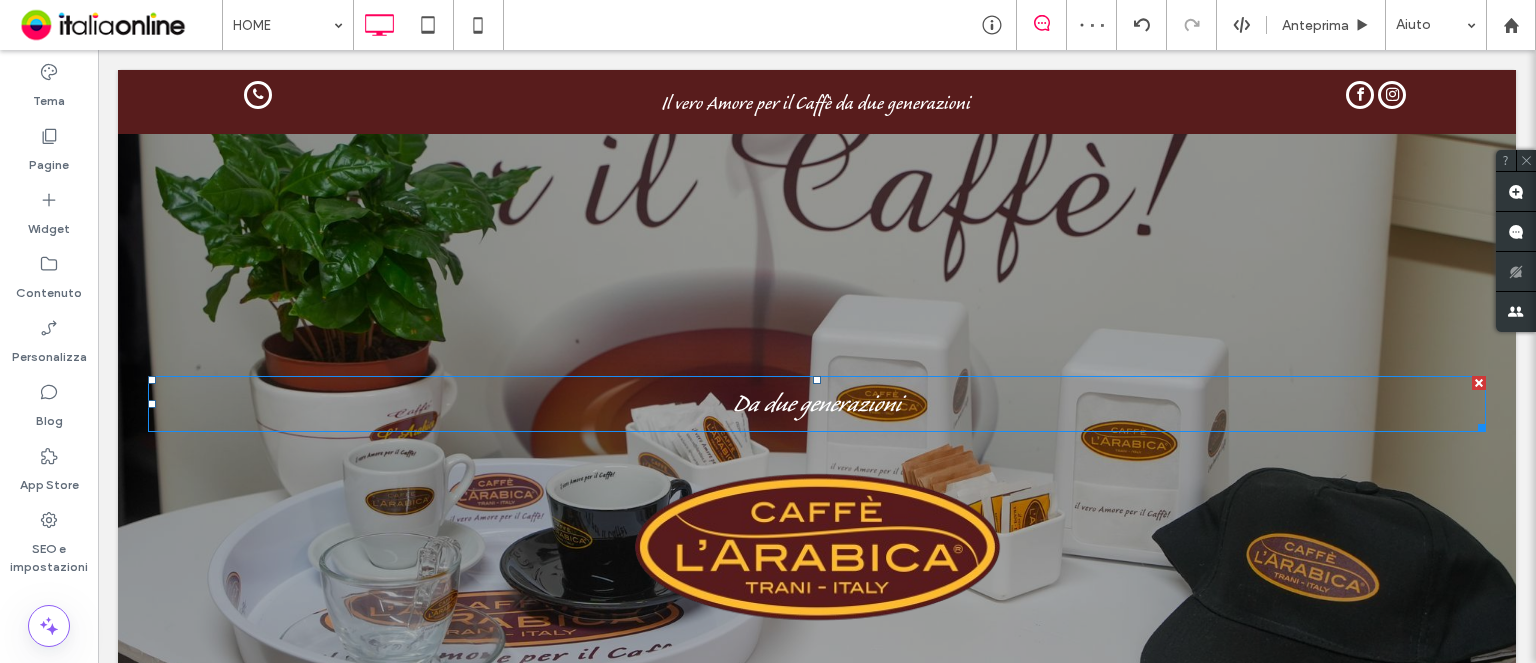 click at bounding box center [1479, 383] 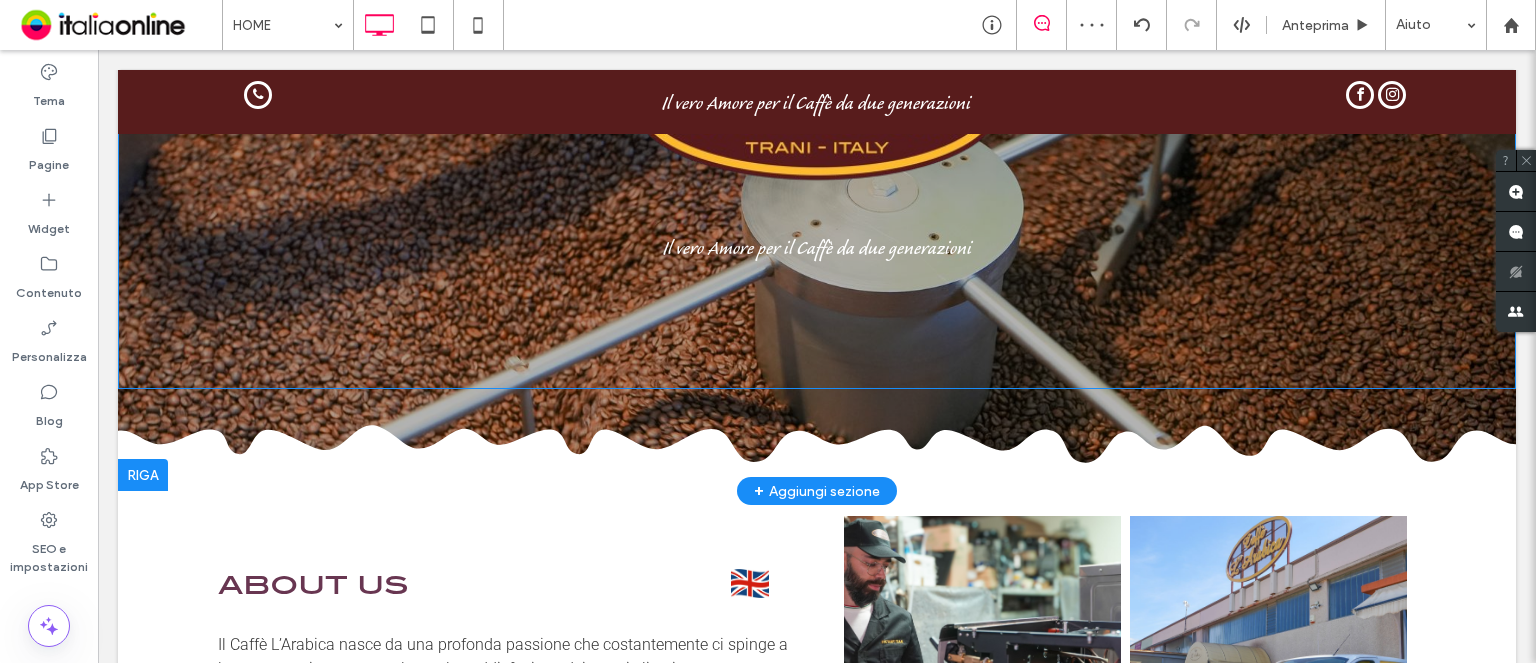 scroll, scrollTop: 0, scrollLeft: 0, axis: both 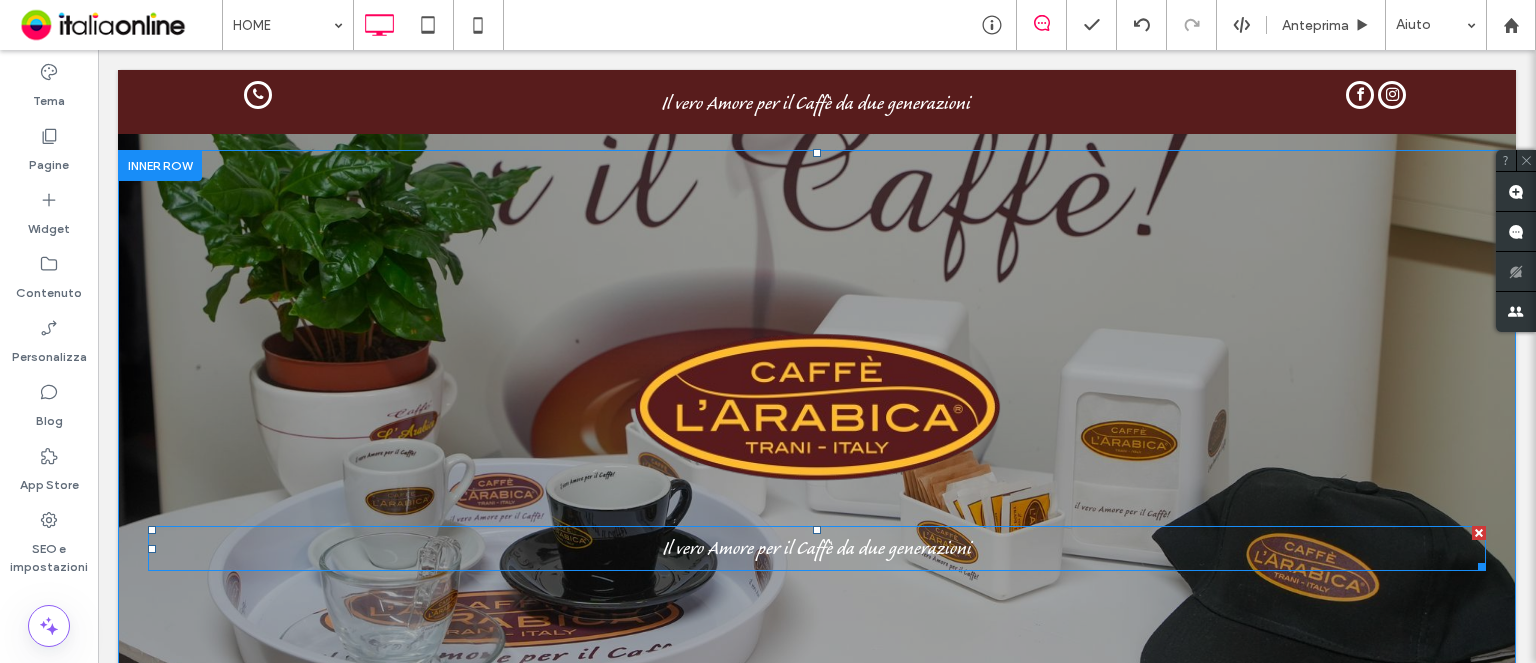 click on "Il vero Amore per il Caffè da due generazioni" at bounding box center (817, 548) 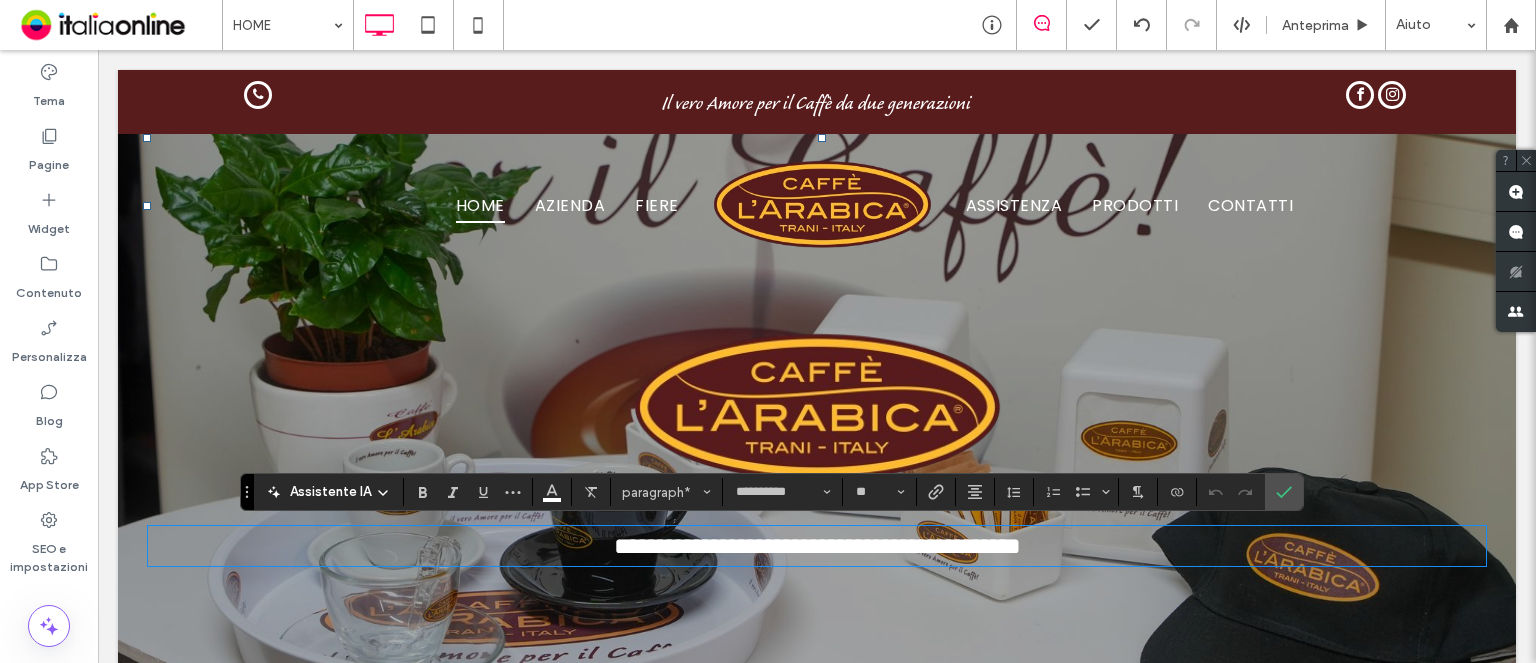 click on "**********" at bounding box center [817, 546] 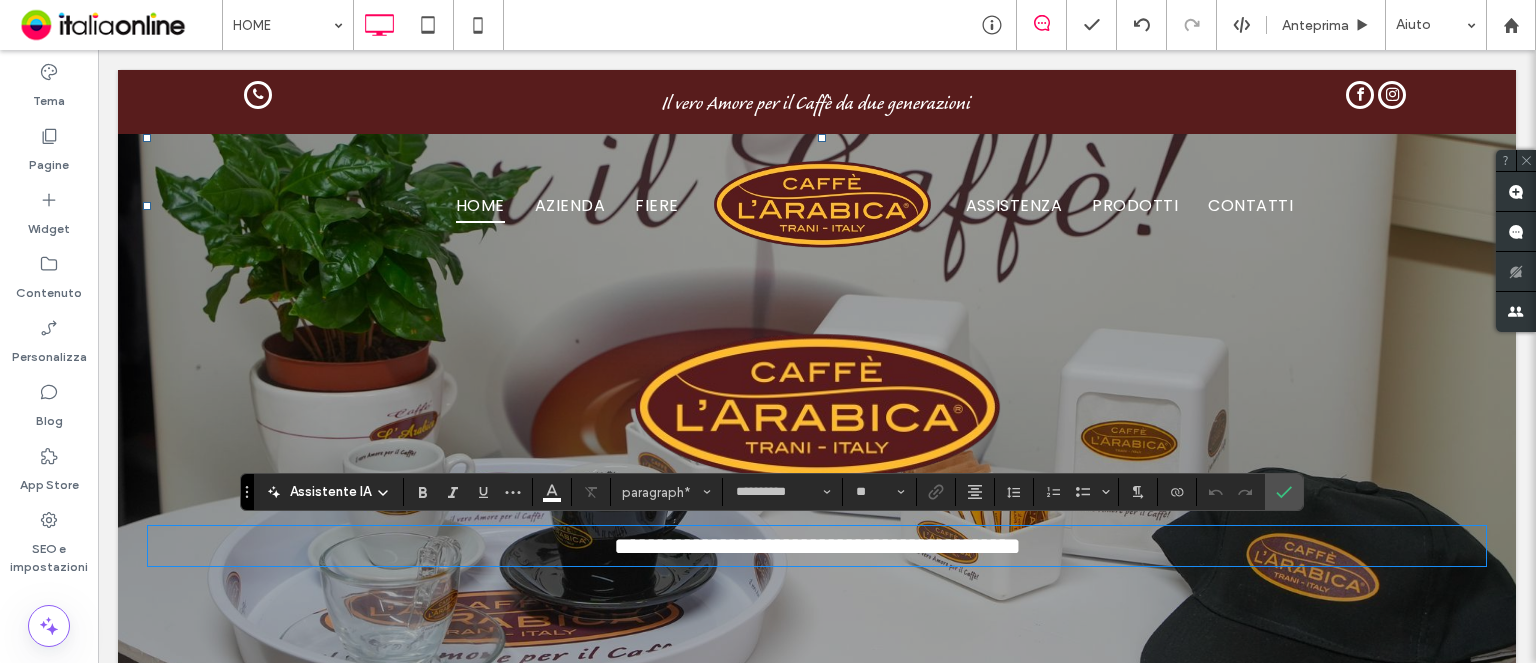 click on "**********" at bounding box center (817, 546) 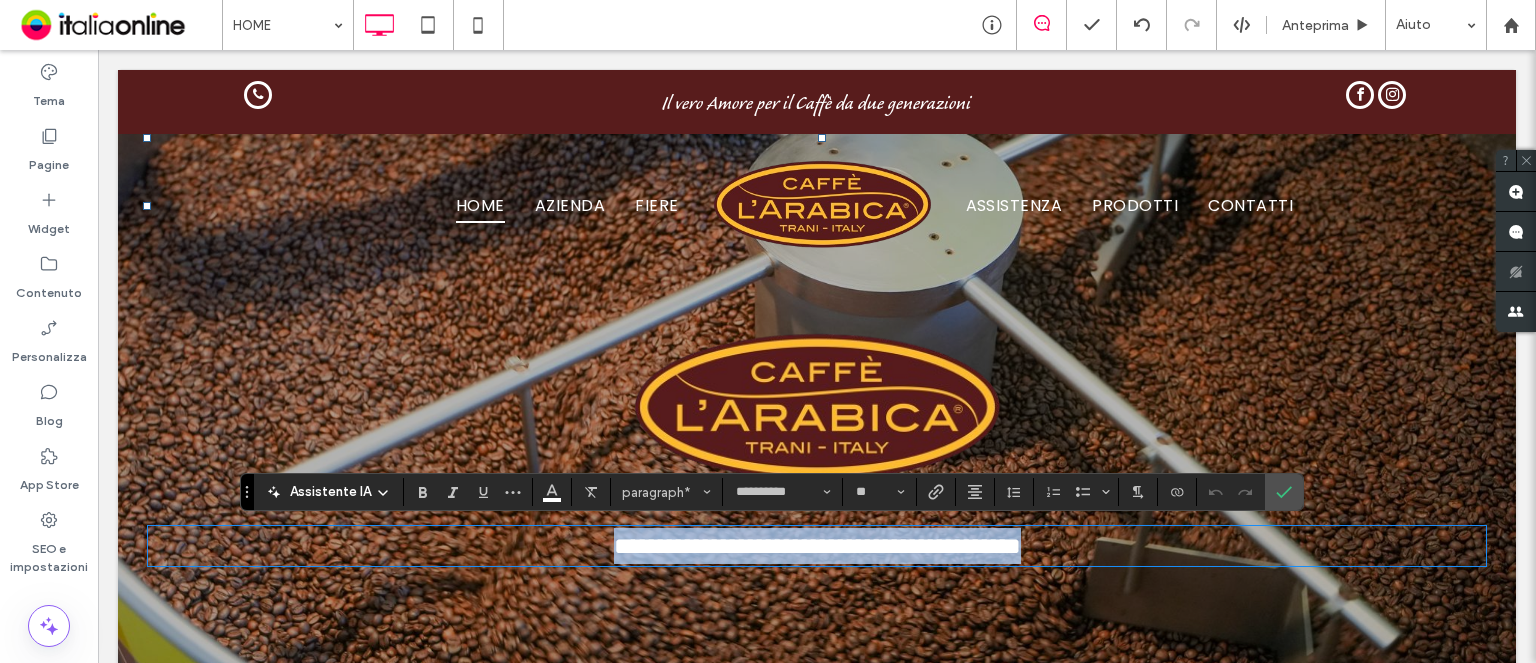 drag, startPoint x: 1067, startPoint y: 551, endPoint x: 757, endPoint y: 547, distance: 310.02582 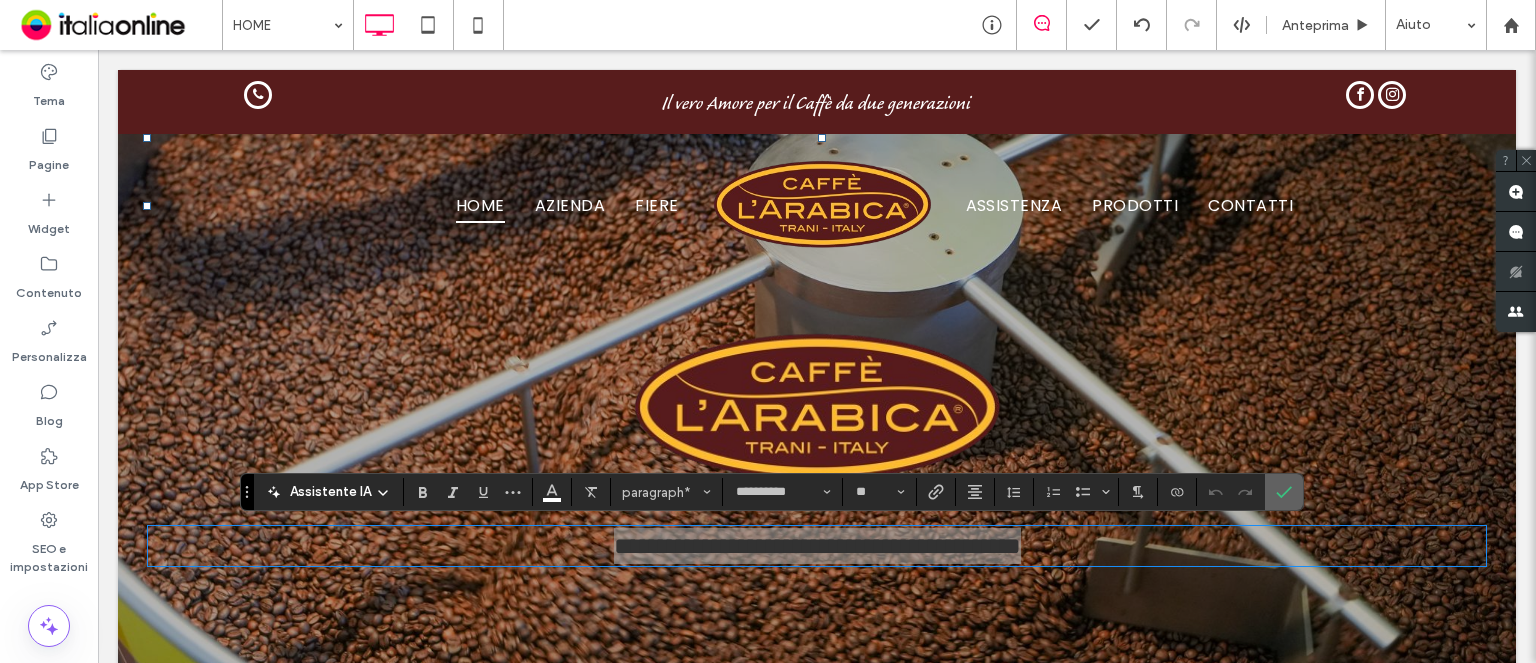 click 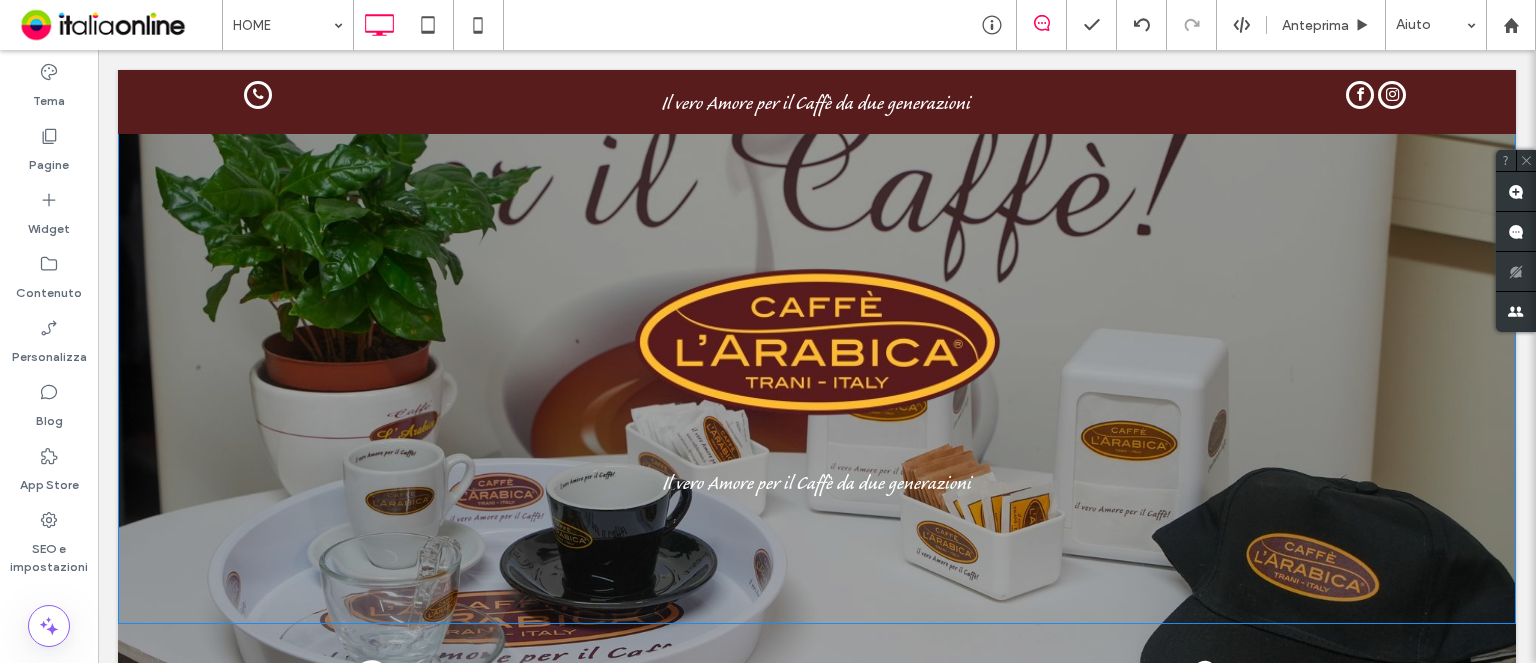 scroll, scrollTop: 100, scrollLeft: 0, axis: vertical 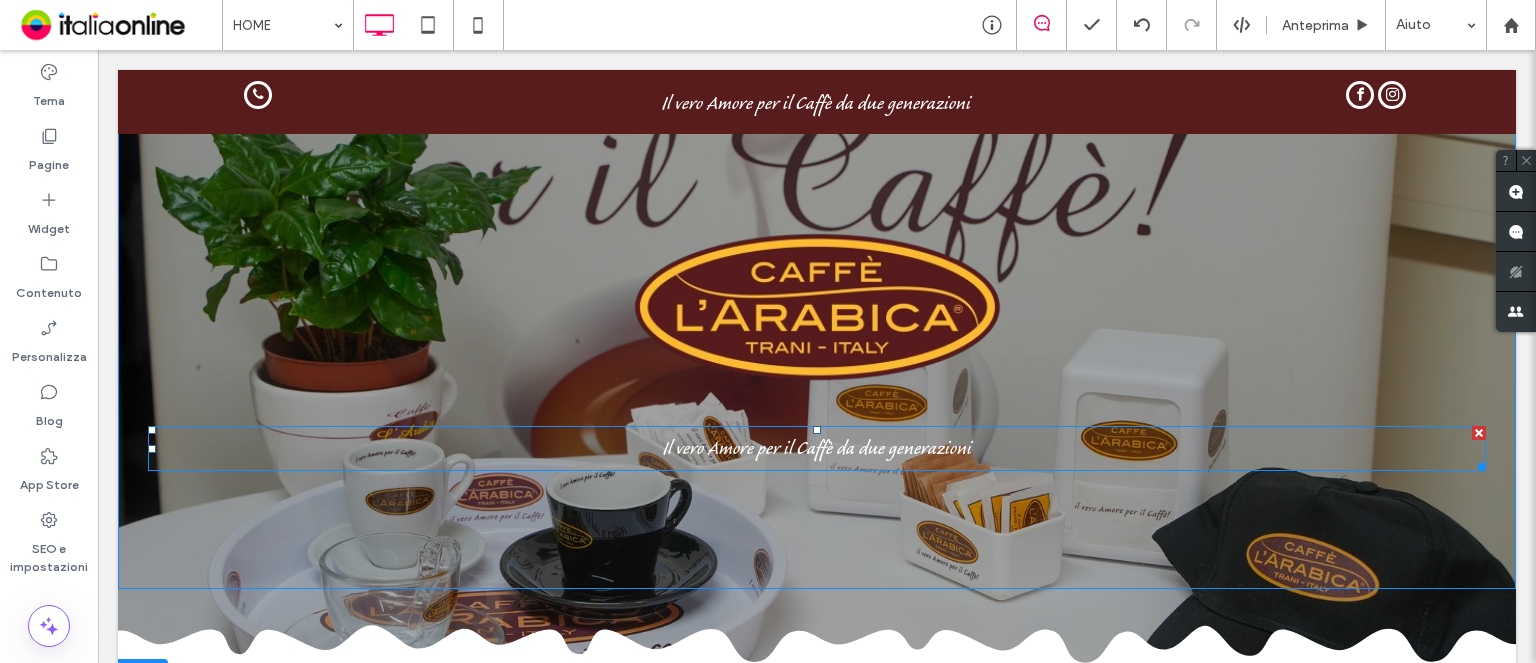 click on "Il vero Amore per il Caffè da due generazioni" at bounding box center (817, 451) 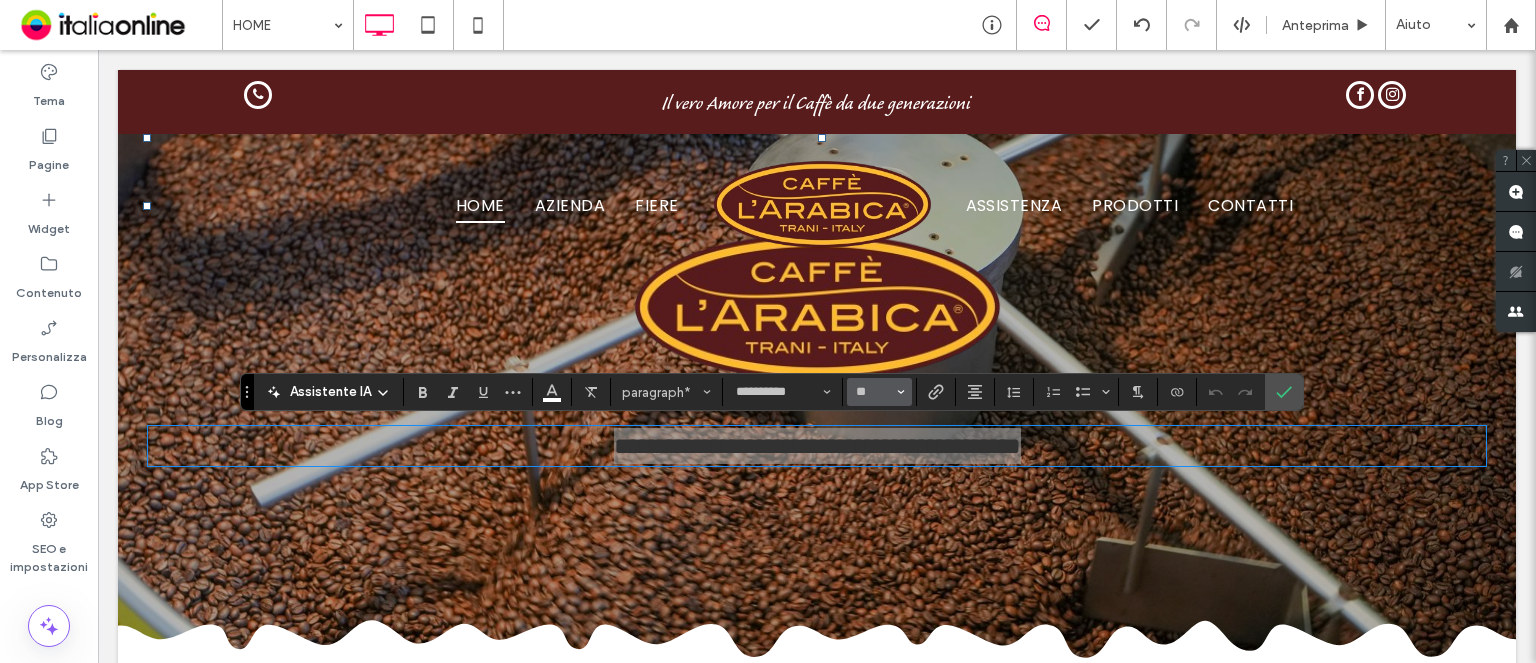 click at bounding box center (901, 392) 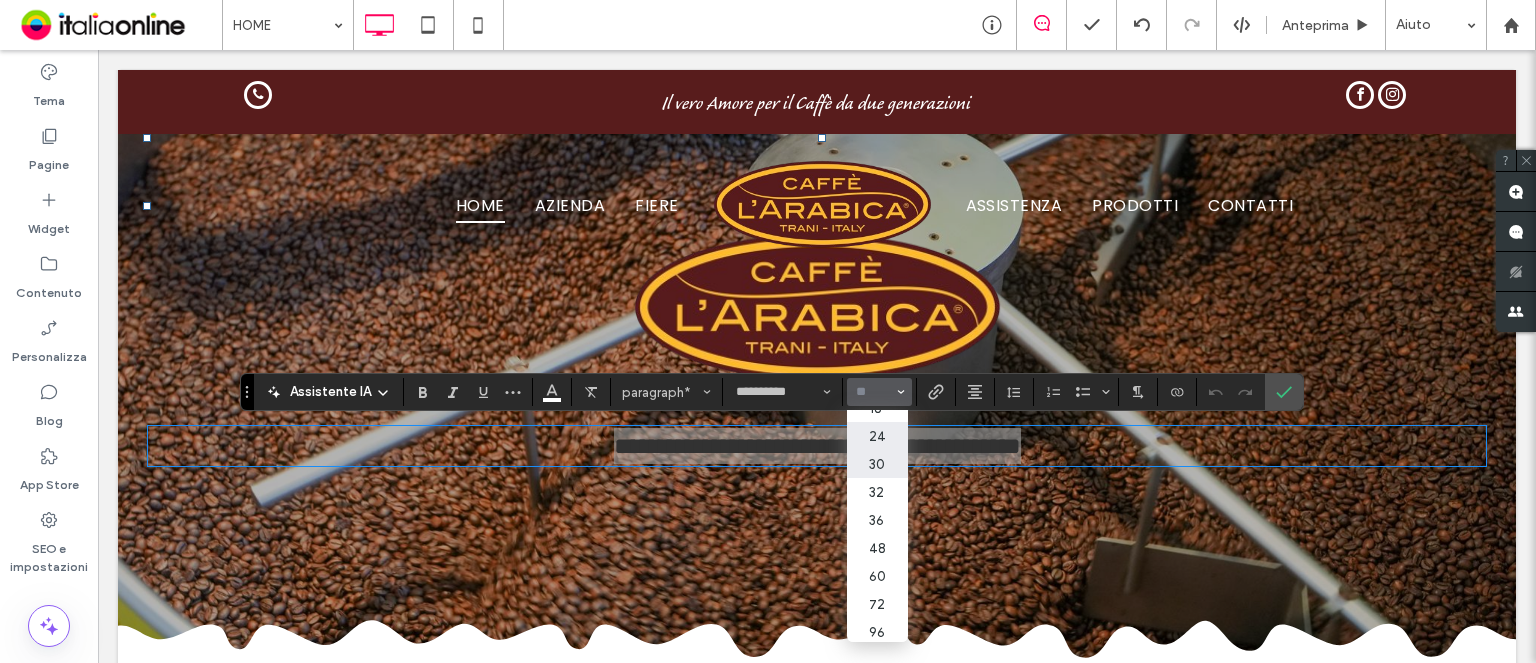 scroll, scrollTop: 232, scrollLeft: 0, axis: vertical 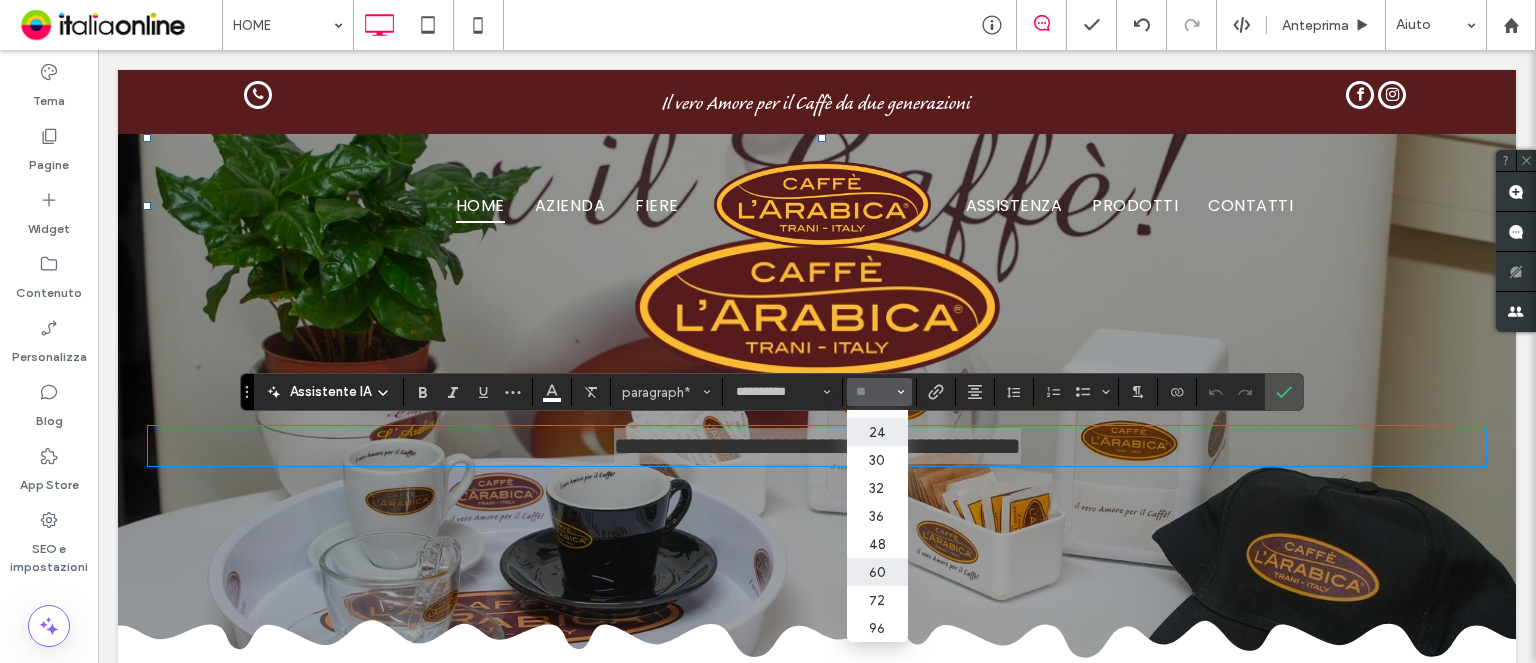 click on "60" at bounding box center [877, 572] 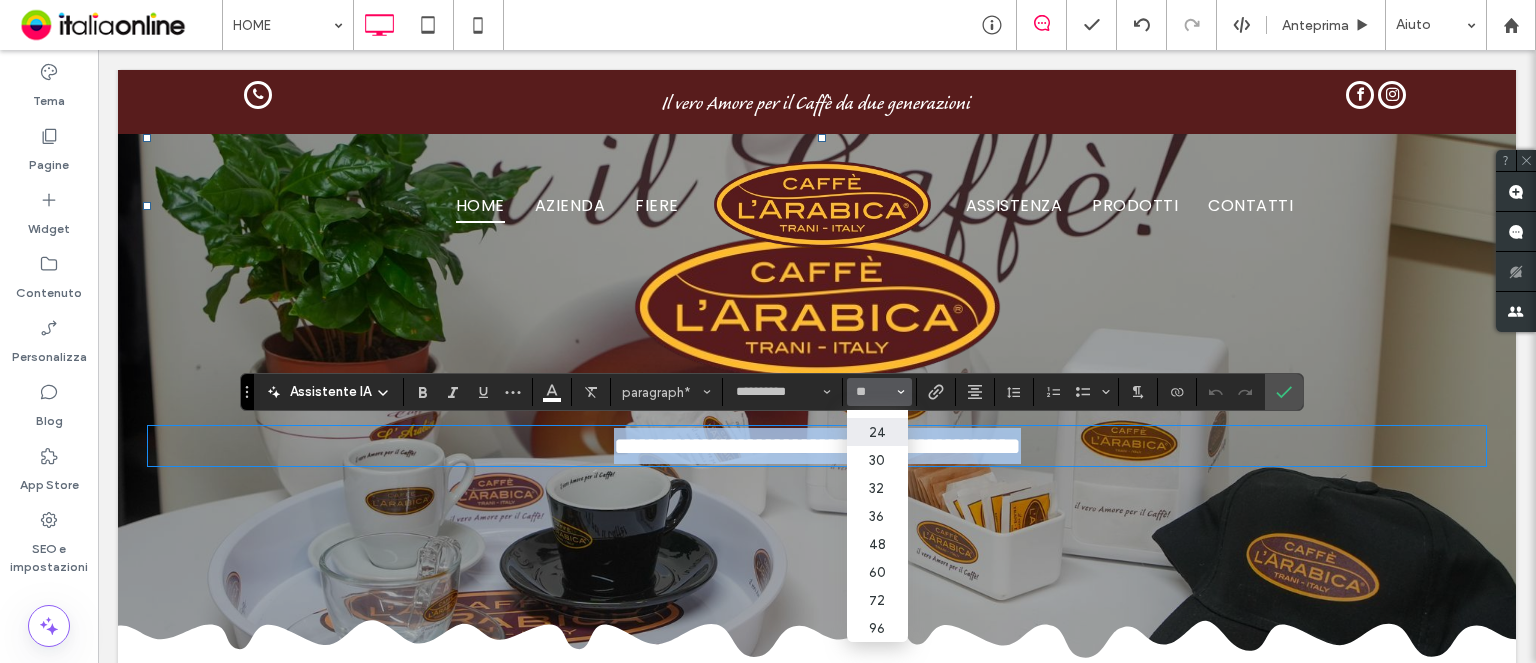 type on "**" 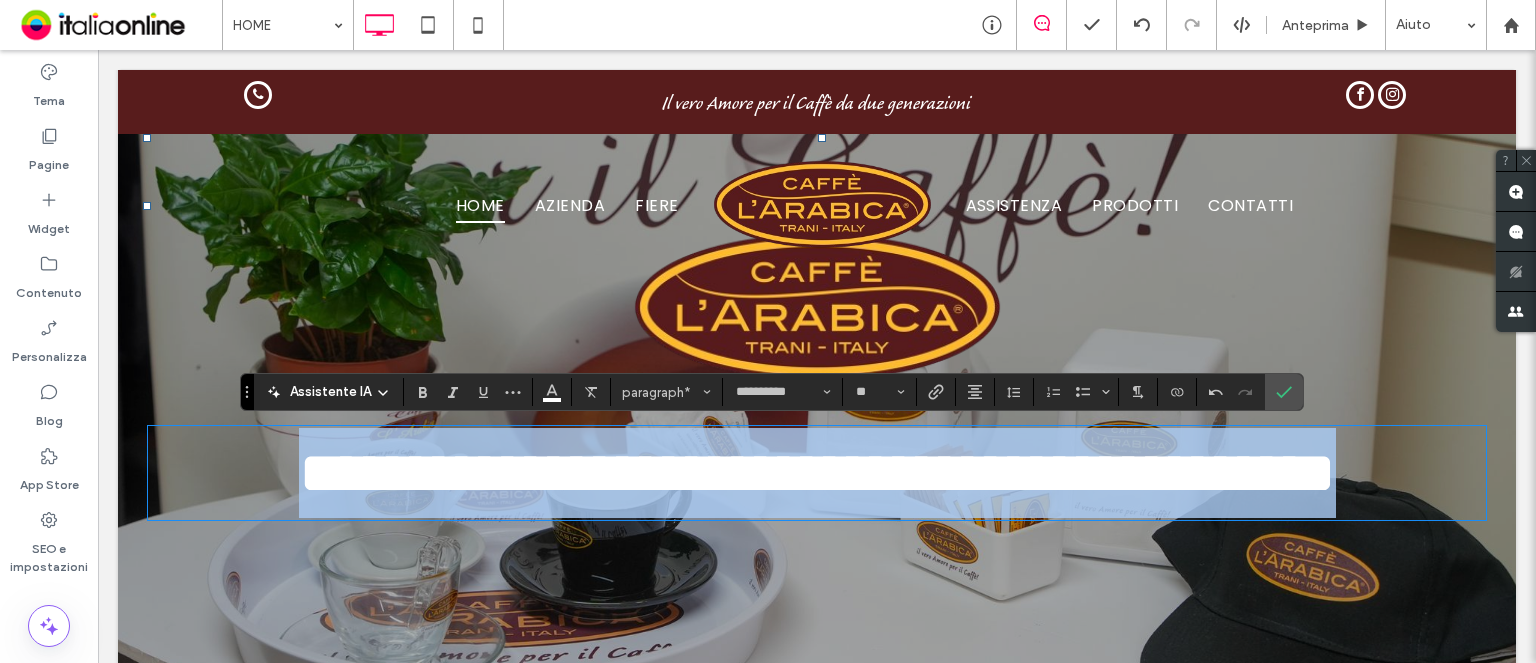 click on "**********" at bounding box center [817, 473] 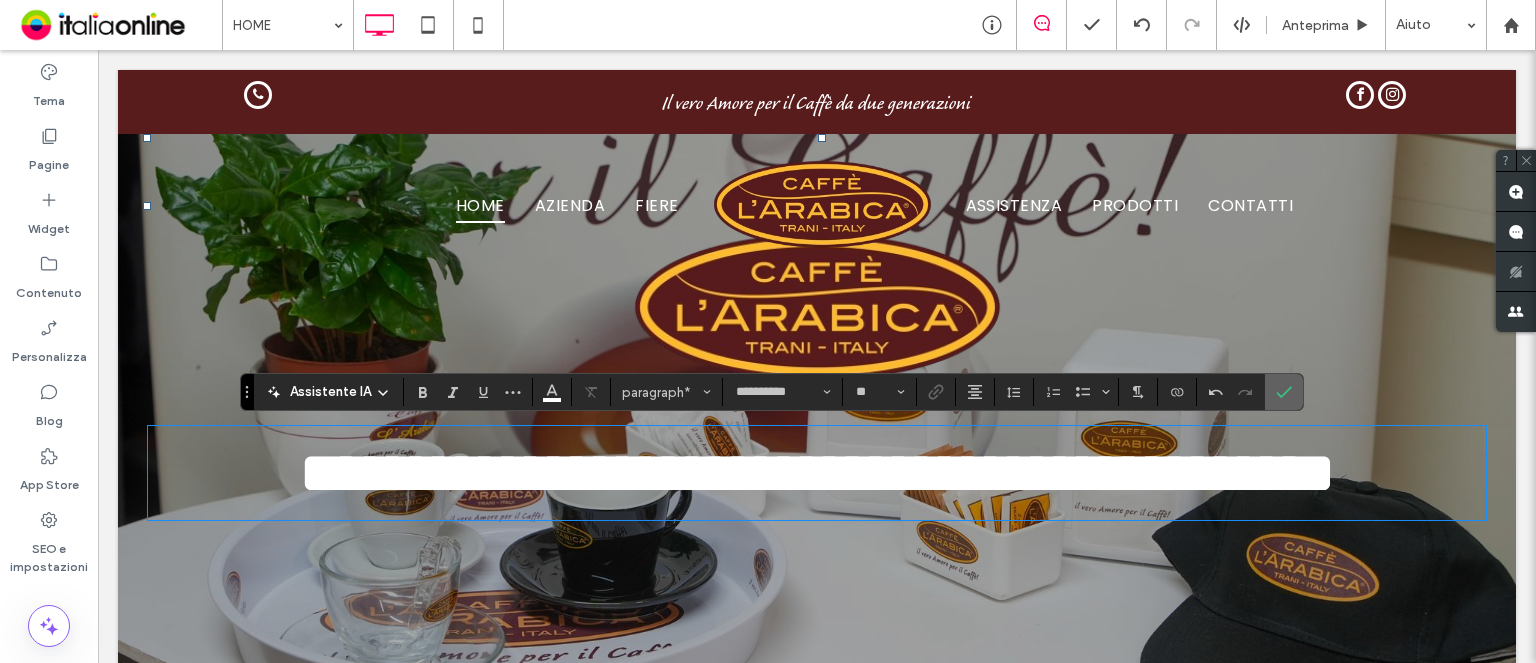 click 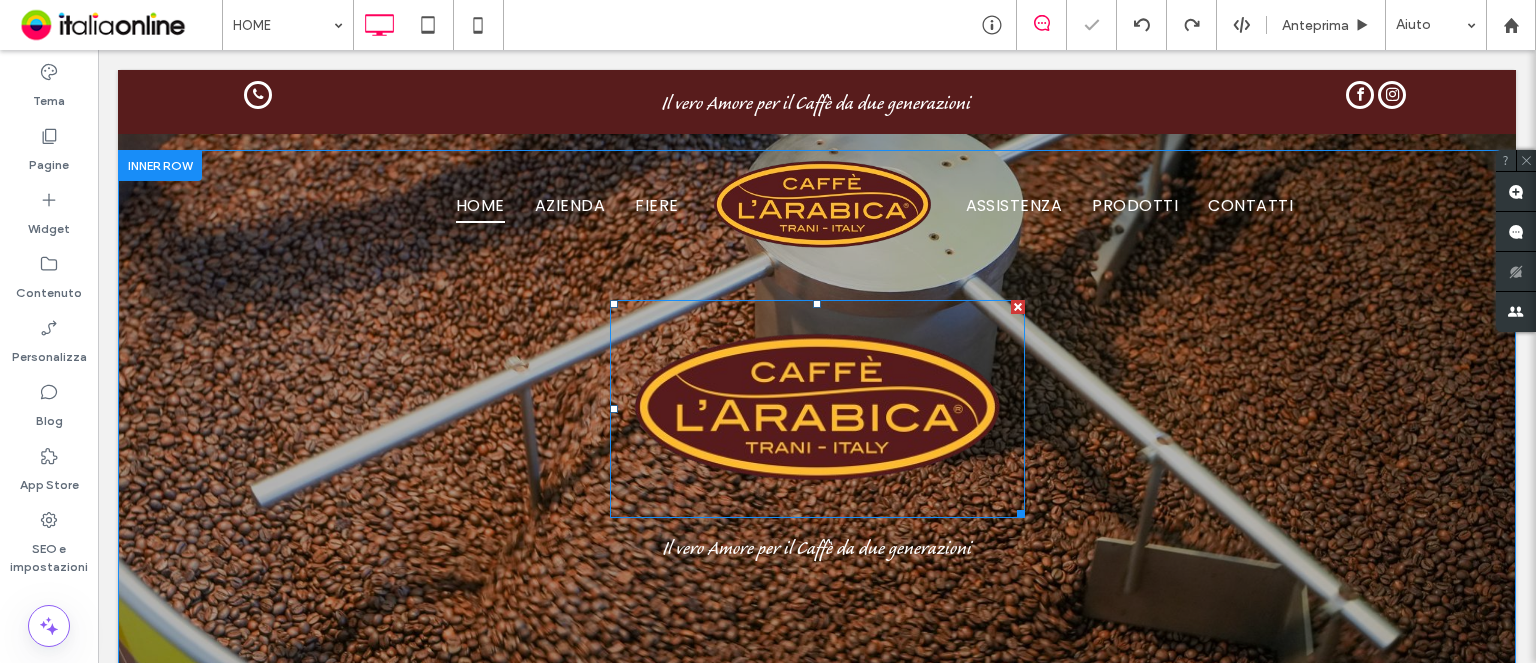 scroll, scrollTop: 0, scrollLeft: 0, axis: both 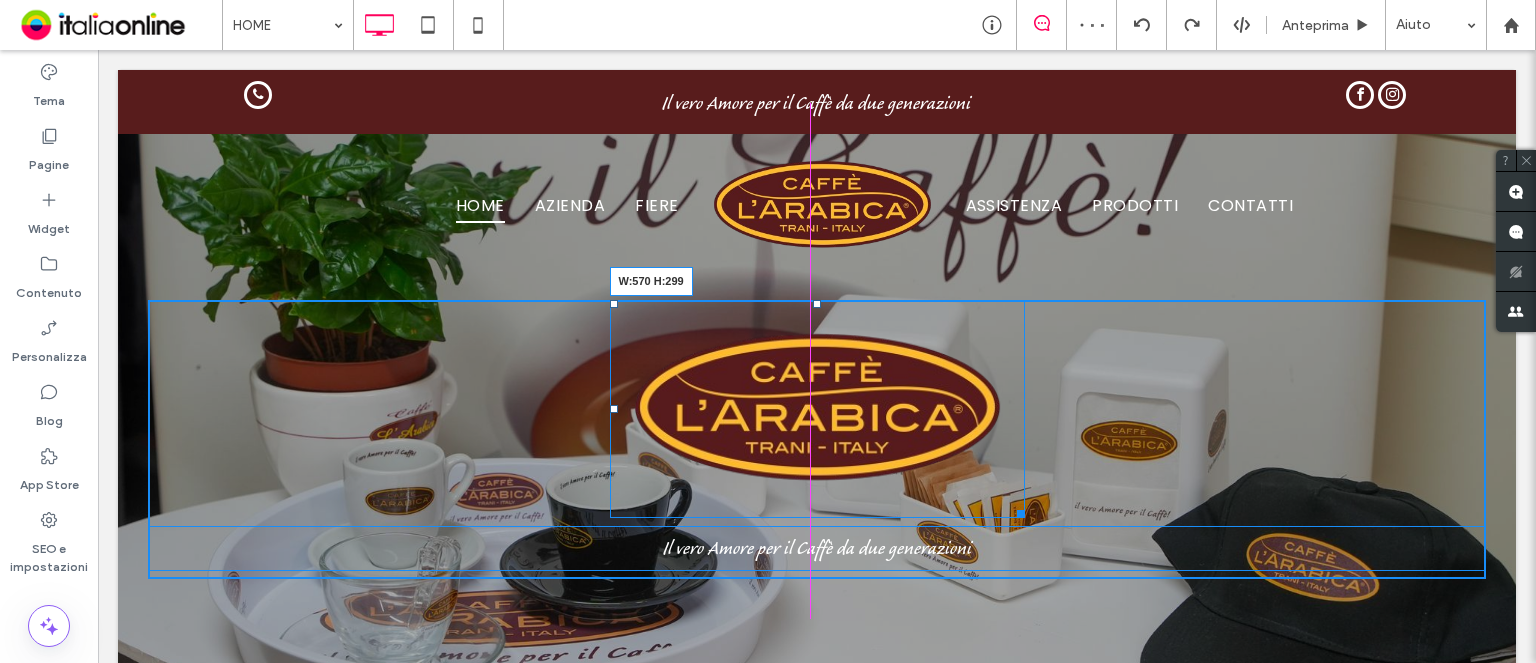 drag, startPoint x: 1005, startPoint y: 513, endPoint x: 1082, endPoint y: 584, distance: 104.73777 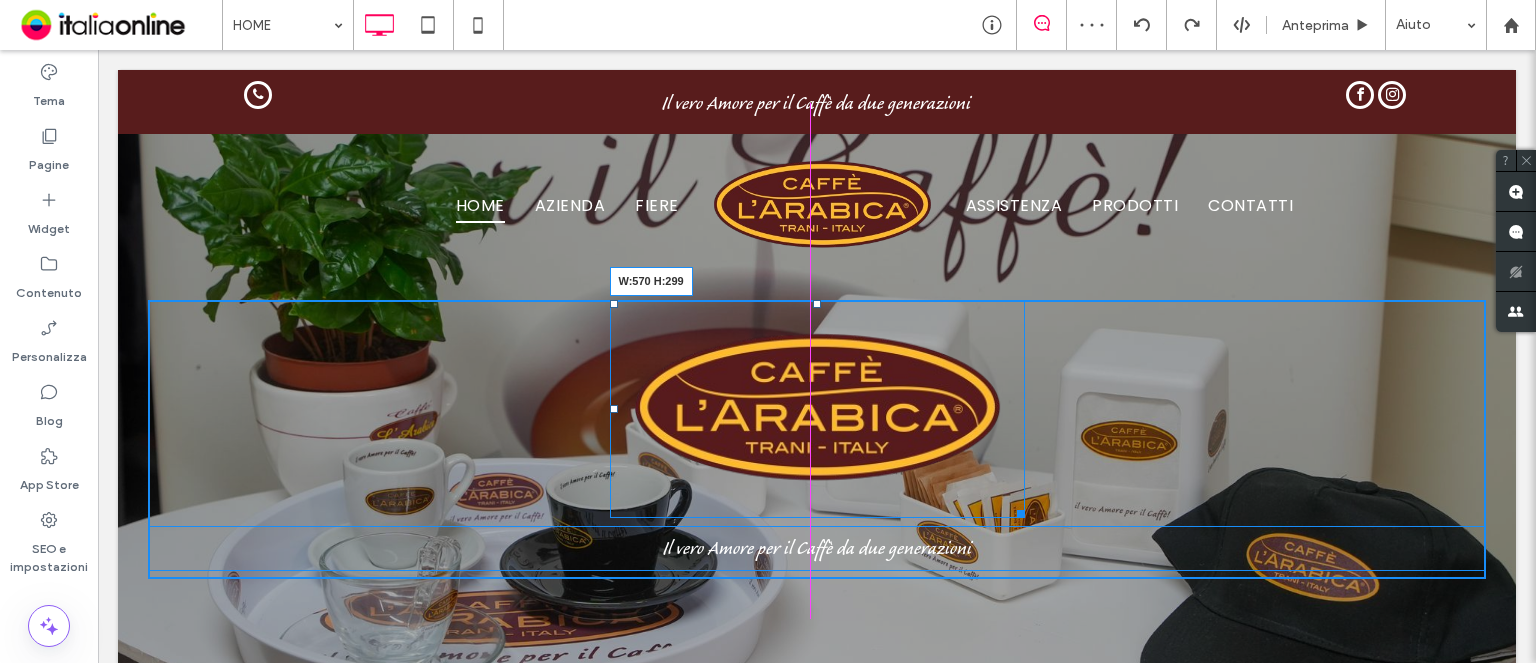 click at bounding box center (1017, 510) 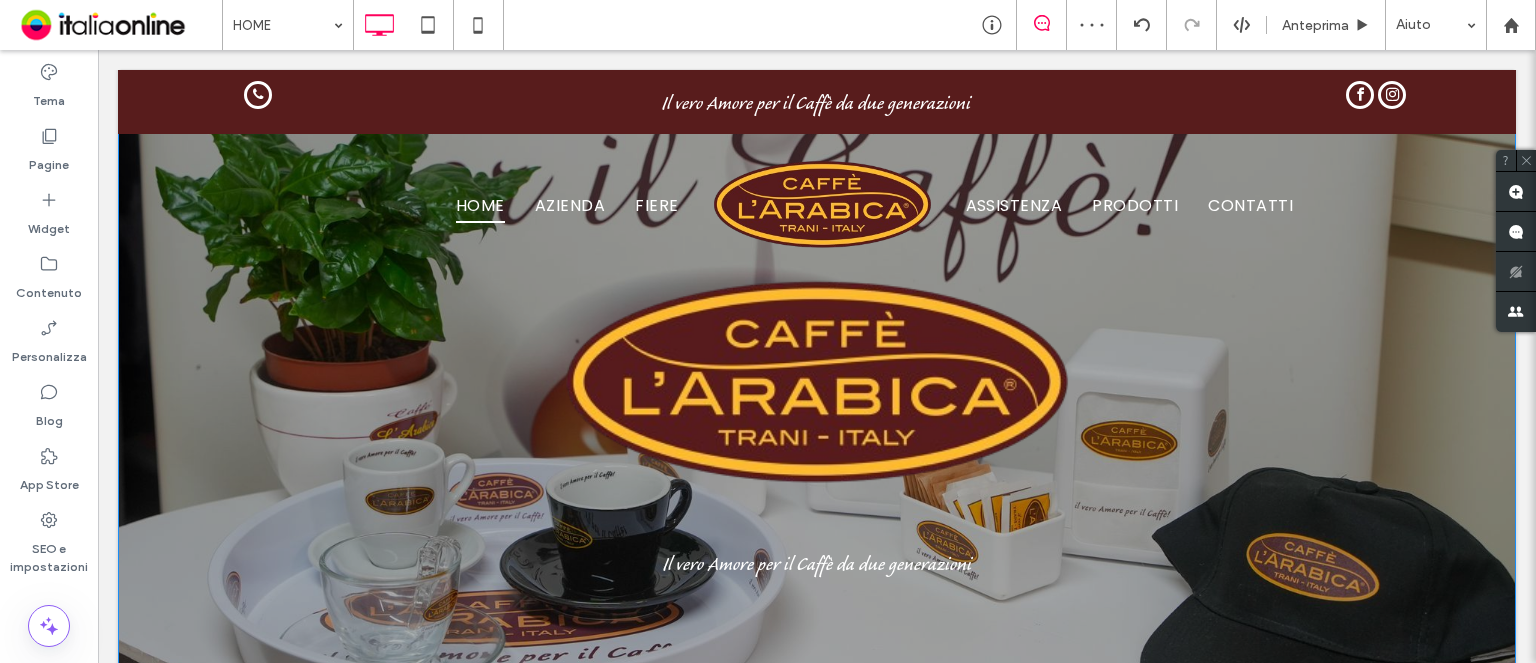 scroll, scrollTop: 200, scrollLeft: 0, axis: vertical 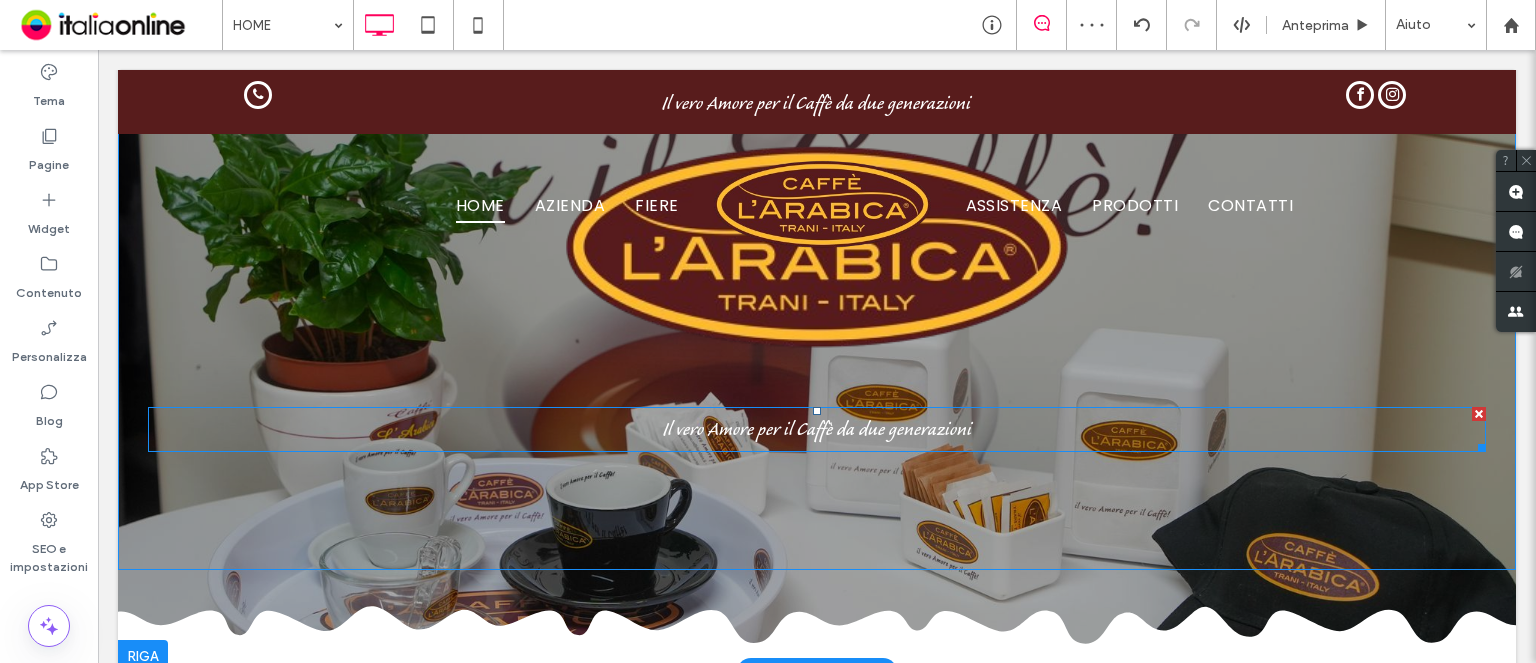 click on "Il vero Amore per il Caffè da due generazioni" at bounding box center (817, 432) 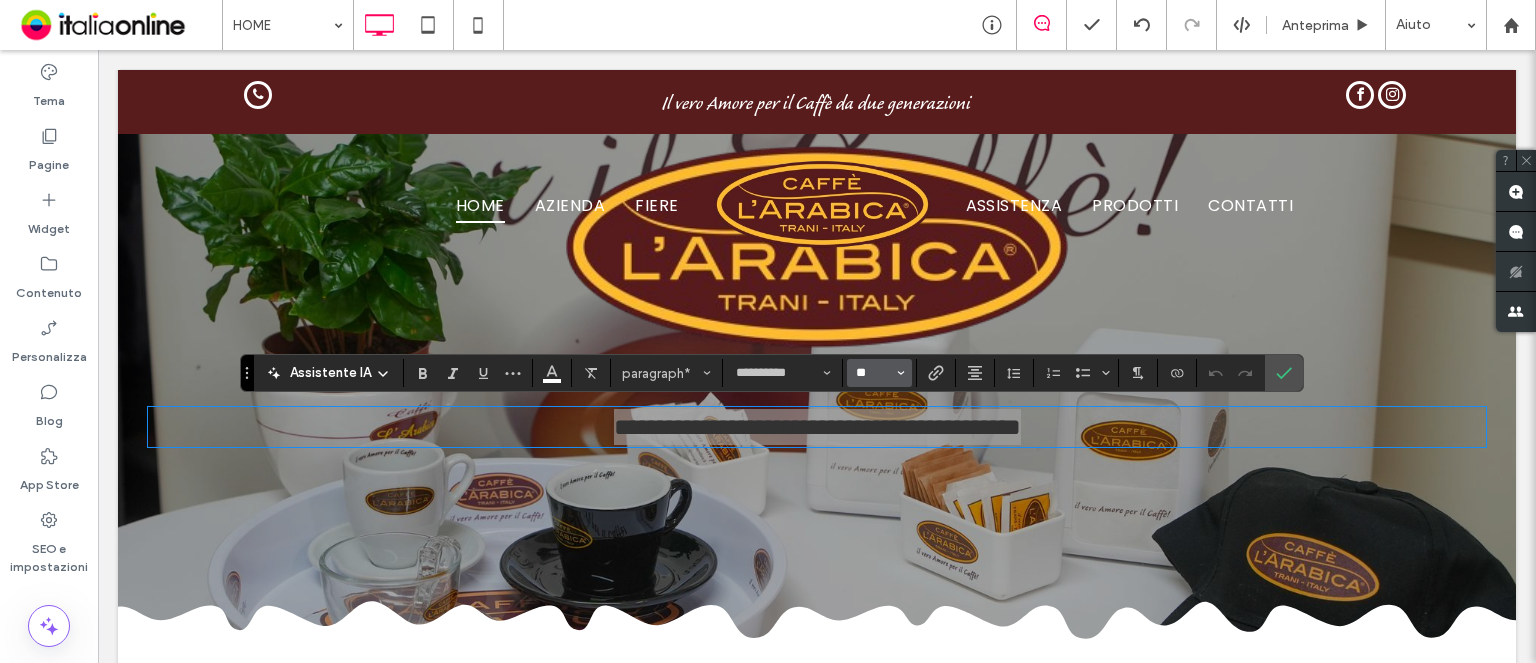 click on "**" at bounding box center [873, 373] 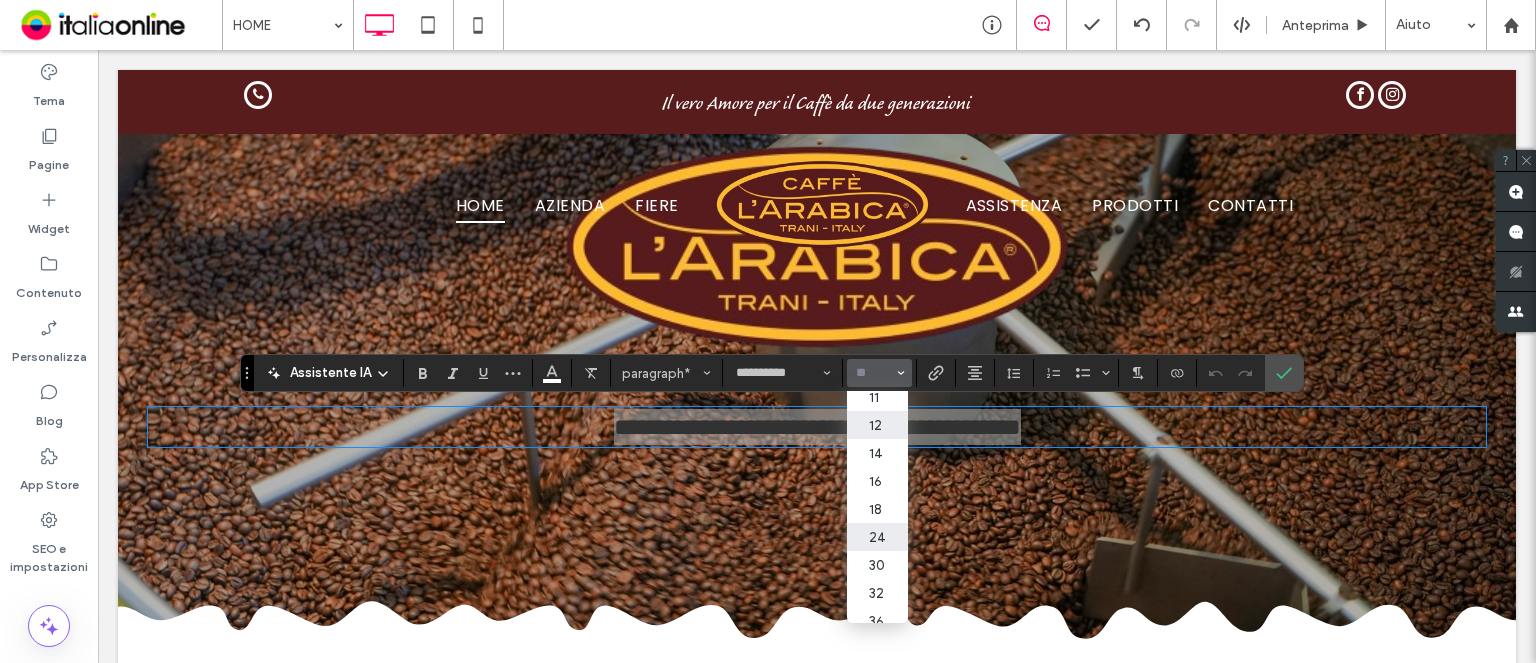 scroll, scrollTop: 200, scrollLeft: 0, axis: vertical 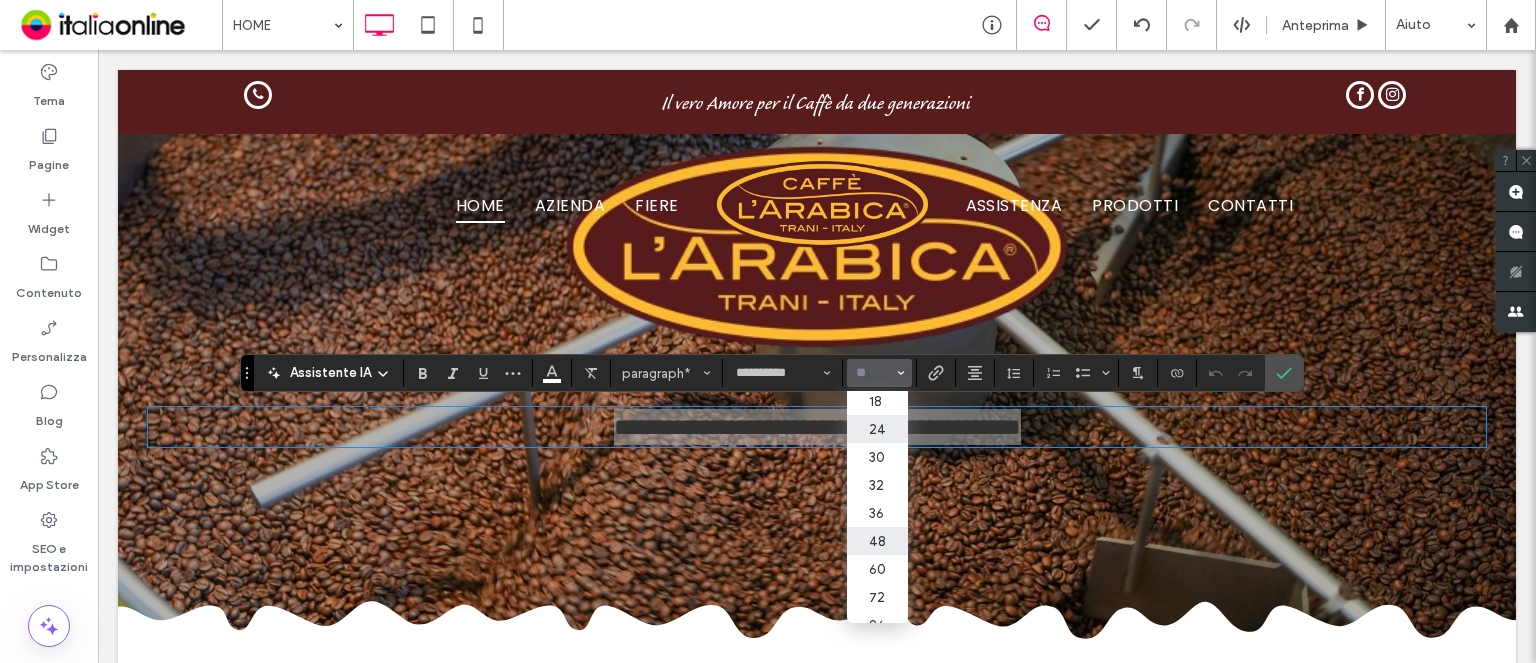 click on "48" at bounding box center (877, 541) 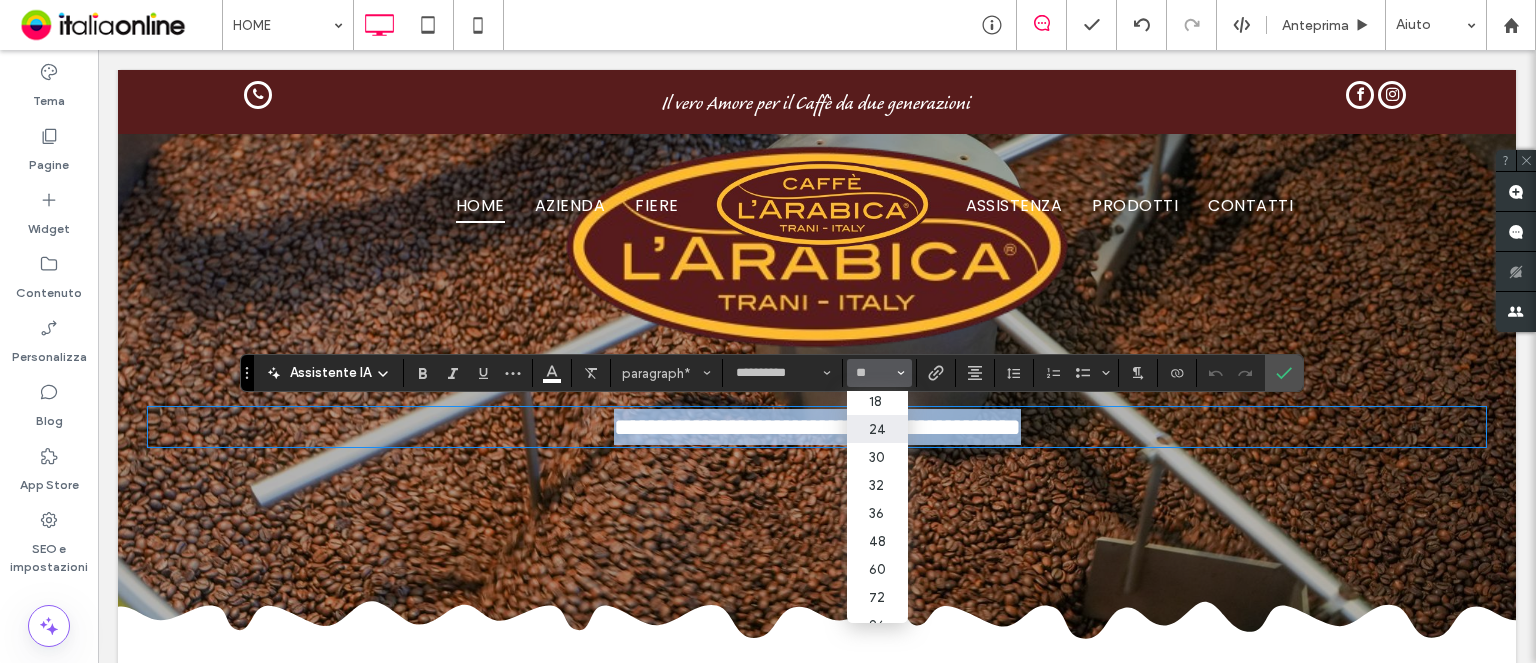 type on "**" 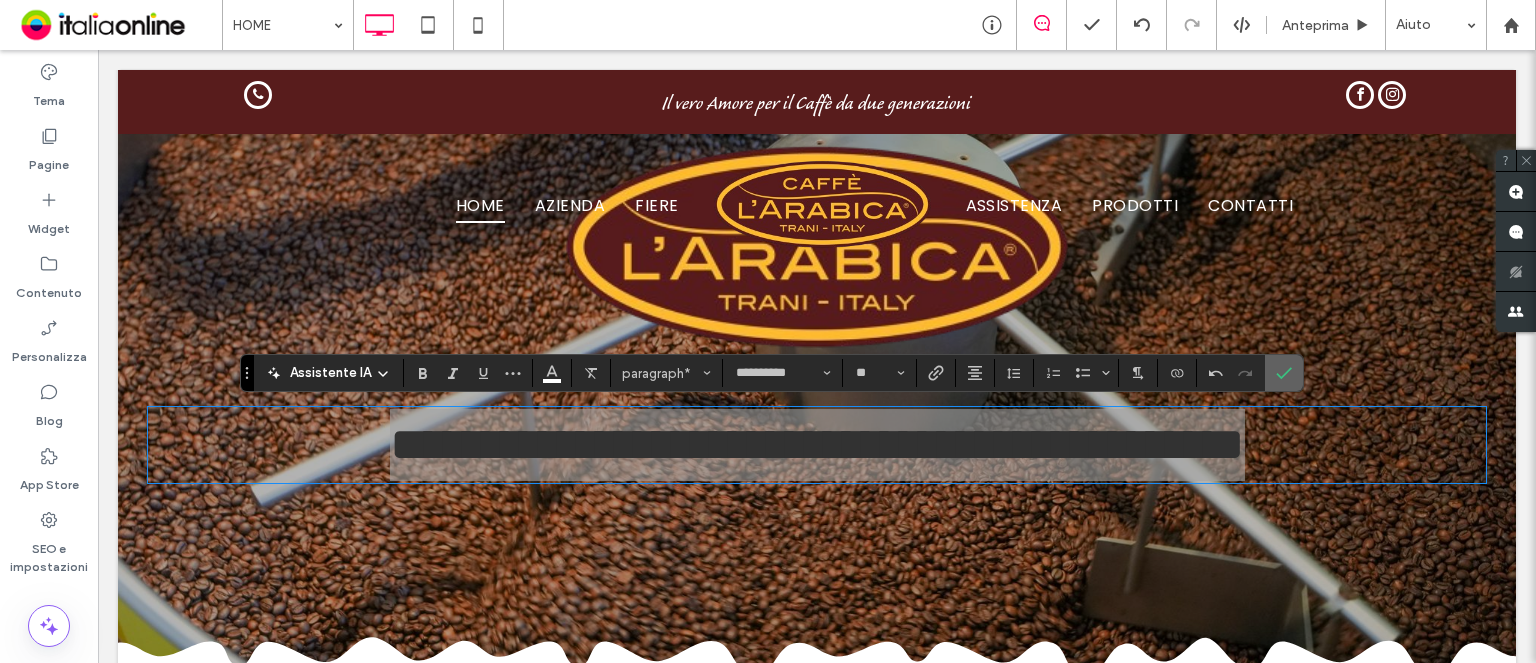 click at bounding box center [1280, 373] 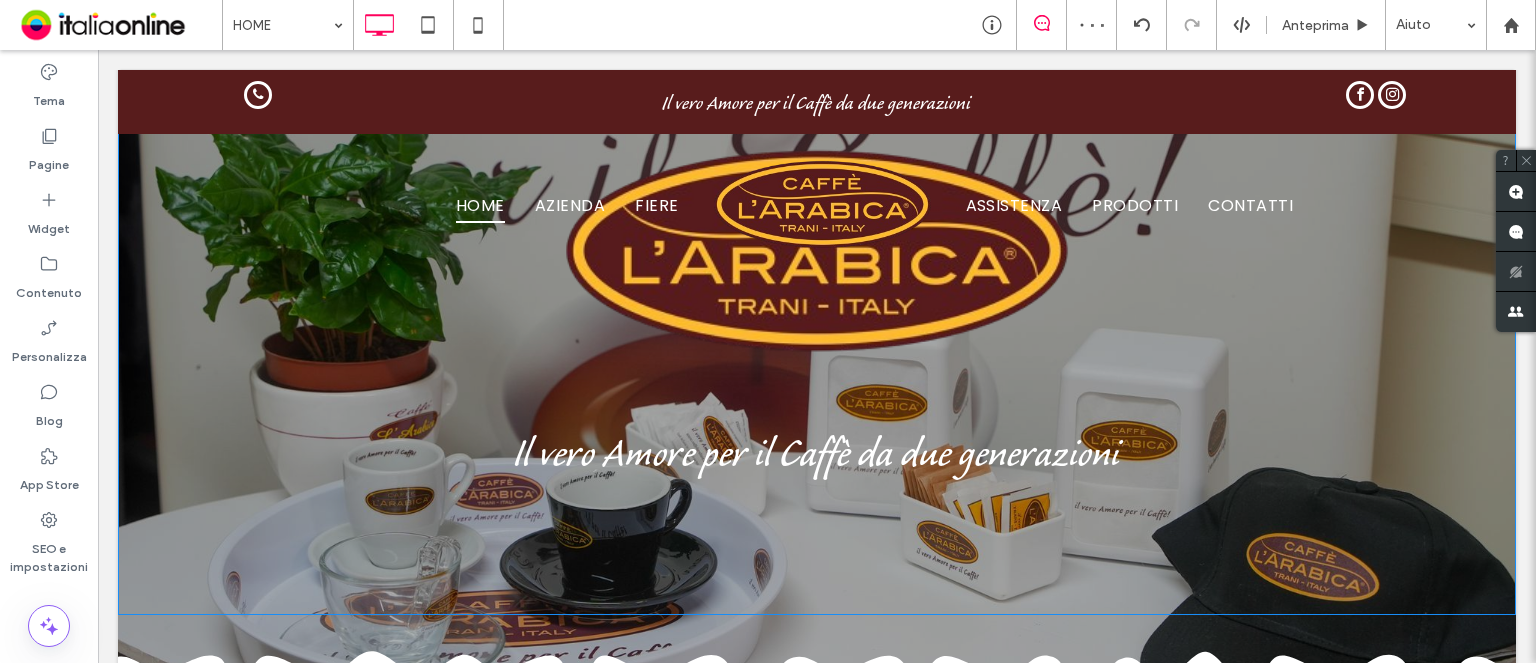 scroll, scrollTop: 200, scrollLeft: 0, axis: vertical 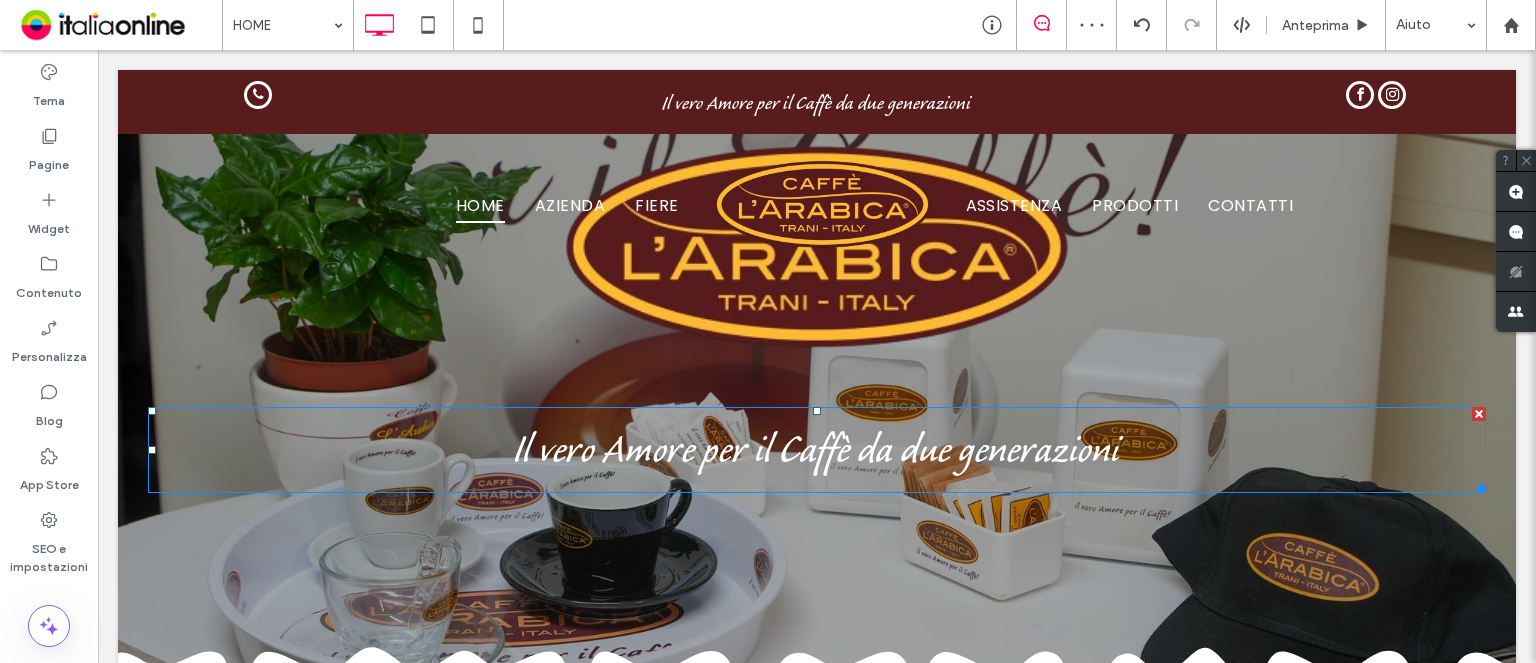click on "Il vero Amore per il Caffè da due generazioni" at bounding box center (817, 455) 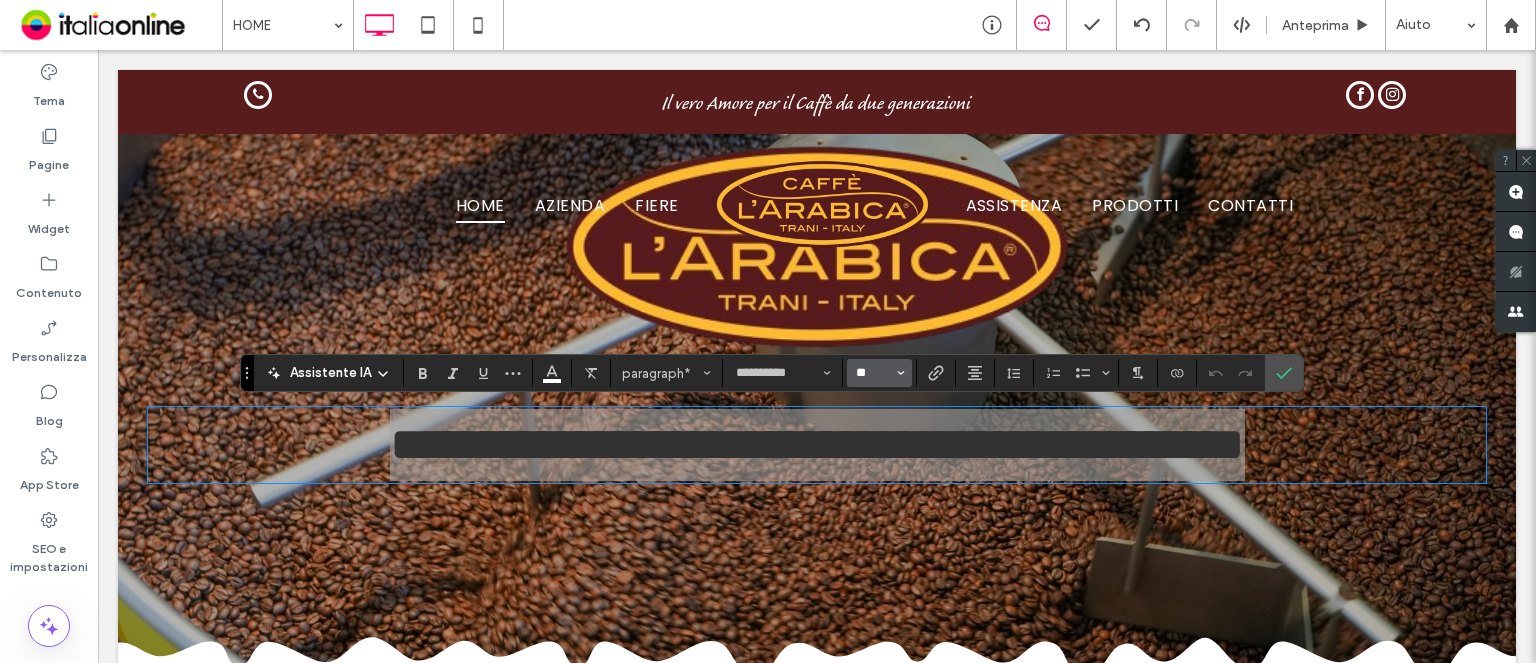 click on "**" at bounding box center [873, 373] 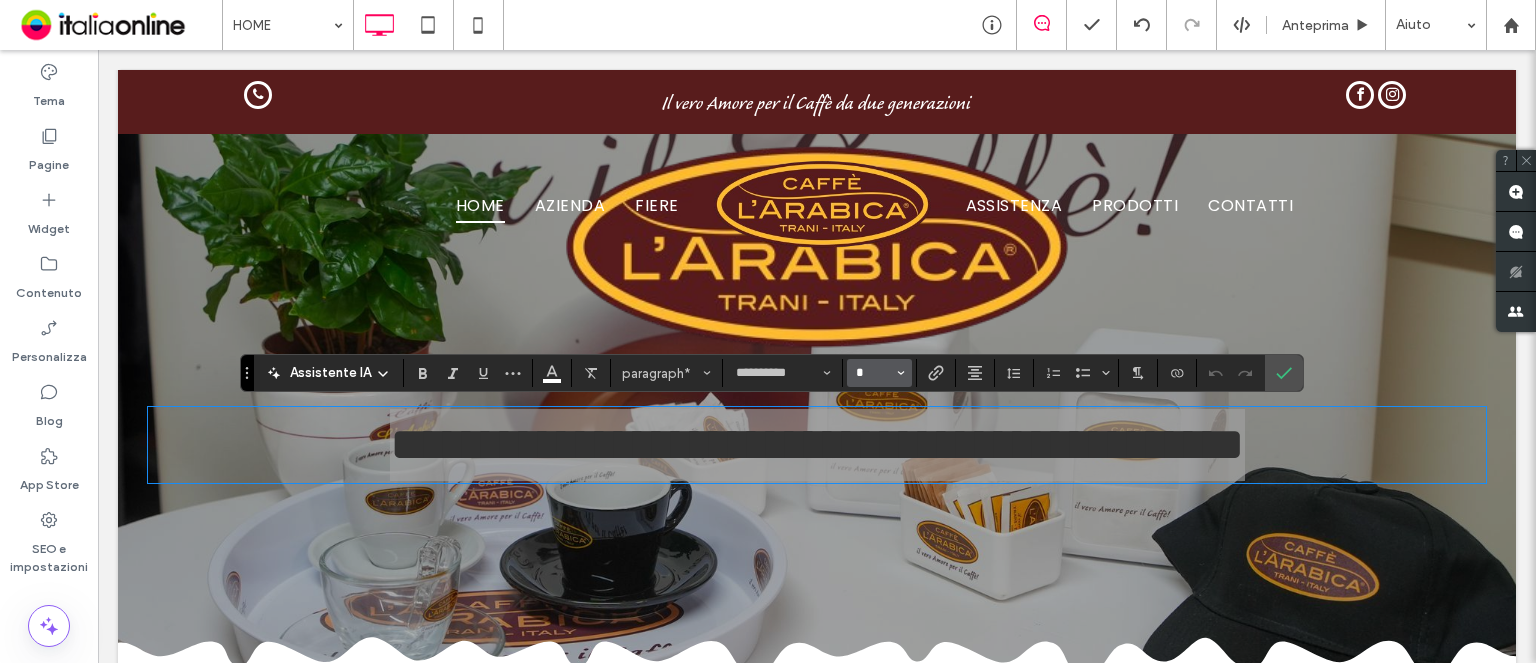 scroll, scrollTop: 0, scrollLeft: 0, axis: both 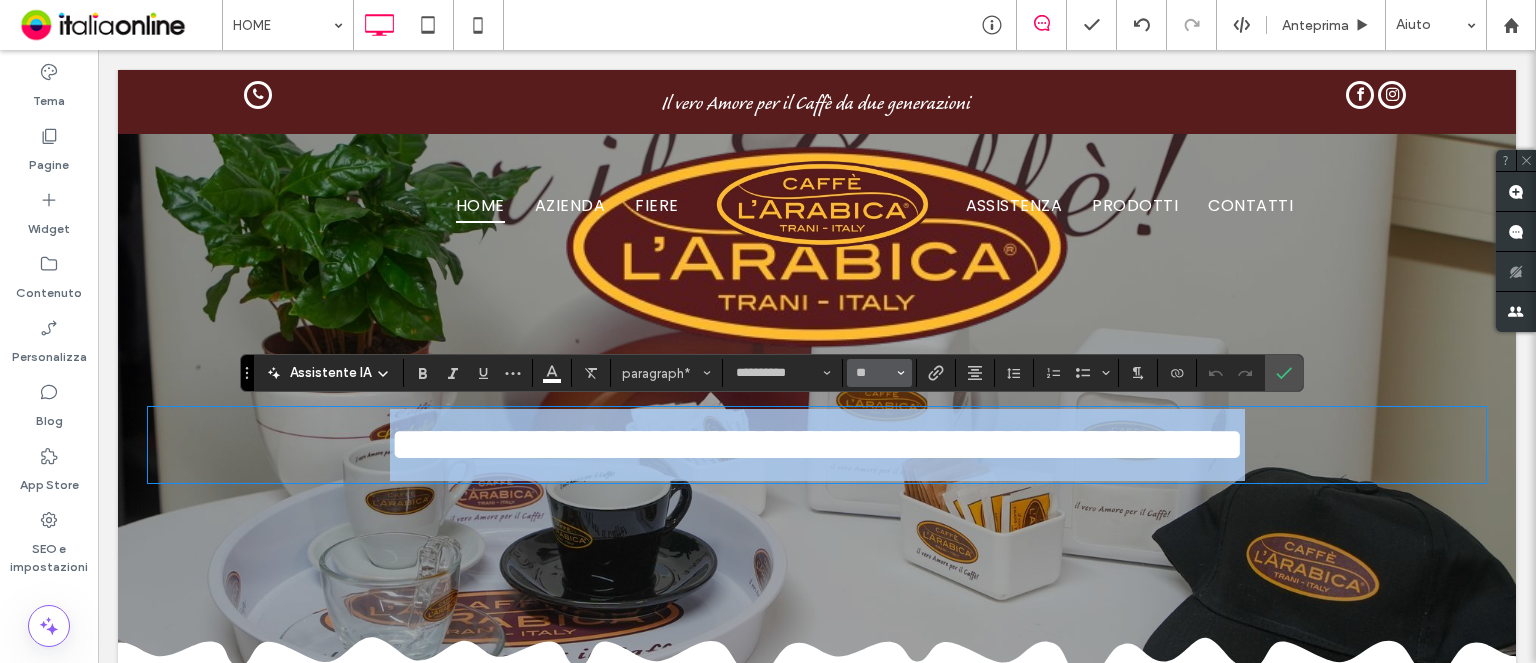 type on "**" 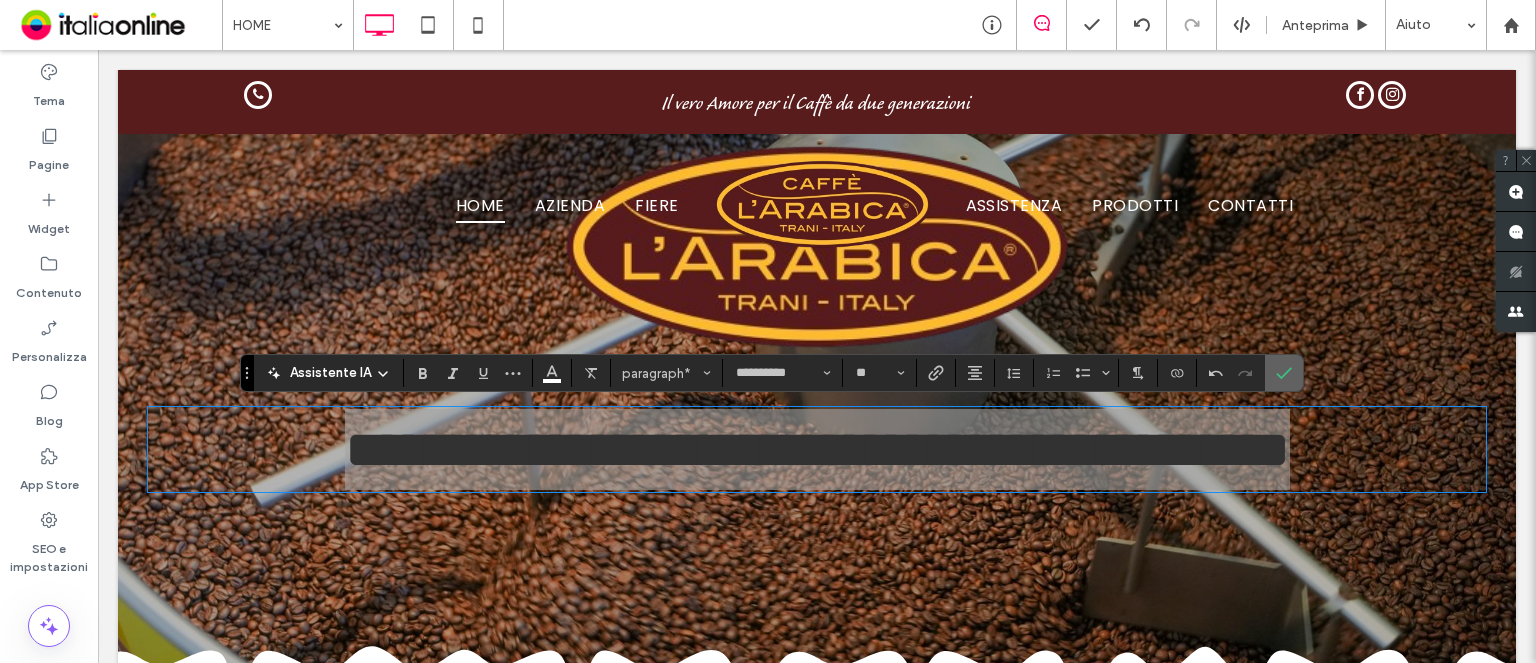 click 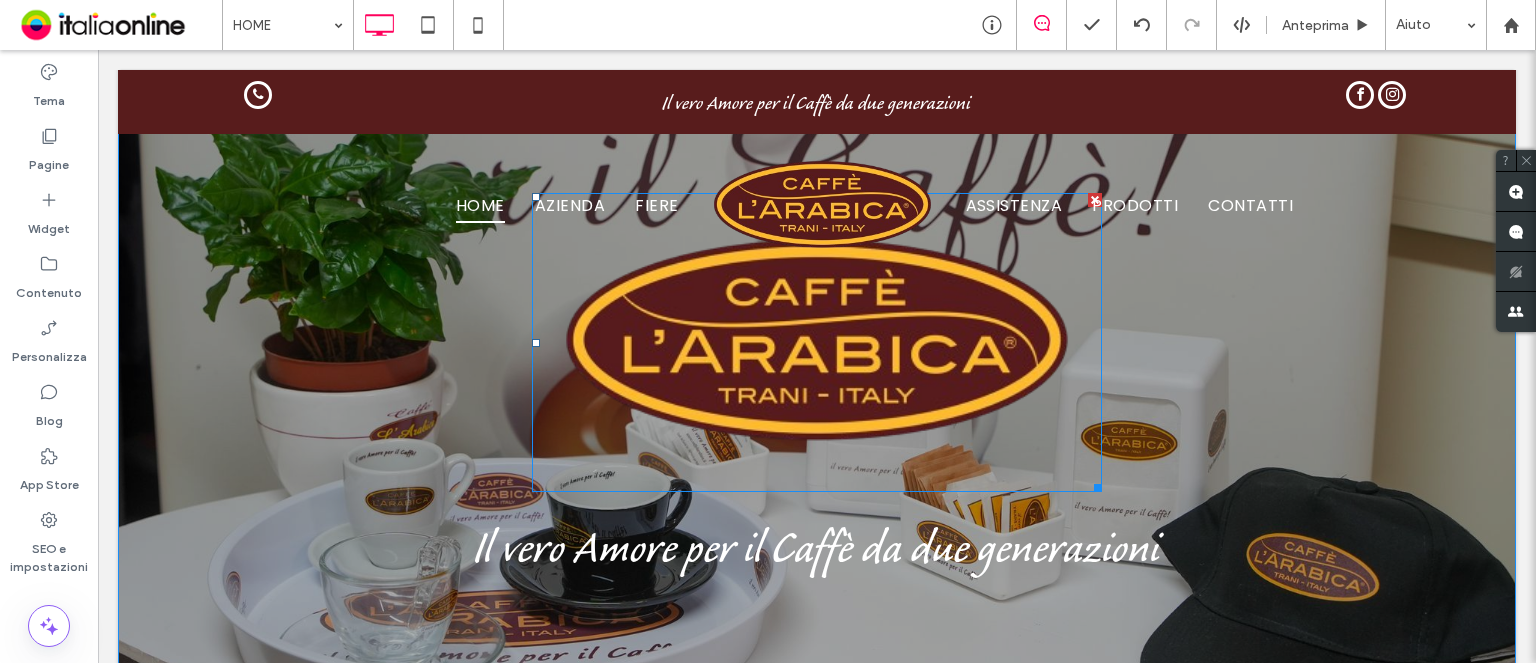 scroll, scrollTop: 148, scrollLeft: 0, axis: vertical 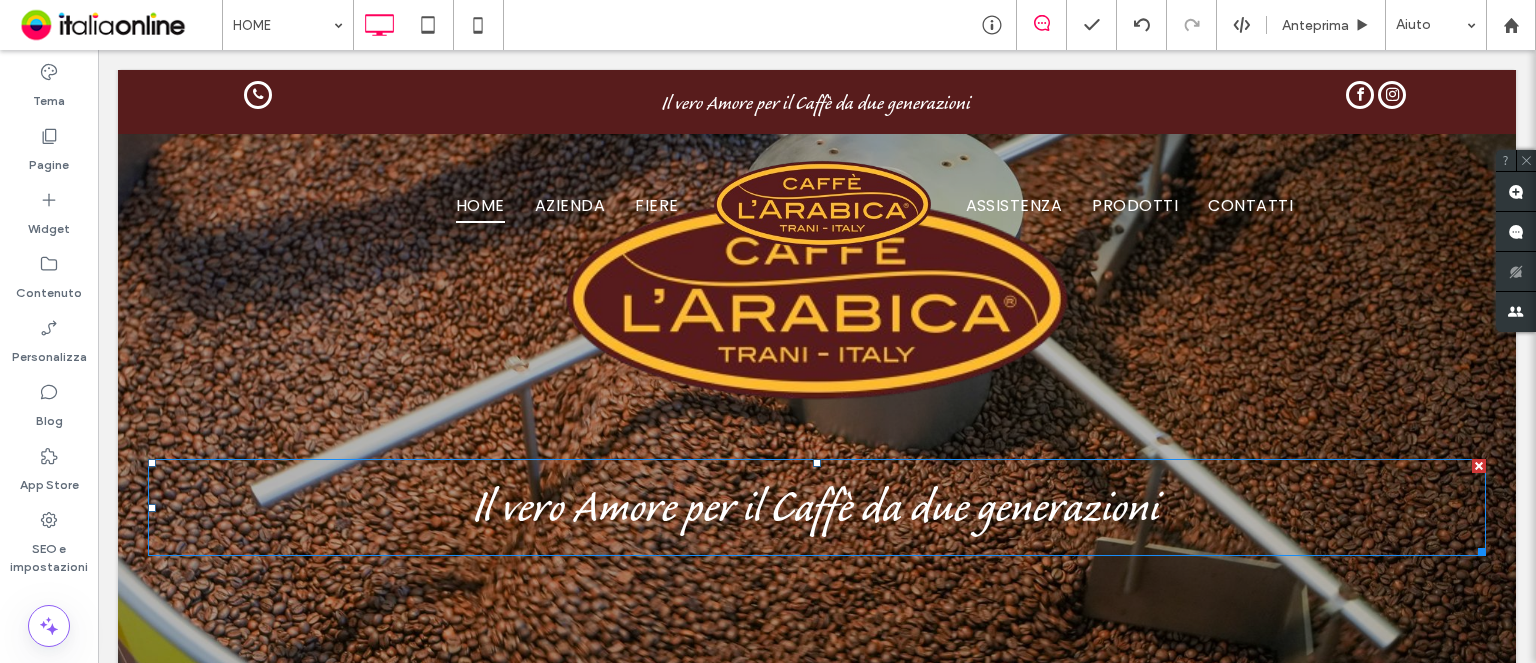 click on "Il vero Amore per il Caffè da due generazioni" at bounding box center [817, 513] 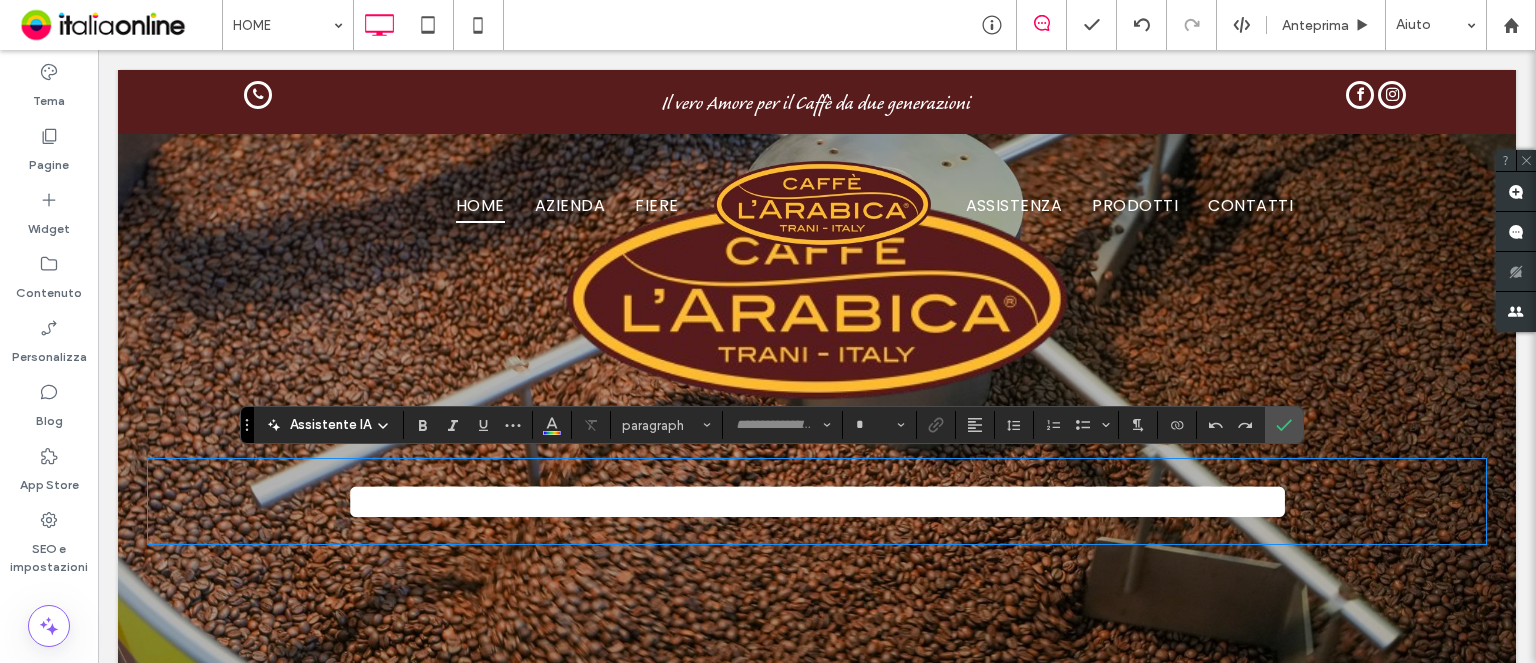 type on "**********" 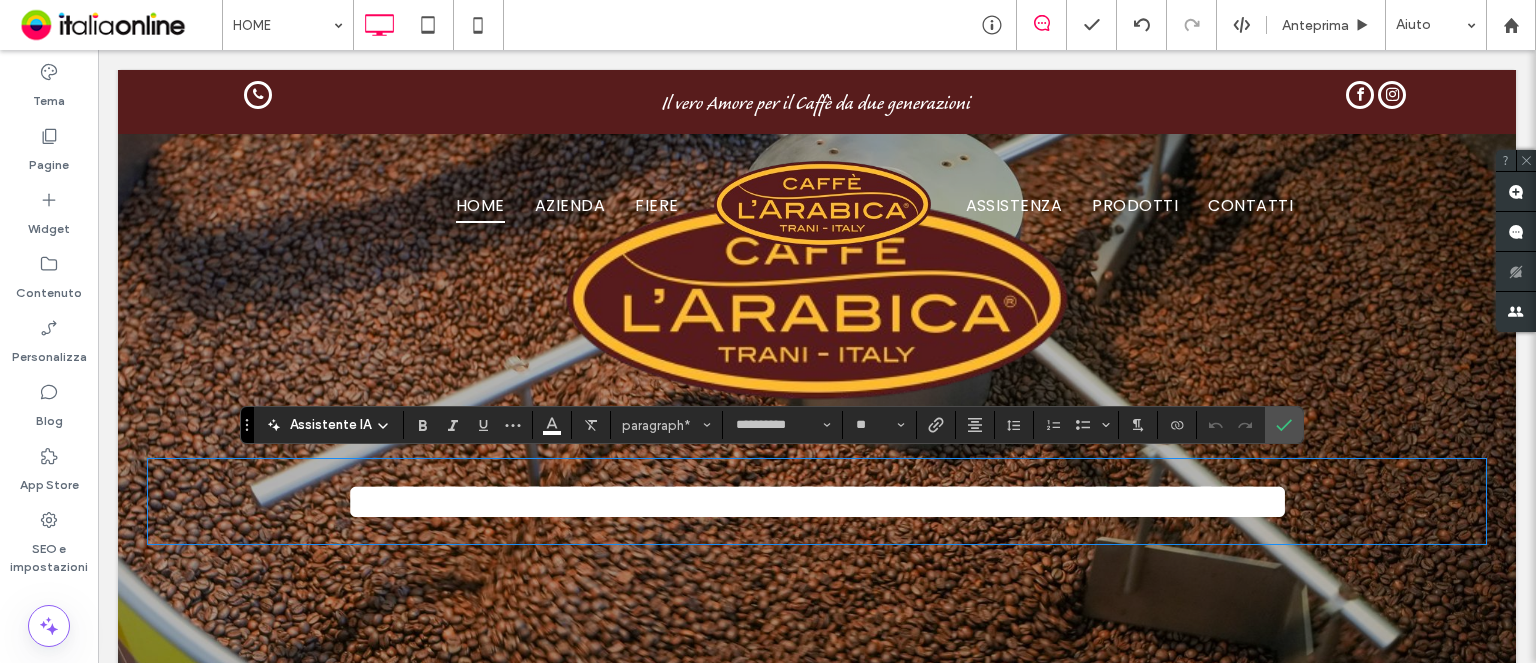 click on "**********" at bounding box center [817, 501] 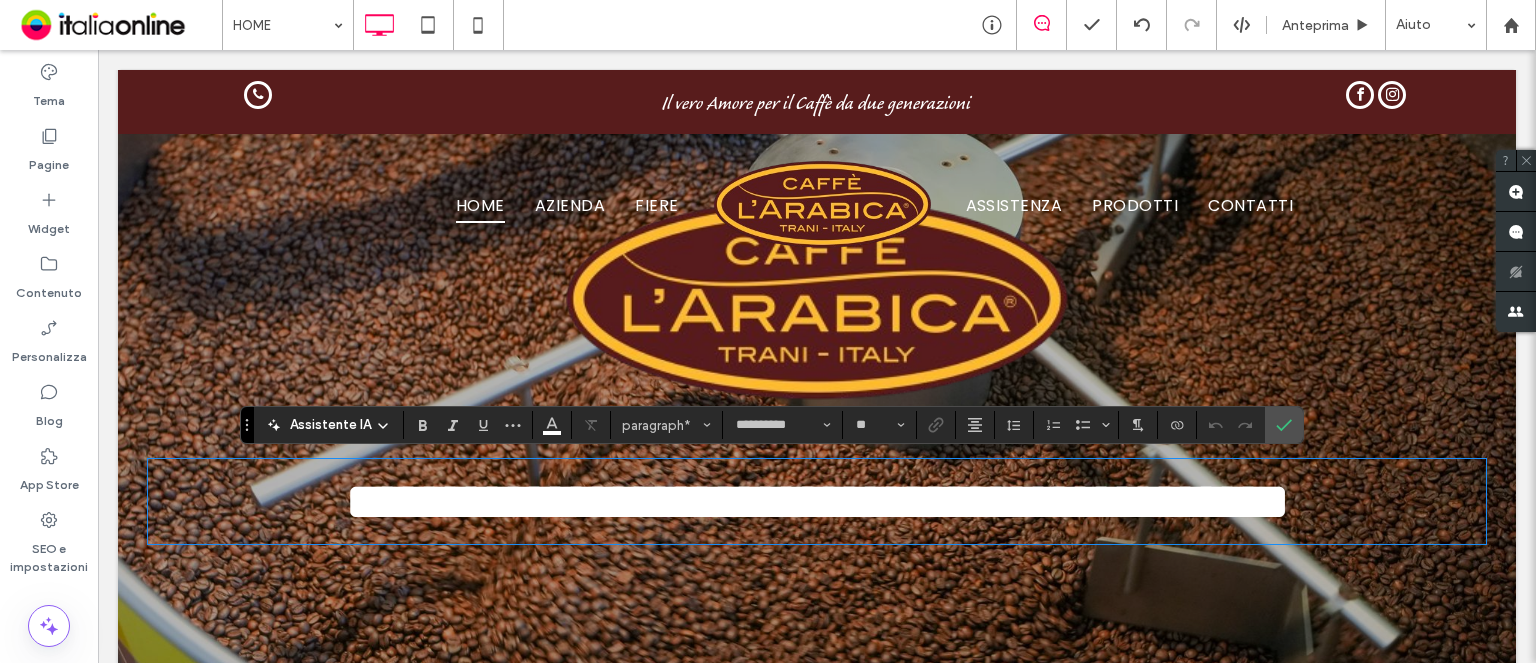 click on "**********" at bounding box center [817, 501] 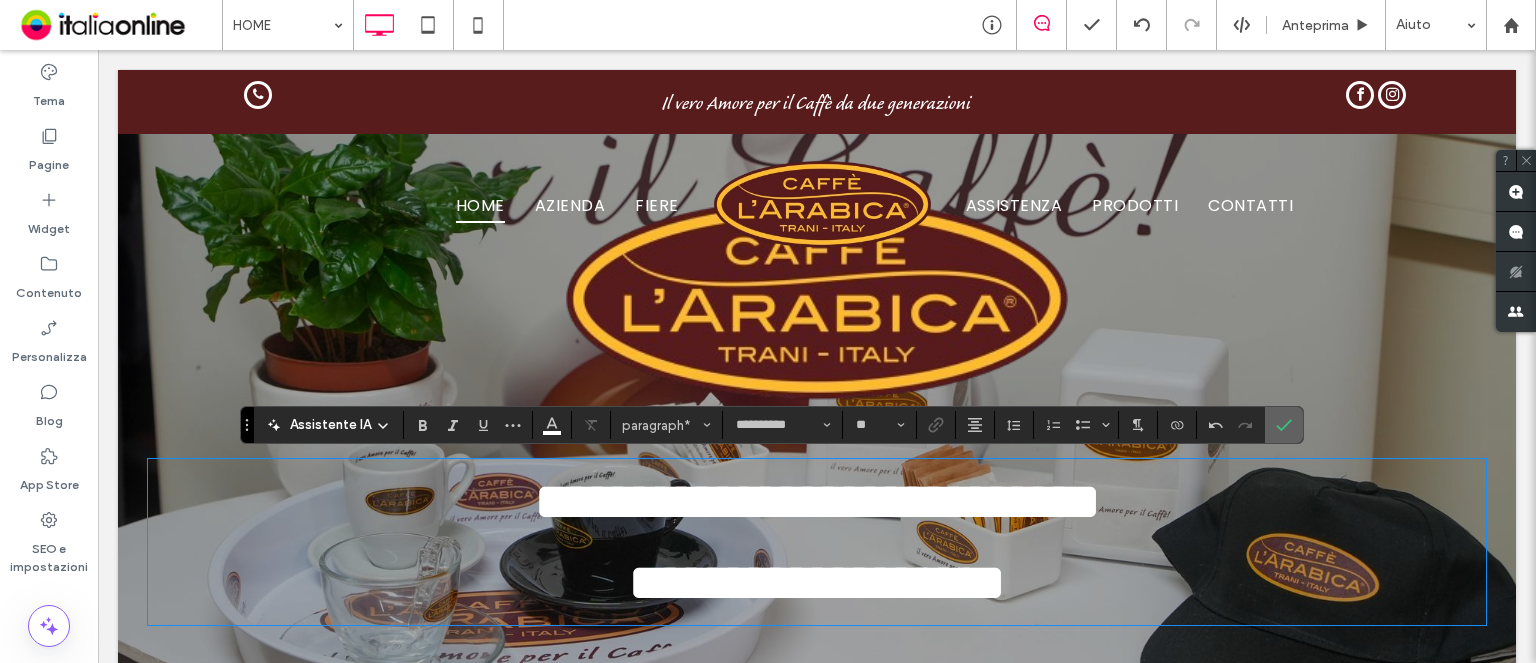 click 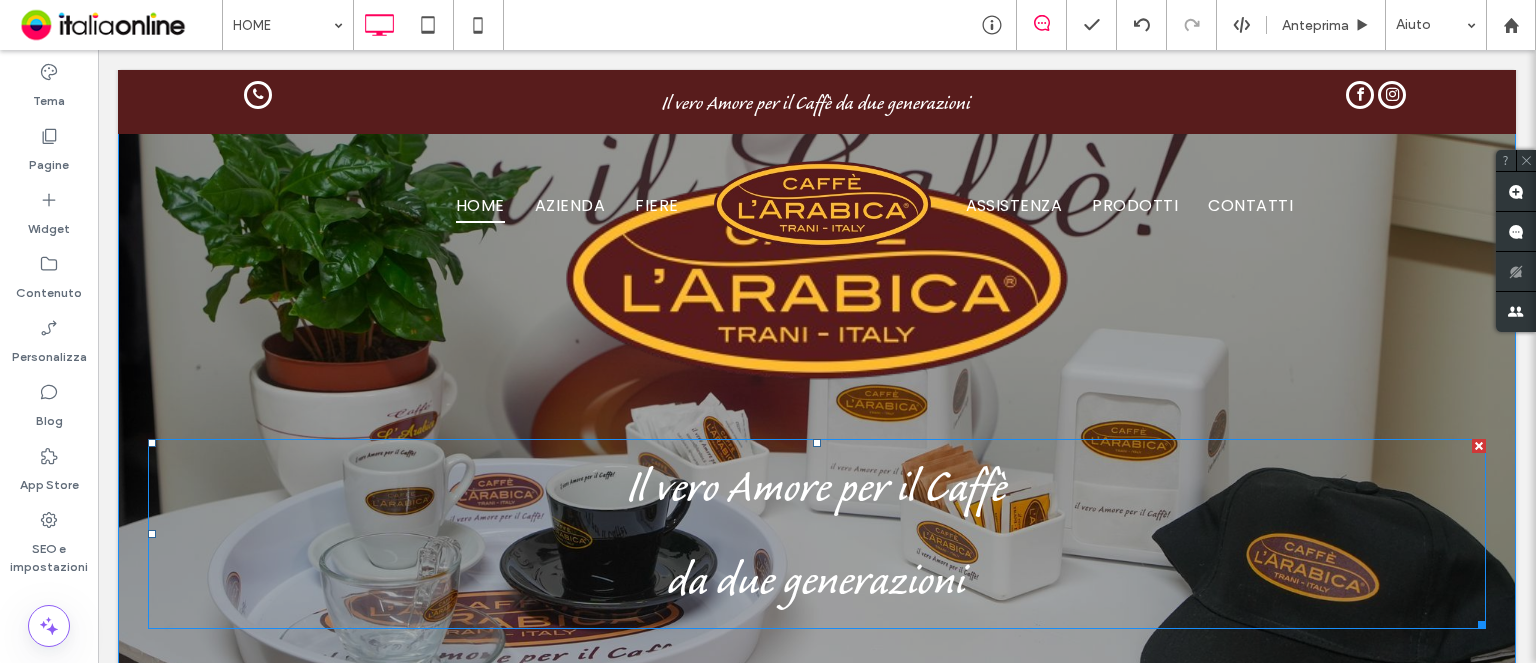 scroll, scrollTop: 200, scrollLeft: 0, axis: vertical 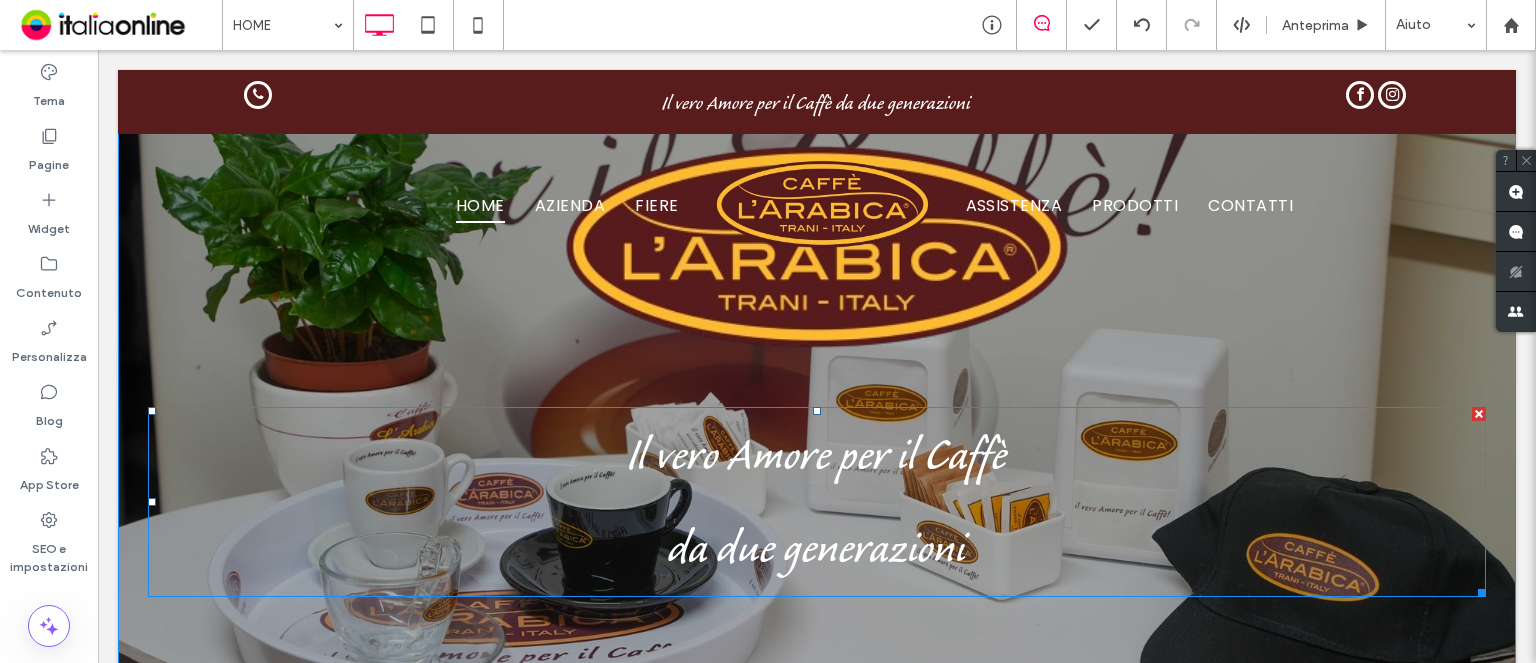 click on "﻿ da due generazioni" at bounding box center [817, 554] 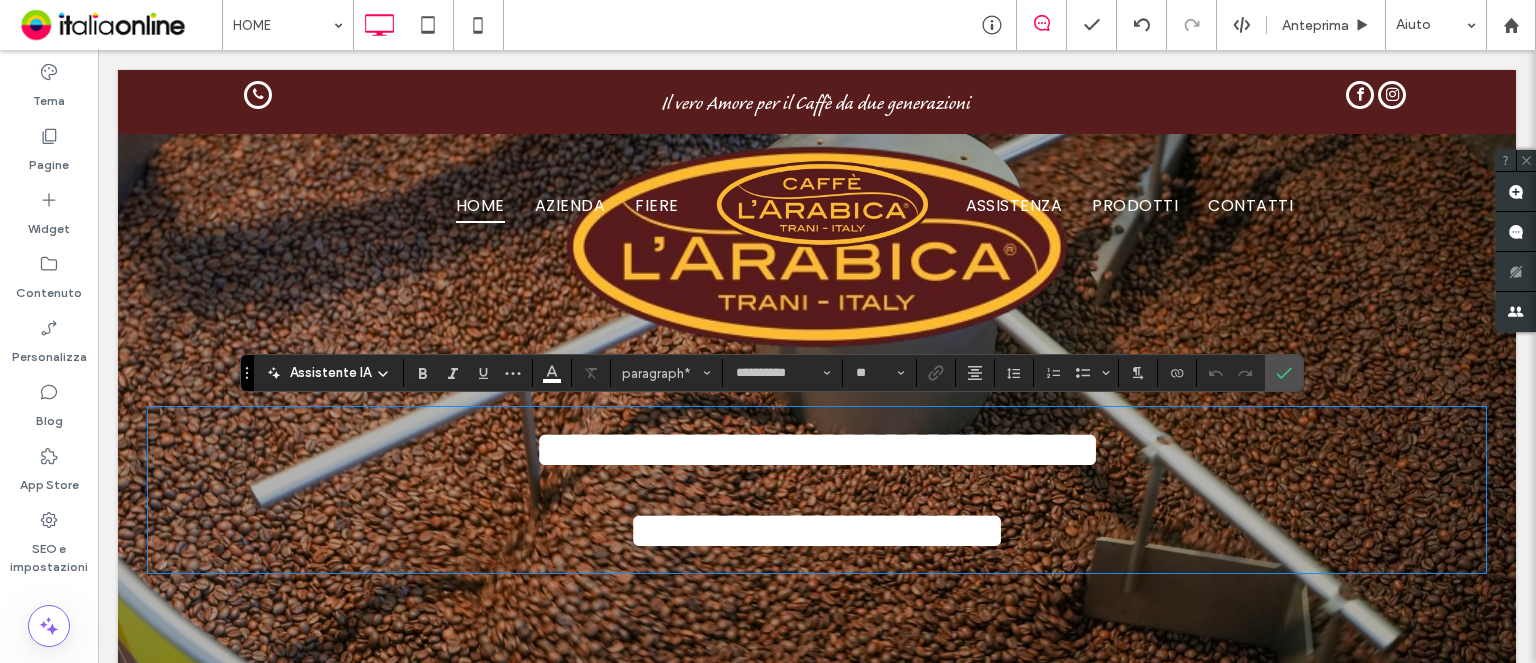 click on "**********" at bounding box center (817, 530) 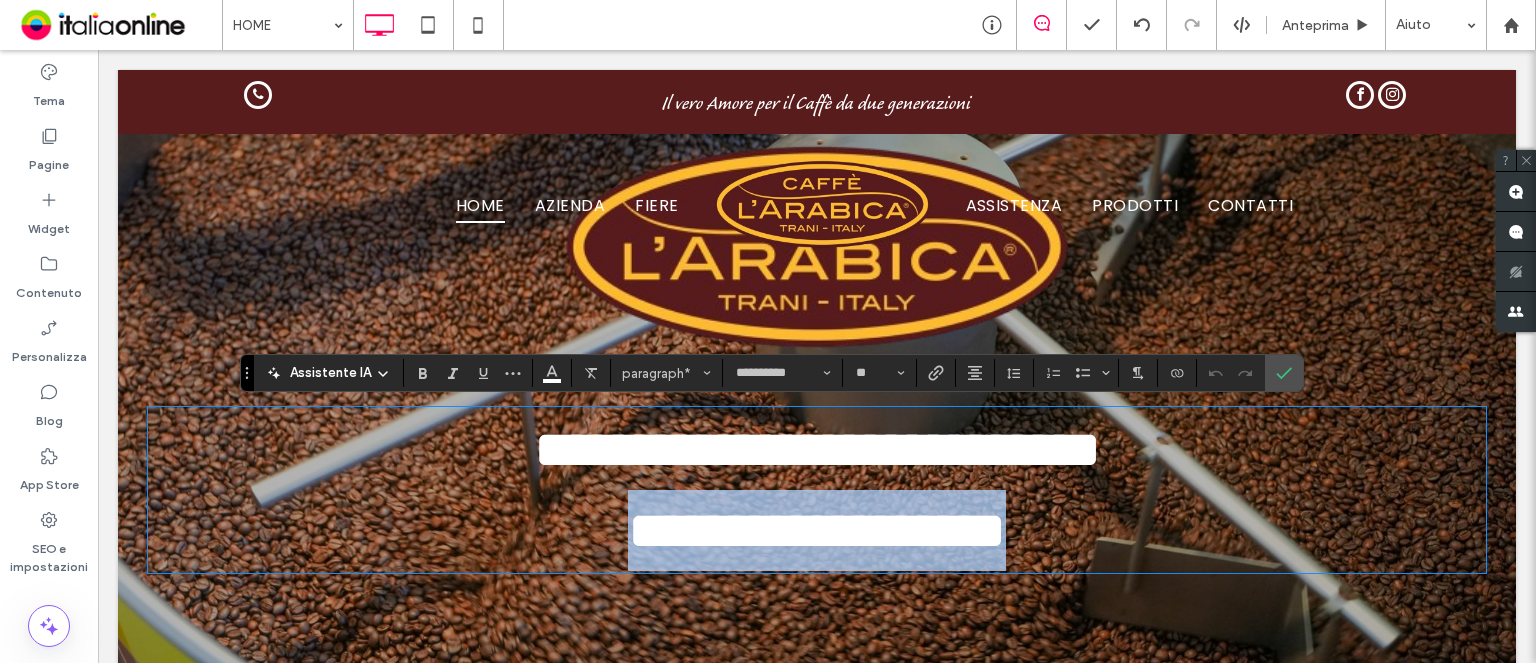 drag, startPoint x: 648, startPoint y: 539, endPoint x: 1224, endPoint y: 562, distance: 576.45905 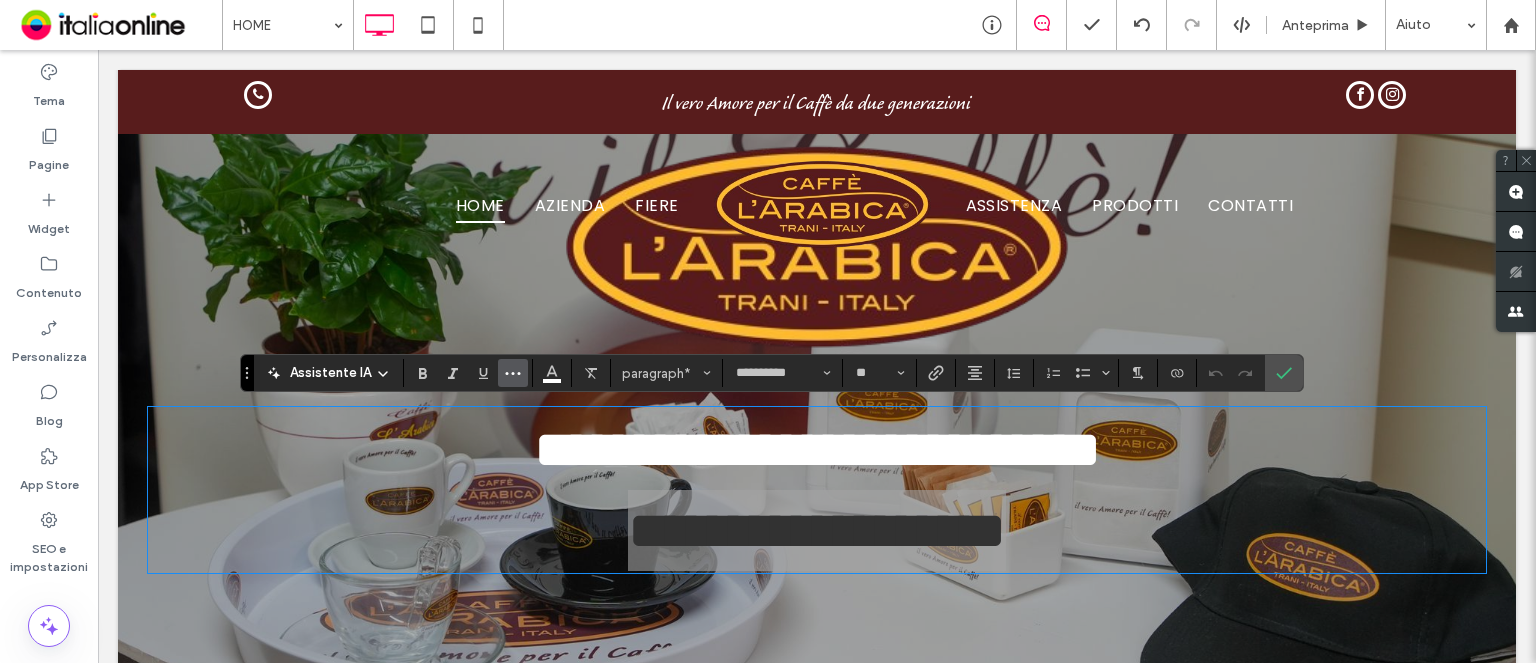 click 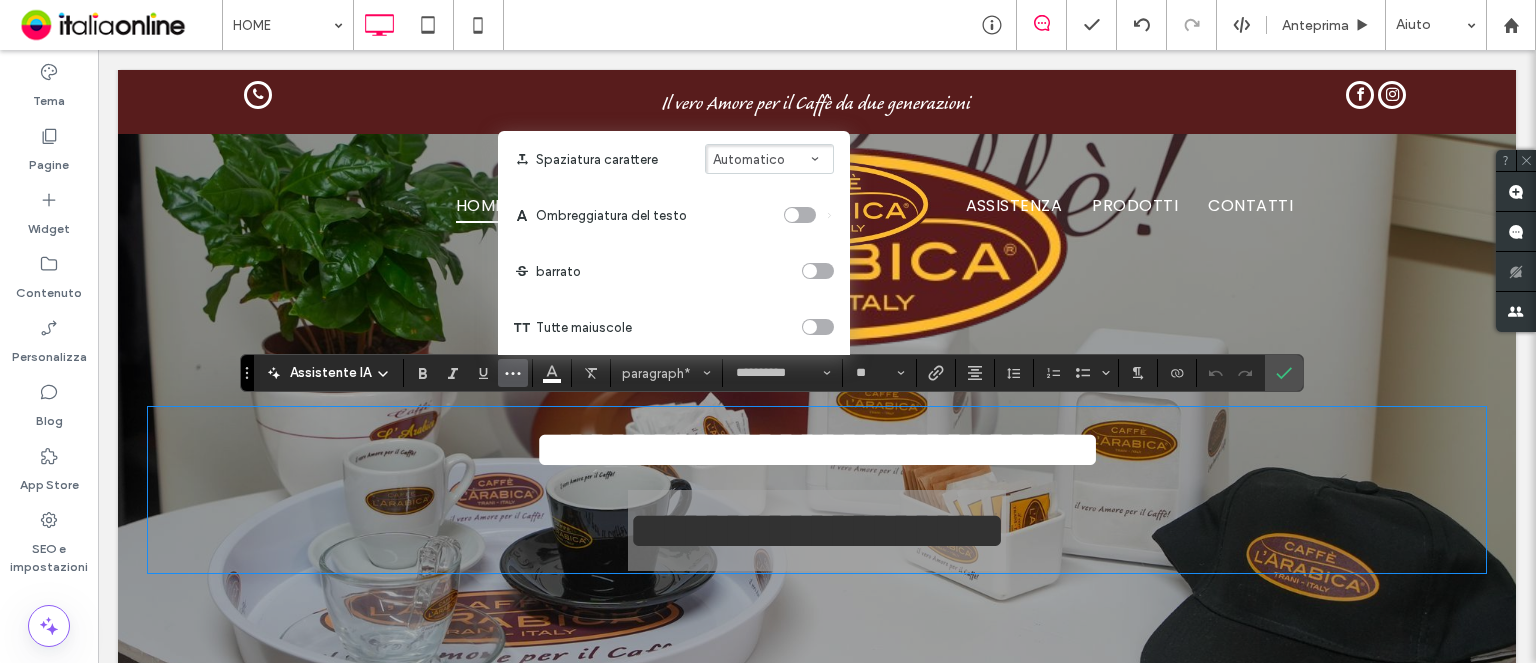 click at bounding box center [818, 327] 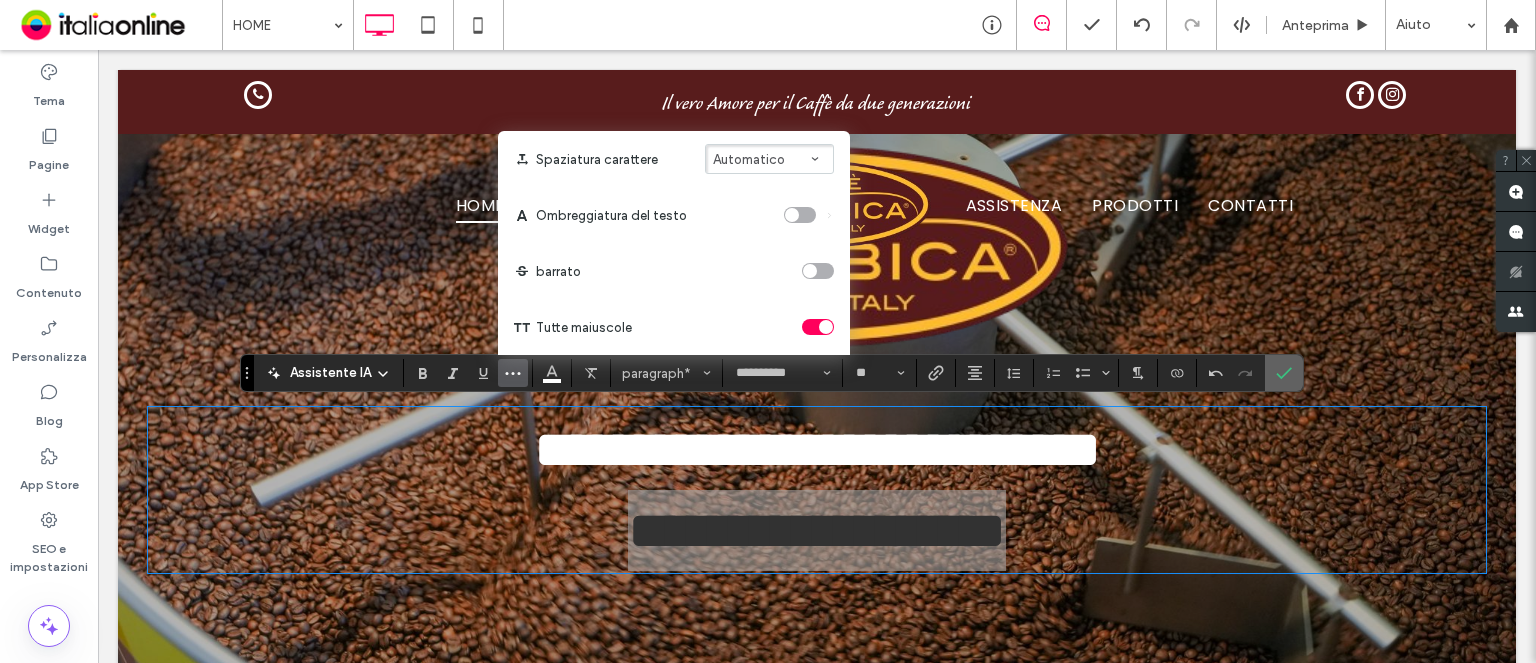 click at bounding box center [1280, 373] 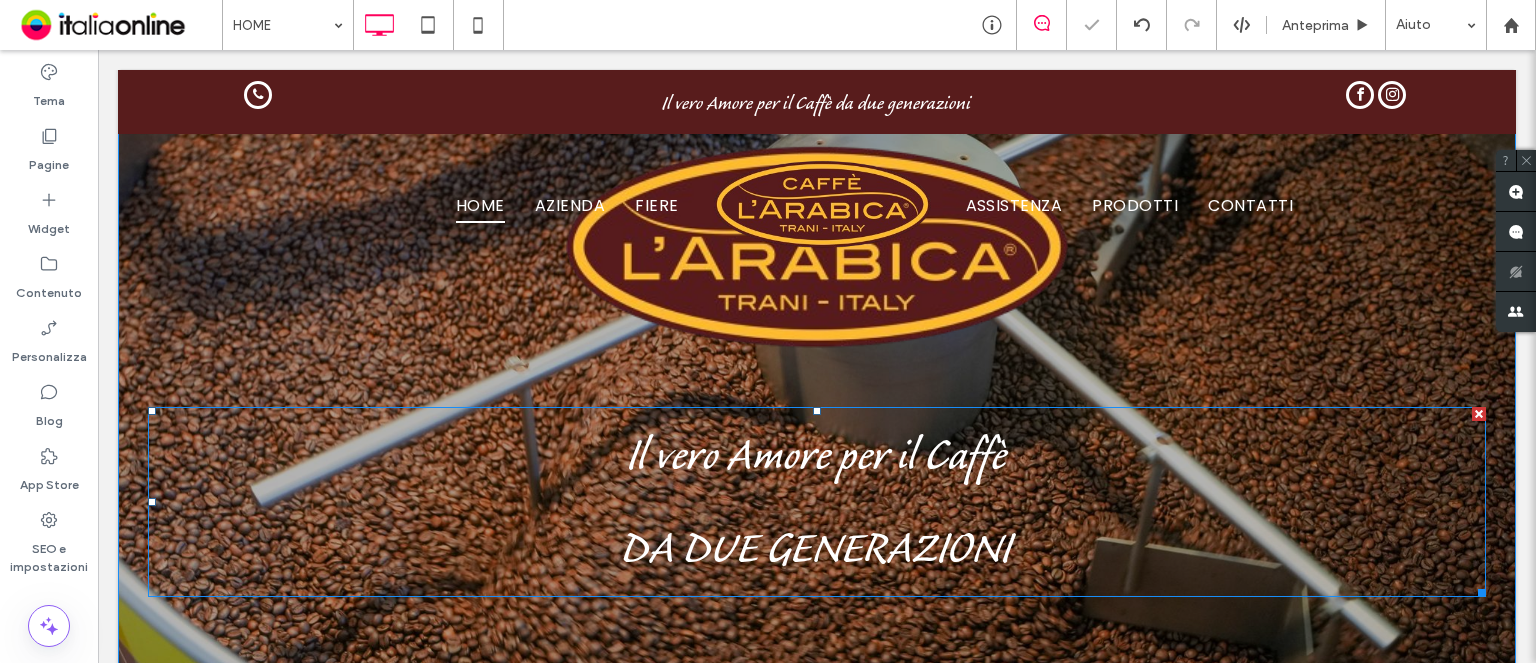 click on "Il vero Amore per il Caffè" at bounding box center (817, 455) 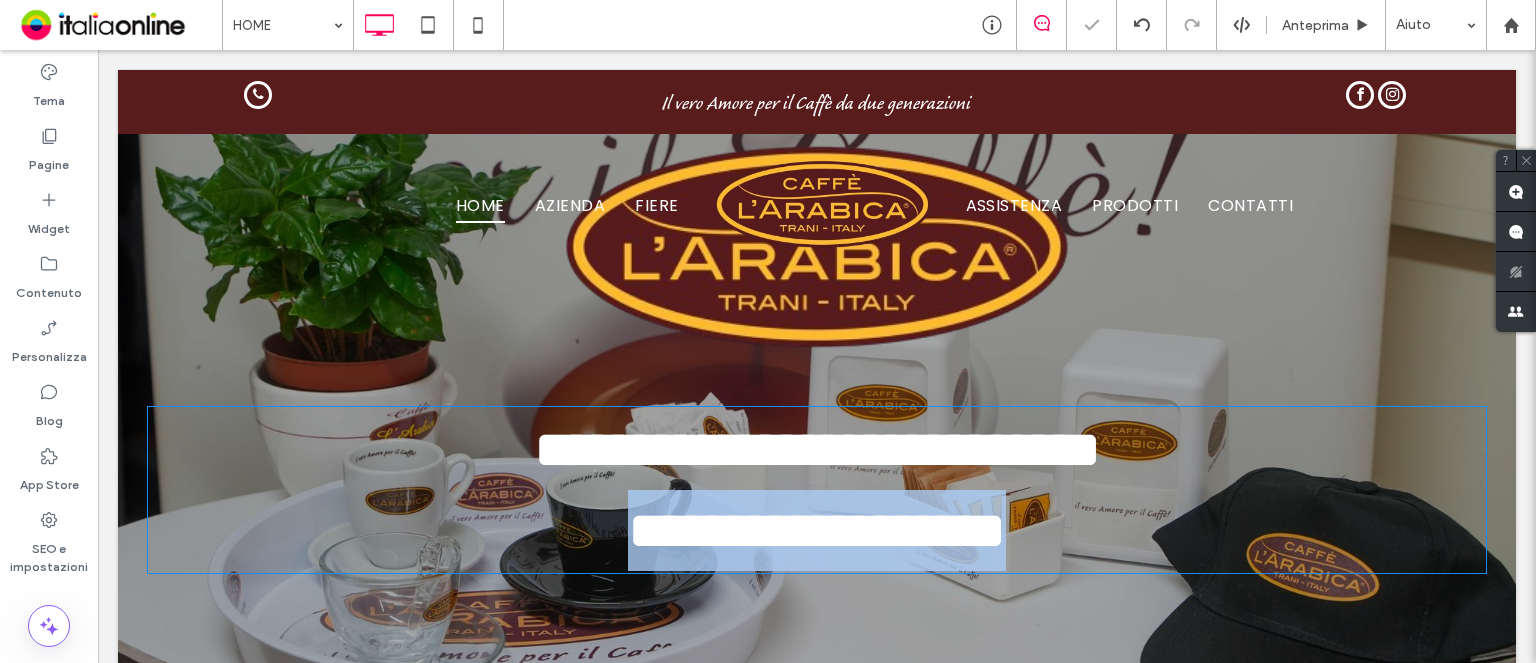 type on "**********" 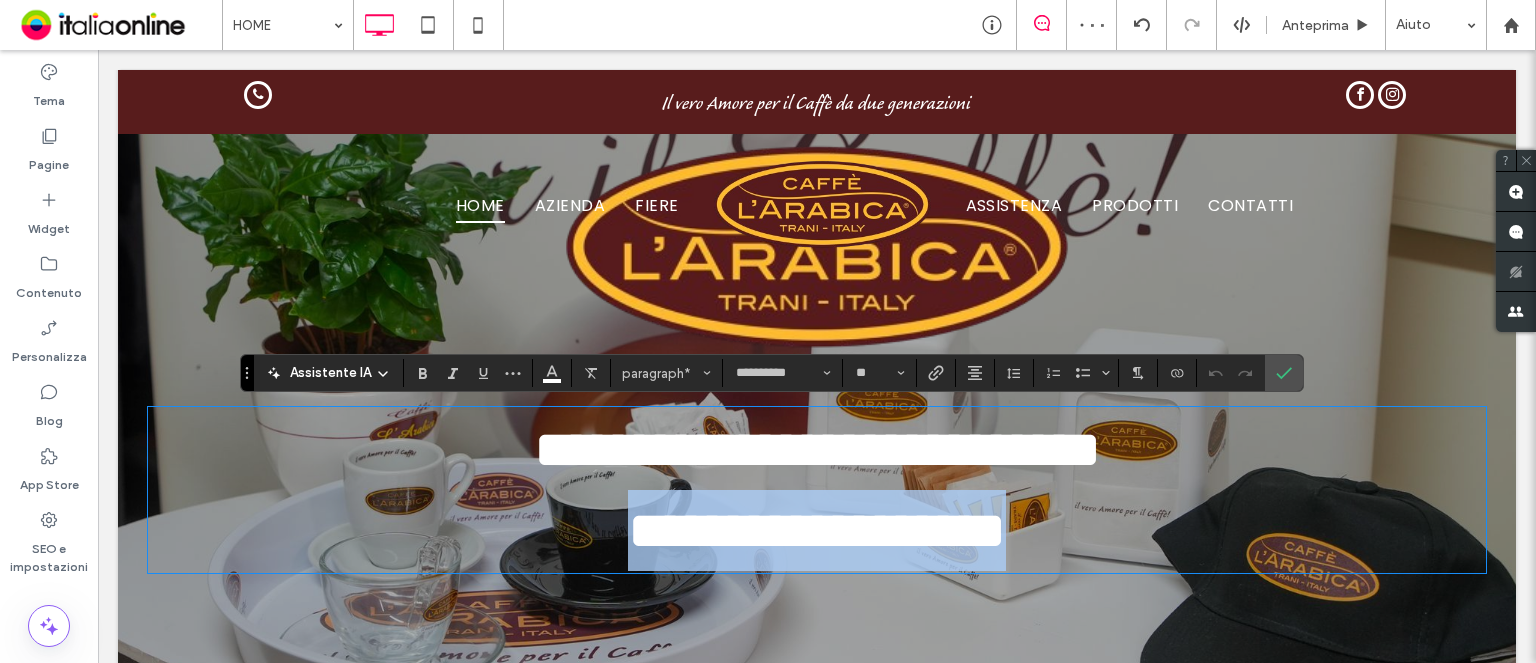 click on "**********" at bounding box center [817, 530] 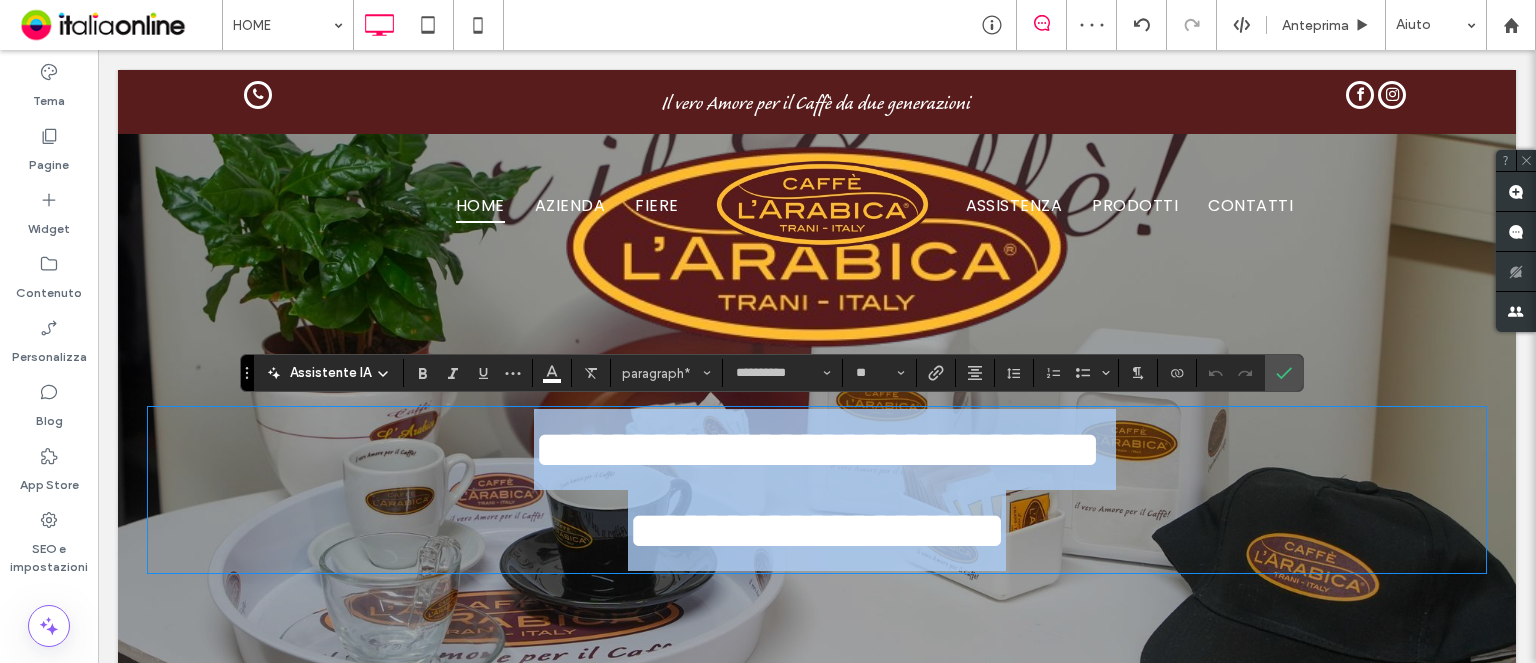 drag, startPoint x: 1031, startPoint y: 535, endPoint x: 232, endPoint y: 270, distance: 841.79926 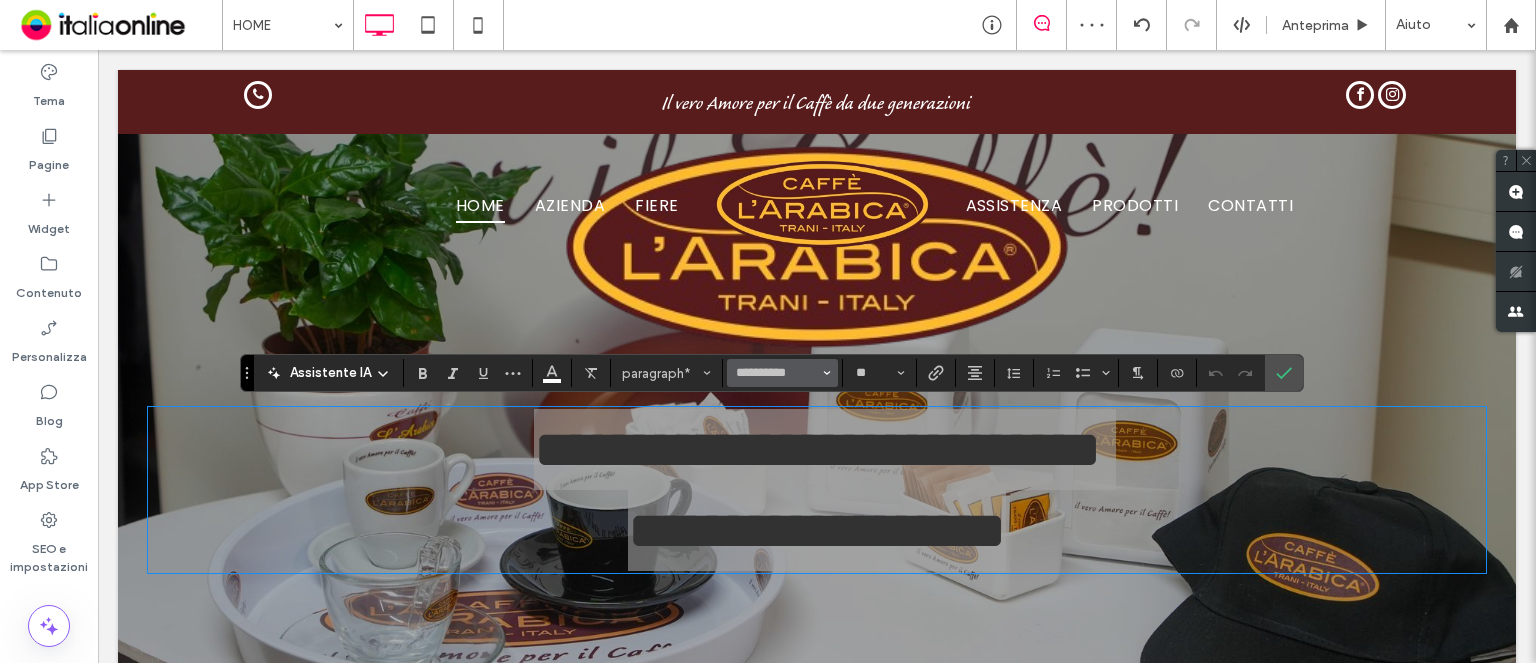 click on "**********" at bounding box center [782, 373] 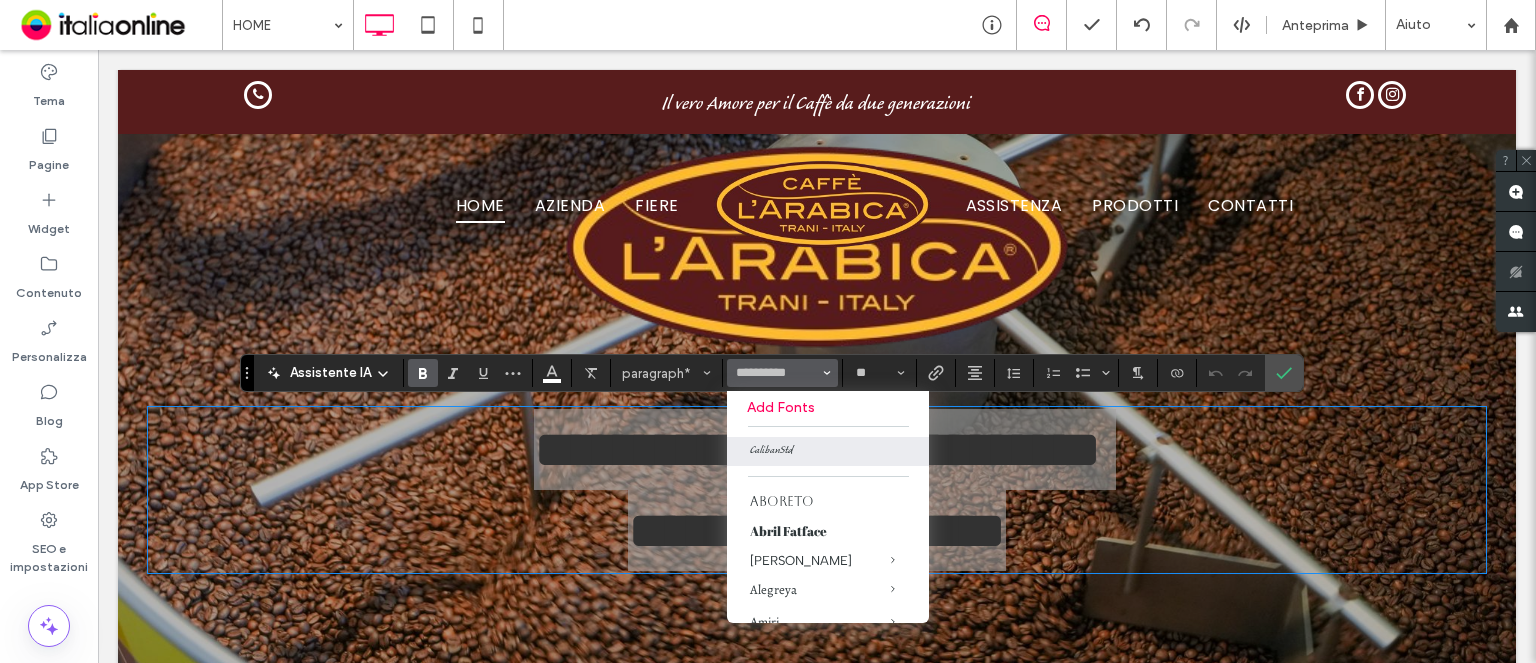 click at bounding box center [423, 373] 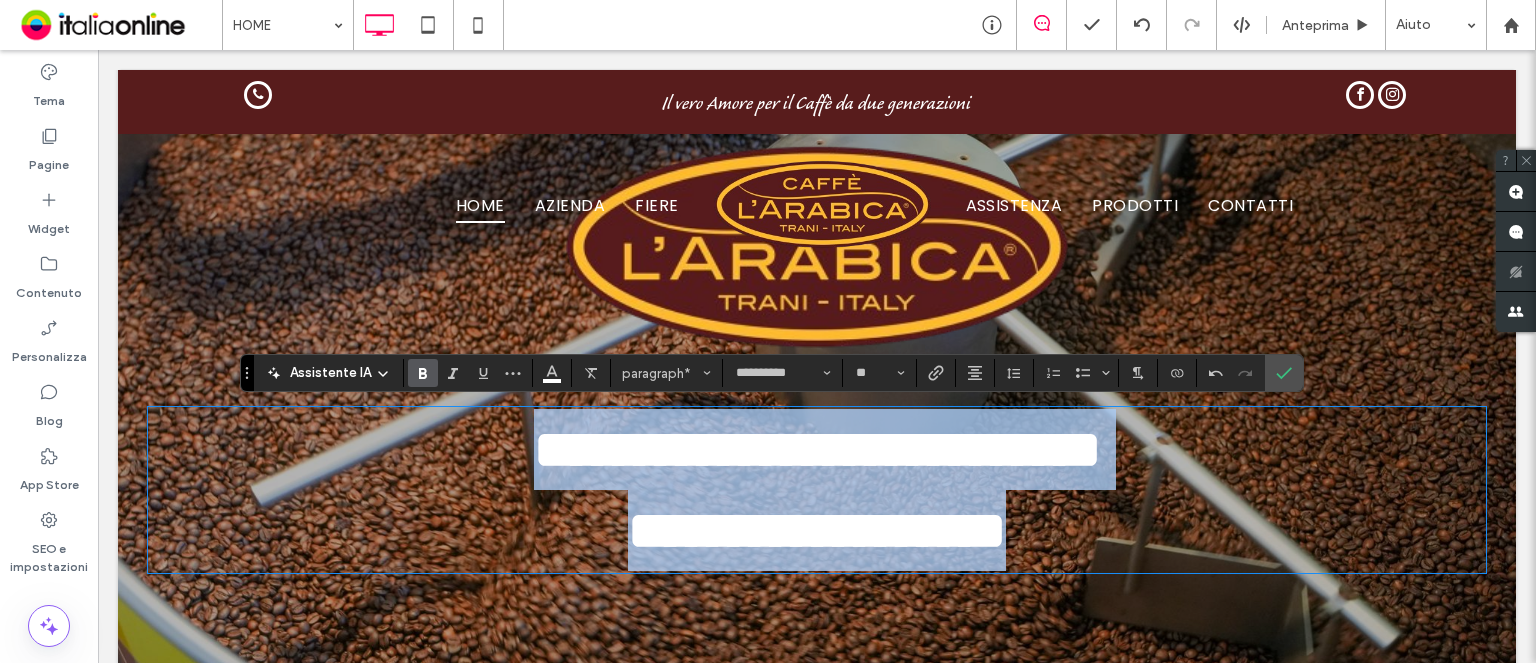 click on "**********" at bounding box center [817, 449] 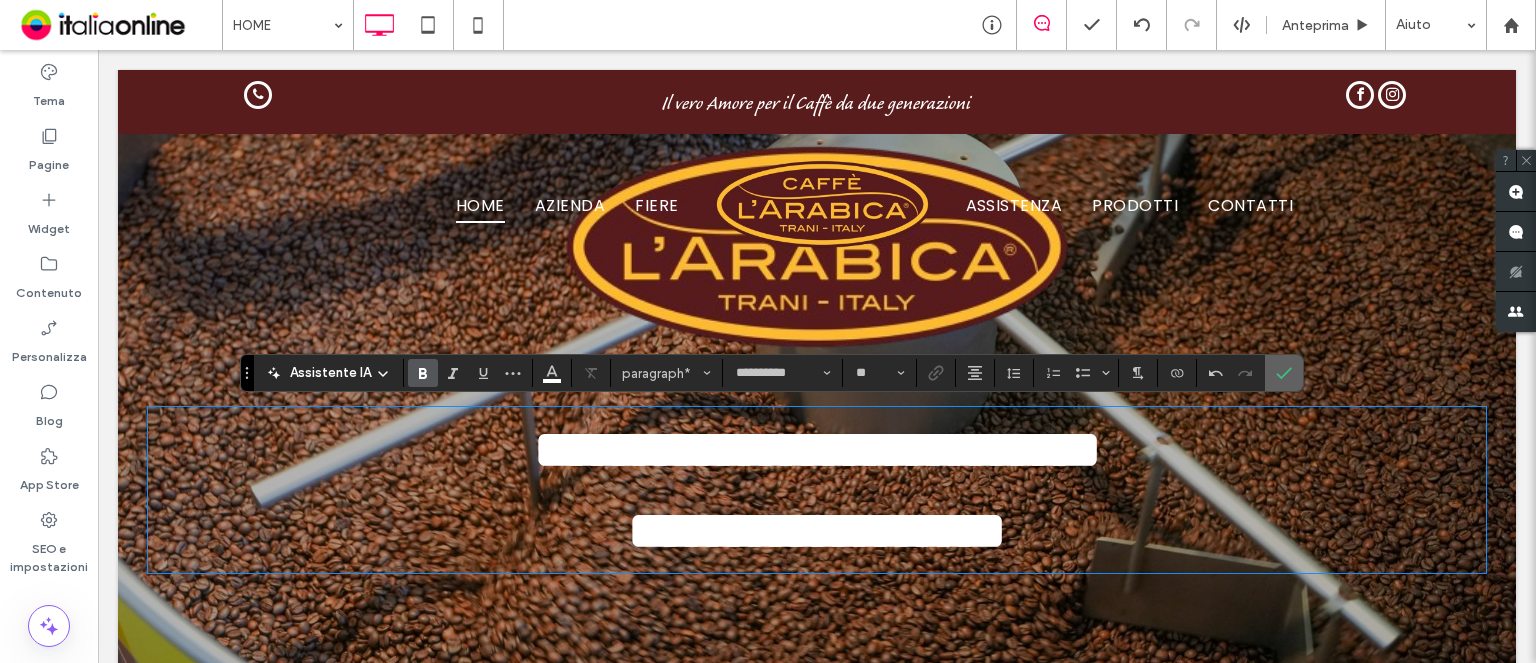 click 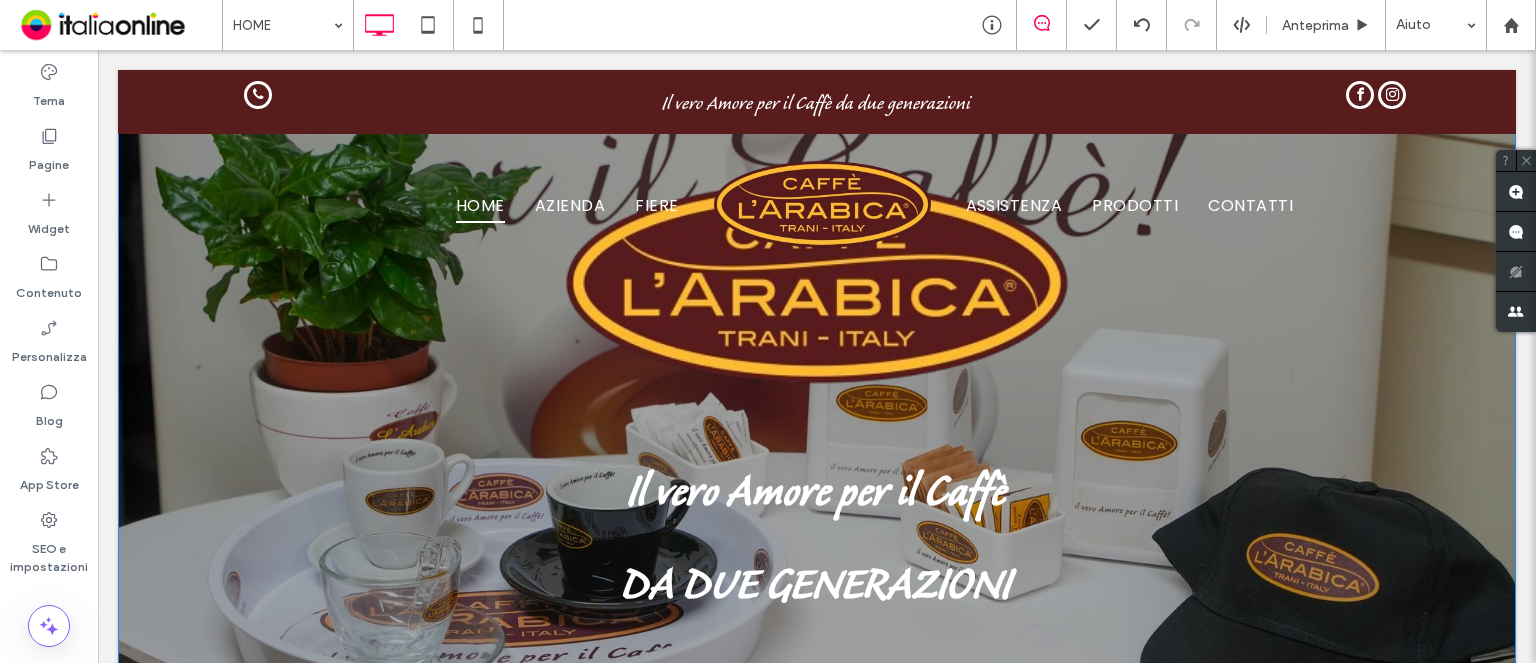 scroll, scrollTop: 200, scrollLeft: 0, axis: vertical 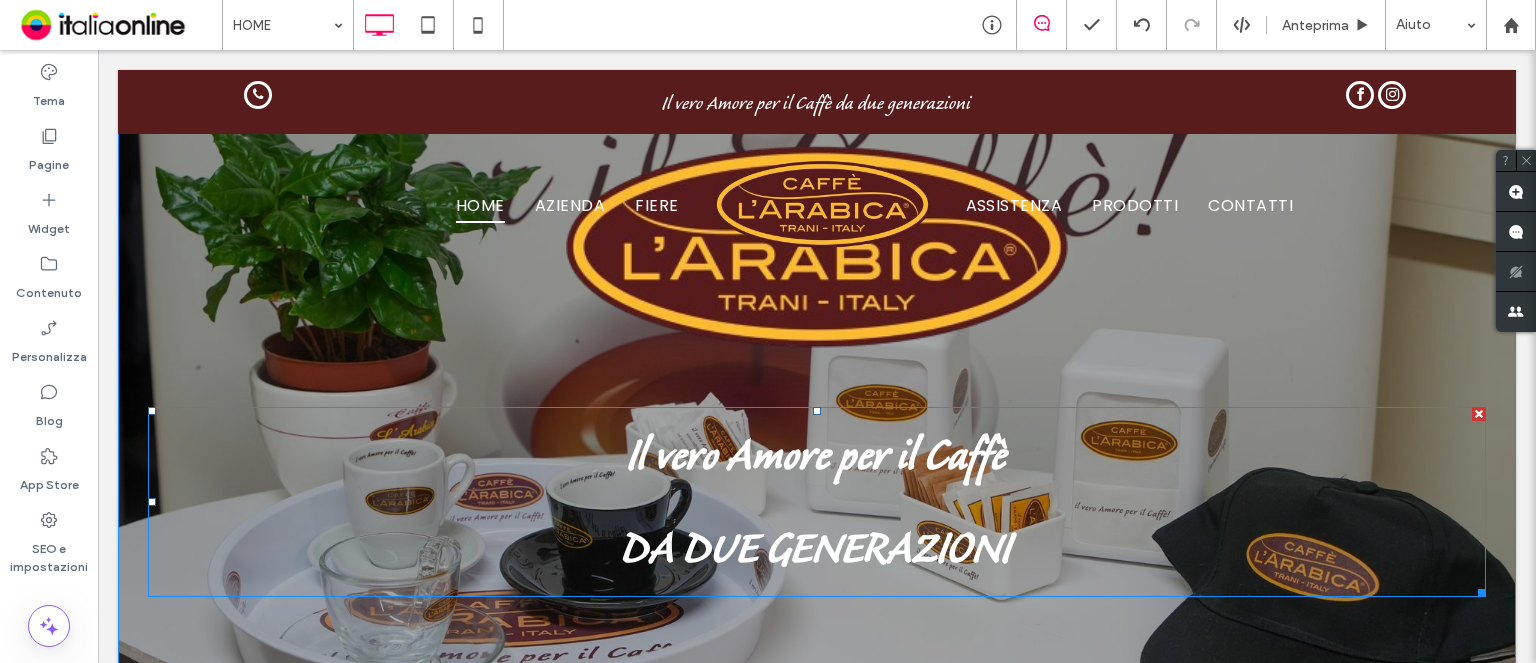 click on "Il vero Amore per il Caffè" at bounding box center [817, 461] 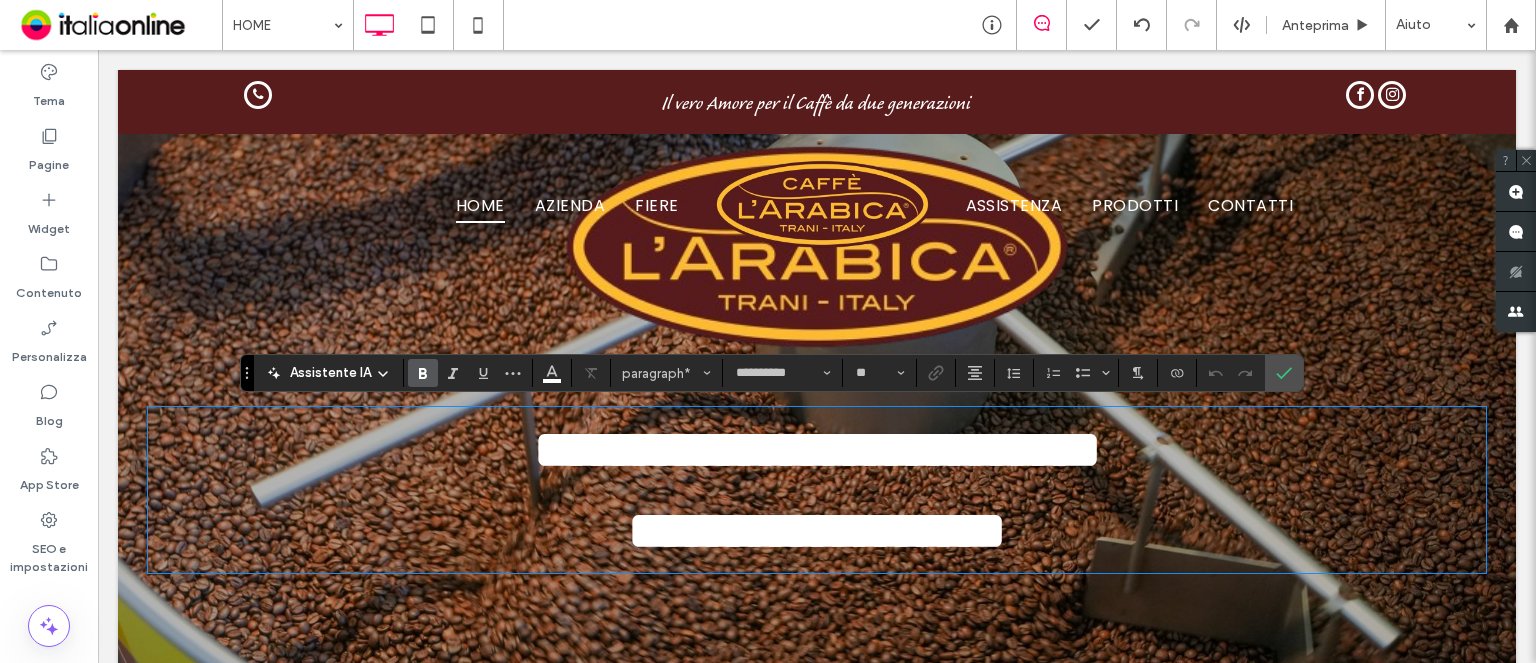 click on "**********" at bounding box center (817, 530) 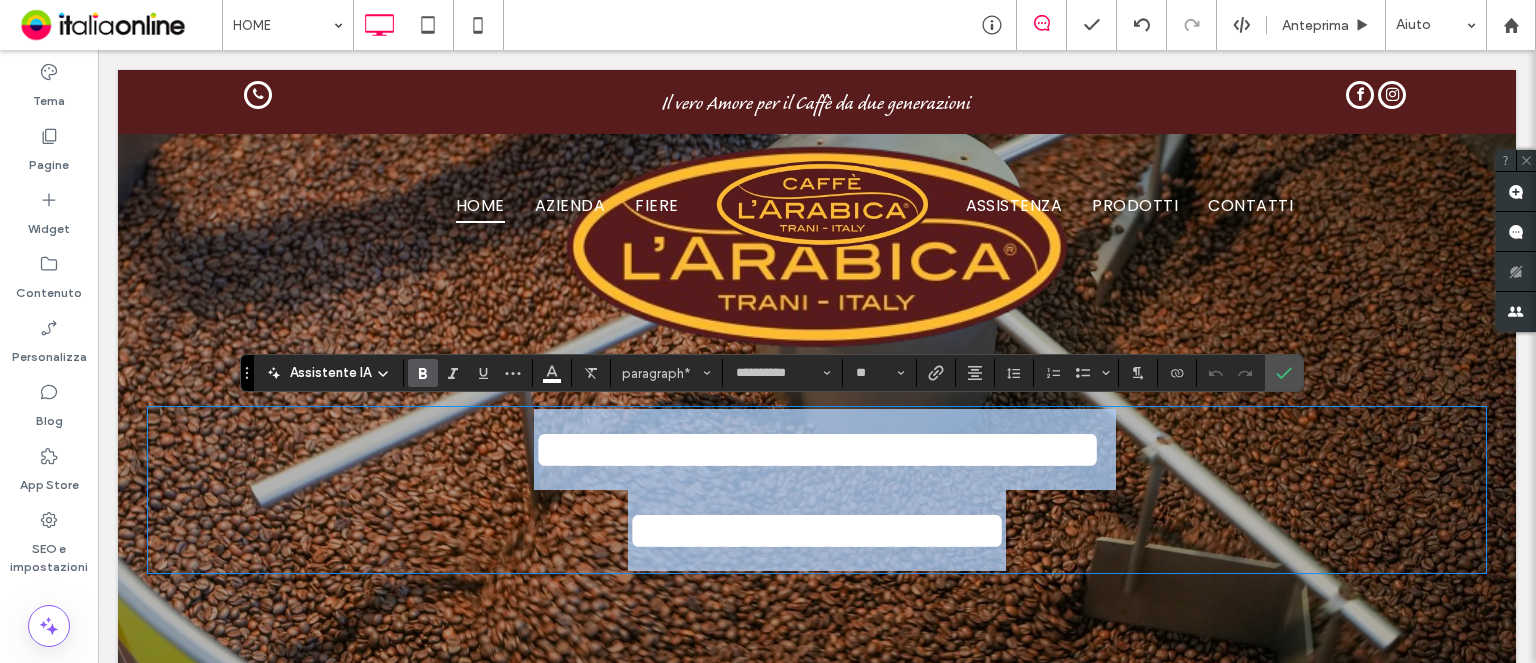 drag, startPoint x: 1092, startPoint y: 545, endPoint x: 338, endPoint y: 351, distance: 778.5576 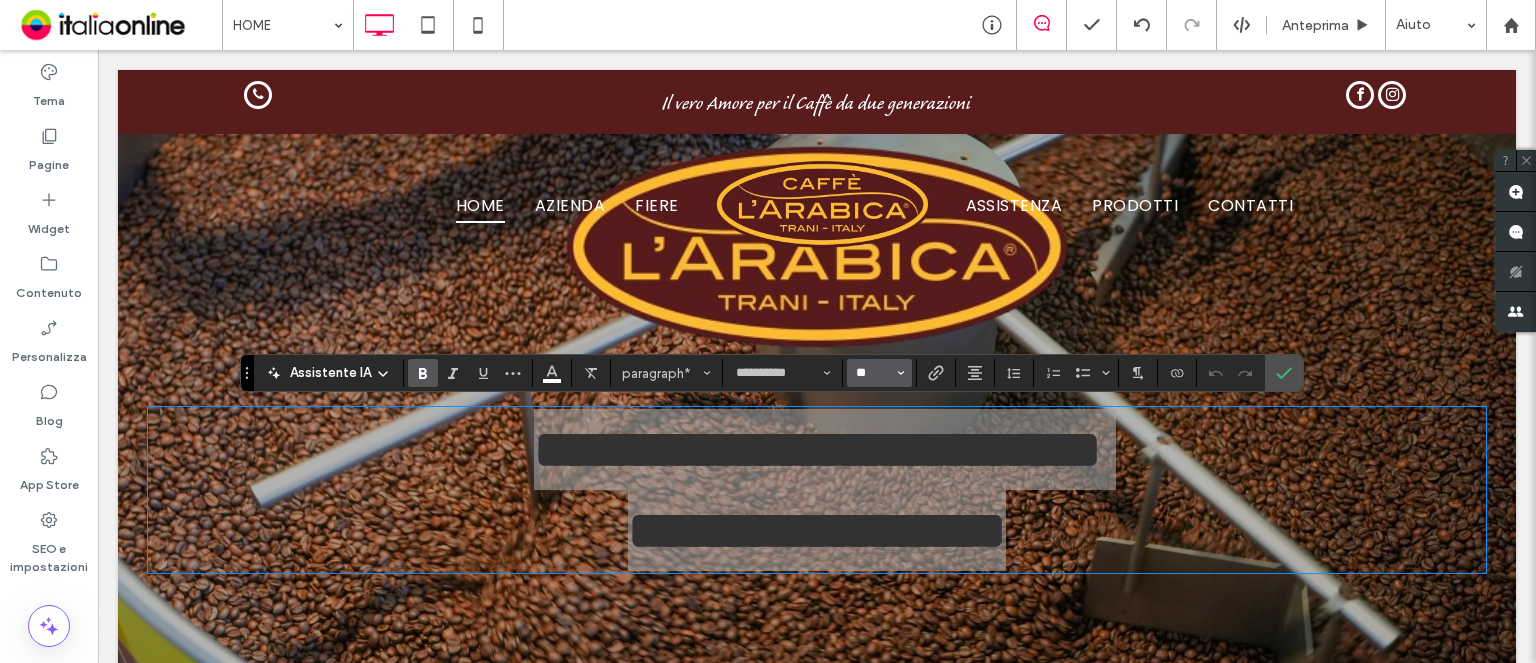 click on "**" at bounding box center (873, 373) 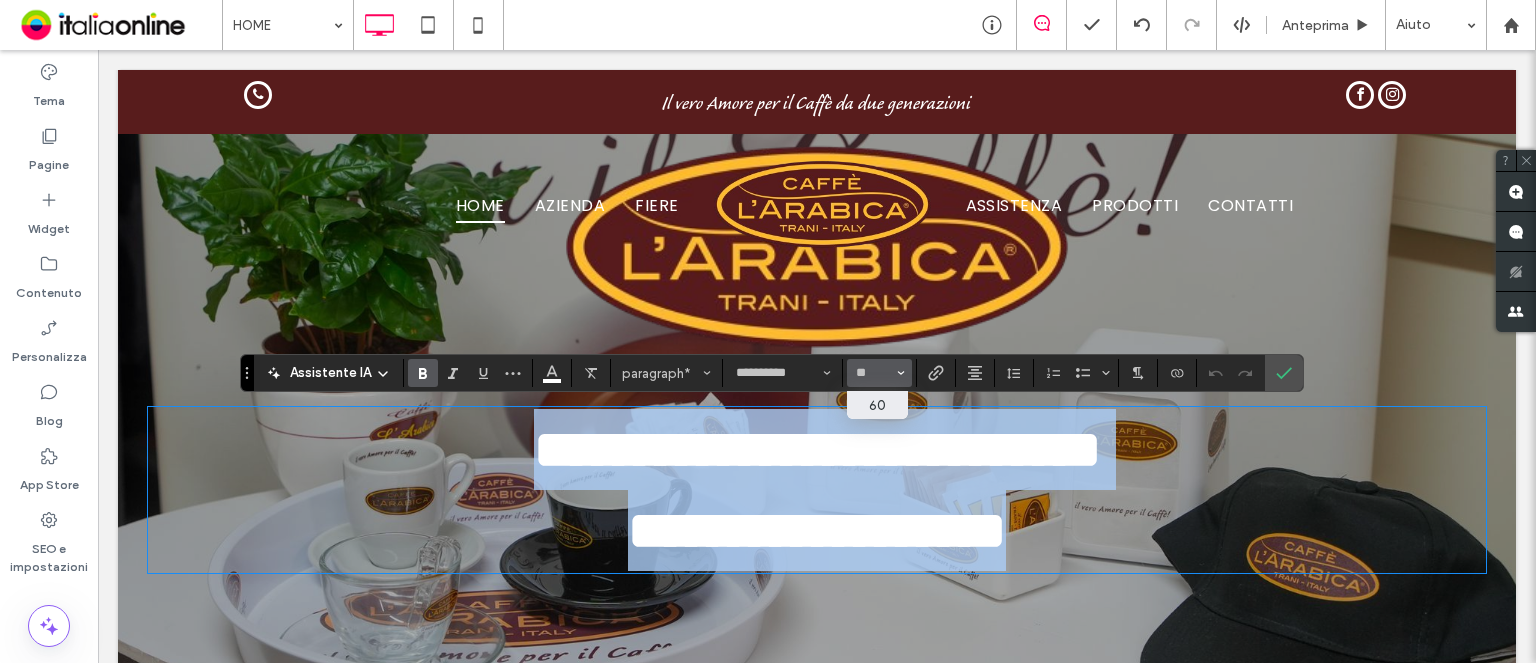 type on "**" 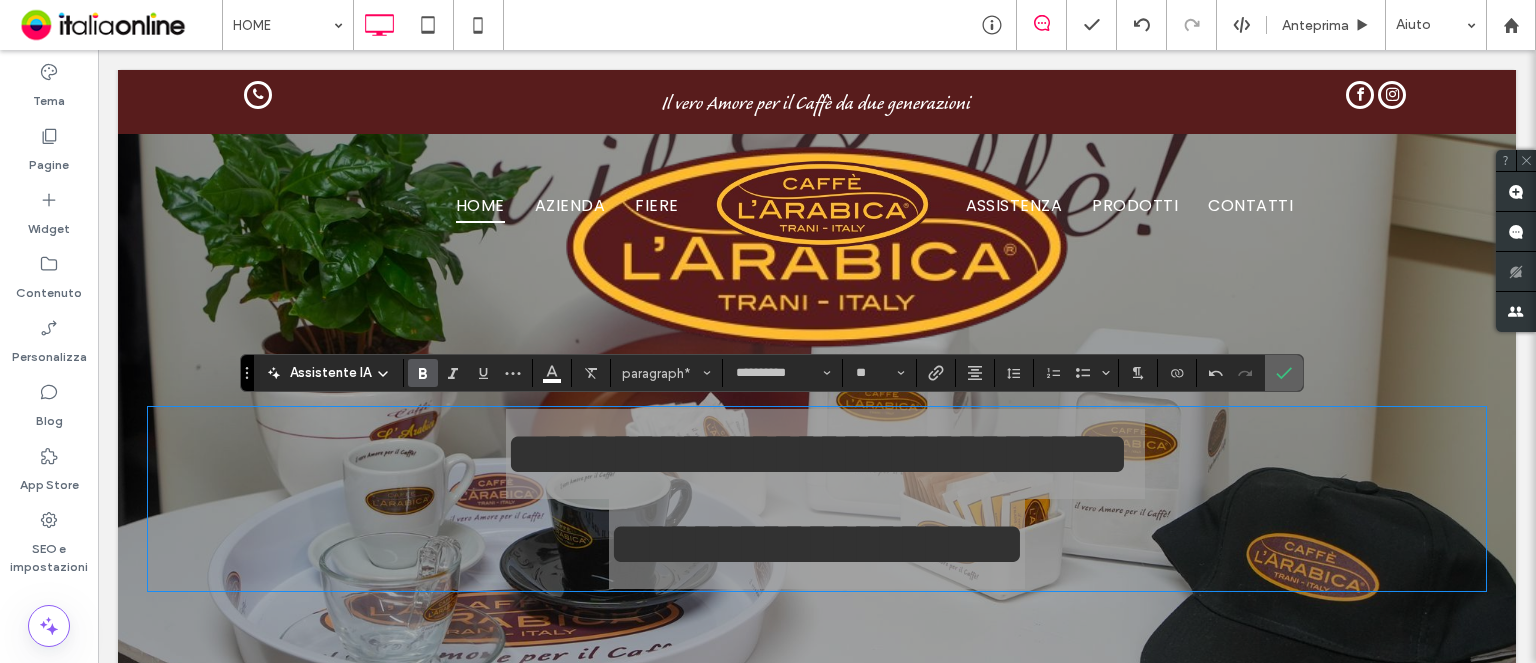 click 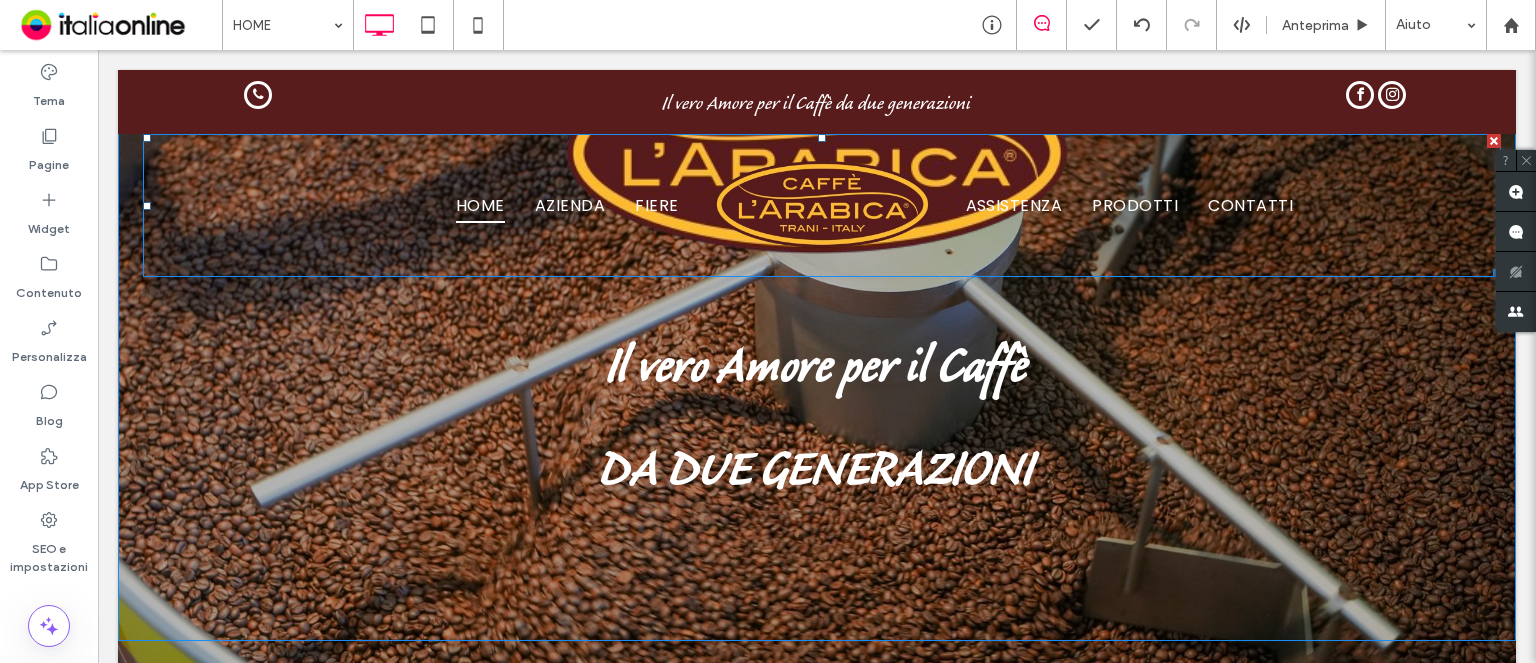 scroll, scrollTop: 400, scrollLeft: 0, axis: vertical 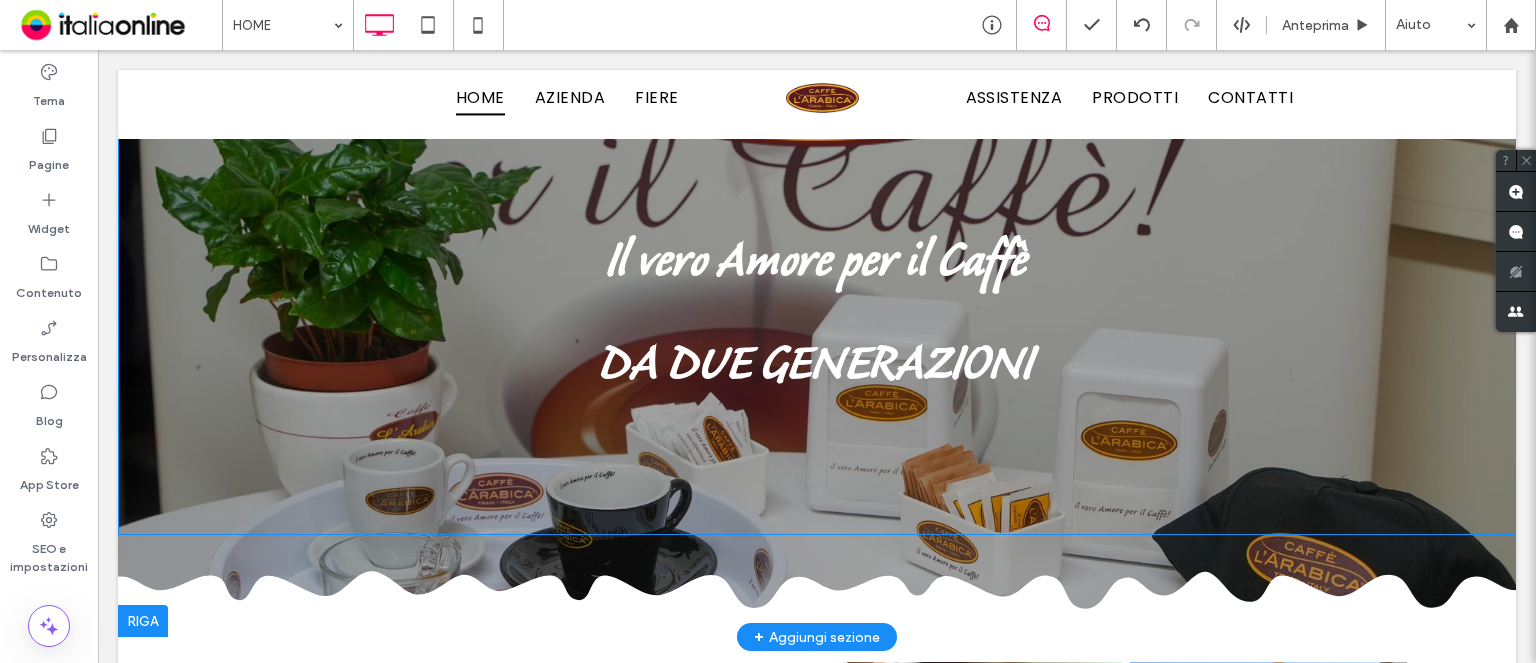 click on "Il vero Amore per il Caffè  da due generazioni
Click To Paste" at bounding box center (817, 142) 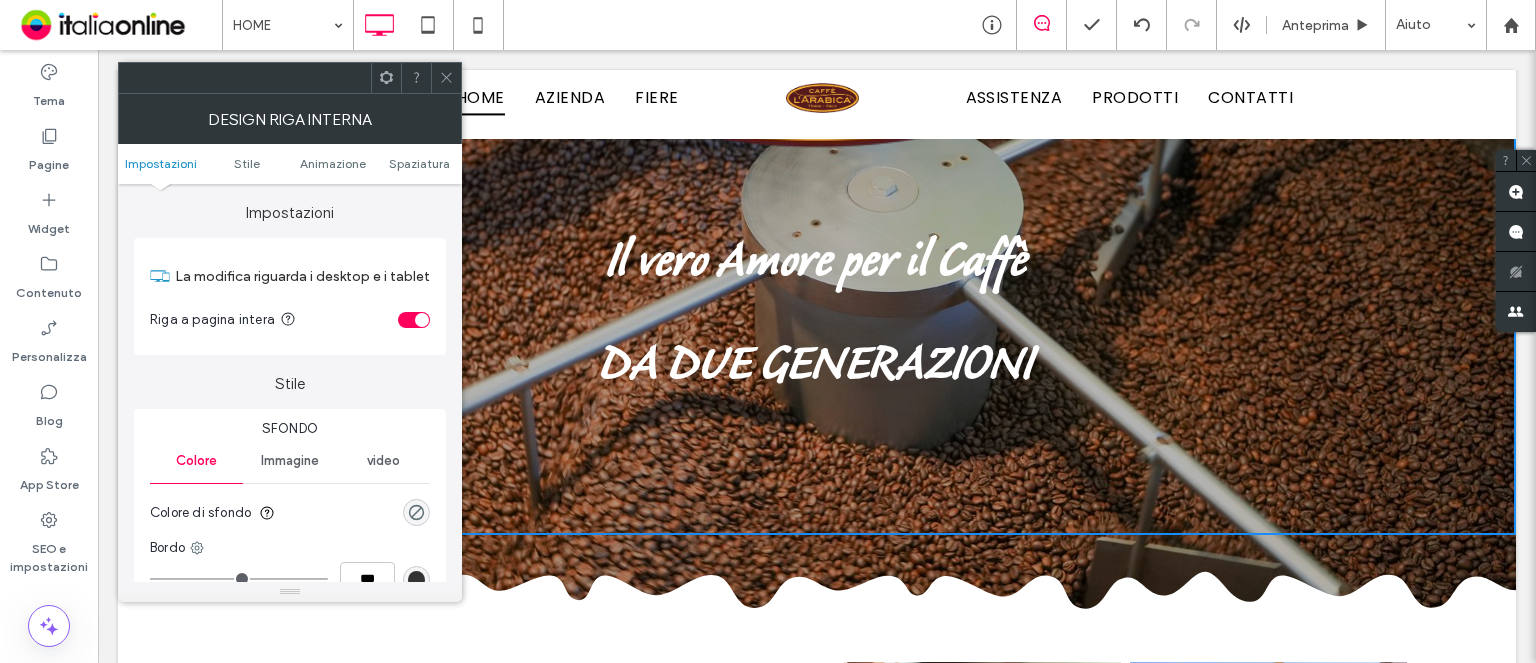 click at bounding box center (446, 78) 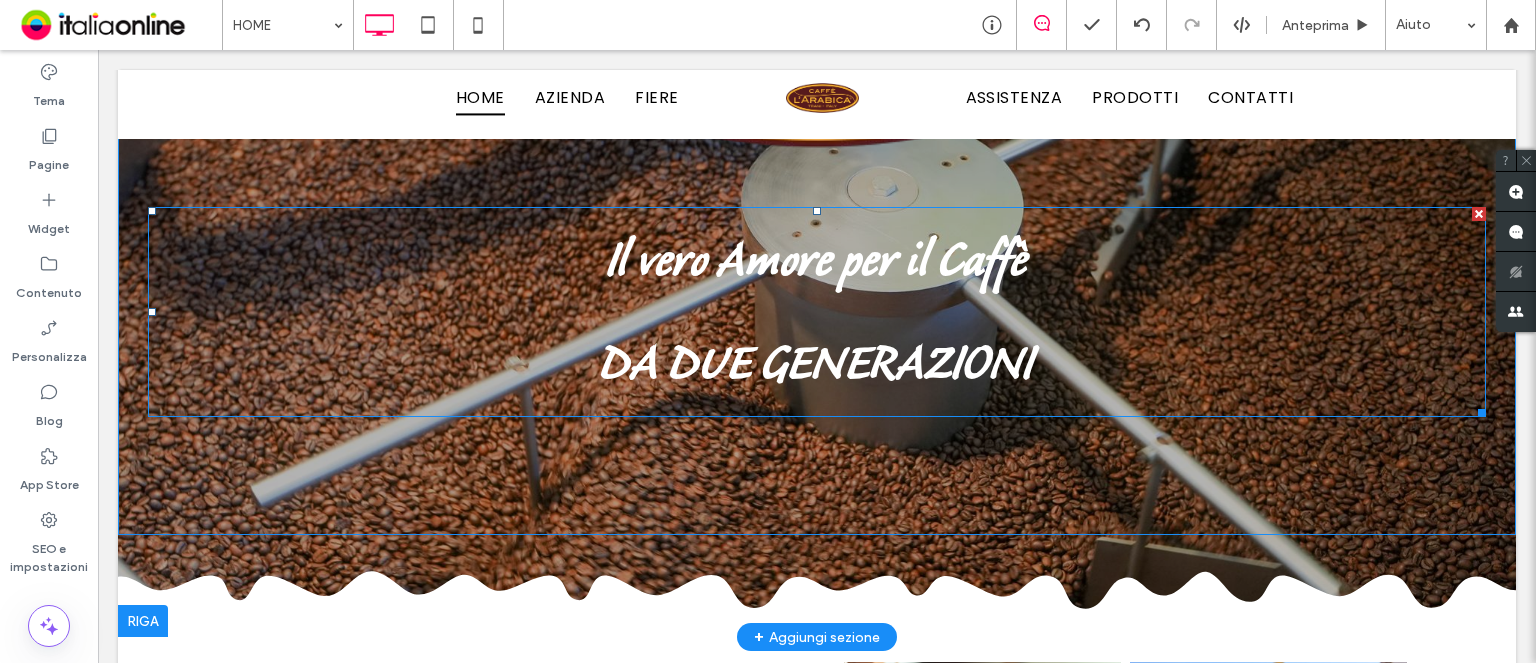 scroll, scrollTop: 600, scrollLeft: 0, axis: vertical 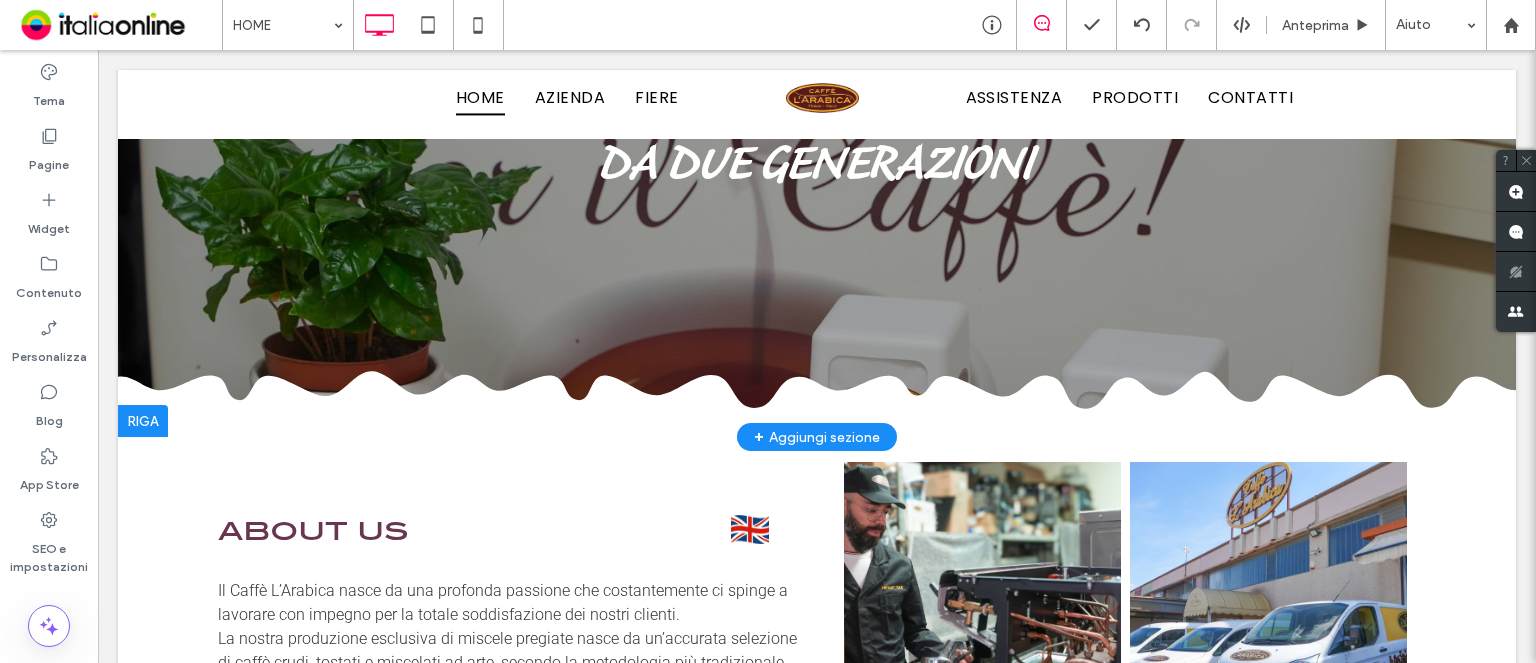click at bounding box center (143, 421) 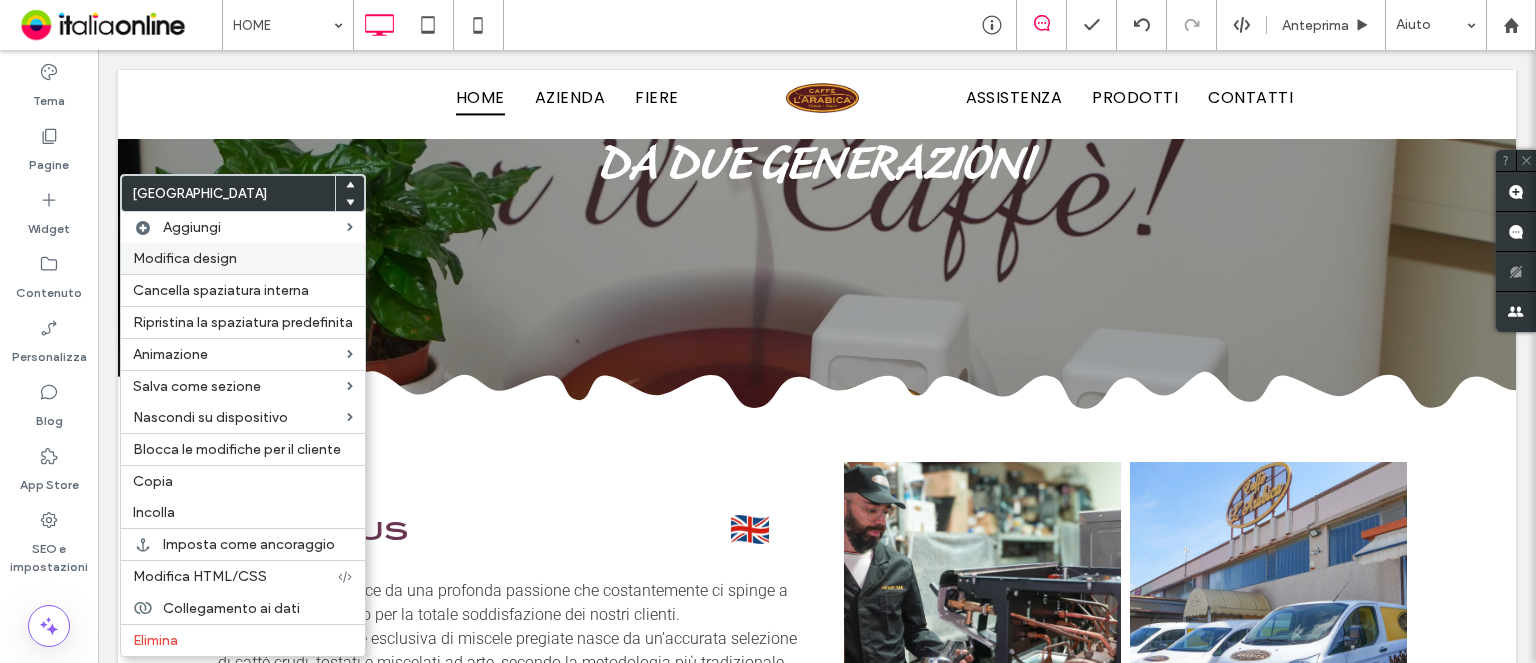 click on "Modifica design" at bounding box center (243, 258) 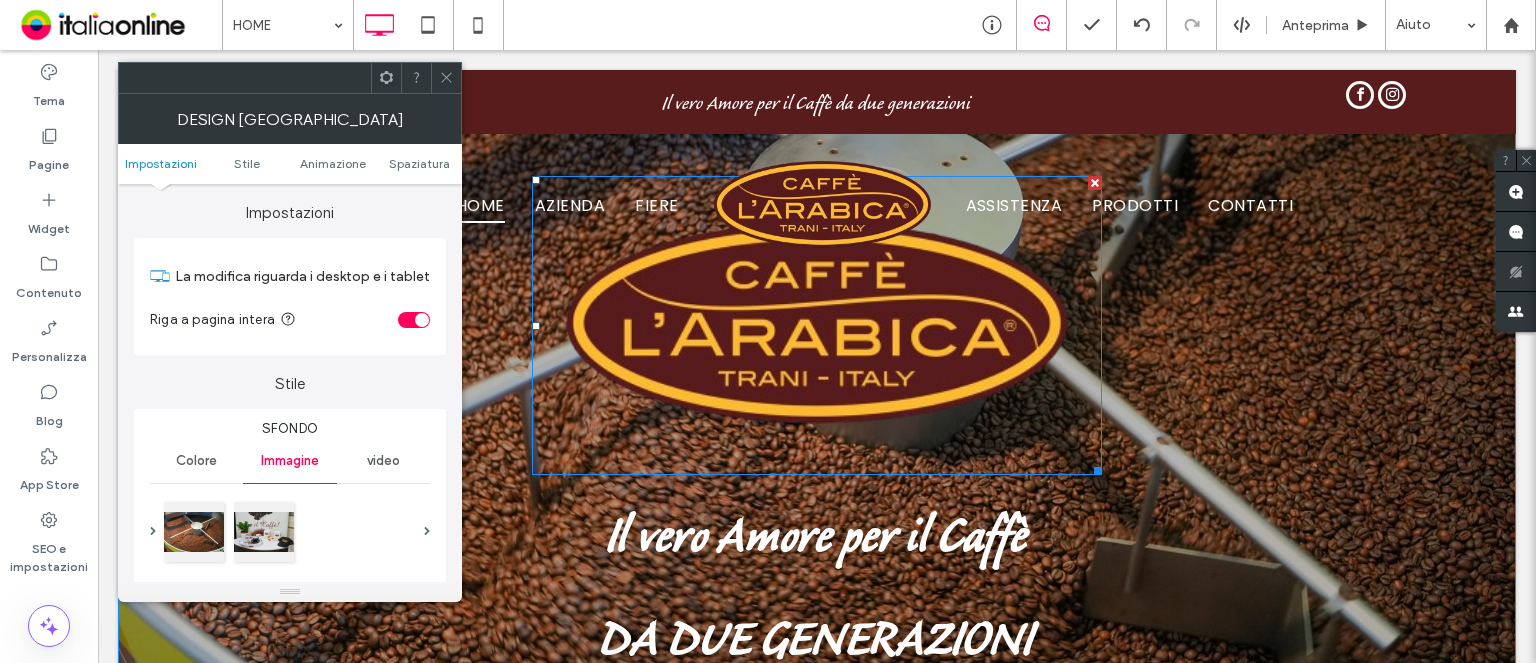 scroll, scrollTop: 0, scrollLeft: 0, axis: both 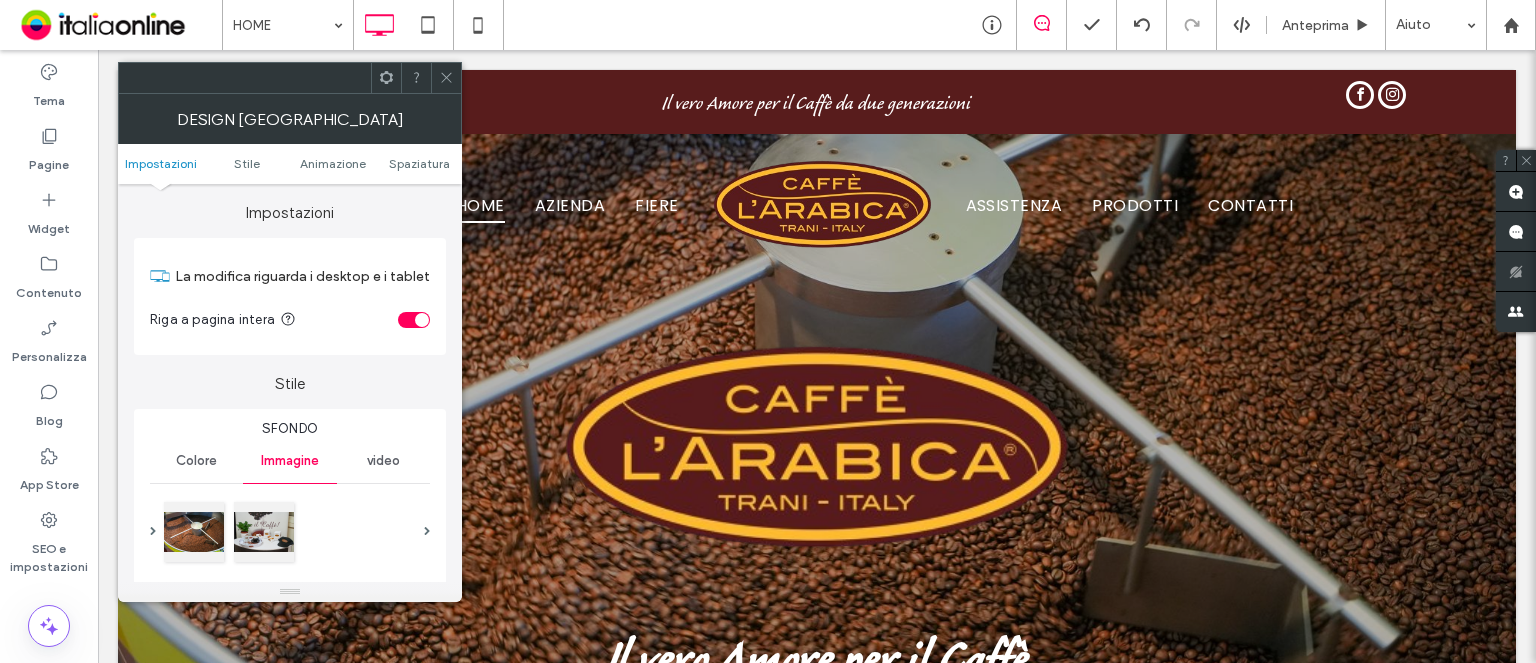 click at bounding box center [446, 78] 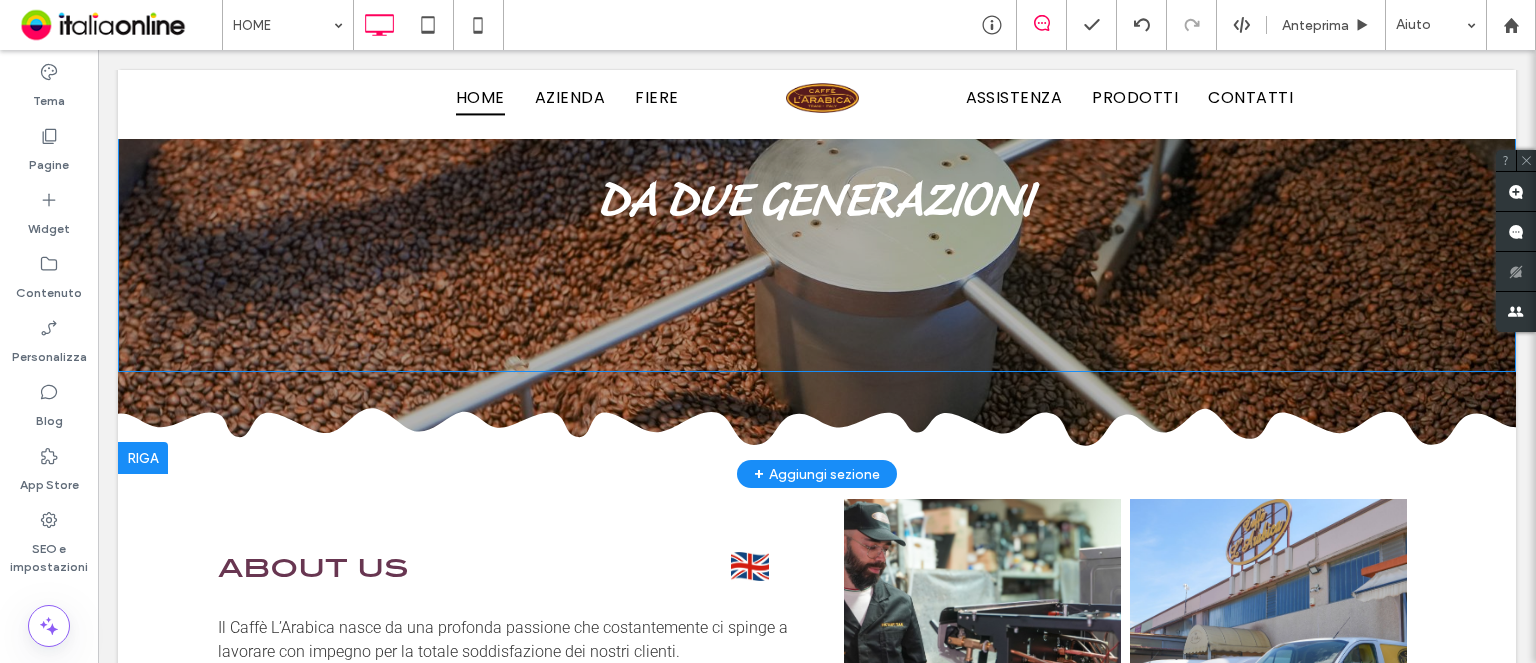 scroll, scrollTop: 500, scrollLeft: 0, axis: vertical 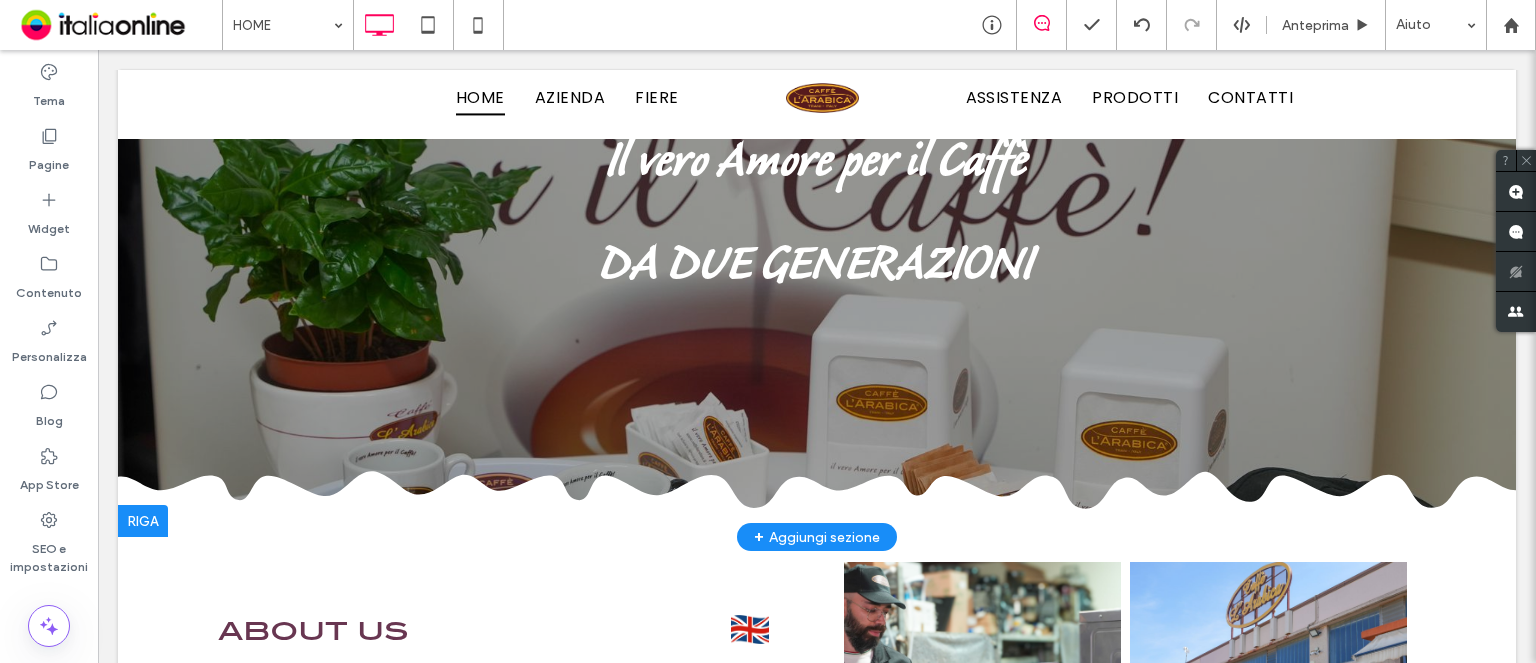 click at bounding box center (143, 521) 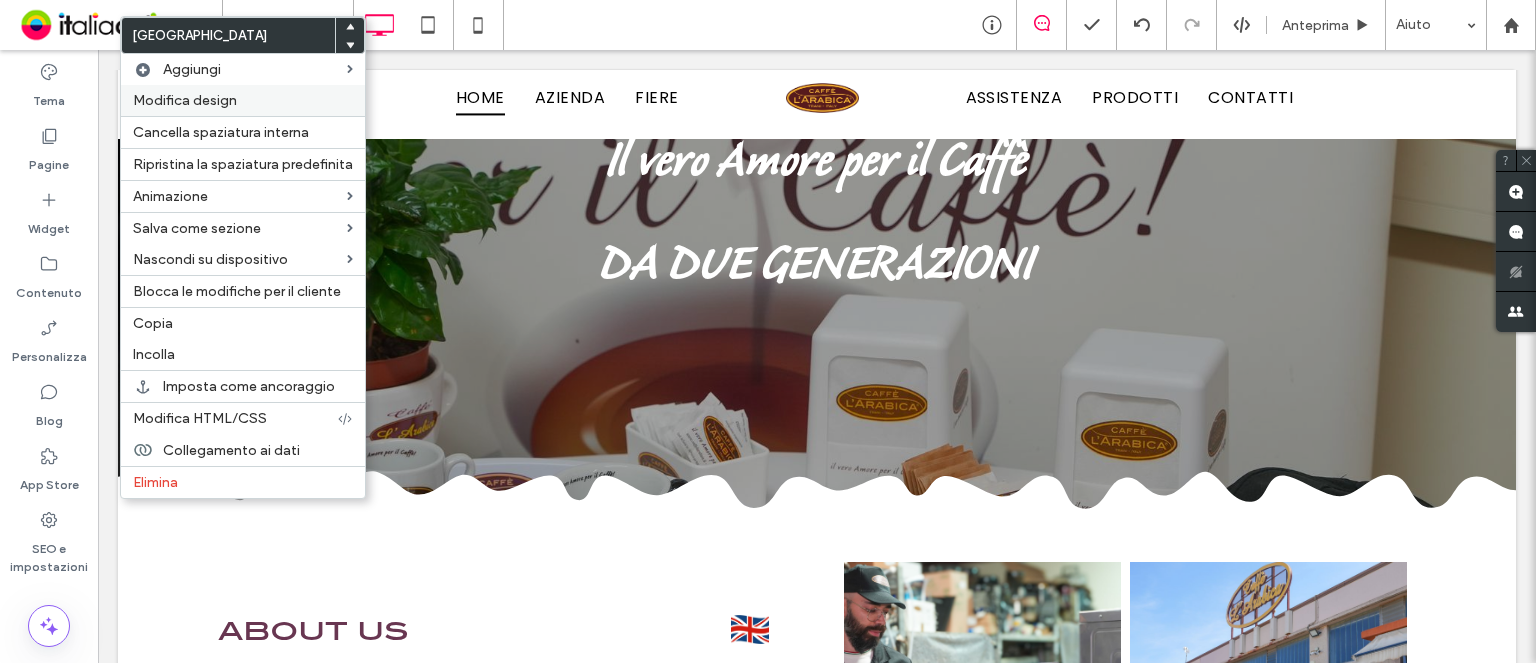 click on "Modifica design" at bounding box center (243, 100) 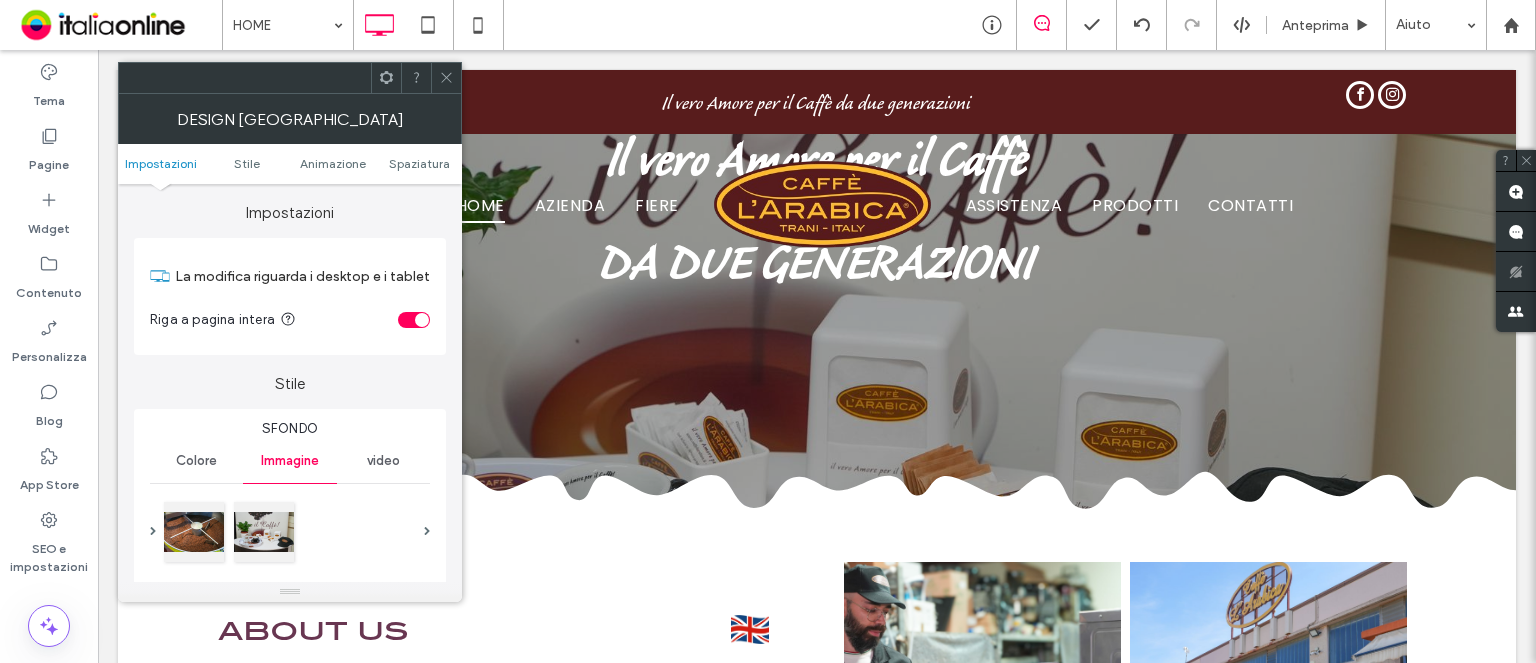 scroll, scrollTop: 0, scrollLeft: 0, axis: both 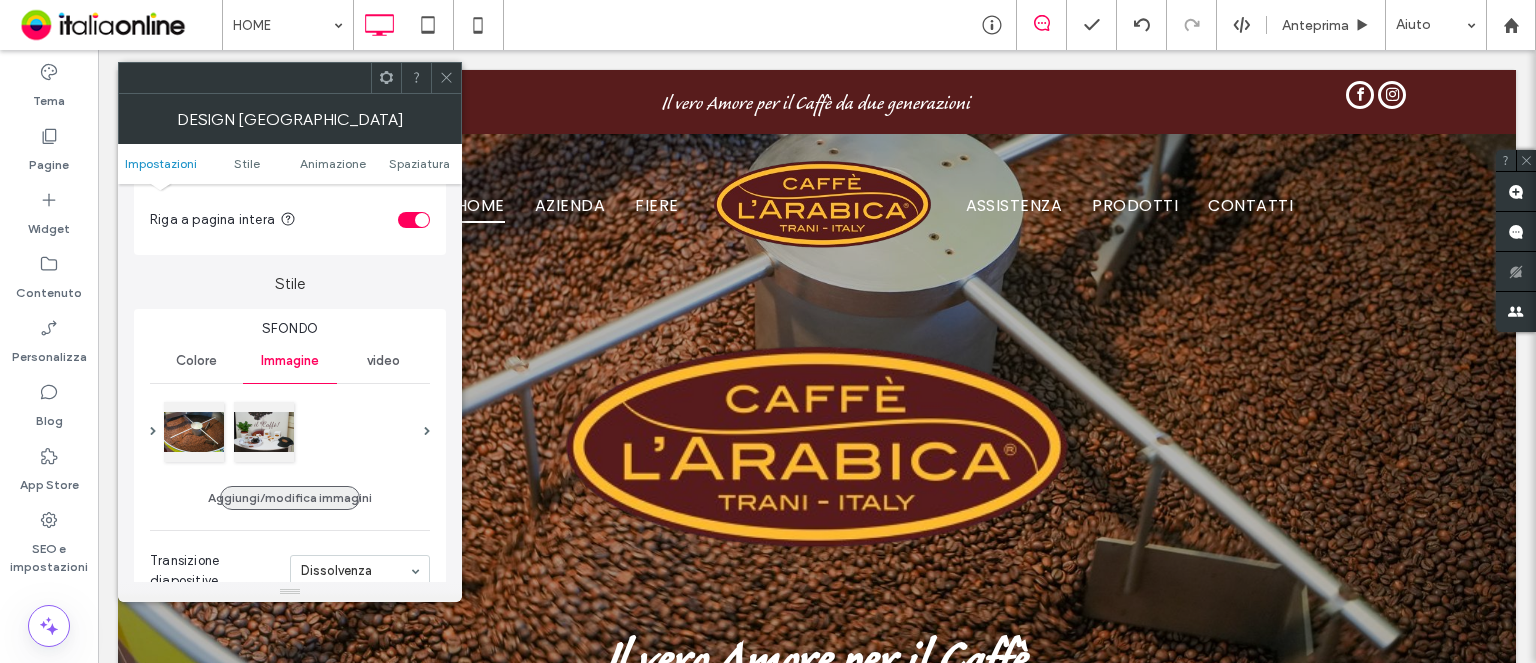 click on "Aggiungi/modifica immagini" at bounding box center (290, 498) 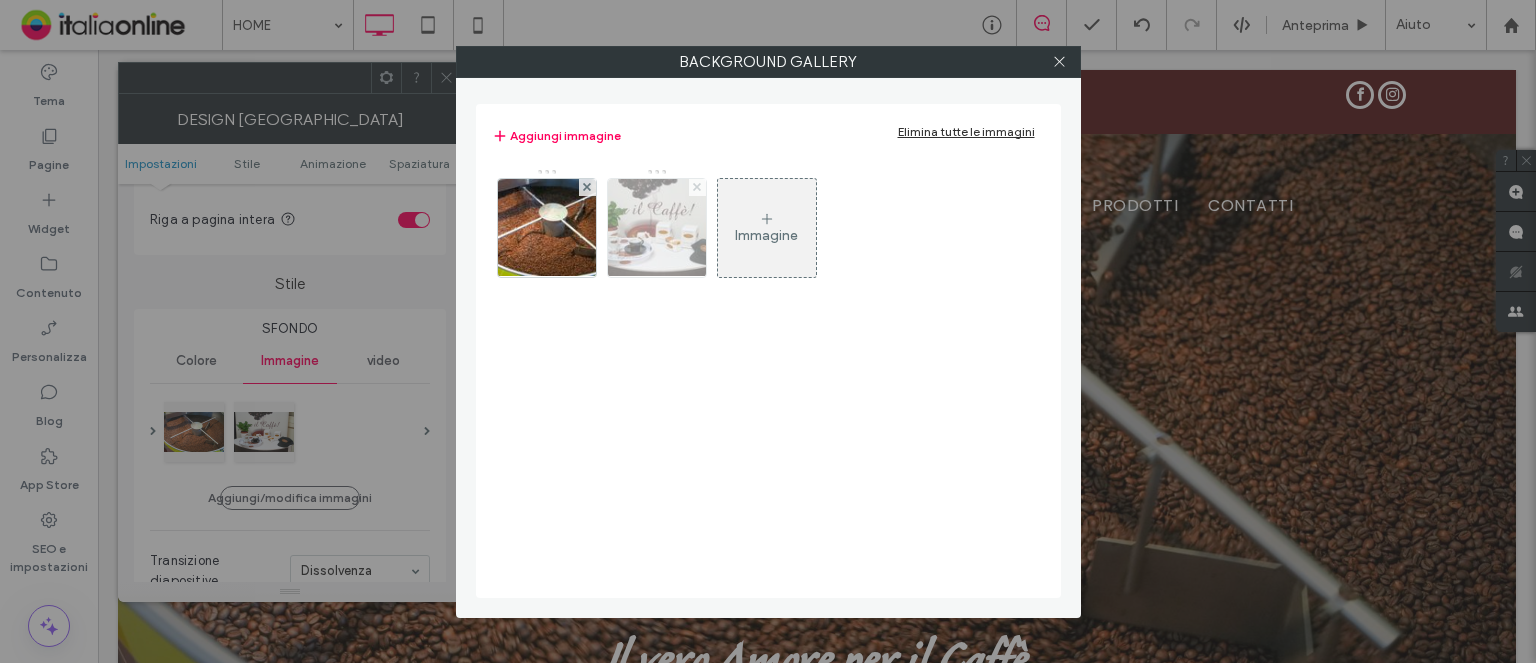 click 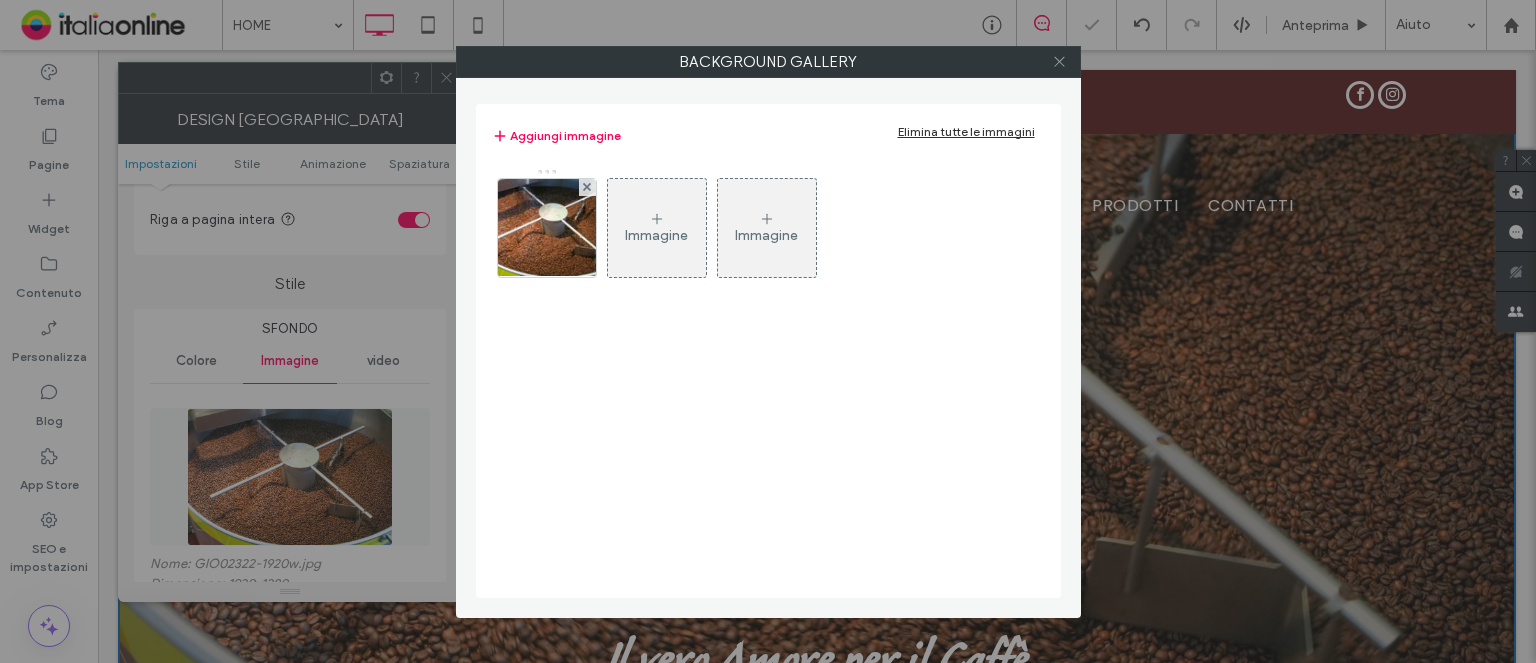 click 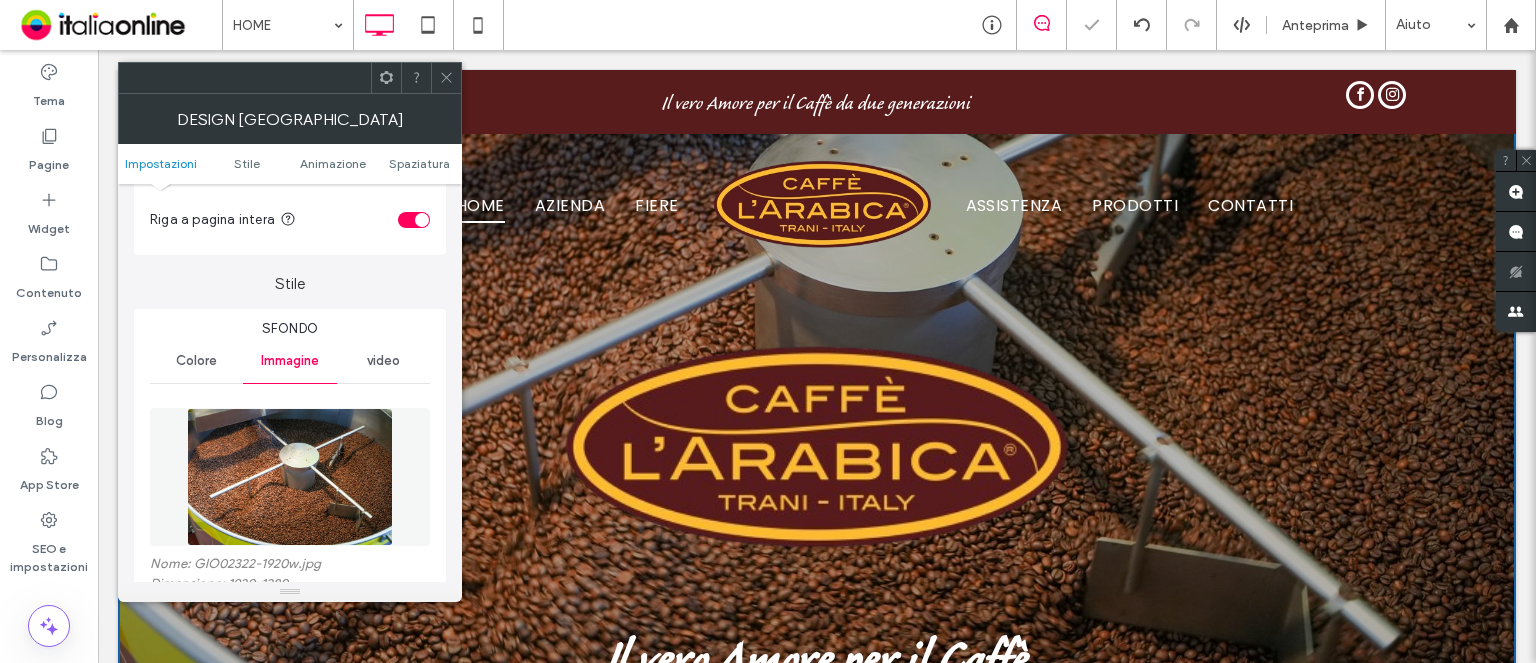 click at bounding box center [446, 78] 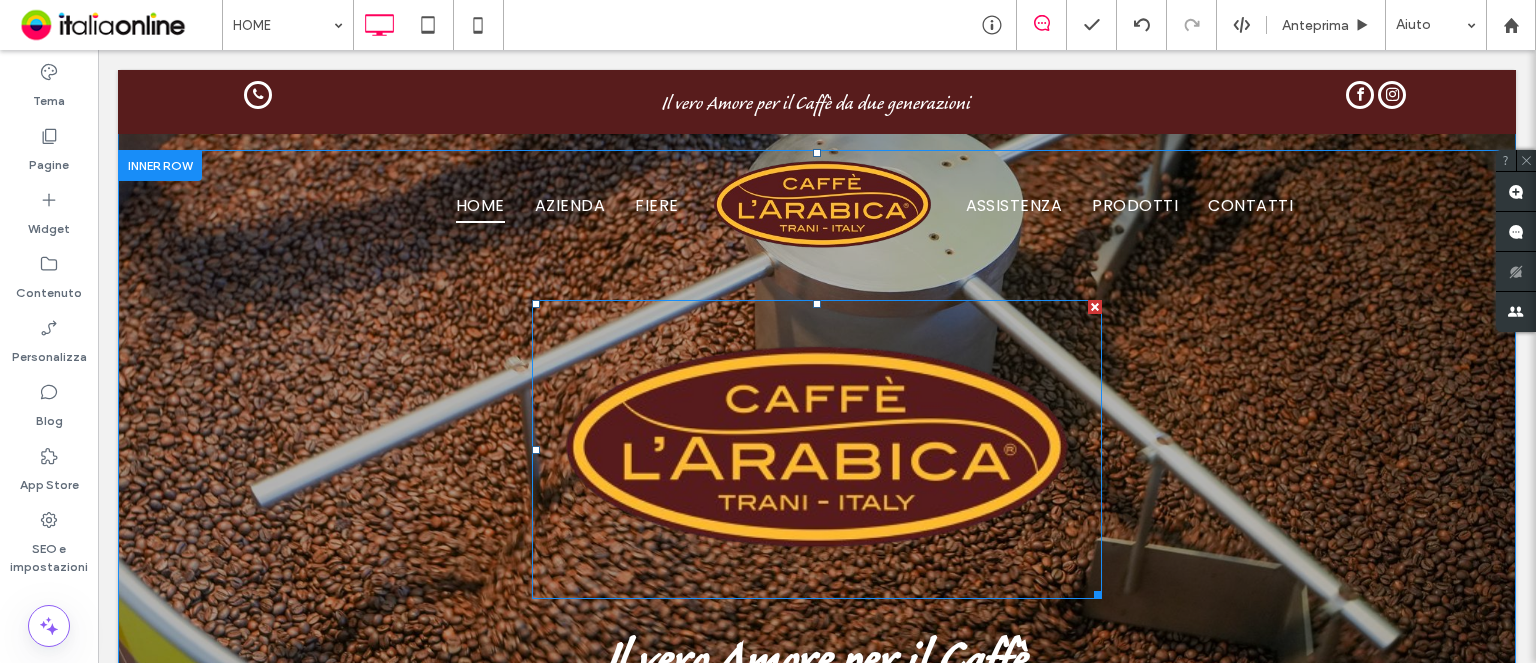 click at bounding box center (817, 449) 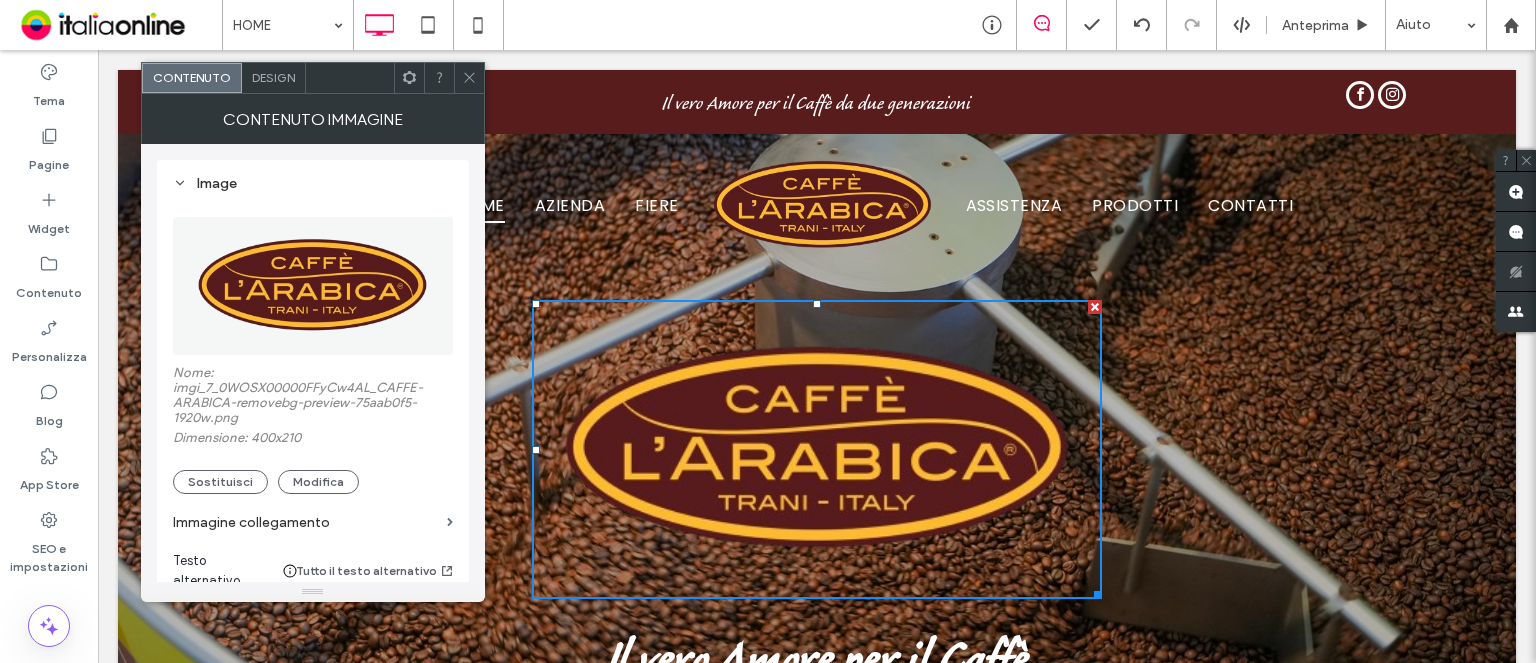 drag, startPoint x: 464, startPoint y: 70, endPoint x: 479, endPoint y: 93, distance: 27.45906 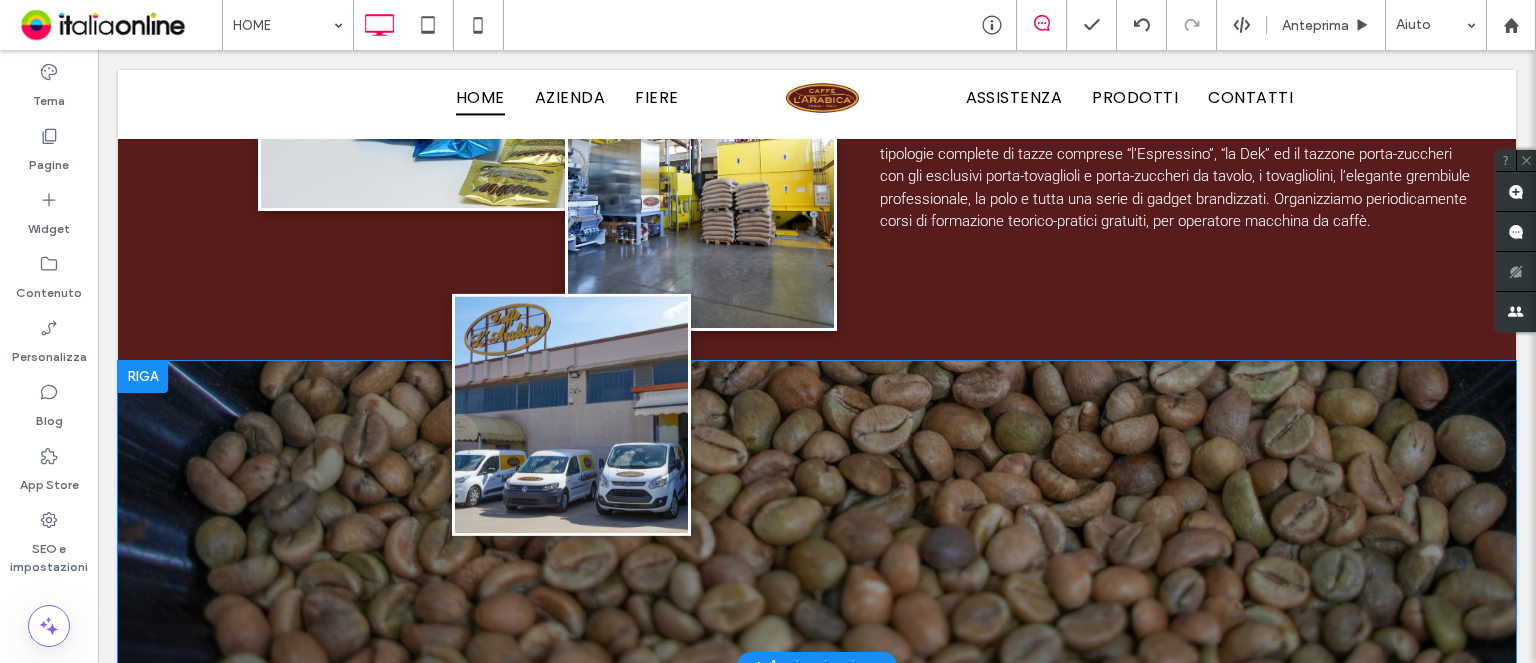 scroll, scrollTop: 2300, scrollLeft: 0, axis: vertical 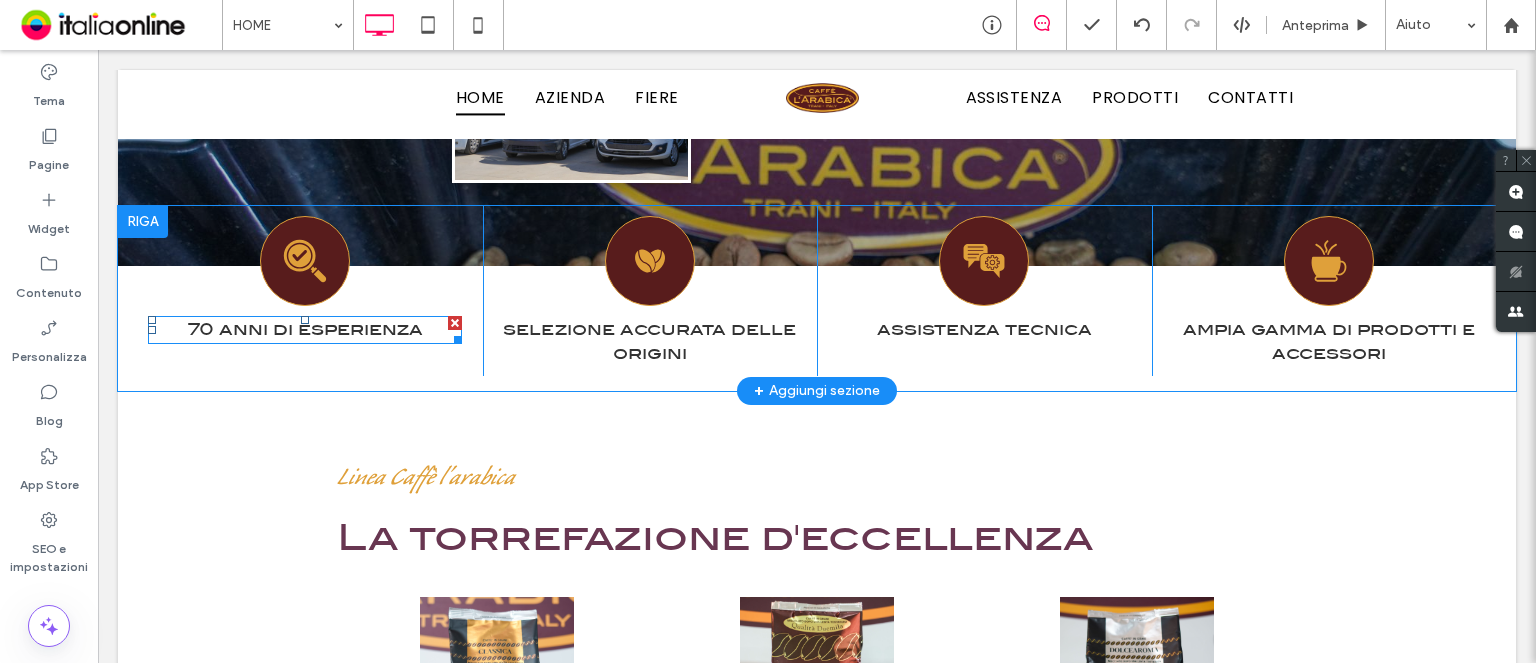 click on "70 anni di esperienza" at bounding box center (305, 330) 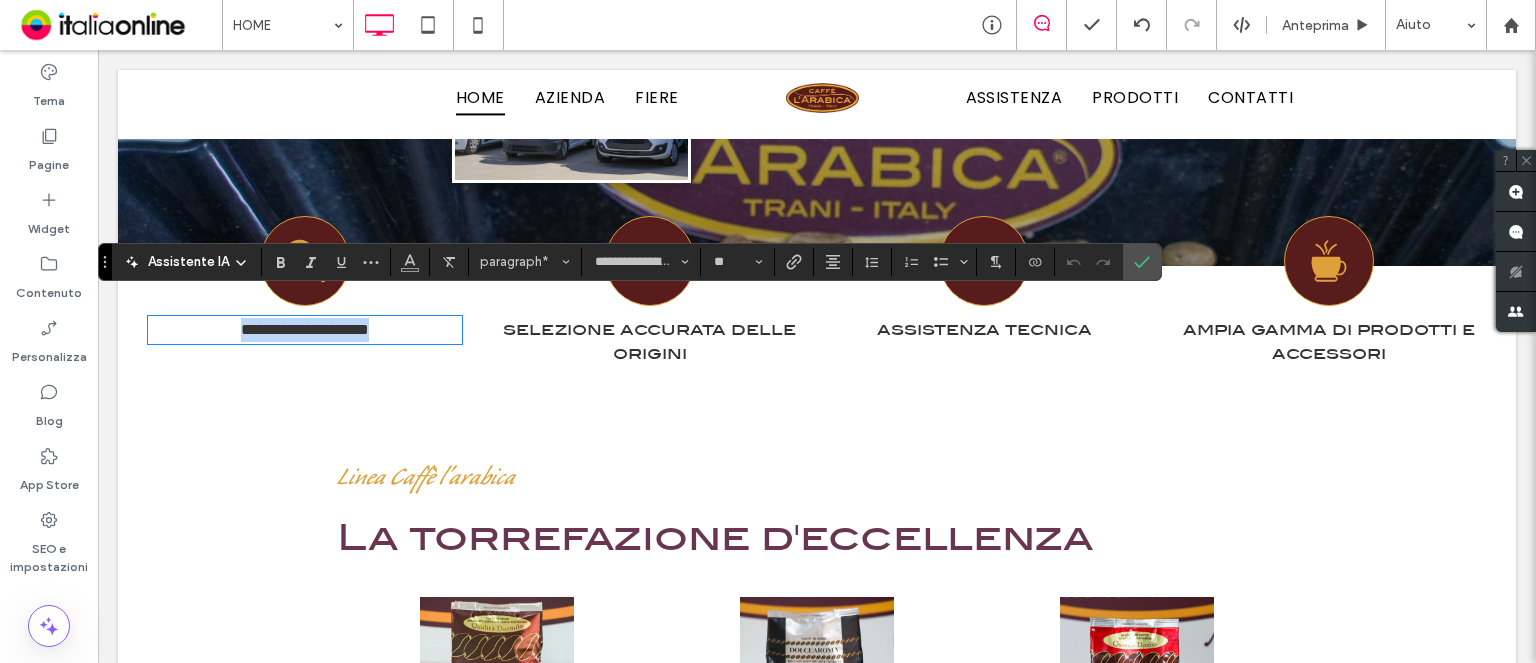 type 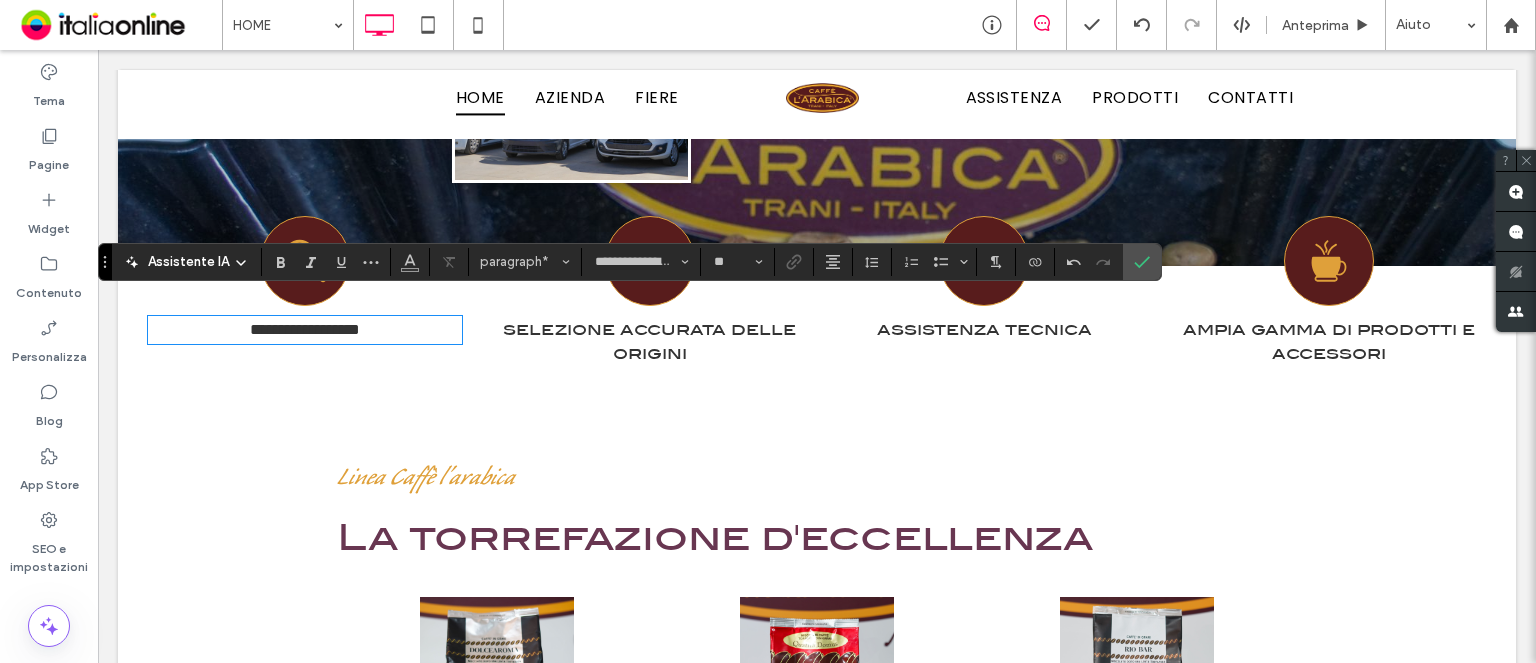 click on "selezione accurata delle origini" at bounding box center [649, 341] 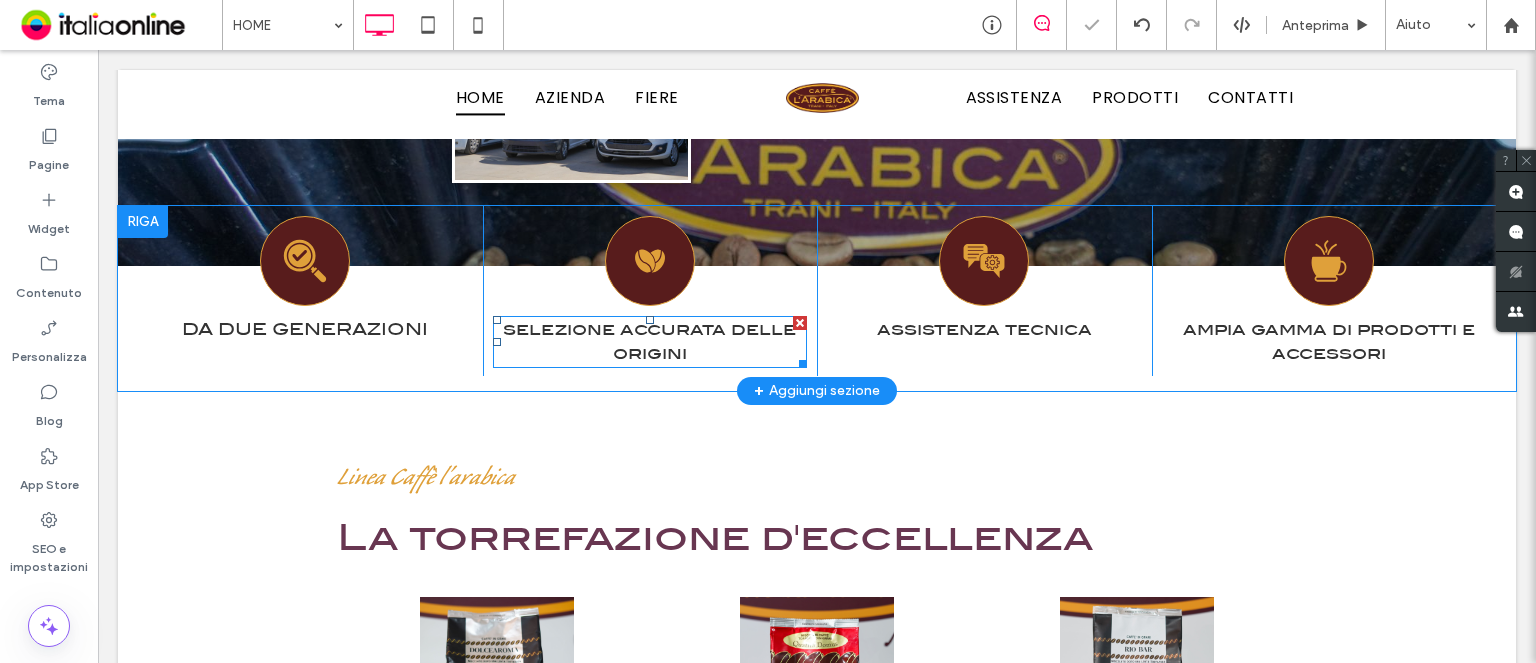 click on "selezione accurata delle origini" at bounding box center [649, 341] 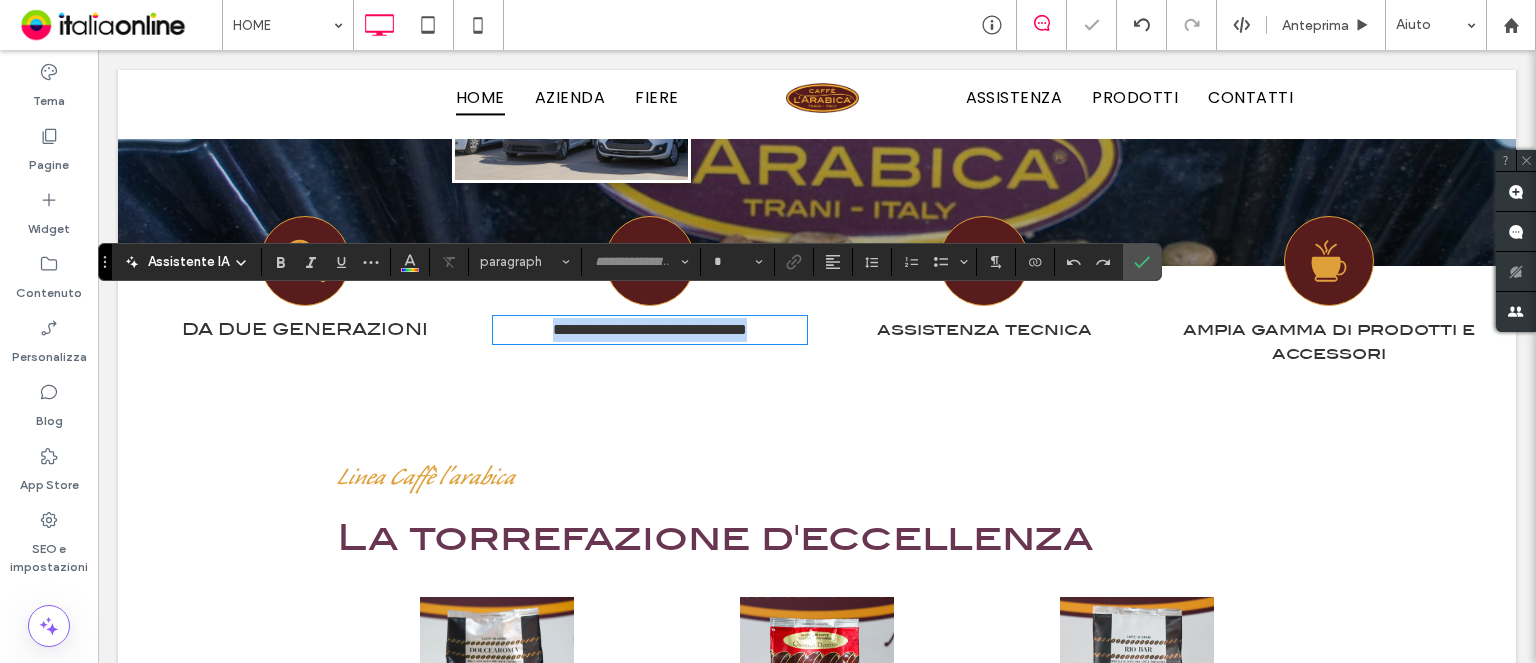 type on "**********" 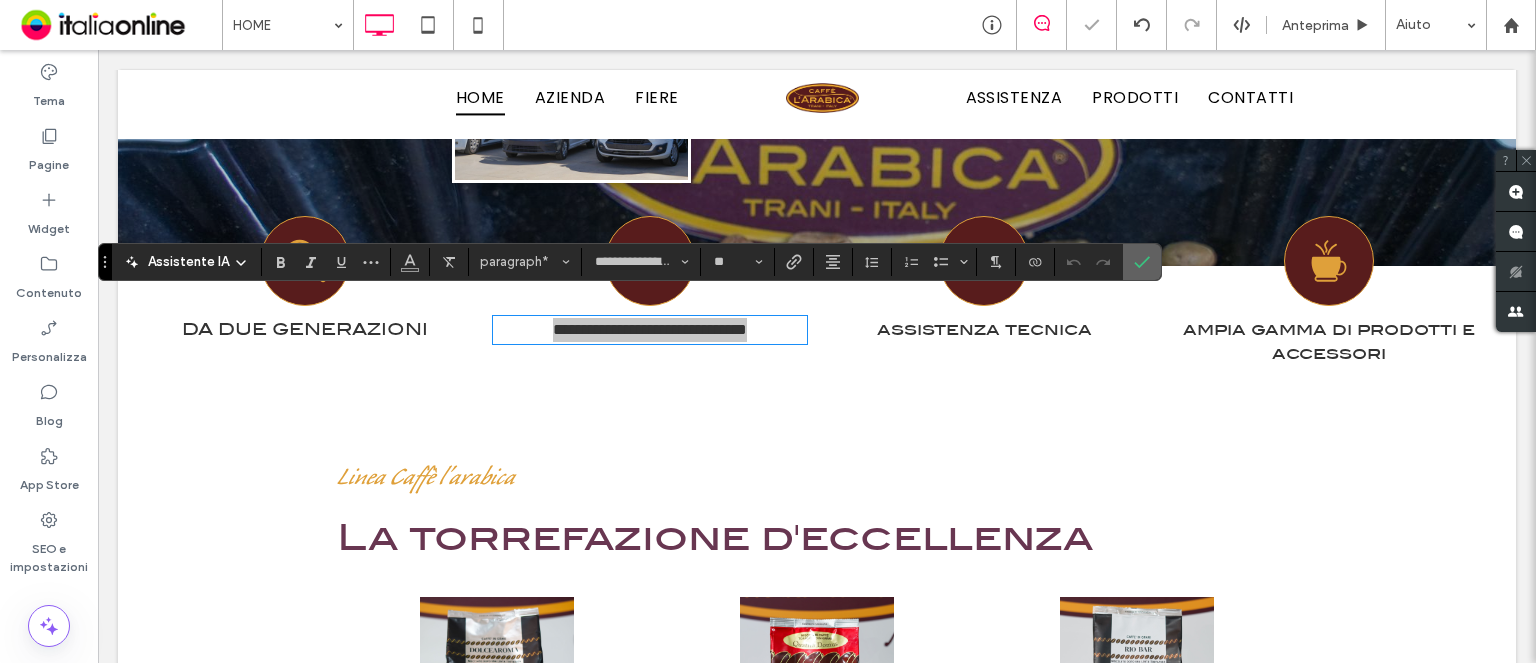 click at bounding box center (1142, 262) 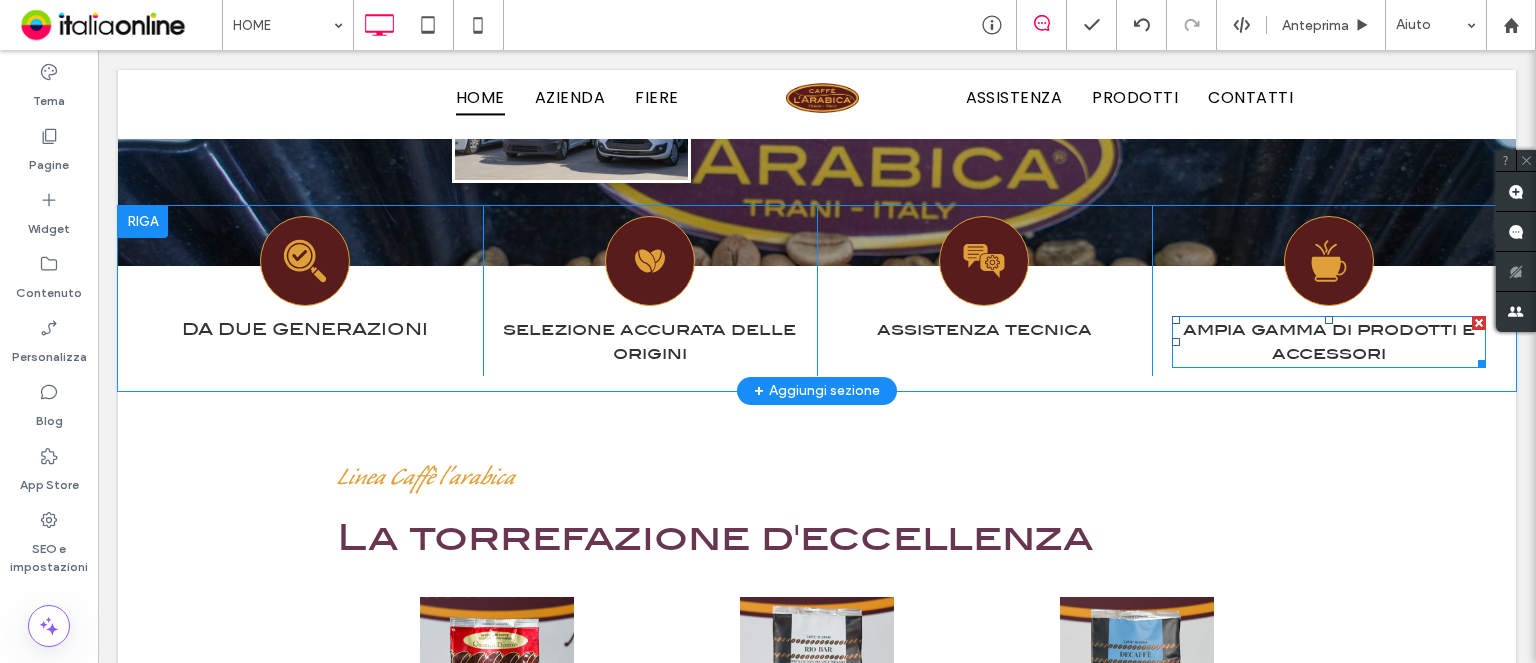 click on "ampia gamma di prodotti e accessori" at bounding box center [1329, 342] 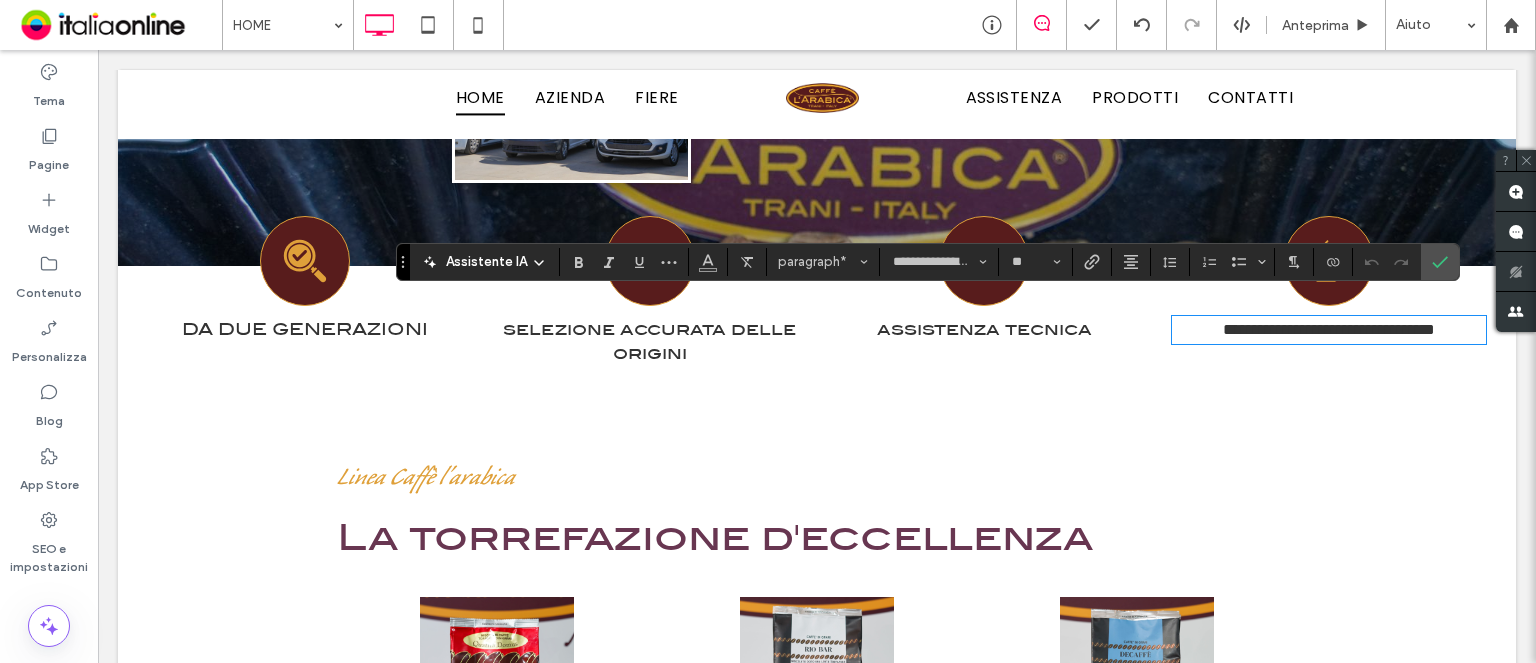 type 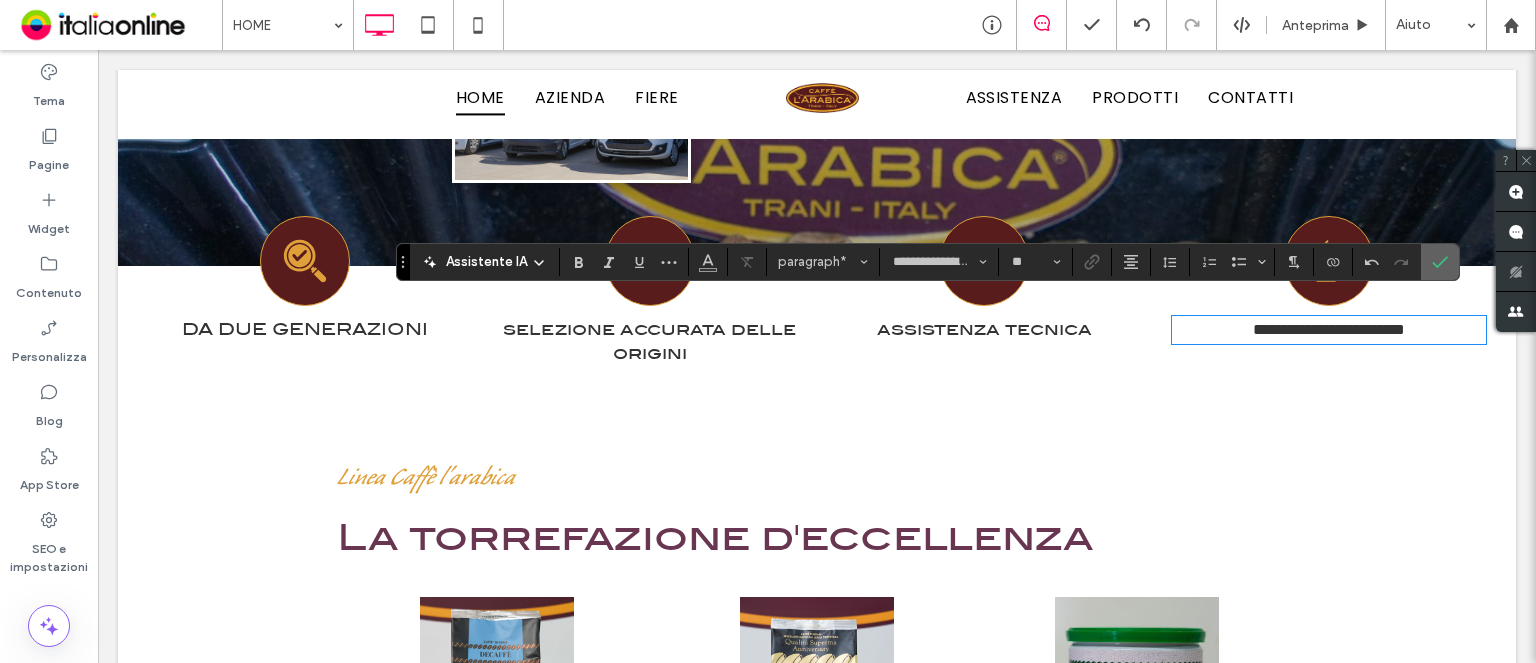 click 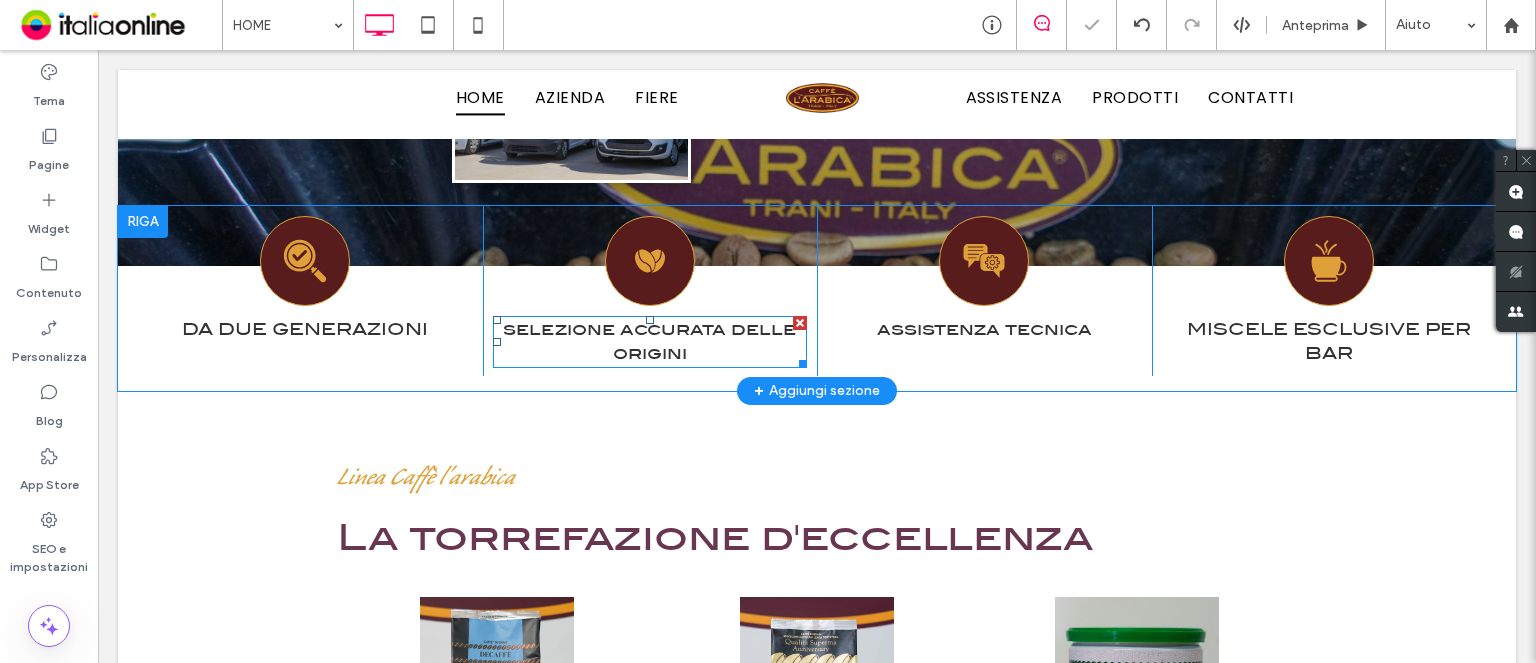 click on "selezione accurata delle origini" at bounding box center (650, 342) 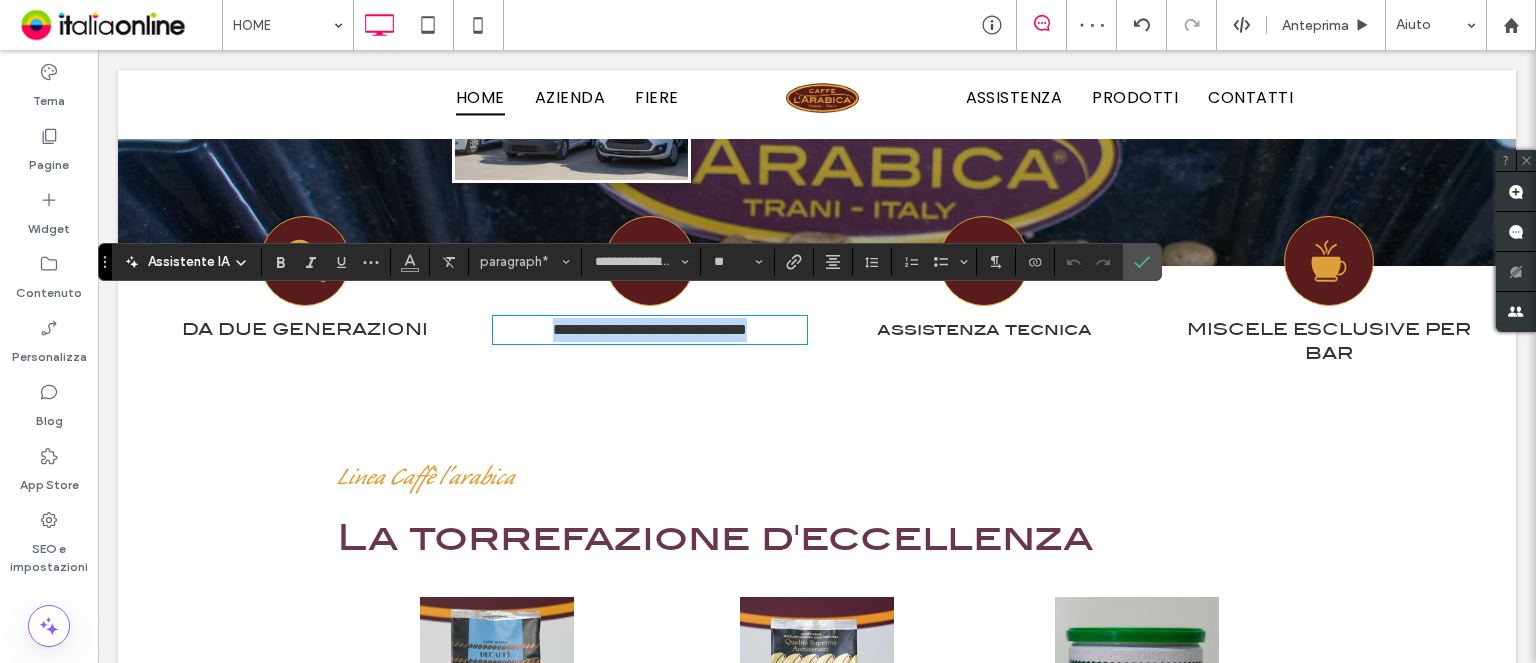 type 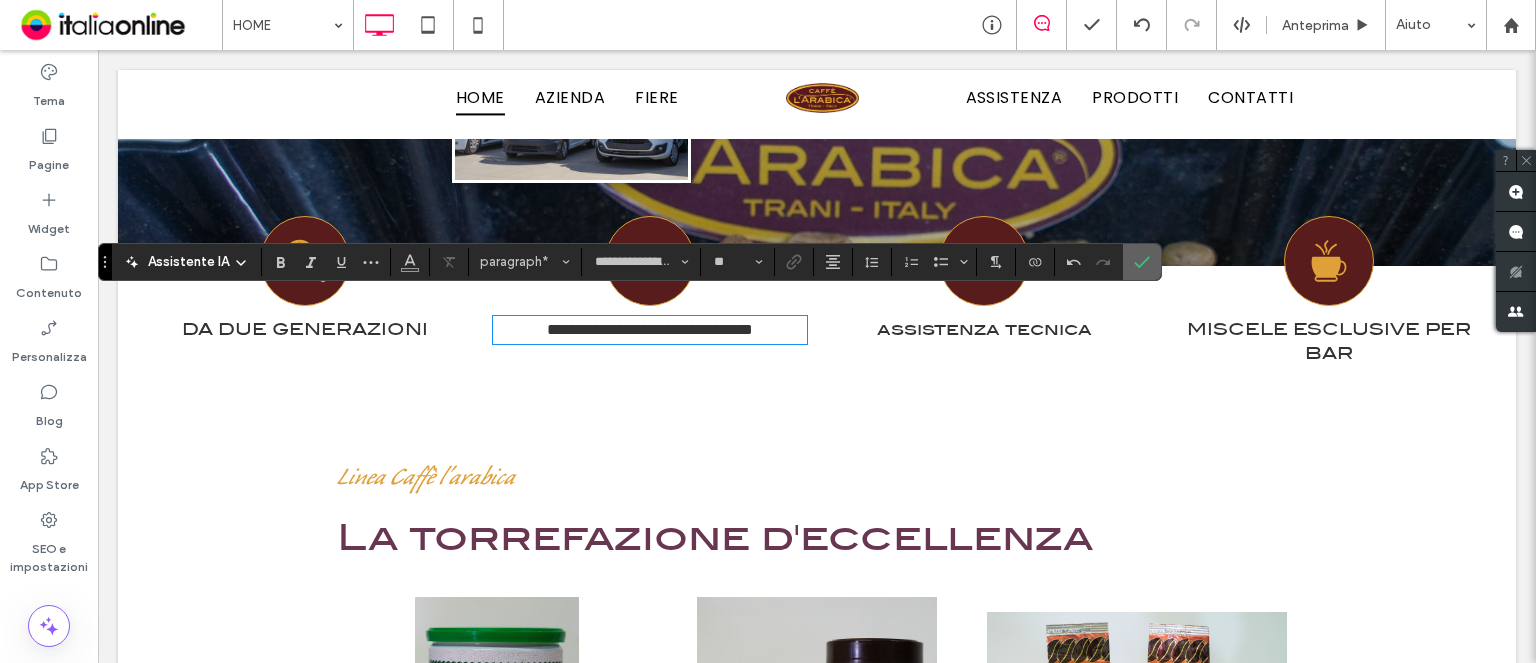 click 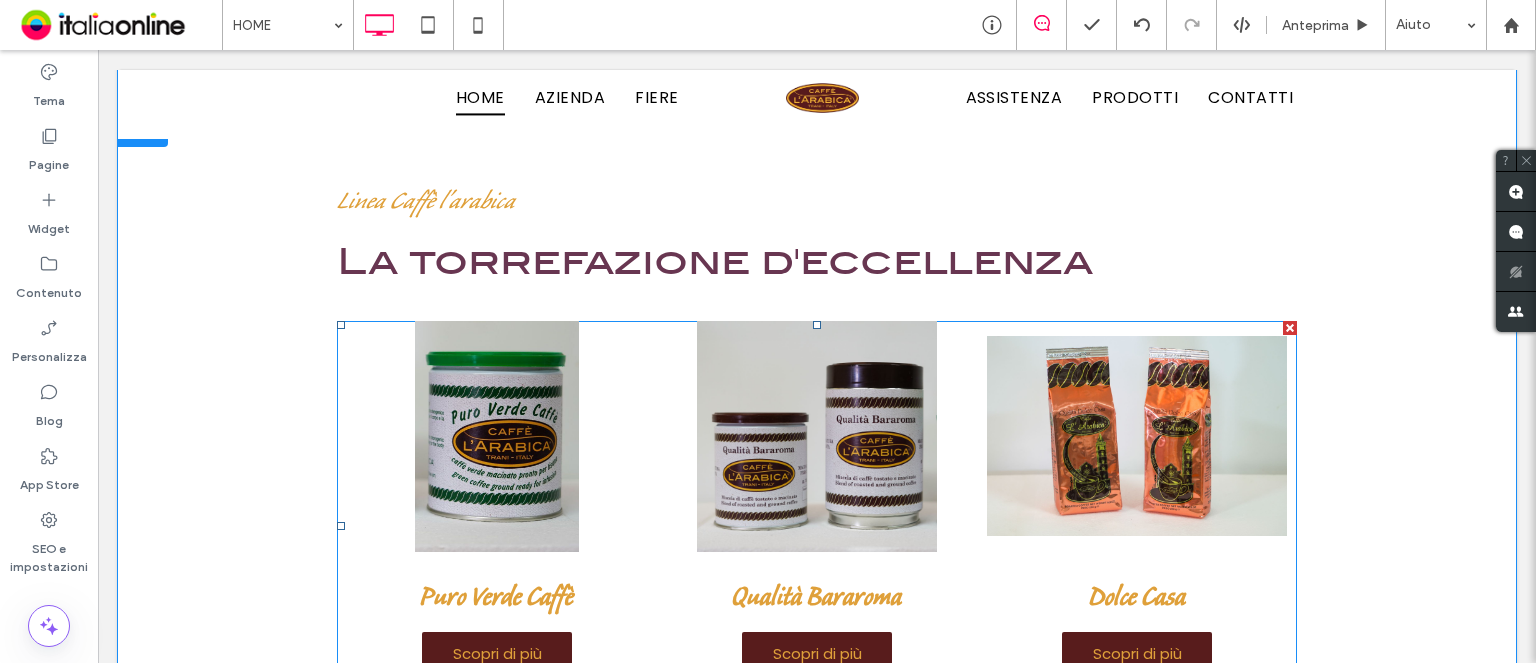 scroll, scrollTop: 2575, scrollLeft: 0, axis: vertical 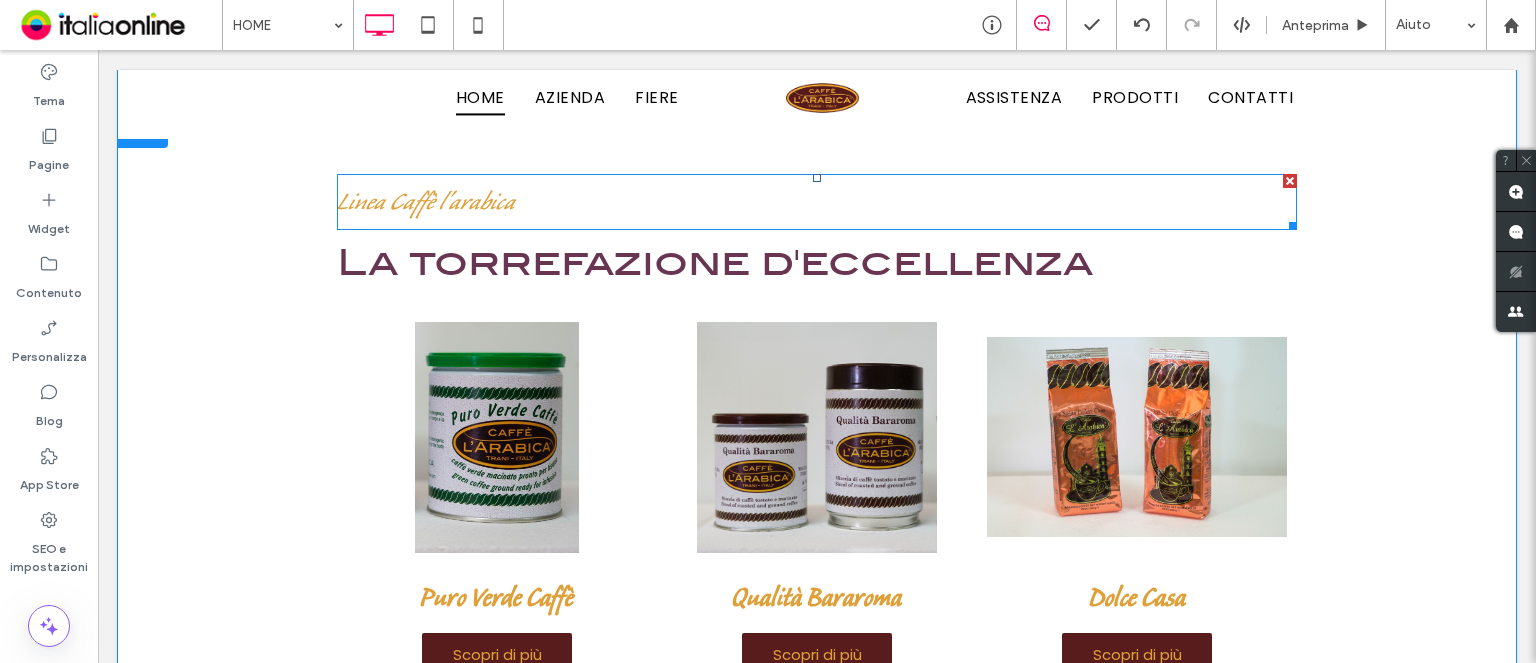 click on "Linea Caffè l'arabica" at bounding box center [426, 205] 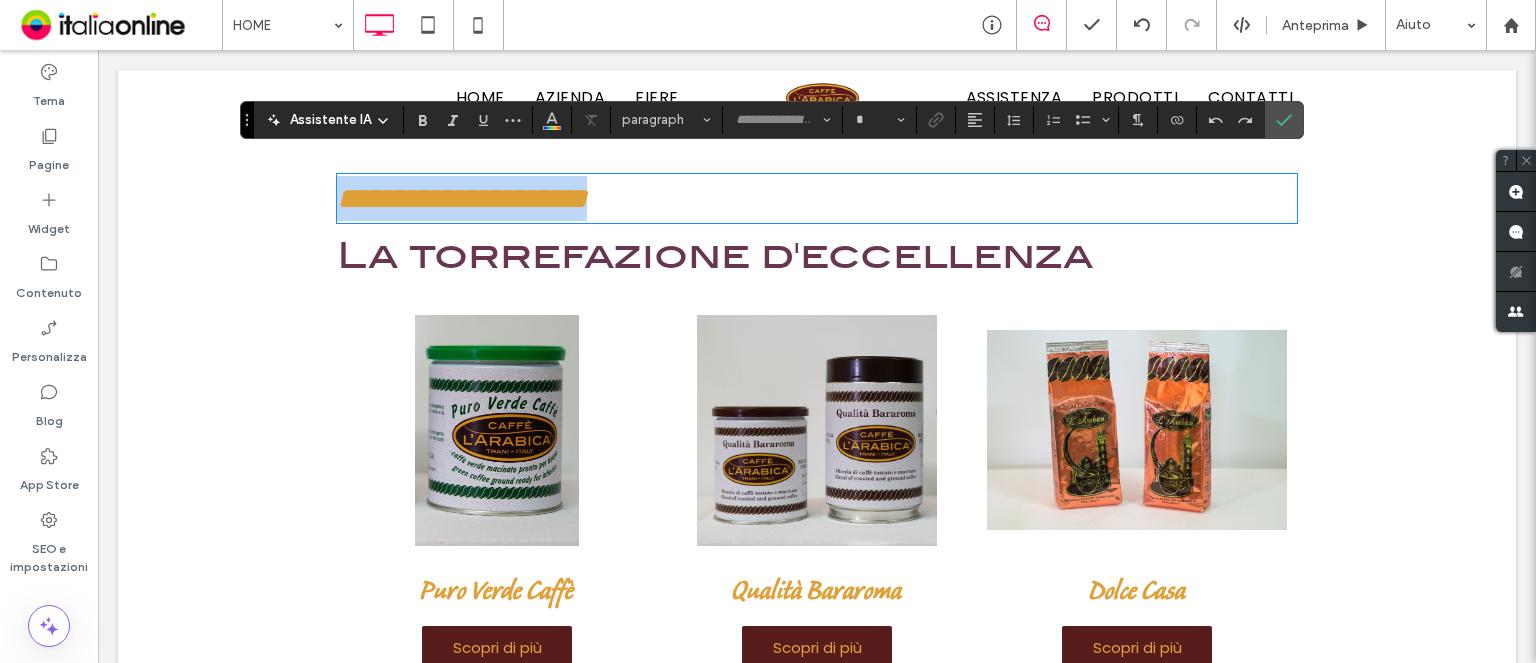 type on "**********" 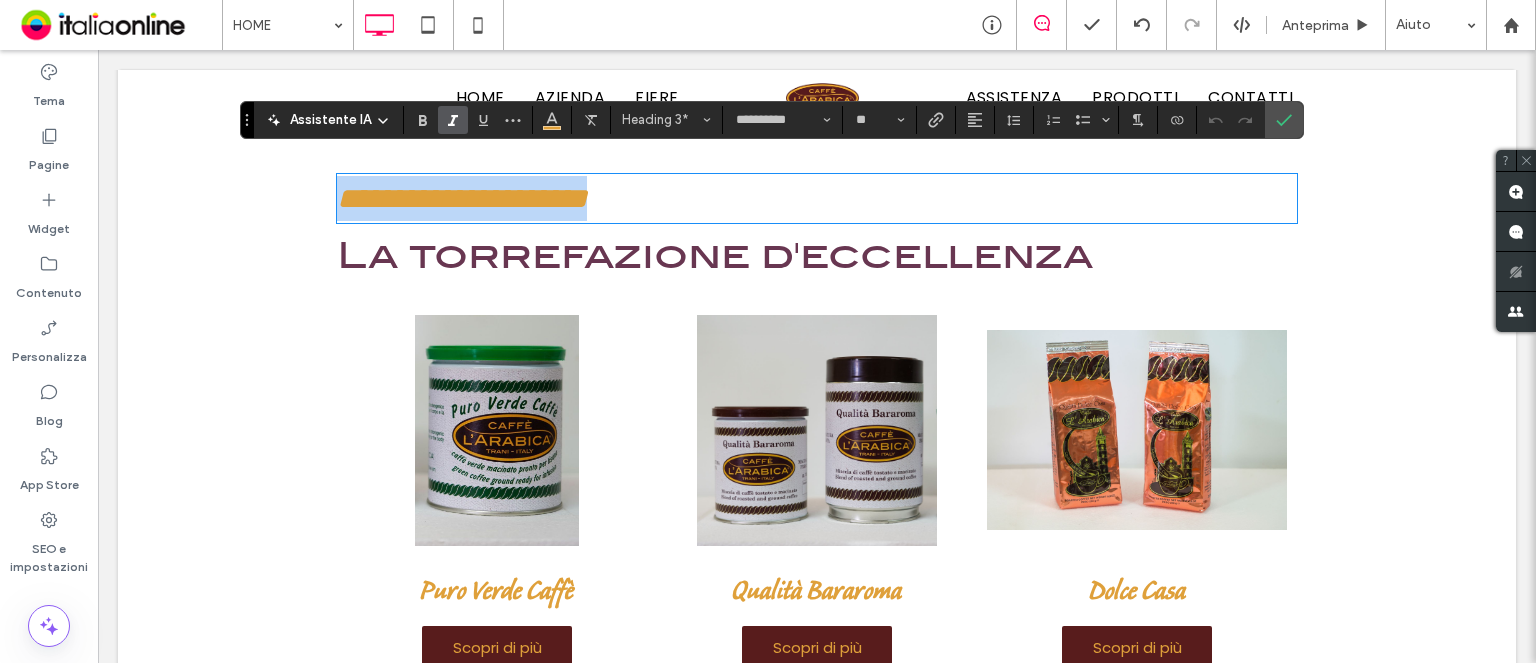 click on "**********" at bounding box center [462, 198] 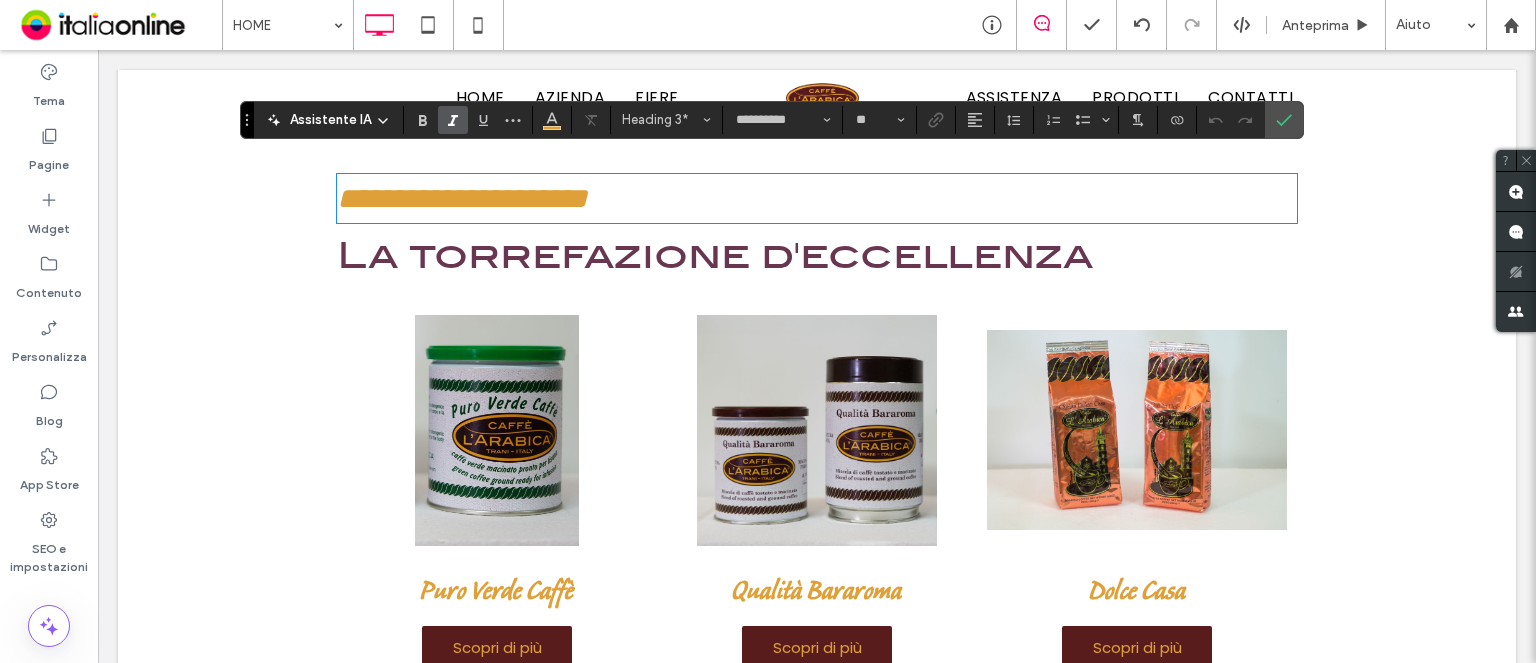 type 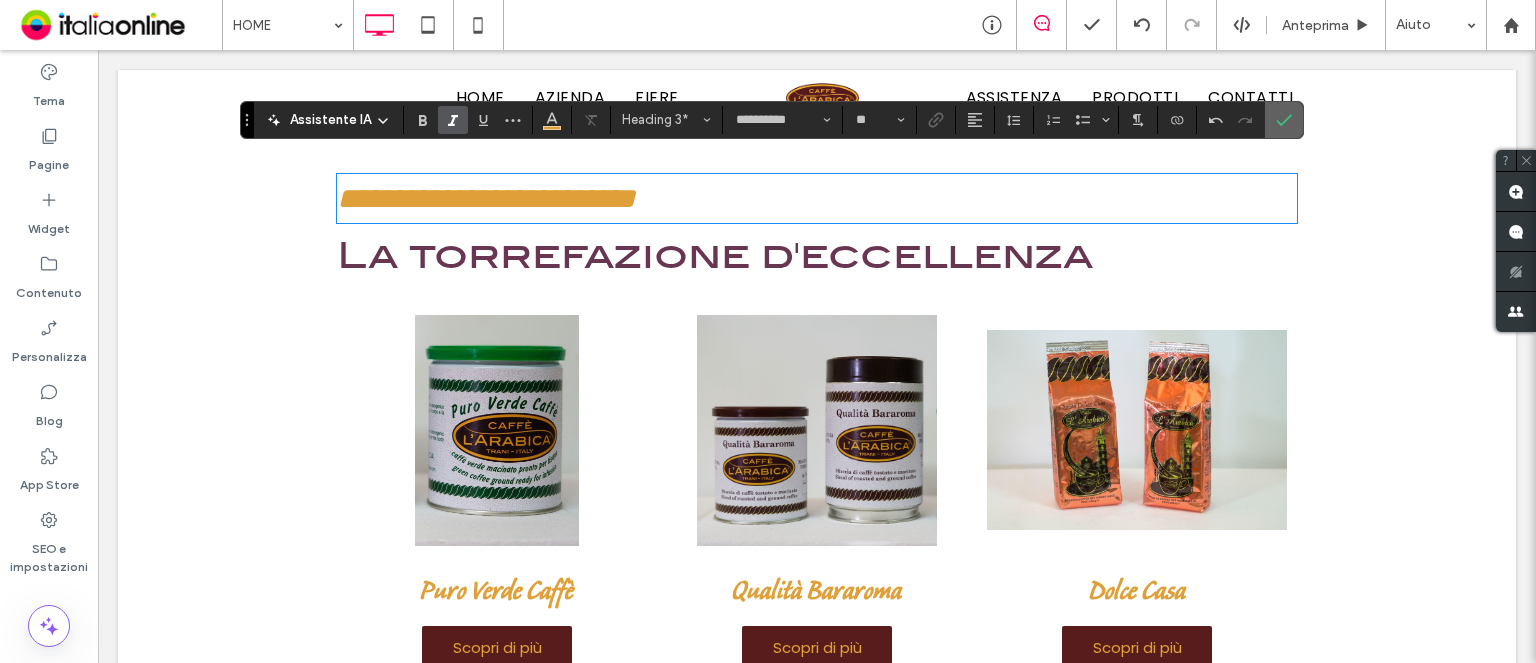 drag, startPoint x: 1255, startPoint y: 115, endPoint x: 1267, endPoint y: 115, distance: 12 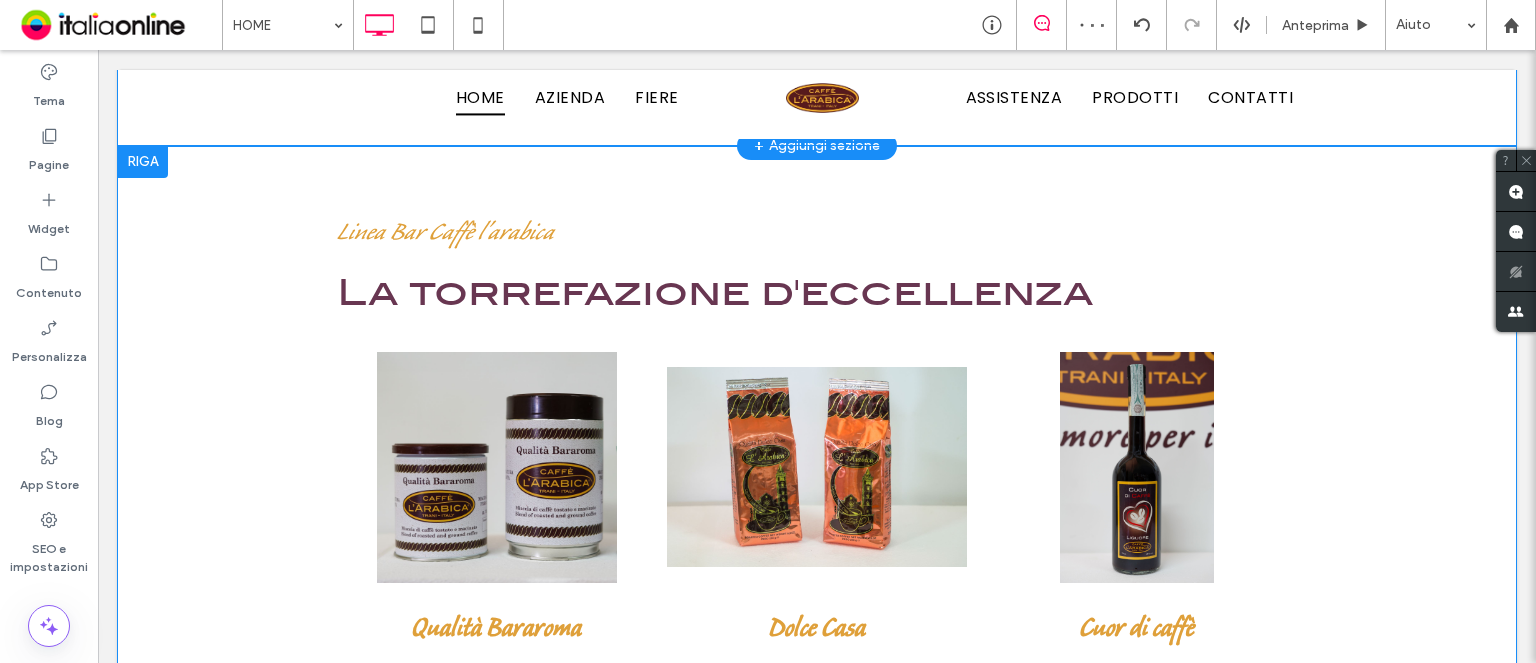 scroll, scrollTop: 2575, scrollLeft: 0, axis: vertical 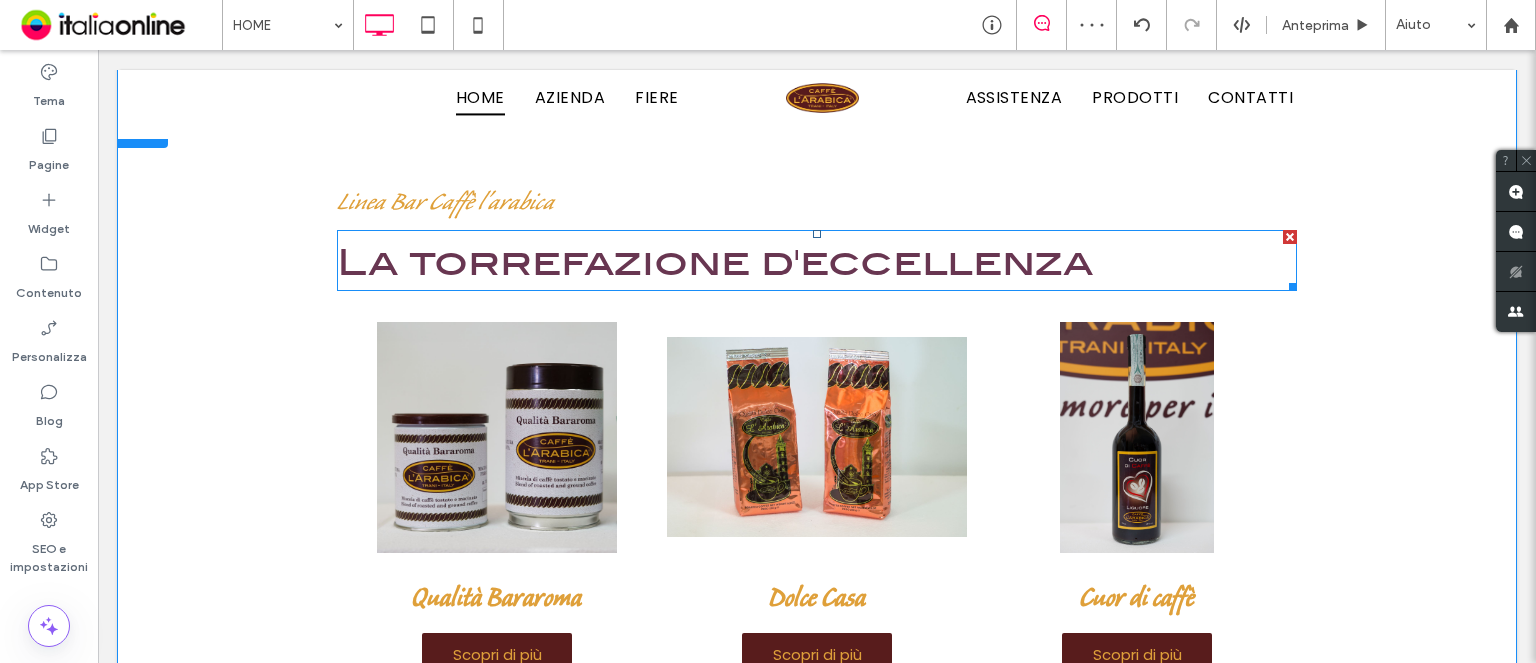 click on "La torrefazione d'eccellenza" at bounding box center (715, 261) 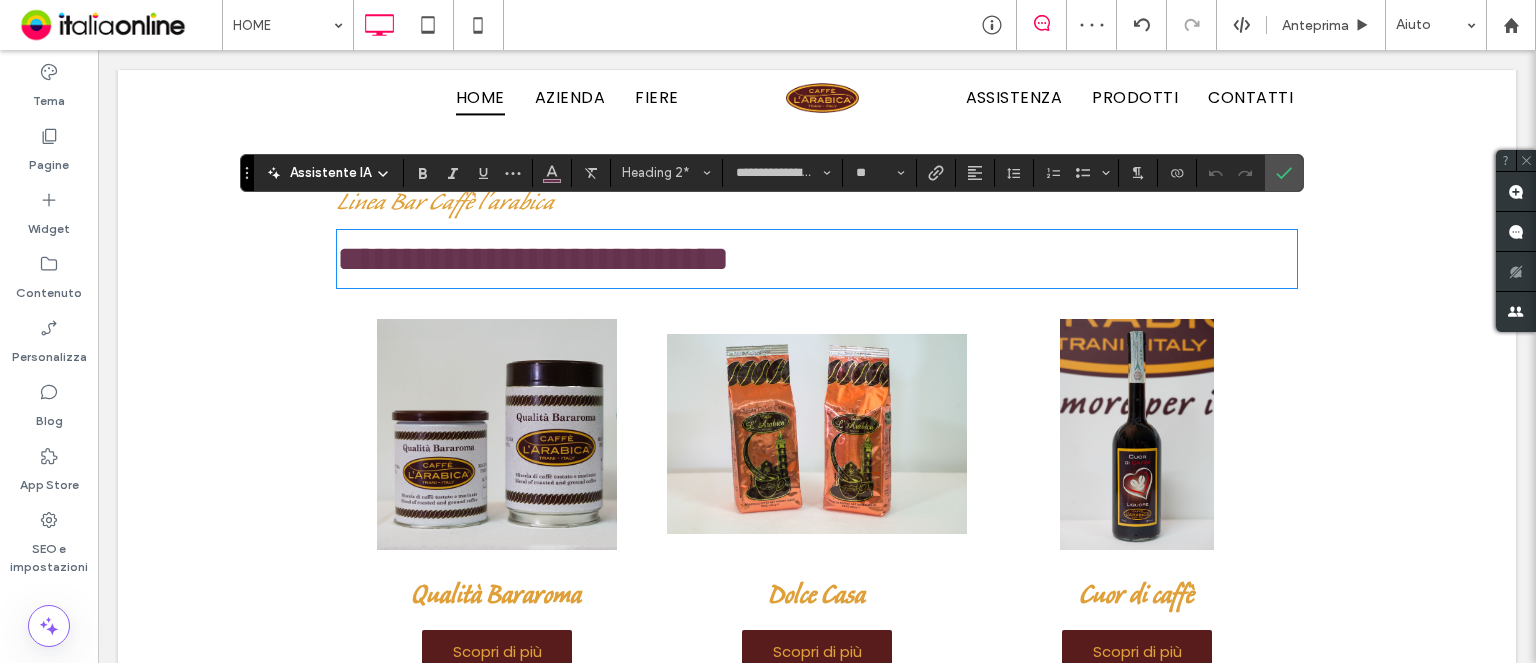 click on "**********" at bounding box center [817, 259] 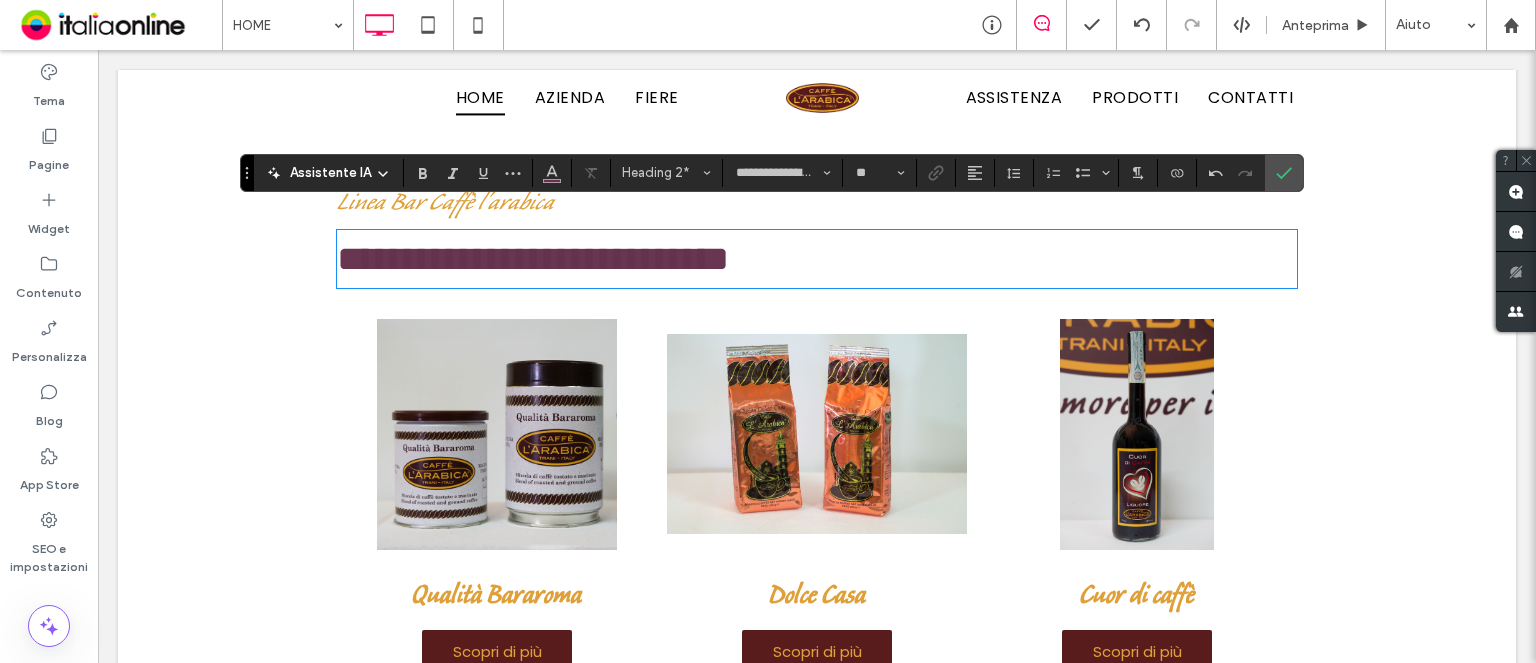type 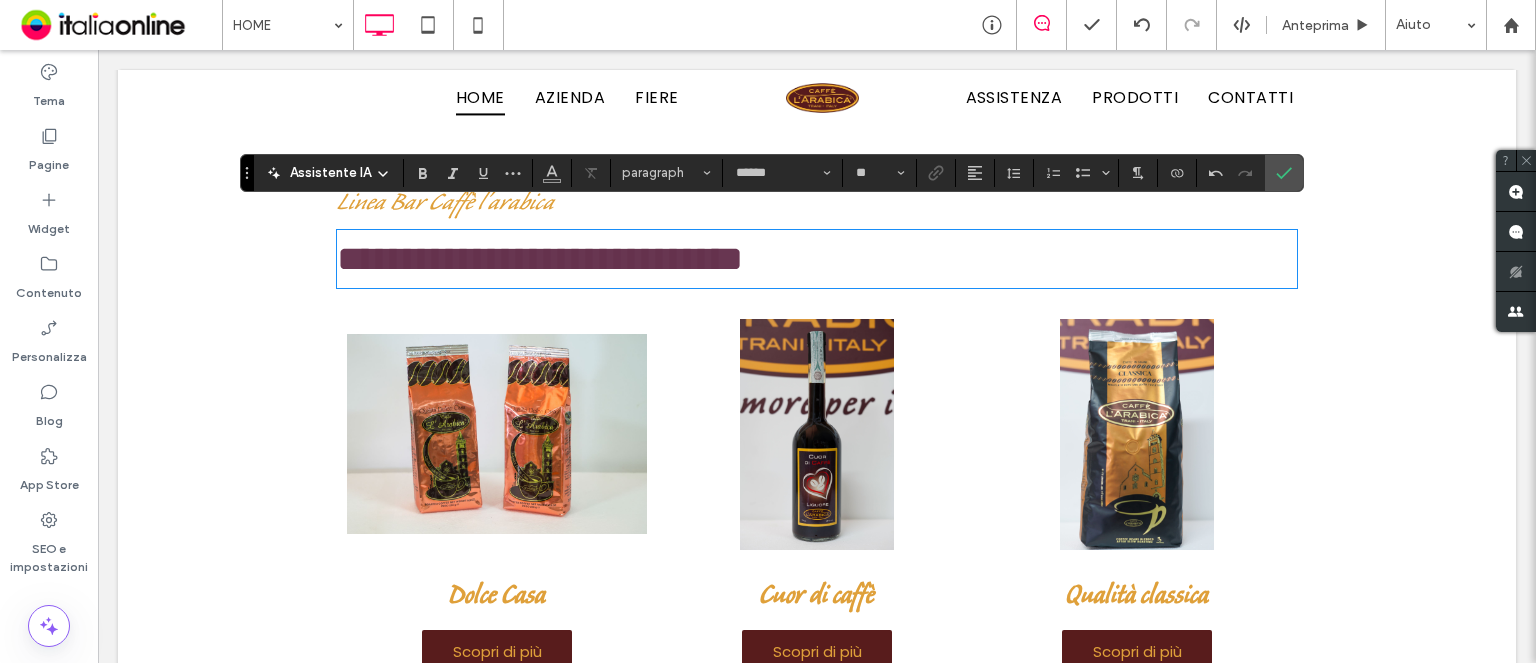 type on "**********" 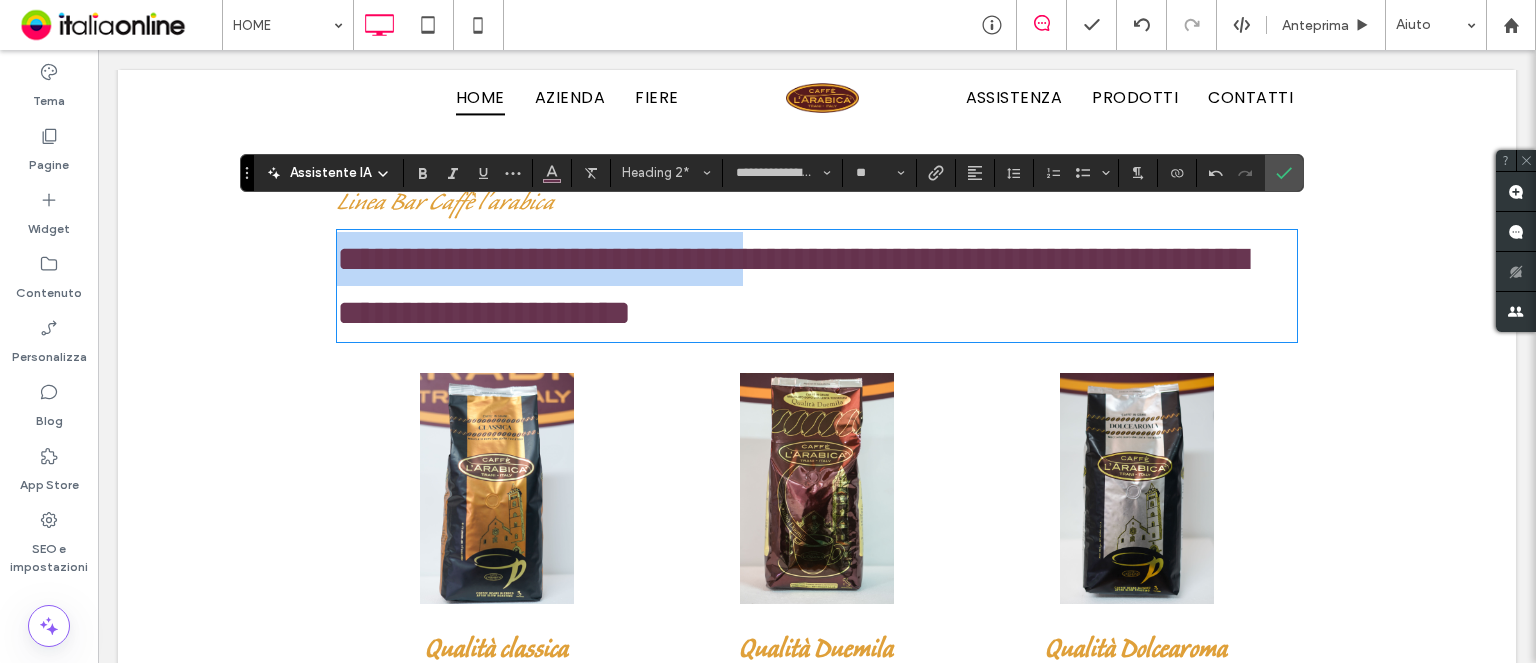 drag, startPoint x: 1116, startPoint y: 226, endPoint x: 142, endPoint y: 228, distance: 974.0021 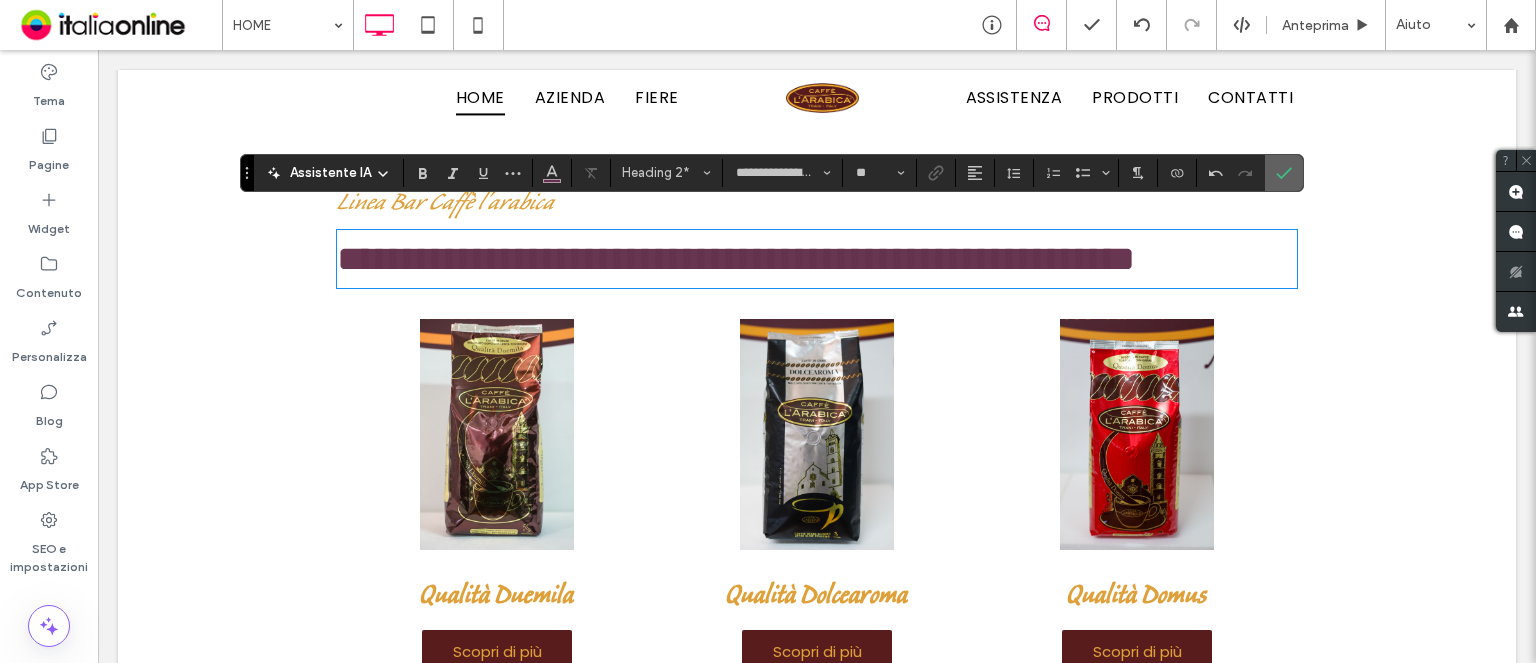 click at bounding box center (1280, 173) 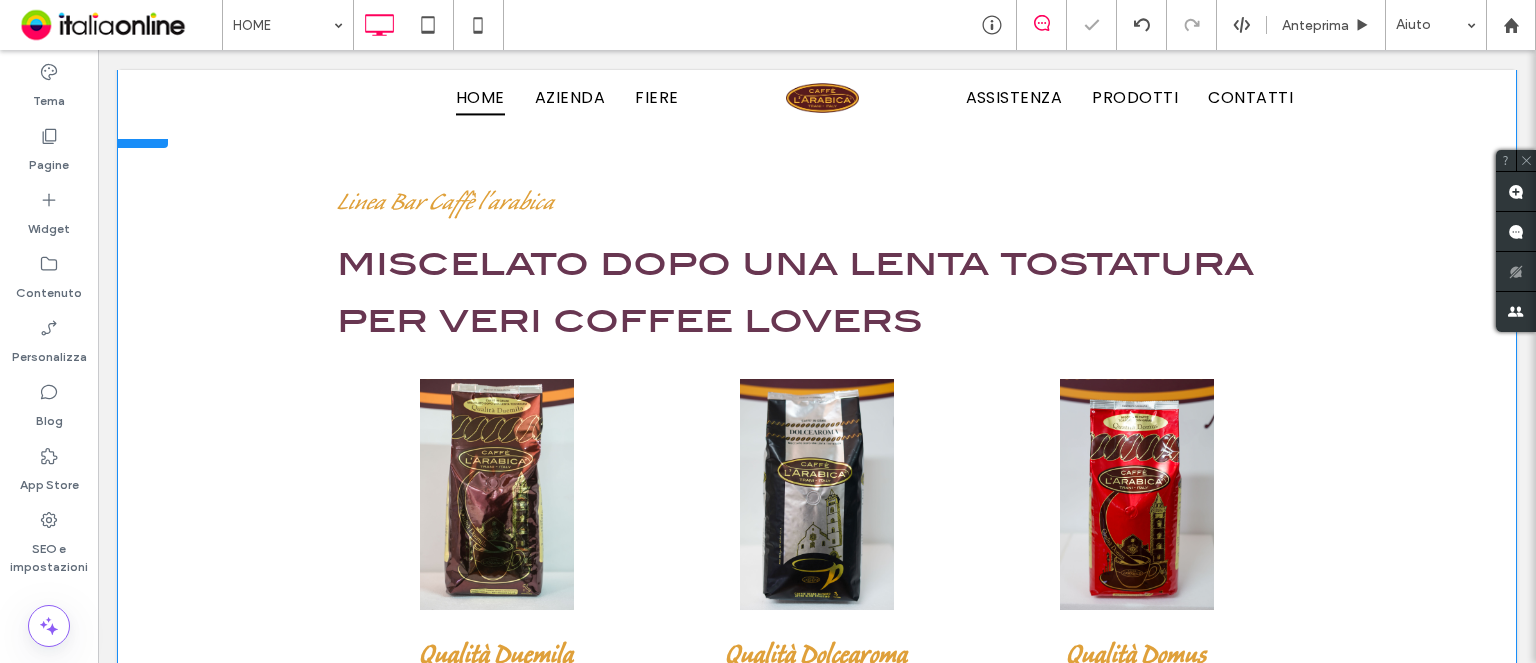 scroll, scrollTop: 2775, scrollLeft: 0, axis: vertical 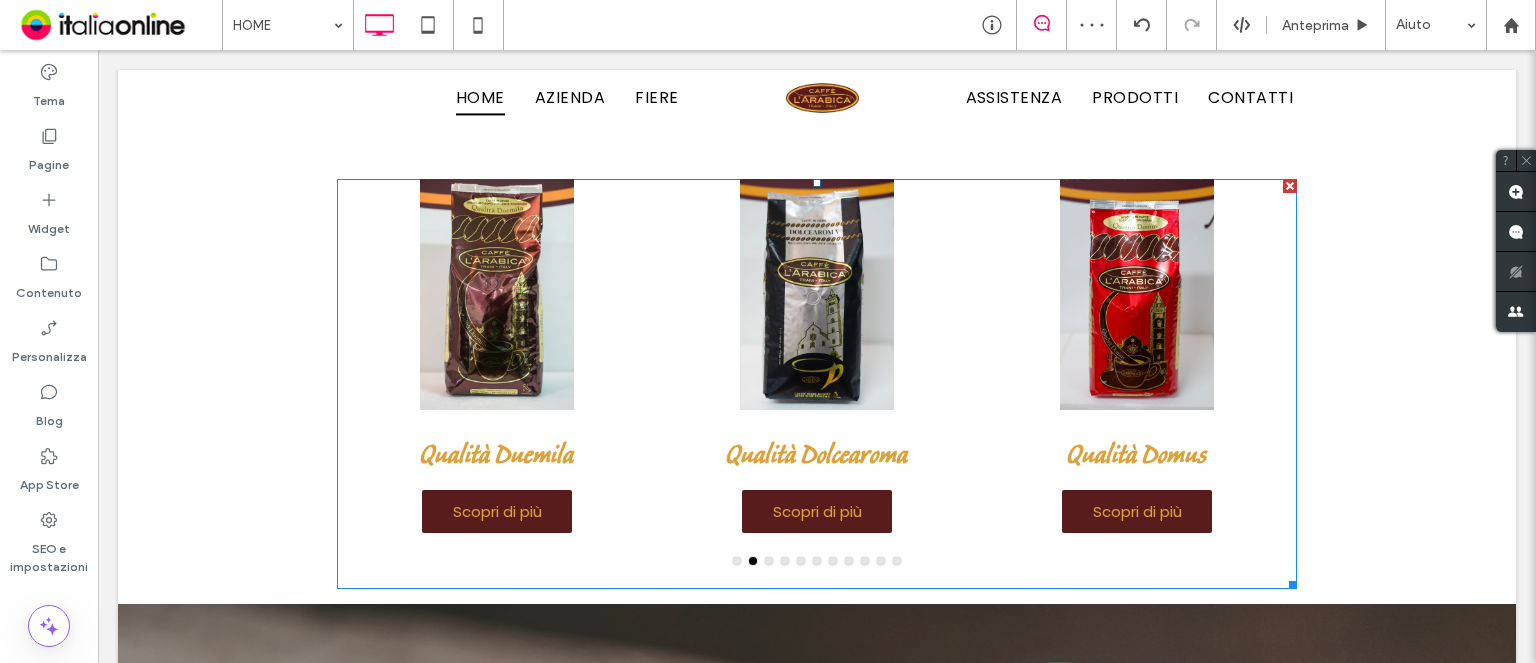 drag, startPoint x: 1110, startPoint y: 260, endPoint x: 1097, endPoint y: 260, distance: 13 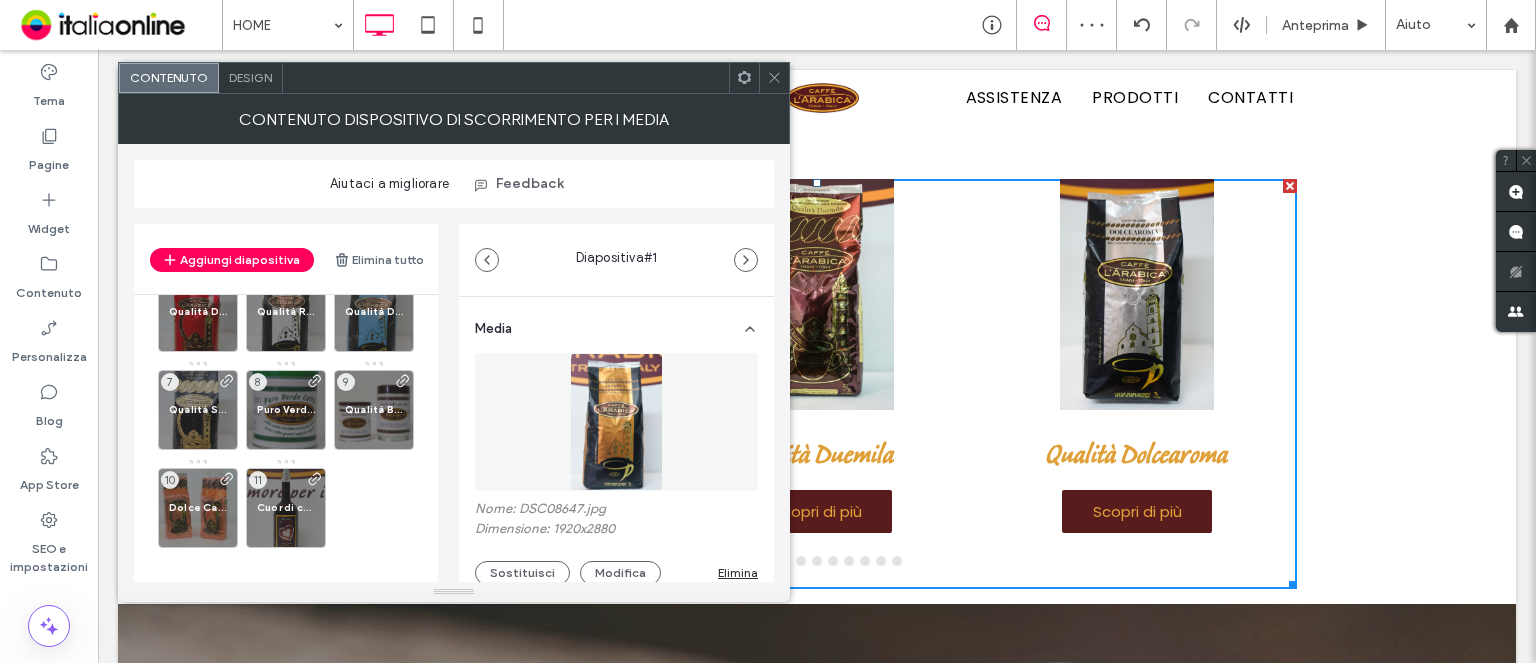 scroll, scrollTop: 0, scrollLeft: 0, axis: both 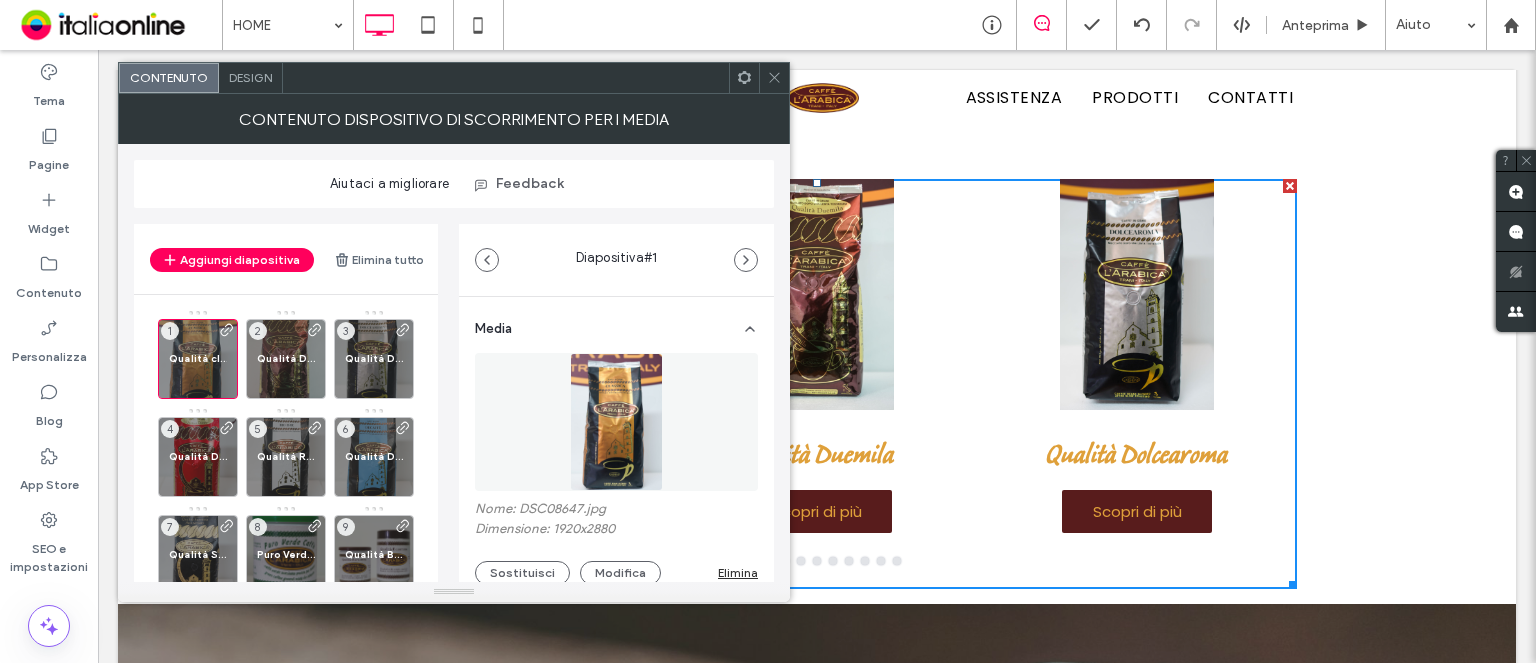 click at bounding box center (774, 78) 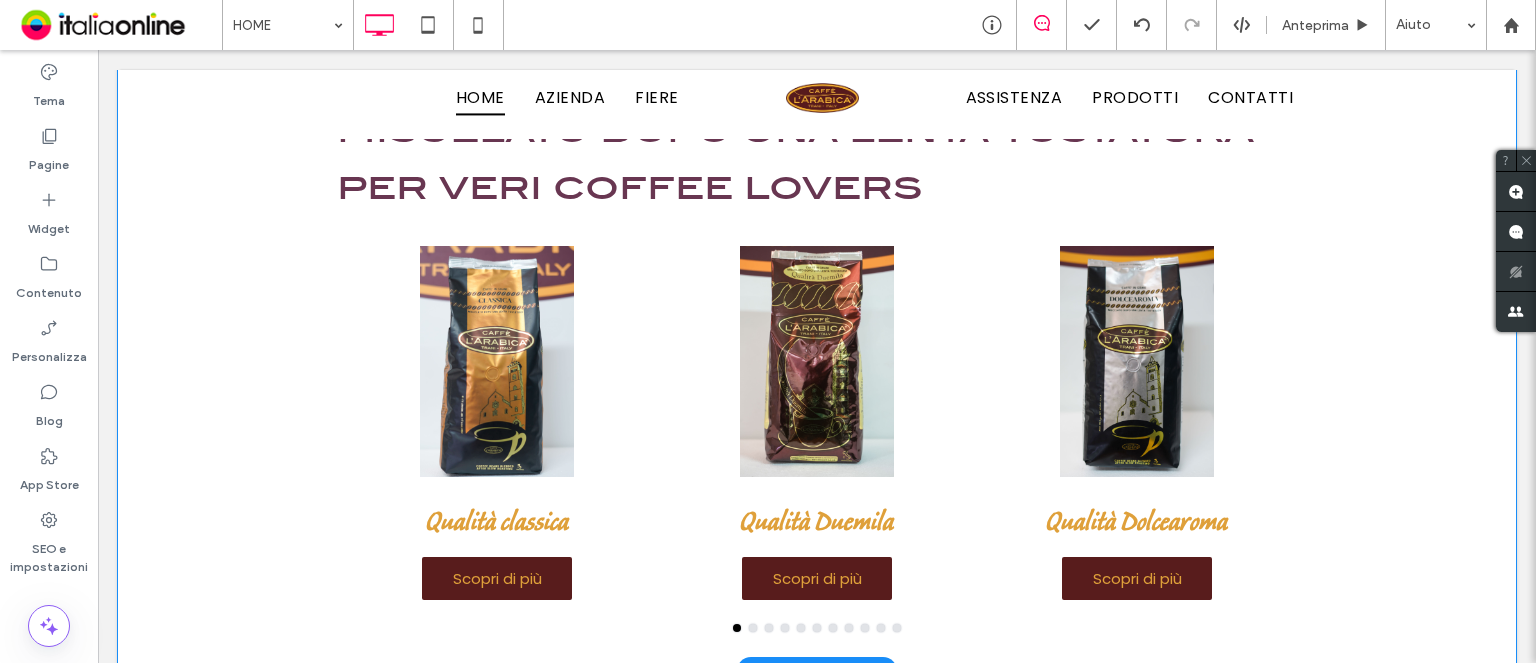 scroll, scrollTop: 2675, scrollLeft: 0, axis: vertical 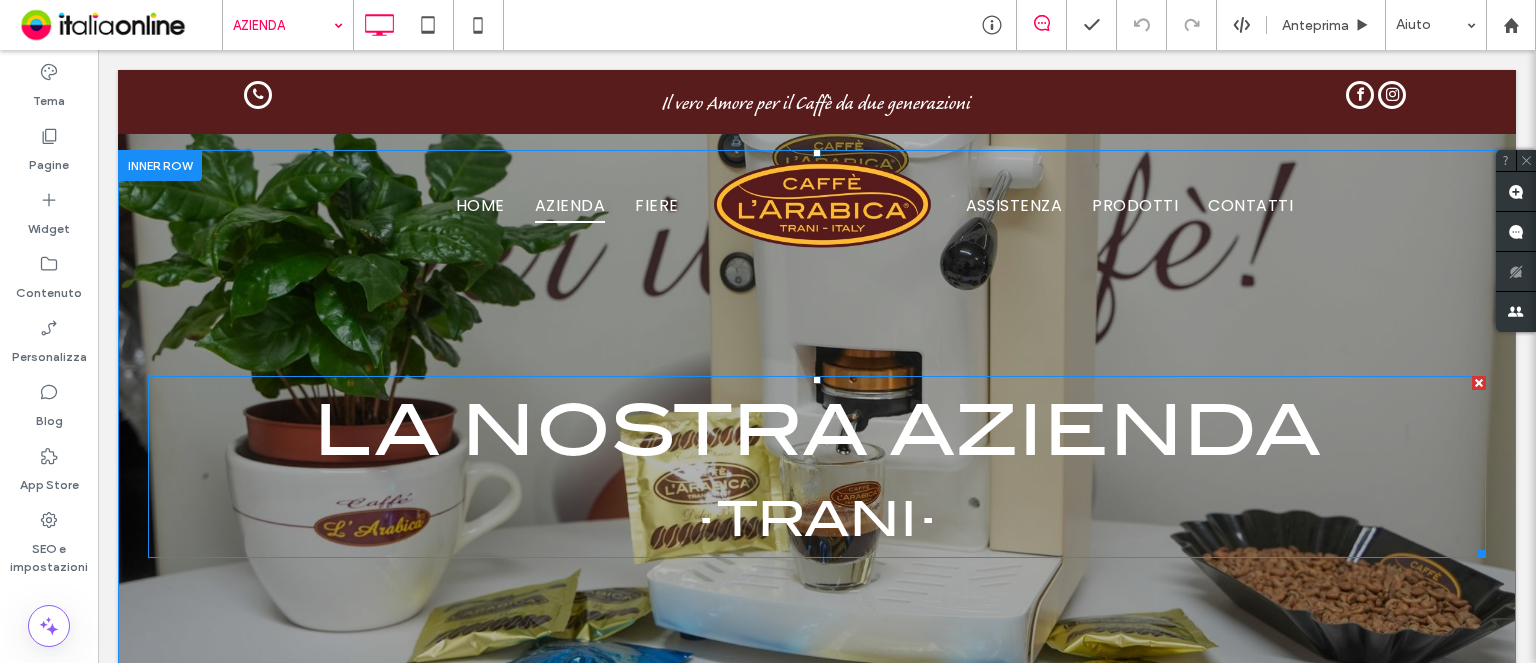 click on "LA NOSTRA AZIENDA ·Trani·" at bounding box center [817, 467] 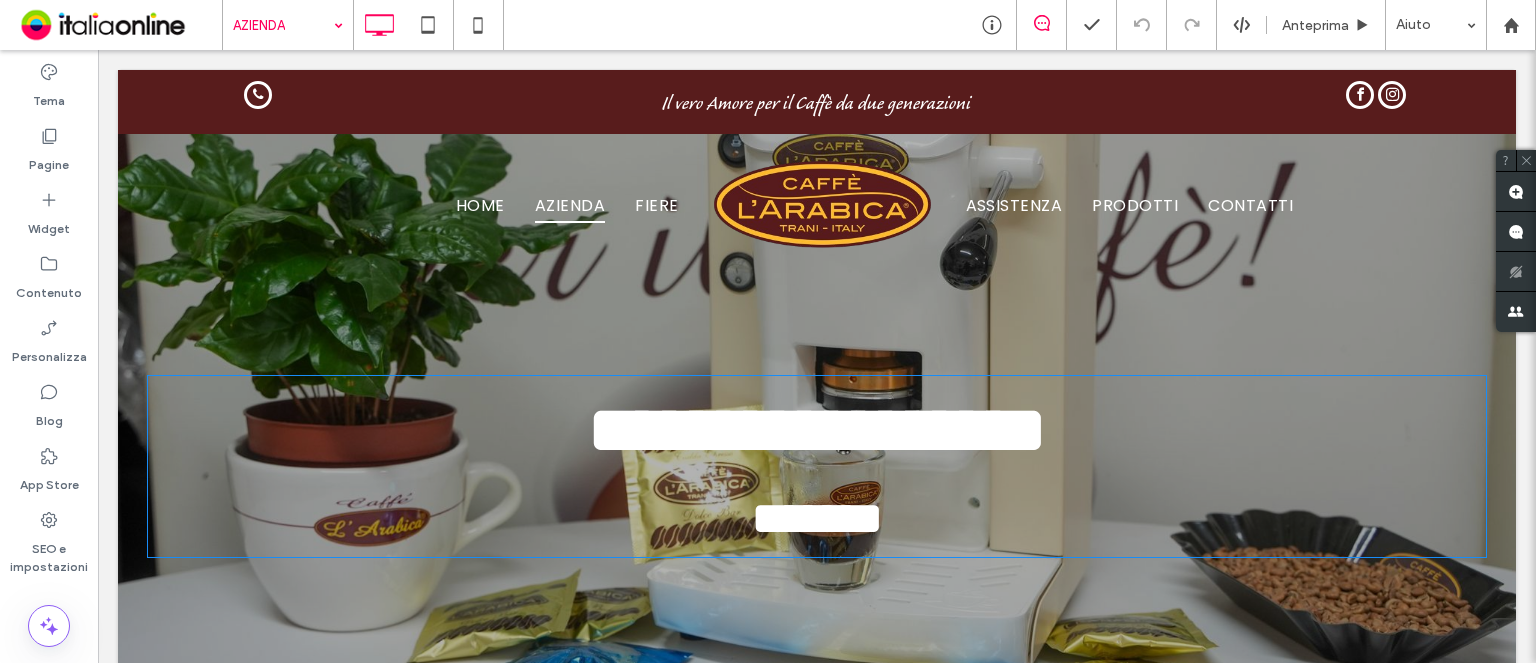 type on "**********" 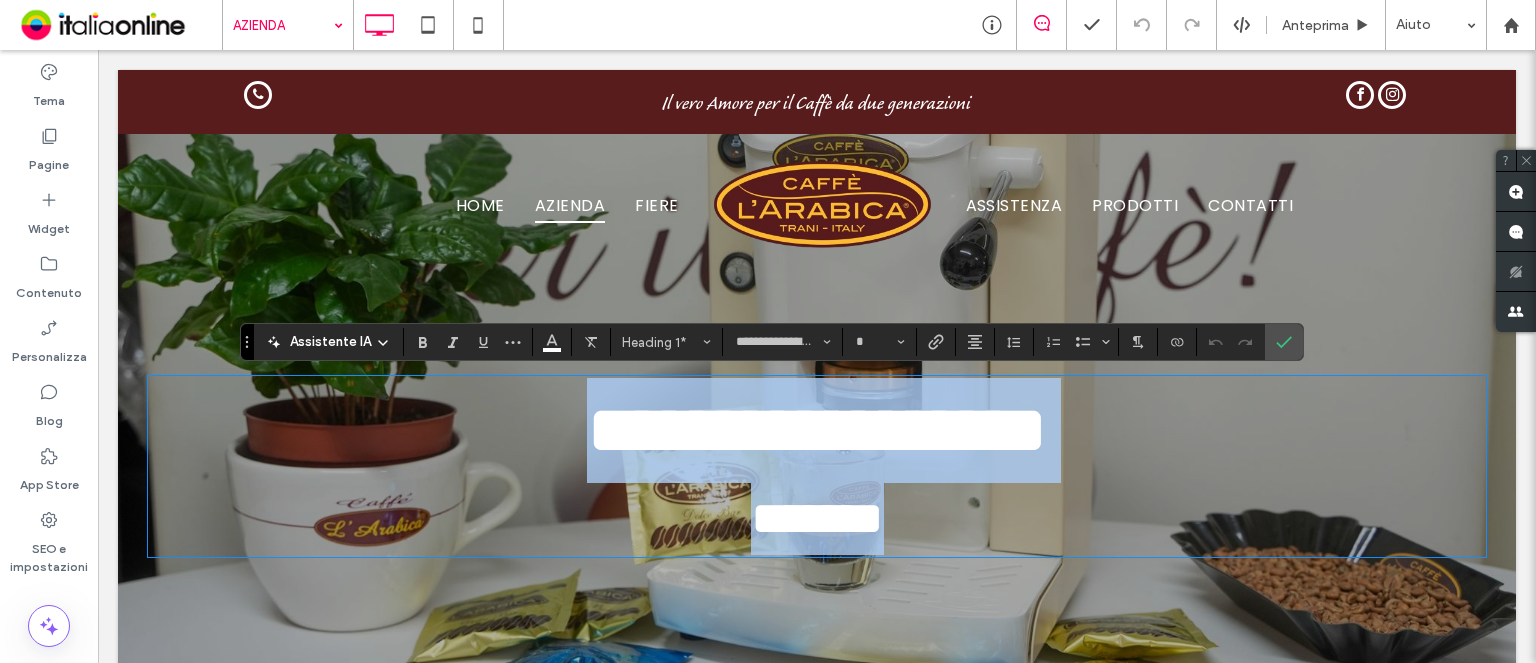 click on "**********" at bounding box center [817, 466] 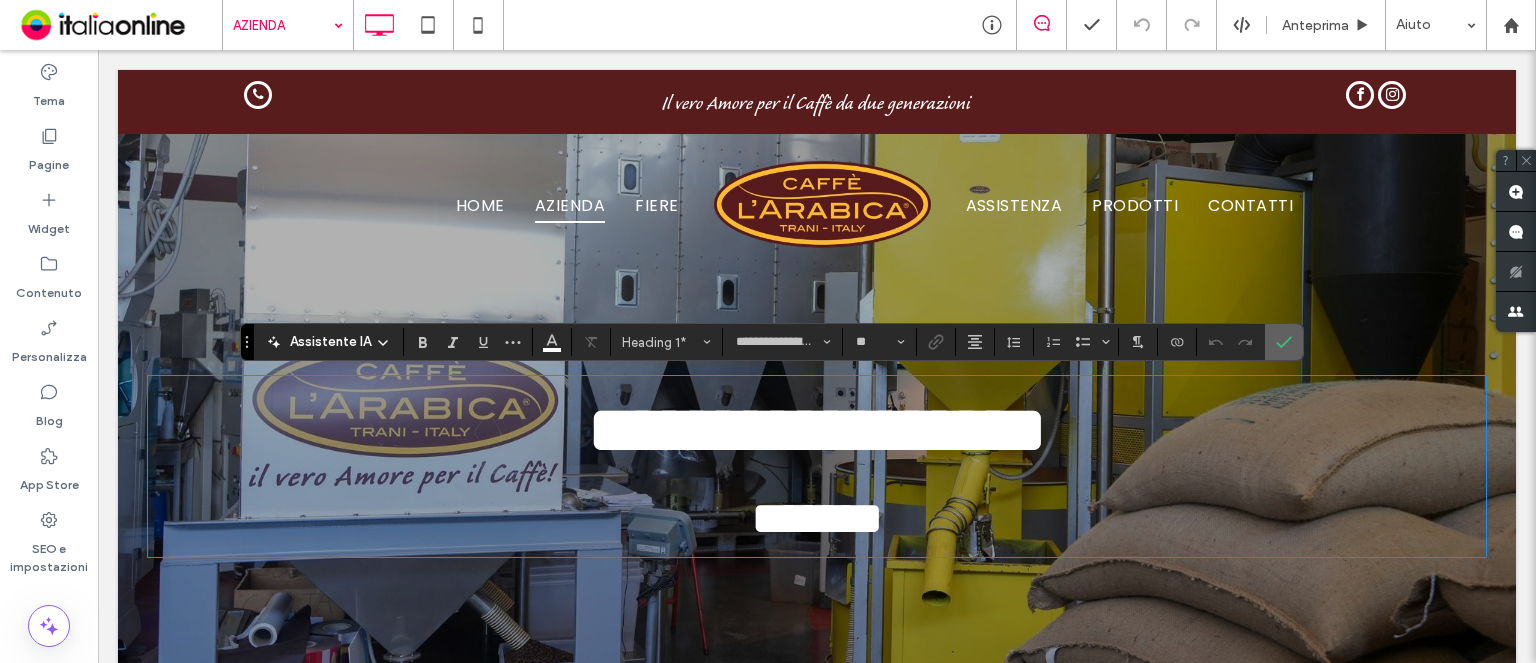 drag, startPoint x: 1290, startPoint y: 343, endPoint x: 1193, endPoint y: 293, distance: 109.128365 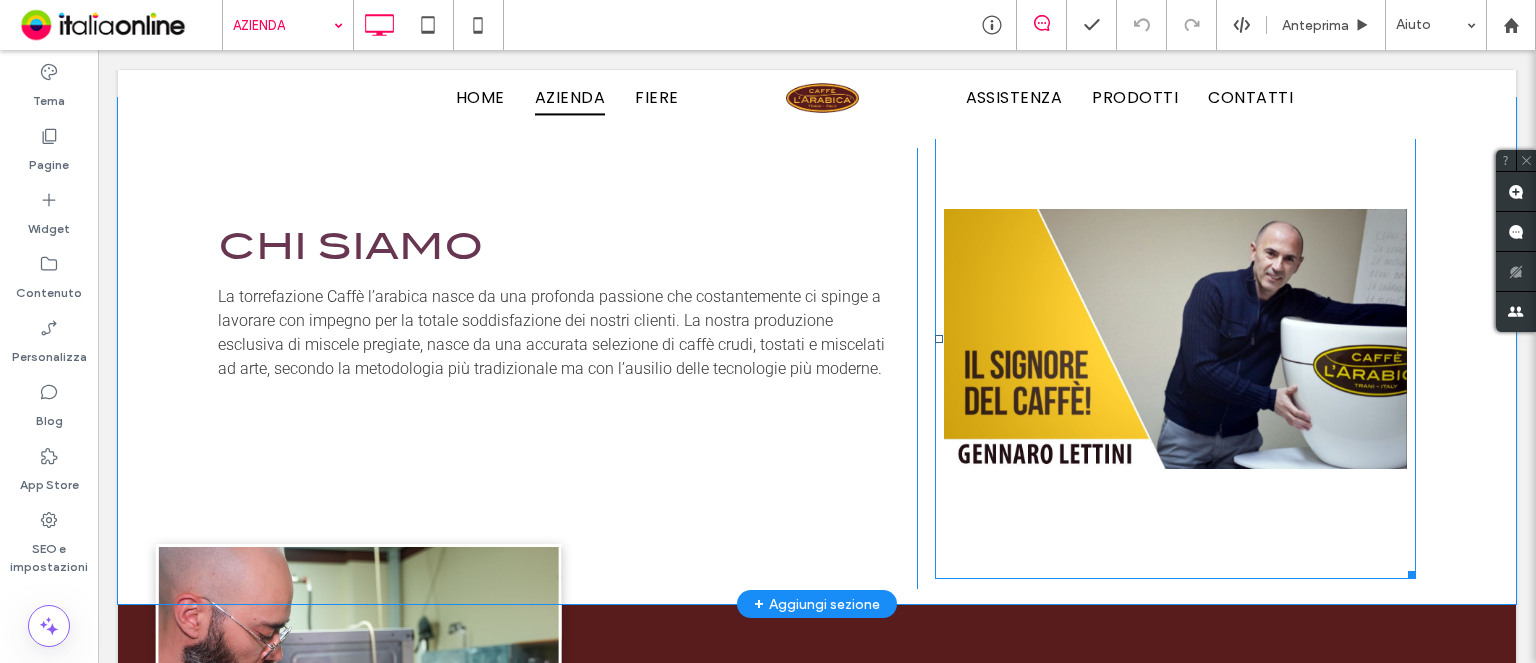 scroll, scrollTop: 800, scrollLeft: 0, axis: vertical 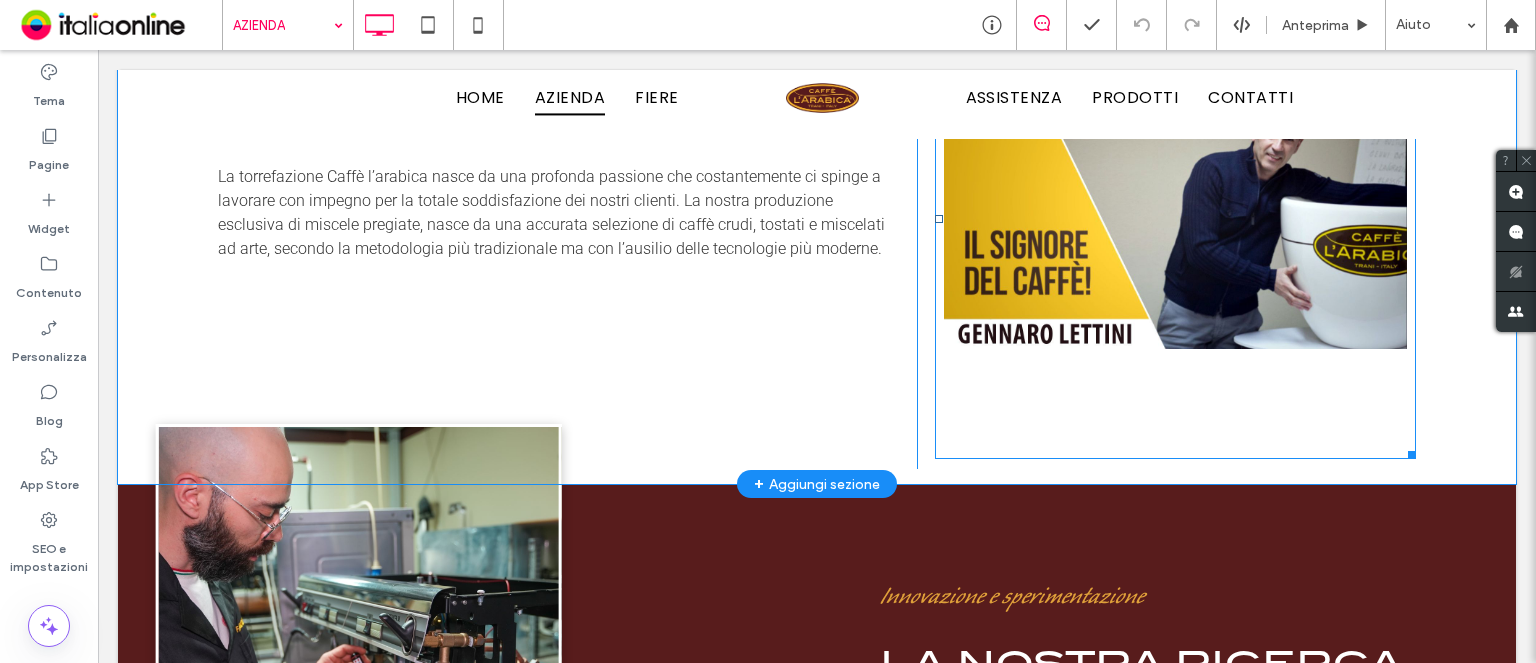 click at bounding box center [1175, 218] 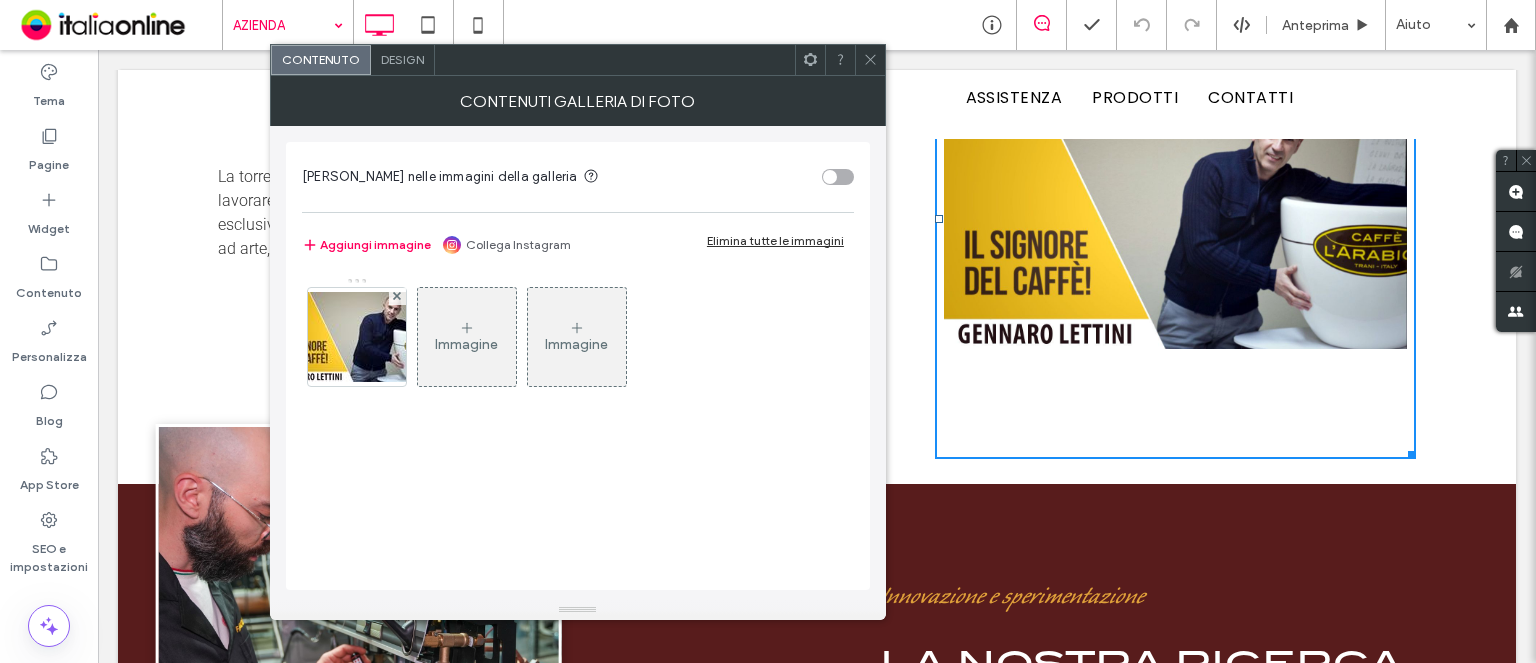 click 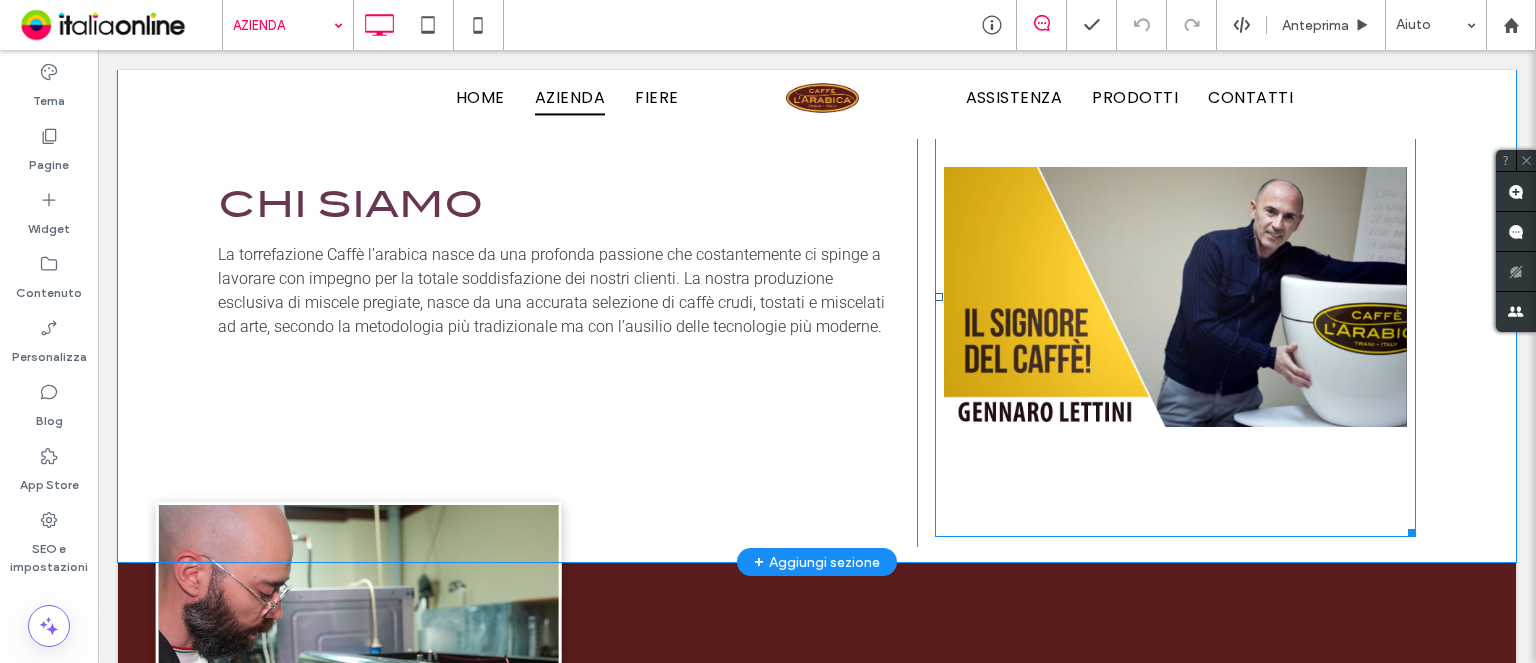 scroll, scrollTop: 600, scrollLeft: 0, axis: vertical 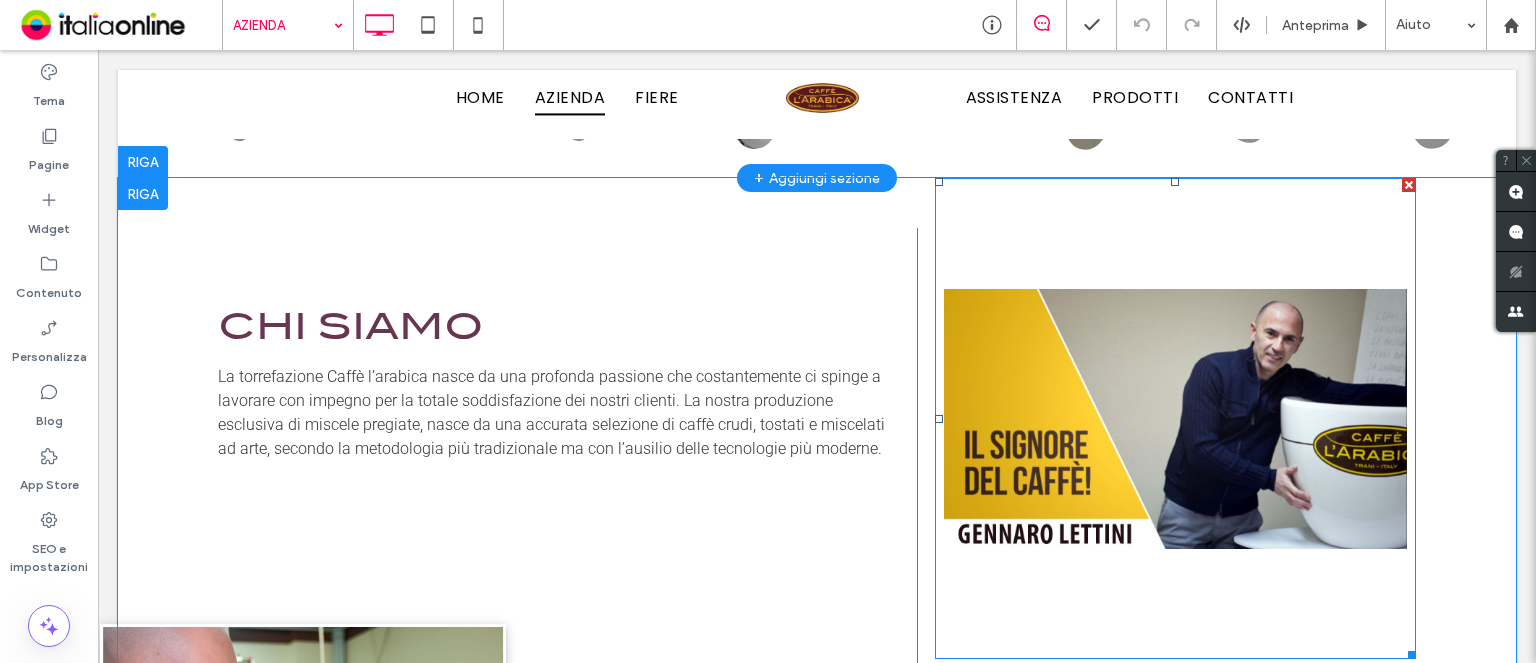 click at bounding box center [1175, 418] 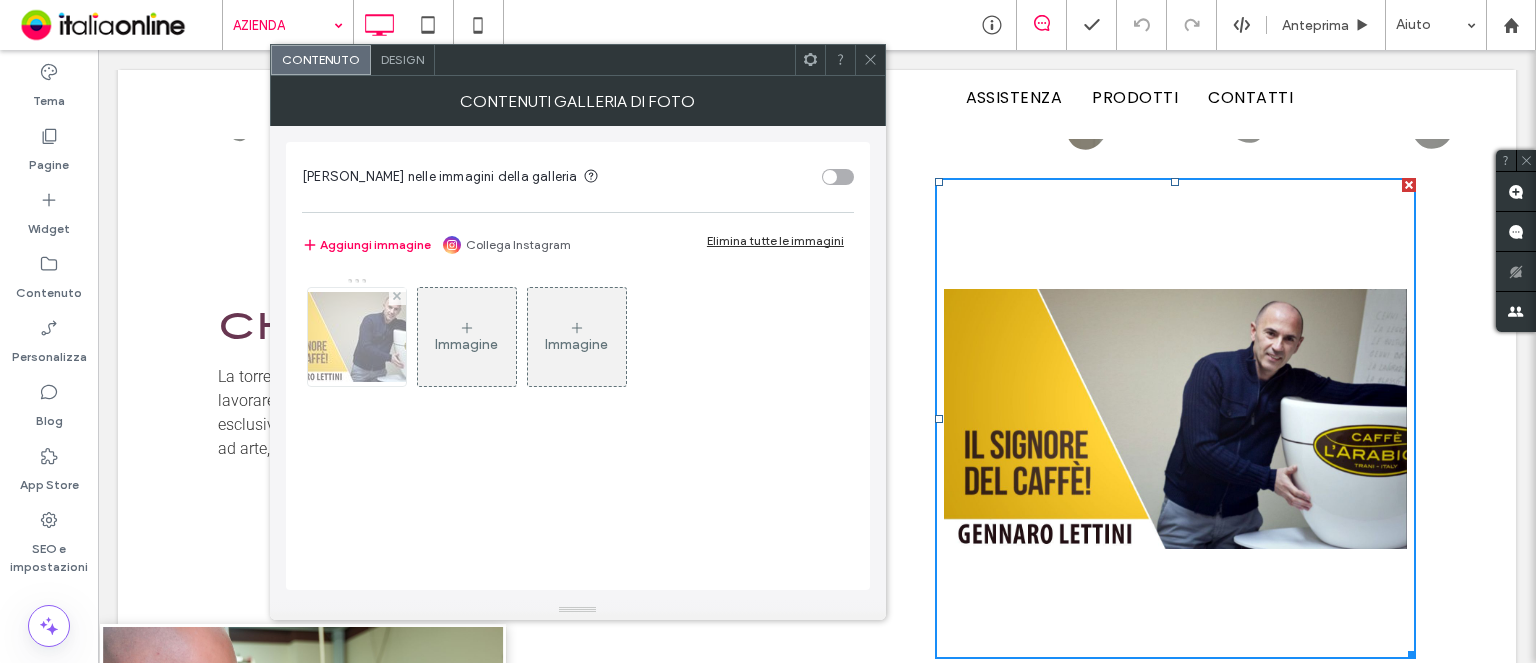 click at bounding box center [357, 337] 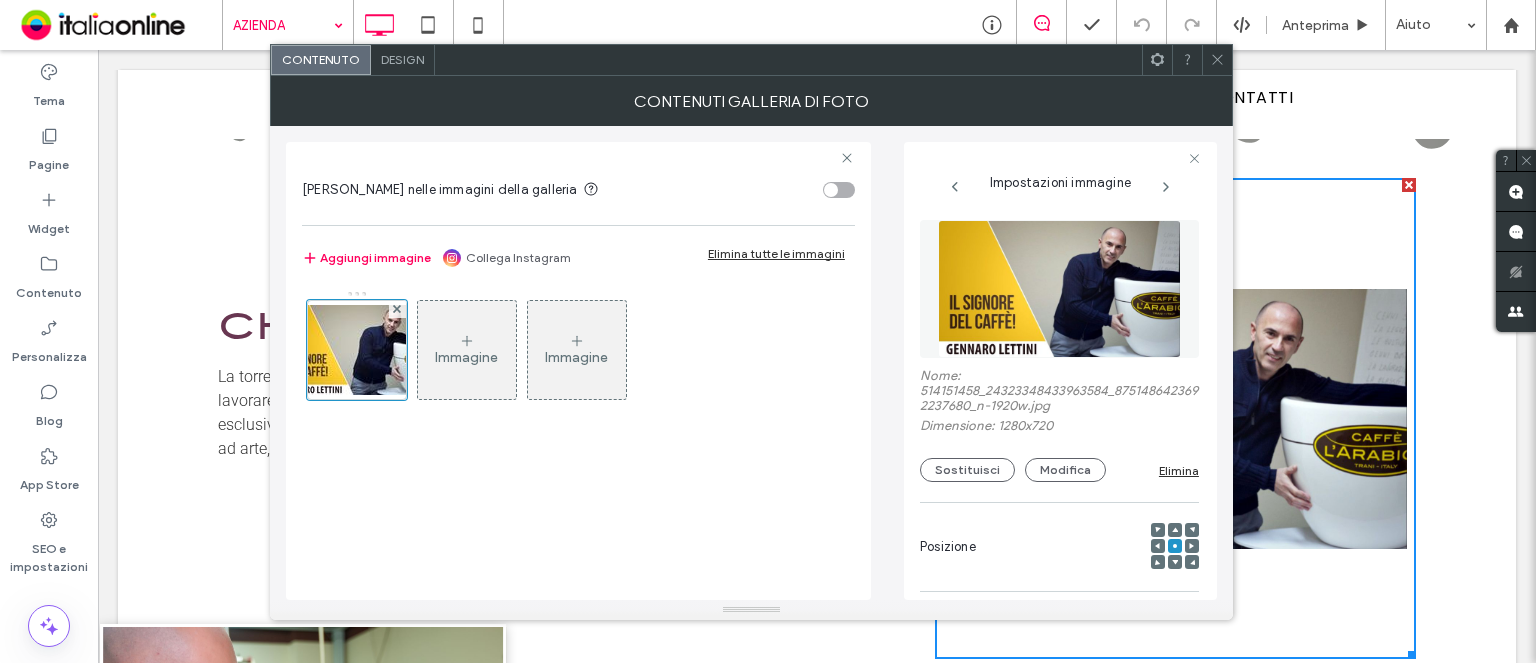click on "Sostituisci" at bounding box center (967, 470) 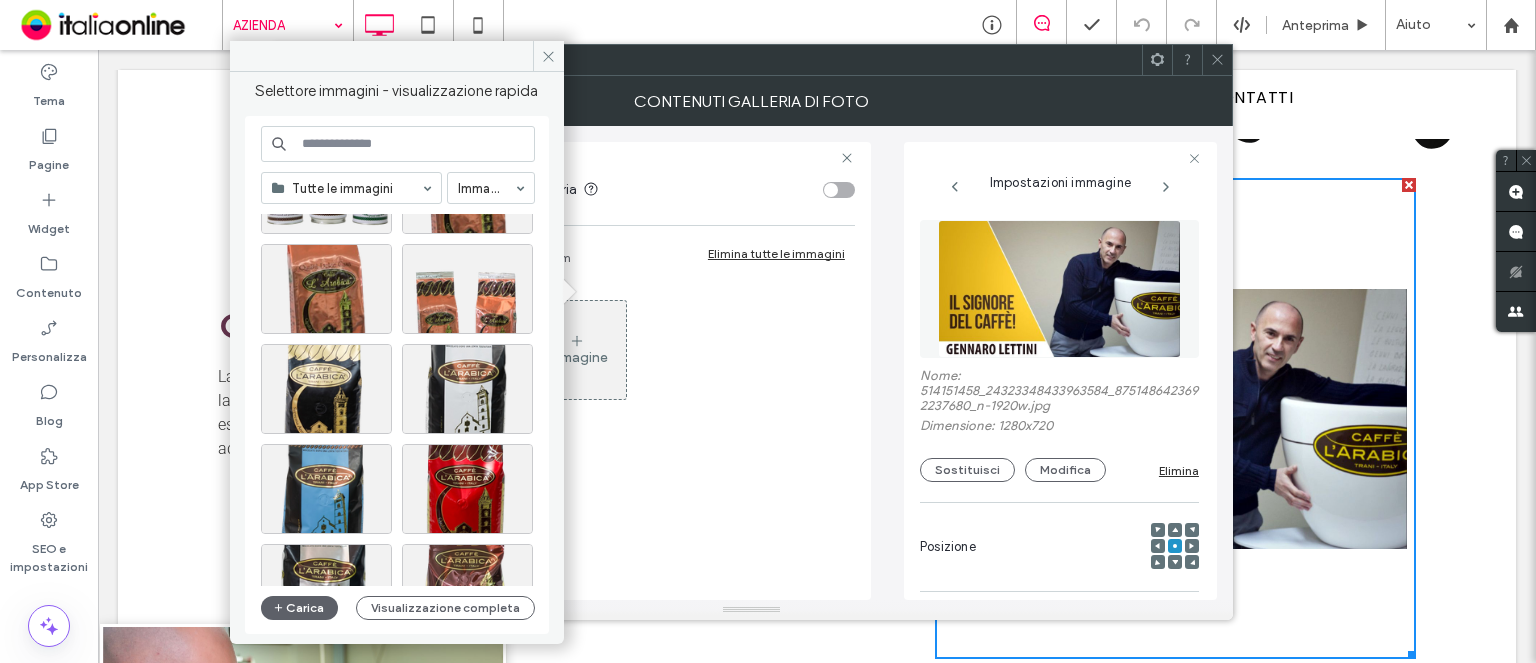 scroll, scrollTop: 0, scrollLeft: 0, axis: both 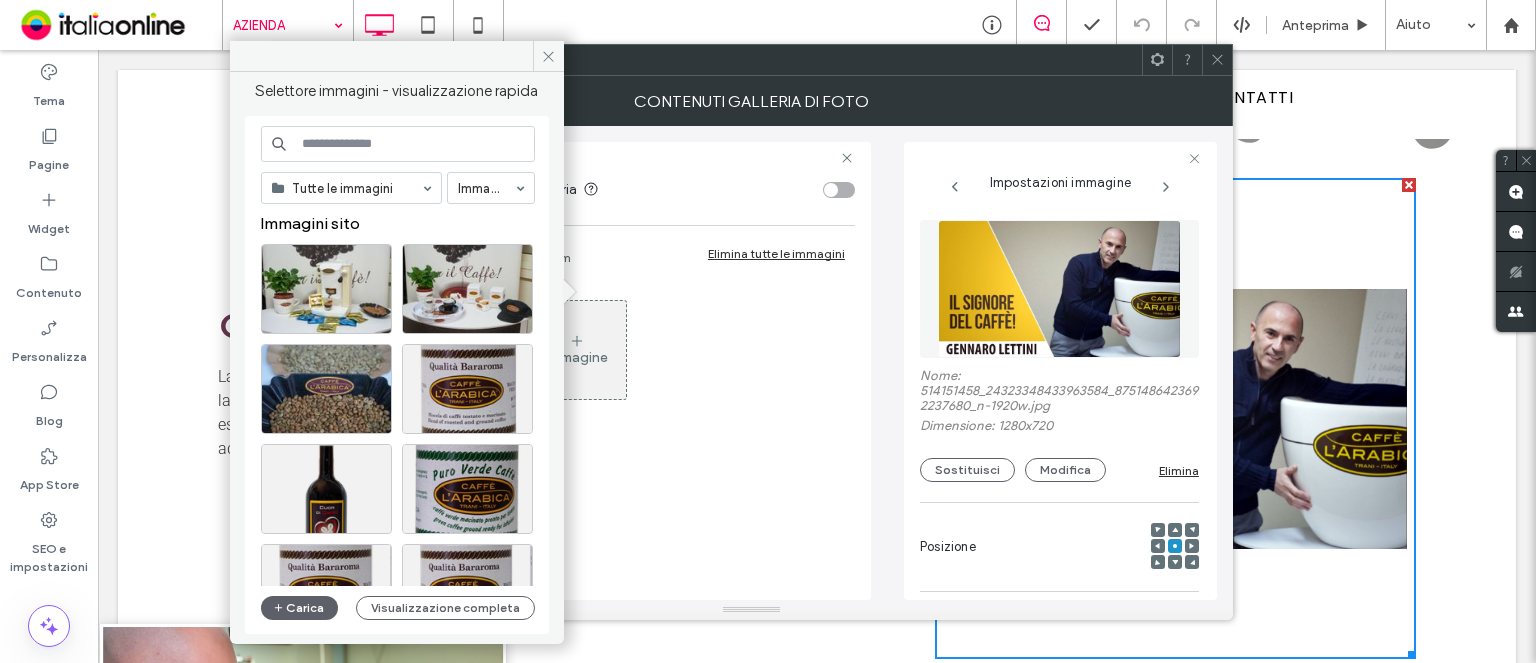 drag, startPoint x: 557, startPoint y: 56, endPoint x: 821, endPoint y: 92, distance: 266.44324 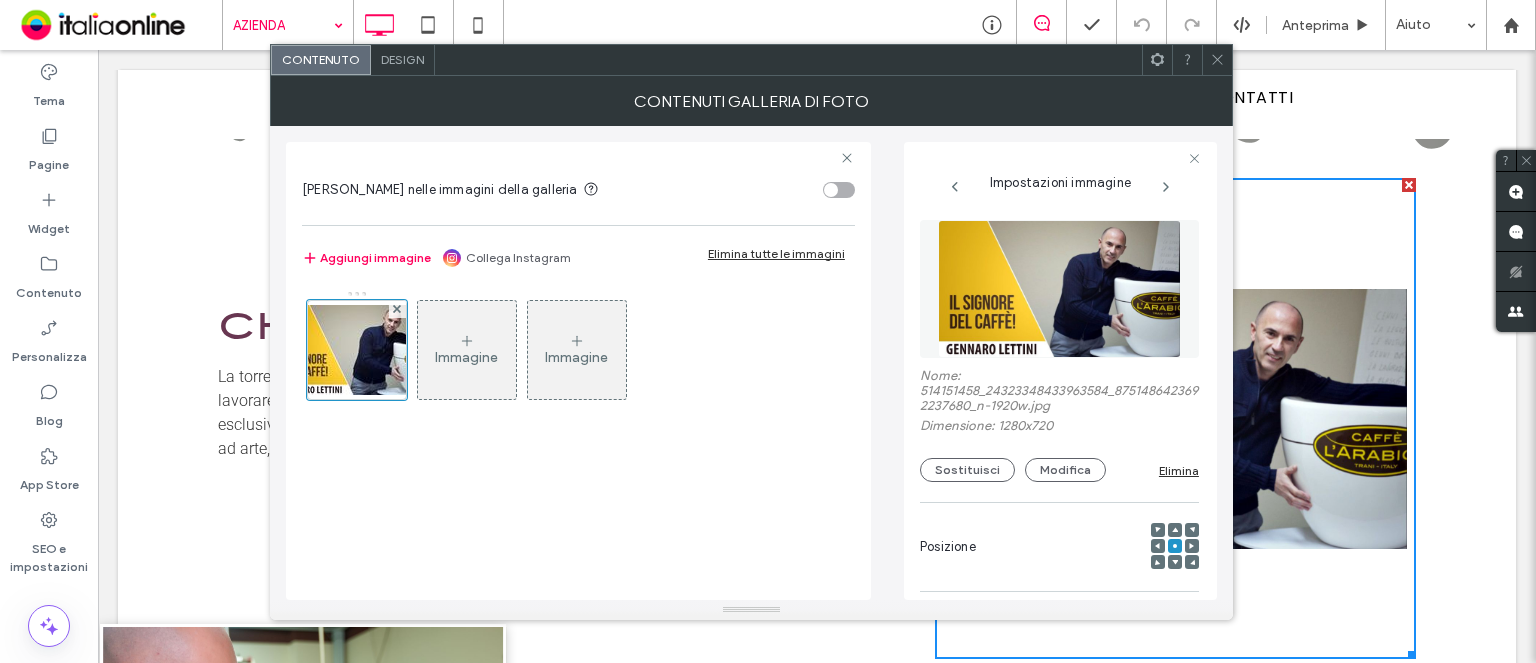 click 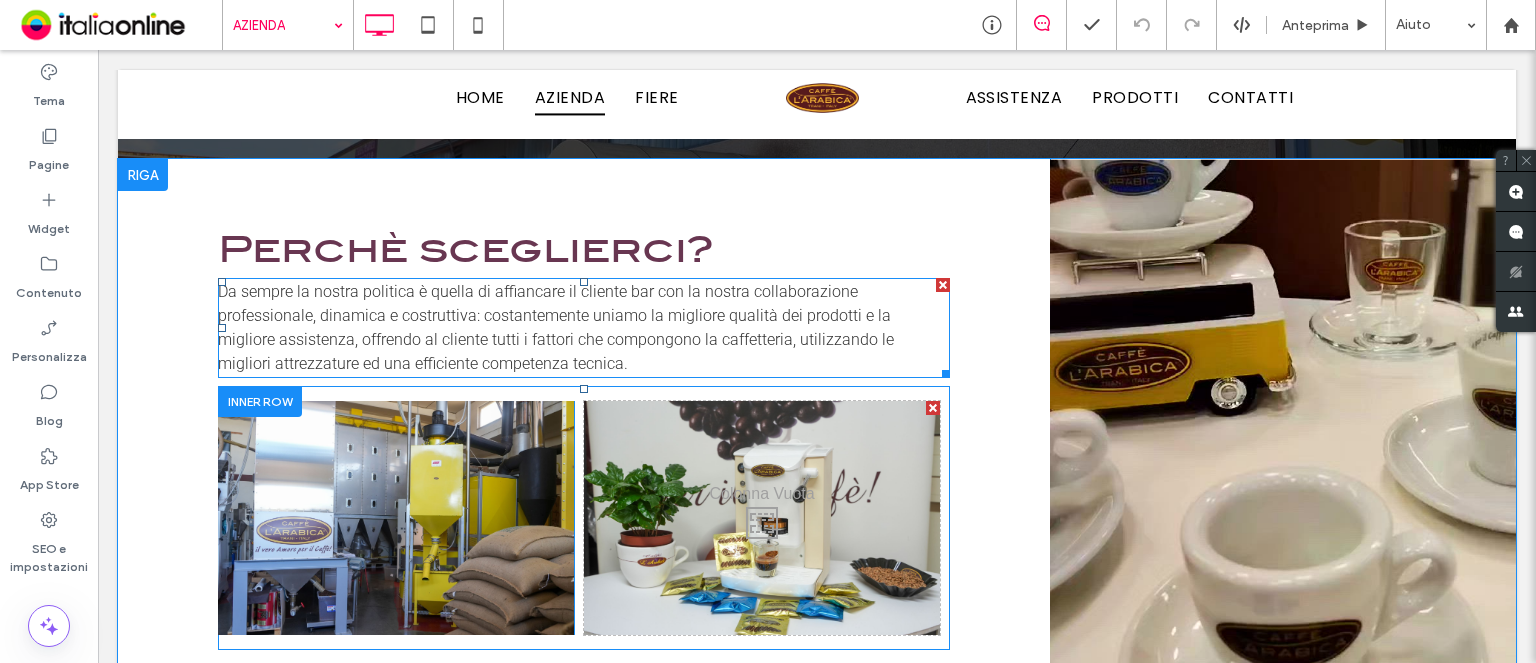 scroll, scrollTop: 2000, scrollLeft: 0, axis: vertical 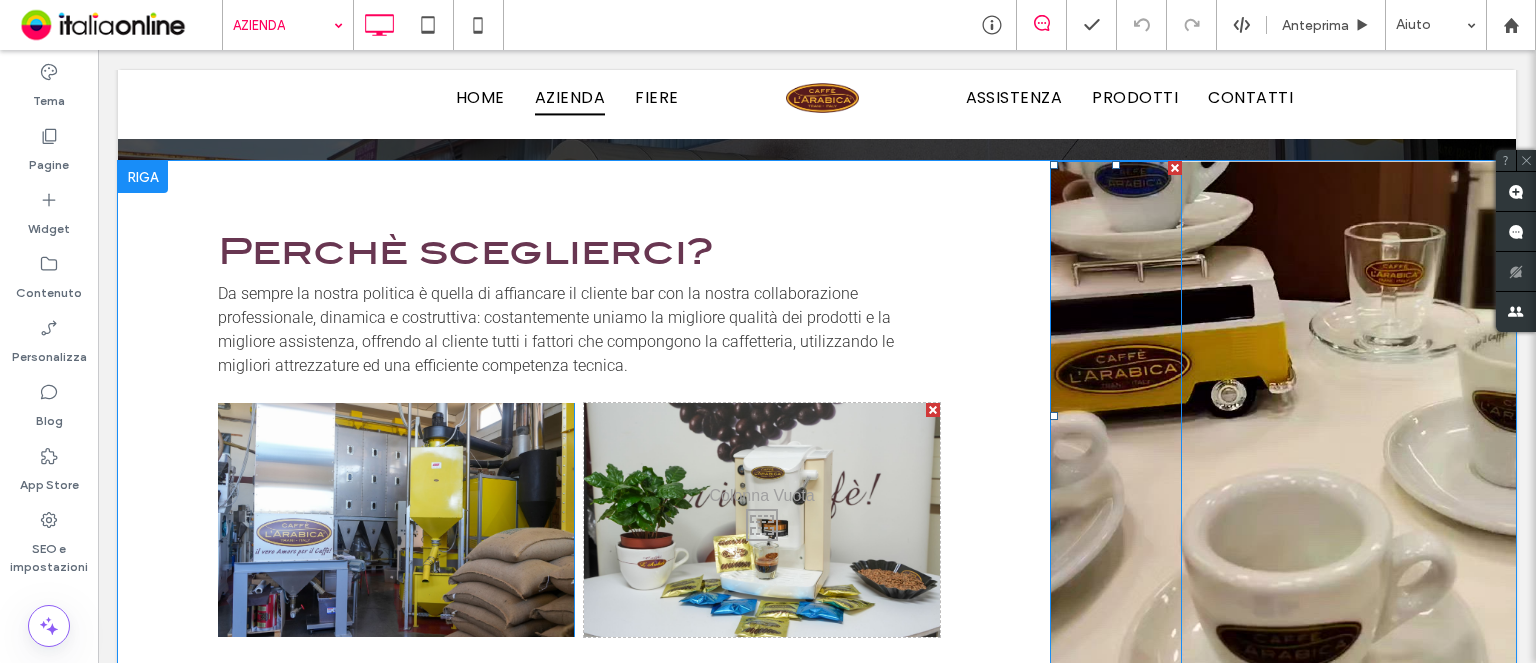 click at bounding box center [1116, 416] 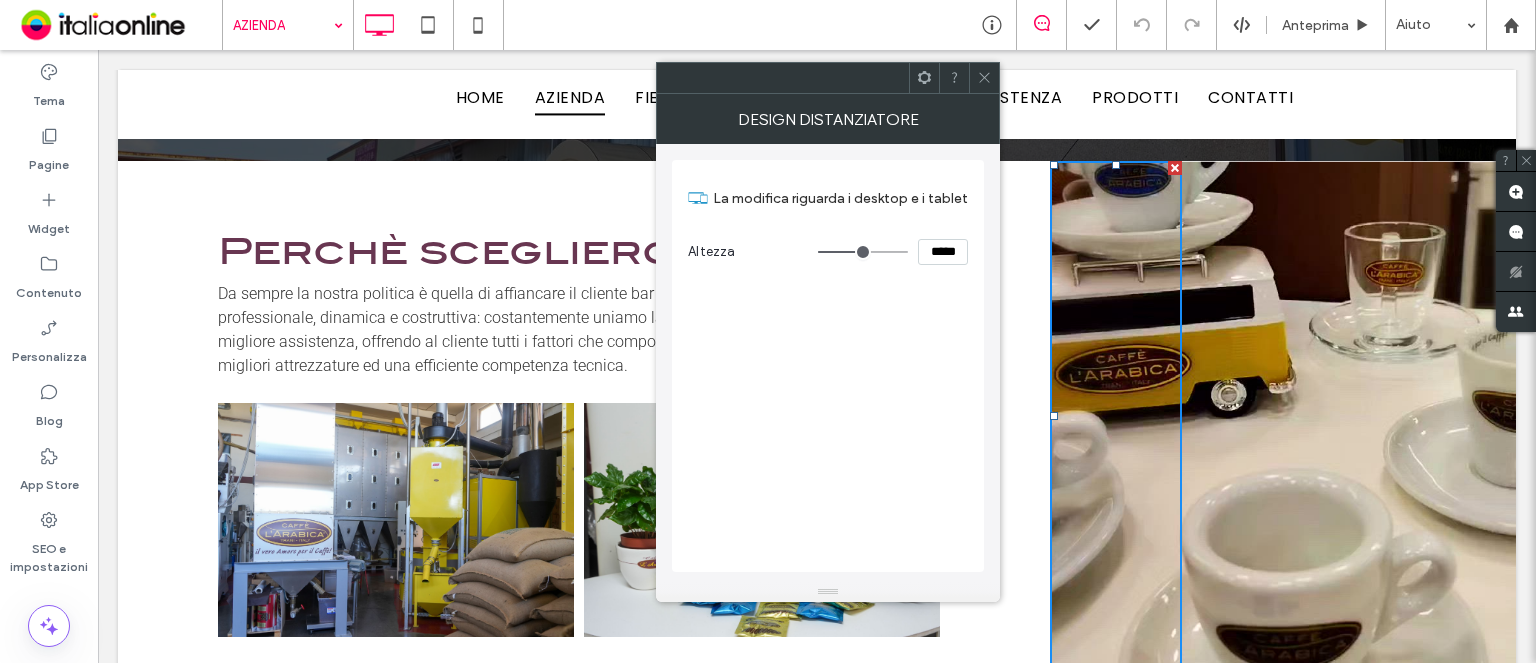 click 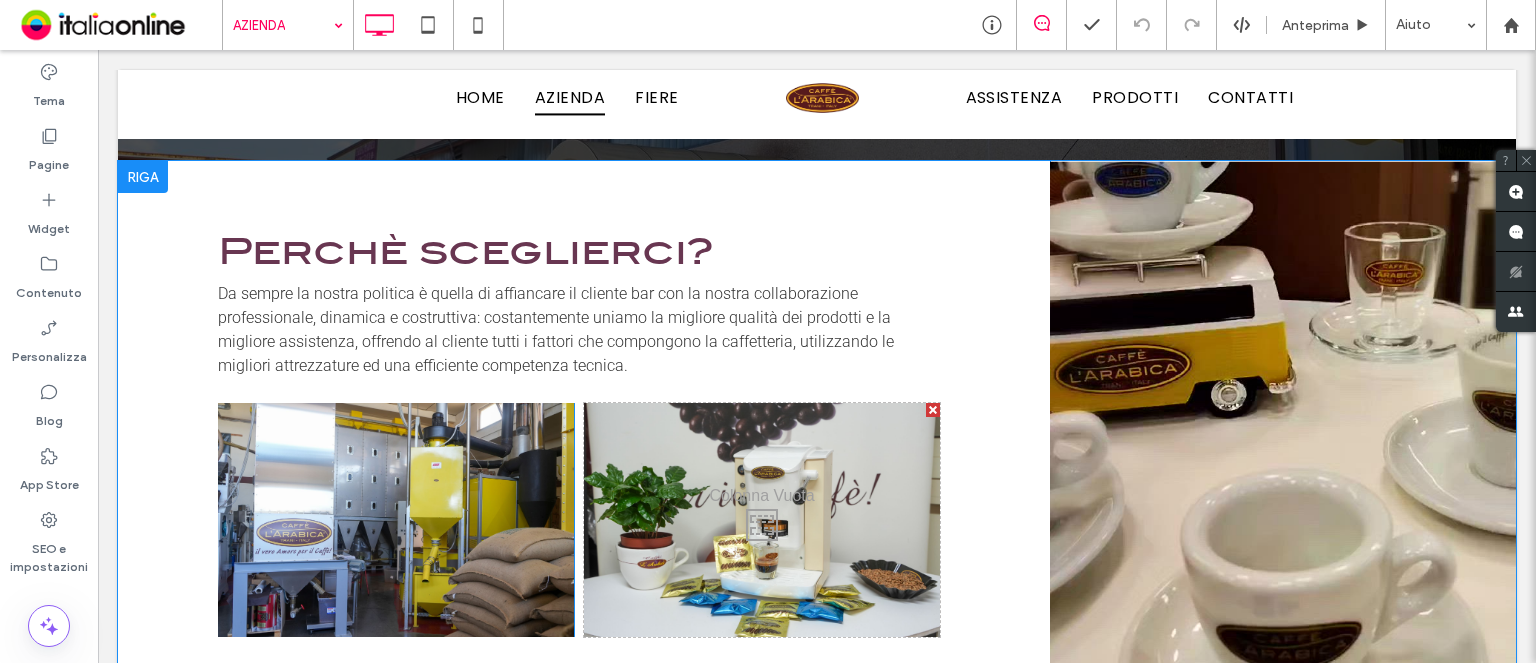 click on "Click To Paste" at bounding box center (1283, 421) 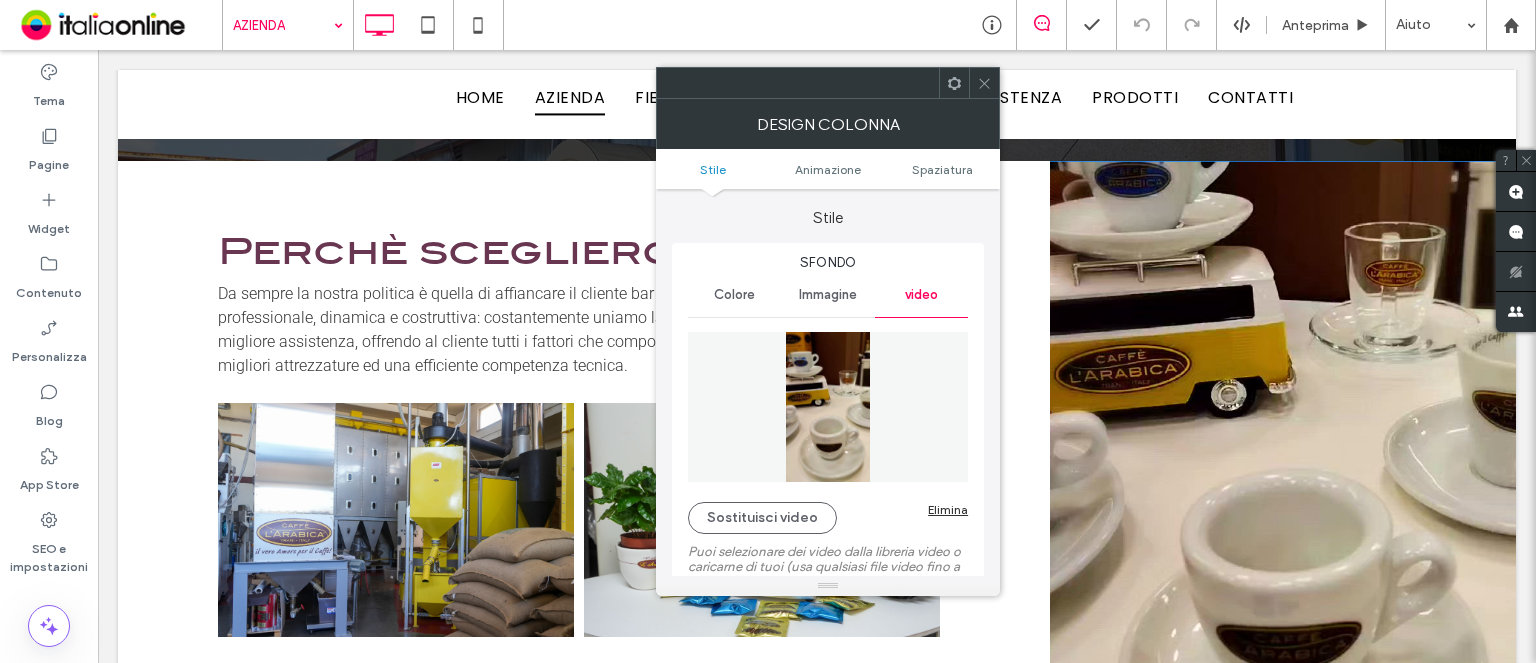 click 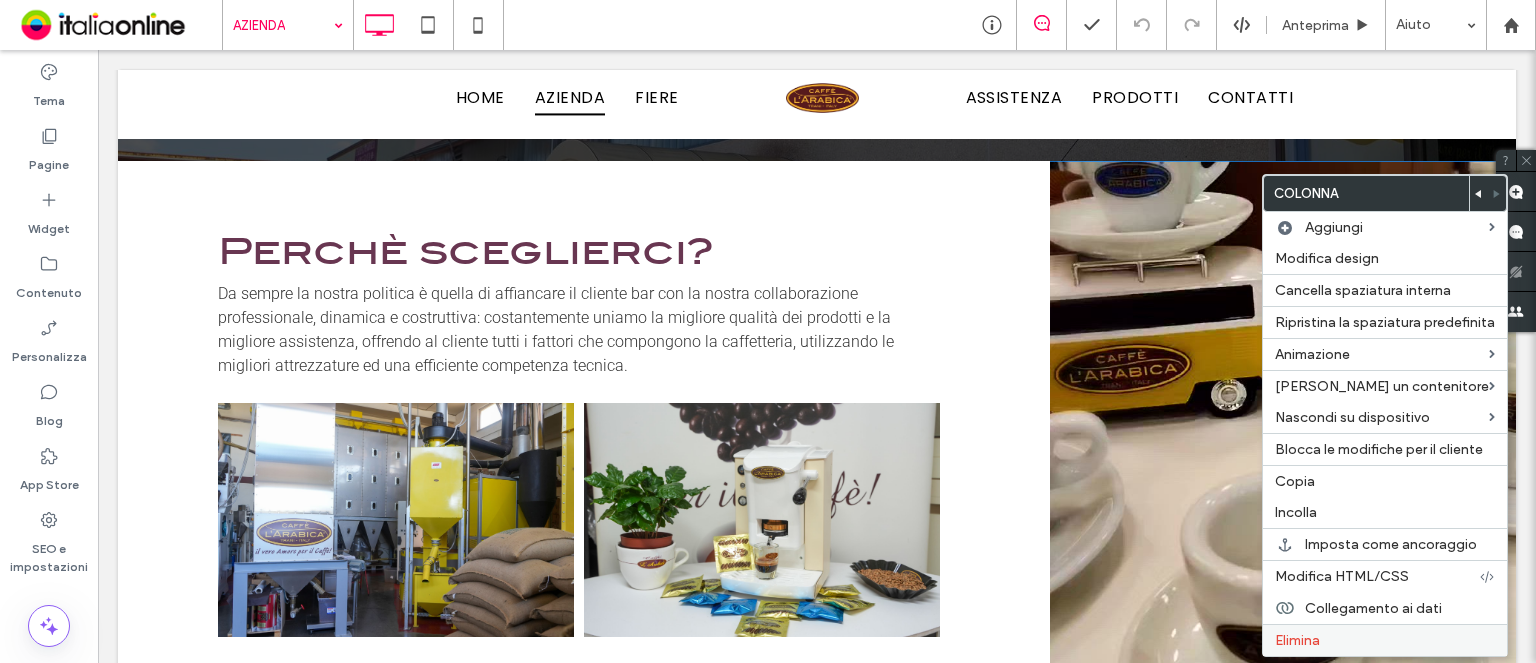 click on "Elimina" at bounding box center [1297, 640] 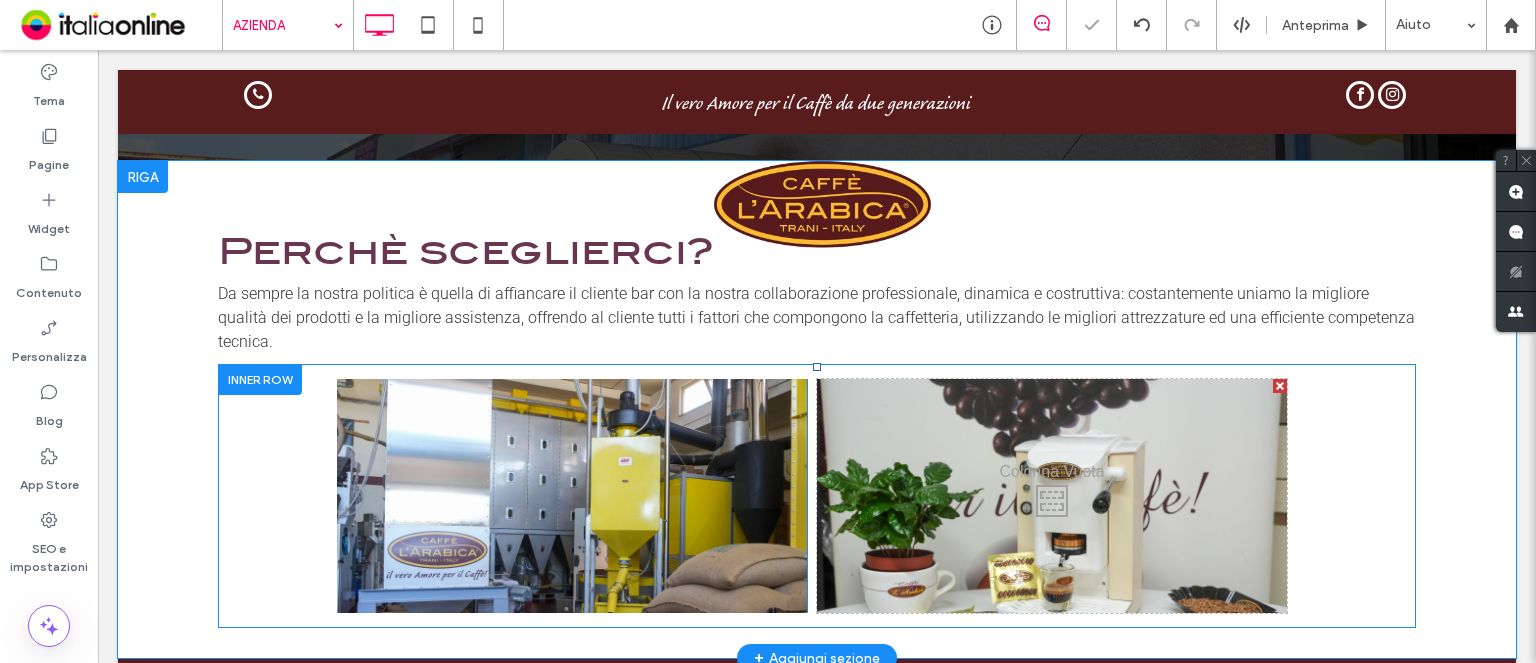 click on "Click To Paste" at bounding box center (1052, 496) 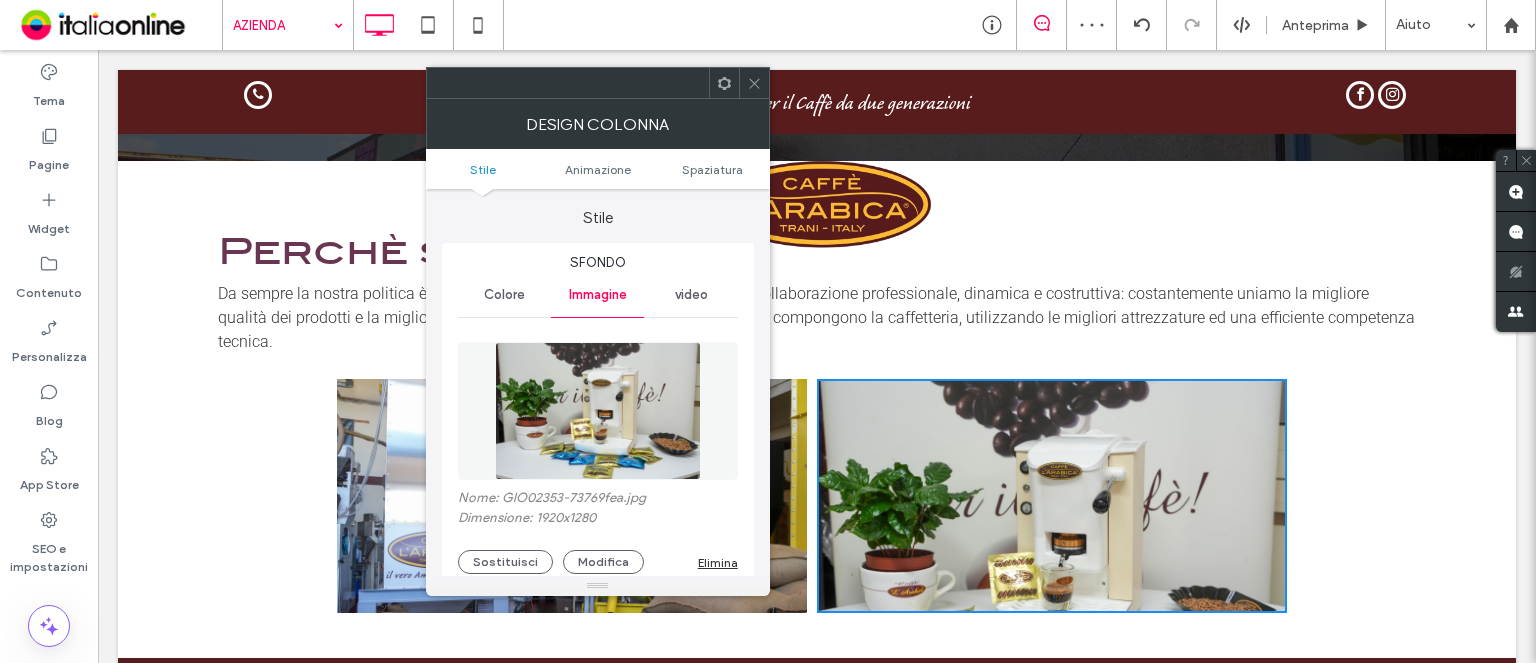 click 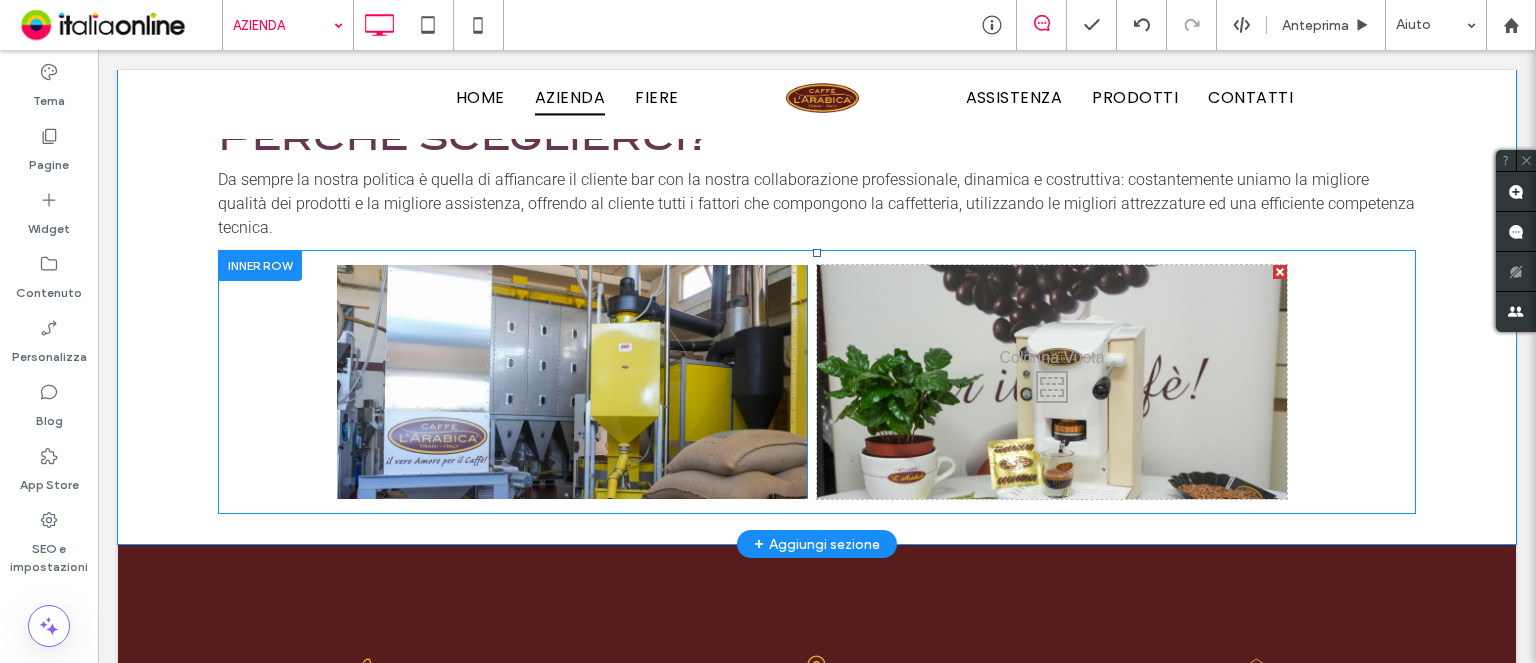 scroll, scrollTop: 2200, scrollLeft: 0, axis: vertical 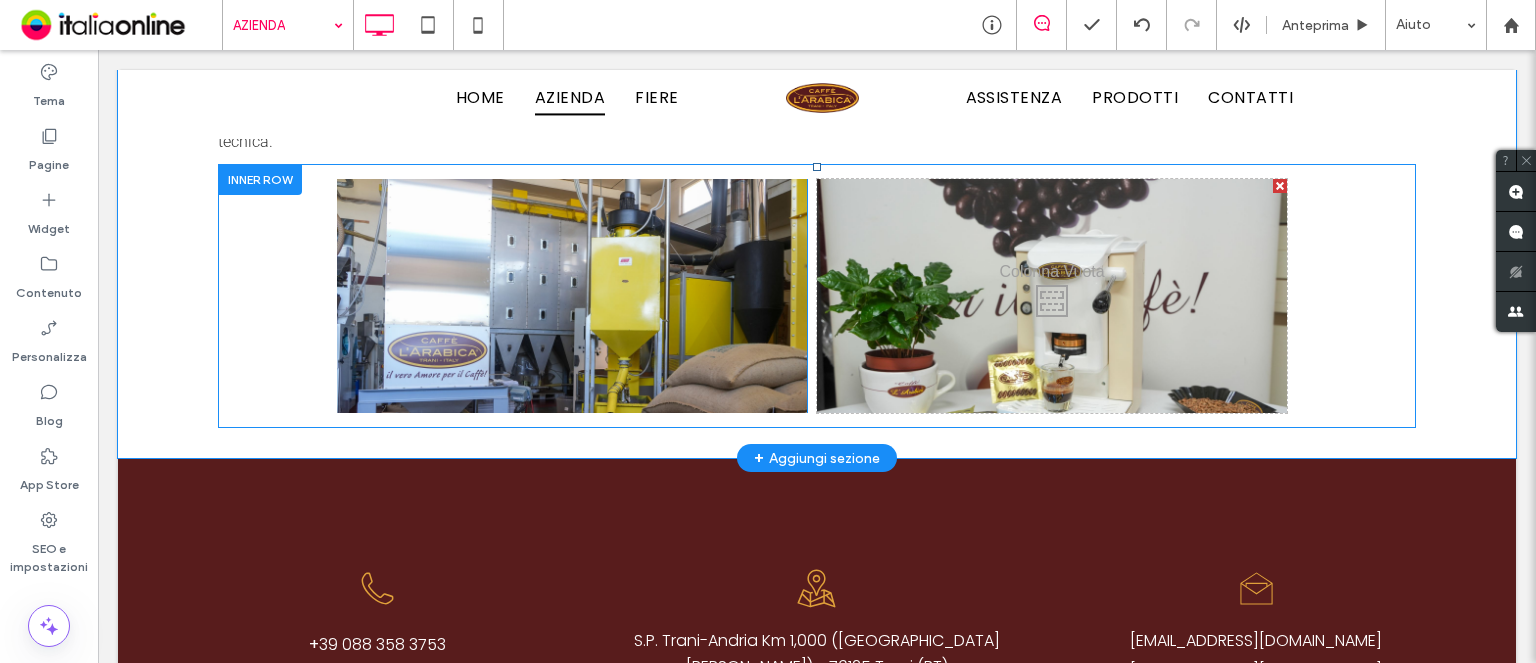 click at bounding box center [260, 179] 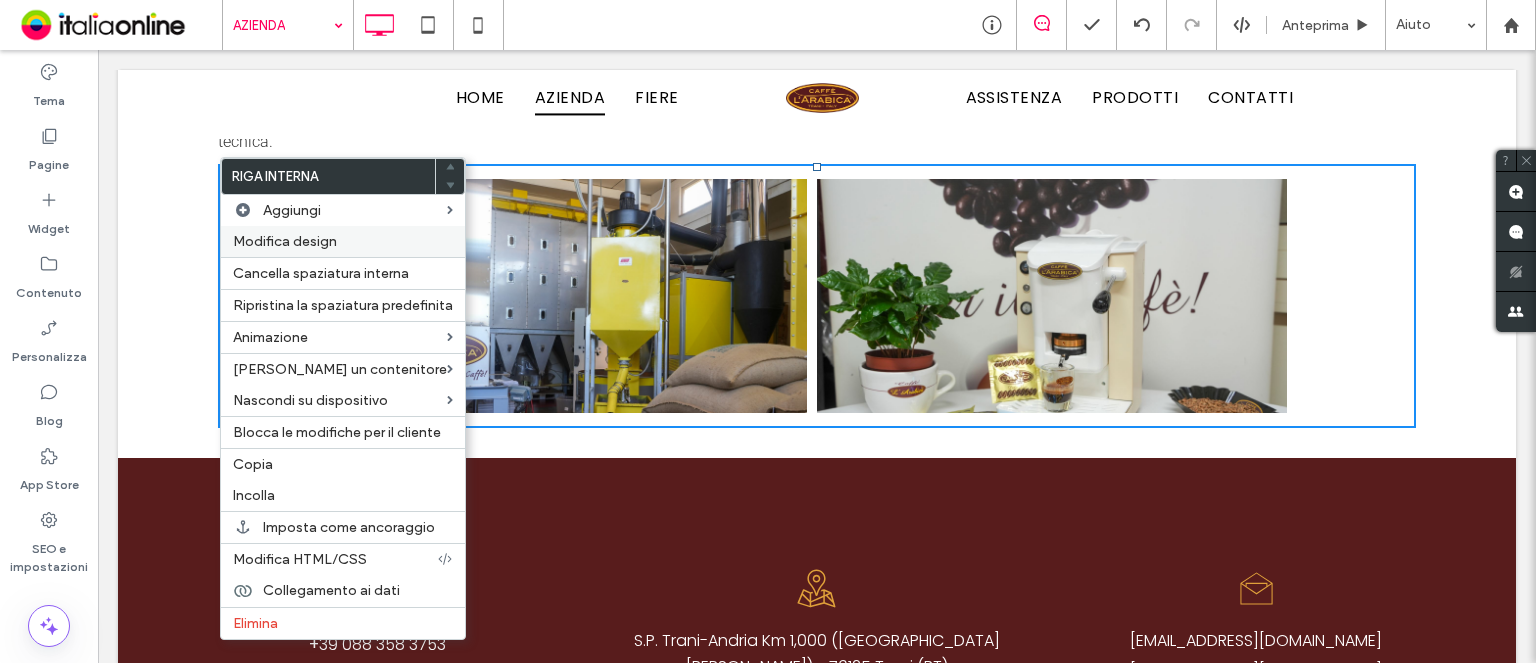 drag, startPoint x: 335, startPoint y: 247, endPoint x: 433, endPoint y: 150, distance: 137.88763 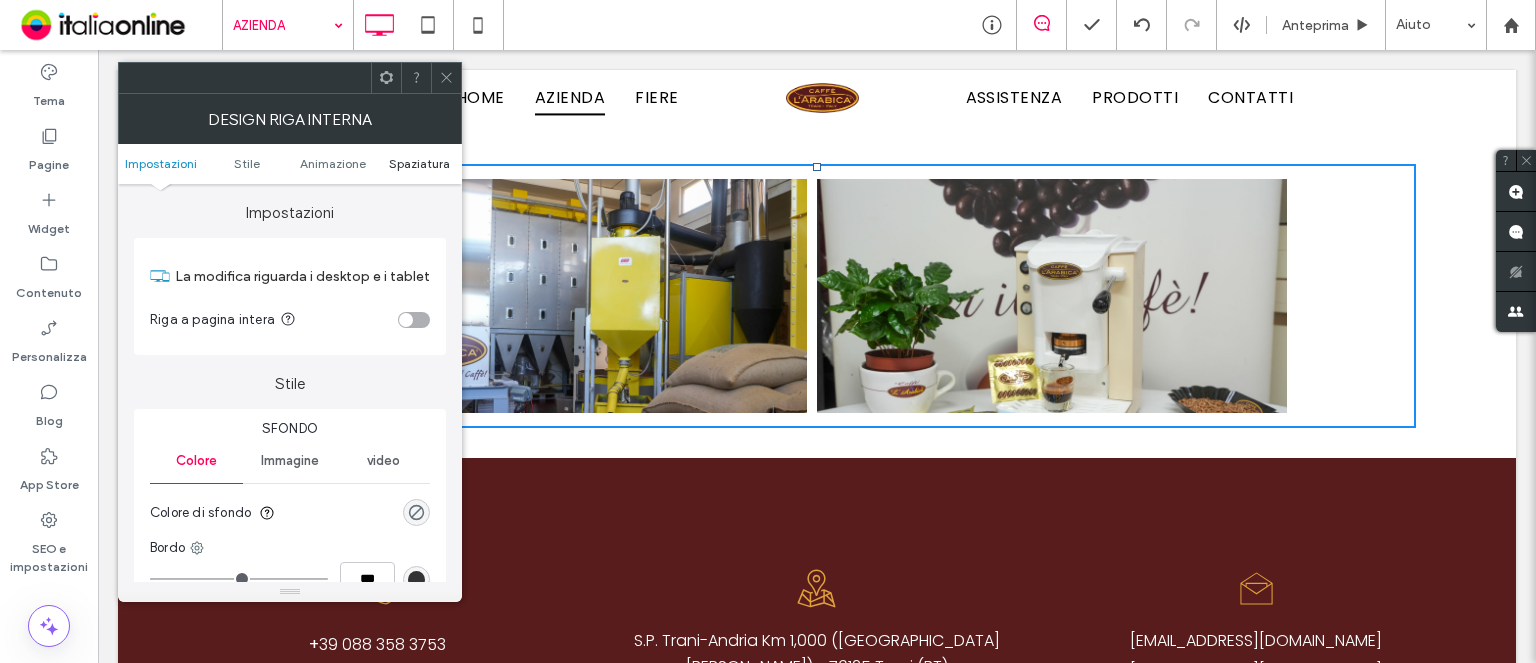 click on "Spaziatura" at bounding box center [419, 163] 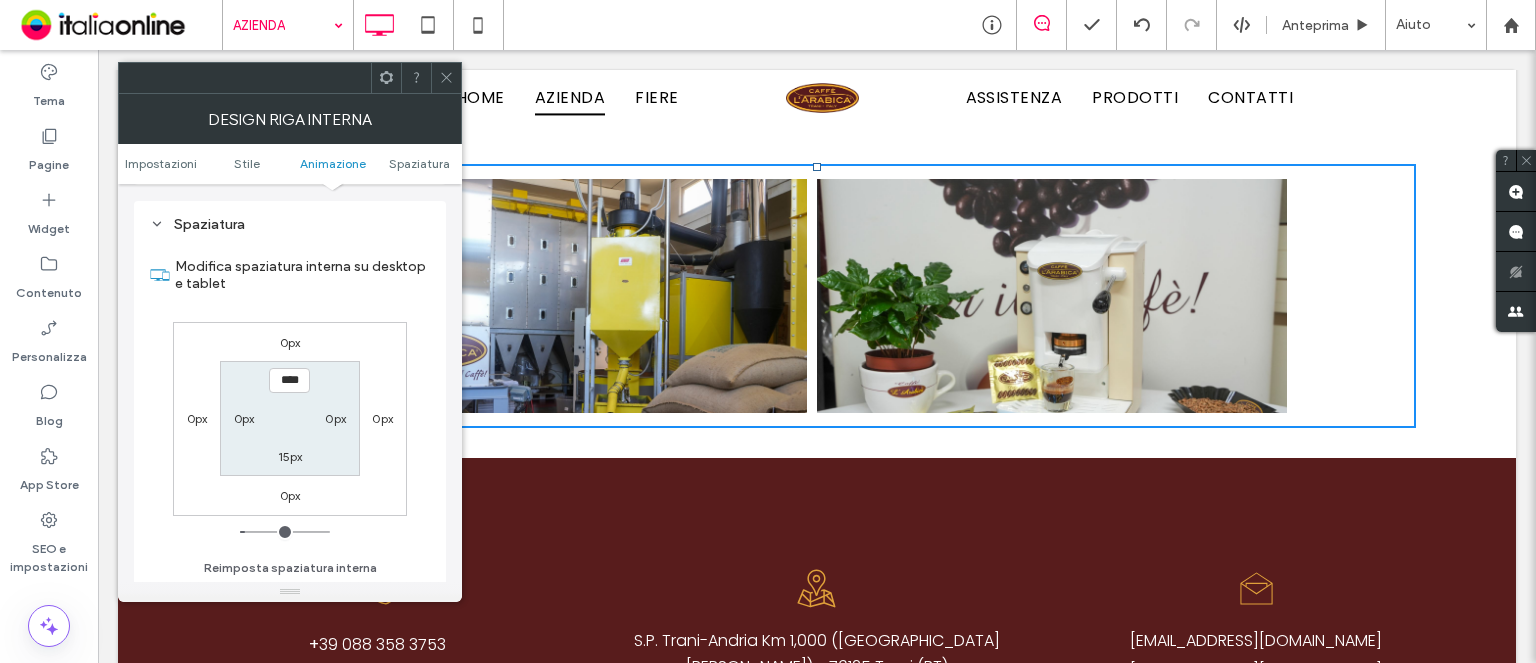 scroll, scrollTop: 640, scrollLeft: 0, axis: vertical 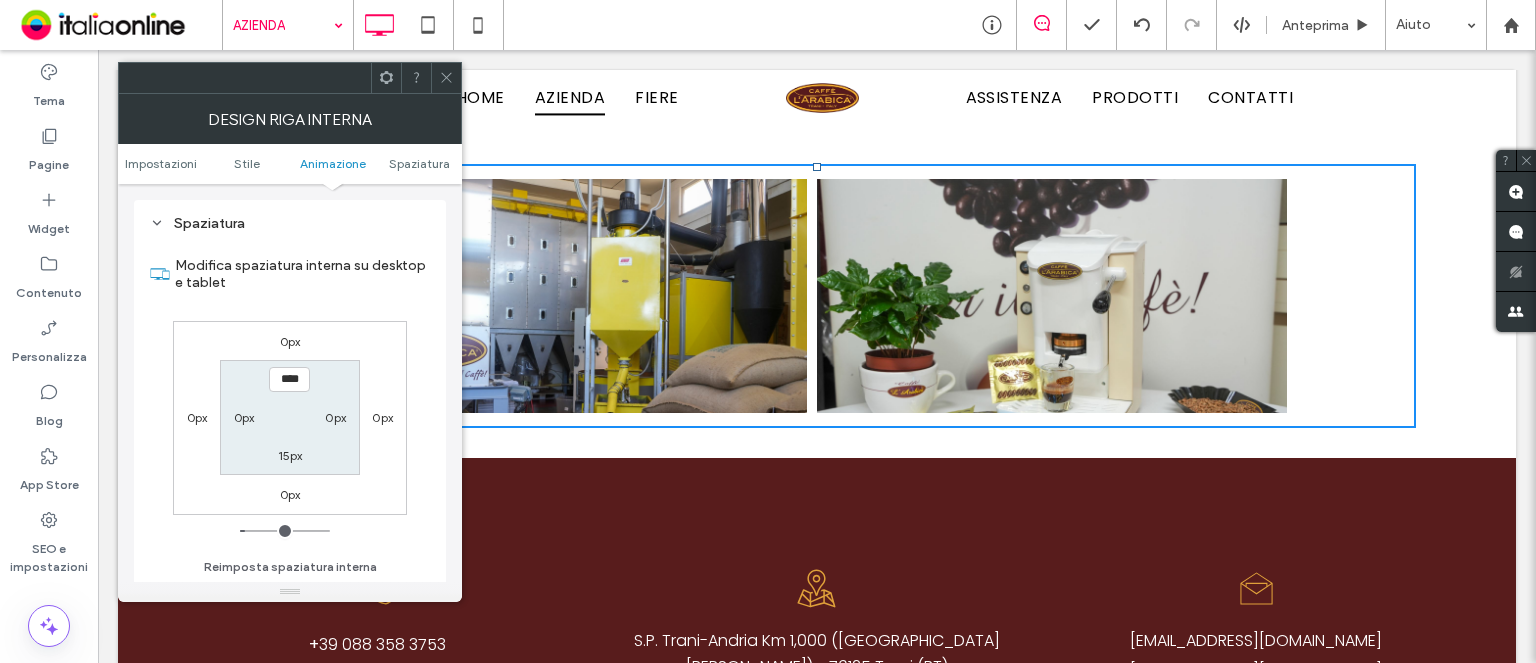 click 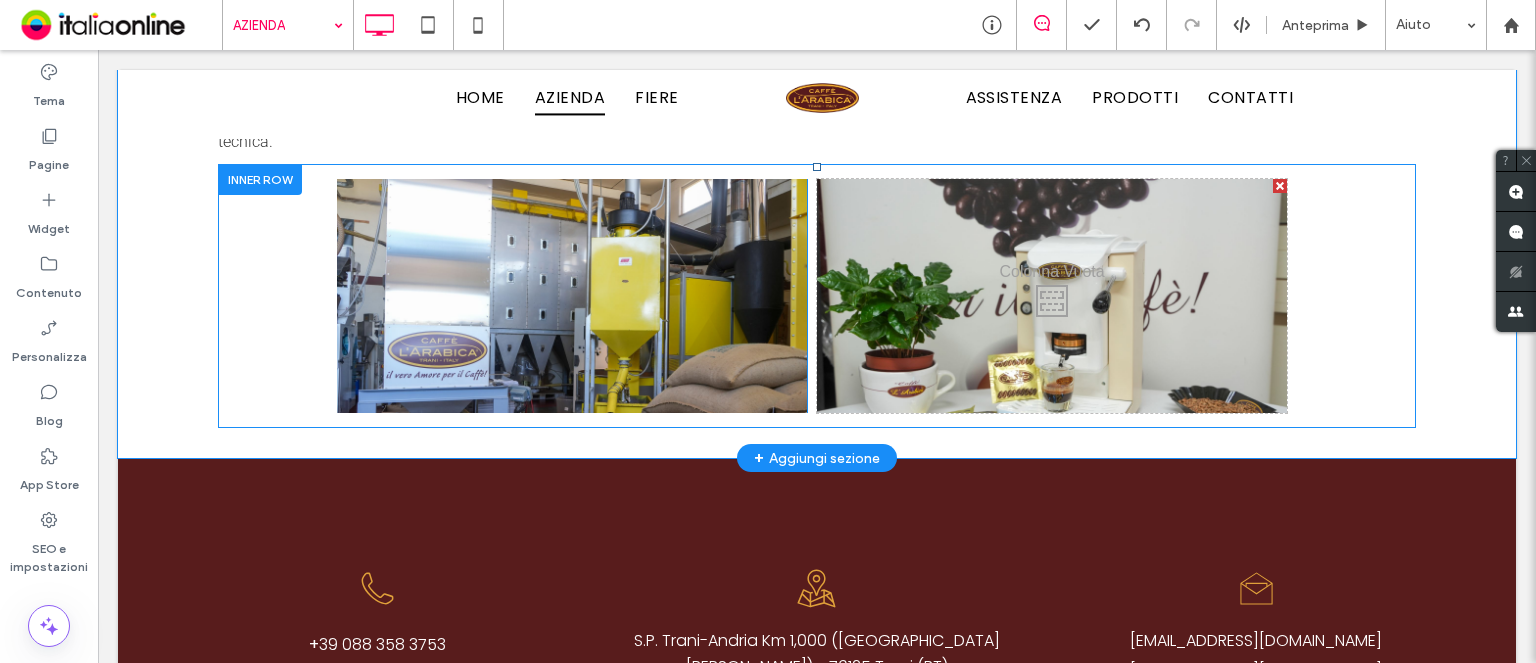 click at bounding box center [260, 179] 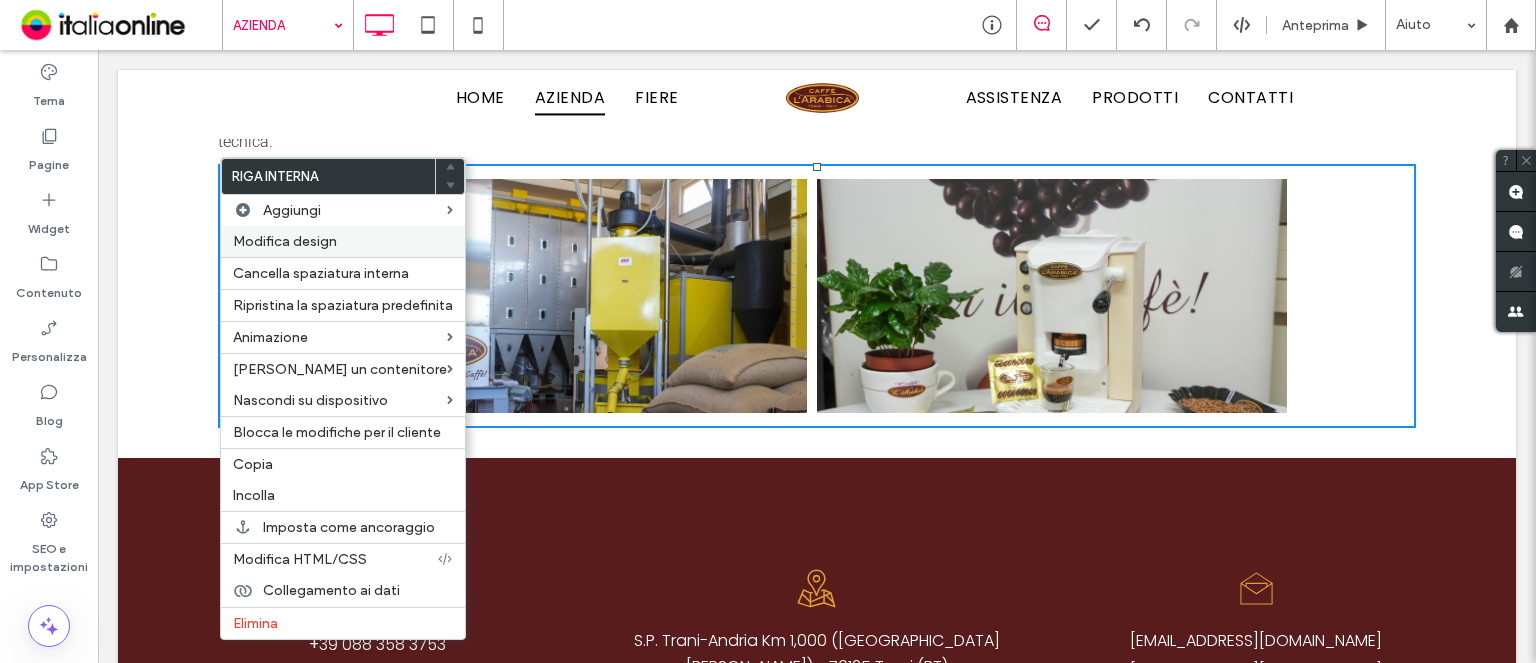 click on "Modifica design" at bounding box center [285, 241] 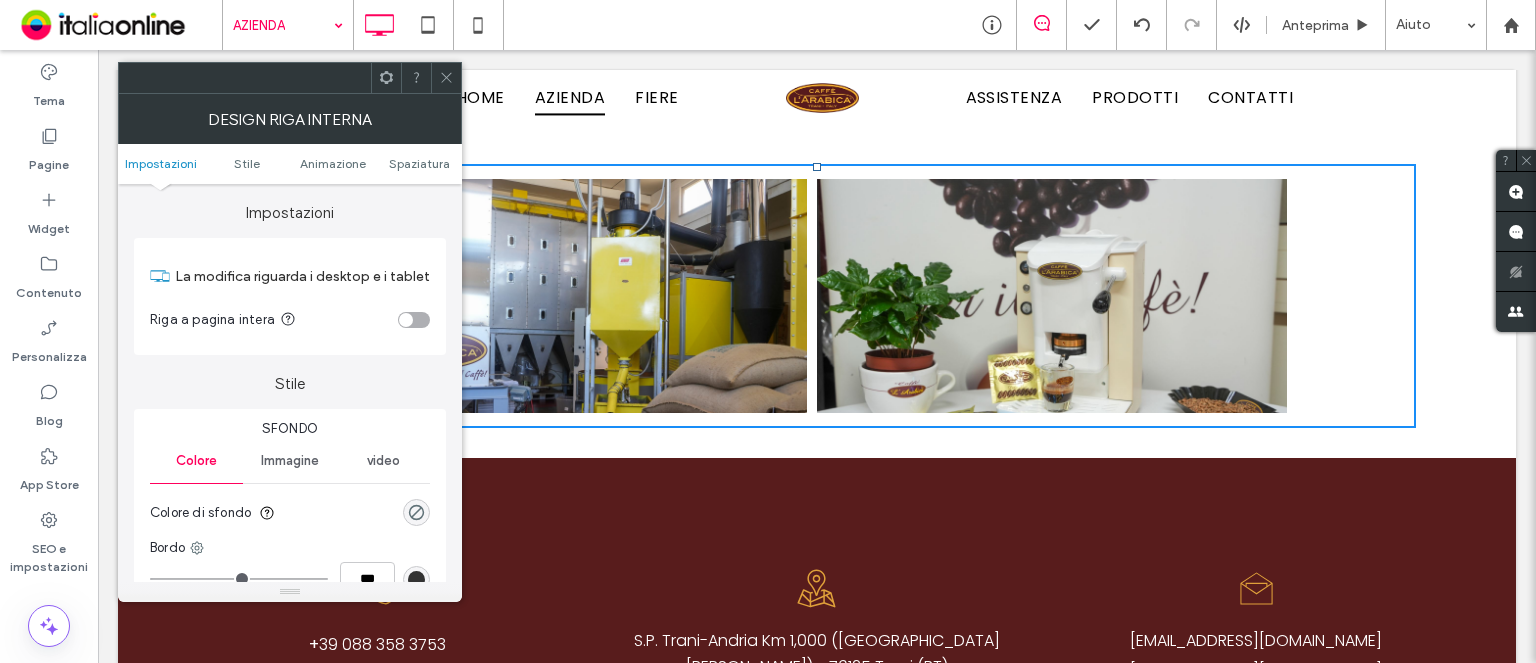 click at bounding box center (414, 320) 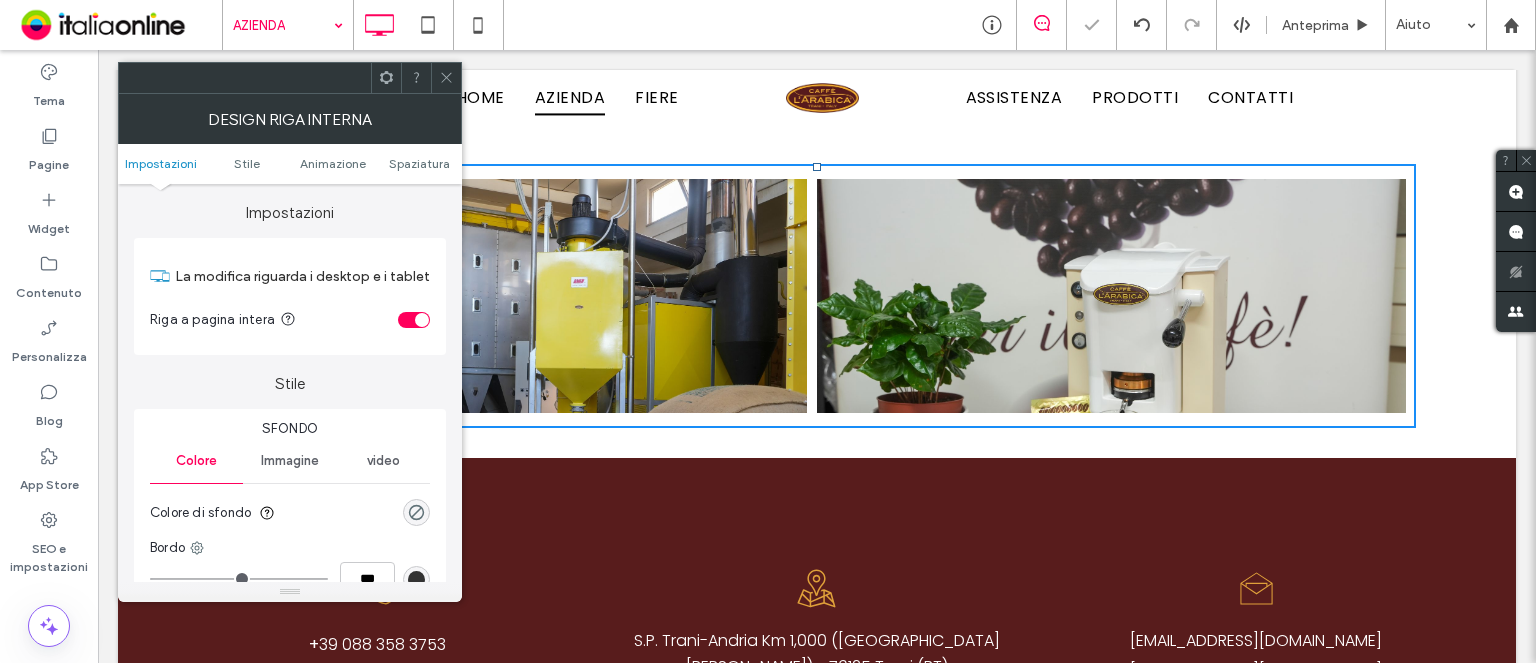 click at bounding box center (446, 78) 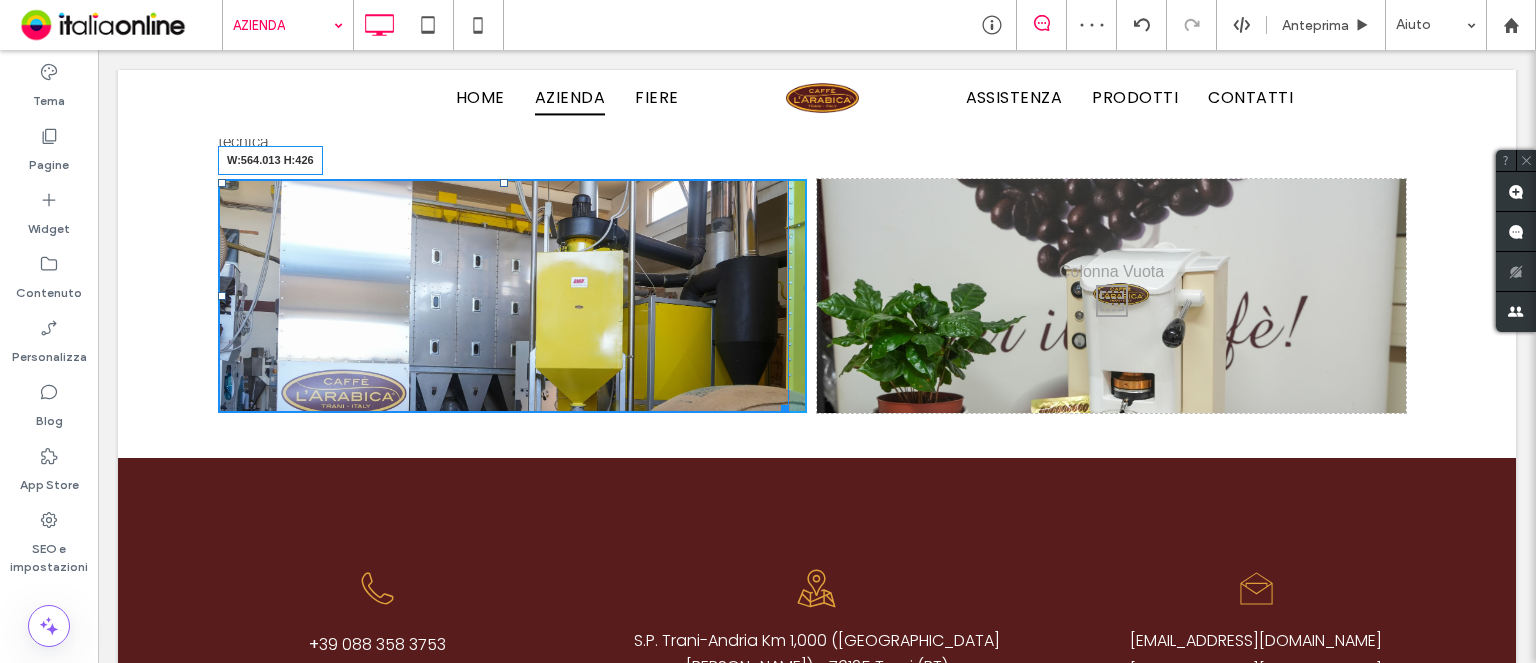 drag, startPoint x: 778, startPoint y: 399, endPoint x: 917, endPoint y: 637, distance: 275.6175 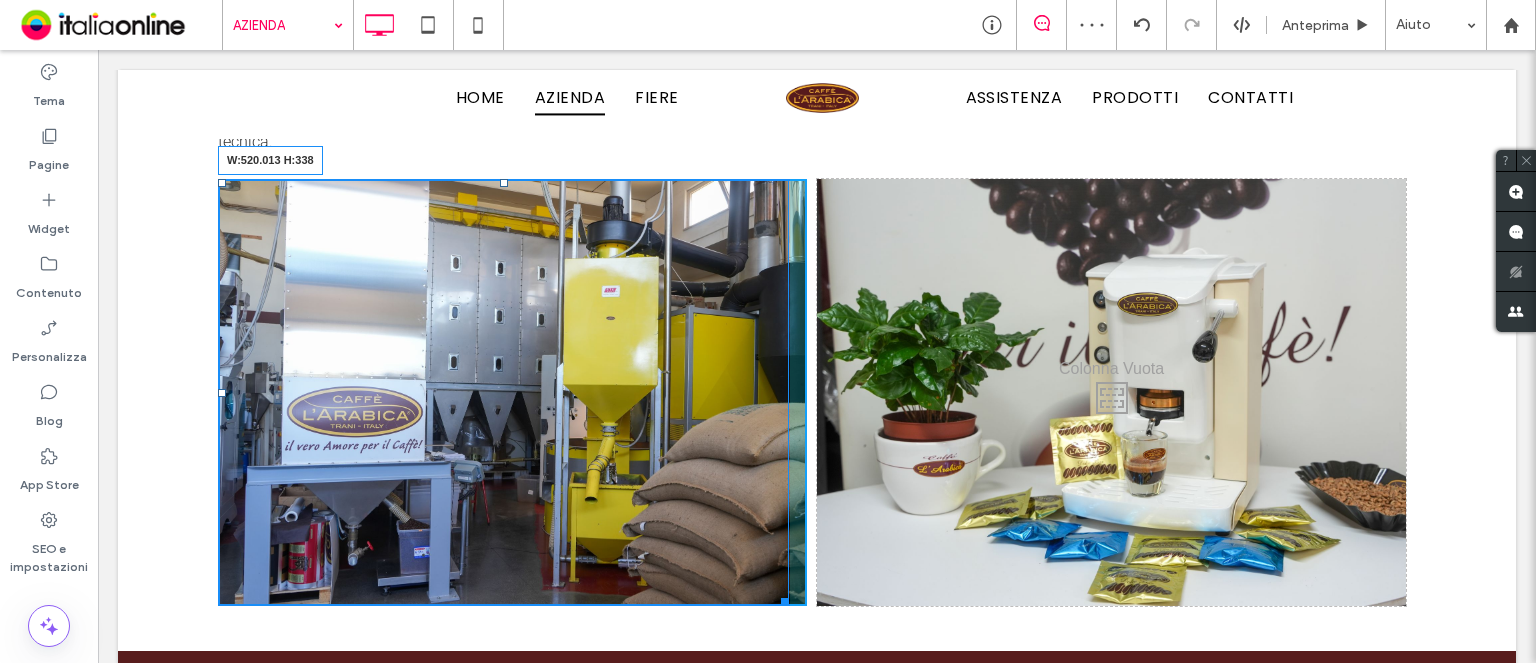 drag, startPoint x: 768, startPoint y: 590, endPoint x: 724, endPoint y: 501, distance: 99.282425 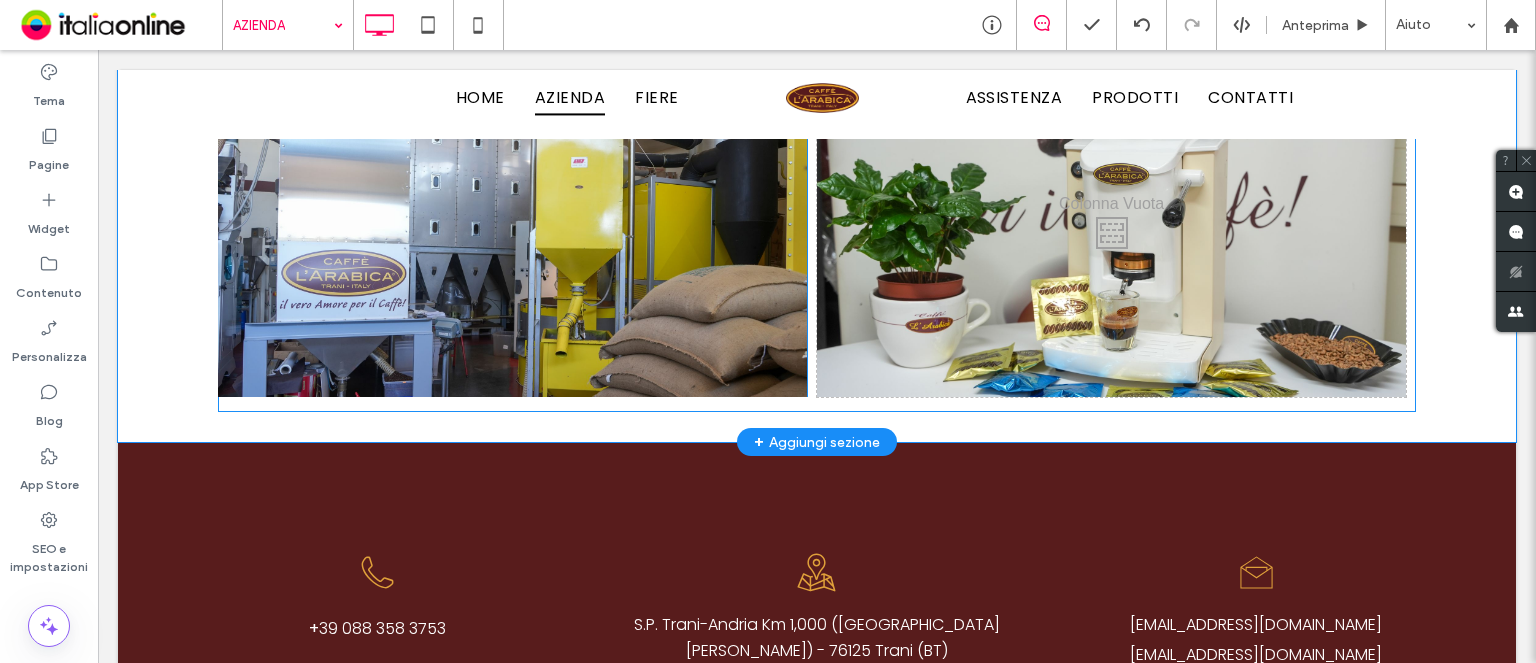 scroll, scrollTop: 2175, scrollLeft: 0, axis: vertical 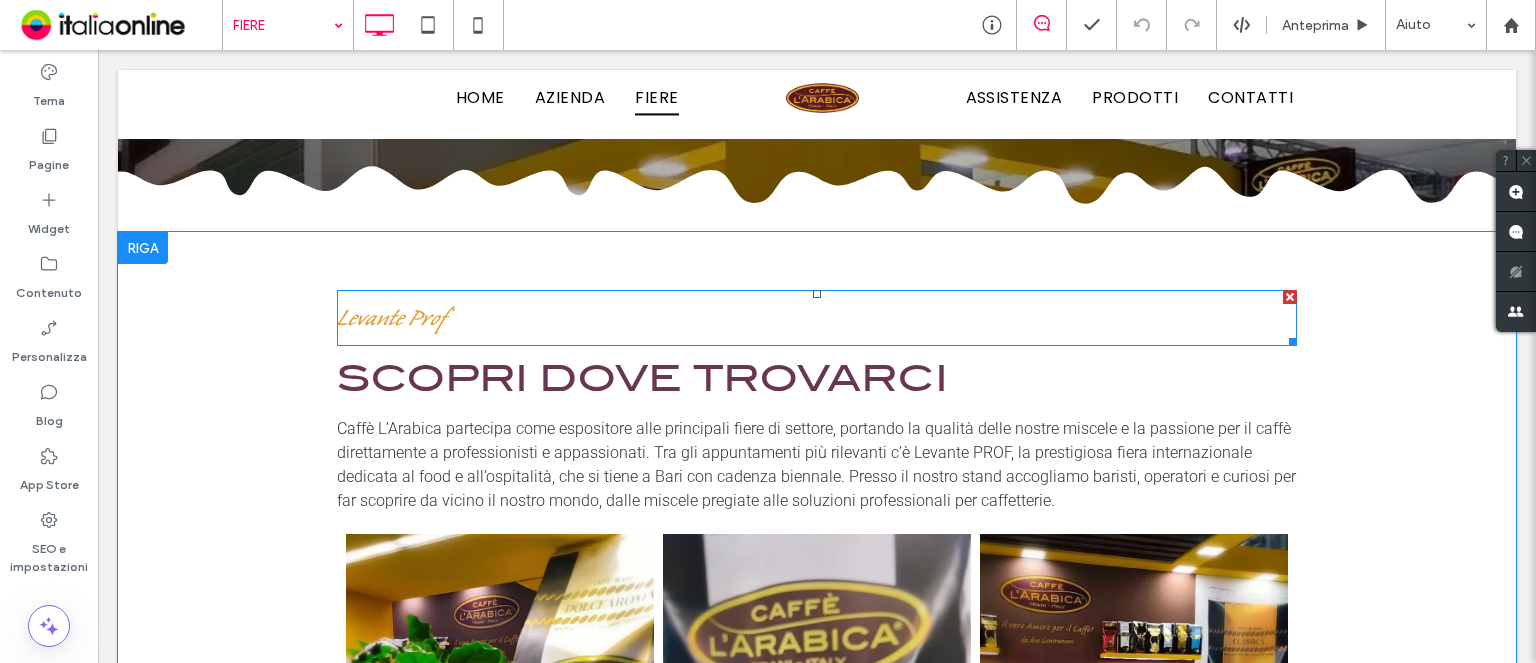 click at bounding box center [1290, 297] 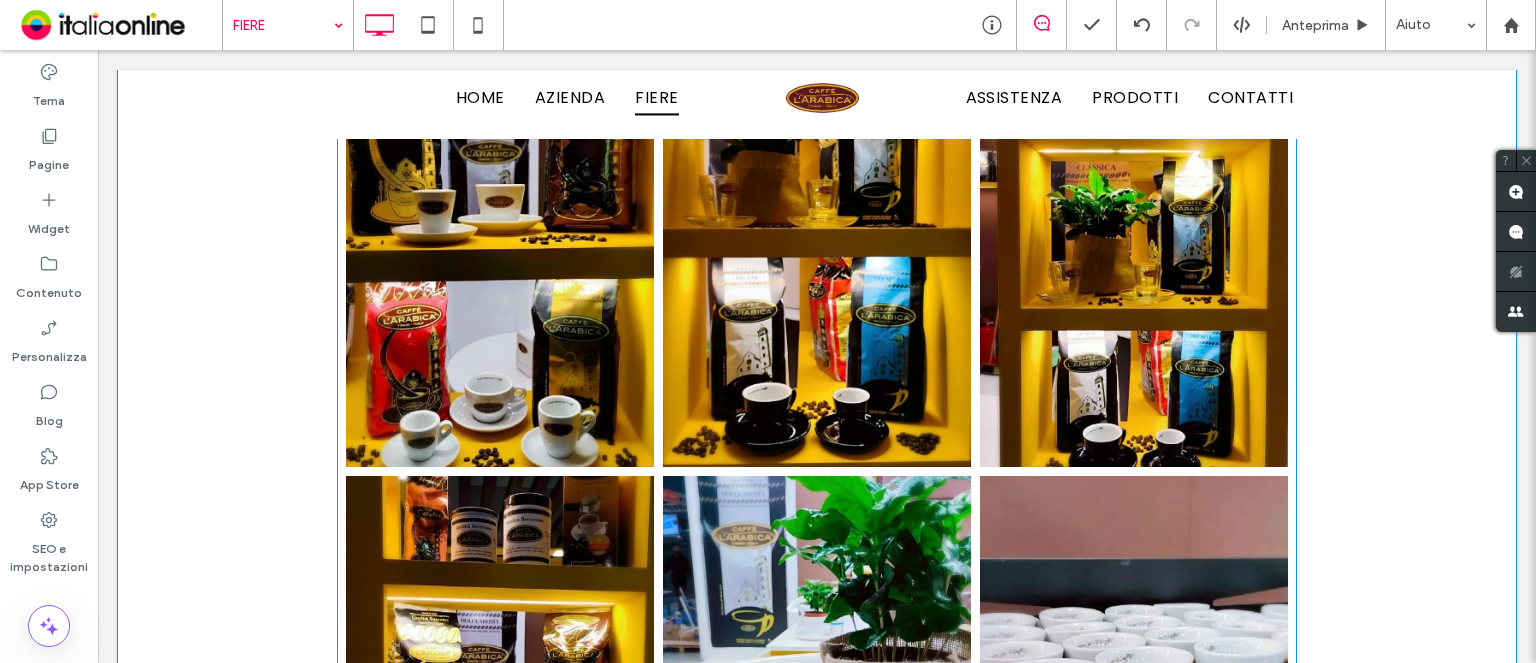scroll, scrollTop: 3170, scrollLeft: 0, axis: vertical 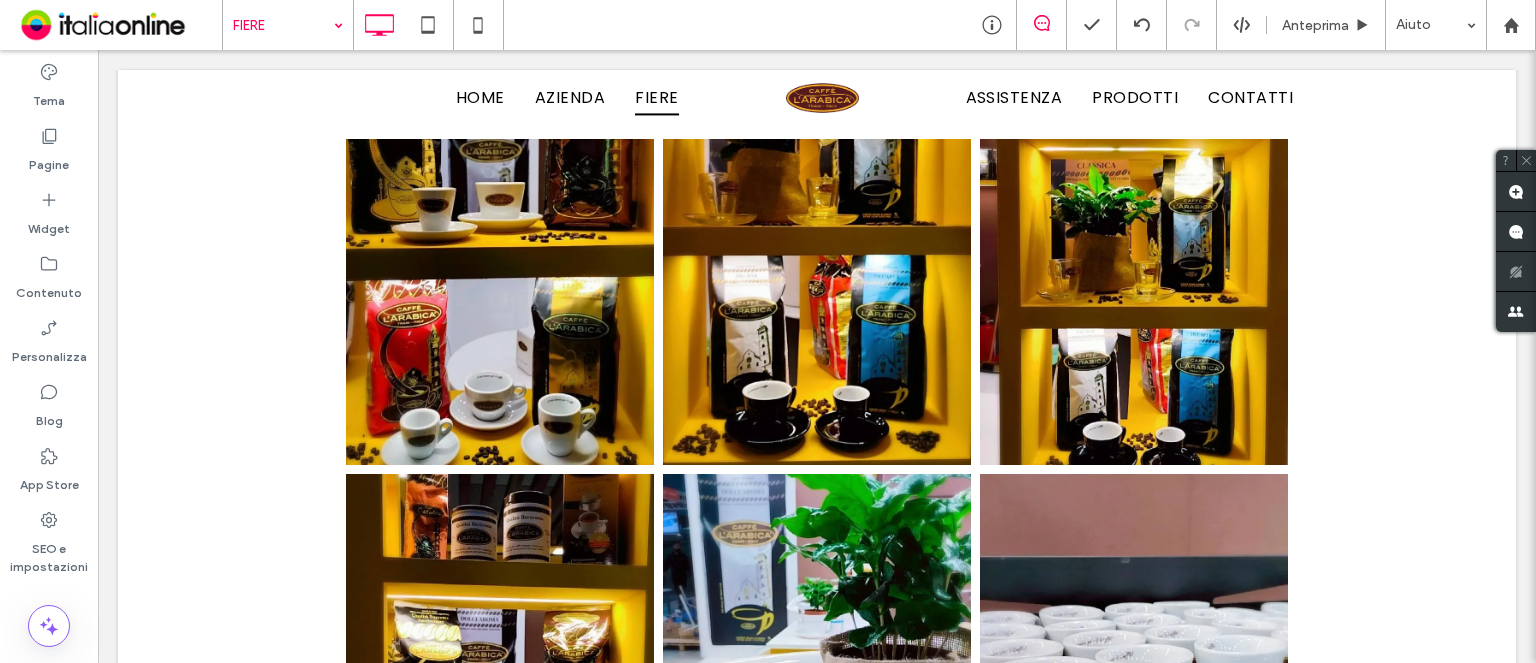 click at bounding box center (283, 25) 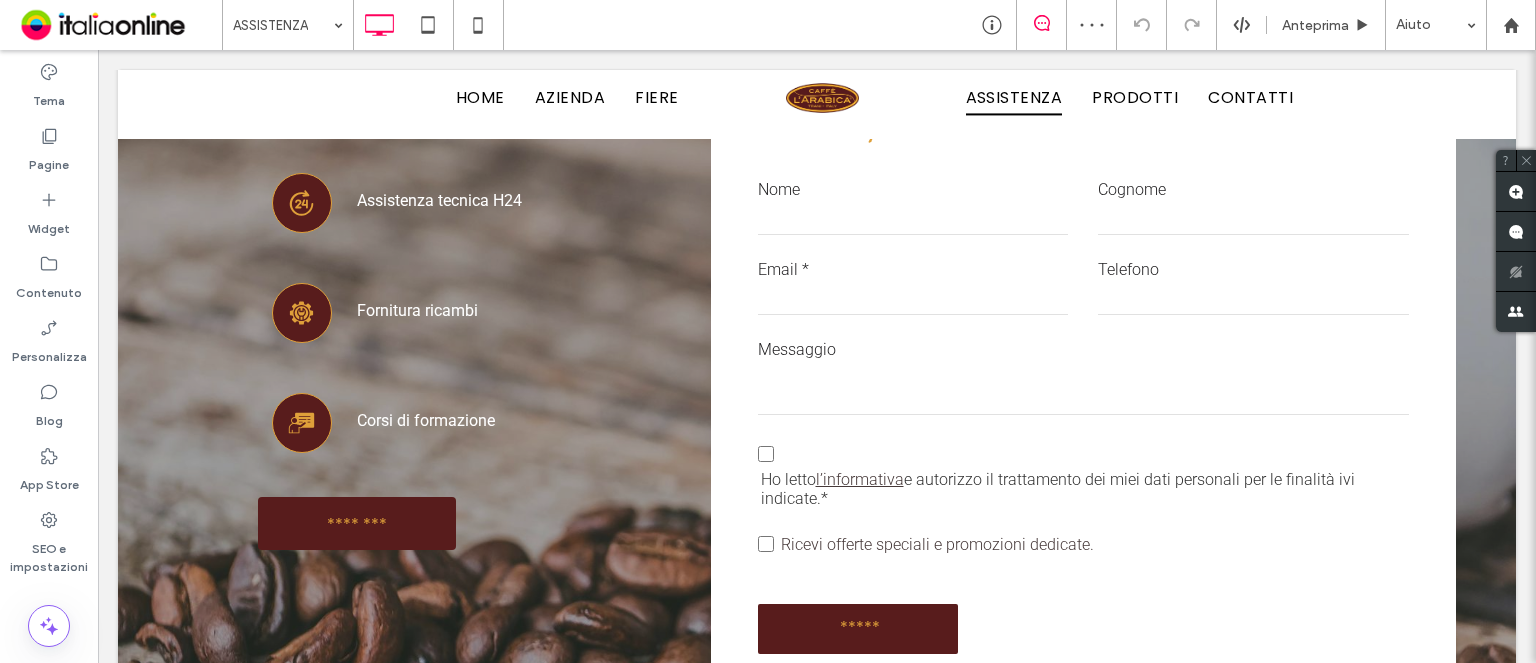 scroll, scrollTop: 800, scrollLeft: 0, axis: vertical 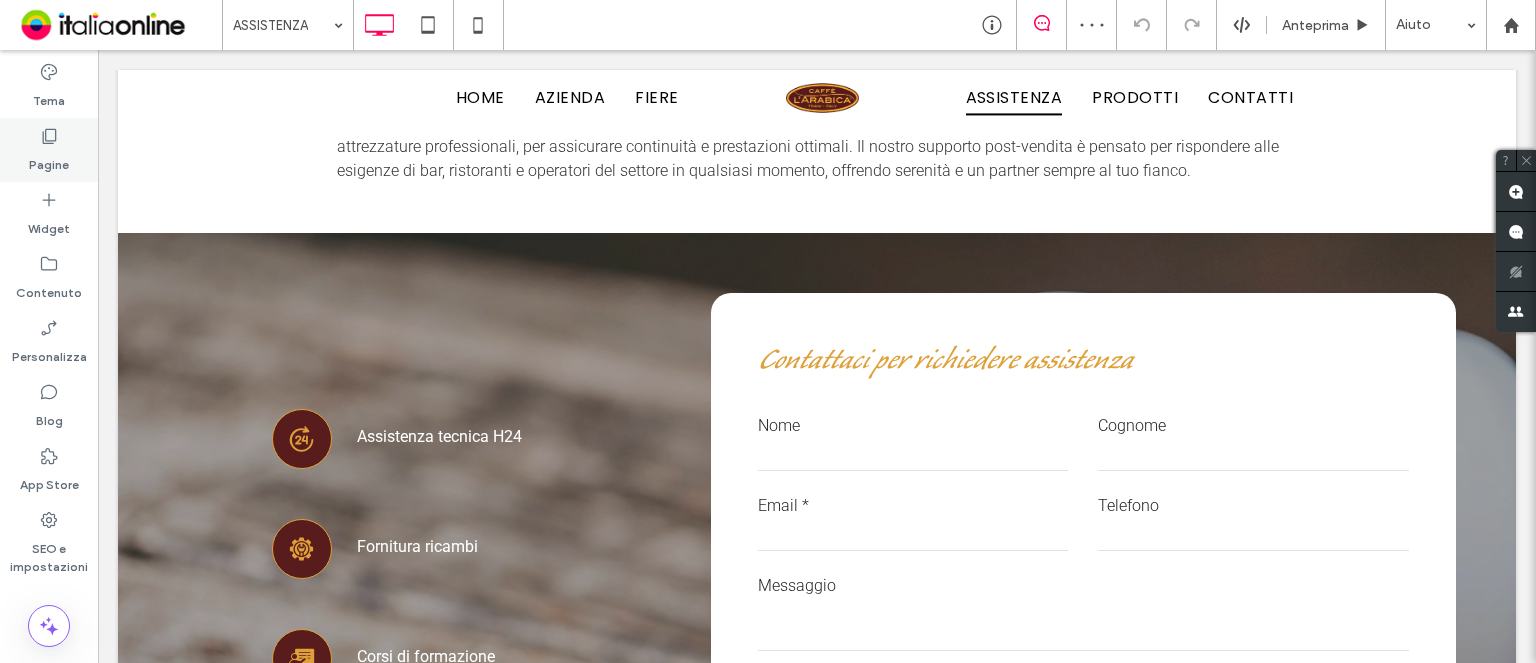 click on "Pagine" at bounding box center [49, 160] 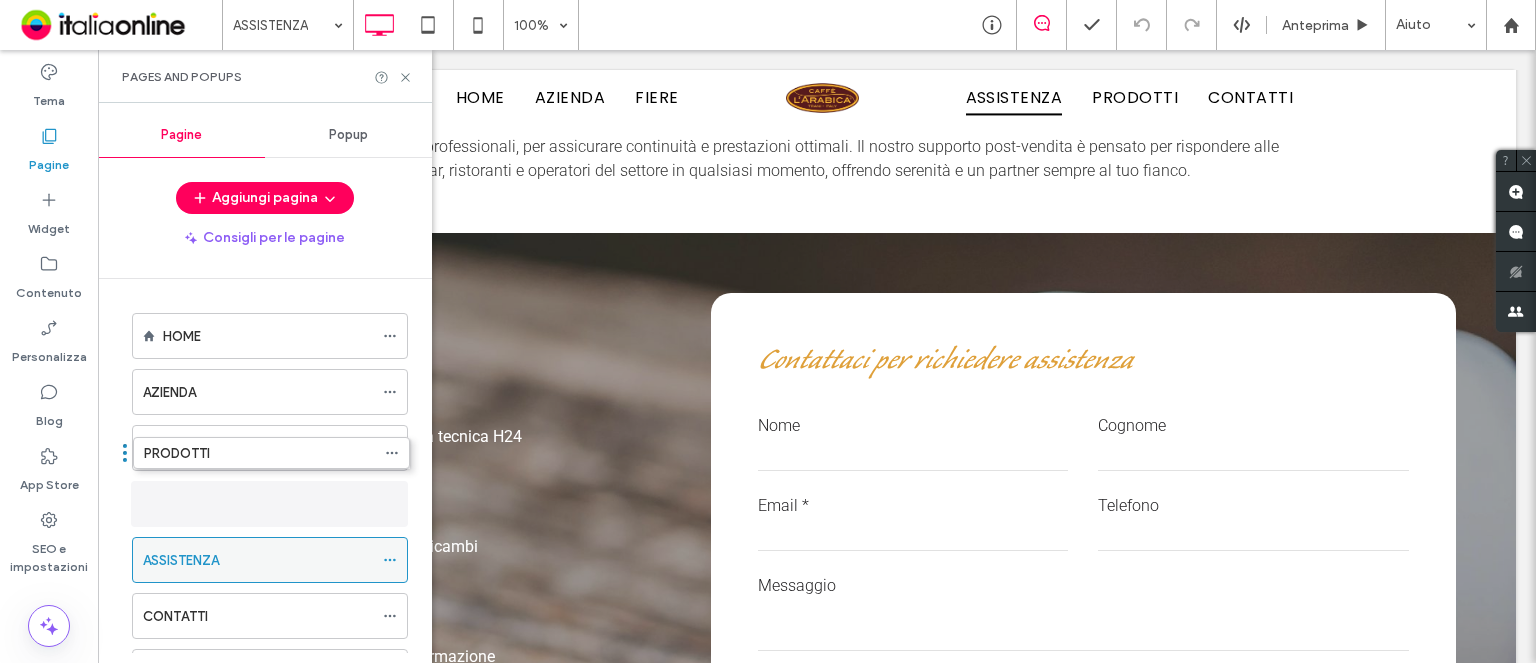 drag, startPoint x: 247, startPoint y: 571, endPoint x: 246, endPoint y: 506, distance: 65.00769 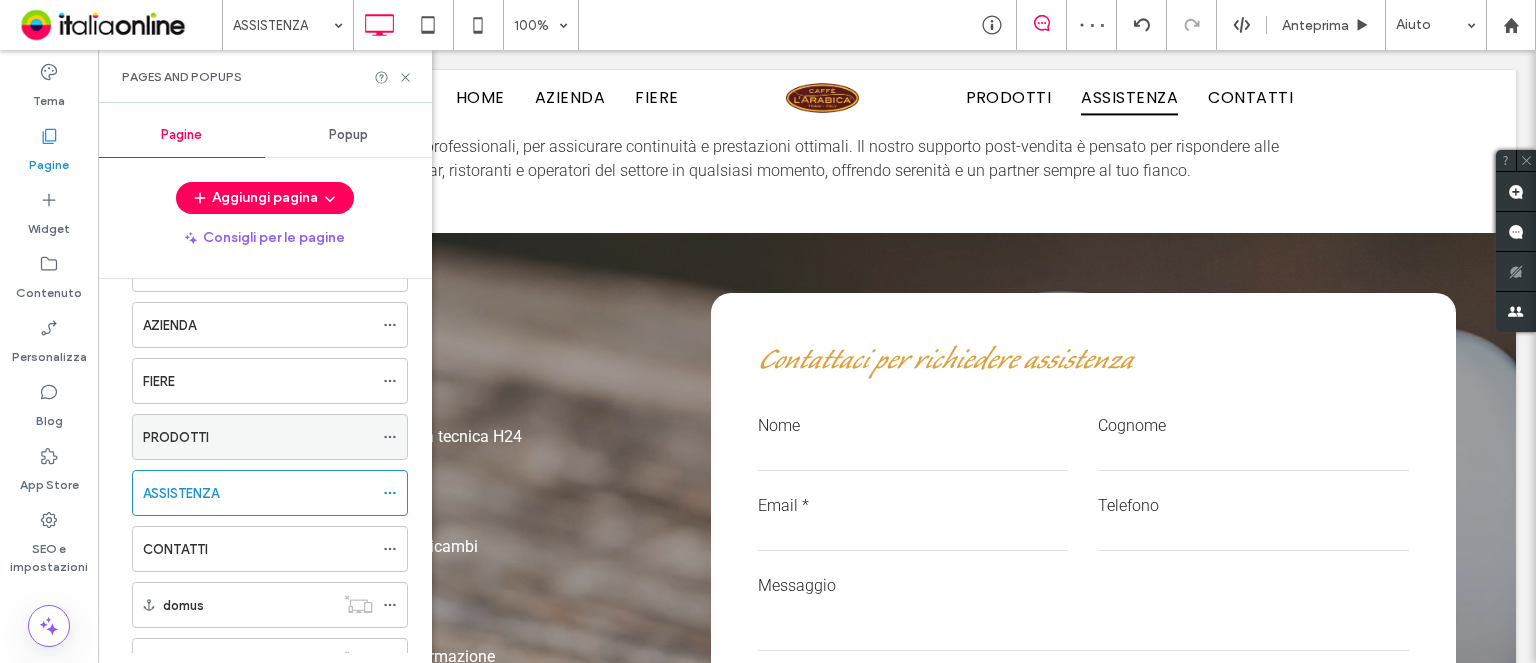 scroll, scrollTop: 100, scrollLeft: 0, axis: vertical 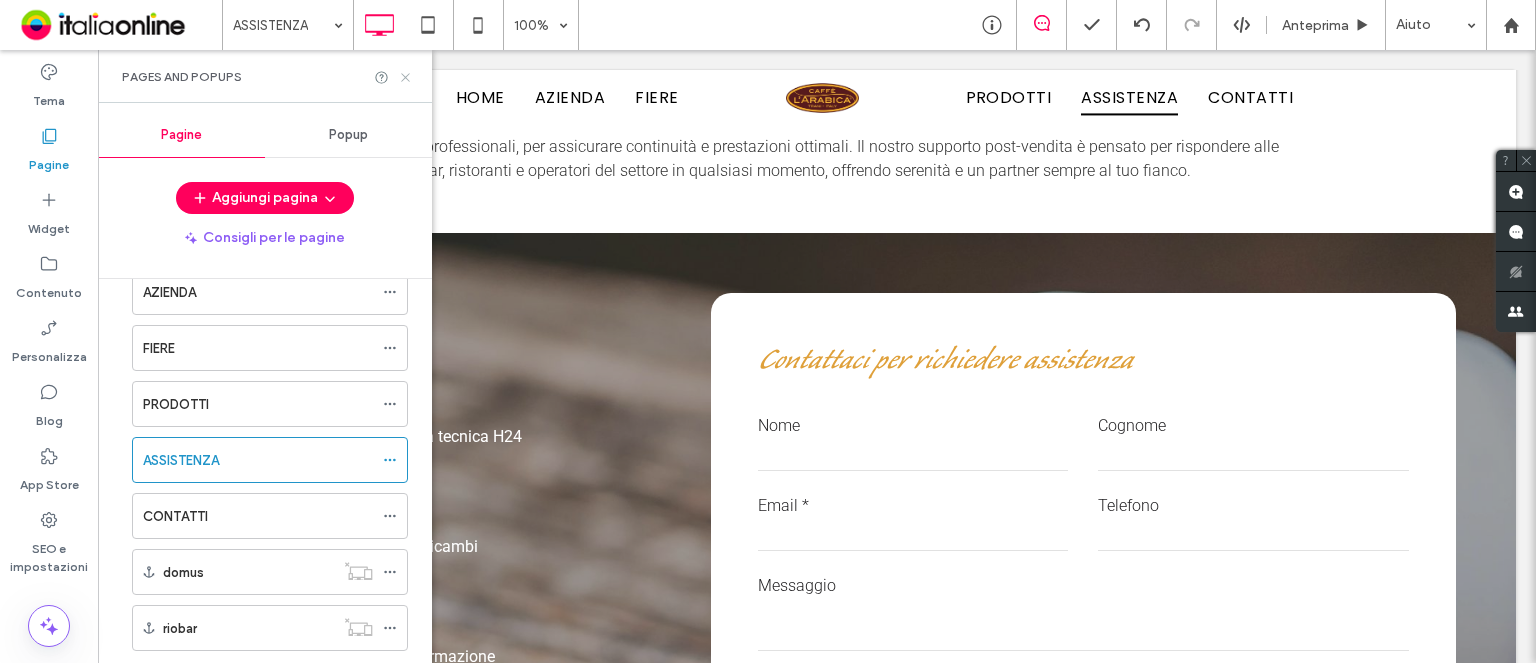click 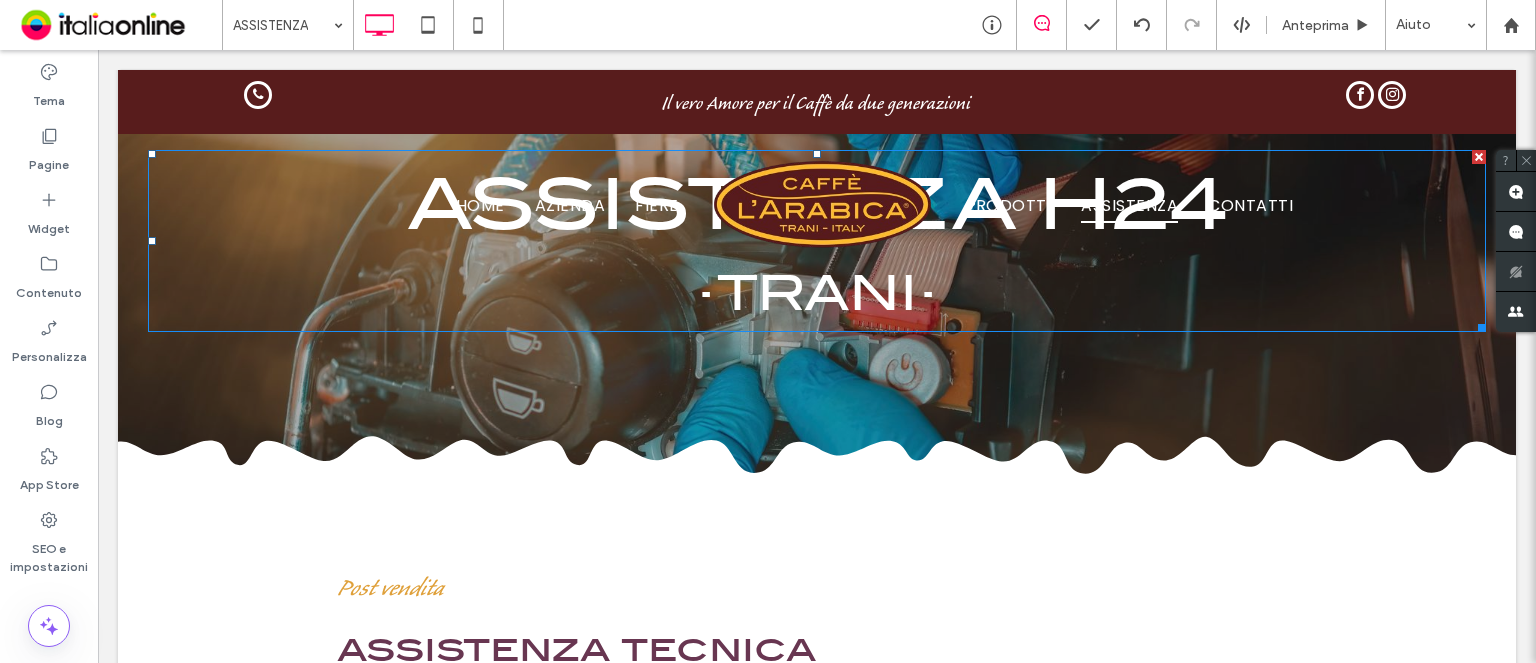 scroll, scrollTop: 0, scrollLeft: 0, axis: both 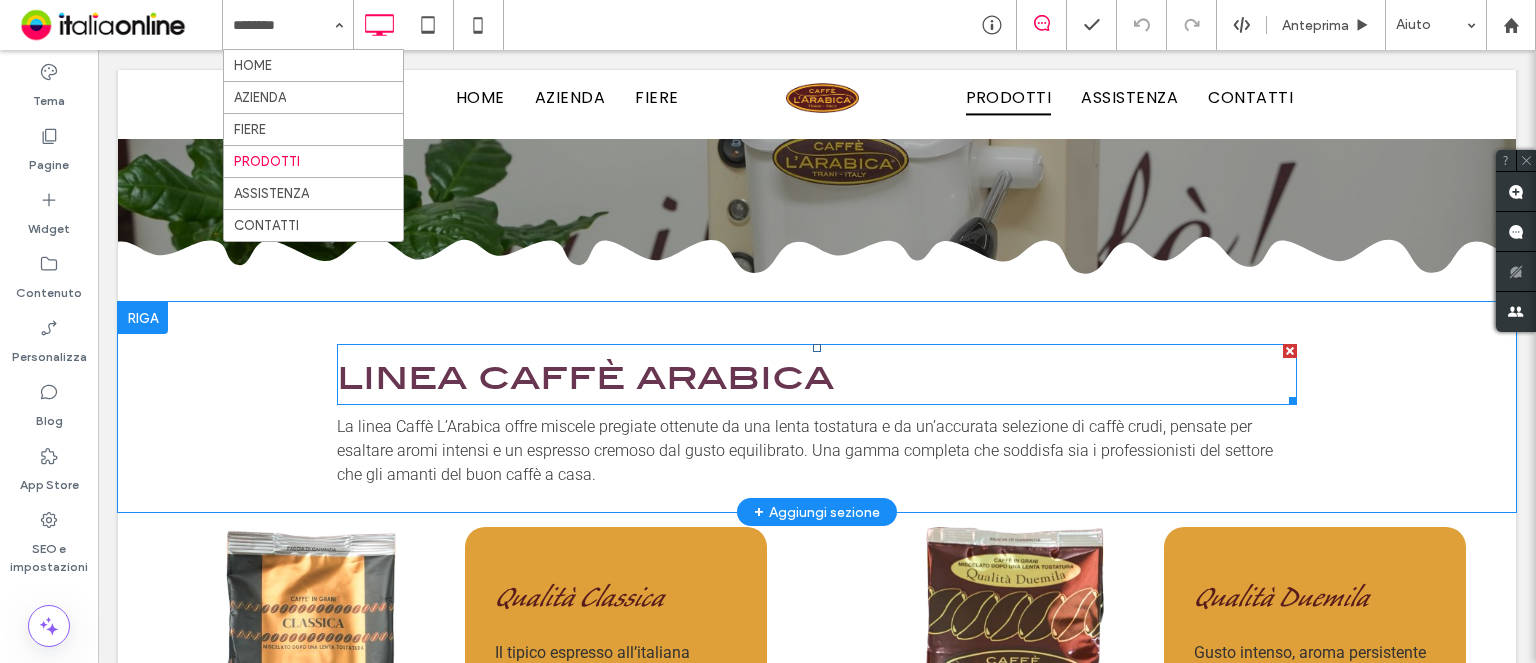click on "linea caffè arabica" at bounding box center (585, 375) 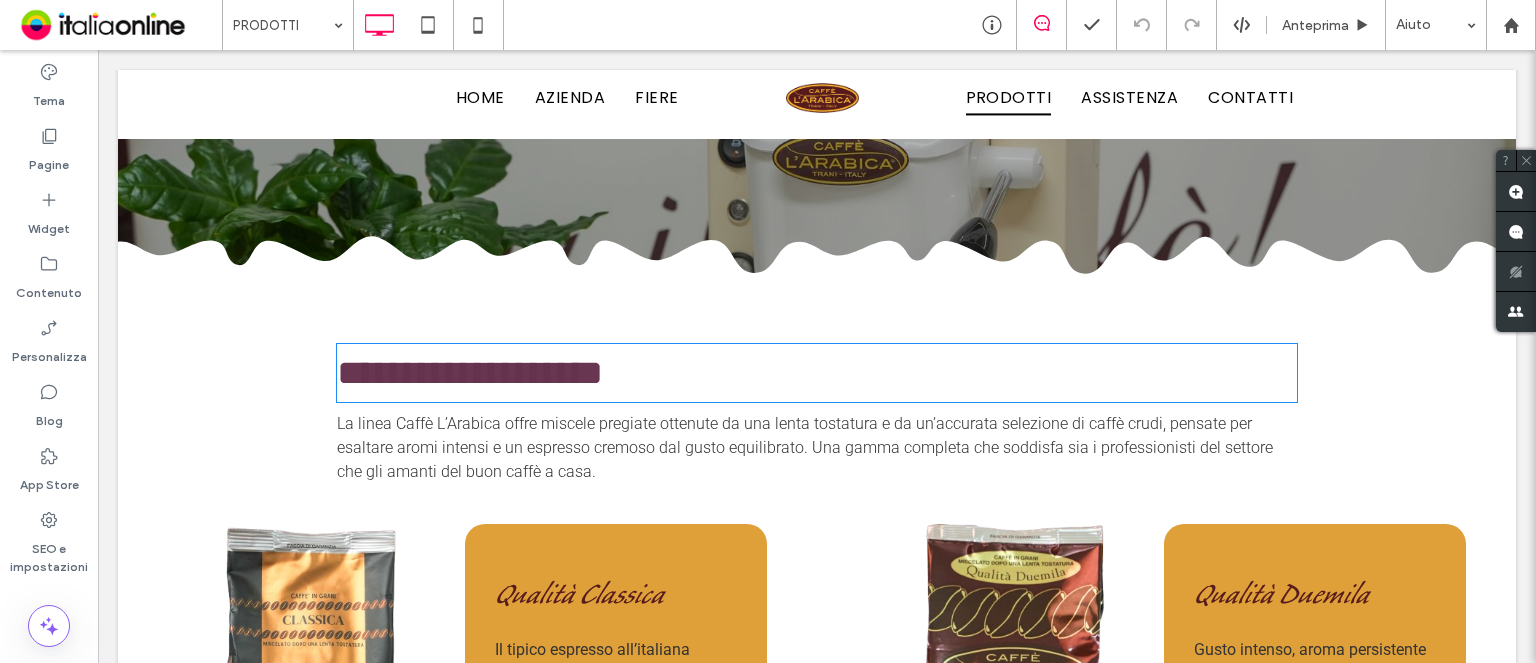 type on "**********" 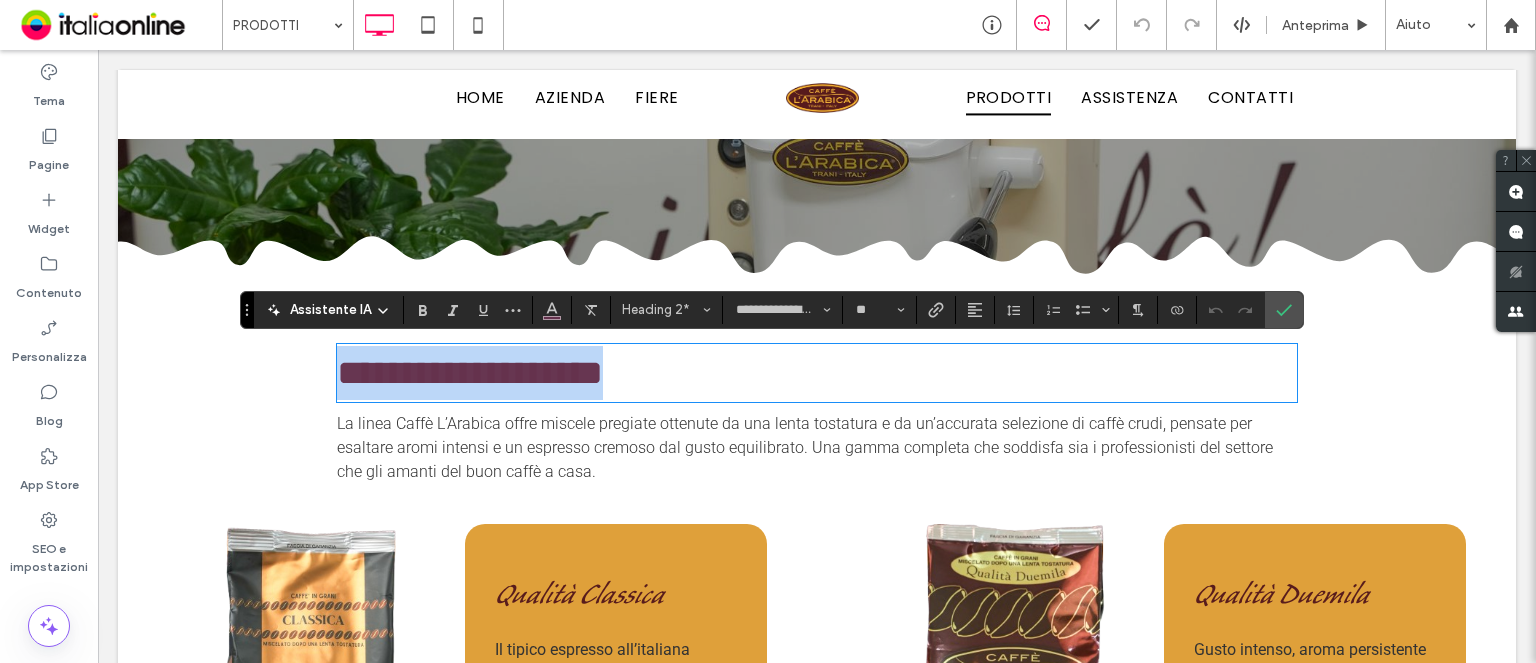 click on "**********" at bounding box center [470, 373] 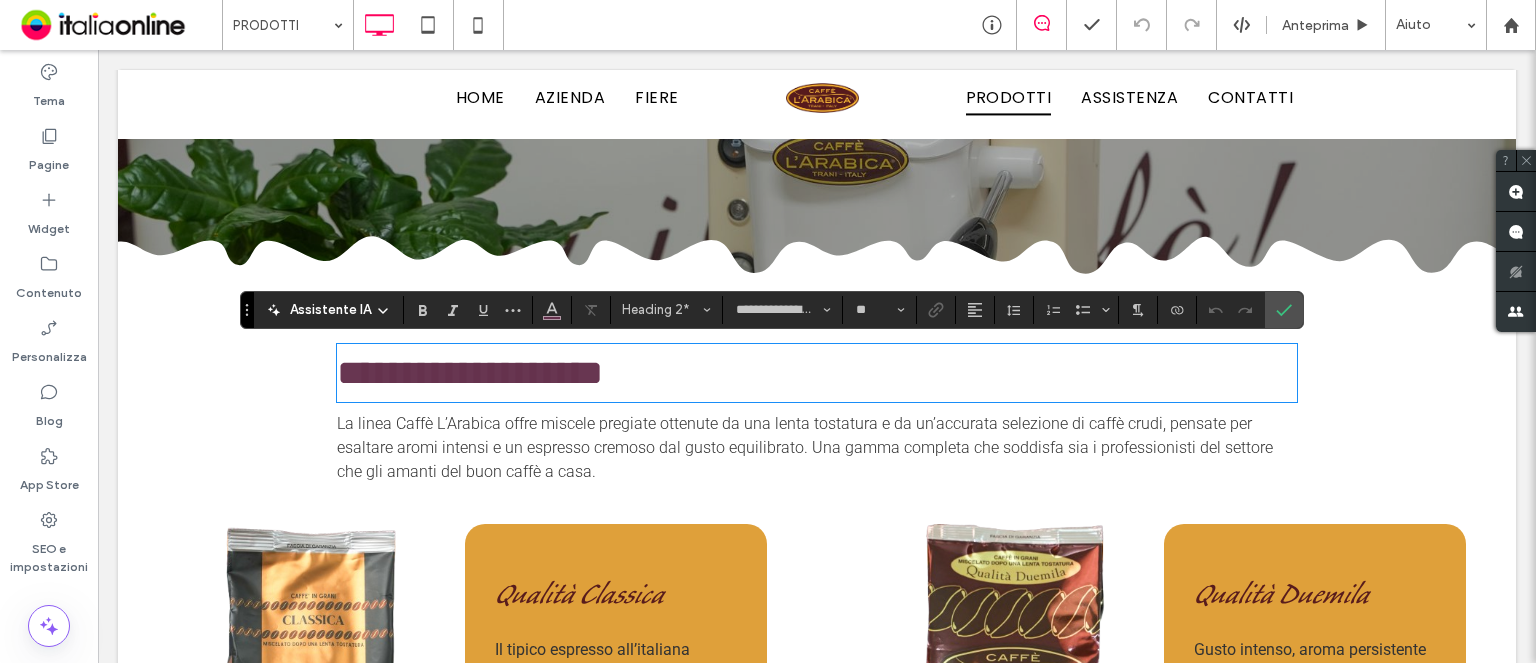 type 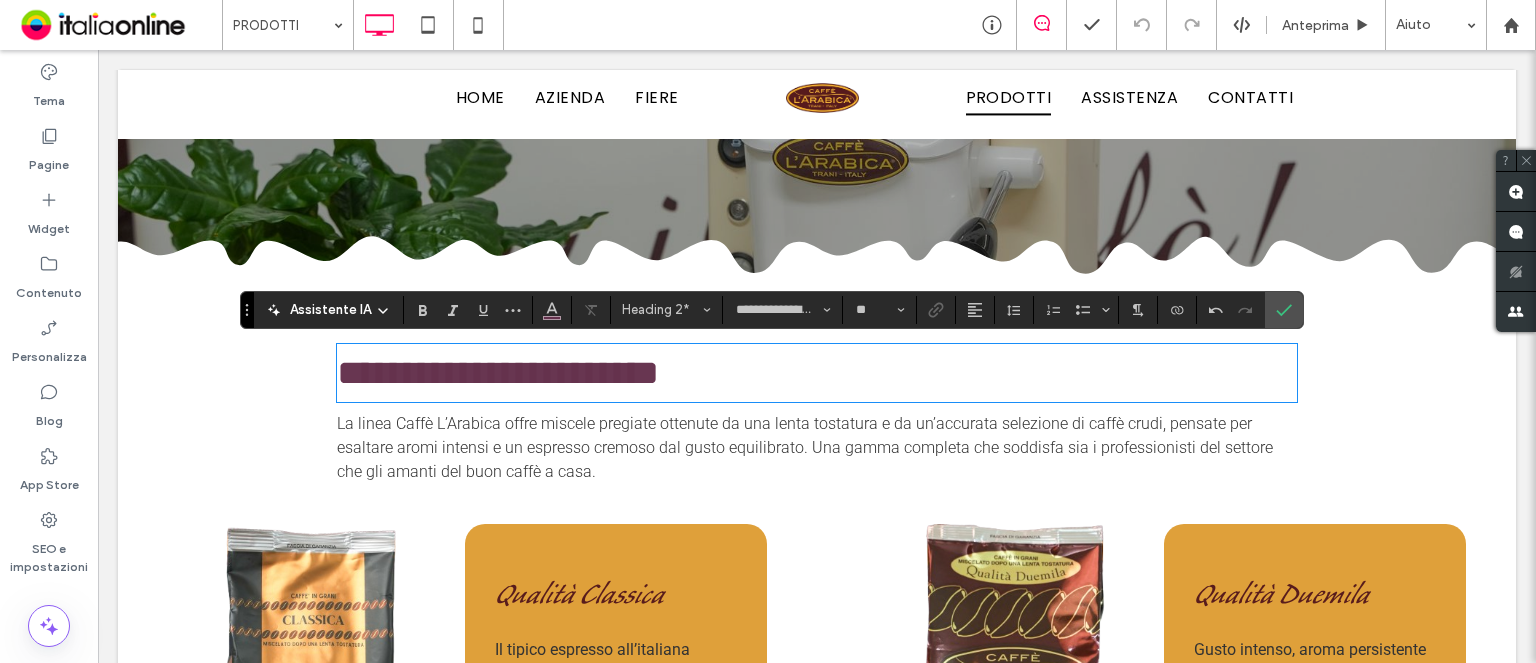 click on "**********" at bounding box center (817, 373) 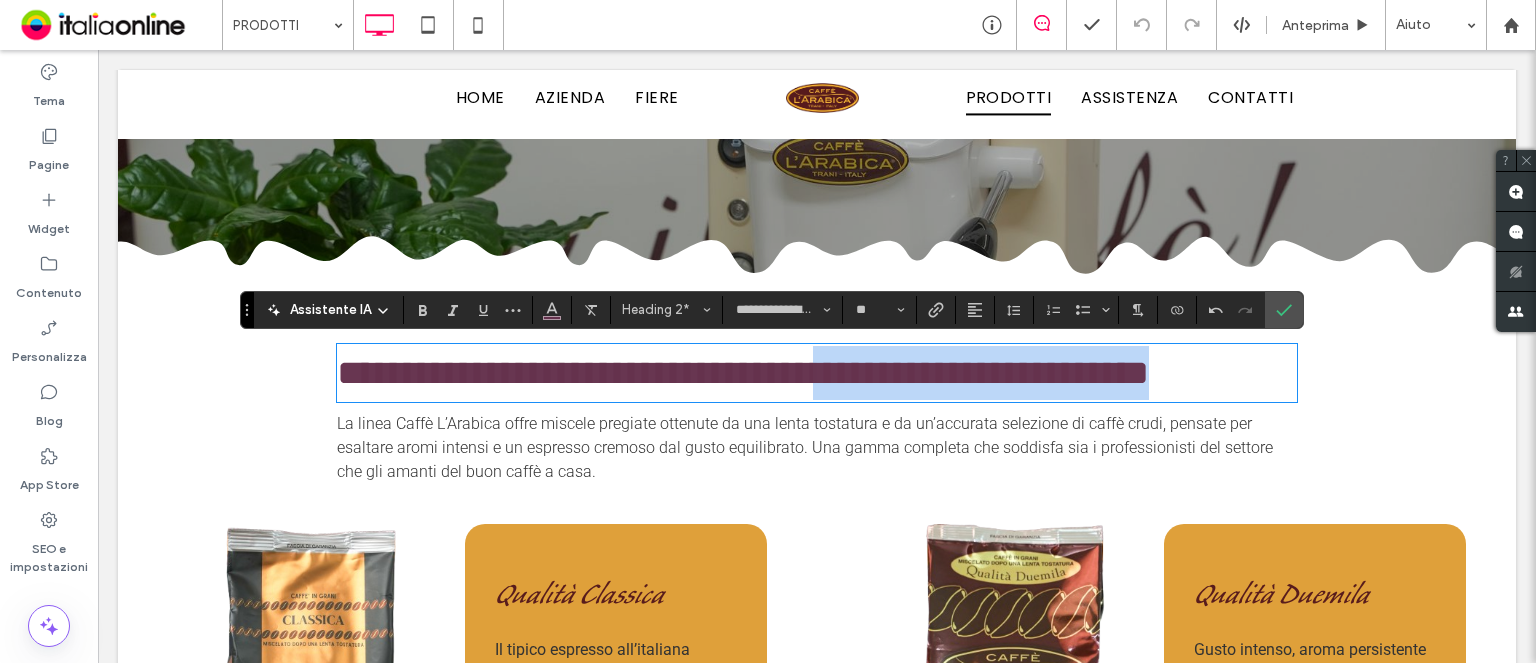 drag, startPoint x: 1068, startPoint y: 423, endPoint x: 118, endPoint y: 471, distance: 951.21185 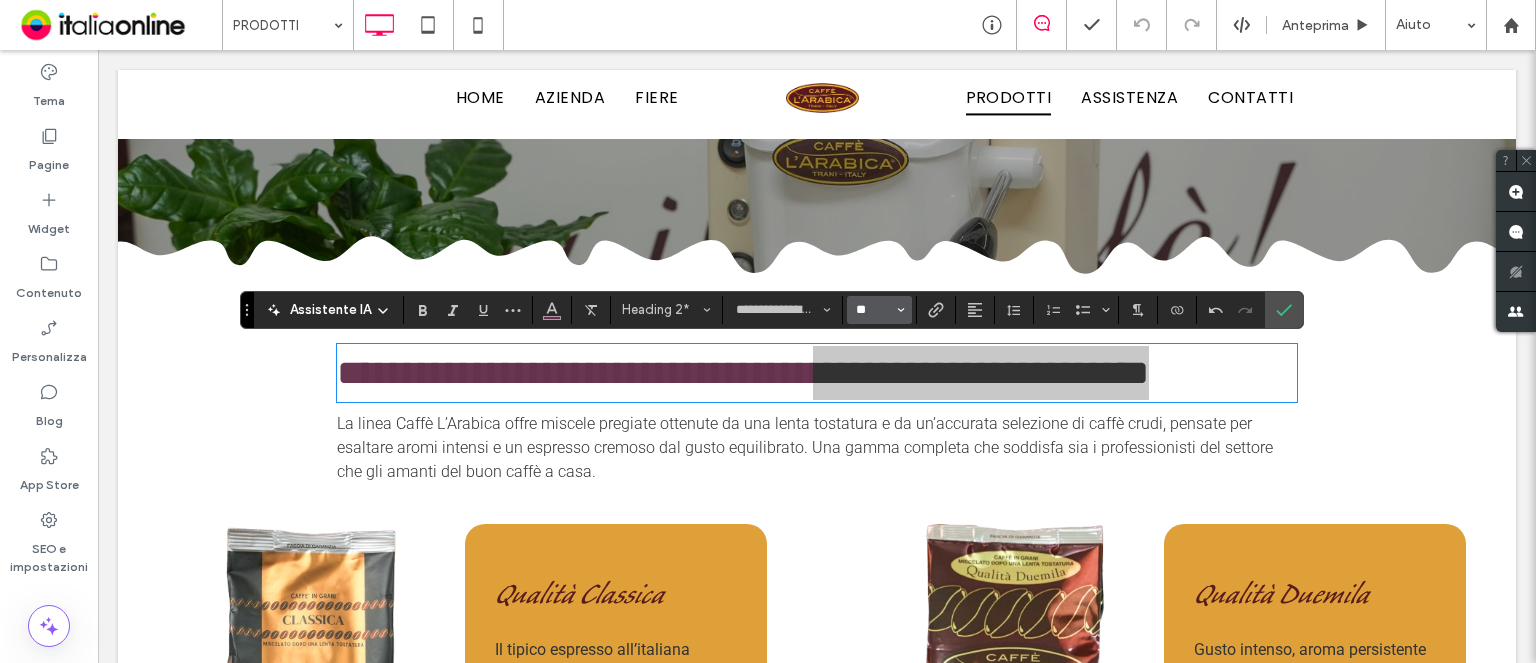click on "**" at bounding box center [873, 310] 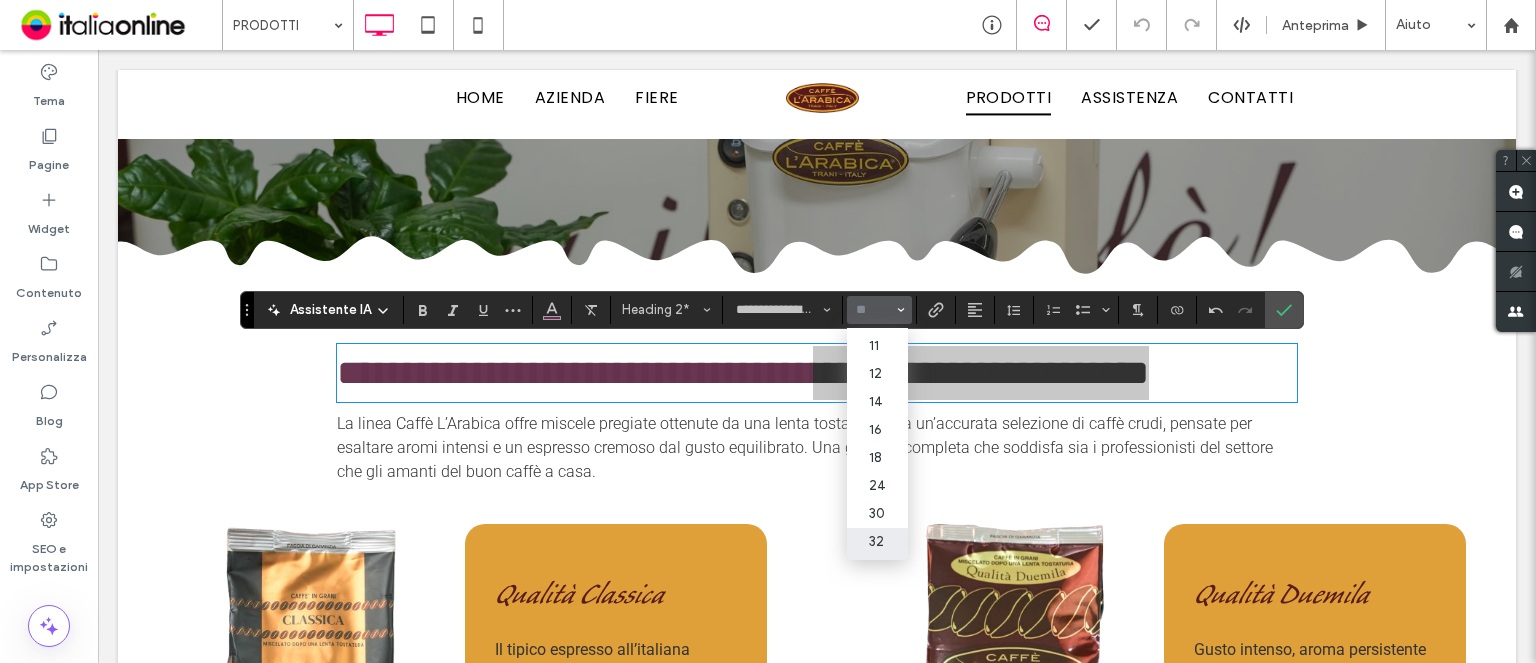 scroll, scrollTop: 200, scrollLeft: 0, axis: vertical 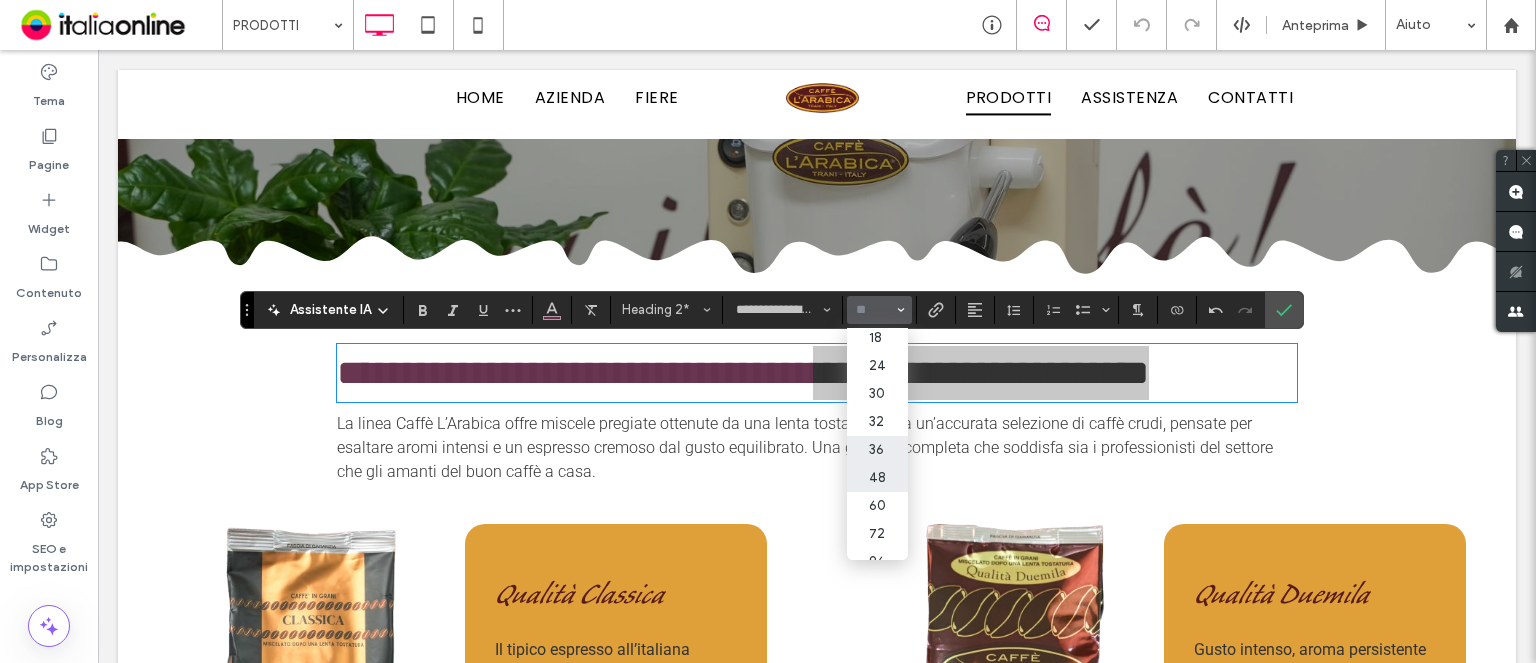 click on "48" at bounding box center [877, 478] 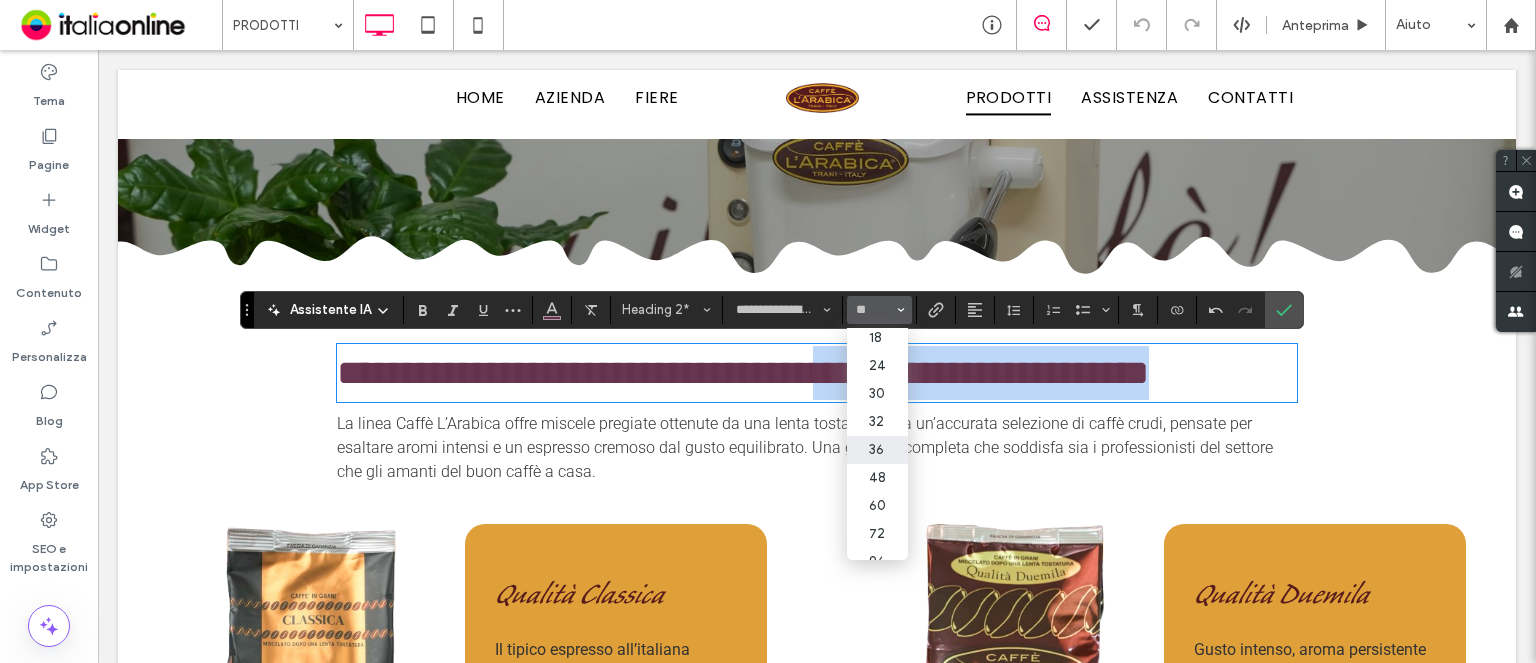 type on "**" 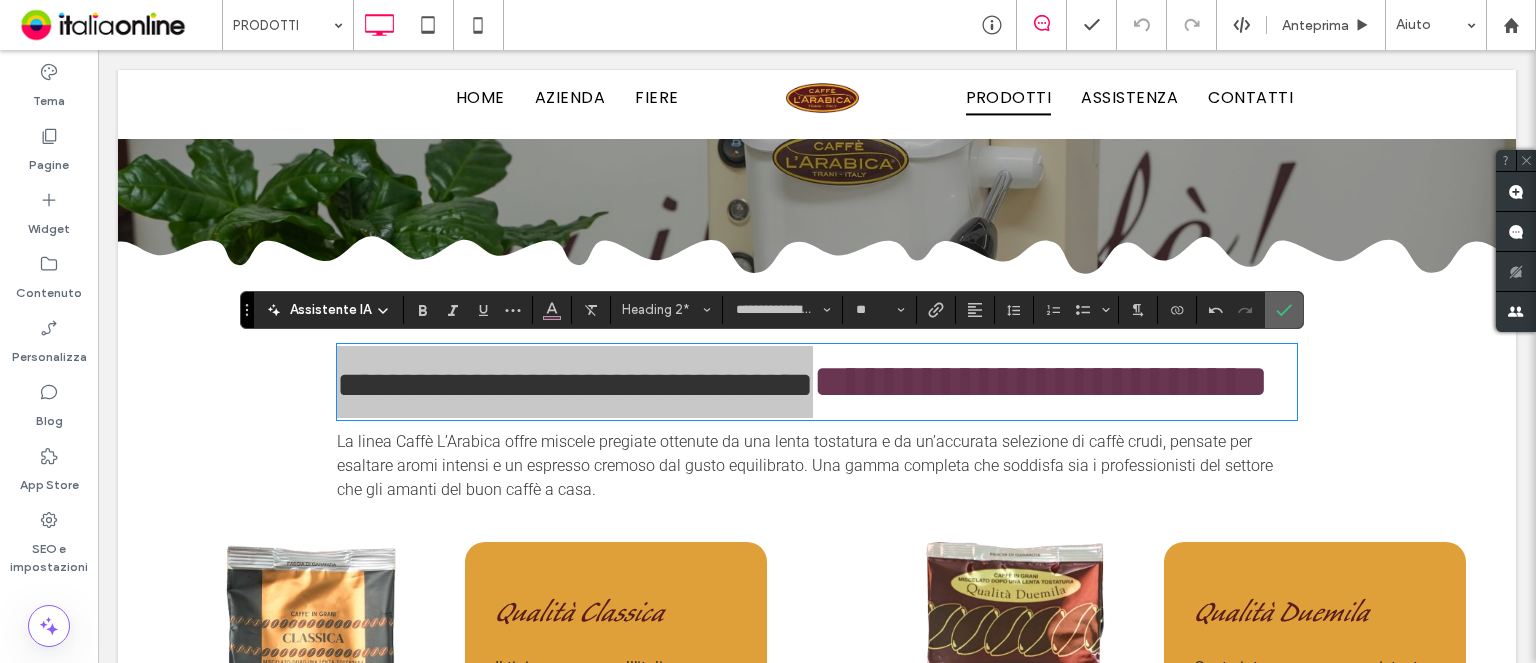 click 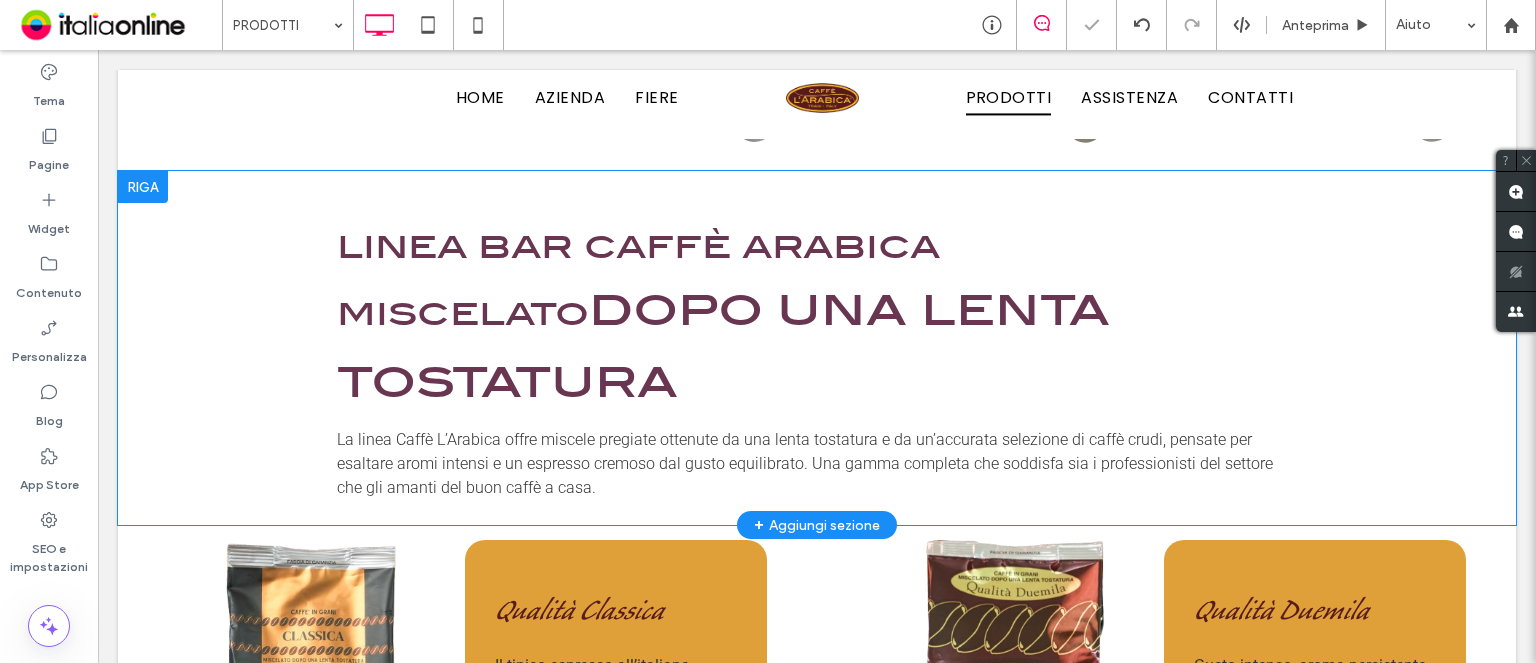 scroll, scrollTop: 500, scrollLeft: 0, axis: vertical 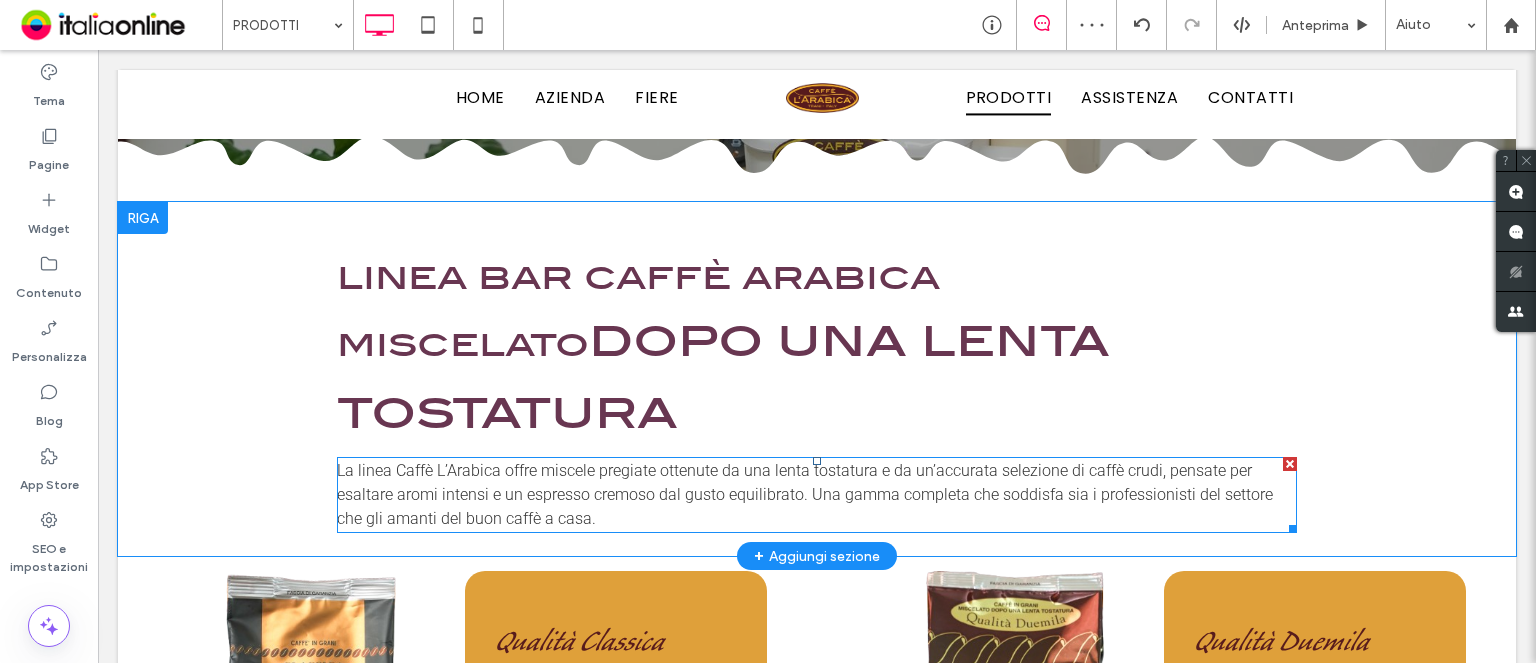 click on "offre miscele pregiate ottenute da una lenta tostatura e da un’accurata selezione di caffè crudi, pensate per esaltare aromi intensi e un espresso cremoso dal gusto equilibrato. Una gamma completa che soddisfa sia i professionisti del settore che gli amanti del buon caffè a casa." at bounding box center (805, 494) 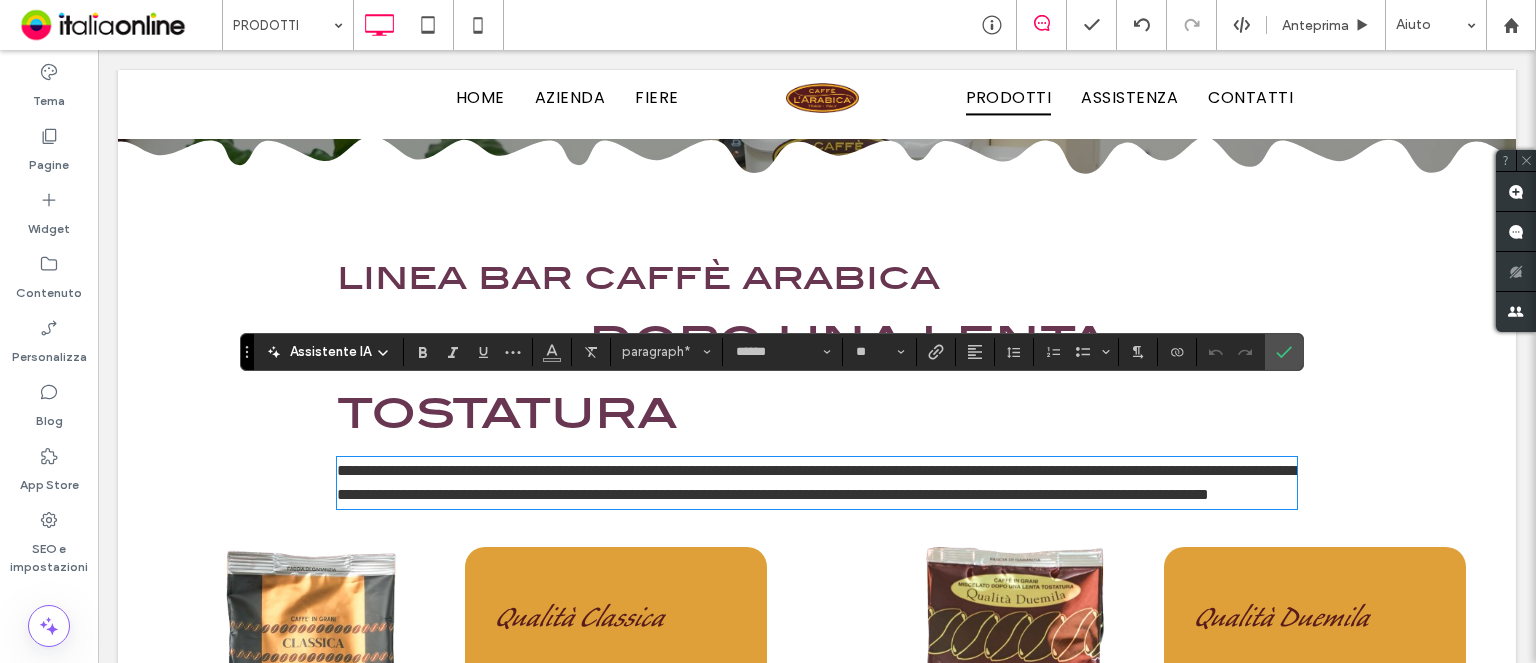 click on "linea bar caffè arabica miscelato  dopo una lenta tostatura" at bounding box center (817, 346) 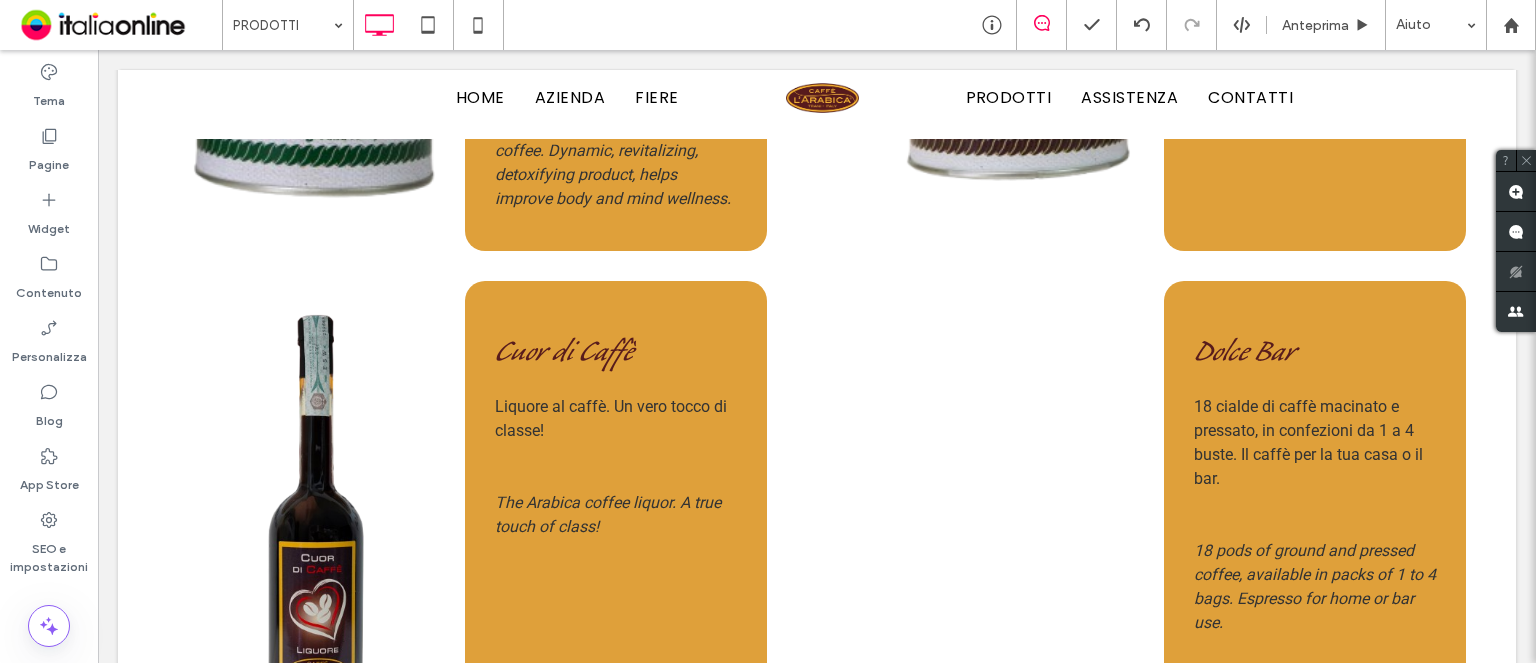 scroll, scrollTop: 3680, scrollLeft: 0, axis: vertical 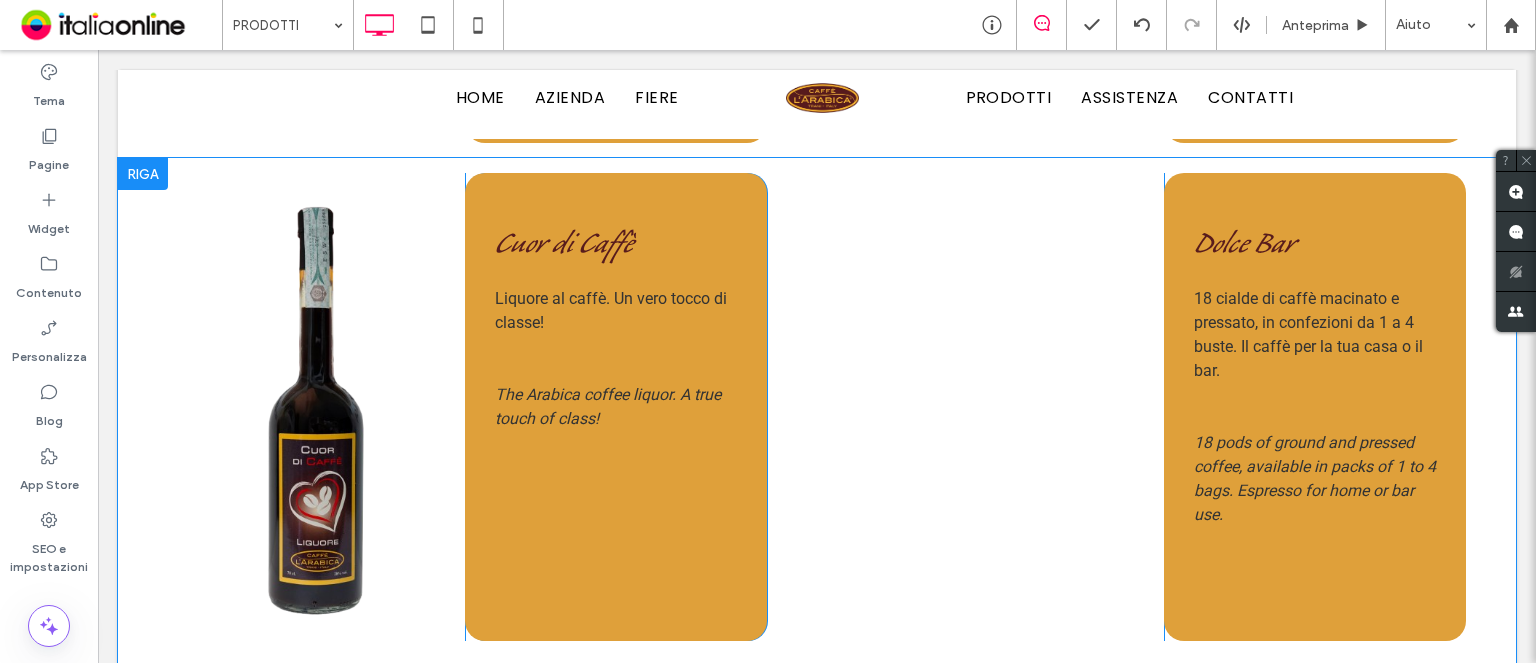 click on "Click To Paste" at bounding box center (1015, 407) 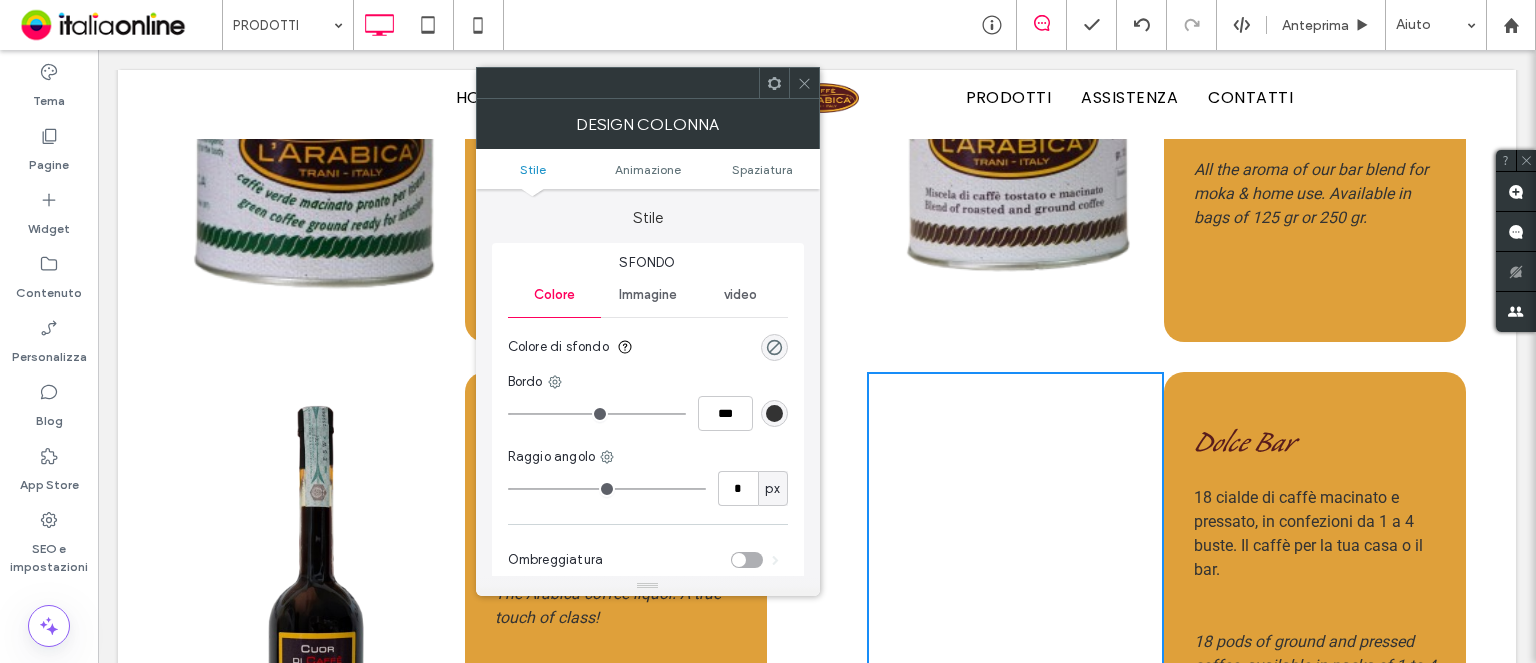 scroll, scrollTop: 3580, scrollLeft: 0, axis: vertical 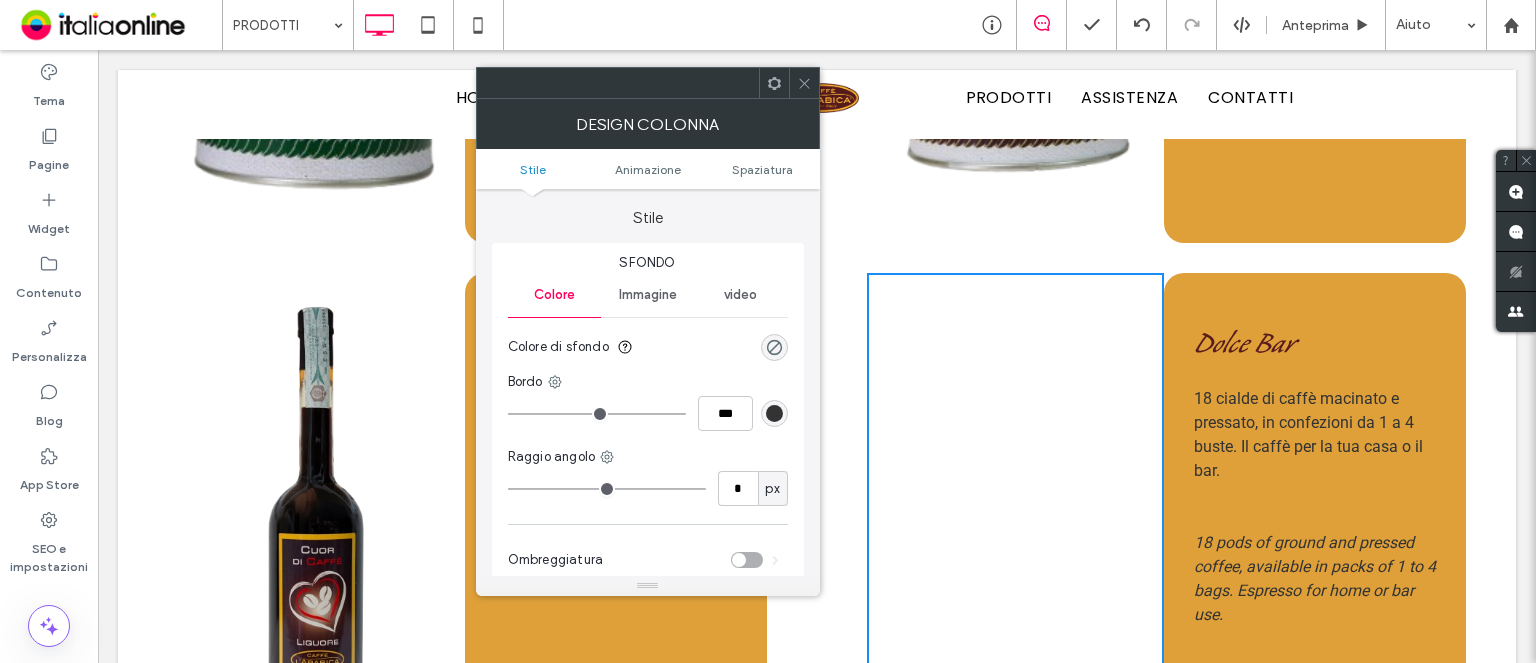 click 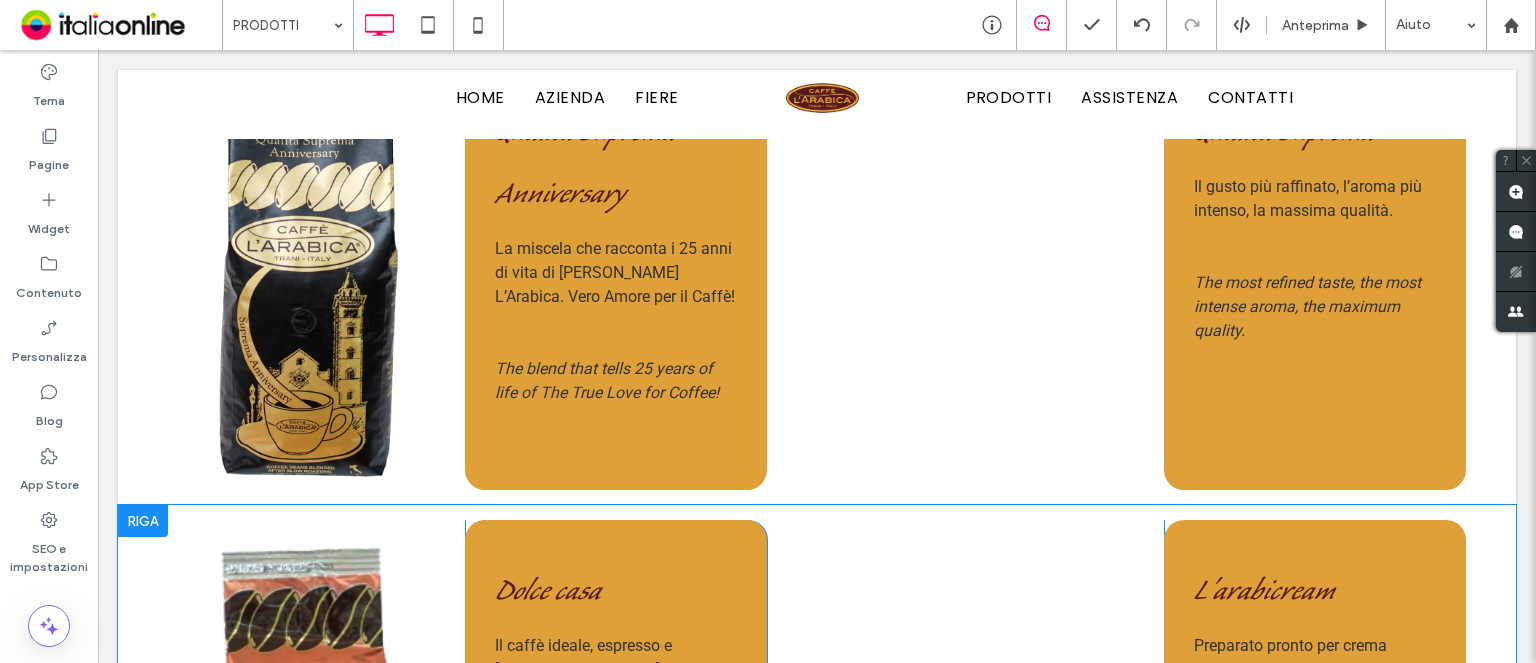 scroll, scrollTop: 2536, scrollLeft: 0, axis: vertical 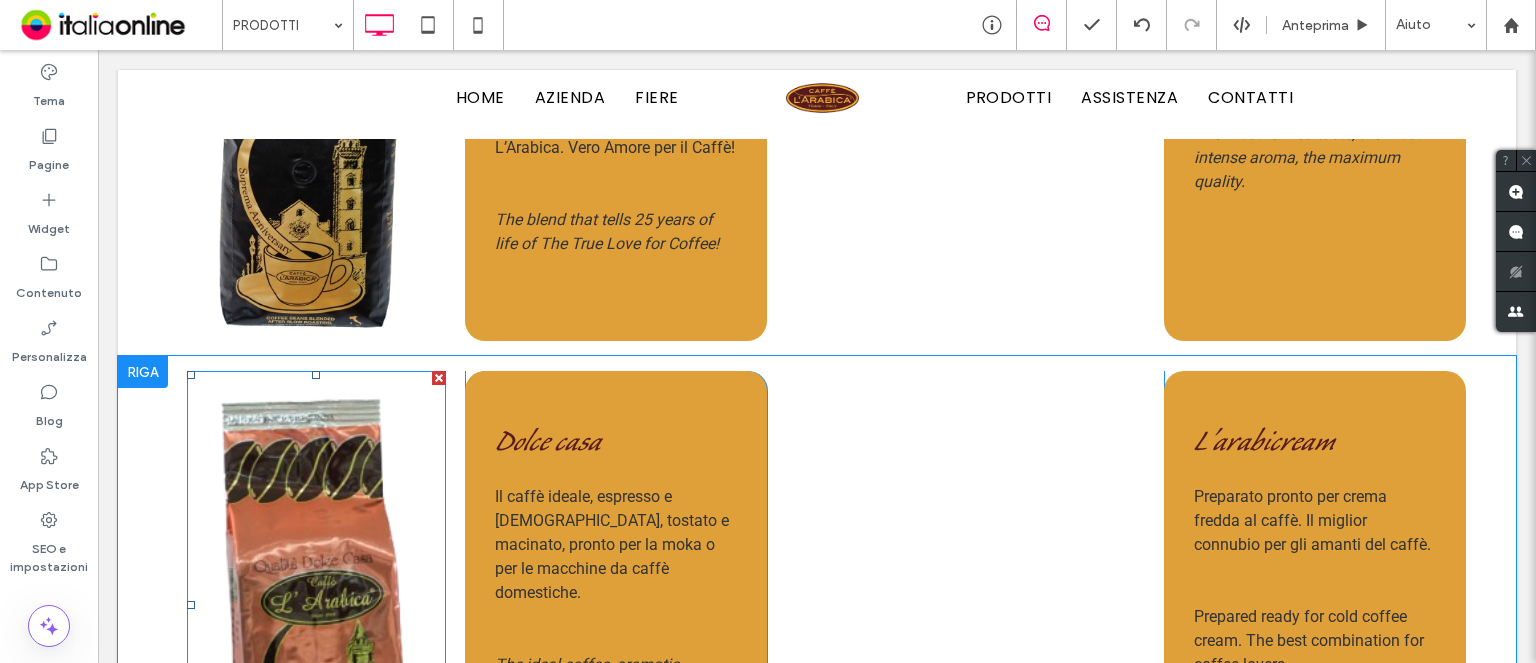 click at bounding box center (316, 605) 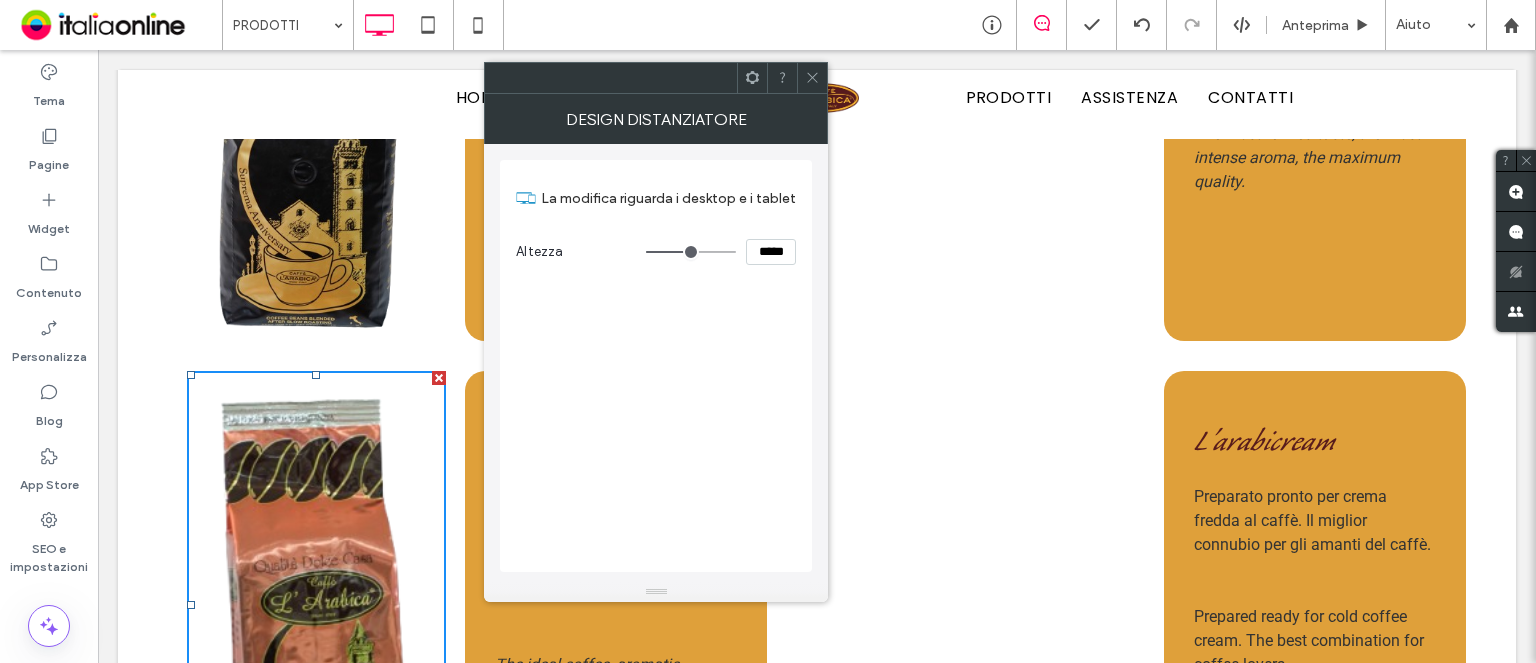 click at bounding box center (812, 78) 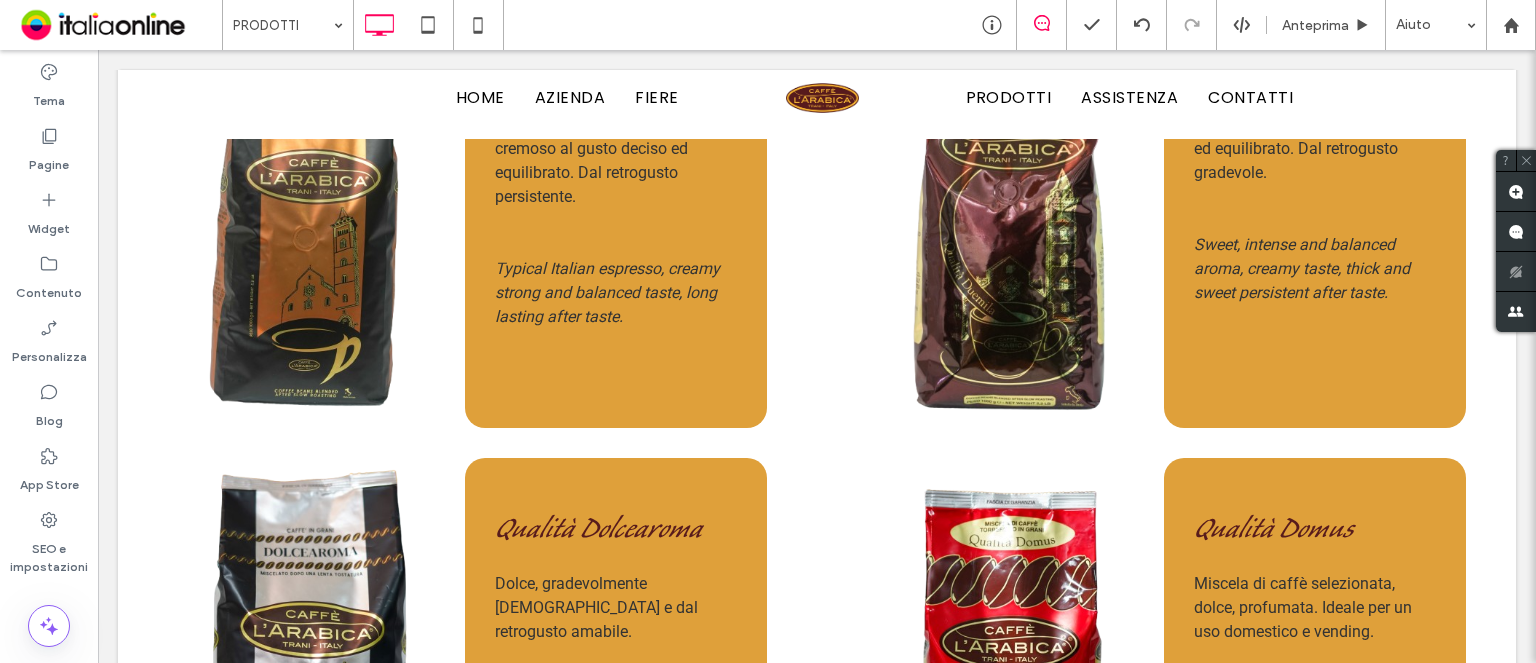 scroll, scrollTop: 1143, scrollLeft: 0, axis: vertical 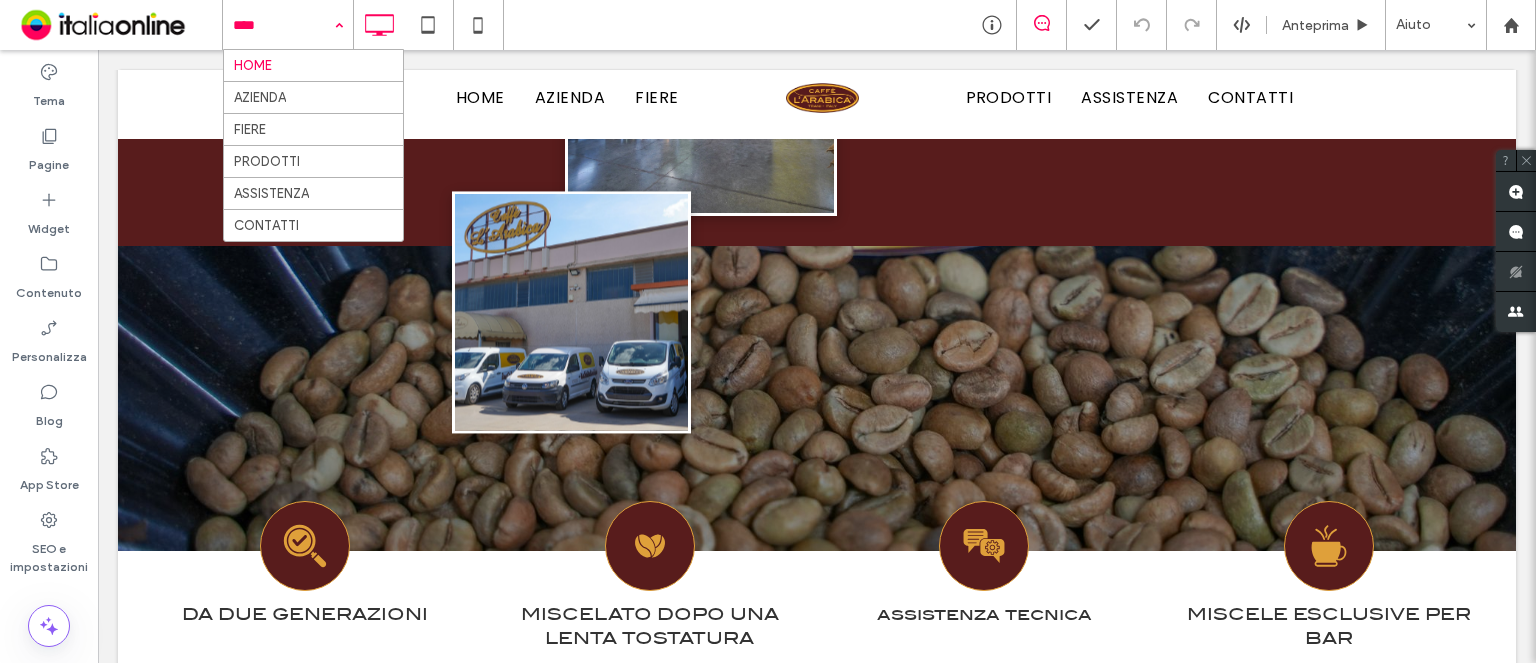 click at bounding box center [283, 25] 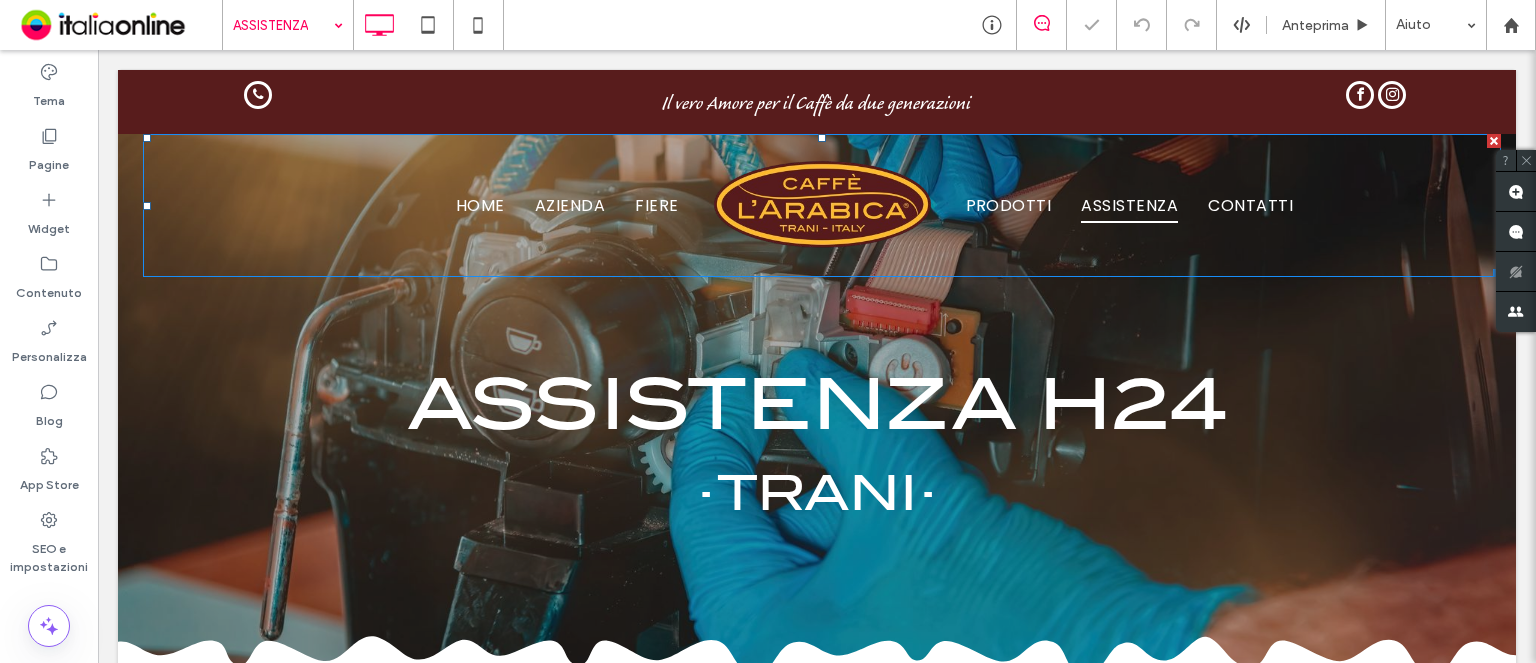 scroll, scrollTop: 0, scrollLeft: 0, axis: both 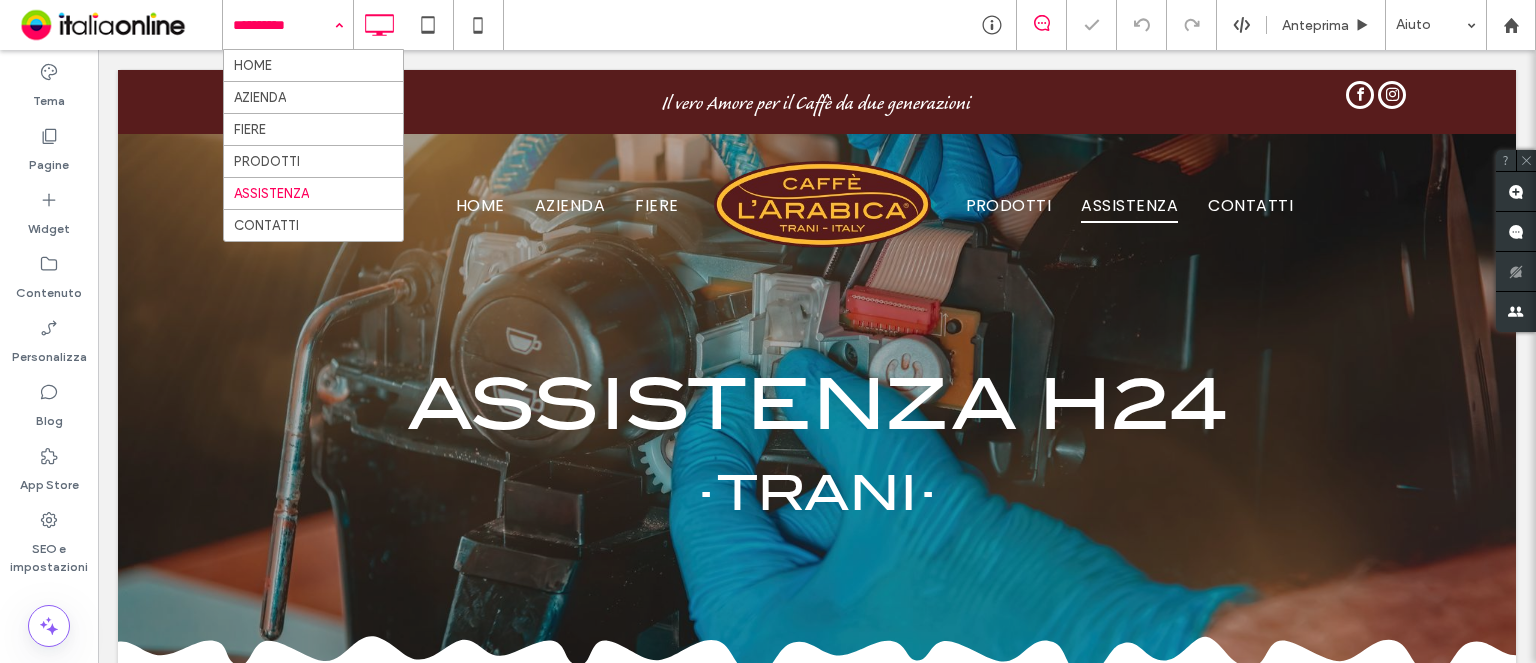 click at bounding box center [283, 25] 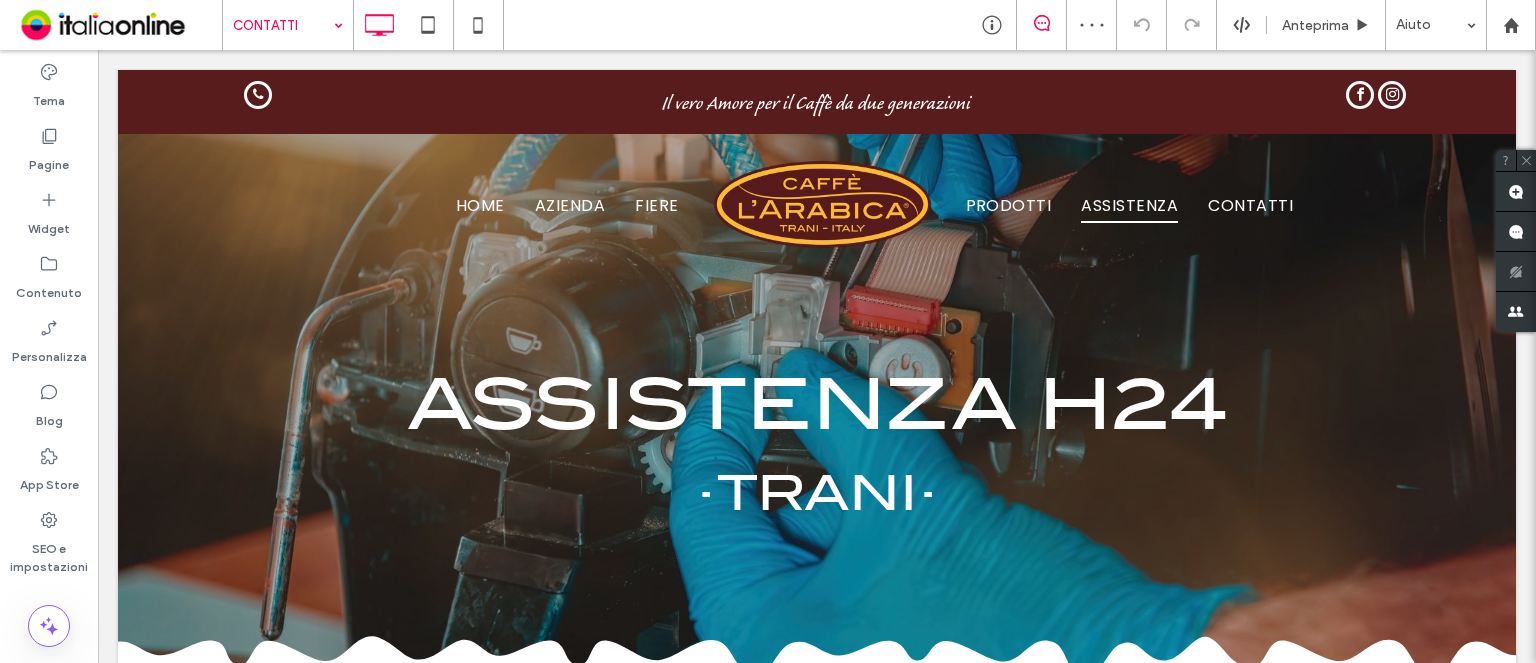 click at bounding box center [768, 331] 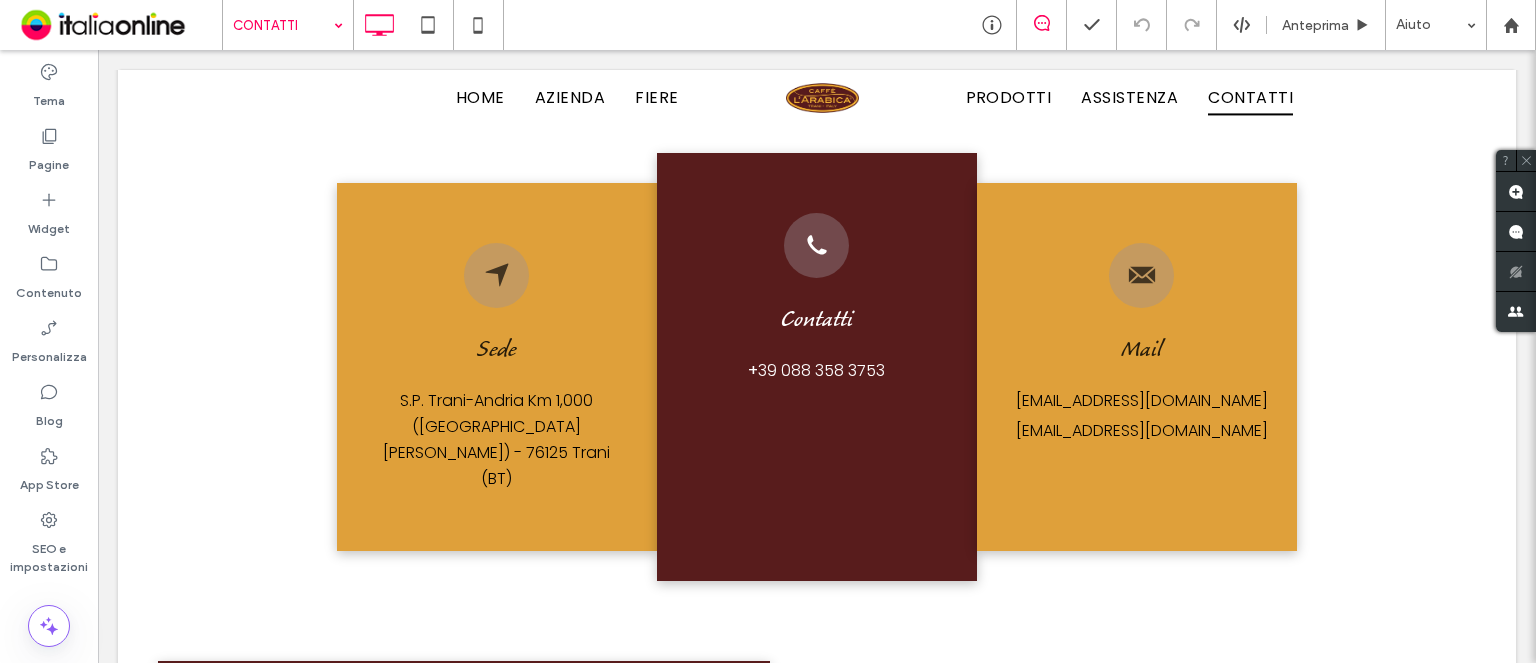 scroll, scrollTop: 911, scrollLeft: 0, axis: vertical 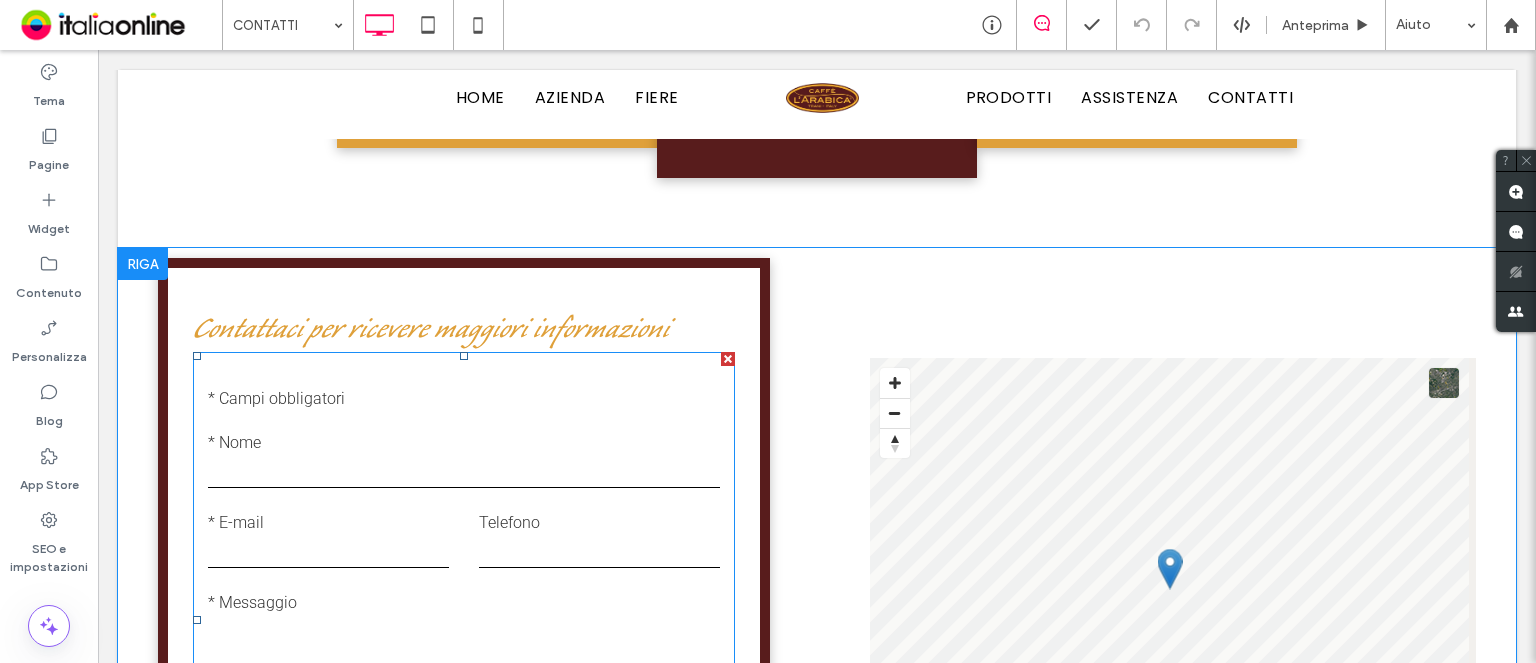 click on "* Campi obbligatori" at bounding box center (464, 399) 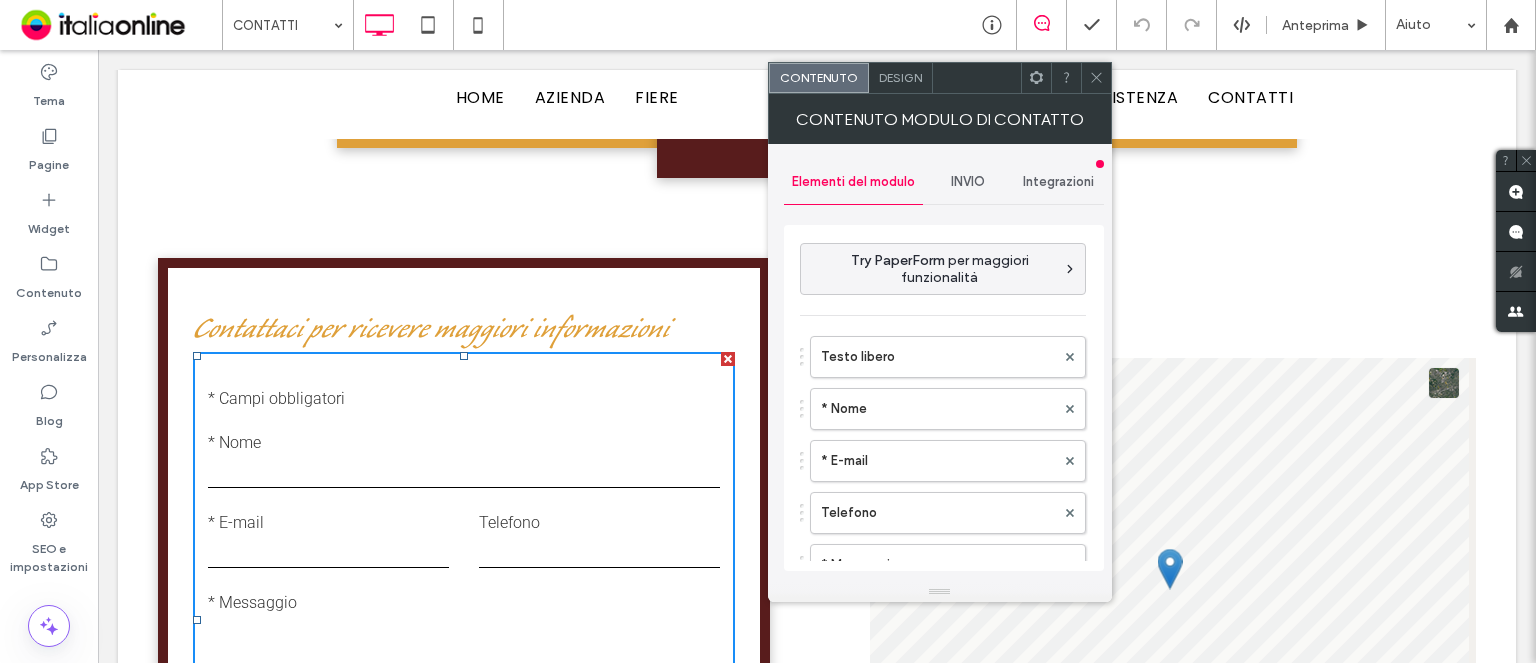click on "INVIO" at bounding box center [968, 182] 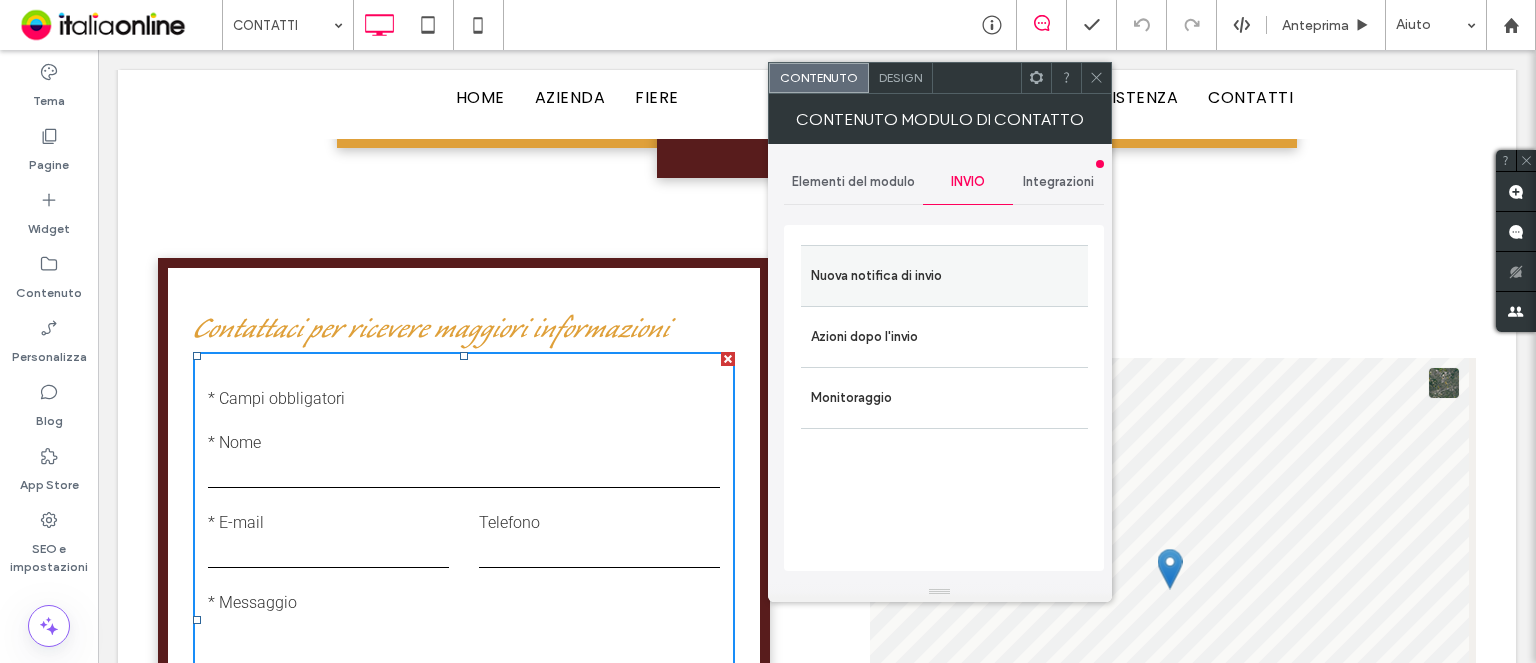 click on "Nuova notifica di invio" at bounding box center [944, 276] 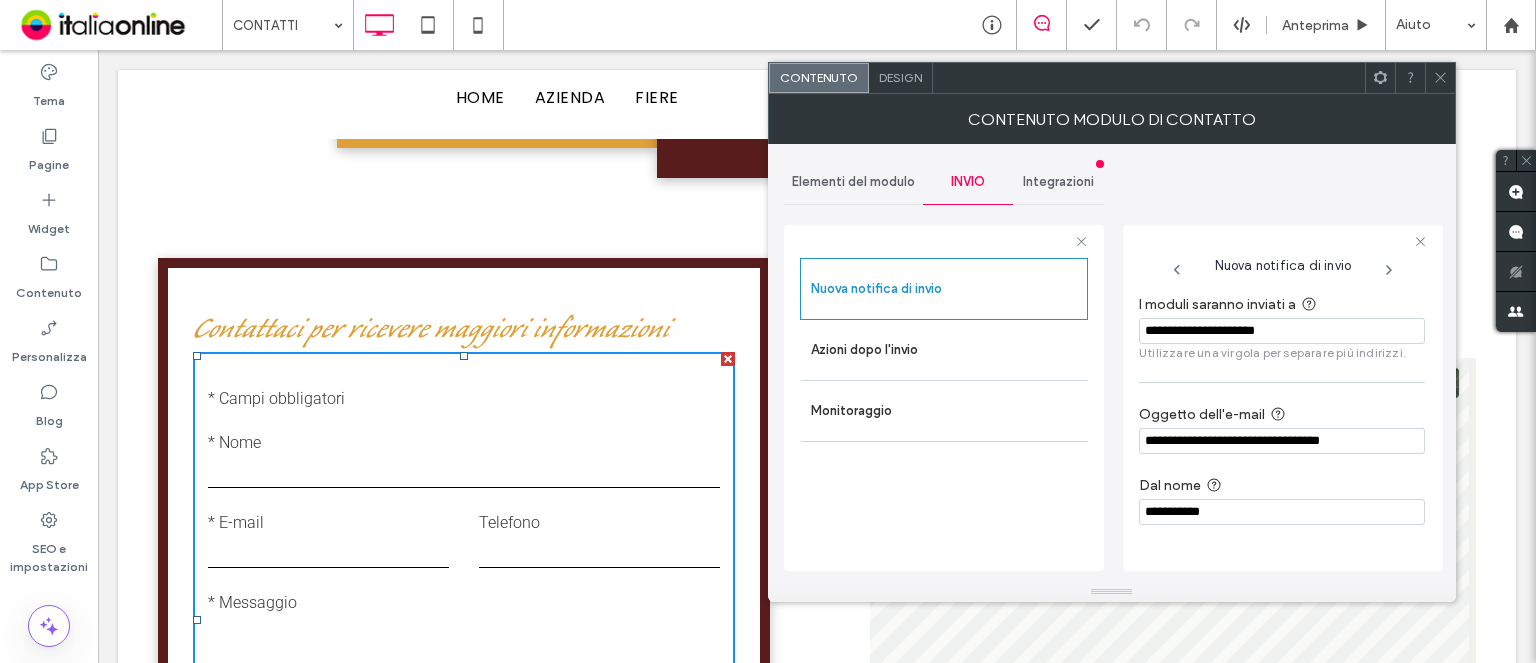 click at bounding box center [1440, 78] 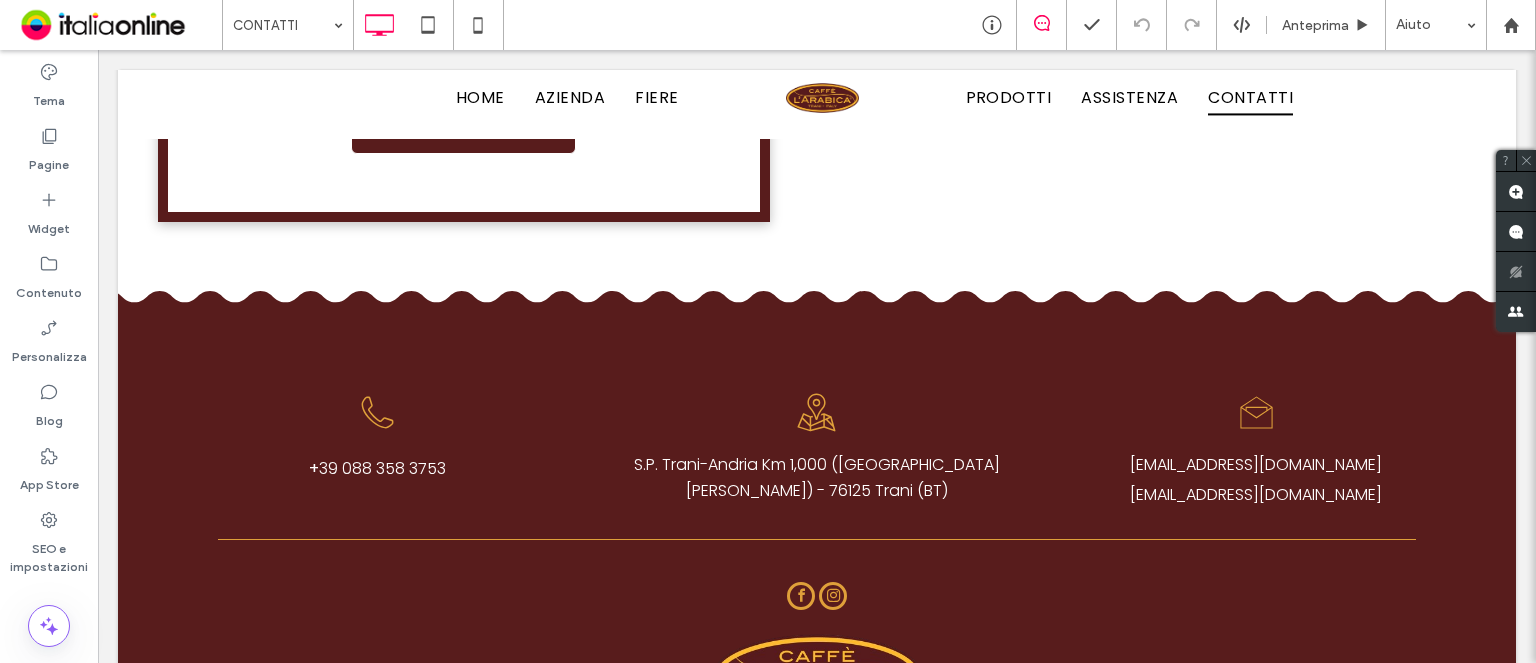 scroll, scrollTop: 2011, scrollLeft: 0, axis: vertical 